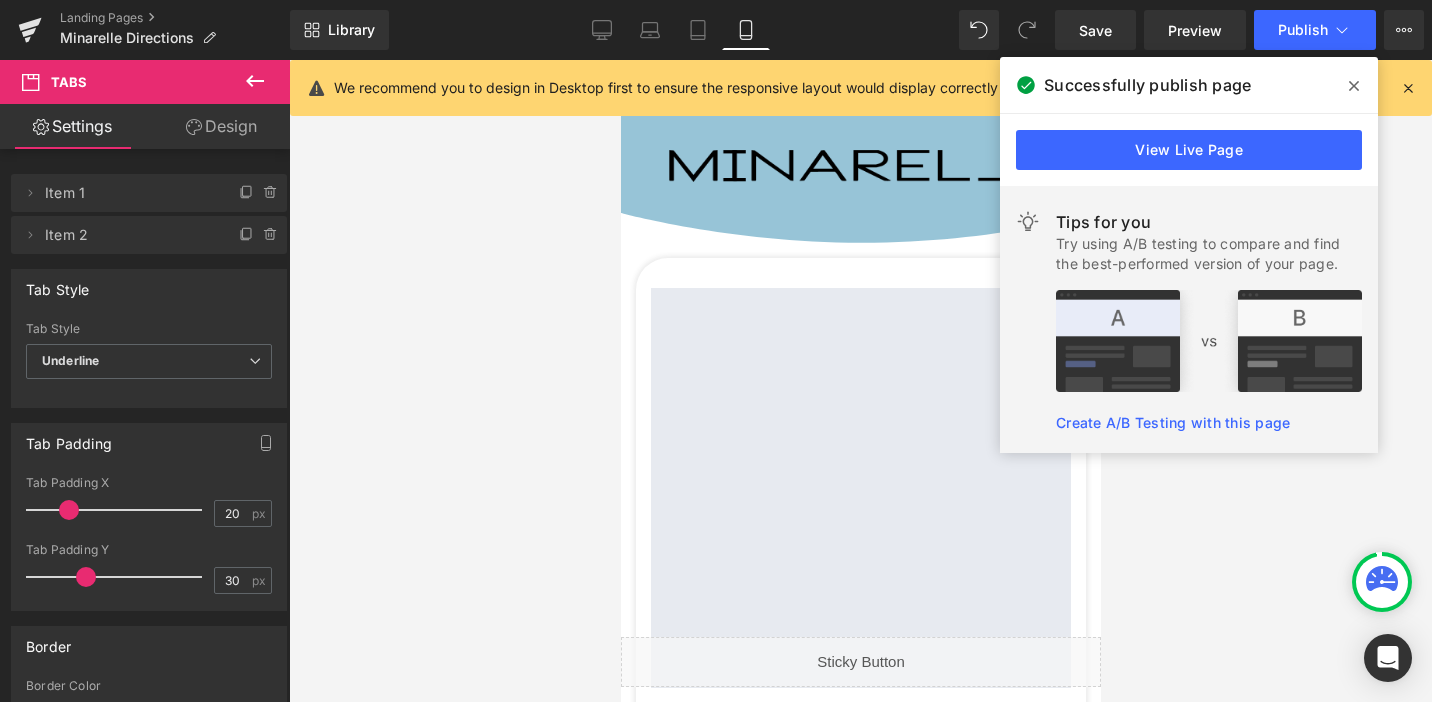scroll, scrollTop: 611, scrollLeft: 0, axis: vertical 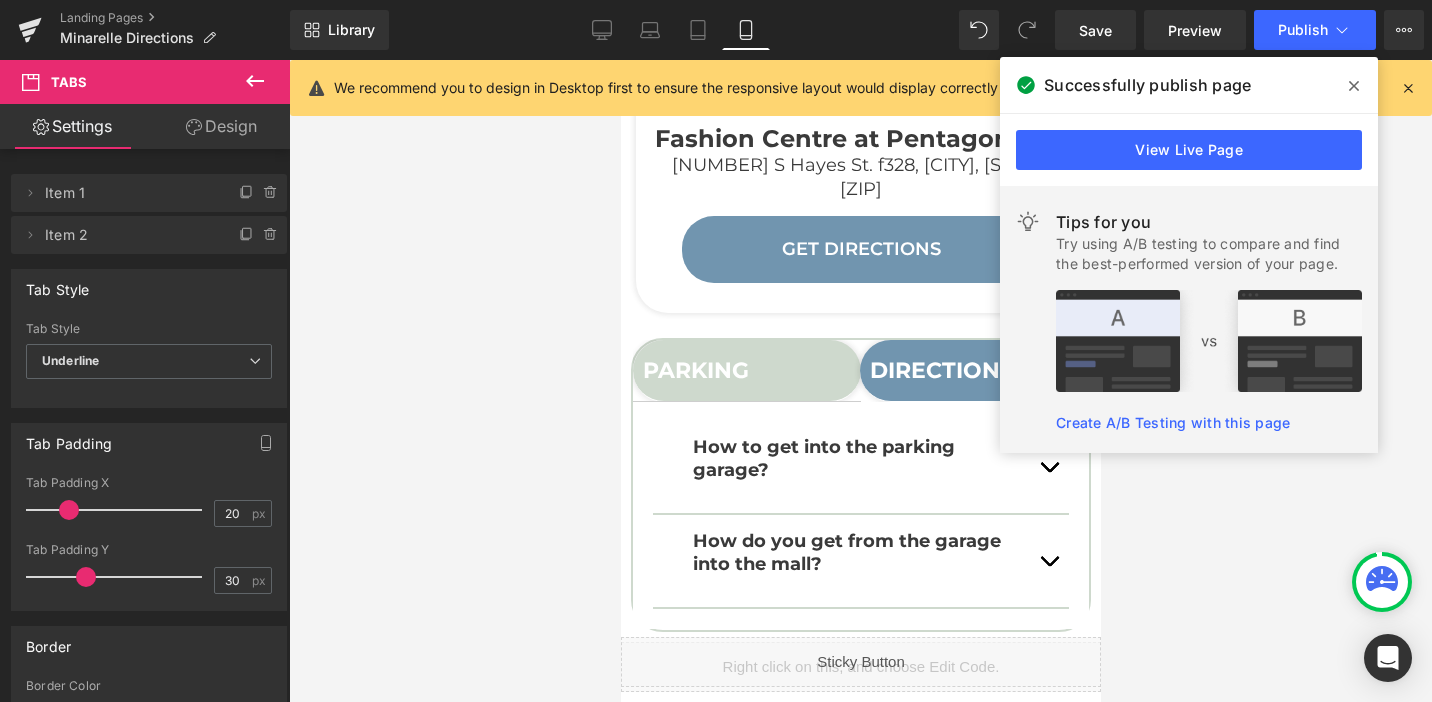 click at bounding box center (1354, 86) 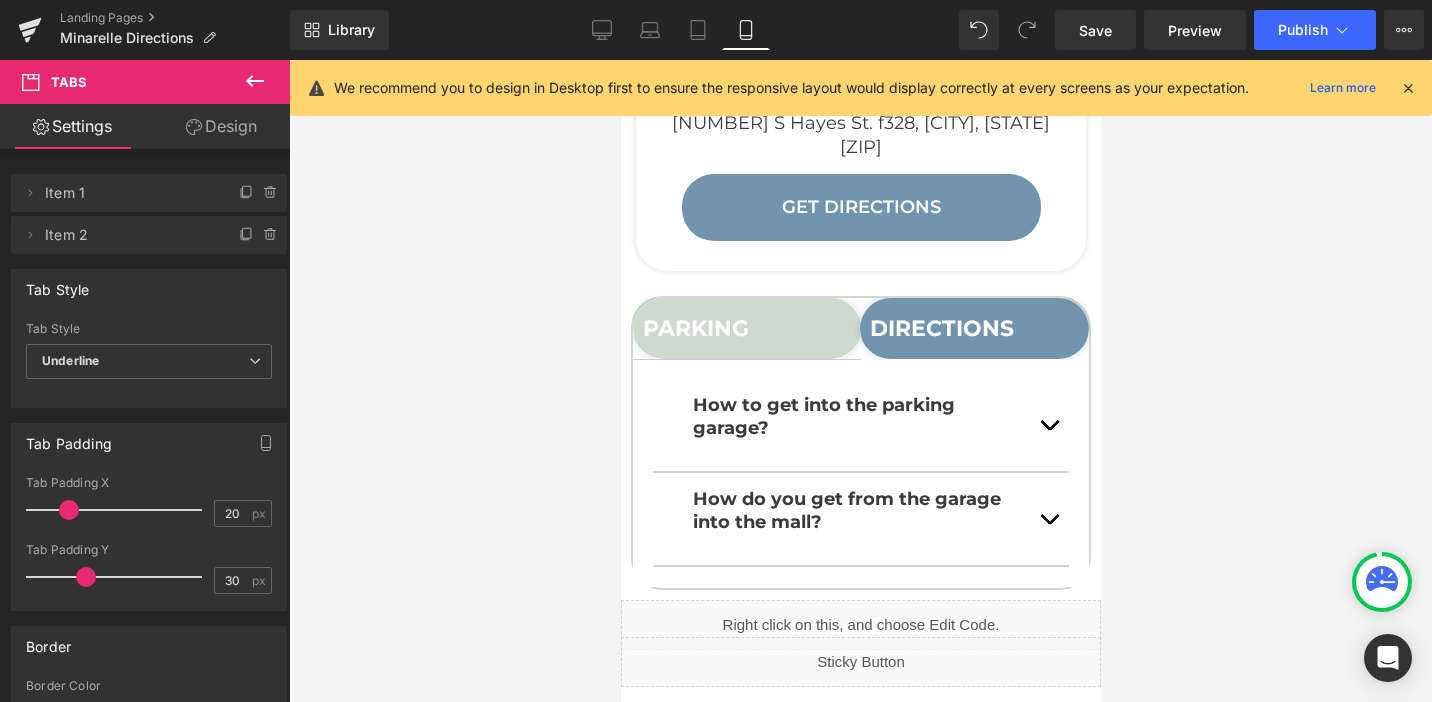 scroll, scrollTop: 639, scrollLeft: 0, axis: vertical 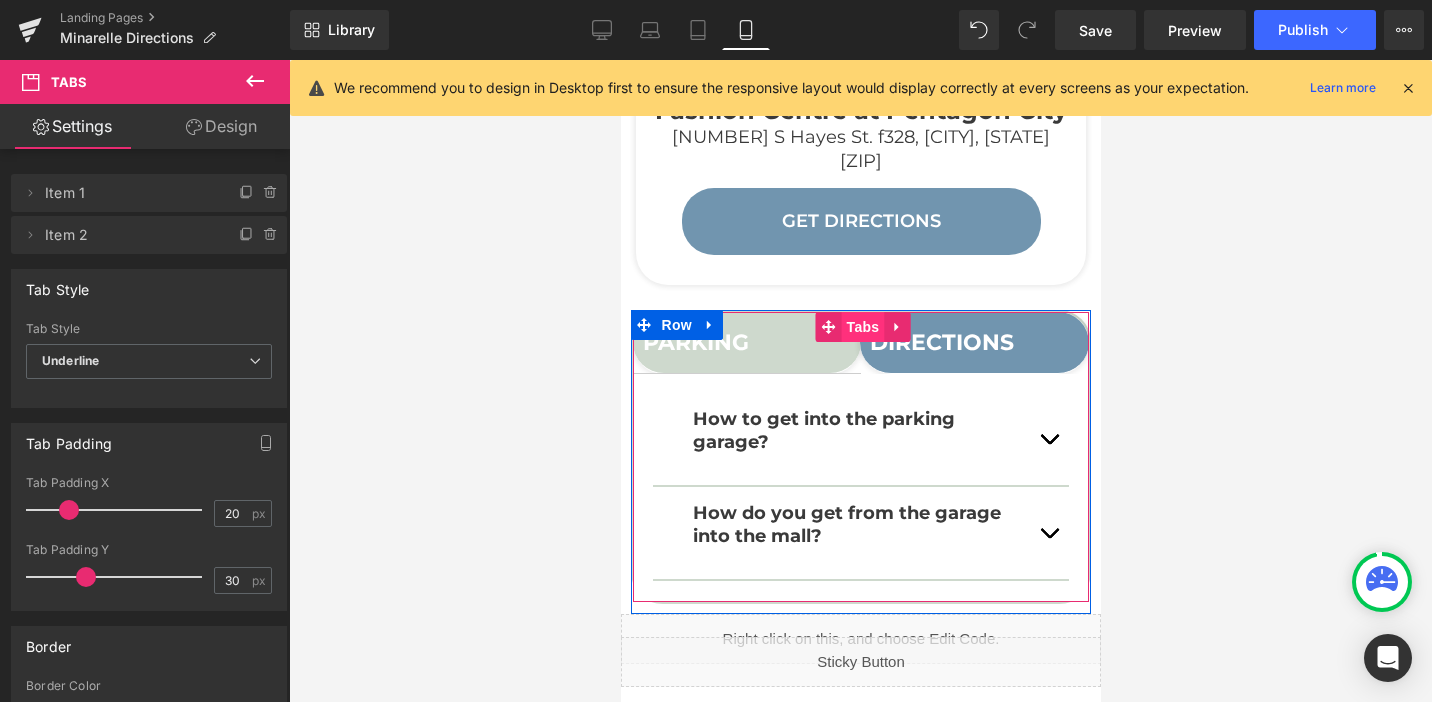 click on "Tabs" at bounding box center [862, 327] 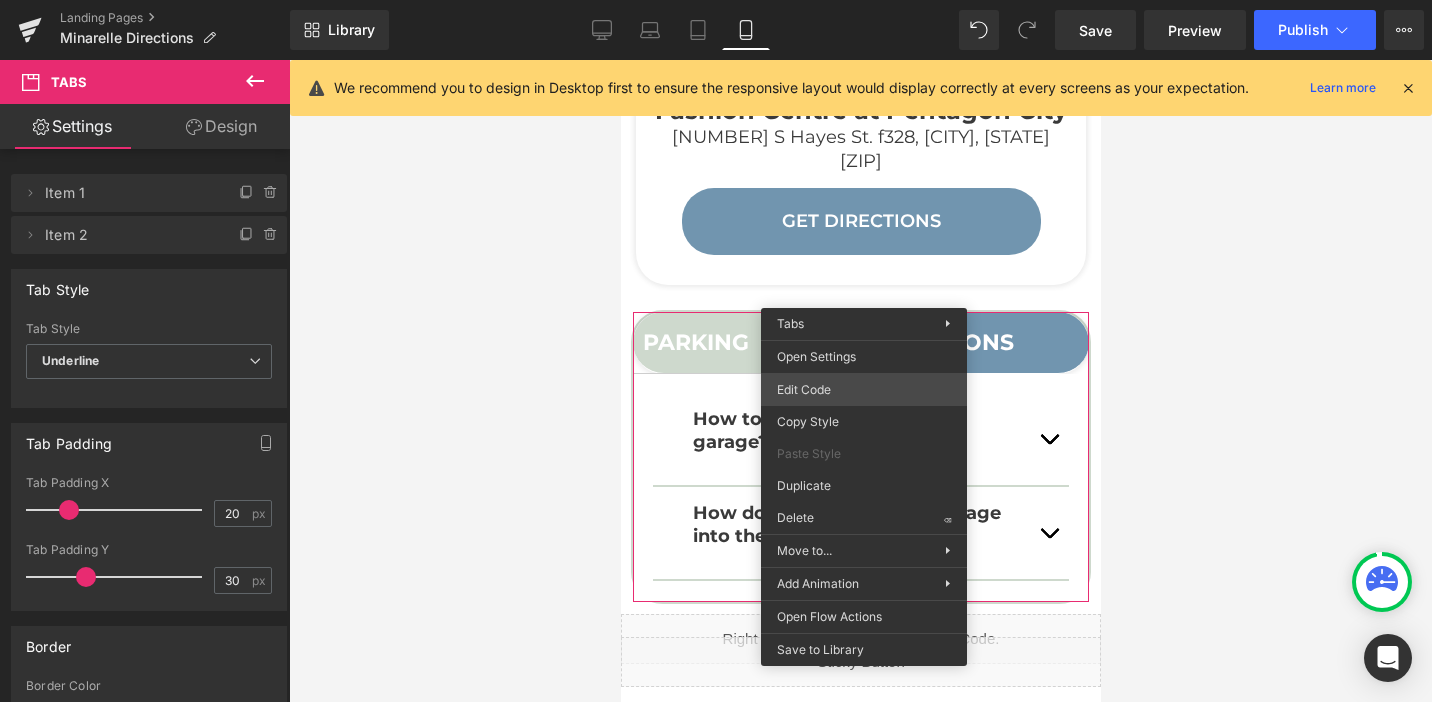 click on "Tabs  You are previewing how the   will restyle your page. You can not edit Elements in Preset Preview Mode.  Landing Pages Minarelle Directions Library Mobile Desktop Laptop Tablet Mobile Save Preview Publish Scheduled View Live Page View with current Template Save Template to Library Schedule Publish  Optimize  Publish Settings Shortcuts We recommend you to design in Desktop first to ensure the responsive layout would display correctly at every screens as your expectation. Learn more  Your page can’t be published   You've reached the maximum number of published pages on your plan  (0/0).  You need to upgrade your plan or unpublish all your pages to get 1 publish slot.   Unpublish pages   Upgrade plan  Elements Global Style Base Row  rows, columns, layouts, div Heading  headings, titles, h1,h2,h3,h4,h5,h6 Text Block  texts, paragraphs, contents, blocks Image  images, photos, alts, uploads Icon  icons, symbols Button  button, call to action, cta Separator  separators, dividers, horizontal lines Liquid" at bounding box center (716, 0) 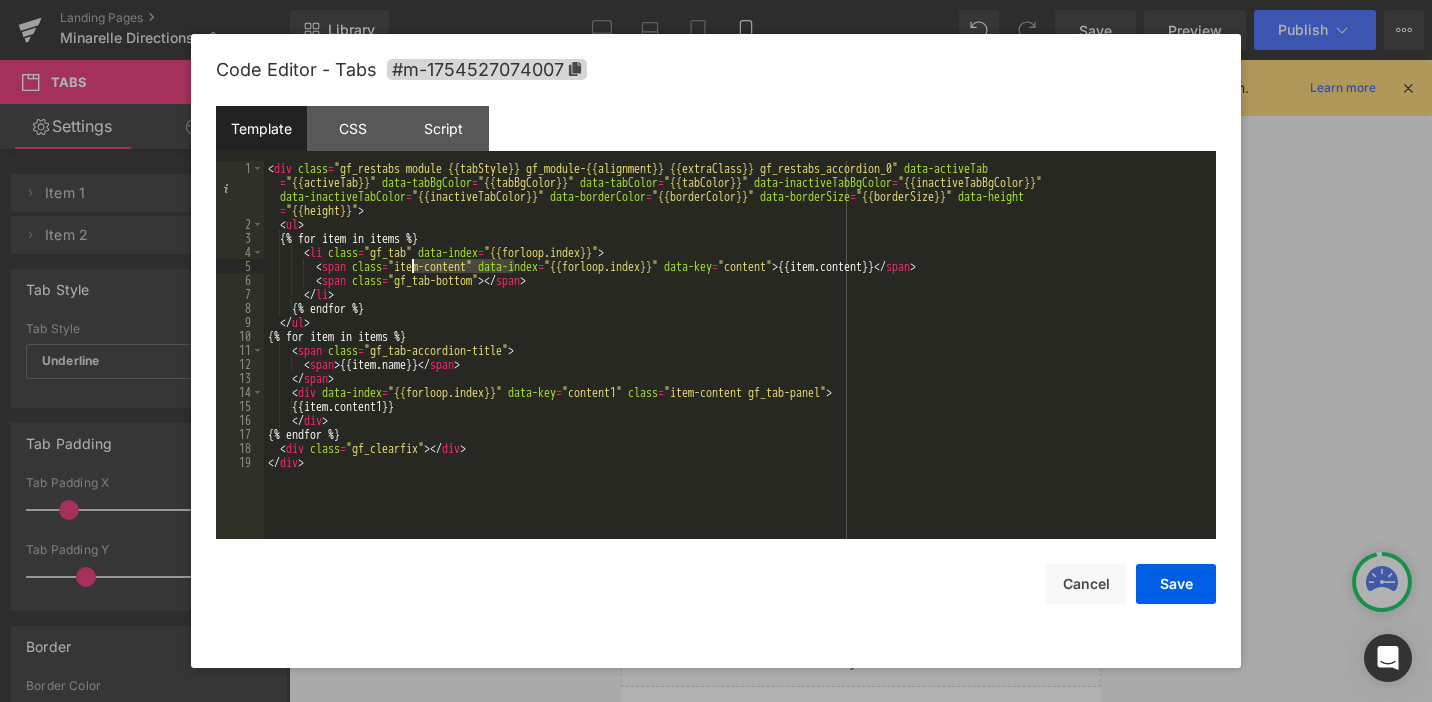 drag, startPoint x: 515, startPoint y: 262, endPoint x: 415, endPoint y: 269, distance: 100.2447 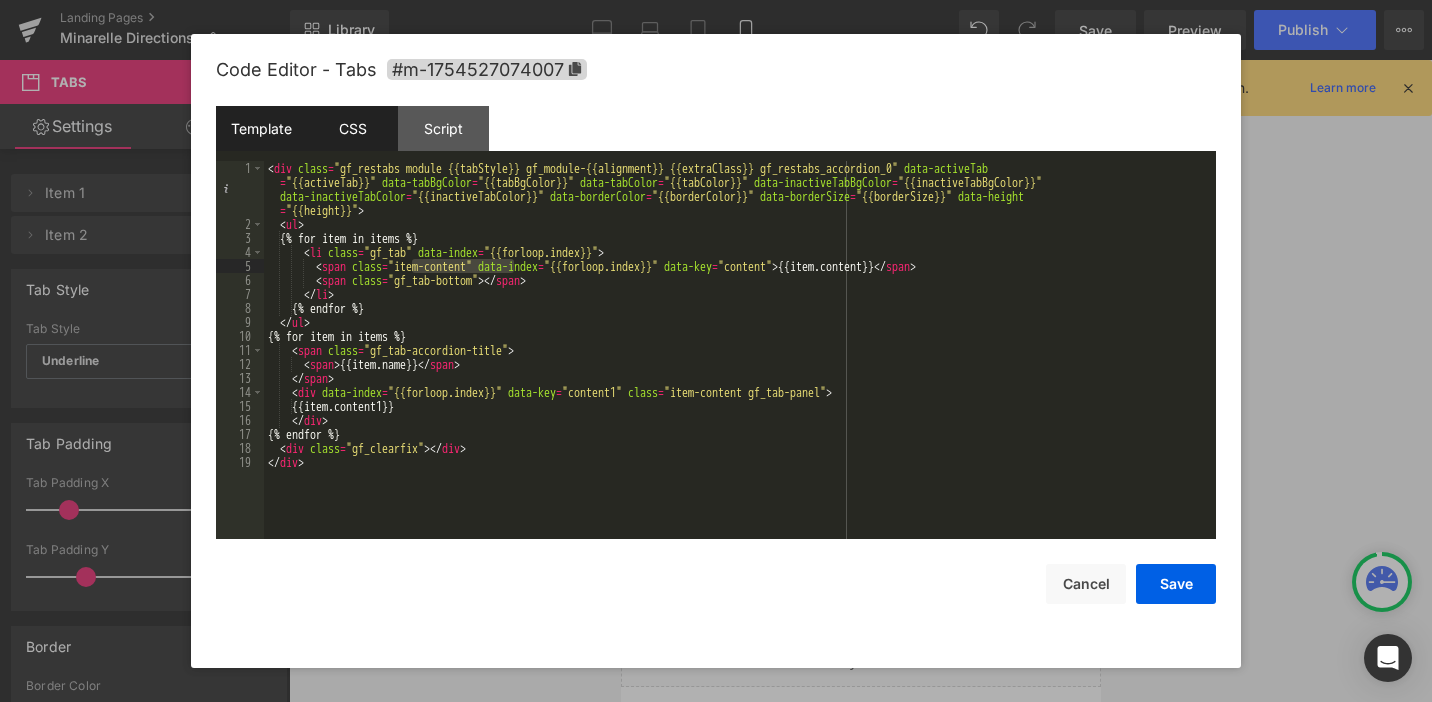 click on "CSS" at bounding box center (352, 128) 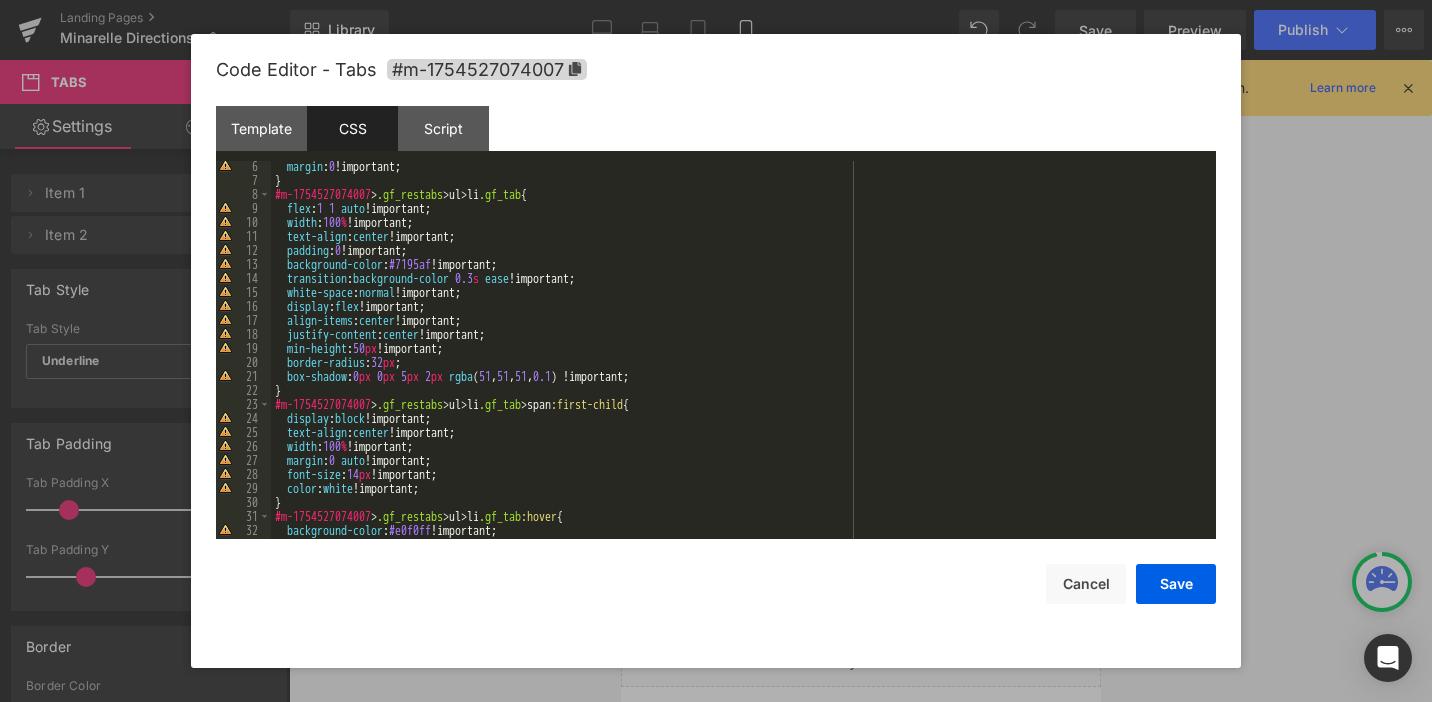 scroll, scrollTop: 72, scrollLeft: 0, axis: vertical 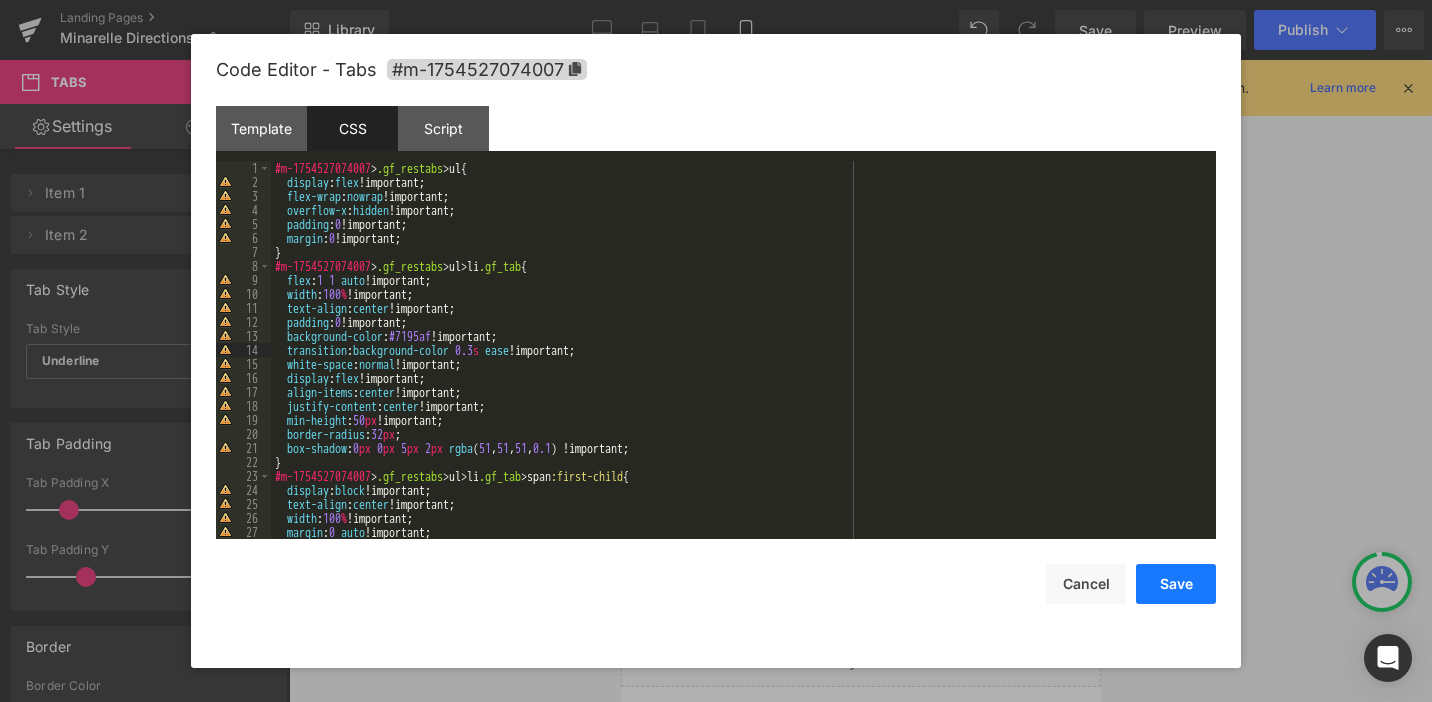 click on "Save" at bounding box center (1176, 584) 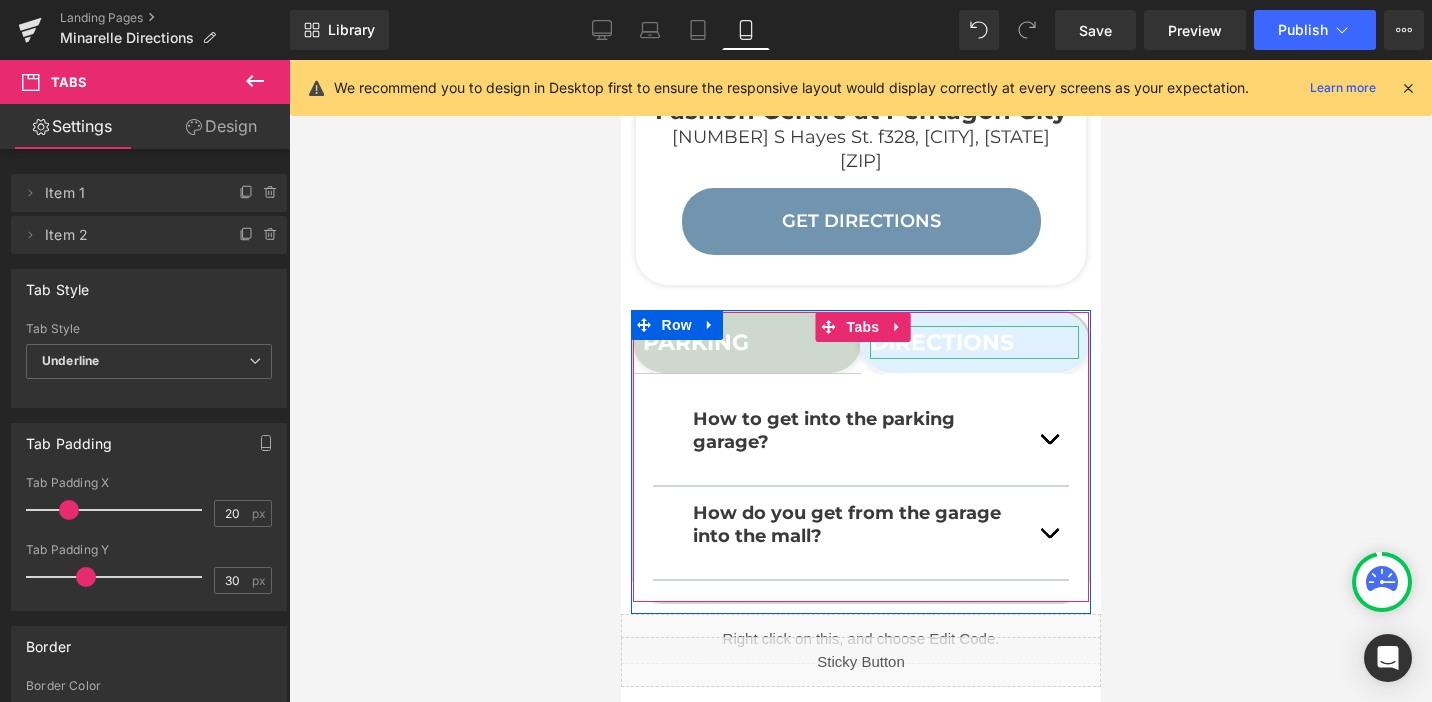 click on "DIRECTIONS" at bounding box center [941, 342] 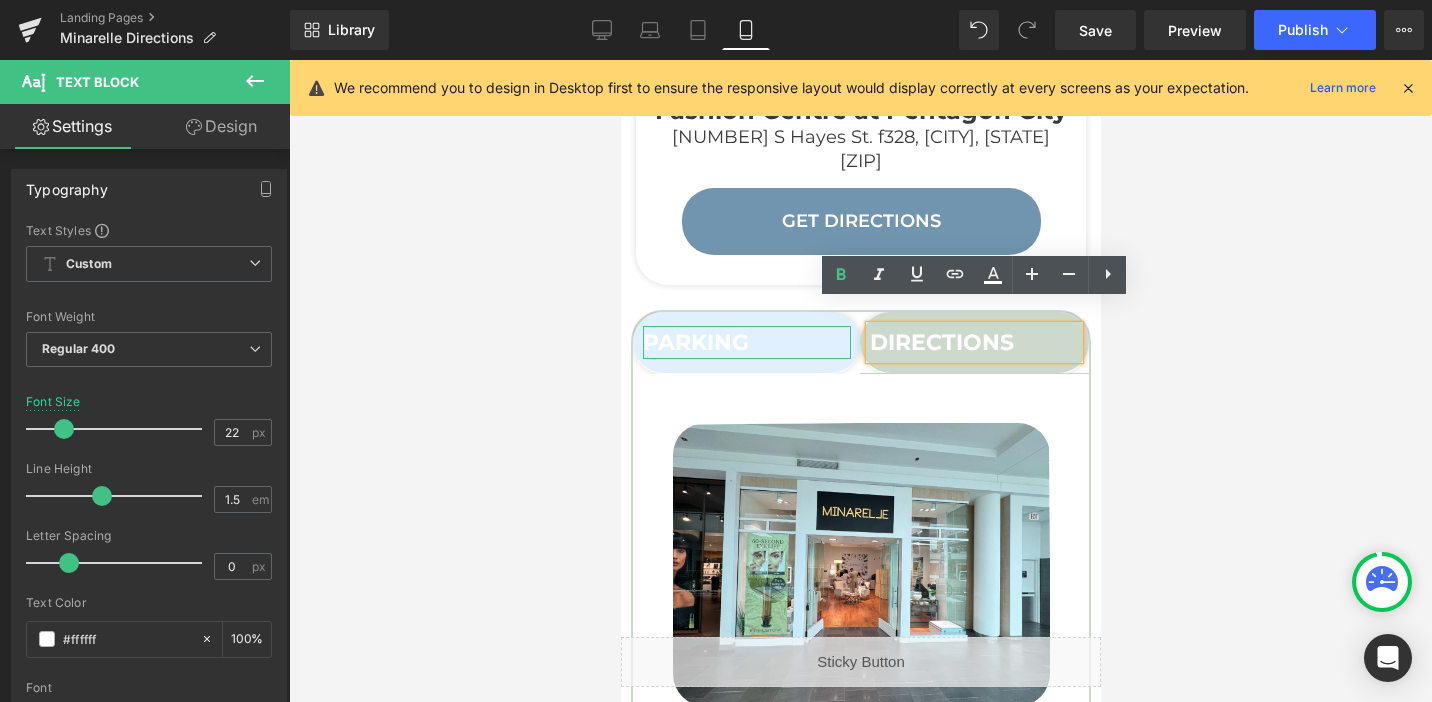 click on "PARKING" at bounding box center (695, 342) 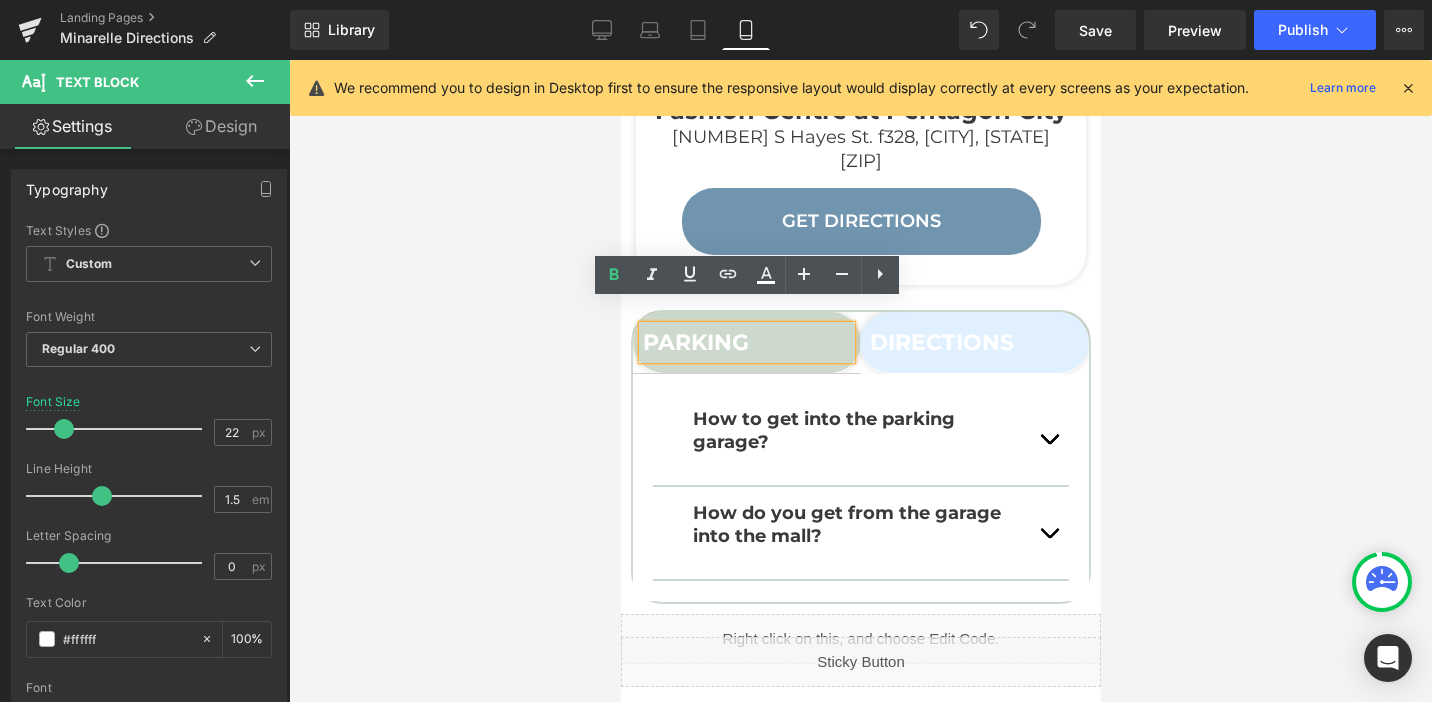 click on "DIRECTIONS Text Block" at bounding box center (973, 342) 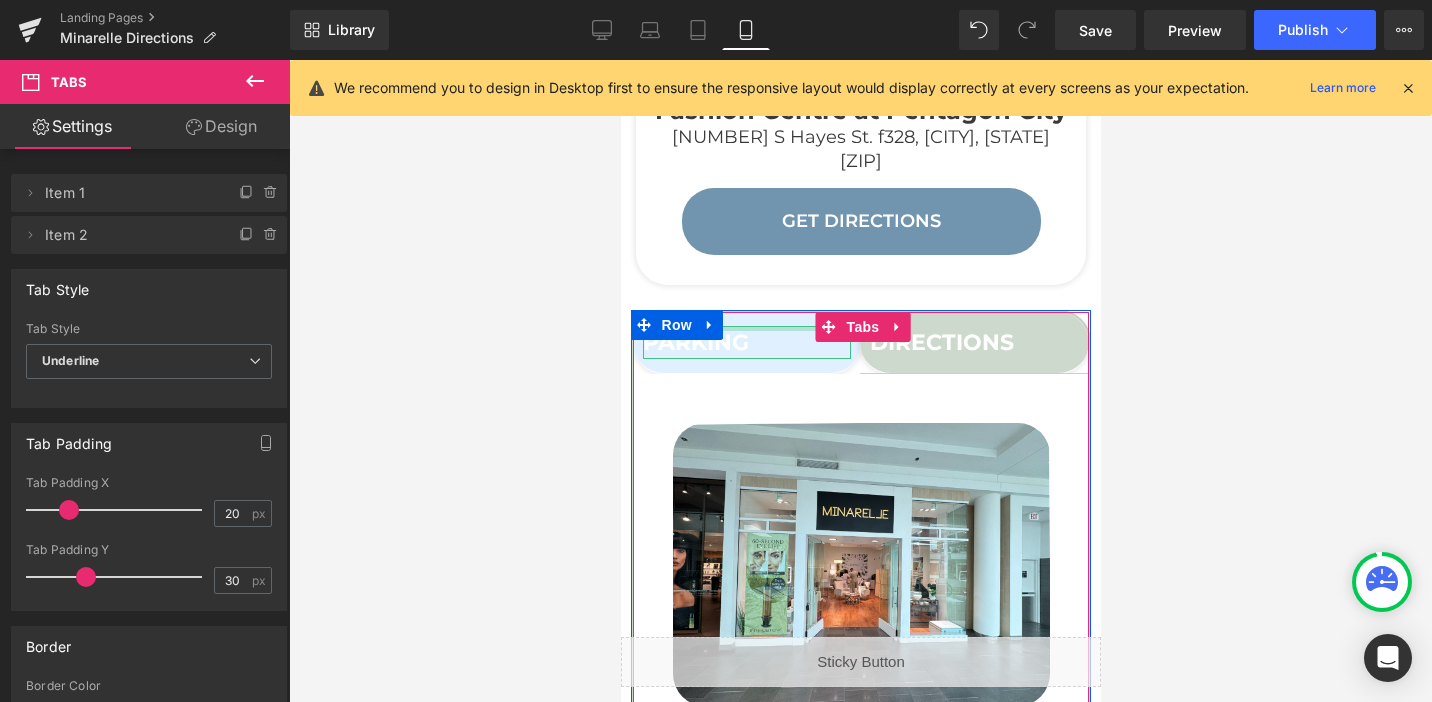 click at bounding box center [746, 328] 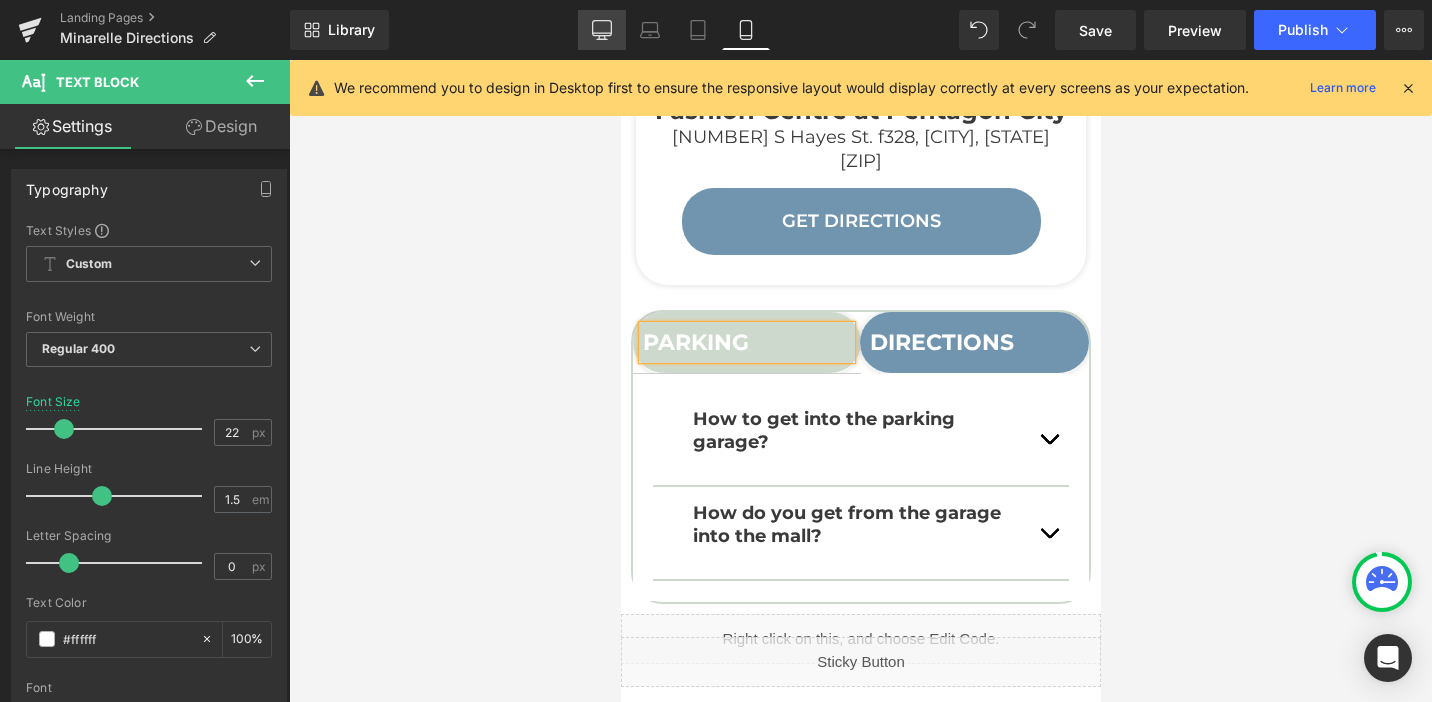click on "Desktop" at bounding box center (602, 30) 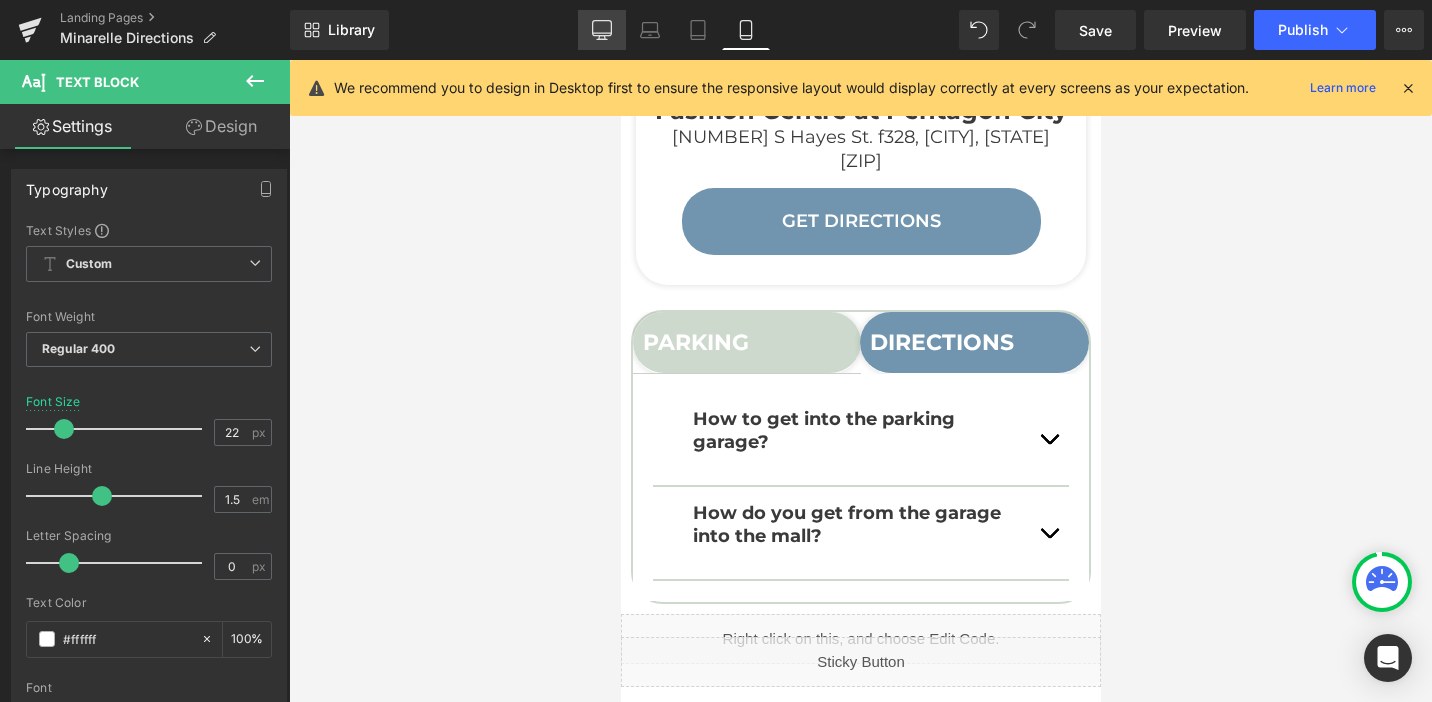 type on "24" 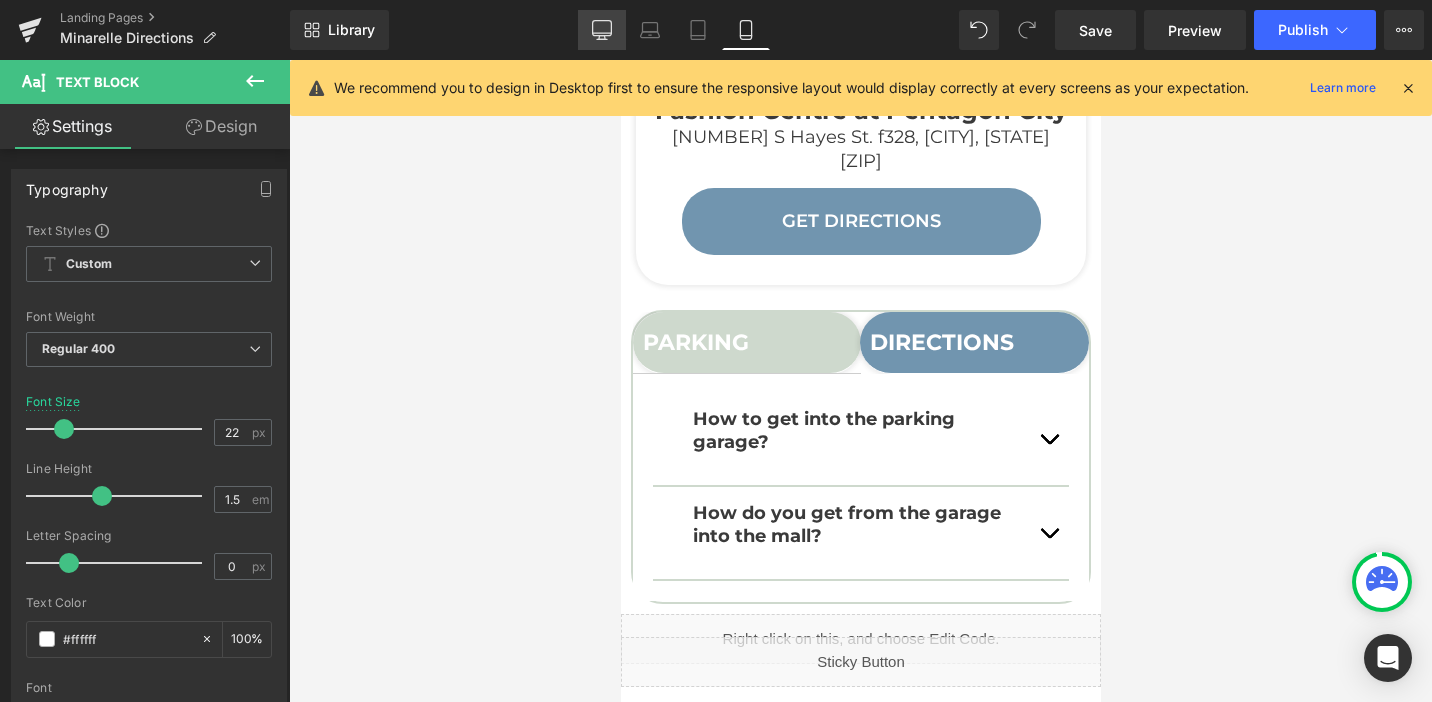type on "100" 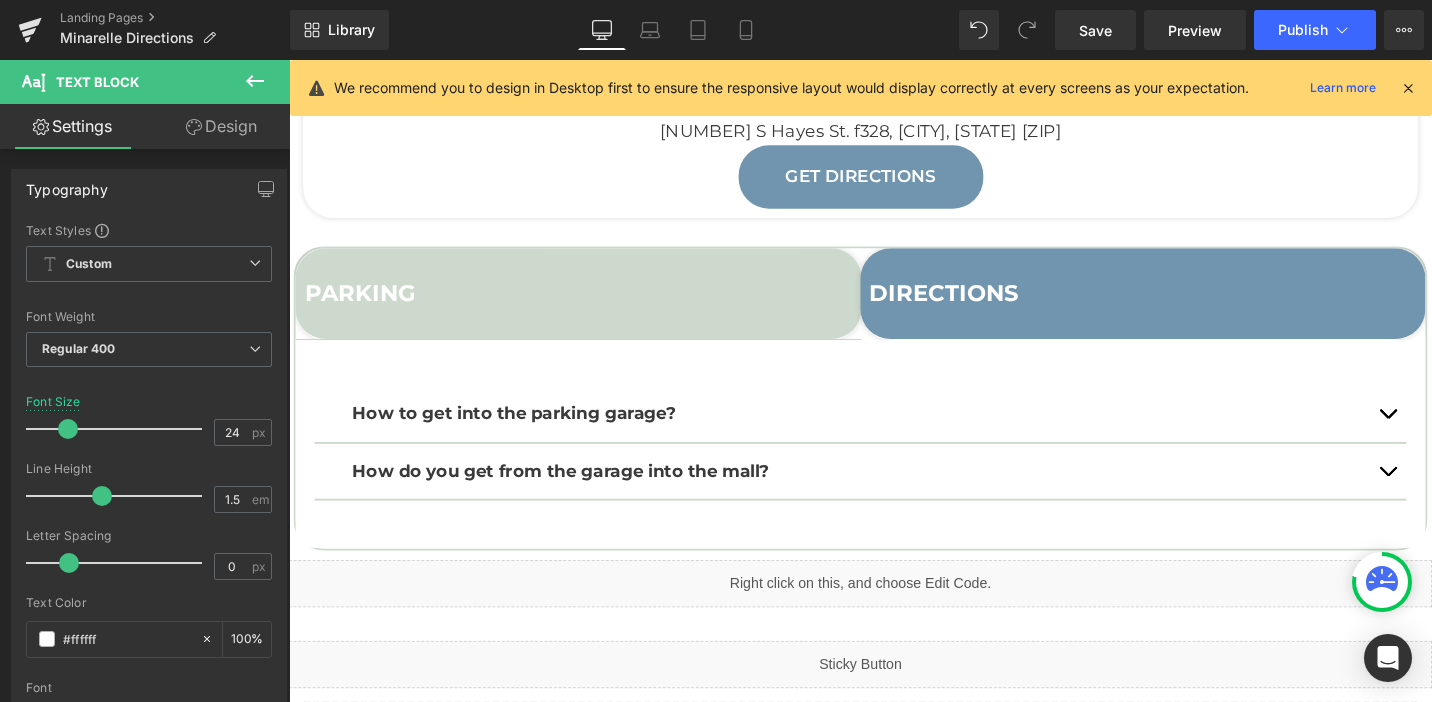 scroll, scrollTop: 702, scrollLeft: 0, axis: vertical 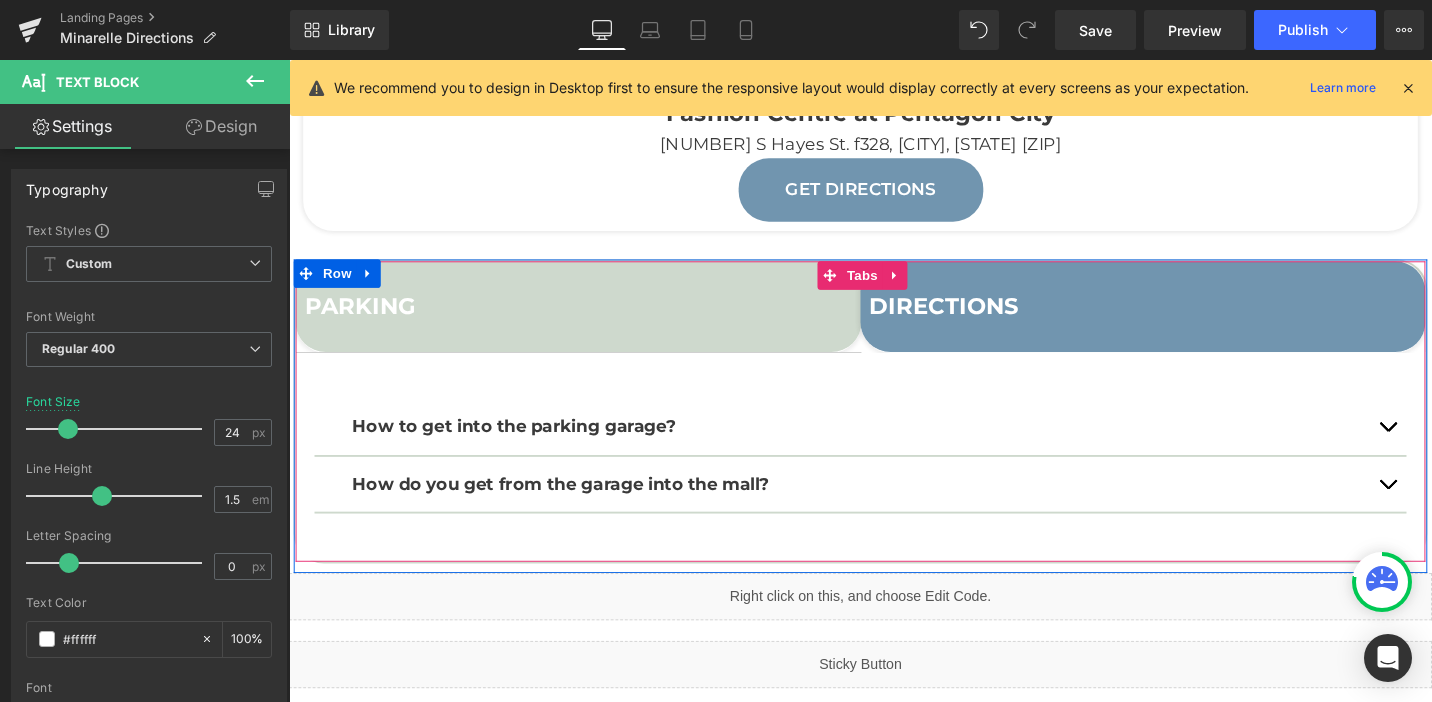 click on "How to get into the parking garage? Text Block
You’ve got two main options to enter the parking garage at Fashion Centre at Pentagon City: Army Navy Drive  (main entrance) 15th Street South  (side entrance) Both streets take you to the same underground garage. Text Block
How do you get from the garage into the mall? Text Block
The easiest move?  Park on  Level P1 . It’s right next to  Macy’s , so you’ll be steps away from the center of the mall. Text Block" at bounding box center (894, 480) 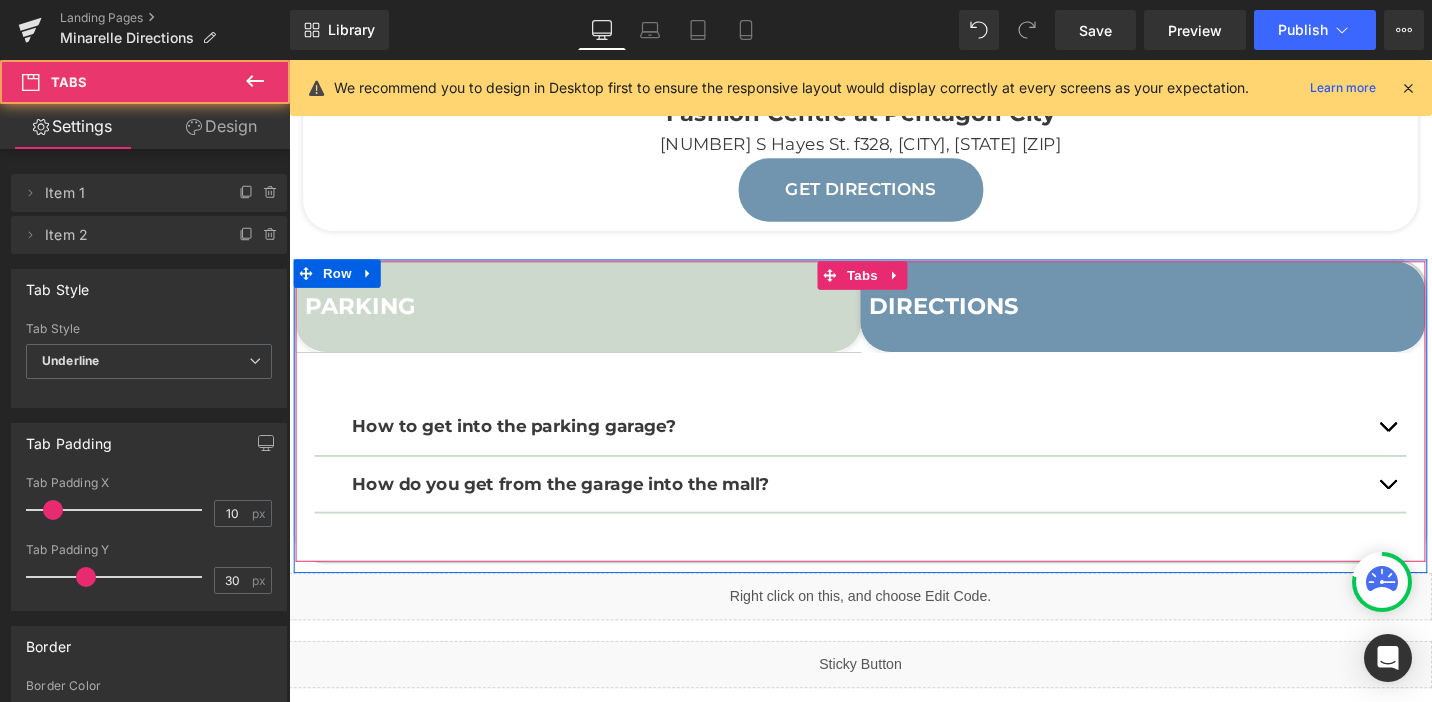 click on "PARKING
Text Block" at bounding box center (595, 321) 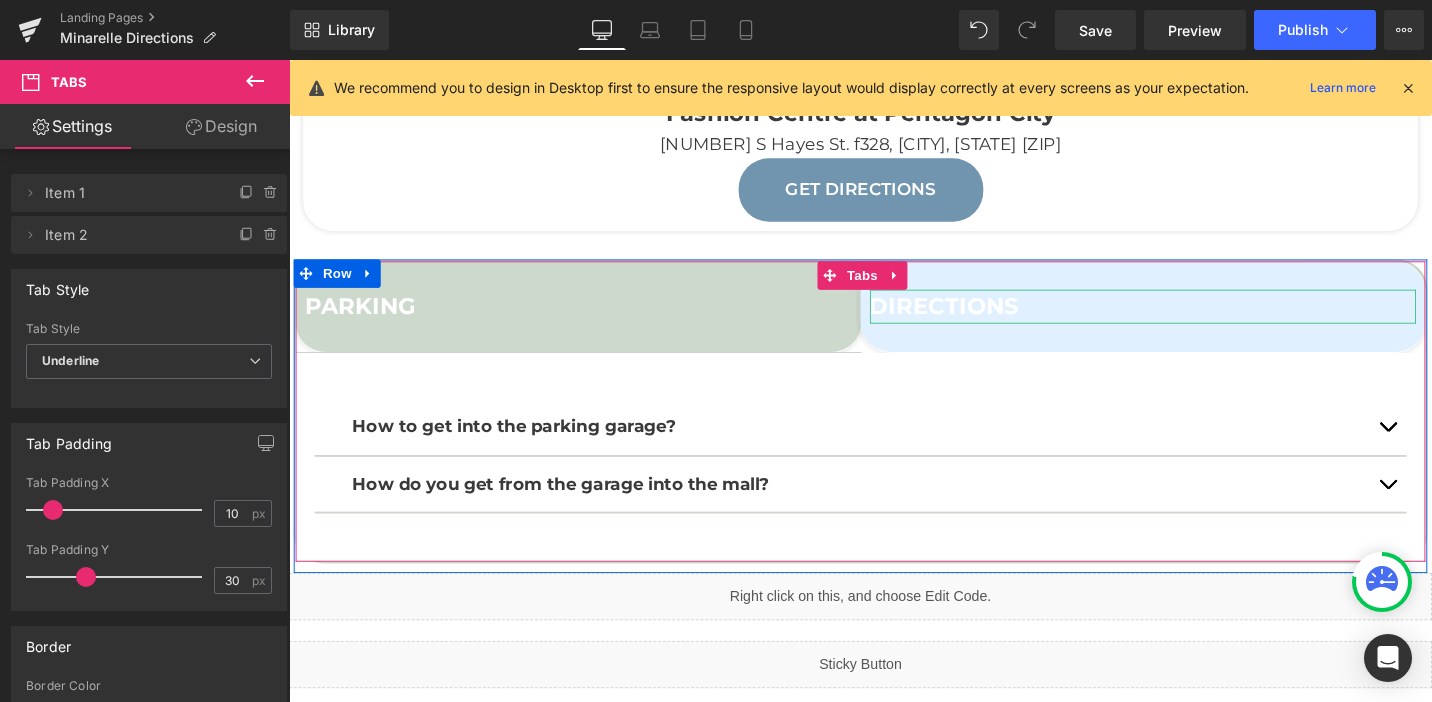 click on "DIRECTIONS" at bounding box center [982, 320] 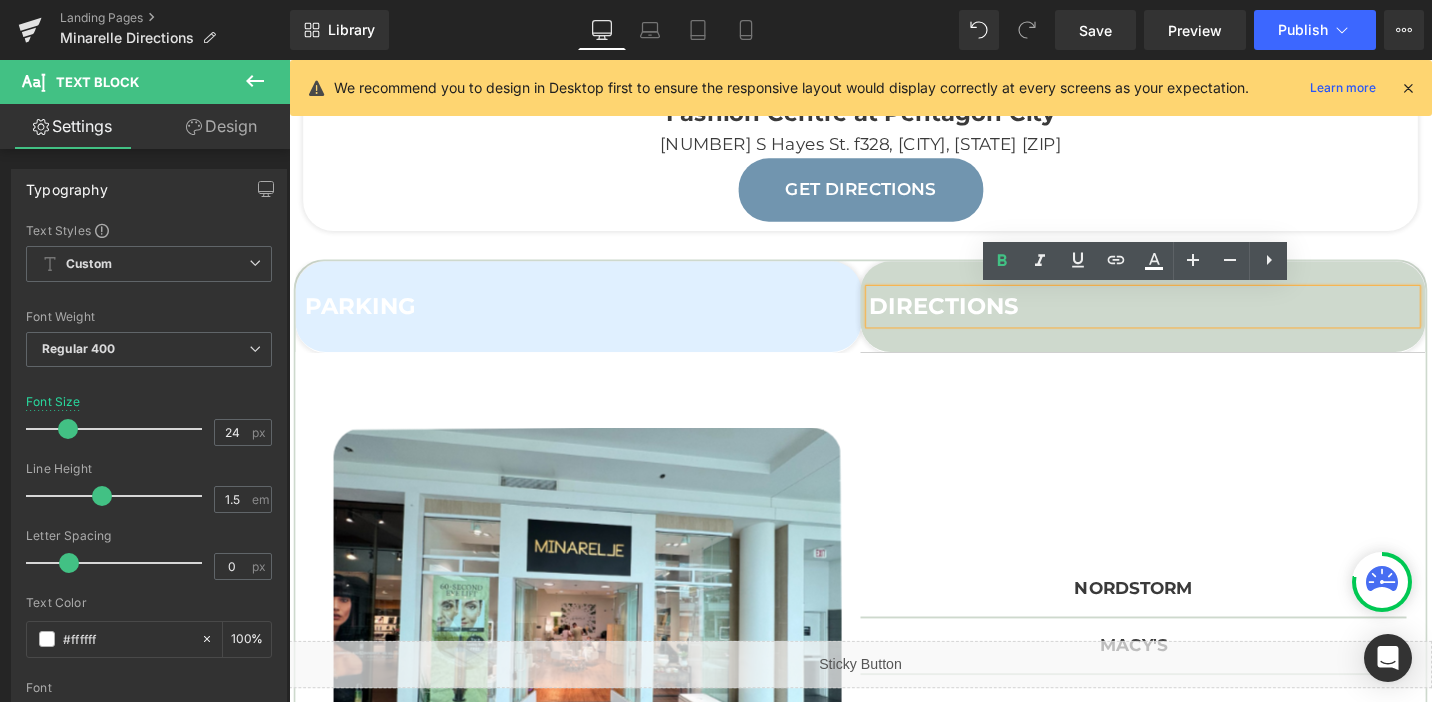 click on "PARKING
Text Block" at bounding box center [595, 321] 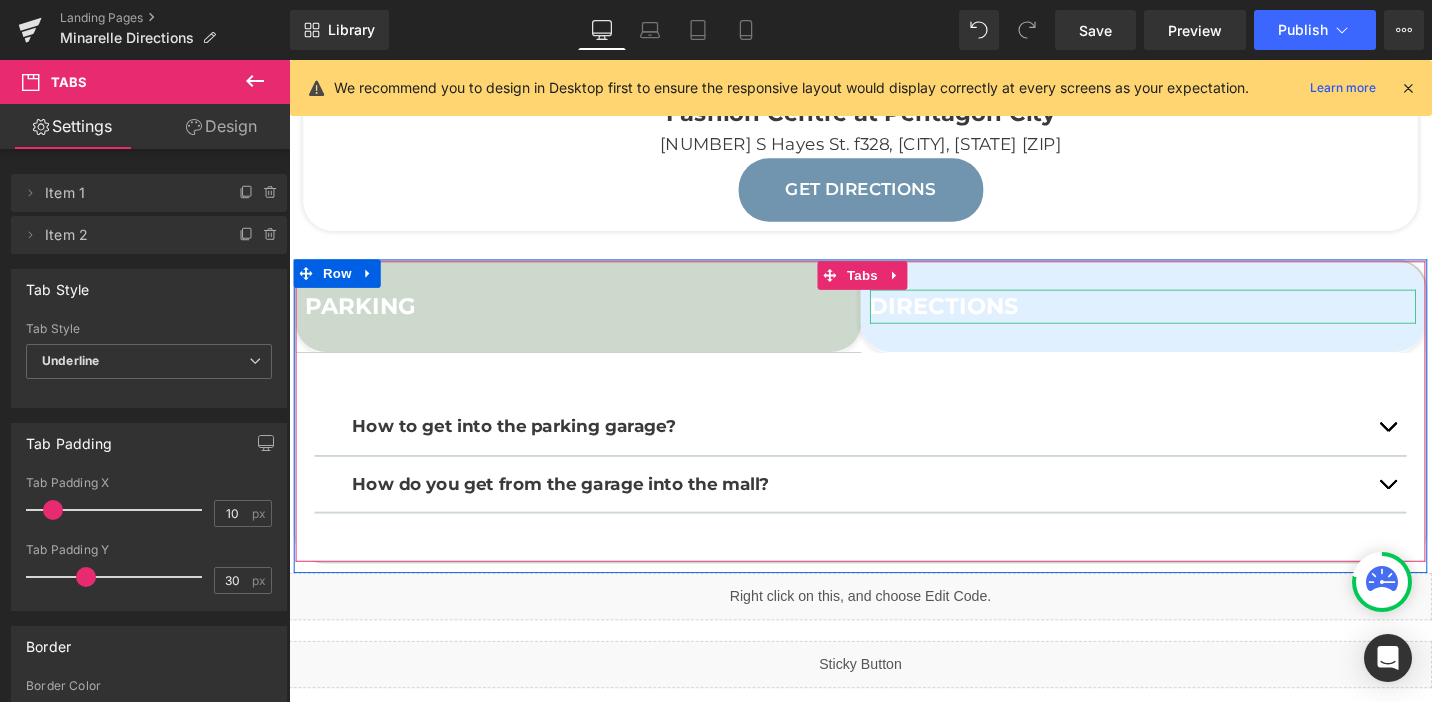 click on "DIRECTIONS" at bounding box center (982, 320) 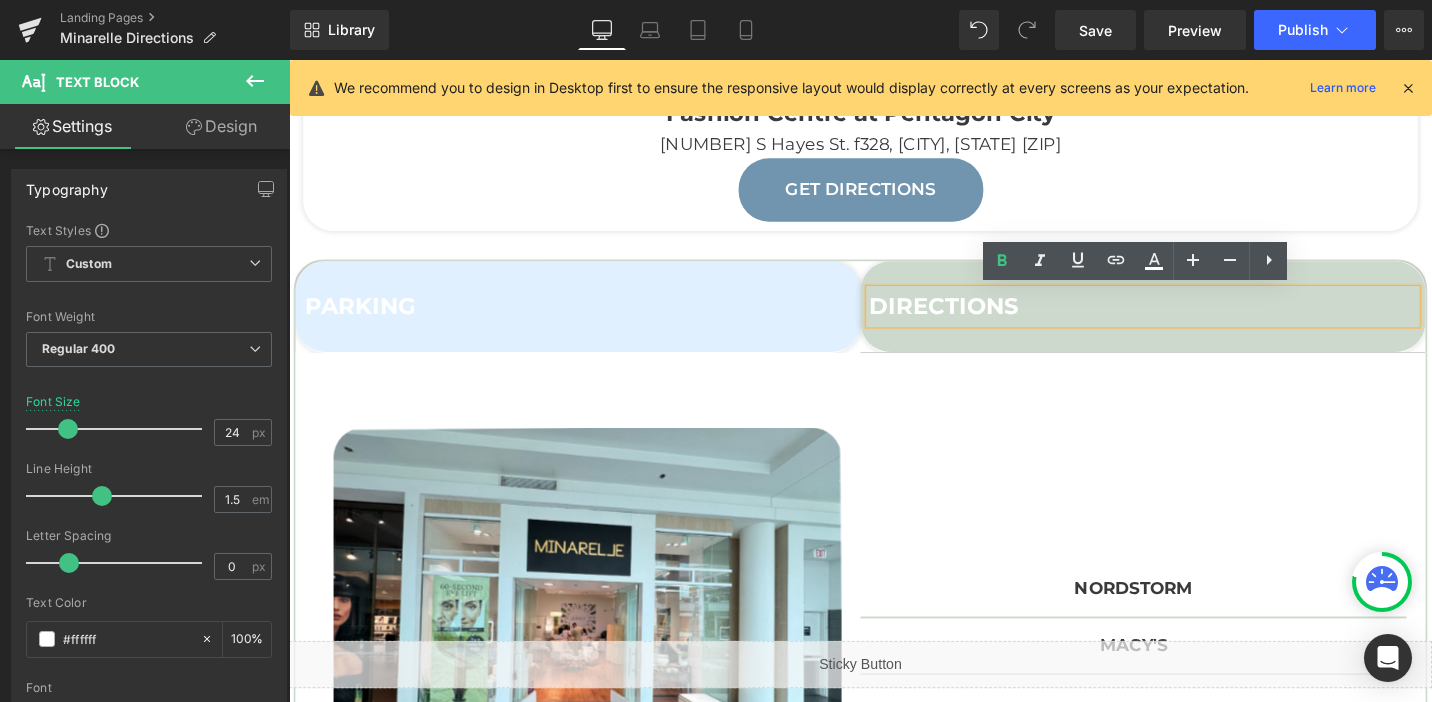 click on "PARKING
Text Block" at bounding box center [595, 321] 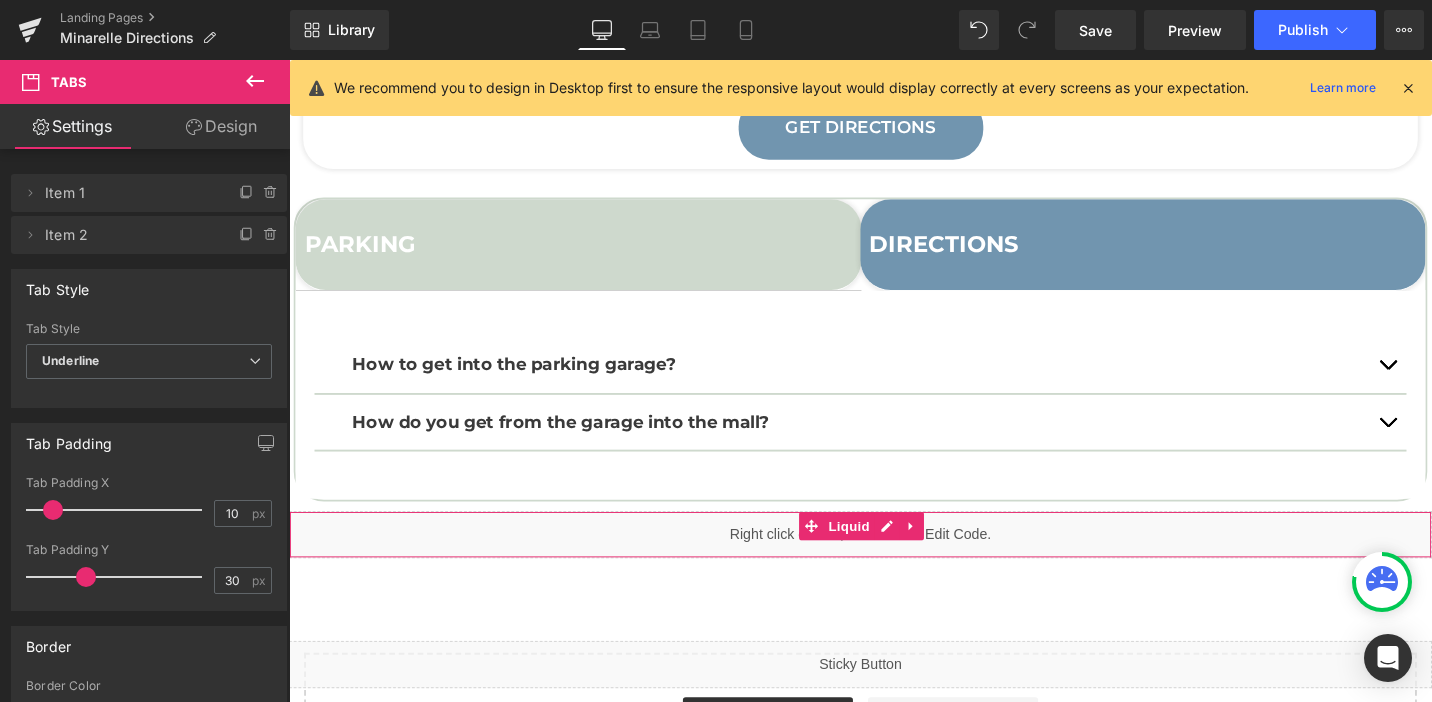 scroll, scrollTop: 764, scrollLeft: 0, axis: vertical 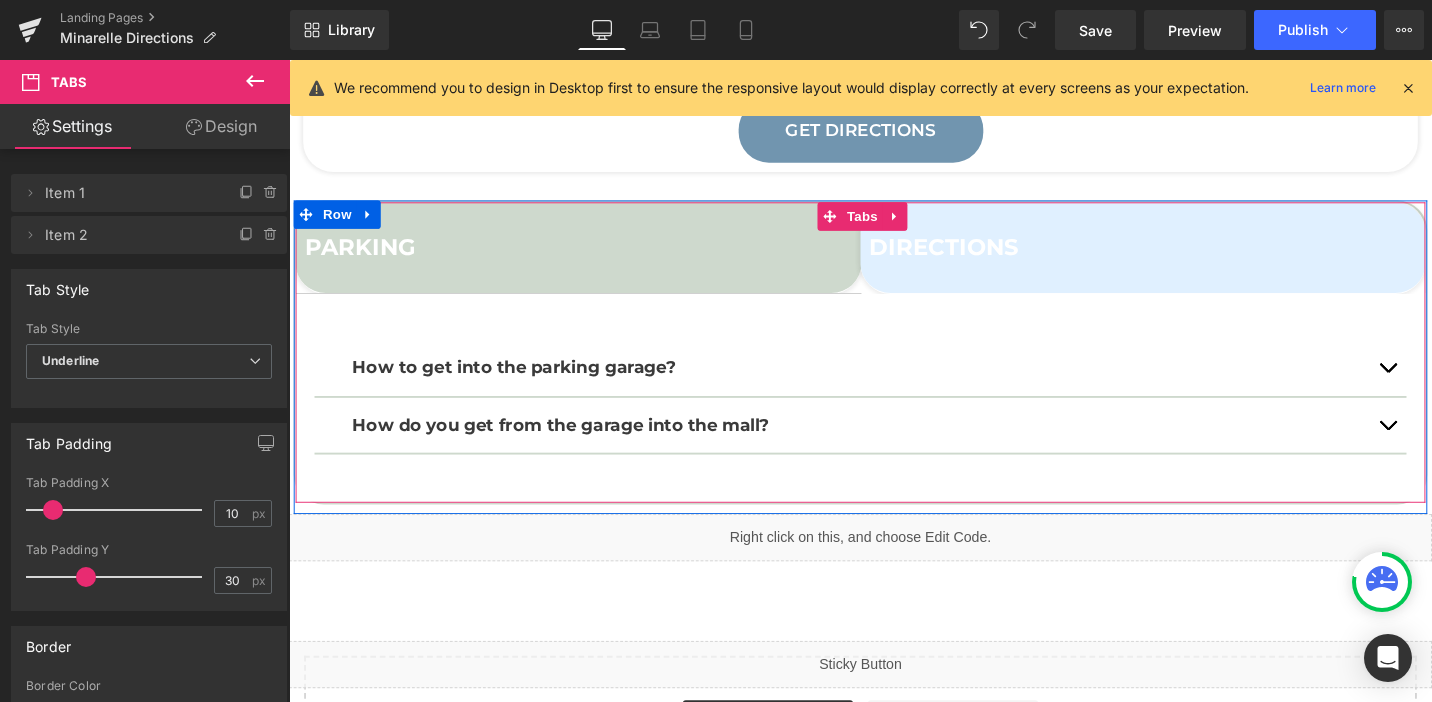 click on "DIRECTIONS Text Block" at bounding box center (1193, 259) 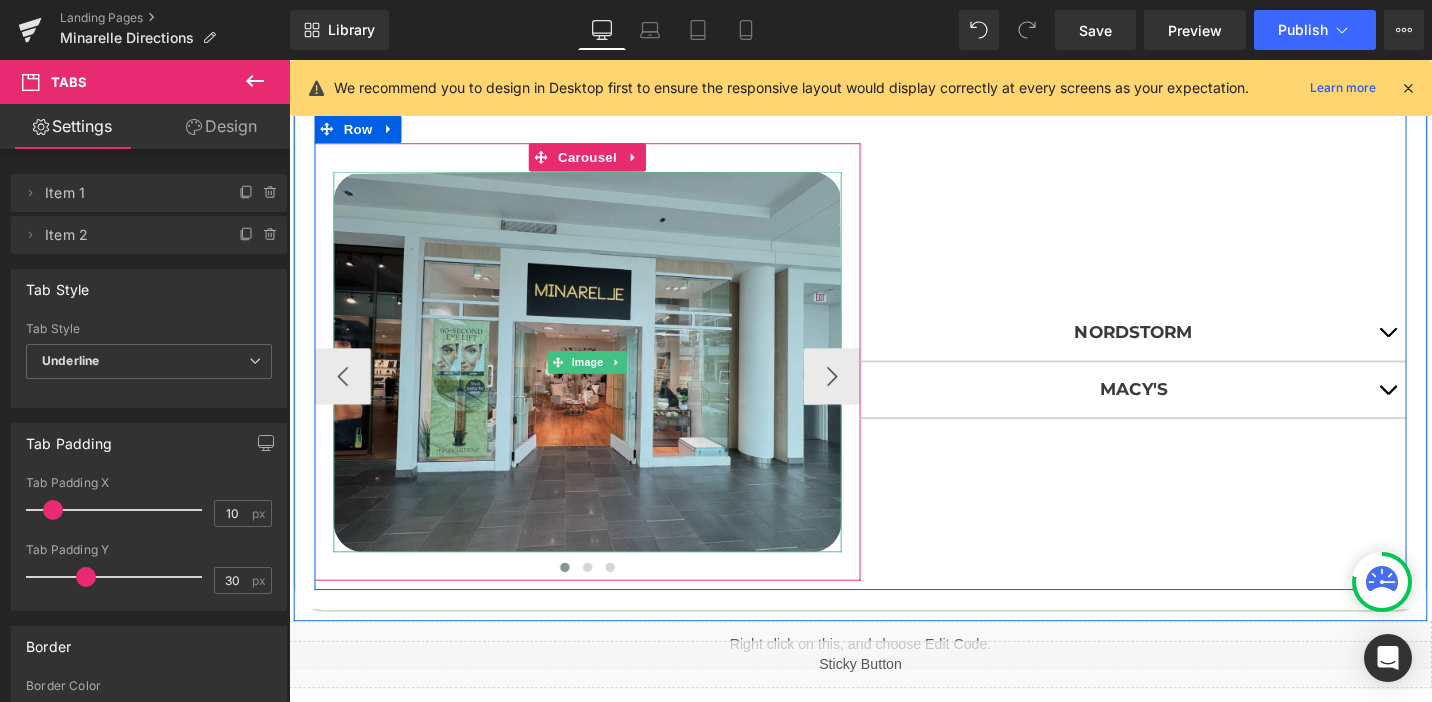 scroll, scrollTop: 1048, scrollLeft: 0, axis: vertical 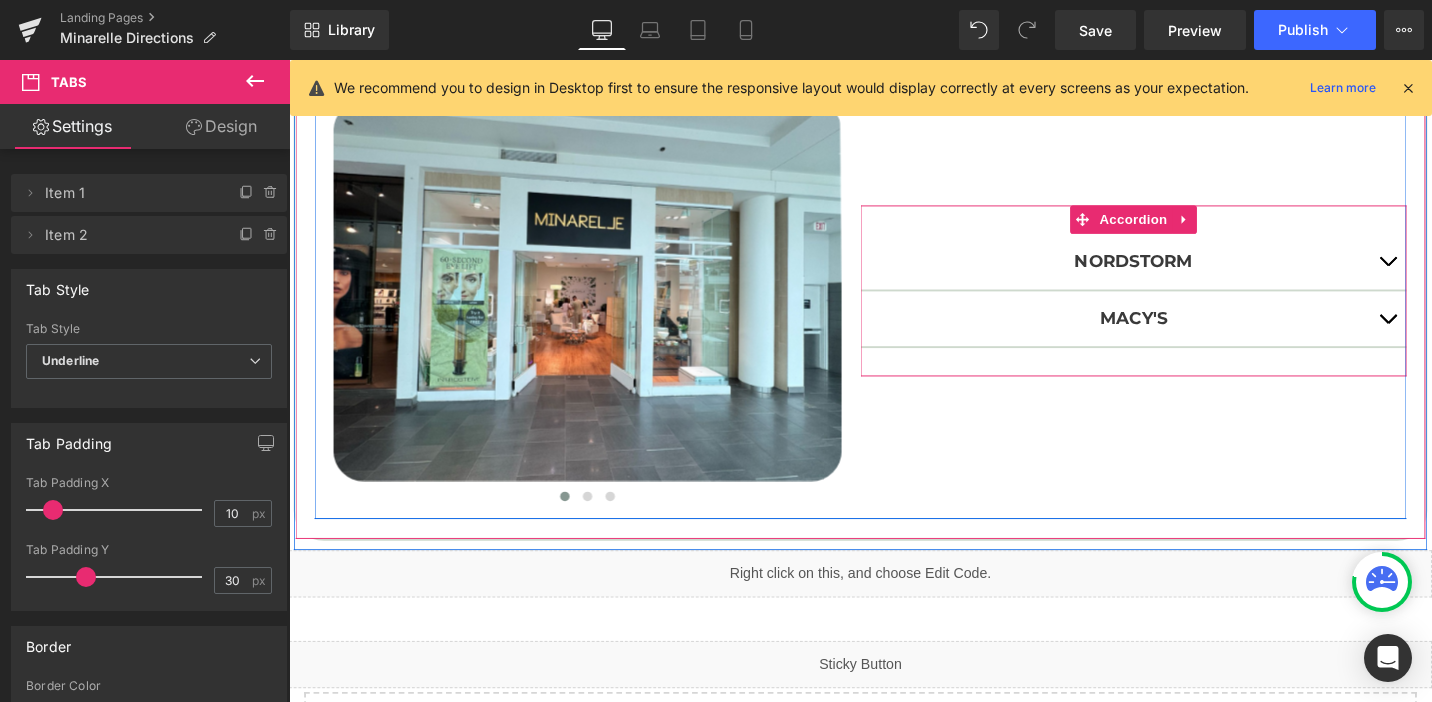 click at bounding box center [1452, 273] 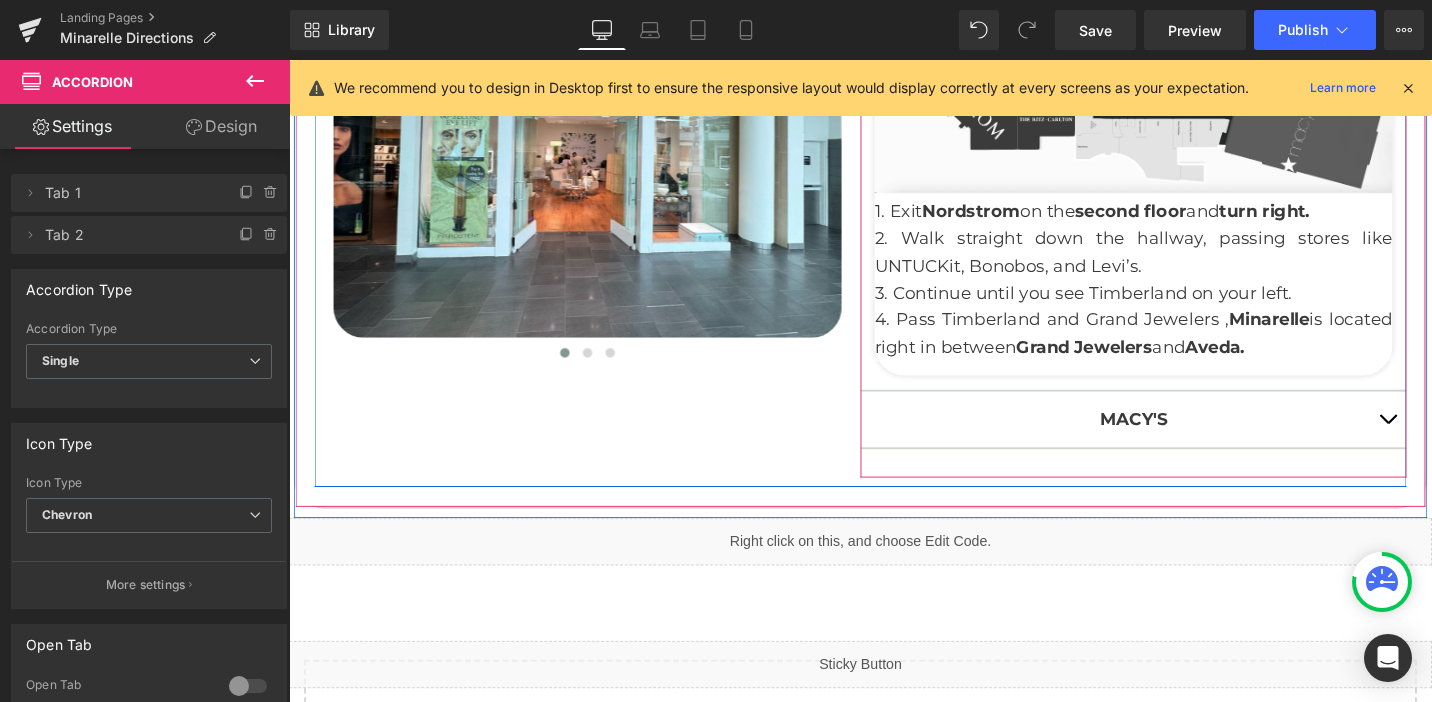 click at bounding box center (1452, 440) 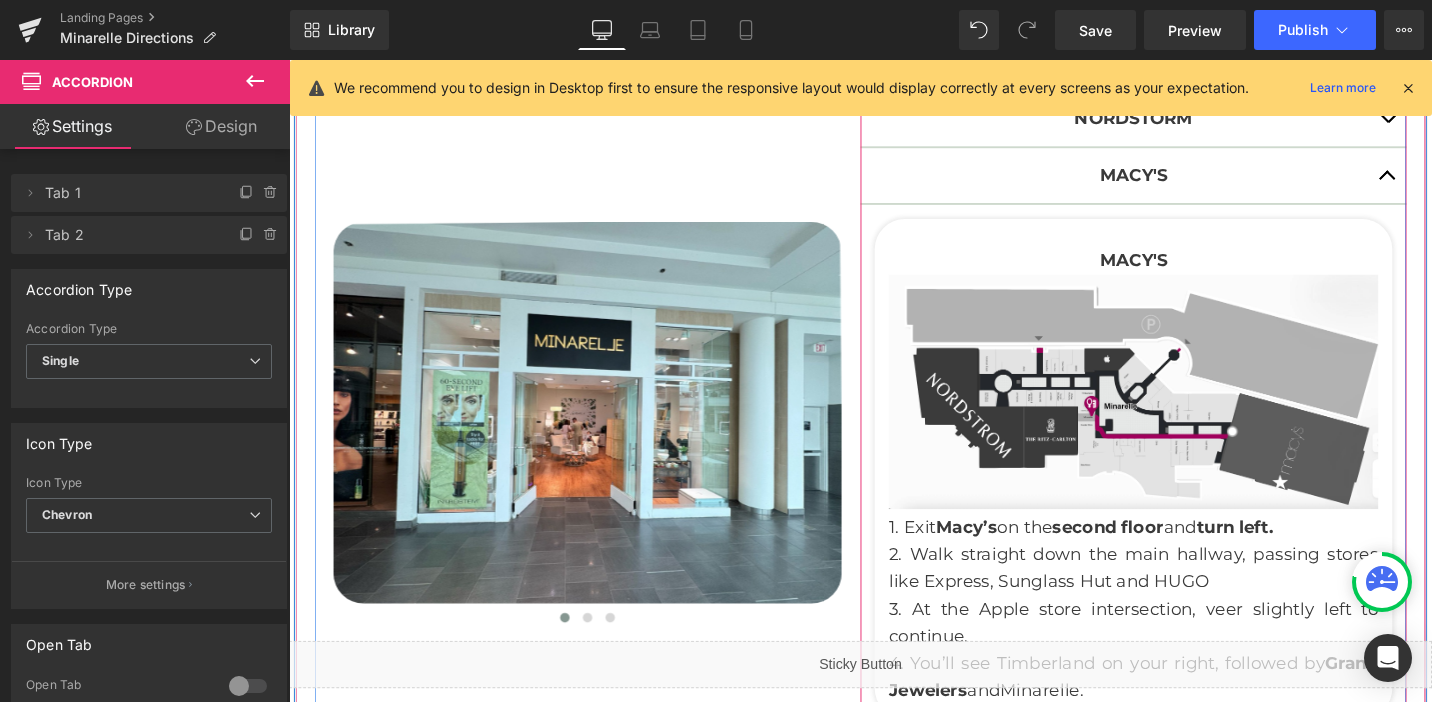 scroll, scrollTop: 1056, scrollLeft: 0, axis: vertical 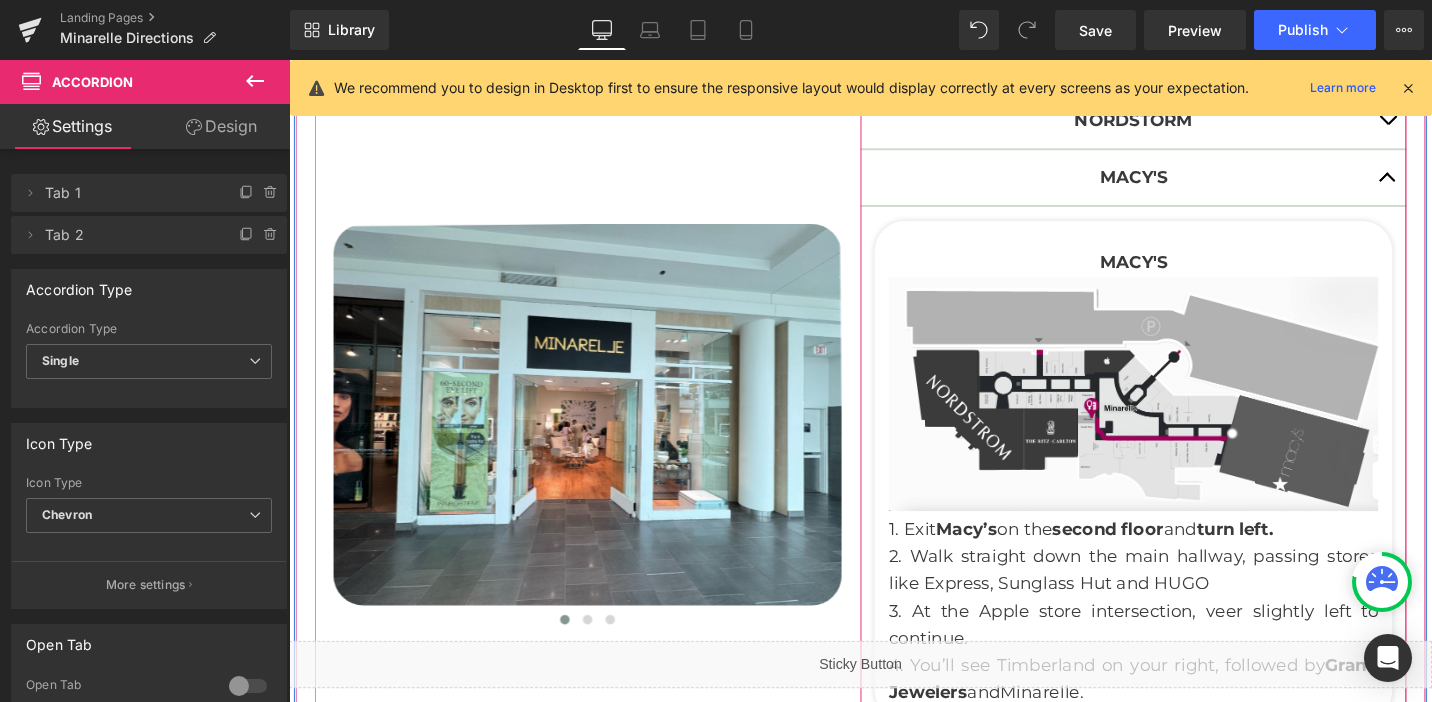 click at bounding box center (1452, 124) 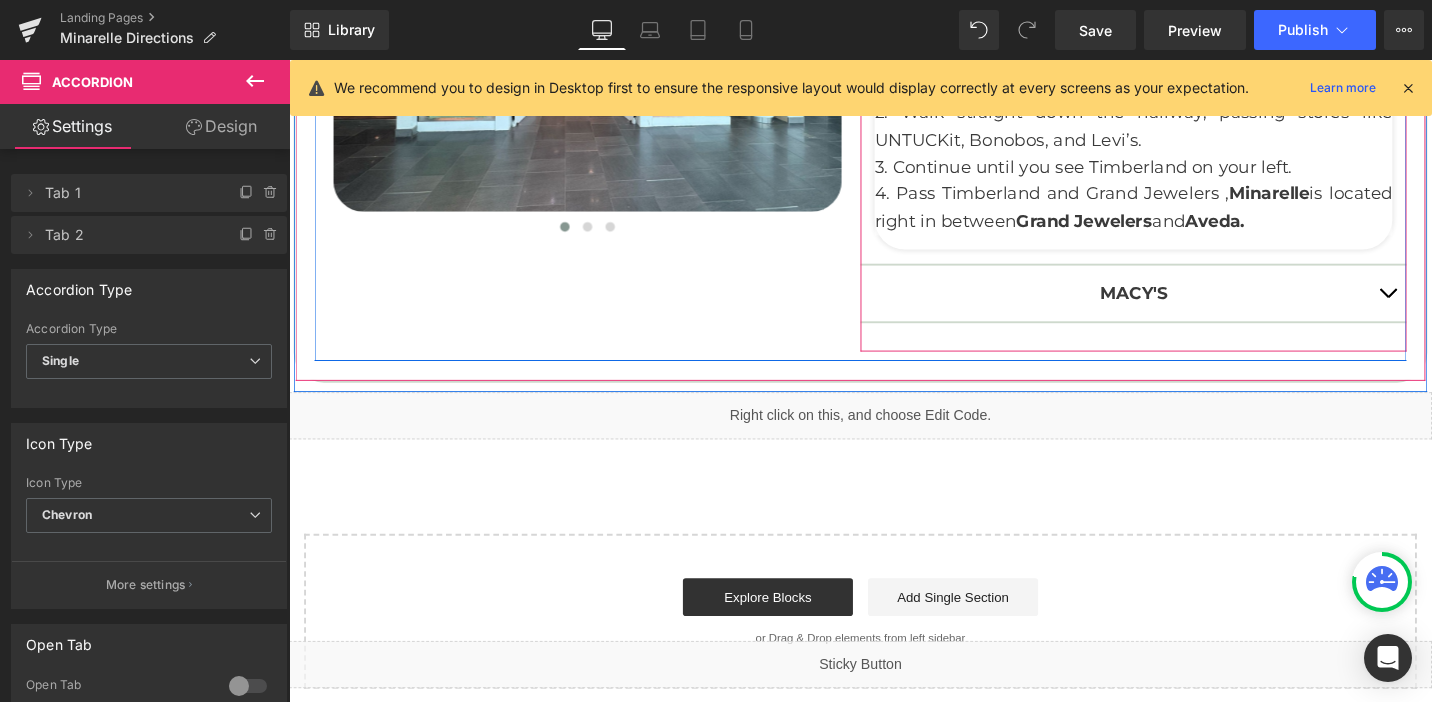 click at bounding box center (1452, 307) 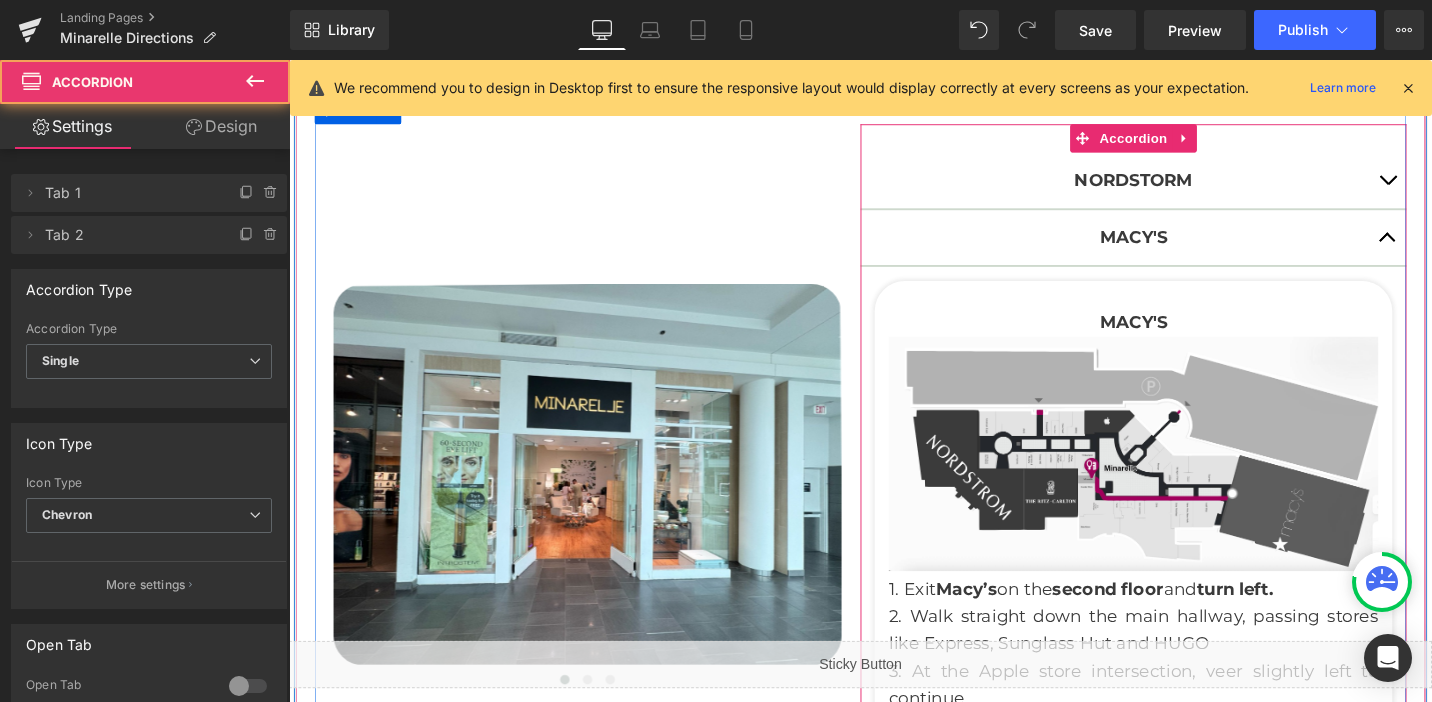 scroll, scrollTop: 934, scrollLeft: 0, axis: vertical 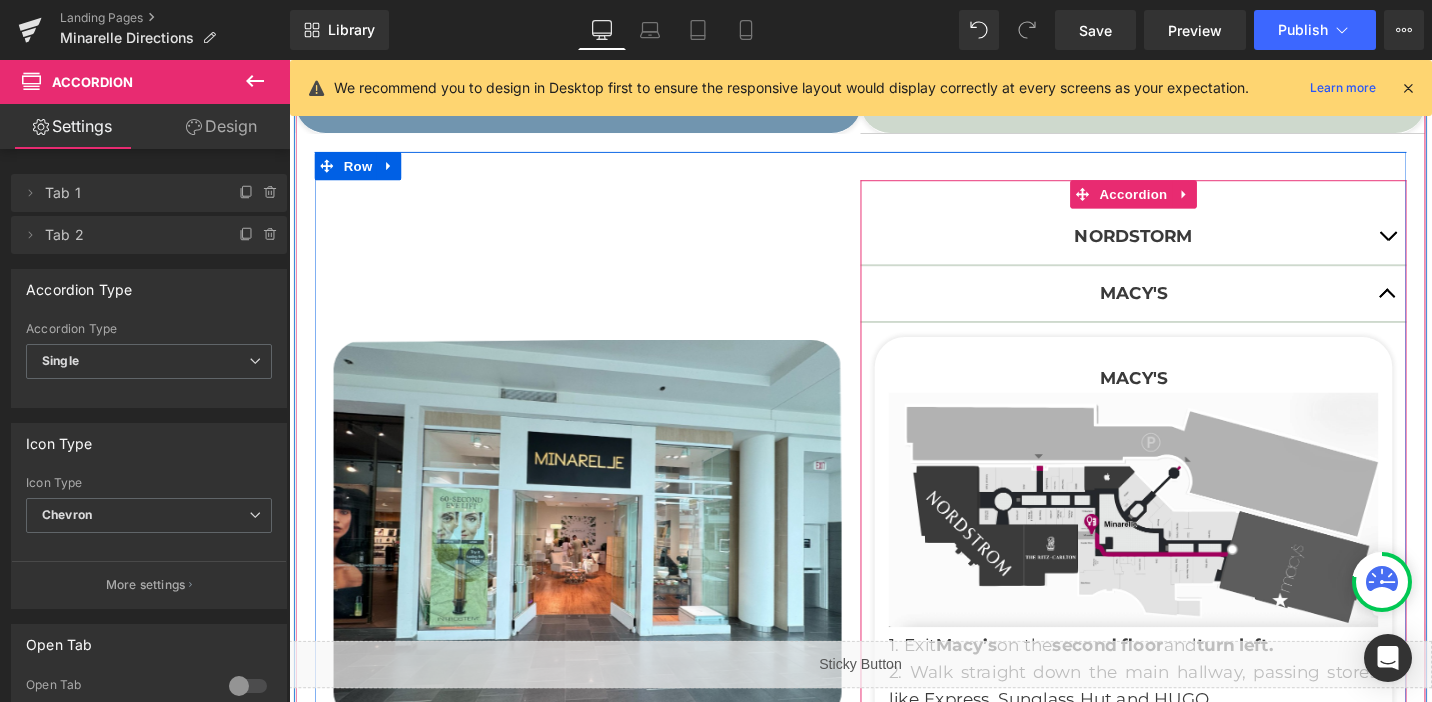 click on "MACY'S Text Block" at bounding box center [1183, 397] 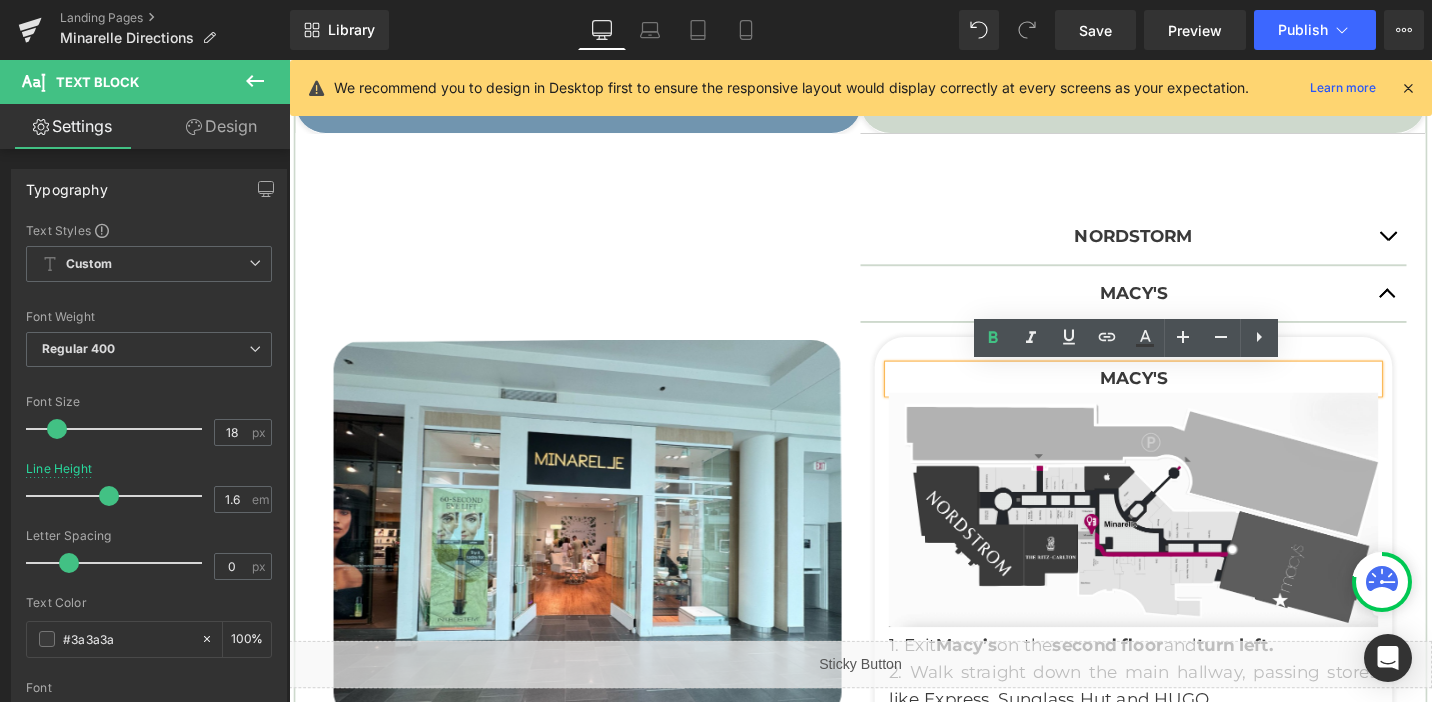 click on "MACY'S Text Block" at bounding box center (1183, 308) 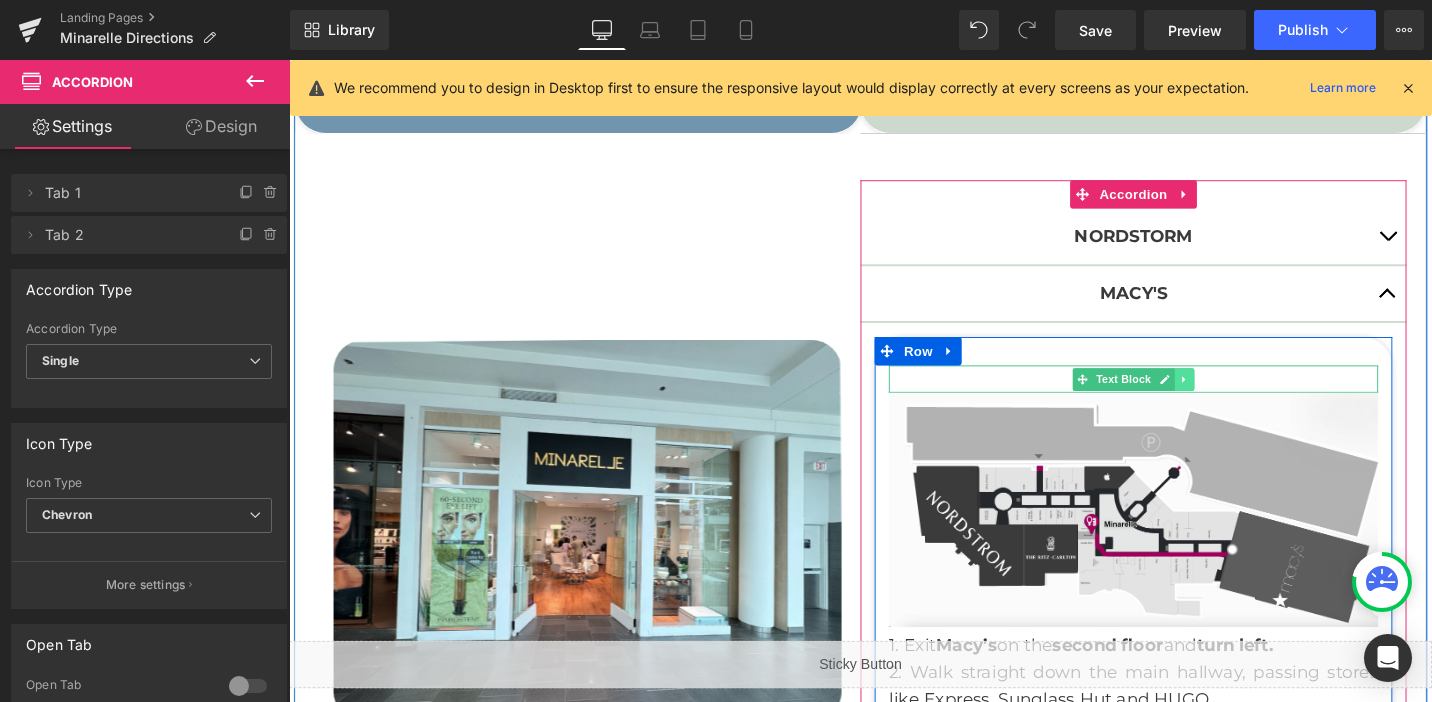 click at bounding box center [1237, 398] 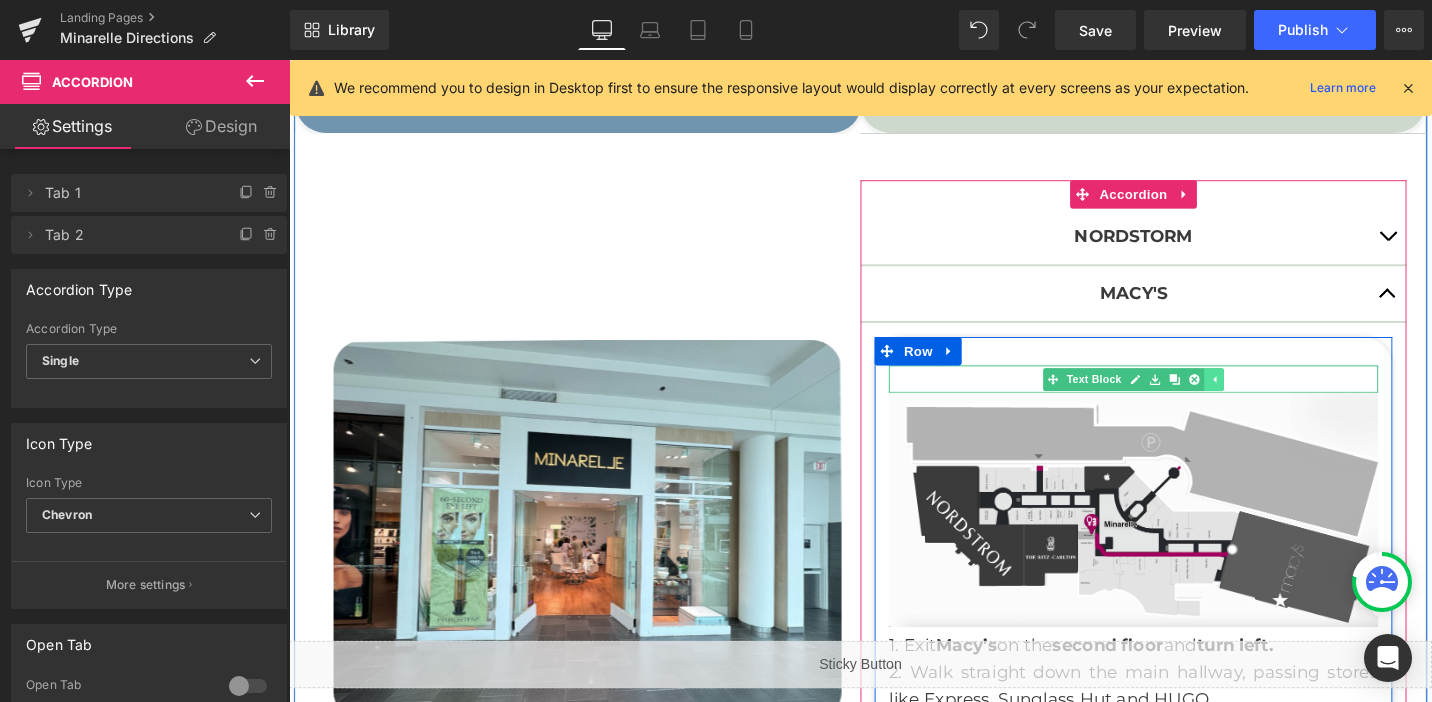 click 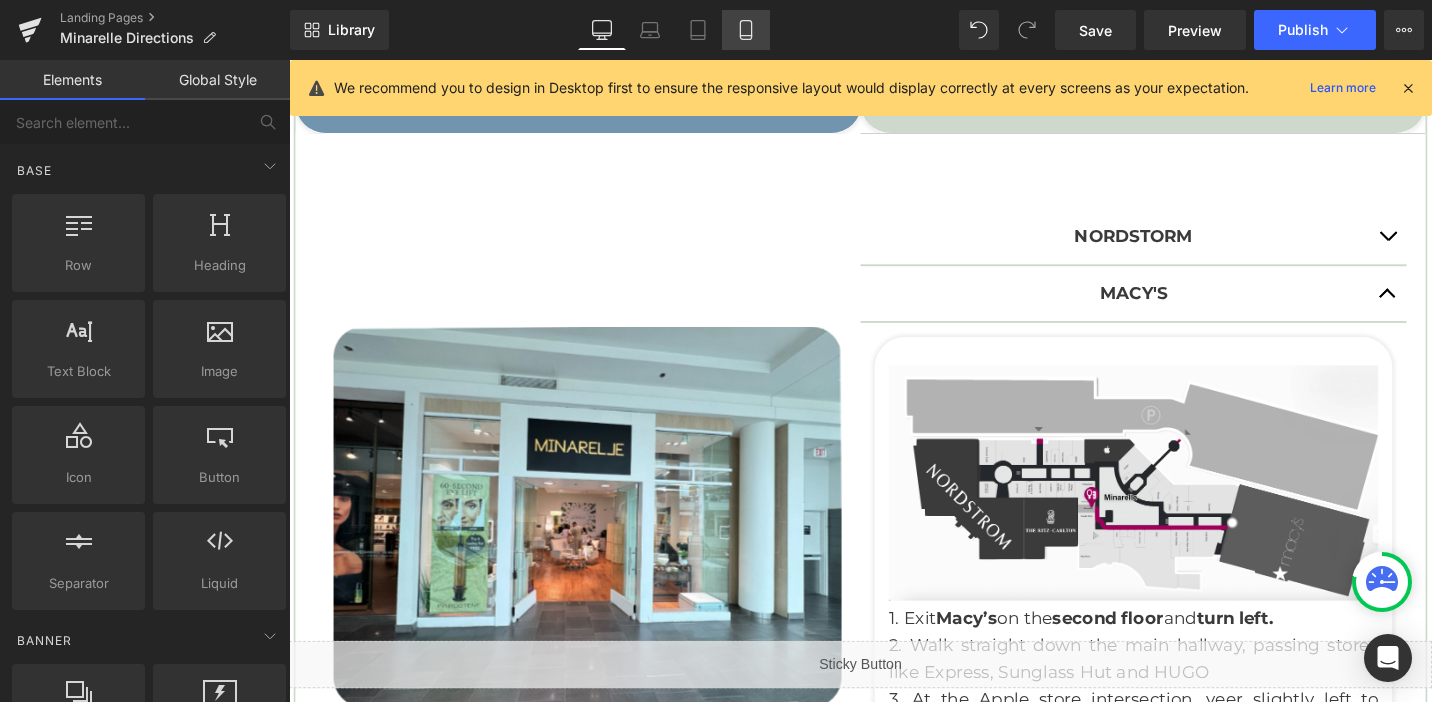 click 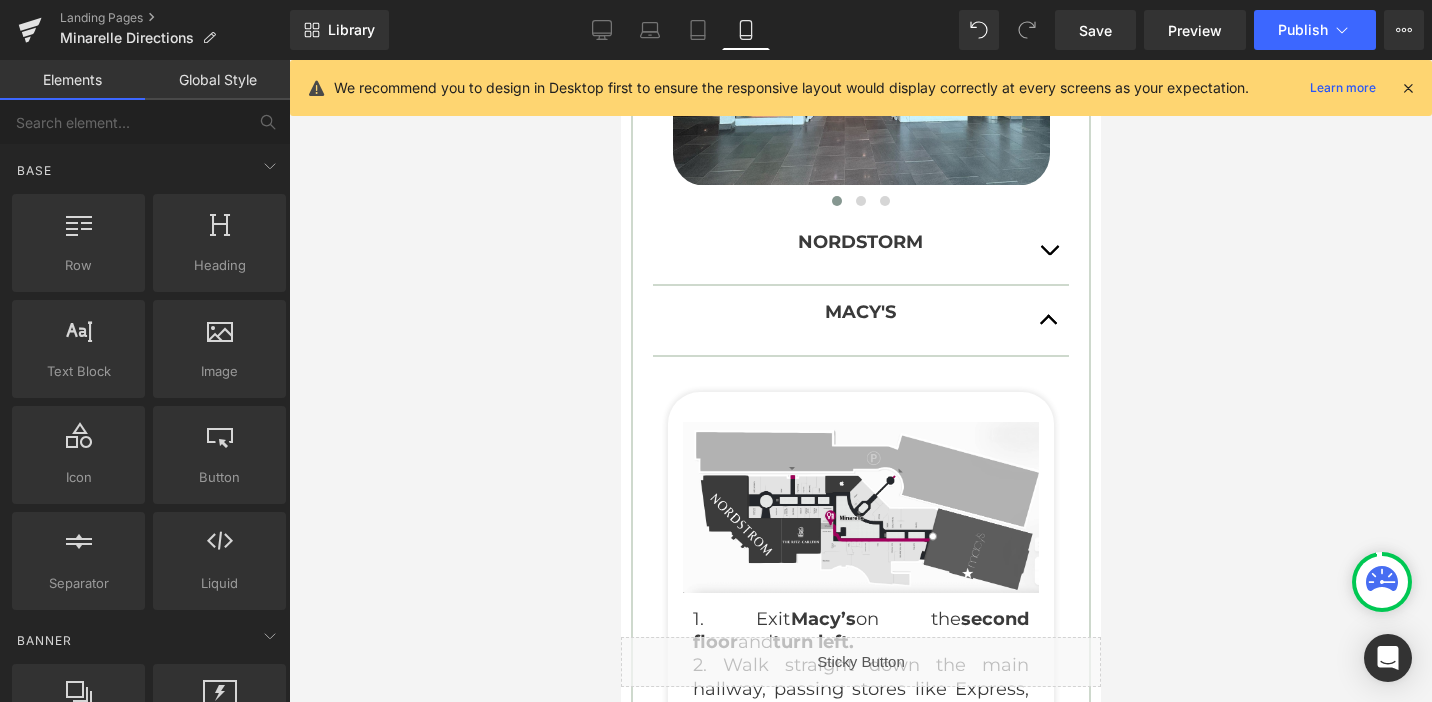 scroll, scrollTop: 1126, scrollLeft: 0, axis: vertical 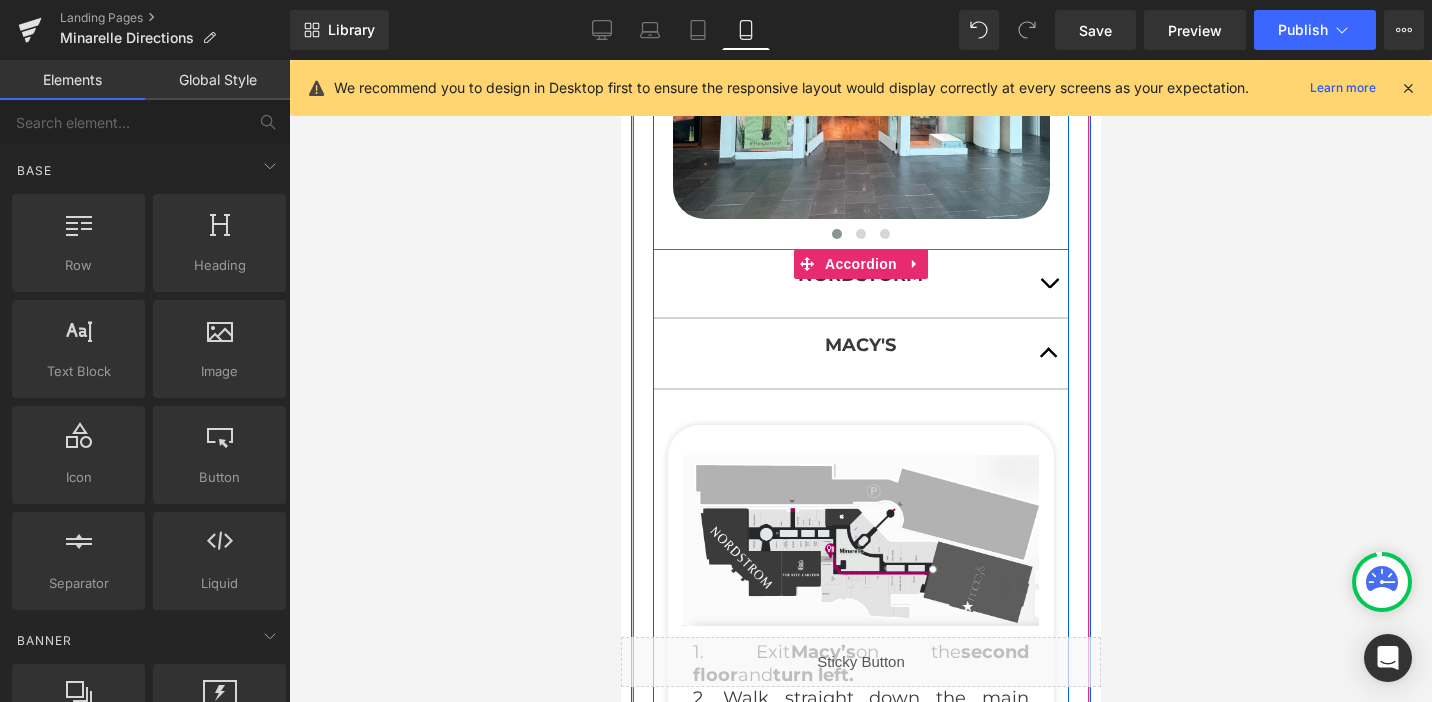 click at bounding box center (1048, 283) 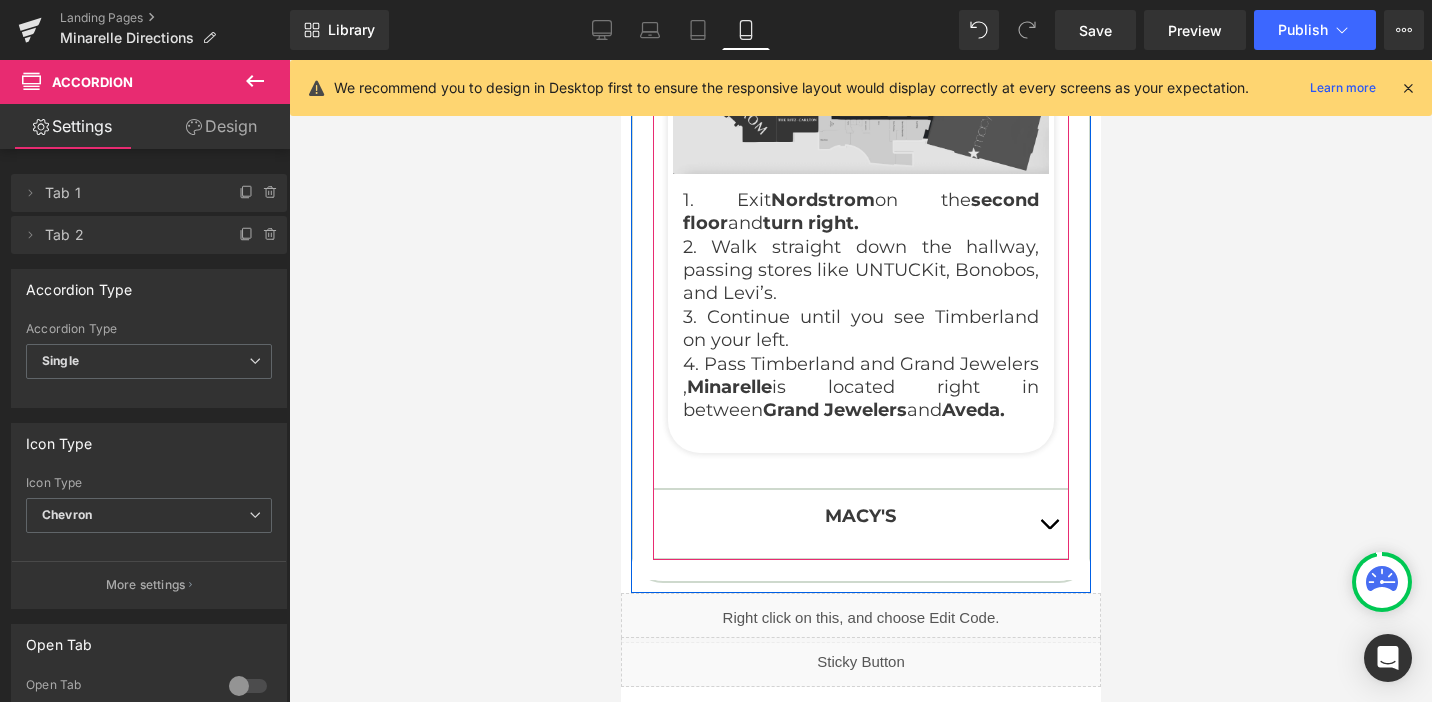 scroll, scrollTop: 1508, scrollLeft: 0, axis: vertical 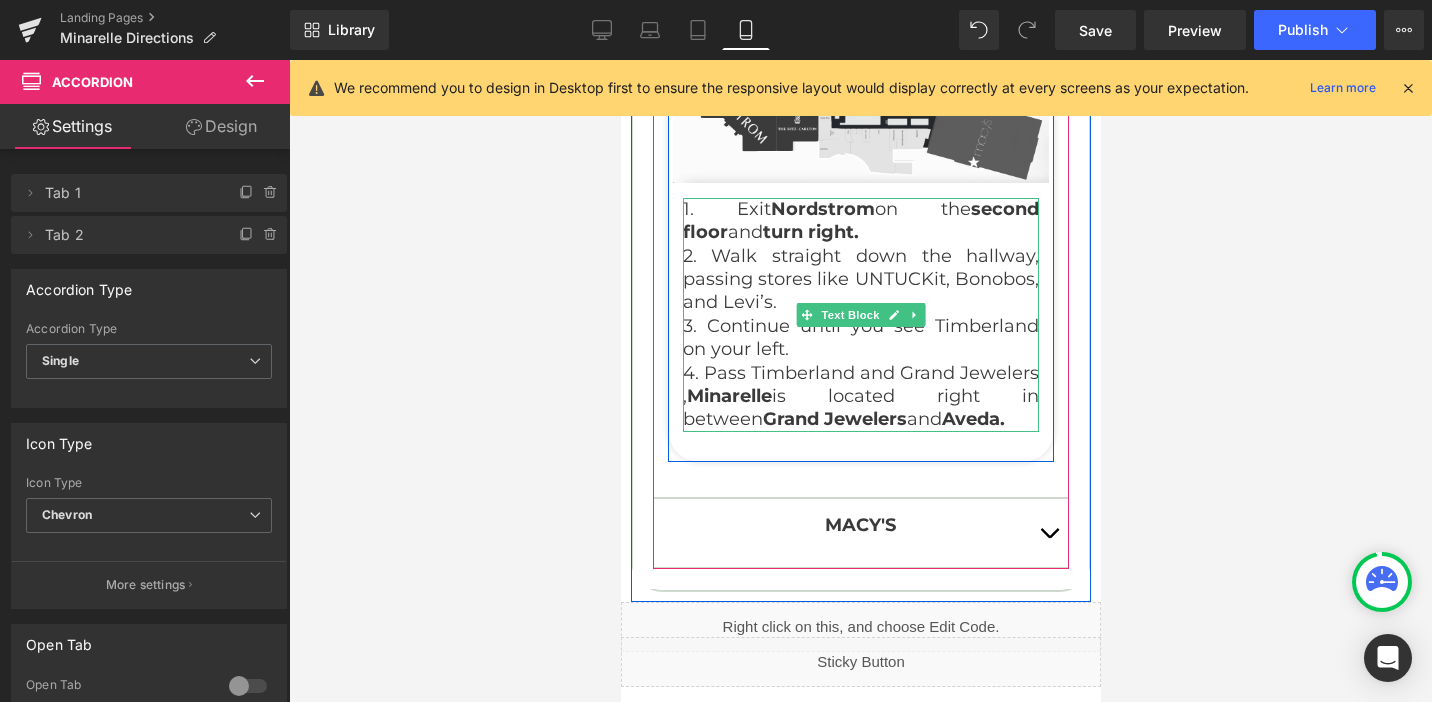 click on "1. Exit  Nordstrom  on the  second floor  and  turn right." at bounding box center [860, 221] 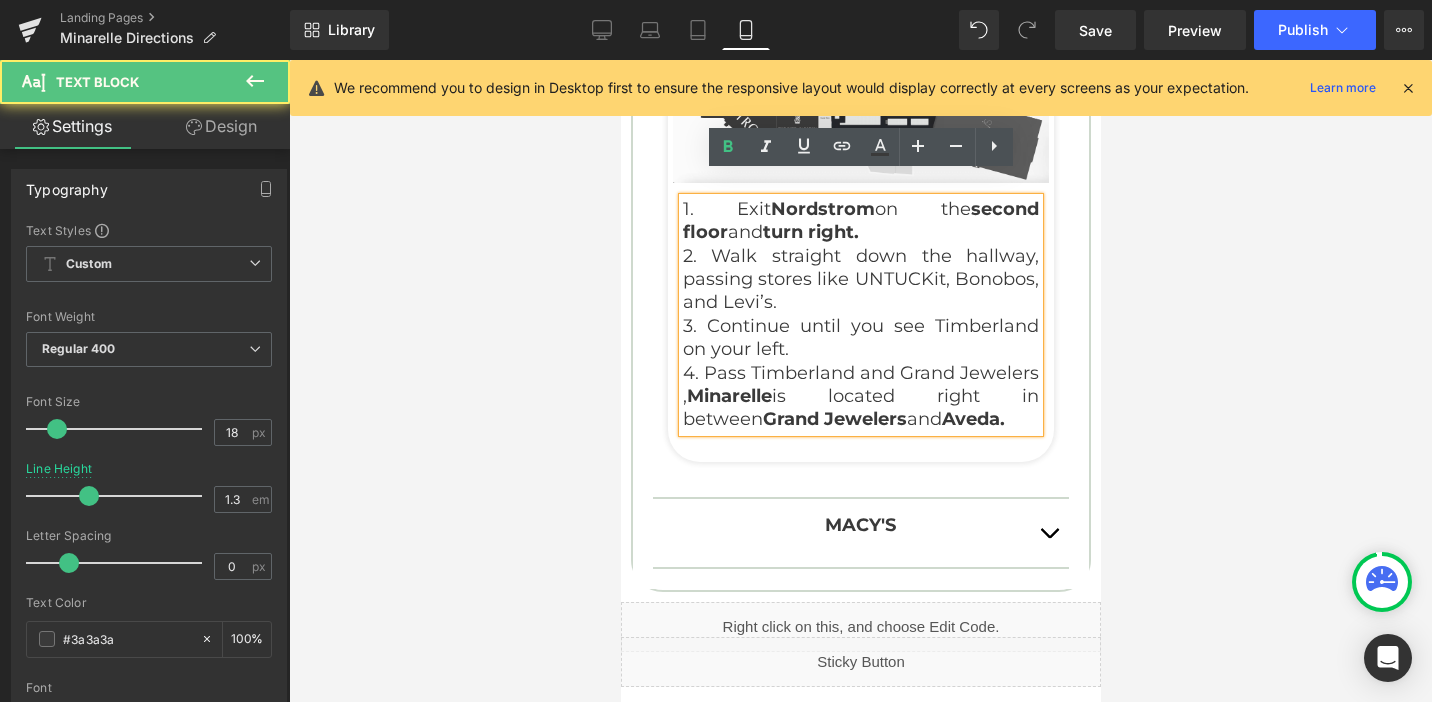 click on "1. Exit  Nordstrom  on the  second floor  and  turn right." at bounding box center [860, 221] 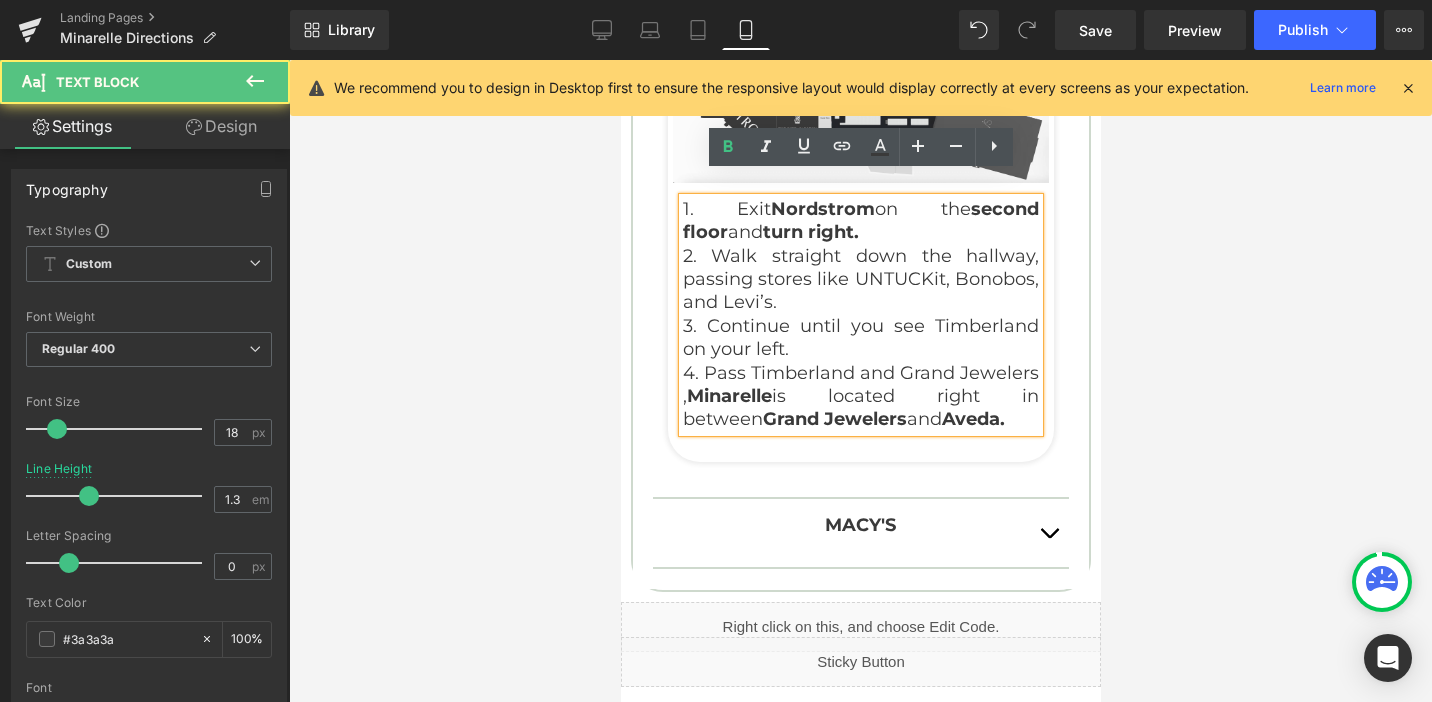 type 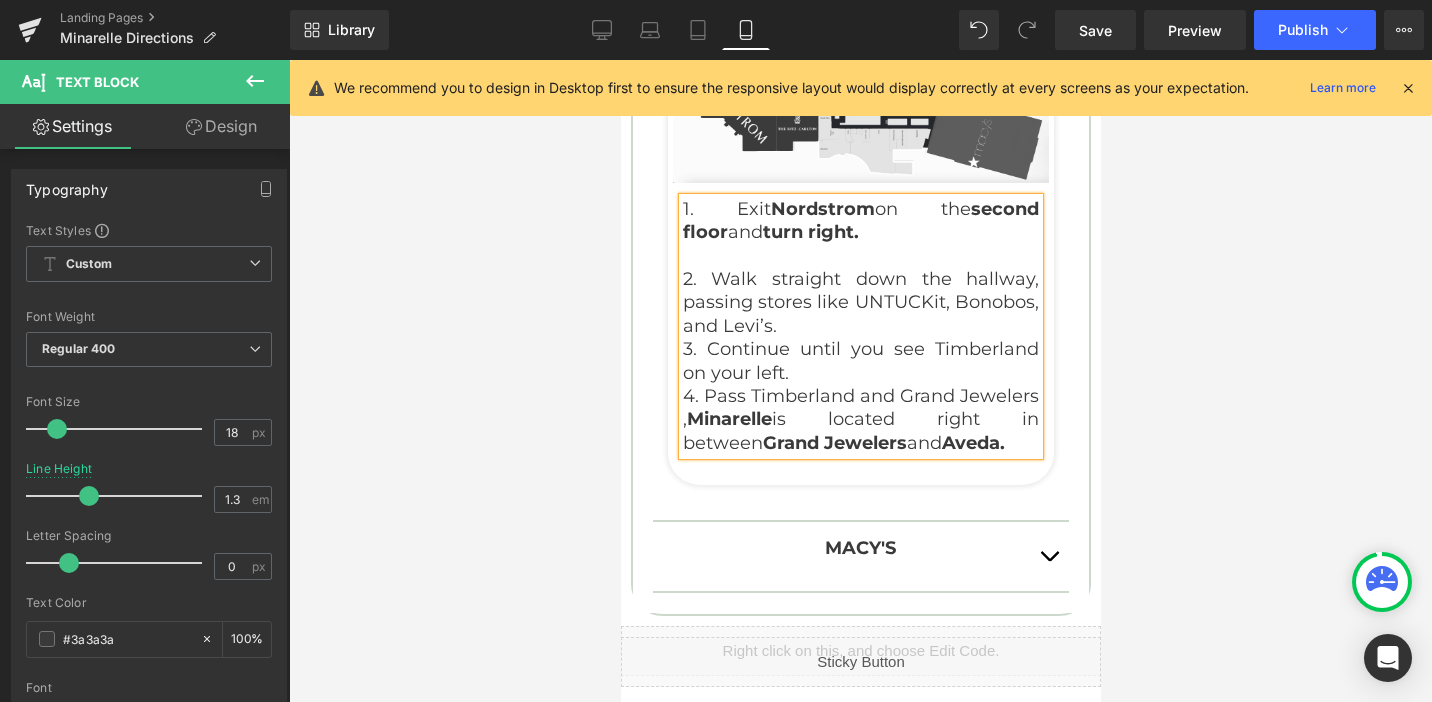 click on "2. Walk straight down the hallway, passing stores like UNTUCKit, Bonobos, and Levi’s." at bounding box center [860, 303] 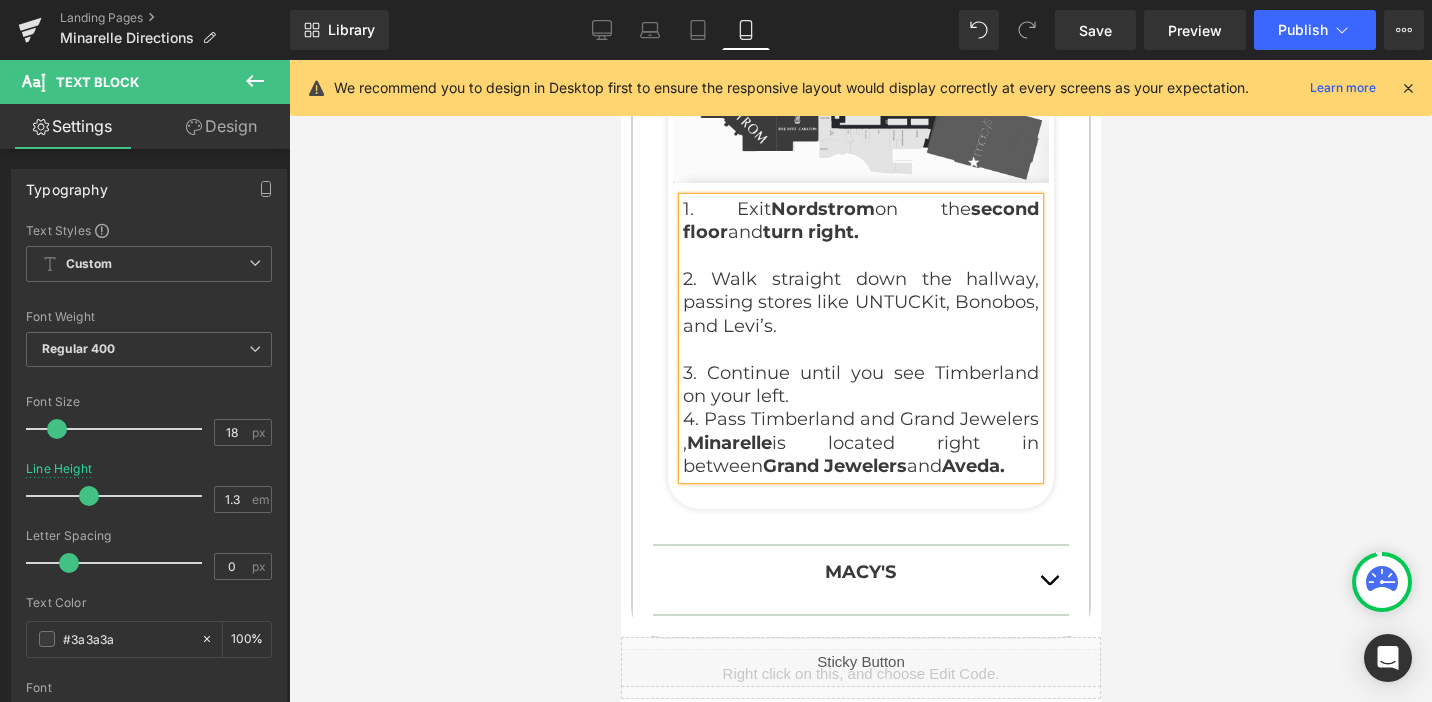 click on "3. Continue until you see Timberland on your left." at bounding box center (860, 385) 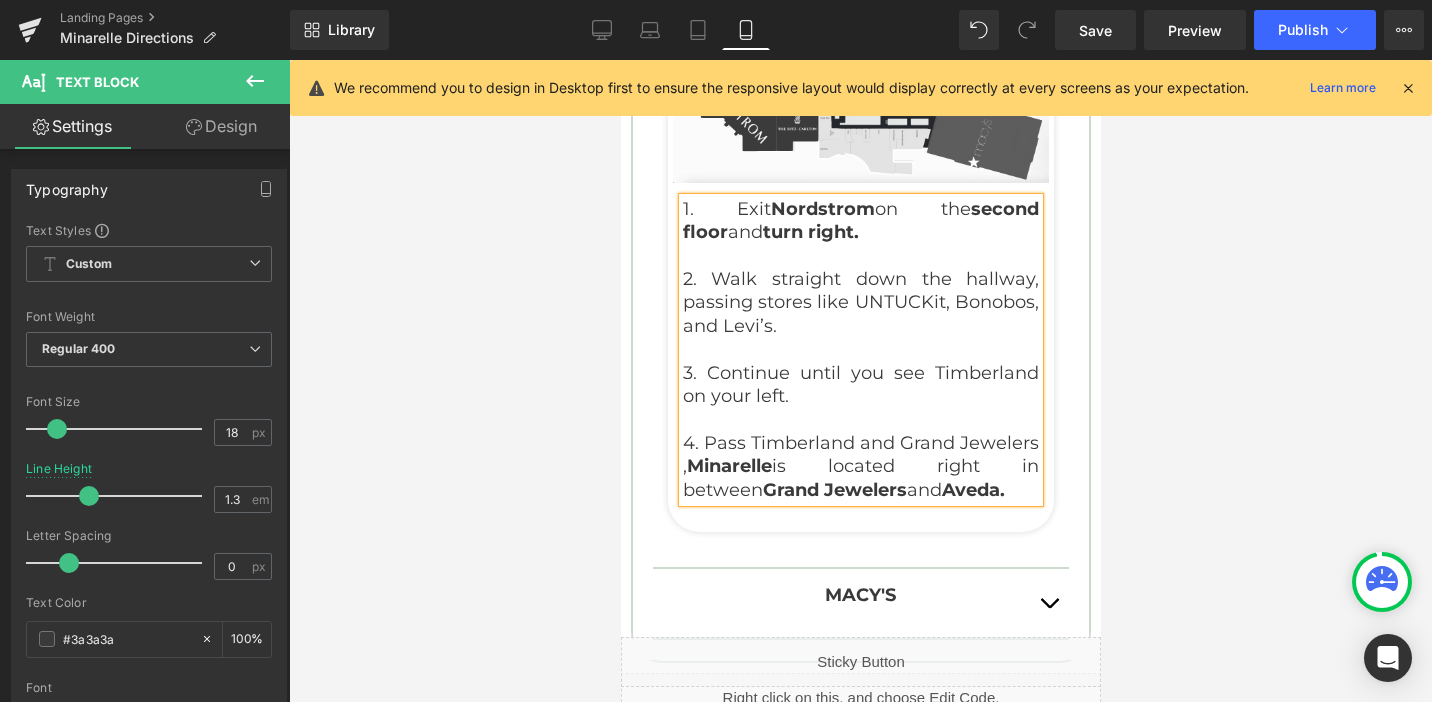 click at bounding box center (1048, 603) 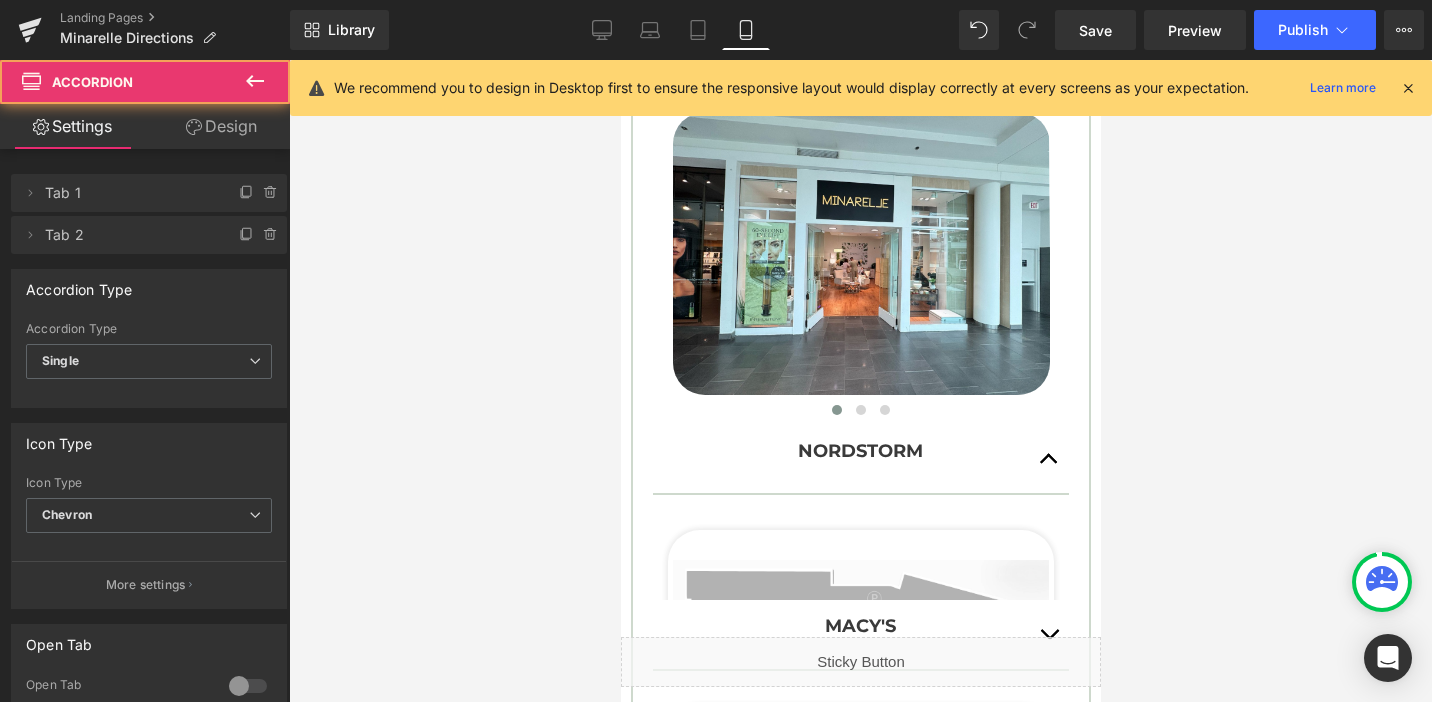 scroll, scrollTop: 876, scrollLeft: 0, axis: vertical 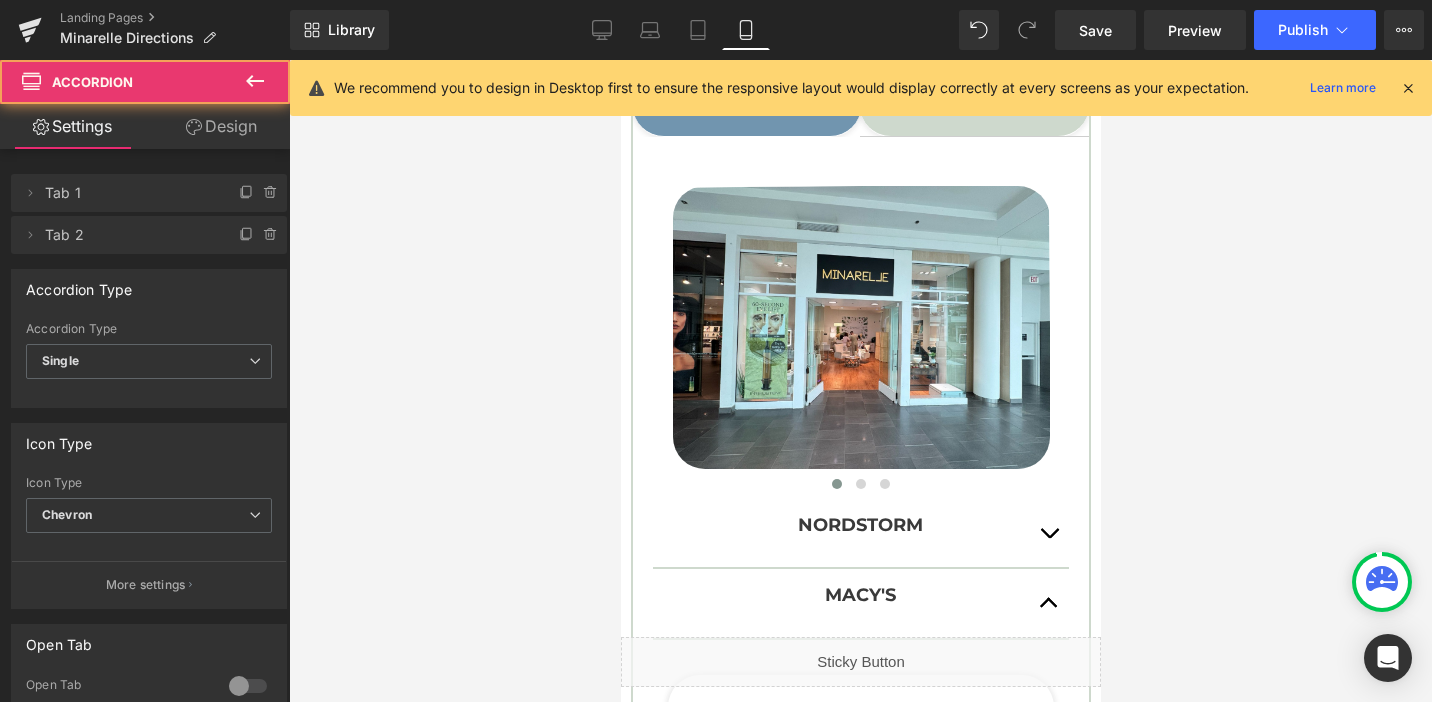 click at bounding box center (1048, 603) 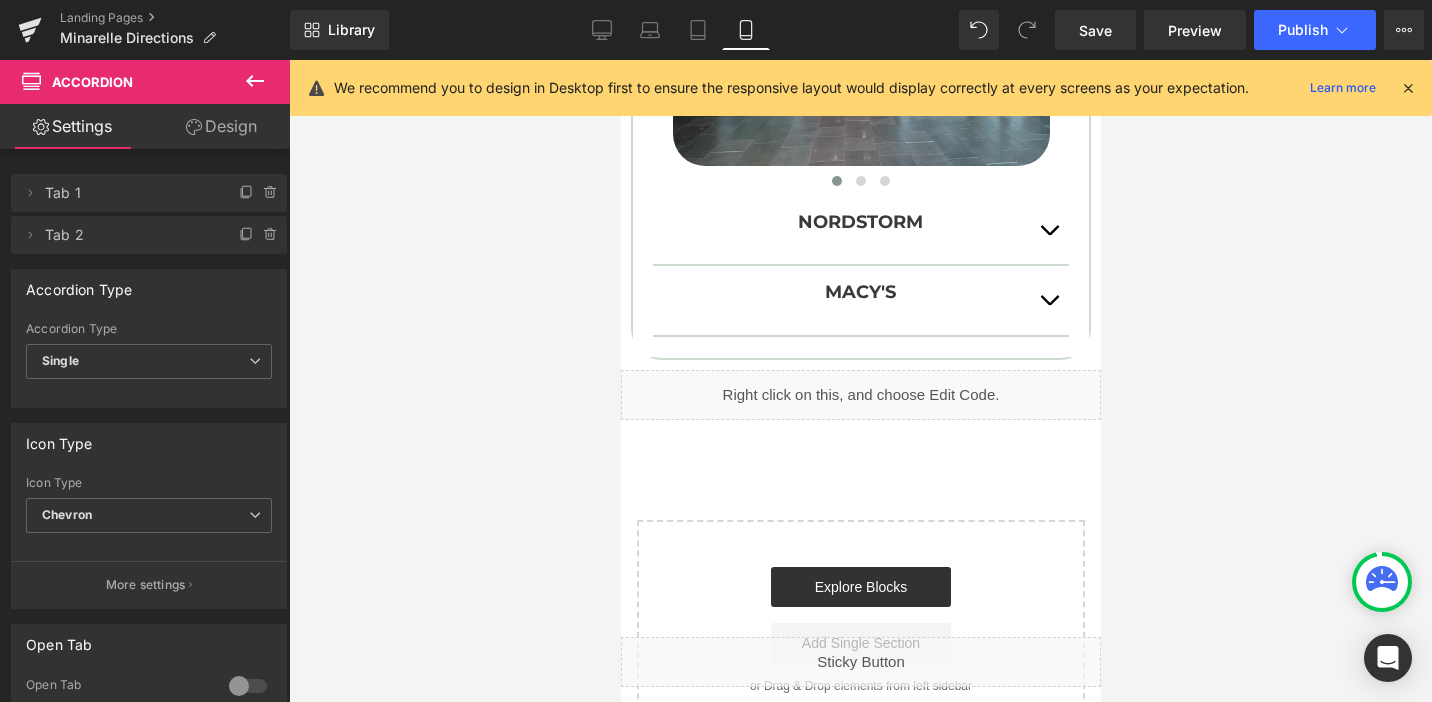 scroll, scrollTop: 1223, scrollLeft: 0, axis: vertical 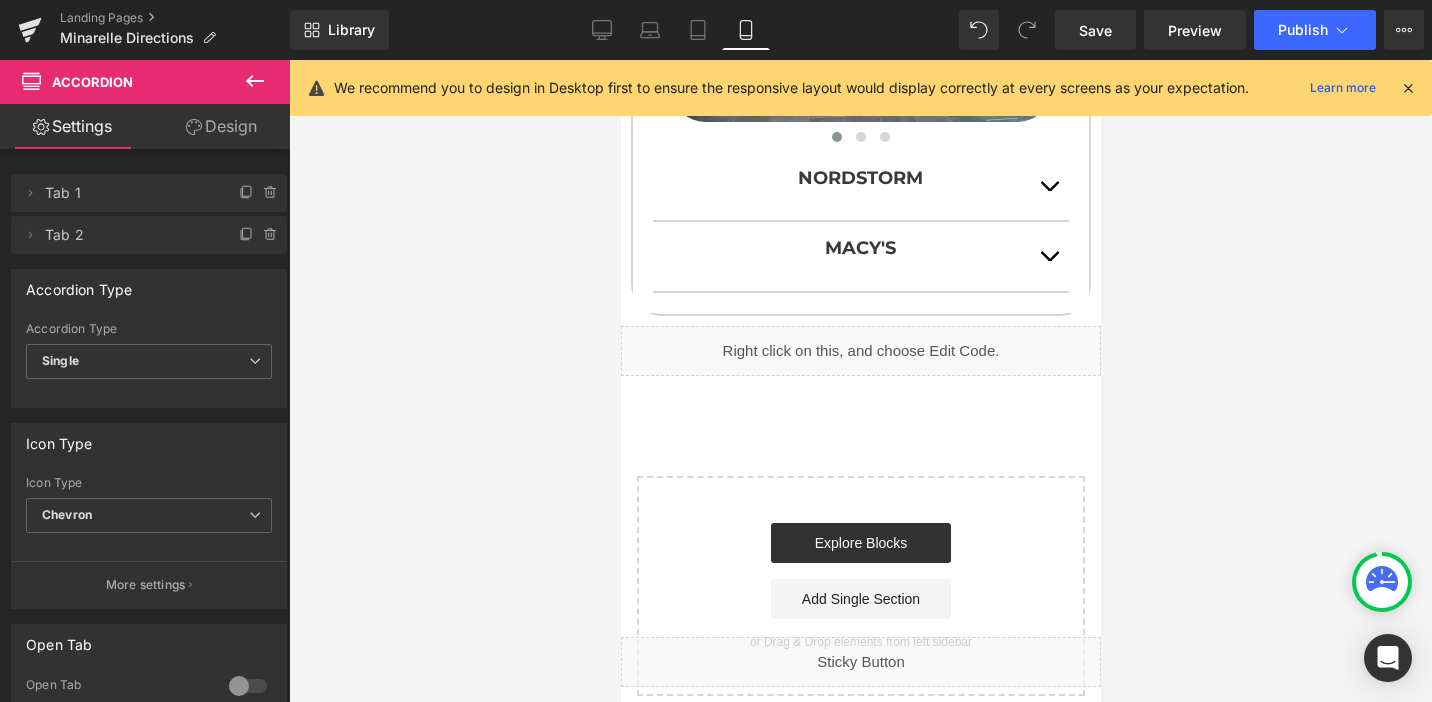 click at bounding box center [1048, 261] 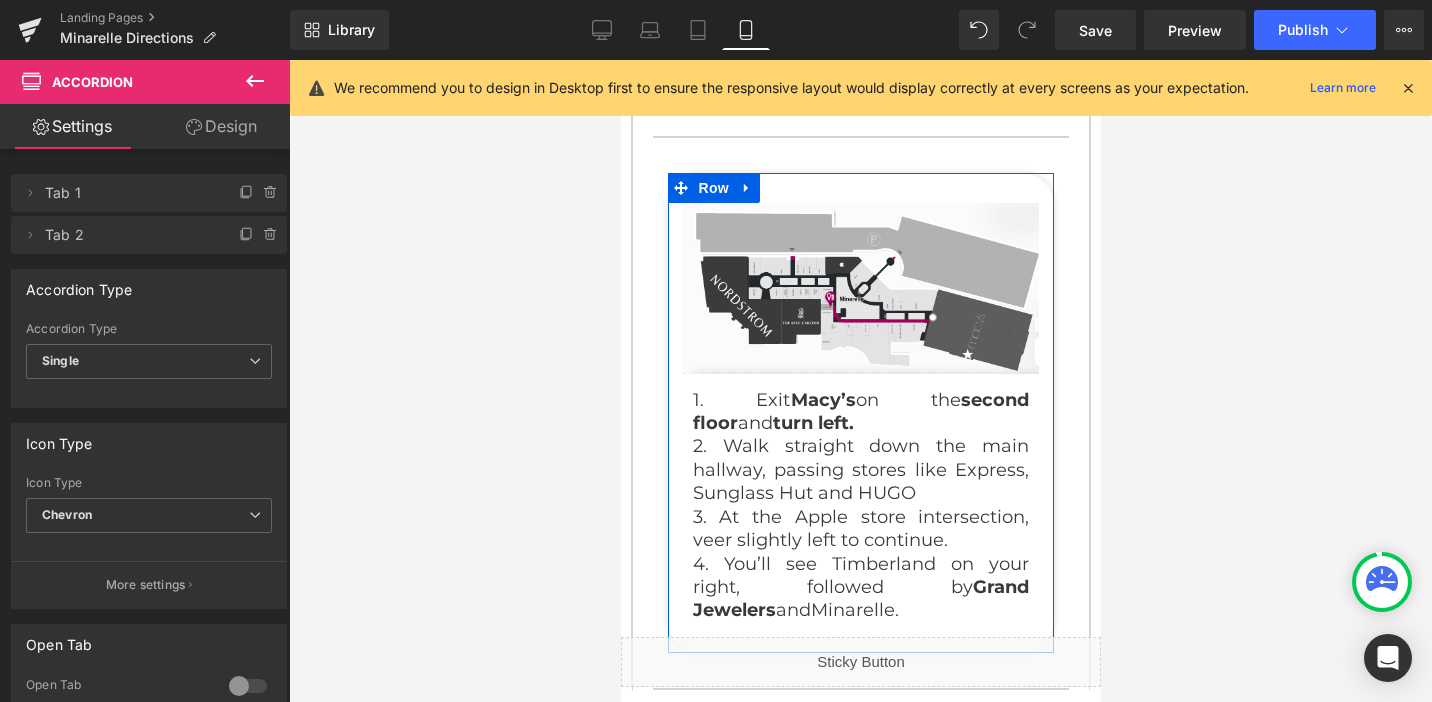 scroll, scrollTop: 1379, scrollLeft: 0, axis: vertical 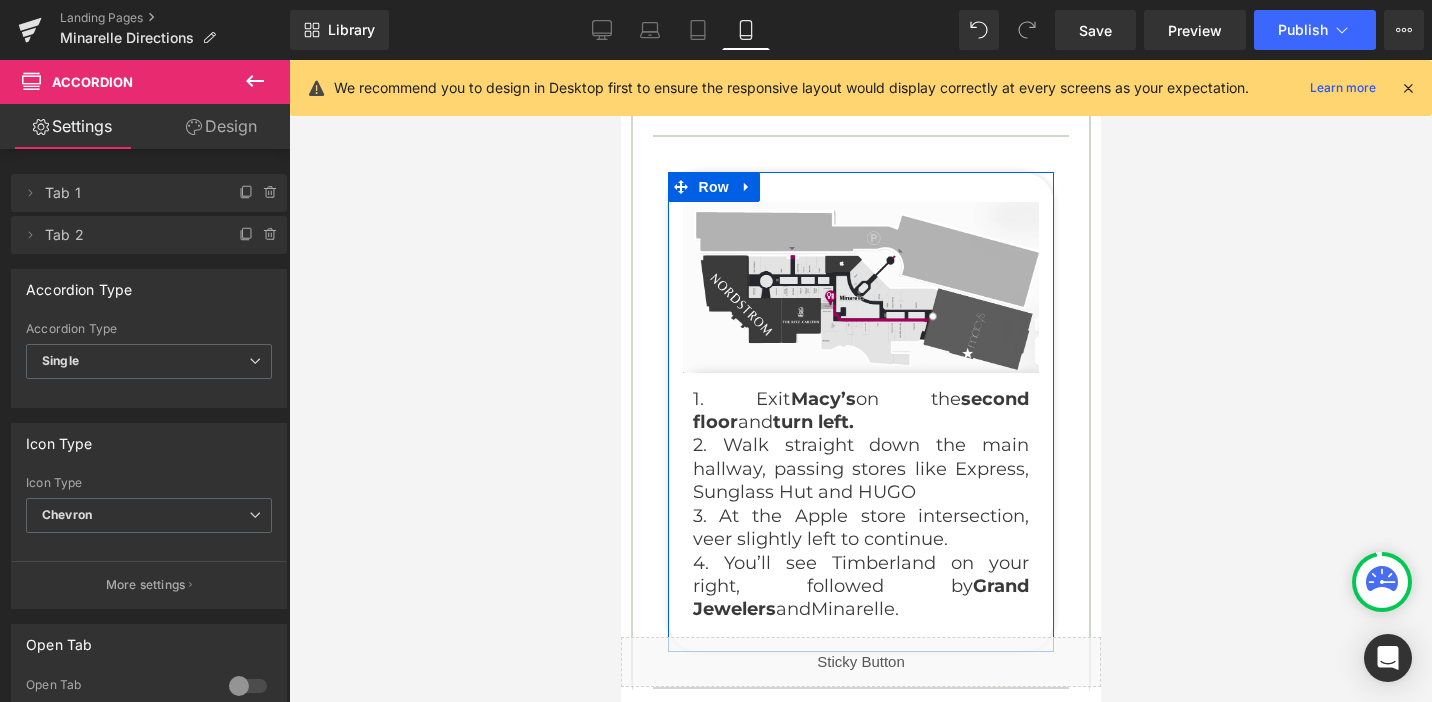 click on "1. Exit  Macy’s  on the  second floor  and  turn left." at bounding box center [860, 411] 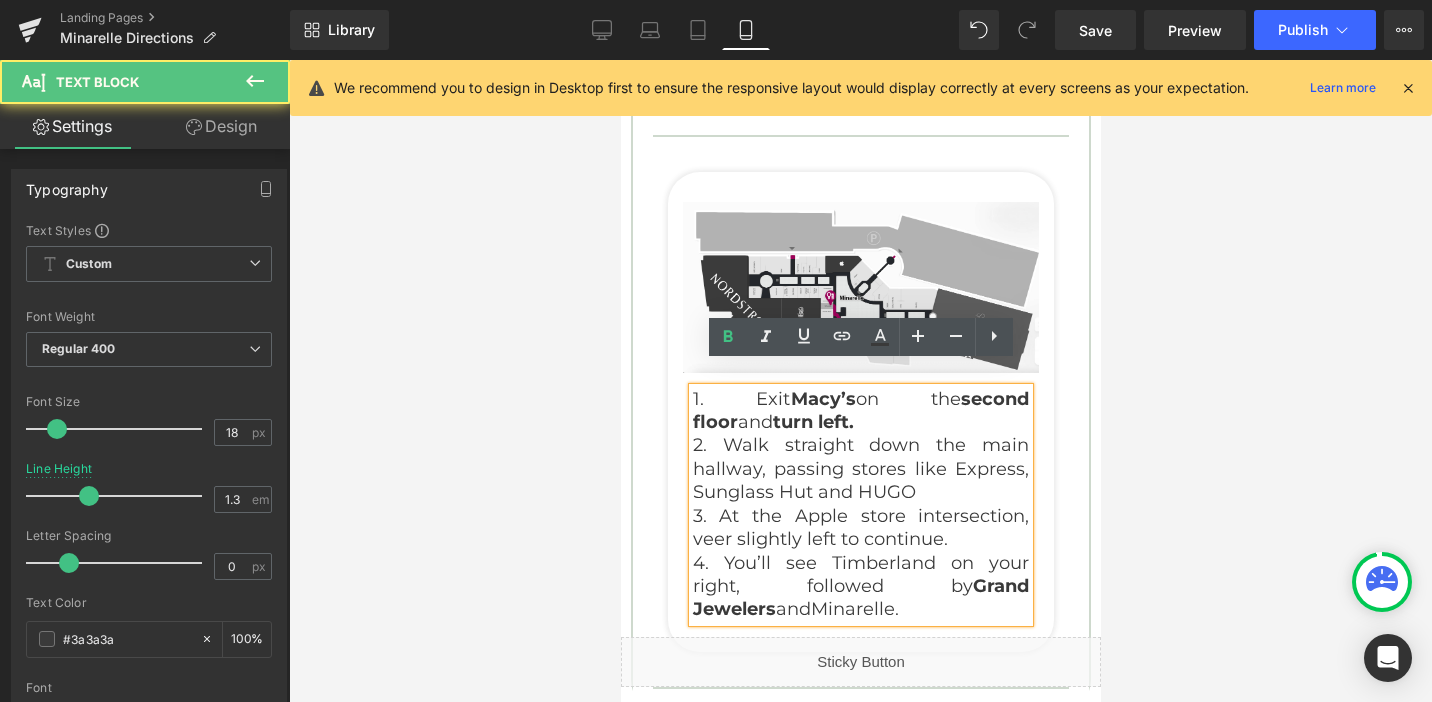 click on "1. Exit  Macy’s  on the  second floor  and  turn left." at bounding box center (860, 411) 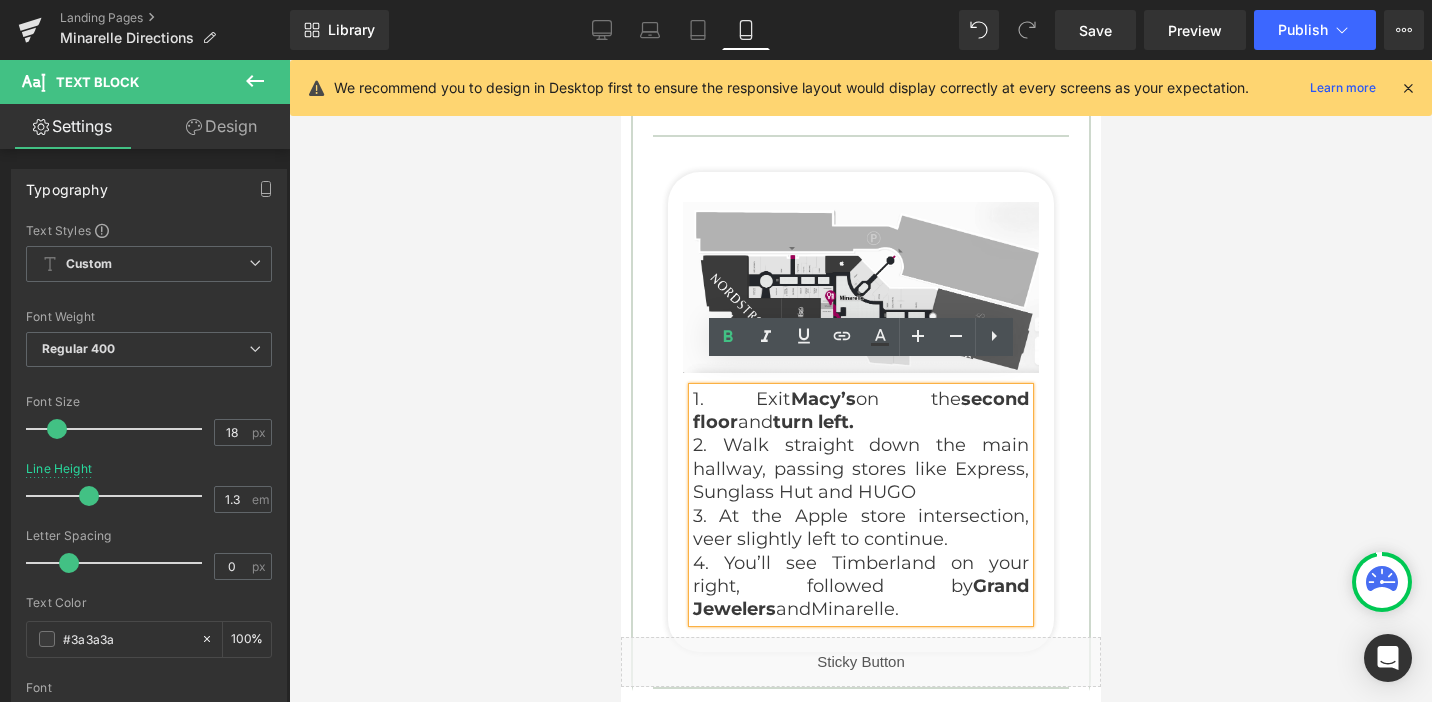 type 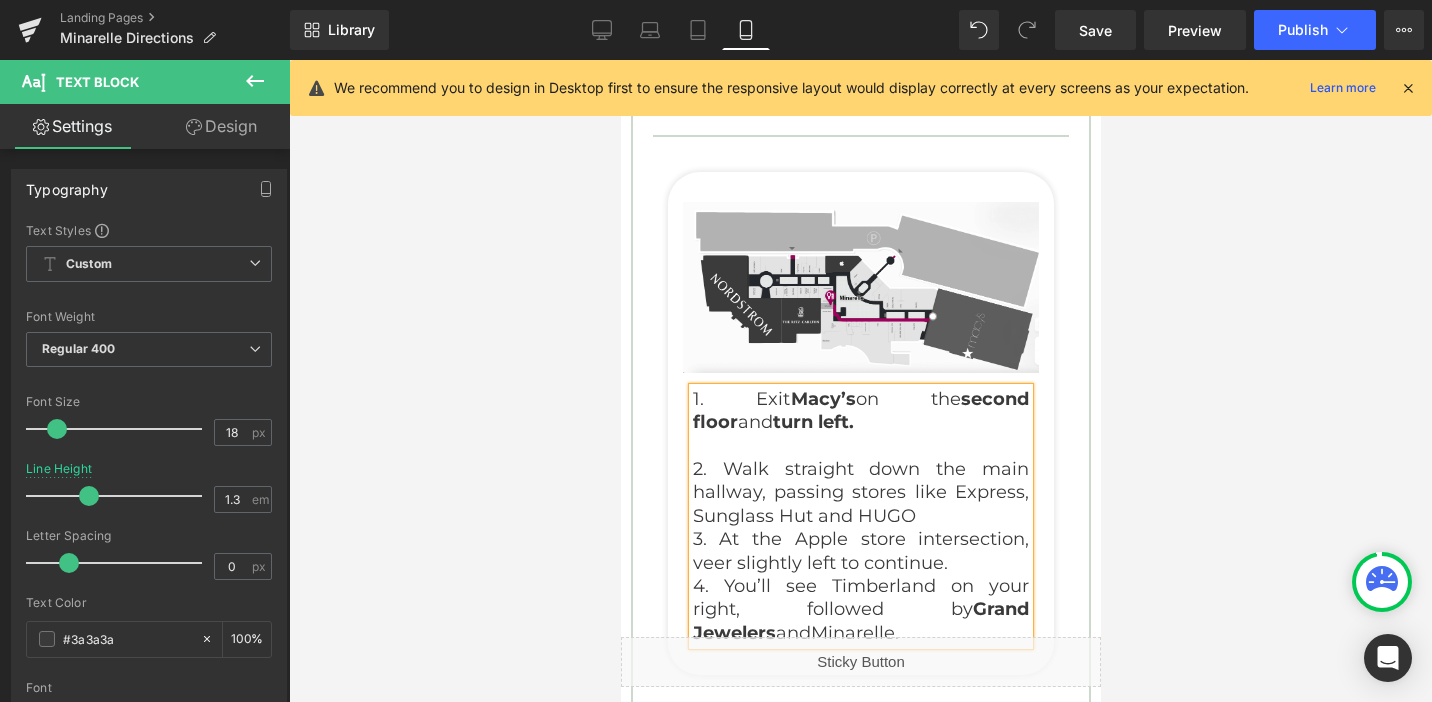 click on "2. Walk straight down the main hallway, passing stores like Express, Sunglass Hut and HUGO" at bounding box center (860, 493) 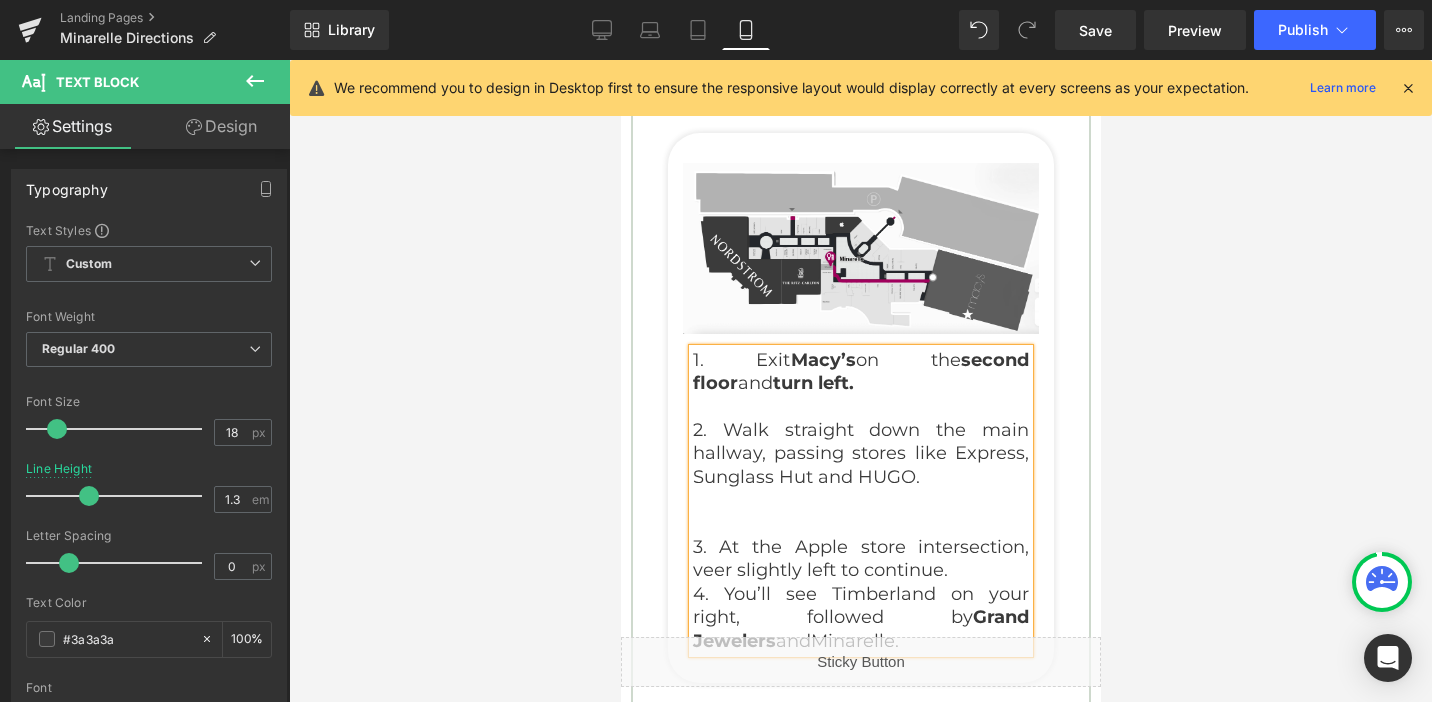 scroll, scrollTop: 1441, scrollLeft: 0, axis: vertical 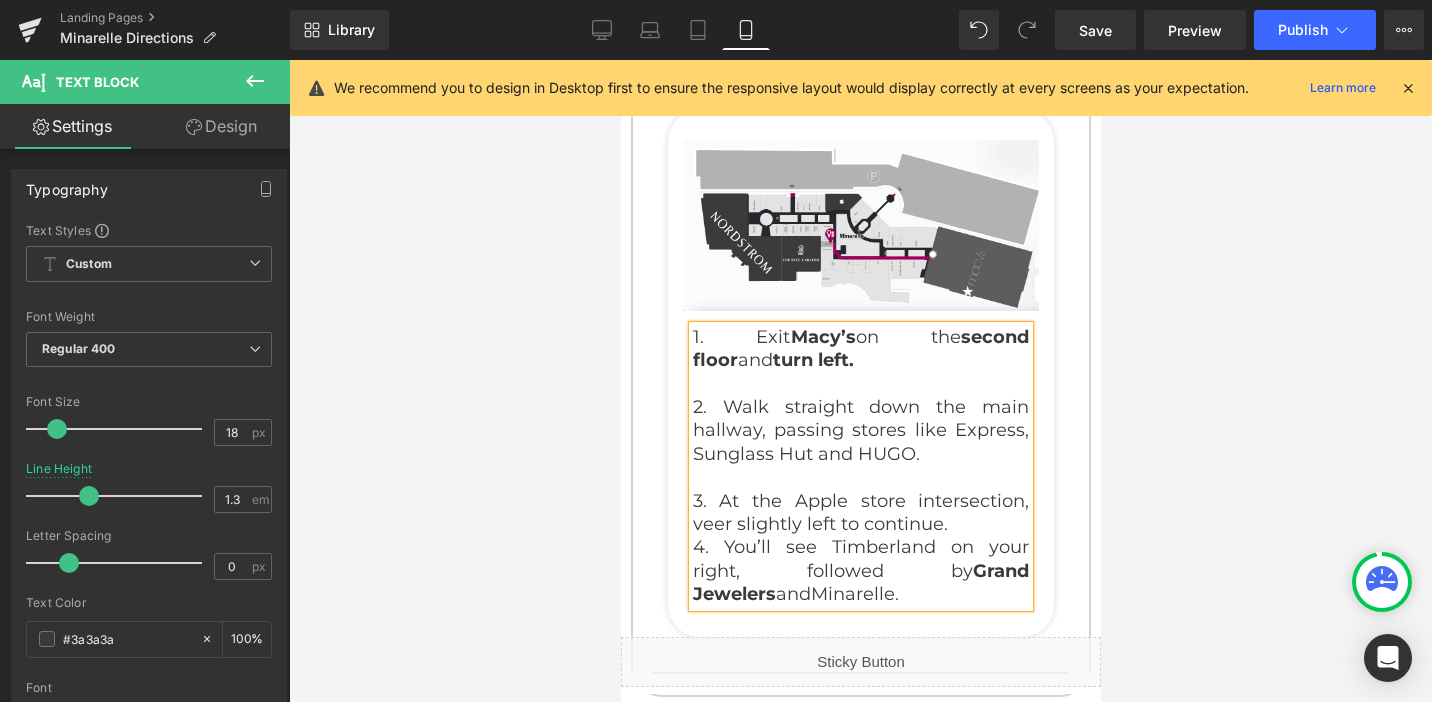 click on "4. You’ll see Timberland on your right, followed by  Grand Jewelers  and  Minarelle." at bounding box center [860, 571] 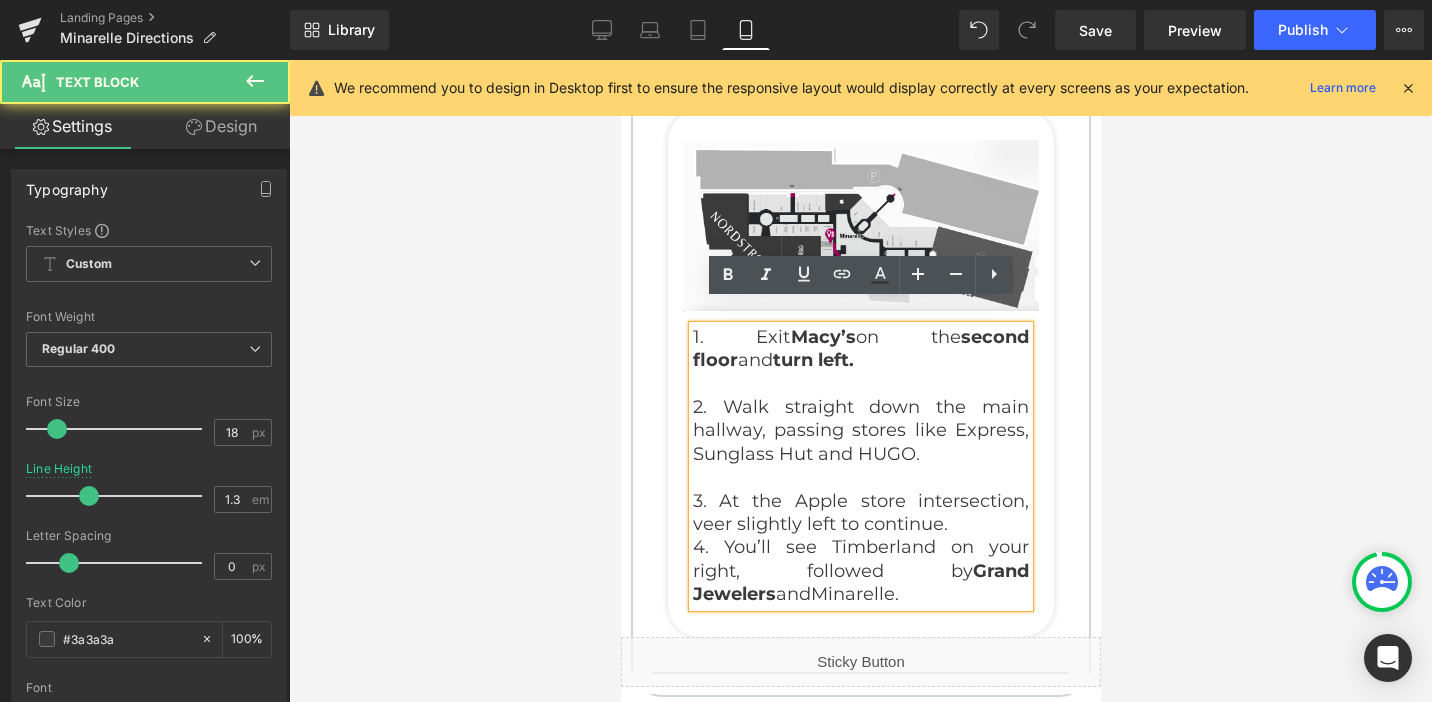 click on "3. At the Apple store intersection, veer slightly left to continue." at bounding box center (860, 513) 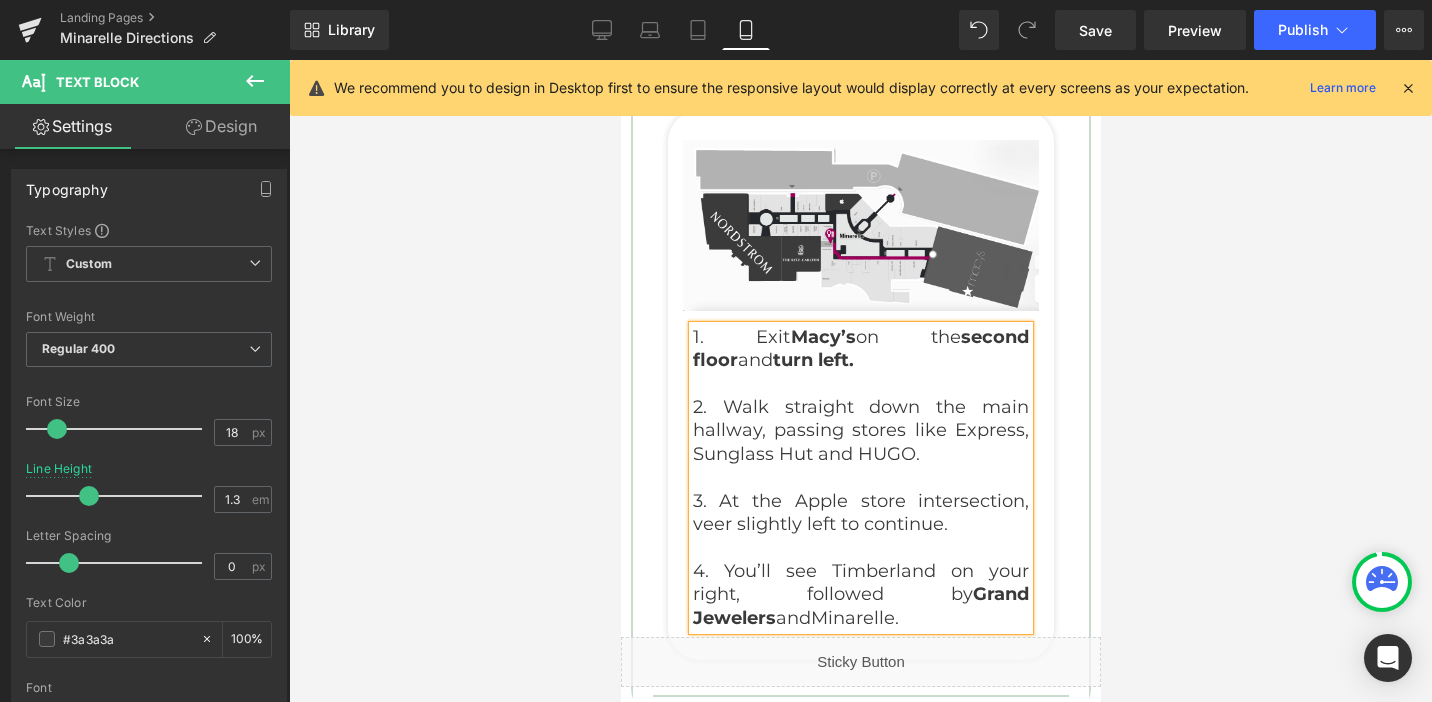 click at bounding box center (860, 381) 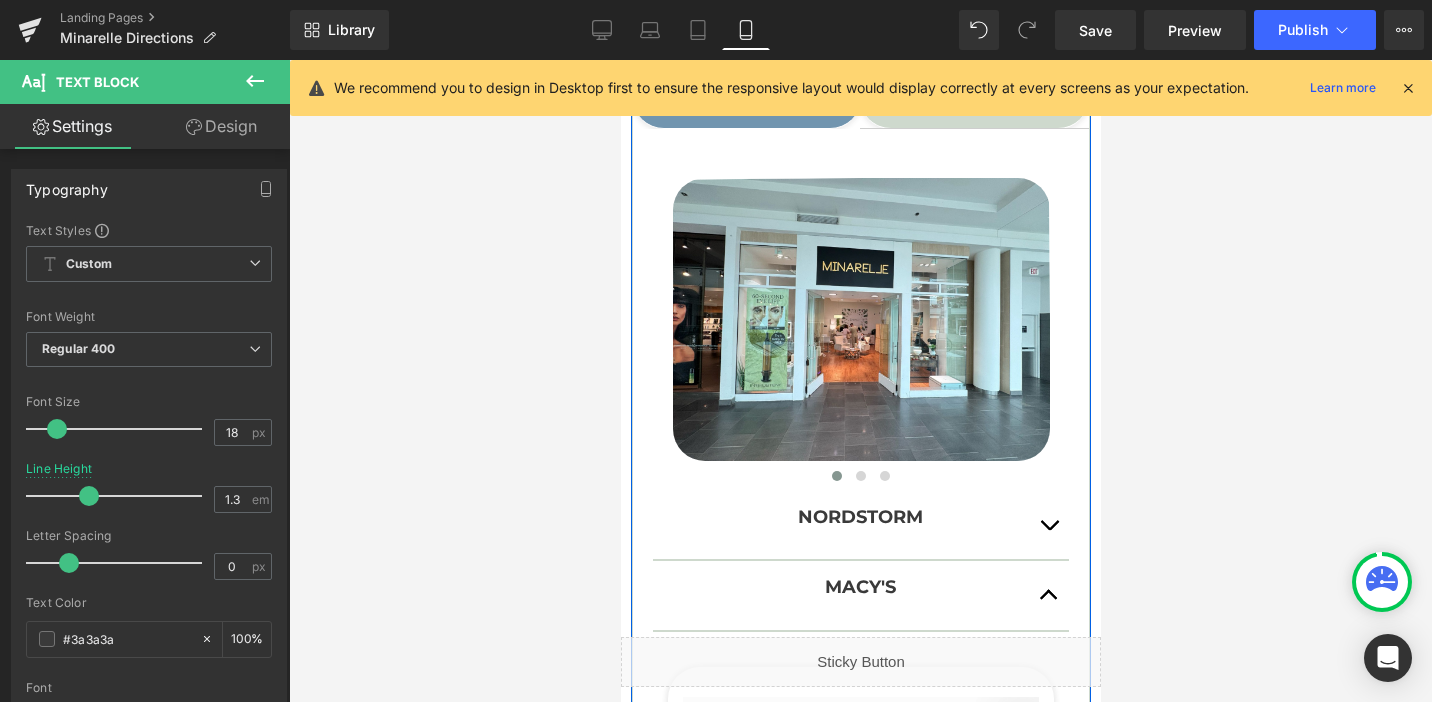 scroll, scrollTop: 891, scrollLeft: 0, axis: vertical 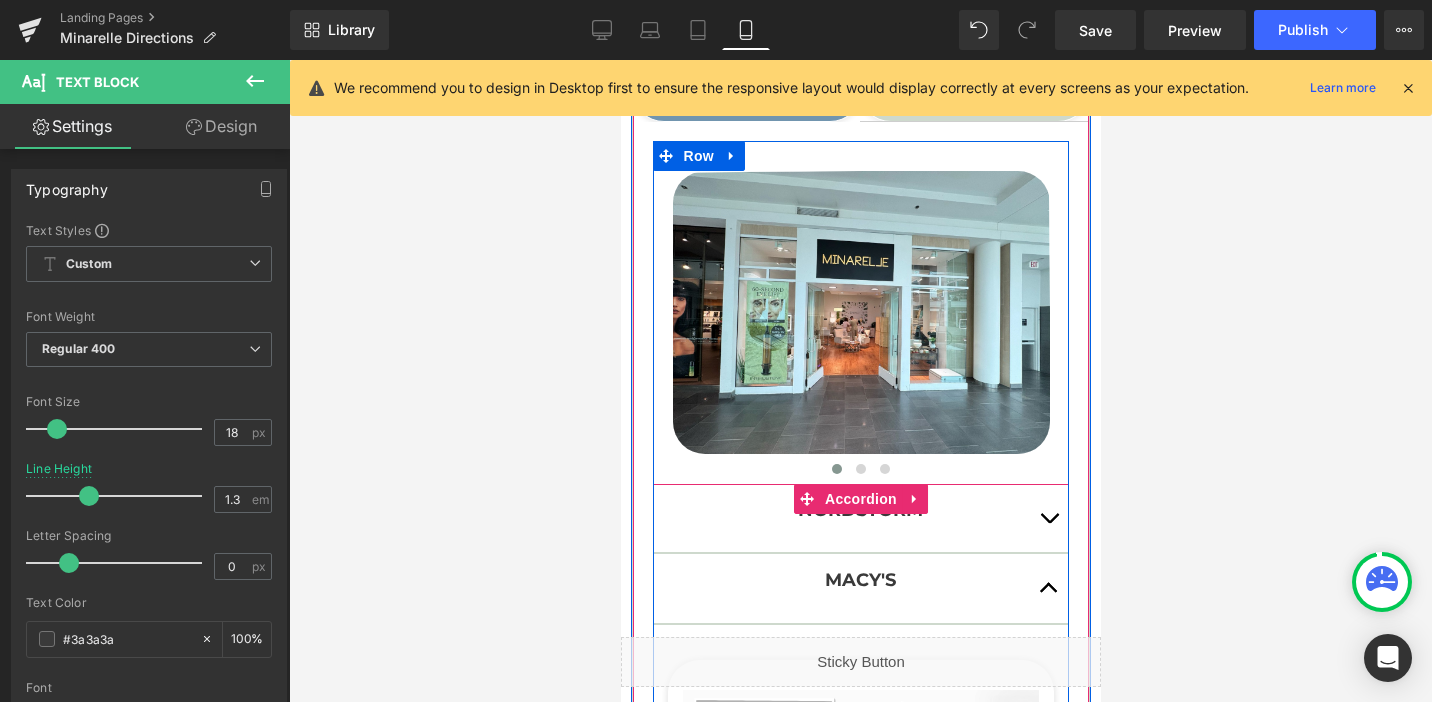 click at bounding box center (1048, 588) 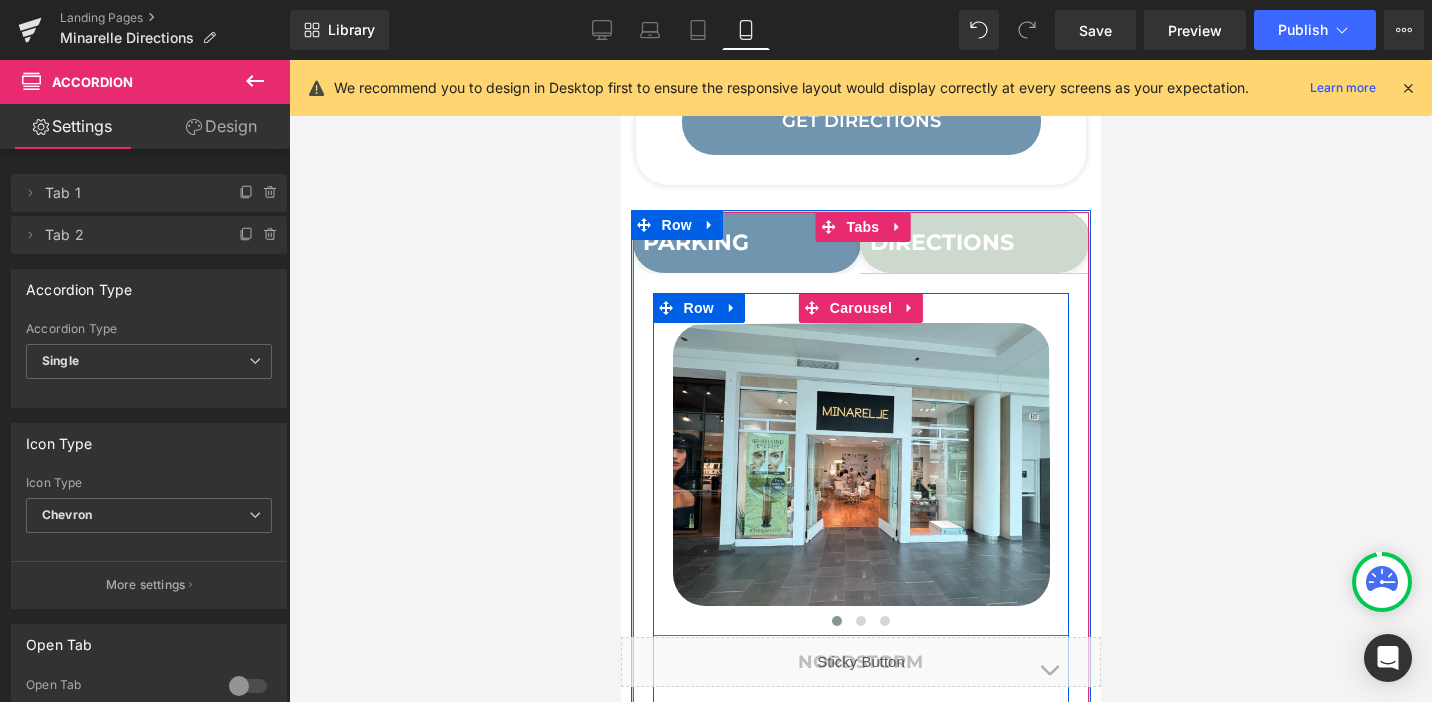 scroll, scrollTop: 693, scrollLeft: 0, axis: vertical 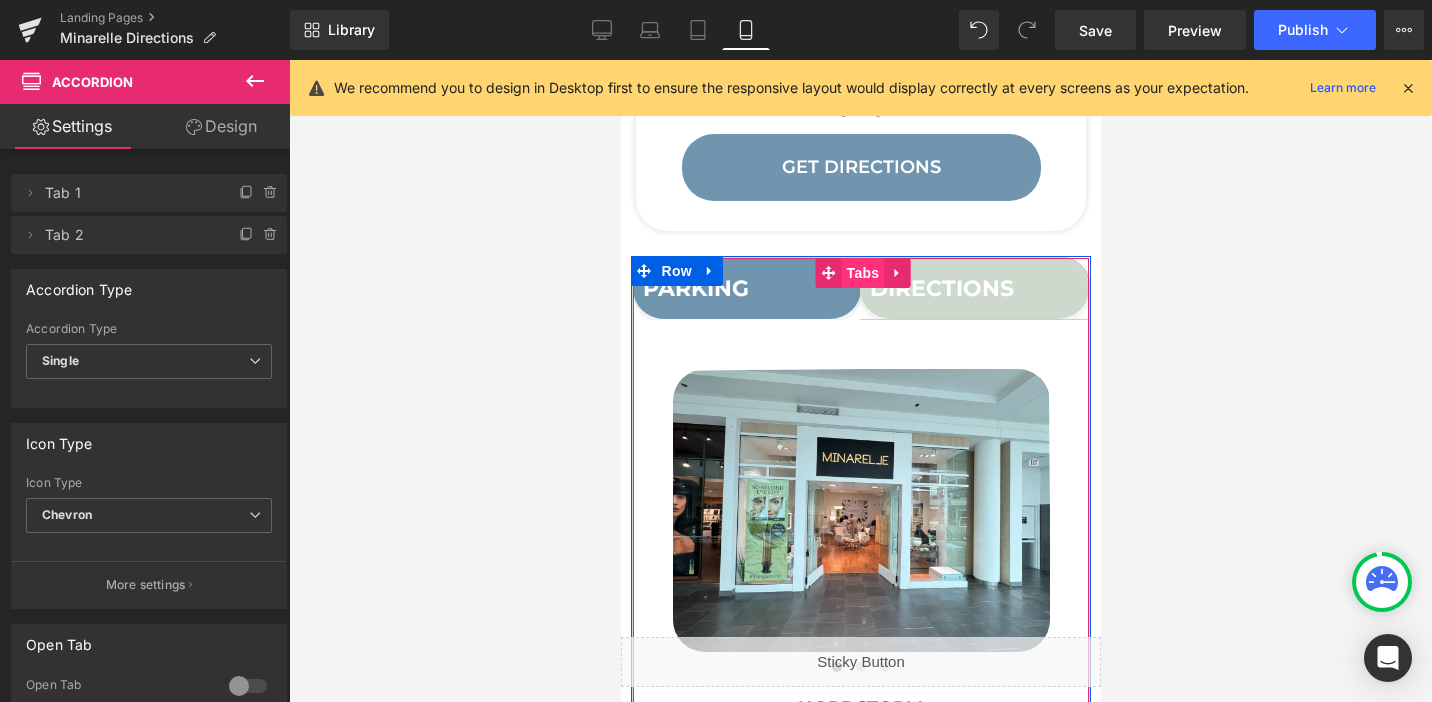 type 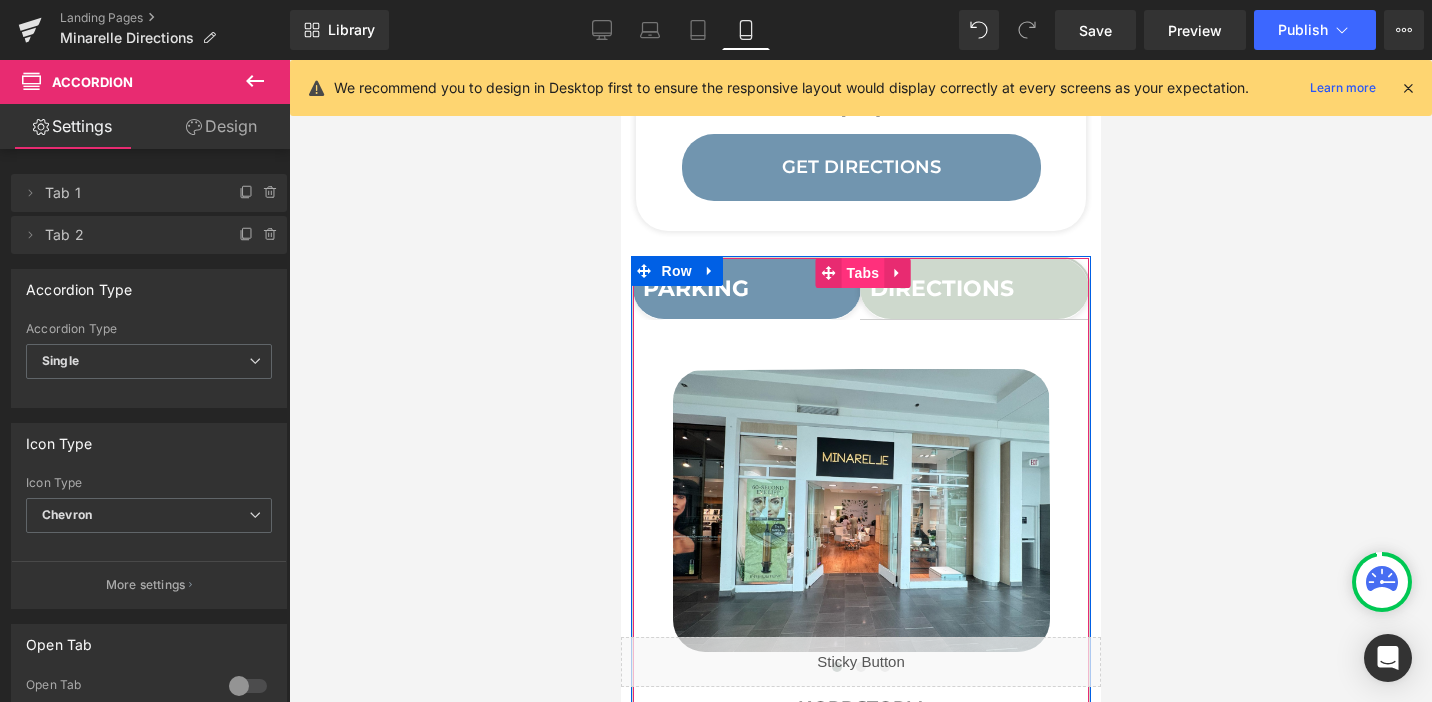 click on "Tabs" at bounding box center (862, 273) 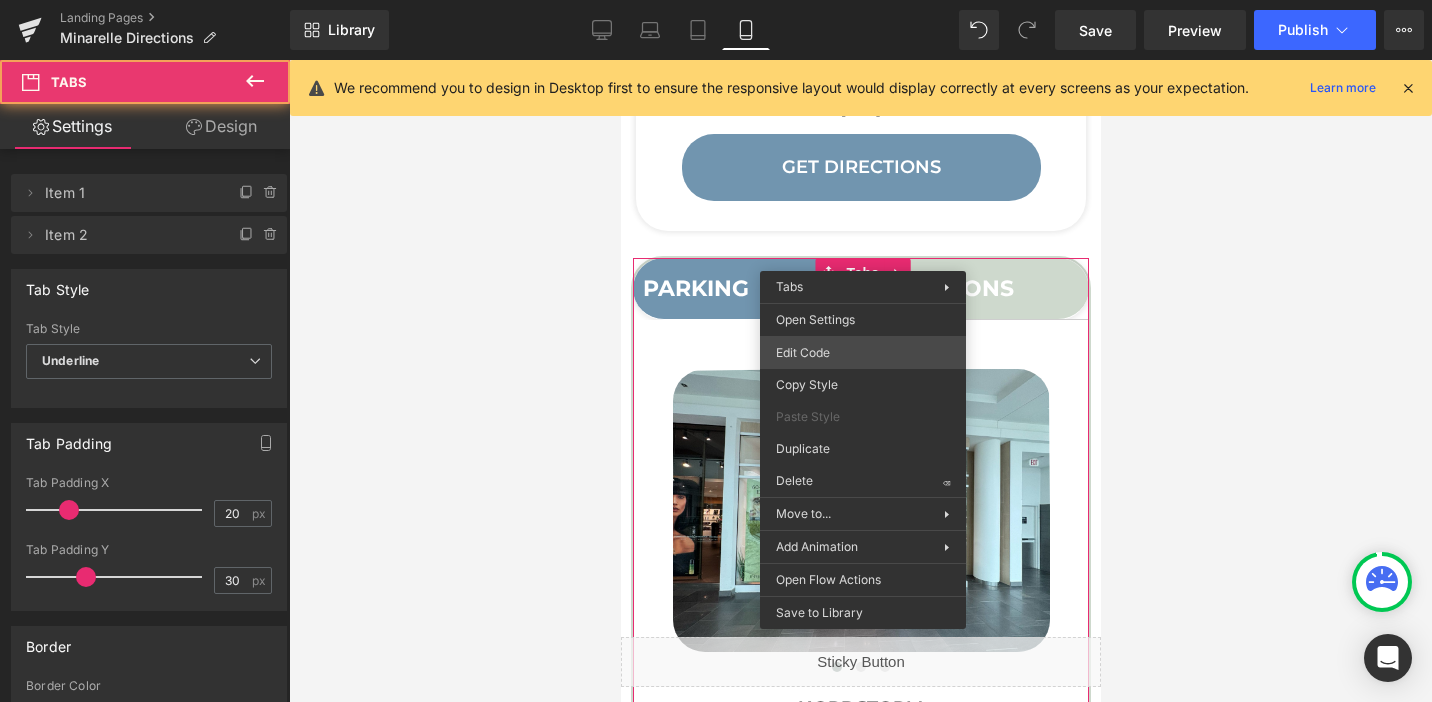 click on "Tabs  You are previewing how the   will restyle your page. You can not edit Elements in Preset Preview Mode.  Landing Pages Minarelle Directions Library Mobile Desktop Laptop Tablet Mobile Save Preview Publish Scheduled View Live Page View with current Template Save Template to Library Schedule Publish  Optimize  Publish Settings Shortcuts We recommend you to design in Desktop first to ensure the responsive layout would display correctly at every screens as your expectation. Learn more  Your page can’t be published   You've reached the maximum number of published pages on your plan  (0/0).  You need to upgrade your plan or unpublish all your pages to get 1 publish slot.   Unpublish pages   Upgrade plan  Elements Global Style Base Row  rows, columns, layouts, div Heading  headings, titles, h1,h2,h3,h4,h5,h6 Text Block  texts, paragraphs, contents, blocks Image  images, photos, alts, uploads Icon  icons, symbols Button  button, call to action, cta Separator  separators, dividers, horizontal lines Liquid" at bounding box center [716, 0] 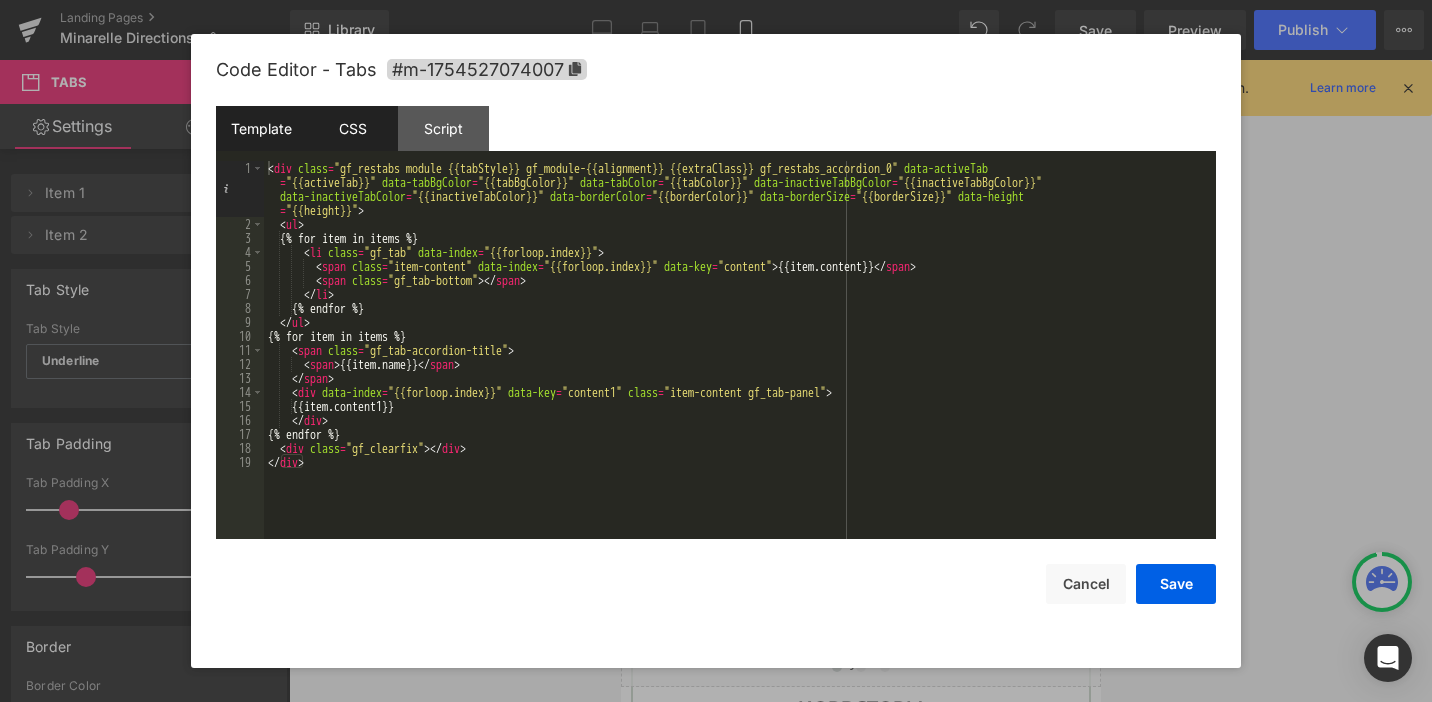 click on "CSS" at bounding box center (352, 128) 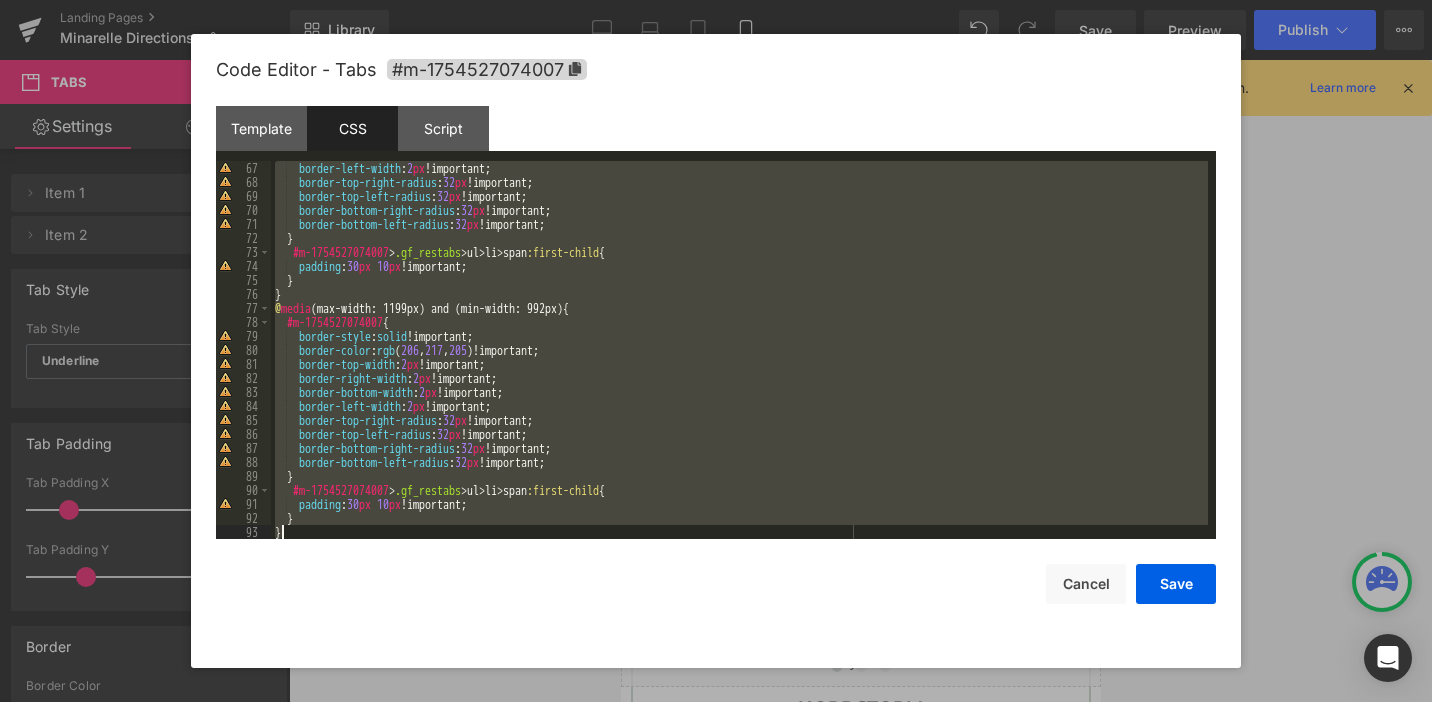scroll, scrollTop: 1694, scrollLeft: 0, axis: vertical 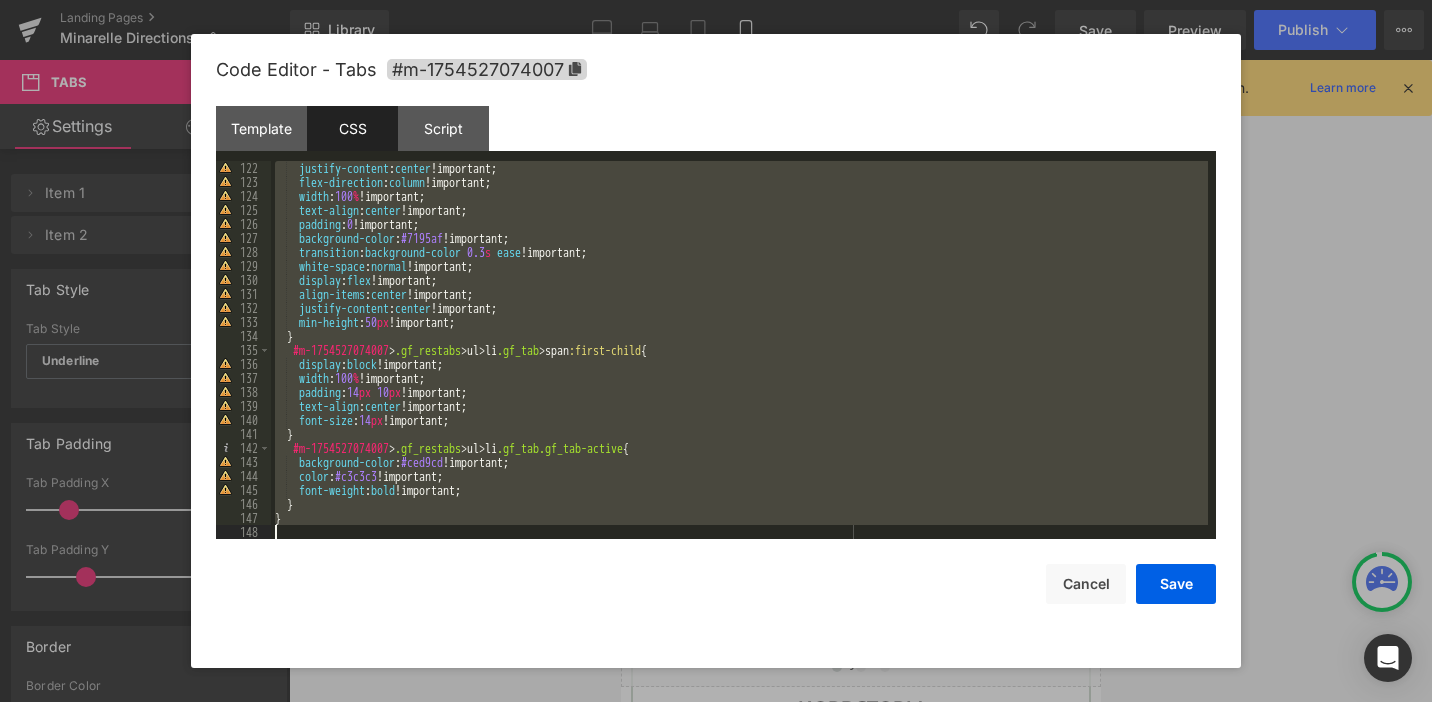 drag, startPoint x: 274, startPoint y: 164, endPoint x: 360, endPoint y: 617, distance: 461.0911 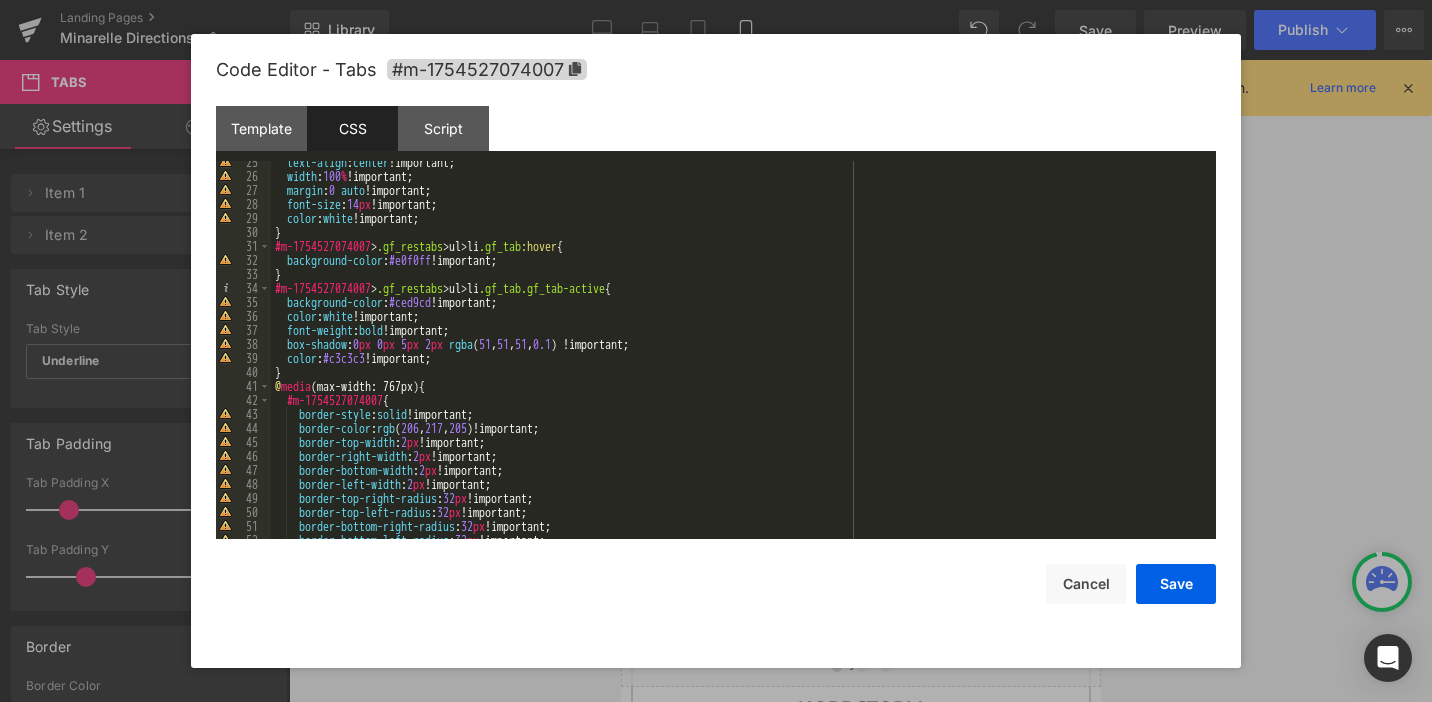 scroll, scrollTop: 342, scrollLeft: 0, axis: vertical 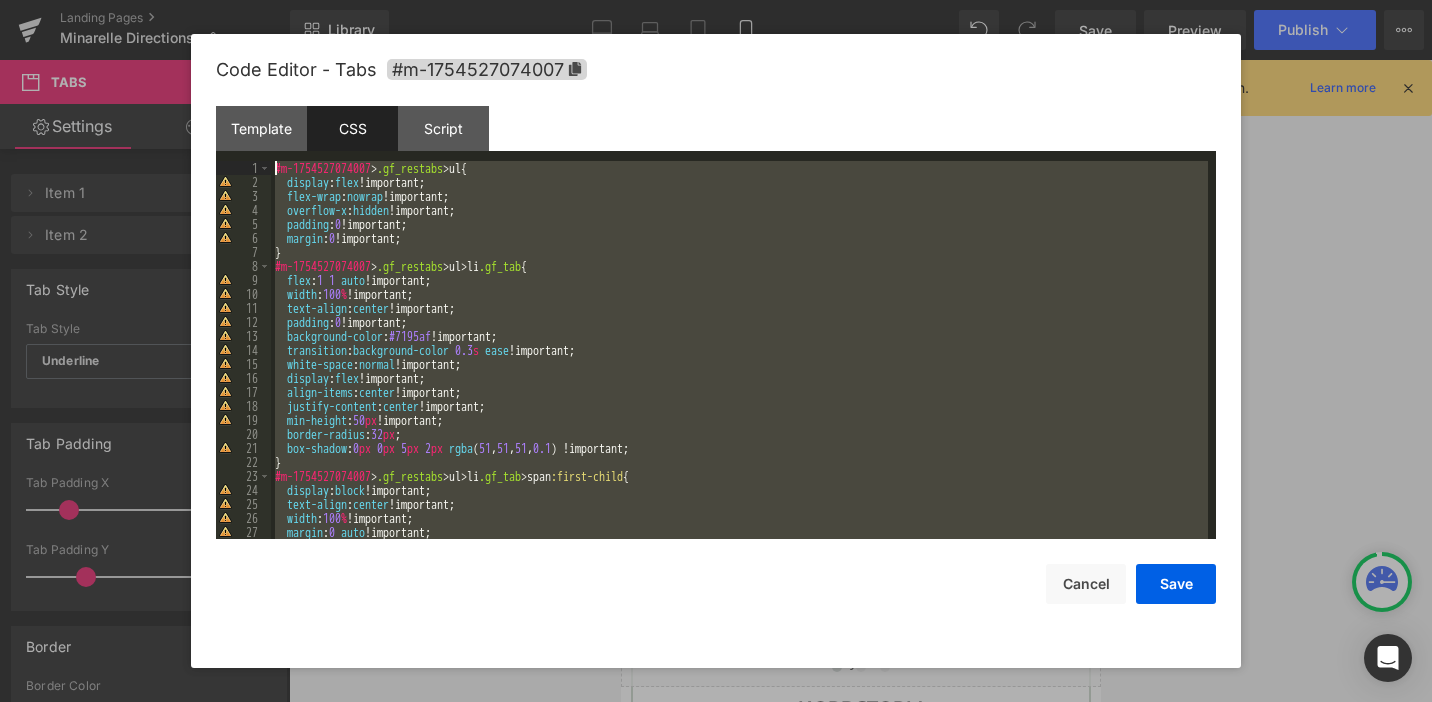 drag, startPoint x: 483, startPoint y: 358, endPoint x: 354, endPoint y: 125, distance: 266.32687 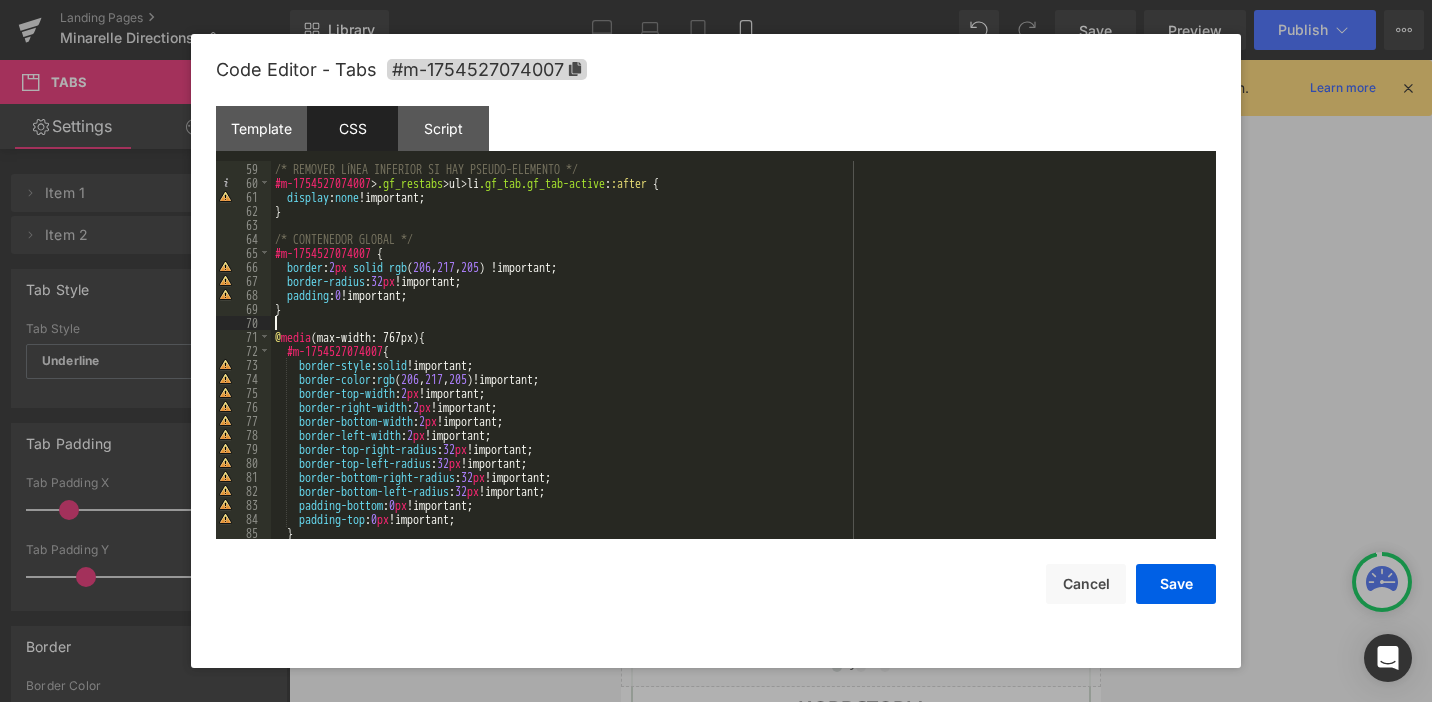 scroll, scrollTop: 819, scrollLeft: 0, axis: vertical 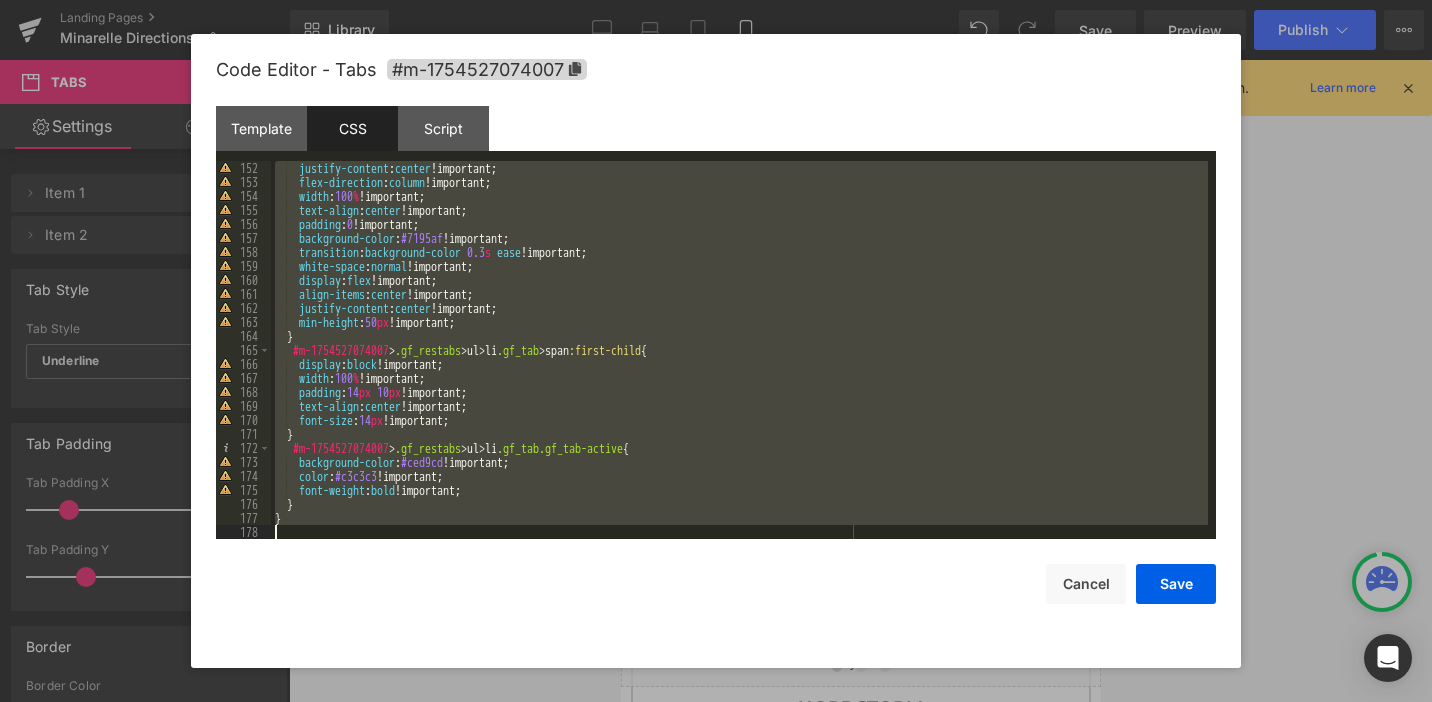 drag, startPoint x: 291, startPoint y: 196, endPoint x: 383, endPoint y: 583, distance: 397.78513 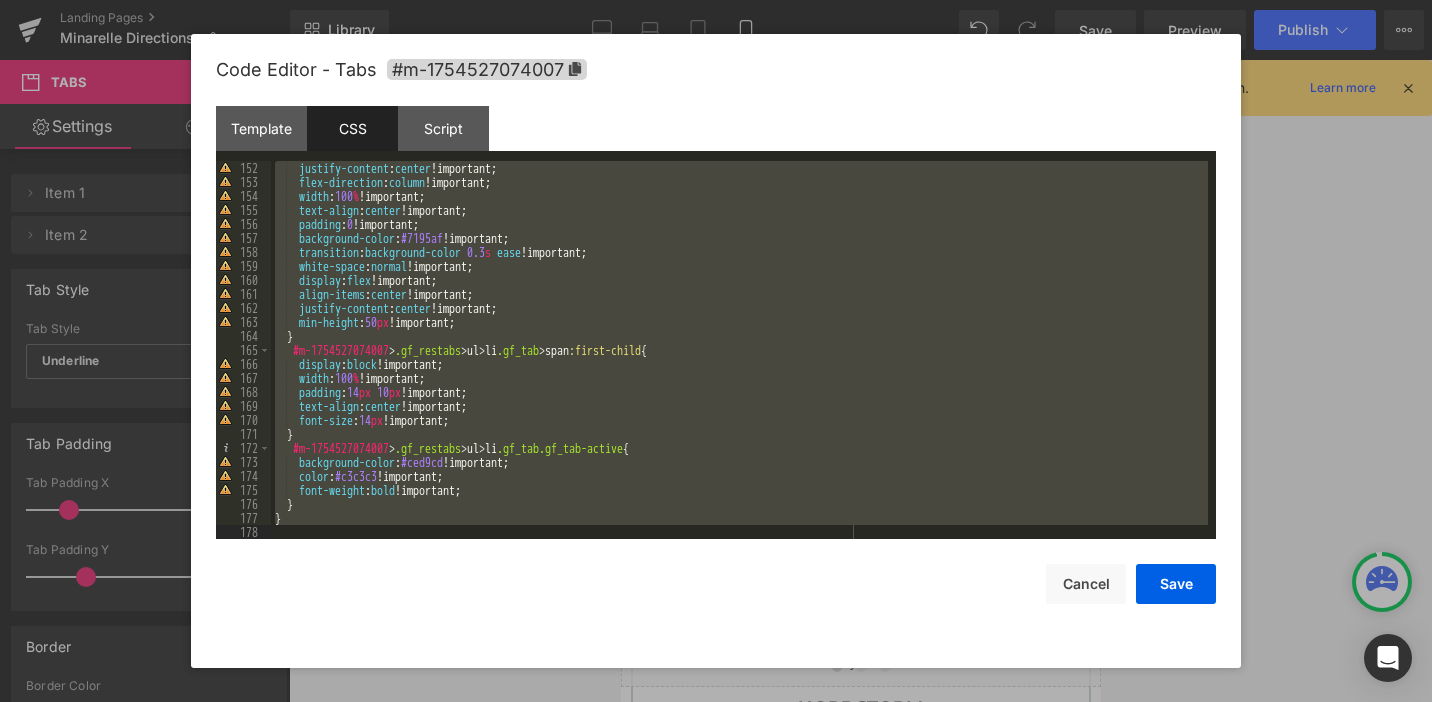 scroll, scrollTop: 1974, scrollLeft: 0, axis: vertical 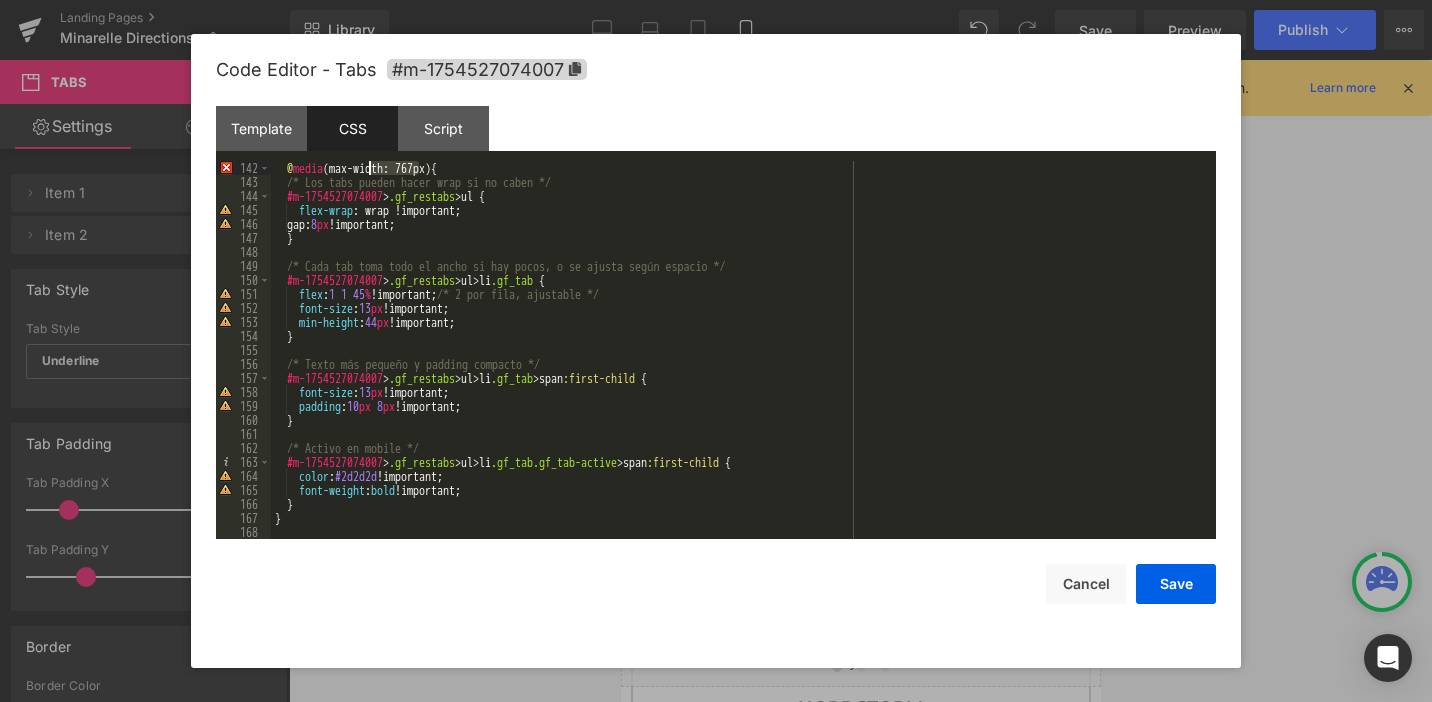 drag, startPoint x: 421, startPoint y: 162, endPoint x: 368, endPoint y: 169, distance: 53.460266 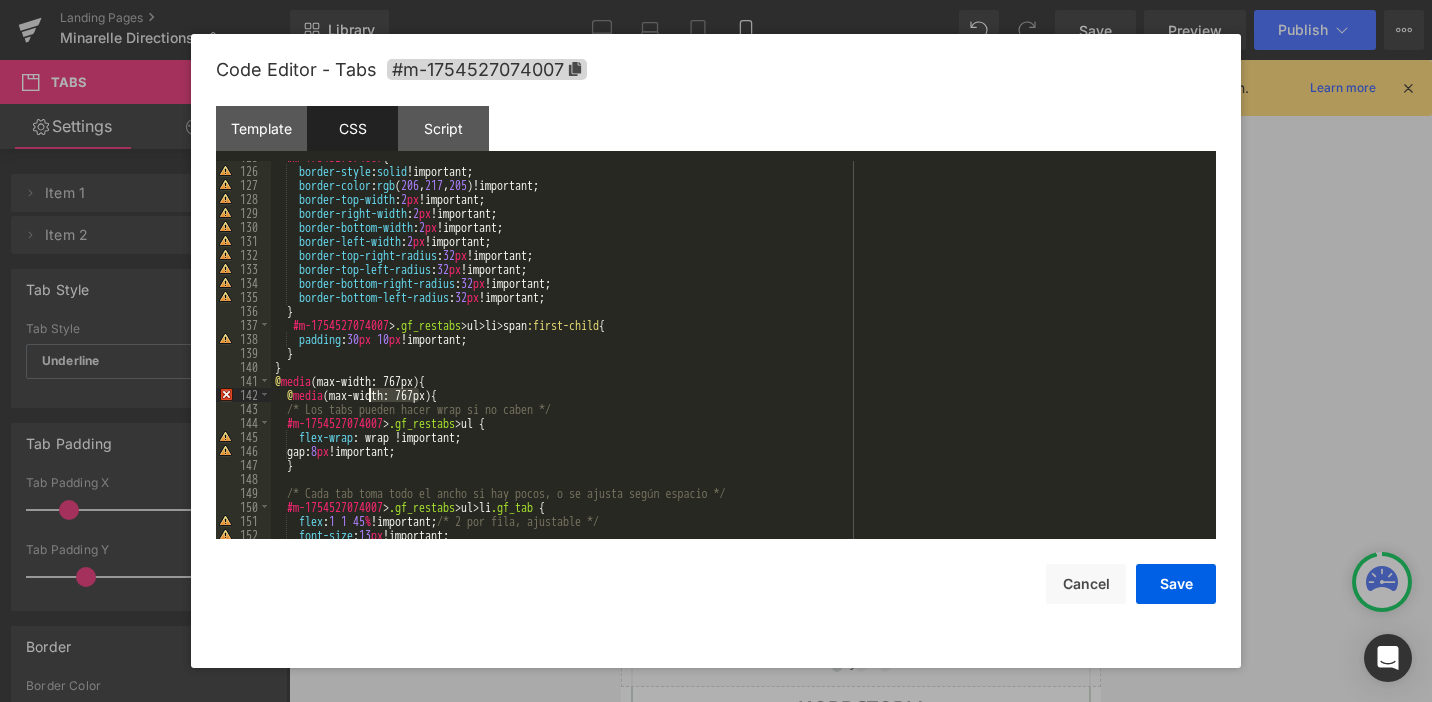 scroll, scrollTop: 1672, scrollLeft: 0, axis: vertical 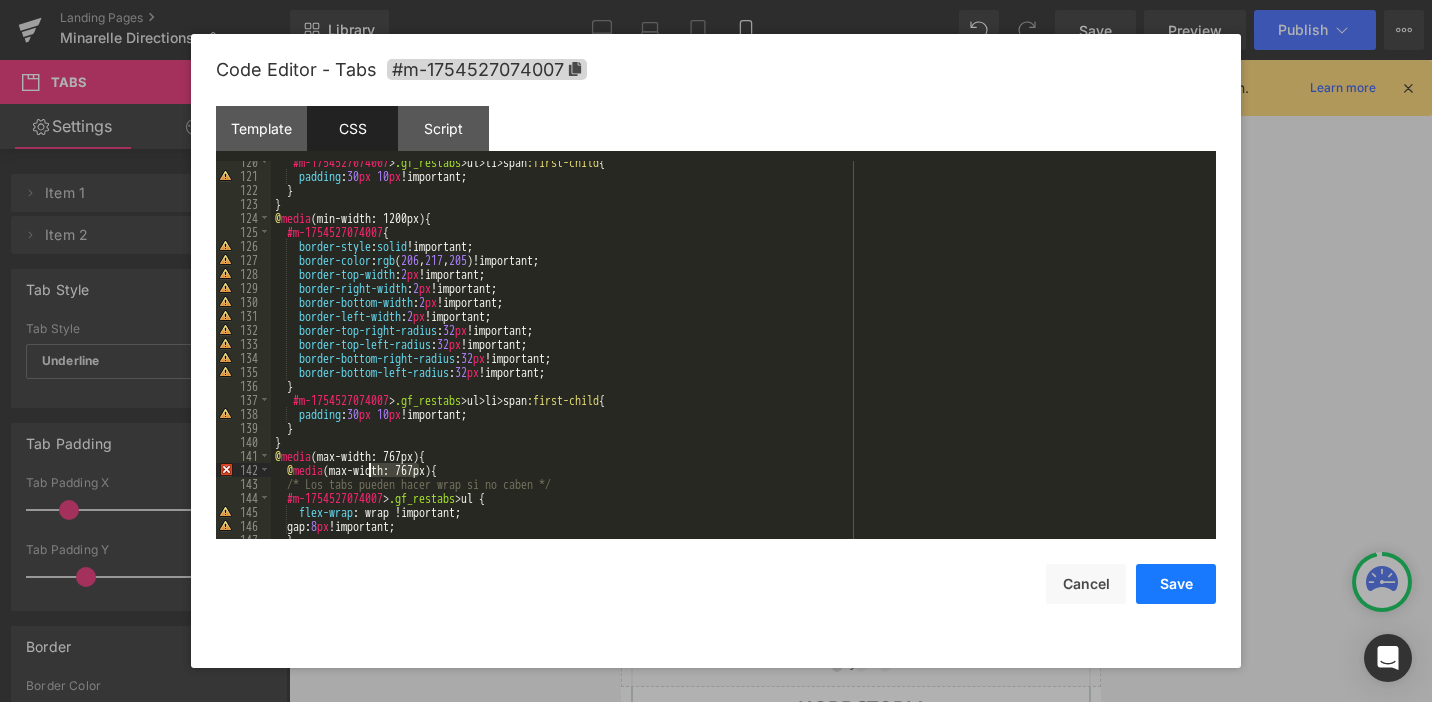 click on "Save" at bounding box center (1176, 584) 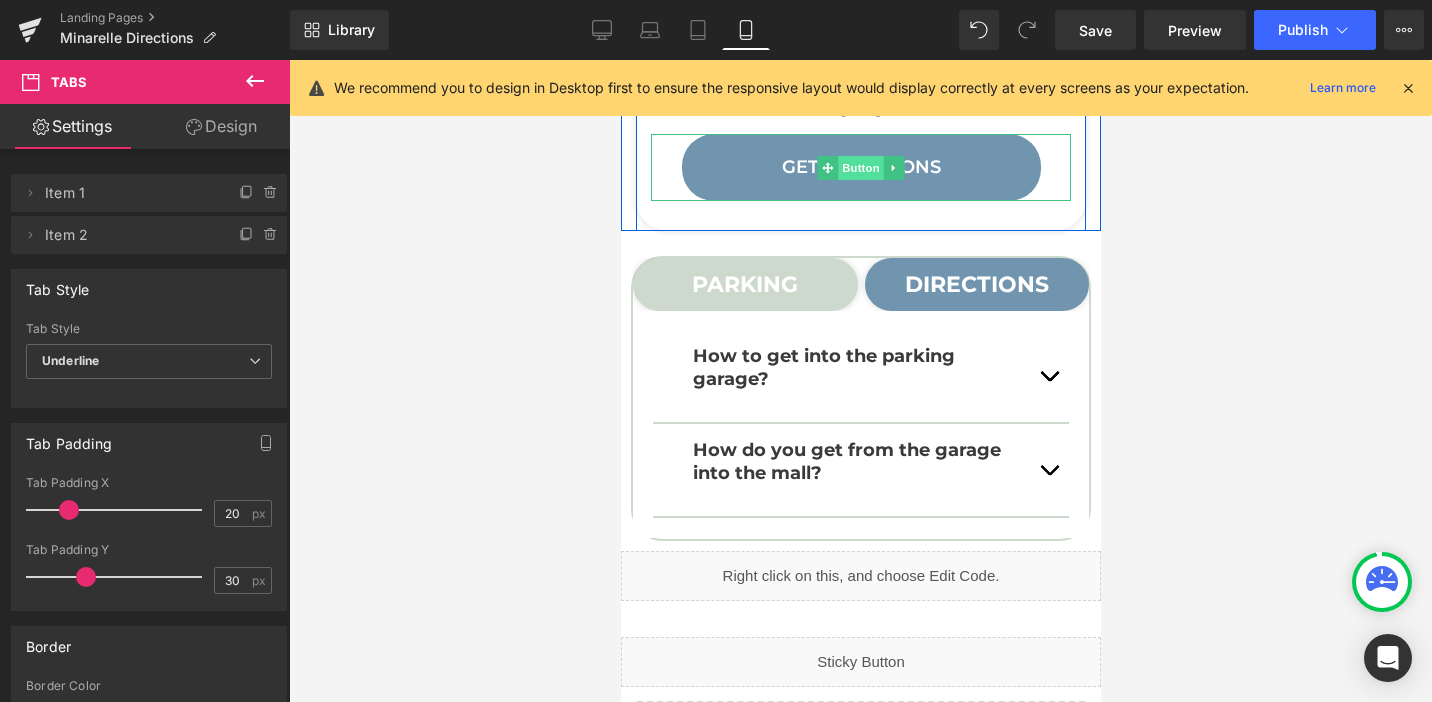 click on "Button" at bounding box center (860, 168) 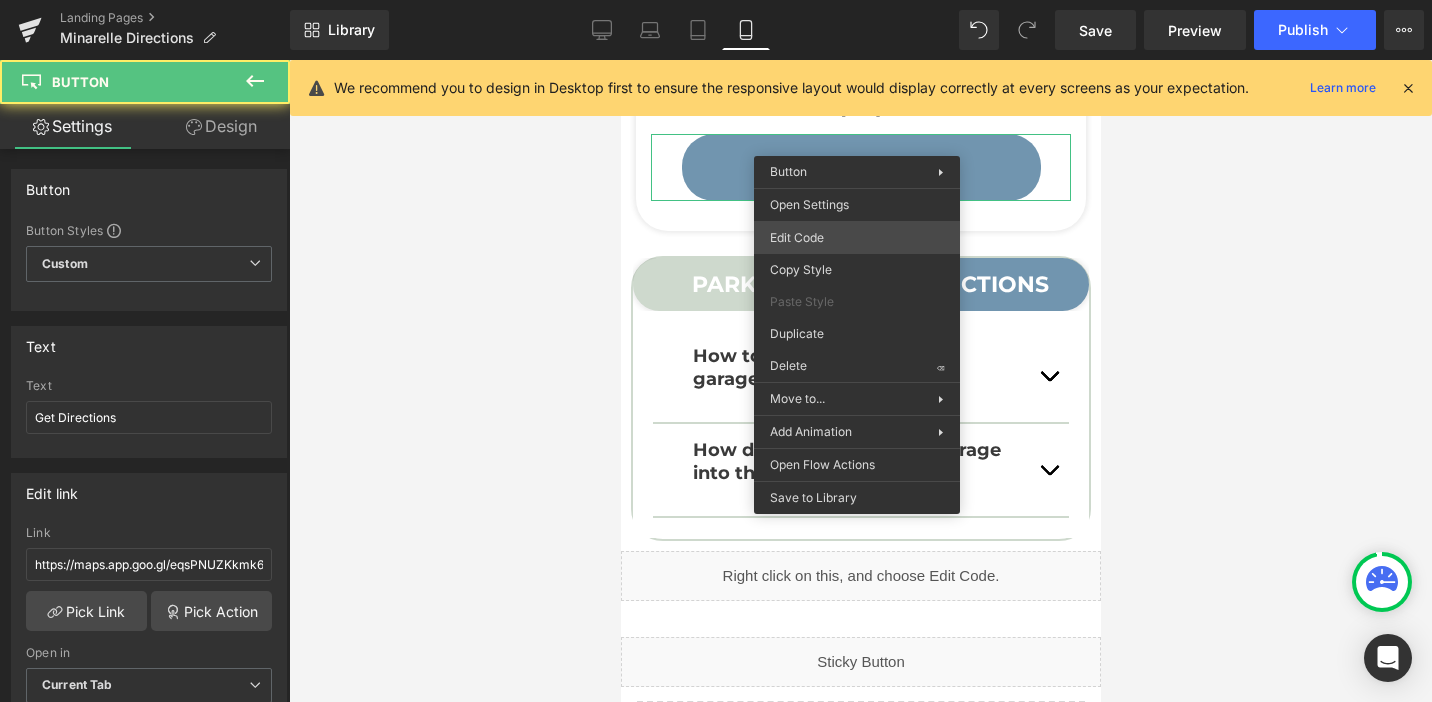 click on "Button  You are previewing how the   will restyle your page. You can not edit Elements in Preset Preview Mode.  Landing Pages Minarelle Directions Library Mobile Desktop Laptop Tablet Mobile Save Preview Publish Scheduled View Live Page View with current Template Save Template to Library Schedule Publish  Optimize  Publish Settings Shortcuts We recommend you to design in Desktop first to ensure the responsive layout would display correctly at every screens as your expectation. Learn more  Your page can’t be published   You've reached the maximum number of published pages on your plan  (0/0).  You need to upgrade your plan or unpublish all your pages to get 1 publish slot.   Unpublish pages   Upgrade plan  Elements Global Style Base Row  rows, columns, layouts, div Heading  headings, titles, h1,h2,h3,h4,h5,h6 Text Block  texts, paragraphs, contents, blocks Image  images, photos, alts, uploads Icon  icons, symbols Button  button, call to action, cta Separator  separators, dividers, horizontal lines Liquid" at bounding box center (716, 0) 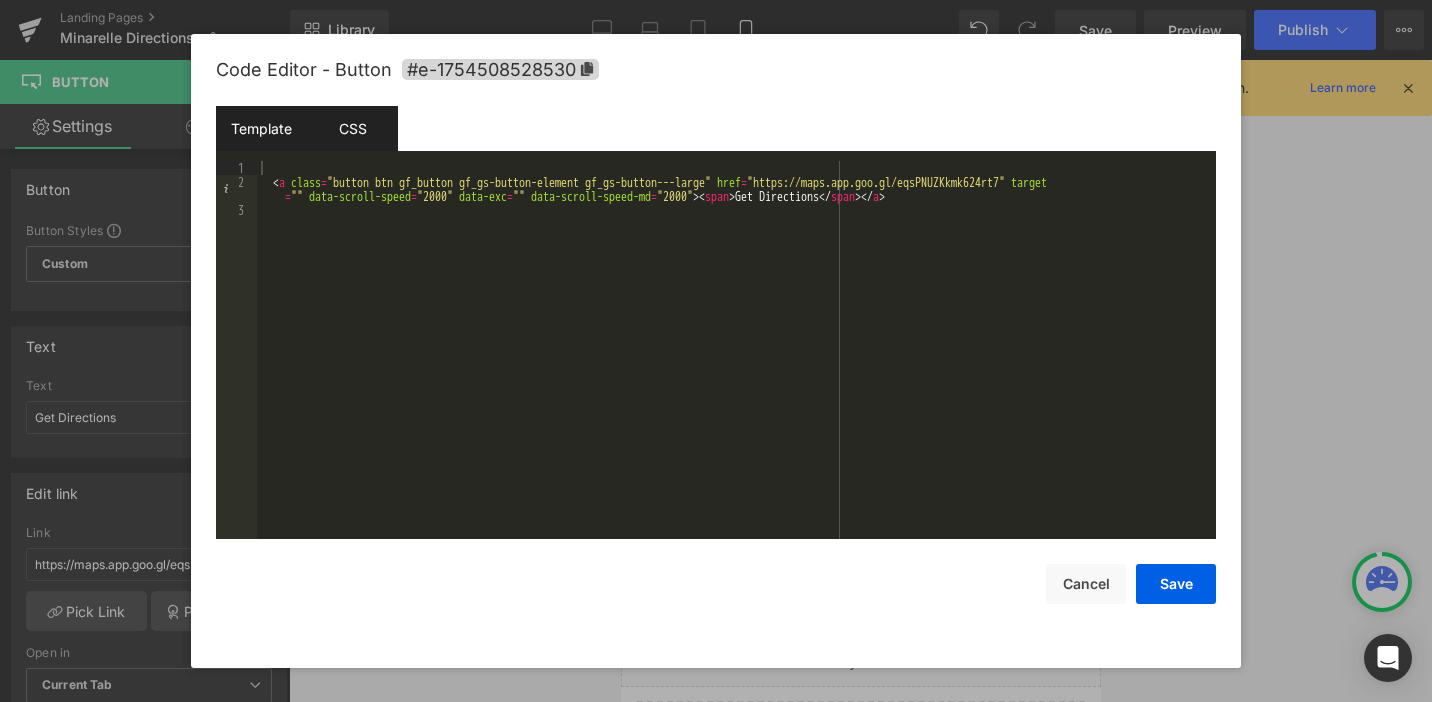 click on "CSS" at bounding box center [352, 128] 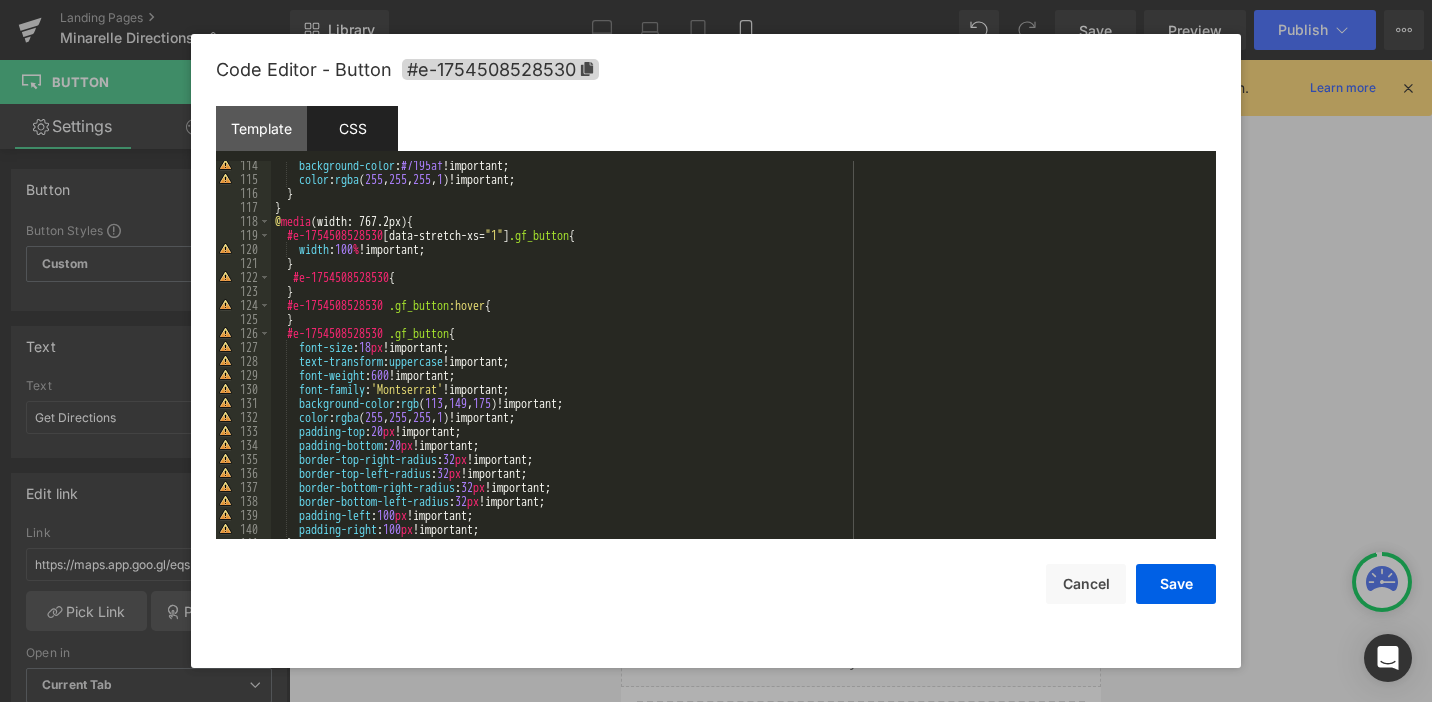 scroll, scrollTop: 1582, scrollLeft: 0, axis: vertical 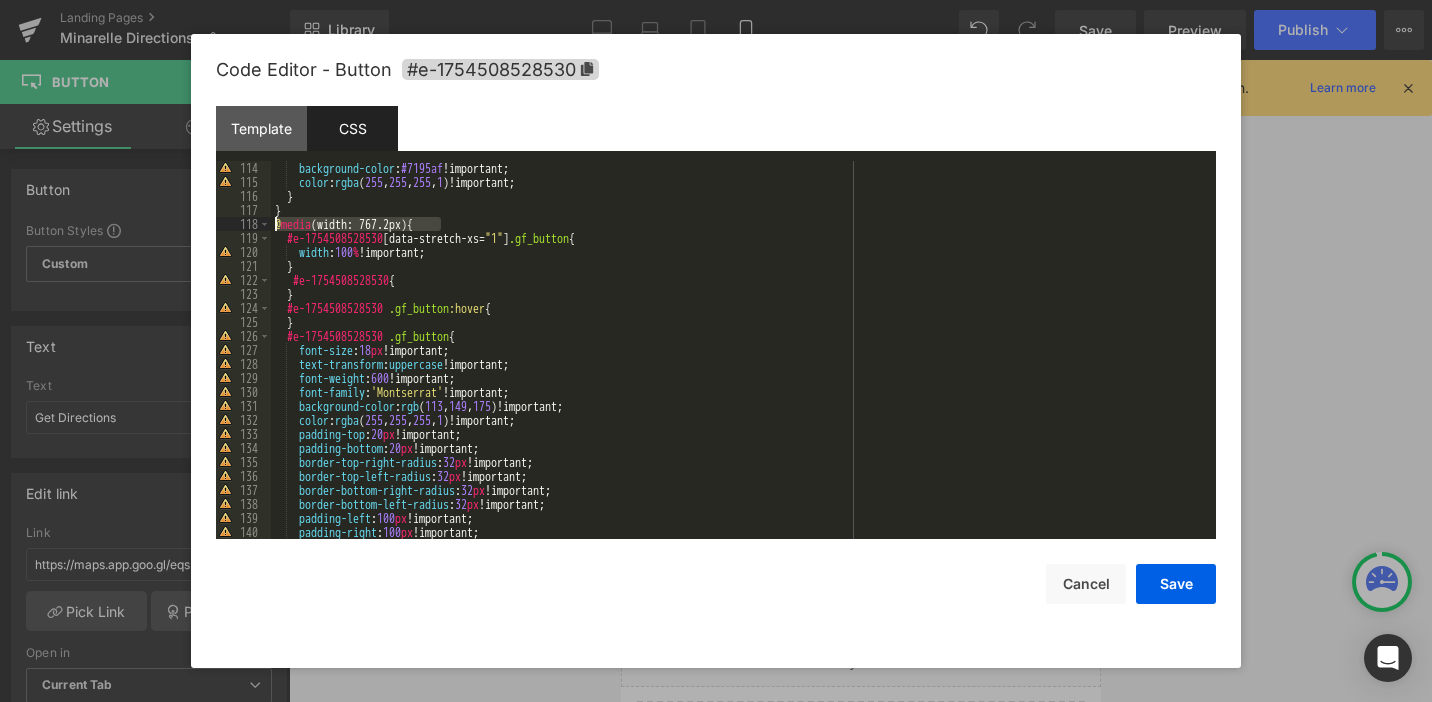 drag, startPoint x: 439, startPoint y: 218, endPoint x: 274, endPoint y: 219, distance: 165.00304 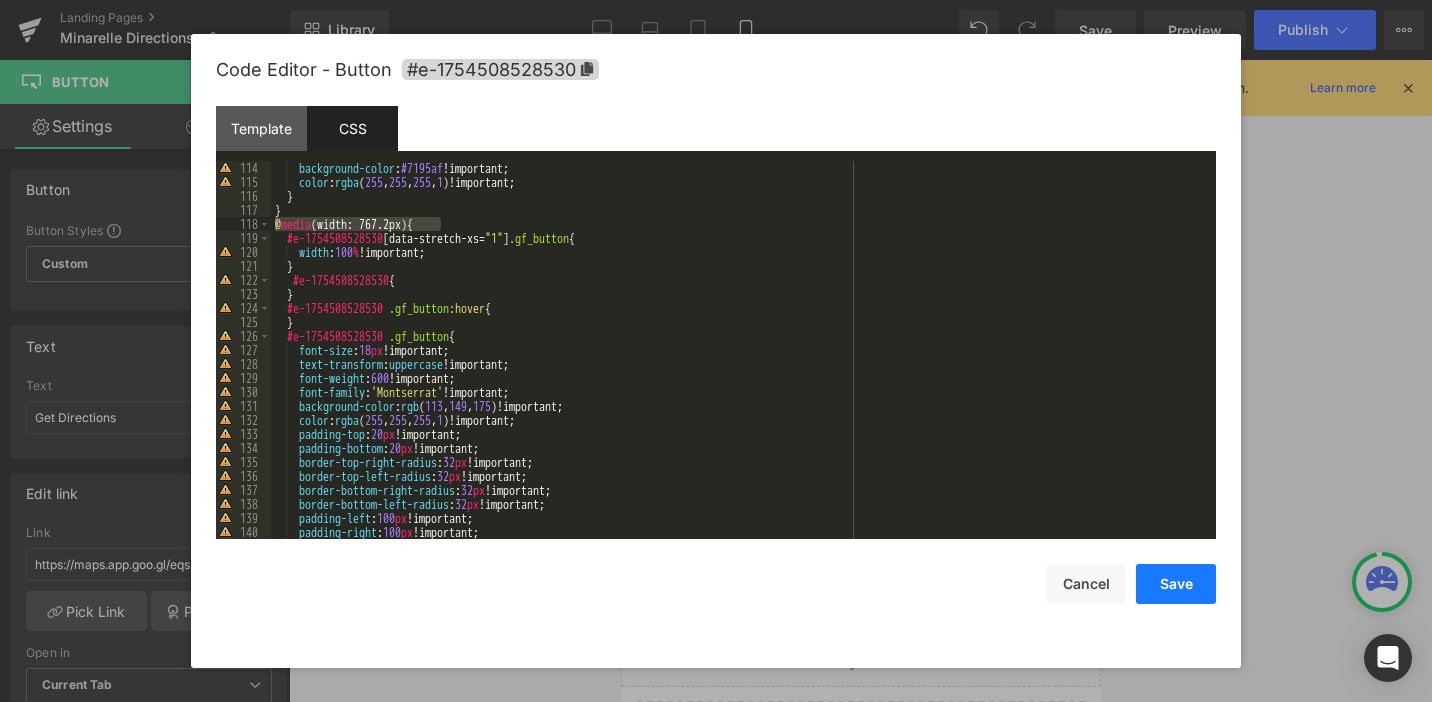 click on "Save" at bounding box center [1176, 584] 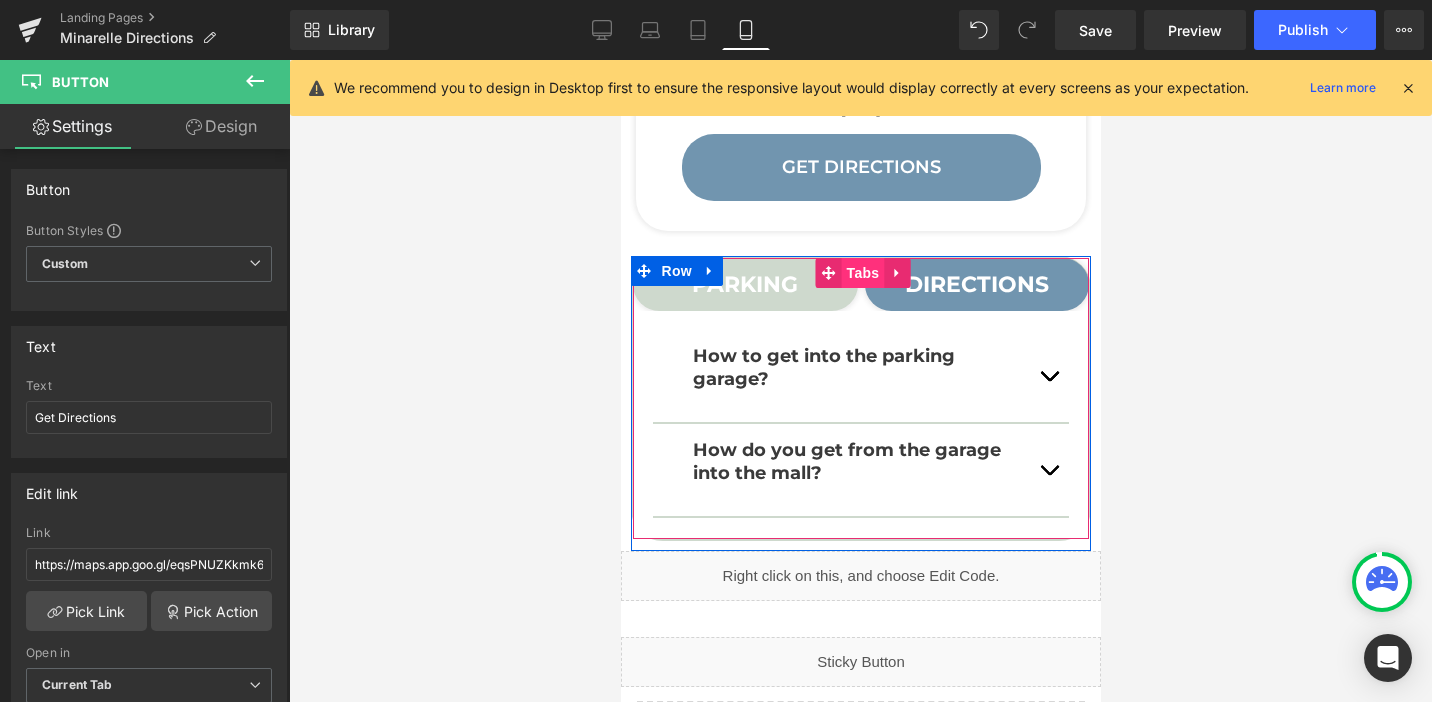 click on "Tabs" at bounding box center (862, 273) 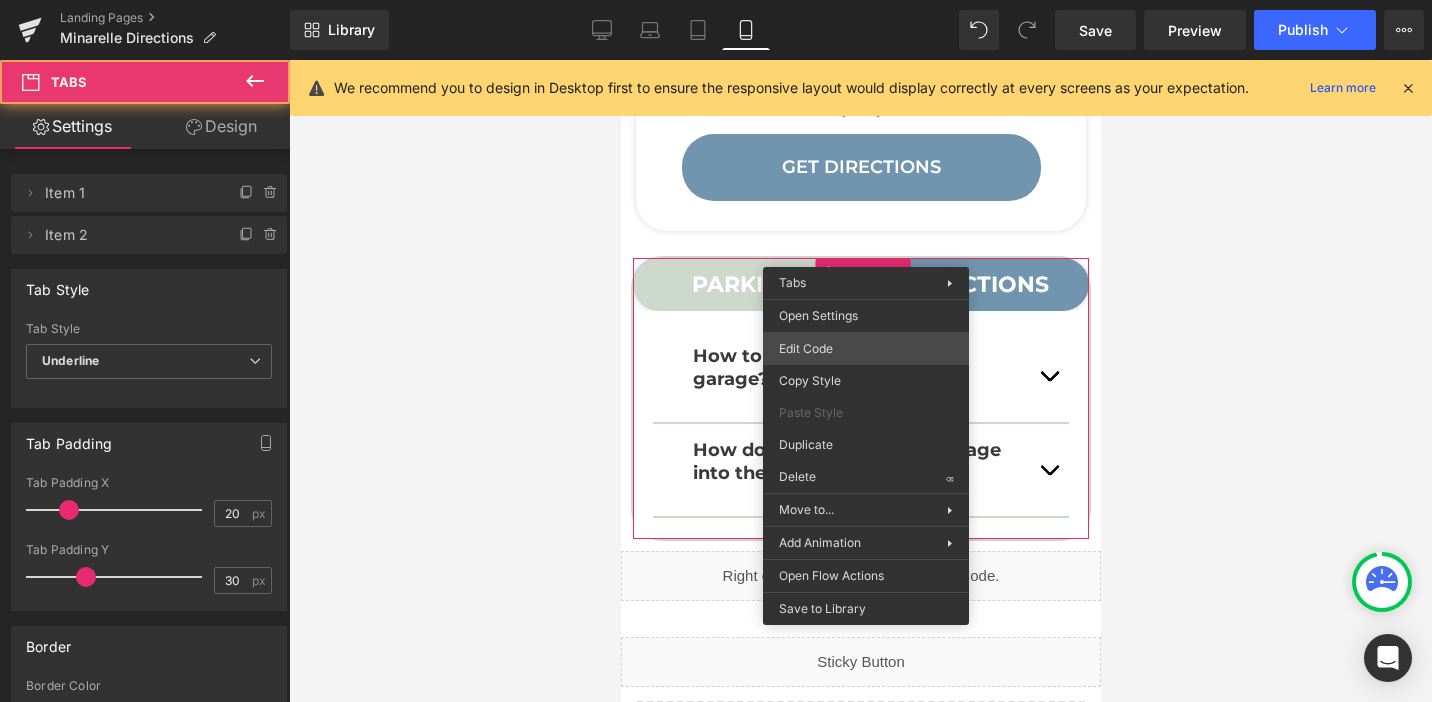 click on "Tabs  You are previewing how the   will restyle your page. You can not edit Elements in Preset Preview Mode.  Landing Pages Minarelle Directions Library Mobile Desktop Laptop Tablet Mobile Save Preview Publish Scheduled View Live Page View with current Template Save Template to Library Schedule Publish  Optimize  Publish Settings Shortcuts We recommend you to design in Desktop first to ensure the responsive layout would display correctly at every screens as your expectation. Learn more  Your page can’t be published   You've reached the maximum number of published pages on your plan  (0/0).  You need to upgrade your plan or unpublish all your pages to get 1 publish slot.   Unpublish pages   Upgrade plan  Elements Global Style Base Row  rows, columns, layouts, div Heading  headings, titles, h1,h2,h3,h4,h5,h6 Text Block  texts, paragraphs, contents, blocks Image  images, photos, alts, uploads Icon  icons, symbols Button  button, call to action, cta Separator  separators, dividers, horizontal lines Liquid" at bounding box center (716, 0) 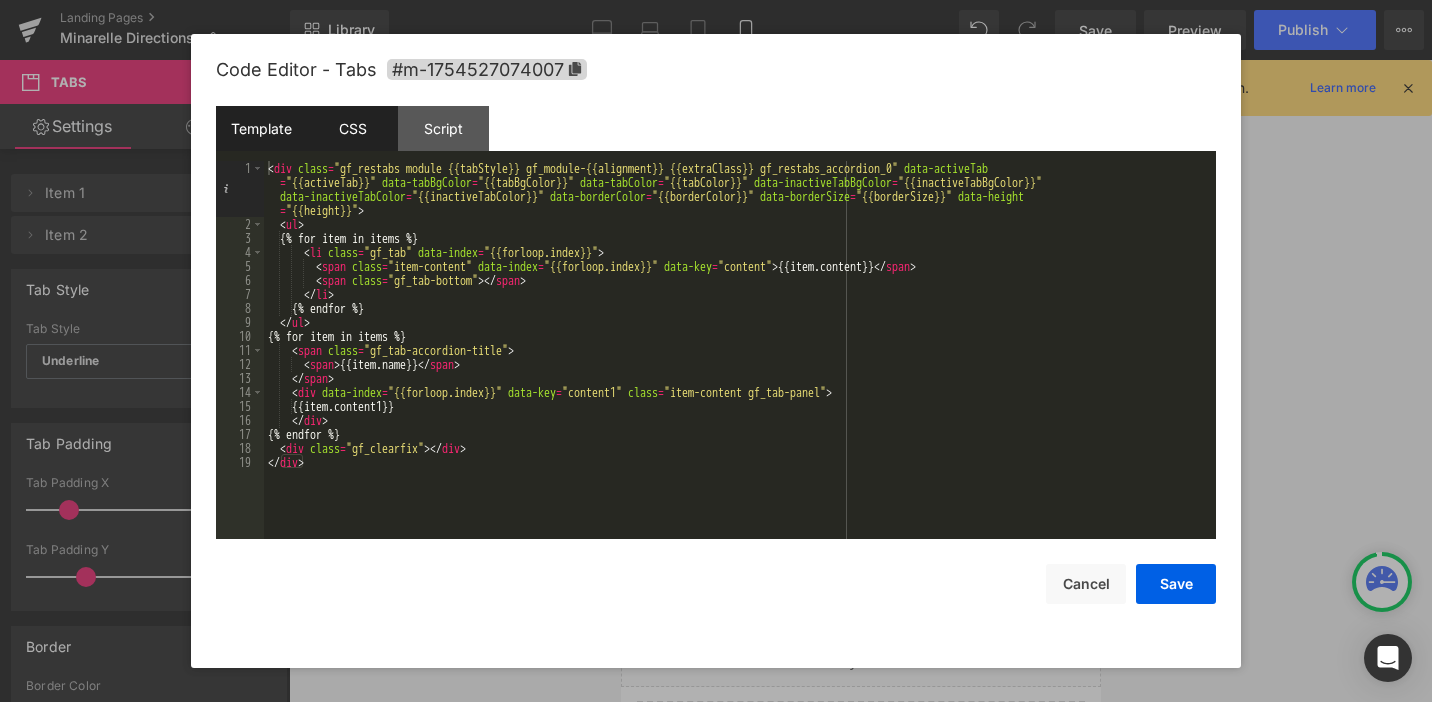 click on "CSS" at bounding box center [352, 128] 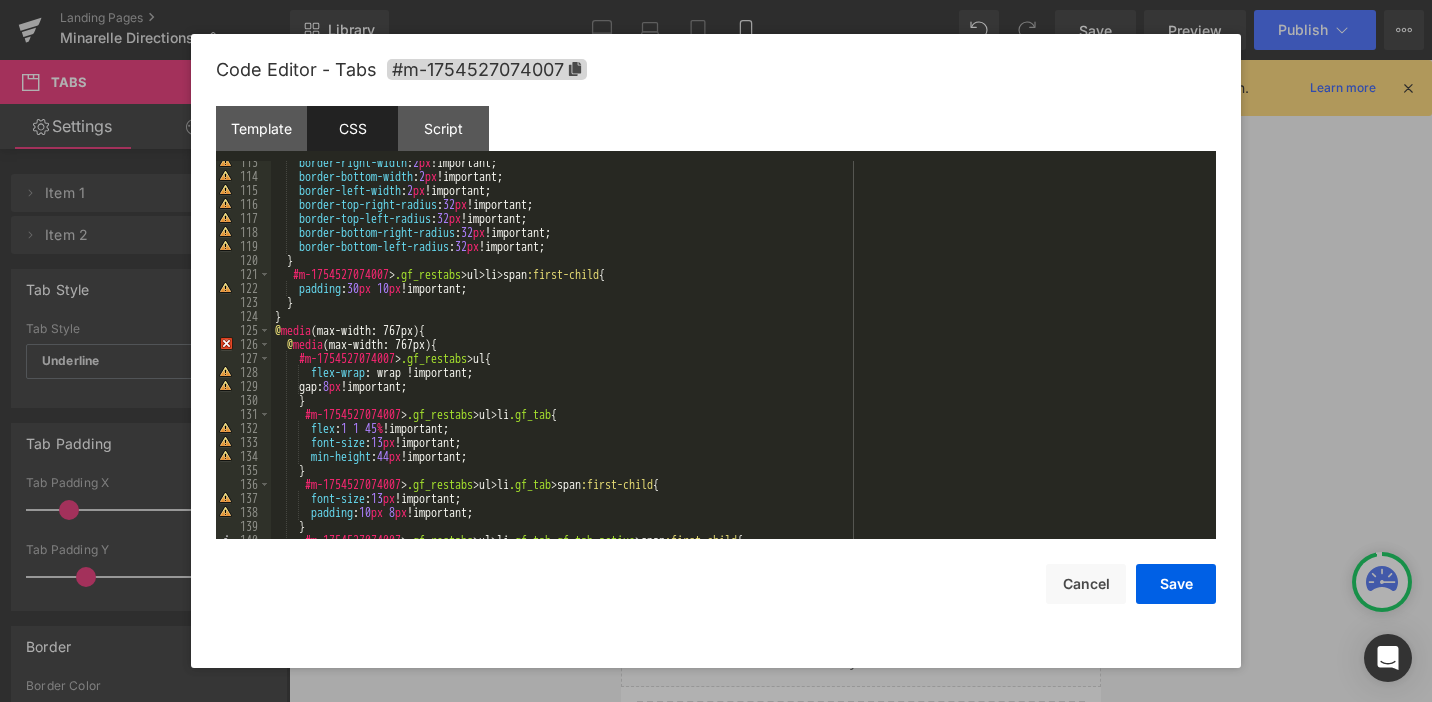 scroll, scrollTop: 1560, scrollLeft: 0, axis: vertical 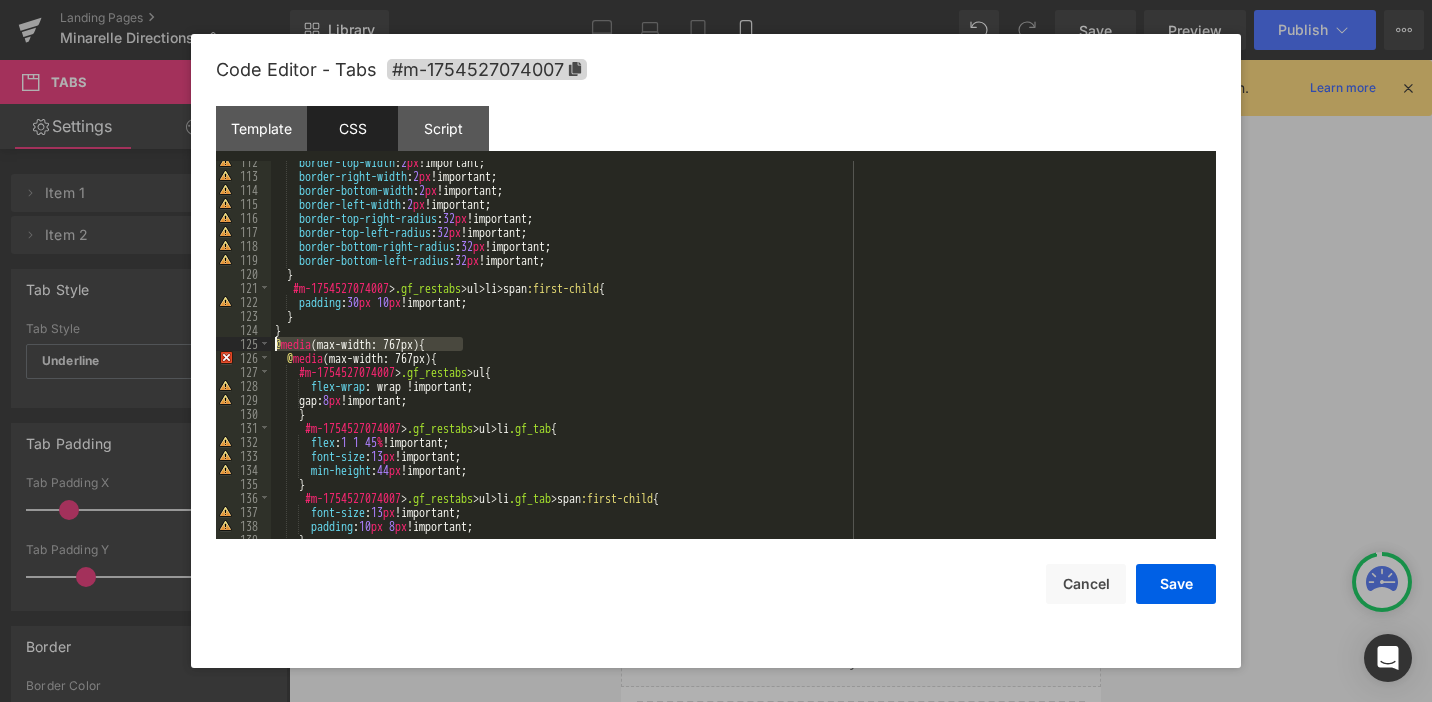 drag, startPoint x: 471, startPoint y: 339, endPoint x: 270, endPoint y: 339, distance: 201 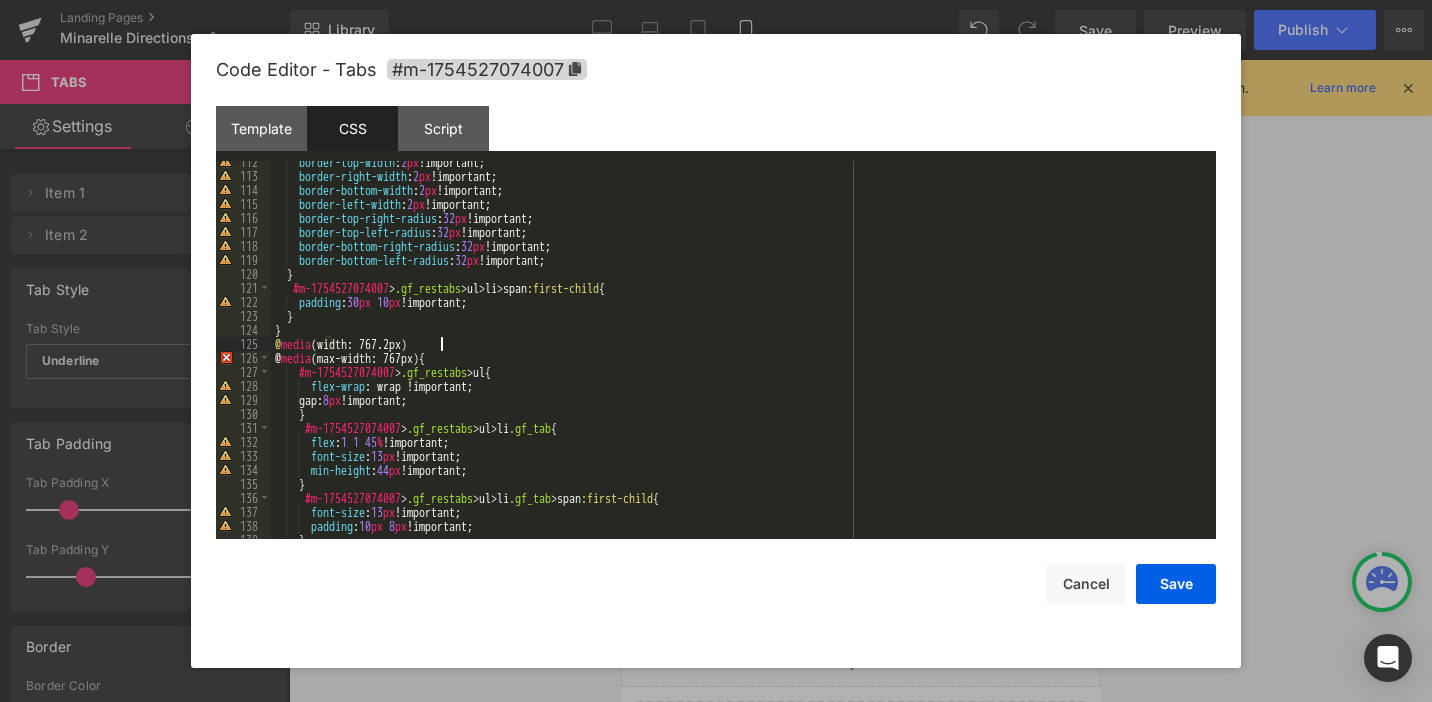 type 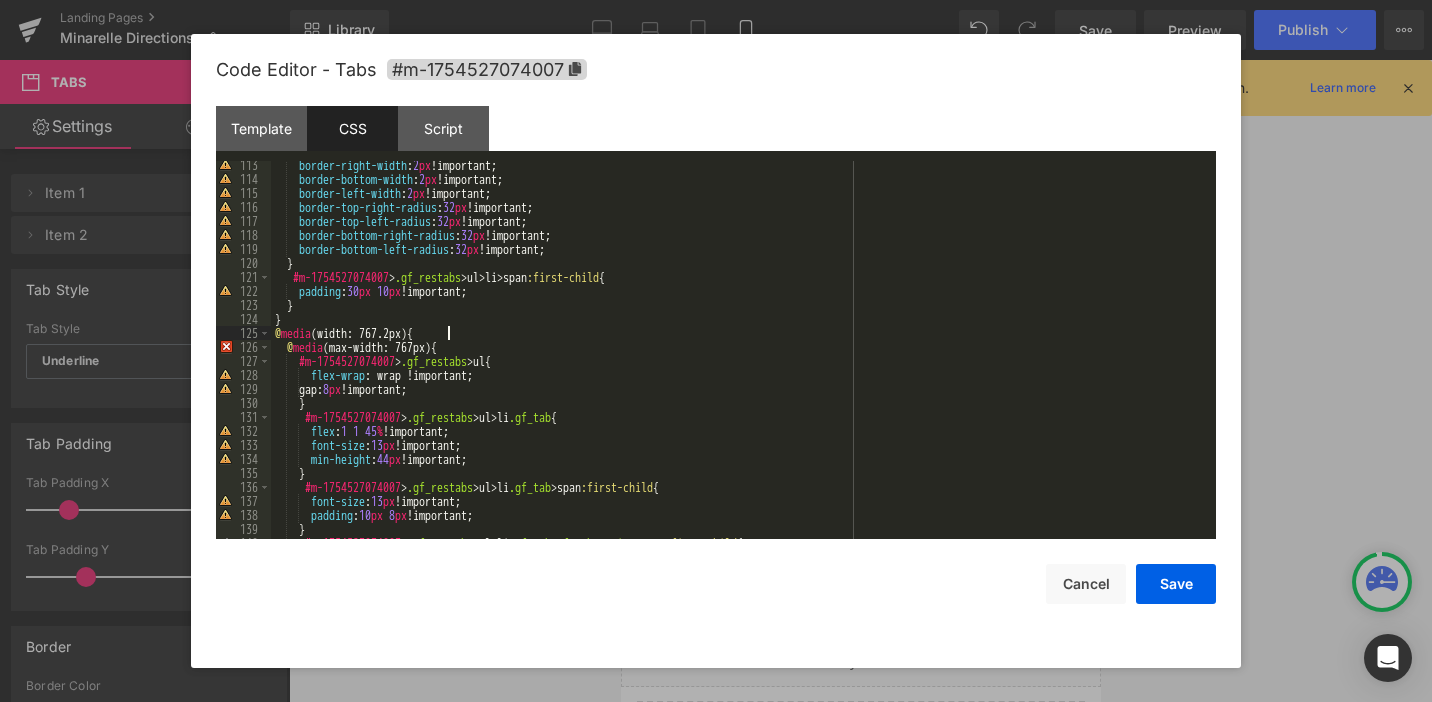scroll, scrollTop: 1652, scrollLeft: 0, axis: vertical 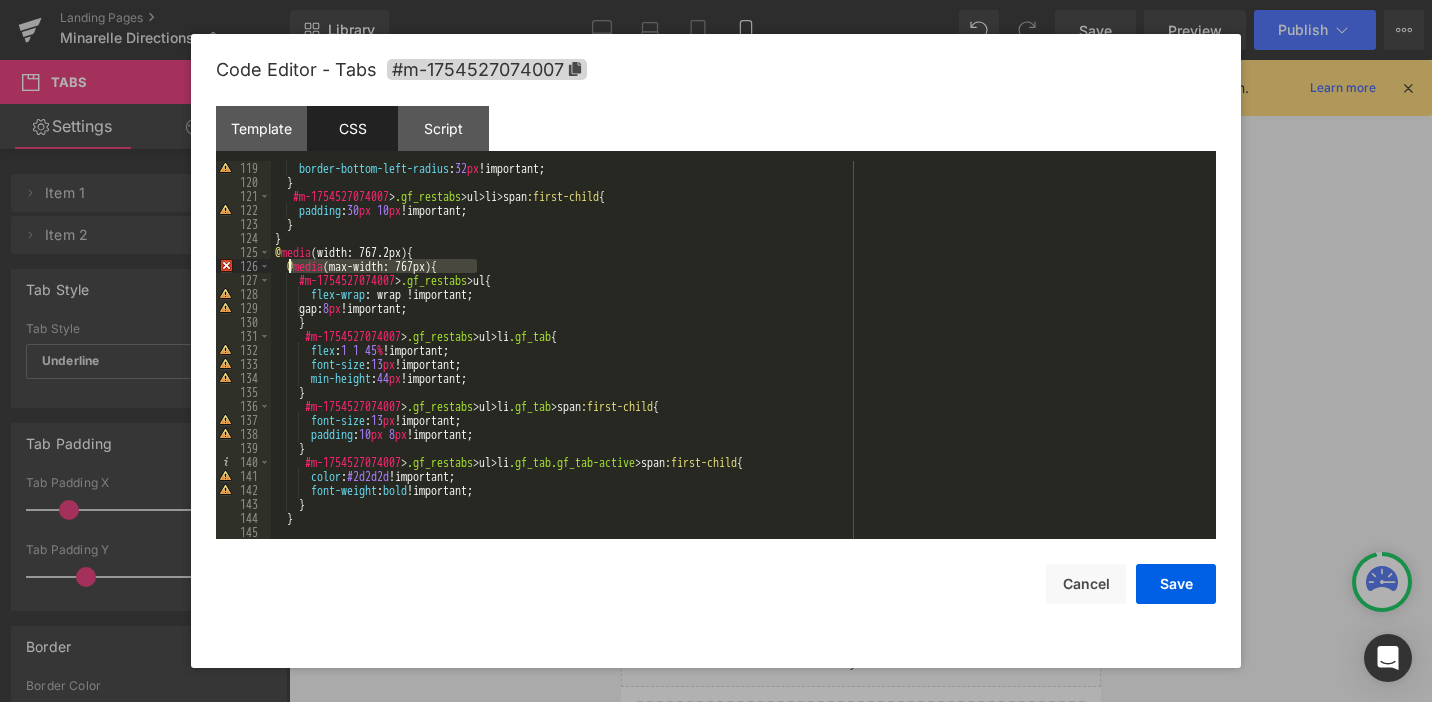 drag, startPoint x: 487, startPoint y: 262, endPoint x: 282, endPoint y: 266, distance: 205.03902 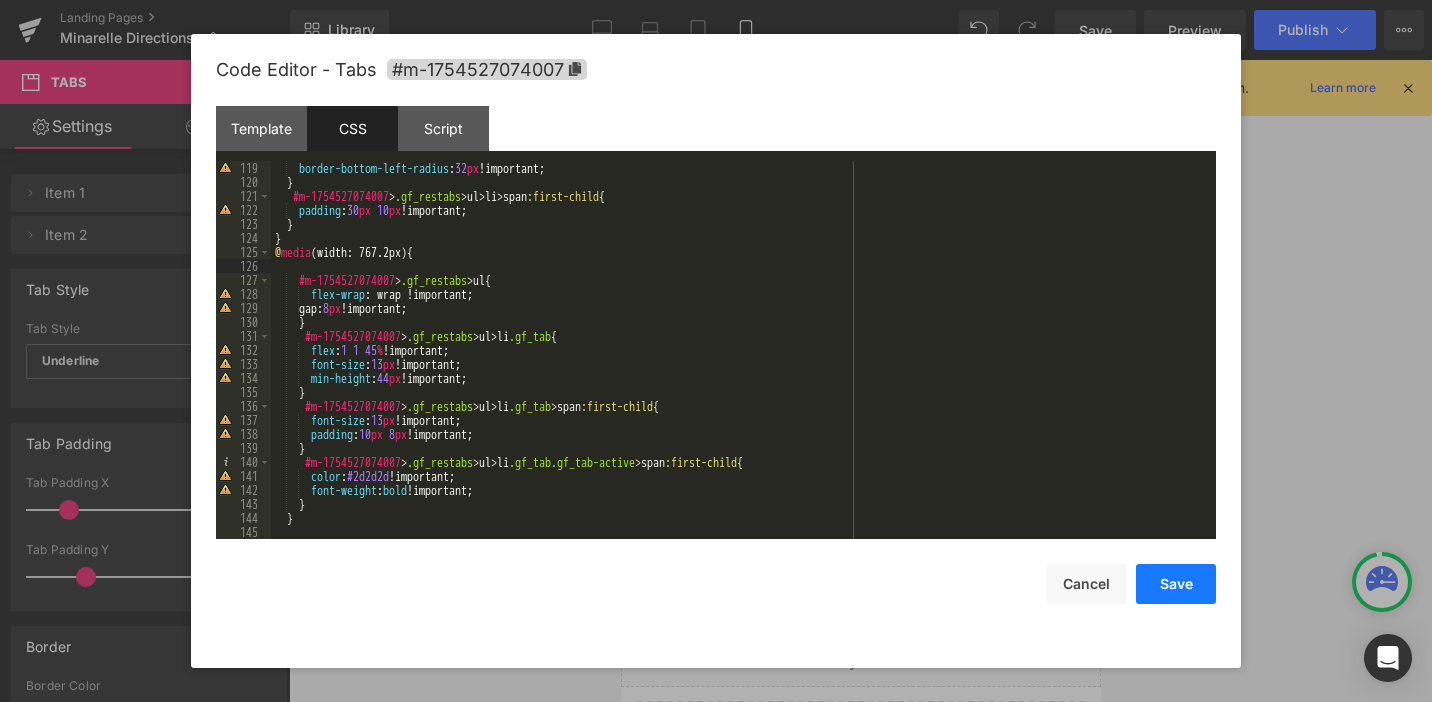 click on "Save" at bounding box center (1176, 584) 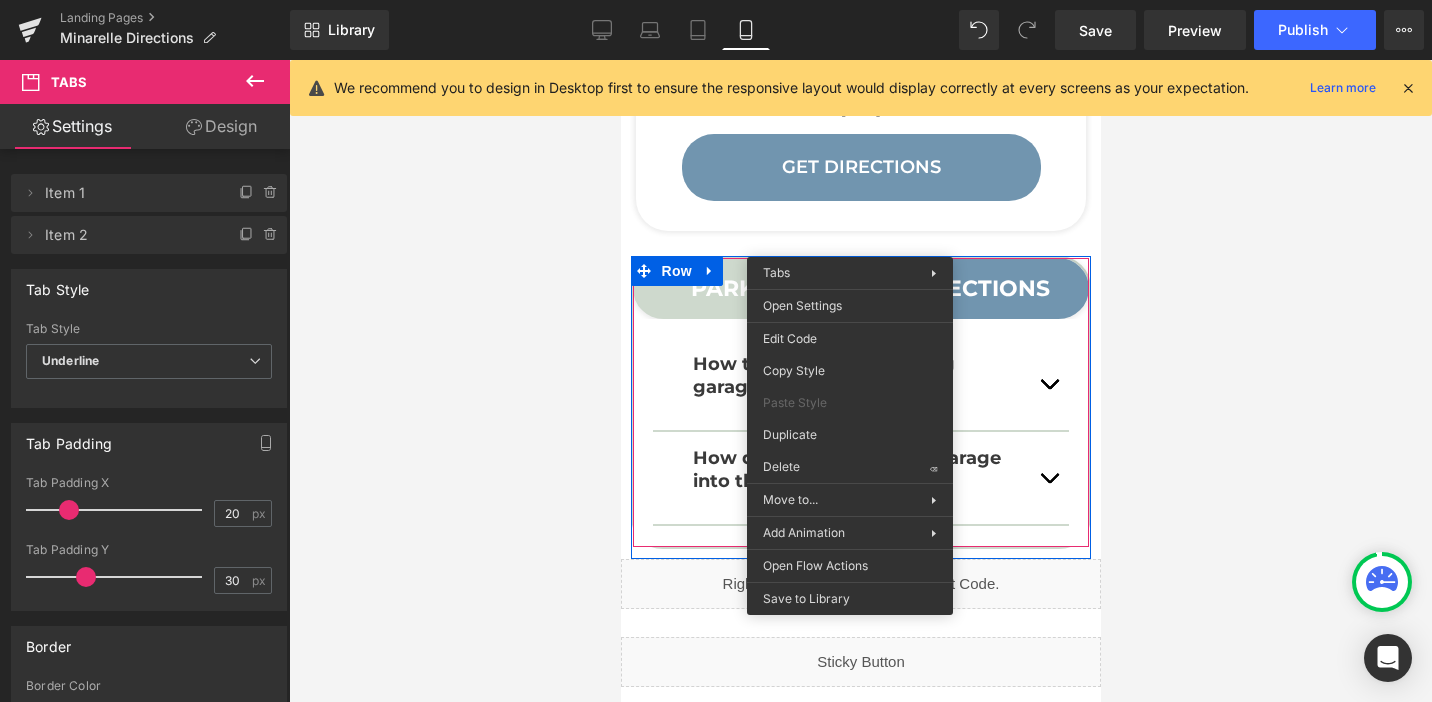 click on "Tabs" at bounding box center [862, 274] 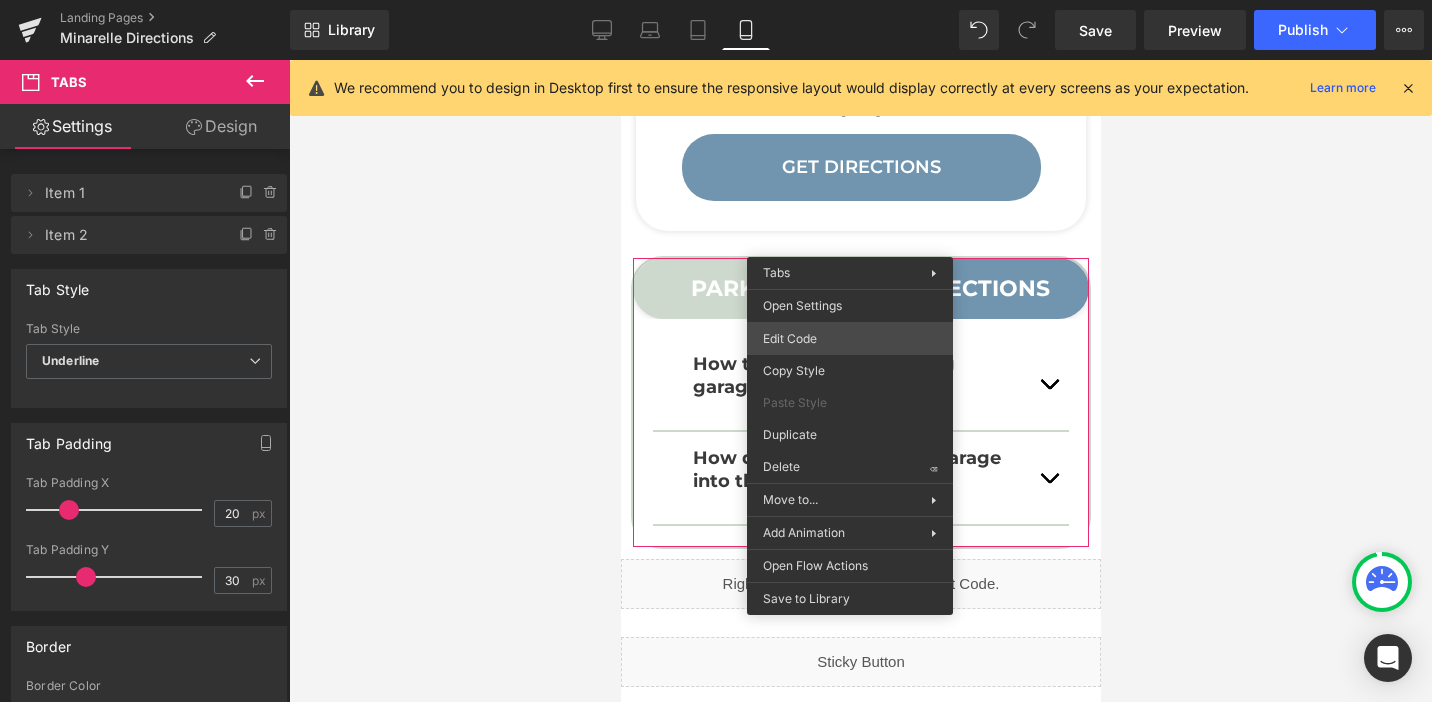 click on "Tabs  You are previewing how the   will restyle your page. You can not edit Elements in Preset Preview Mode.  Landing Pages Minarelle Directions Library Mobile Desktop Laptop Tablet Mobile Save Preview Publish Scheduled View Live Page View with current Template Save Template to Library Schedule Publish  Optimize  Publish Settings Shortcuts We recommend you to design in Desktop first to ensure the responsive layout would display correctly at every screens as your expectation. Learn more  Your page can’t be published   You've reached the maximum number of published pages on your plan  (0/0).  You need to upgrade your plan or unpublish all your pages to get 1 publish slot.   Unpublish pages   Upgrade plan  Elements Global Style Base Row  rows, columns, layouts, div Heading  headings, titles, h1,h2,h3,h4,h5,h6 Text Block  texts, paragraphs, contents, blocks Image  images, photos, alts, uploads Icon  icons, symbols Button  button, call to action, cta Separator  separators, dividers, horizontal lines Liquid" at bounding box center (716, 0) 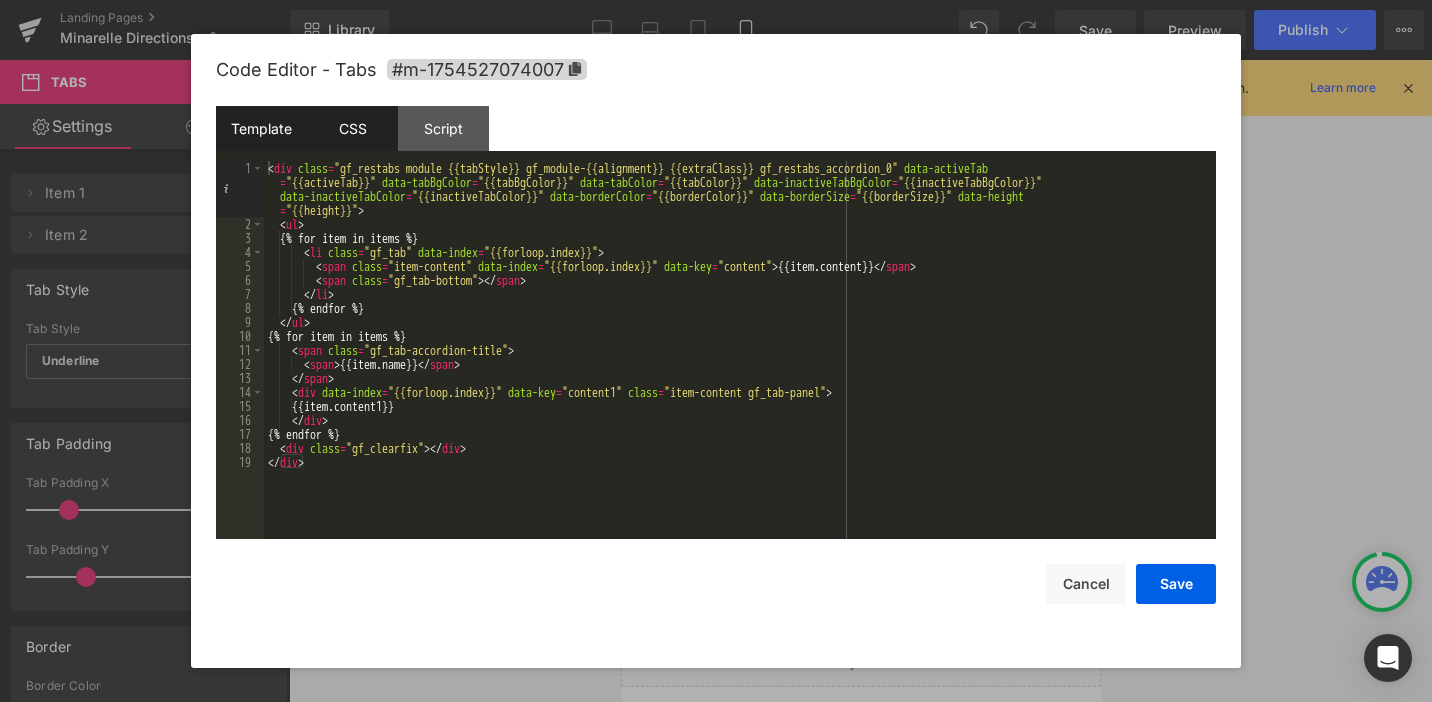 click on "CSS" at bounding box center (352, 128) 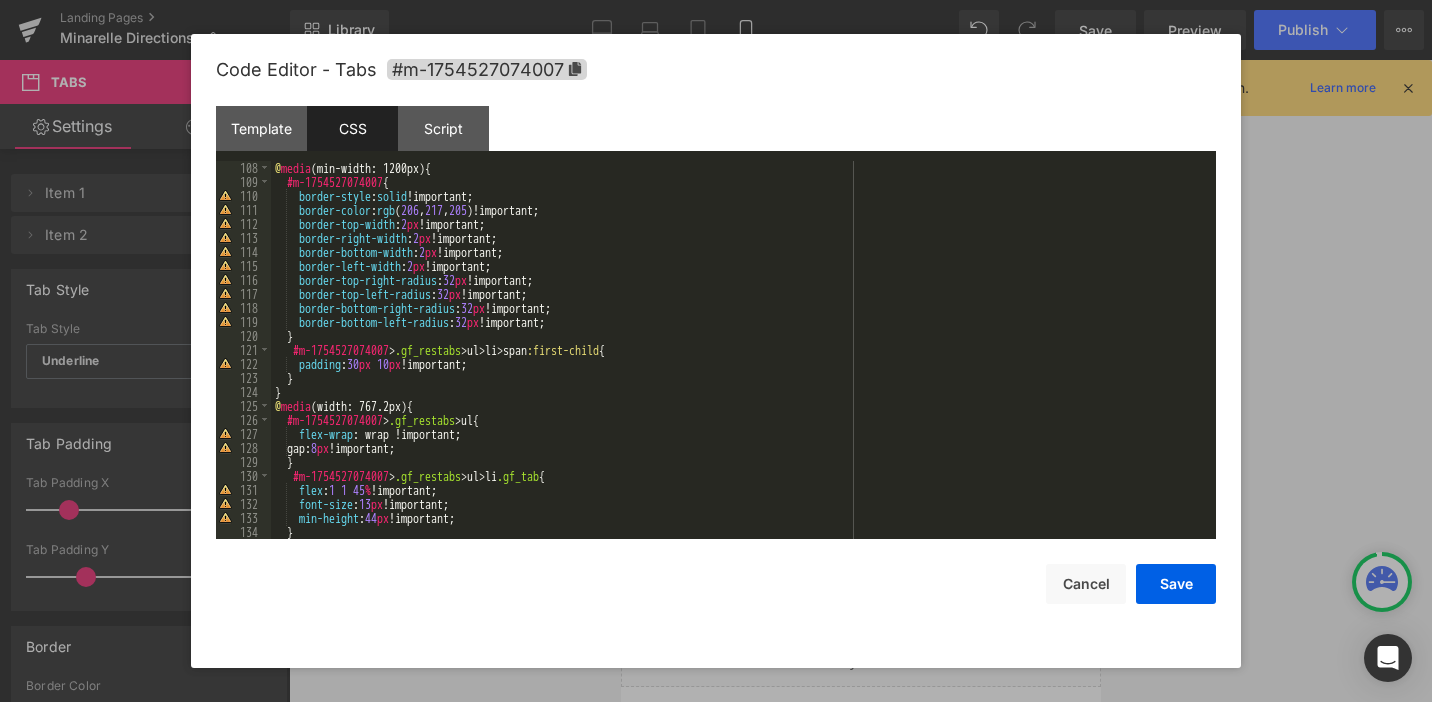 scroll, scrollTop: 1500, scrollLeft: 0, axis: vertical 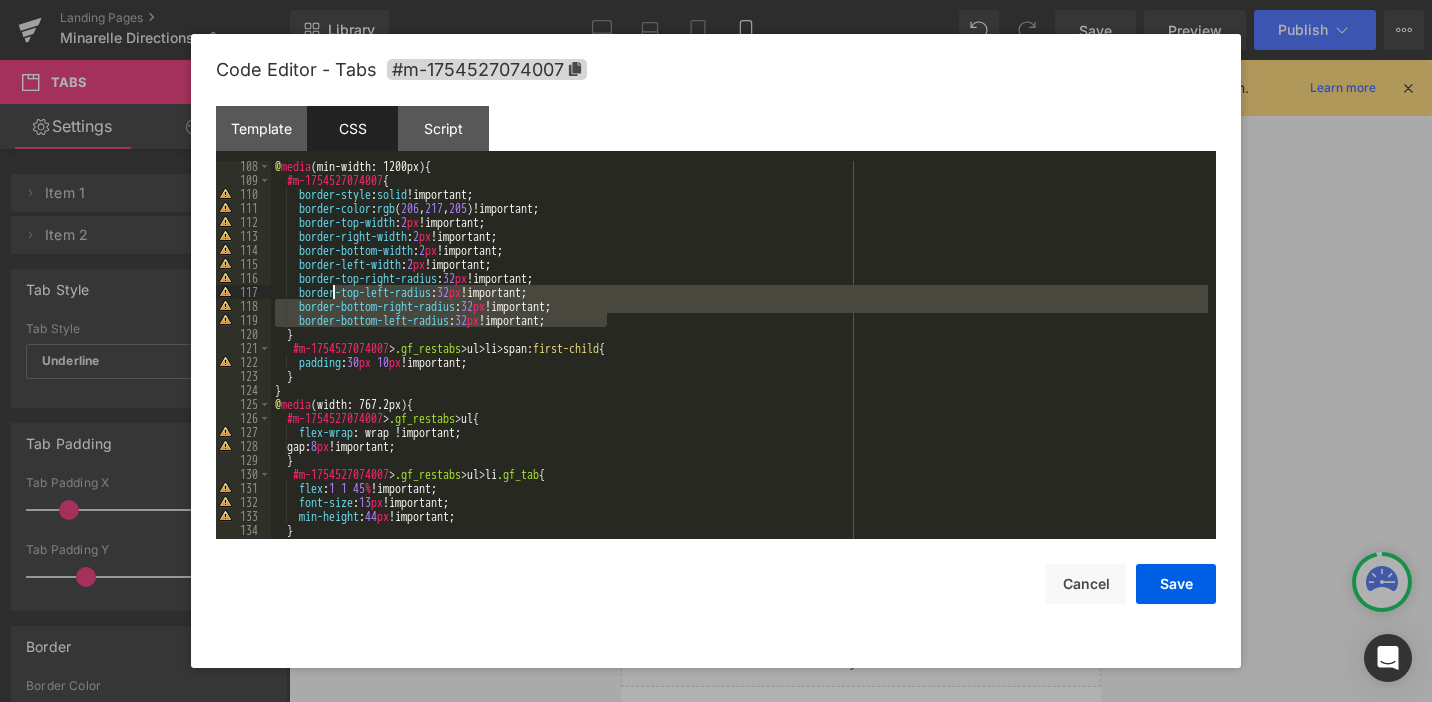drag, startPoint x: 615, startPoint y: 318, endPoint x: 335, endPoint y: 293, distance: 281.11386 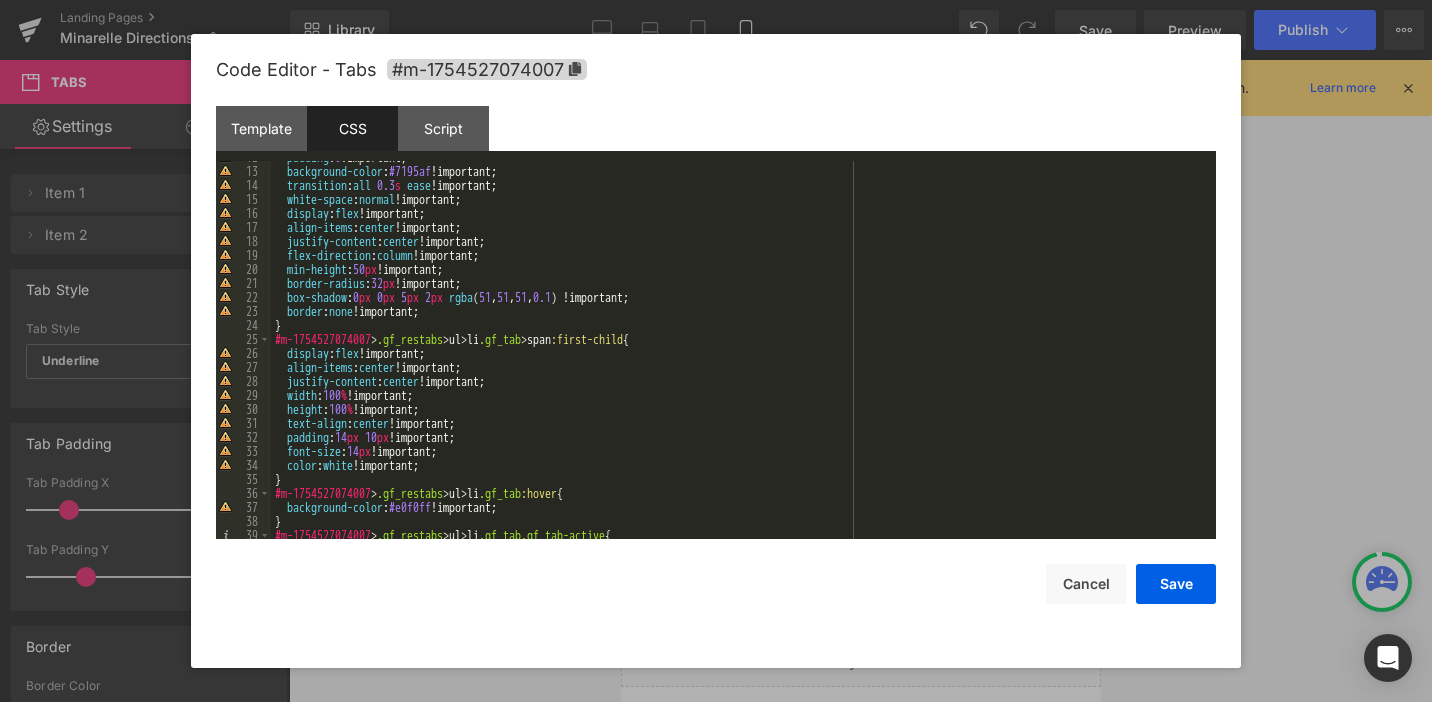scroll, scrollTop: 159, scrollLeft: 0, axis: vertical 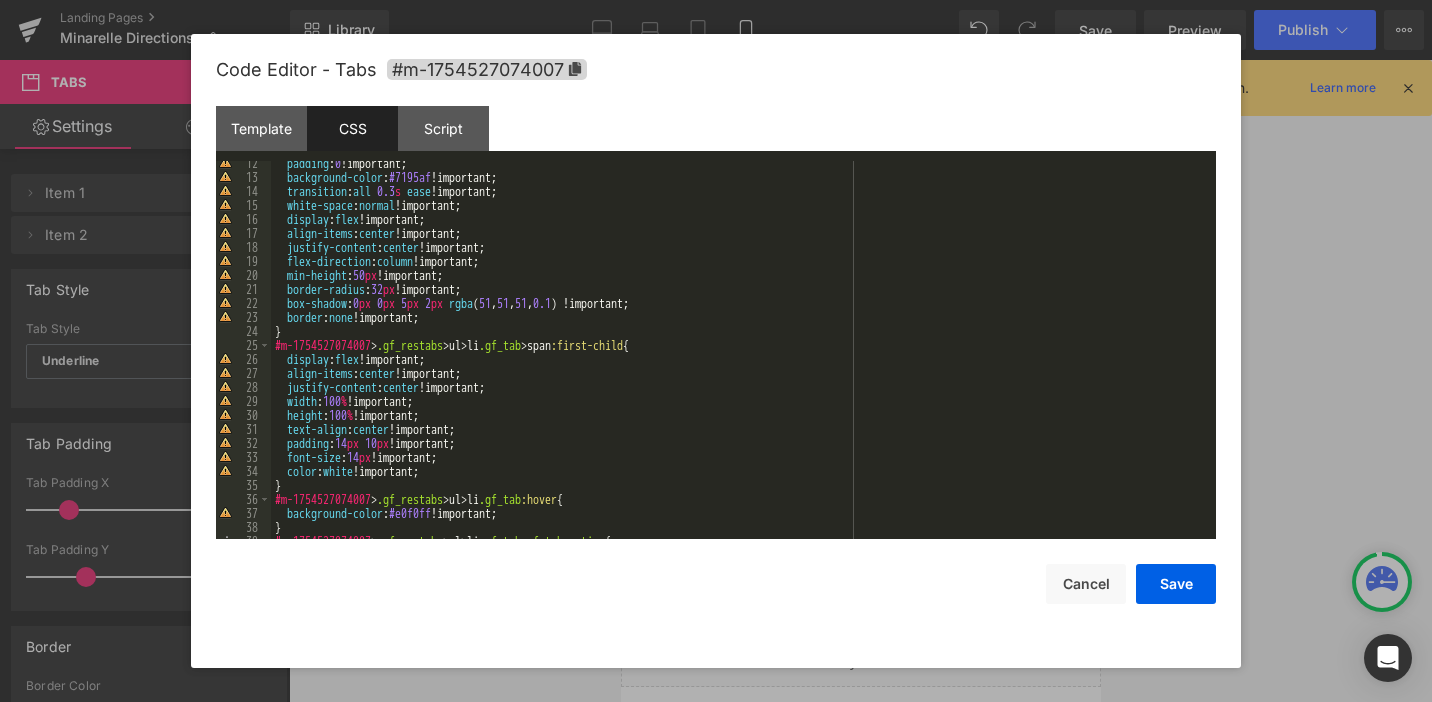click on "padding :  0  !important;    background-color :  #7195af  !important;    transition :  all   0.3 s   ease  !important;    white-space :  normal  !important;    display :  flex  !important;    align-items :  center  !important;    justify-content :  center  !important;    flex-direction :  column  !important;    min-height :  50 px  !important;    border-radius :  32 px  !important;    box-shadow :  0 px   0 px   5 px   2 px   rgba ( 51 ,  51 ,  51 ,  0.1 ) !important;    border :  none  !important; } #m-1754527074007  >  .gf_restabs  >  ul  >  li .gf_tab  >  span :first-child {    display :  flex  !important;    align-items :  center  !important;    justify-content :  center  !important;    width :  100 %  !important;    height :  100 %  !important;    text-align :  center  !important;    padding :  14 px   10 px  !important;    font-size :  14 px  !important;    color :  white  !important; } #m-1754527074007  >  .gf_restabs  >  ul  >  li .gf_tab :hover {    background-color :  #e0f0ff  !important; }  >  {" at bounding box center [739, 359] 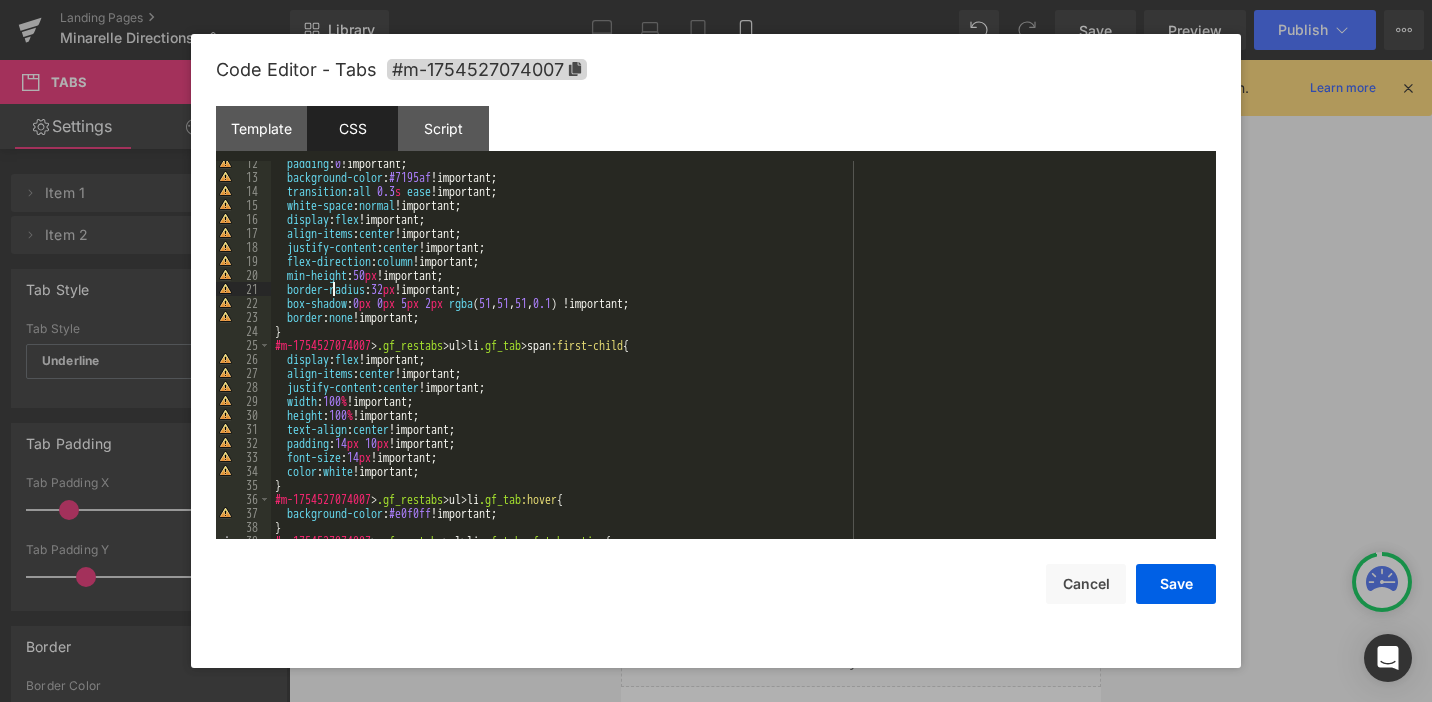 click on "padding :  0  !important;    background-color :  #7195af  !important;    transition :  all   0.3 s   ease  !important;    white-space :  normal  !important;    display :  flex  !important;    align-items :  center  !important;    justify-content :  center  !important;    flex-direction :  column  !important;    min-height :  50 px  !important;    border-radius :  32 px  !important;    box-shadow :  0 px   0 px   5 px   2 px   rgba ( 51 ,  51 ,  51 ,  0.1 ) !important;    border :  none  !important; } #m-1754527074007  >  .gf_restabs  >  ul  >  li .gf_tab  >  span :first-child {    display :  flex  !important;    align-items :  center  !important;    justify-content :  center  !important;    width :  100 %  !important;    height :  100 %  !important;    text-align :  center  !important;    padding :  14 px   10 px  !important;    font-size :  14 px  !important;    color :  white  !important; } #m-1754527074007  >  .gf_restabs  >  ul  >  li .gf_tab :hover {    background-color :  #e0f0ff  !important; }  >  {" at bounding box center [739, 359] 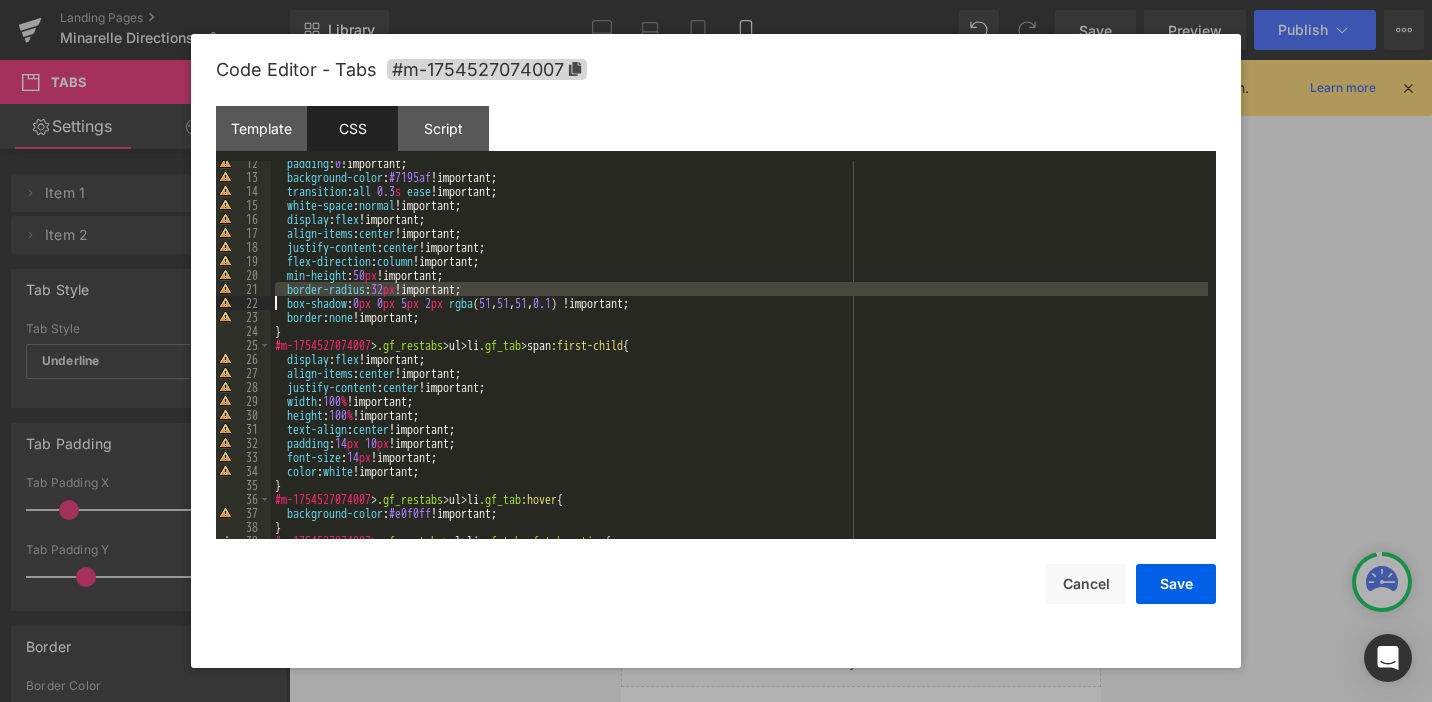 click on "padding :  0  !important;    background-color :  #7195af  !important;    transition :  all   0.3 s   ease  !important;    white-space :  normal  !important;    display :  flex  !important;    align-items :  center  !important;    justify-content :  center  !important;    flex-direction :  column  !important;    min-height :  50 px  !important;    border-radius :  32 px  !important;    box-shadow :  0 px   0 px   5 px   2 px   rgba ( 51 ,  51 ,  51 ,  0.1 ) !important;    border :  none  !important; } #m-1754527074007  >  .gf_restabs  >  ul  >  li .gf_tab  >  span :first-child {    display :  flex  !important;    align-items :  center  !important;    justify-content :  center  !important;    width :  100 %  !important;    height :  100 %  !important;    text-align :  center  !important;    padding :  14 px   10 px  !important;    font-size :  14 px  !important;    color :  white  !important; } #m-1754527074007  >  .gf_restabs  >  ul  >  li .gf_tab :hover {    background-color :  #e0f0ff  !important; }  >  {" at bounding box center (739, 359) 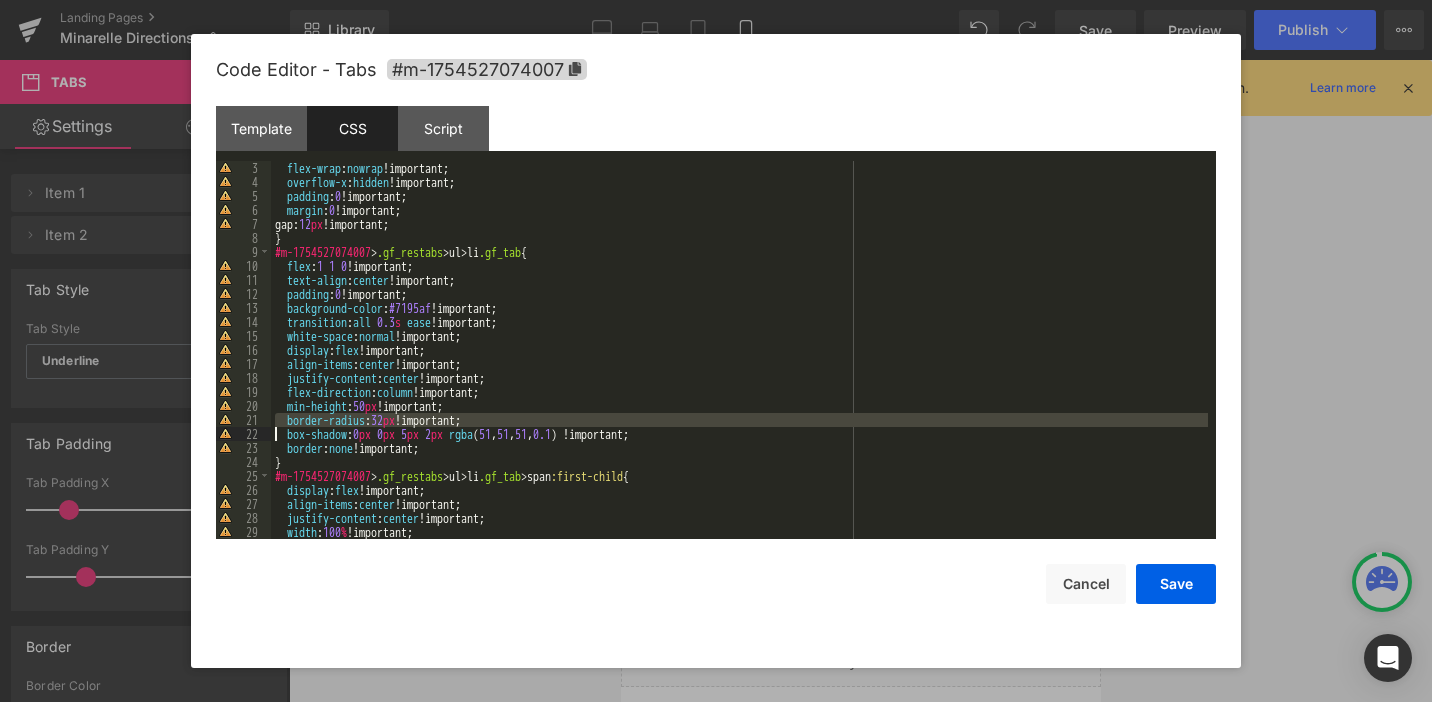 scroll, scrollTop: 28, scrollLeft: 0, axis: vertical 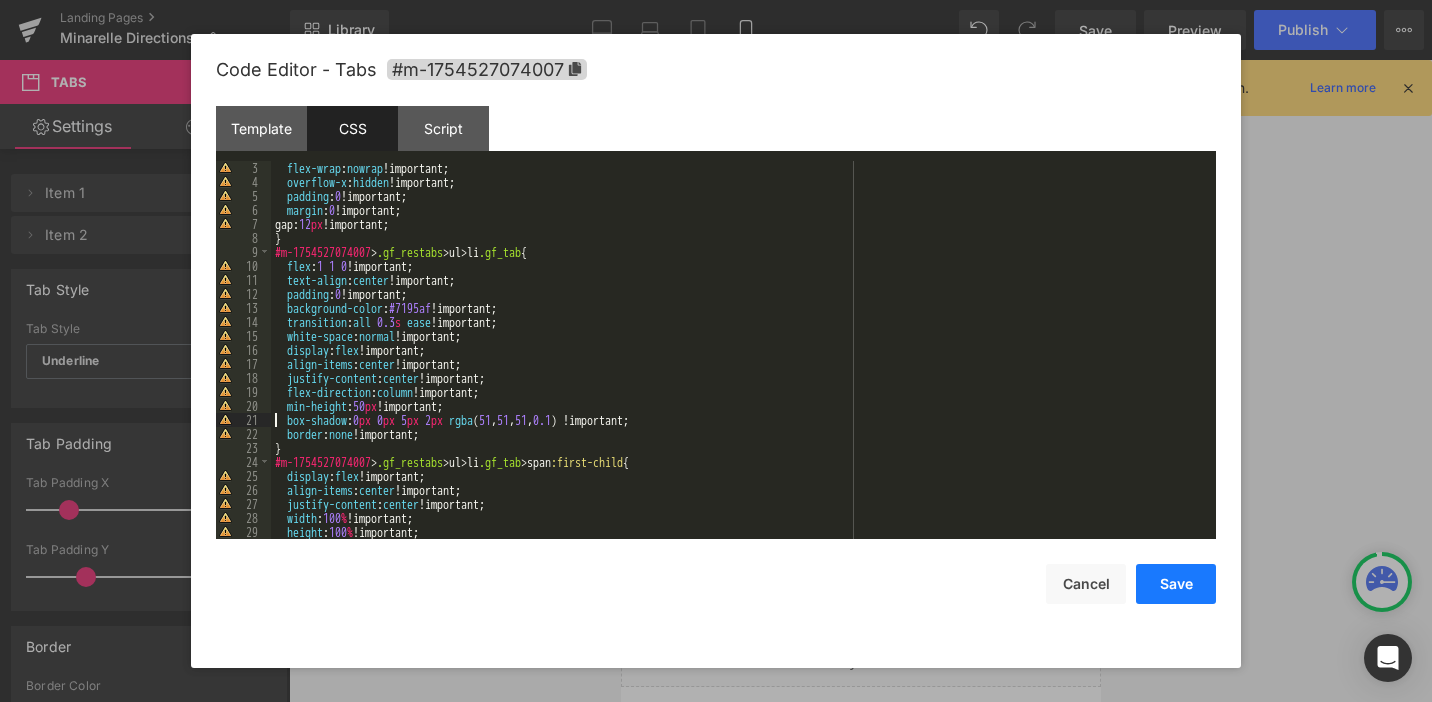 click on "Save" at bounding box center (1176, 584) 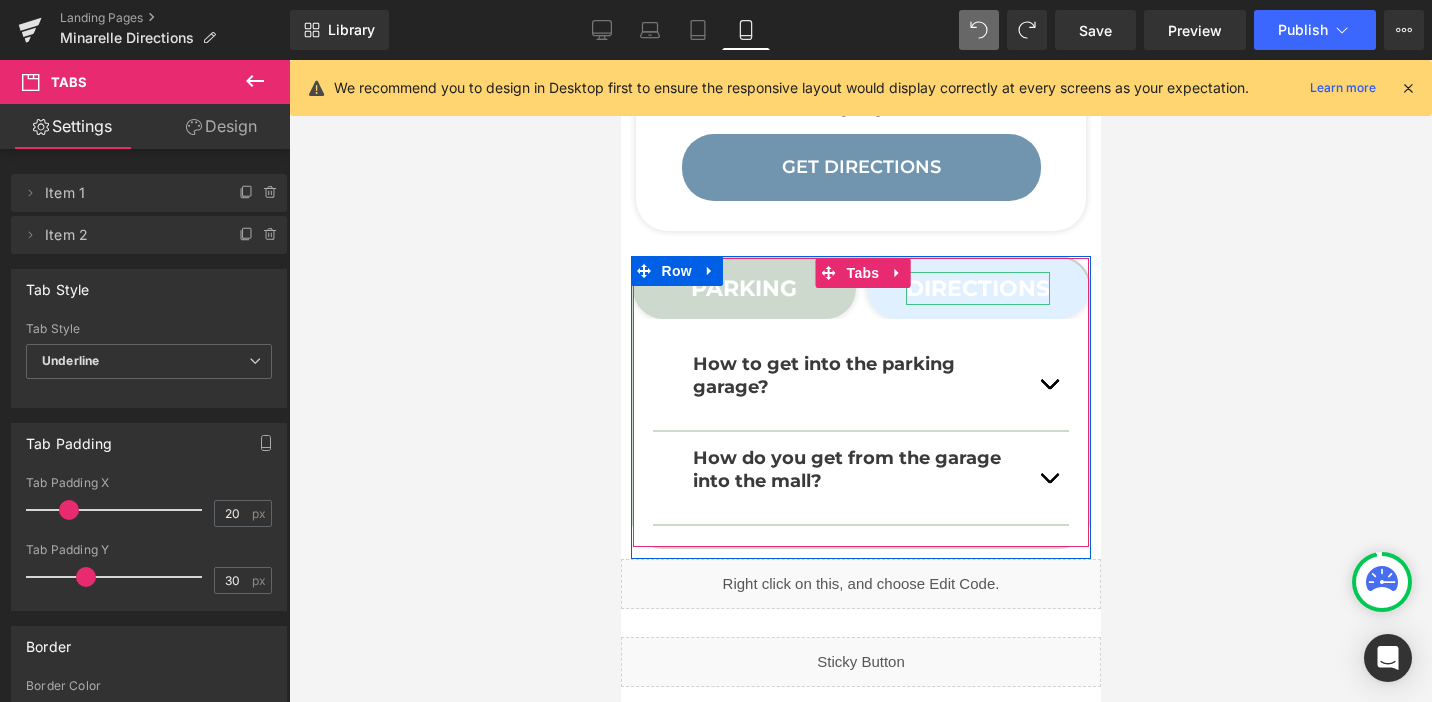 click on "DIRECTIONS" at bounding box center (977, 288) 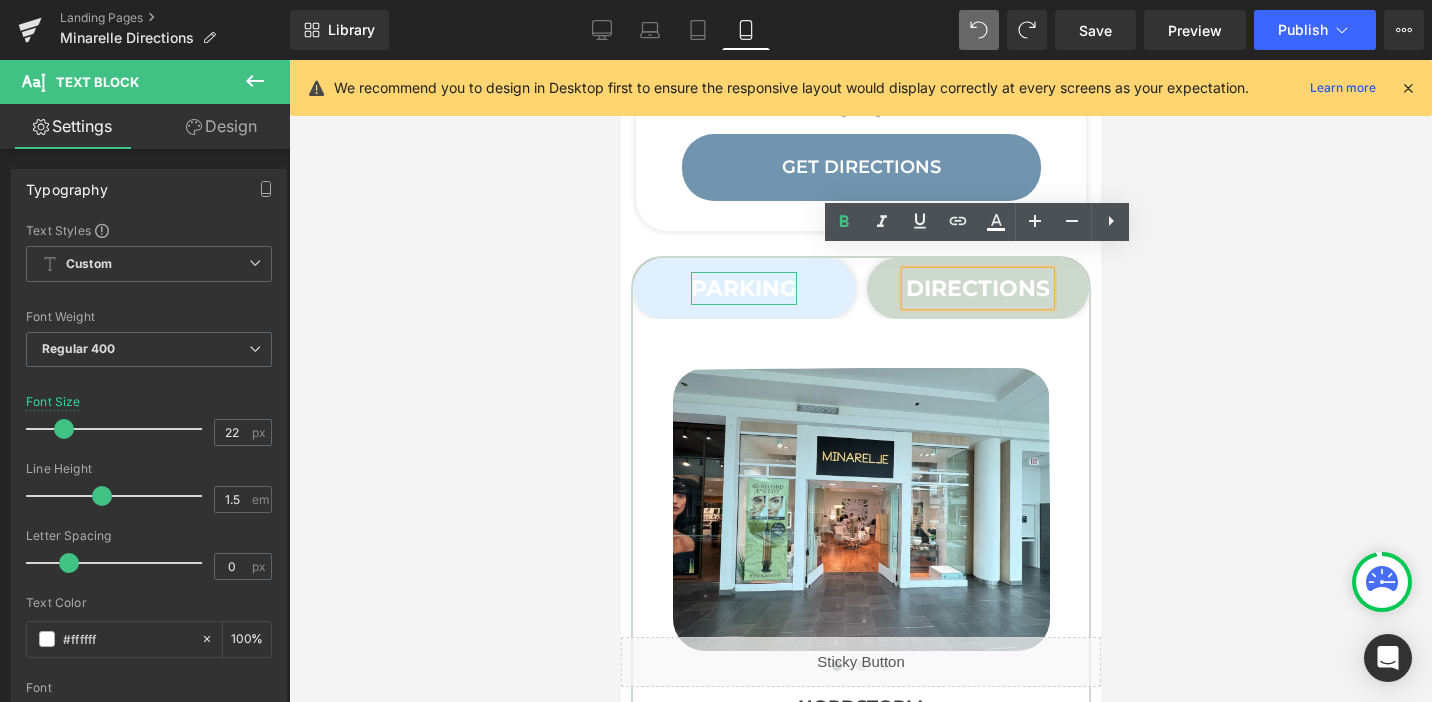 click on "PARKING" at bounding box center (743, 288) 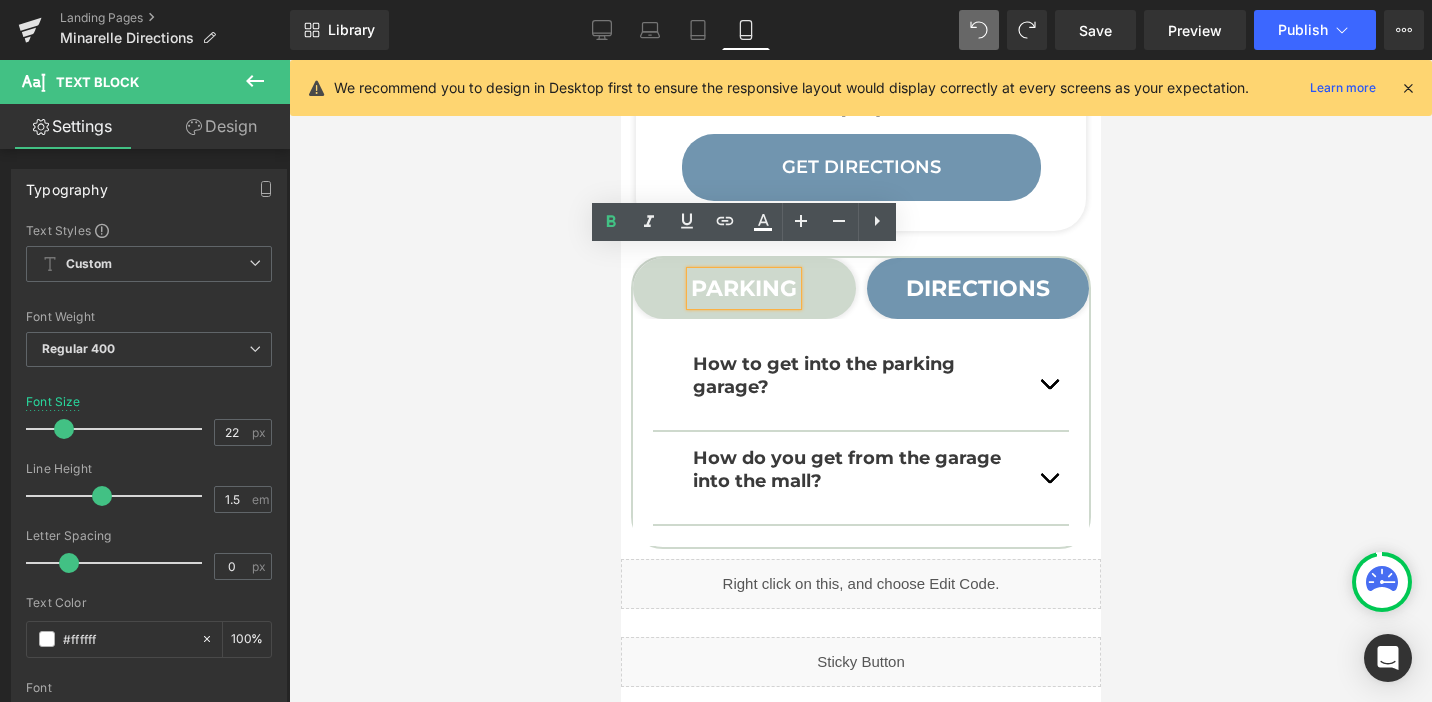 click at bounding box center [860, 381] 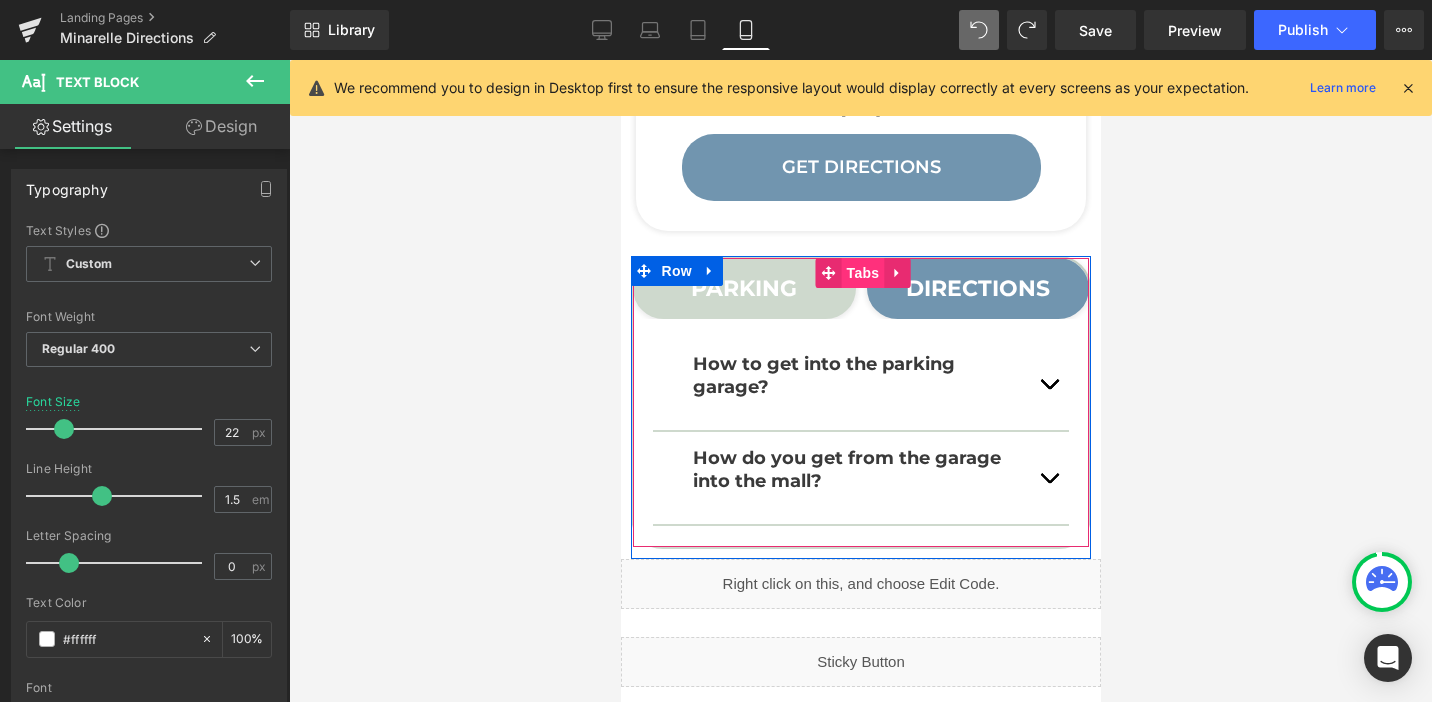 click on "Tabs" at bounding box center (862, 273) 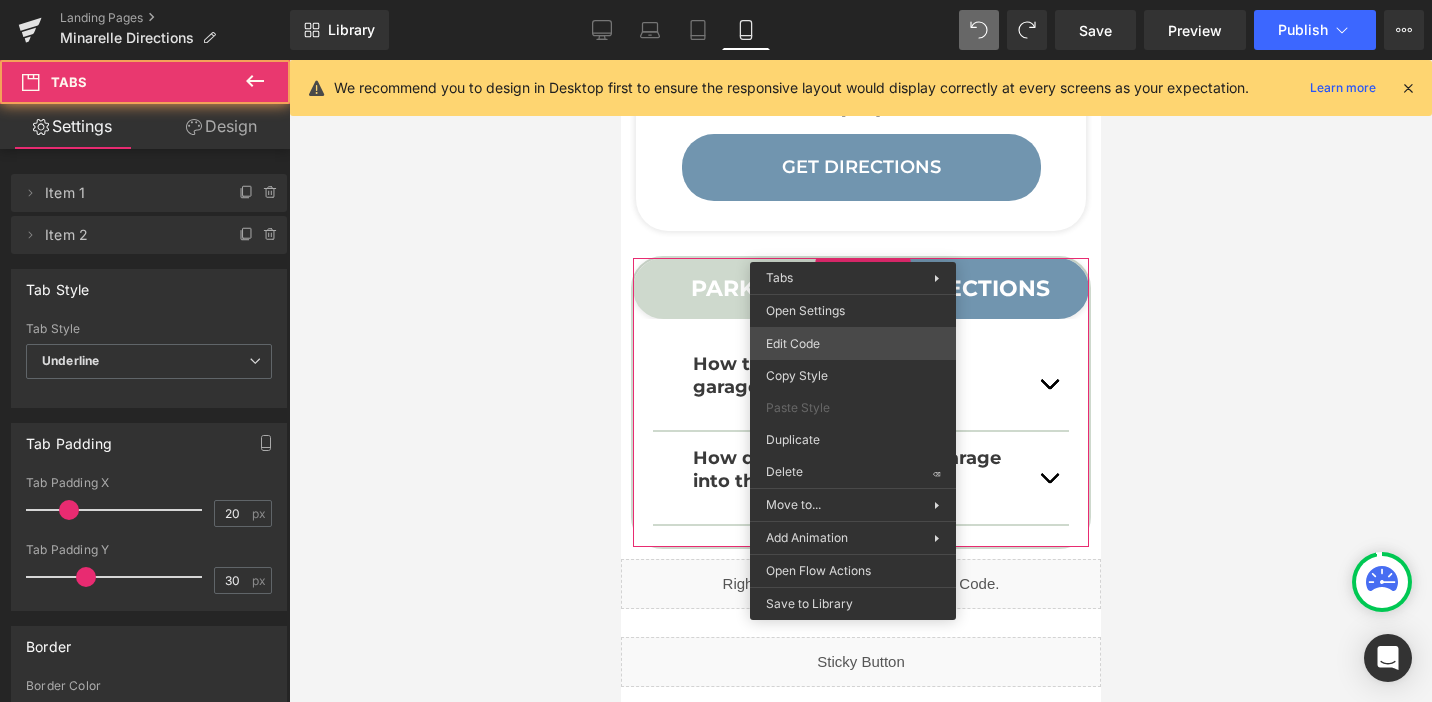 click on "Tabs  You are previewing how the   will restyle your page. You can not edit Elements in Preset Preview Mode.  Landing Pages Minarelle Directions Library Mobile Desktop Laptop Tablet Mobile Save Preview Publish Scheduled View Live Page View with current Template Save Template to Library Schedule Publish  Optimize  Publish Settings Shortcuts We recommend you to design in Desktop first to ensure the responsive layout would display correctly at every screens as your expectation. Learn more  Your page can’t be published   You've reached the maximum number of published pages on your plan  (0/0).  You need to upgrade your plan or unpublish all your pages to get 1 publish slot.   Unpublish pages   Upgrade plan  Elements Global Style Base Row  rows, columns, layouts, div Heading  headings, titles, h1,h2,h3,h4,h5,h6 Text Block  texts, paragraphs, contents, blocks Image  images, photos, alts, uploads Icon  icons, symbols Button  button, call to action, cta Separator  separators, dividers, horizontal lines Liquid" at bounding box center (716, 0) 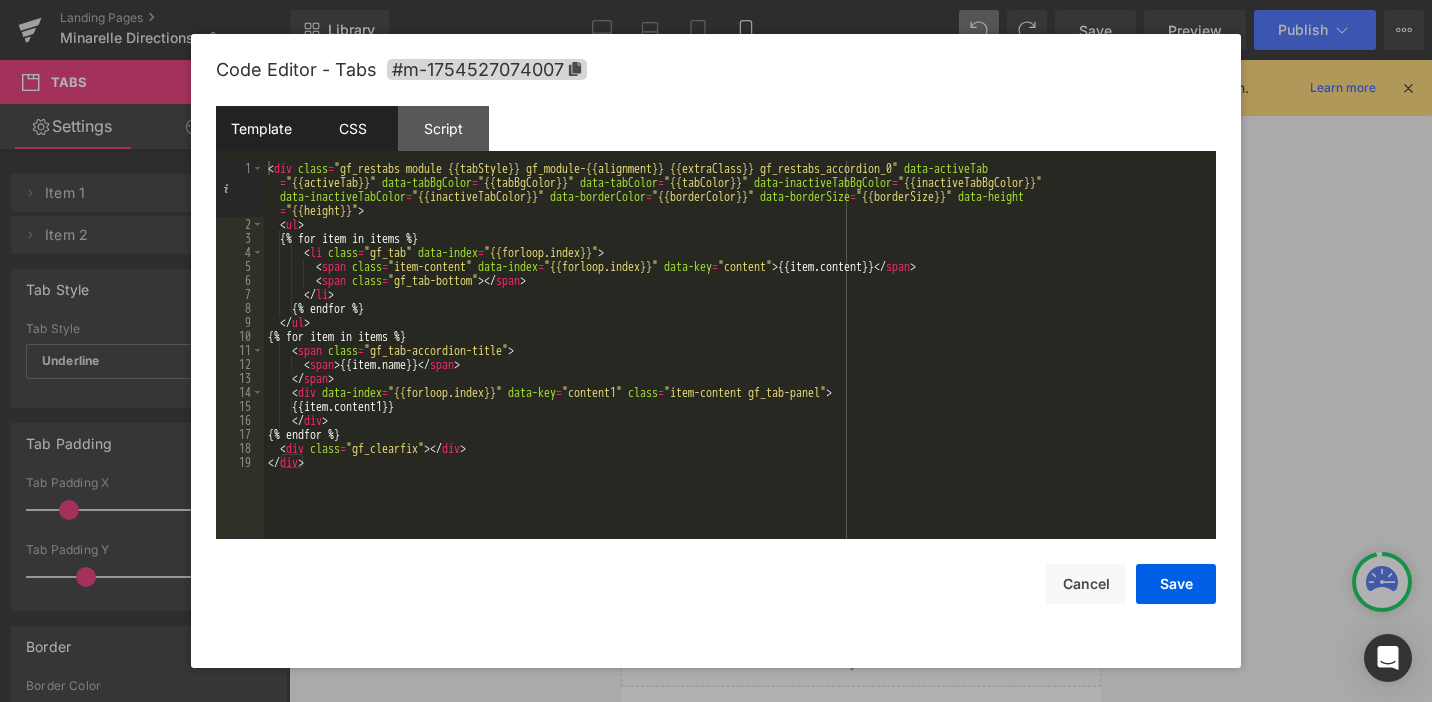 click on "CSS" at bounding box center [352, 128] 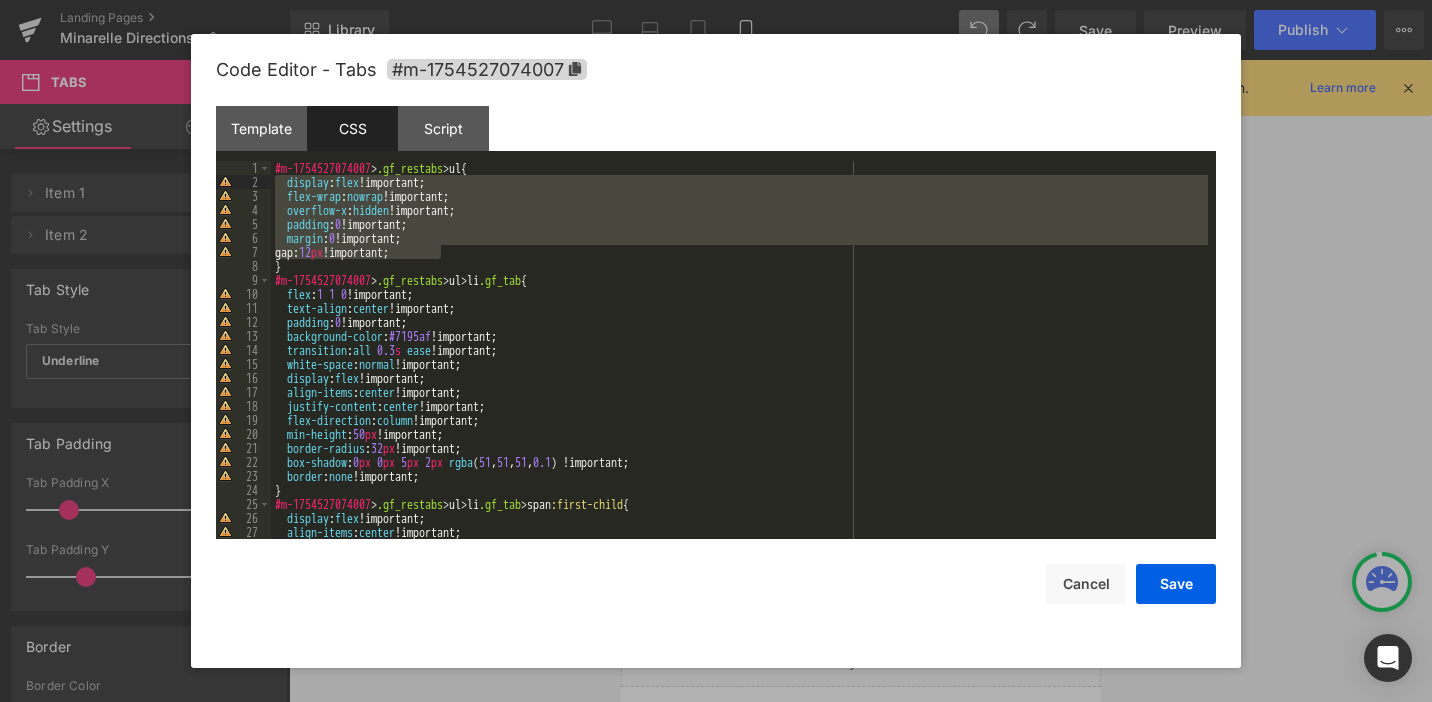 drag, startPoint x: 440, startPoint y: 251, endPoint x: 282, endPoint y: 179, distance: 173.63179 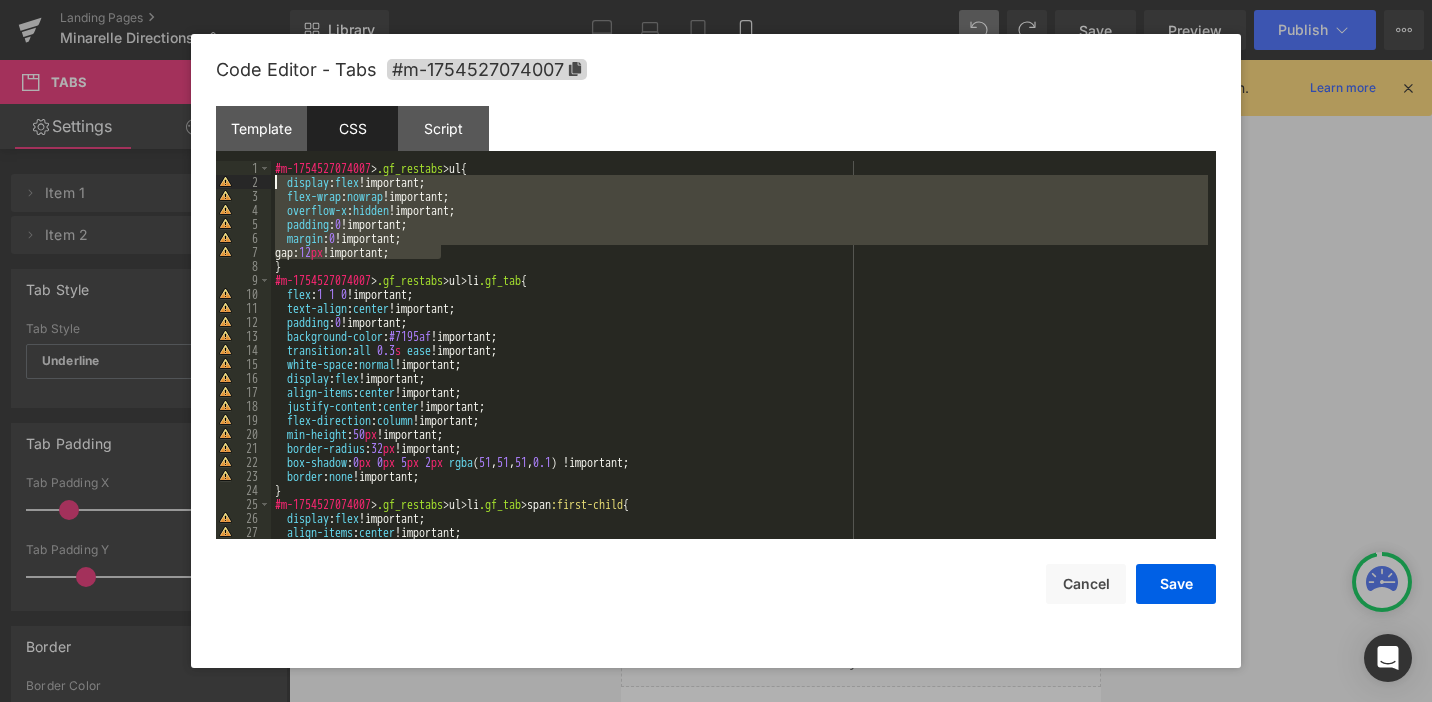 click on "#m-1754527074007  >  .gf_restabs  >  ul {    display :  flex  !important;    flex-wrap :  nowrap  !important;    overflow-x :  hidden  !important;    padding :  0  !important;    margin :  0  !important;   gap:  12 px  !important; } #m-1754527074007  >  .gf_restabs  >  ul  >  li .gf_tab {    flex :  1   1   0  !important;    text-align :  center  !important;    padding :  0  !important;    background-color :  #7195af  !important;    transition :  all   0.3 s   ease  !important;    white-space :  normal  !important;    display :  flex  !important;    align-items :  center  !important;    justify-content :  center  !important;    flex-direction :  column  !important;    min-height :  50 px  !important;    border-radius :  32 px  !important;    box-shadow :  0 px   0 px   5 px   2 px   rgba ( 51 ,  51 ,  51 ,  0.1 ) !important;    border :  none  !important; } #m-1754527074007  >  .gf_restabs  >  ul  >  li .gf_tab  >  span :first-child {    display :  flex  !important;    align-items :  center  !important;    :" at bounding box center [739, 364] 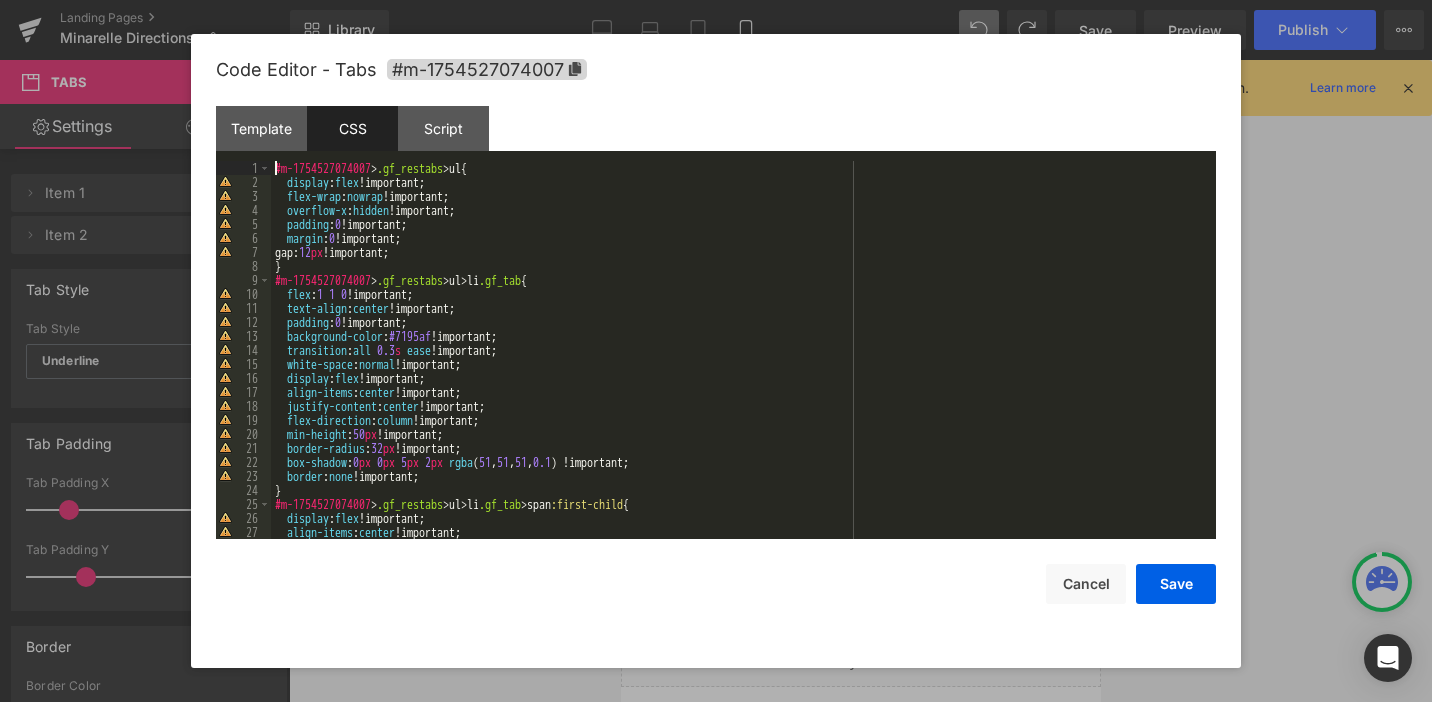 paste 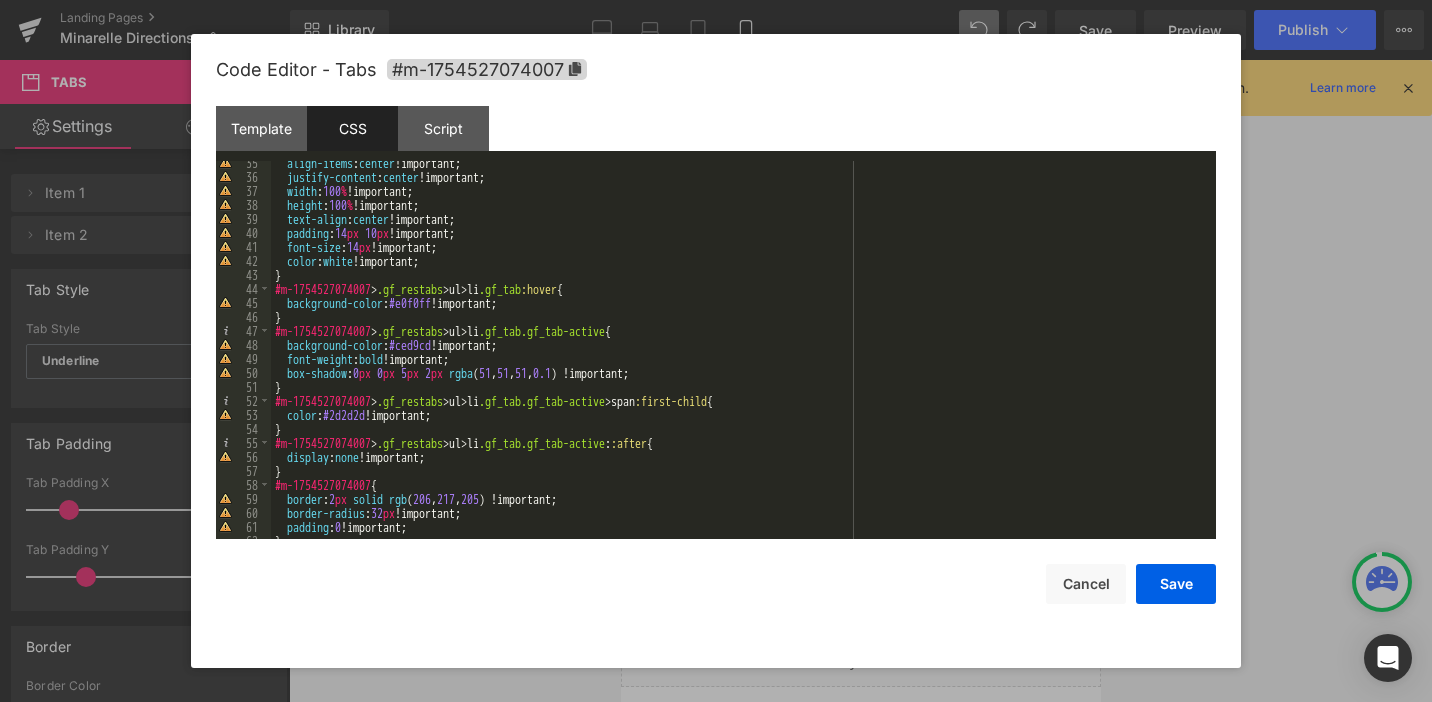 scroll, scrollTop: 481, scrollLeft: 0, axis: vertical 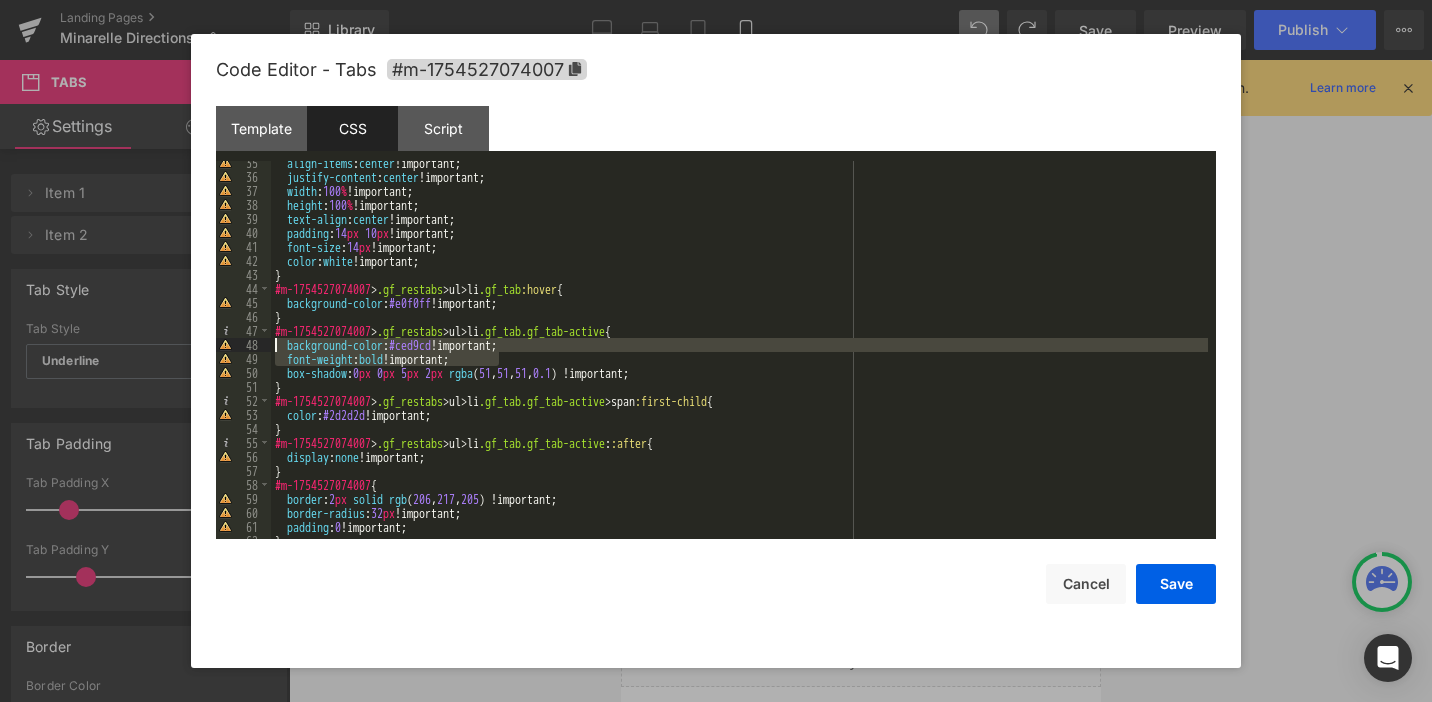 drag, startPoint x: 510, startPoint y: 357, endPoint x: 284, endPoint y: 351, distance: 226.07964 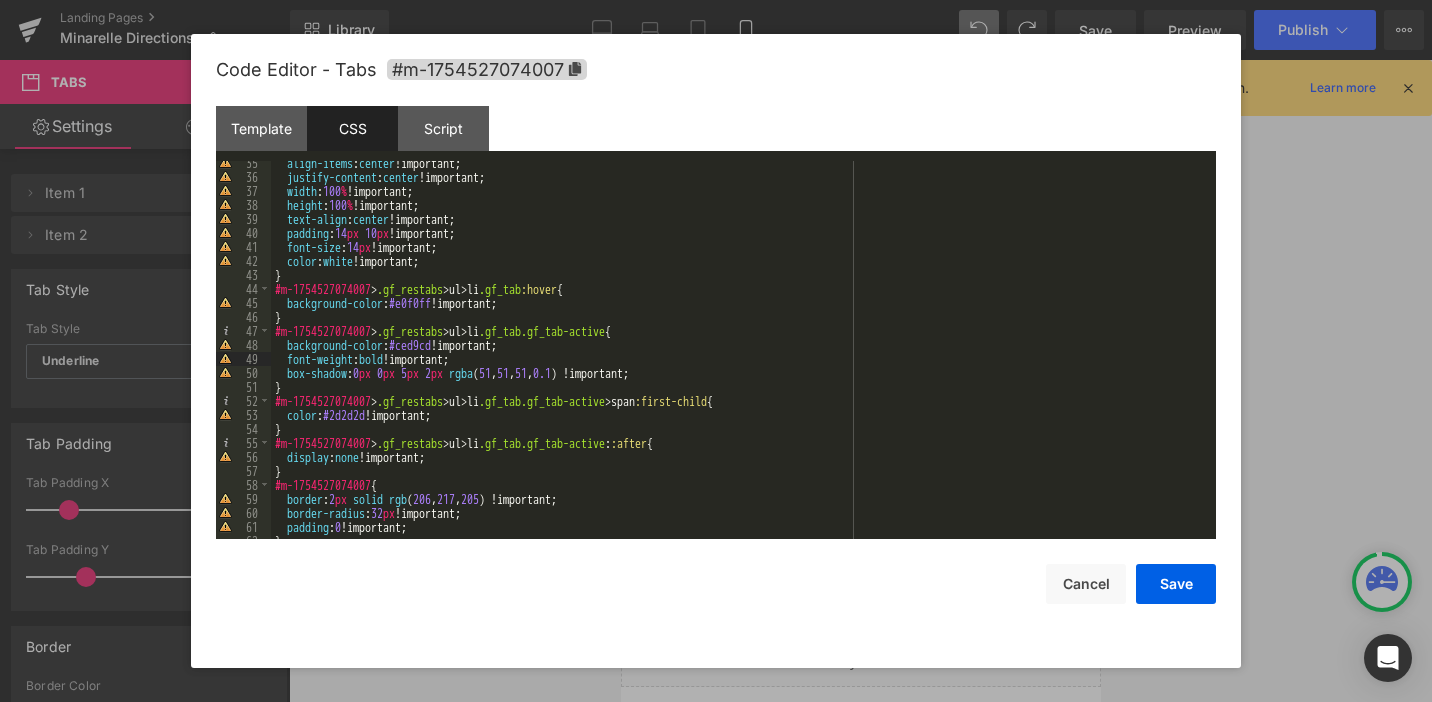 click on "align-items :  center  !important;    justify-content :  center  !important;    width :  100 %  !important;    height :  100 %  !important;    text-align :  center  !important;    padding :  14 px   10 px  !important;    font-size :  14 px  !important;    color :  white  !important; } #m-1754527074007  >  .gf_restabs  >  ul  >  li .gf_tab :hover {    background-color :  #e0f0ff  !important; } #m-1754527074007  >  .gf_restabs  >  ul  >  li .gf_tab.gf_tab-active {    background-color :  #ced9cd  !important;    font-weight :  bold  !important;    box-shadow :  0 px   0 px   5 px   2 px   rgba ( 51 ,  51 ,  51 ,  0.1 ) !important; } #m-1754527074007  >  .gf_restabs  >  ul  >  li .gf_tab.gf_tab-active  >  span :first-child {    color :  #2d2d2d  !important; } #m-1754527074007  >  .gf_restabs  >  ul  >  li .gf_tab.gf_tab-active : :after {    display :  none  !important; } #m-1754527074007 {    border :  2 px   solid   rgb ( 206 ,  217 ,  205 ) !important;    border-radius :  32 px  !important;    padding :  0 }" at bounding box center [739, 359] 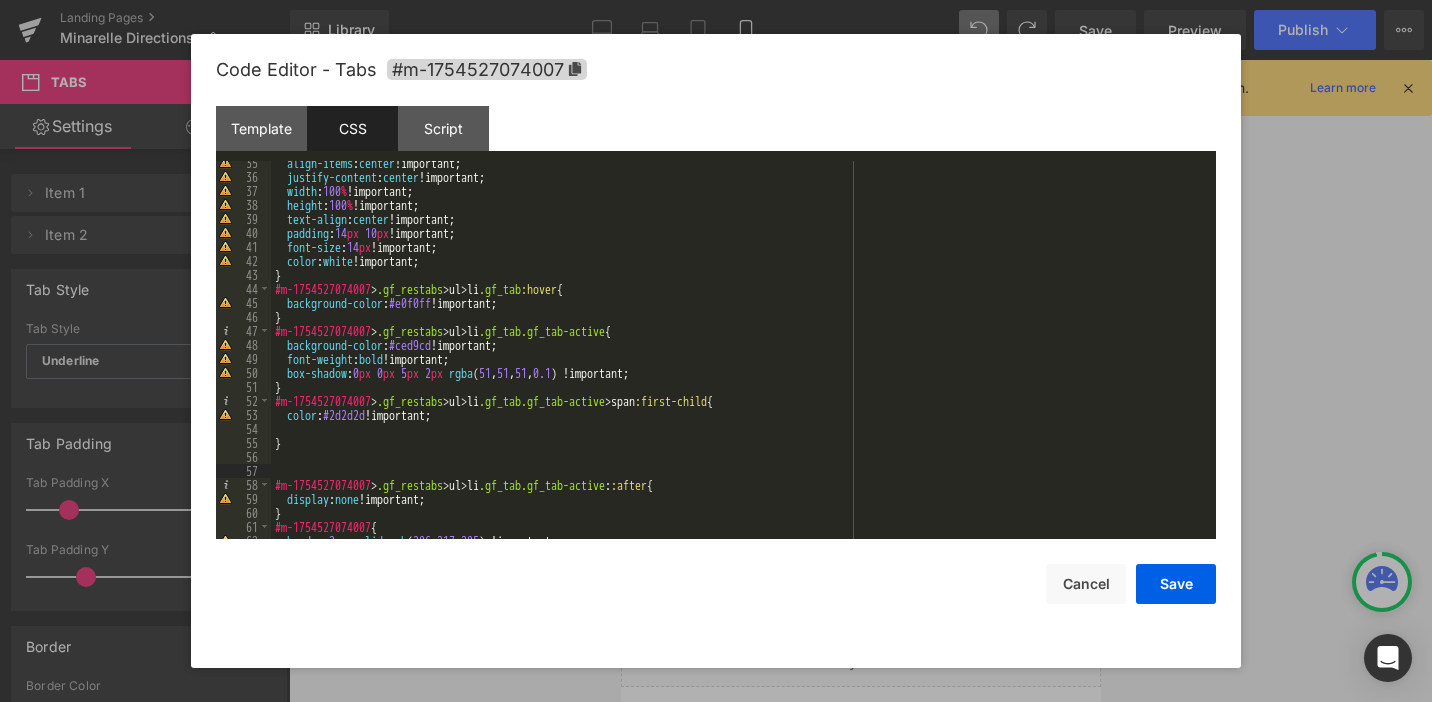 paste 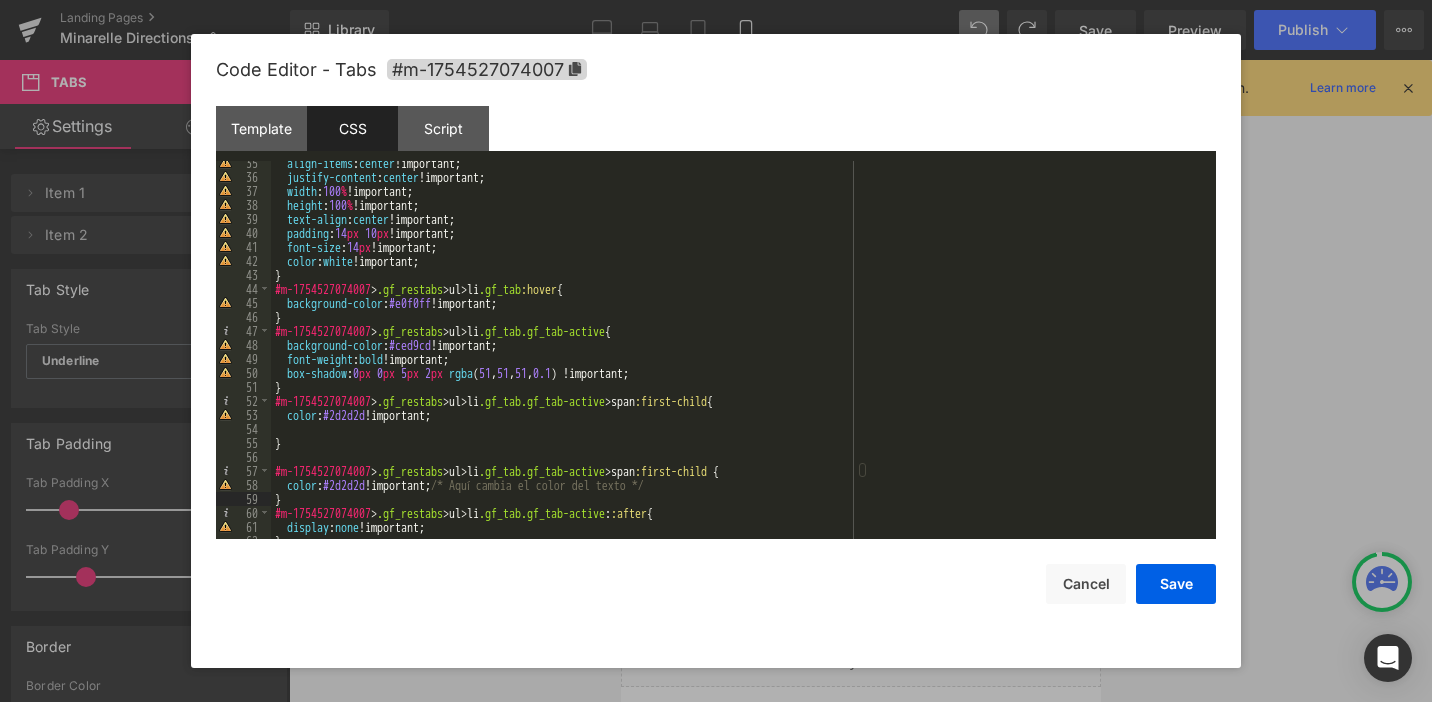 type 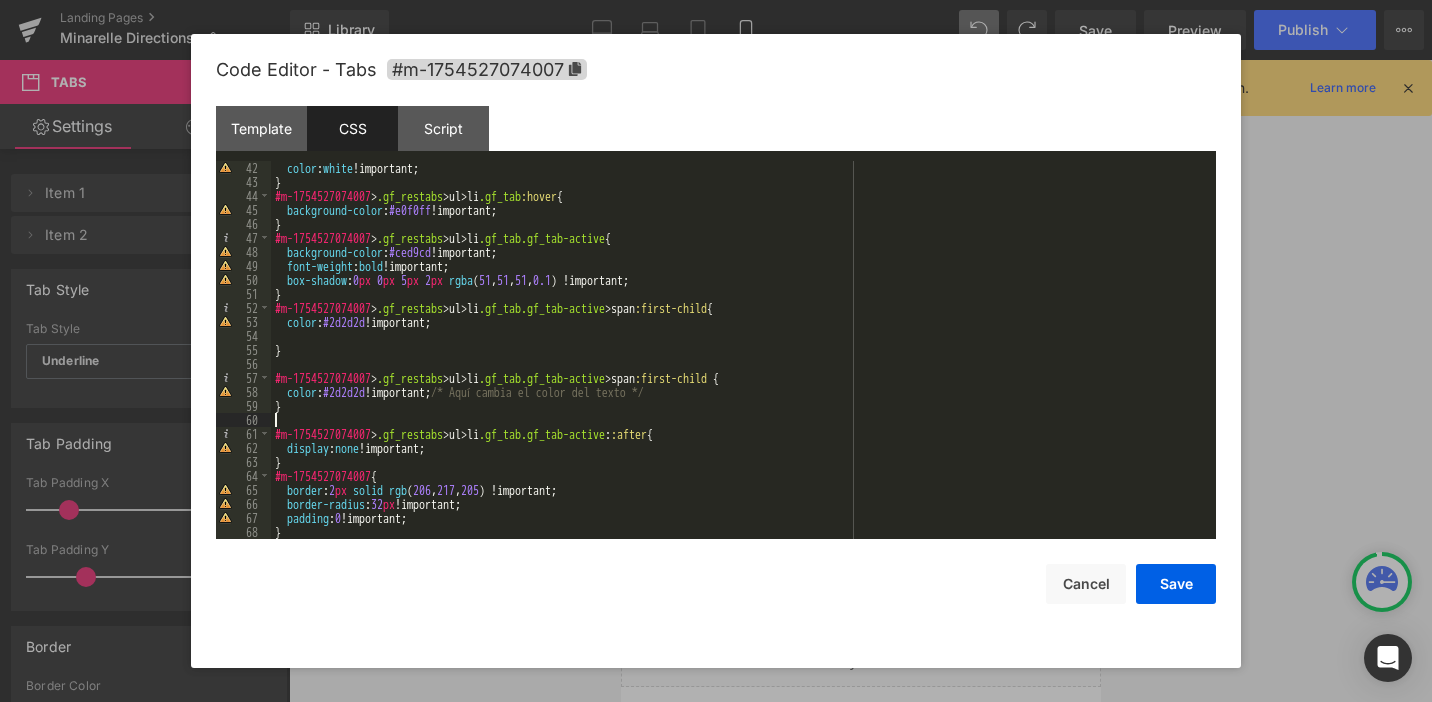 scroll, scrollTop: 574, scrollLeft: 0, axis: vertical 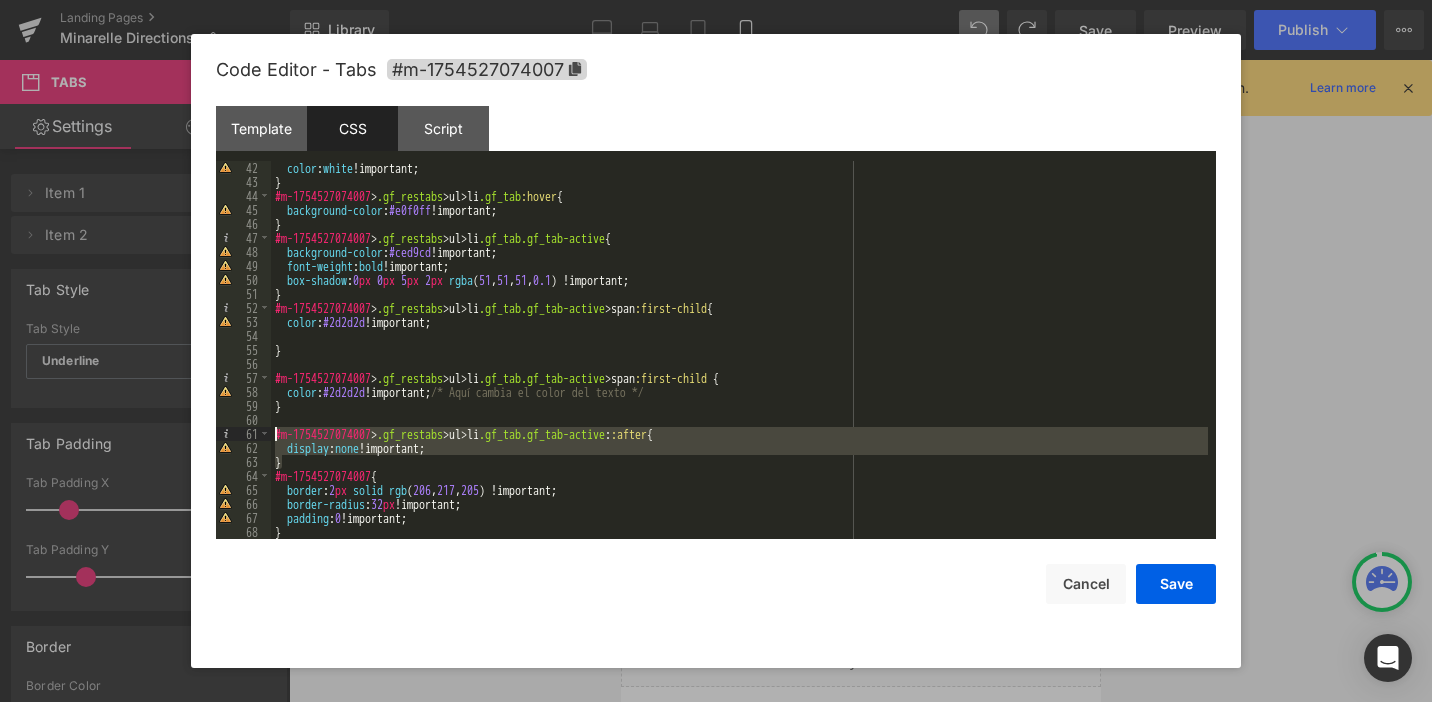 drag, startPoint x: 295, startPoint y: 462, endPoint x: 271, endPoint y: 435, distance: 36.124783 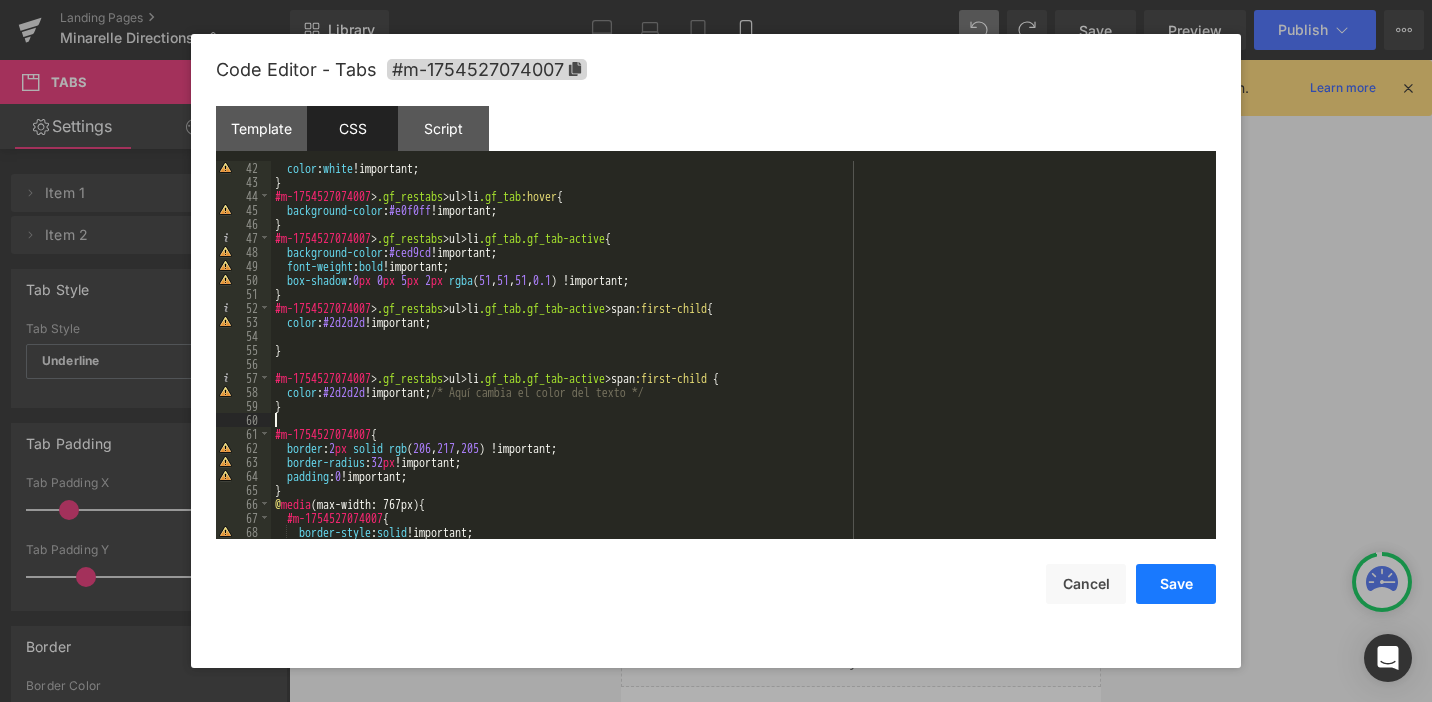 click on "Save" at bounding box center [1176, 584] 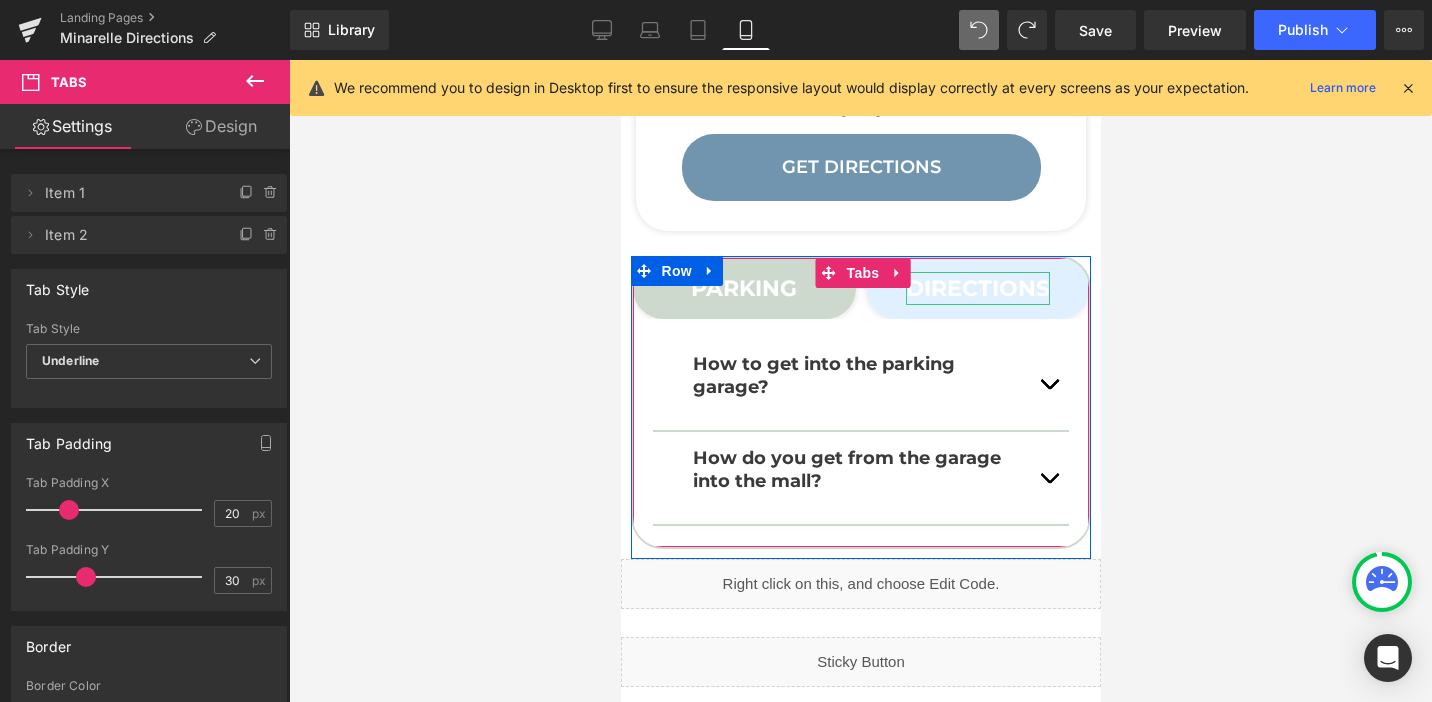 click on "DIRECTIONS" at bounding box center [977, 288] 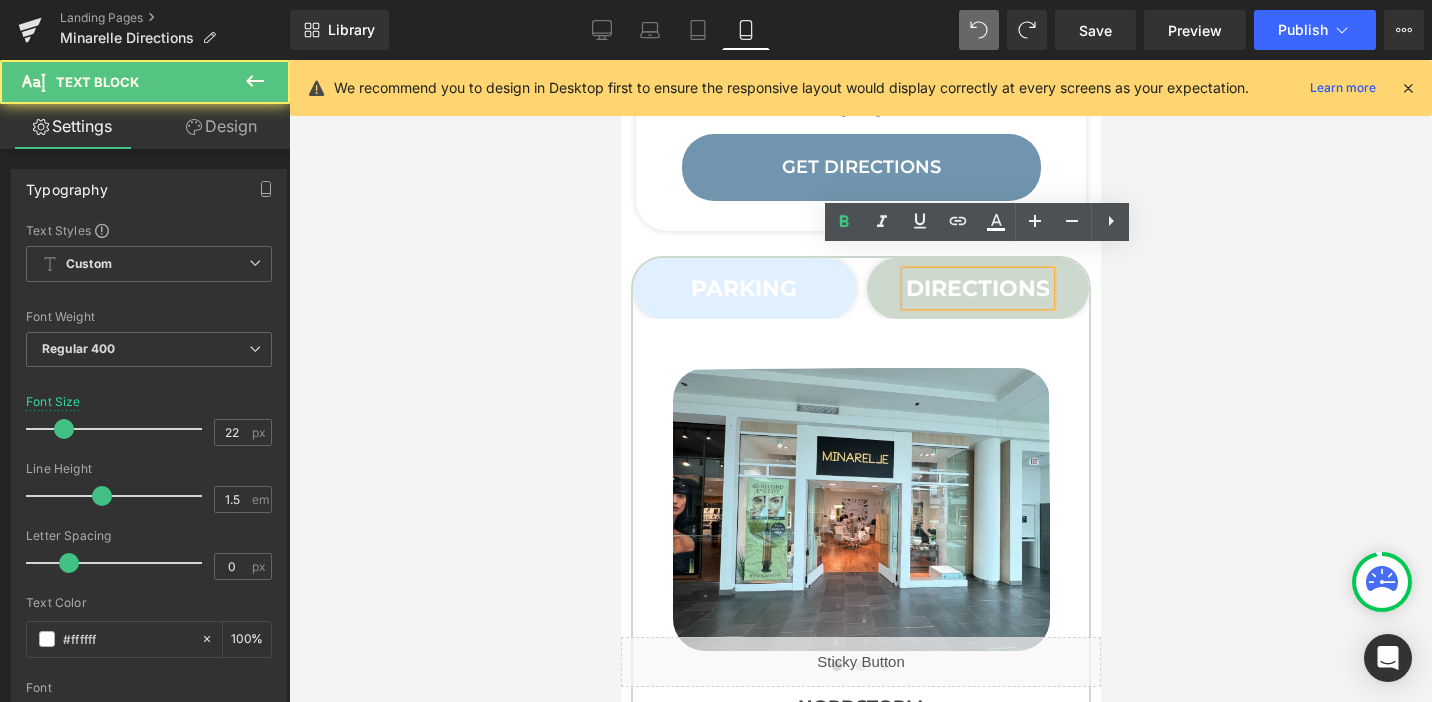 click on "PARKING" at bounding box center (743, 288) 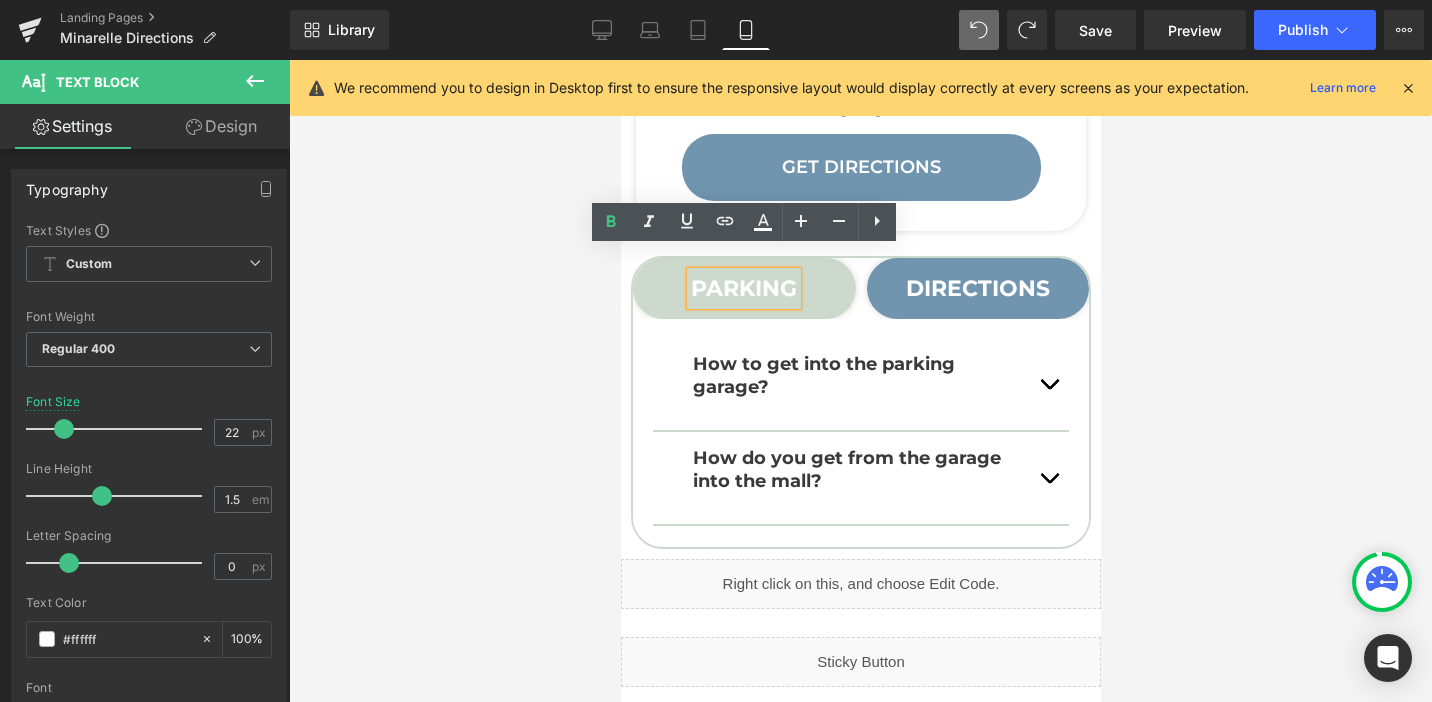 click at bounding box center (860, 381) 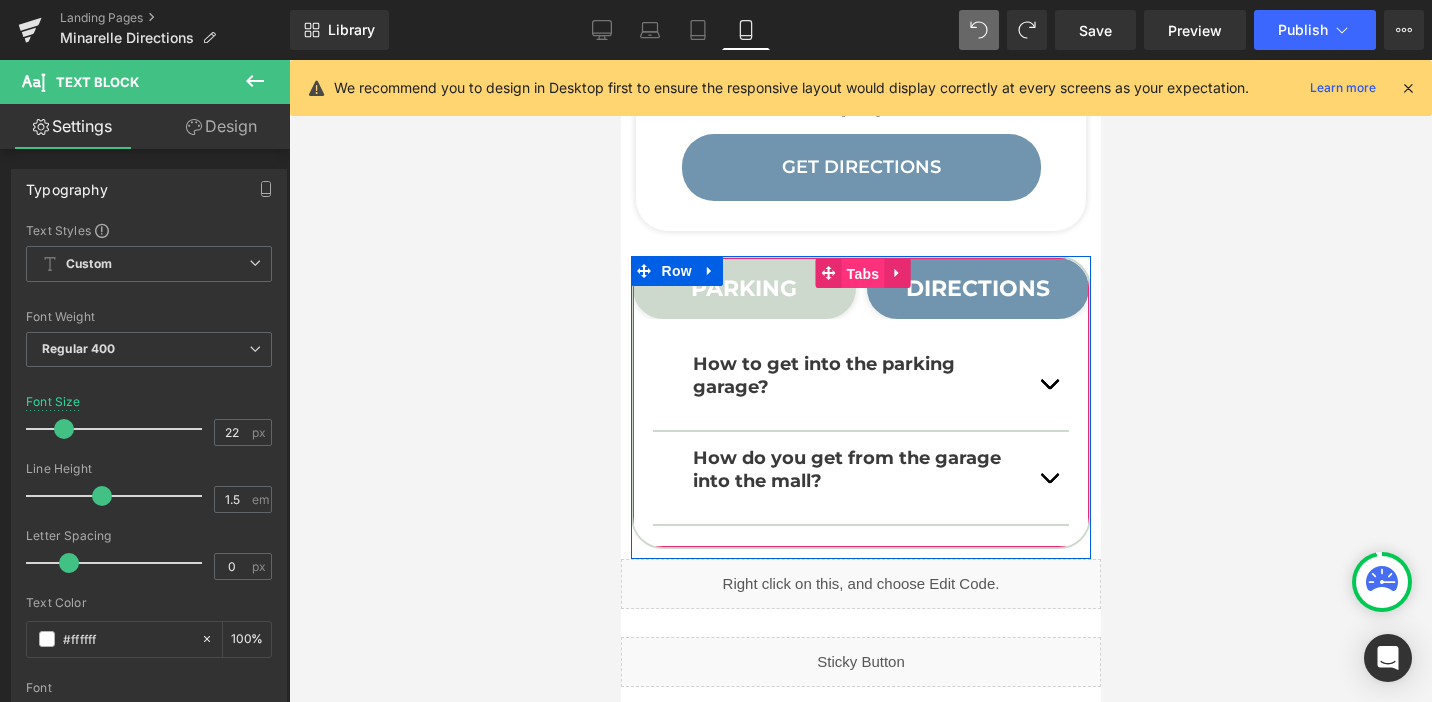 click on "Tabs" at bounding box center (862, 274) 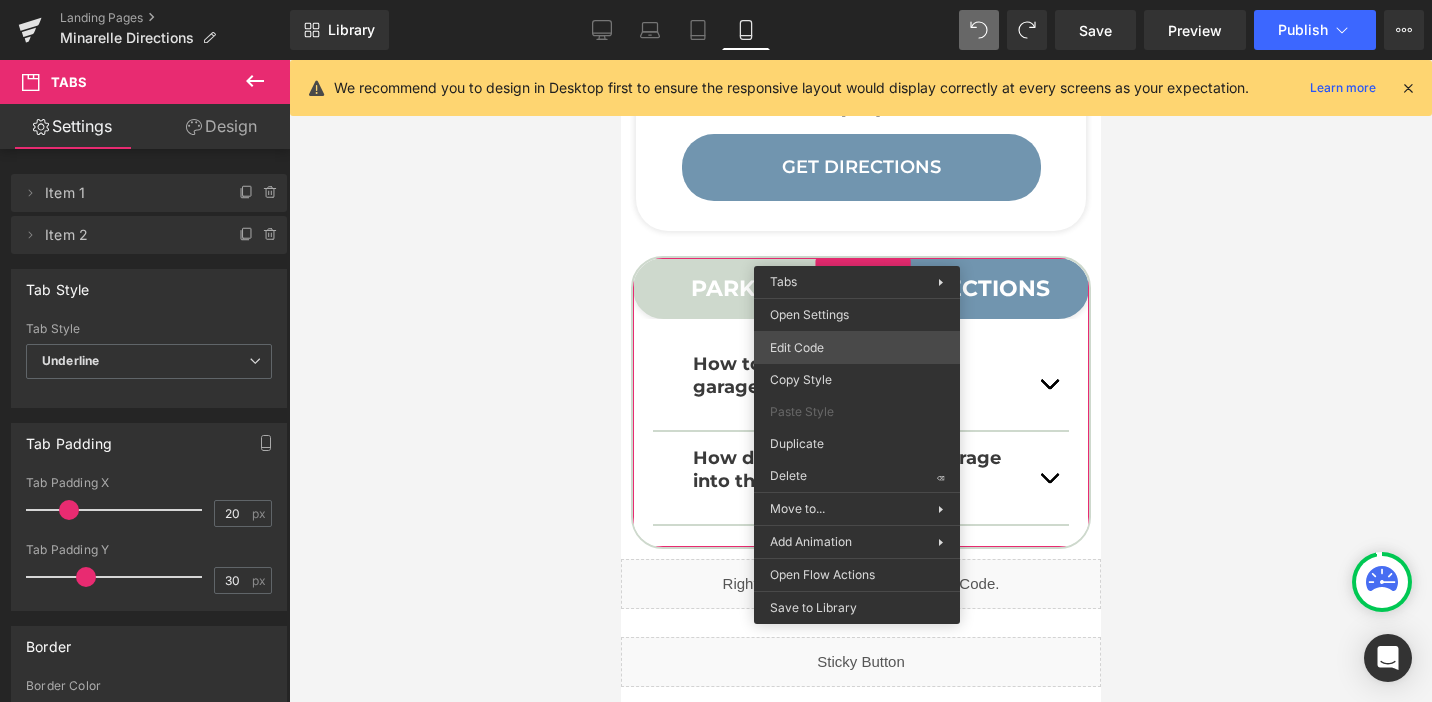 click on "Tabs  You are previewing how the   will restyle your page. You can not edit Elements in Preset Preview Mode.  Landing Pages Minarelle Directions Library Mobile Desktop Laptop Tablet Mobile Save Preview Publish Scheduled View Live Page View with current Template Save Template to Library Schedule Publish  Optimize  Publish Settings Shortcuts We recommend you to design in Desktop first to ensure the responsive layout would display correctly at every screens as your expectation. Learn more  Your page can’t be published   You've reached the maximum number of published pages on your plan  (0/0).  You need to upgrade your plan or unpublish all your pages to get 1 publish slot.   Unpublish pages   Upgrade plan  Elements Global Style Base Row  rows, columns, layouts, div Heading  headings, titles, h1,h2,h3,h4,h5,h6 Text Block  texts, paragraphs, contents, blocks Image  images, photos, alts, uploads Icon  icons, symbols Button  button, call to action, cta Separator  separators, dividers, horizontal lines Liquid" at bounding box center [716, 0] 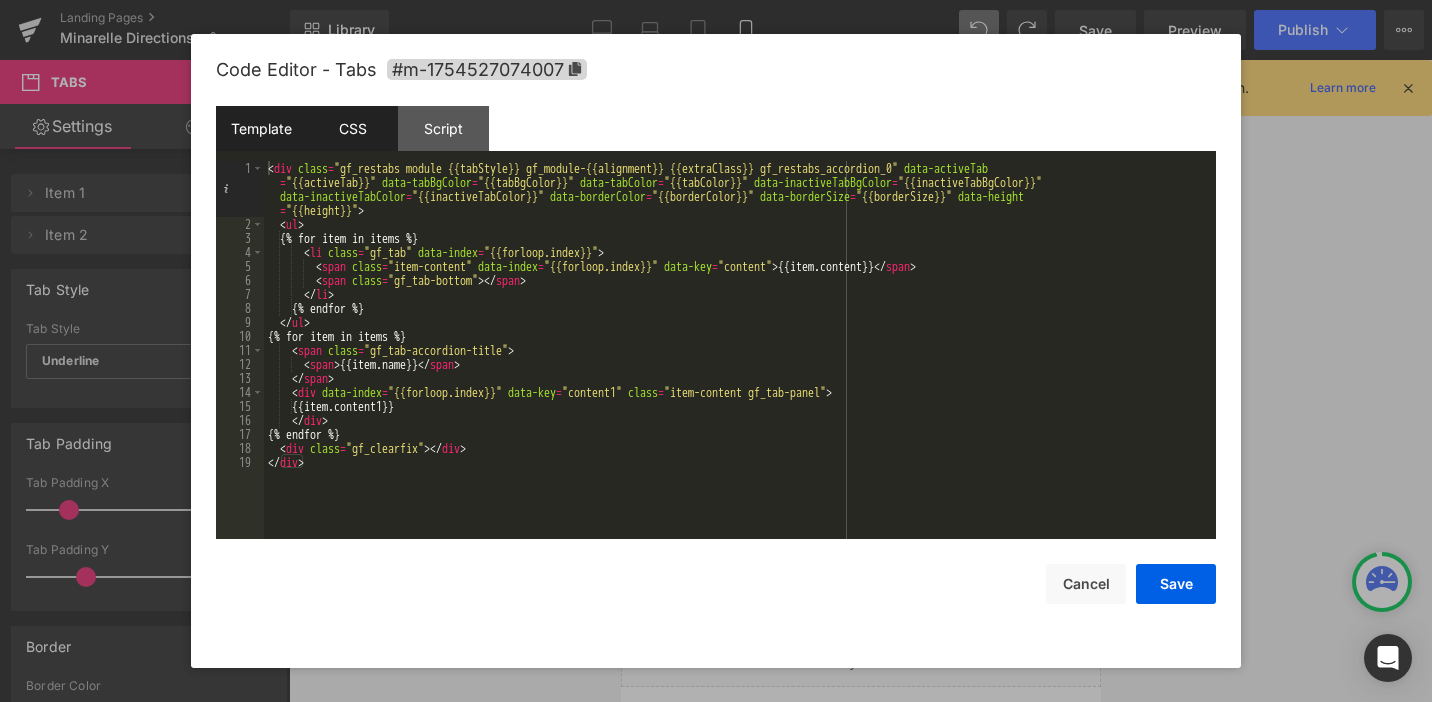 click on "CSS" at bounding box center [352, 128] 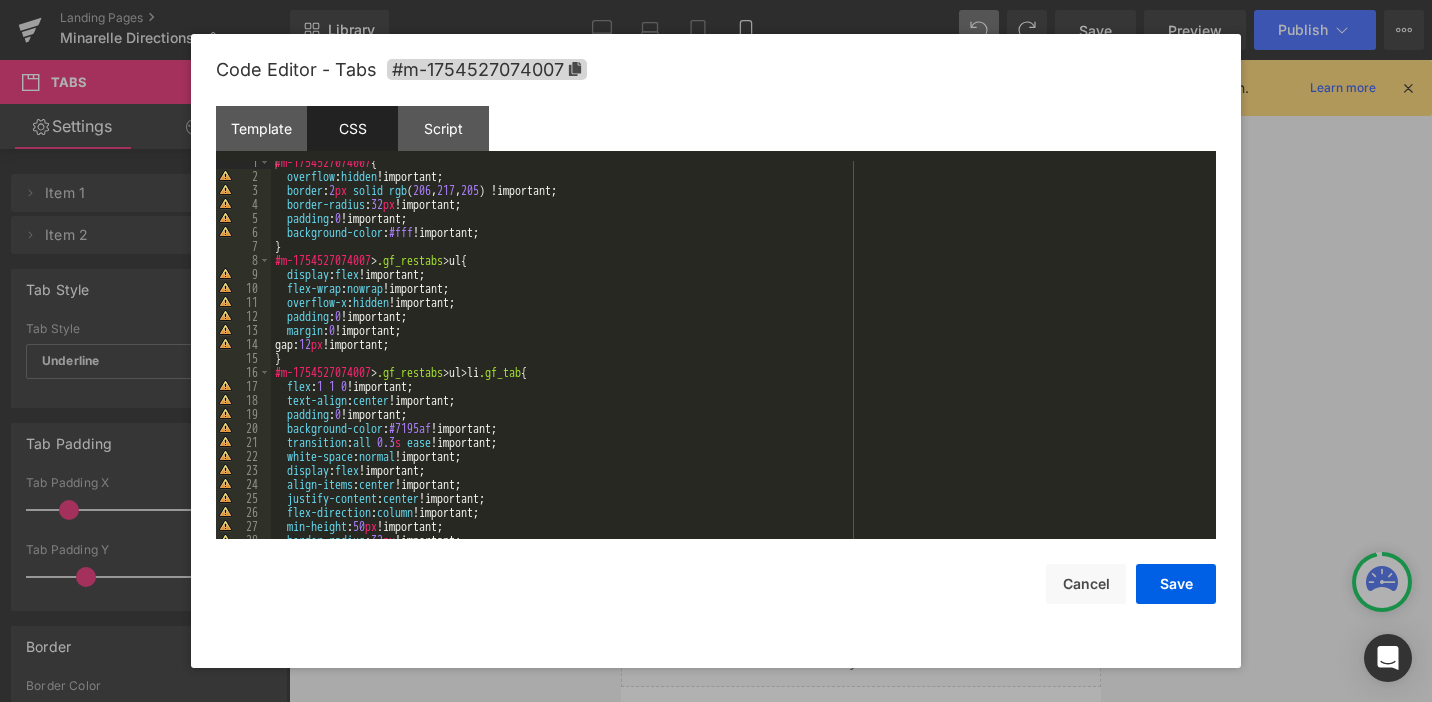 scroll, scrollTop: 0, scrollLeft: 0, axis: both 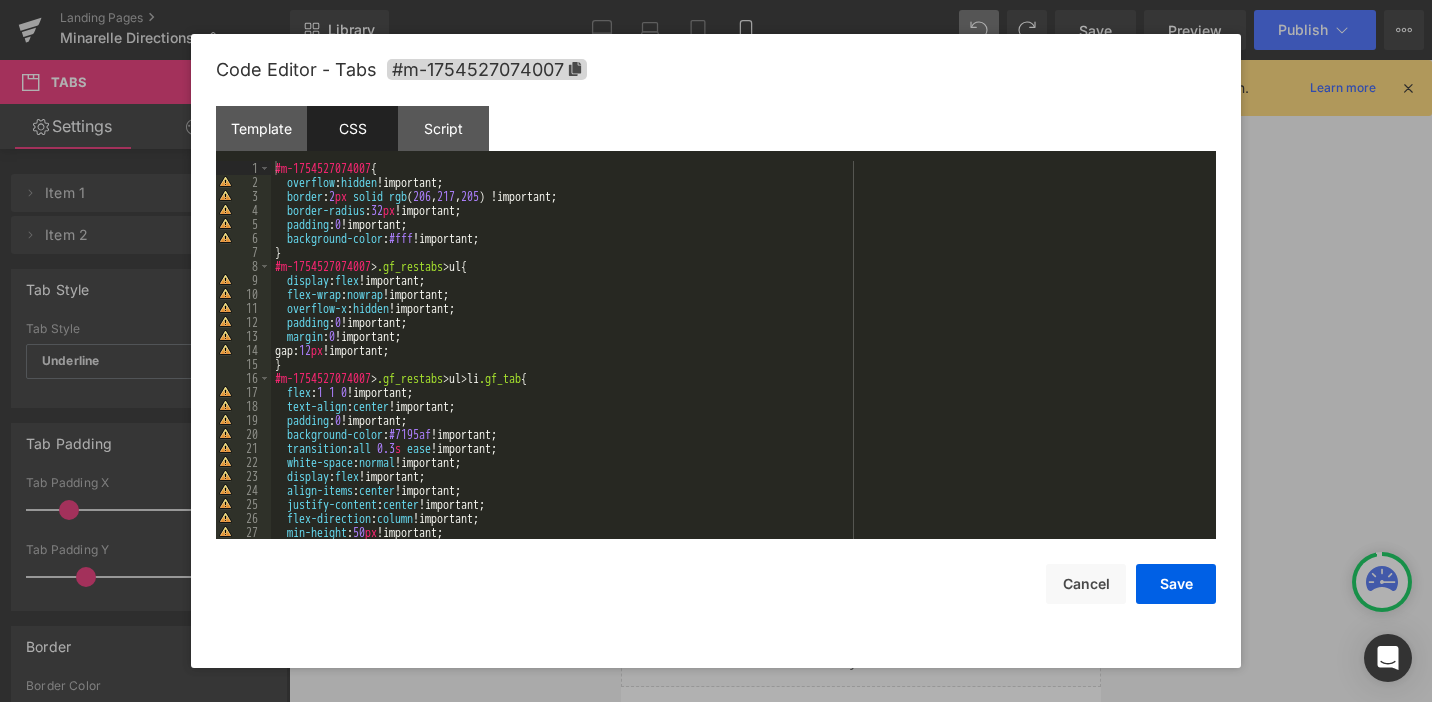 click on "#m-1754527074007 {    overflow :  hidden  !important;    border :  2 px   solid   rgb ( 206 ,  217 ,  205 ) !important;    border-radius :  32 px  !important;    padding :  0  !important;    background-color :  #fff  !important; } #m-1754527074007  >  .gf_restabs  >  ul {    display :  flex  !important;    flex-wrap :  nowrap  !important;    overflow-x :  hidden  !important;    padding :  0  !important;    margin :  0  !important;   gap:  12 px  !important; } #m-1754527074007  >  .gf_restabs  >  ul  >  li .gf_tab {    flex :  1   1   0  !important;    text-align :  center  !important;    padding :  0  !important;    background-color :  #7195af  !important;    transition :  all   0.3 s   ease  !important;    white-space :  normal  !important;    display :  flex  !important;    align-items :  center  !important;    justify-content :  center  !important;    flex-direction :  column  !important;    min-height :  50 px  !important;    border-radius :  32 px  !important;" at bounding box center (739, 364) 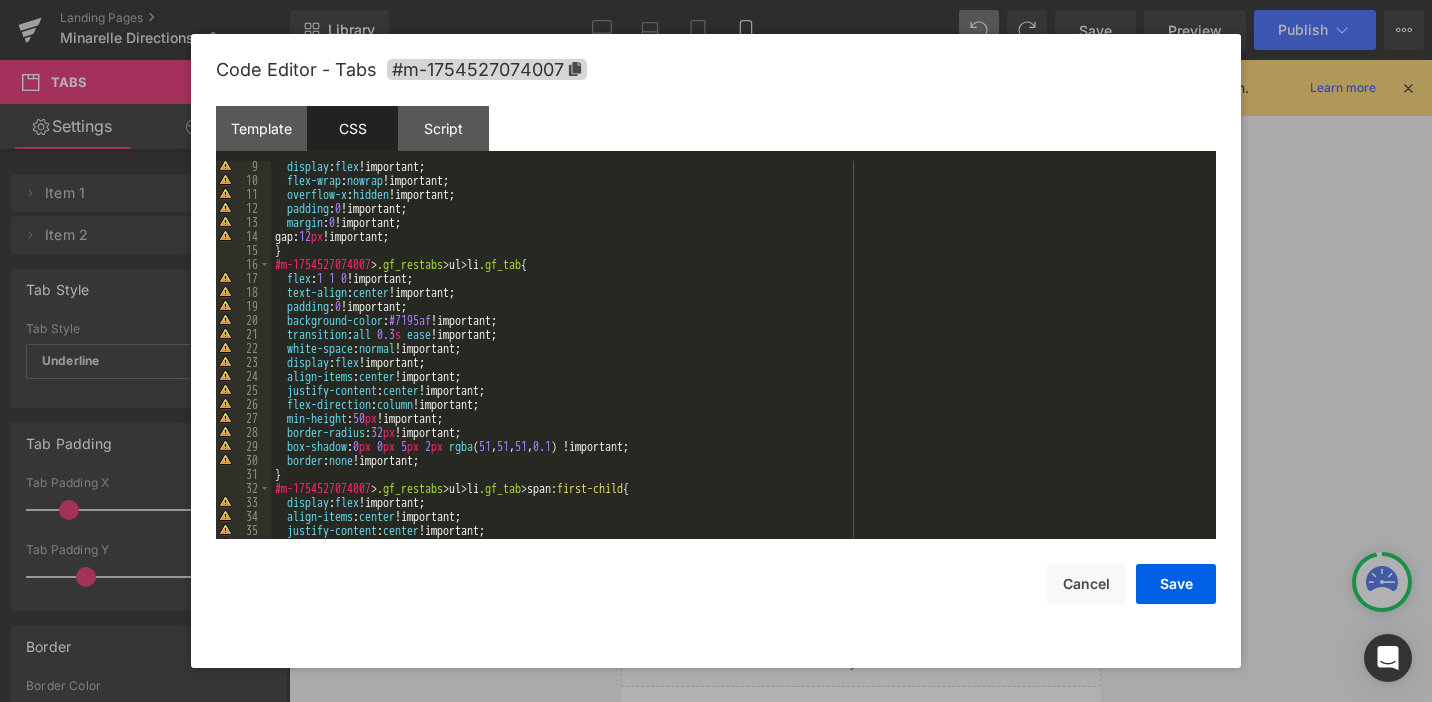 scroll, scrollTop: 114, scrollLeft: 0, axis: vertical 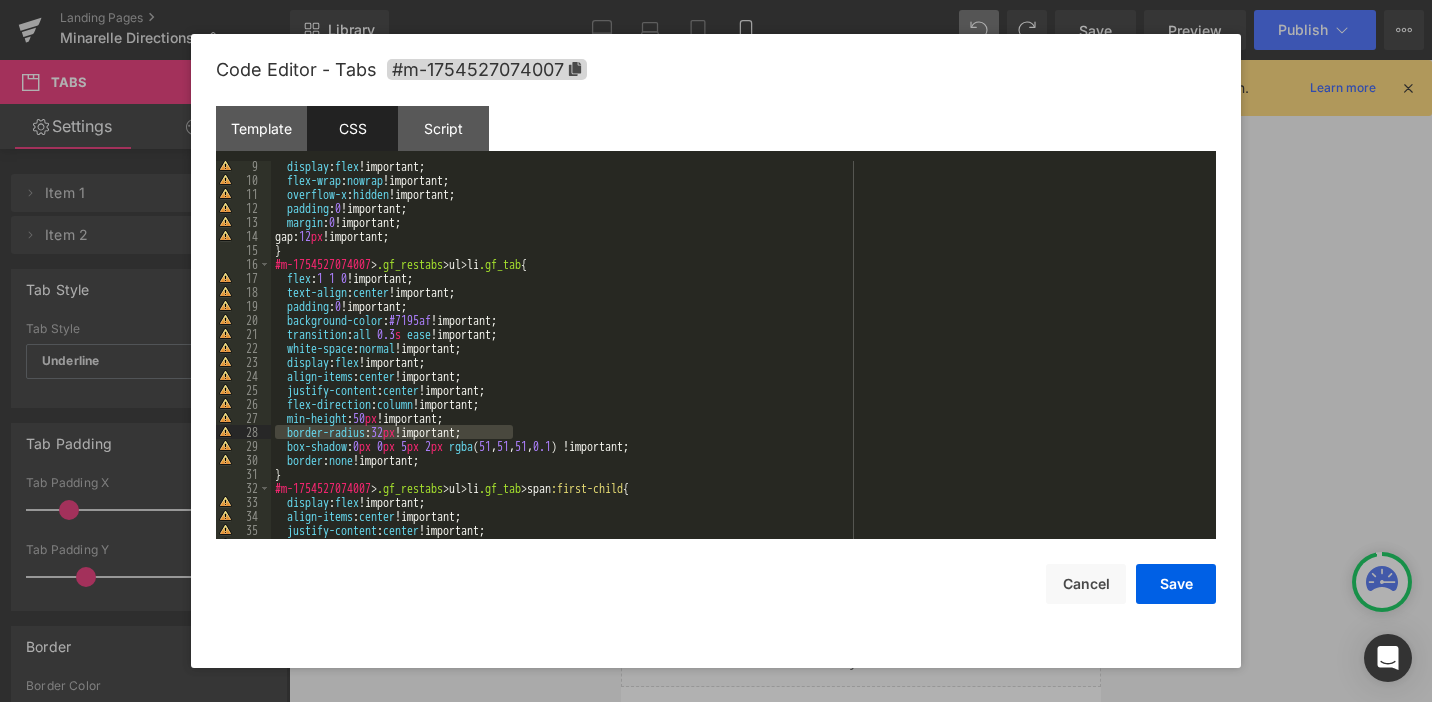 drag, startPoint x: 518, startPoint y: 431, endPoint x: 269, endPoint y: 433, distance: 249.00803 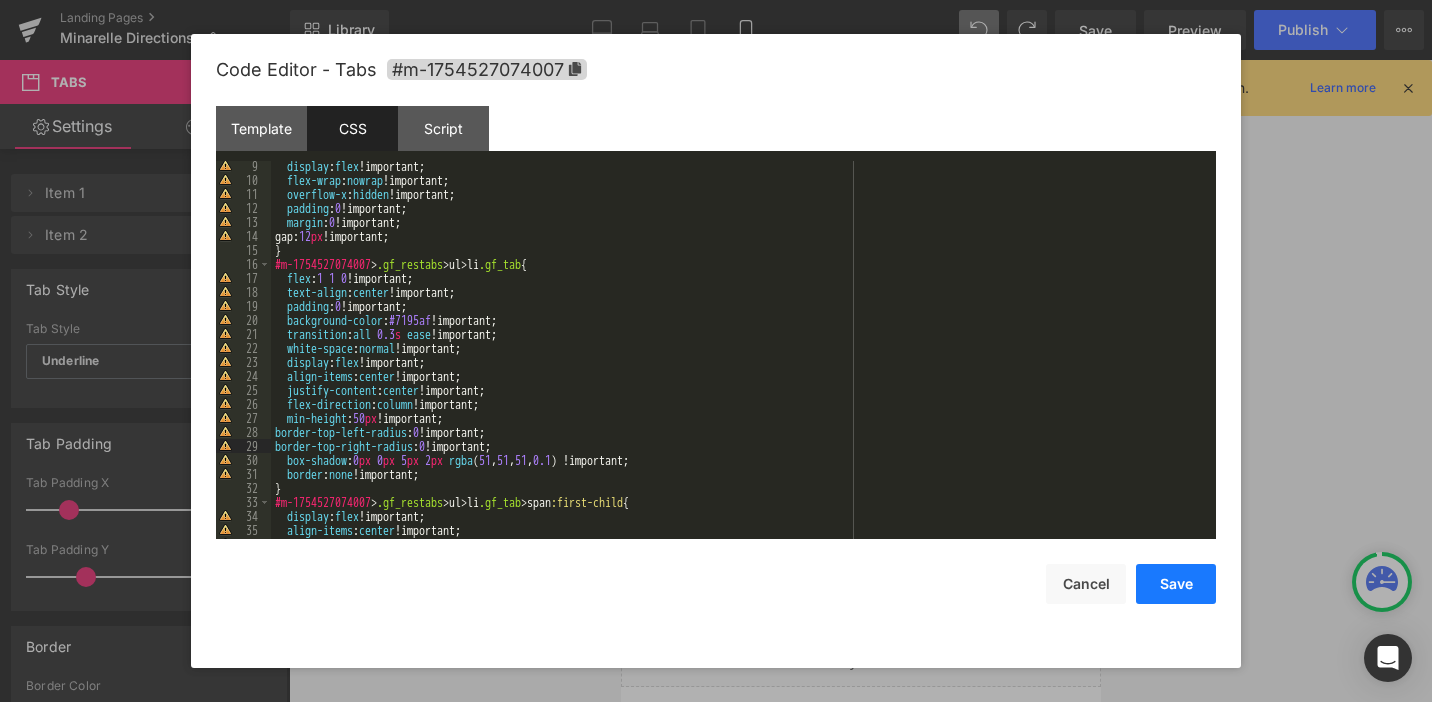 click on "Save" at bounding box center [1176, 584] 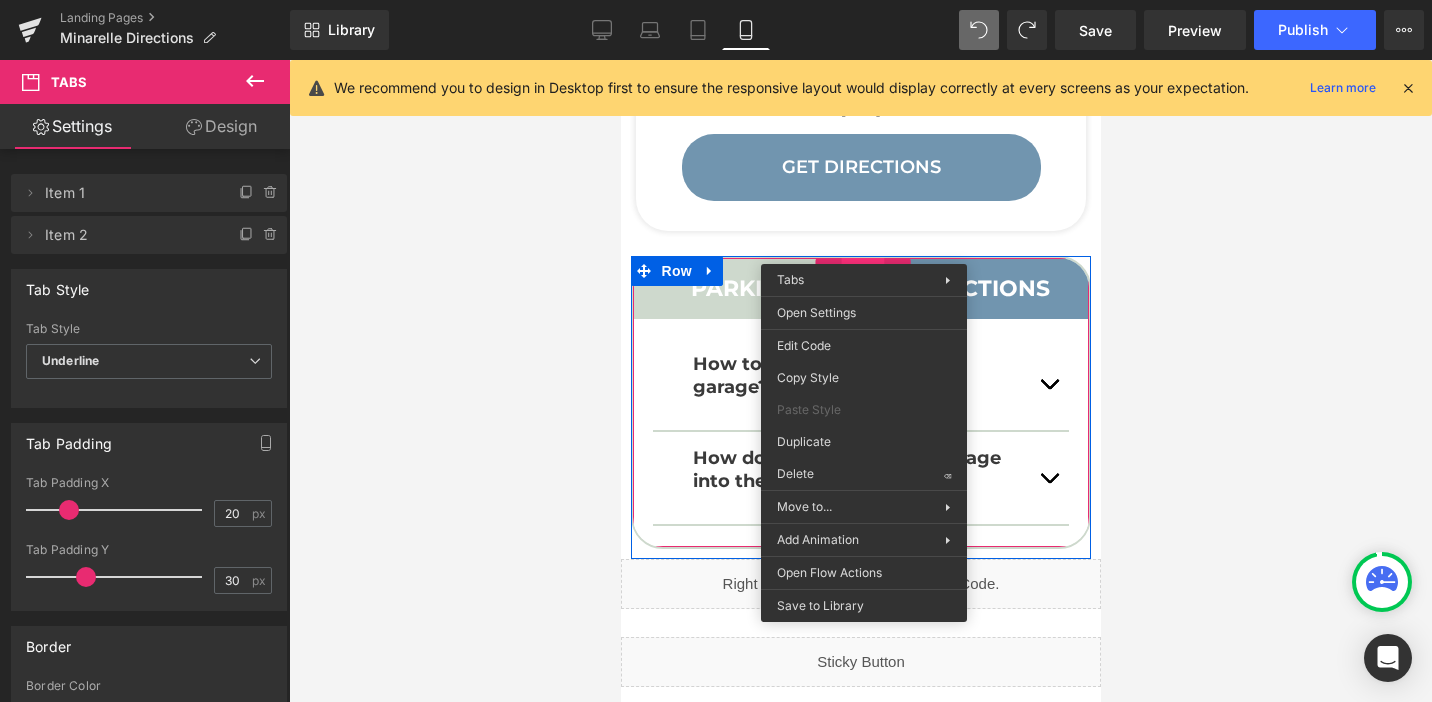 click on "Tabs" at bounding box center (862, 273) 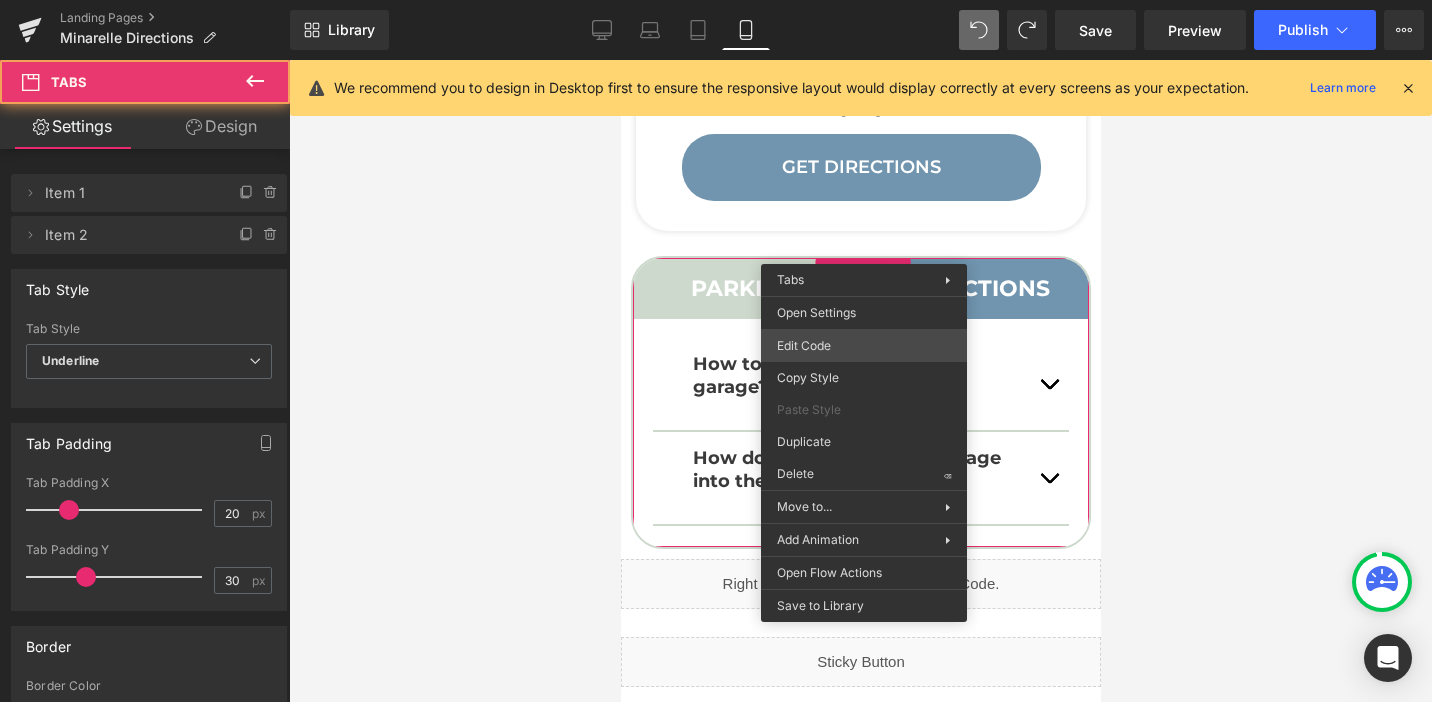 click on "Tabs  You are previewing how the   will restyle your page. You can not edit Elements in Preset Preview Mode.  Landing Pages Minarelle Directions Library Mobile Desktop Laptop Tablet Mobile Save Preview Publish Scheduled View Live Page View with current Template Save Template to Library Schedule Publish  Optimize  Publish Settings Shortcuts We recommend you to design in Desktop first to ensure the responsive layout would display correctly at every screens as your expectation. Learn more  Your page can’t be published   You've reached the maximum number of published pages on your plan  (0/0).  You need to upgrade your plan or unpublish all your pages to get 1 publish slot.   Unpublish pages   Upgrade plan  Elements Global Style Base Row  rows, columns, layouts, div Heading  headings, titles, h1,h2,h3,h4,h5,h6 Text Block  texts, paragraphs, contents, blocks Image  images, photos, alts, uploads Icon  icons, symbols Button  button, call to action, cta Separator  separators, dividers, horizontal lines Liquid" at bounding box center [716, 0] 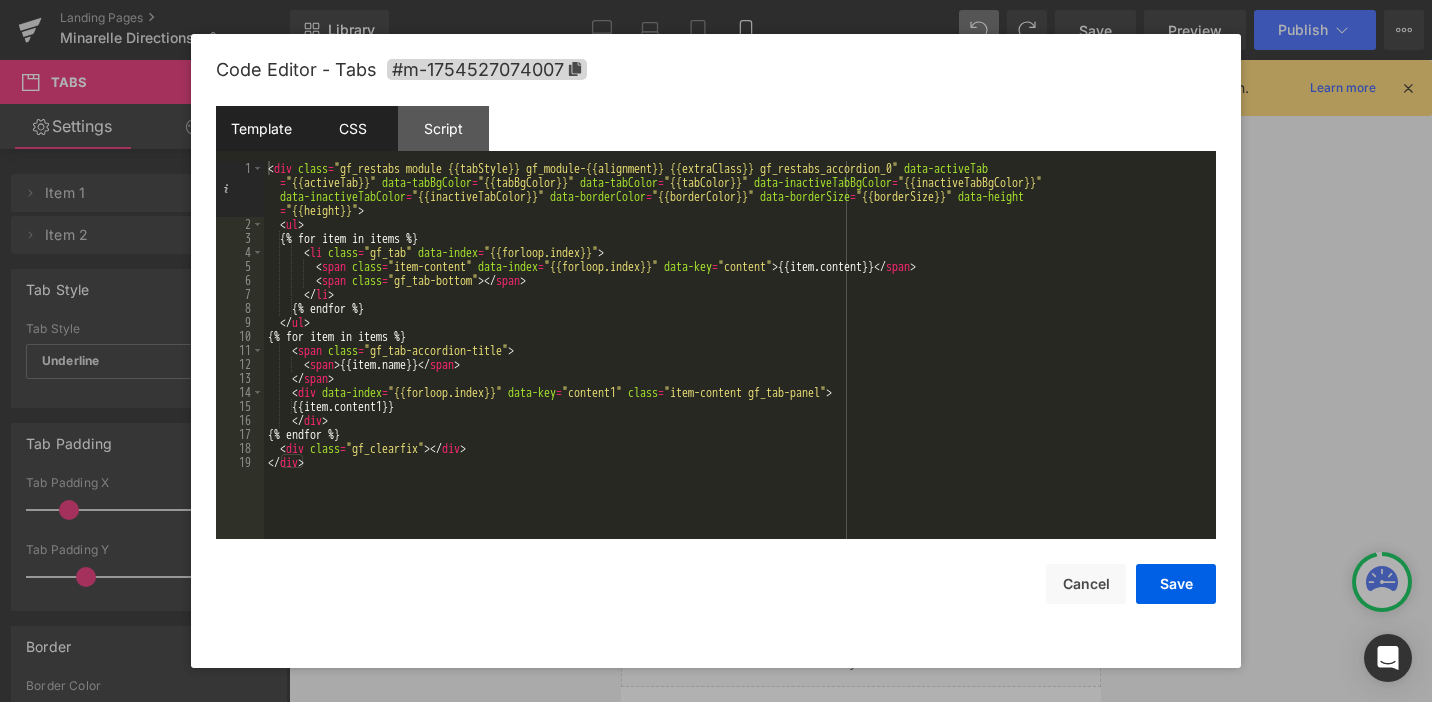 click on "CSS" at bounding box center (352, 128) 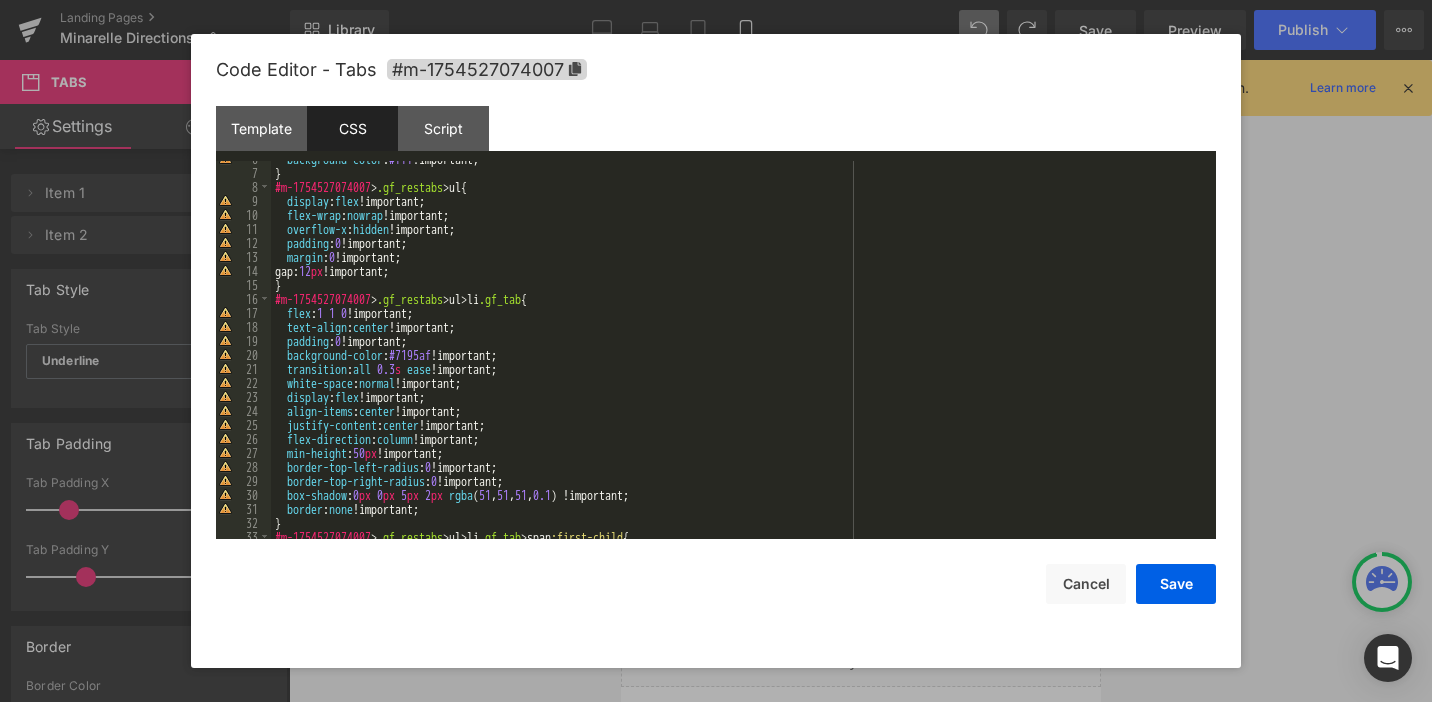scroll, scrollTop: 166, scrollLeft: 0, axis: vertical 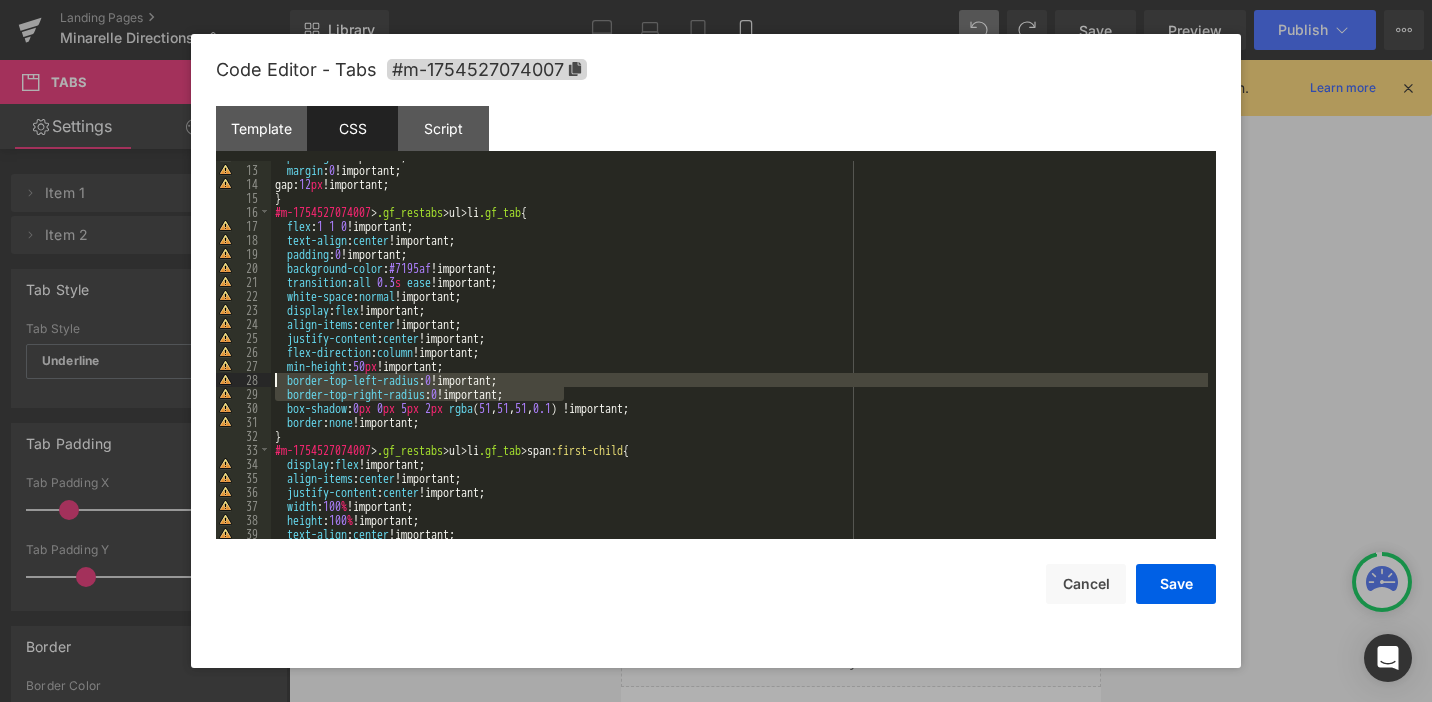 drag, startPoint x: 573, startPoint y: 391, endPoint x: 285, endPoint y: 382, distance: 288.1406 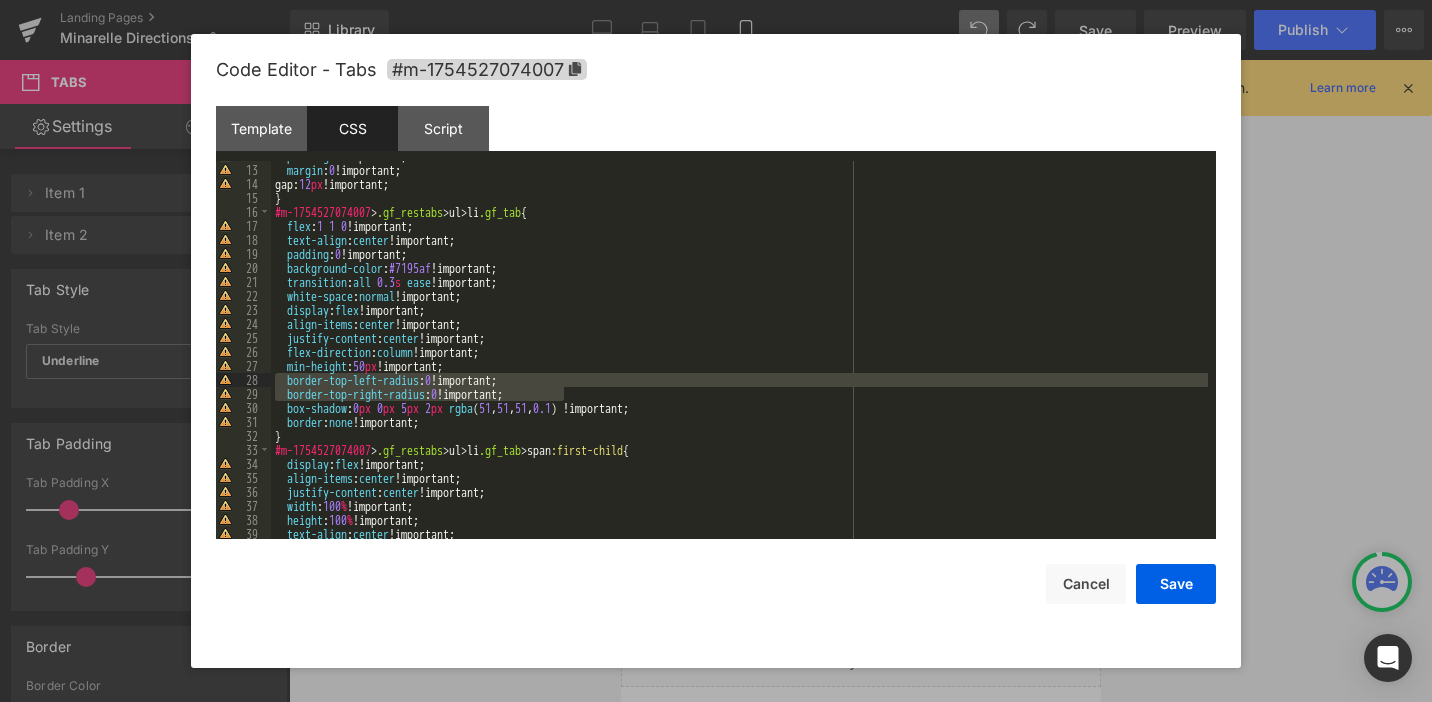 click on "padding :  0  !important;    margin :  0  !important;   gap:  12 px  !important; } #m-1754527074007  >  .gf_restabs  >  ul  >  li .gf_tab {    flex :  1   1   0  !important;    text-align :  center  !important;    padding :  0  !important;    background-color :  #7195af  !important;    transition :  all   0.3 s   ease  !important;    white-space :  normal  !important;    display :  flex  !important;    align-items :  center  !important;    justify-content :  center  !important;    flex-direction :  column  !important;    min-height :  50 px  !important;    border-top-left-radius :  0  !important;    border-top-right-radius :  0  !important;    box-shadow :  0 px   0 px   5 px   2 px   rgba ( 51 ,  51 ,  51 ,  0.1 ) !important;    border :  none  !important; } #m-1754527074007  >  .gf_restabs  >  ul  >  li .gf_tab  >  span :first-child {    display :  flex  !important;    align-items :  center  !important;    justify-content :  center  !important;    width :  100 %  !important;    height :  100 %    :" at bounding box center [739, 352] 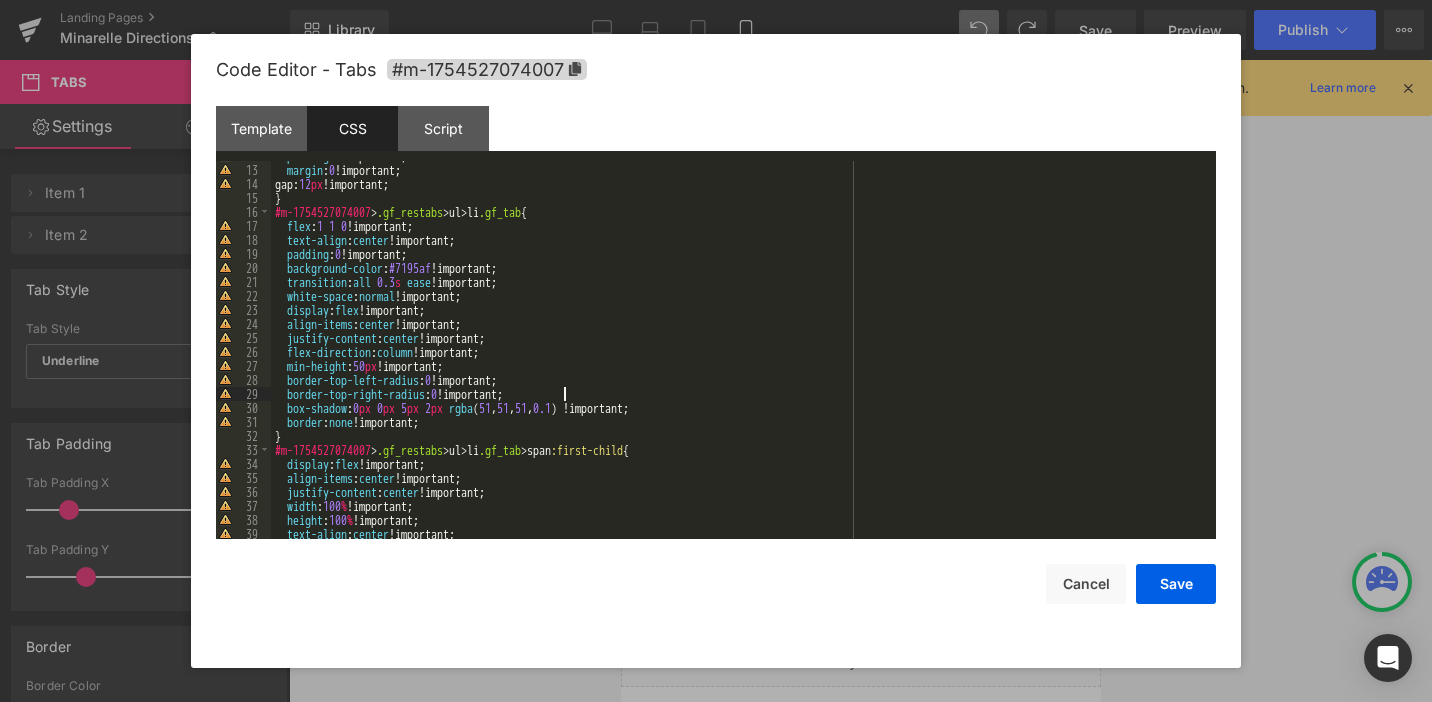 click on "padding :  0  !important;    margin :  0  !important;   gap:  12 px  !important; } #m-1754527074007  >  .gf_restabs  >  ul  >  li .gf_tab {    flex :  1   1   0  !important;    text-align :  center  !important;    padding :  0  !important;    background-color :  #7195af  !important;    transition :  all   0.3 s   ease  !important;    white-space :  normal  !important;    display :  flex  !important;    align-items :  center  !important;    justify-content :  center  !important;    flex-direction :  column  !important;    min-height :  50 px  !important;    border-top-left-radius :  0  !important;    border-top-right-radius :  0  !important;    box-shadow :  0 px   0 px   5 px   2 px   rgba ( 51 ,  51 ,  51 ,  0.1 ) !important;    border :  none  !important; } #m-1754527074007  >  .gf_restabs  >  ul  >  li .gf_tab  >  span :first-child {    display :  flex  !important;    align-items :  center  !important;    justify-content :  center  !important;    width :  100 %  !important;    height :  100 %    :" at bounding box center (739, 352) 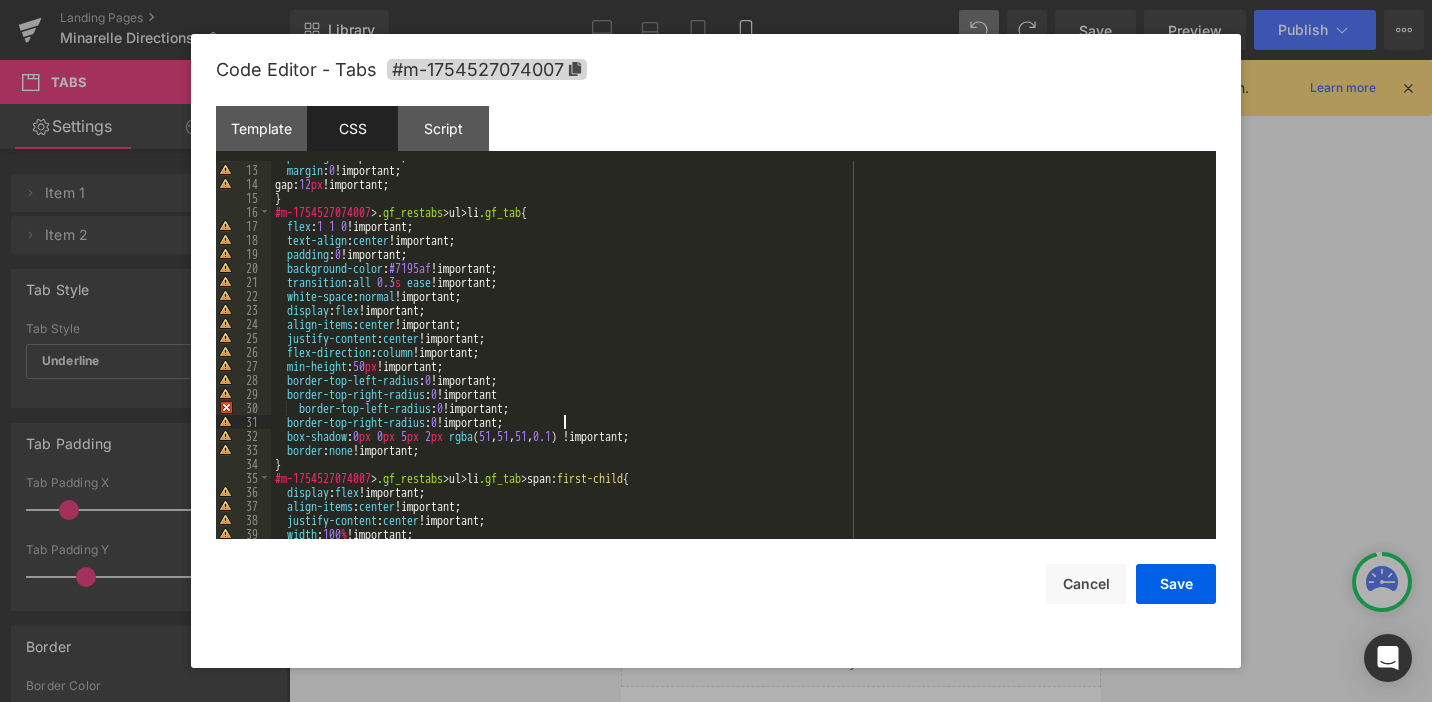 click on "padding :  0  !important;    margin :  0  !important;   gap:  12 px  !important; } #m-1754527074007  >  .gf_restabs  >  ul  >  li .gf_tab {    flex :  1   1   0  !important;    text-align :  center  !important;    padding :  0  !important;    background-color :  #7195af  !important;    transition :  all   0.3 s   ease  !important;    white-space :  normal  !important;    display :  flex  !important;    align-items :  center  !important;    justify-content :  center  !important;    flex-direction :  column  !important;    min-height :  50 px  !important;    border-top-left-radius :  0  !important;    border-top-right-radius :  0  !important       border-top-left-radius :  0  !important;    border-top-right-radius :  0  !important;    box-shadow :  0 px   0 px   5 px   2 px   rgba ( 51 ,  51 ,  51 ,  0.1 ) !important;    border :  none  !important; } #m-1754527074007  >  .gf_restabs  >  ul  >  li .gf_tab  >  span :first-child {    display :  flex  !important;    align-items :  center  !important;    :     :" at bounding box center (739, 352) 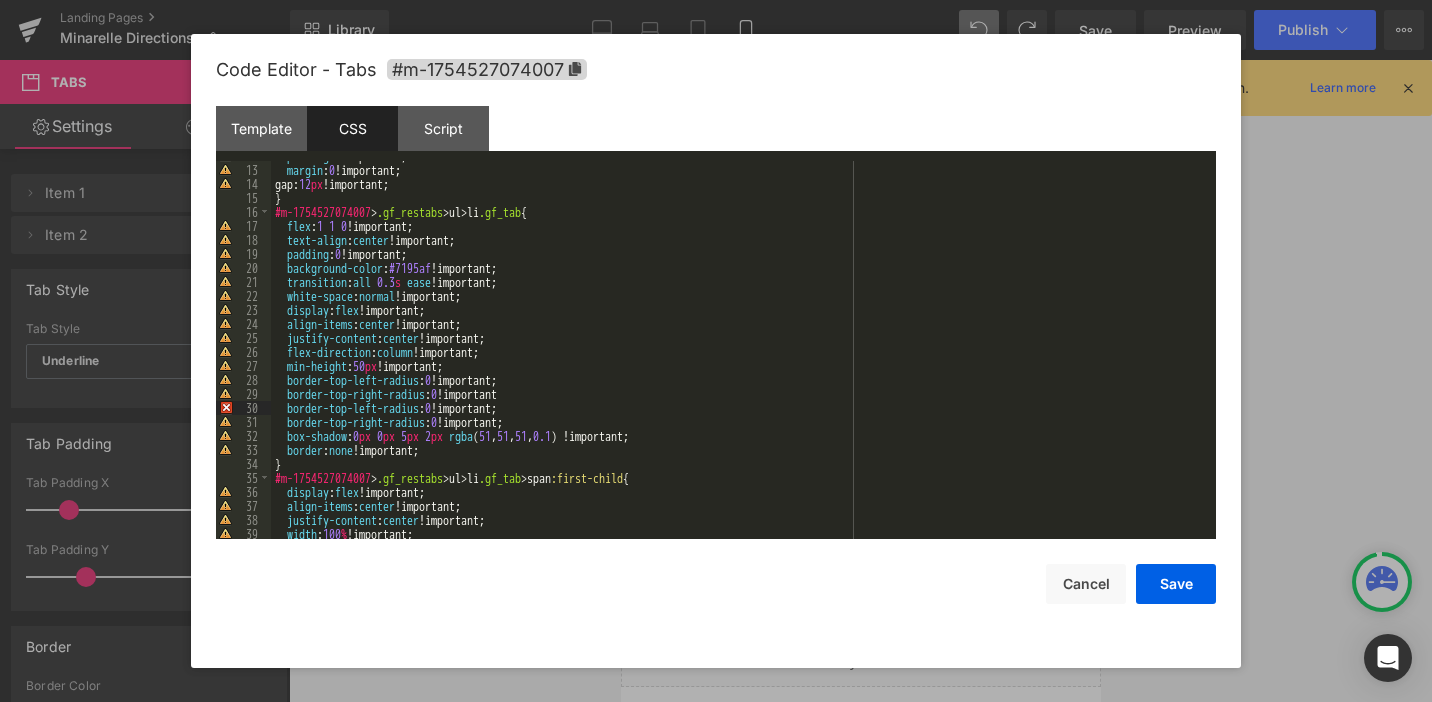 click on "padding :  0  !important;    margin :  0  !important;   gap:  12 px  !important; } #m-1754527074007  >  .gf_restabs  >  ul  >  li .gf_tab {    flex :  1   1   0  !important;    text-align :  center  !important;    padding :  0  !important;    background-color :  #7195af  !important;    transition :  all   0.3 s   ease  !important;    white-space :  normal  !important;    display :  flex  !important;    align-items :  center  !important;    justify-content :  center  !important;    flex-direction :  column  !important;    min-height :  50 px  !important;    border-top-left-radius :  0  !important;    border-top-right-radius :  0  !important    border-top-left-radius :  0  !important;    border-top-right-radius :  0  !important;    box-shadow :  0 px   0 px   5 px   2 px   rgba ( 51 ,  51 ,  51 ,  0.1 ) !important;    border :  none  !important; } #m-1754527074007  >  .gf_restabs  >  ul  >  li .gf_tab  >  span :first-child {    display :  flex  !important;    align-items :  center  !important;    :  center %" at bounding box center [739, 352] 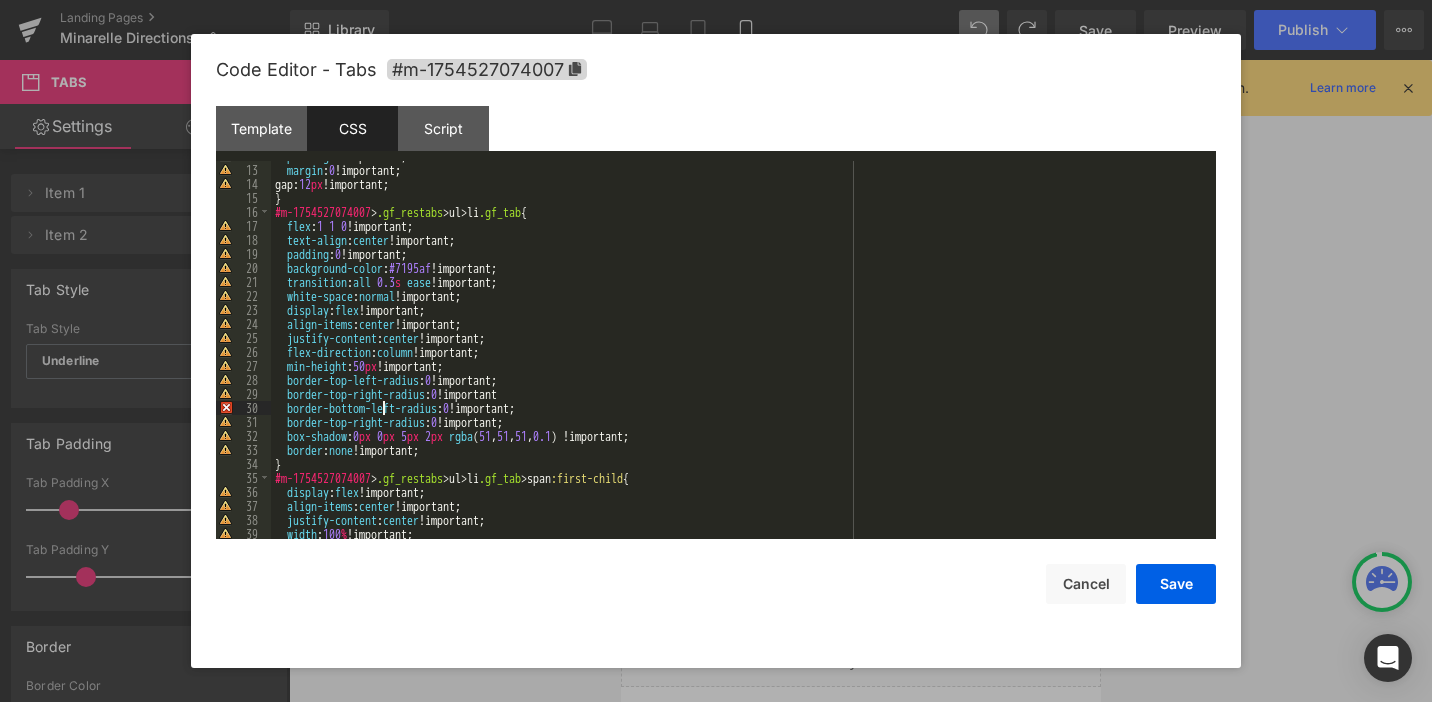 click on "padding :  0  !important;    margin :  0  !important;   gap:  12 px  !important; } #m-1754527074007  >  .gf_restabs  >  ul  >  li .gf_tab {    flex :  1   1   0  !important;    text-align :  center  !important;    padding :  0  !important;    background-color :  #7195af  !important;    transition :  all   0.3 s   ease  !important;    white-space :  normal  !important;    display :  flex  !important;    align-items :  center  !important;    justify-content :  center  !important;    flex-direction :  column  !important;    min-height :  50 px  !important;    border-top-left-radius :  0  !important;    border-top-right-radius :  0  !important    border-bottom-left-radius :  0  !important;    border-top-right-radius :  0  !important;    box-shadow :  0 px   0 px   5 px   2 px   rgba ( 51 ,  51 ,  51 ,  0.1 ) !important;    border :  none  !important; } #m-1754527074007  >  .gf_restabs  >  ul  >  li .gf_tab  >  span :first-child {    display :  flex  !important;    align-items :  center  !important;    :     :" at bounding box center (739, 352) 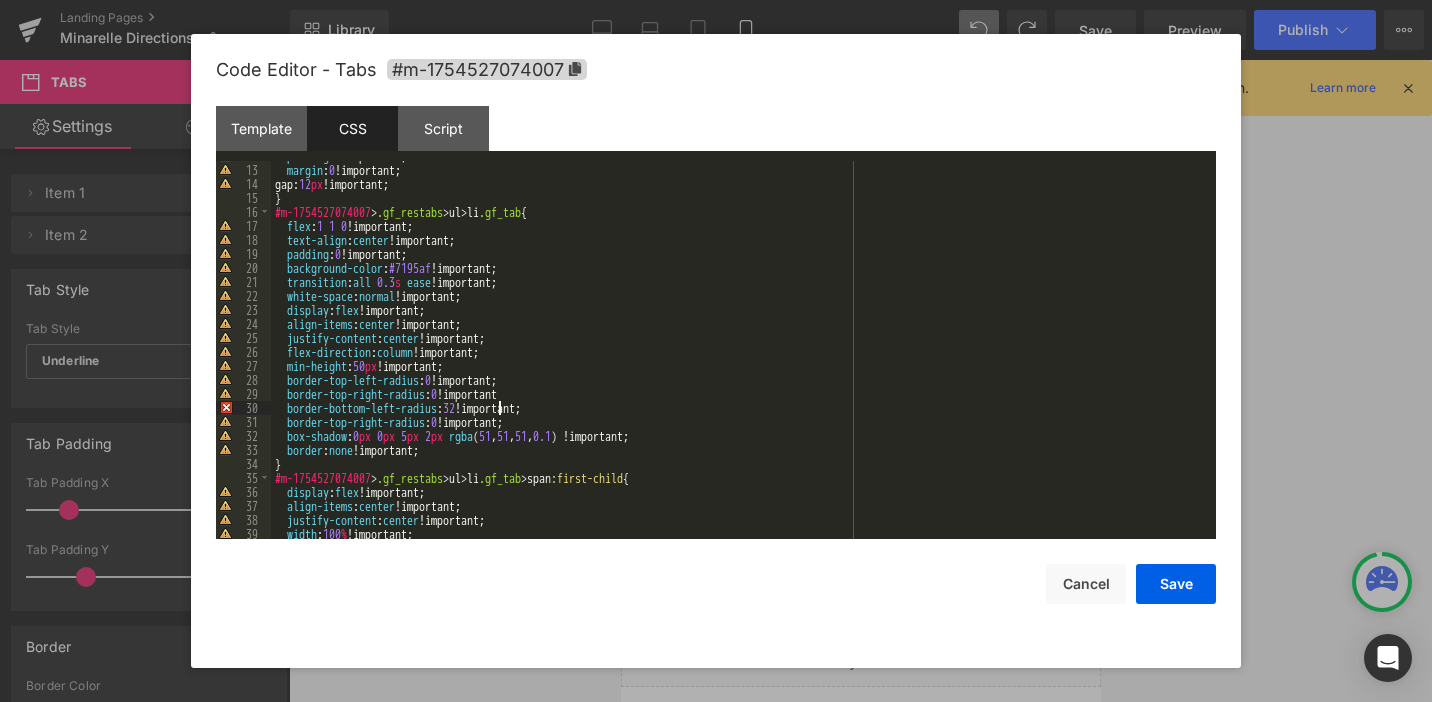 click on "padding :  0  !important;    margin :  0  !important;   gap:  12 px  !important; } #m-1754527074007  >  .gf_restabs  >  ul  >  li .gf_tab {    flex :  1   1   0  !important;    text-align :  center  !important;    padding :  0  !important;    background-color :  #7195af  !important;    transition :  all   0.3 s   ease  !important;    white-space :  normal  !important;    display :  flex  !important;    align-items :  center  !important;    justify-content :  center  !important;    flex-direction :  column  !important;    min-height :  50 px  !important;    border-top-left-radius :  0  !important;    border-top-right-radius :  0  !important    border-bottom-left-radius :  32  !important;    border-top-right-radius :  0  !important;    box-shadow :  0 px   0 px   5 px   2 px   rgba ( 51 ,  51 ,  51 ,  0.1 ) !important;    border :  none  !important; } #m-1754527074007  >  .gf_restabs  >  ul  >  li .gf_tab  >  span :first-child {    display :  flex  !important;    align-items :  center  !important;    :     %" at bounding box center (739, 352) 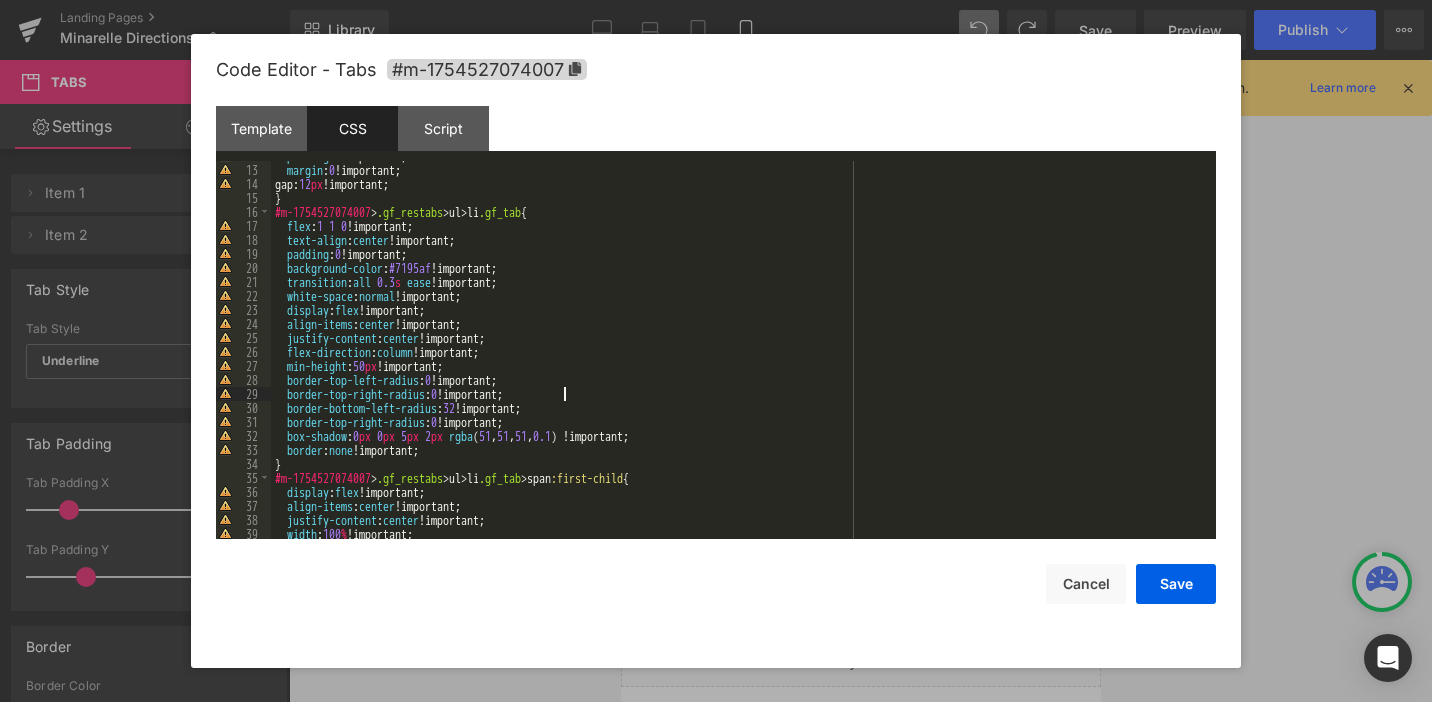click on "padding :  0  !important;    margin :  0  !important;   gap:  12 px  !important; } #m-1754527074007  >  .gf_restabs  >  ul  >  li .gf_tab {    flex :  1   1   0  !important;    text-align :  center  !important;    padding :  0  !important;    background-color :  #7195af  !important;    transition :  all   0.3 s   ease  !important;    white-space :  normal  !important;    display :  flex  !important;    align-items :  center  !important;    justify-content :  center  !important;    flex-direction :  column  !important;    min-height :  50 px  !important;    border-top-left-radius :  0  !important;    border-top-right-radius :  0  !important;    border-bottom-left-radius :  32  !important;    border-top-right-radius :  0  !important;    box-shadow :  0 px   0 px   5 px   2 px   rgba ( 51 ,  51 ,  51 ,  0.1 ) !important;    border :  none  !important; } #m-1754527074007  >  .gf_restabs  >  ul  >  li .gf_tab  >  span :first-child {    display :  flex  !important;    align-items :  center  !important;    :" at bounding box center [739, 352] 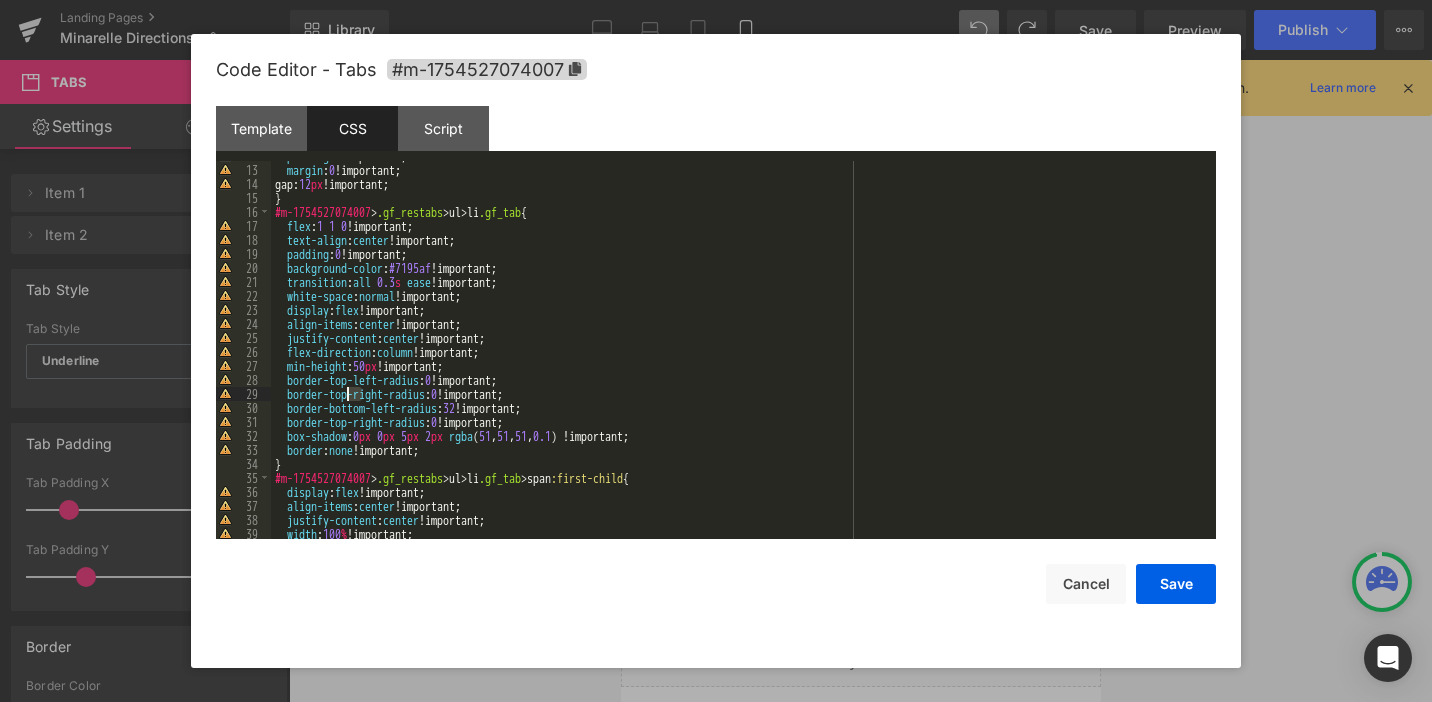 drag, startPoint x: 359, startPoint y: 392, endPoint x: 344, endPoint y: 392, distance: 15 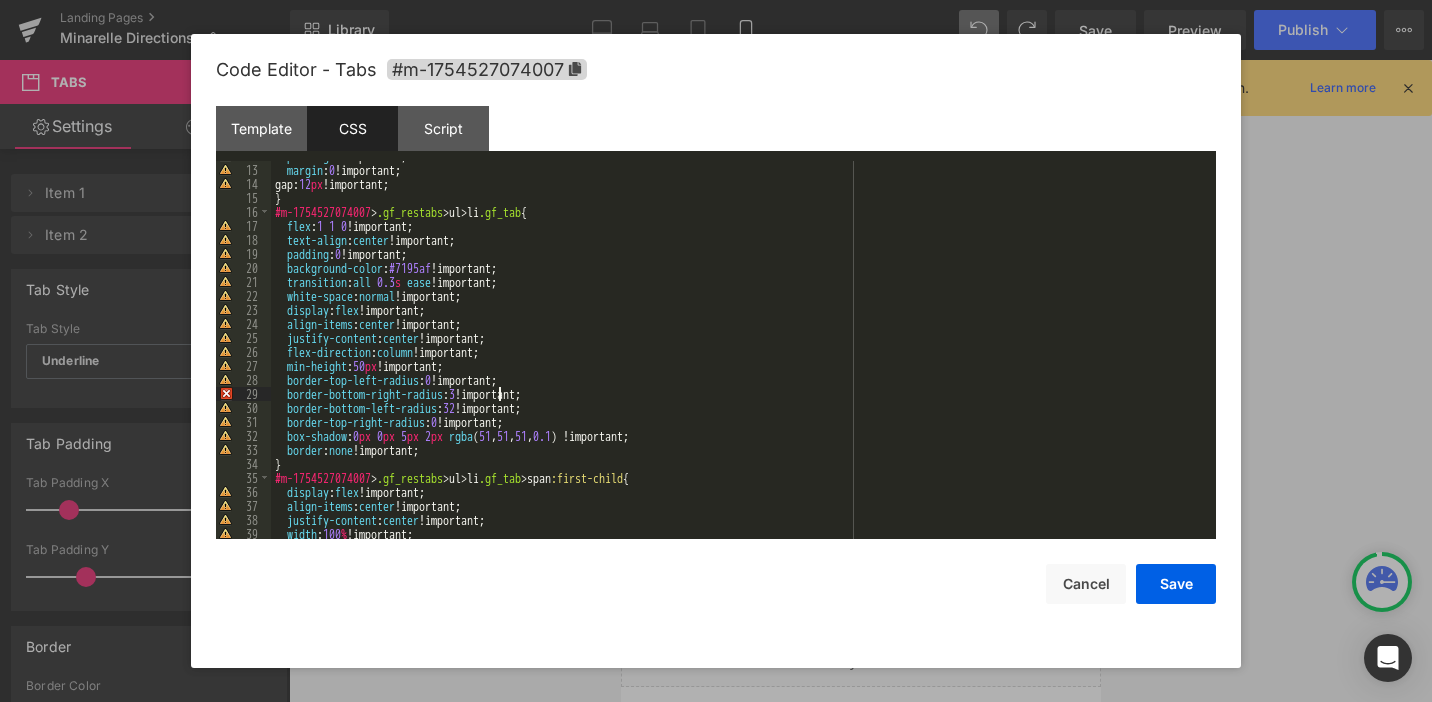 type 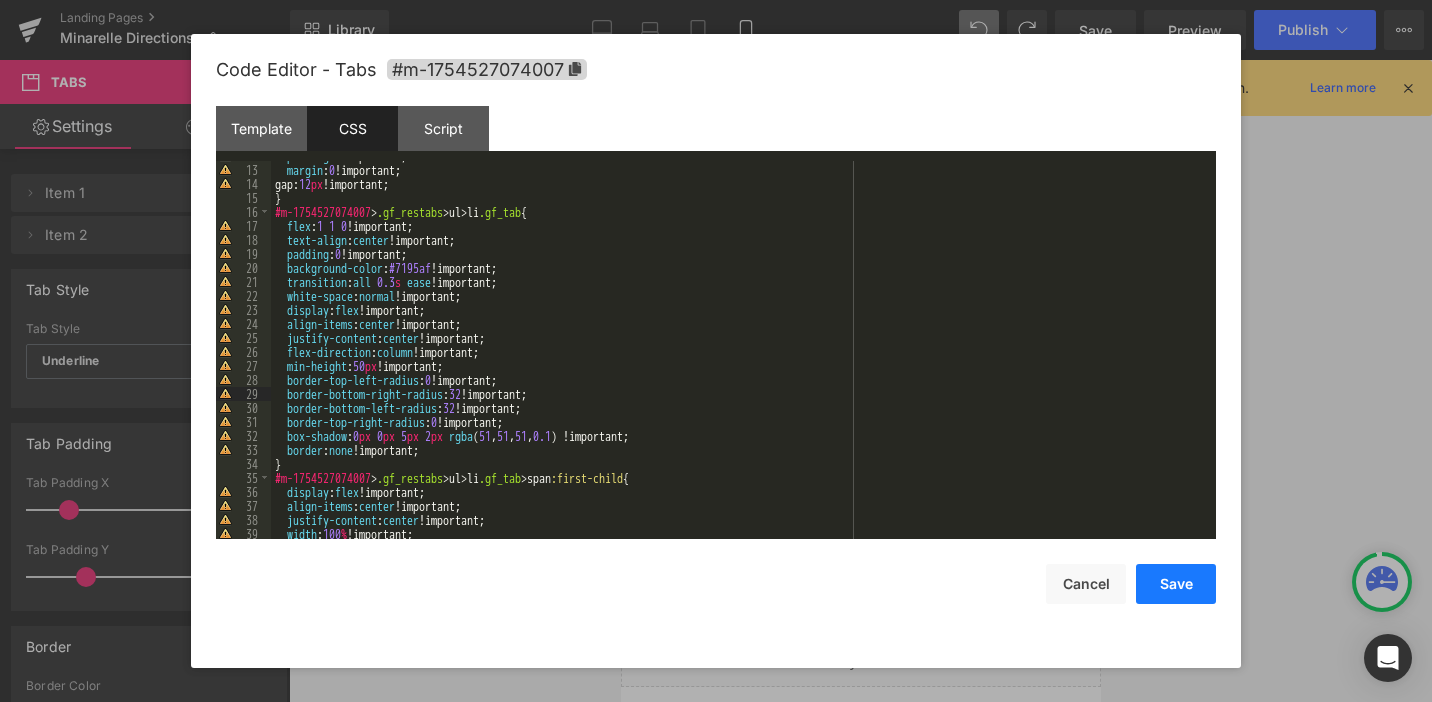 click on "Save" at bounding box center (1176, 584) 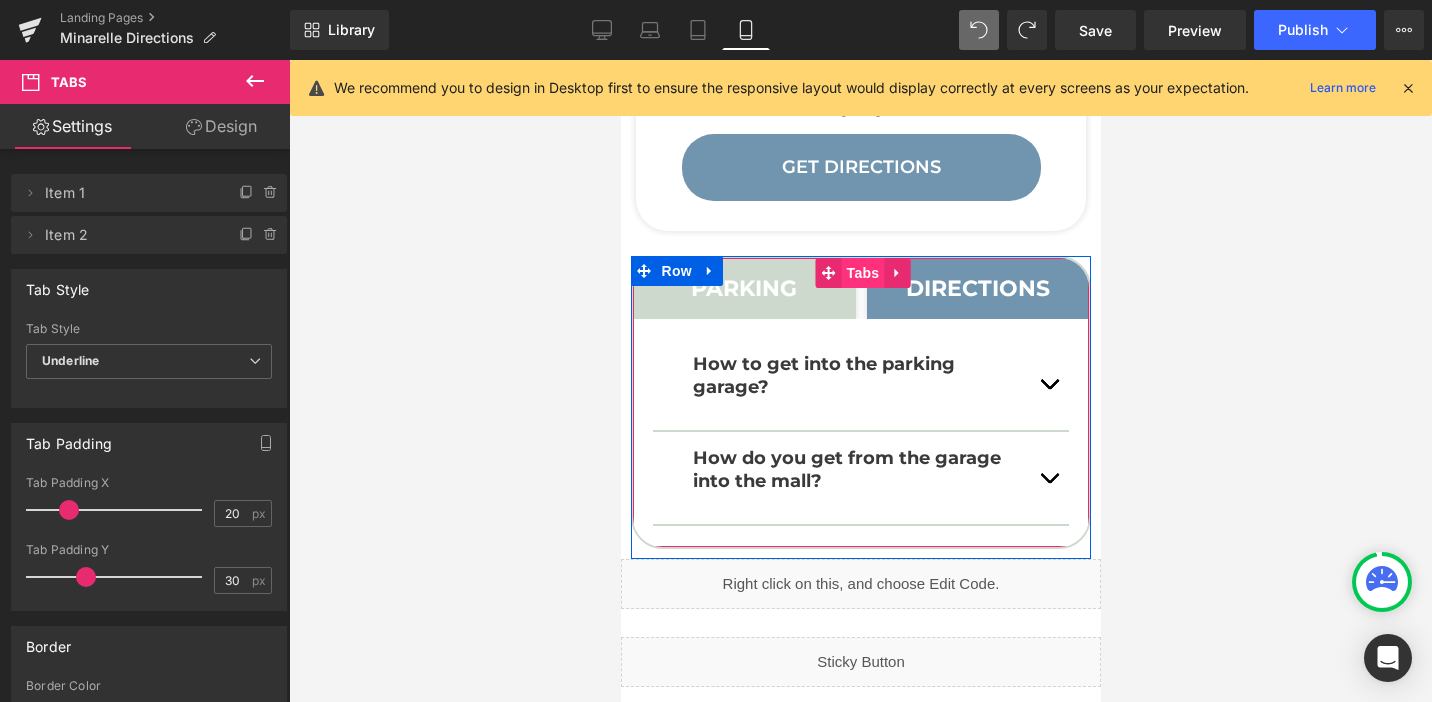 click on "Tabs" at bounding box center (862, 273) 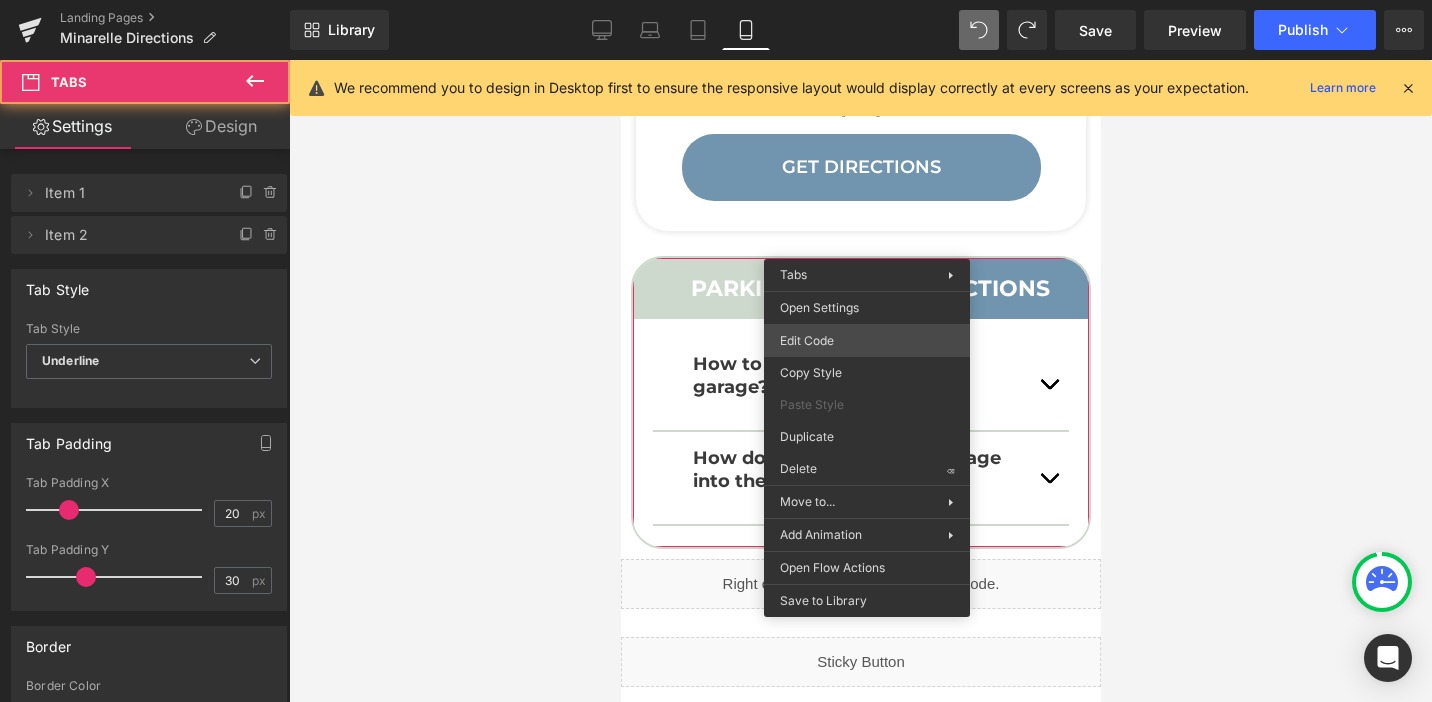 click on "Tabs  You are previewing how the   will restyle your page. You can not edit Elements in Preset Preview Mode.  Landing Pages Minarelle Directions Library Mobile Desktop Laptop Tablet Mobile Save Preview Publish Scheduled View Live Page View with current Template Save Template to Library Schedule Publish  Optimize  Publish Settings Shortcuts We recommend you to design in Desktop first to ensure the responsive layout would display correctly at every screens as your expectation. Learn more  Your page can’t be published   You've reached the maximum number of published pages on your plan  (0/0).  You need to upgrade your plan or unpublish all your pages to get 1 publish slot.   Unpublish pages   Upgrade plan  Elements Global Style Base Row  rows, columns, layouts, div Heading  headings, titles, h1,h2,h3,h4,h5,h6 Text Block  texts, paragraphs, contents, blocks Image  images, photos, alts, uploads Icon  icons, symbols Button  button, call to action, cta Separator  separators, dividers, horizontal lines Liquid" at bounding box center [716, 0] 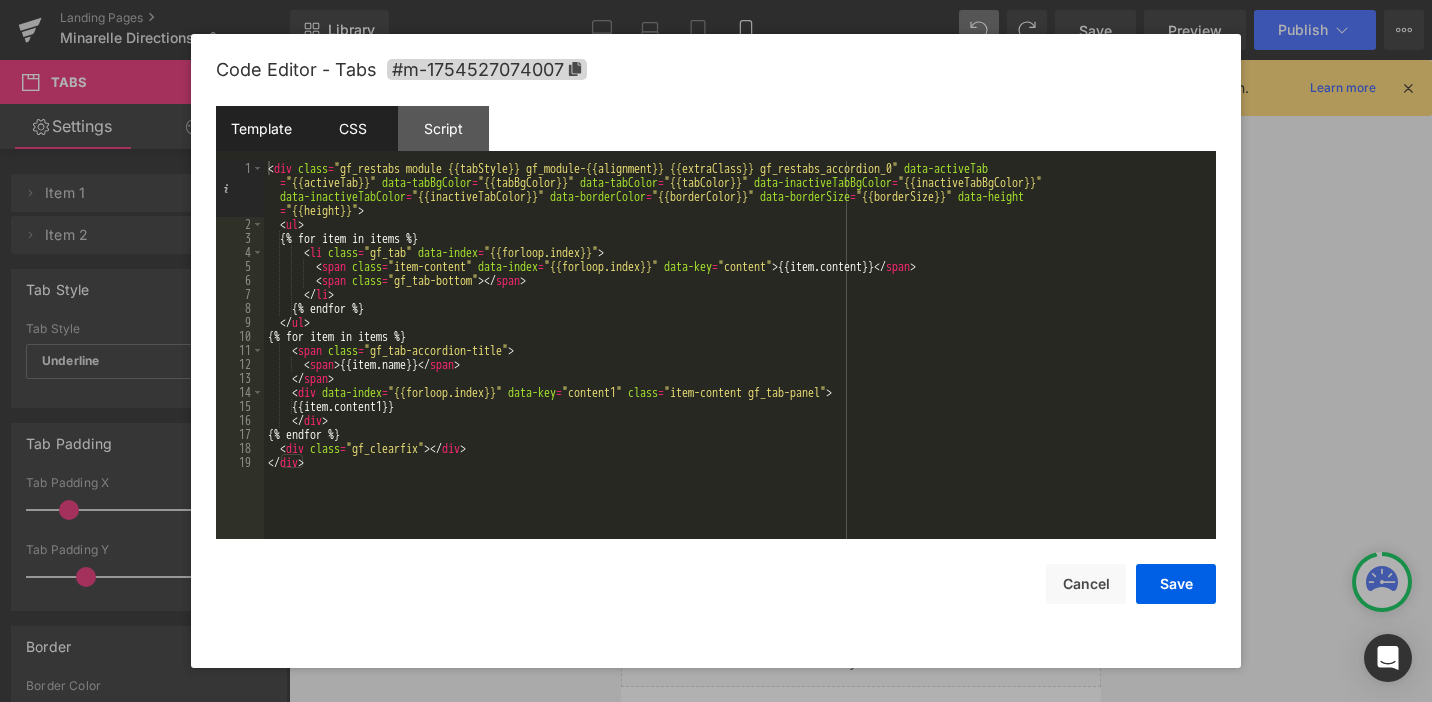 click on "CSS" at bounding box center [352, 128] 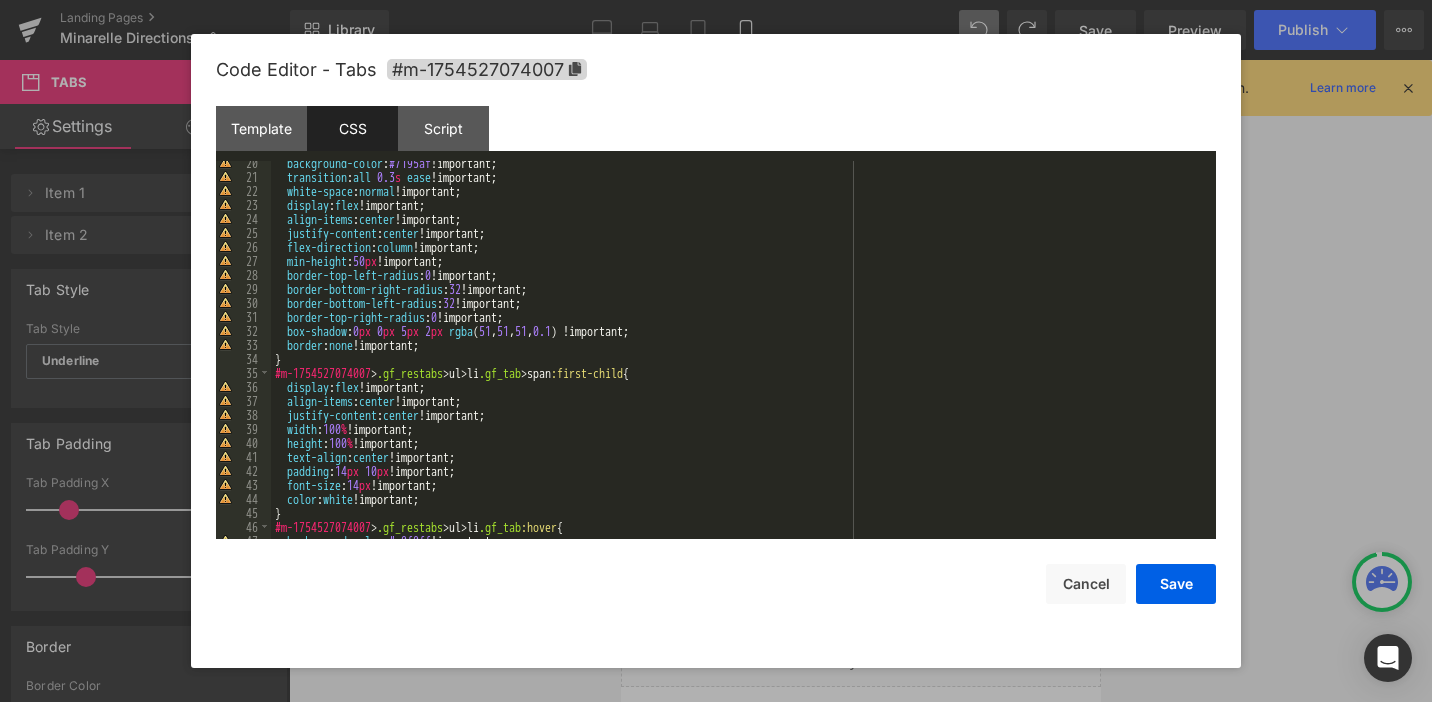 scroll, scrollTop: 273, scrollLeft: 0, axis: vertical 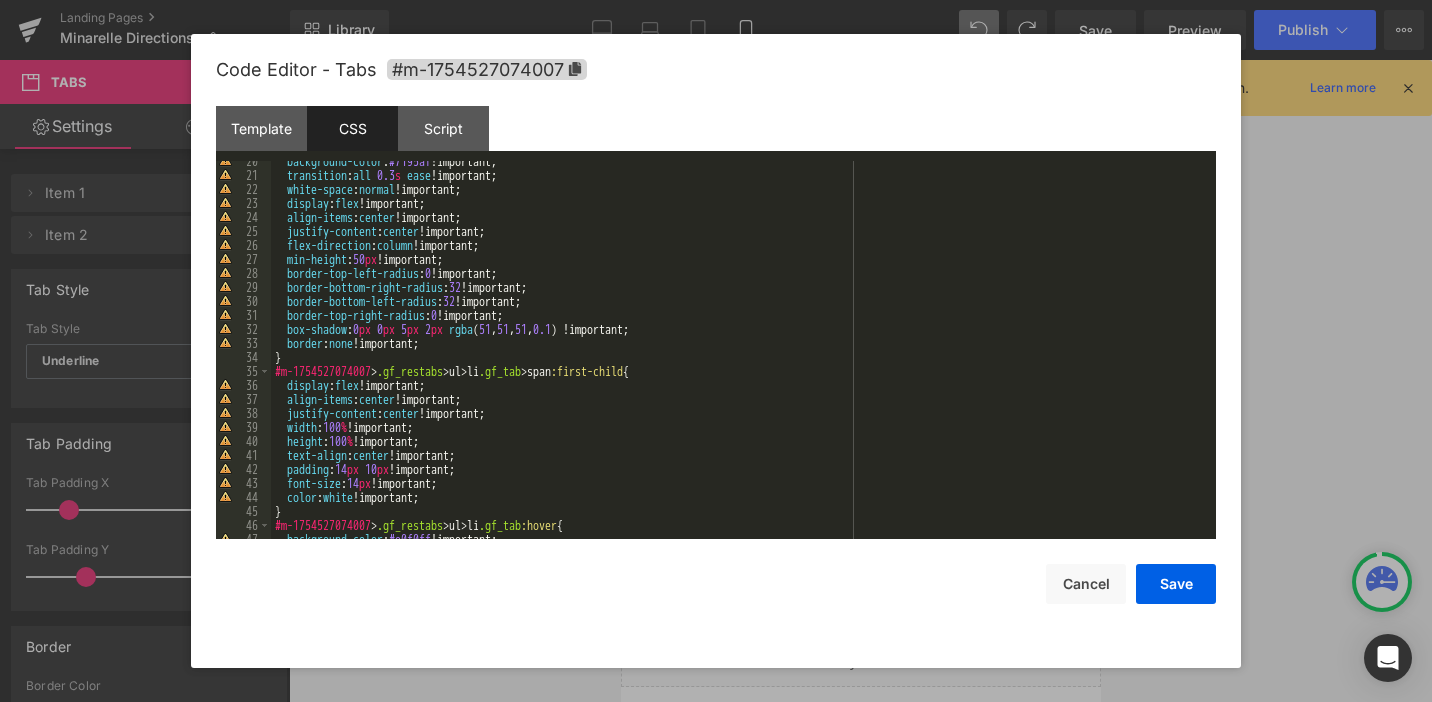 click on "background-color :  #7195af  !important;    transition :  all   0.3 s   ease  !important;    white-space :  normal  !important;    display :  flex  !important;    align-items :  center  !important;    justify-content :  center  !important;    flex-direction :  column  !important;    min-height :  50 px  !important;    border-top-left-radius :  0  !important;    border-bottom-right-radius :  32  !important;    border-bottom-left-radius :  32  !important;    border-top-right-radius :  0  !important;    box-shadow :  0 px   0 px   5 px   2 px   rgba ( 51 ,  51 ,  51 ,  0.1 ) !important;    border :  none  !important; } #m-1754527074007  >  .gf_restabs  >  ul  >  li .gf_tab  >  span :first-child {    display :  flex  !important;    align-items :  center  !important;    justify-content :  center  !important;    width :  100 %  !important;    height :  100 %  !important;    text-align :  center  !important;    padding :  14 px   10 px  !important;    font-size :  14 px  !important;    color :  white  !important;" at bounding box center (739, 357) 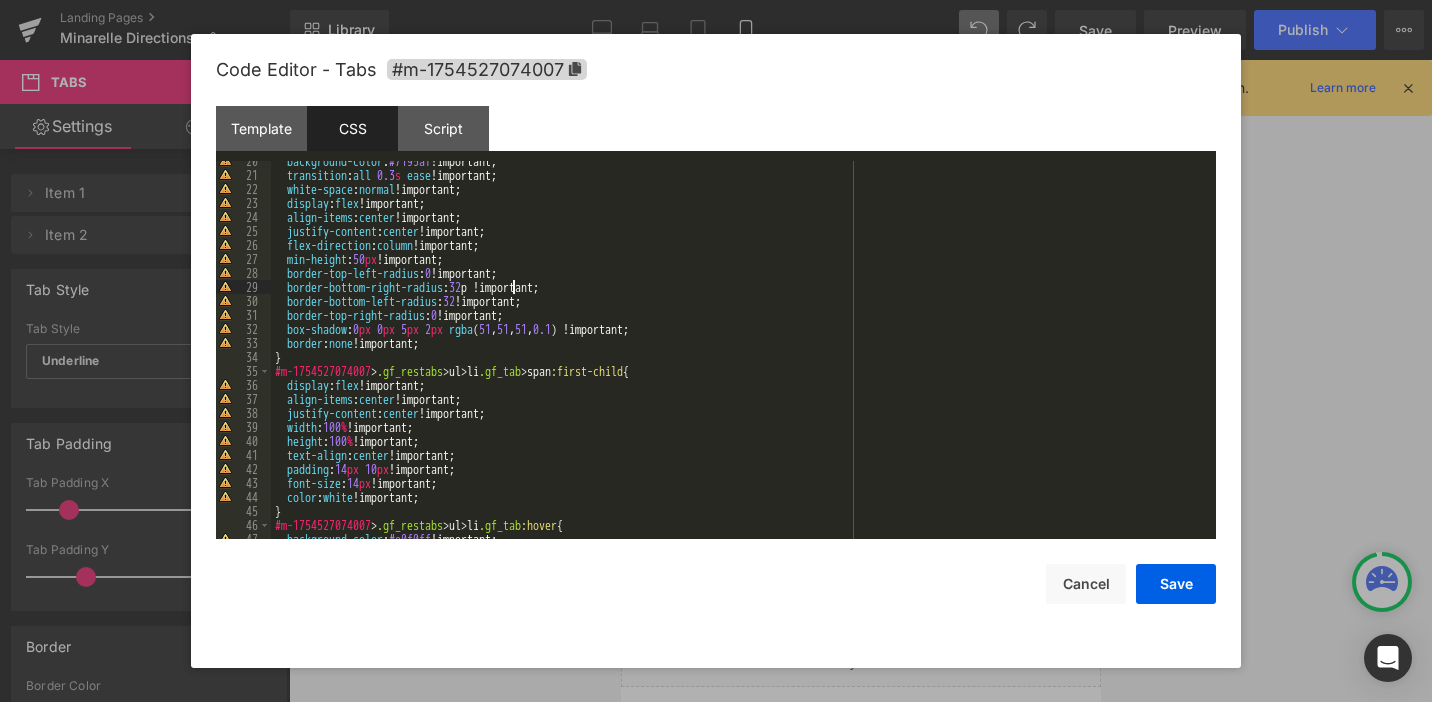 click on "background-color :  #7195af  !important;    transition :  all   0.3 s   ease  !important;    white-space :  normal  !important;    display :  flex  !important;    align-items :  center  !important;    justify-content :  center  !important;    flex-direction :  column  !important;    min-height :  50 px  !important;    border-top-left-radius :  0  !important;    border-bottom-right-radius :  32 p !important;    border-bottom-left-radius :  32  !important;    border-top-right-radius :  0  !important;    box-shadow :  0 px   0 px   5 px   2 px   rgba ( 51 ,  51 ,  51 ,  0.1 ) !important;    border :  none  !important; } #m-1754527074007  >  .gf_restabs  >  ul  >  li .gf_tab  >  span :first-child {    display :  flex  !important;    align-items :  center  !important;    justify-content :  center  !important;    width :  100 %  !important;    height :  100 %  !important;    text-align :  center  !important;    padding :  14 px   10 px  !important;    font-size :  14 px  !important;    color :  white }  >   >  {" at bounding box center [739, 357] 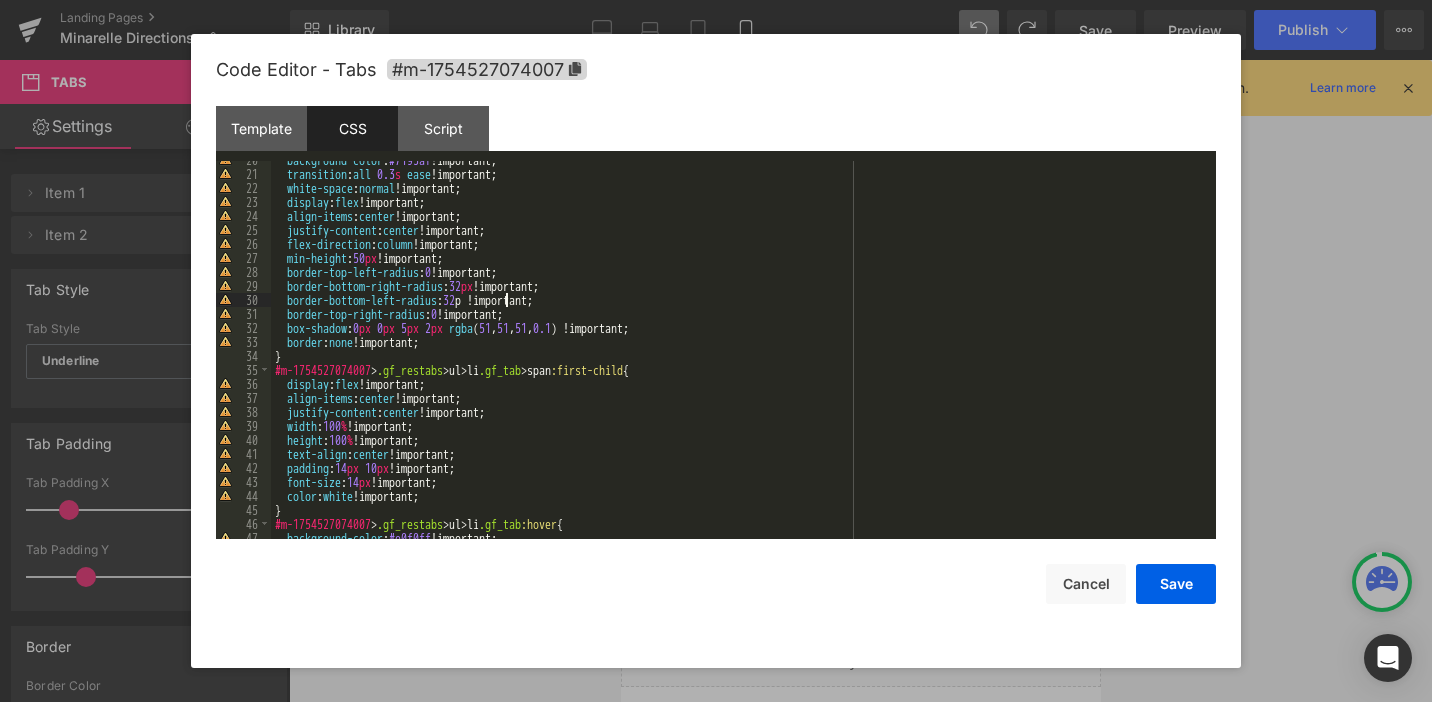 type 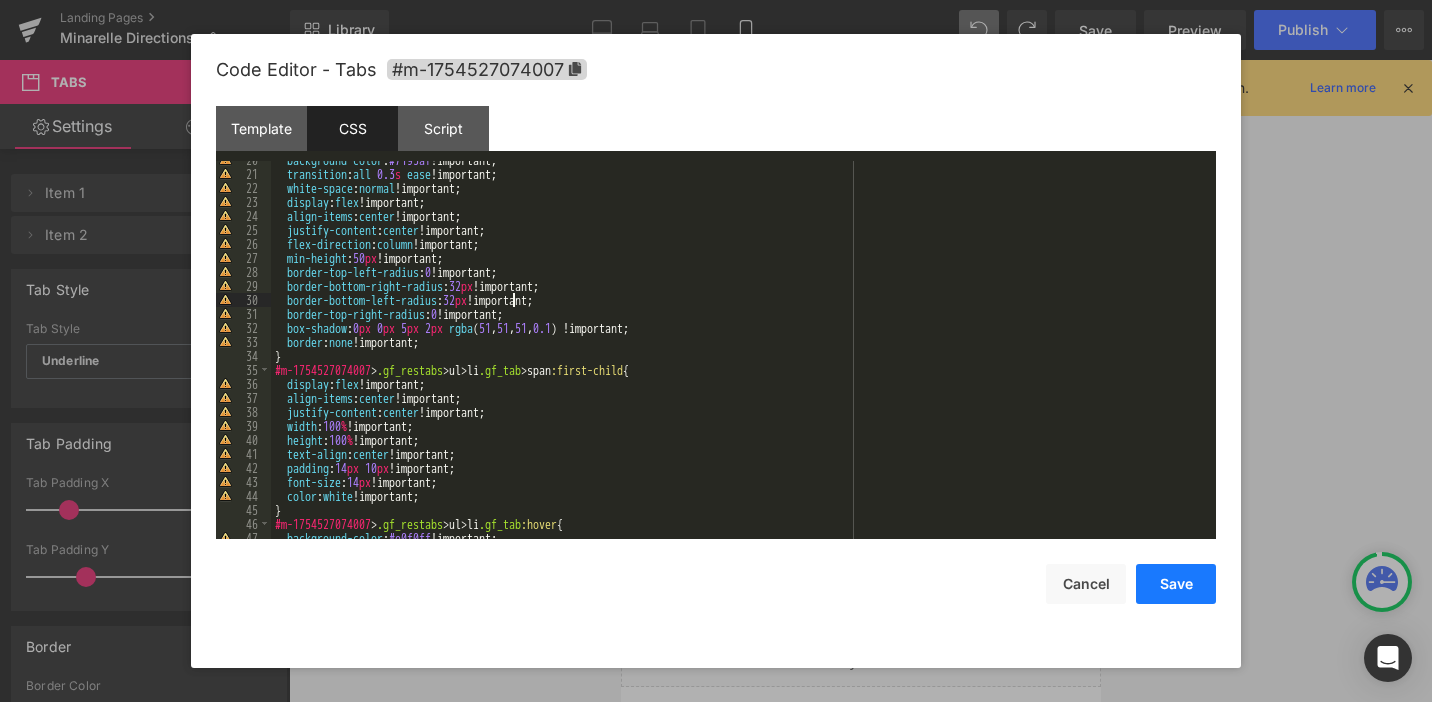 click on "Save" at bounding box center (1176, 584) 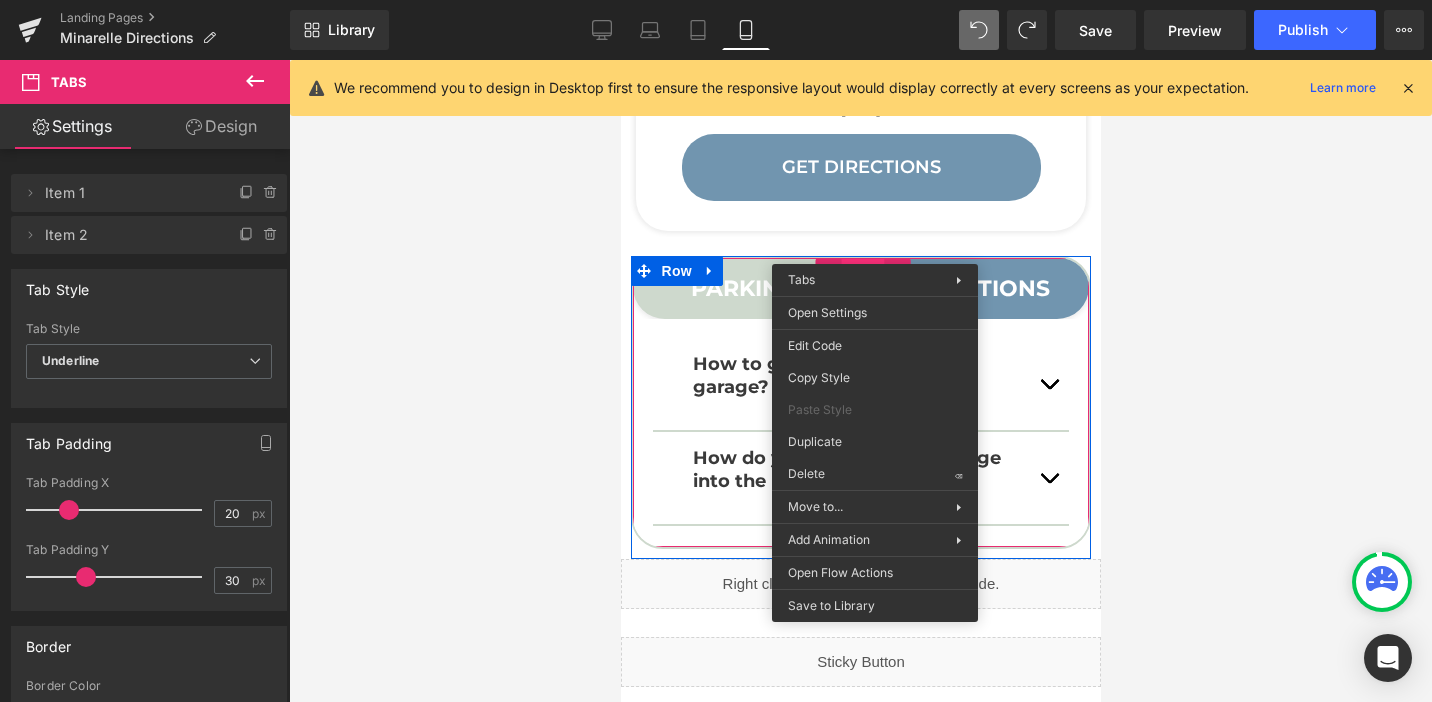 click on "Tabs" at bounding box center (862, 274) 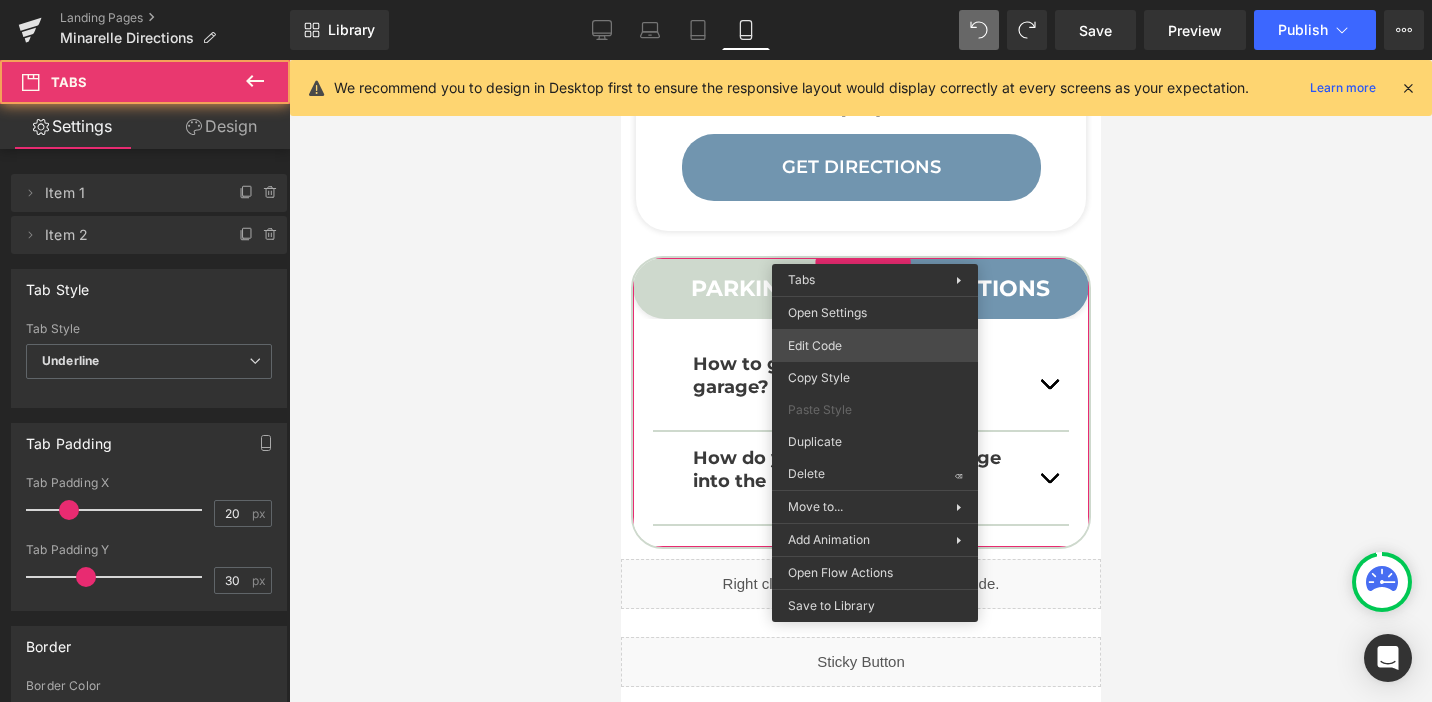 click on "Tabs  You are previewing how the   will restyle your page. You can not edit Elements in Preset Preview Mode.  Landing Pages Minarelle Directions Library Mobile Desktop Laptop Tablet Mobile Save Preview Publish Scheduled View Live Page View with current Template Save Template to Library Schedule Publish  Optimize  Publish Settings Shortcuts We recommend you to design in Desktop first to ensure the responsive layout would display correctly at every screens as your expectation. Learn more  Your page can’t be published   You've reached the maximum number of published pages on your plan  (0/0).  You need to upgrade your plan or unpublish all your pages to get 1 publish slot.   Unpublish pages   Upgrade plan  Elements Global Style Base Row  rows, columns, layouts, div Heading  headings, titles, h1,h2,h3,h4,h5,h6 Text Block  texts, paragraphs, contents, blocks Image  images, photos, alts, uploads Icon  icons, symbols Button  button, call to action, cta Separator  separators, dividers, horizontal lines Liquid" at bounding box center [716, 0] 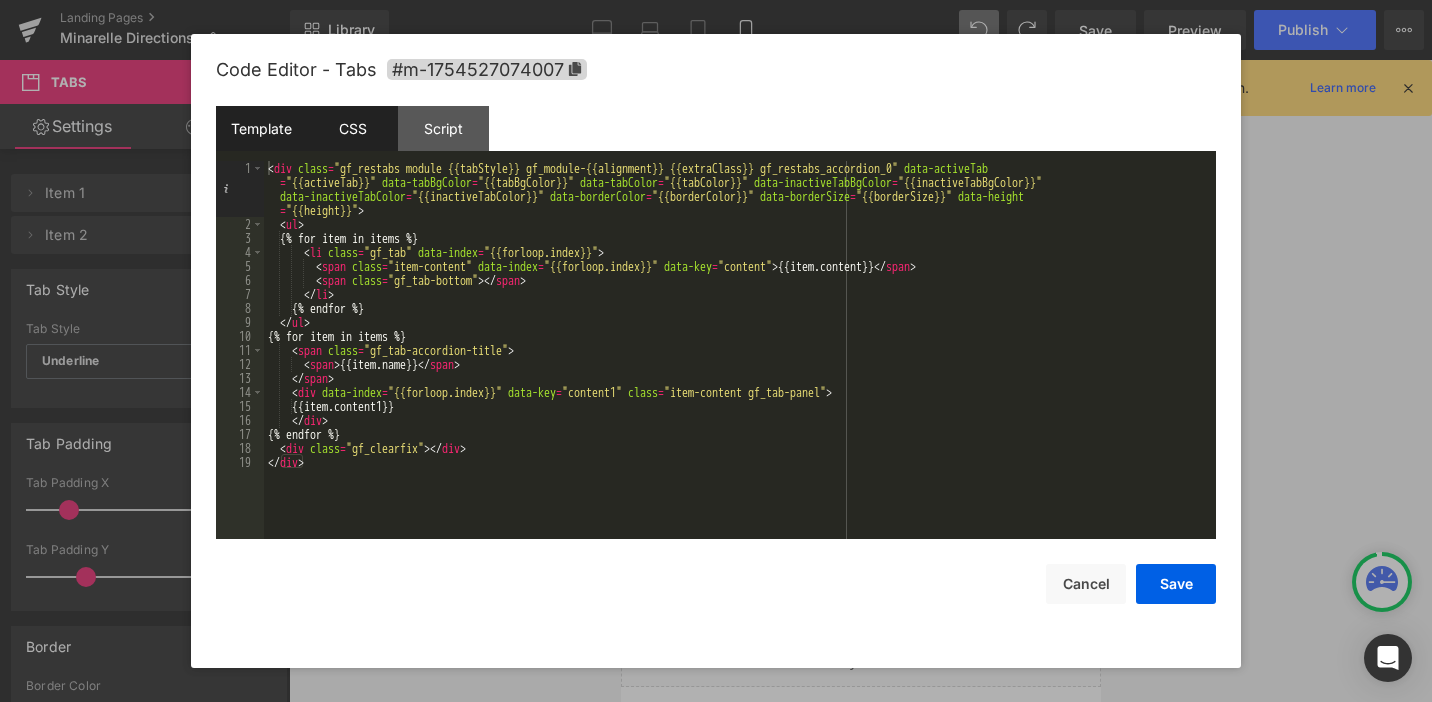 click on "CSS" at bounding box center [352, 128] 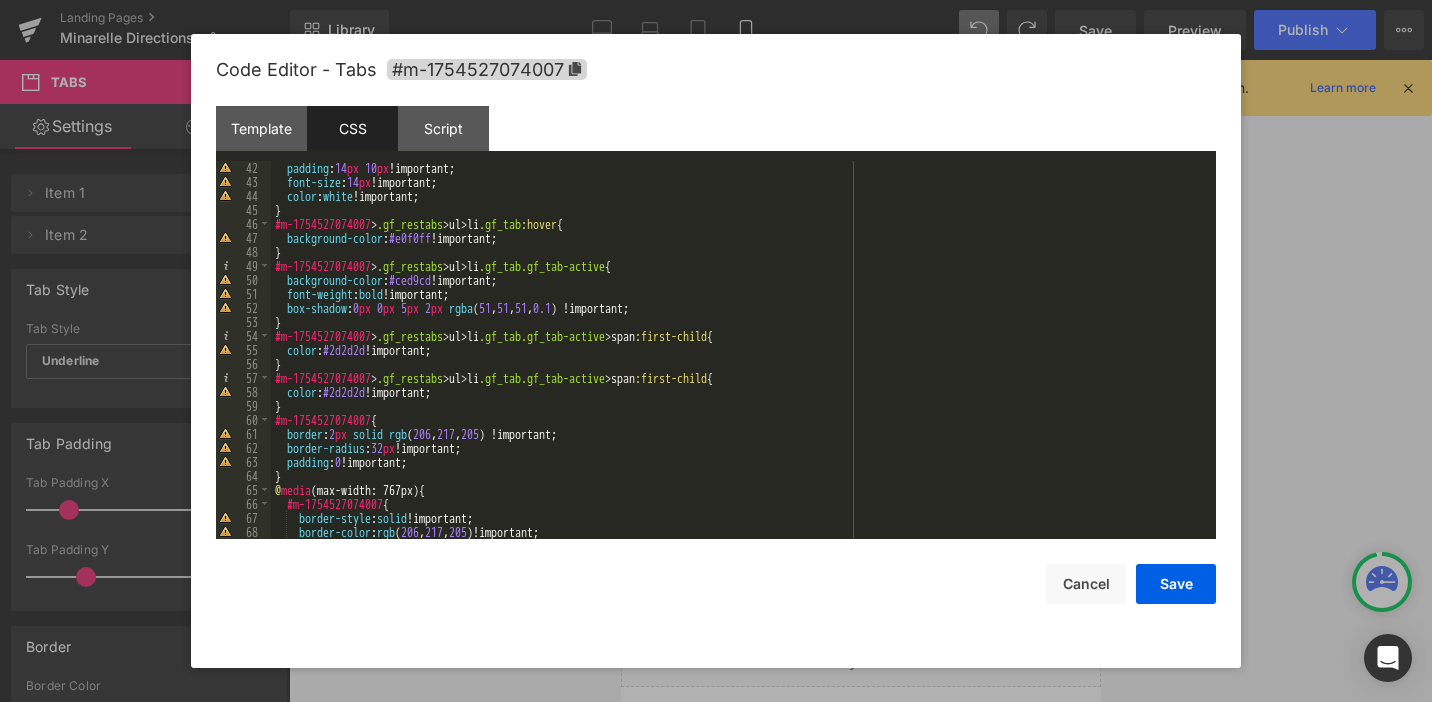 scroll, scrollTop: 577, scrollLeft: 0, axis: vertical 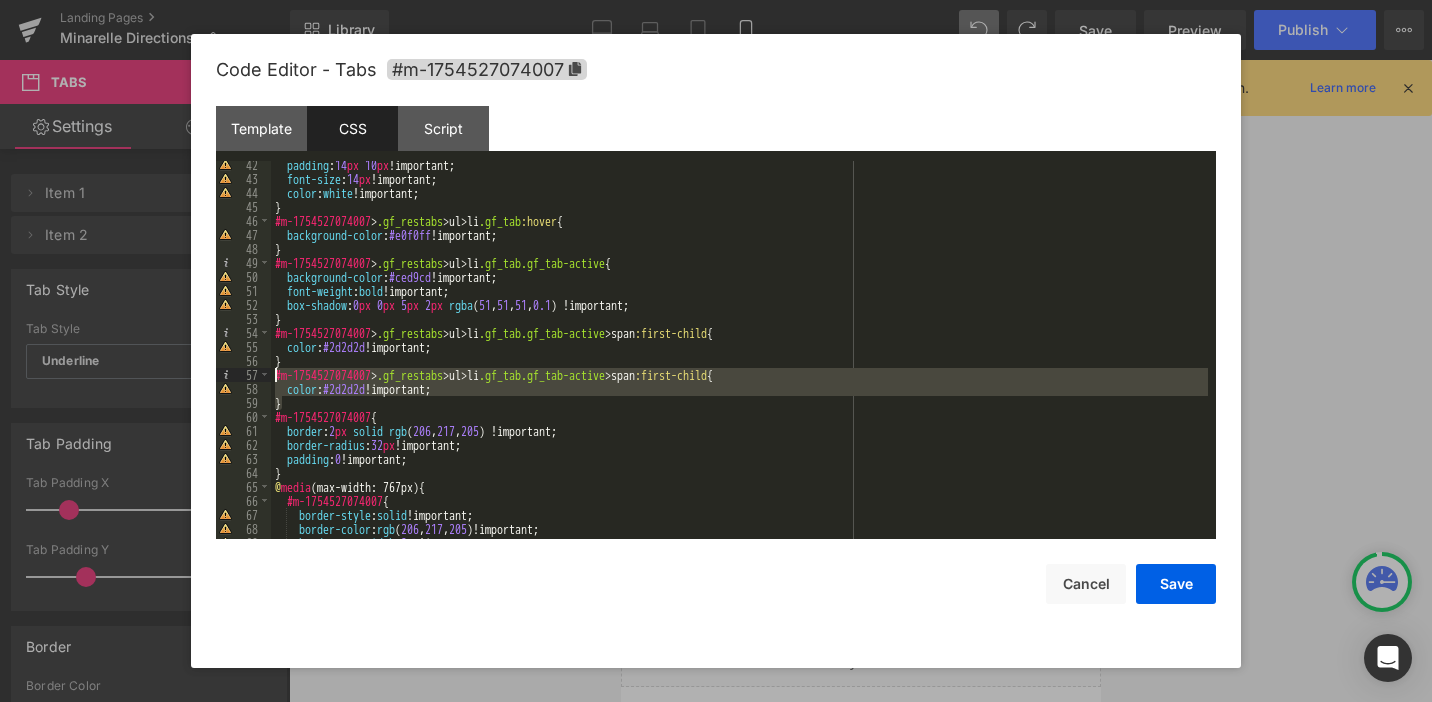 drag, startPoint x: 297, startPoint y: 399, endPoint x: 270, endPoint y: 375, distance: 36.124783 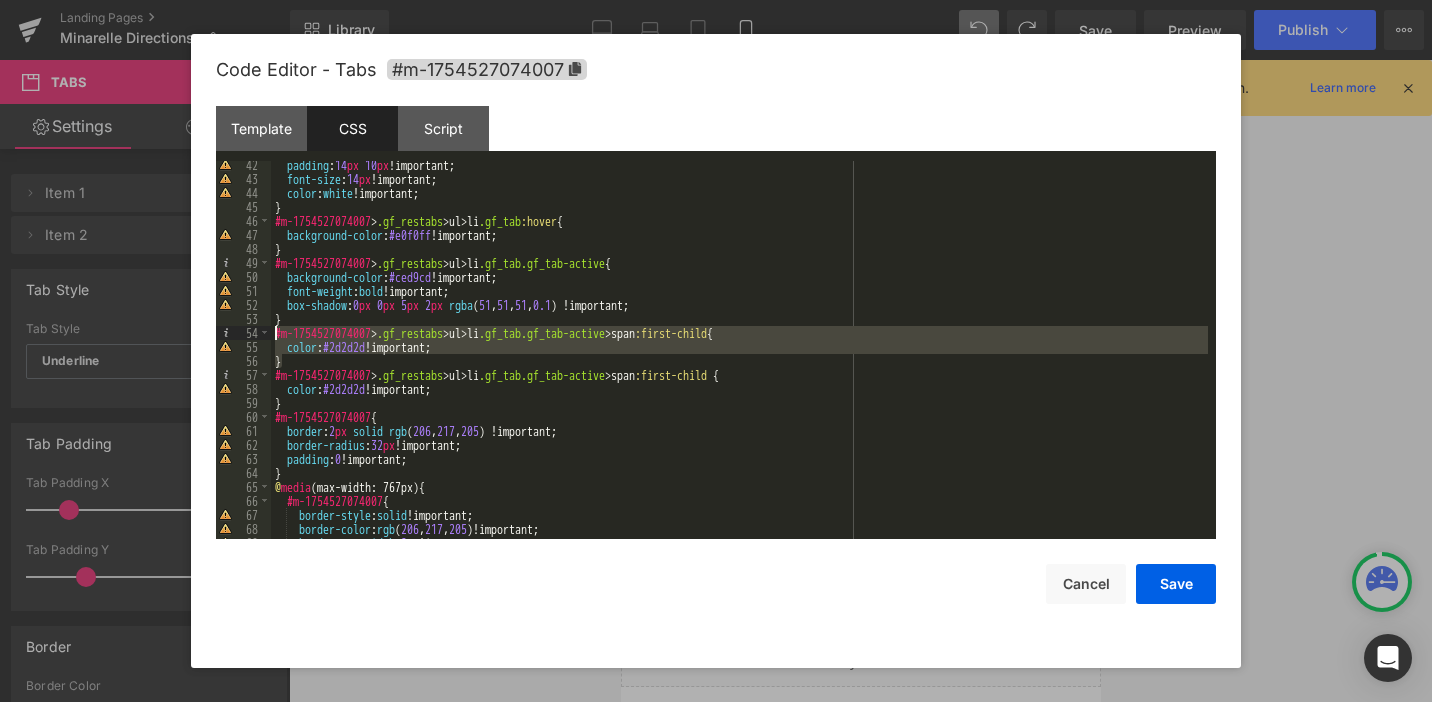 drag, startPoint x: 293, startPoint y: 354, endPoint x: 271, endPoint y: 338, distance: 27.202942 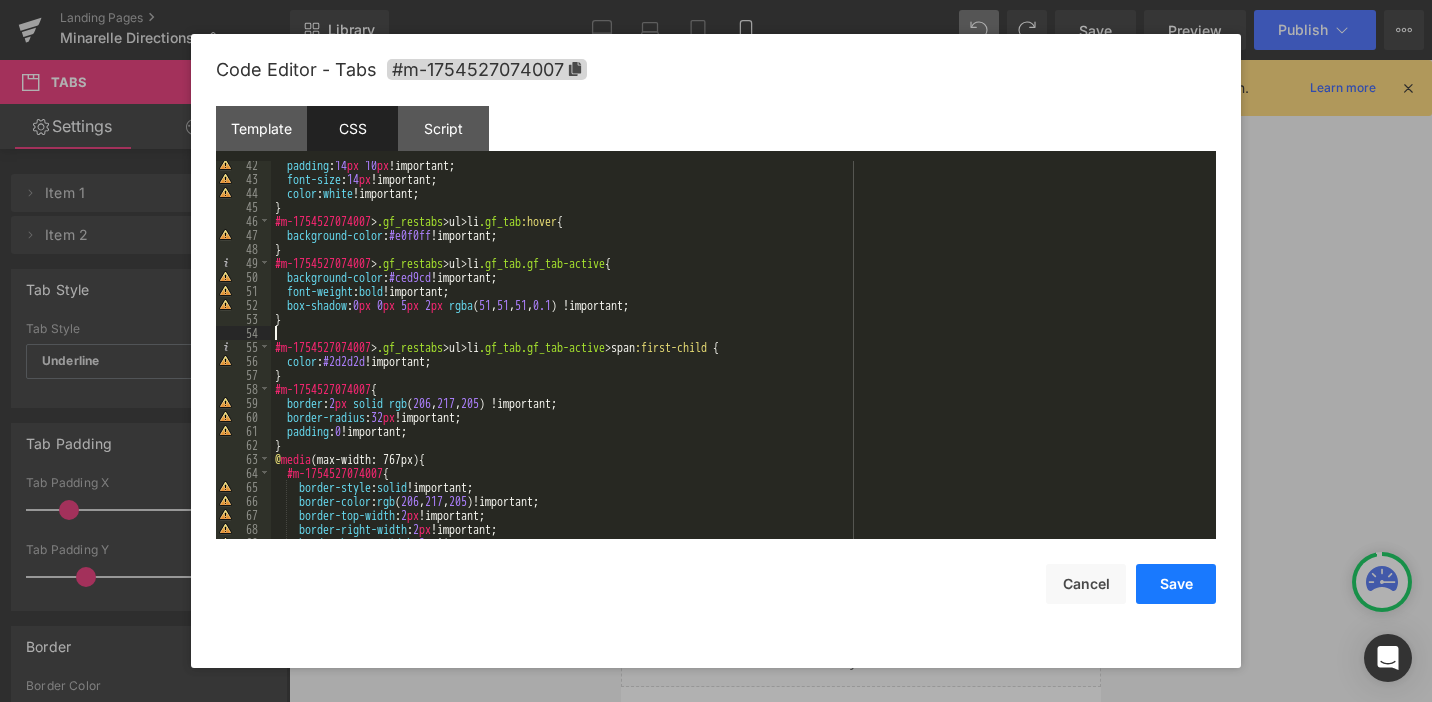 click on "Save" at bounding box center [1176, 584] 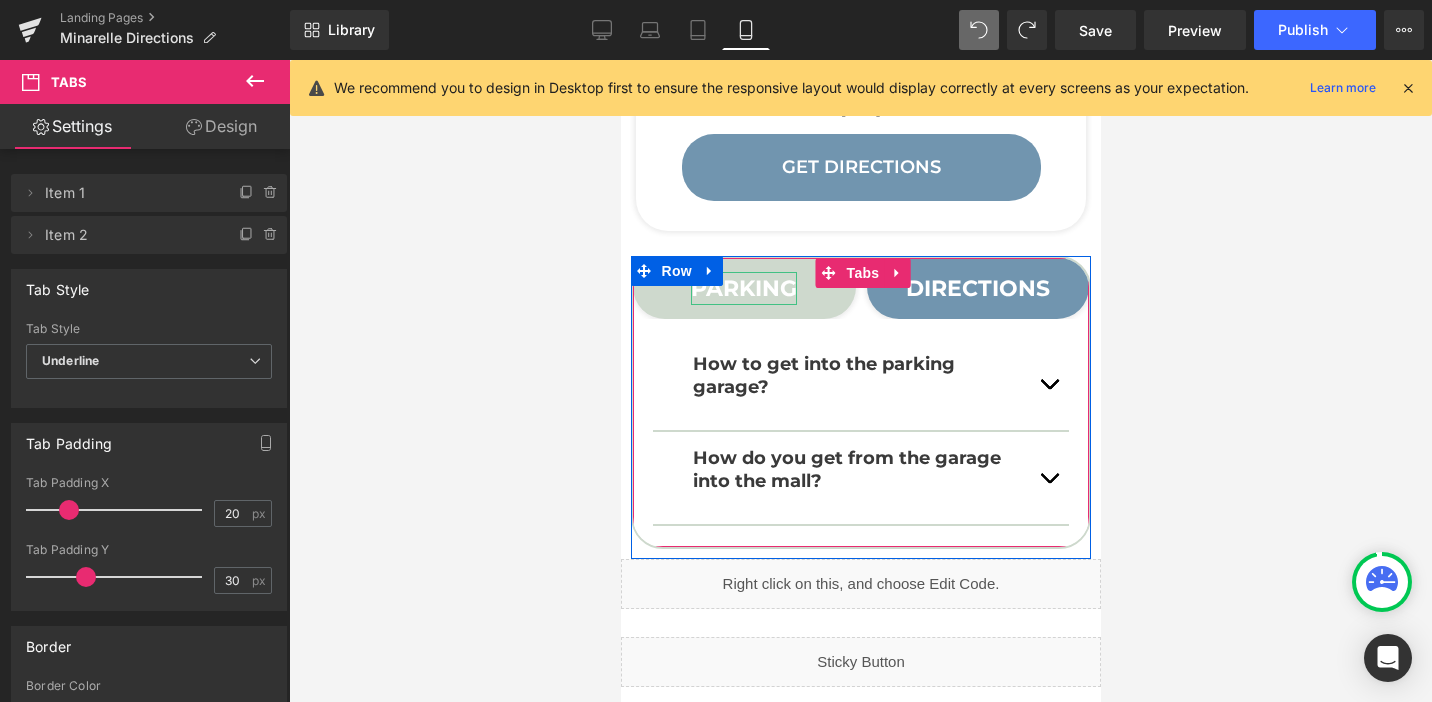 click on "PARKING" at bounding box center (743, 288) 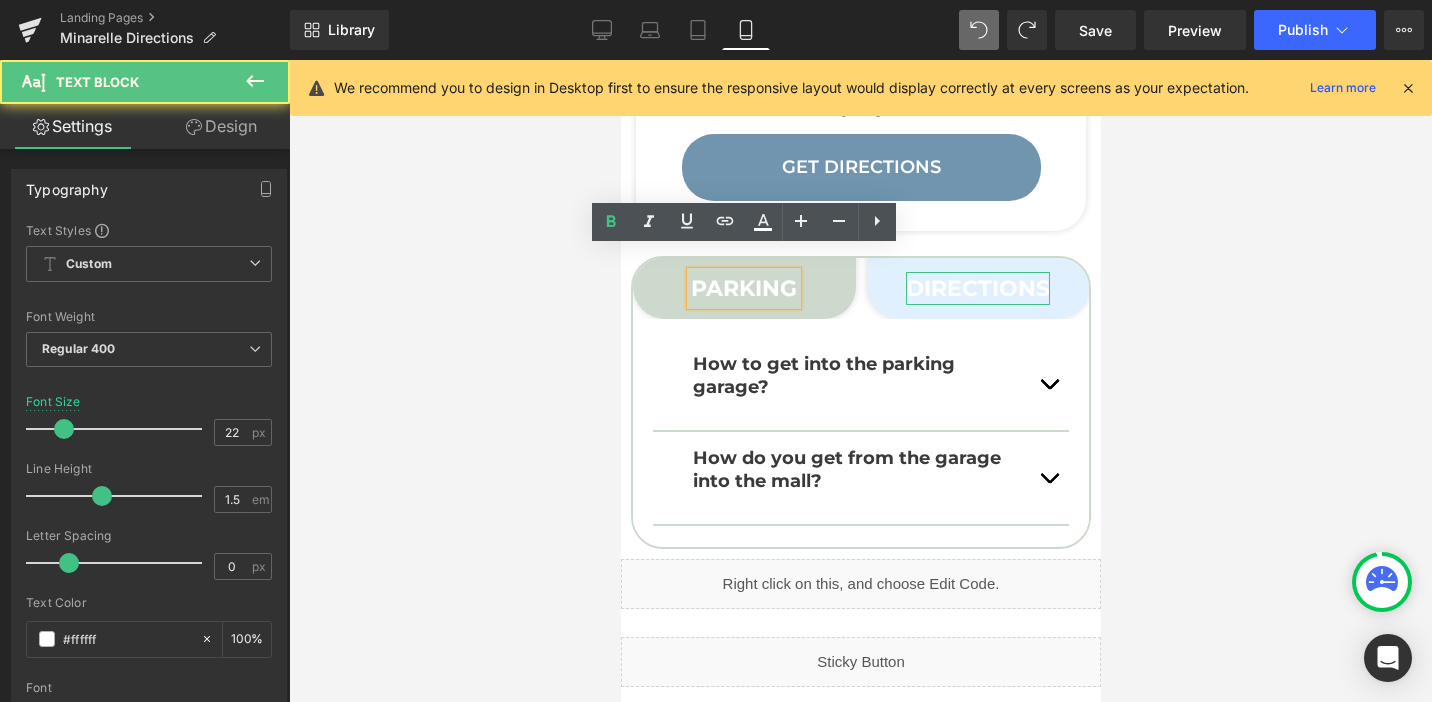 click on "DIRECTIONS" at bounding box center [977, 288] 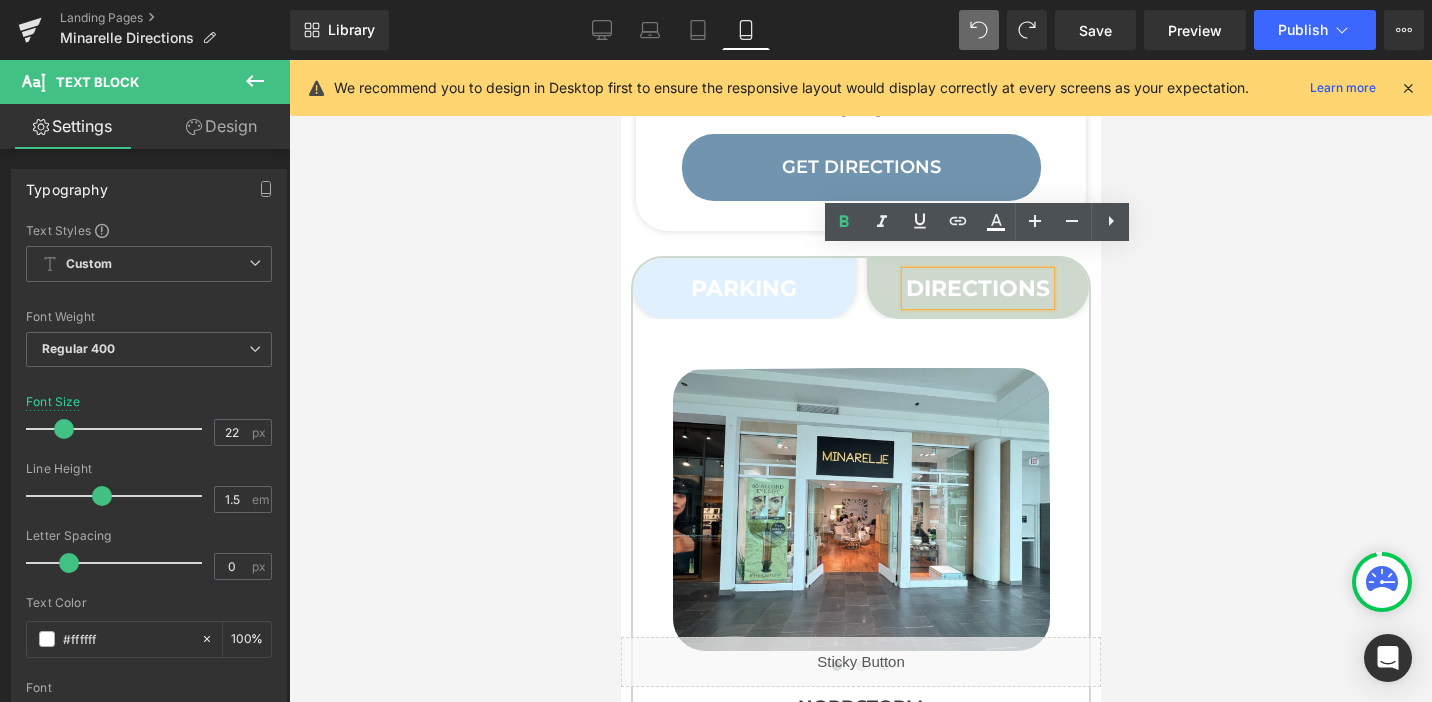 click at bounding box center (620, 60) 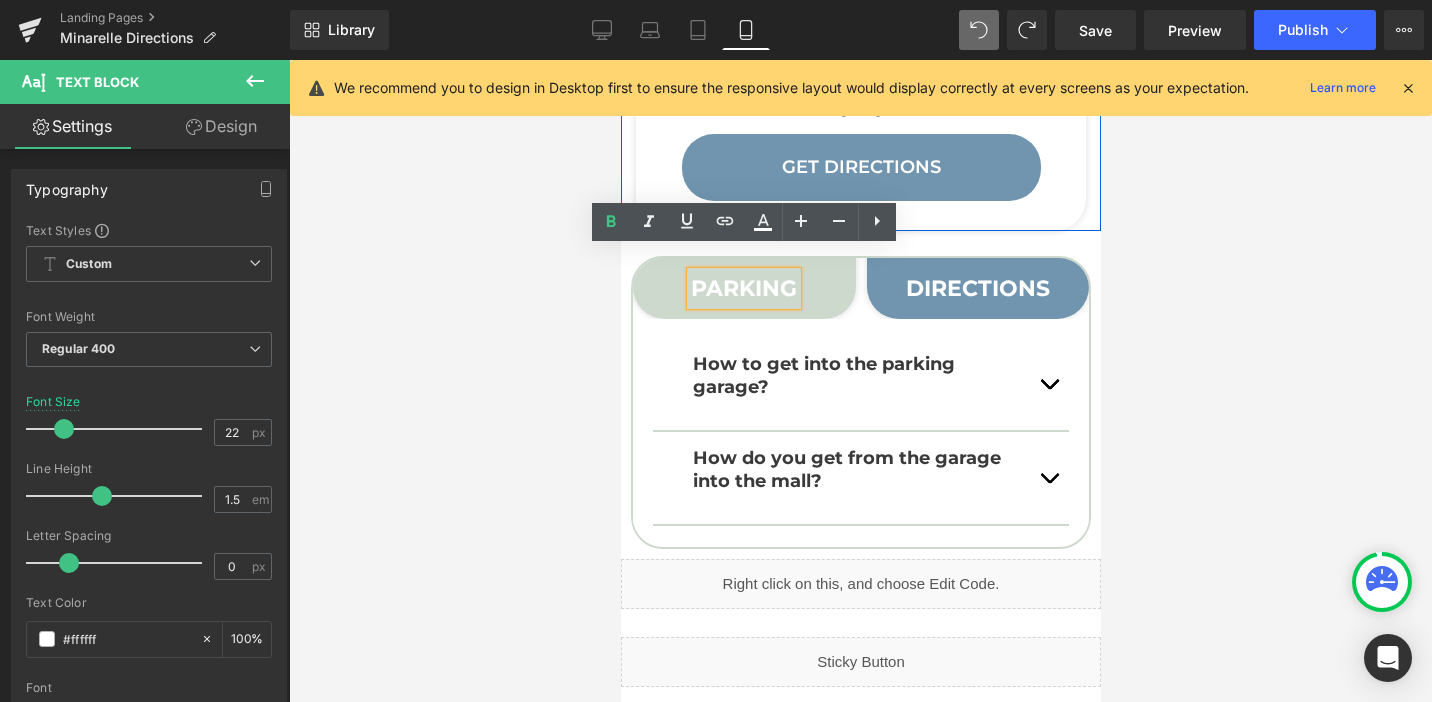 click on "Google Maps         Fashion Centre at Pentagon City Text Block         1100 S Hayes St. f328, Arlington, VA 22202 Text Block
Get Directions
Button         Row         Row" at bounding box center (860, -102) 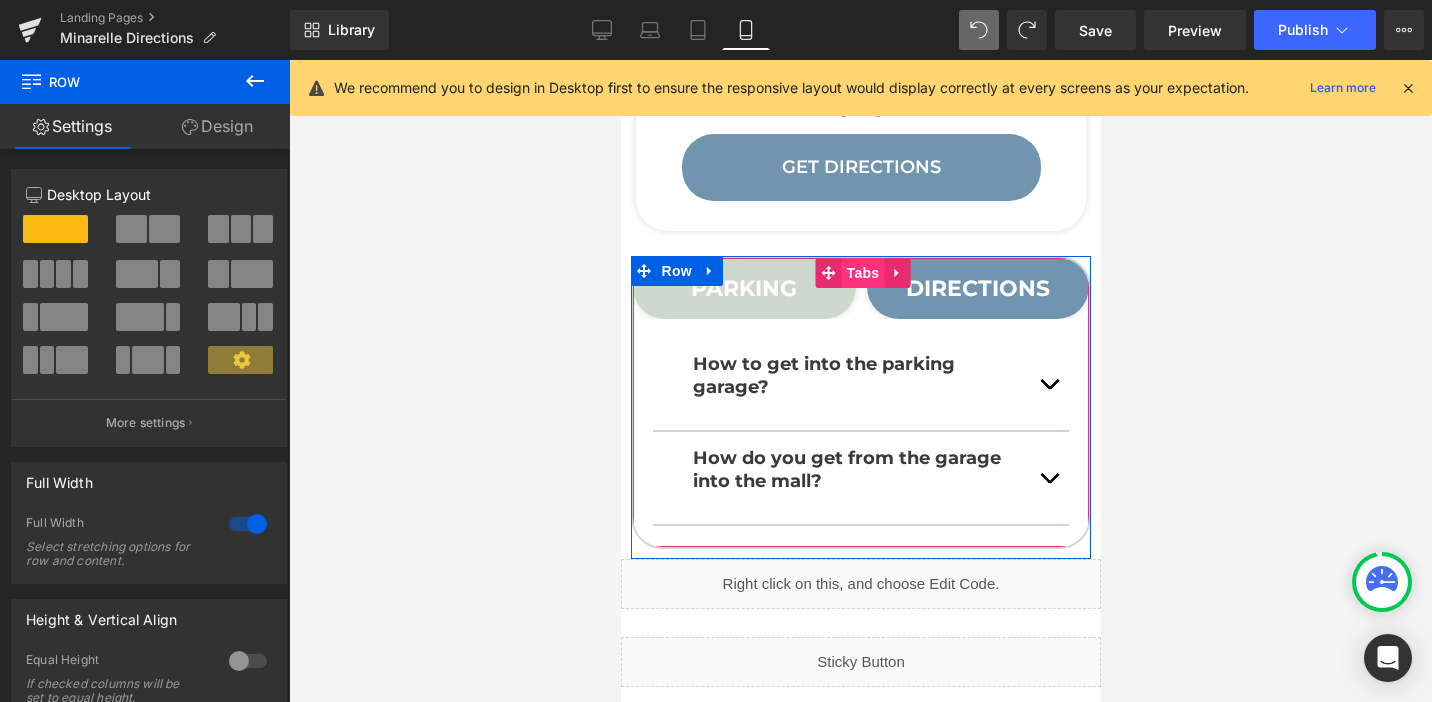 click on "Tabs" at bounding box center (862, 273) 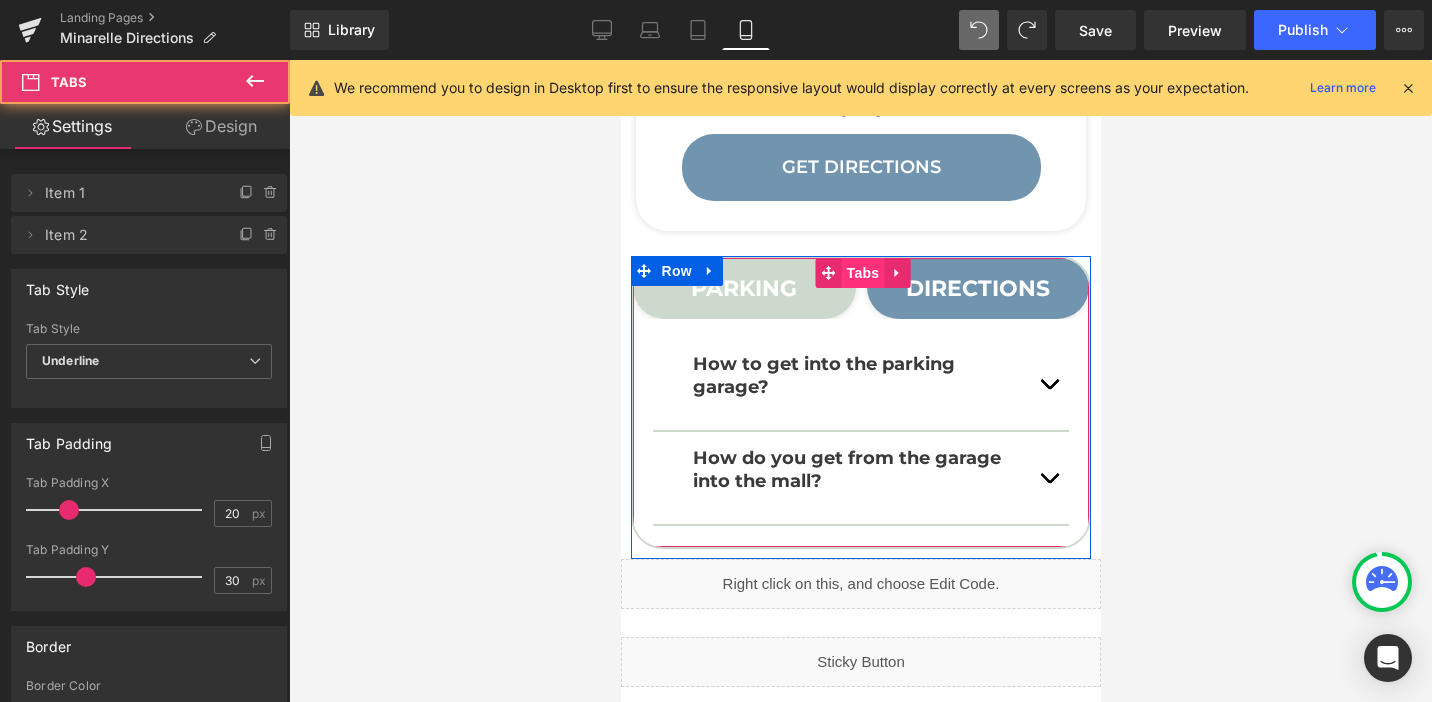click on "Tabs" at bounding box center [862, 273] 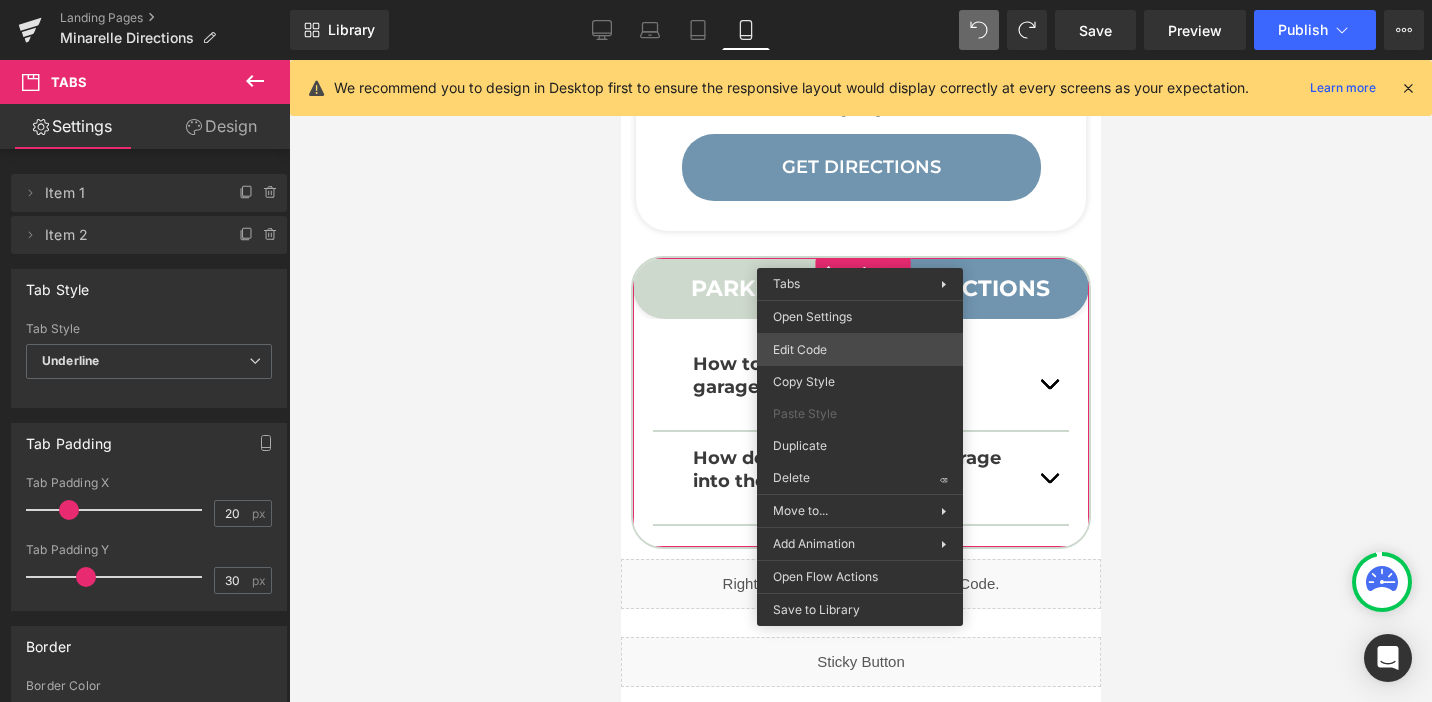 click on "Tabs  You are previewing how the   will restyle your page. You can not edit Elements in Preset Preview Mode.  Landing Pages Minarelle Directions Library Mobile Desktop Laptop Tablet Mobile Save Preview Publish Scheduled View Live Page View with current Template Save Template to Library Schedule Publish  Optimize  Publish Settings Shortcuts We recommend you to design in Desktop first to ensure the responsive layout would display correctly at every screens as your expectation. Learn more  Your page can’t be published   You've reached the maximum number of published pages on your plan  (0/0).  You need to upgrade your plan or unpublish all your pages to get 1 publish slot.   Unpublish pages   Upgrade plan  Elements Global Style Base Row  rows, columns, layouts, div Heading  headings, titles, h1,h2,h3,h4,h5,h6 Text Block  texts, paragraphs, contents, blocks Image  images, photos, alts, uploads Icon  icons, symbols Button  button, call to action, cta Separator  separators, dividers, horizontal lines Liquid" at bounding box center [716, 0] 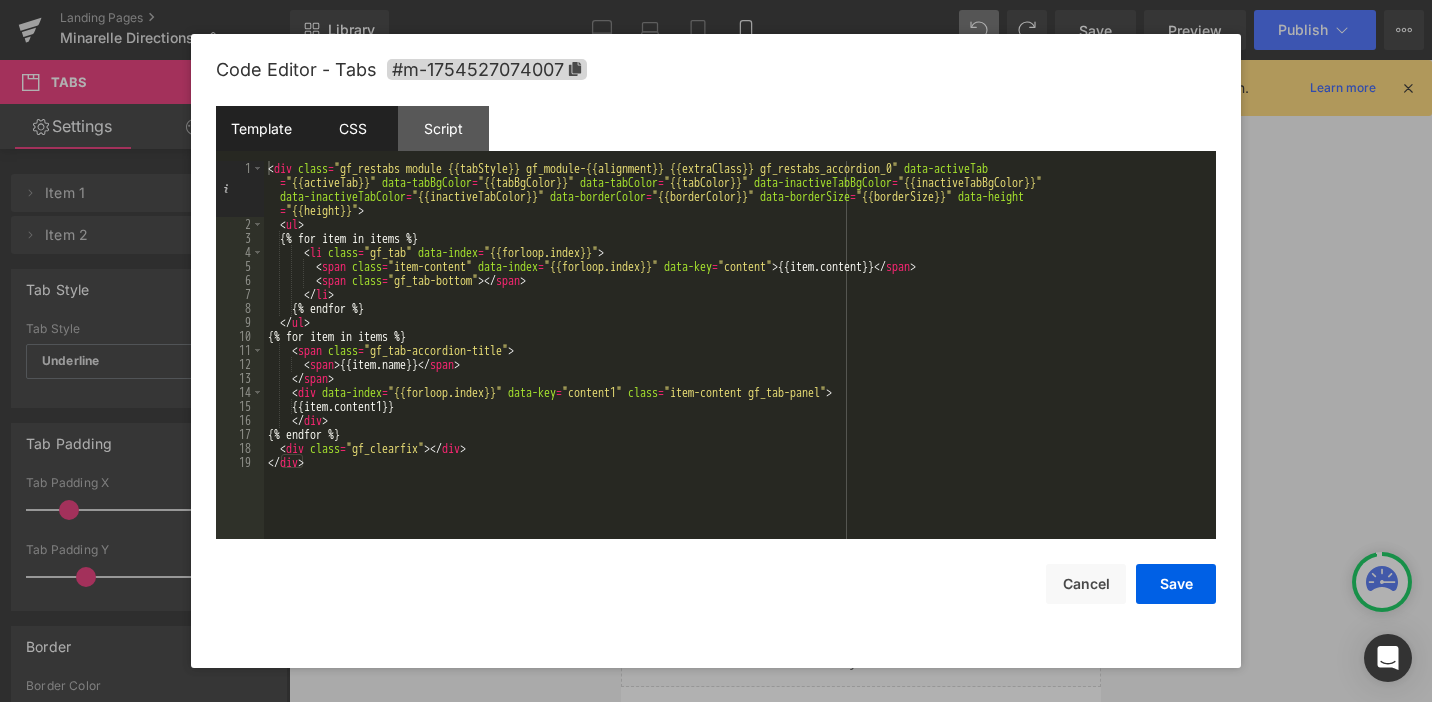 click on "CSS" at bounding box center (352, 128) 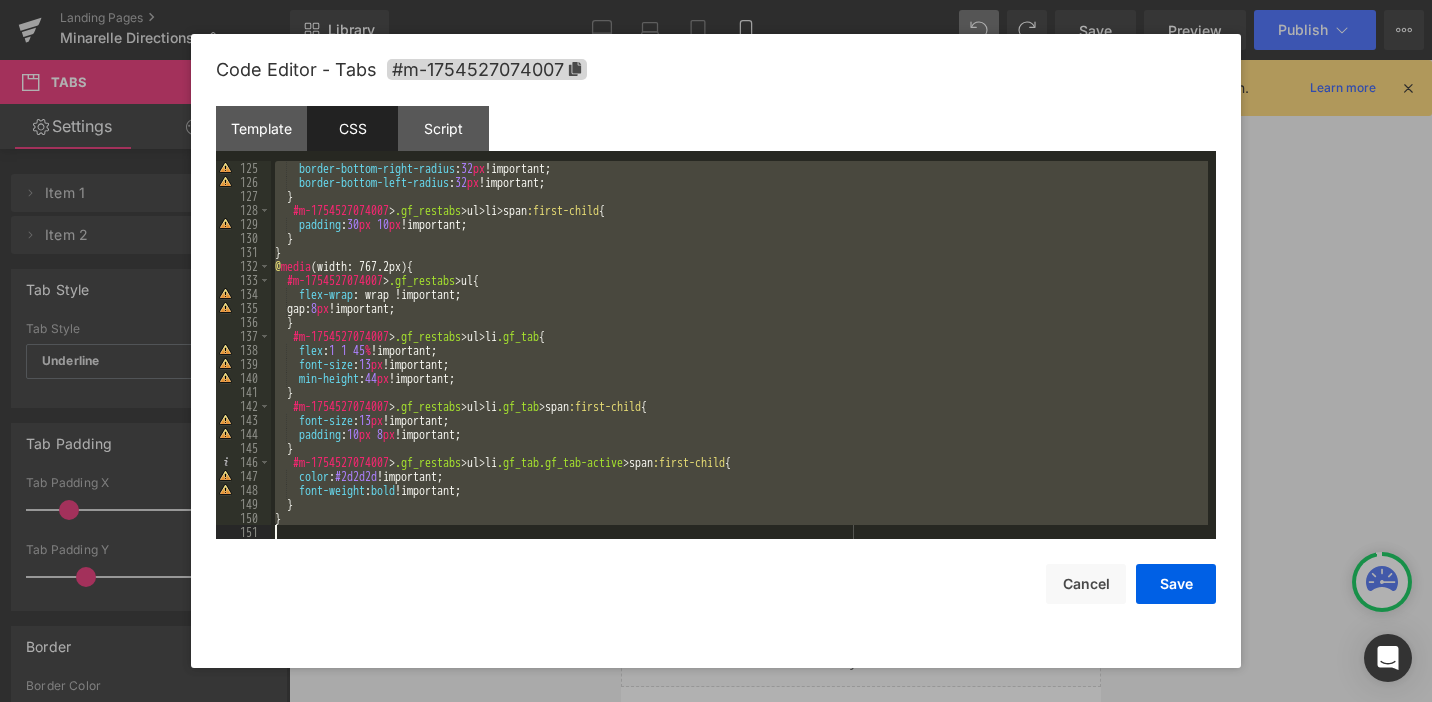 scroll, scrollTop: 1736, scrollLeft: 0, axis: vertical 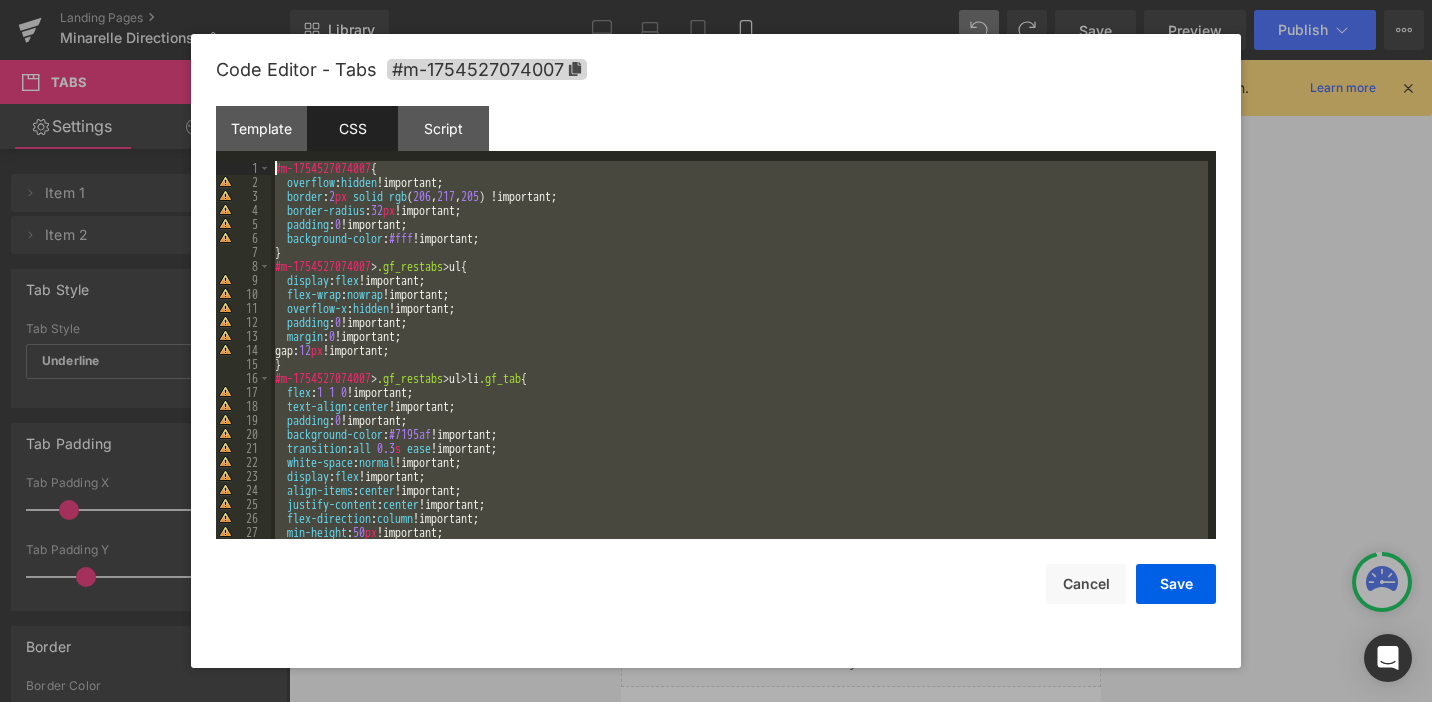 drag, startPoint x: 317, startPoint y: 525, endPoint x: 396, endPoint y: -13, distance: 543.7692 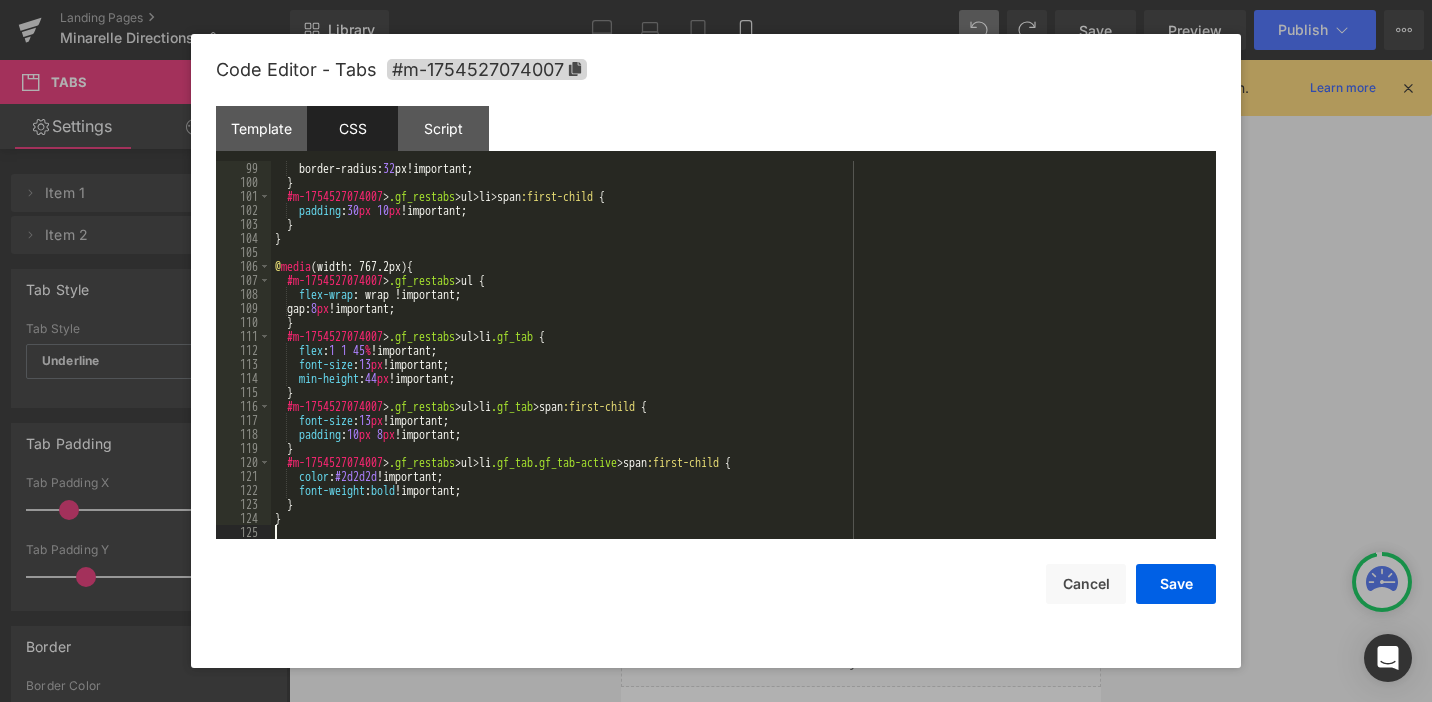 scroll, scrollTop: 1372, scrollLeft: 0, axis: vertical 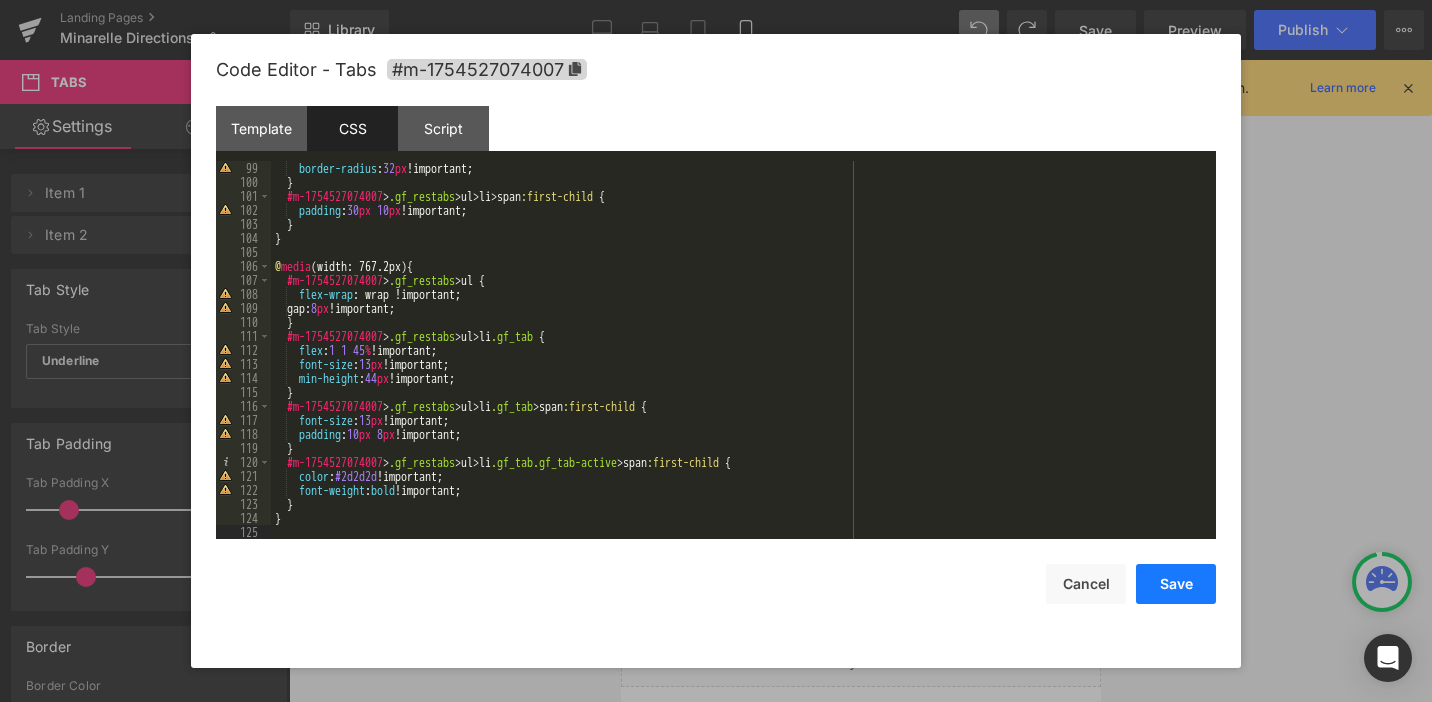 click on "Save" at bounding box center (1176, 584) 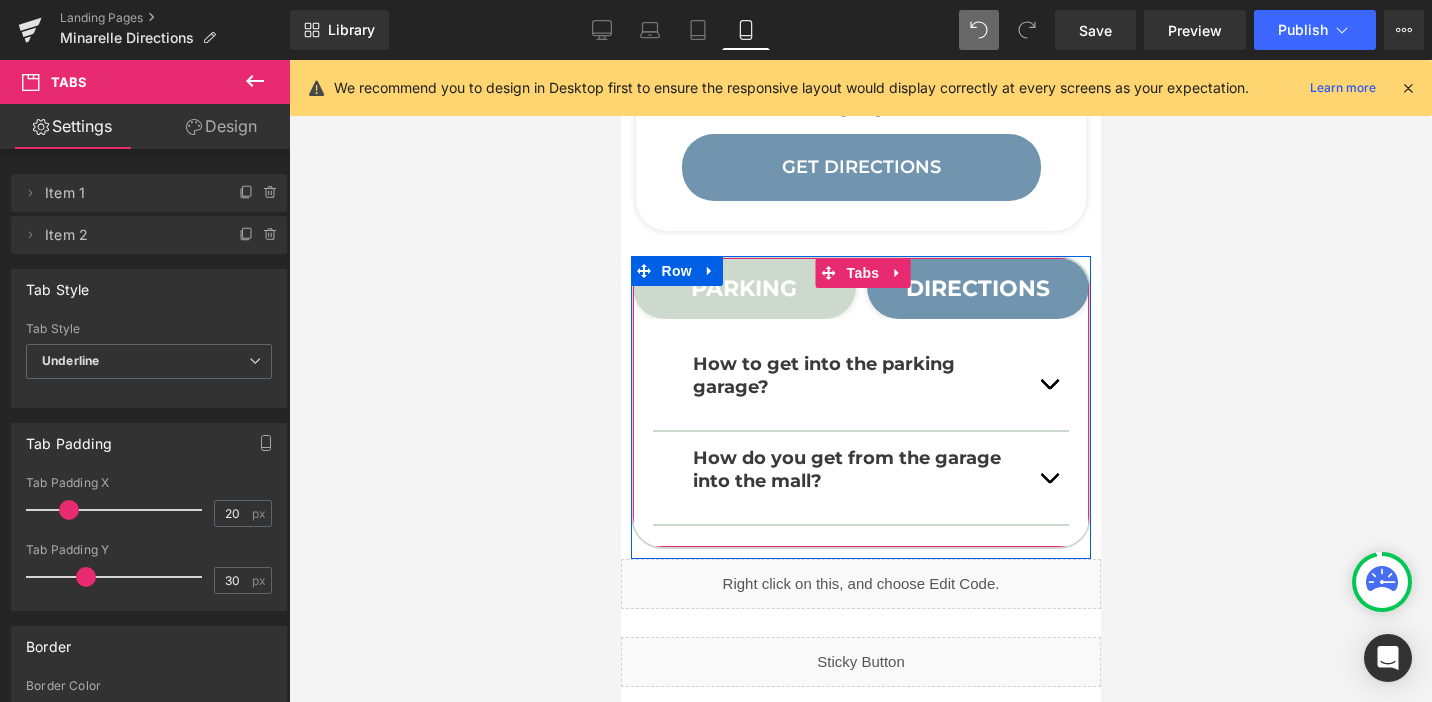click on "PARKING" at bounding box center (743, 288) 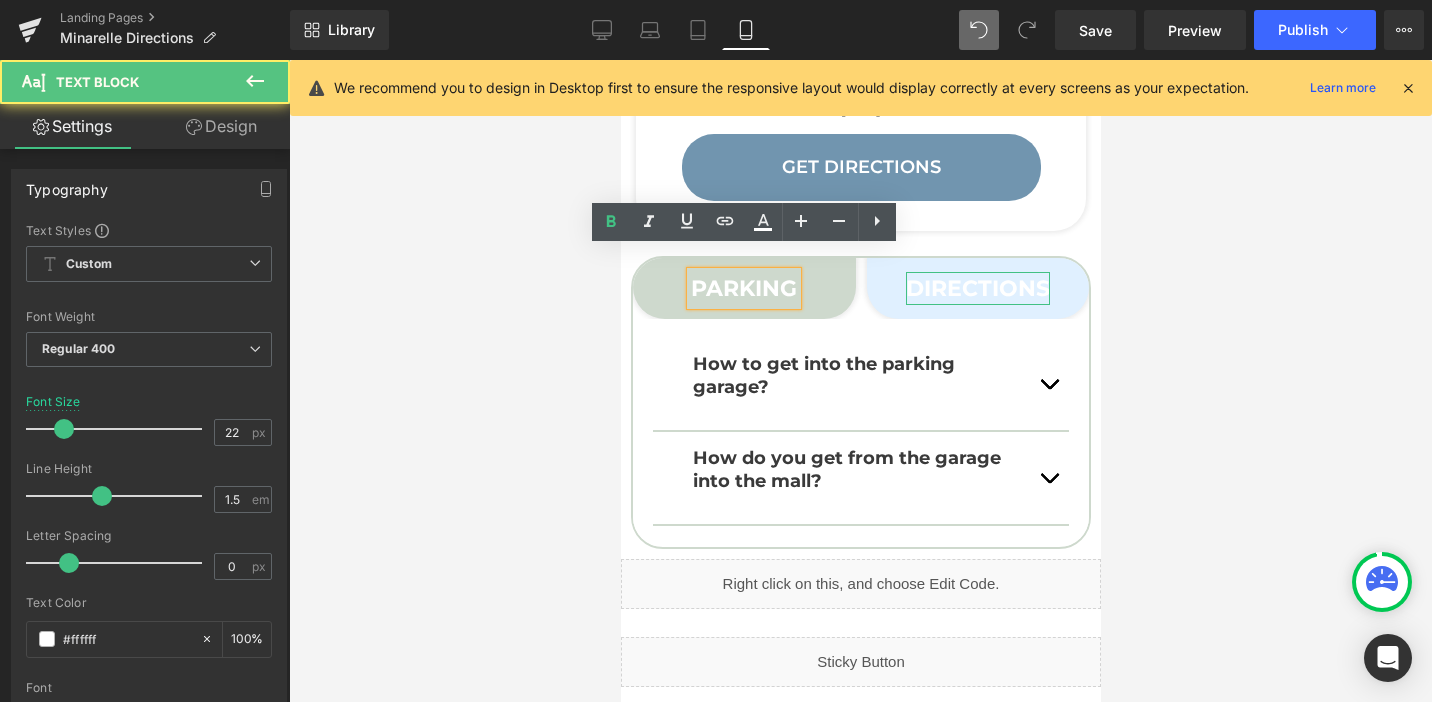 click on "DIRECTIONS" at bounding box center (977, 288) 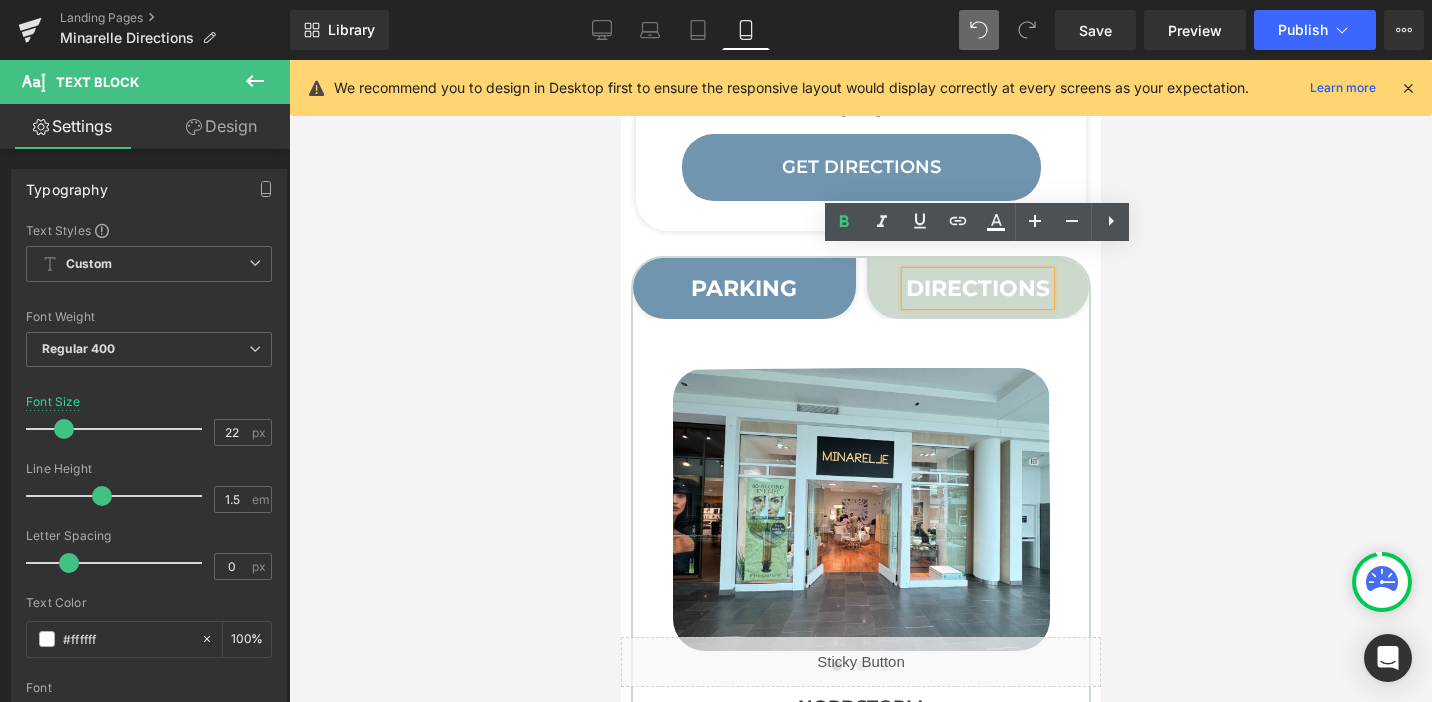 click at bounding box center [860, 381] 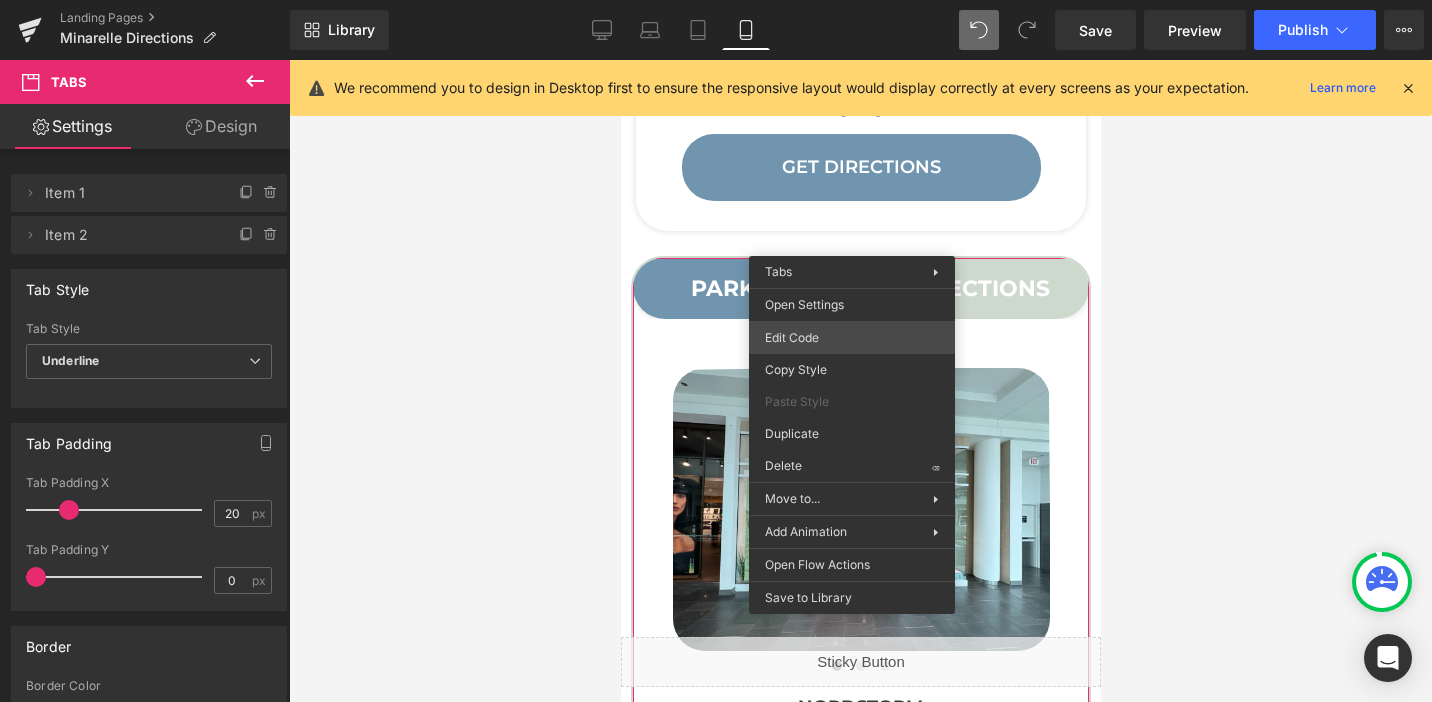 click on "Tabs  You are previewing how the   will restyle your page. You can not edit Elements in Preset Preview Mode.  Landing Pages Minarelle Directions Library Mobile Desktop Laptop Tablet Mobile Save Preview Publish Scheduled View Live Page View with current Template Save Template to Library Schedule Publish  Optimize  Publish Settings Shortcuts We recommend you to design in Desktop first to ensure the responsive layout would display correctly at every screens as your expectation. Learn more  Your page can’t be published   You've reached the maximum number of published pages on your plan  (0/0).  You need to upgrade your plan or unpublish all your pages to get 1 publish slot.   Unpublish pages   Upgrade plan  Elements Global Style Base Row  rows, columns, layouts, div Heading  headings, titles, h1,h2,h3,h4,h5,h6 Text Block  texts, paragraphs, contents, blocks Image  images, photos, alts, uploads Icon  icons, symbols Button  button, call to action, cta Separator  separators, dividers, horizontal lines Liquid" at bounding box center (716, 0) 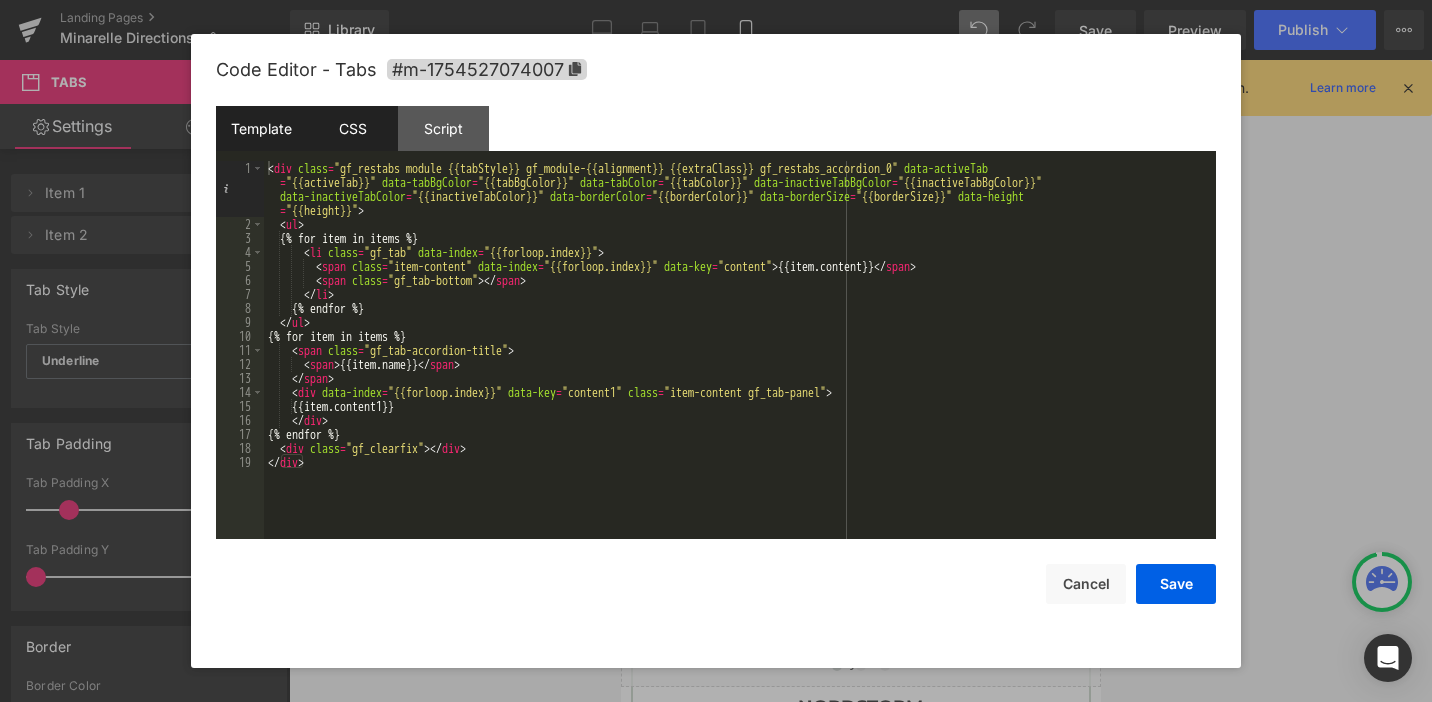 click on "CSS" at bounding box center (352, 128) 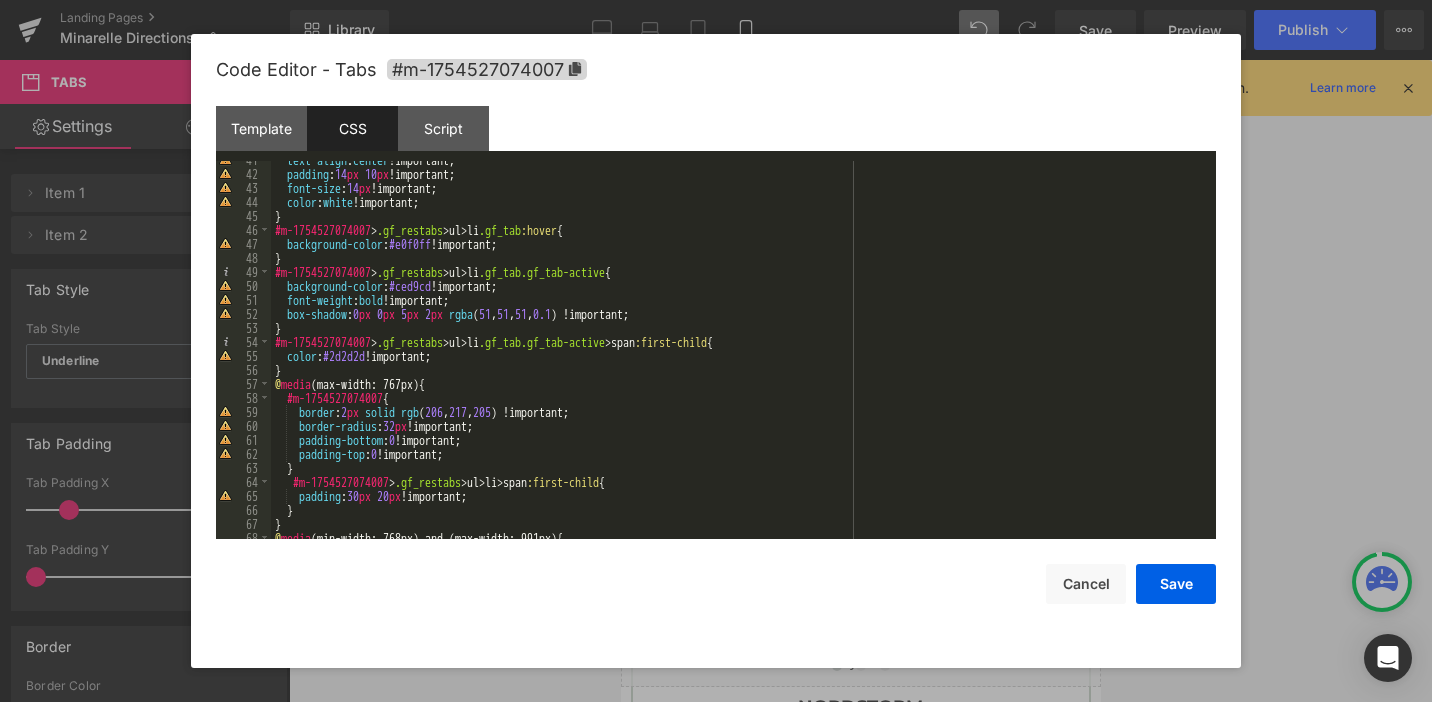 scroll, scrollTop: 568, scrollLeft: 0, axis: vertical 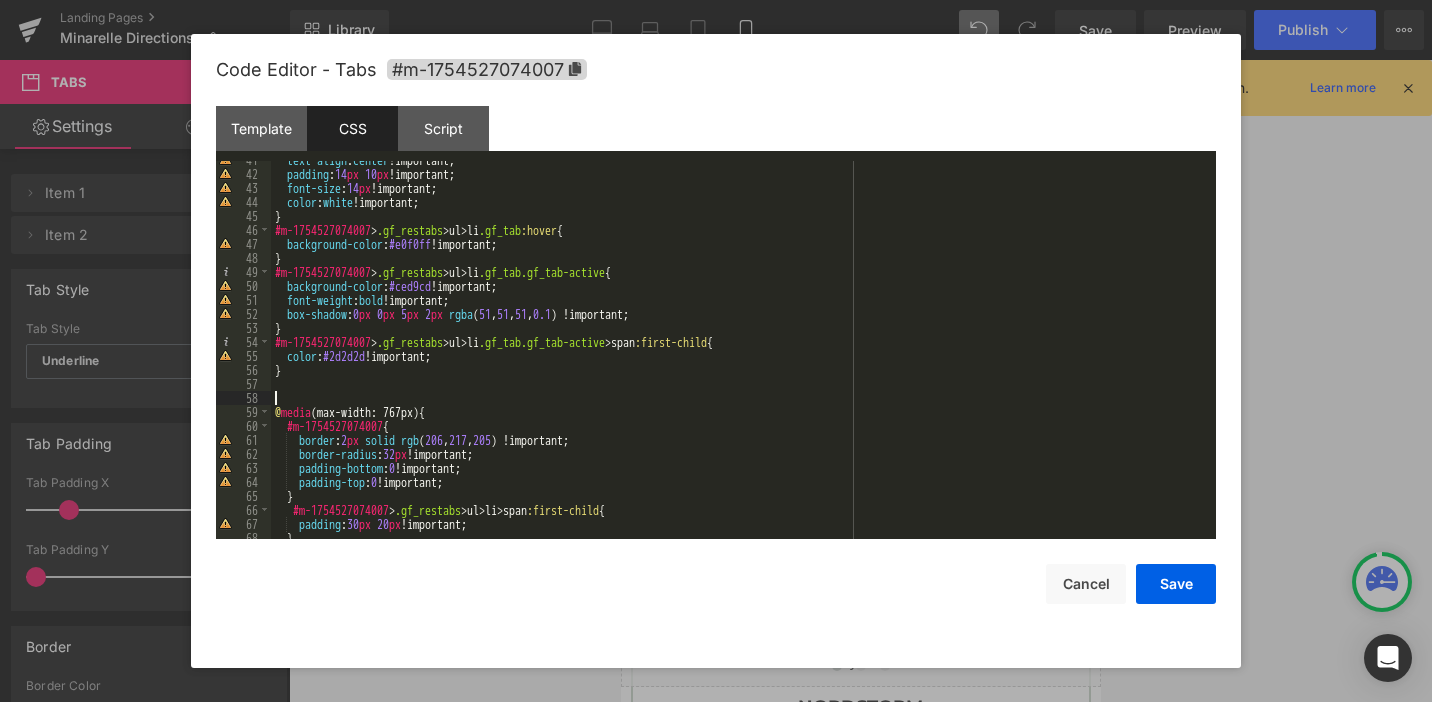 paste 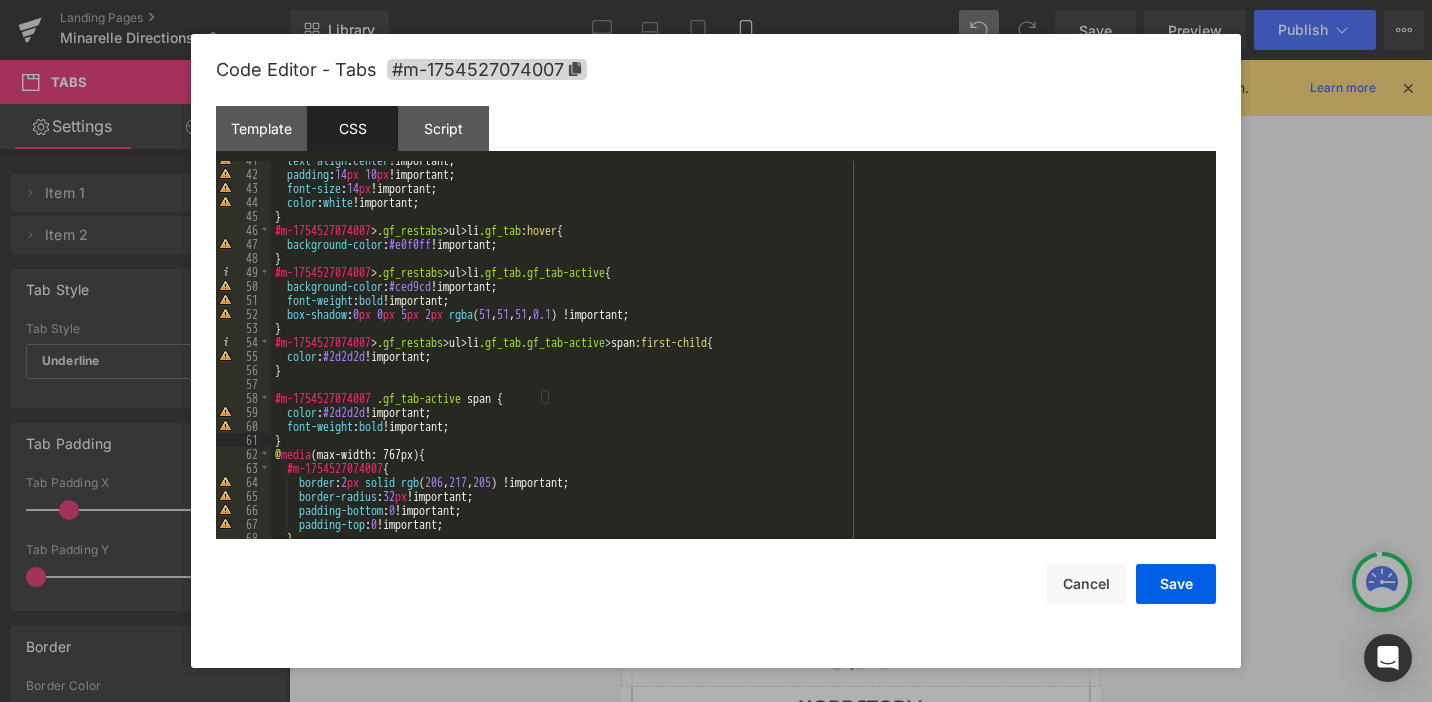 type 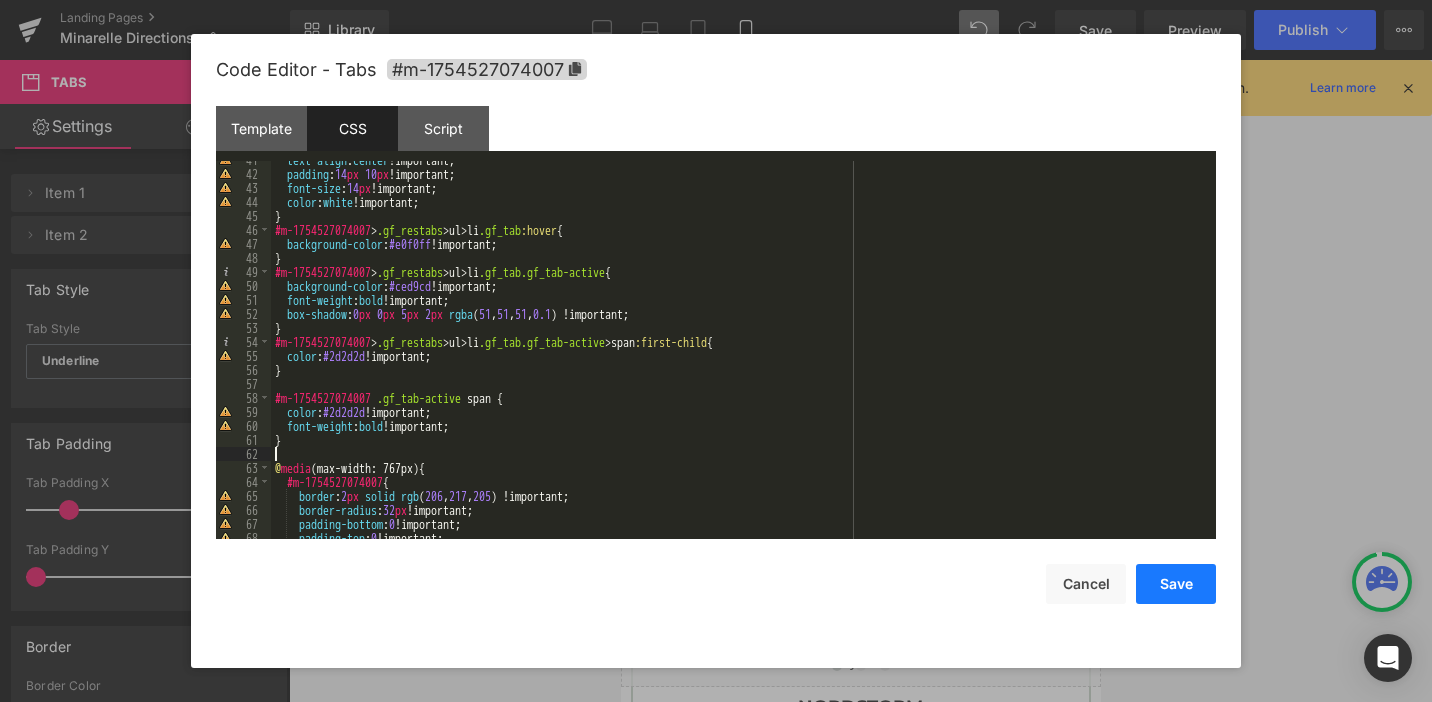 click on "Save" at bounding box center [1176, 584] 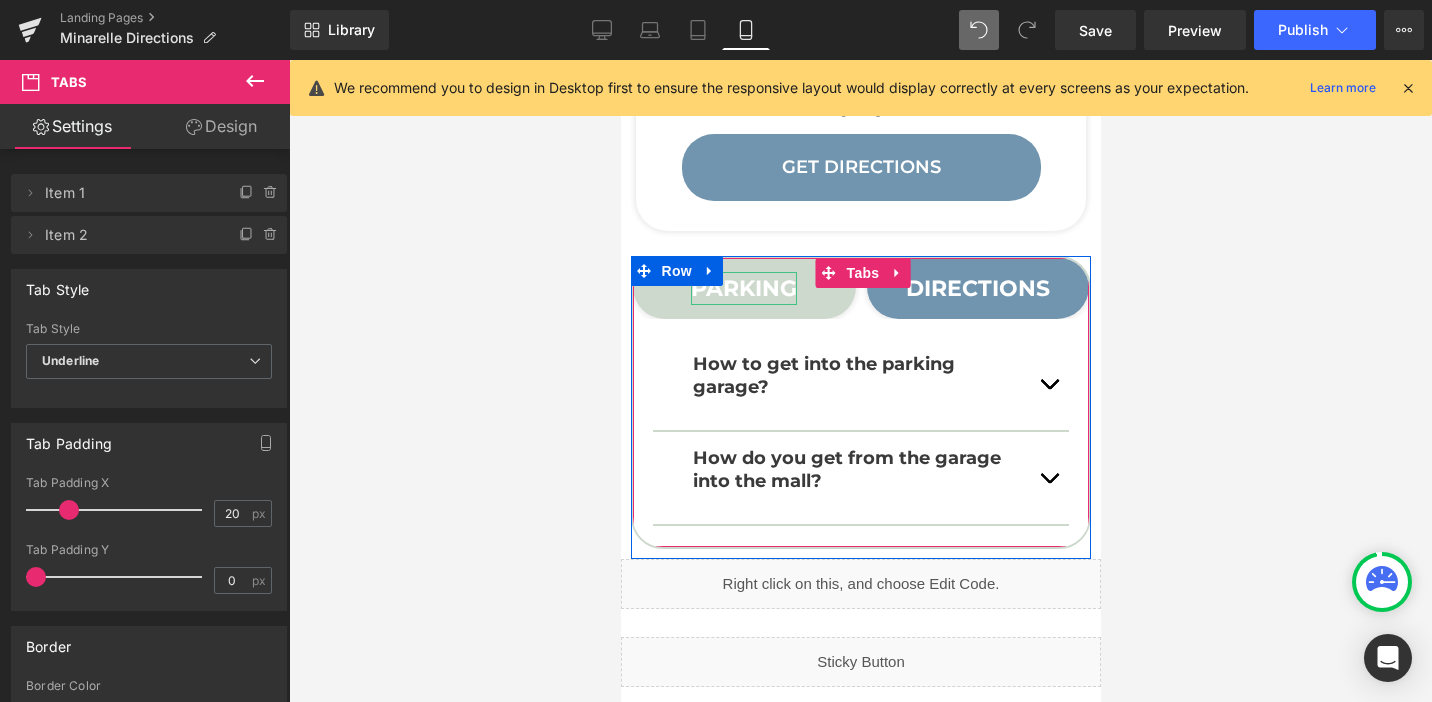 click on "PARKING" at bounding box center (743, 288) 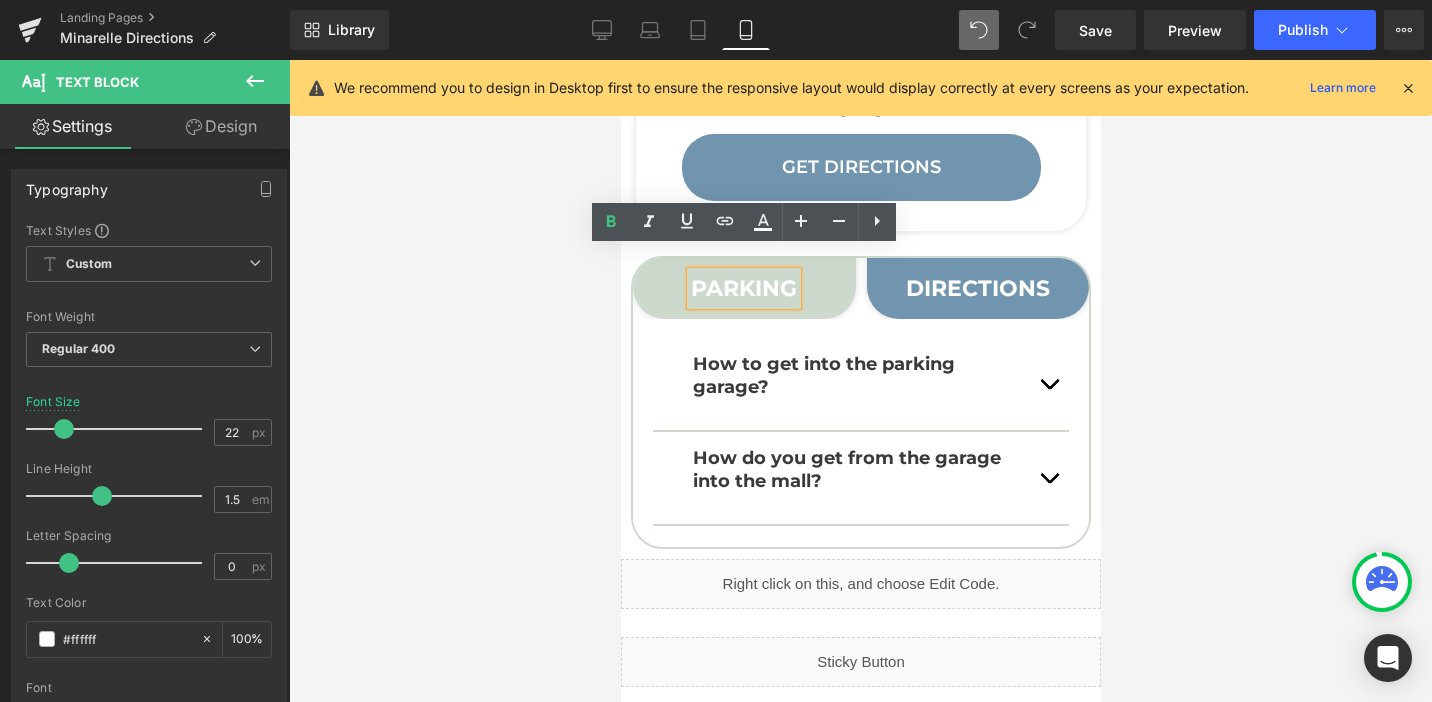 click at bounding box center [860, 381] 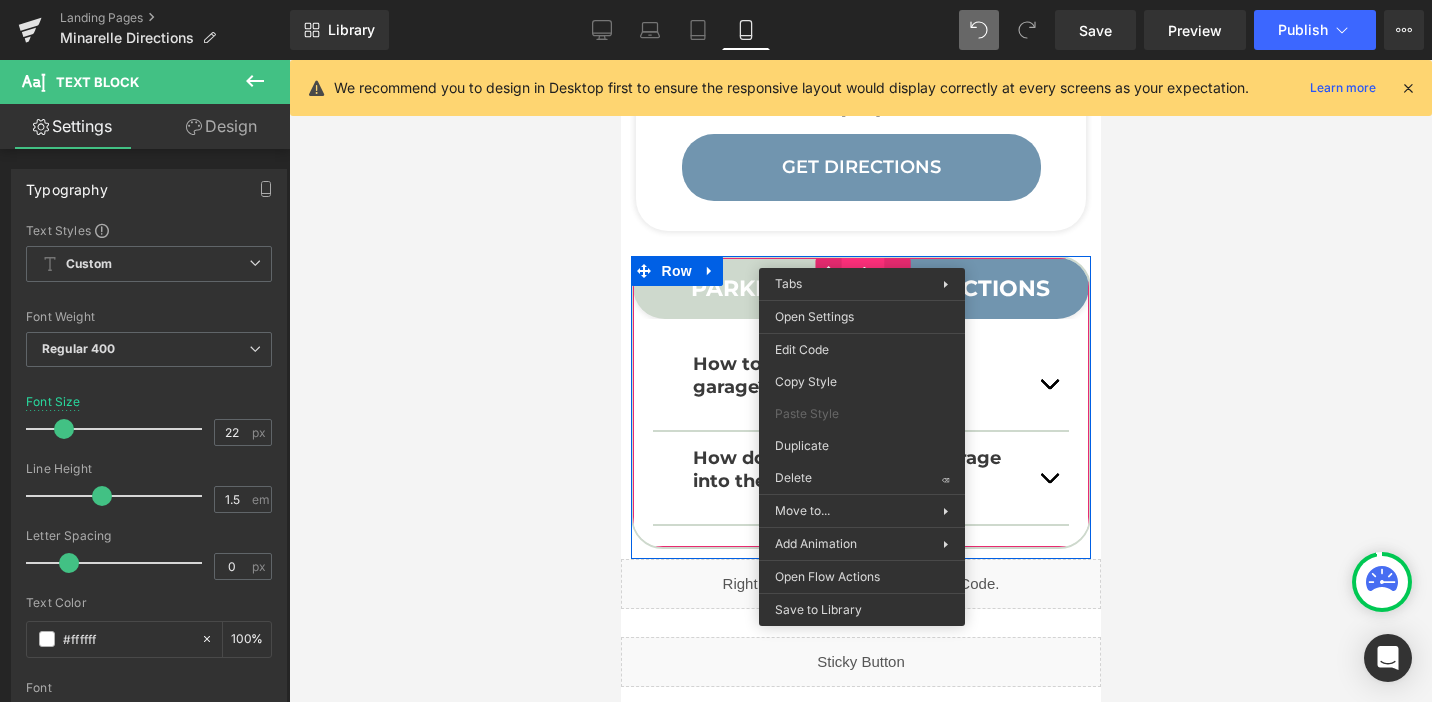 click on "Tabs" at bounding box center (862, 273) 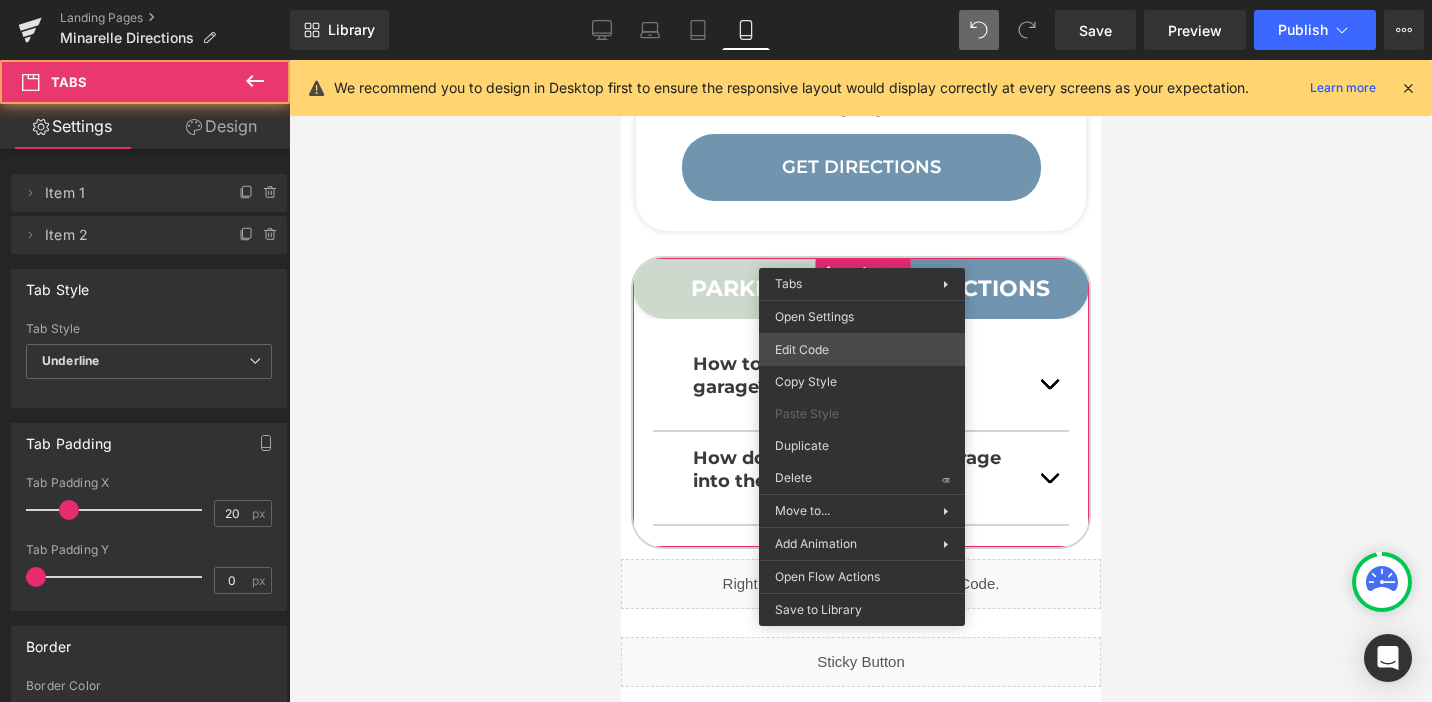 click on "Tabs  You are previewing how the   will restyle your page. You can not edit Elements in Preset Preview Mode.  Landing Pages Minarelle Directions Library Mobile Desktop Laptop Tablet Mobile Save Preview Publish Scheduled View Live Page View with current Template Save Template to Library Schedule Publish  Optimize  Publish Settings Shortcuts We recommend you to design in Desktop first to ensure the responsive layout would display correctly at every screens as your expectation. Learn more  Your page can’t be published   You've reached the maximum number of published pages on your plan  (0/0).  You need to upgrade your plan or unpublish all your pages to get 1 publish slot.   Unpublish pages   Upgrade plan  Elements Global Style Base Row  rows, columns, layouts, div Heading  headings, titles, h1,h2,h3,h4,h5,h6 Text Block  texts, paragraphs, contents, blocks Image  images, photos, alts, uploads Icon  icons, symbols Button  button, call to action, cta Separator  separators, dividers, horizontal lines Liquid" at bounding box center [716, 0] 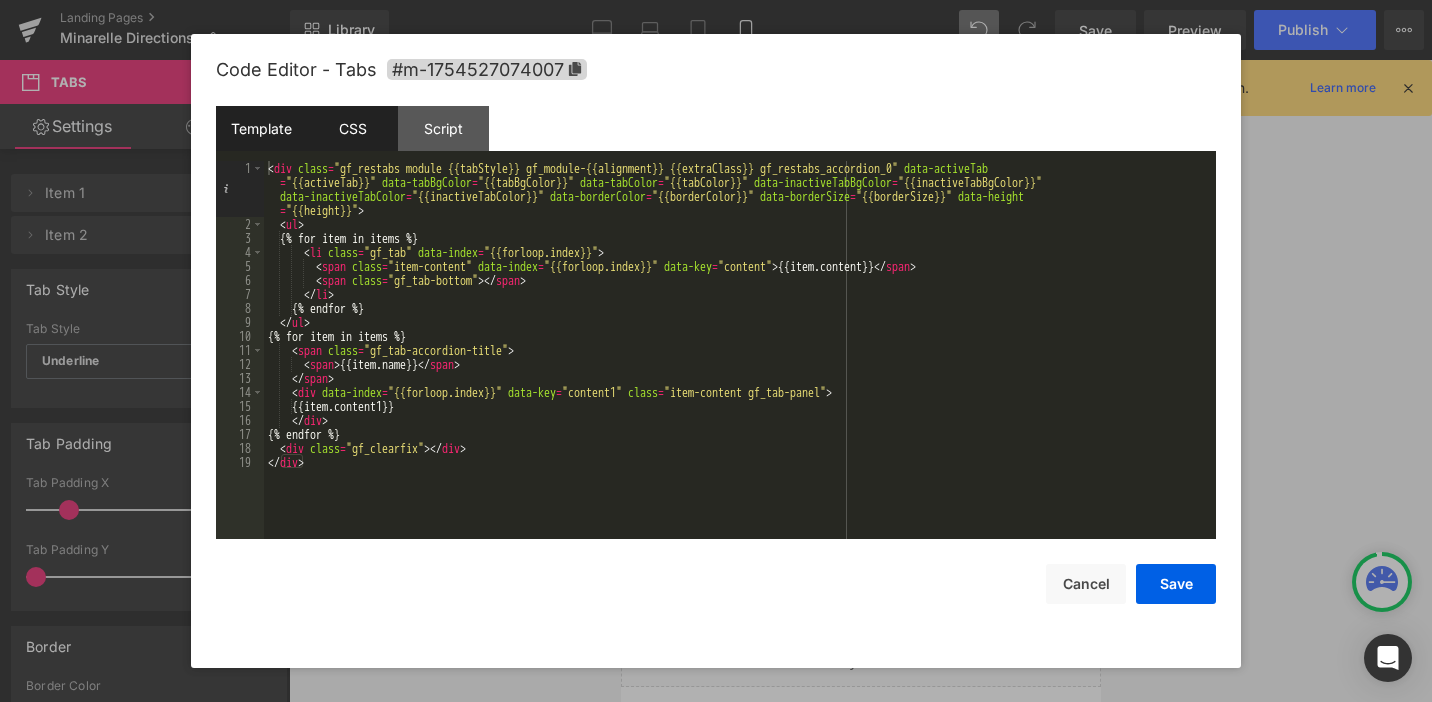 click on "CSS" at bounding box center [352, 128] 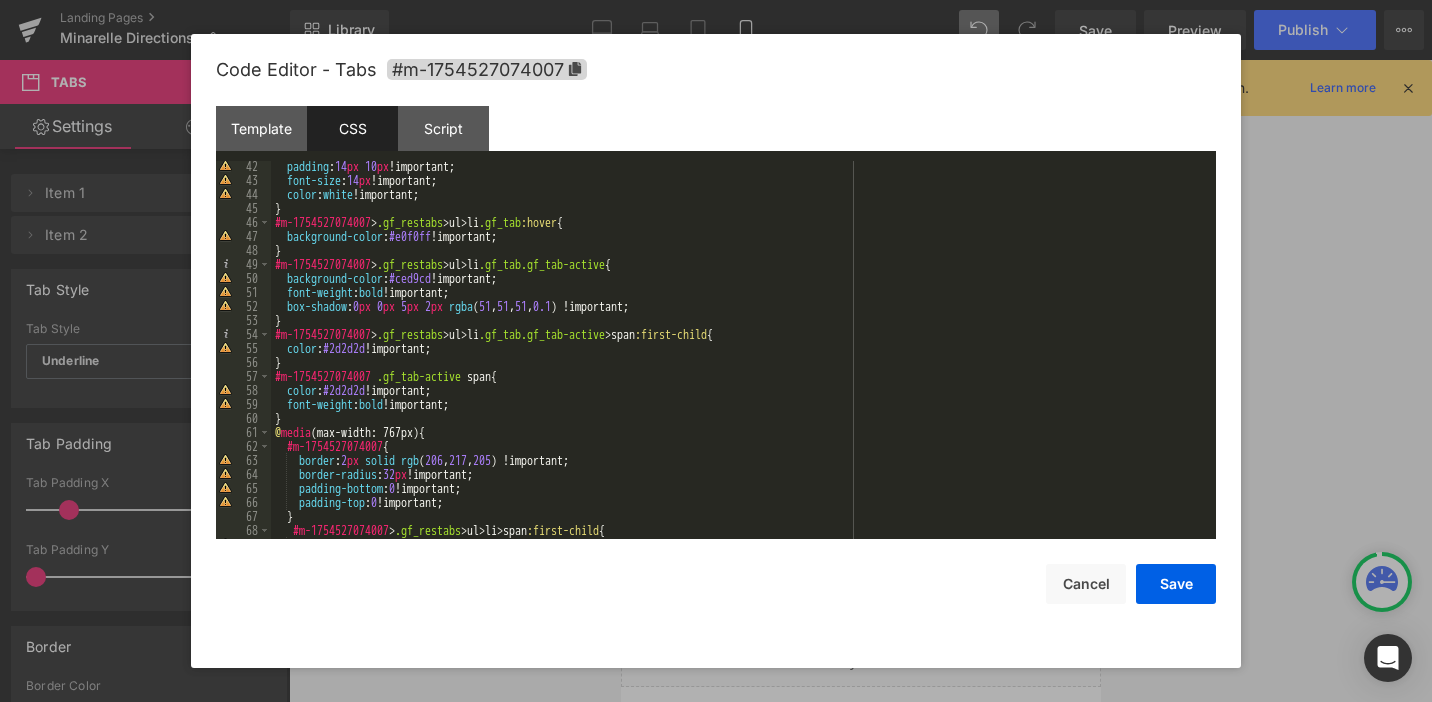 scroll, scrollTop: 681, scrollLeft: 0, axis: vertical 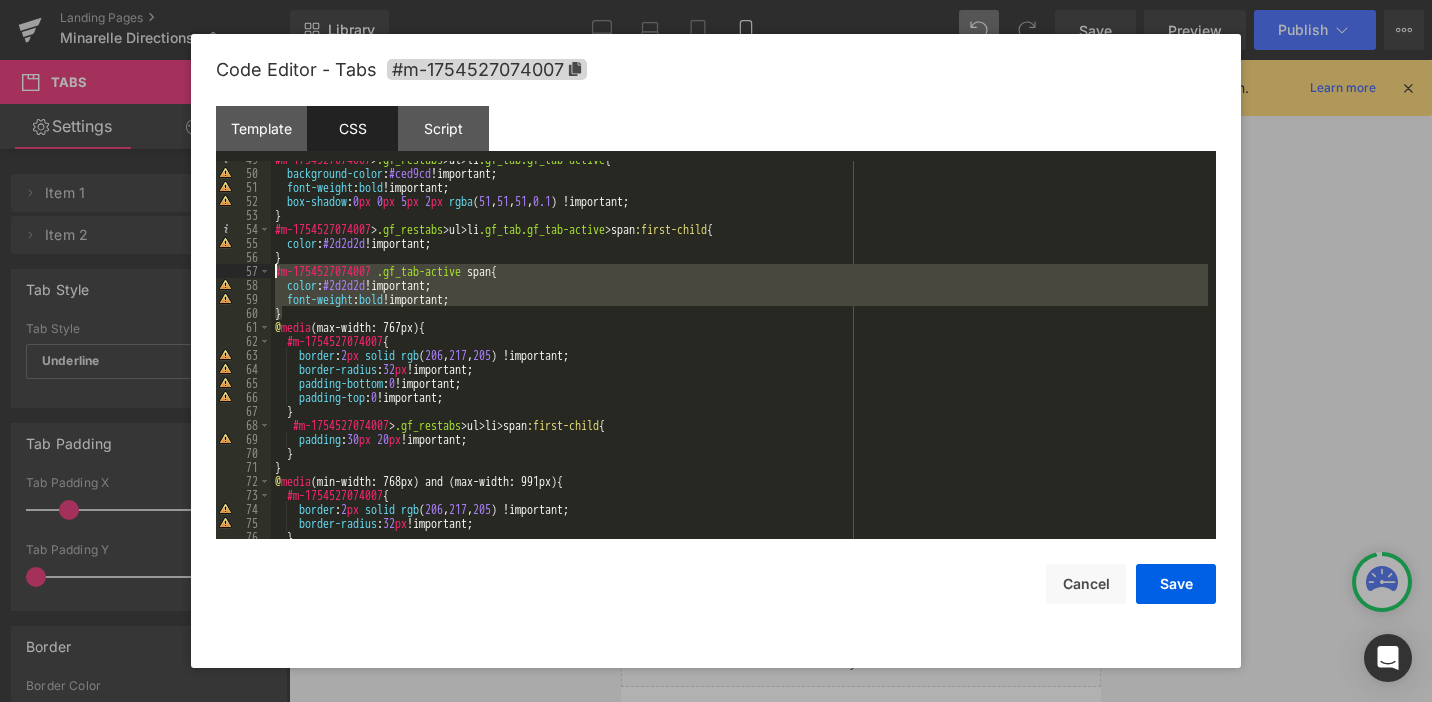 drag, startPoint x: 309, startPoint y: 308, endPoint x: 276, endPoint y: 271, distance: 49.57822 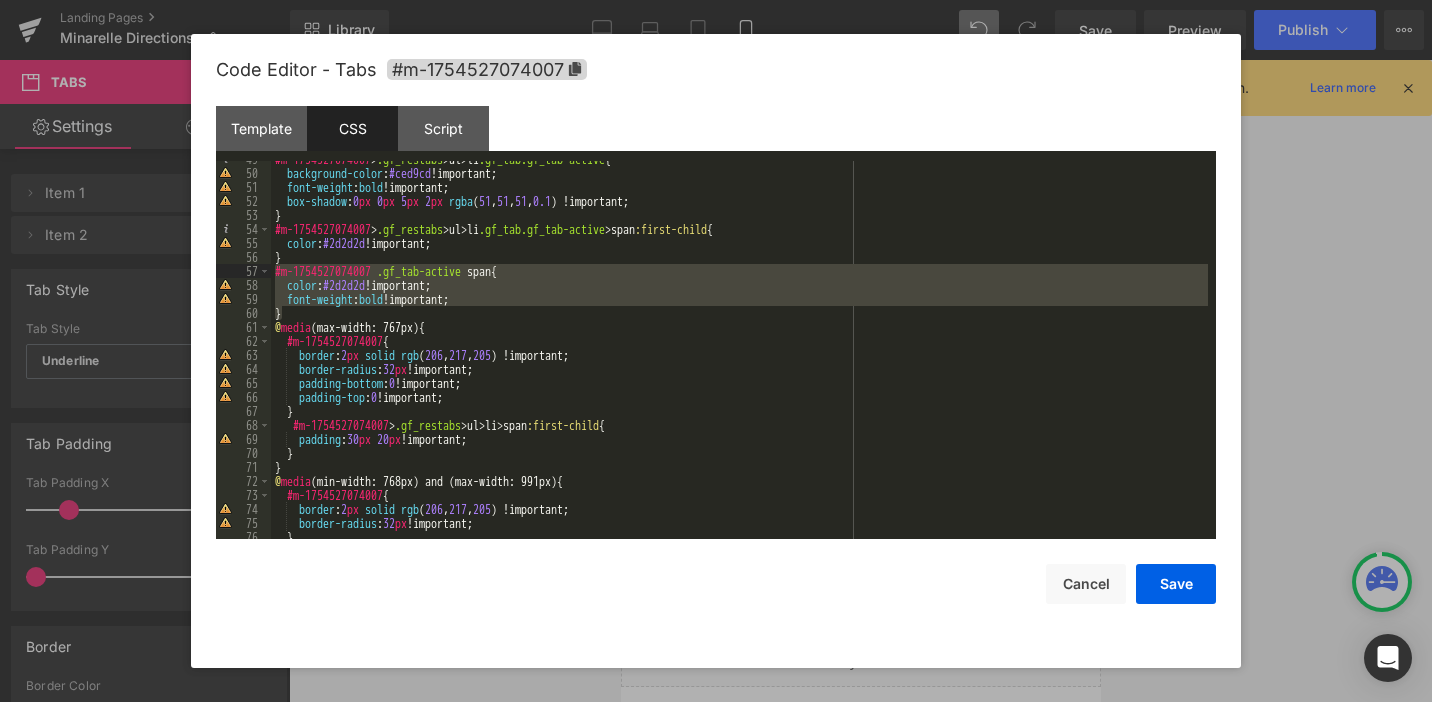 paste 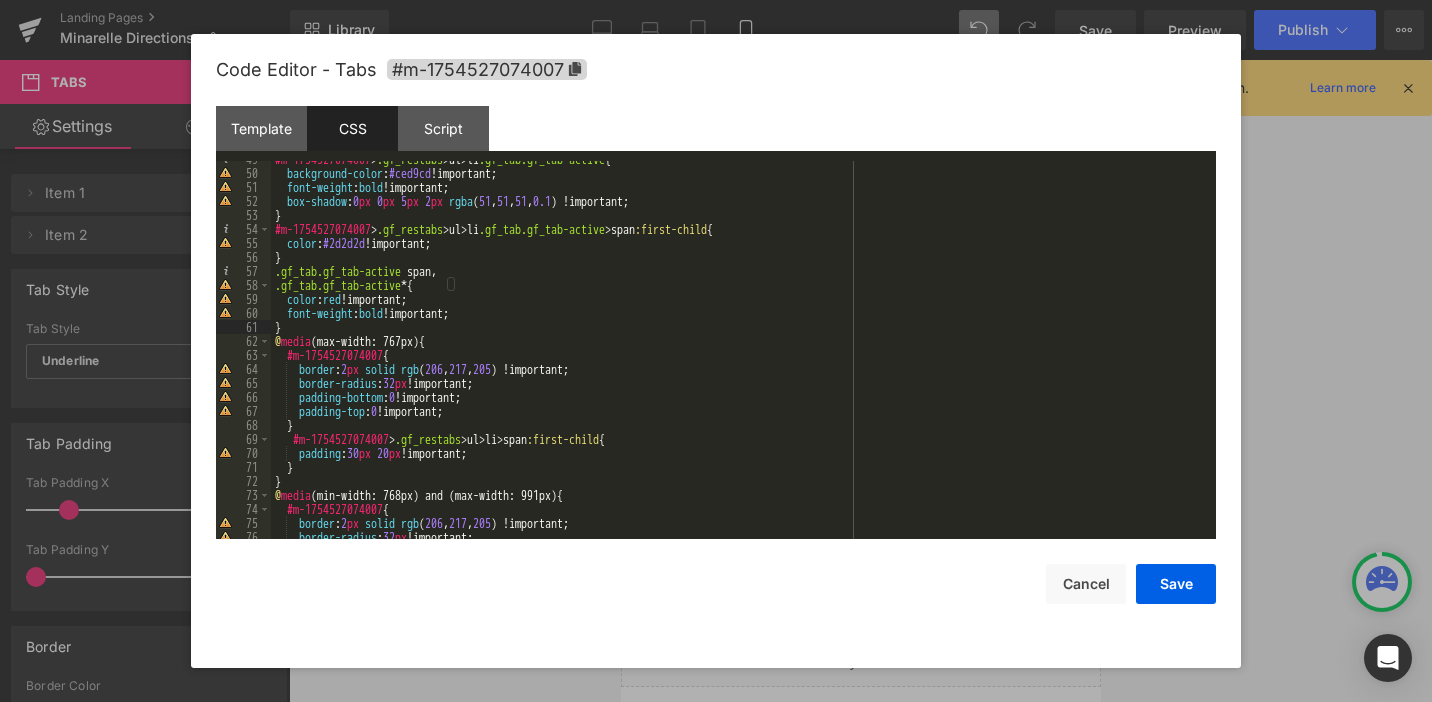 type 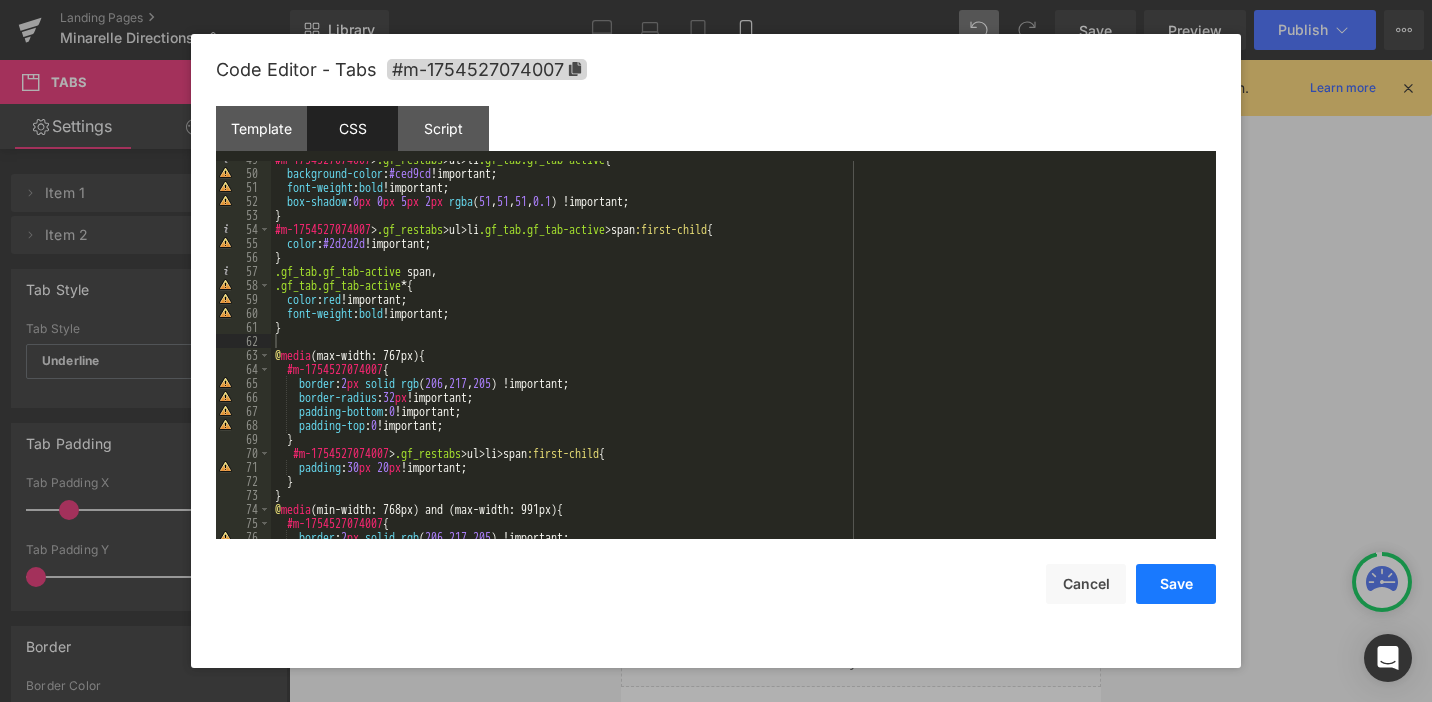 click on "Save" at bounding box center [1176, 584] 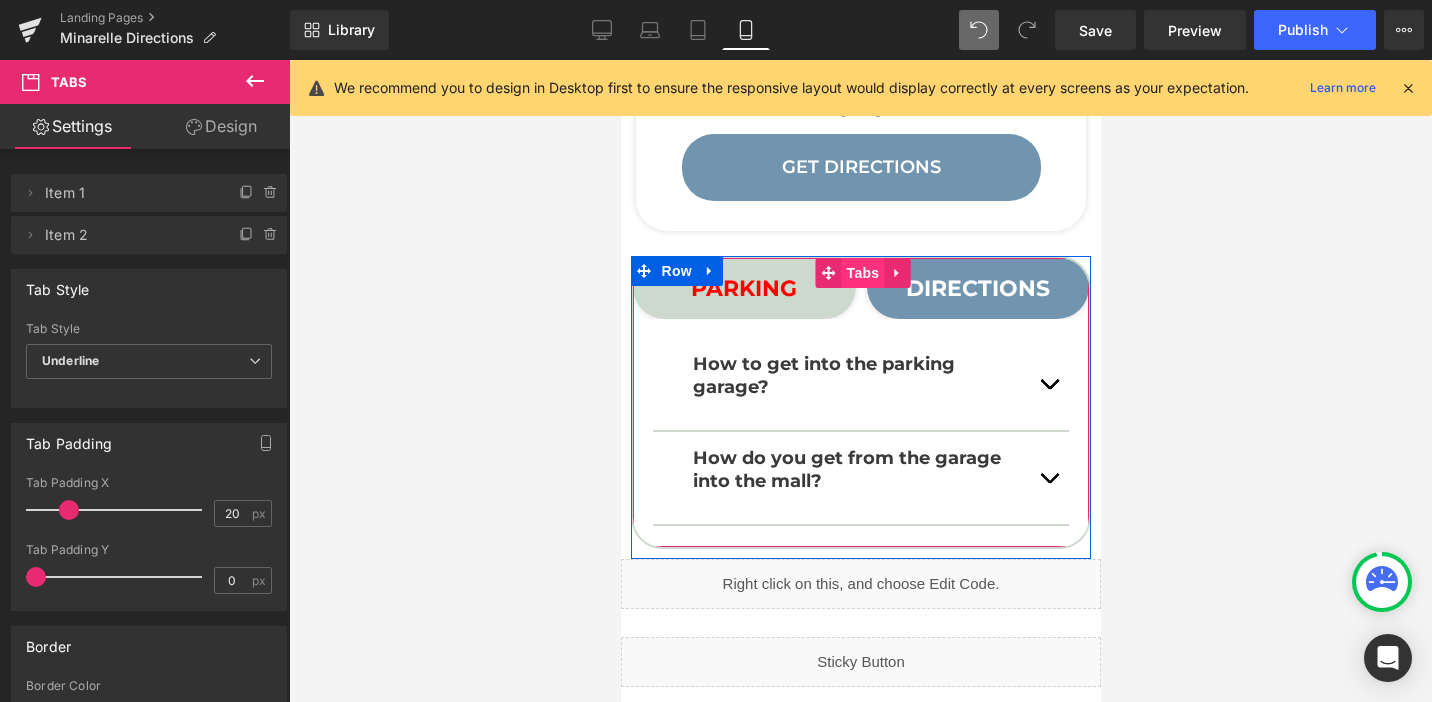 click on "Tabs" at bounding box center (862, 273) 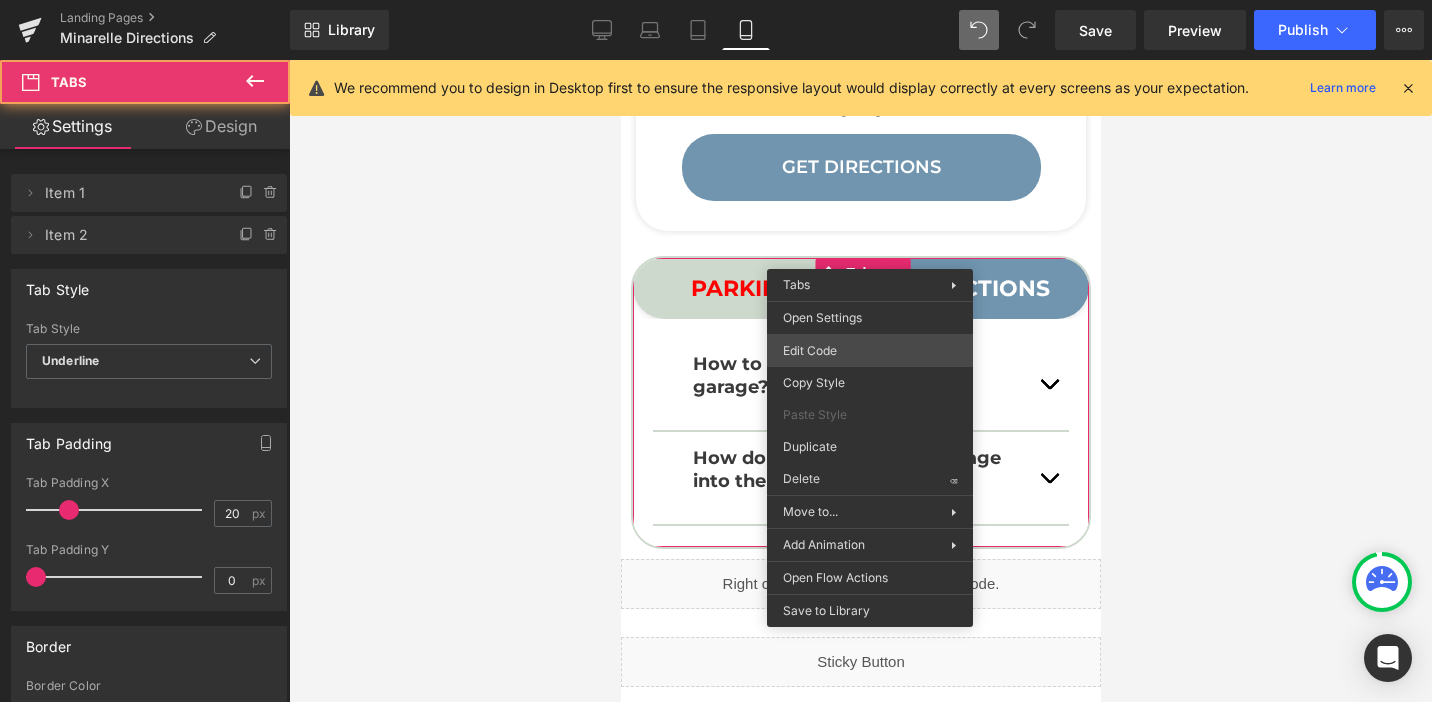 click on "Tabs  You are previewing how the   will restyle your page. You can not edit Elements in Preset Preview Mode.  Landing Pages Minarelle Directions Library Mobile Desktop Laptop Tablet Mobile Save Preview Publish Scheduled View Live Page View with current Template Save Template to Library Schedule Publish  Optimize  Publish Settings Shortcuts We recommend you to design in Desktop first to ensure the responsive layout would display correctly at every screens as your expectation. Learn more  Your page can’t be published   You've reached the maximum number of published pages on your plan  (0/0).  You need to upgrade your plan or unpublish all your pages to get 1 publish slot.   Unpublish pages   Upgrade plan  Elements Global Style Base Row  rows, columns, layouts, div Heading  headings, titles, h1,h2,h3,h4,h5,h6 Text Block  texts, paragraphs, contents, blocks Image  images, photos, alts, uploads Icon  icons, symbols Button  button, call to action, cta Separator  separators, dividers, horizontal lines Liquid" at bounding box center [716, 0] 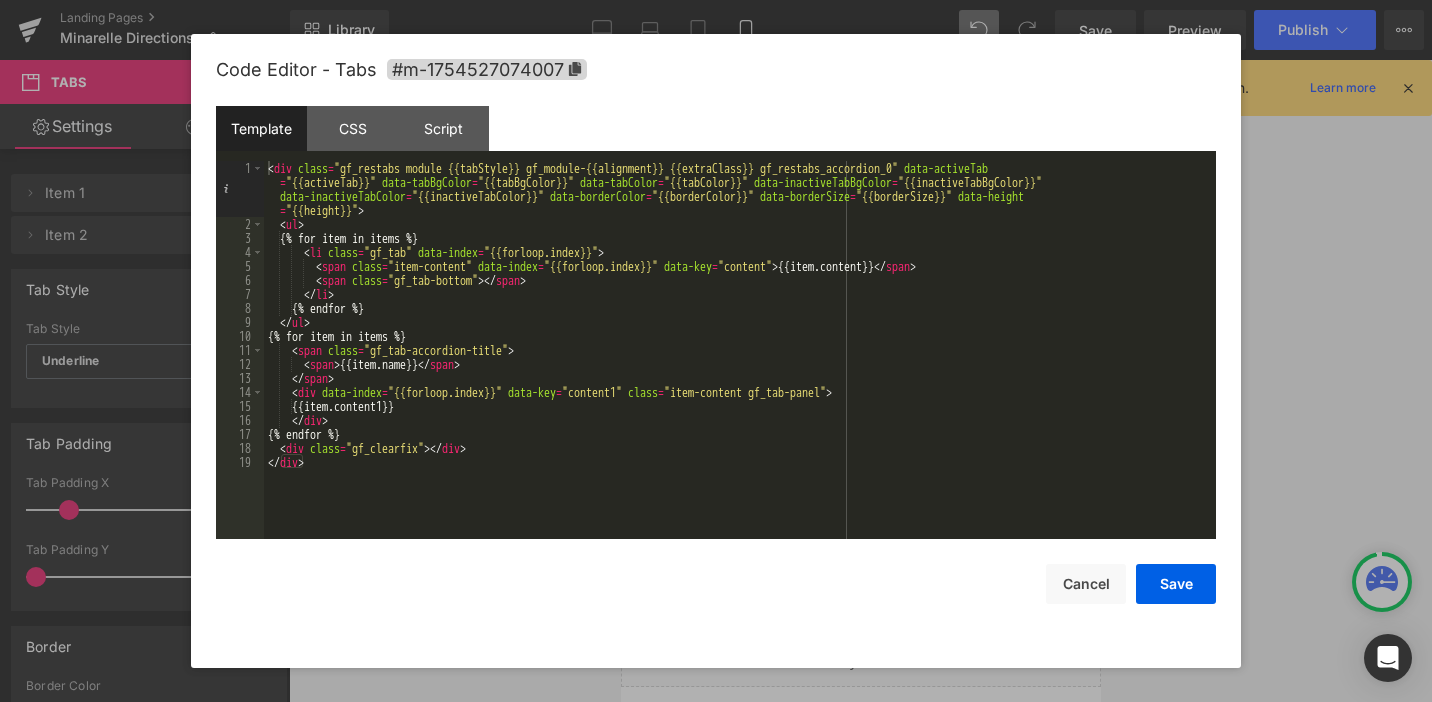 click on "Code Editor - Tabs #m-1754527074007 Template CSS Script Data 1 2 3 4 5 6 7 8 9 10 11 12 13 14 15 16 17 18 19 < div   class = "gf_restabs module {{tabStyle}} gf_module-{{alignment}} {{extraClass}} gf_restabs_accordion_0"   data-activeTab    = "{{activeTab}}"   data-tabBgColor = "{{tabBgColor}}"   data-tabColor = "{{tabColor}}"   data-inactiveTabBgColor = "{{inactiveTabBgColor}}"      data-inactiveTabColor = "{{inactiveTabColor}}"   data-borderColor = "{{borderColor}}"   data-borderSize = "{{borderSize}}"   data-height    = "{{height}}" >    < ul >      {% for item in items %}          < li   class = "gf_tab"   data-index = "{{forloop.index}}" >             < span   class = "item-content"   data-index = "{{forloop.index}}"   data-key = "content" > {{item.content}} </ span >             < span   class = "gf_tab-bottom" > </ span >          </ li >         {% endfor %}    </ ul >   {% for item in items %}       < span   class = "gf_tab-accordion-title" >          < span > {{item.name}} </ span >       </ >" at bounding box center [716, 351] 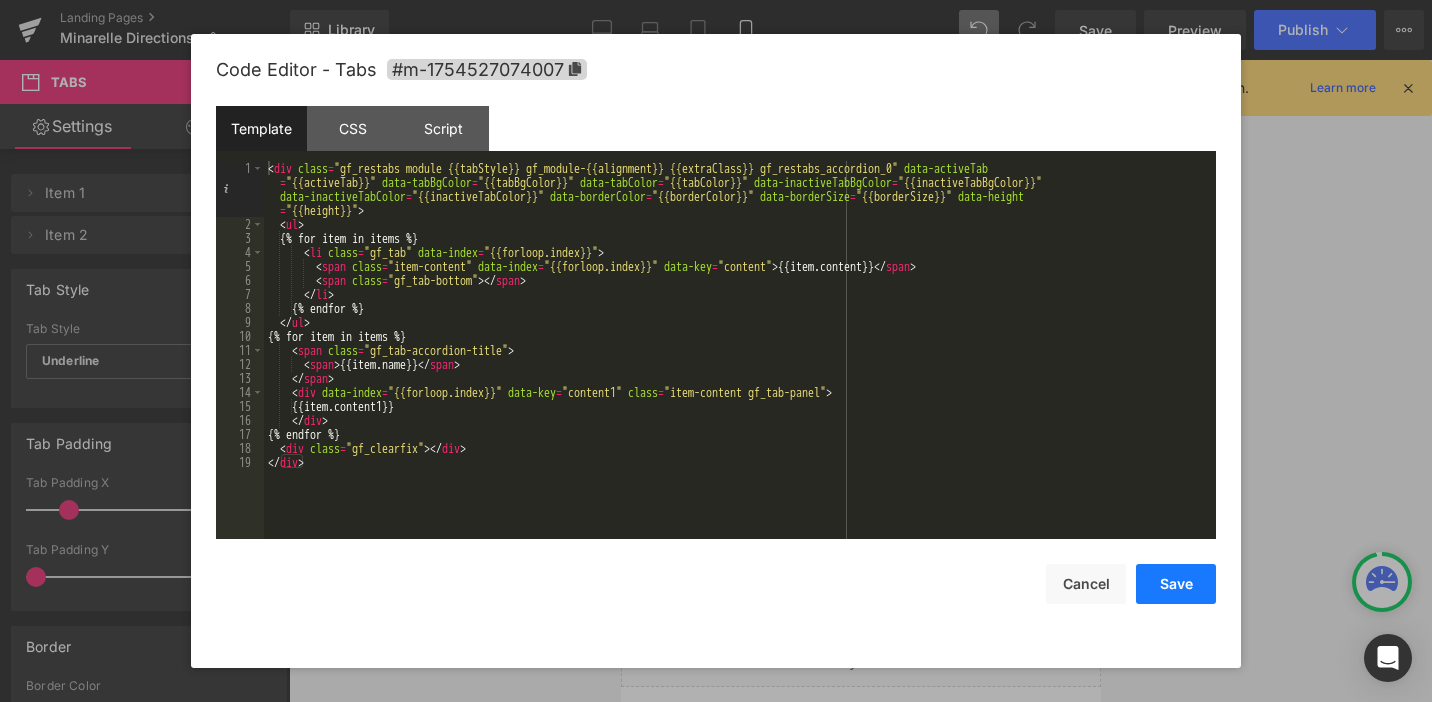 click on "Save" at bounding box center [1176, 584] 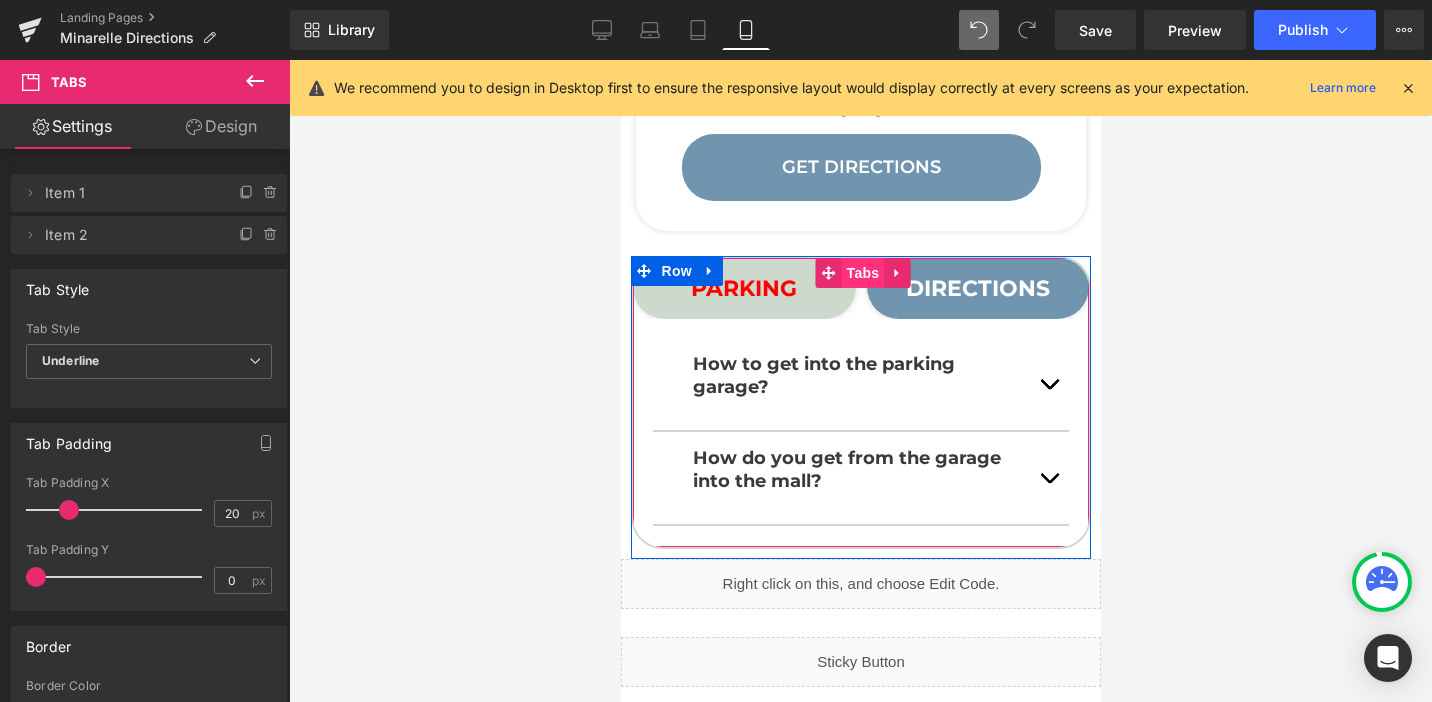 click on "Tabs" at bounding box center [862, 273] 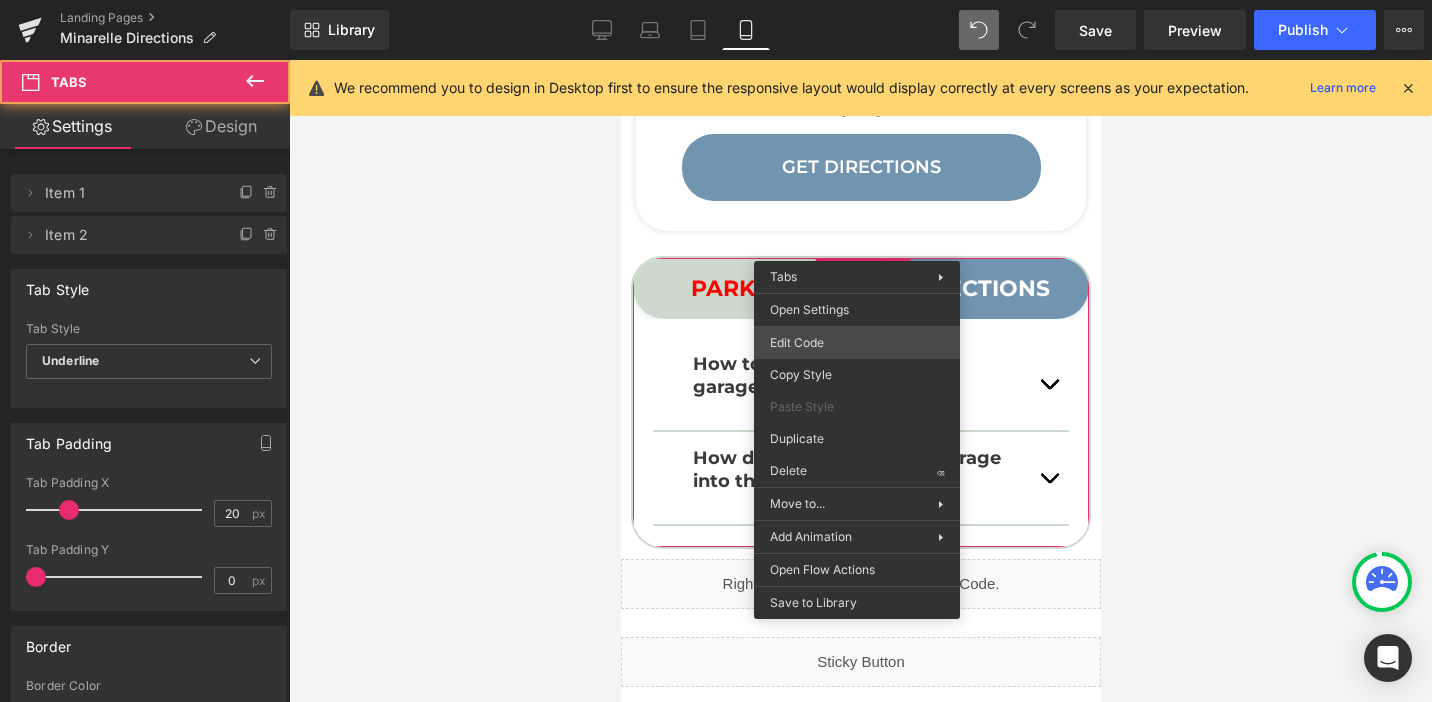 click on "Tabs  You are previewing how the   will restyle your page. You can not edit Elements in Preset Preview Mode.  Landing Pages Minarelle Directions Library Mobile Desktop Laptop Tablet Mobile Save Preview Publish Scheduled View Live Page View with current Template Save Template to Library Schedule Publish  Optimize  Publish Settings Shortcuts We recommend you to design in Desktop first to ensure the responsive layout would display correctly at every screens as your expectation. Learn more  Your page can’t be published   You've reached the maximum number of published pages on your plan  (0/0).  You need to upgrade your plan or unpublish all your pages to get 1 publish slot.   Unpublish pages   Upgrade plan  Elements Global Style Base Row  rows, columns, layouts, div Heading  headings, titles, h1,h2,h3,h4,h5,h6 Text Block  texts, paragraphs, contents, blocks Image  images, photos, alts, uploads Icon  icons, symbols Button  button, call to action, cta Separator  separators, dividers, horizontal lines Liquid" at bounding box center (716, 0) 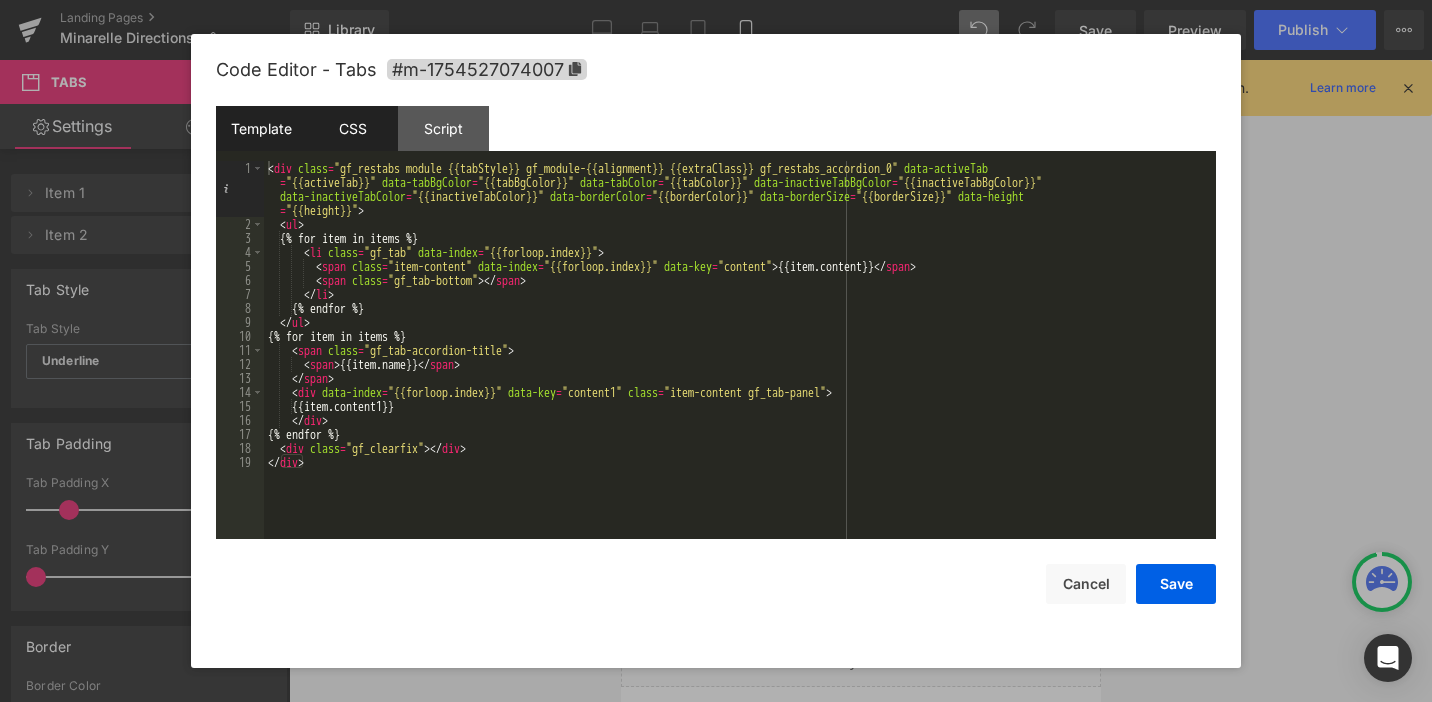 click on "CSS" at bounding box center (352, 128) 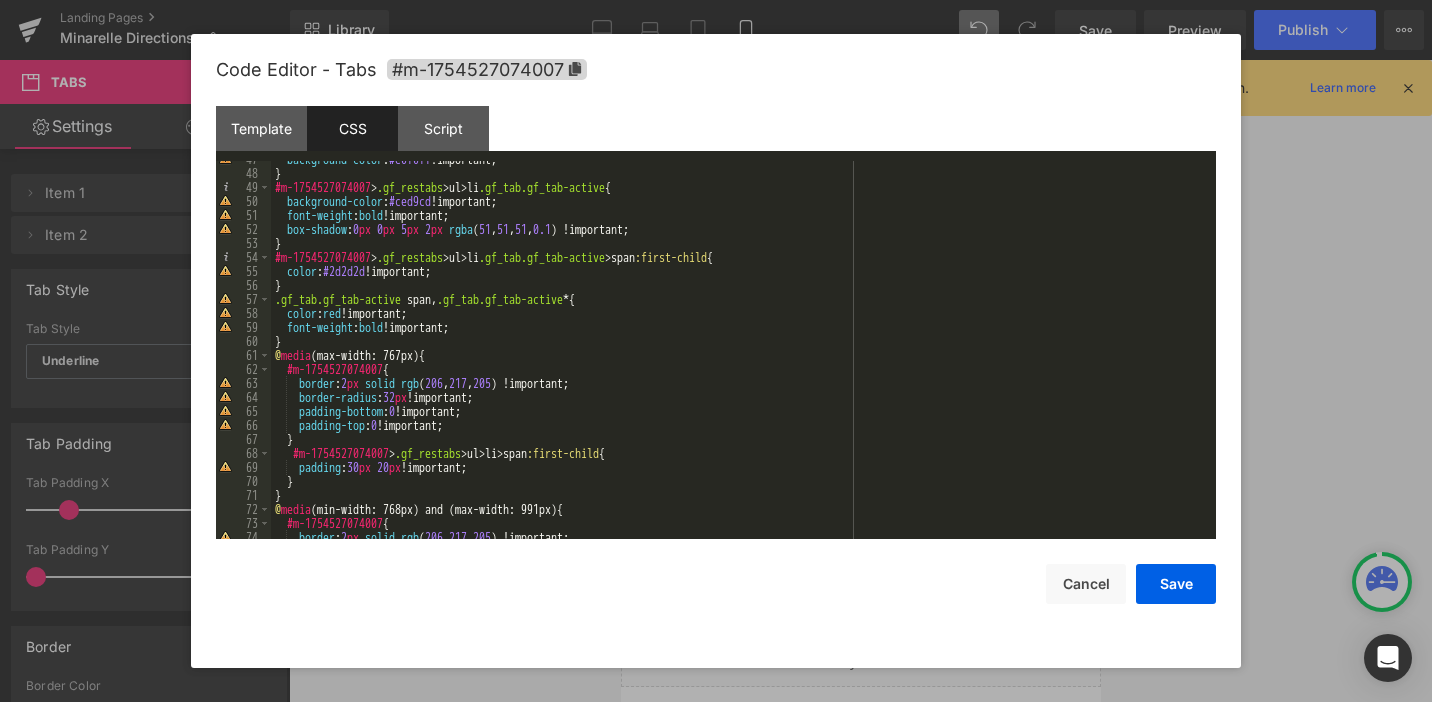 scroll, scrollTop: 653, scrollLeft: 0, axis: vertical 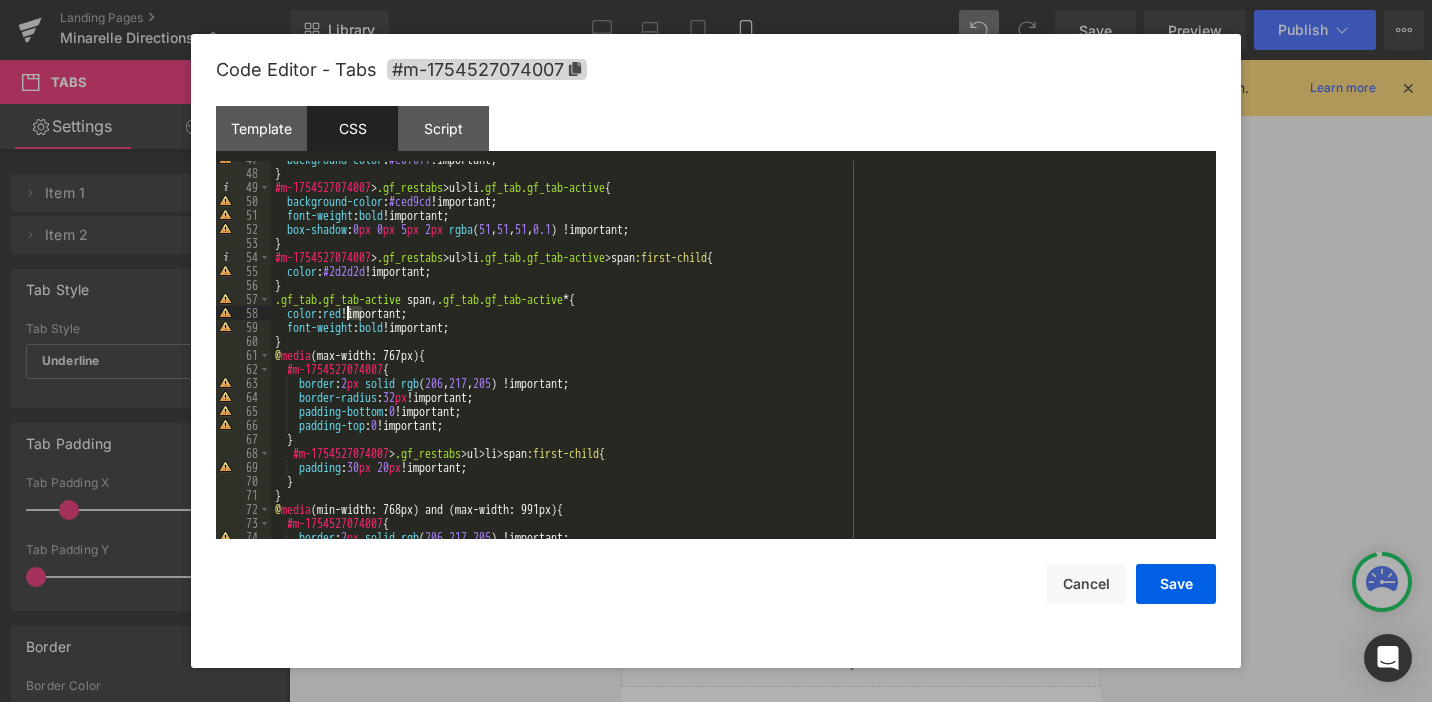 drag, startPoint x: 362, startPoint y: 312, endPoint x: 344, endPoint y: 312, distance: 18 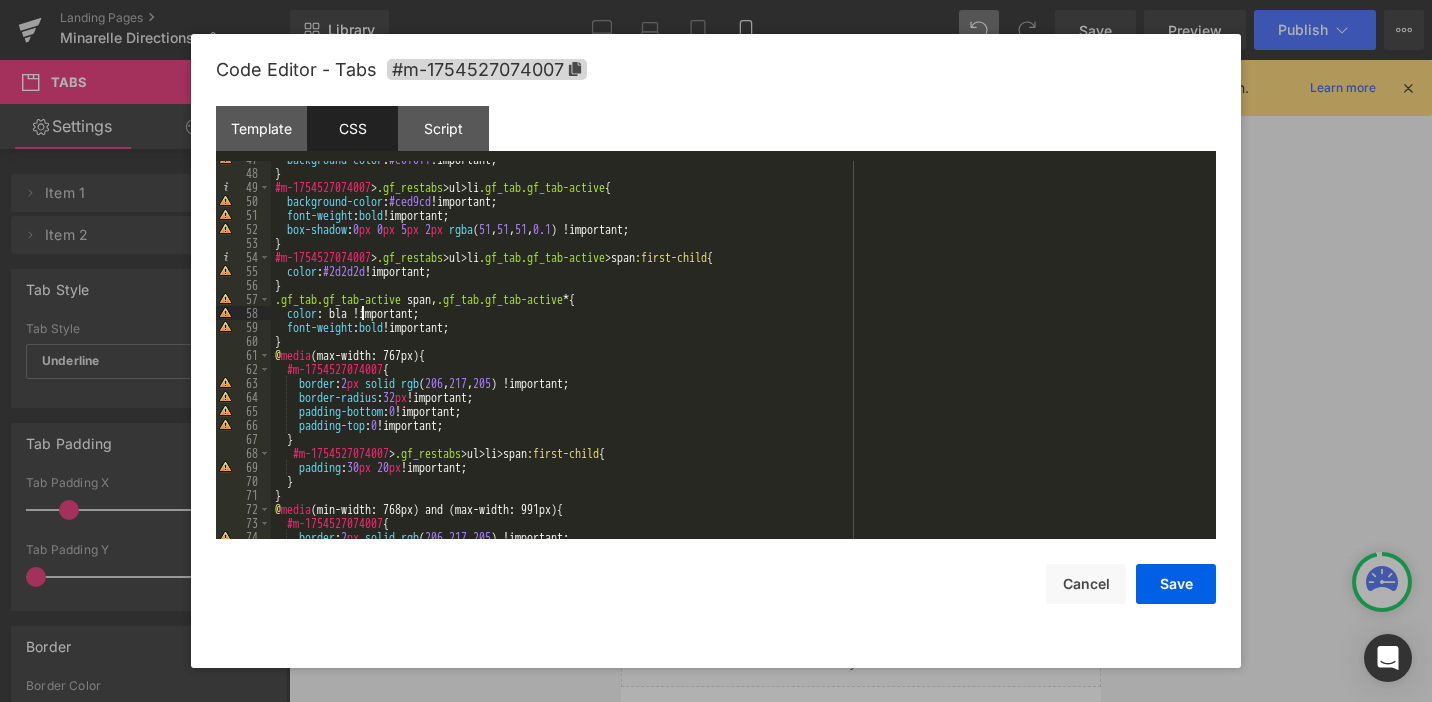 type 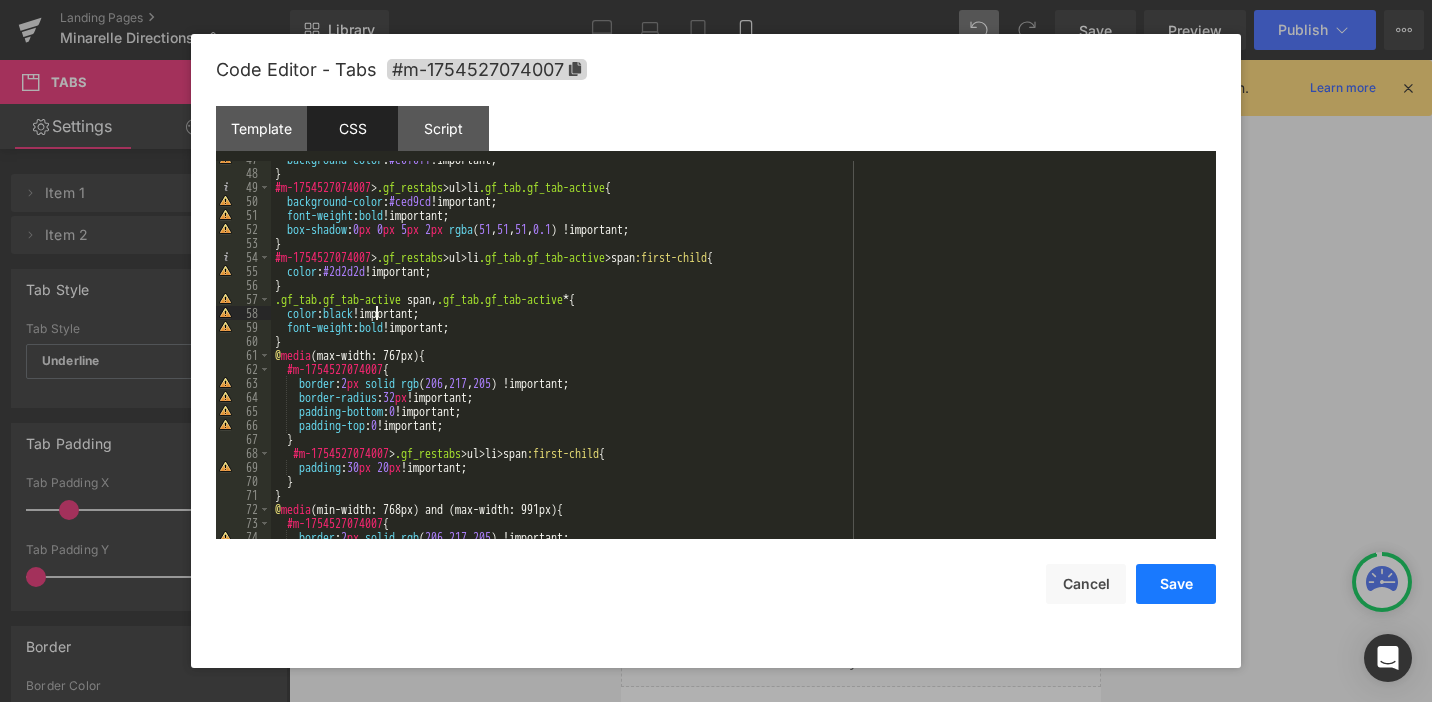 click on "Save" at bounding box center (1176, 584) 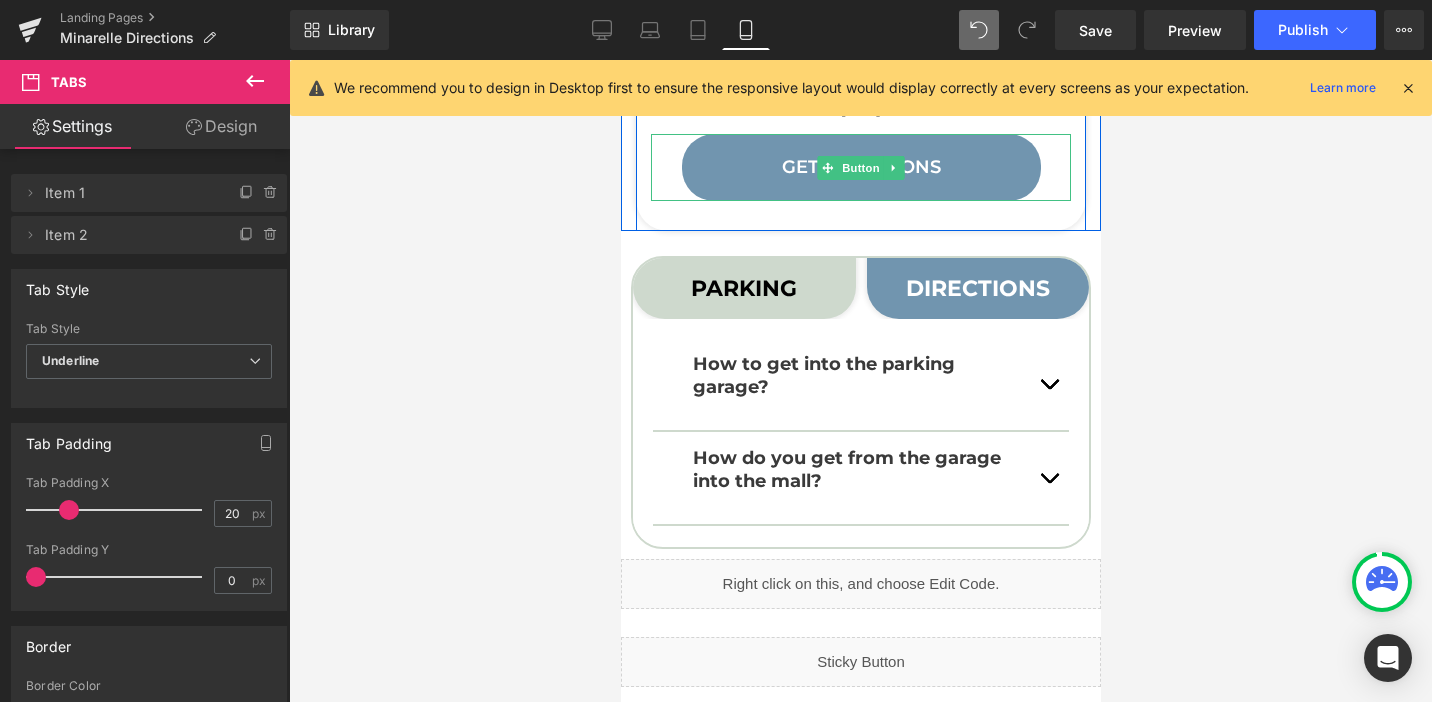 click on "Get Directions" at bounding box center [860, 167] 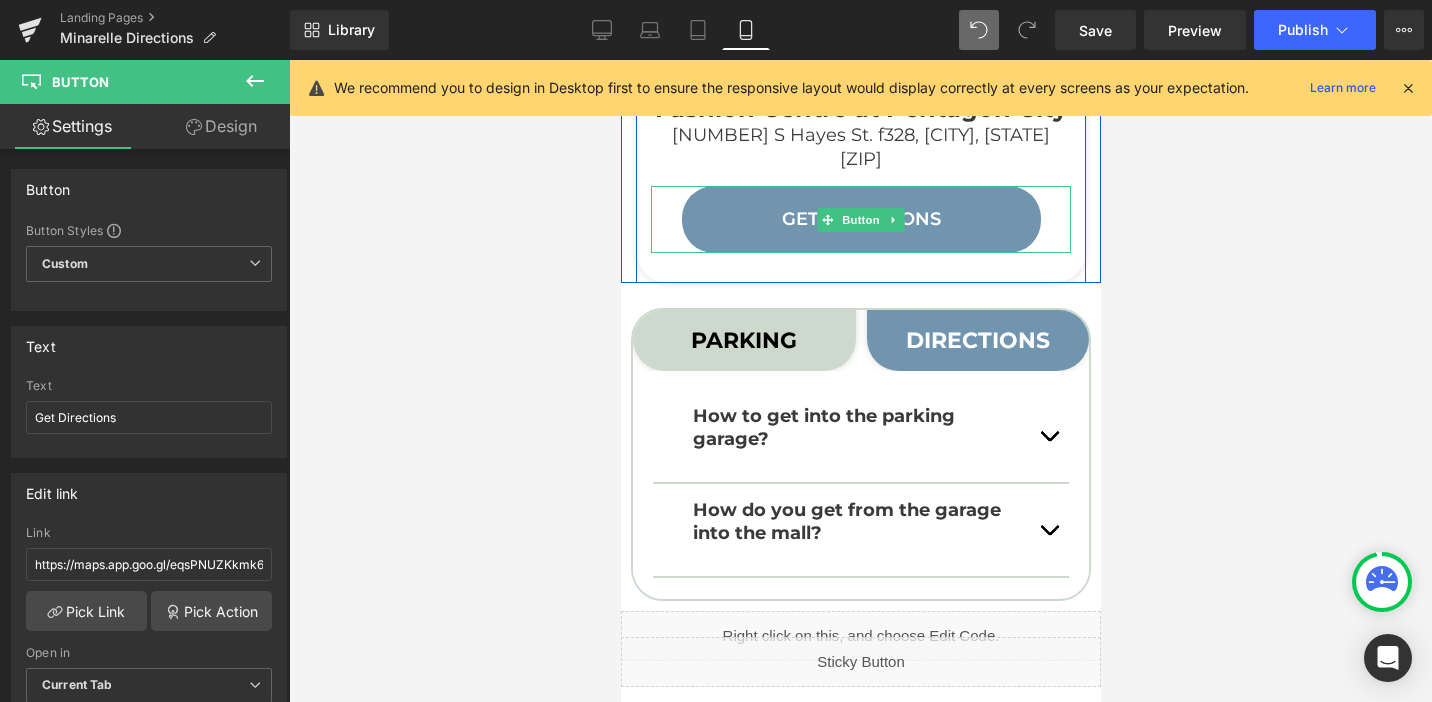 scroll, scrollTop: 642, scrollLeft: 0, axis: vertical 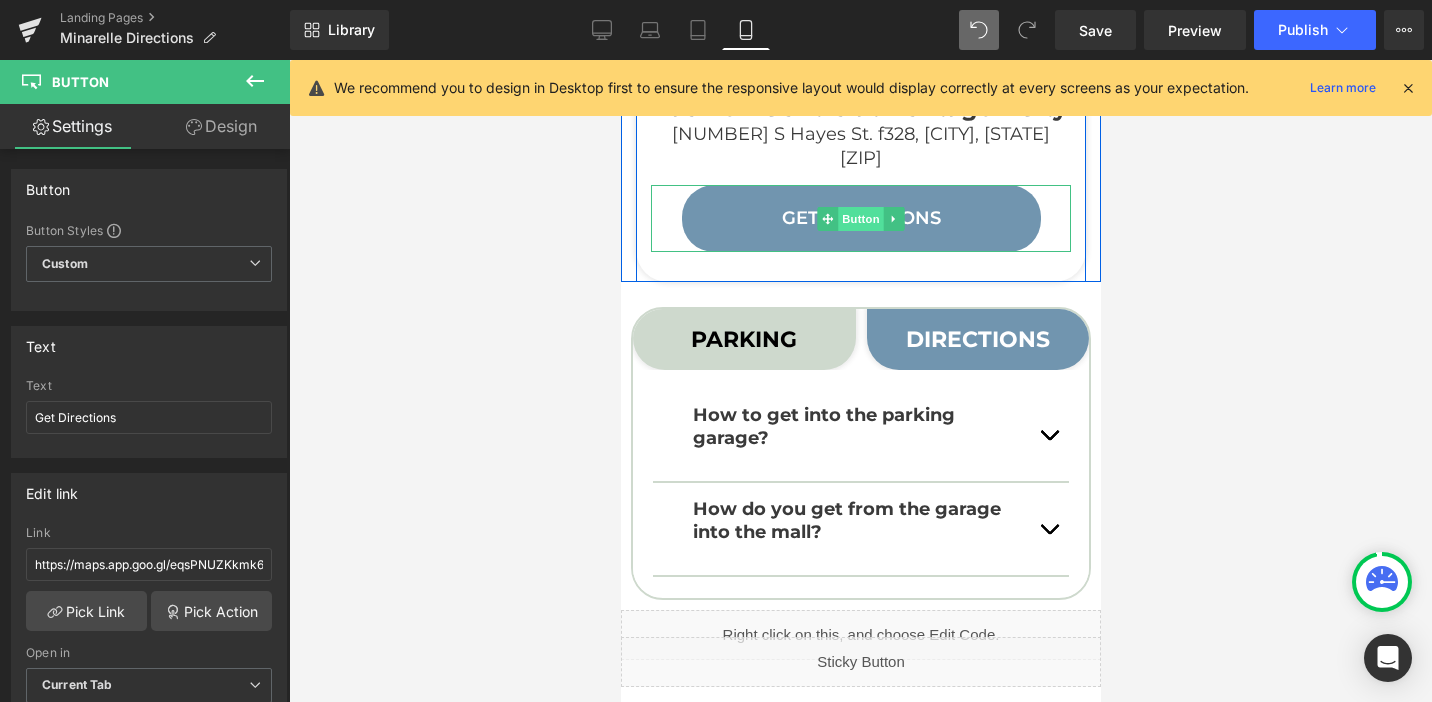 click on "Button" at bounding box center [860, 219] 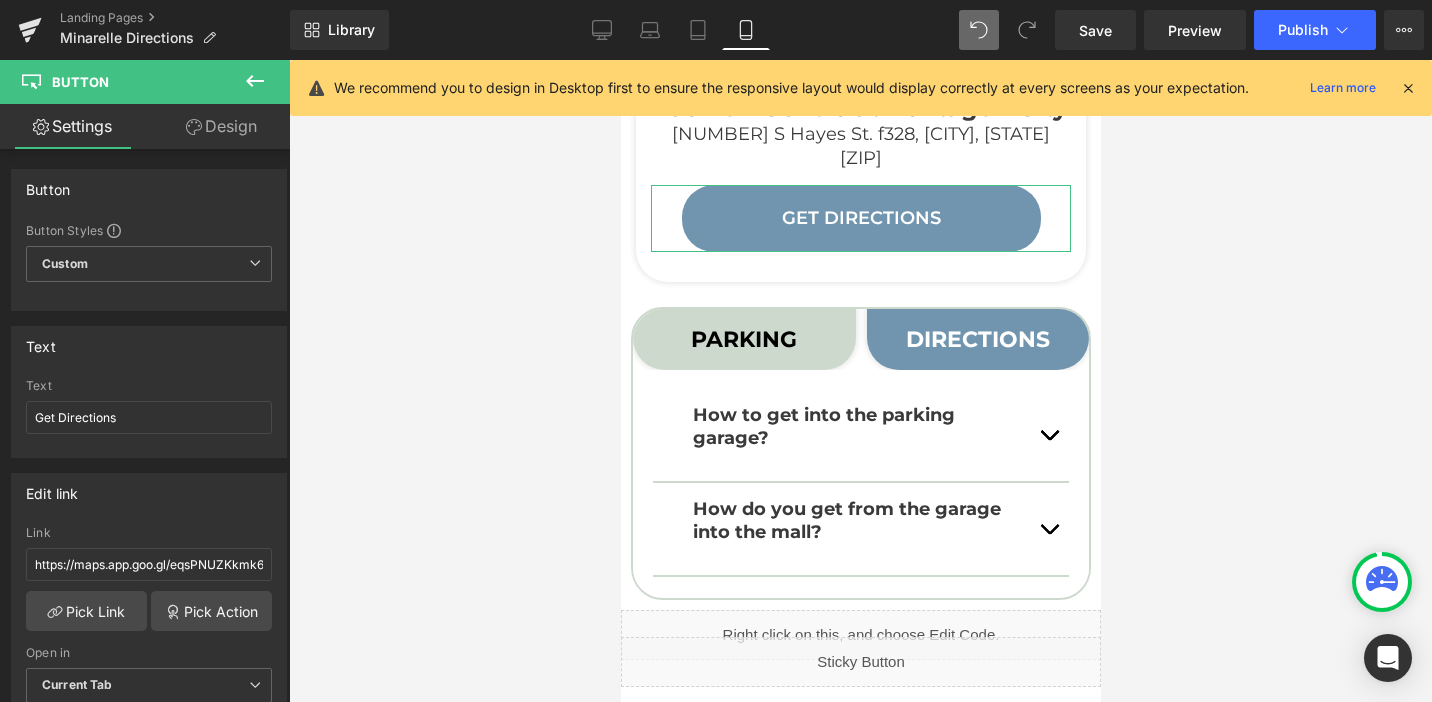 click on "Design" at bounding box center [221, 126] 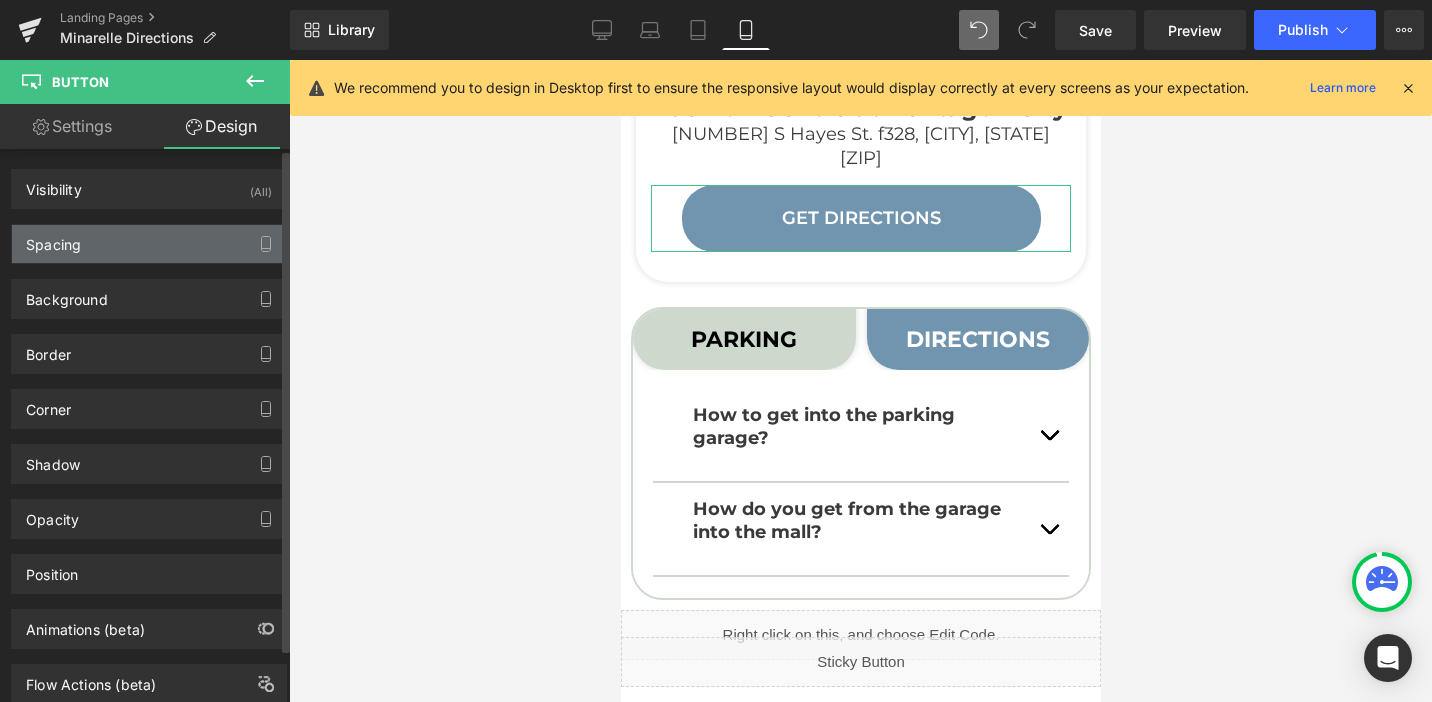 click on "Spacing" at bounding box center [149, 244] 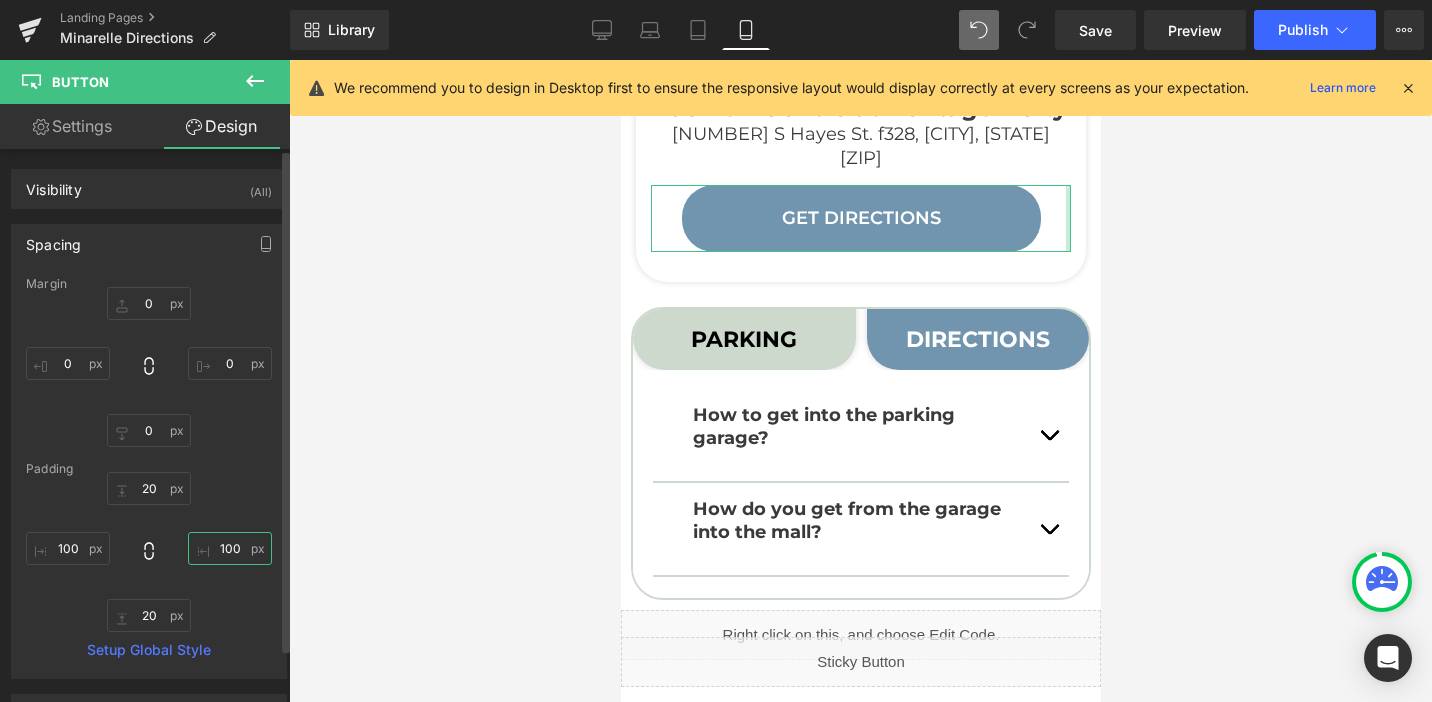 click on "100" at bounding box center [230, 548] 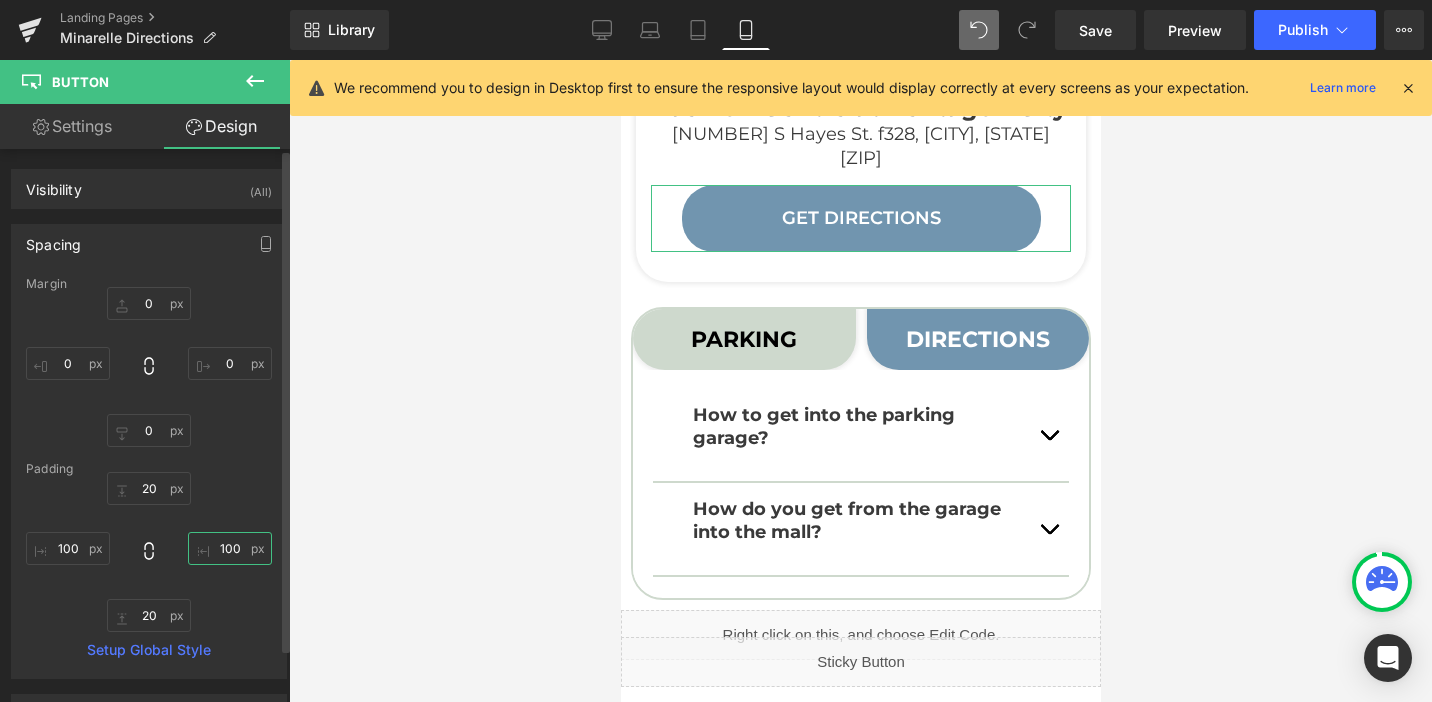 click on "100" at bounding box center [230, 548] 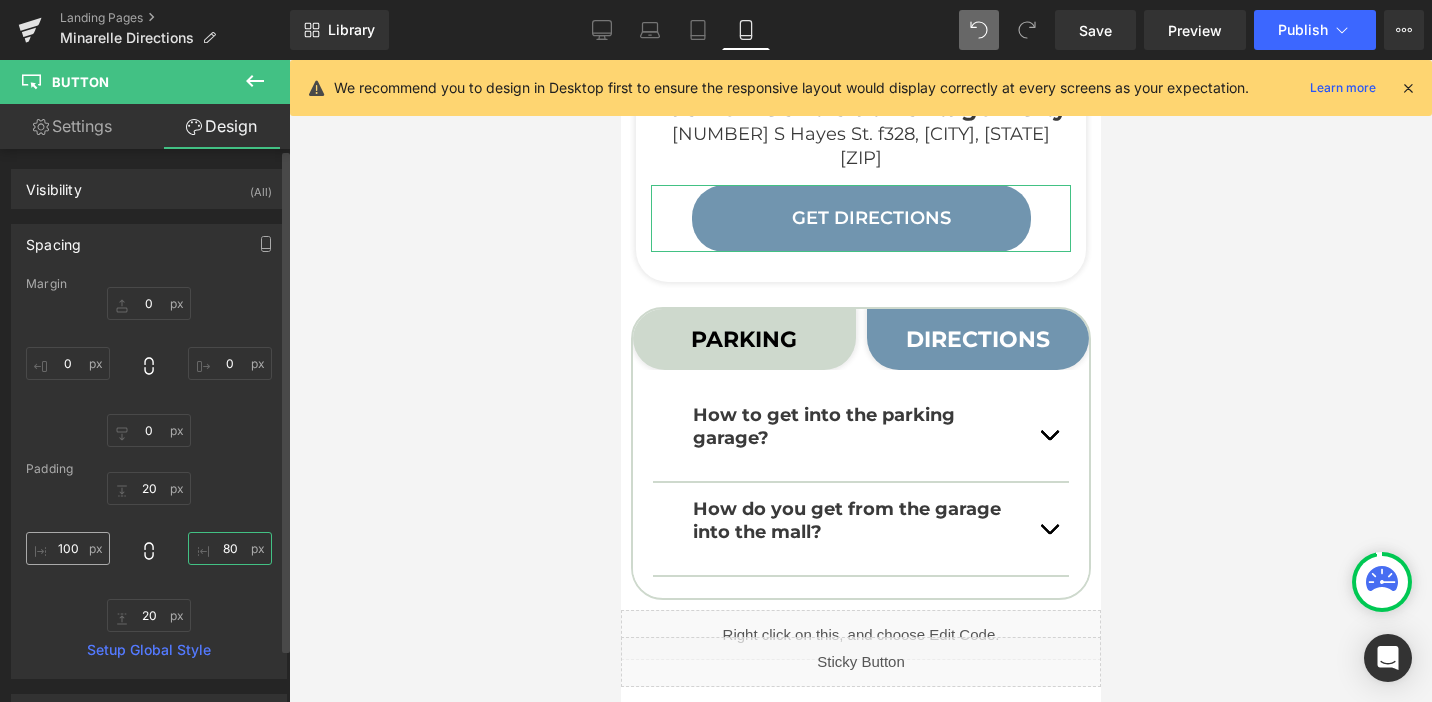 type on "80" 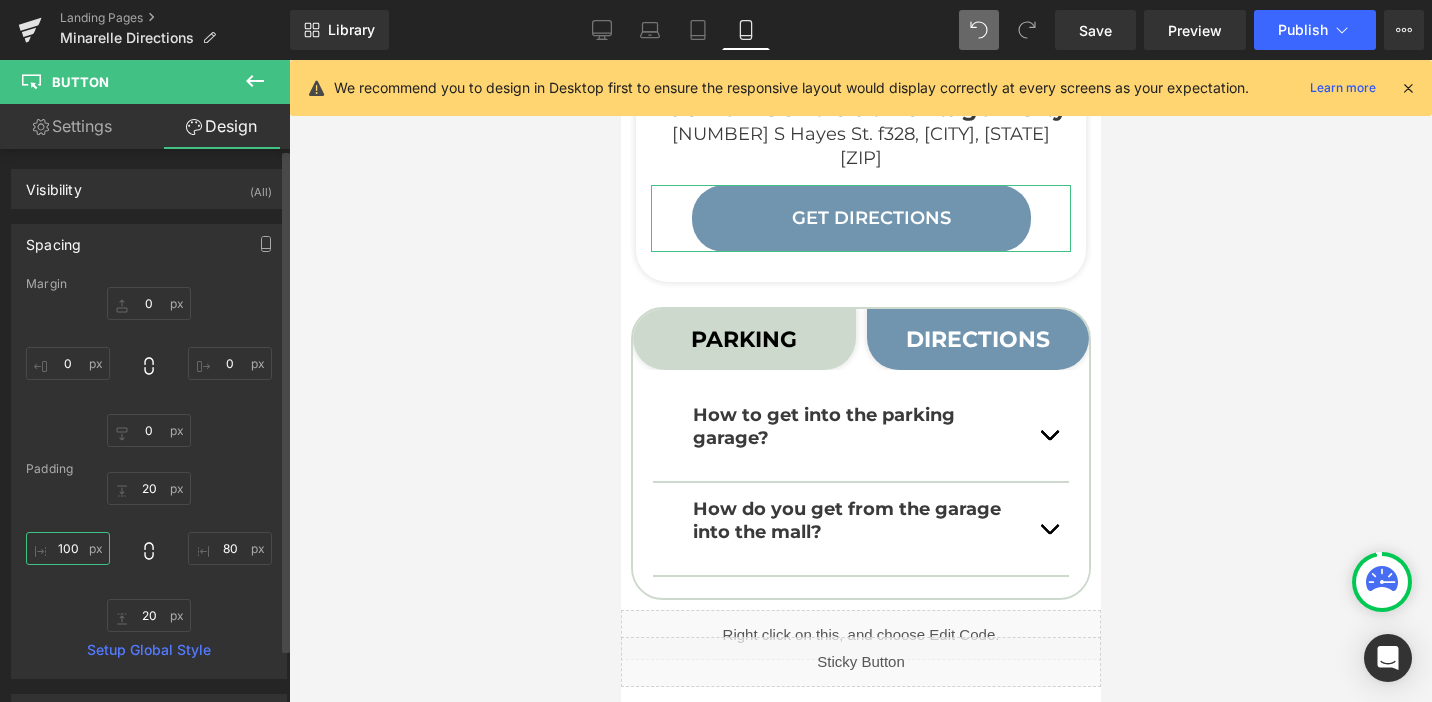 click on "100" at bounding box center [68, 548] 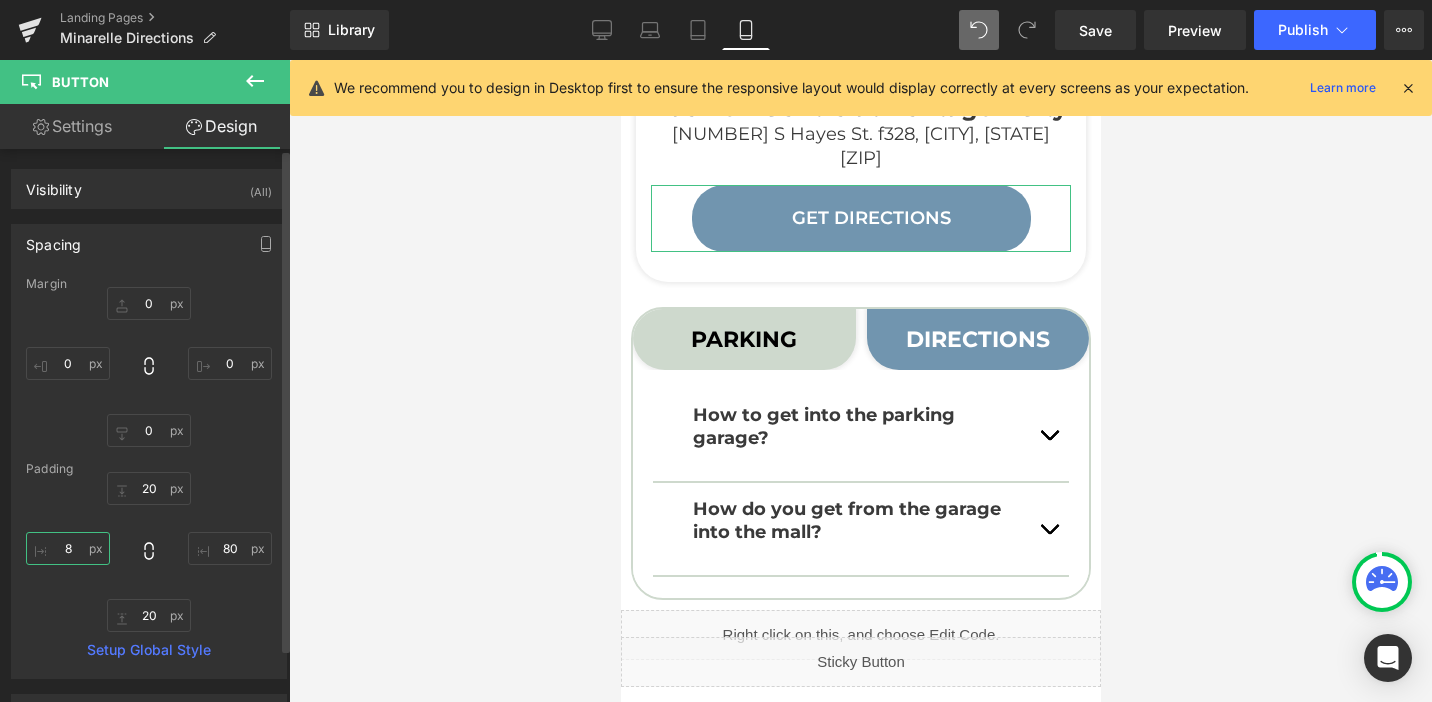 type on "80" 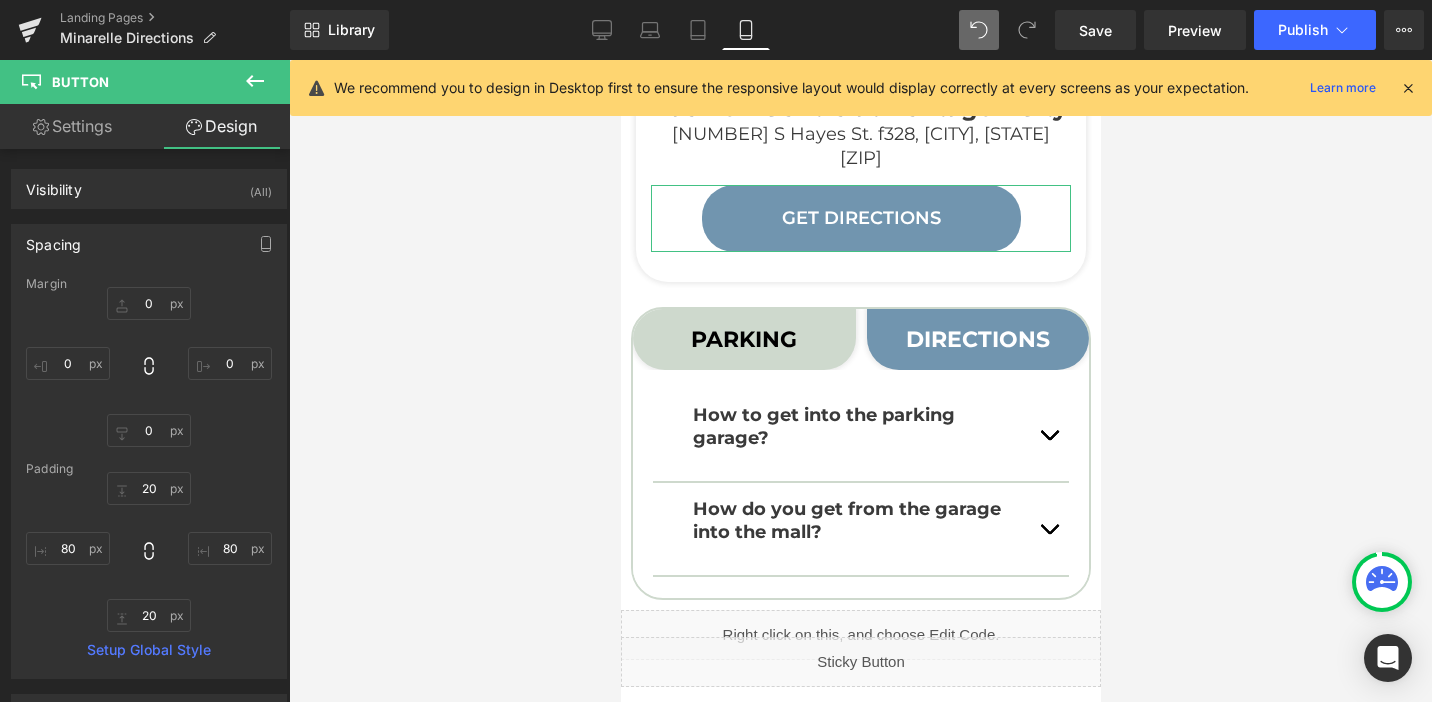 click on "Settings" at bounding box center [72, 126] 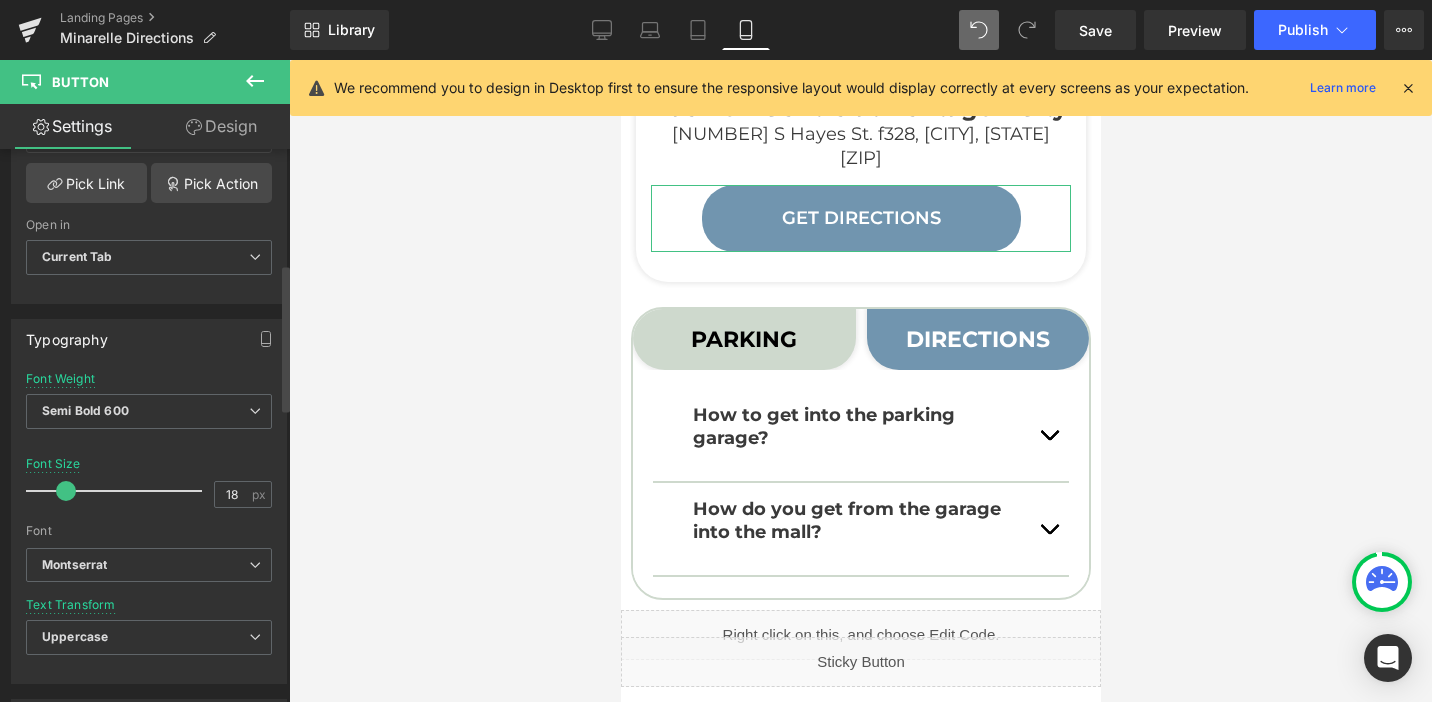 scroll, scrollTop: 430, scrollLeft: 0, axis: vertical 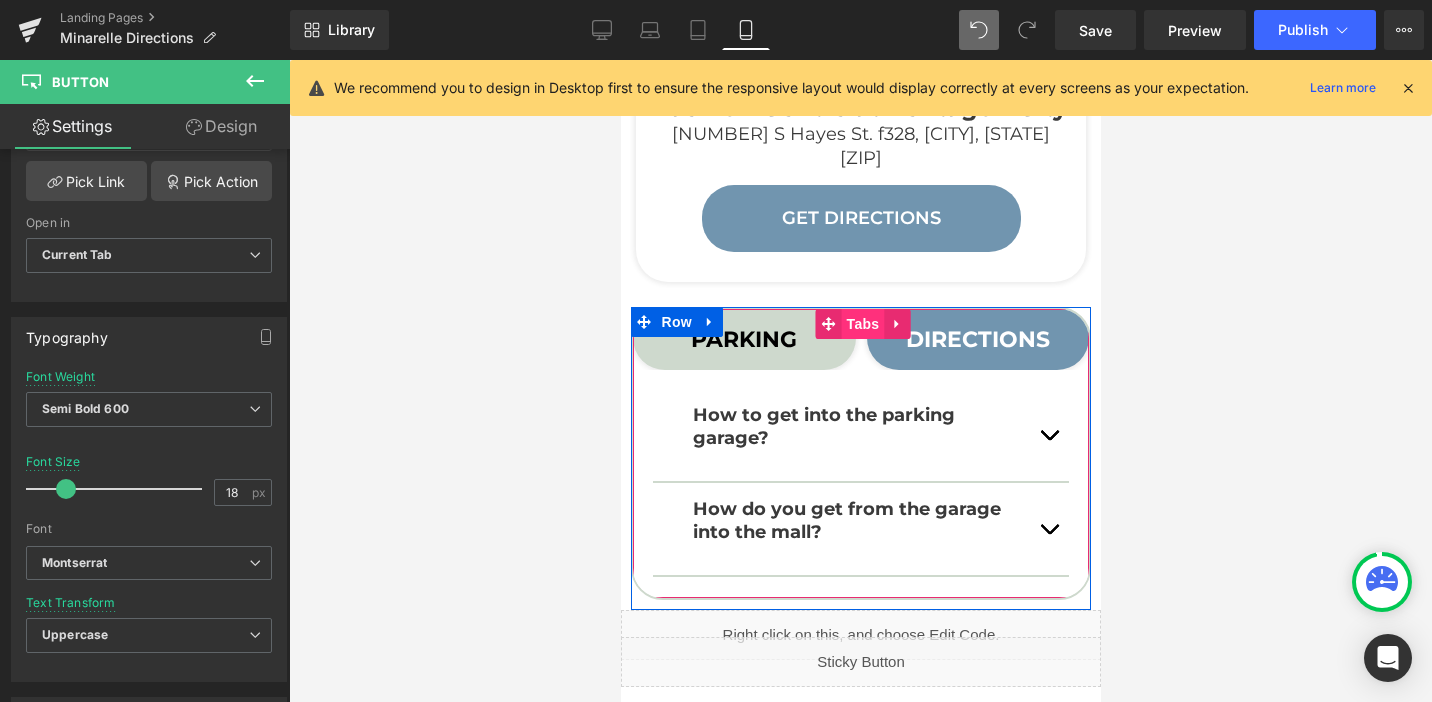 click on "Tabs" at bounding box center [862, 324] 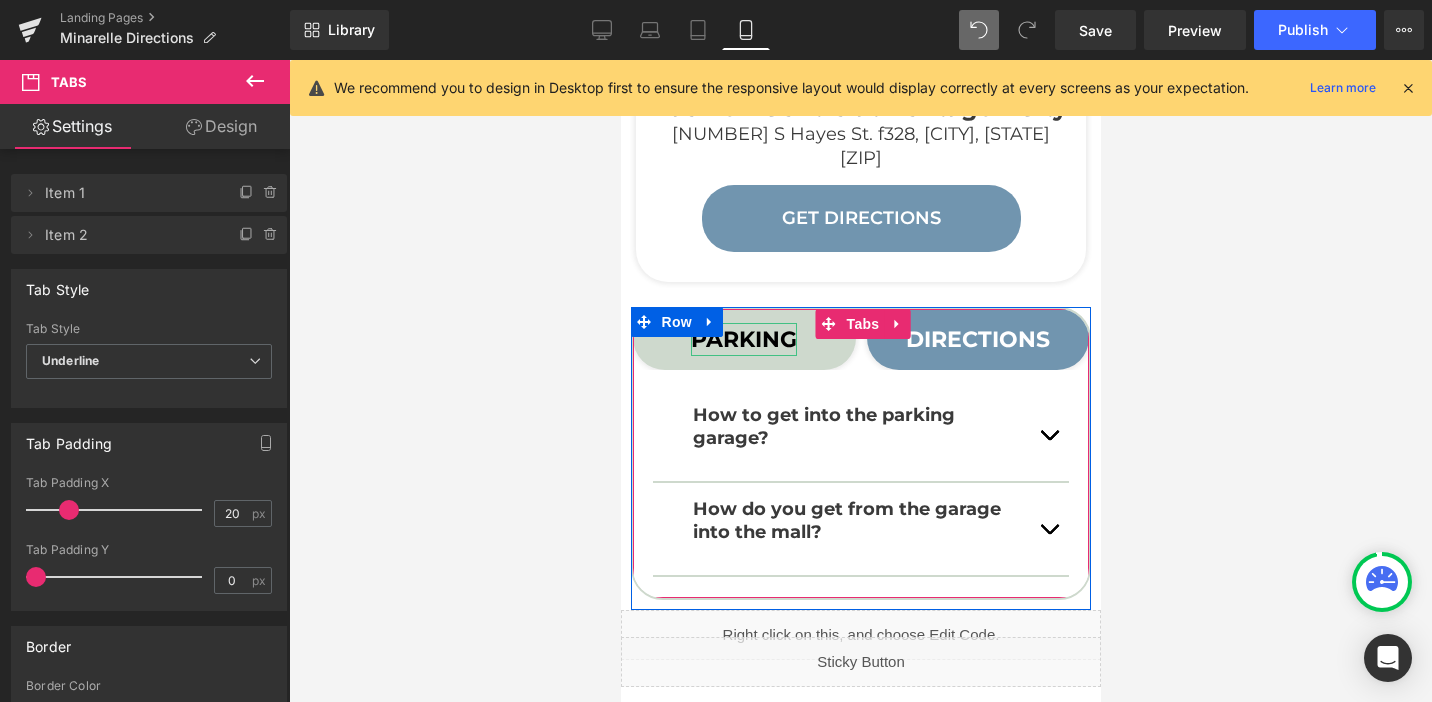 click on "PARKING" at bounding box center [743, 339] 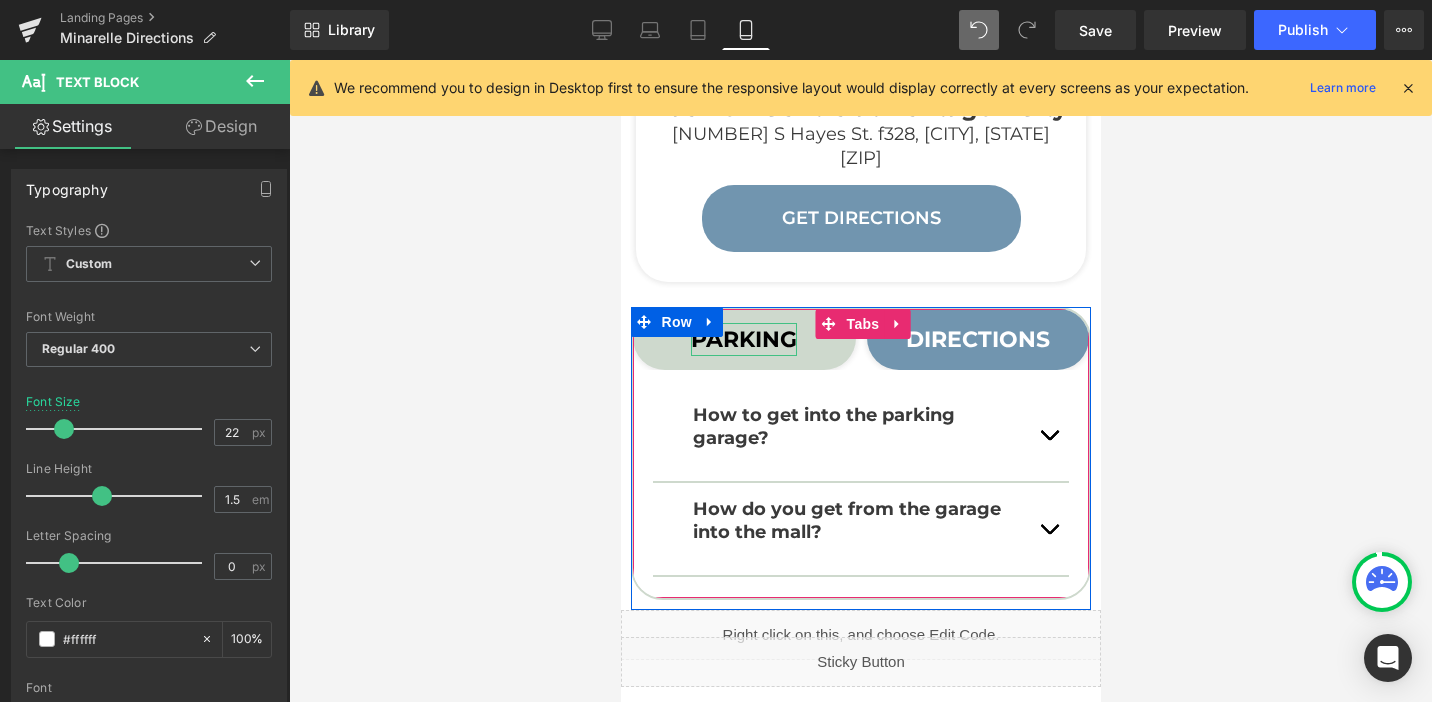 click on "PARKING" at bounding box center [743, 339] 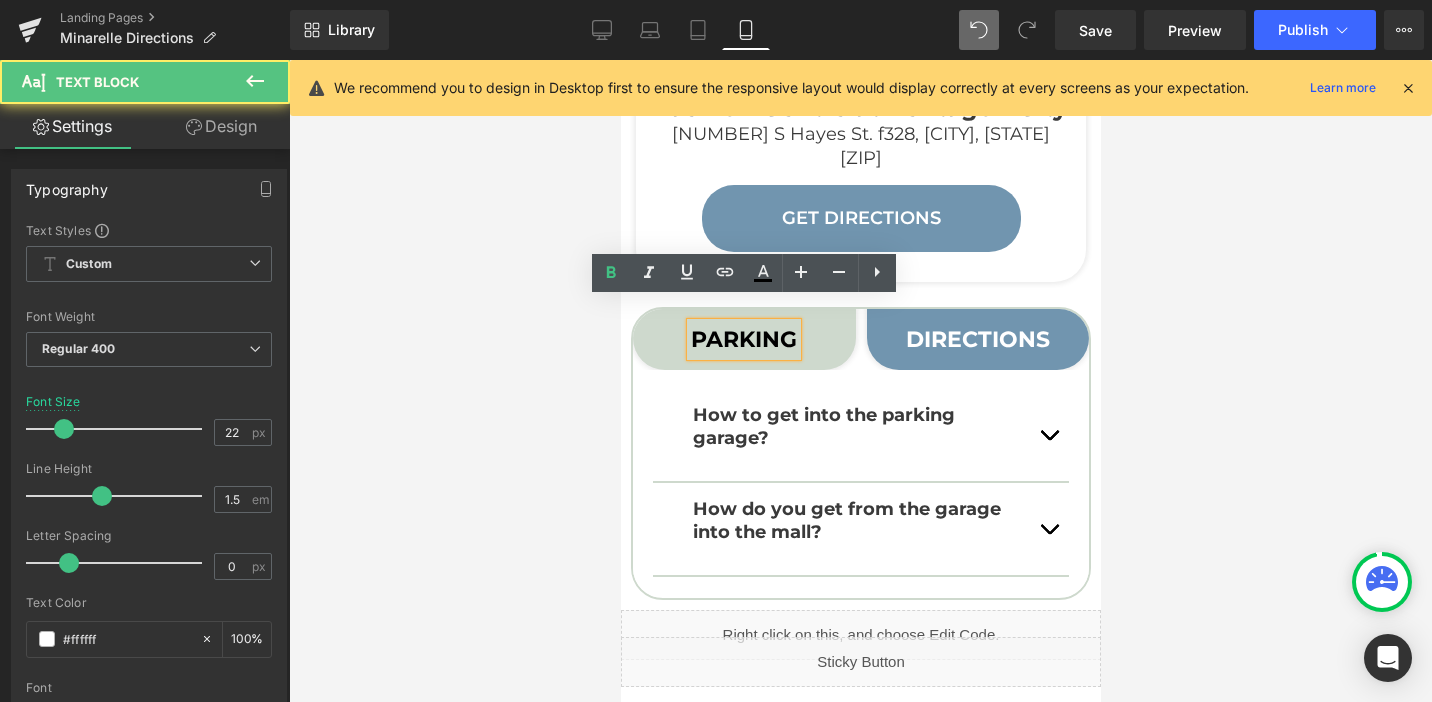 click on "PARKING" at bounding box center (743, 339) 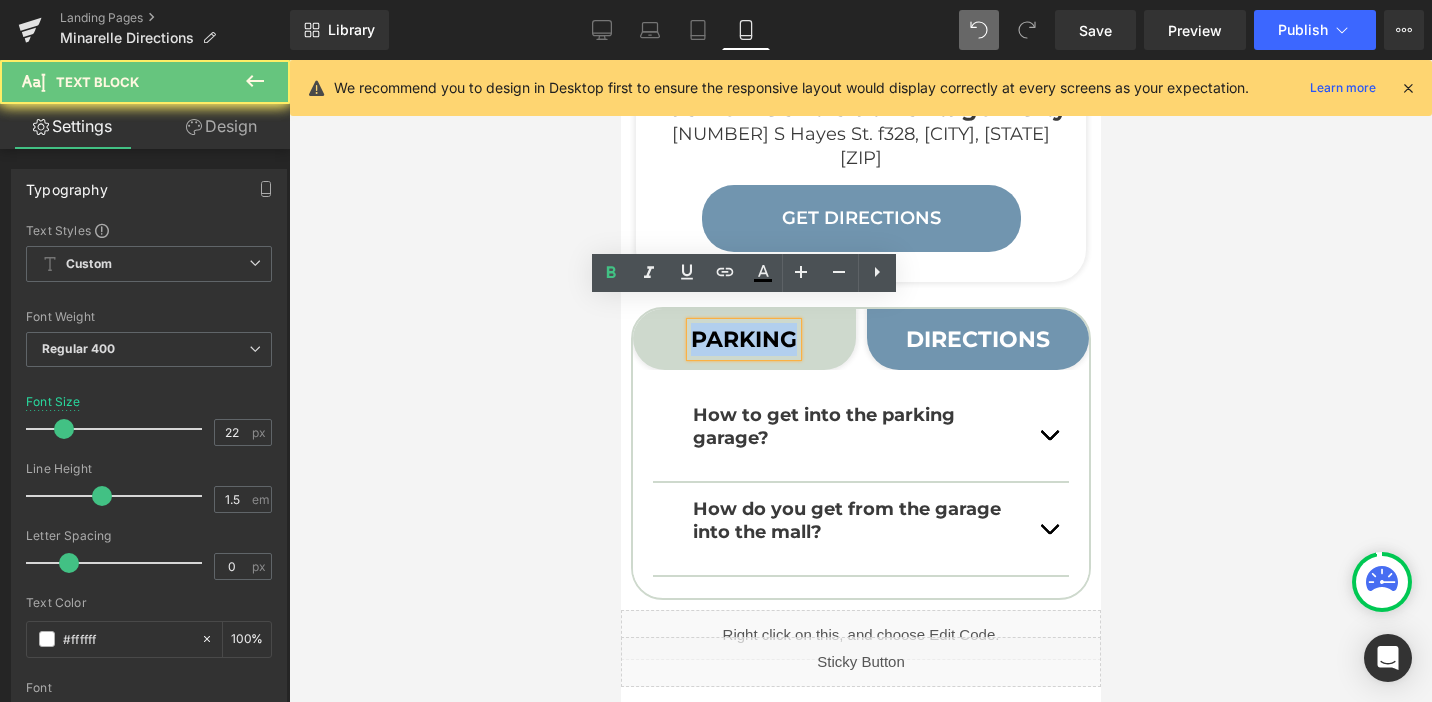 click on "PARKING" at bounding box center (743, 339) 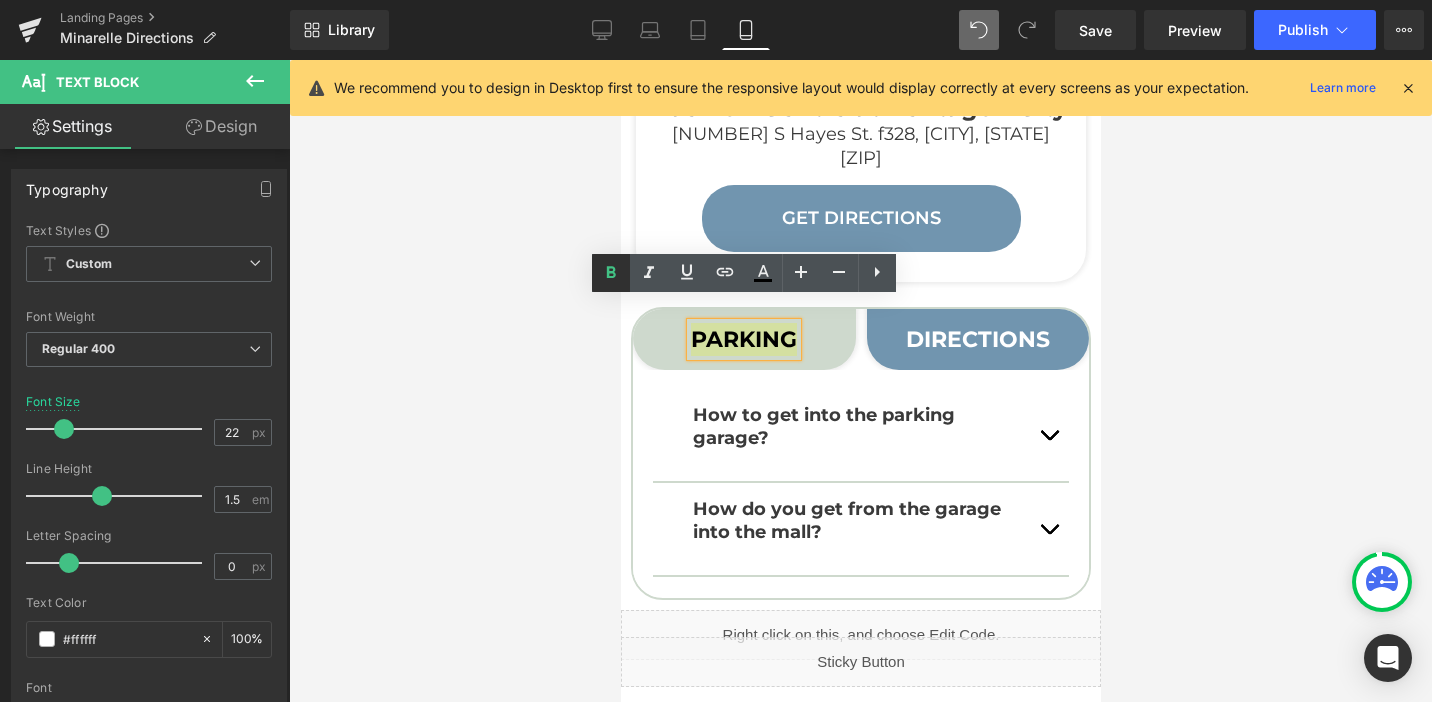 click 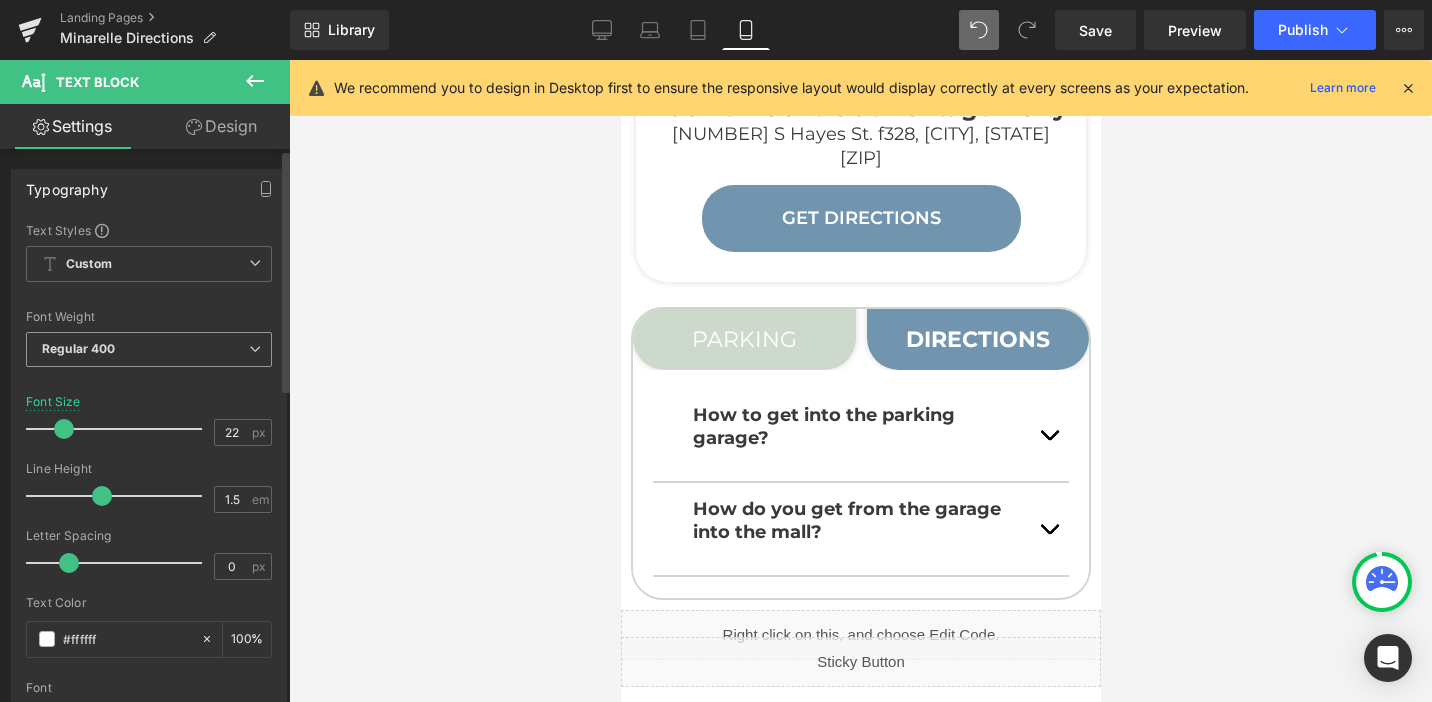 click on "Regular 400" at bounding box center (149, 349) 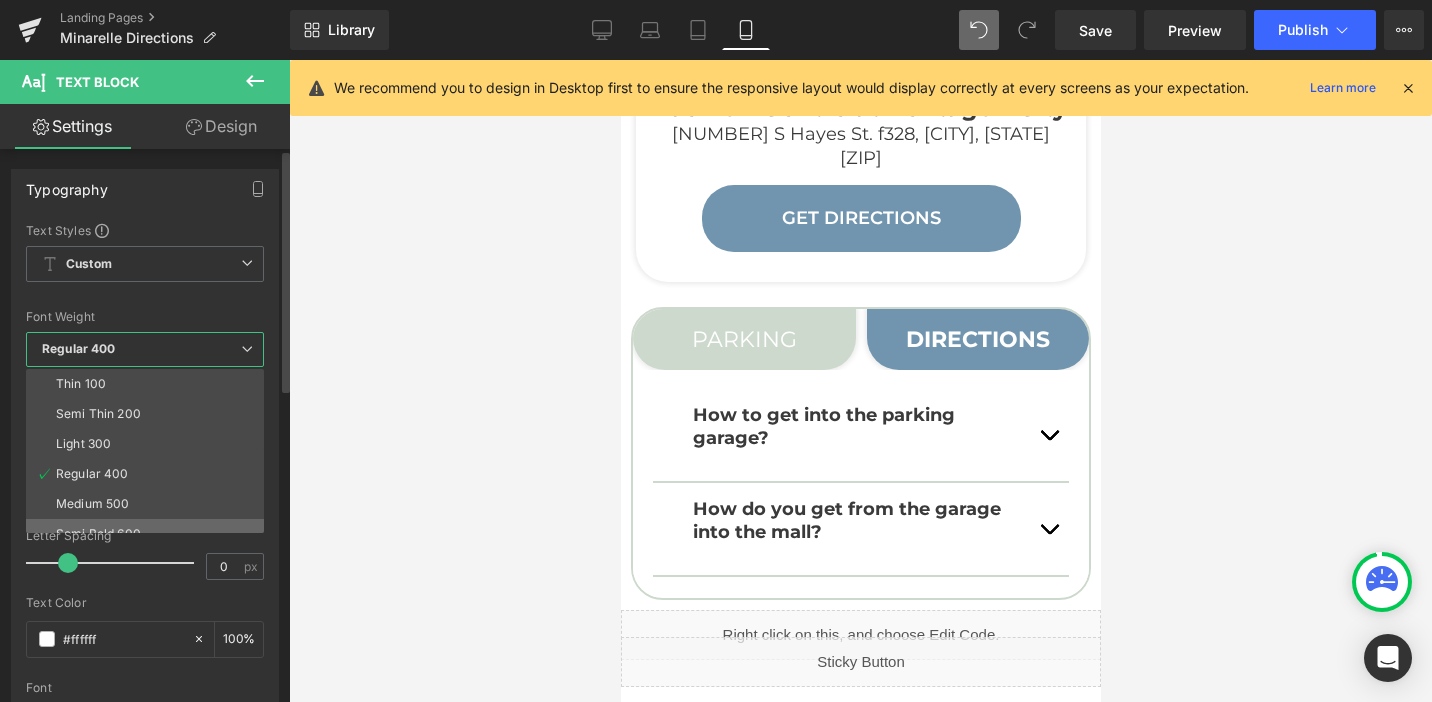 click on "Semi Bold 600" at bounding box center [98, 534] 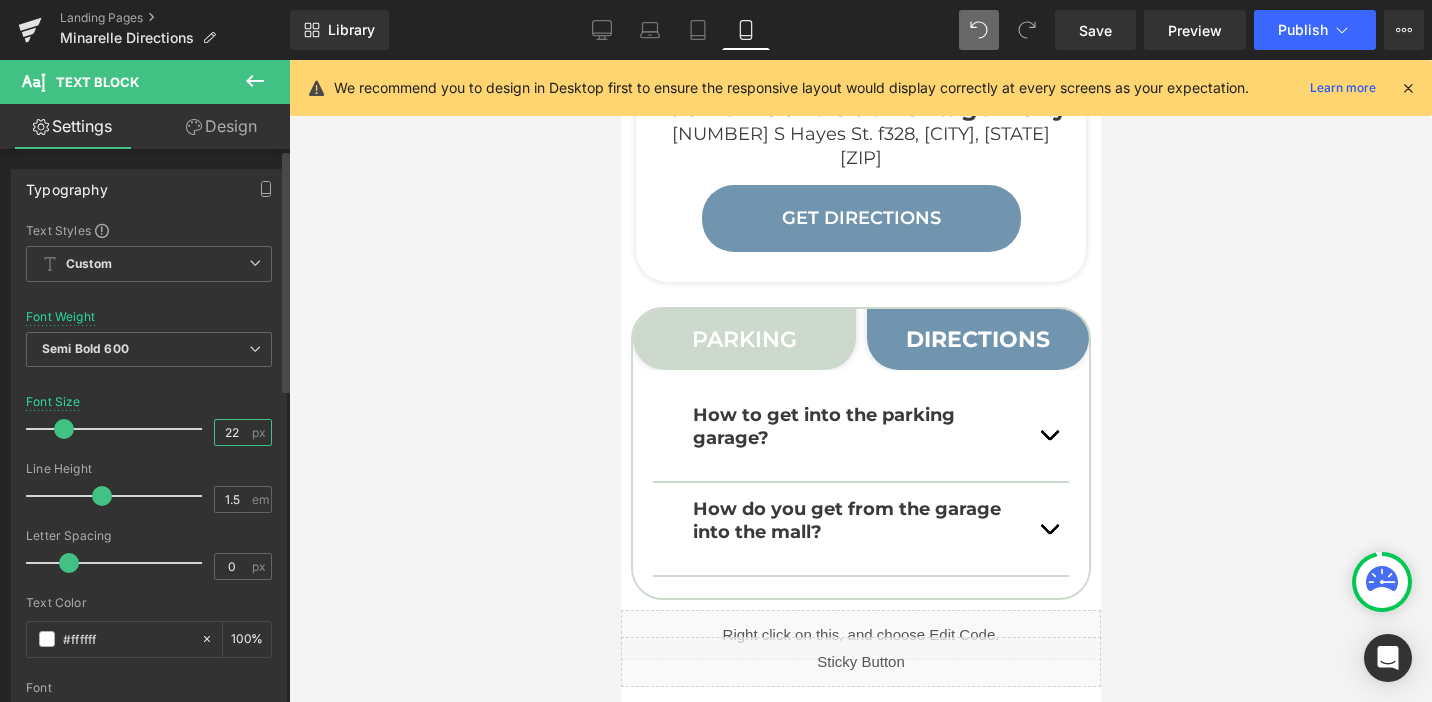 click on "22" at bounding box center [232, 432] 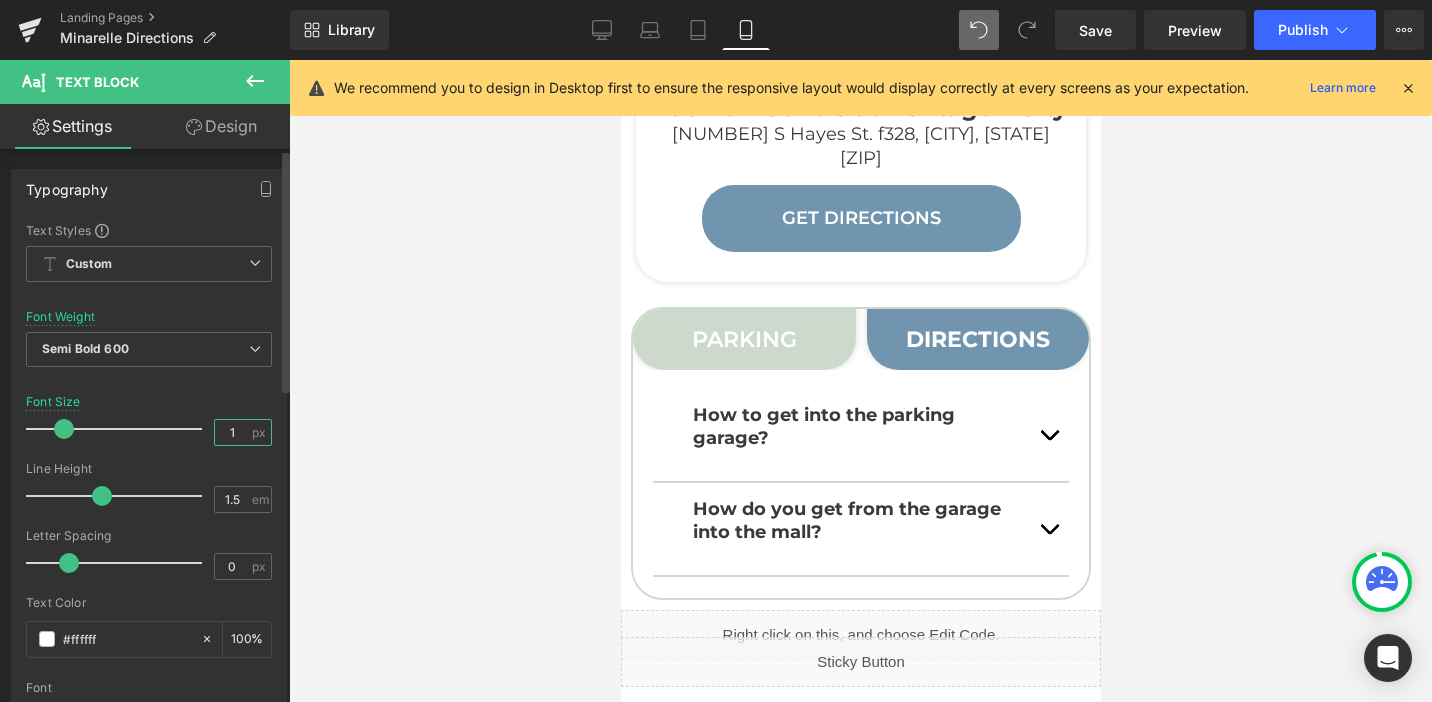 type on "18" 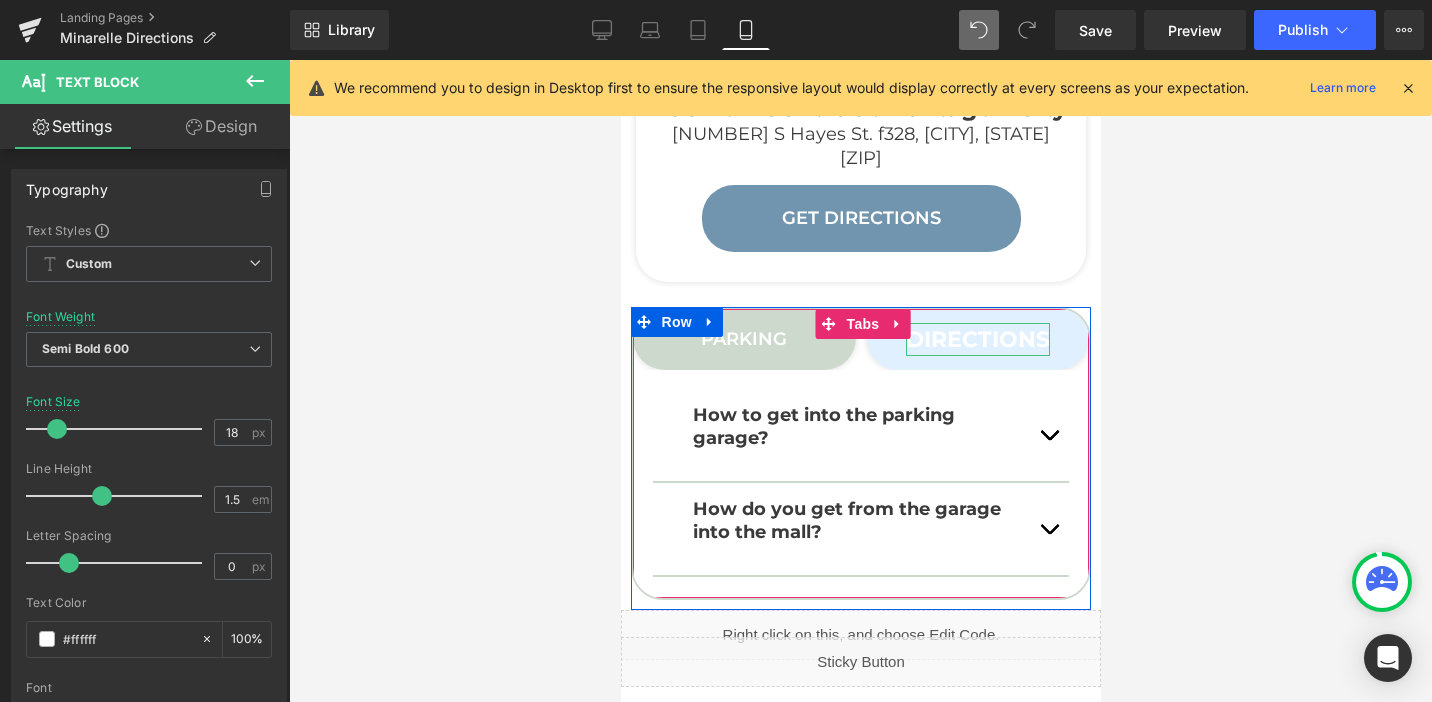 click on "DIRECTIONS" at bounding box center (977, 339) 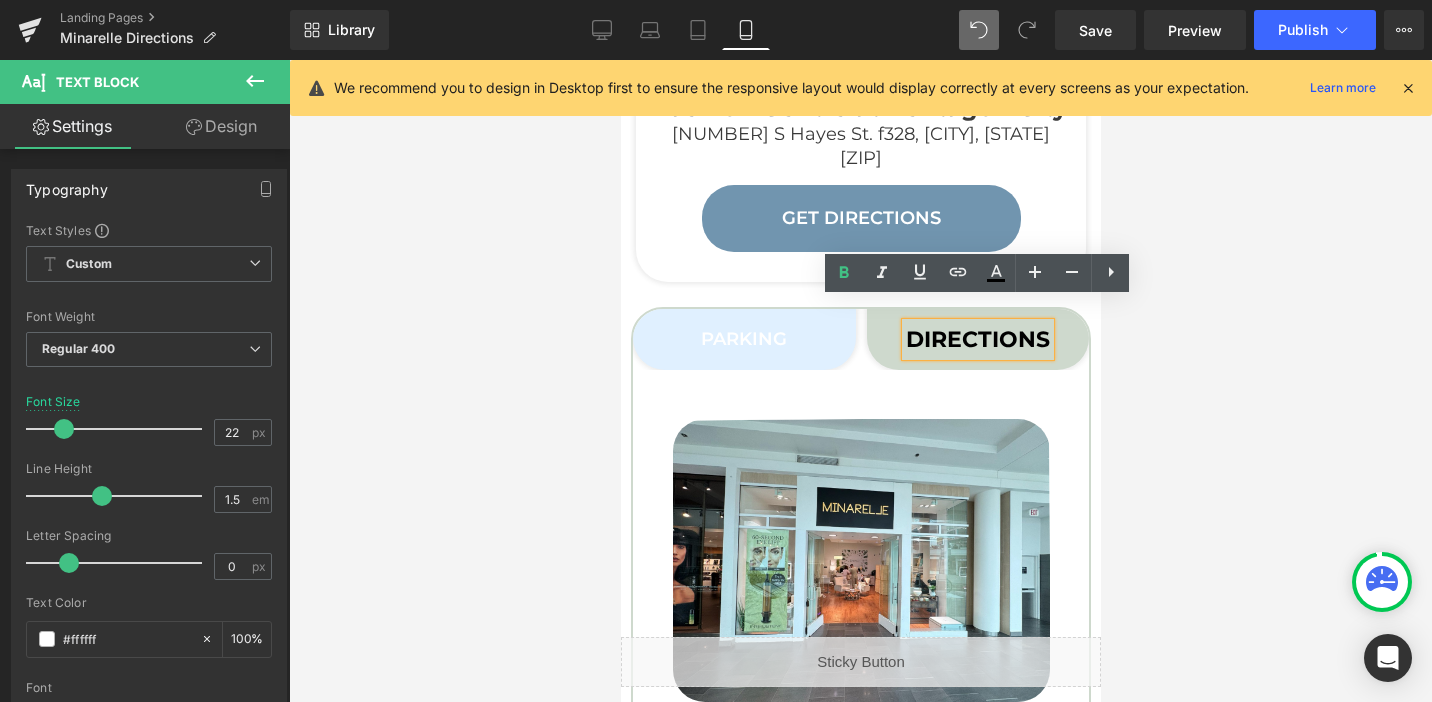 click at bounding box center (620, 60) 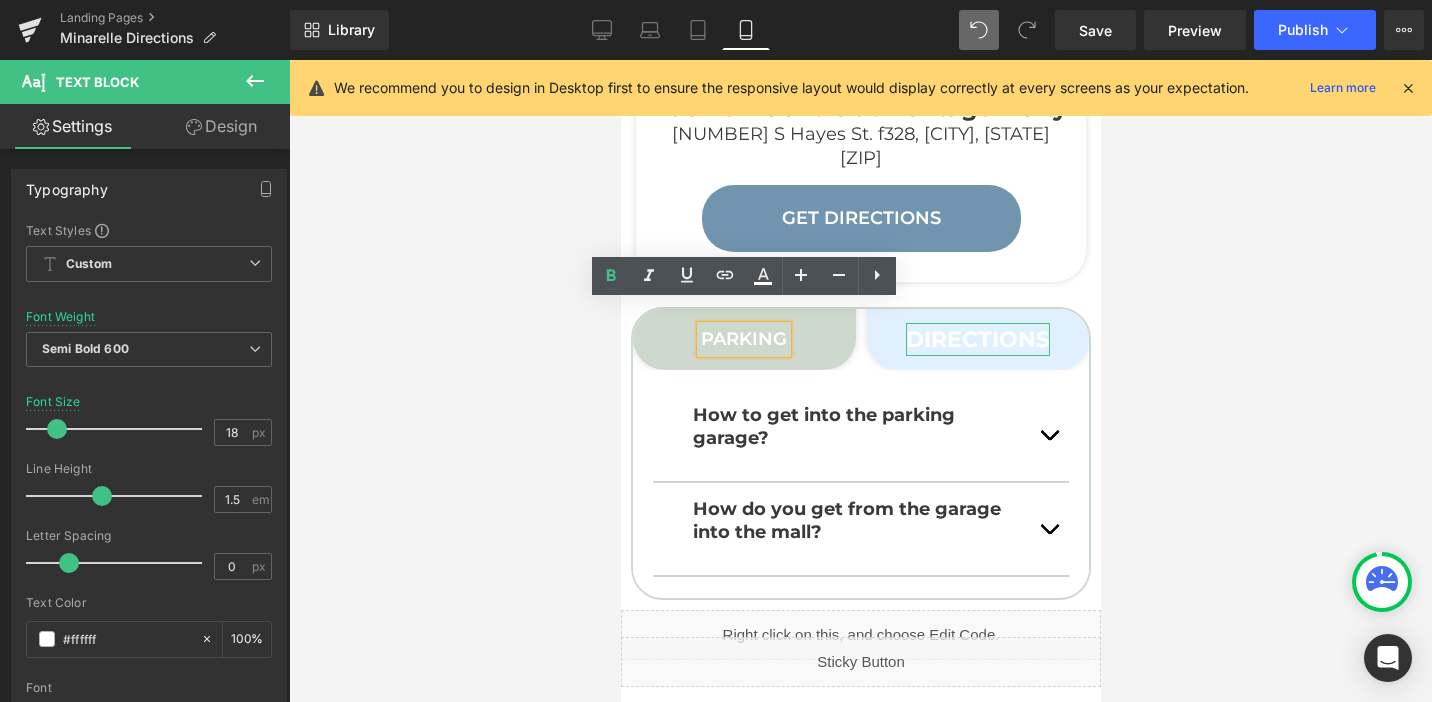 click on "DIRECTIONS" at bounding box center (977, 339) 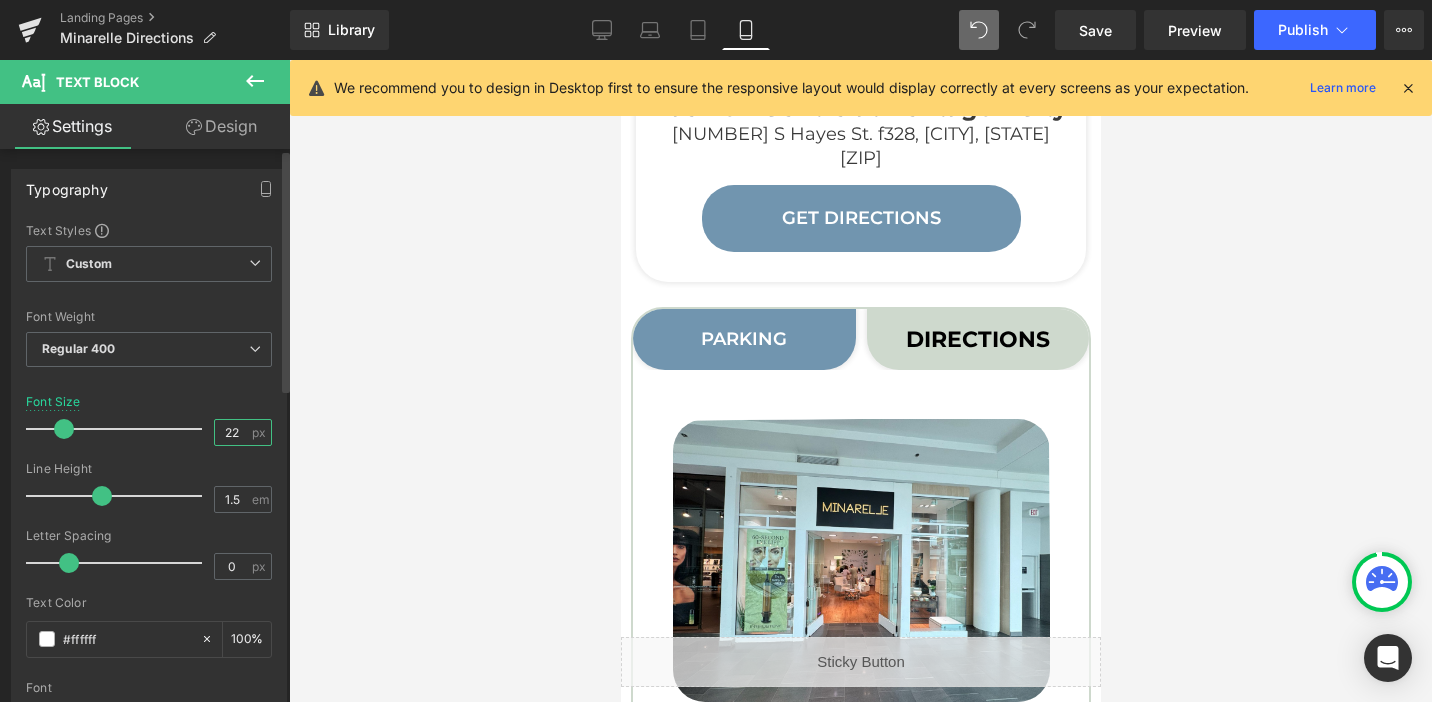 click on "22" at bounding box center (232, 432) 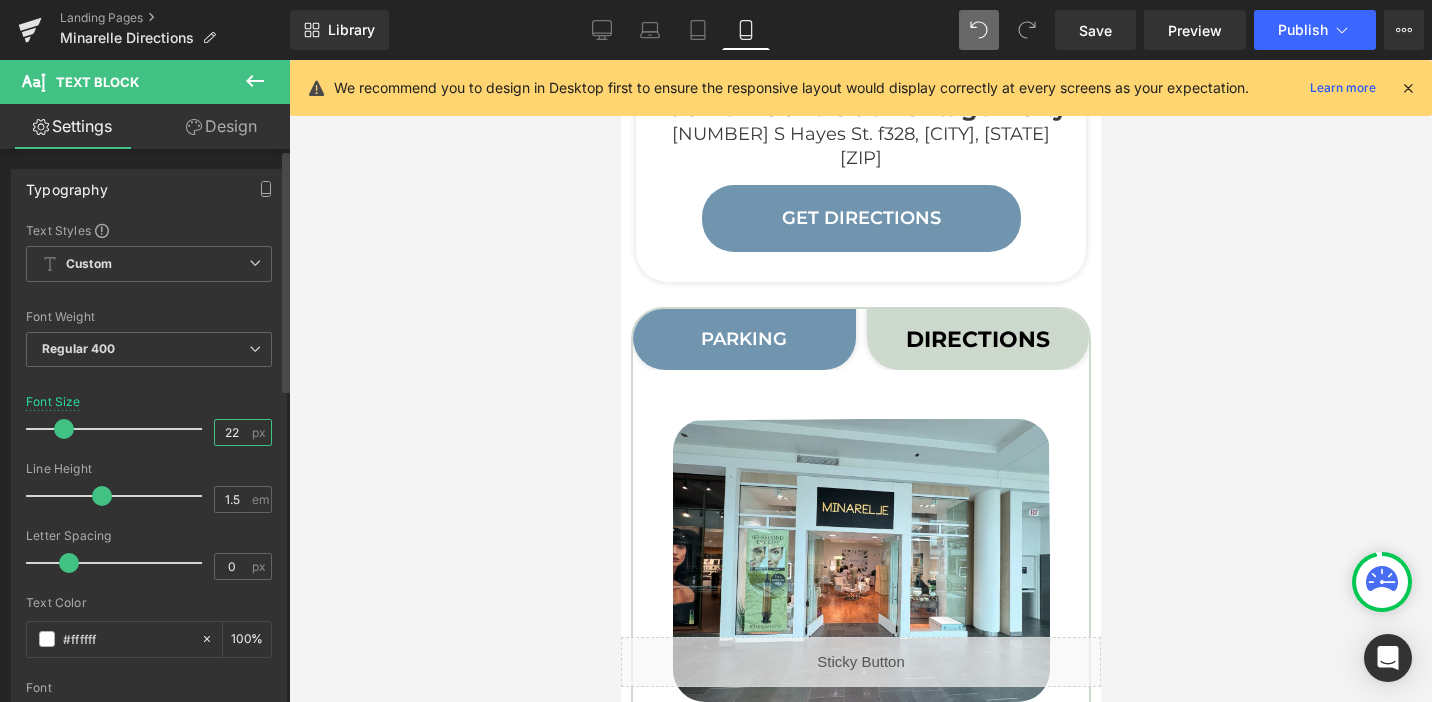 click on "22" at bounding box center [232, 432] 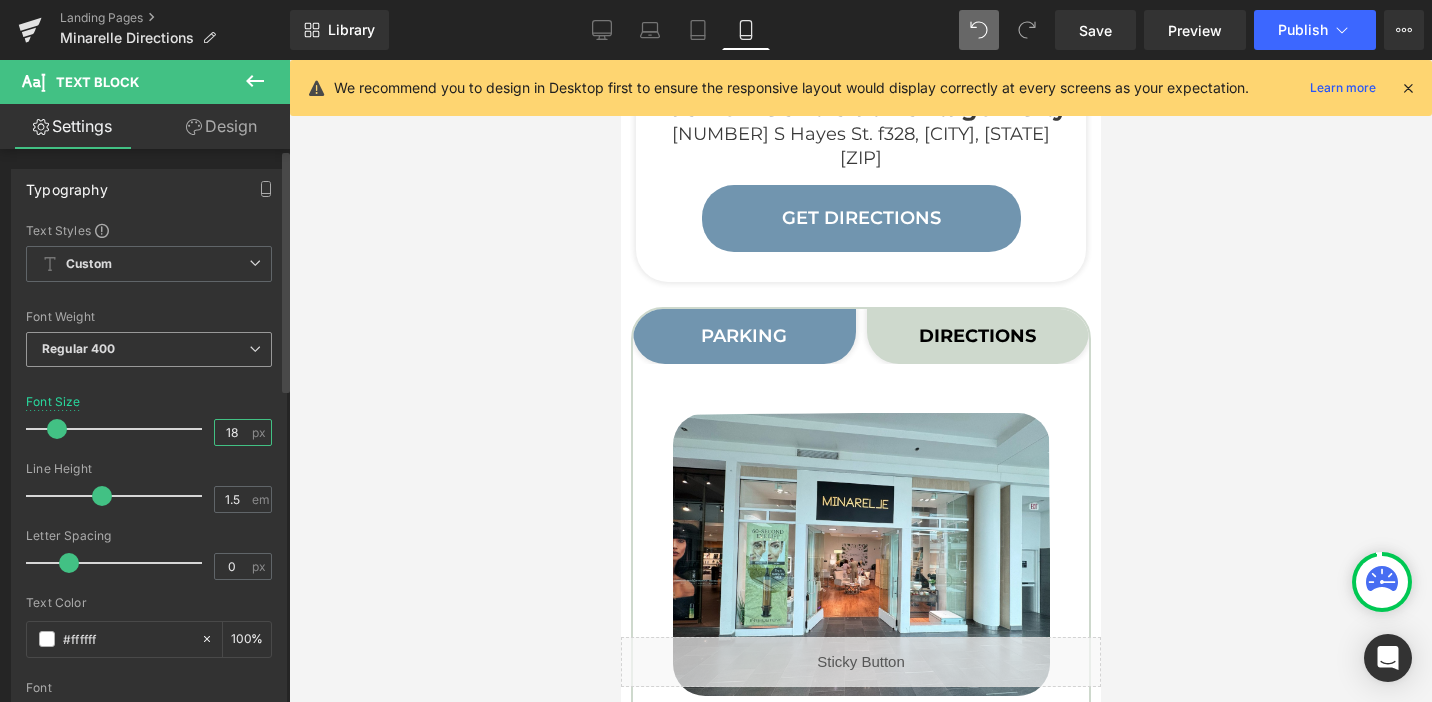 type on "18" 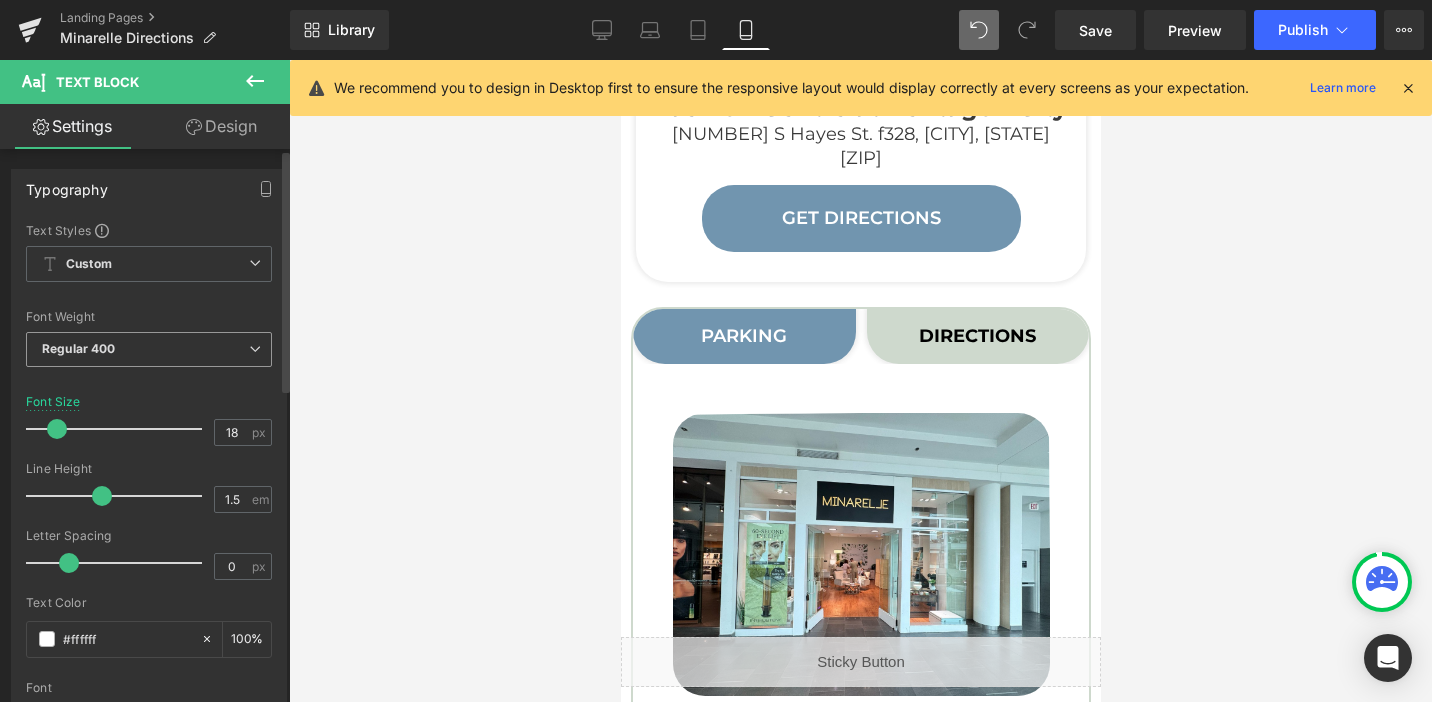 click on "Regular 400" at bounding box center [149, 349] 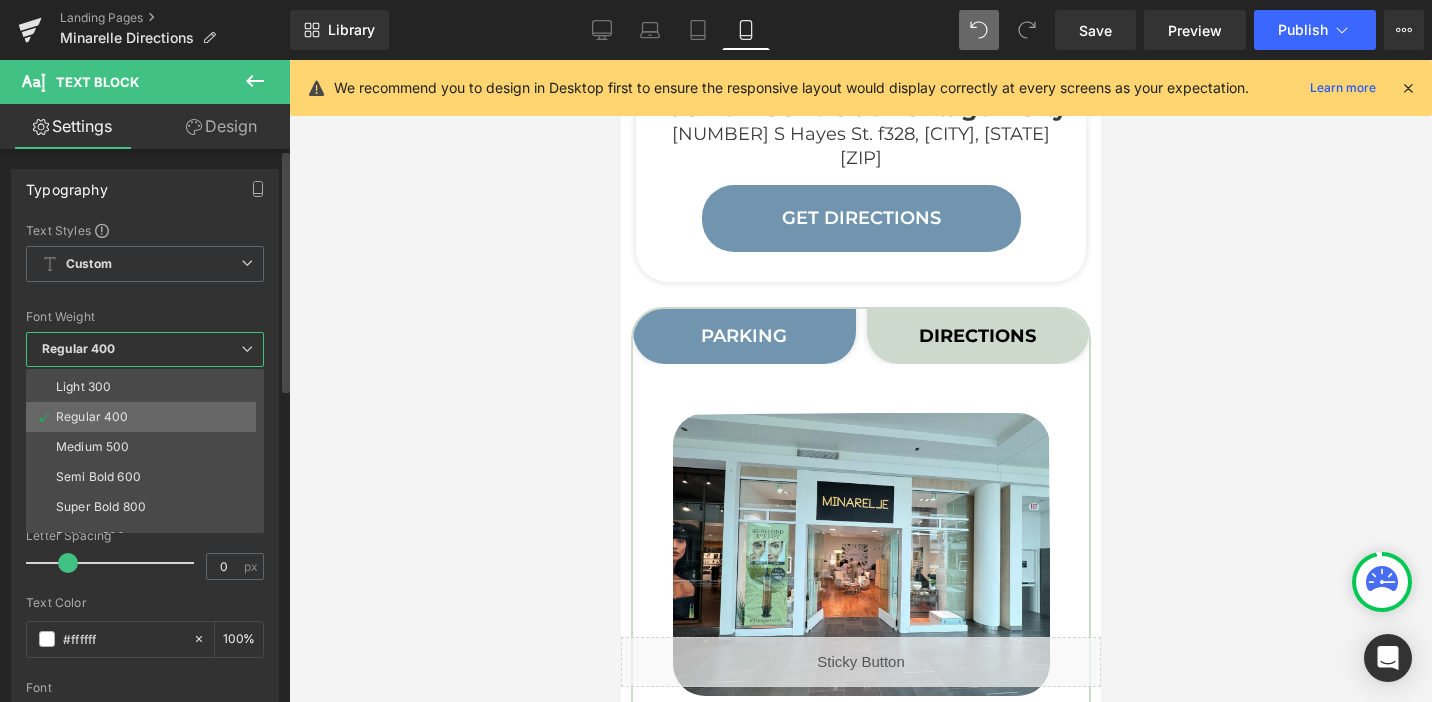 scroll, scrollTop: 59, scrollLeft: 0, axis: vertical 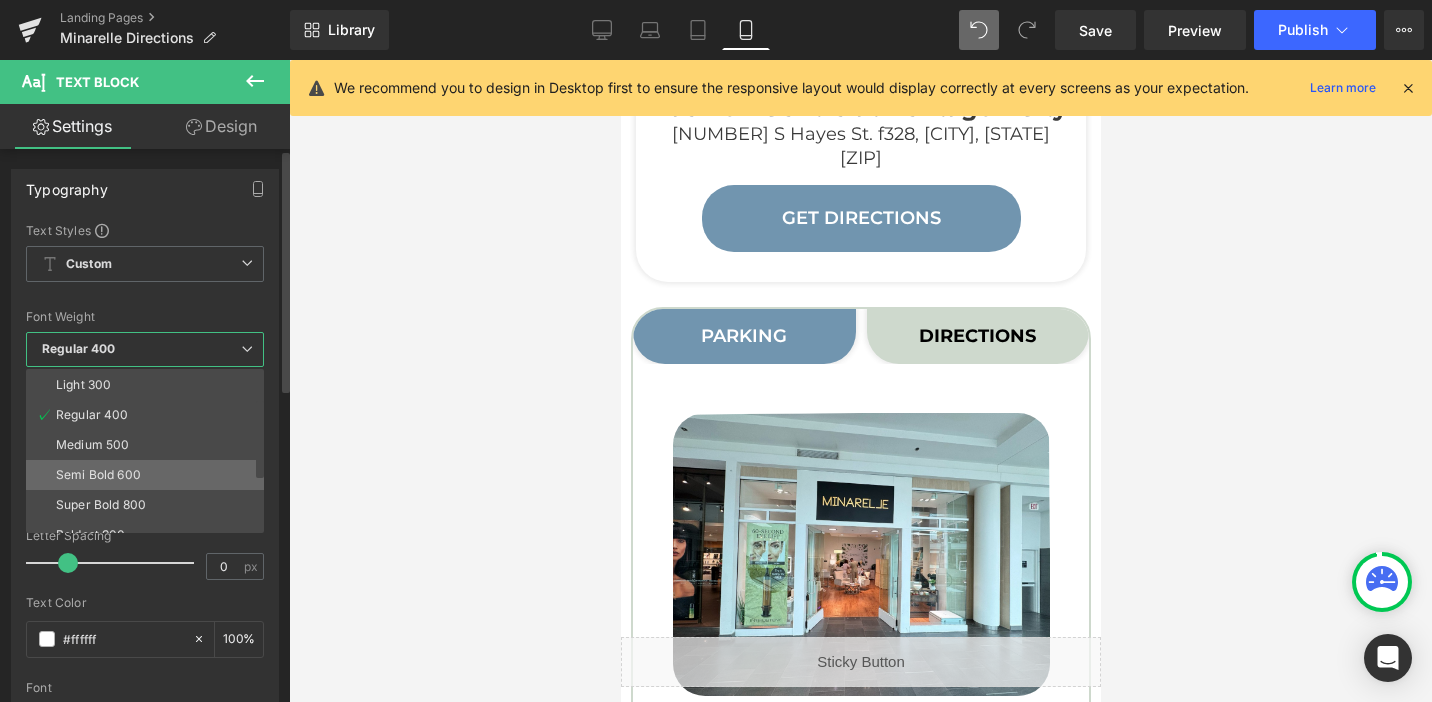 click on "Semi Bold 600" at bounding box center [98, 475] 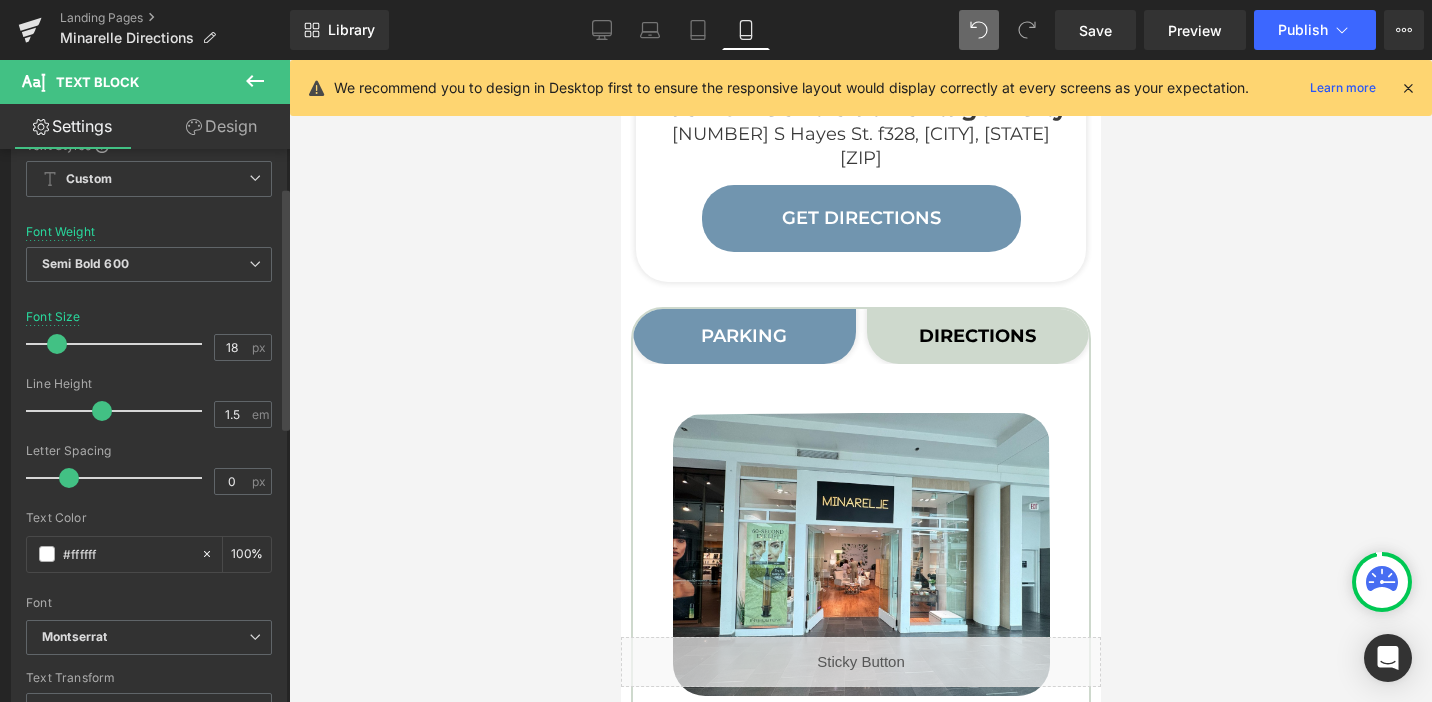 scroll, scrollTop: 86, scrollLeft: 0, axis: vertical 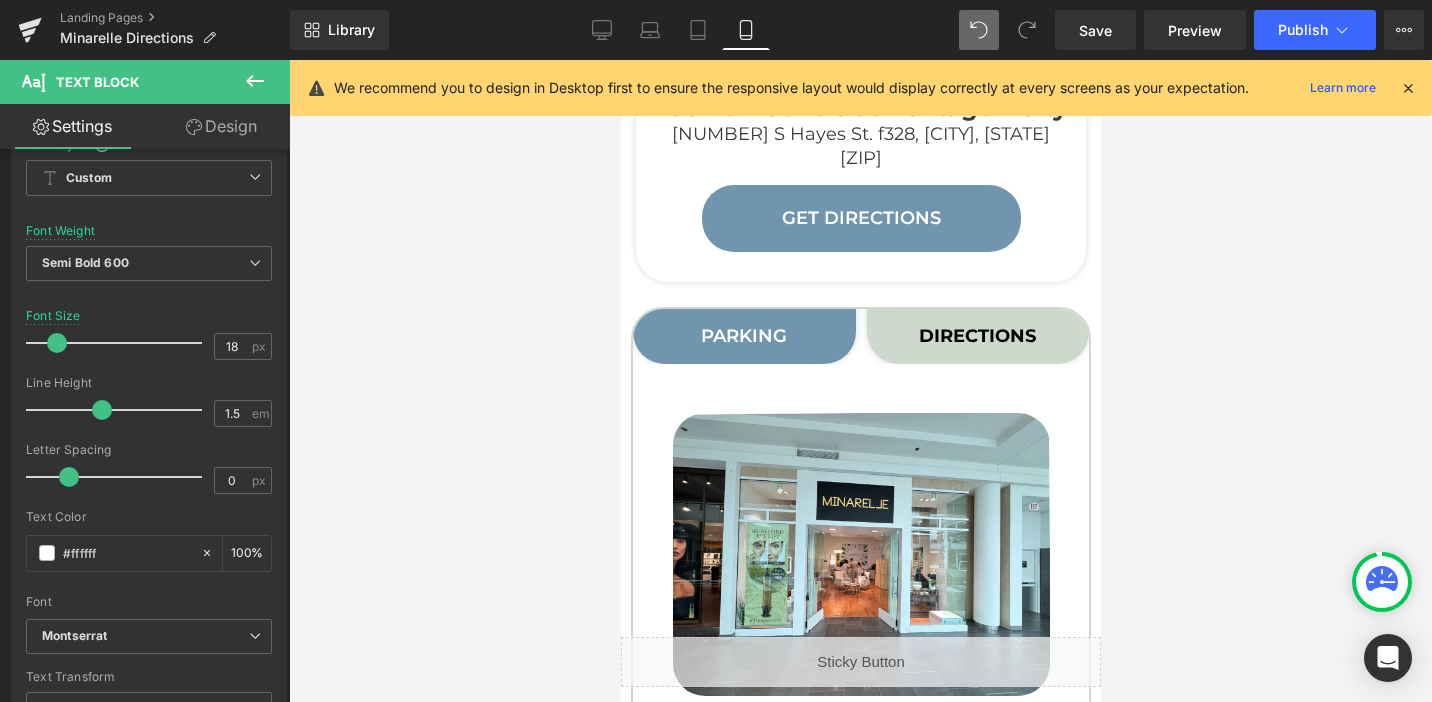 click at bounding box center [860, 381] 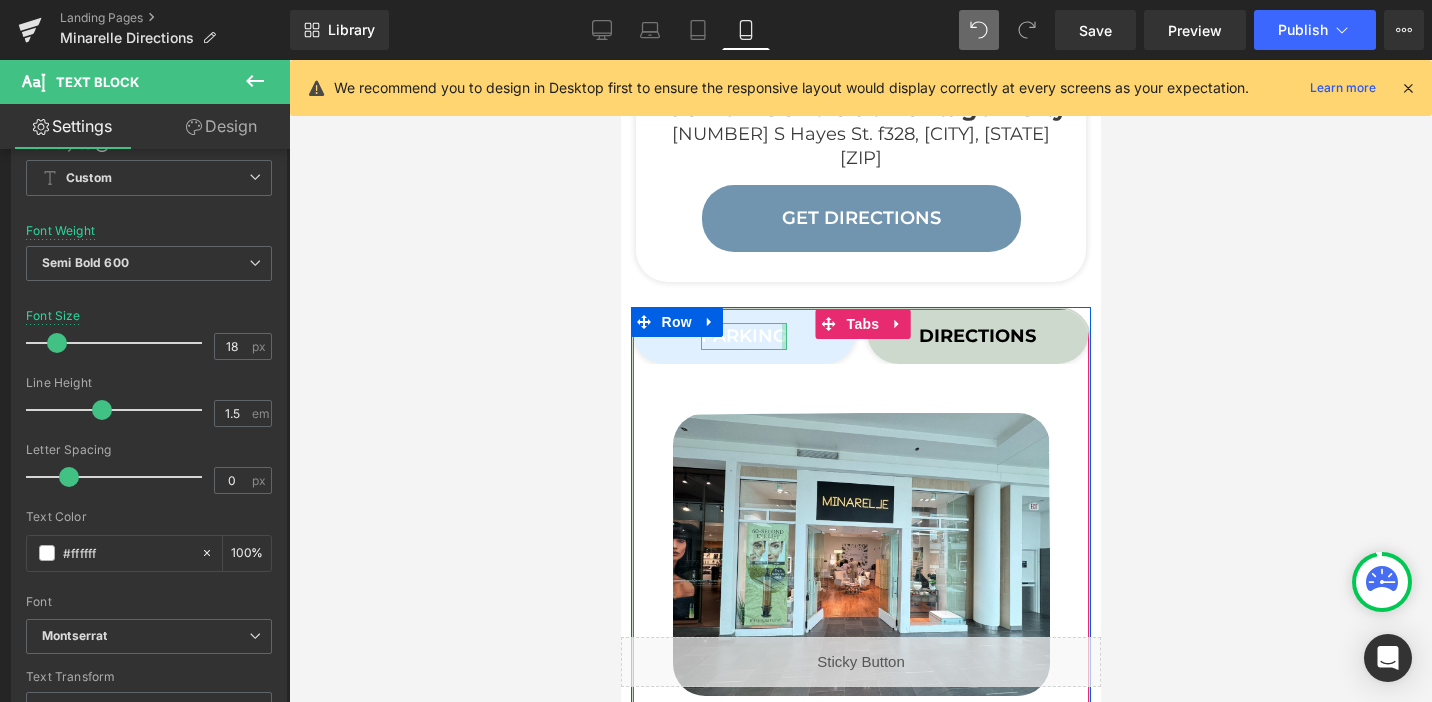 click at bounding box center [783, 336] 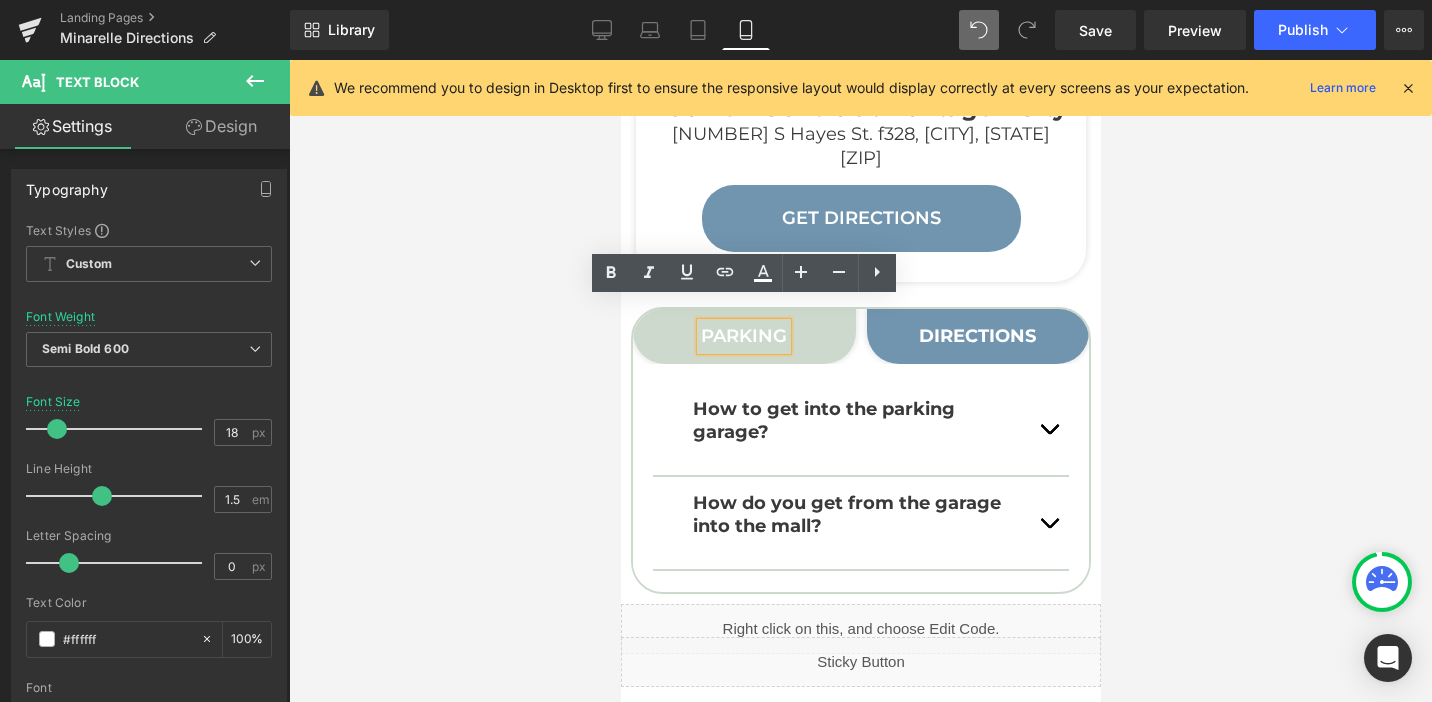 click at bounding box center [860, 381] 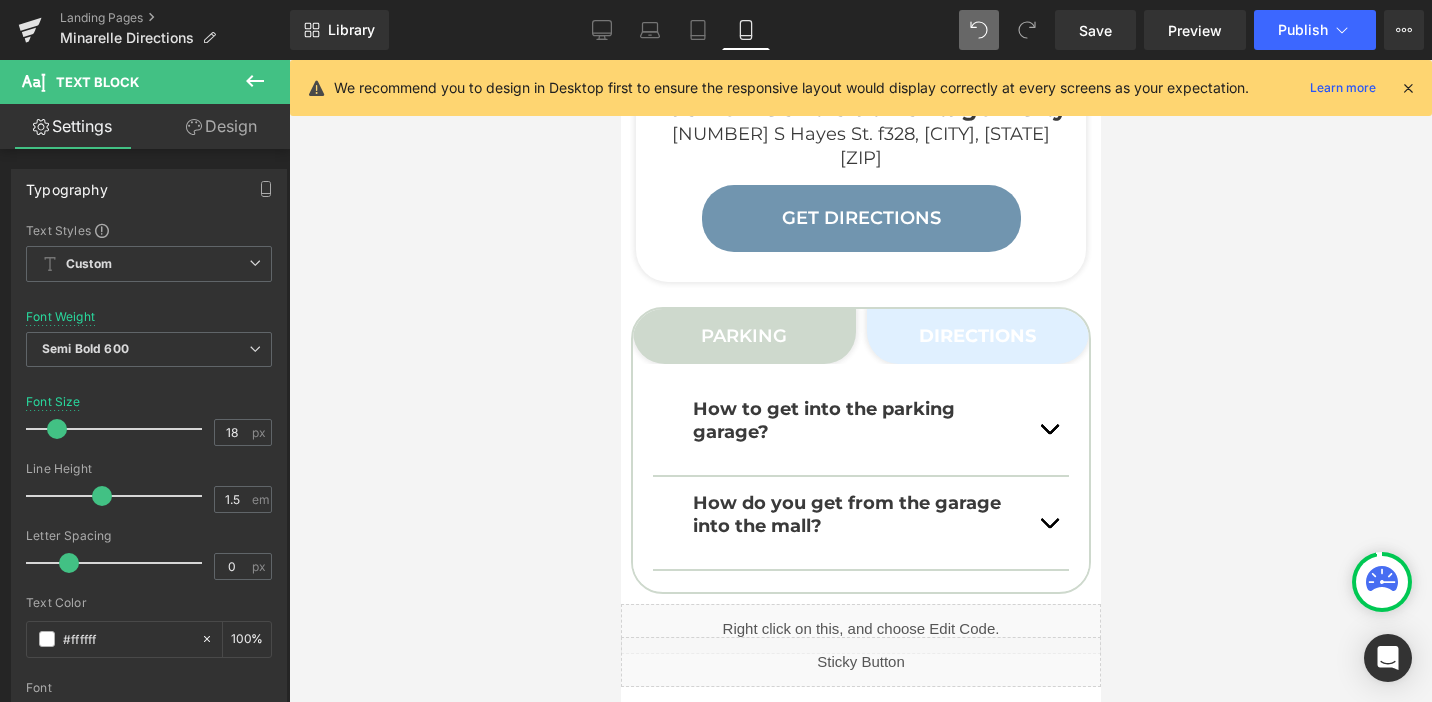 click at bounding box center [620, 60] 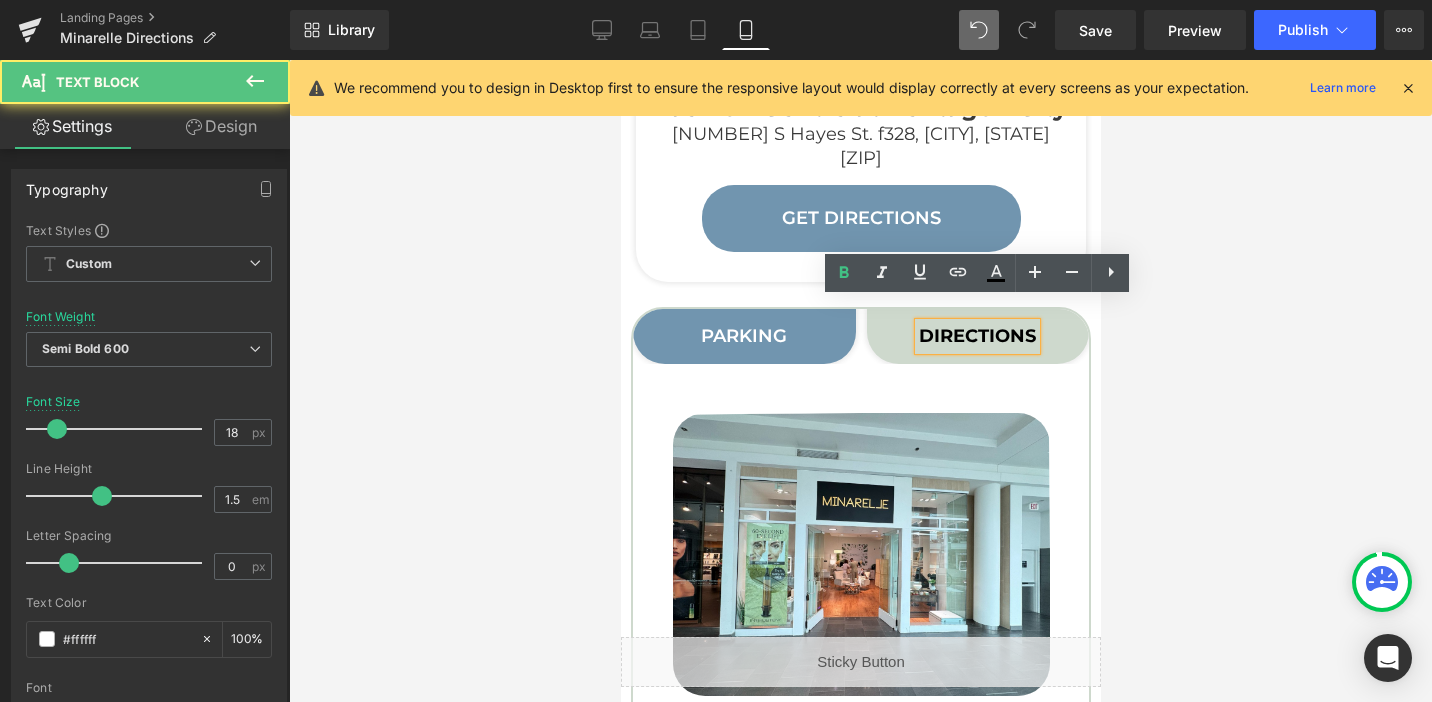 click on "DIRECTIONS" at bounding box center [976, 336] 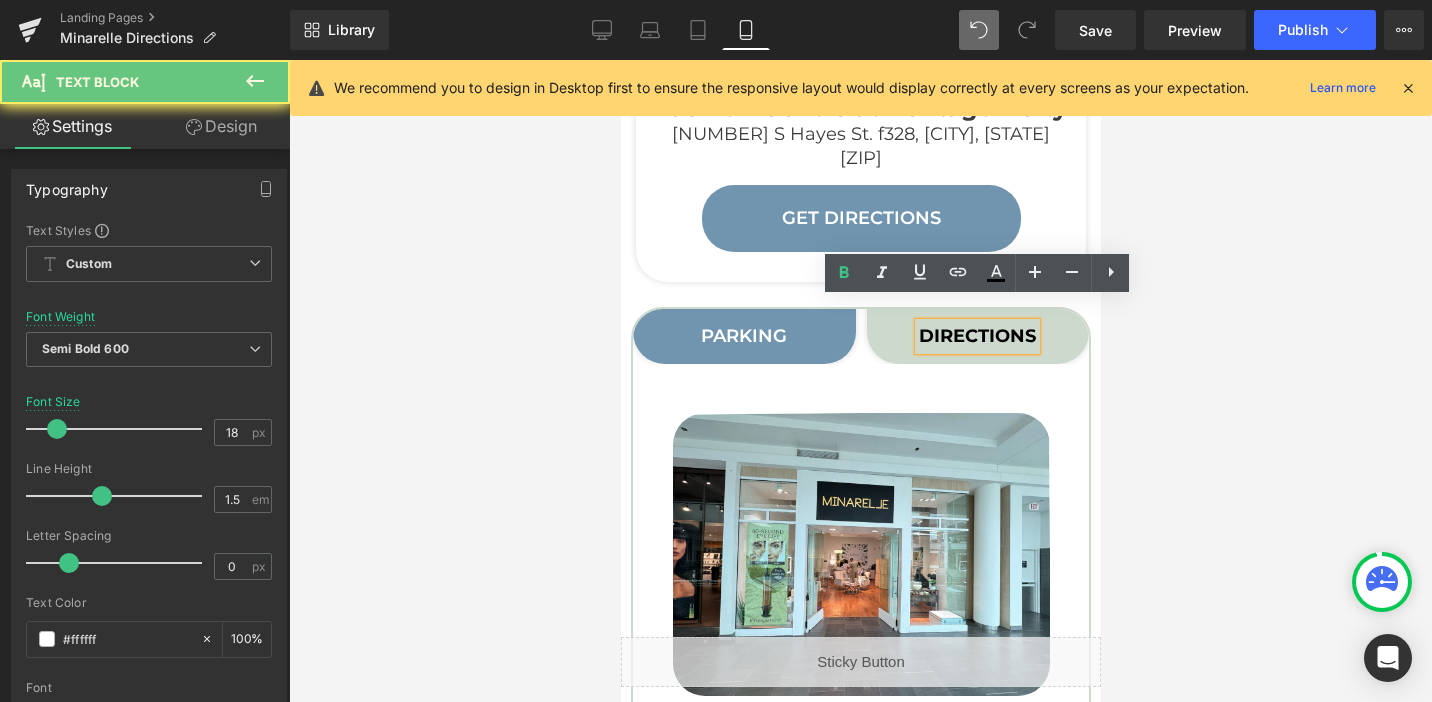 click on "DIRECTIONS" at bounding box center [976, 336] 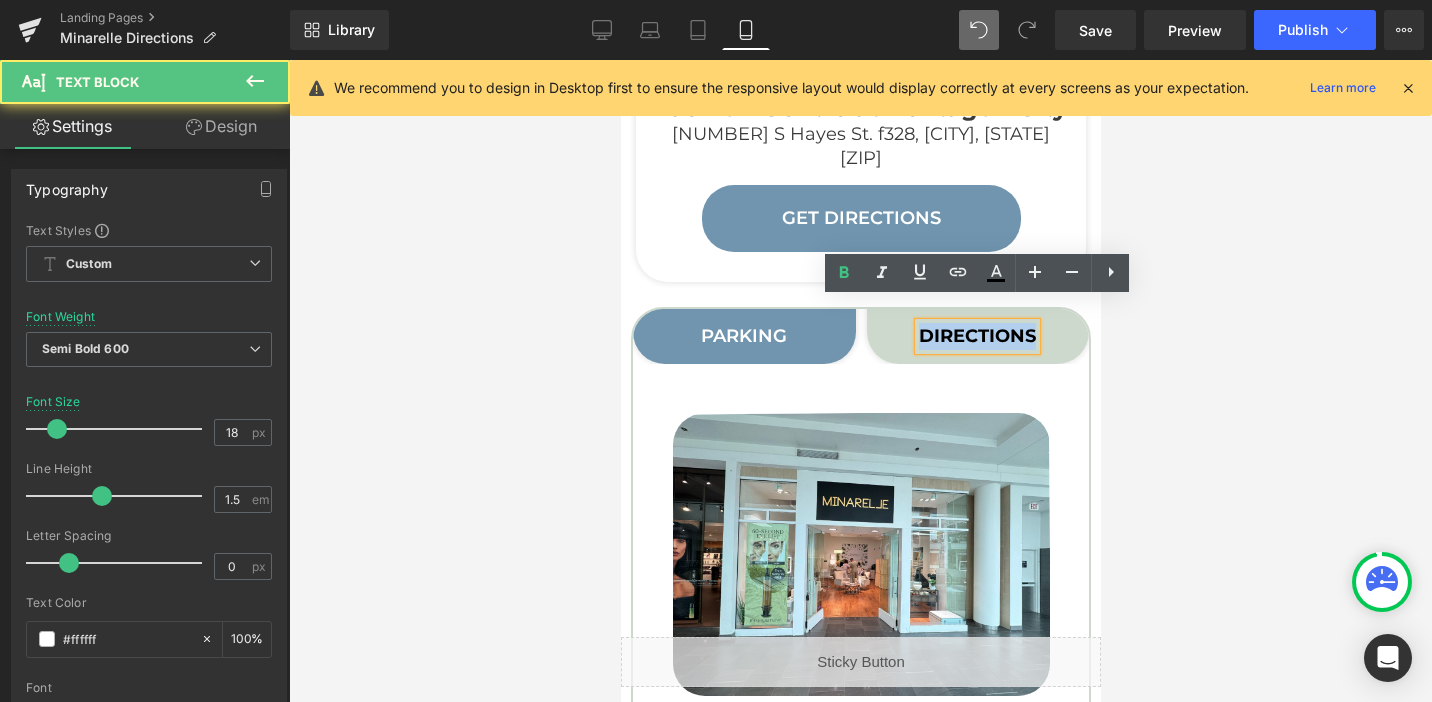 click on "DIRECTIONS" at bounding box center (976, 336) 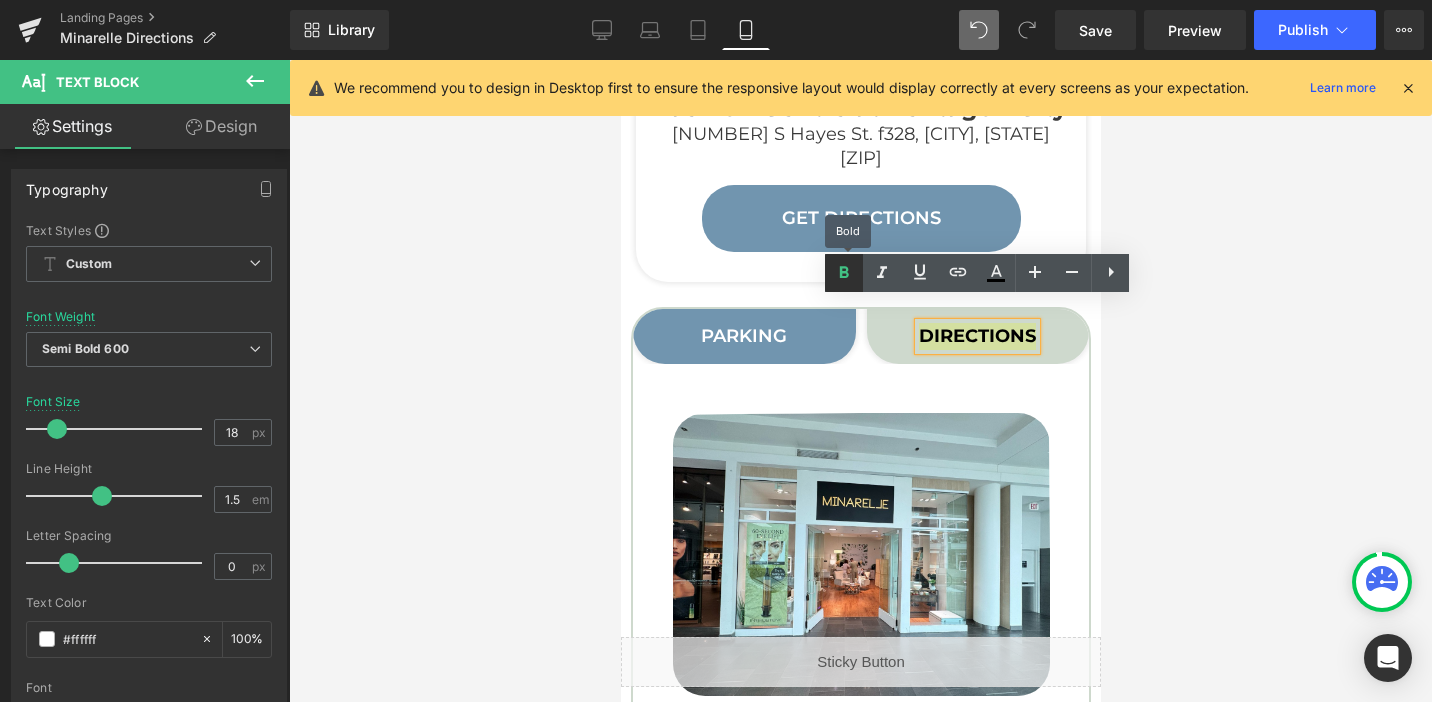 click 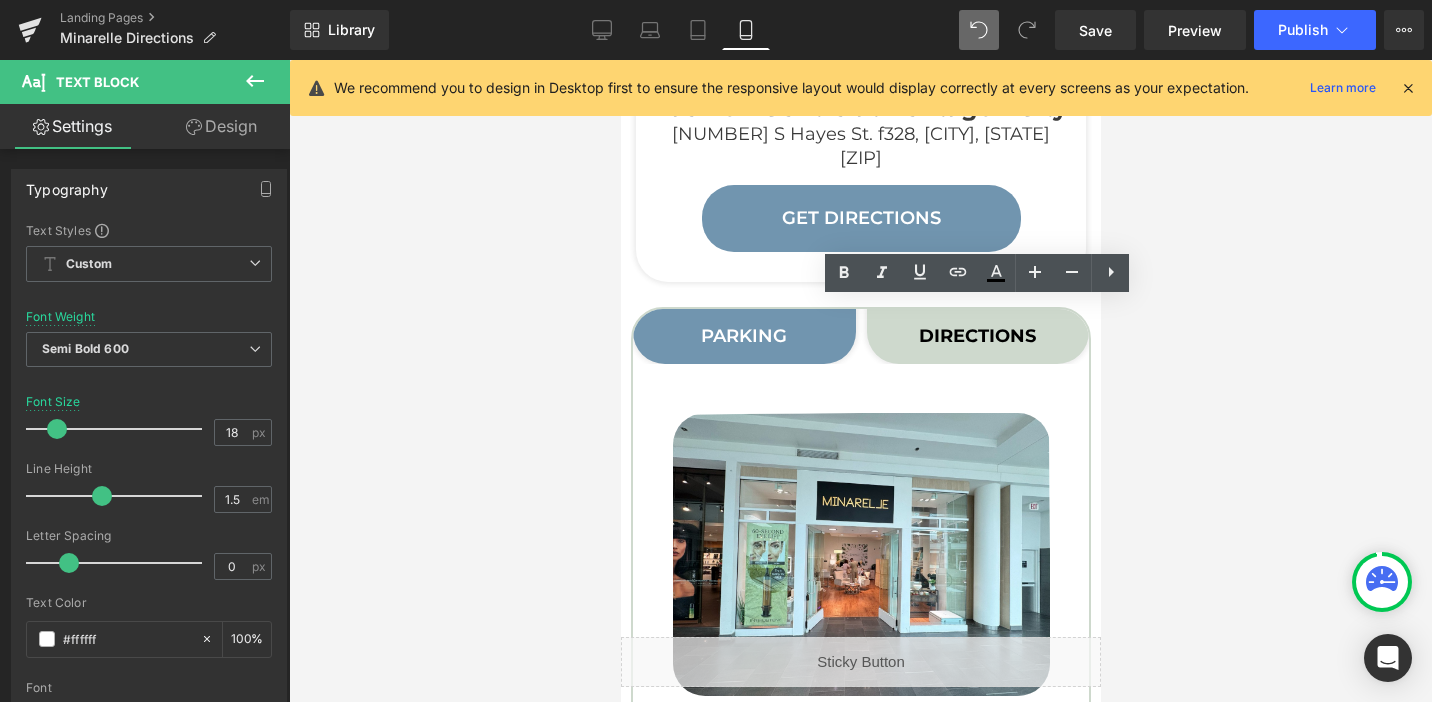 click at bounding box center (860, 381) 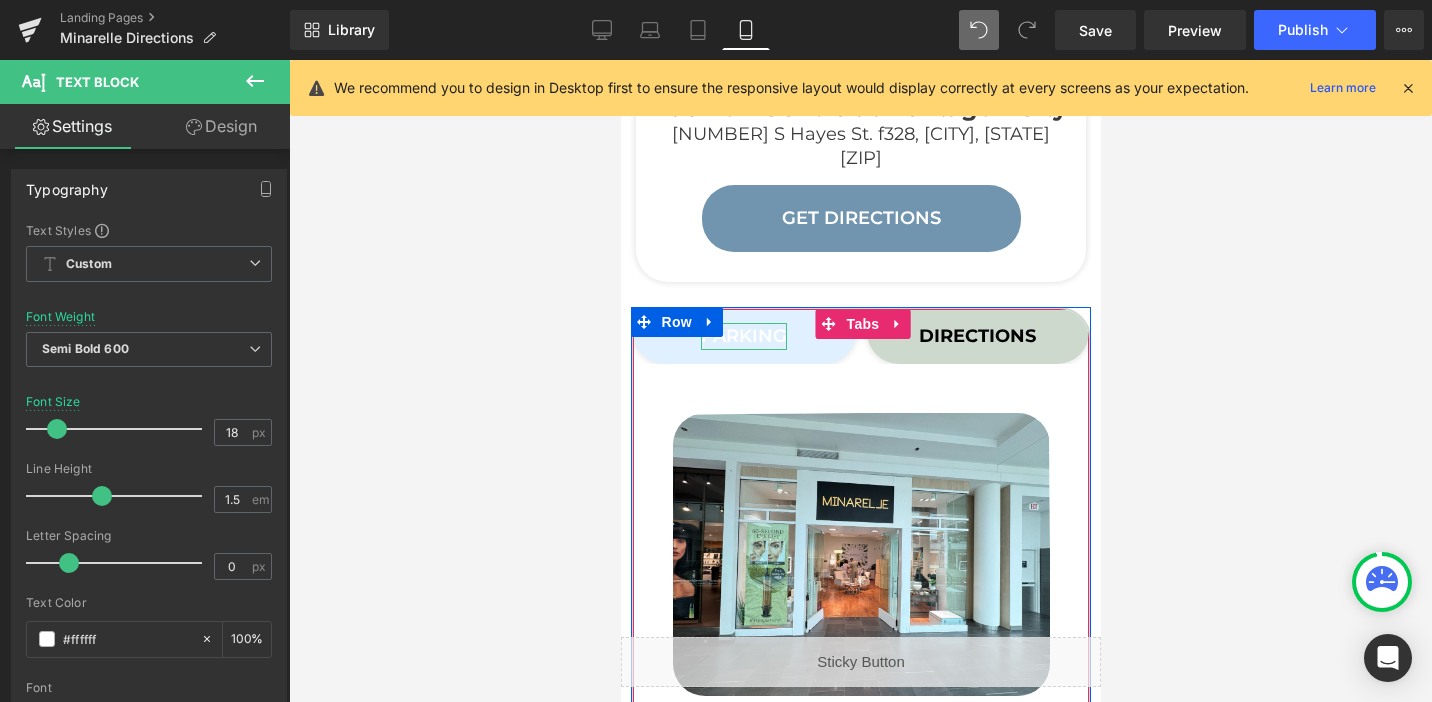 click on "PARKING" at bounding box center [743, 336] 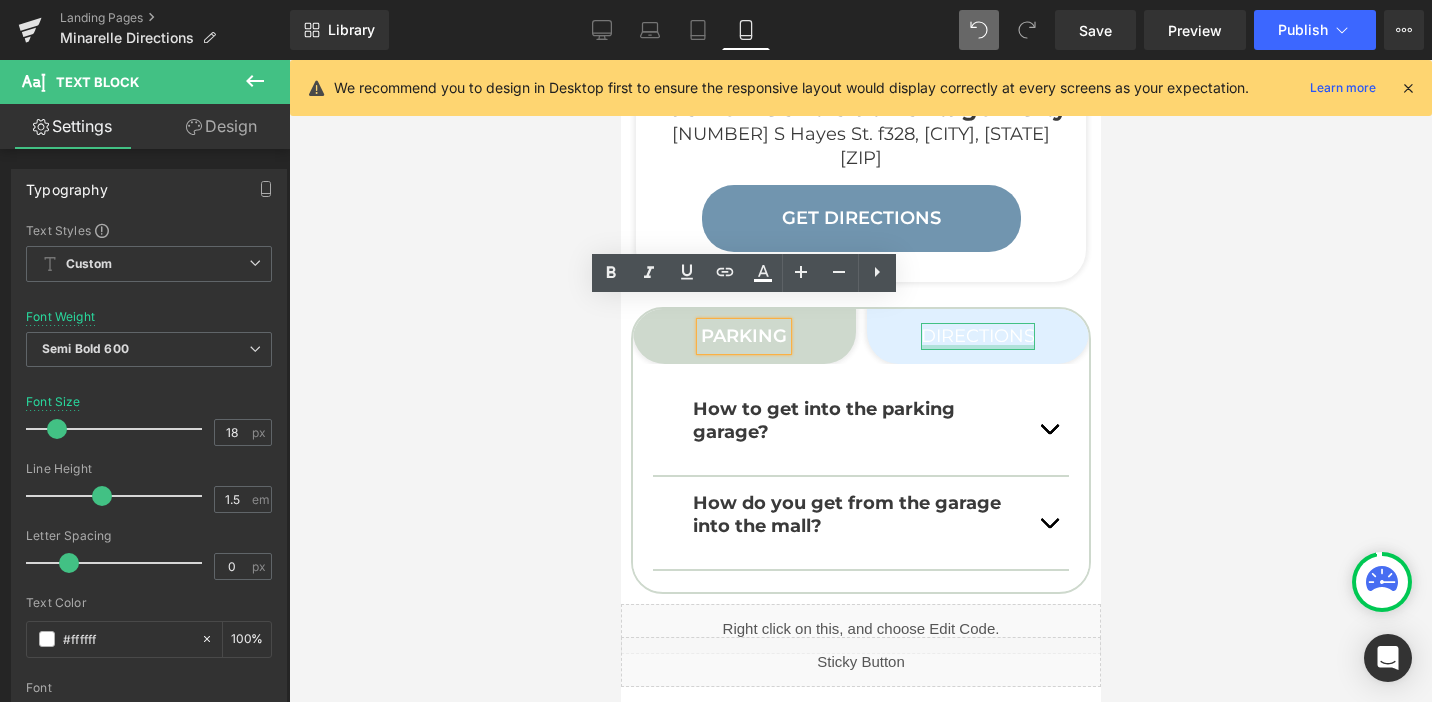 click at bounding box center [977, 347] 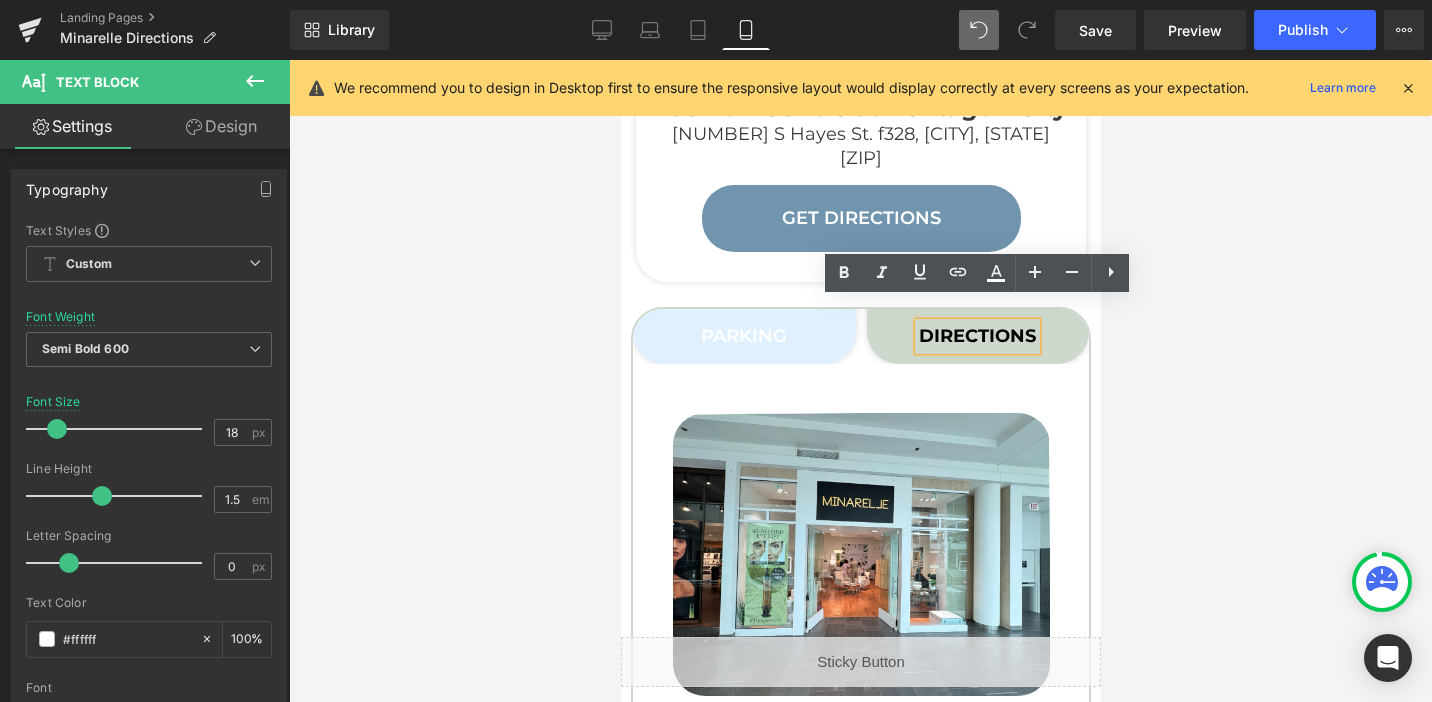 click on "PARKING
Text Block" at bounding box center [743, 336] 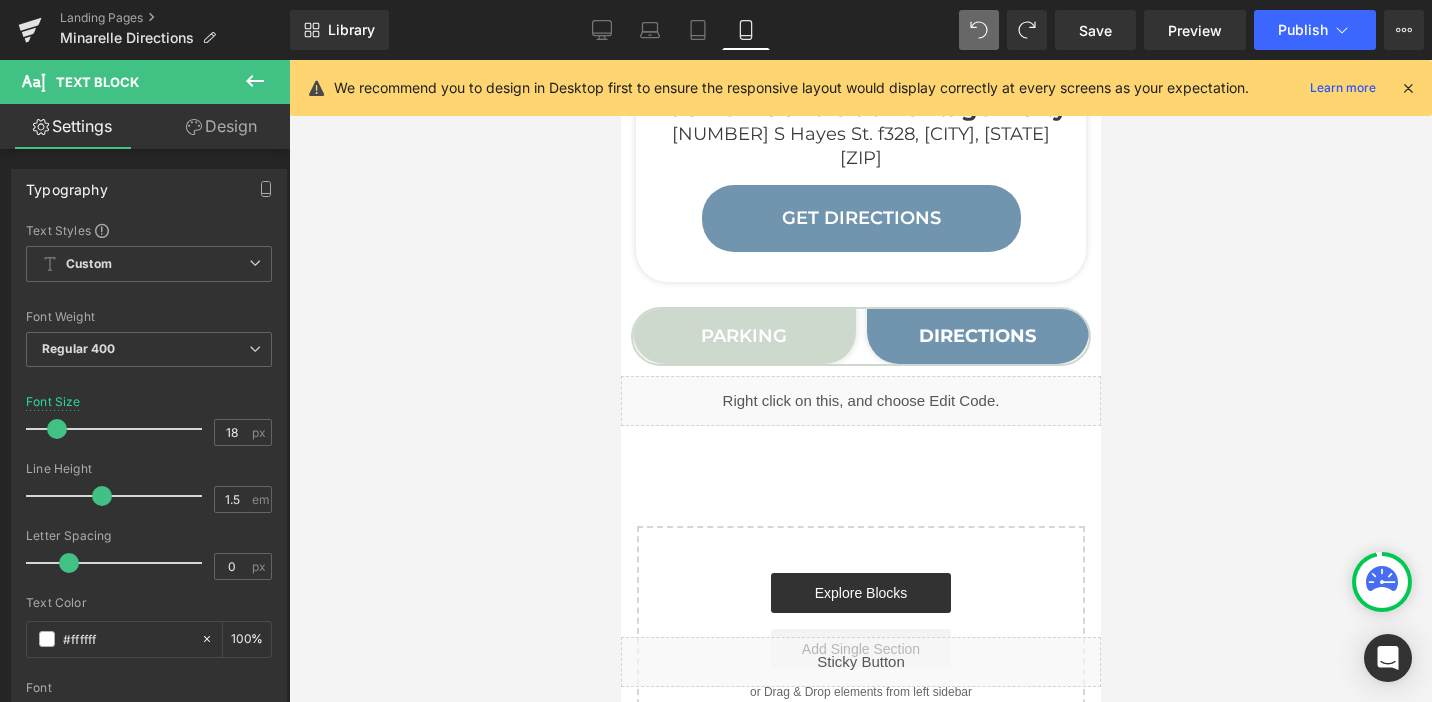 type on "22" 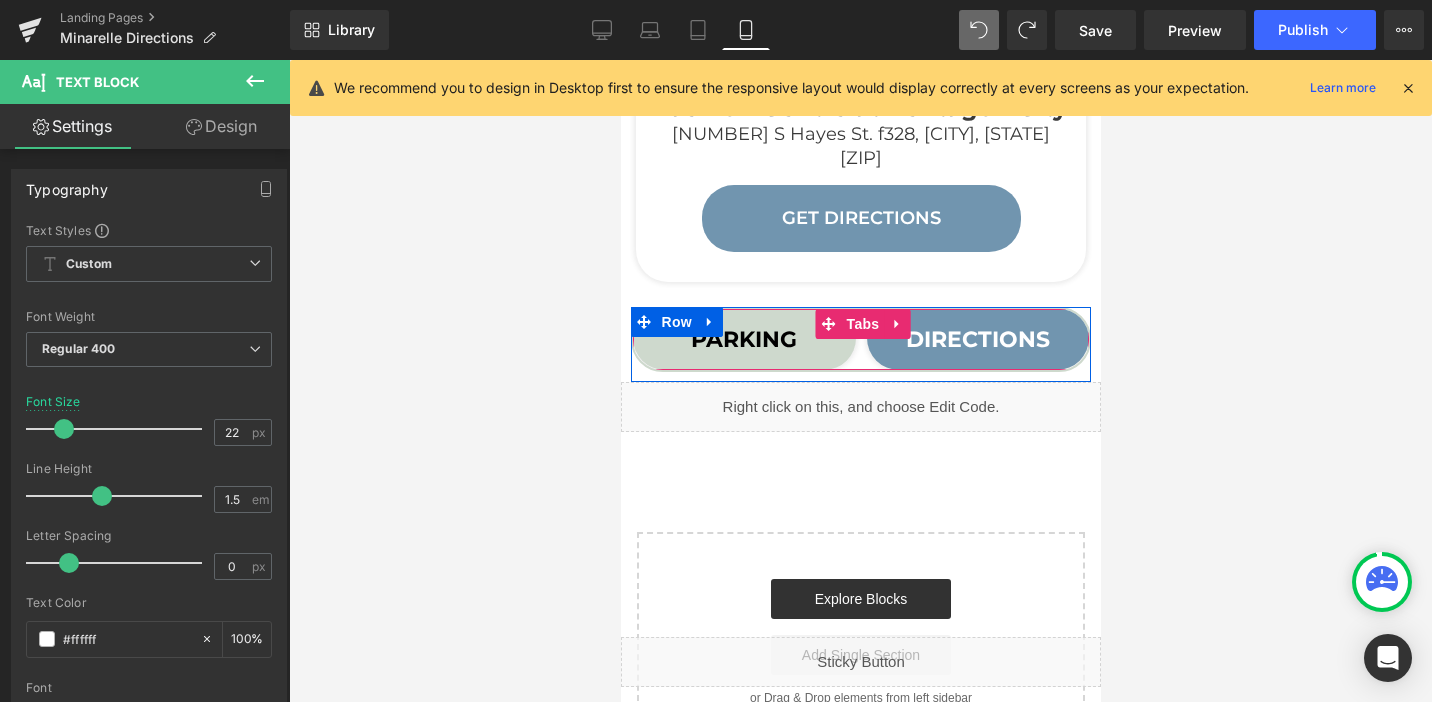 click on "PARKING
Text Block" at bounding box center [743, 339] 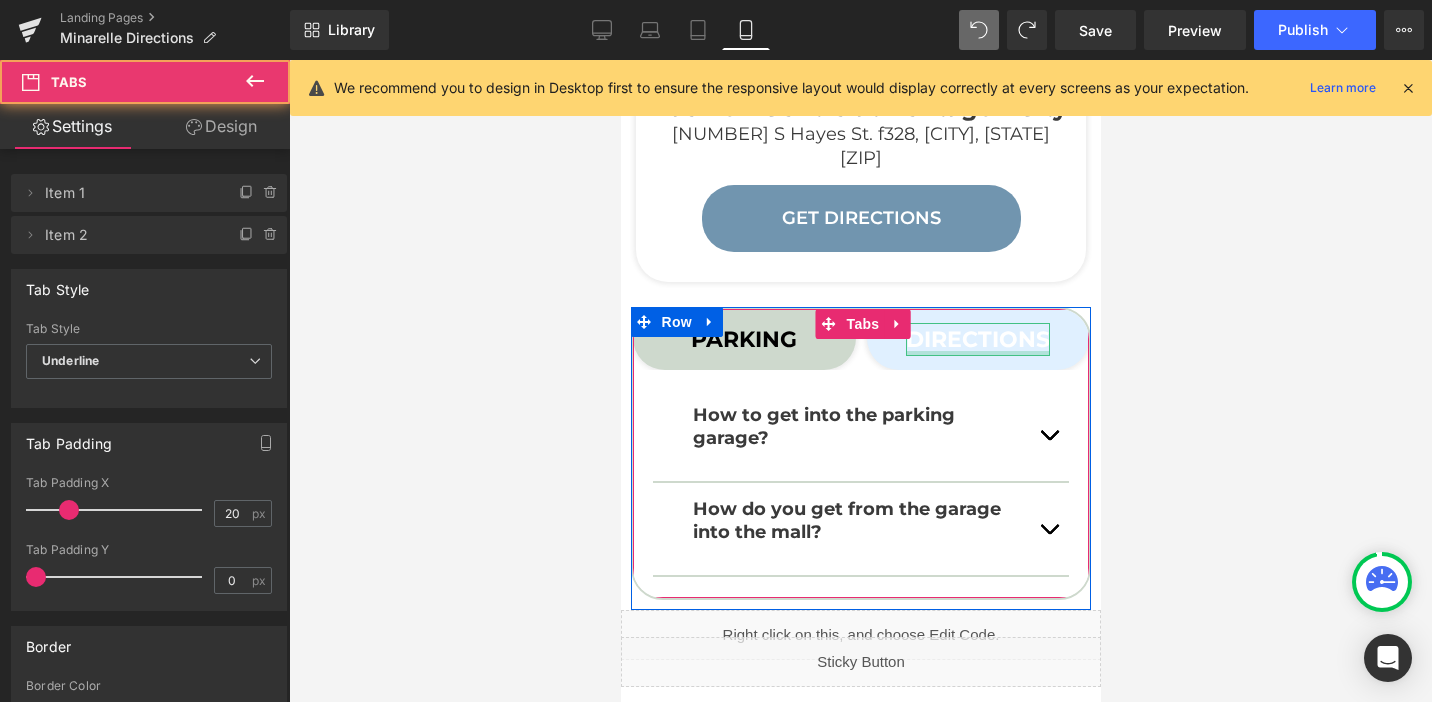 click at bounding box center [977, 353] 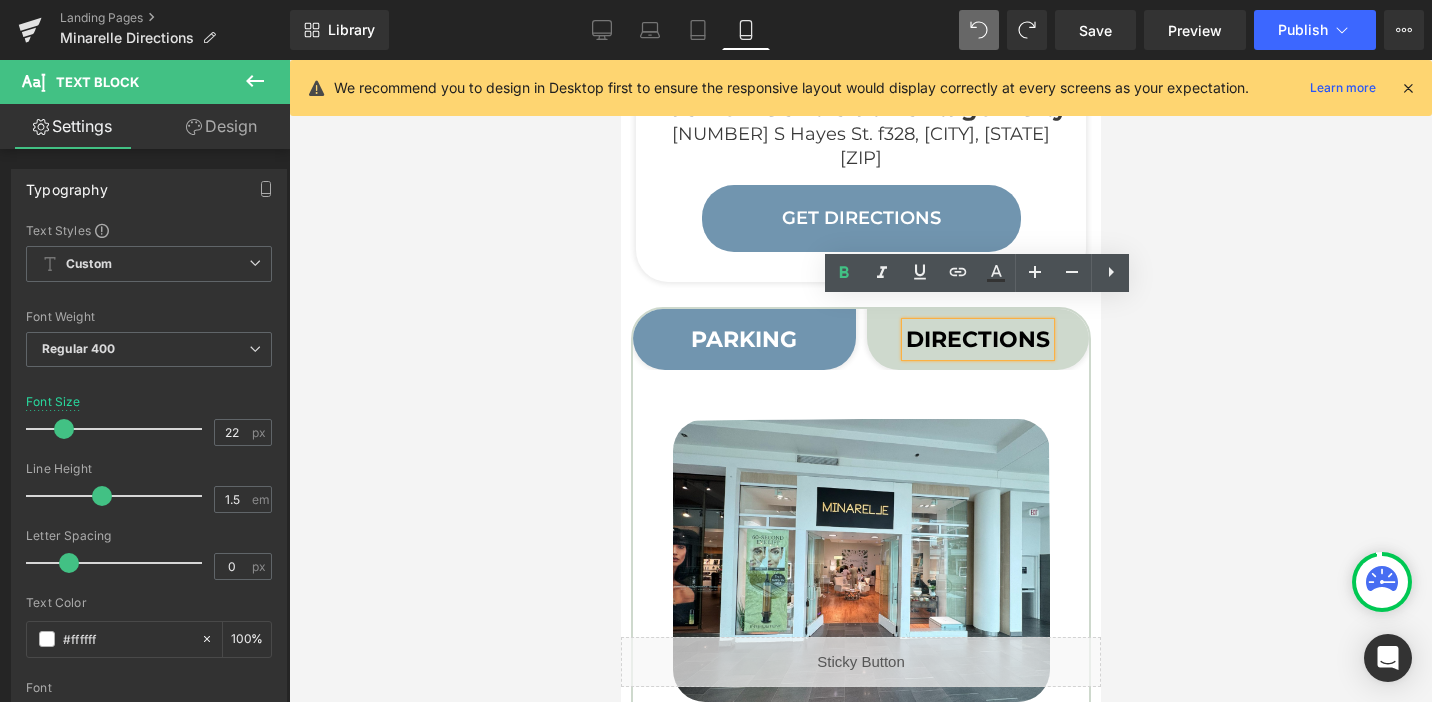 click at bounding box center (860, 381) 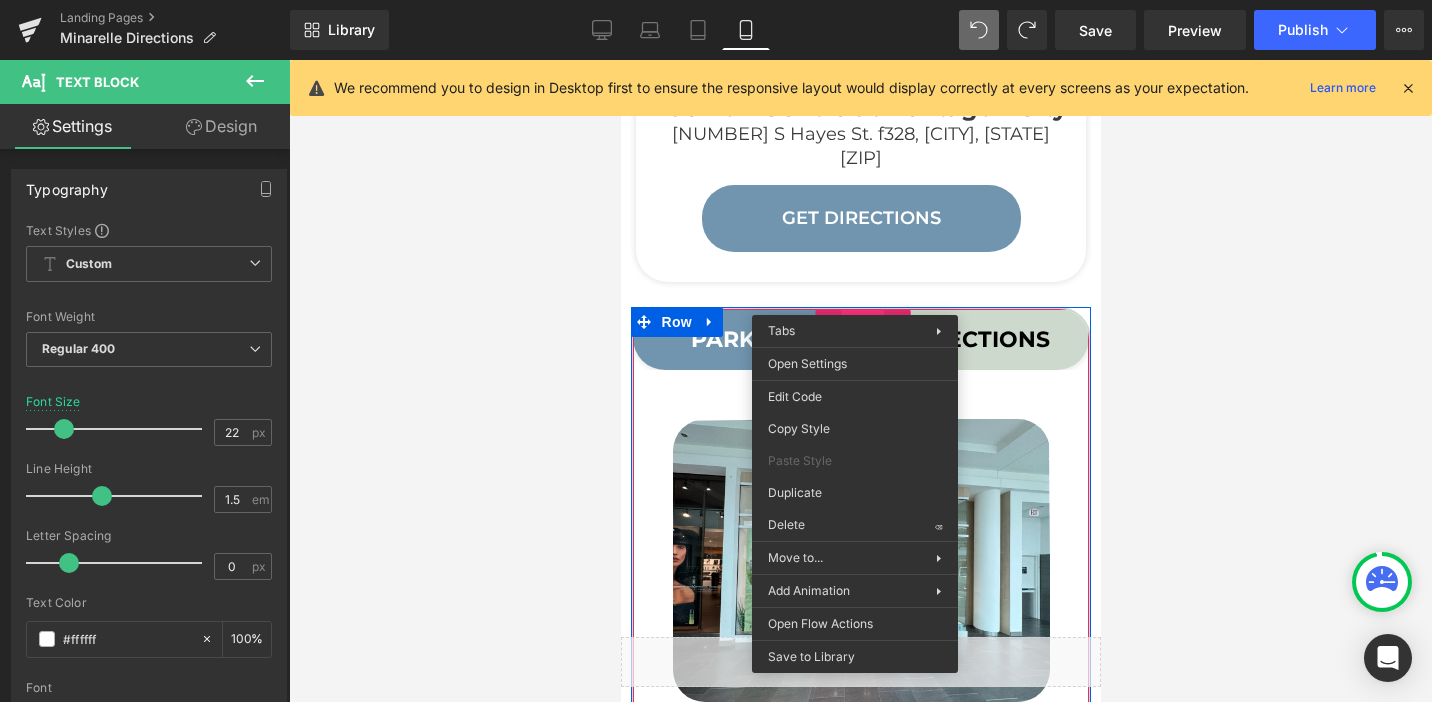 click on "Tabs" at bounding box center [862, 325] 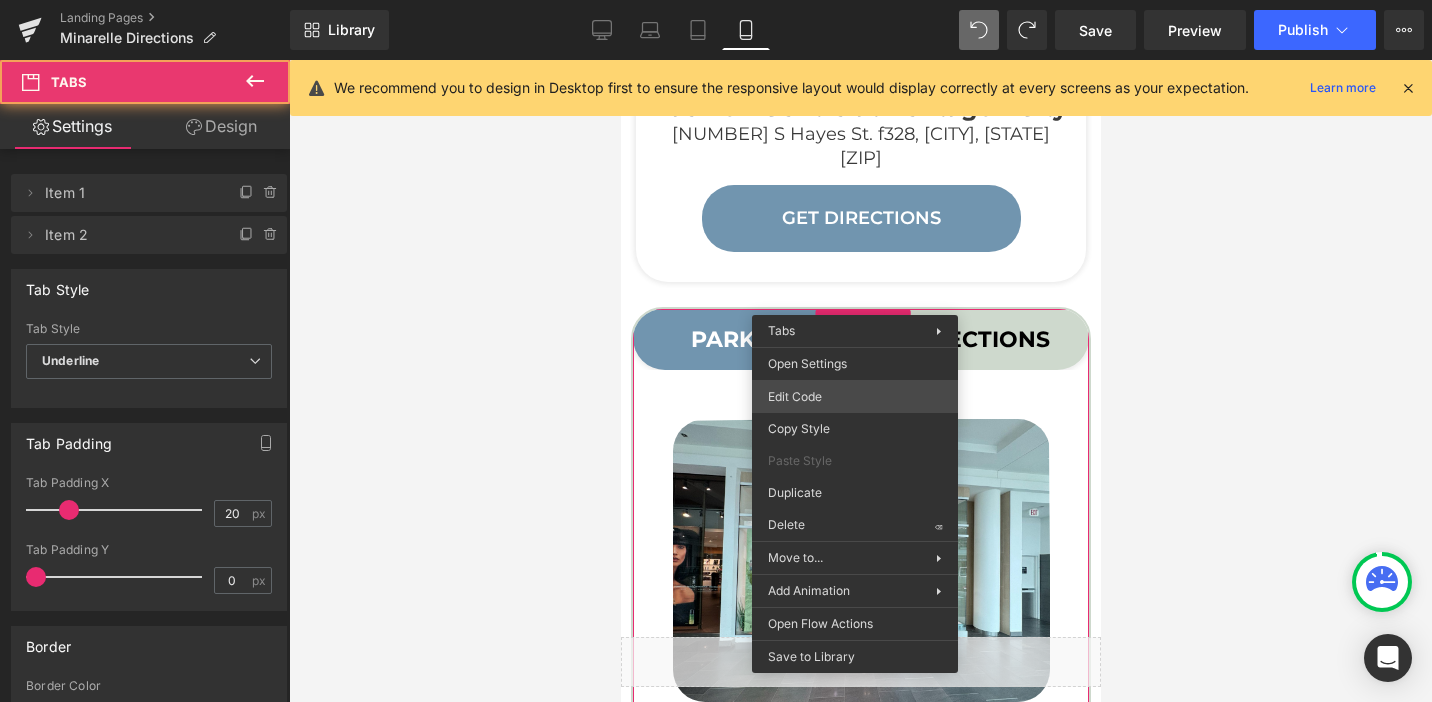 click on "Tabs  You are previewing how the   will restyle your page. You can not edit Elements in Preset Preview Mode.  Landing Pages Minarelle Directions Library Mobile Desktop Laptop Tablet Mobile Save Preview Publish Scheduled View Live Page View with current Template Save Template to Library Schedule Publish  Optimize  Publish Settings Shortcuts We recommend you to design in Desktop first to ensure the responsive layout would display correctly at every screens as your expectation. Learn more  Your page can’t be published   You've reached the maximum number of published pages on your plan  (0/0).  You need to upgrade your plan or unpublish all your pages to get 1 publish slot.   Unpublish pages   Upgrade plan  Elements Global Style Base Row  rows, columns, layouts, div Heading  headings, titles, h1,h2,h3,h4,h5,h6 Text Block  texts, paragraphs, contents, blocks Image  images, photos, alts, uploads Icon  icons, symbols Button  button, call to action, cta Separator  separators, dividers, horizontal lines Liquid" at bounding box center [716, 0] 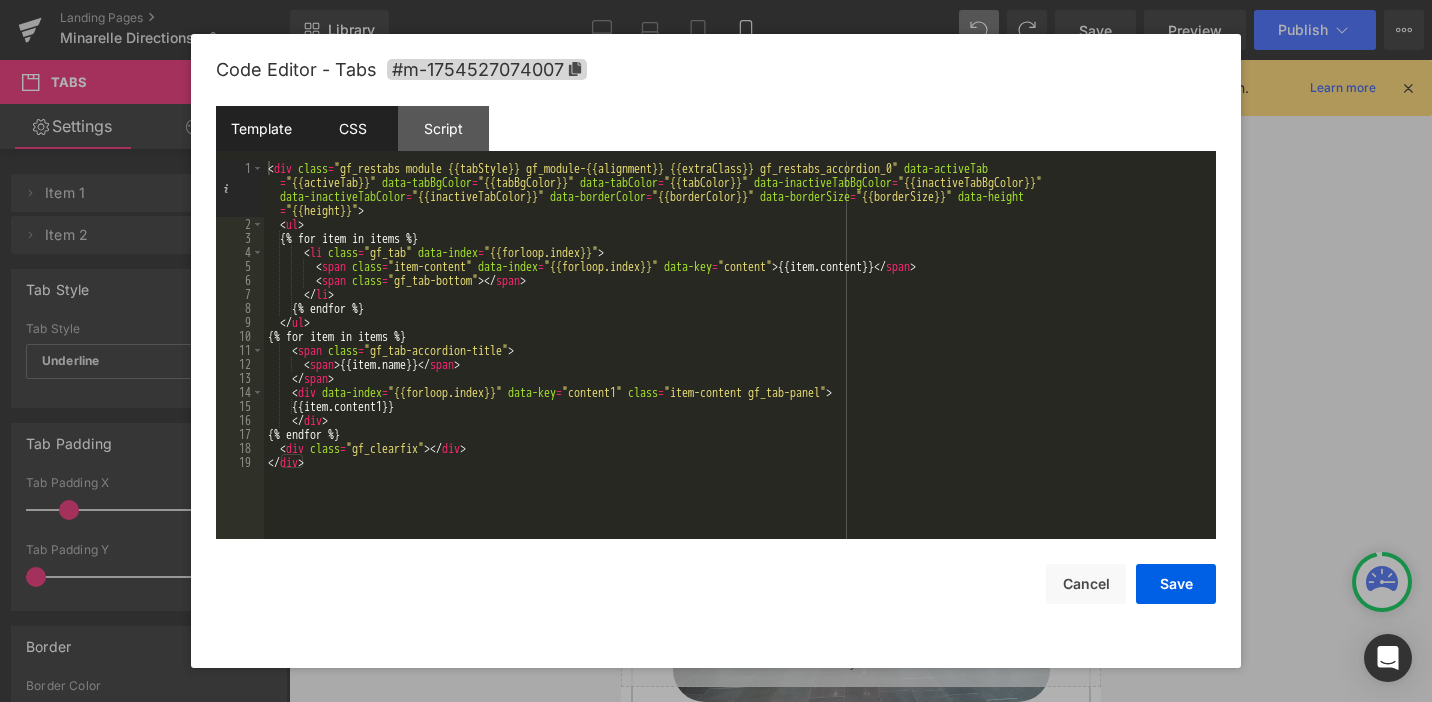 click on "CSS" at bounding box center [352, 128] 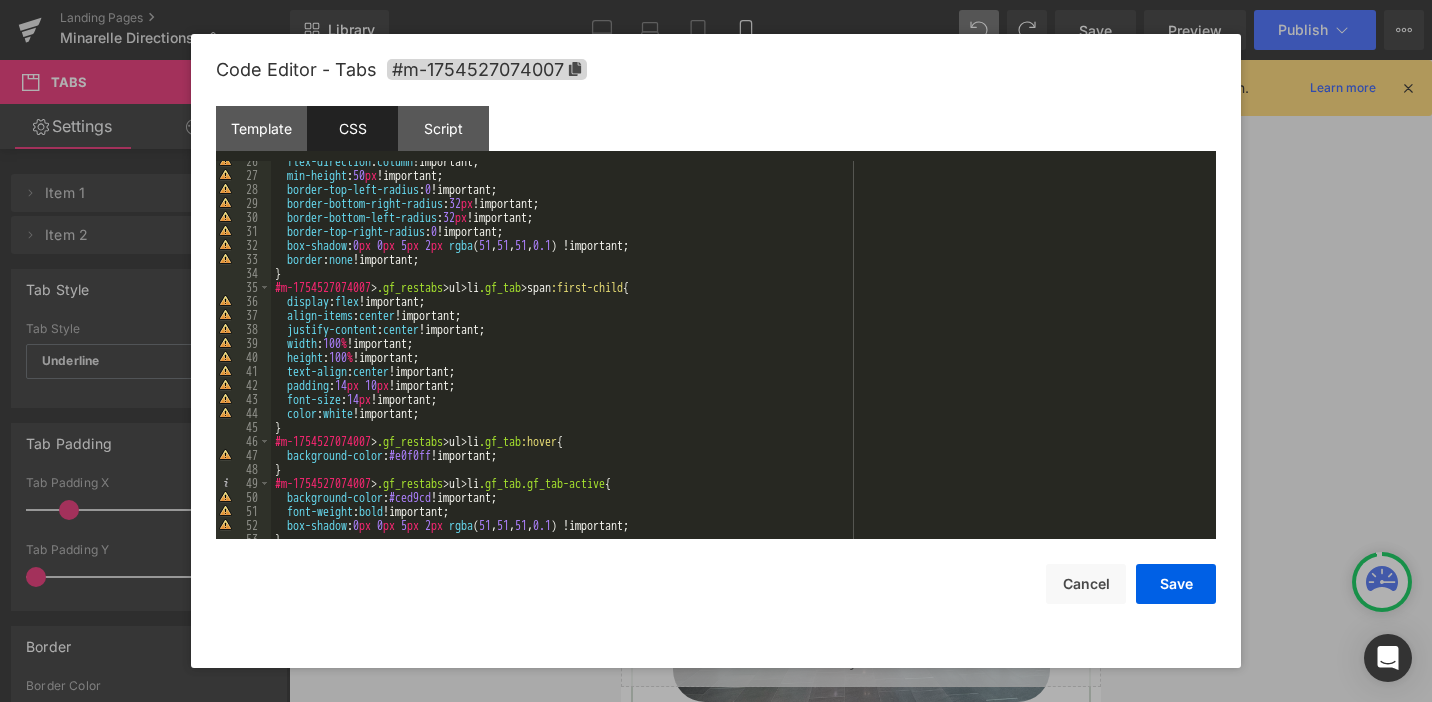 scroll, scrollTop: 367, scrollLeft: 0, axis: vertical 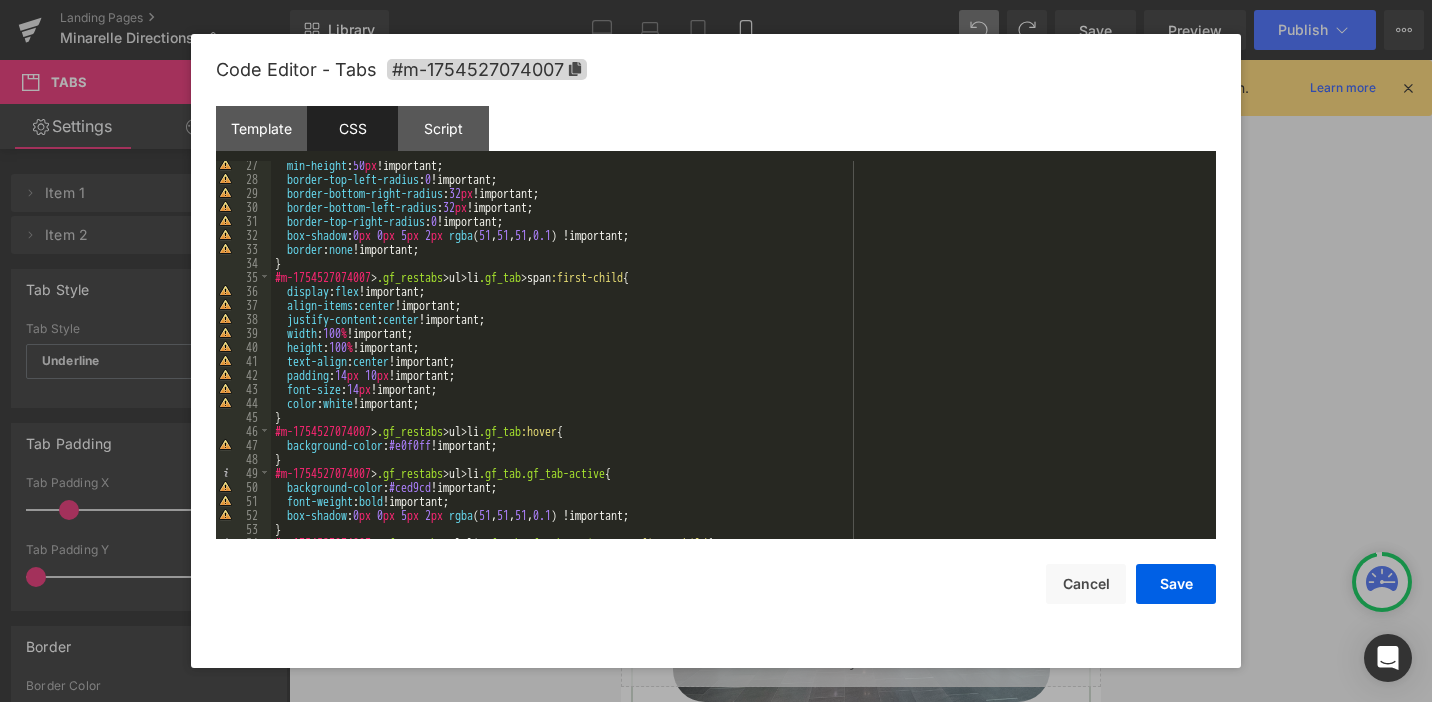 click on "min-height :  50 px  !important;    border-top-left-radius :  0  !important;    border-bottom-right-radius :  32 px  !important;    border-bottom-left-radius :  32 px  !important;    border-top-right-radius :  0  !important;    box-shadow :  0 px   0 px   5 px   2 px   rgba ( 51 ,  51 ,  51 ,  0.1 ) !important;    border :  none  !important; } #m-1754527074007  >  .gf_restabs  >  ul  >  li .gf_tab  >  span :first-child {    display :  flex  !important;    align-items :  center  !important;    justify-content :  center  !important;    width :  100 %  !important;    height :  100 %  !important;    text-align :  center  !important;    padding :  14 px   10 px  !important;    font-size :  14 px  !important;    color :  white  !important; } #m-1754527074007  >  .gf_restabs  >  ul  >  li .gf_tab :hover {    background-color :  #e0f0ff  !important; } #m-1754527074007  >  .gf_restabs  >  ul  >  li .gf_tab.gf_tab-active {    background-color :  #ced9cd  !important;    font-weight :  bold  !important;    box-shadow" at bounding box center [739, 361] 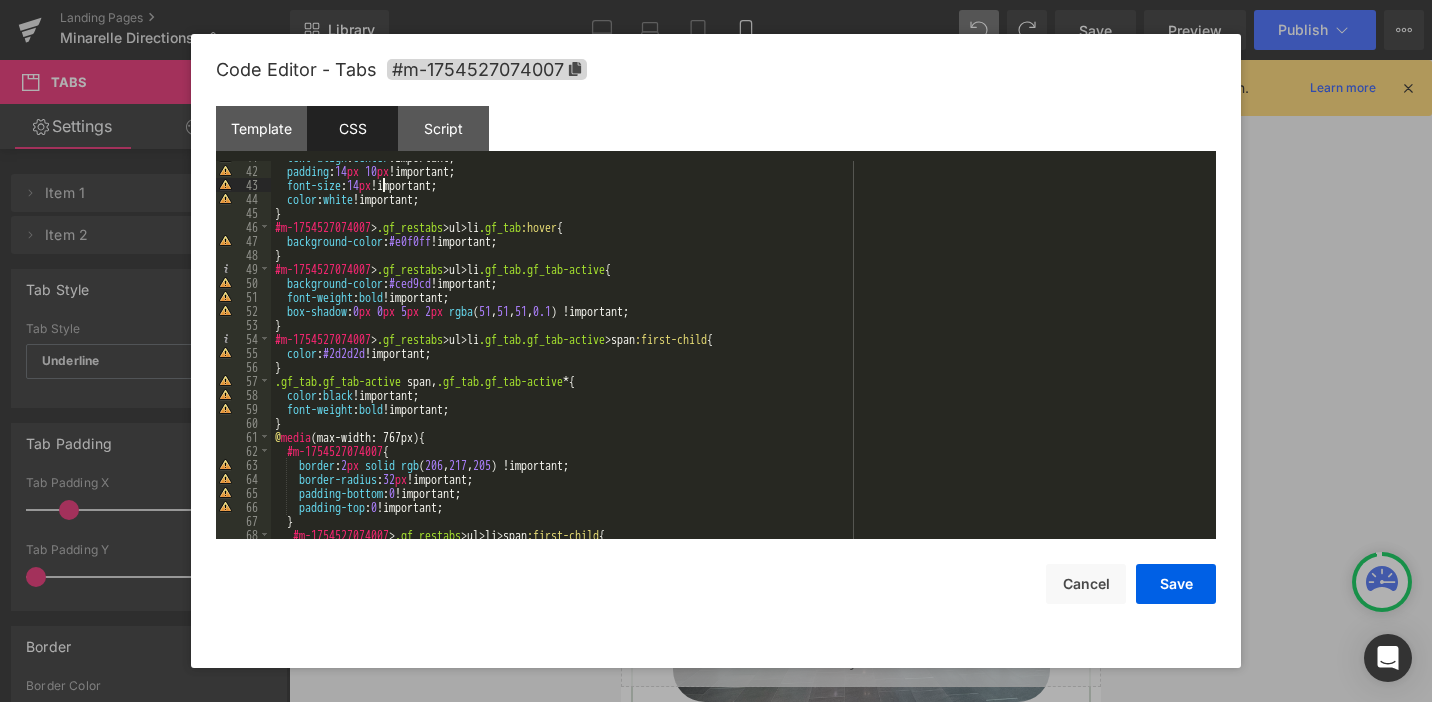 scroll, scrollTop: 579, scrollLeft: 0, axis: vertical 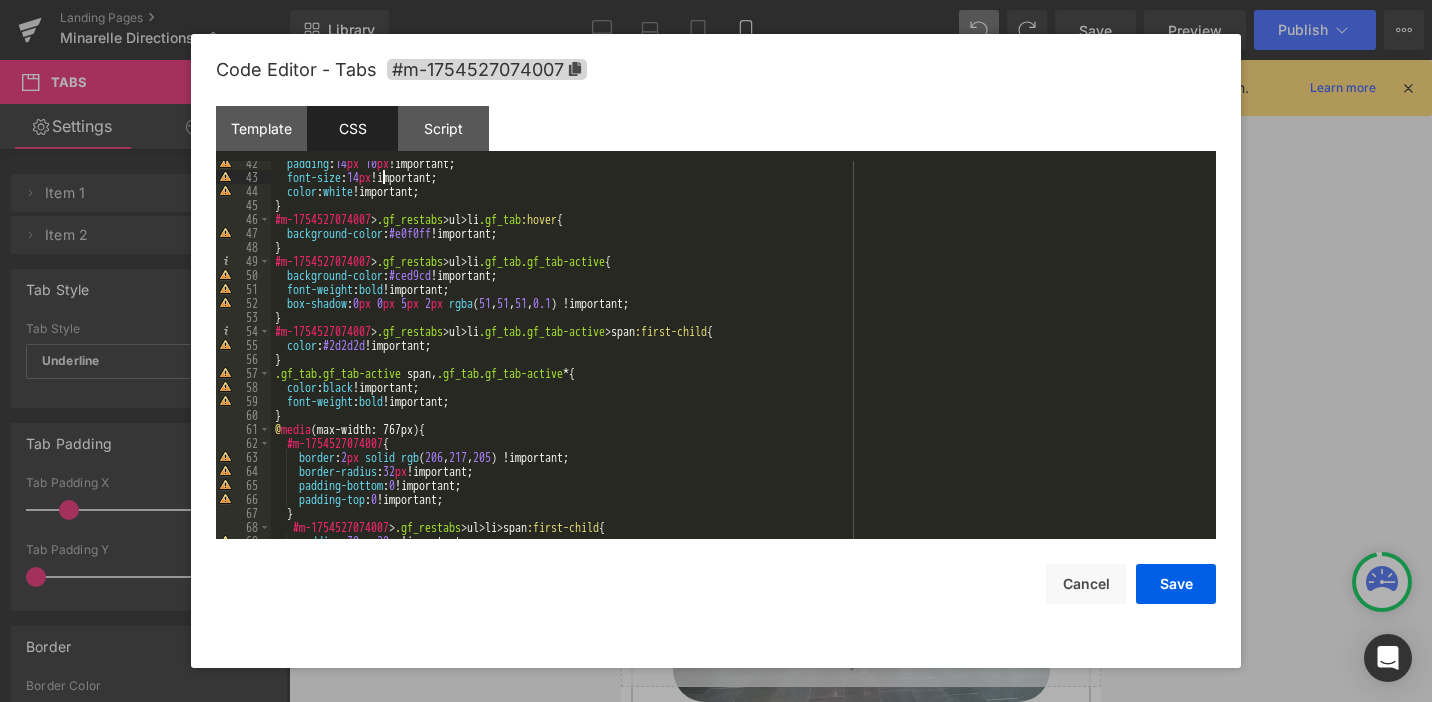 click on "padding :  14 px   10 px  !important;    font-size :  14 px  !important;    color :  white  !important; } #m-1754527074007  >  .gf_restabs  >  ul  >  li .gf_tab :hover {    background-color :  #e0f0ff  !important; } #m-1754527074007  >  .gf_restabs  >  ul  >  li .gf_tab.gf_tab-active {    background-color :  #ced9cd  !important;    font-weight :  bold  !important;    box-shadow :  0 px   0 px   5 px   2 px   rgba ( 51 ,  51 ,  51 ,  0.1 ) !important; } #m-1754527074007  >  .gf_restabs  >  ul  >  li .gf_tab.gf_tab-active  >  span :first-child {    color :  #2d2d2d  !important; } .gf_tab.gf_tab-active   span , .gf_tab.gf_tab-active  * {    color :  black  !important;    font-weight :  bold  !important; } @ media  (max-width: 767px) {    #m-1754527074007 {       border :  2 px   solid   rgb ( 206 ,  217 ,  205 ) !important;       border-radius :  32 px  !important;       padding-bottom :  0  !important;       padding-top :  0  !important;    }     #m-1754527074007  >  .gf_restabs  >  ul  >  li  >  span {" at bounding box center [739, 359] 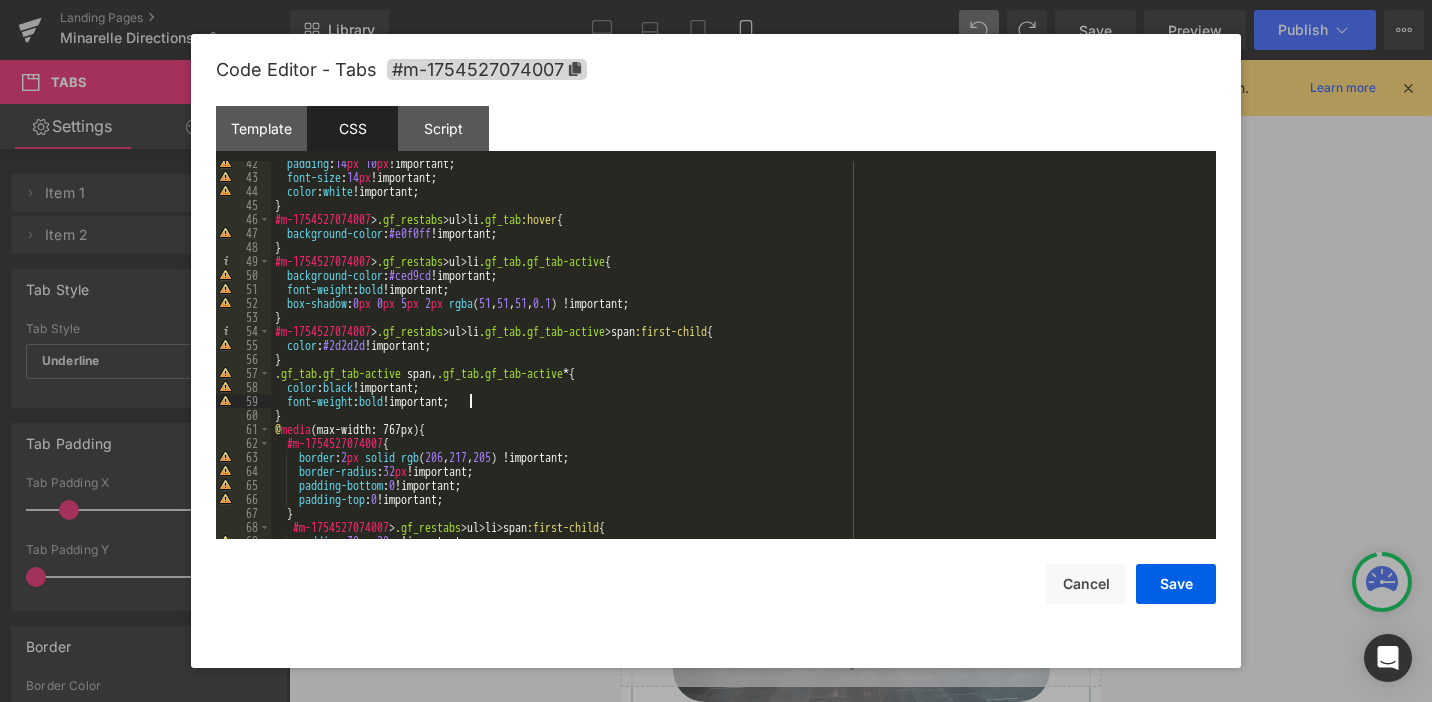 click on "padding :  14 px   10 px  !important;    font-size :  14 px  !important;    color :  white  !important; } #m-1754527074007  >  .gf_restabs  >  ul  >  li .gf_tab :hover {    background-color :  #e0f0ff  !important; } #m-1754527074007  >  .gf_restabs  >  ul  >  li .gf_tab.gf_tab-active {    background-color :  #ced9cd  !important;    font-weight :  bold  !important;    box-shadow :  0 px   0 px   5 px   2 px   rgba ( 51 ,  51 ,  51 ,  0.1 ) !important; } #m-1754527074007  >  .gf_restabs  >  ul  >  li .gf_tab.gf_tab-active  >  span :first-child {    color :  #2d2d2d  !important; } .gf_tab.gf_tab-active   span , .gf_tab.gf_tab-active  * {    color :  black  !important;    font-weight :  bold  !important; } @ media  (max-width: 767px) {    #m-1754527074007 {       border :  2 px   solid   rgb ( 206 ,  217 ,  205 ) !important;       border-radius :  32 px  !important;       padding-bottom :  0  !important;       padding-top :  0  !important;    }     #m-1754527074007  >  .gf_restabs  >  ul  >  li  >  span {" at bounding box center [739, 359] 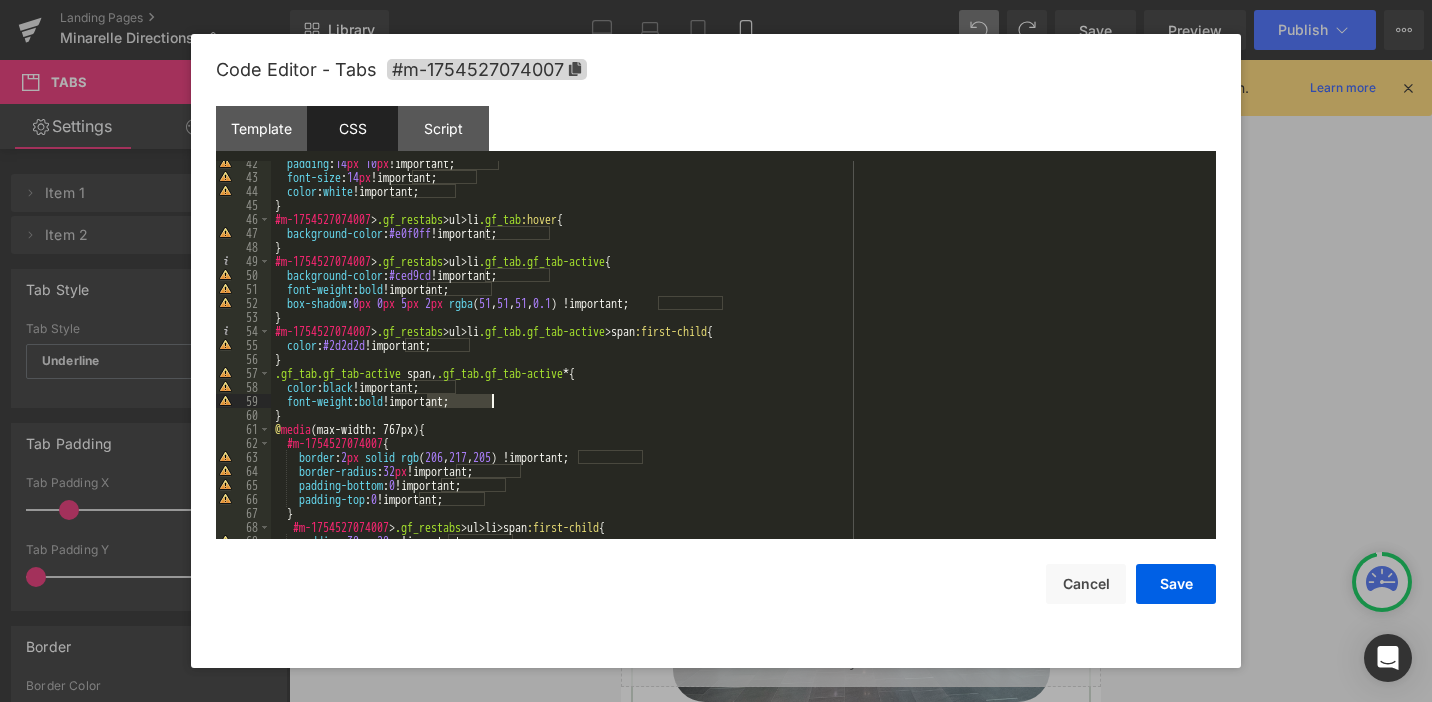 click on "padding :  14 px   10 px  !important;    font-size :  14 px  !important;    color :  white  !important; } #m-1754527074007  >  .gf_restabs  >  ul  >  li .gf_tab :hover {    background-color :  #e0f0ff  !important; } #m-1754527074007  >  .gf_restabs  >  ul  >  li .gf_tab.gf_tab-active {    background-color :  #ced9cd  !important;    font-weight :  bold  !important;    box-shadow :  0 px   0 px   5 px   2 px   rgba ( 51 ,  51 ,  51 ,  0.1 ) !important; } #m-1754527074007  >  .gf_restabs  >  ul  >  li .gf_tab.gf_tab-active  >  span :first-child {    color :  #2d2d2d  !important; } .gf_tab.gf_tab-active   span , .gf_tab.gf_tab-active  * {    color :  black  !important;    font-weight :  bold  !important; } @ media  (max-width: 767px) {    #m-1754527074007 {       border :  2 px   solid   rgb ( 206 ,  217 ,  205 ) !important;       border-radius :  32 px  !important;       padding-bottom :  0  !important;       padding-top :  0  !important;    }     #m-1754527074007  >  .gf_restabs  >  ul  >  li  >  span {" at bounding box center [739, 359] 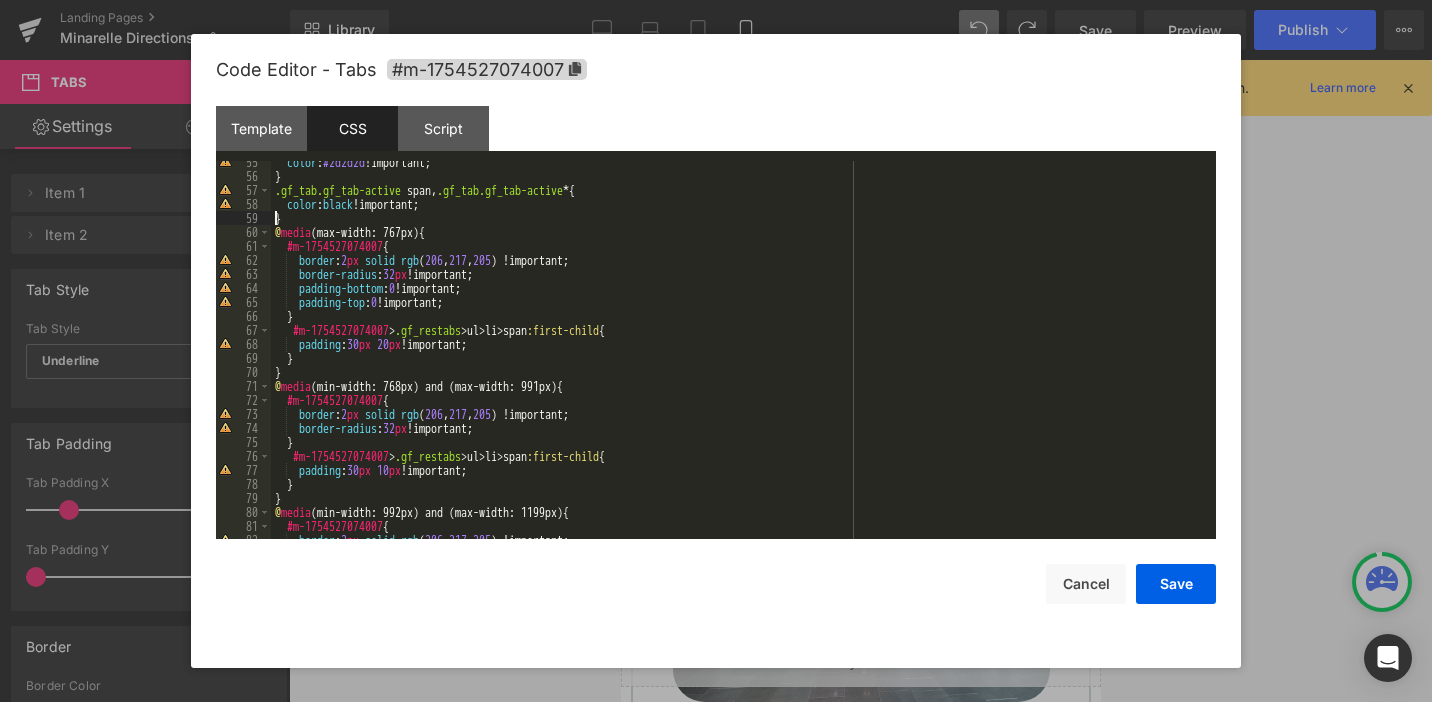 scroll, scrollTop: 1260, scrollLeft: 0, axis: vertical 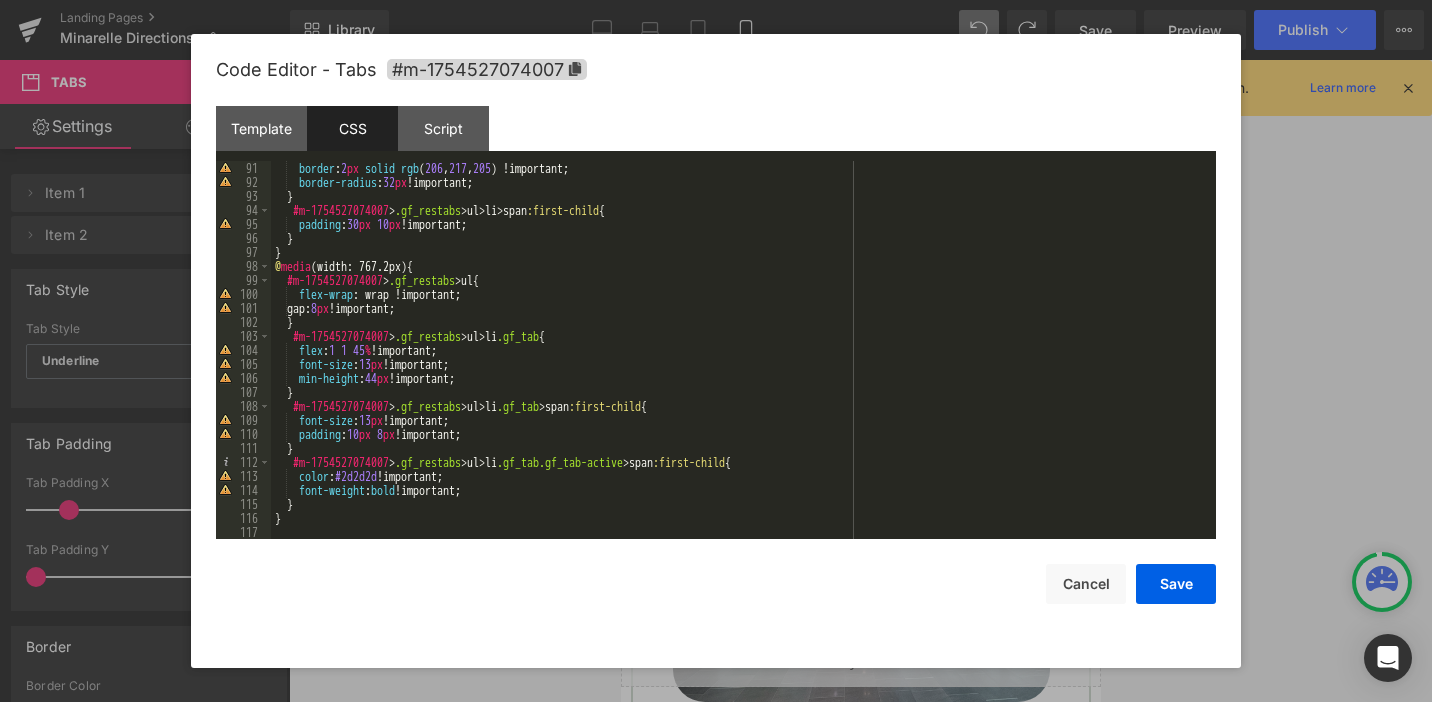 click on "border :  2 px   solid   rgb ( 206 ,  217 ,  205 ) !important;       border-radius :  32 px  !important;    }     #m-1754527074007  >  .gf_restabs  >  ul  >  li  >  span :first-child {       padding :  30 px   10 px  !important;    } } @ media  (width: 767.2px) {    #m-1754527074007  >  .gf_restabs  >  ul {       flex-wrap : wrap !important;      gap:  8 px  !important;    }     #m-1754527074007  >  .gf_restabs  >  ul  >  li .gf_tab {       flex :  1   1   45 %  !important;       font-size :  13 px  !important;       min-height :  44 px  !important;    }     #m-1754527074007  >  .gf_restabs  >  ul  >  li .gf_tab  >  span :first-child {       font-size :  13 px  !important;       padding :  10 px   8 px  !important;    }     #m-1754527074007  >  .gf_restabs  >  ul  >  li .gf_tab.gf_tab-active  >  span :first-child {       color :  #2d2d2d  !important;       font-weight :  bold  !important;    } }" at bounding box center [739, 364] 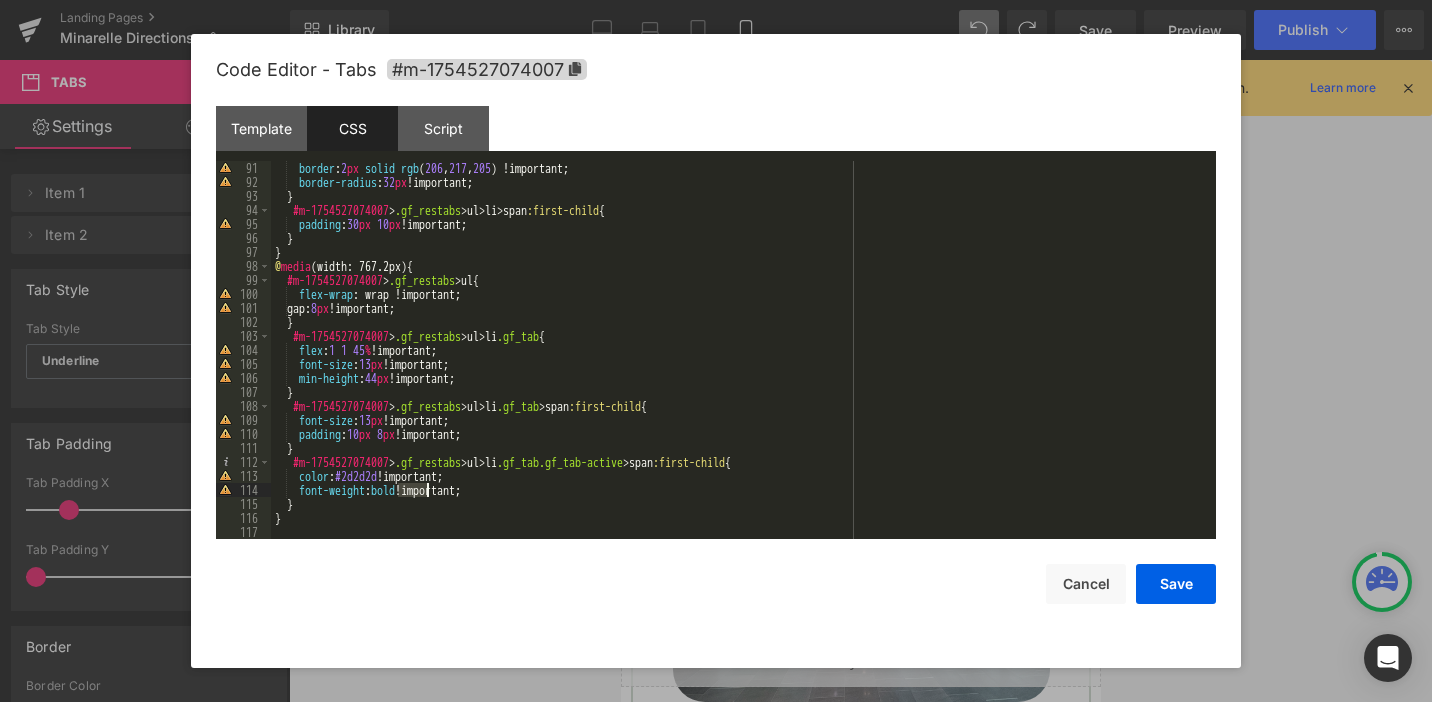 click on "border :  2 px   solid   rgb ( 206 ,  217 ,  205 ) !important;       border-radius :  32 px  !important;    }     #m-1754527074007  >  .gf_restabs  >  ul  >  li  >  span :first-child {       padding :  30 px   10 px  !important;    } } @ media  (width: 767.2px) {    #m-1754527074007  >  .gf_restabs  >  ul {       flex-wrap : wrap !important;      gap:  8 px  !important;    }     #m-1754527074007  >  .gf_restabs  >  ul  >  li .gf_tab {       flex :  1   1   45 %  !important;       font-size :  13 px  !important;       min-height :  44 px  !important;    }     #m-1754527074007  >  .gf_restabs  >  ul  >  li .gf_tab  >  span :first-child {       font-size :  13 px  !important;       padding :  10 px   8 px  !important;    }     #m-1754527074007  >  .gf_restabs  >  ul  >  li .gf_tab.gf_tab-active  >  span :first-child {       color :  #2d2d2d  !important;       font-weight :  bold  !important;    } }" at bounding box center (739, 364) 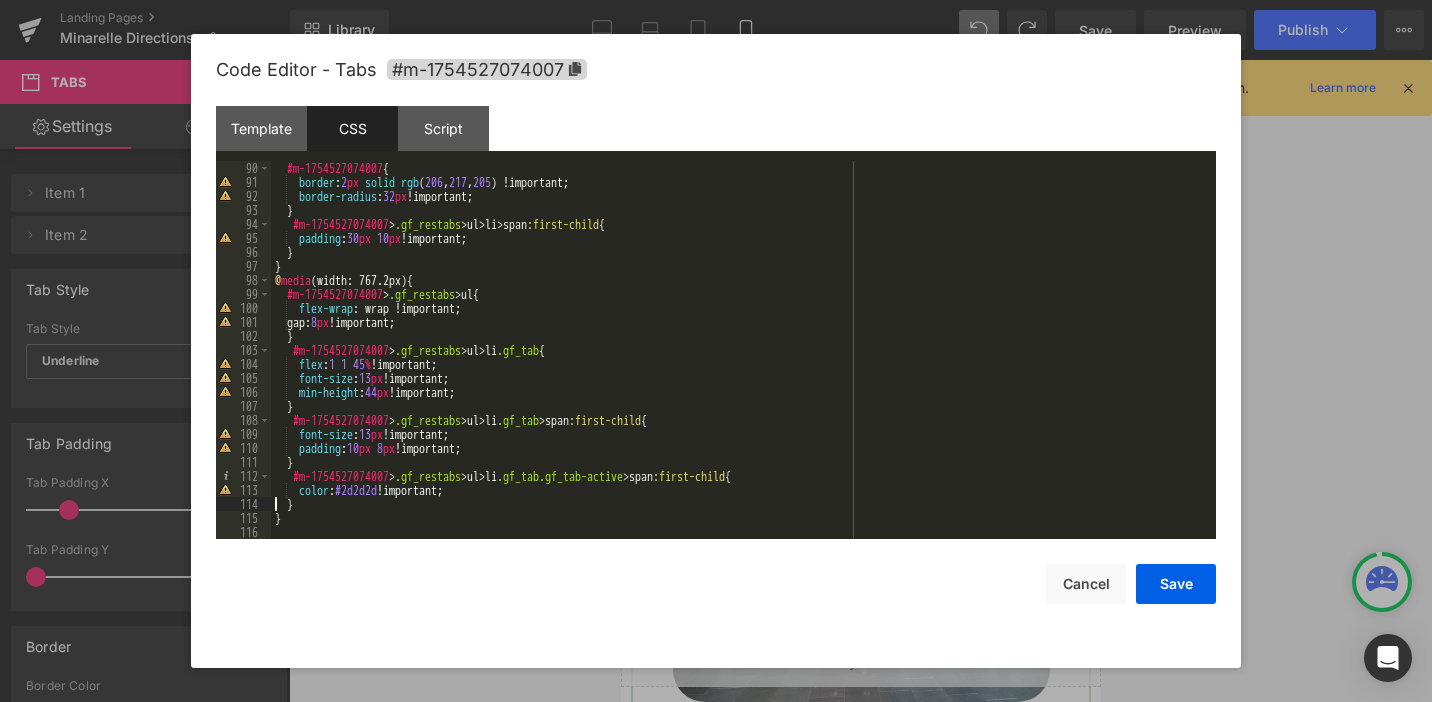 scroll, scrollTop: 1246, scrollLeft: 0, axis: vertical 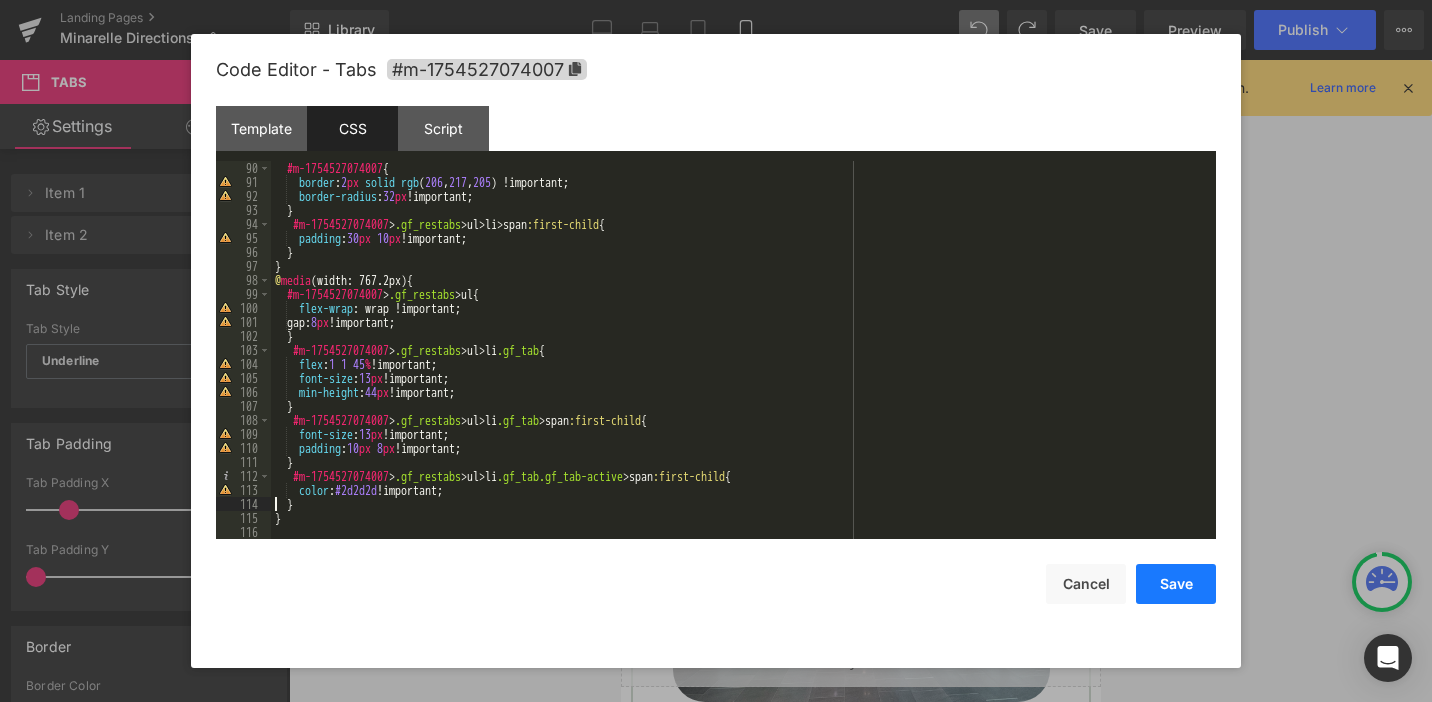 click on "Save" at bounding box center (1176, 584) 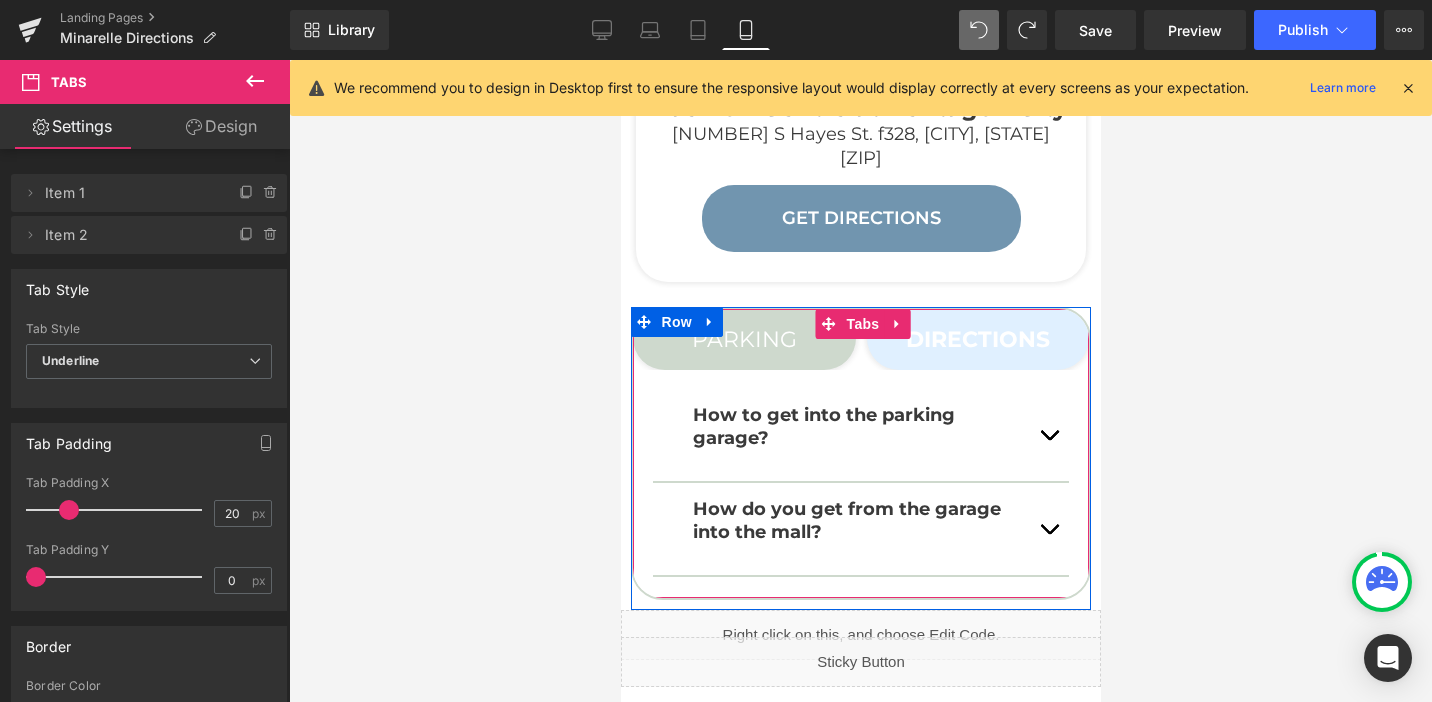 click on "DIRECTIONS Text Block" at bounding box center (977, 339) 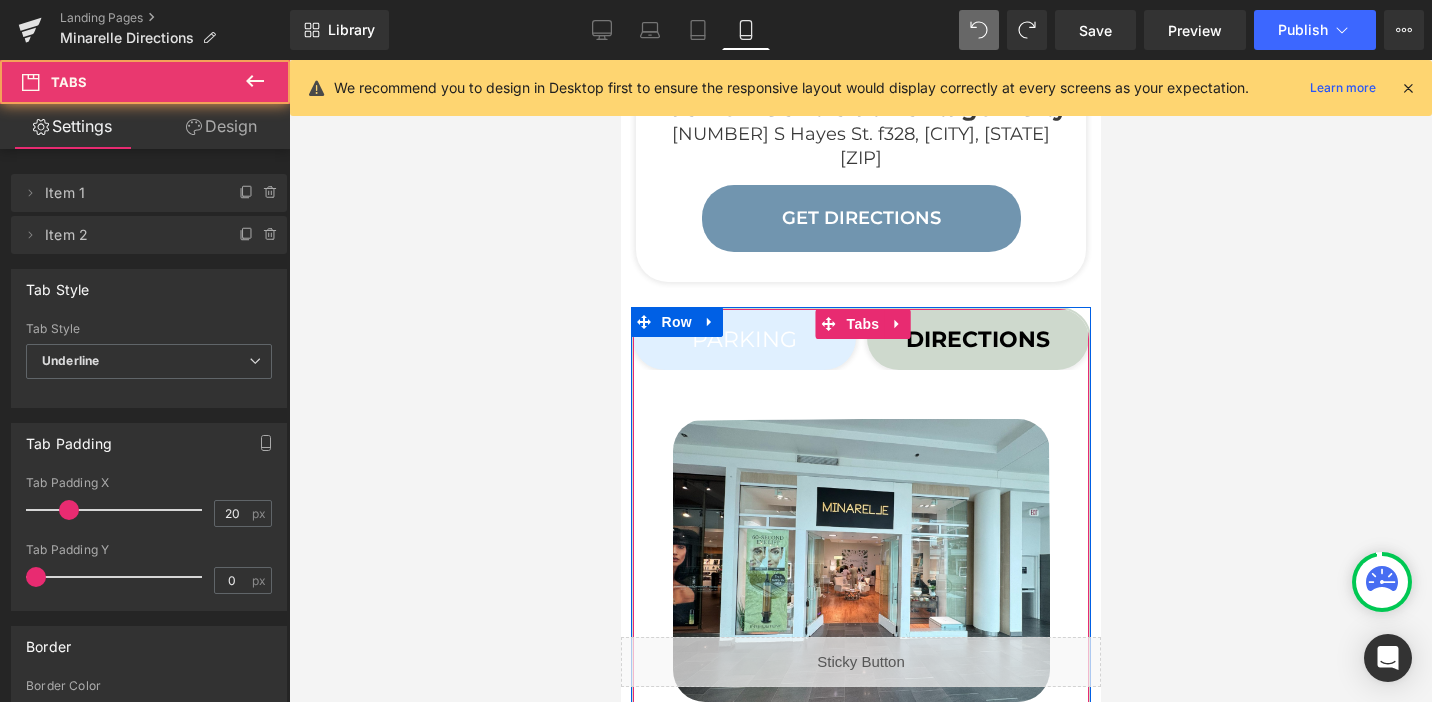 click on "PARKING
Text Block" at bounding box center [743, 339] 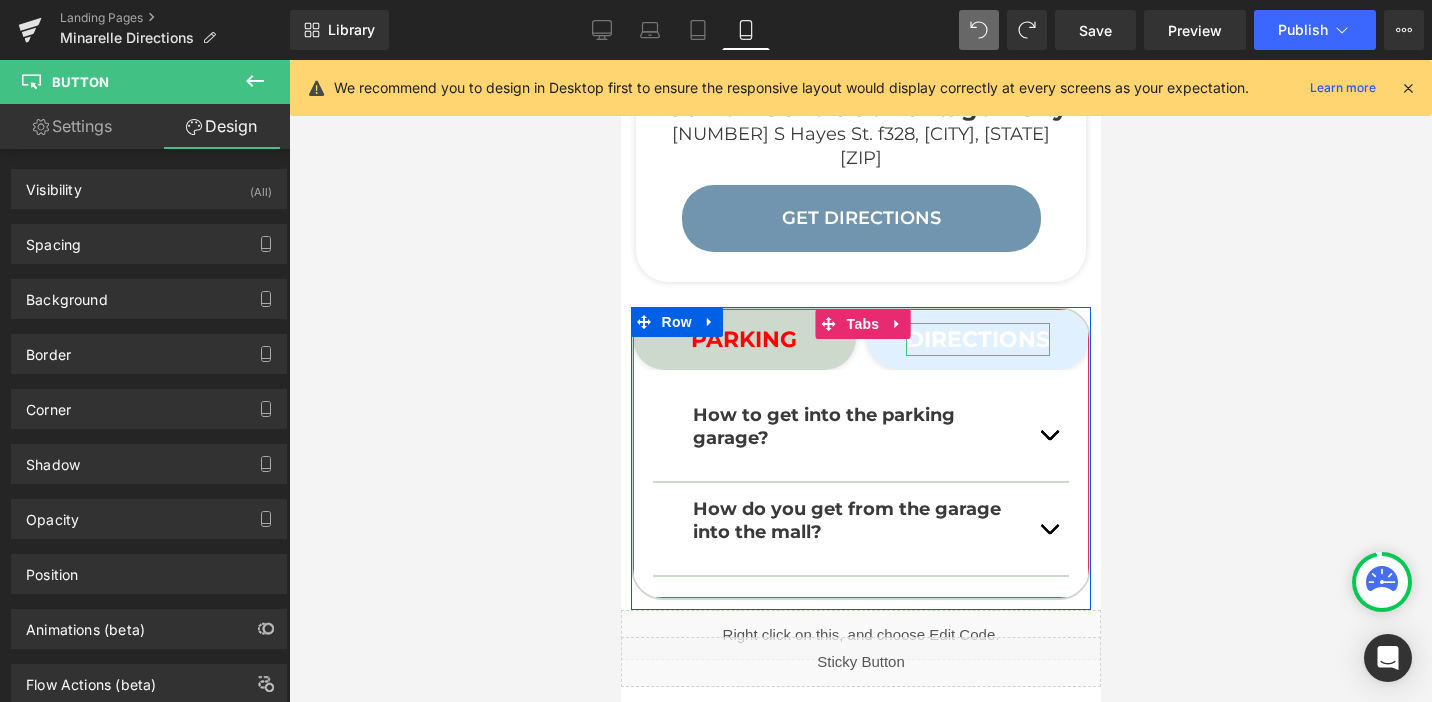 click on "DIRECTIONS" at bounding box center (977, 339) 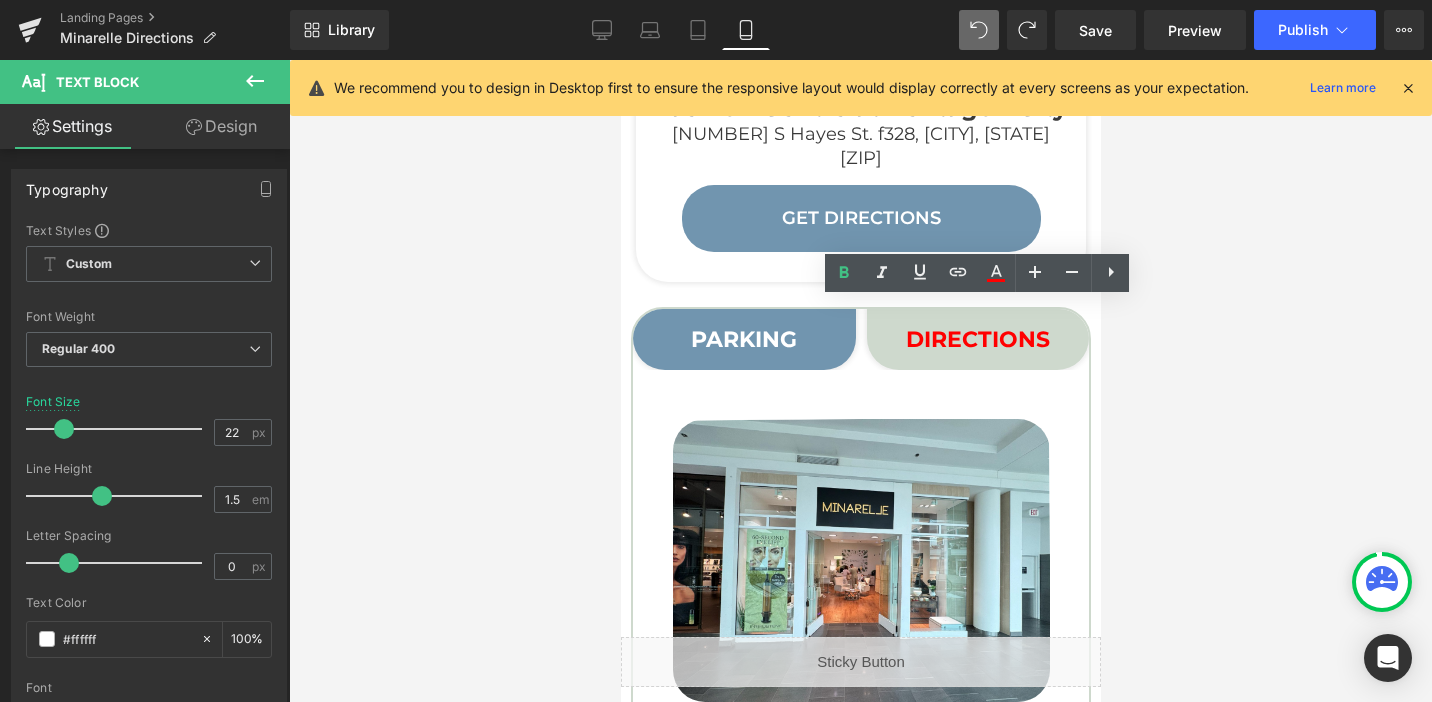 click at bounding box center (860, 381) 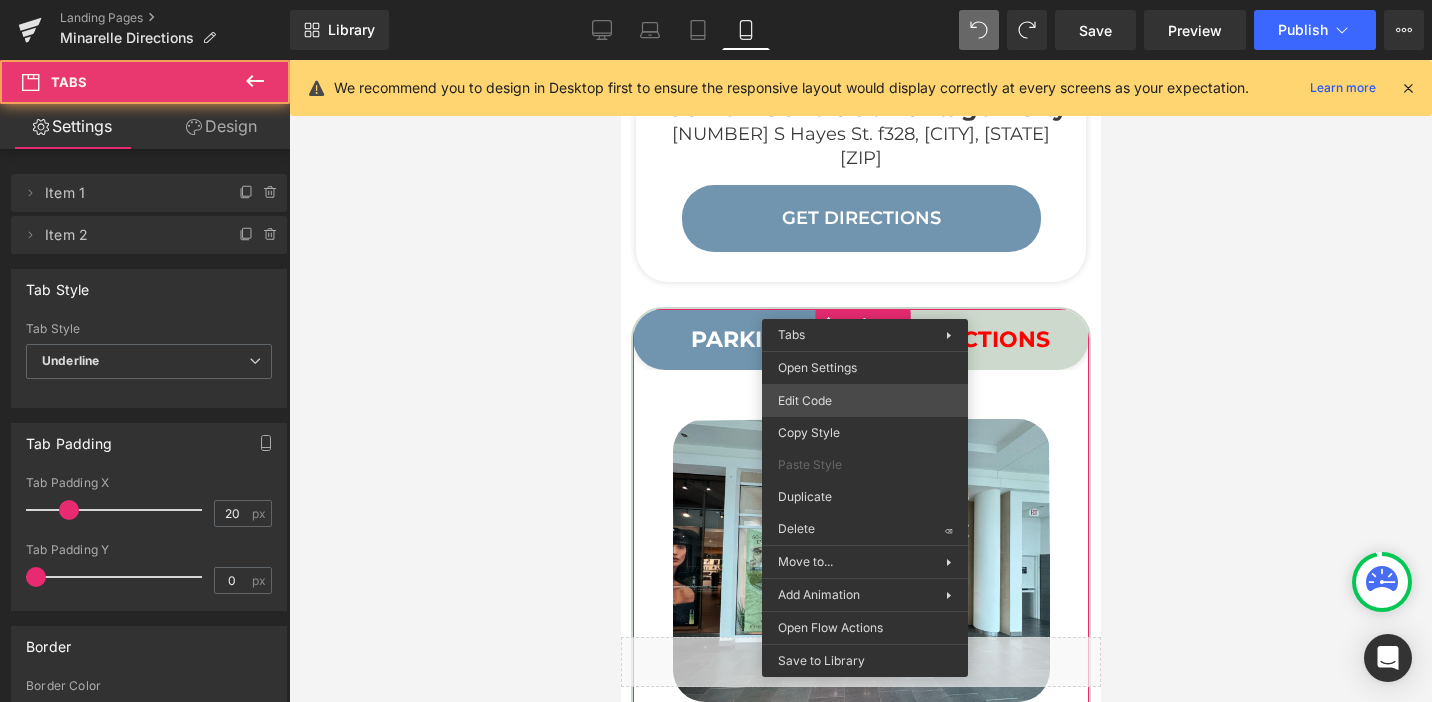 click on "Tabs  You are previewing how the   will restyle your page. You can not edit Elements in Preset Preview Mode.  Landing Pages Minarelle Directions Library Mobile Desktop Laptop Tablet Mobile Save Preview Publish Scheduled View Live Page View with current Template Save Template to Library Schedule Publish  Optimize  Publish Settings Shortcuts We recommend you to design in Desktop first to ensure the responsive layout would display correctly at every screens as your expectation. Learn more  Your page can’t be published   You've reached the maximum number of published pages on your plan  (0/0).  You need to upgrade your plan or unpublish all your pages to get 1 publish slot.   Unpublish pages   Upgrade plan  Elements Global Style Base Row  rows, columns, layouts, div Heading  headings, titles, h1,h2,h3,h4,h5,h6 Text Block  texts, paragraphs, contents, blocks Image  images, photos, alts, uploads Icon  icons, symbols Button  button, call to action, cta Separator  separators, dividers, horizontal lines Liquid" at bounding box center (716, 0) 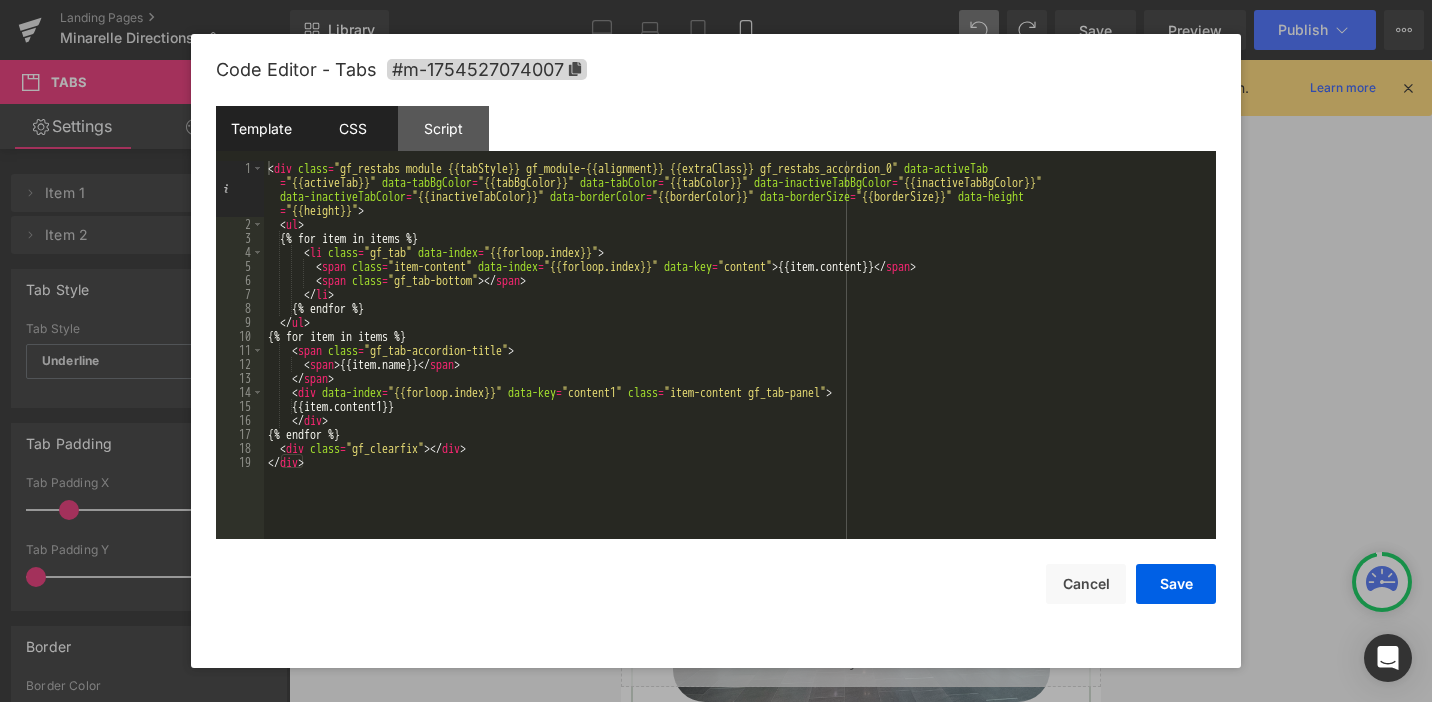 click on "CSS" at bounding box center (352, 128) 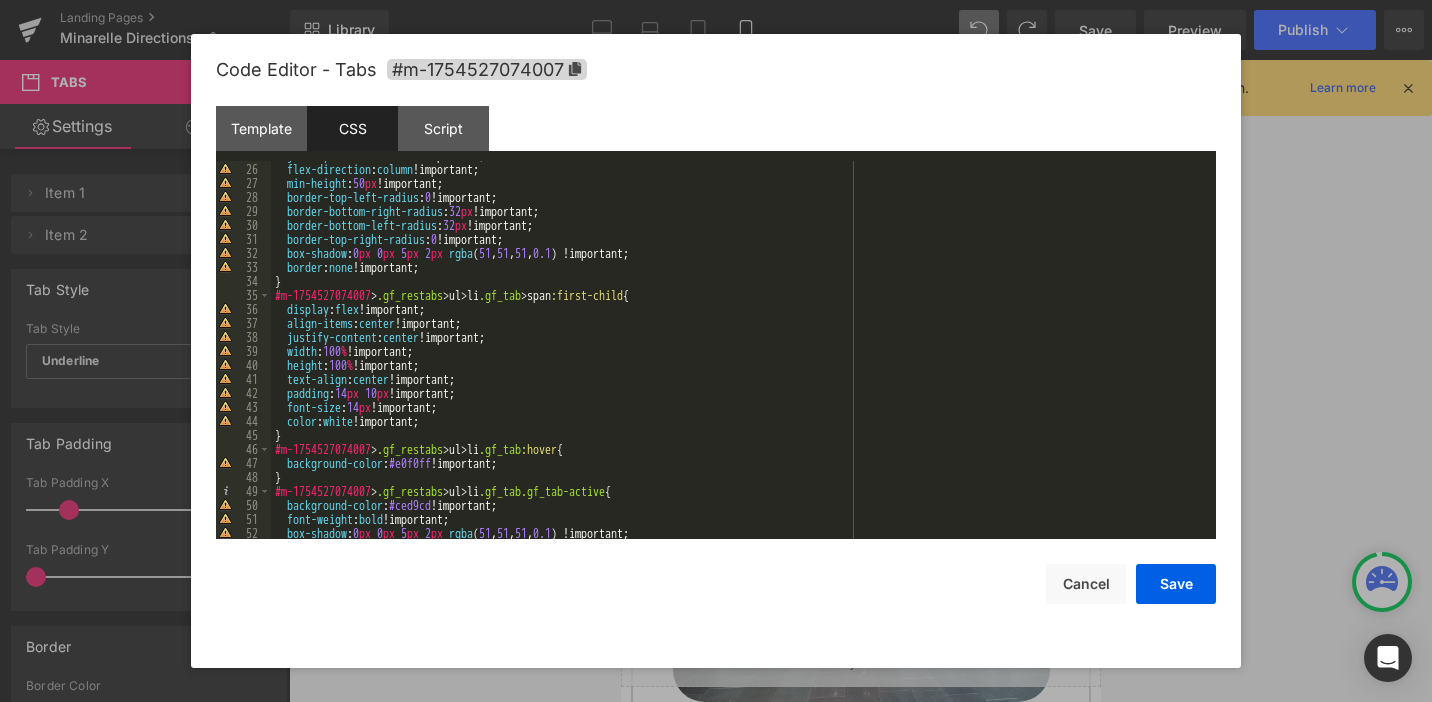 scroll, scrollTop: 353, scrollLeft: 0, axis: vertical 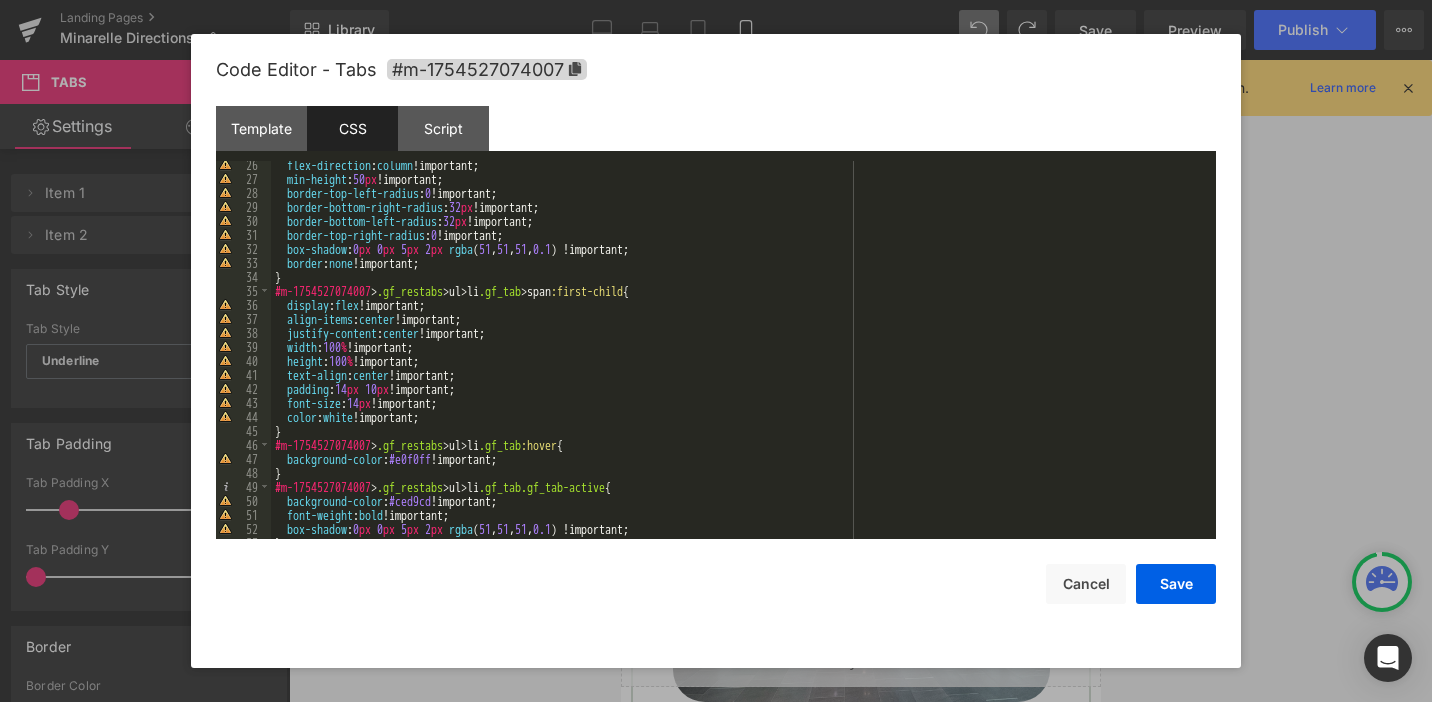 click on "flex-direction :  column  !important;    min-height :  50 px  !important;    border-top-left-radius :  0  !important;    border-bottom-right-radius :  32 px  !important;    border-bottom-left-radius :  32 px  !important;    border-top-right-radius :  0  !important;    box-shadow :  0 px   0 px   5 px   2 px   rgba ( 51 ,  51 ,  51 ,  0.1 ) !important;    border :  none  !important; } #m-1754527074007  >  .gf_restabs  >  ul  >  li .gf_tab  >  span :first-child {    display :  flex  !important;    align-items :  center  !important;    justify-content :  center  !important;    width :  100 %  !important;    height :  100 %  !important;    text-align :  center  !important;    padding :  14 px   10 px  !important;    font-size :  14 px  !important;    color :  white  !important; } #m-1754527074007  >  .gf_restabs  >  ul  >  li .gf_tab :hover {    background-color :  #e0f0ff  !important; } #m-1754527074007  >  .gf_restabs  >  ul  >  li .gf_tab.gf_tab-active {    background-color :  #ced9cd  !important;    :" at bounding box center [739, 361] 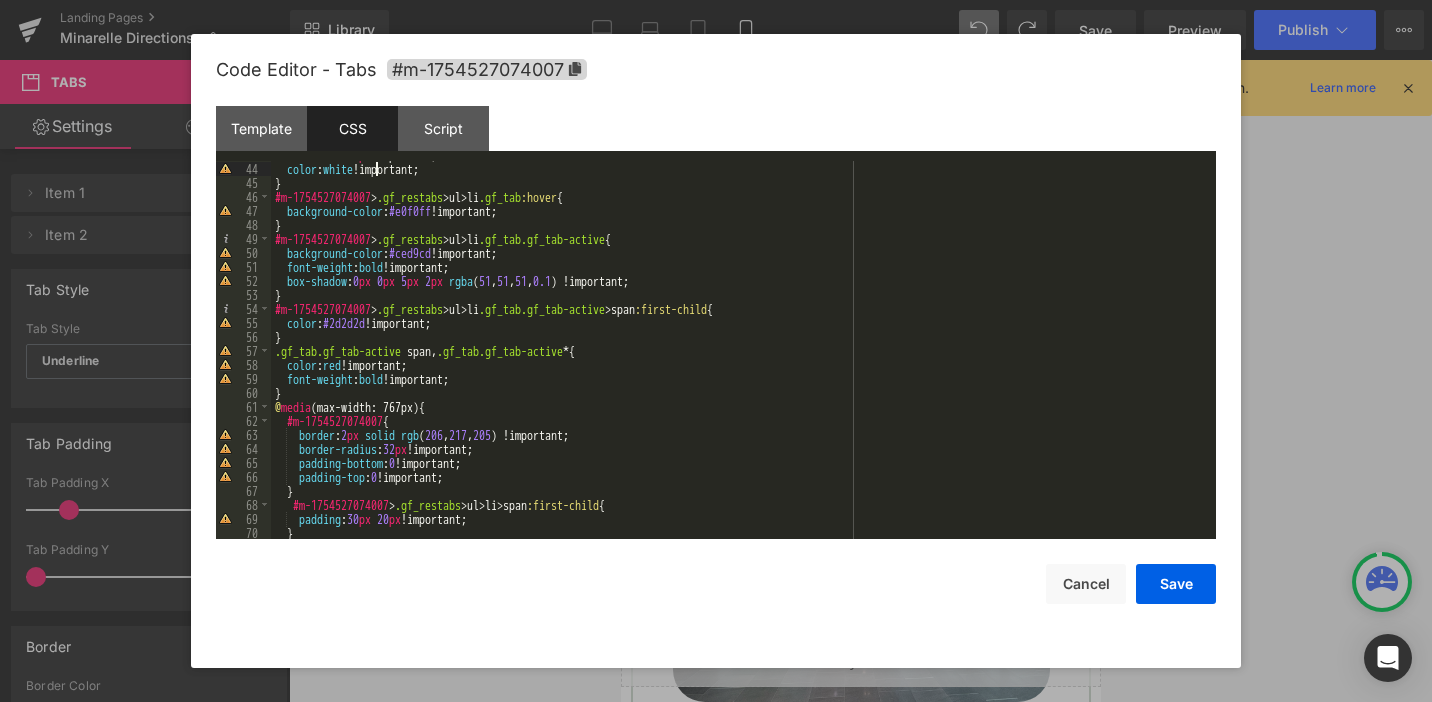scroll, scrollTop: 613, scrollLeft: 0, axis: vertical 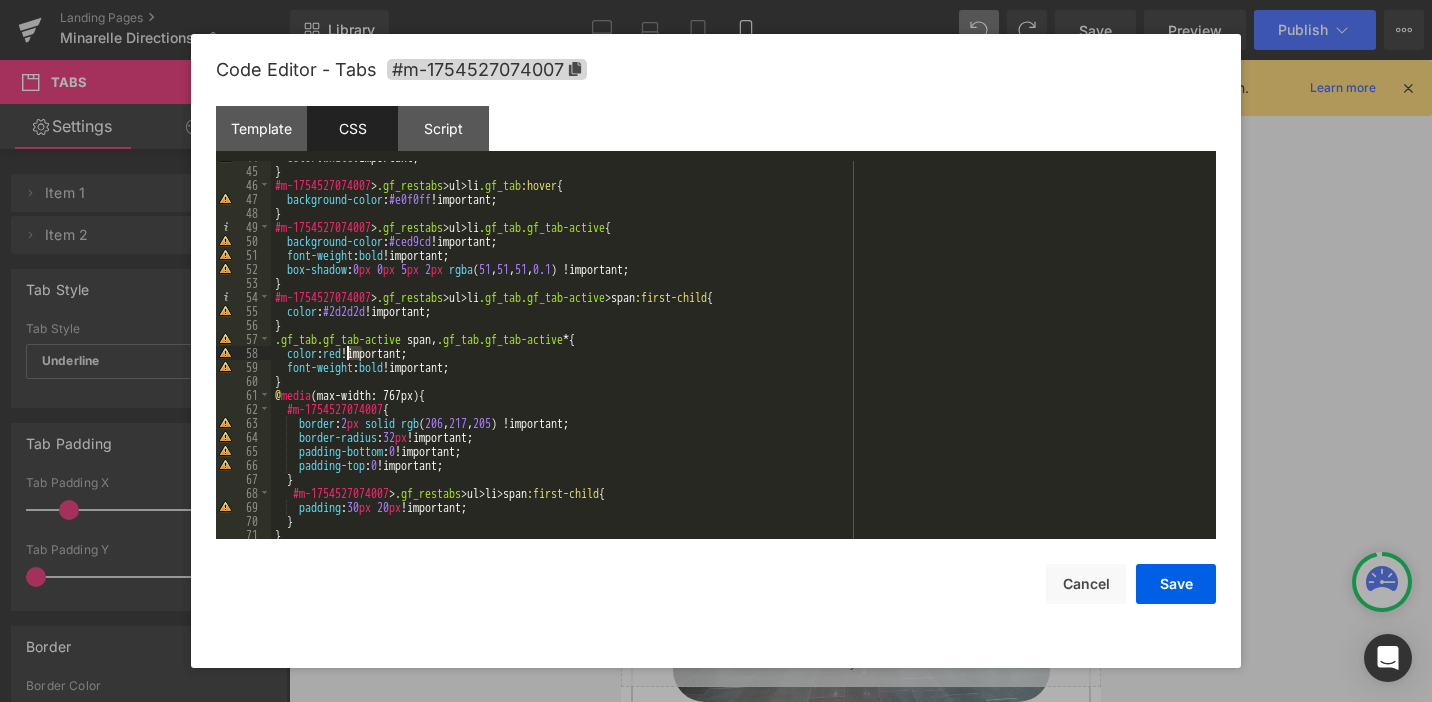 drag, startPoint x: 363, startPoint y: 352, endPoint x: 344, endPoint y: 352, distance: 19 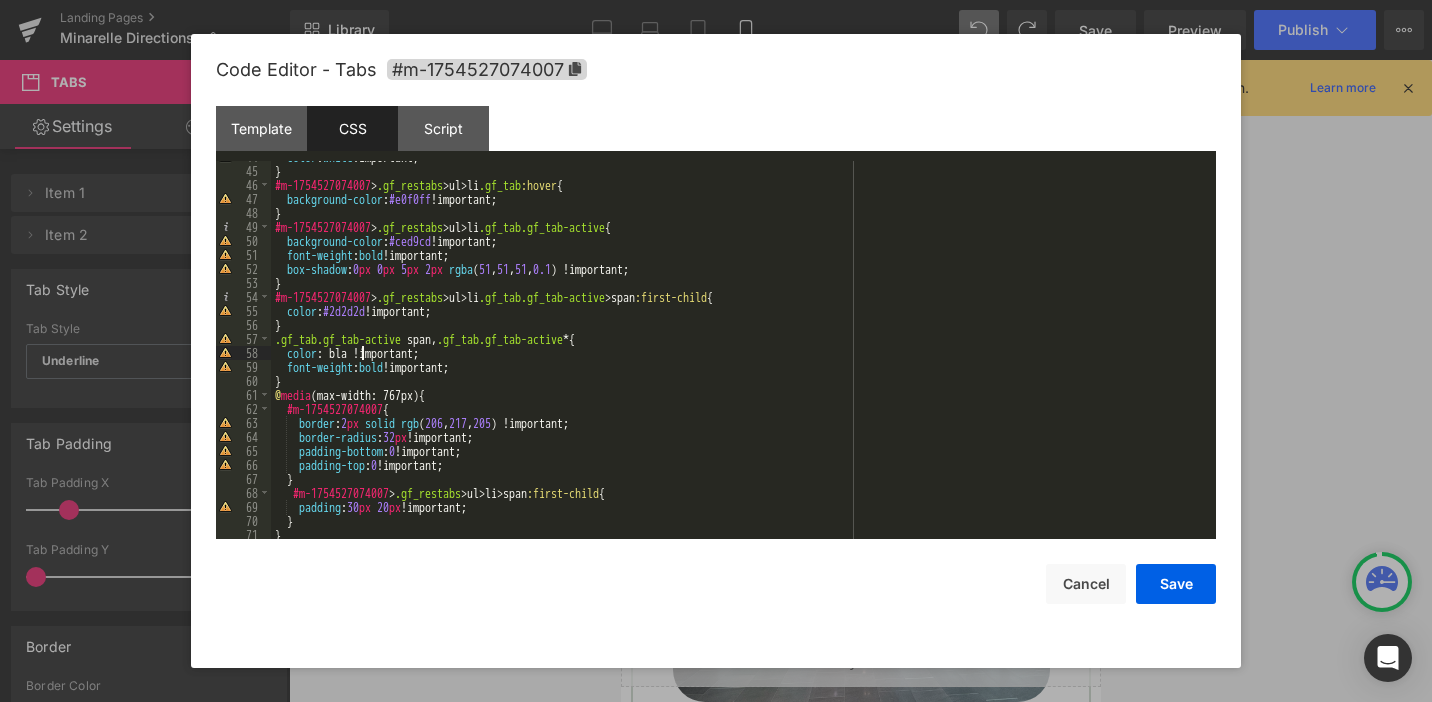 type 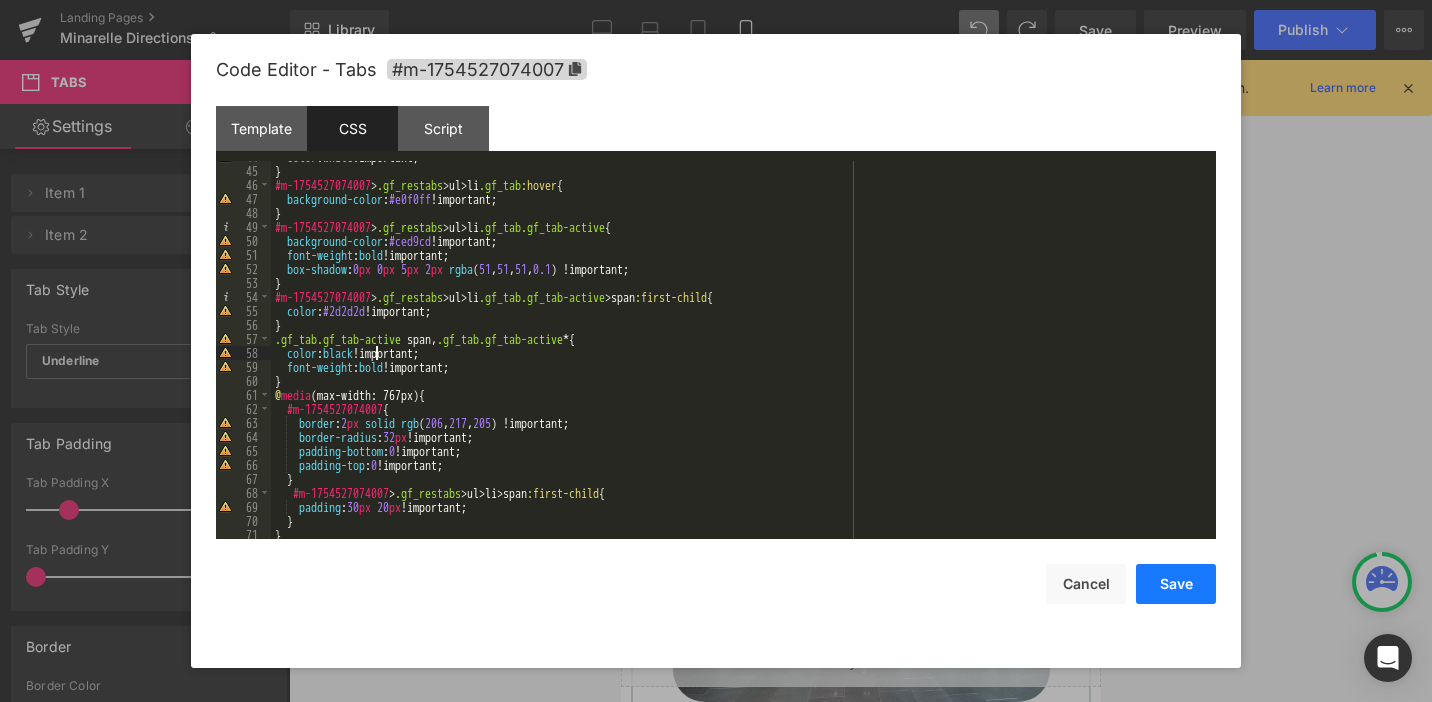 click on "Save" at bounding box center [1176, 584] 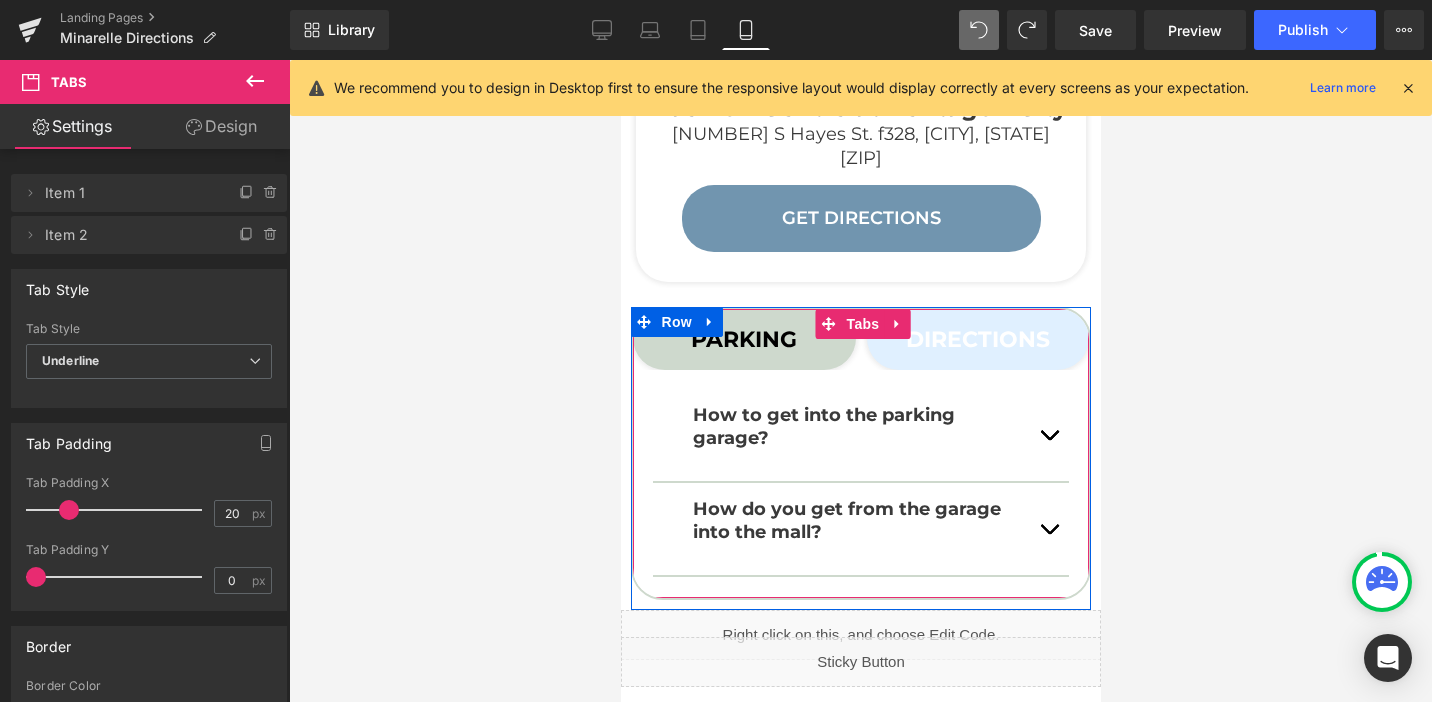 click on "DIRECTIONS Text Block" at bounding box center [977, 339] 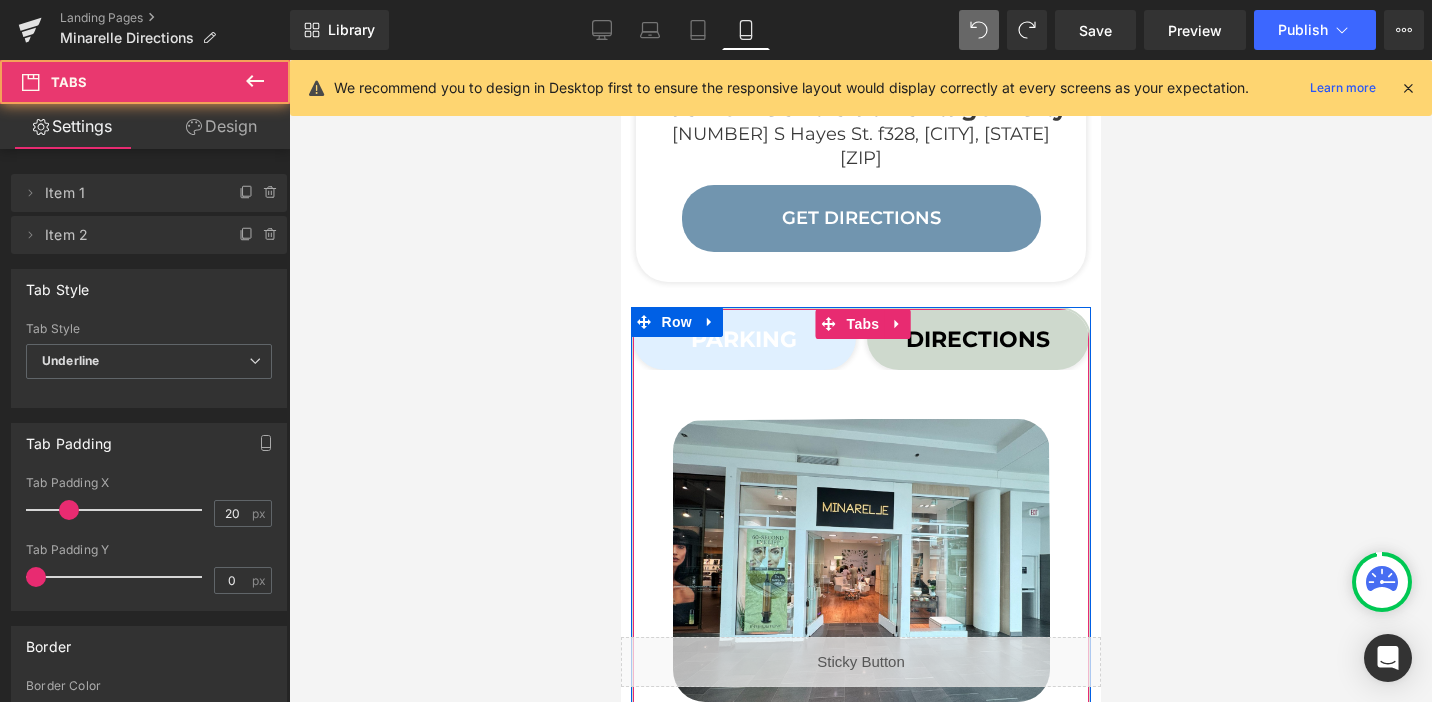 click on "PARKING
Text Block" at bounding box center (743, 339) 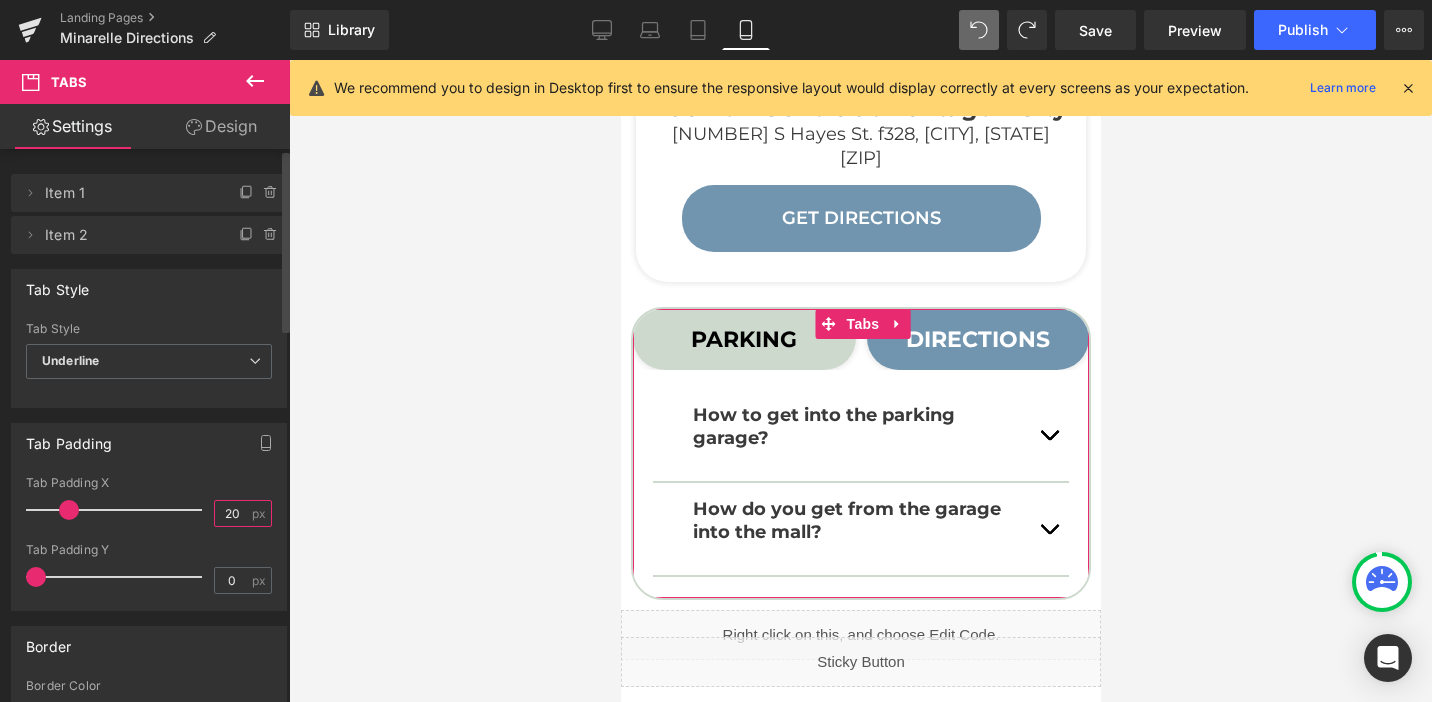click on "20" at bounding box center (232, 513) 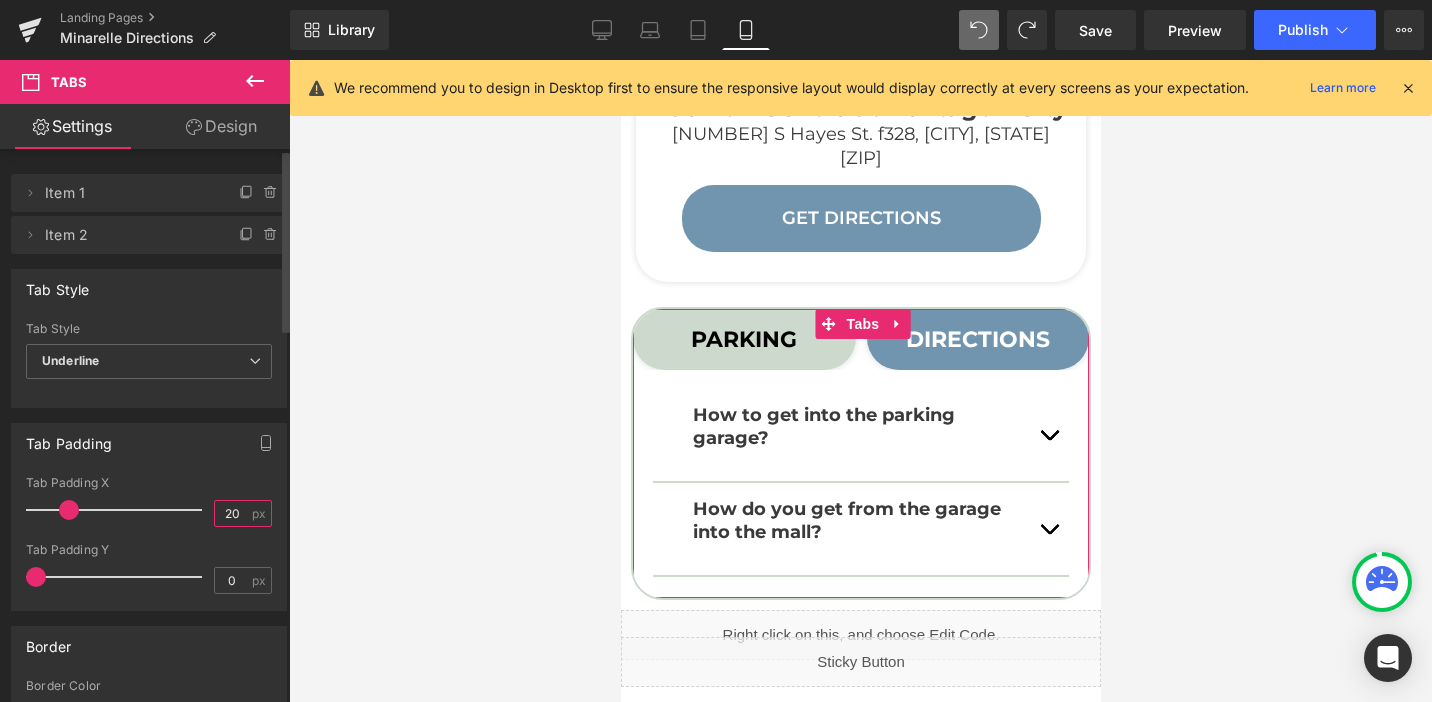 type on "2" 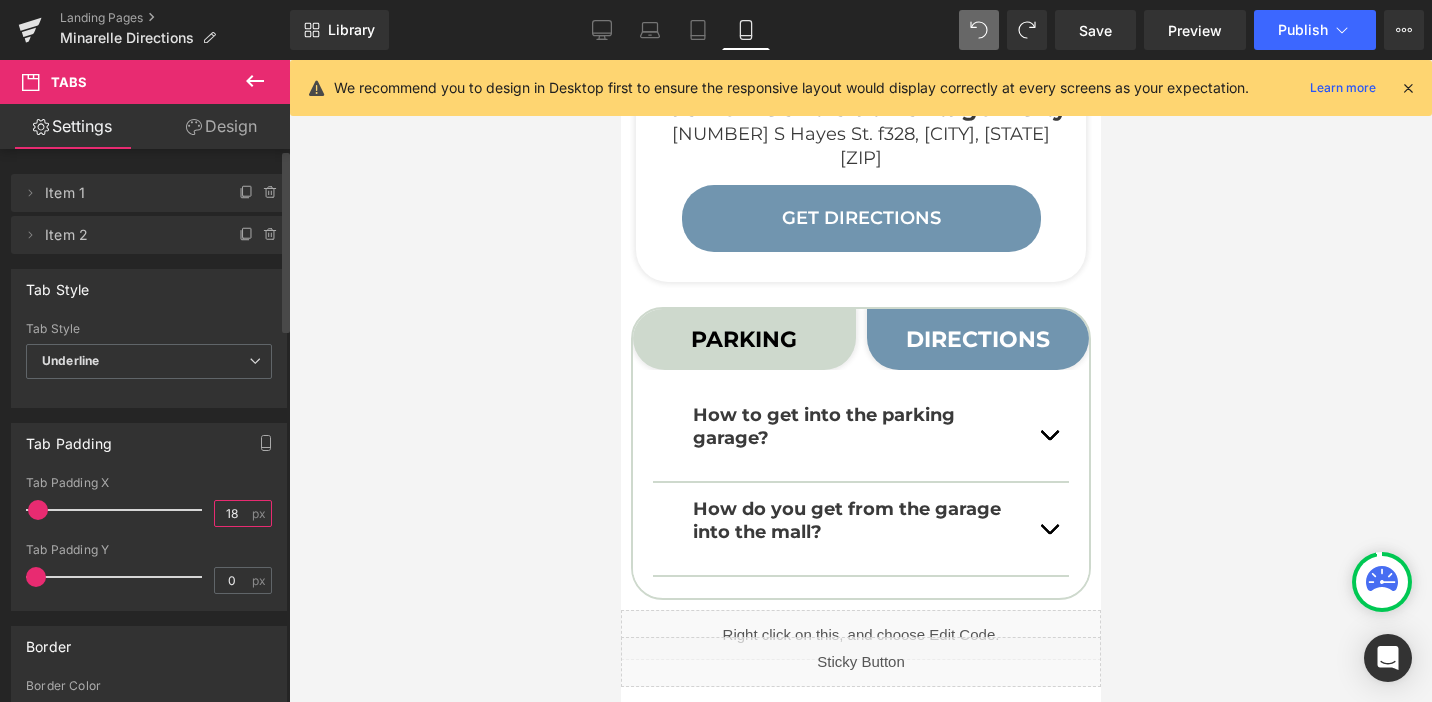 type on "18" 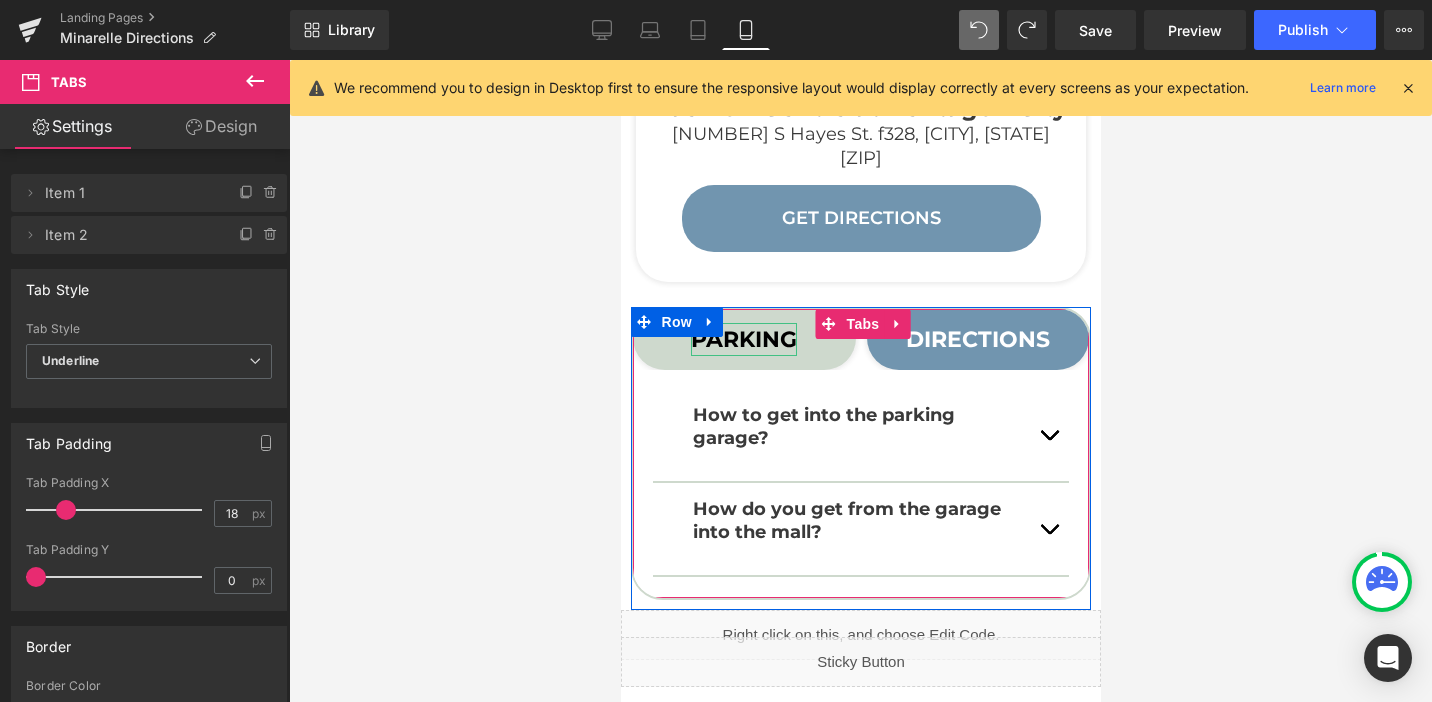 click on "PARKING" at bounding box center [743, 339] 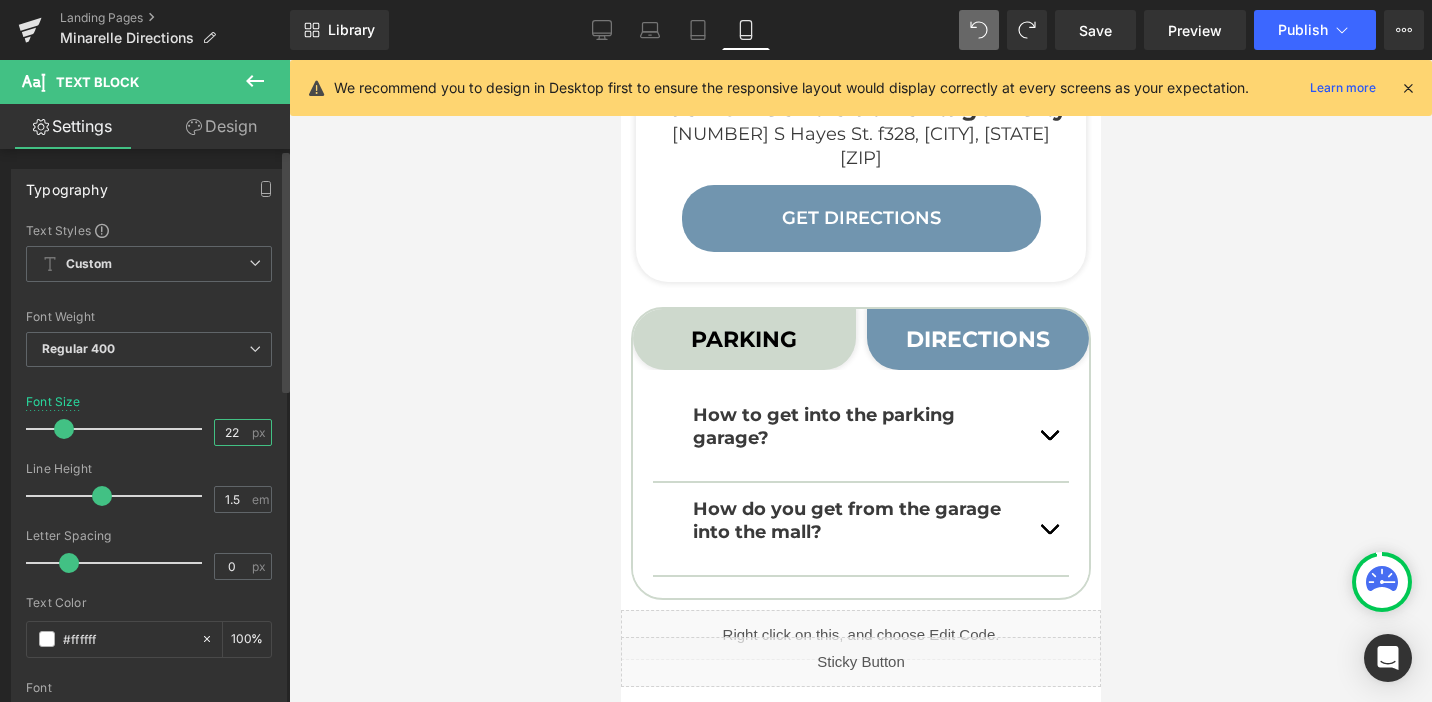 click on "22" at bounding box center (232, 432) 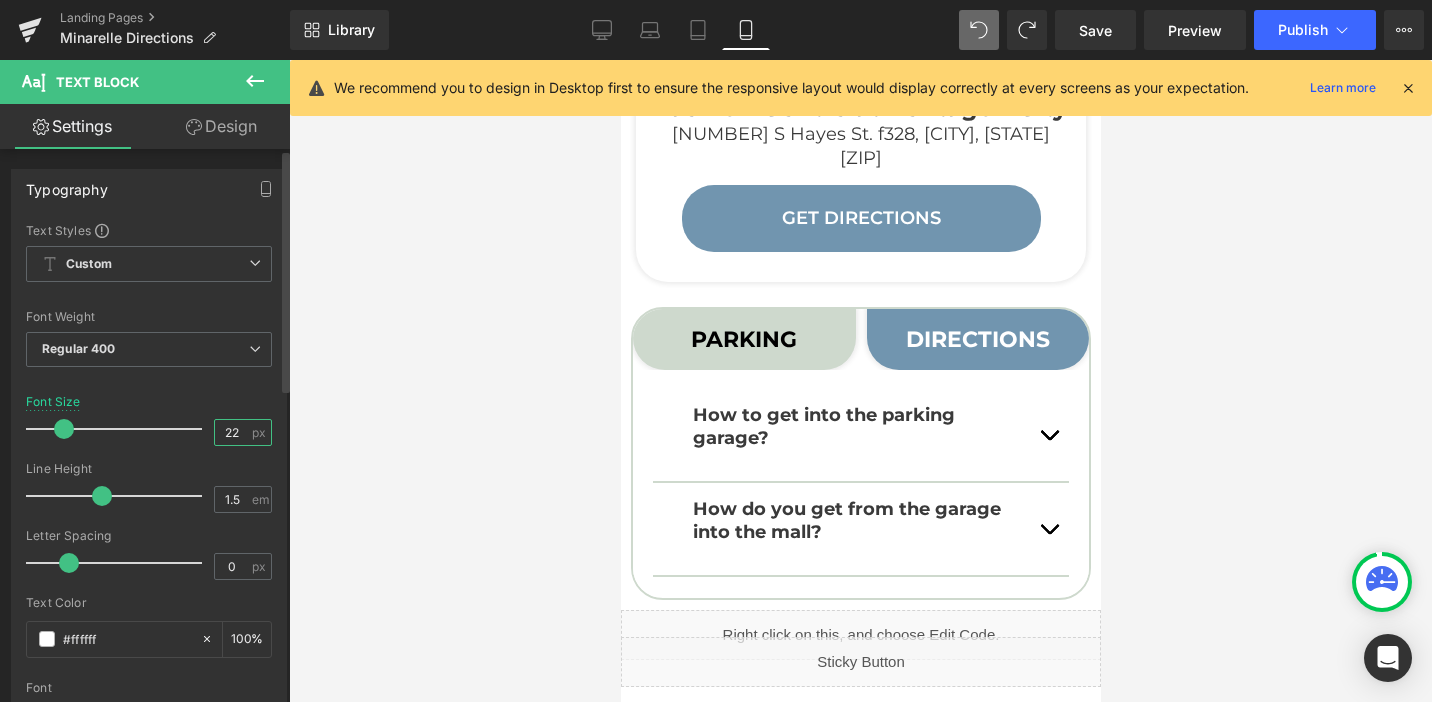 click on "22" at bounding box center [232, 432] 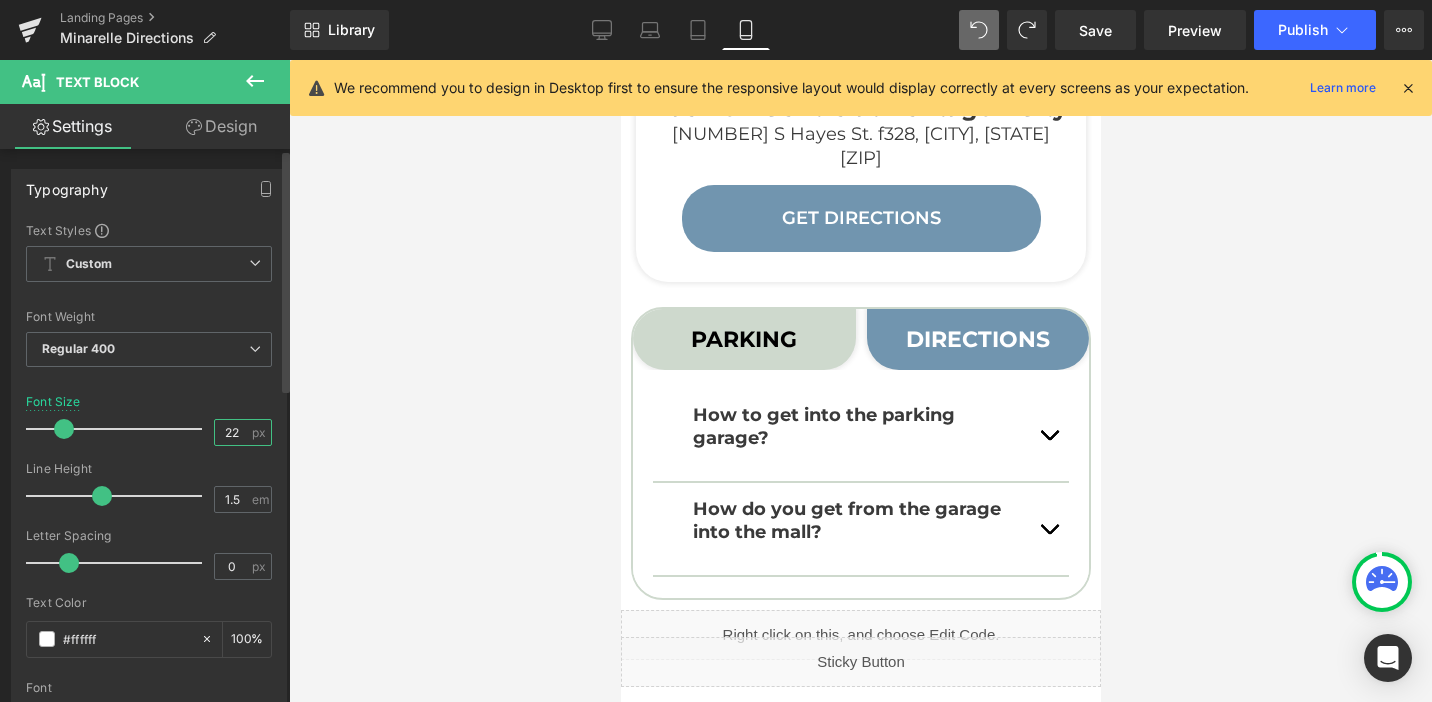 click on "22" at bounding box center [232, 432] 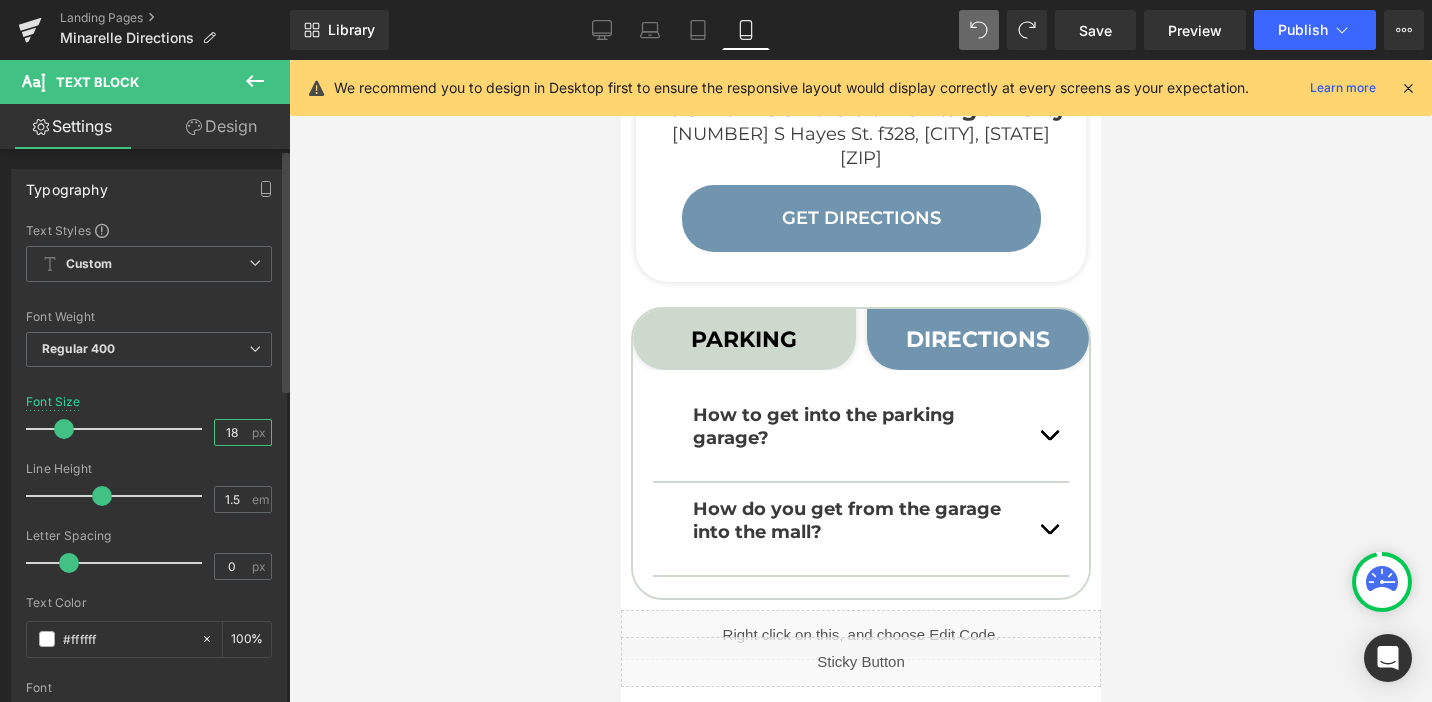 type on "18" 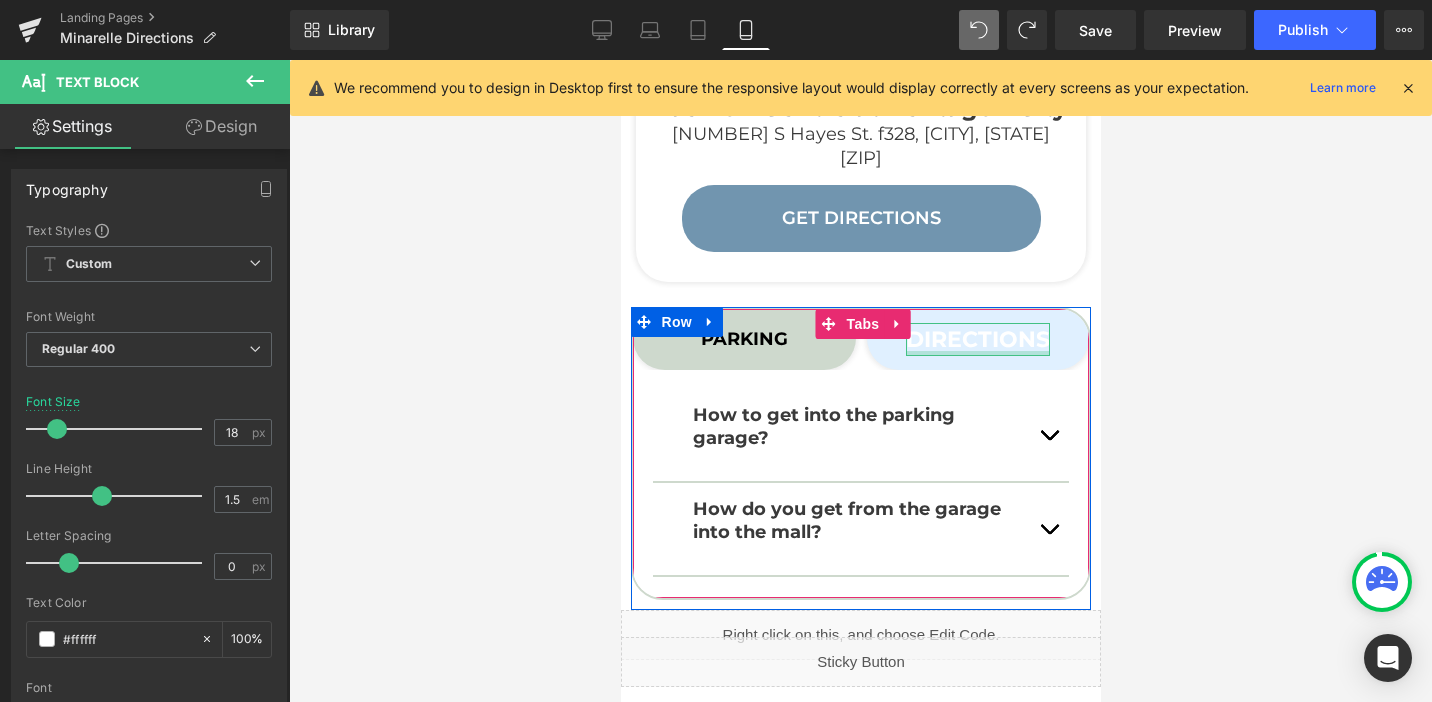 click at bounding box center (977, 353) 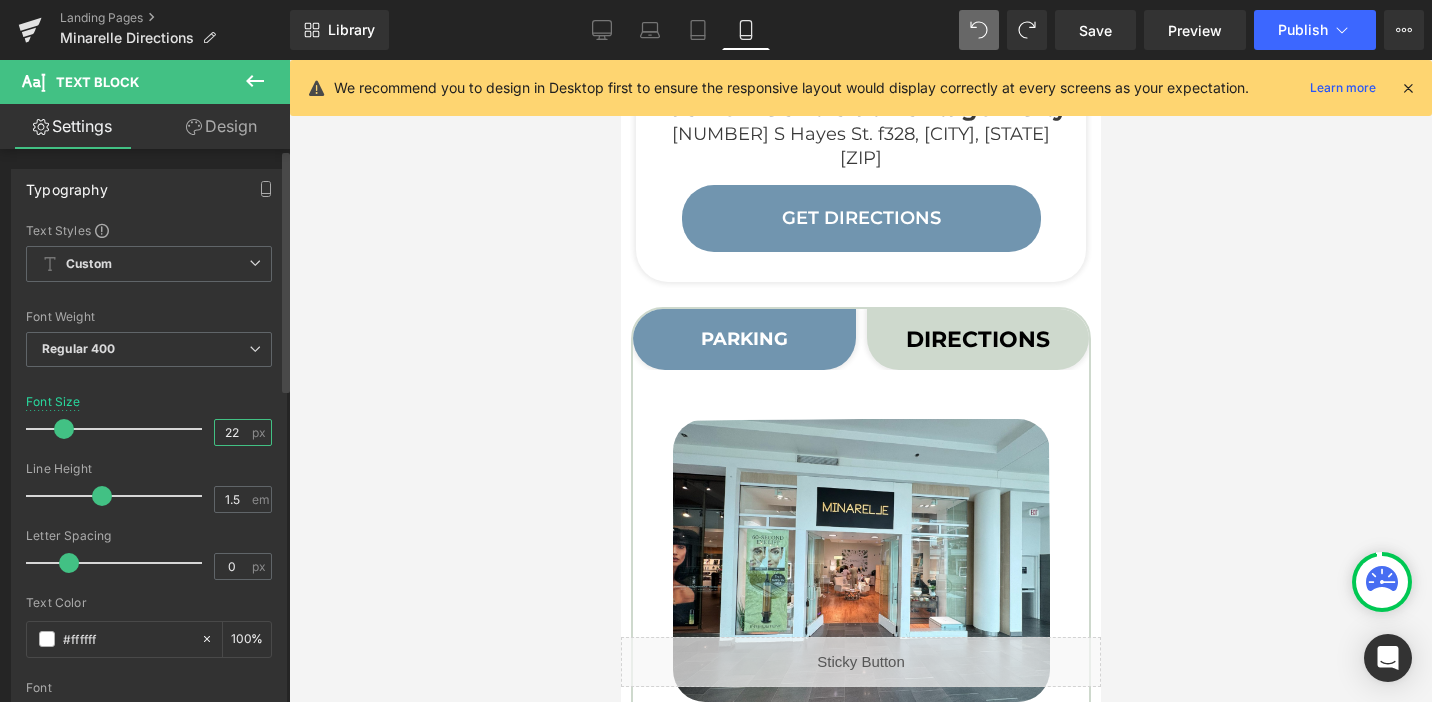 click on "22" at bounding box center (232, 432) 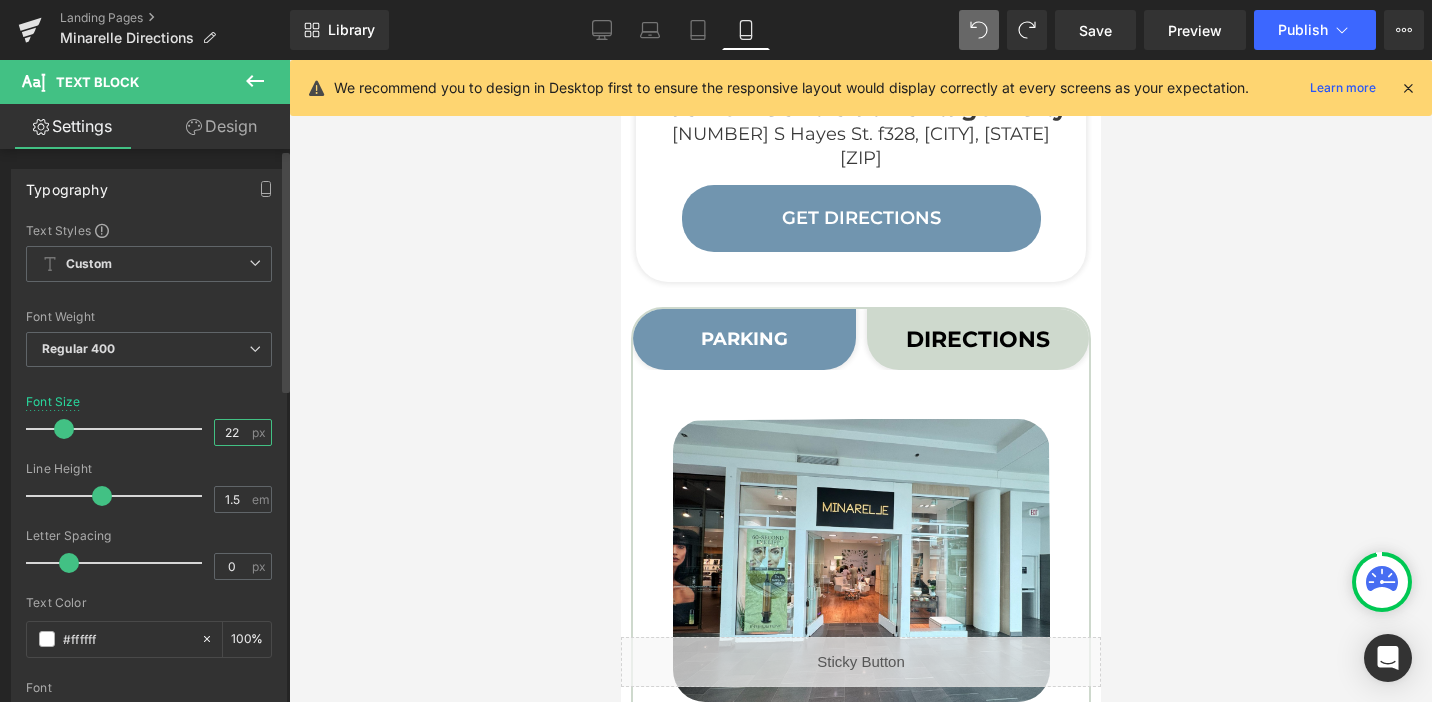 click on "22" at bounding box center [232, 432] 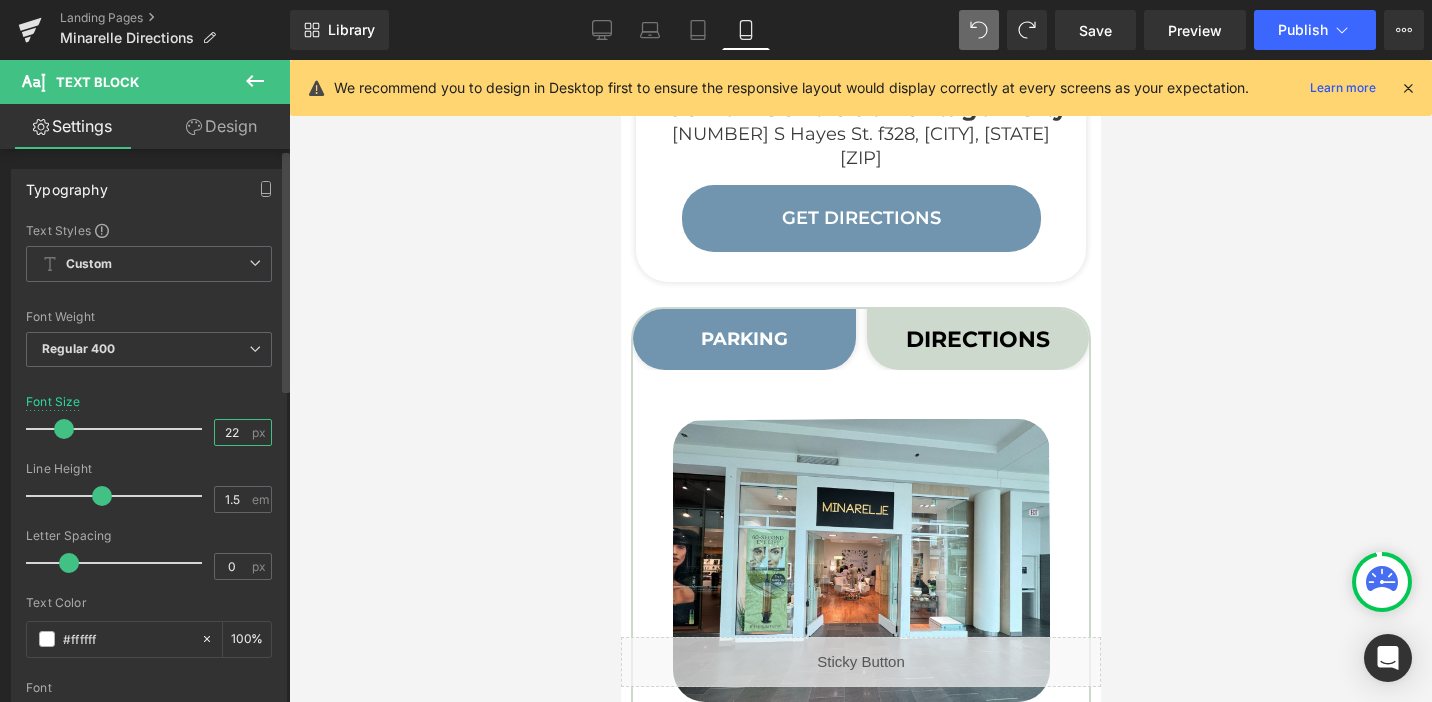 click on "22" at bounding box center [232, 432] 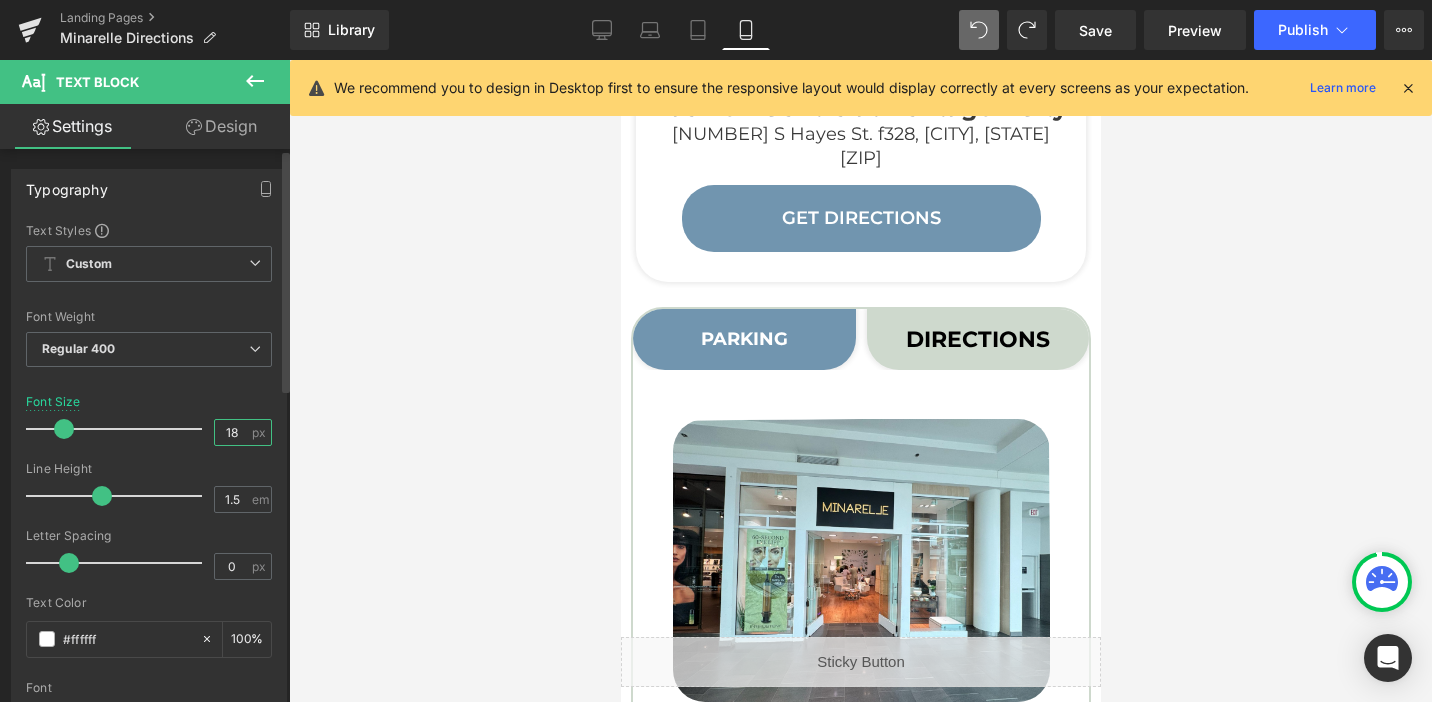 type on "18" 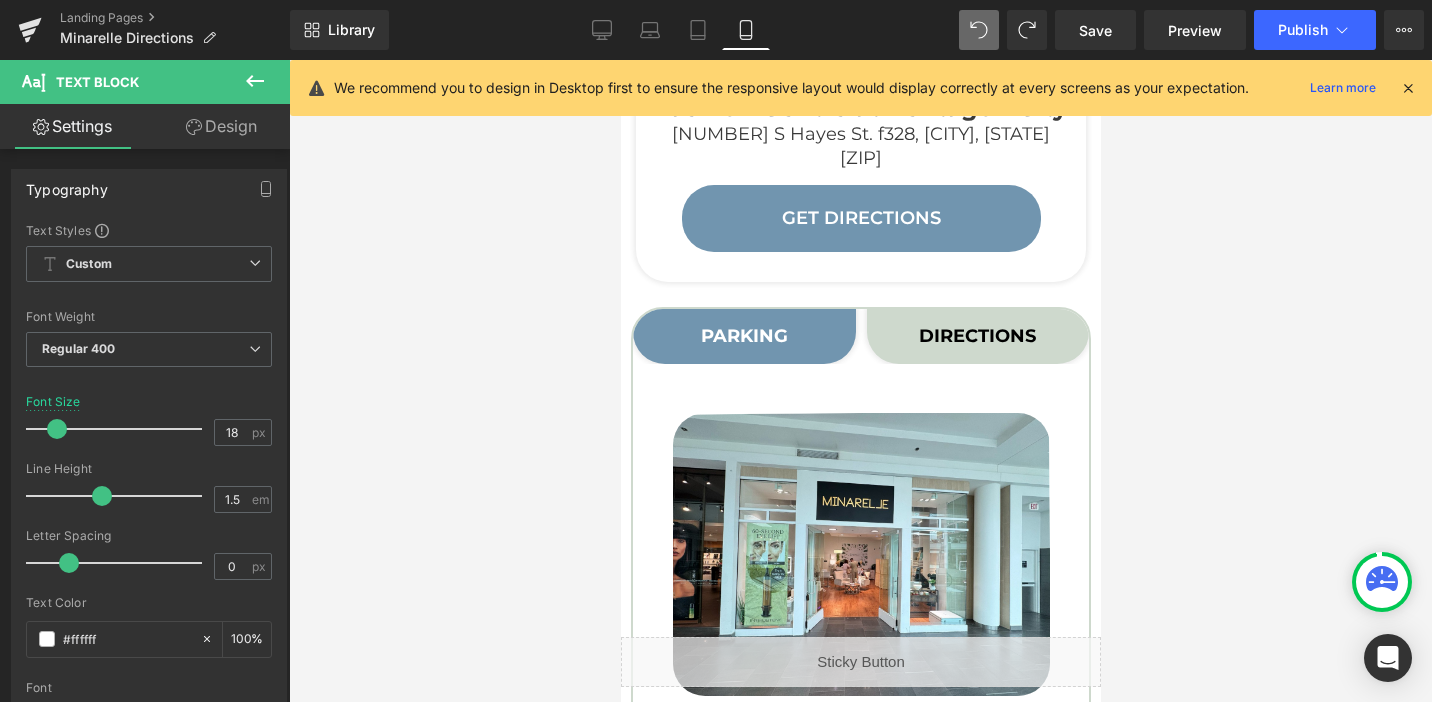 click at bounding box center (860, 381) 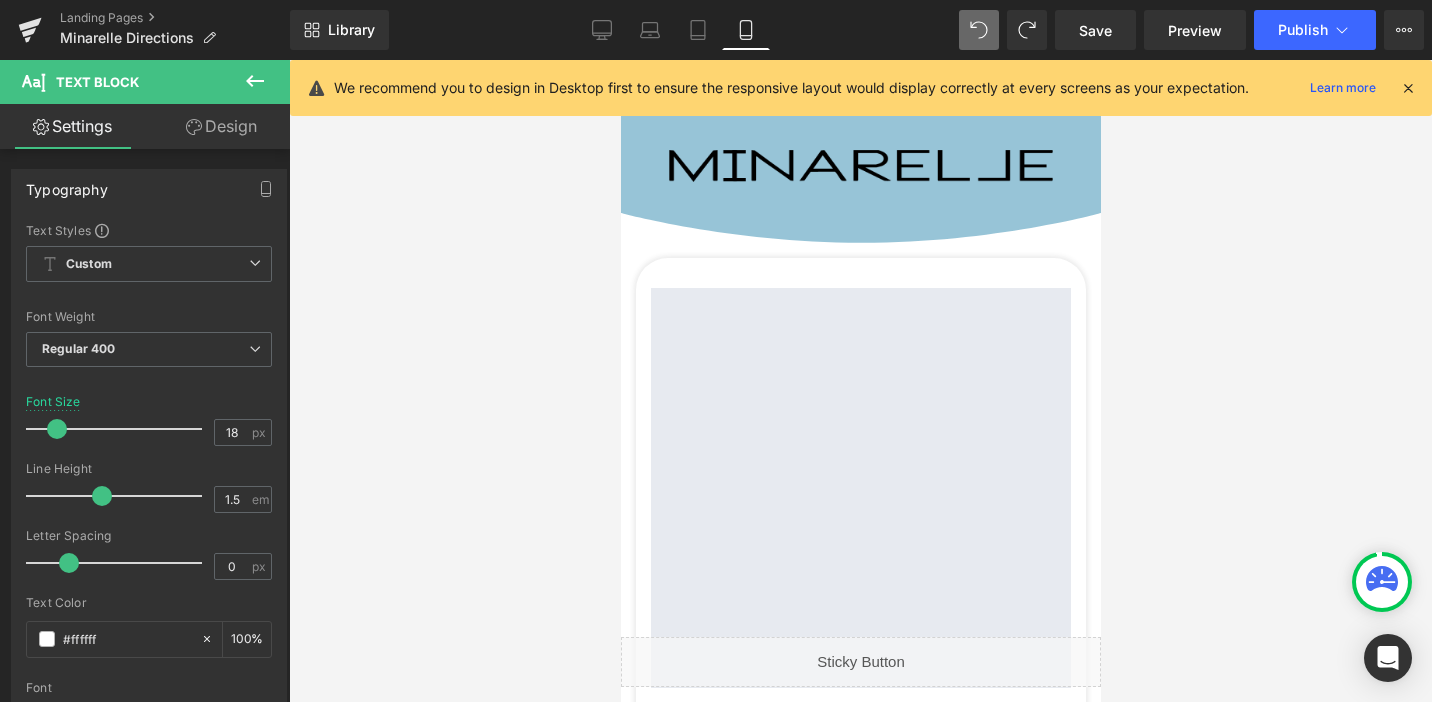 scroll, scrollTop: 352, scrollLeft: 0, axis: vertical 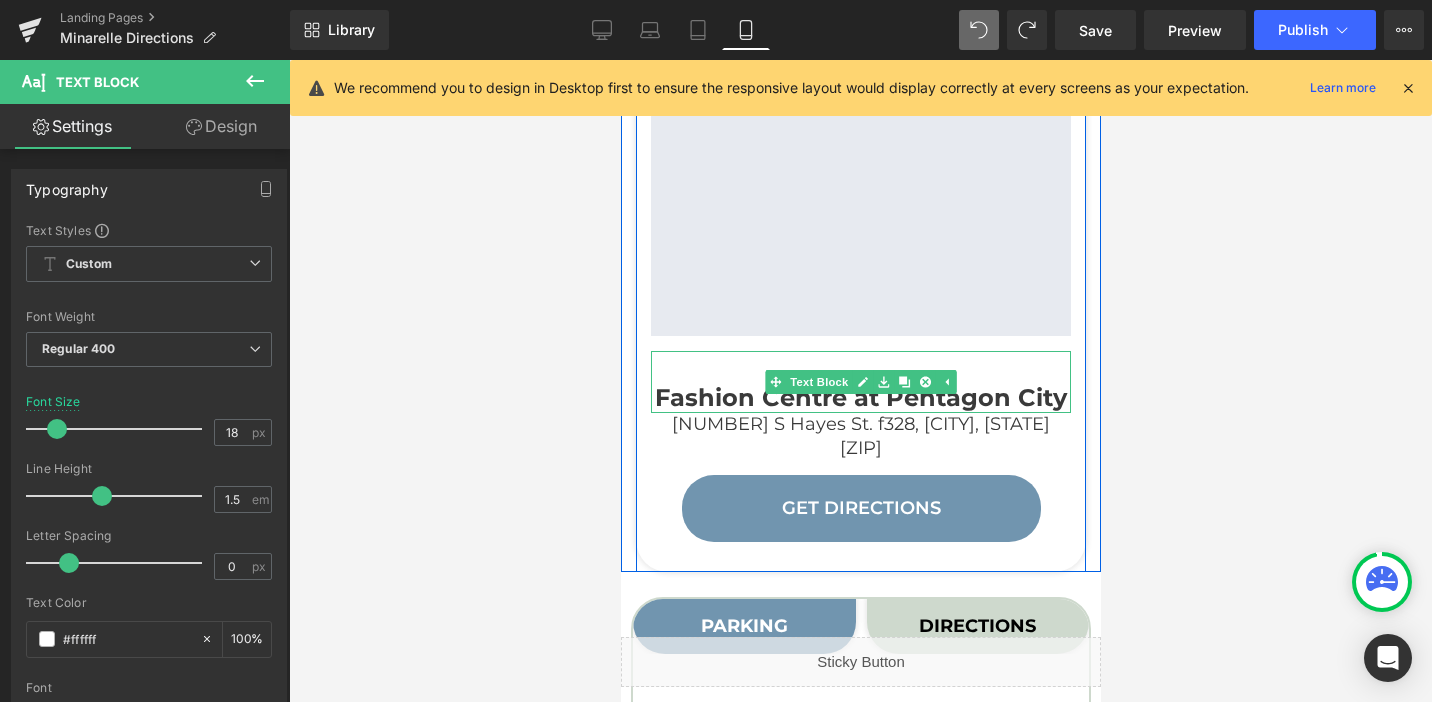 click on "Fashion Centre at Pentagon City" at bounding box center [860, 397] 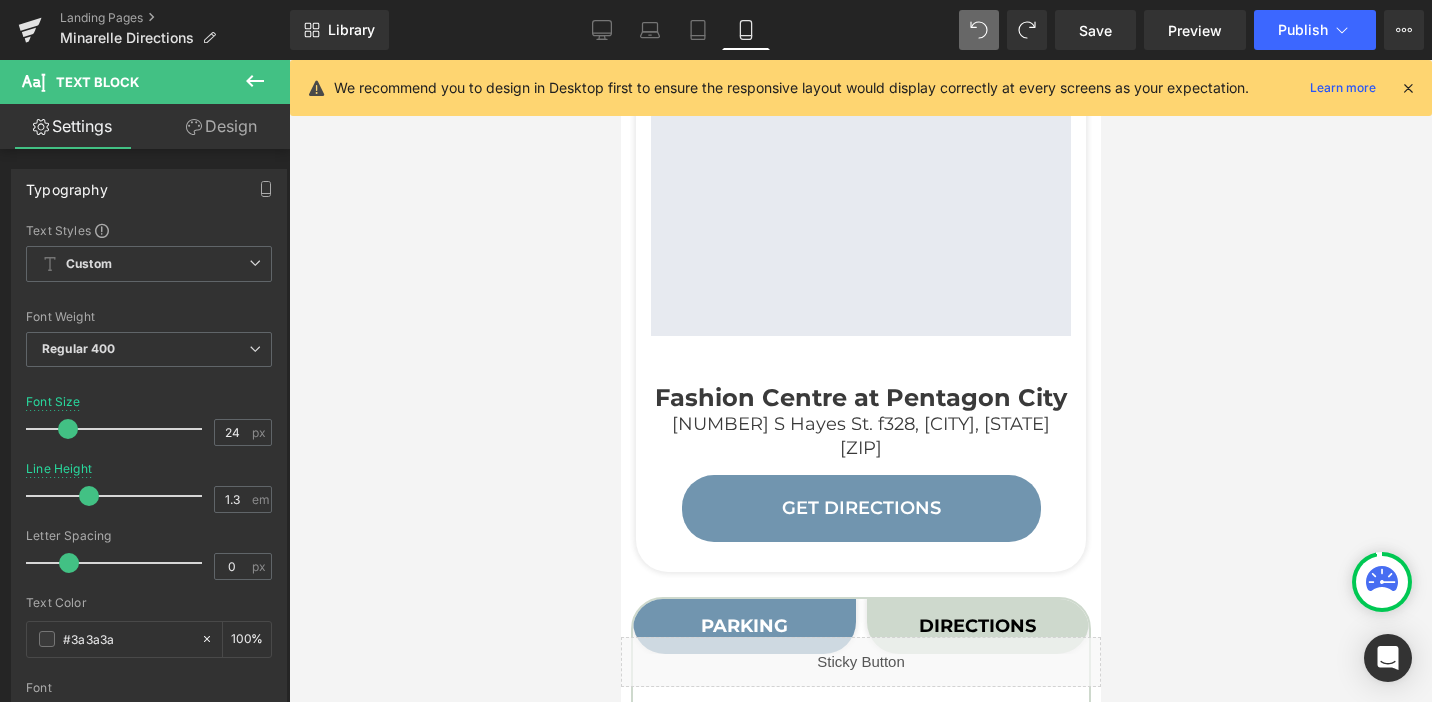 click on "Design" at bounding box center [221, 126] 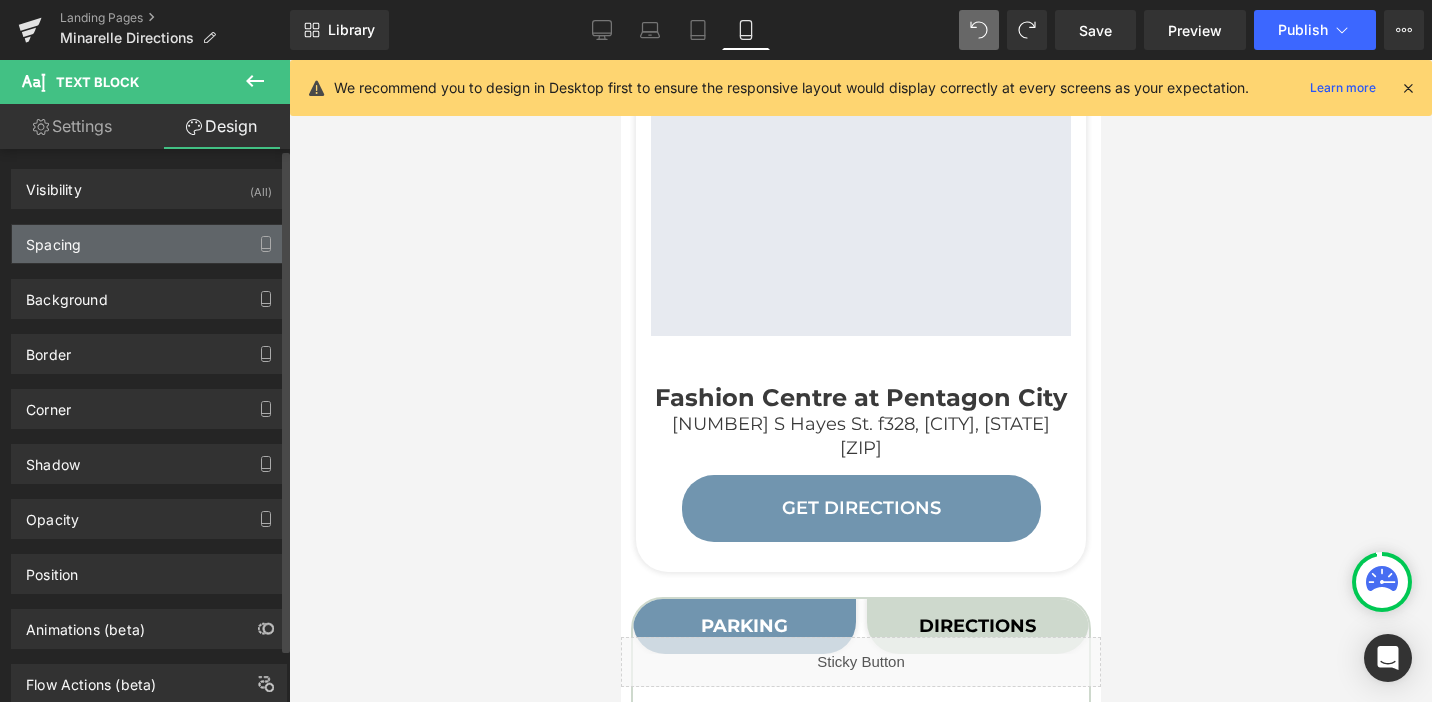 click on "Spacing" at bounding box center (149, 244) 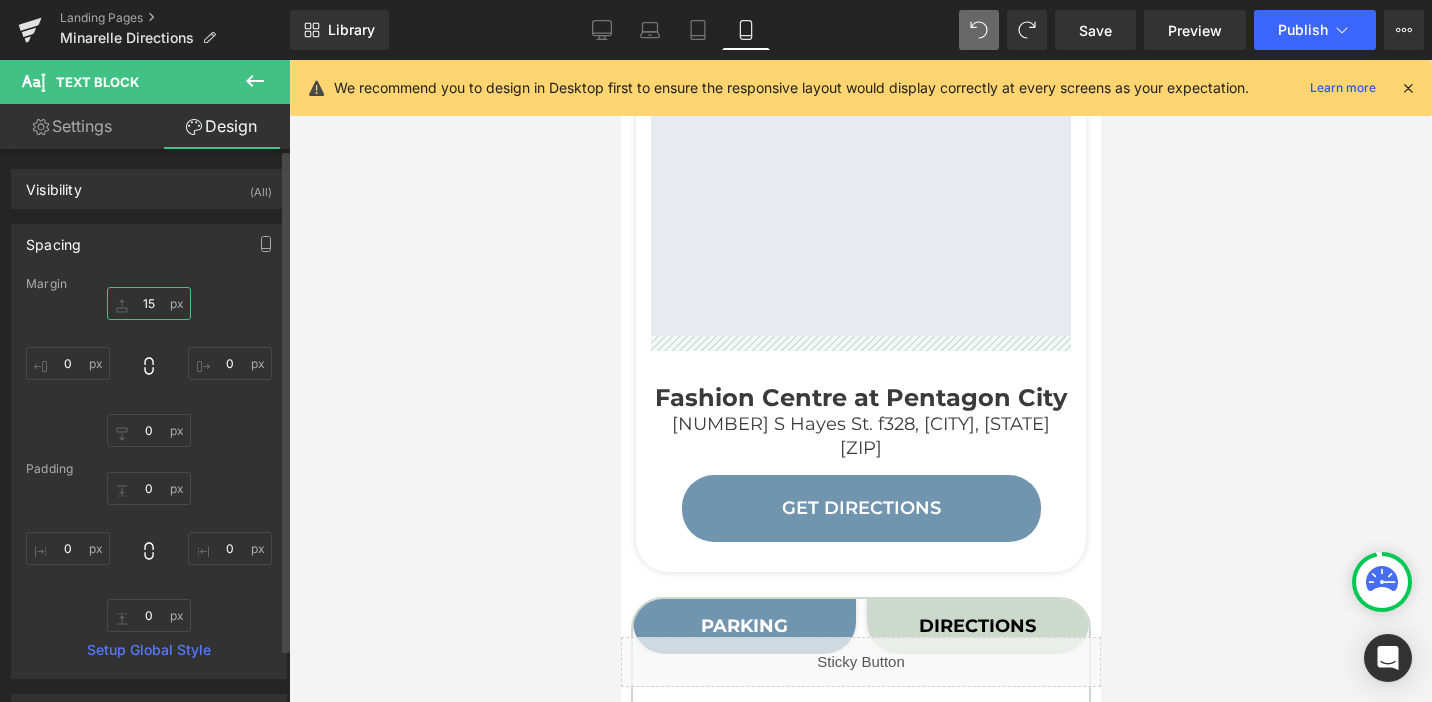 click on "15" at bounding box center [149, 303] 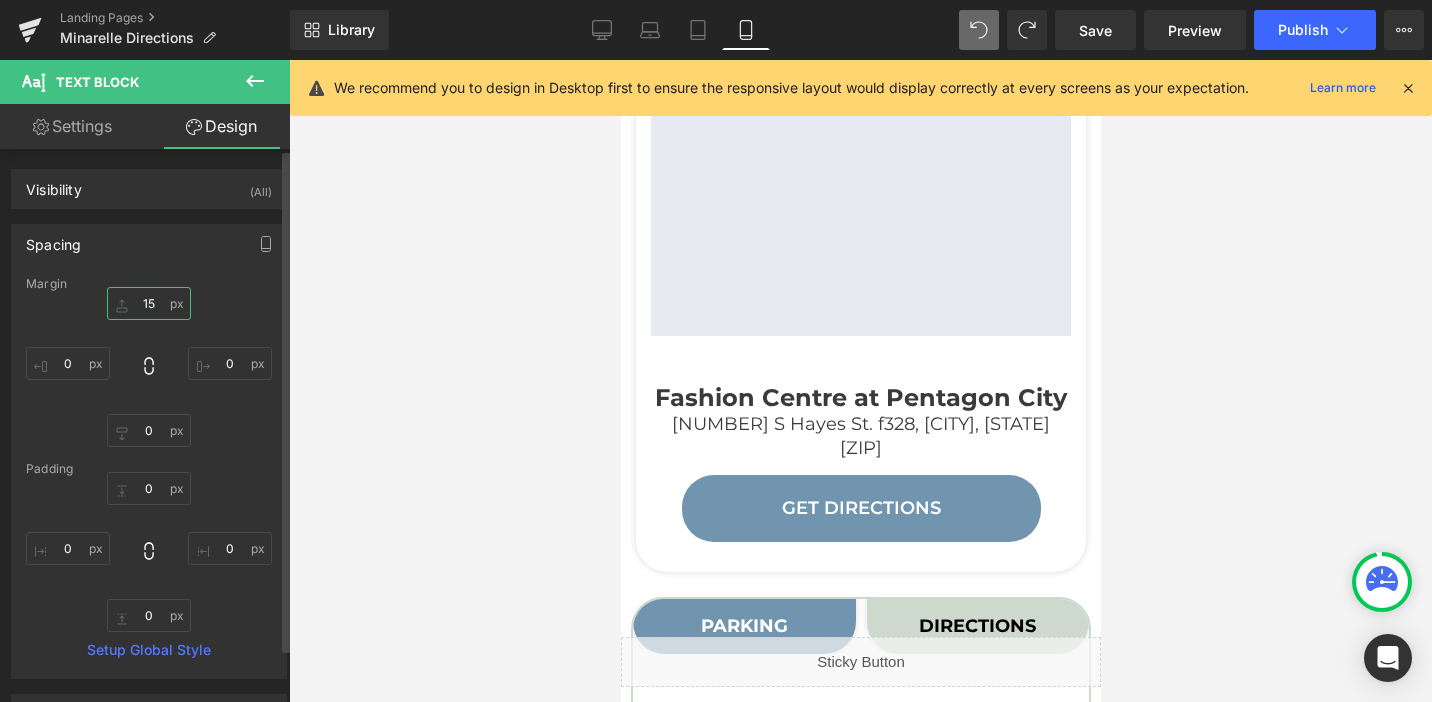 type on "5" 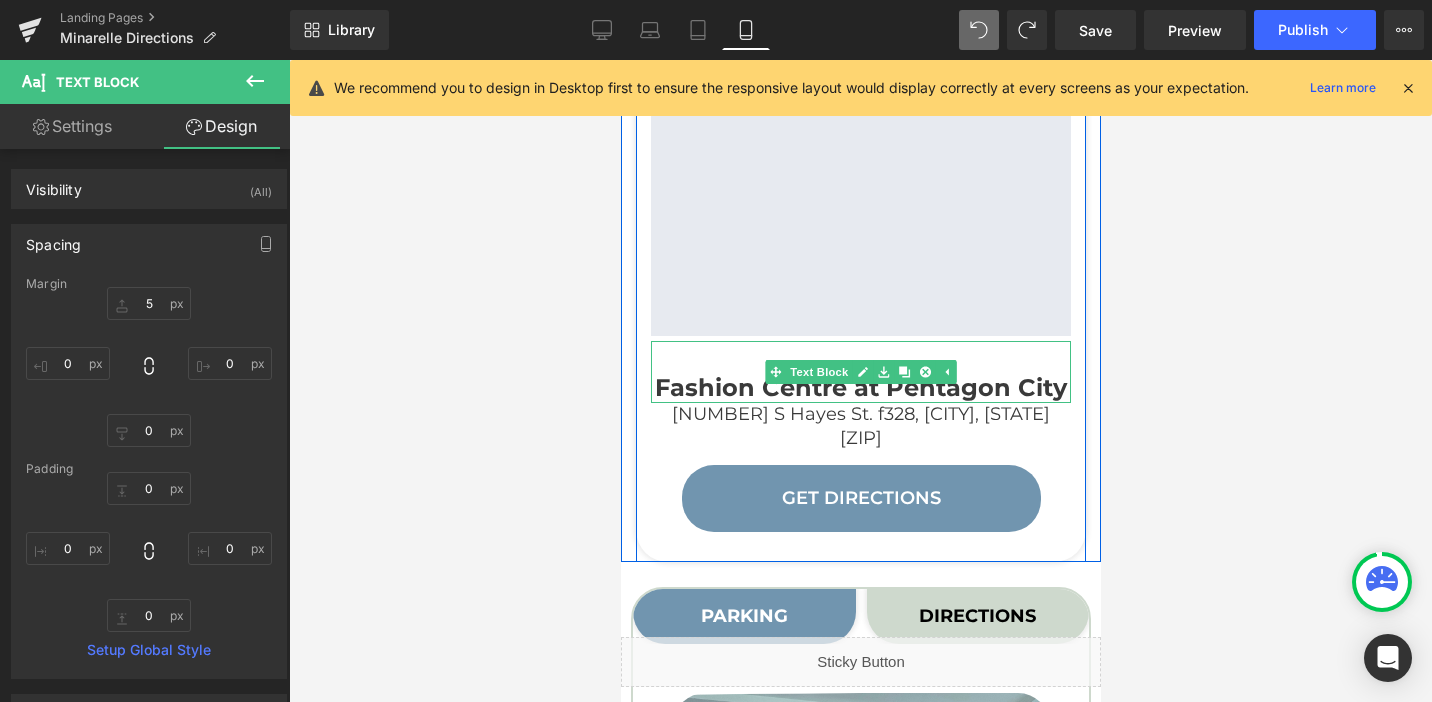 click on "Fashion Centre at Pentagon City" at bounding box center (860, 387) 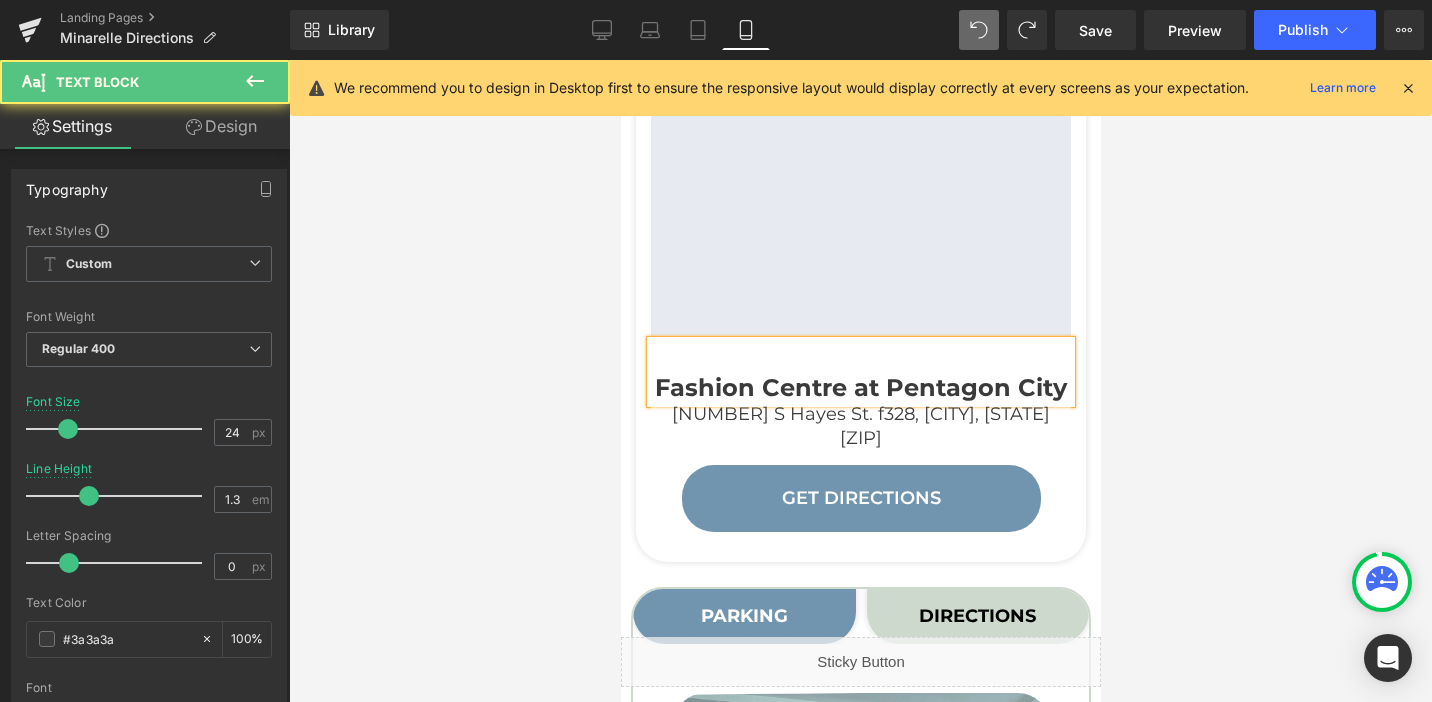 type 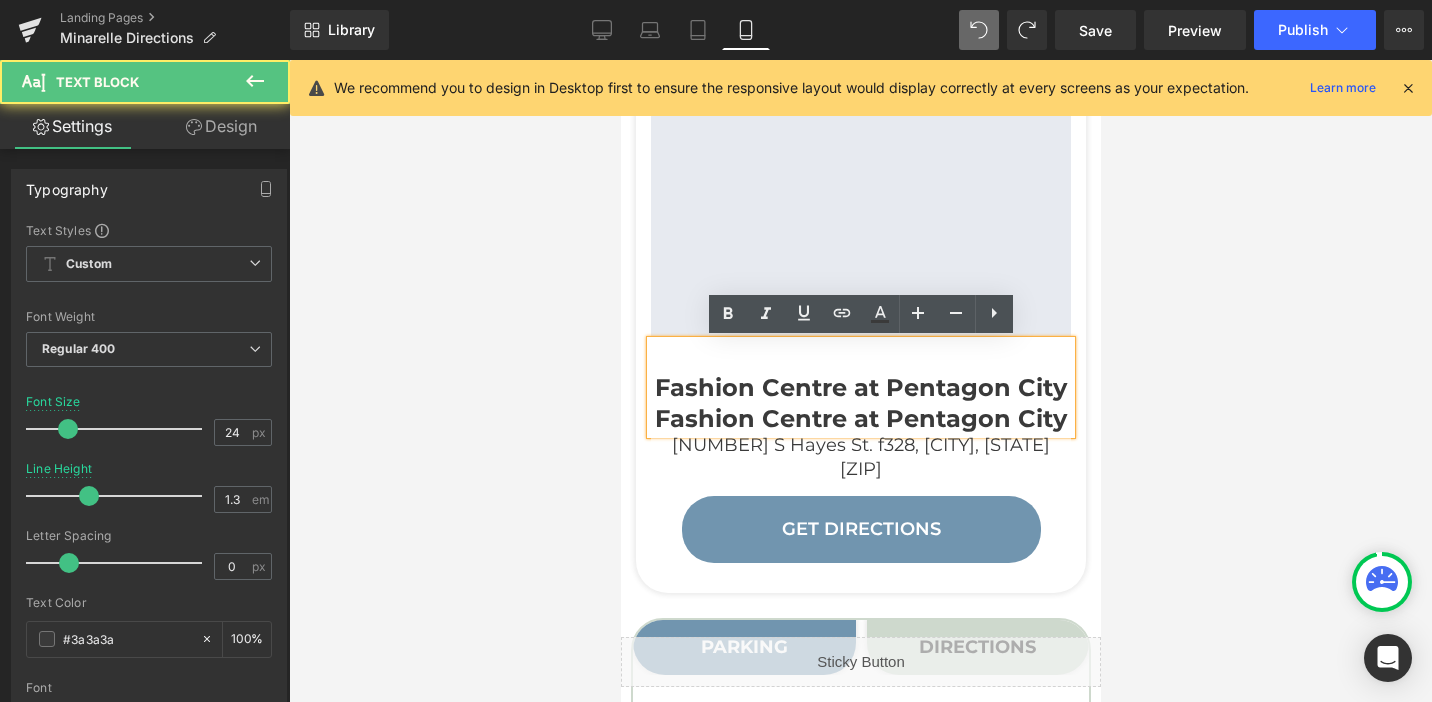 click on "Fashion Centre at Pentagon City" at bounding box center [860, 387] 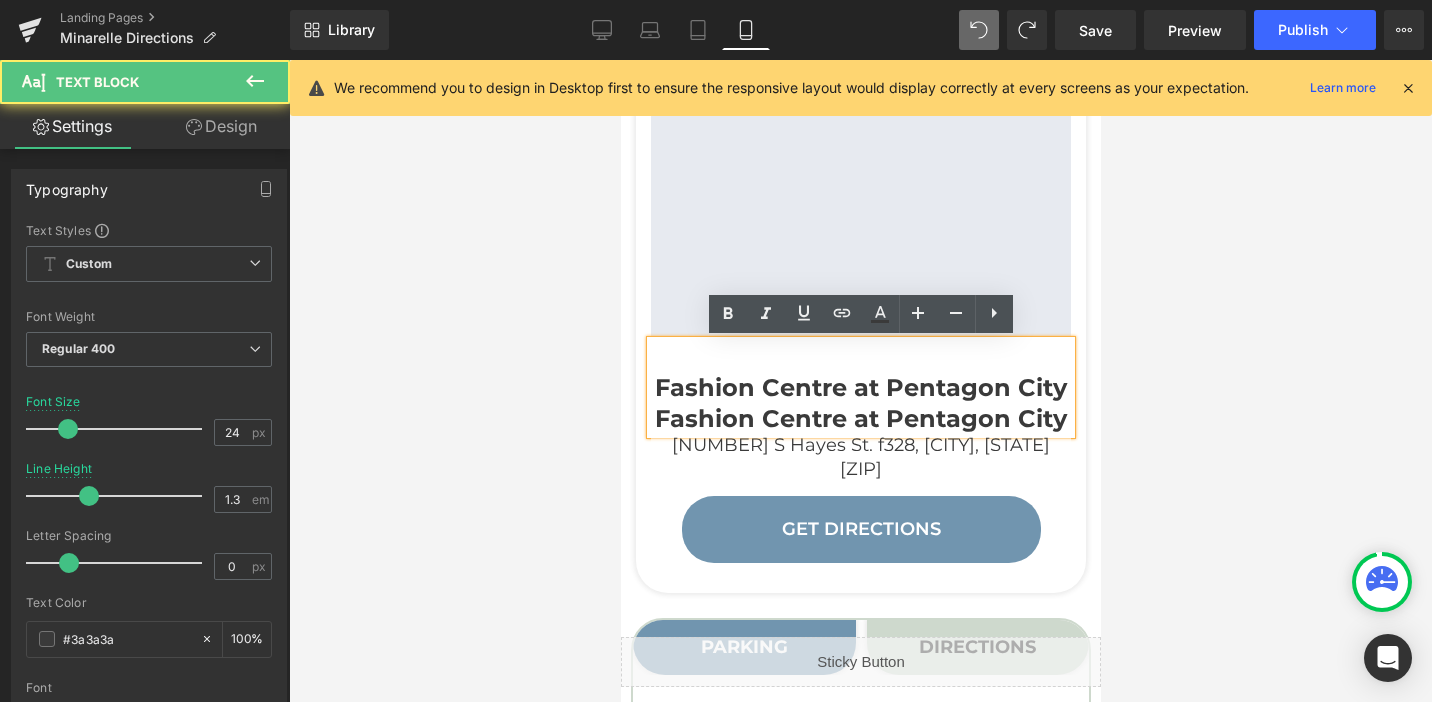 click on "Fashion Centre at Pentagon City" at bounding box center [860, 387] 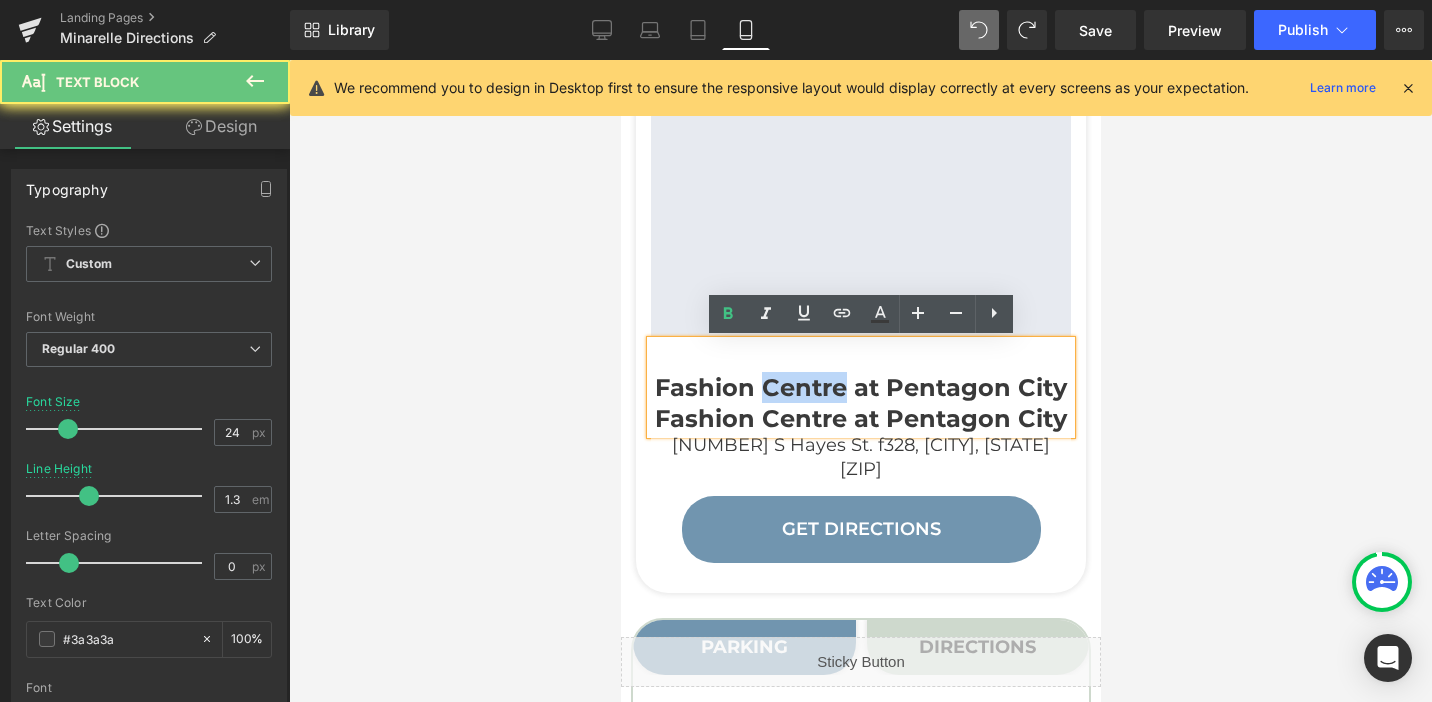 click on "Fashion Centre at Pentagon City" at bounding box center (860, 387) 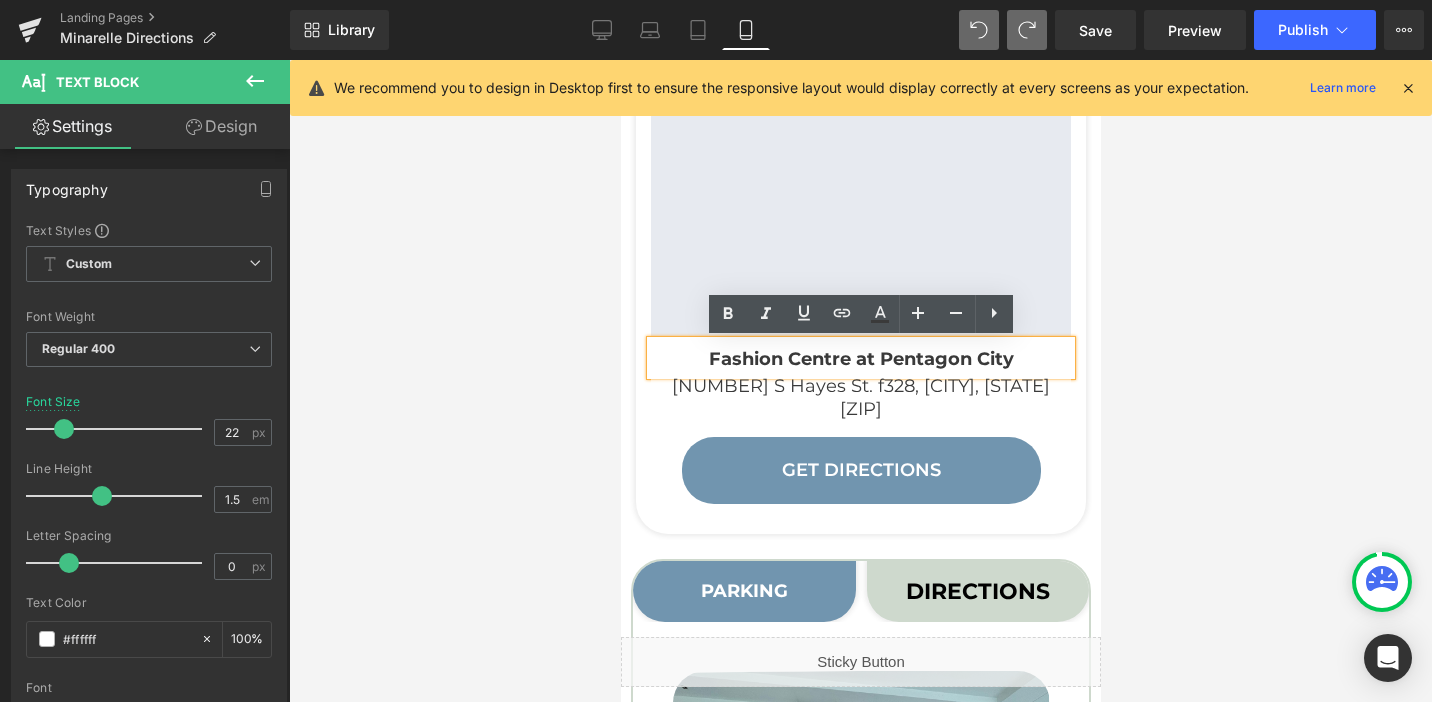 type on "18" 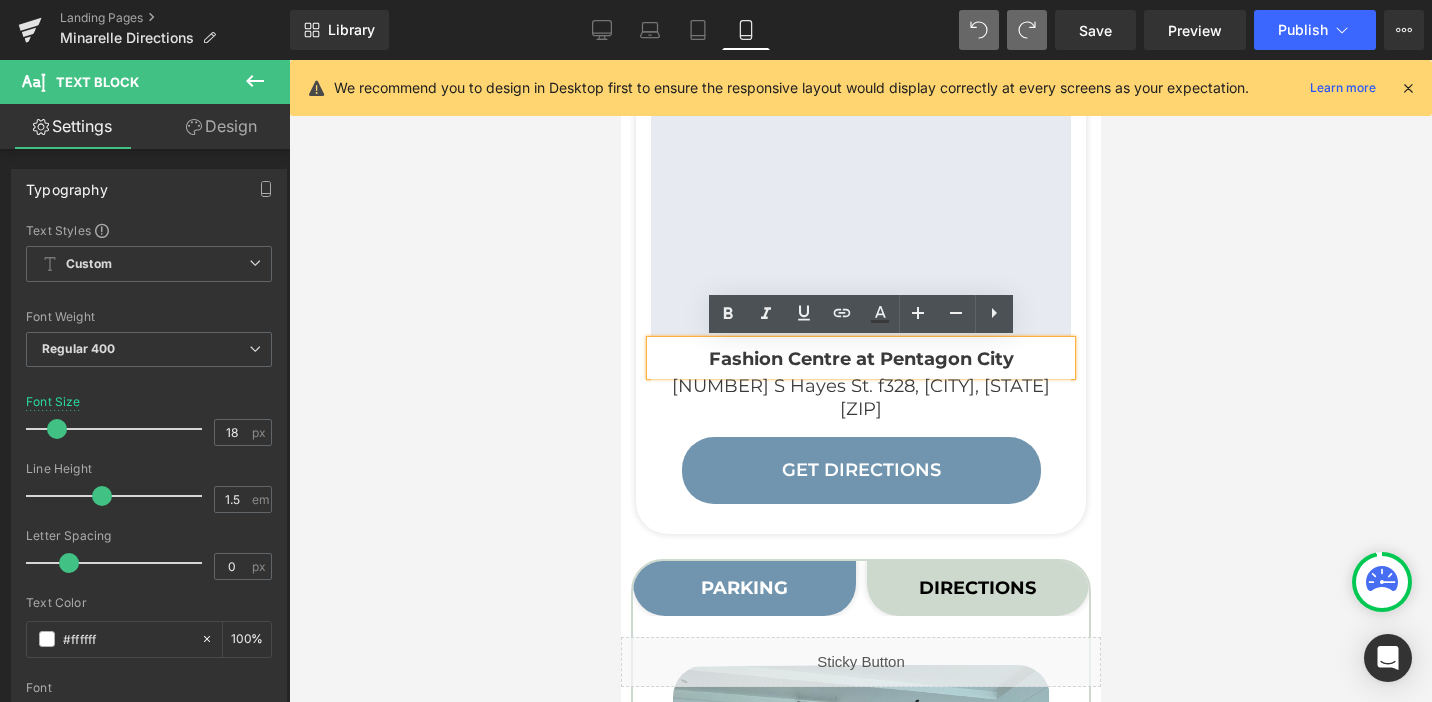 click on "Fashion Centre at Pentagon City" at bounding box center [860, 359] 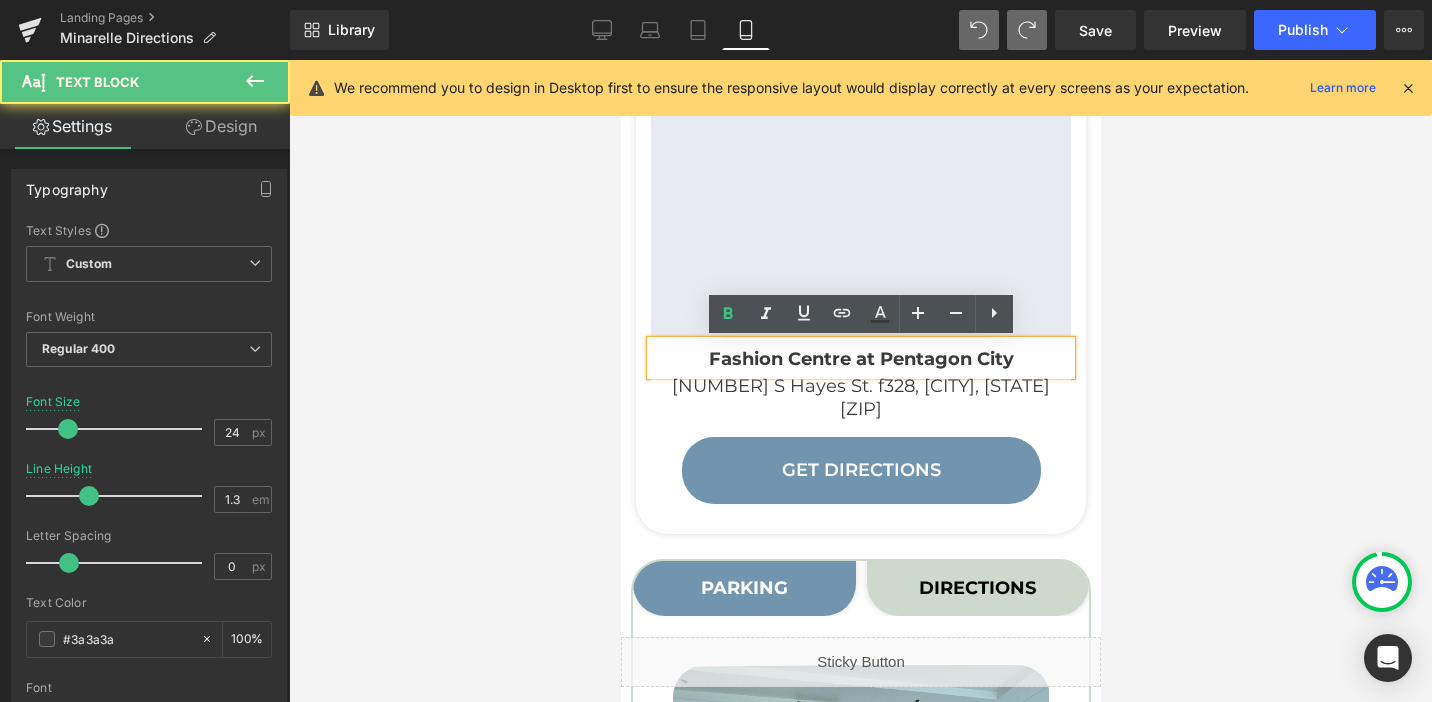 click on "Fashion Centre at Pentagon City" at bounding box center (860, 359) 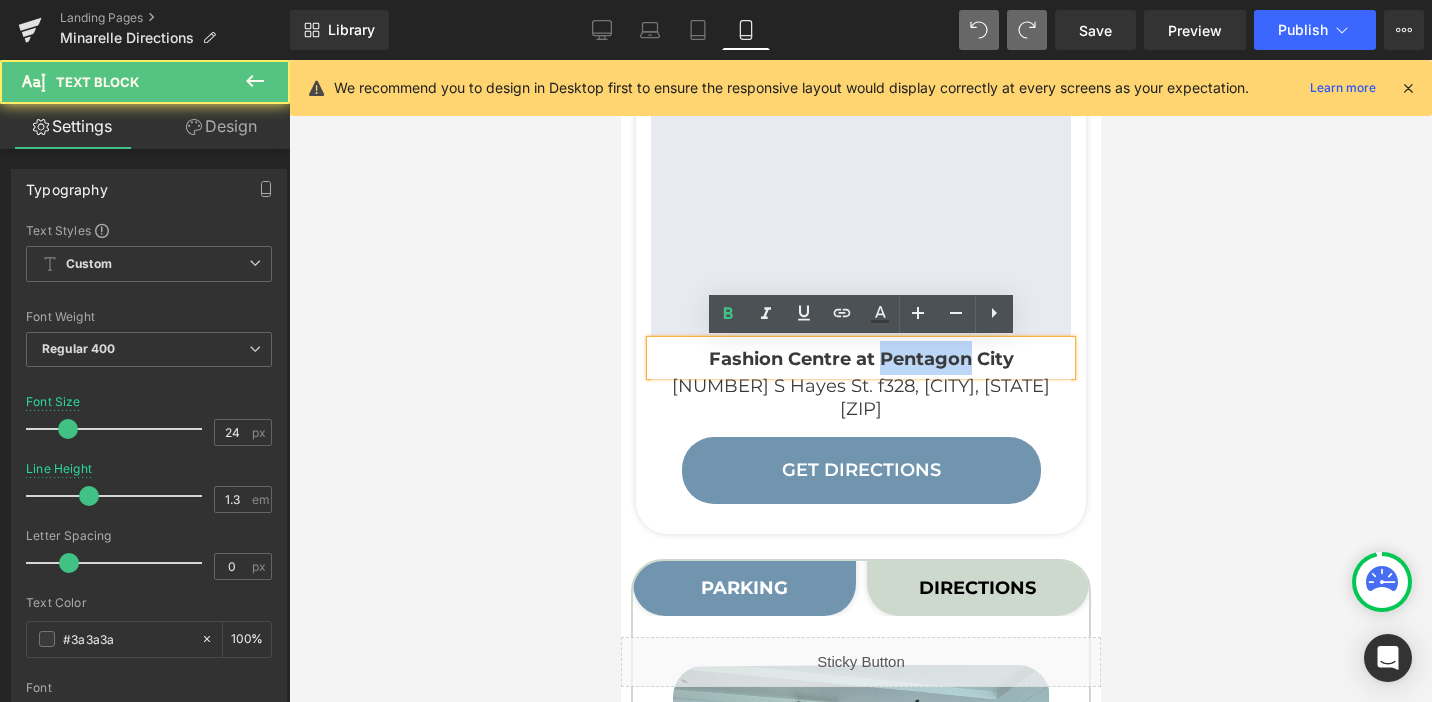 click on "Fashion Centre at Pentagon City" at bounding box center (860, 359) 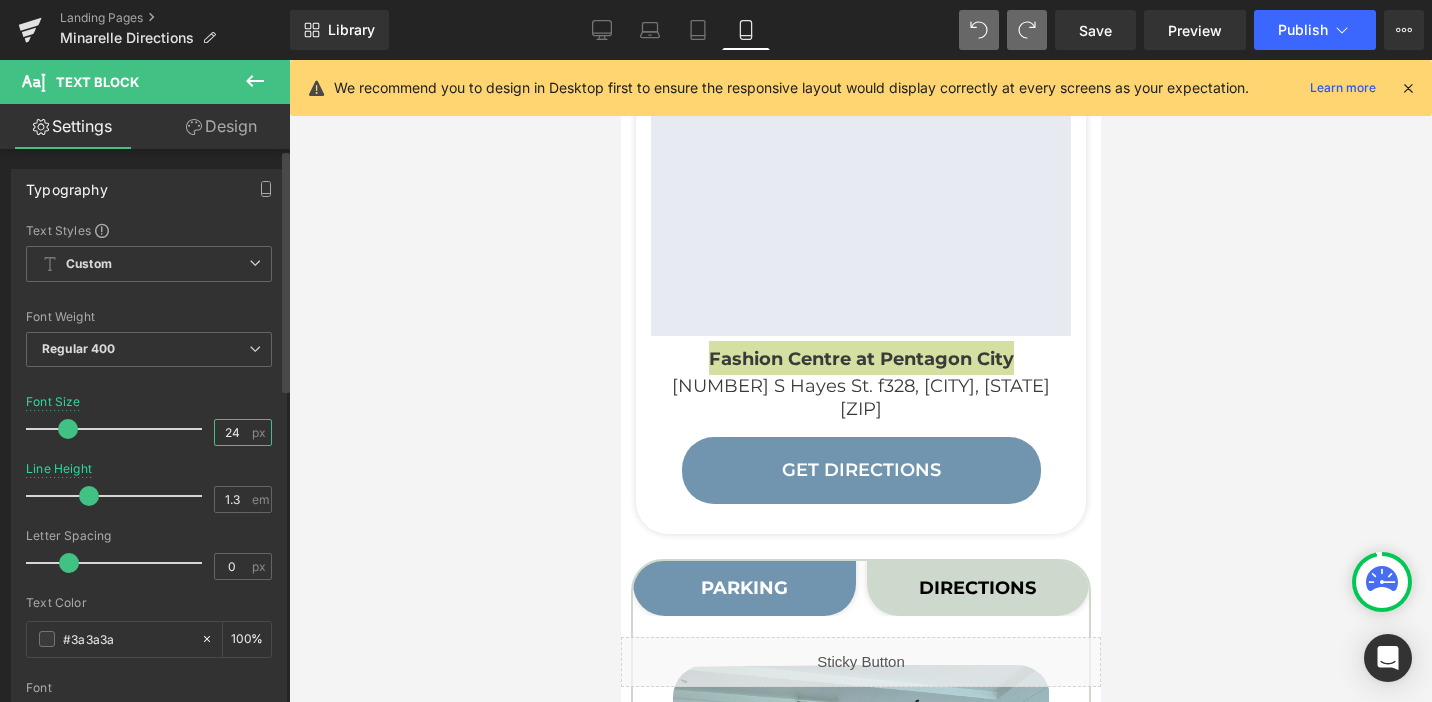 click on "24" at bounding box center (232, 432) 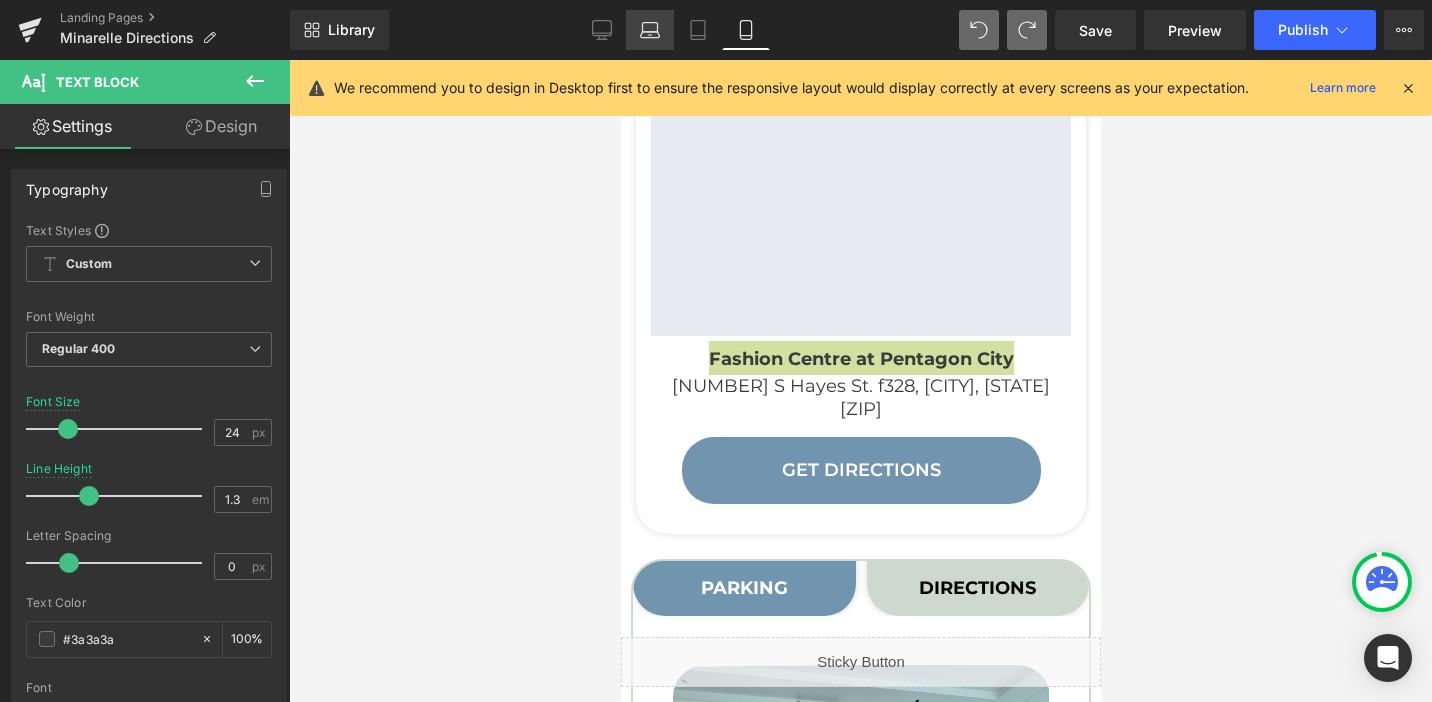 click 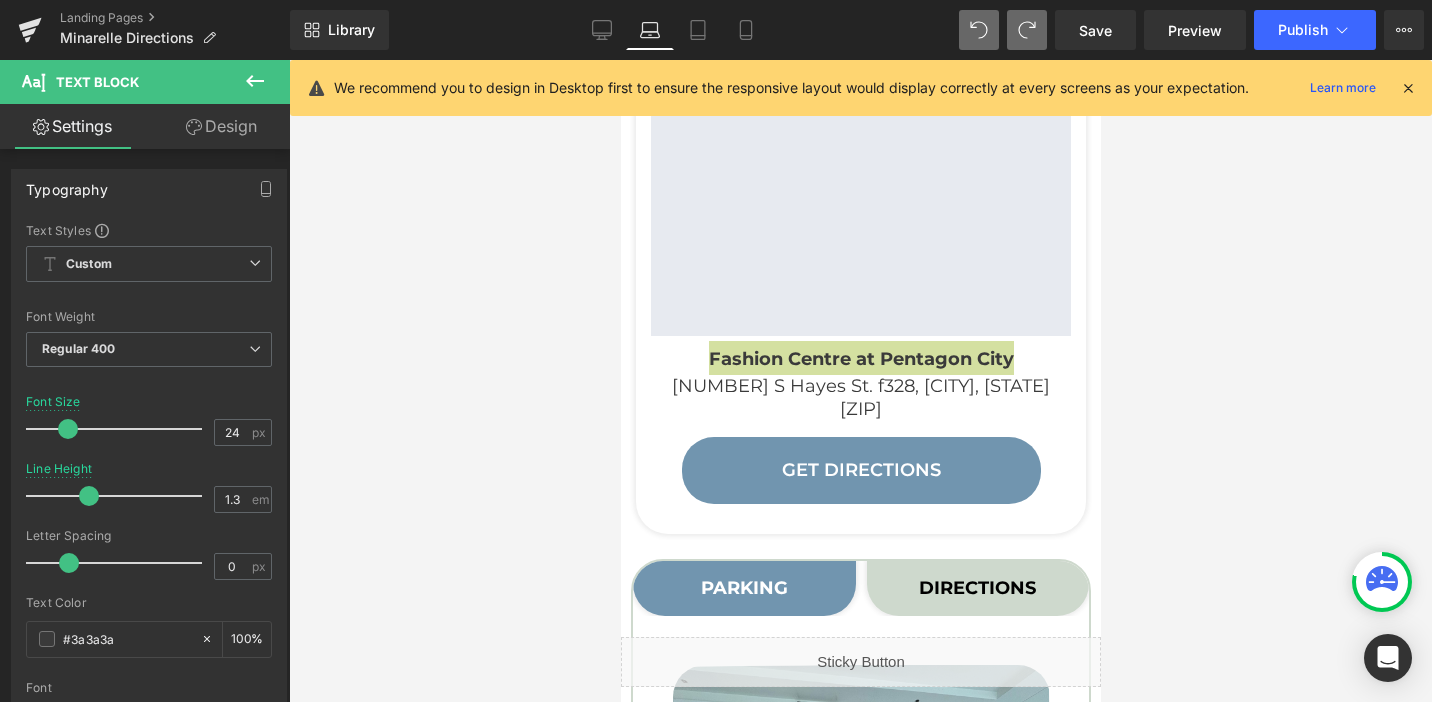 type on "18" 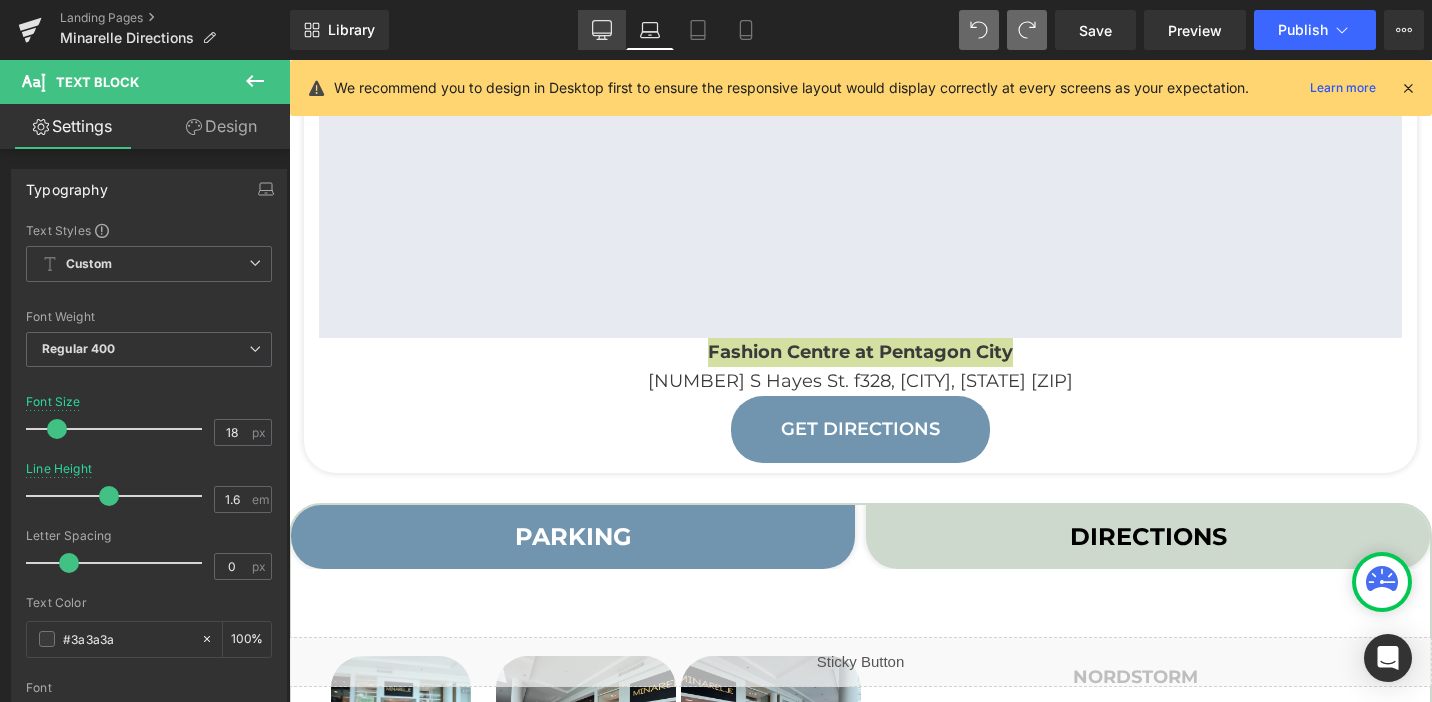 click 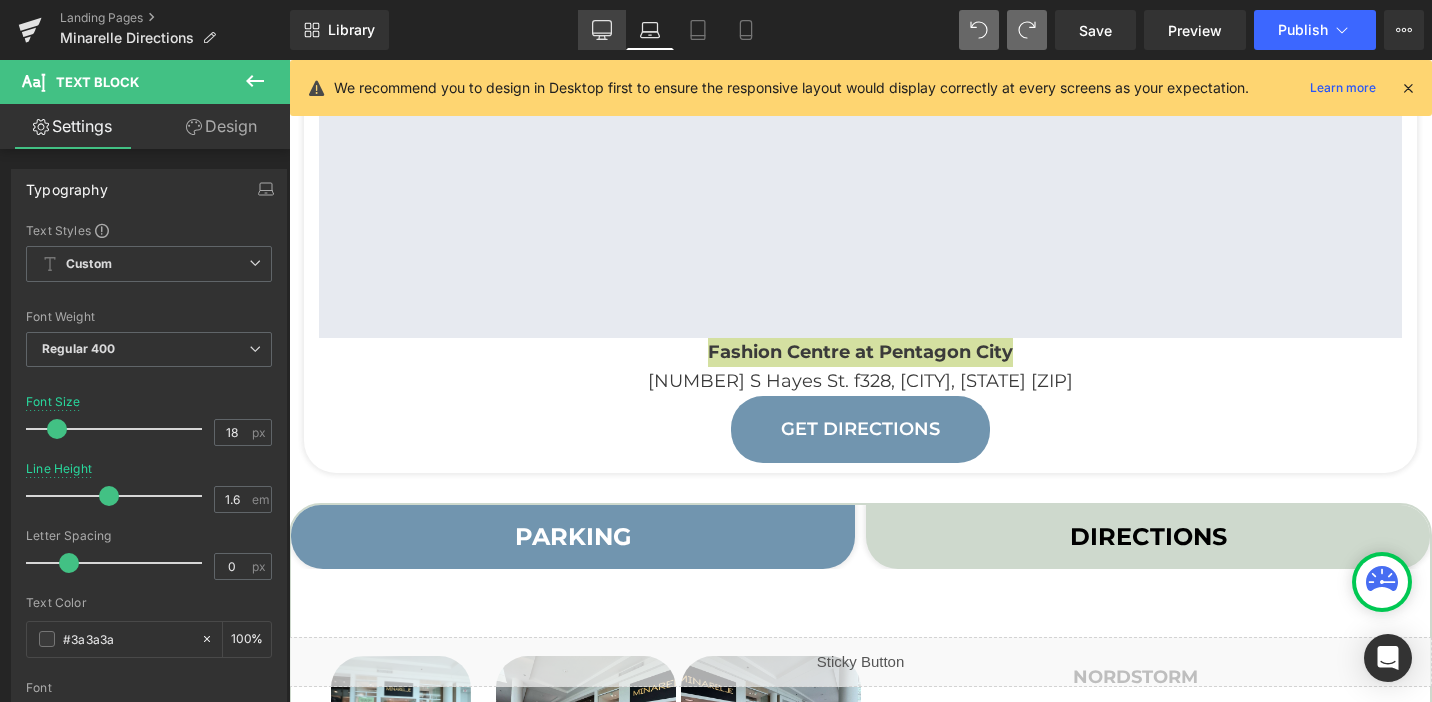 type on "24" 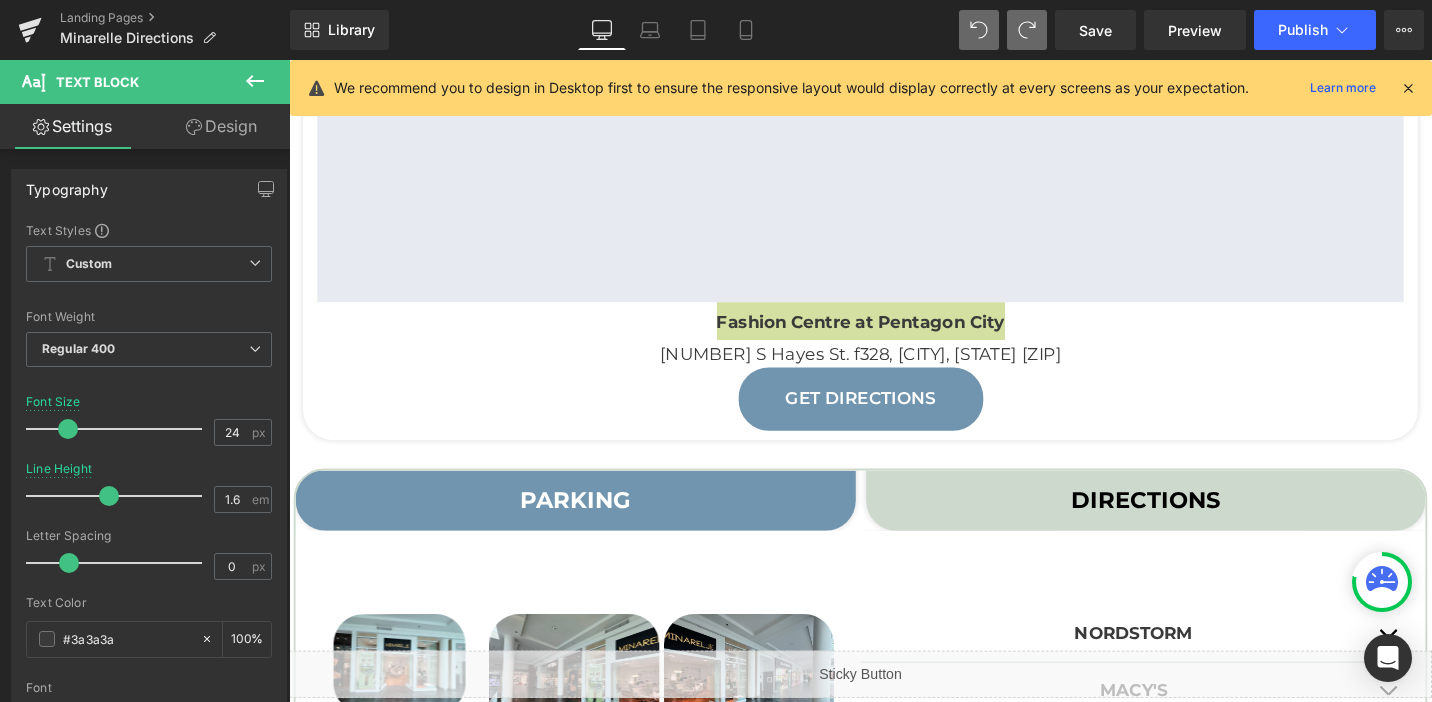 scroll, scrollTop: 422, scrollLeft: 0, axis: vertical 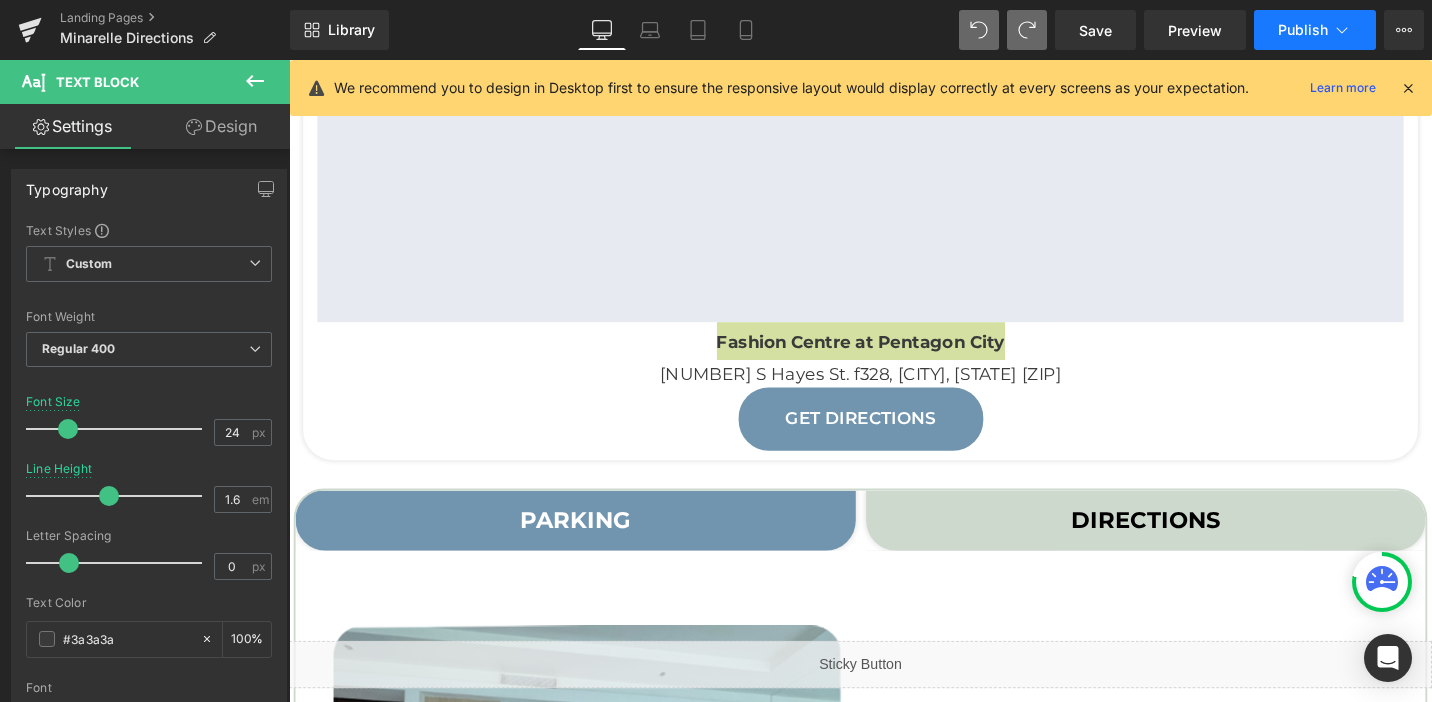 click on "Publish" at bounding box center (1303, 30) 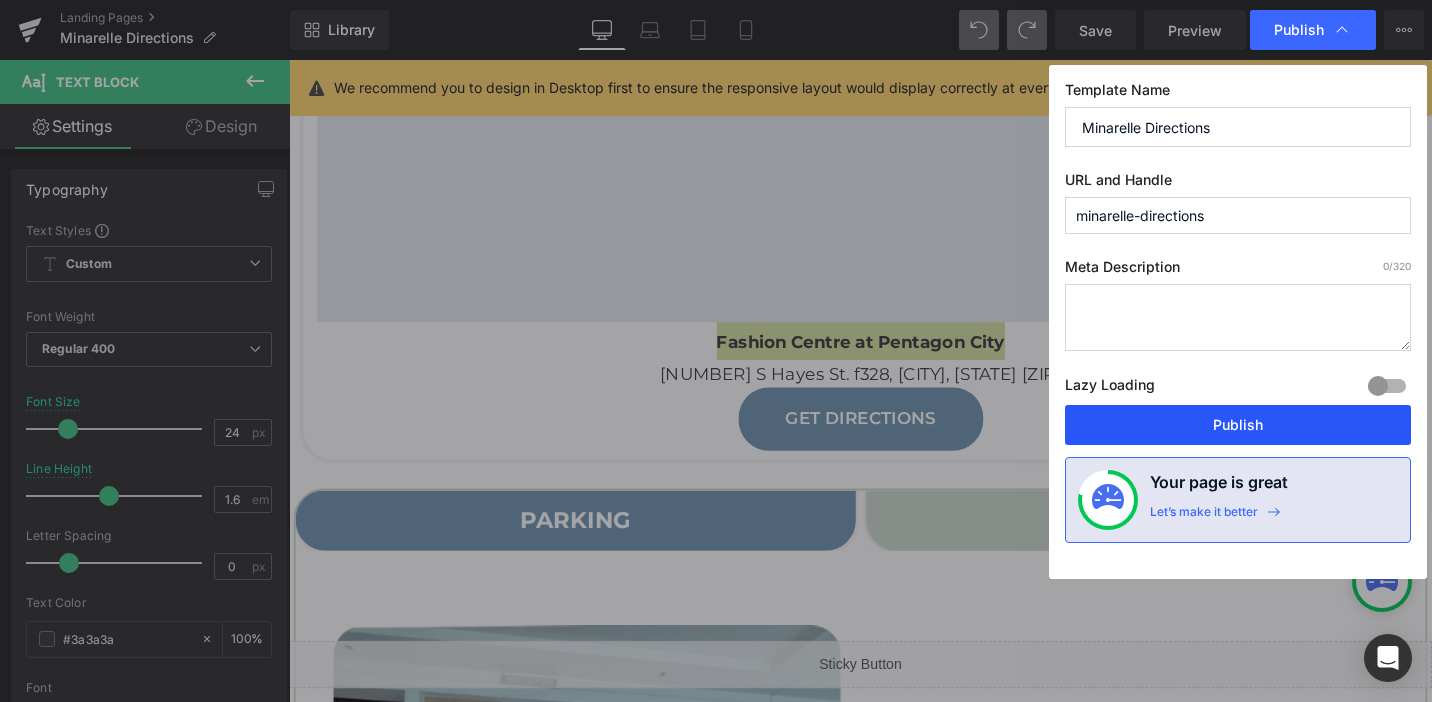 click on "Publish" at bounding box center [1238, 425] 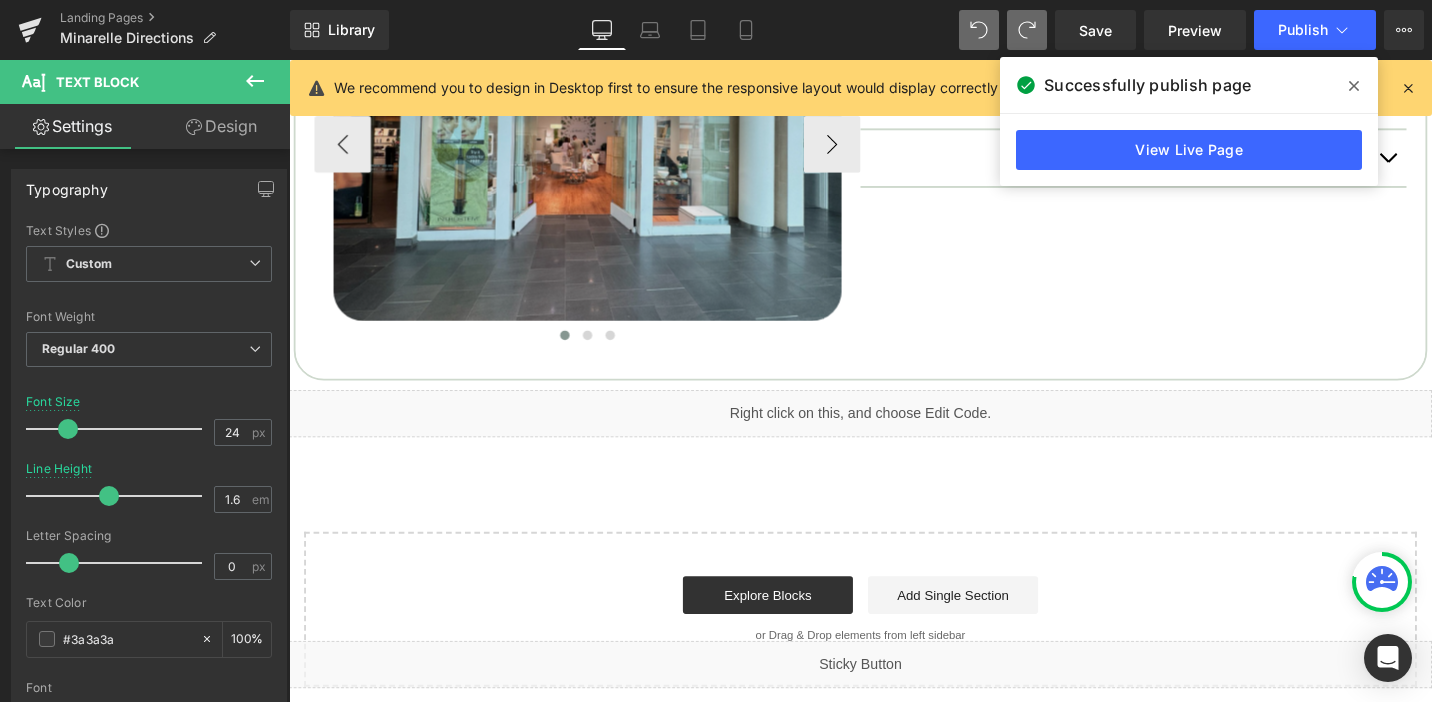 scroll, scrollTop: 1155, scrollLeft: 0, axis: vertical 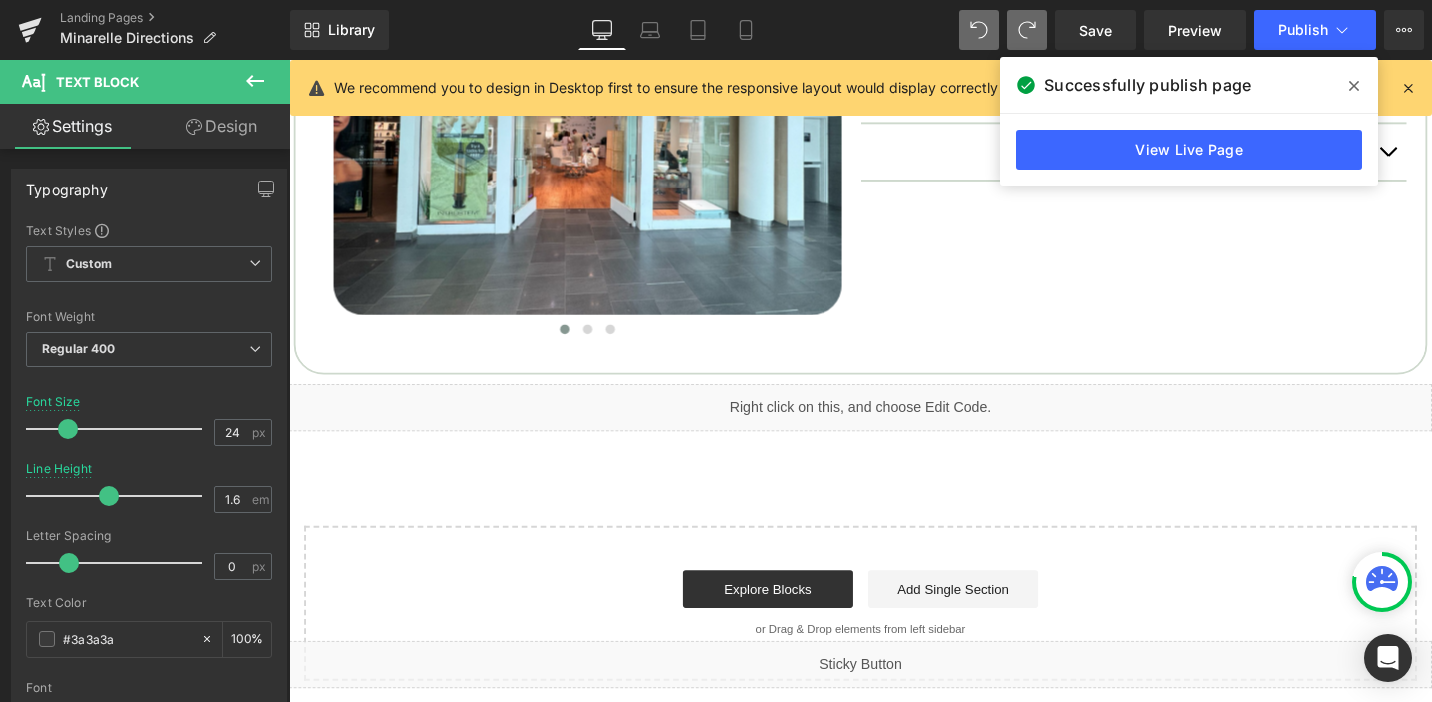 click 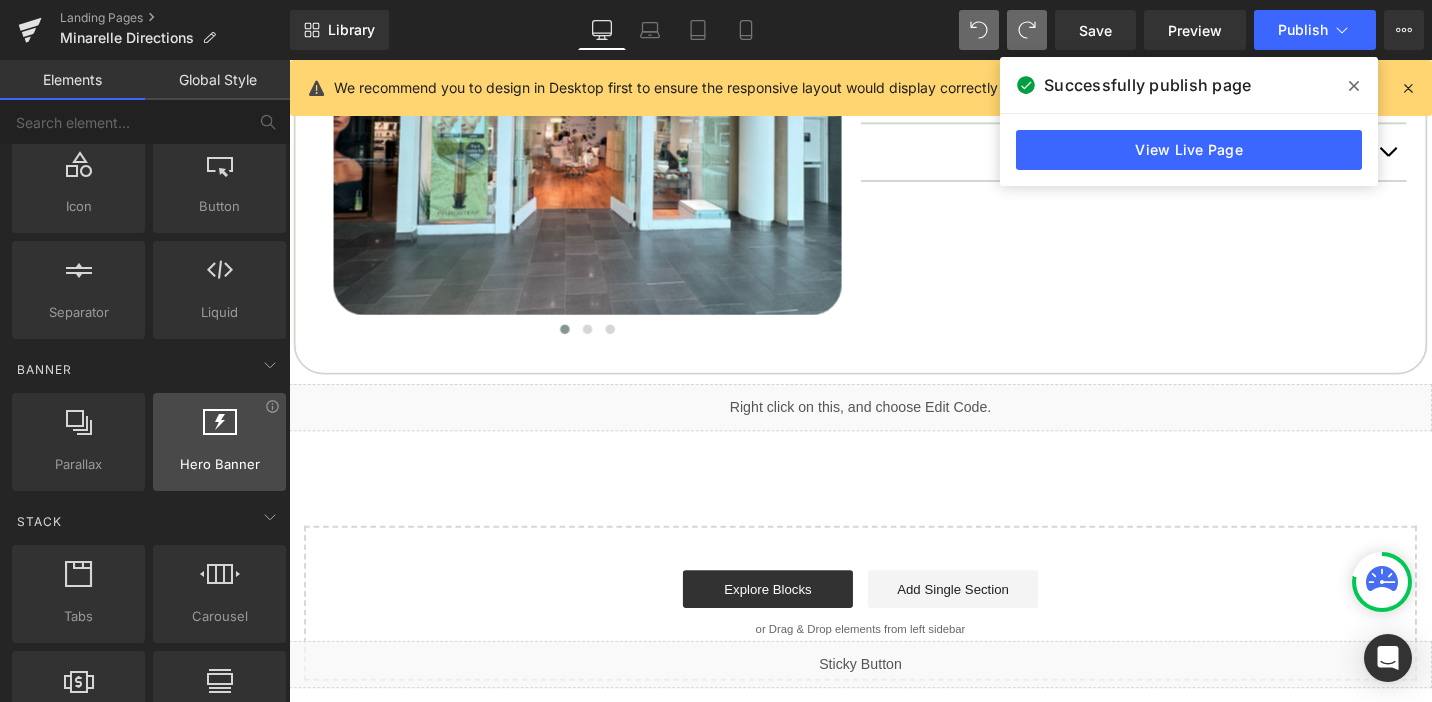 scroll, scrollTop: 0, scrollLeft: 0, axis: both 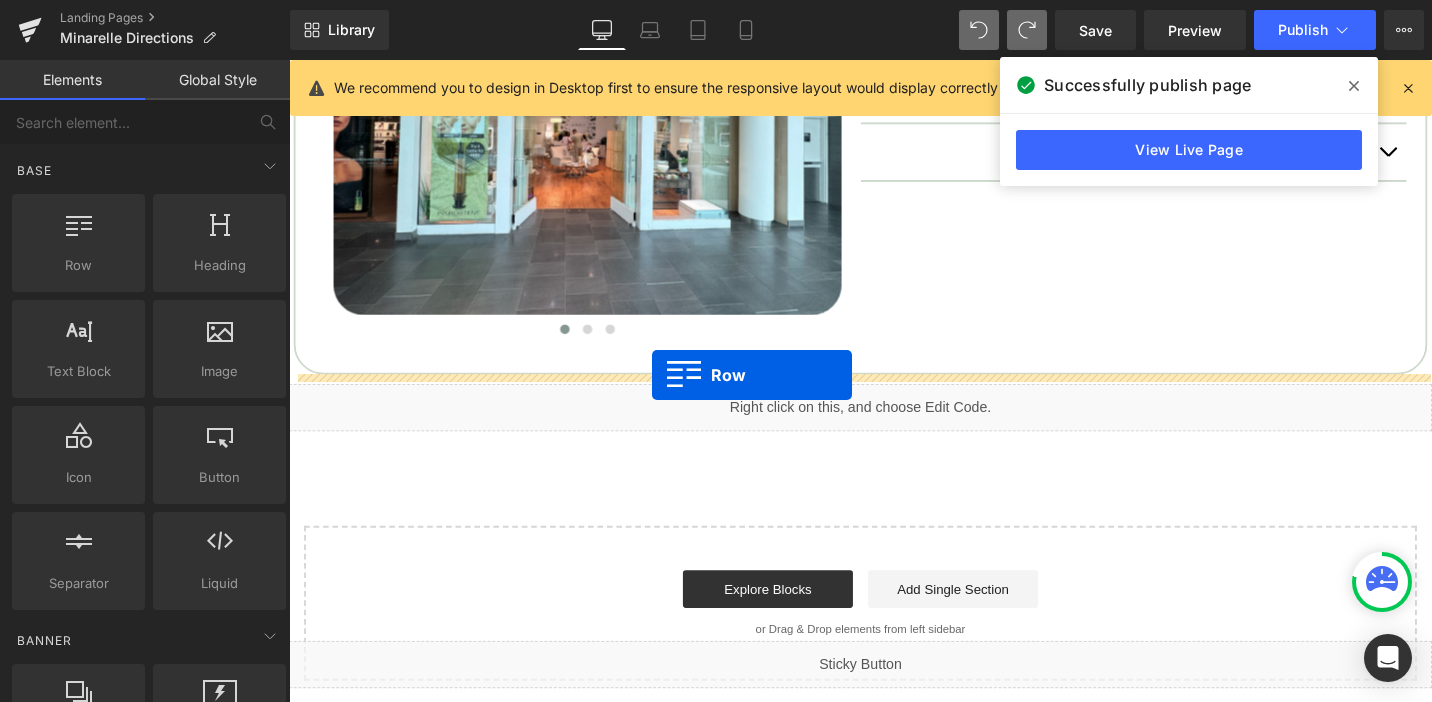 drag, startPoint x: 375, startPoint y: 307, endPoint x: 673, endPoint y: 393, distance: 310.16125 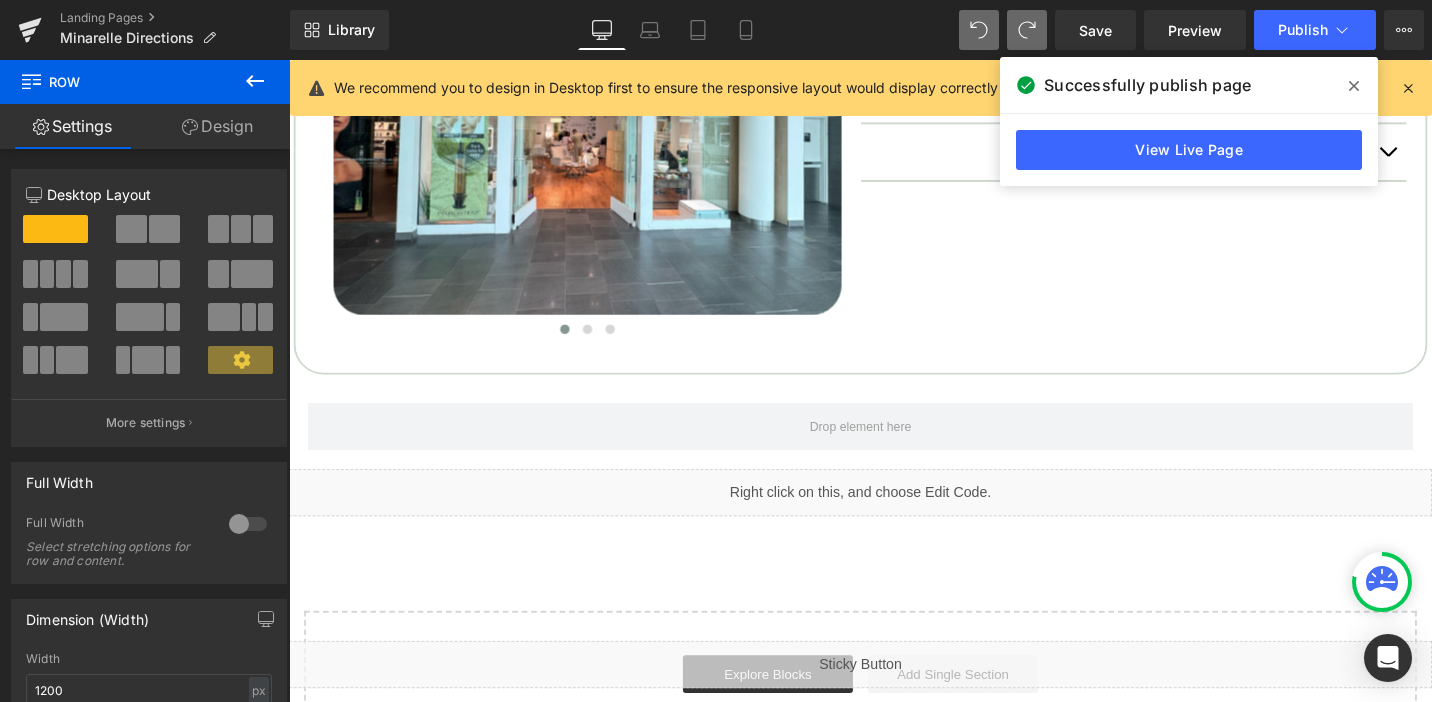 click 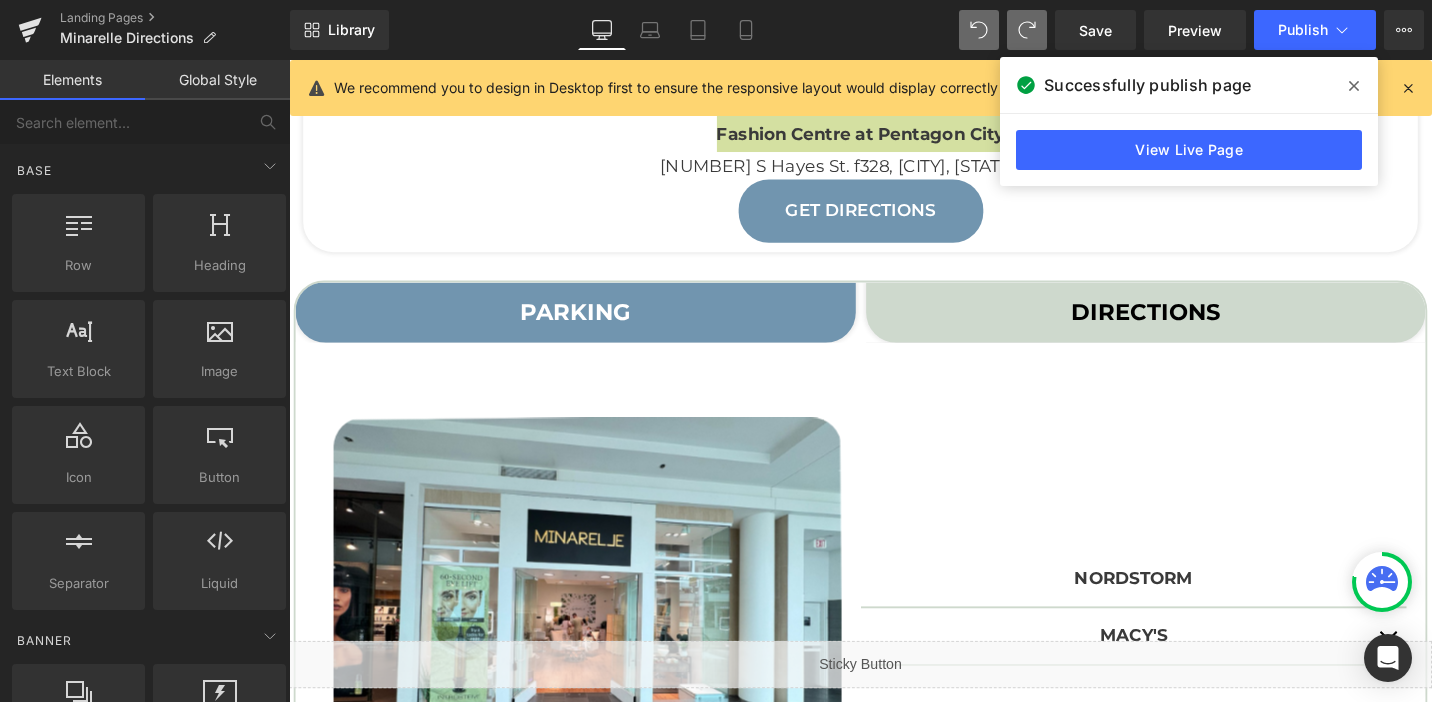 scroll, scrollTop: 550, scrollLeft: 0, axis: vertical 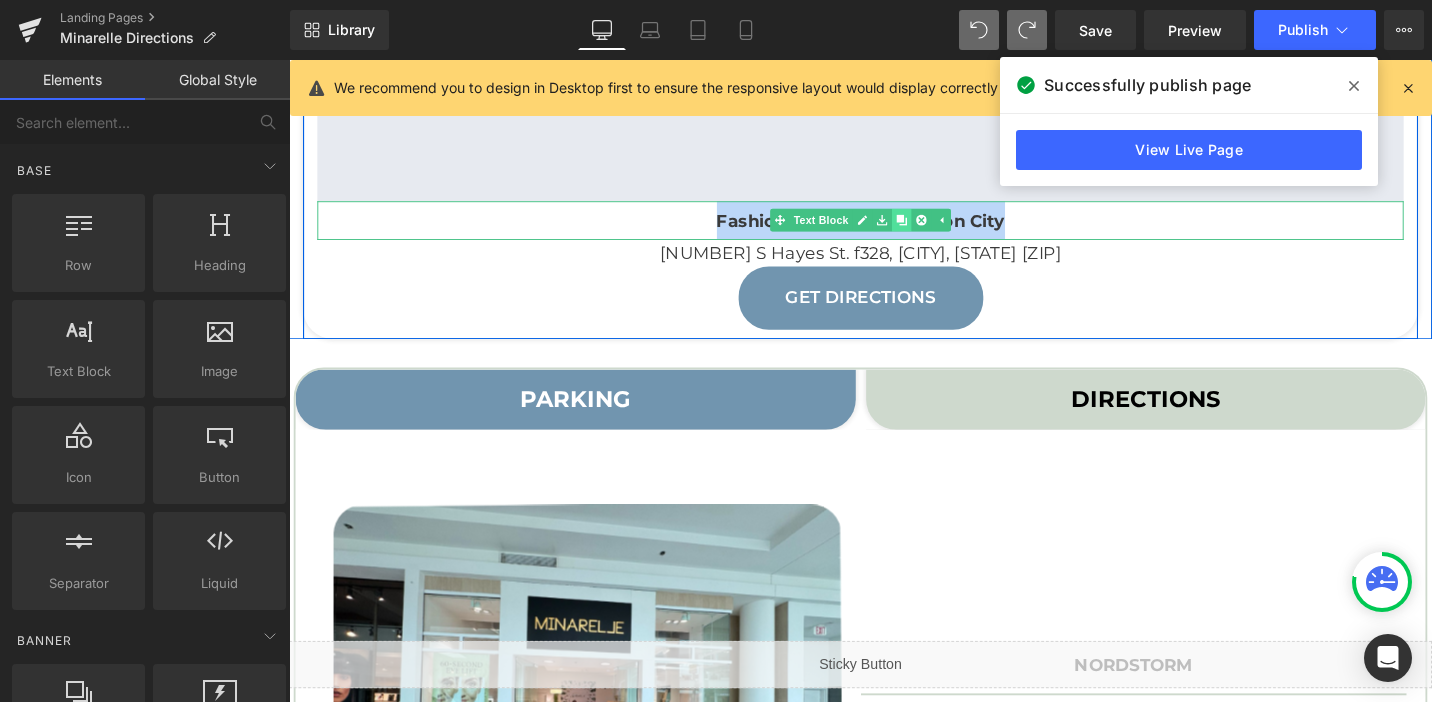 click 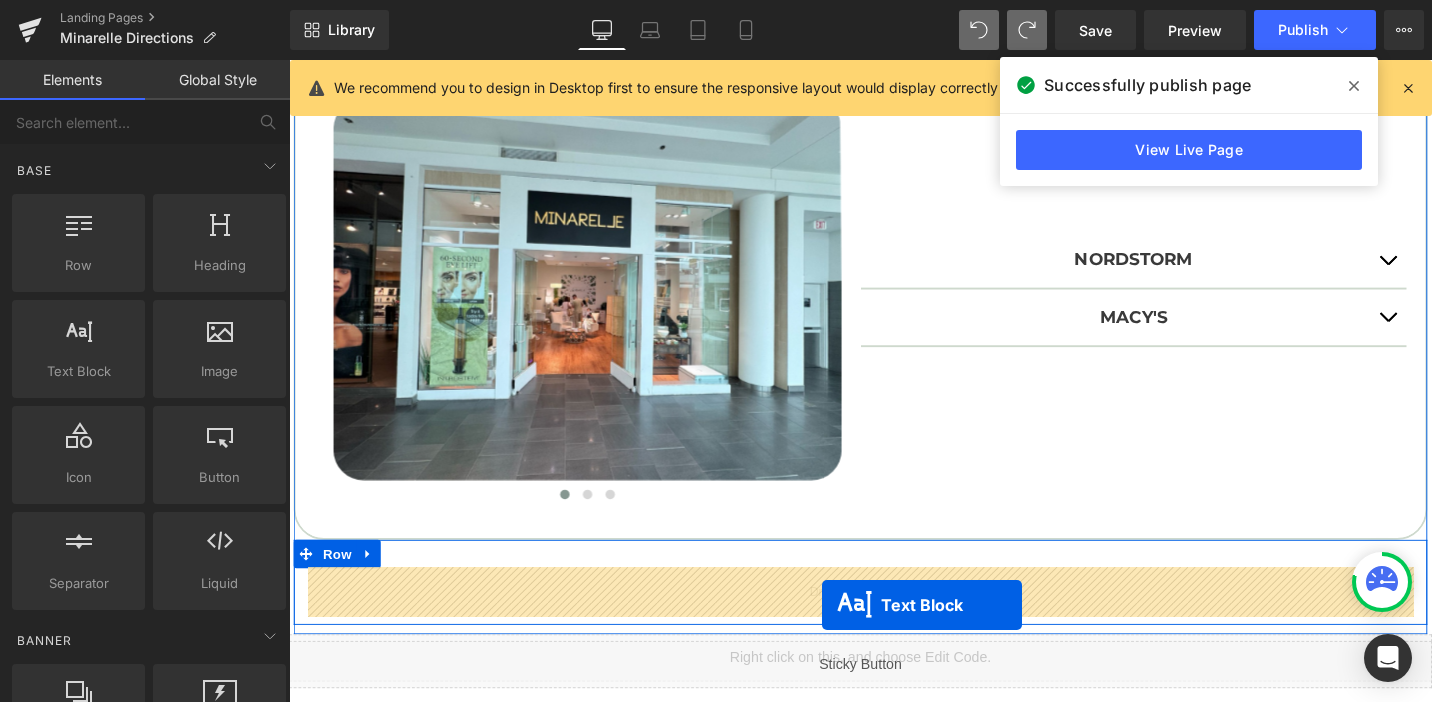scroll, scrollTop: 1070, scrollLeft: 0, axis: vertical 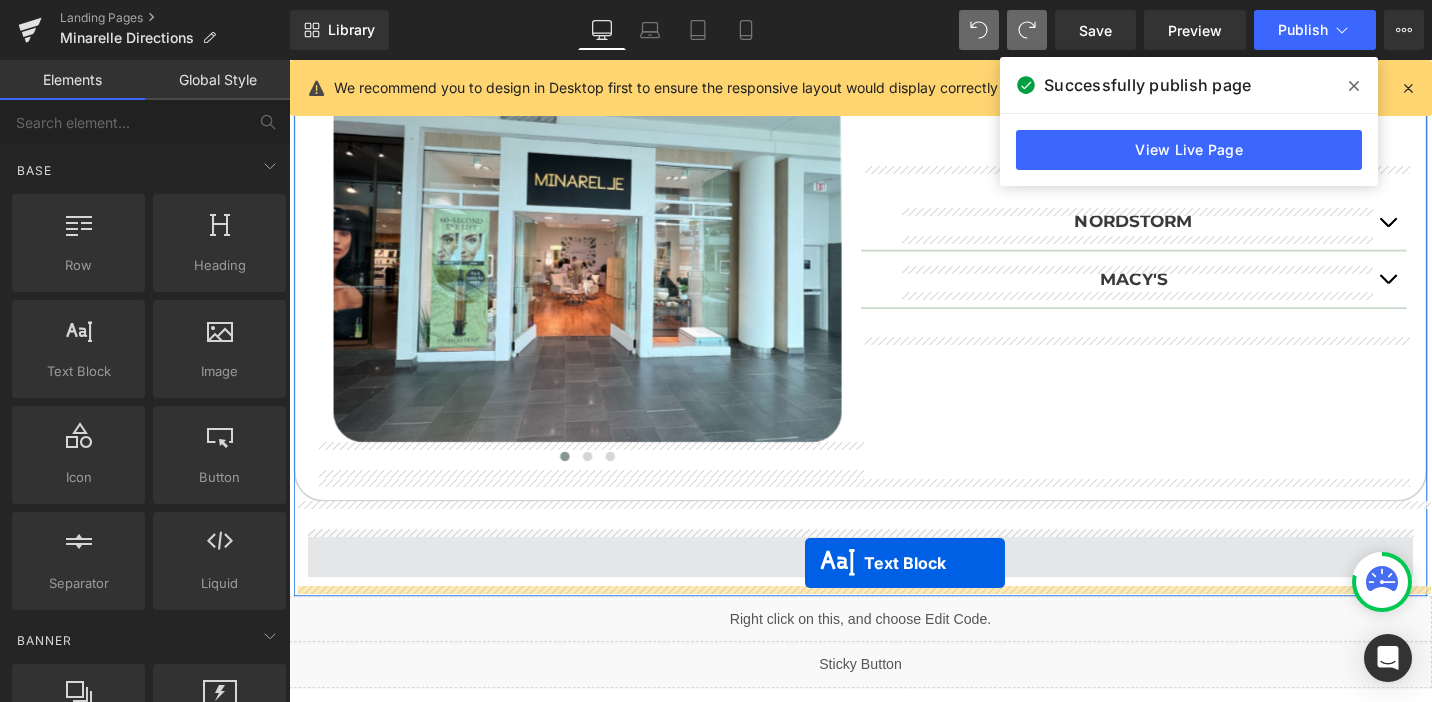 drag, startPoint x: 809, startPoint y: 229, endPoint x: 832, endPoint y: 590, distance: 361.73193 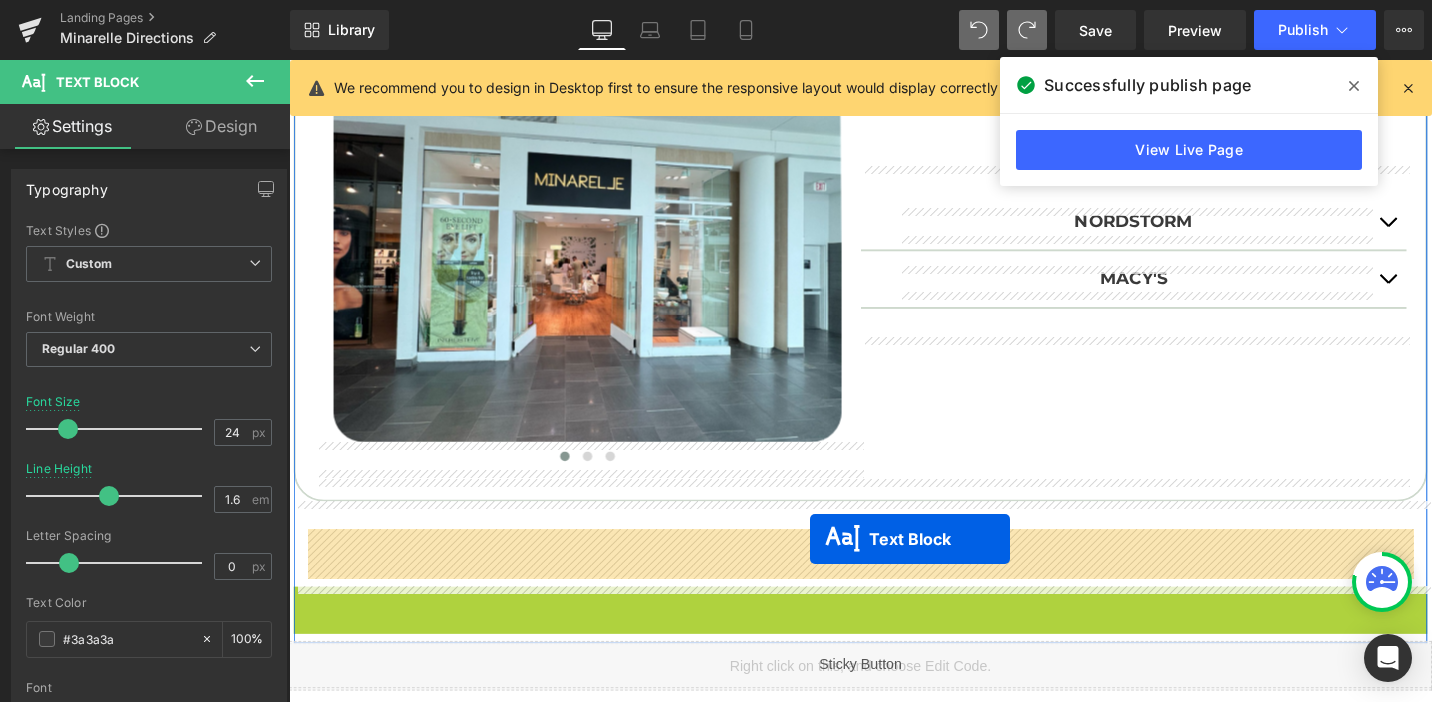 drag, startPoint x: 840, startPoint y: 635, endPoint x: 841, endPoint y: 567, distance: 68.007355 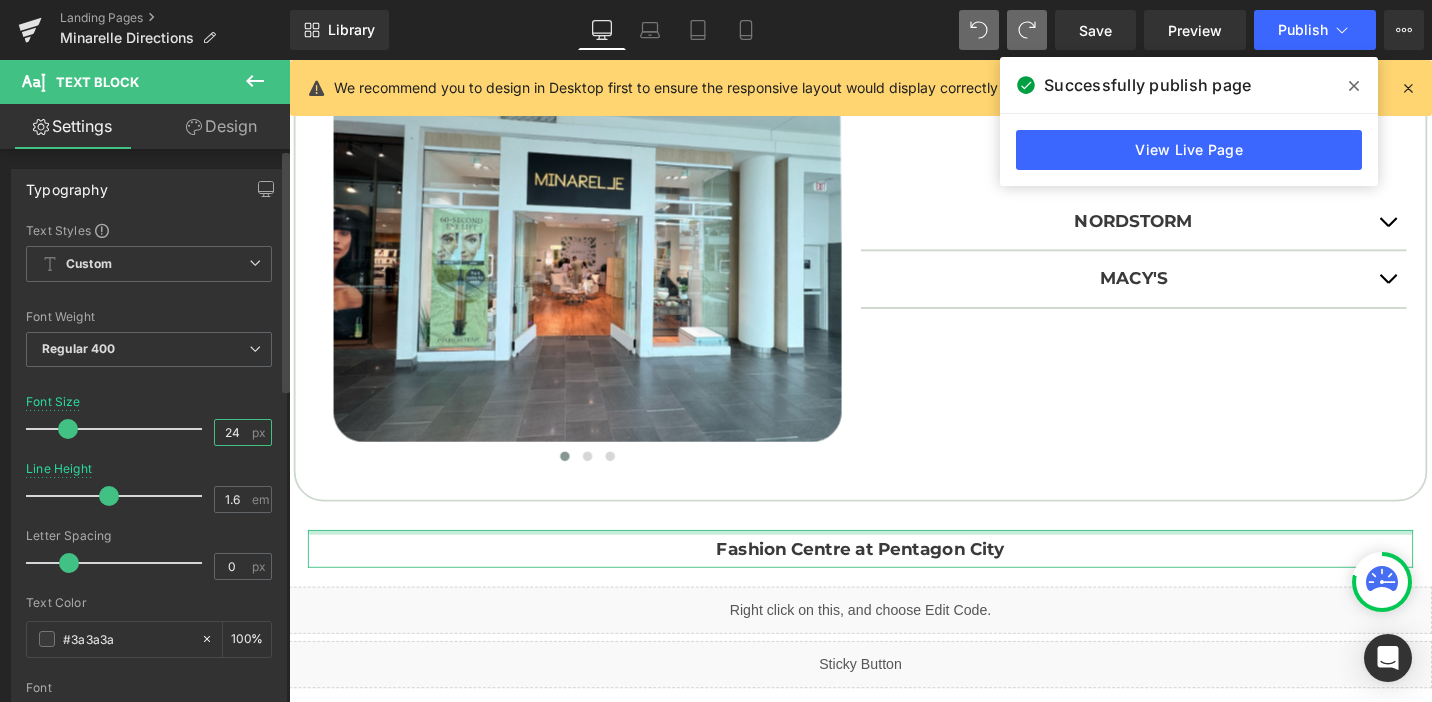 click on "24" at bounding box center [232, 432] 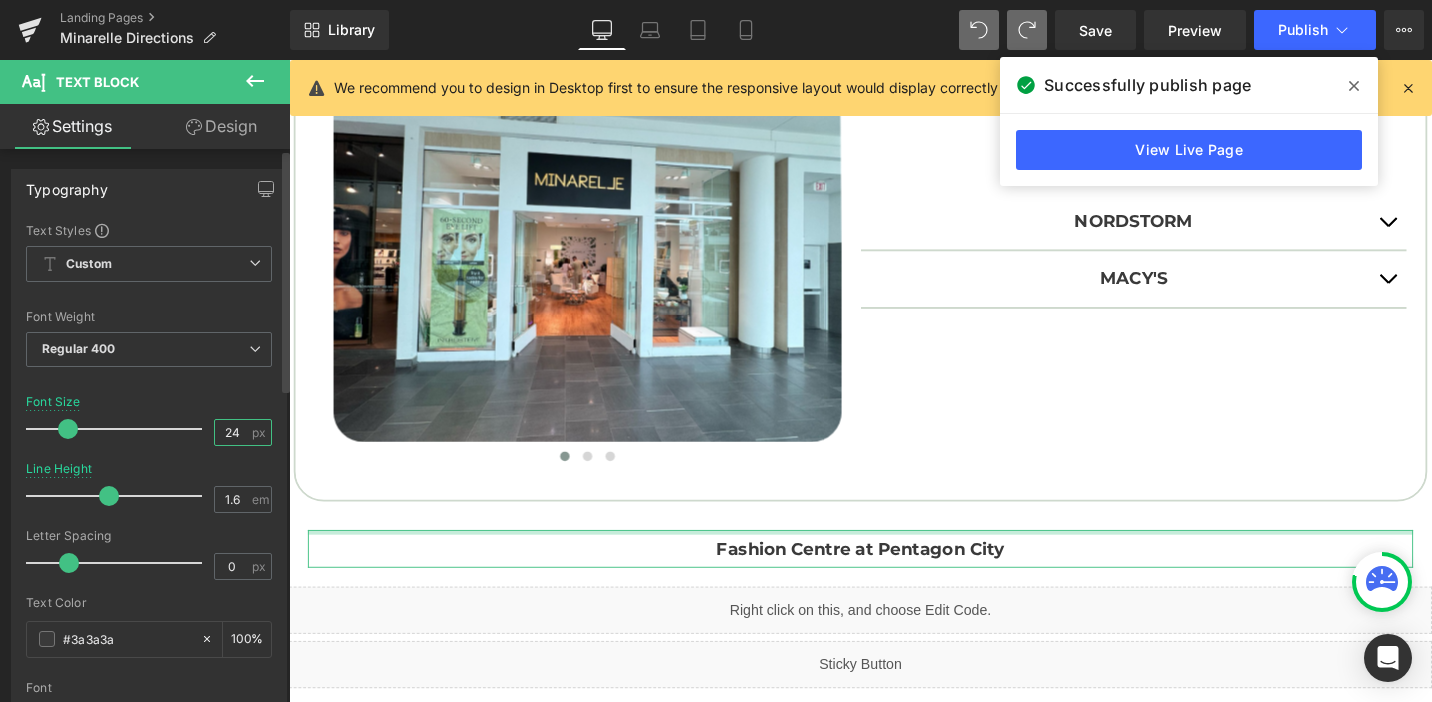 click on "24" at bounding box center [232, 432] 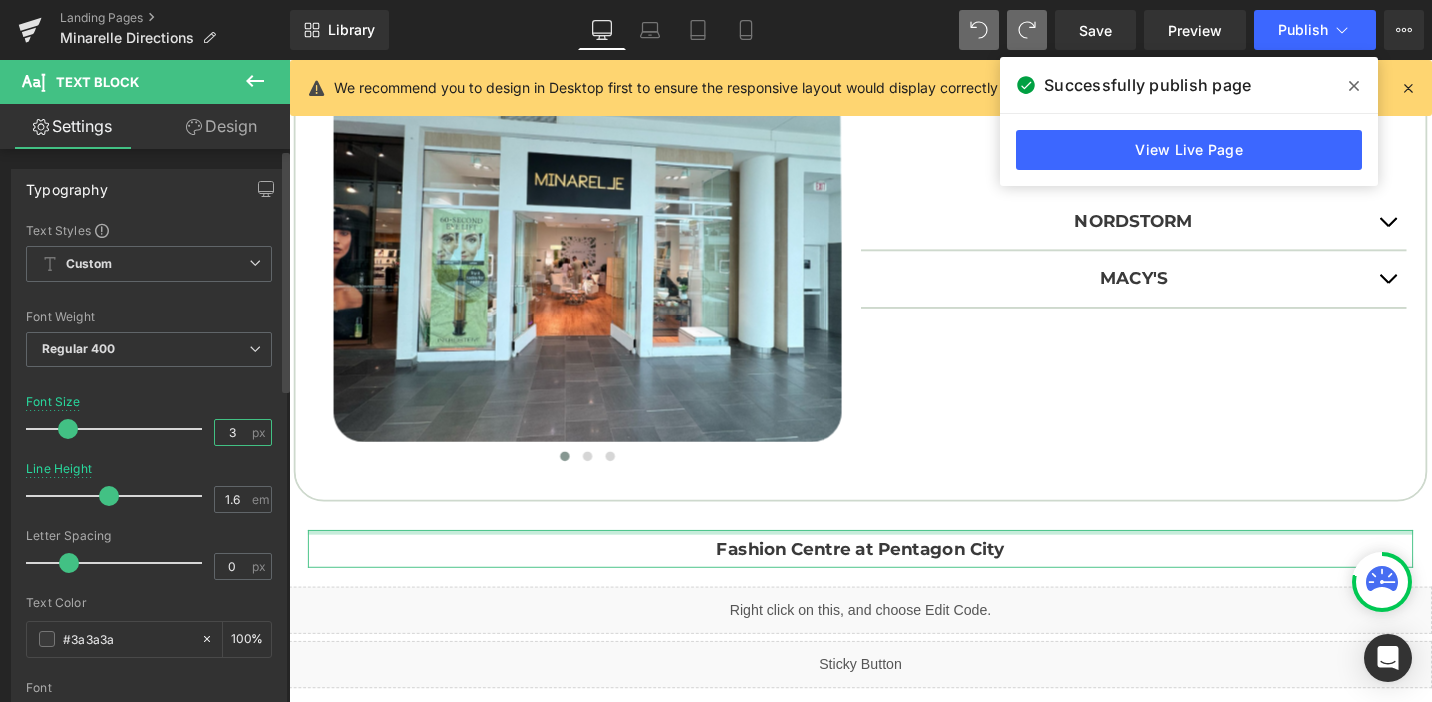 type on "32" 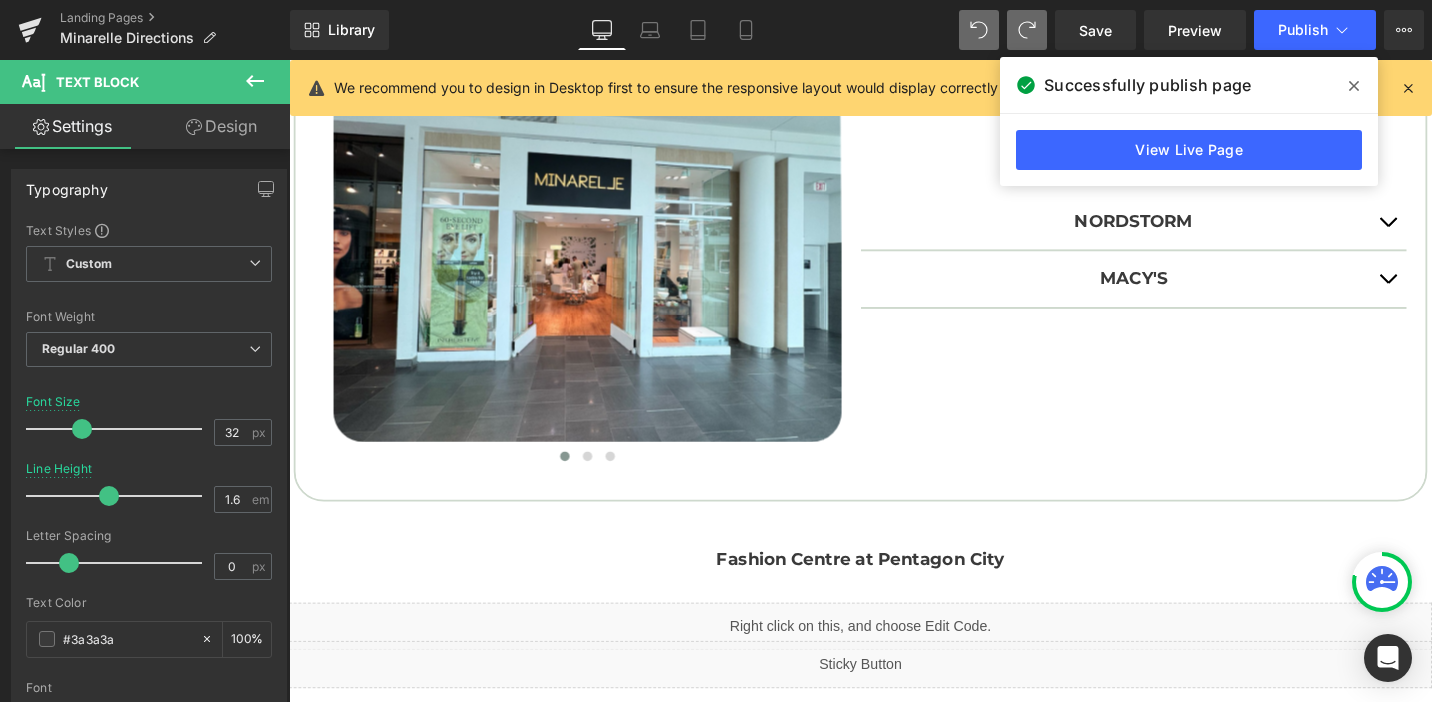 click 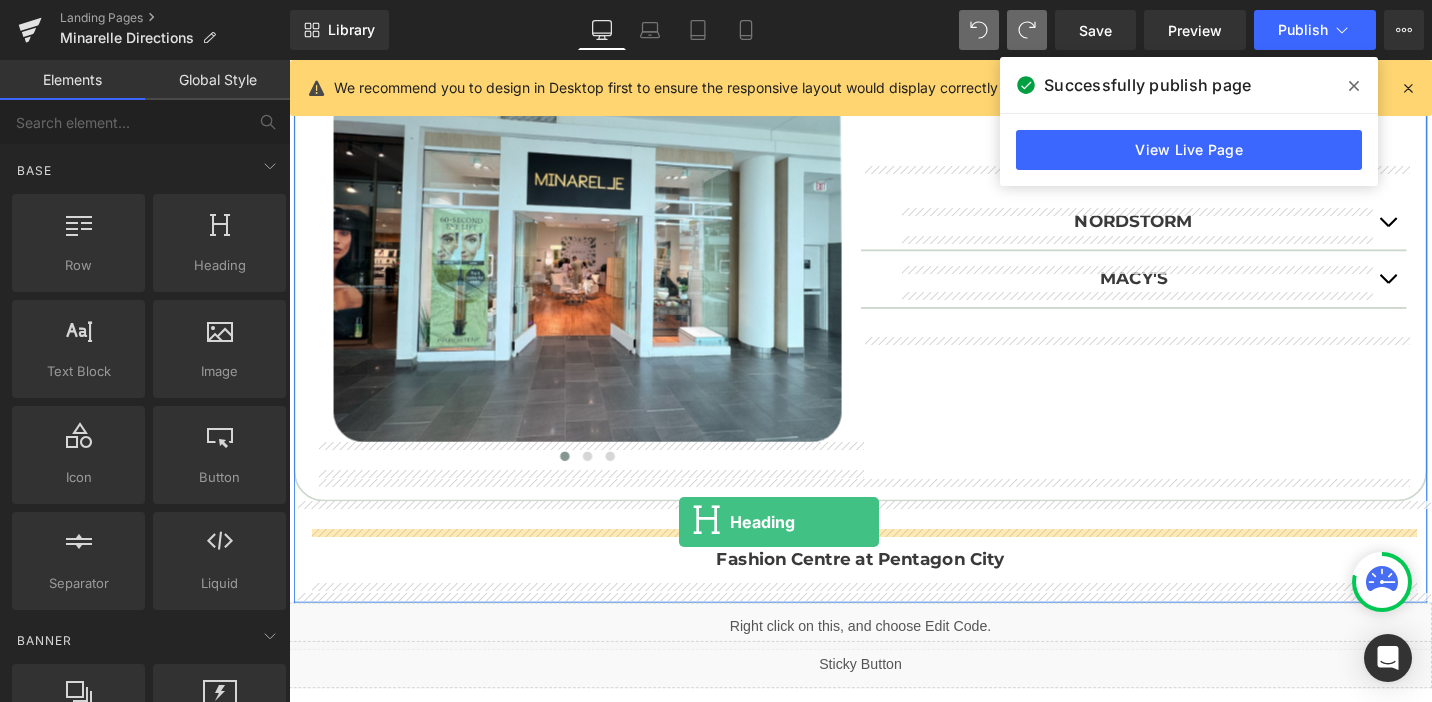 drag, startPoint x: 497, startPoint y: 305, endPoint x: 702, endPoint y: 549, distance: 318.68637 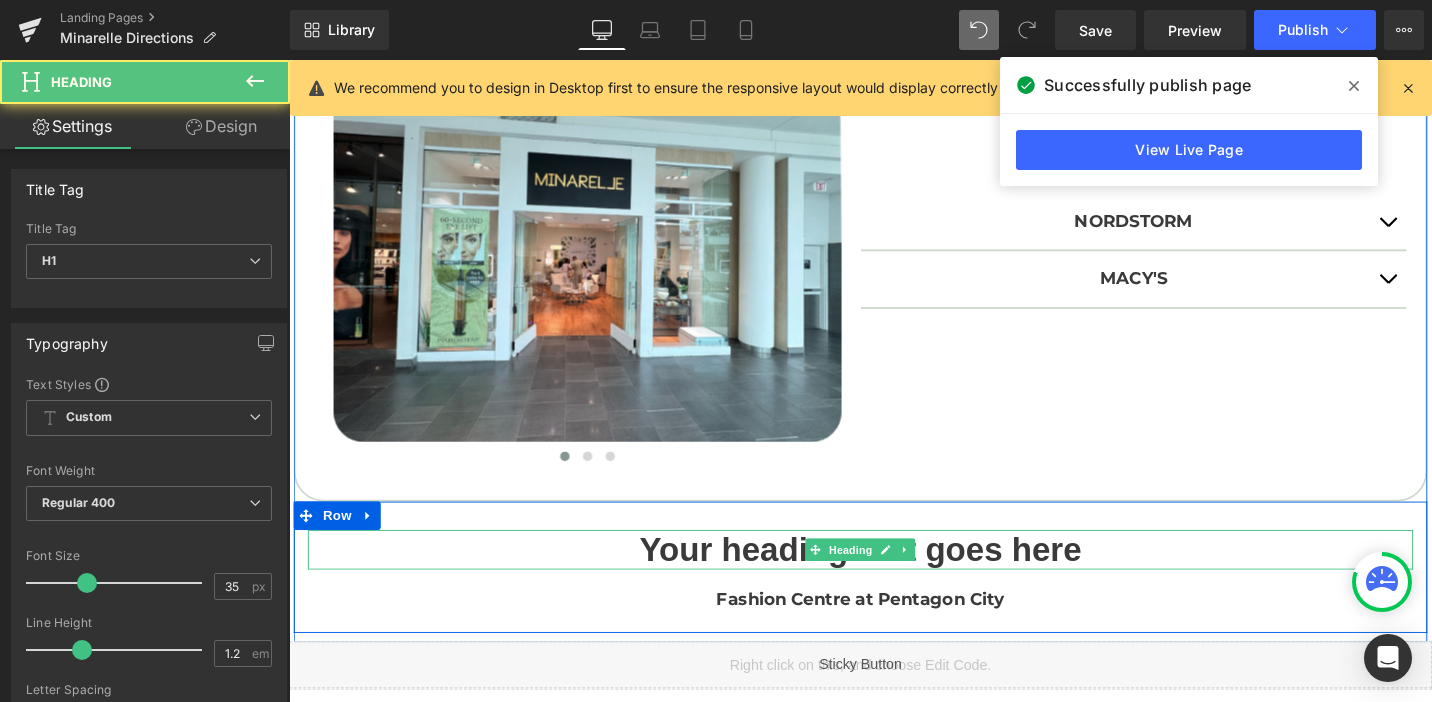 click on "Your heading text goes here" at bounding box center (894, 579) 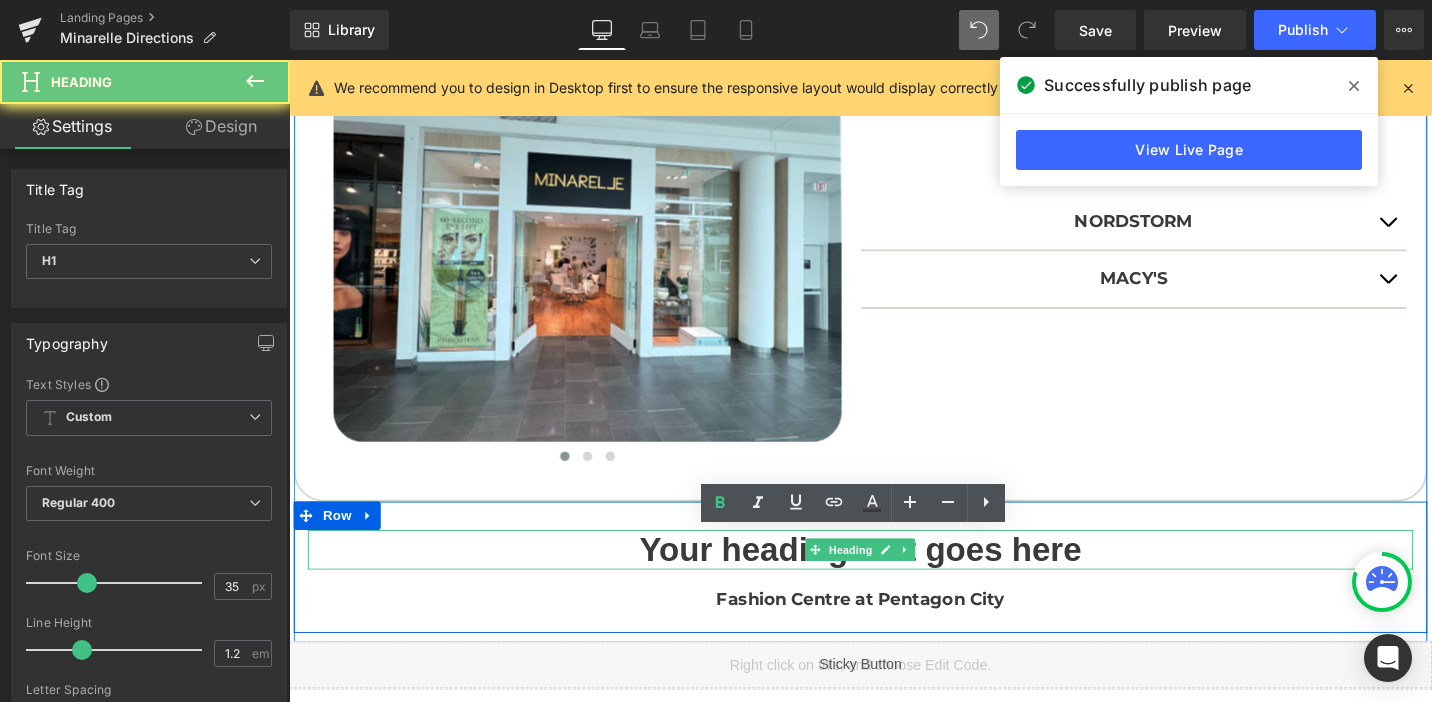 click on "Your heading text goes here" at bounding box center [894, 579] 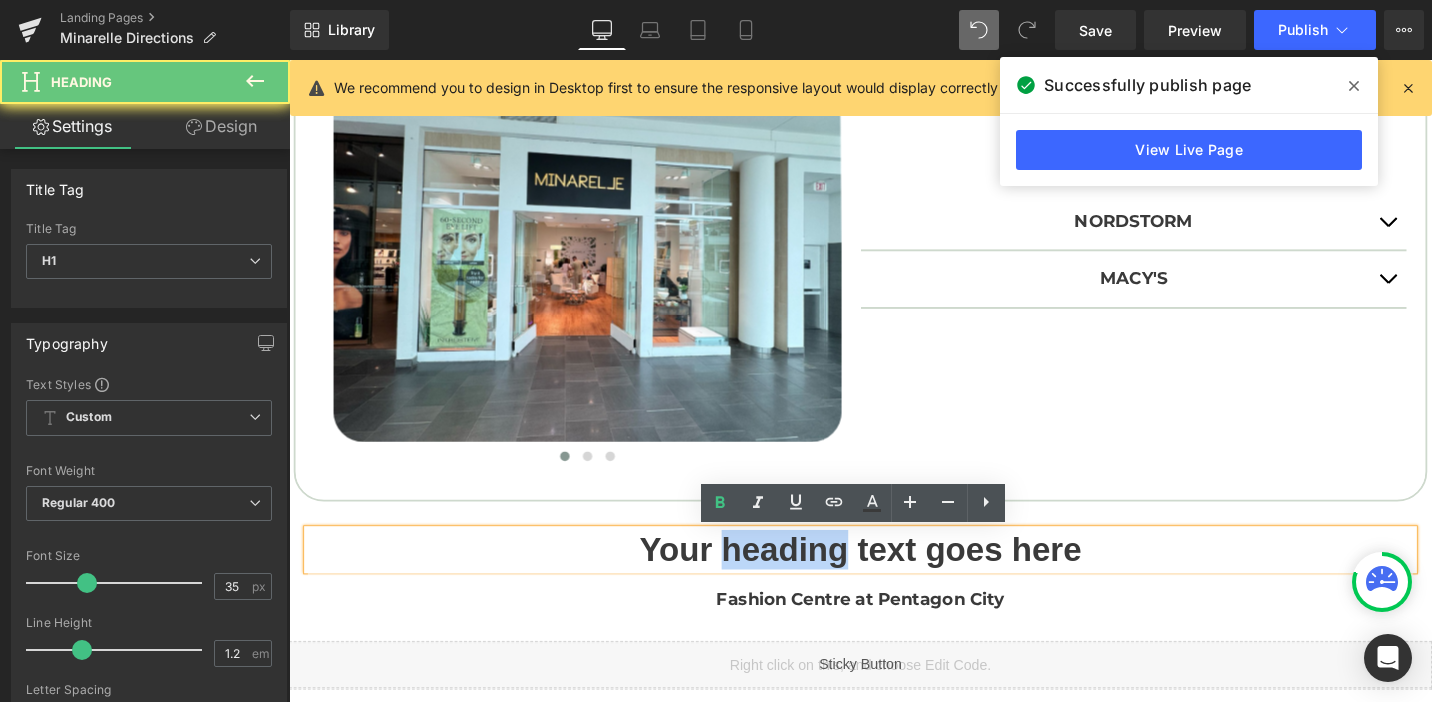 click on "Your heading text goes here" at bounding box center (894, 579) 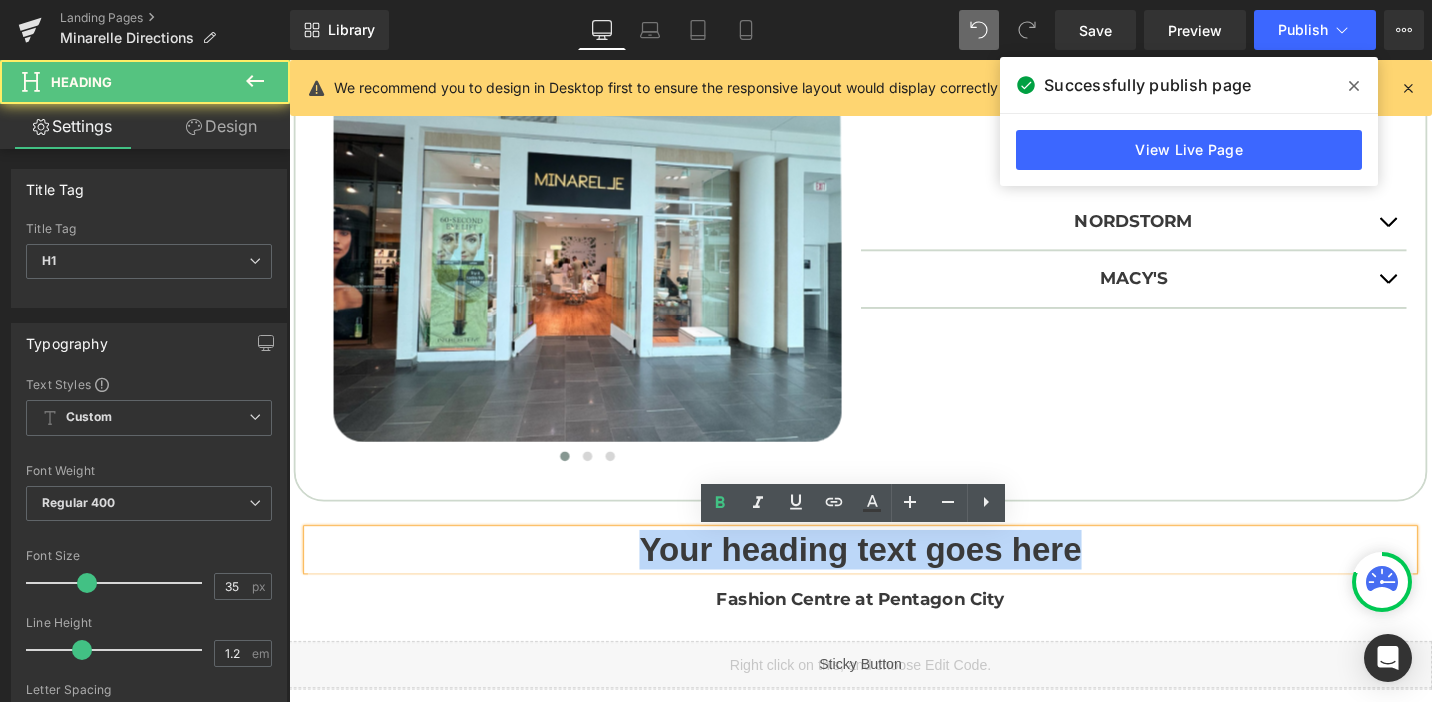 paste 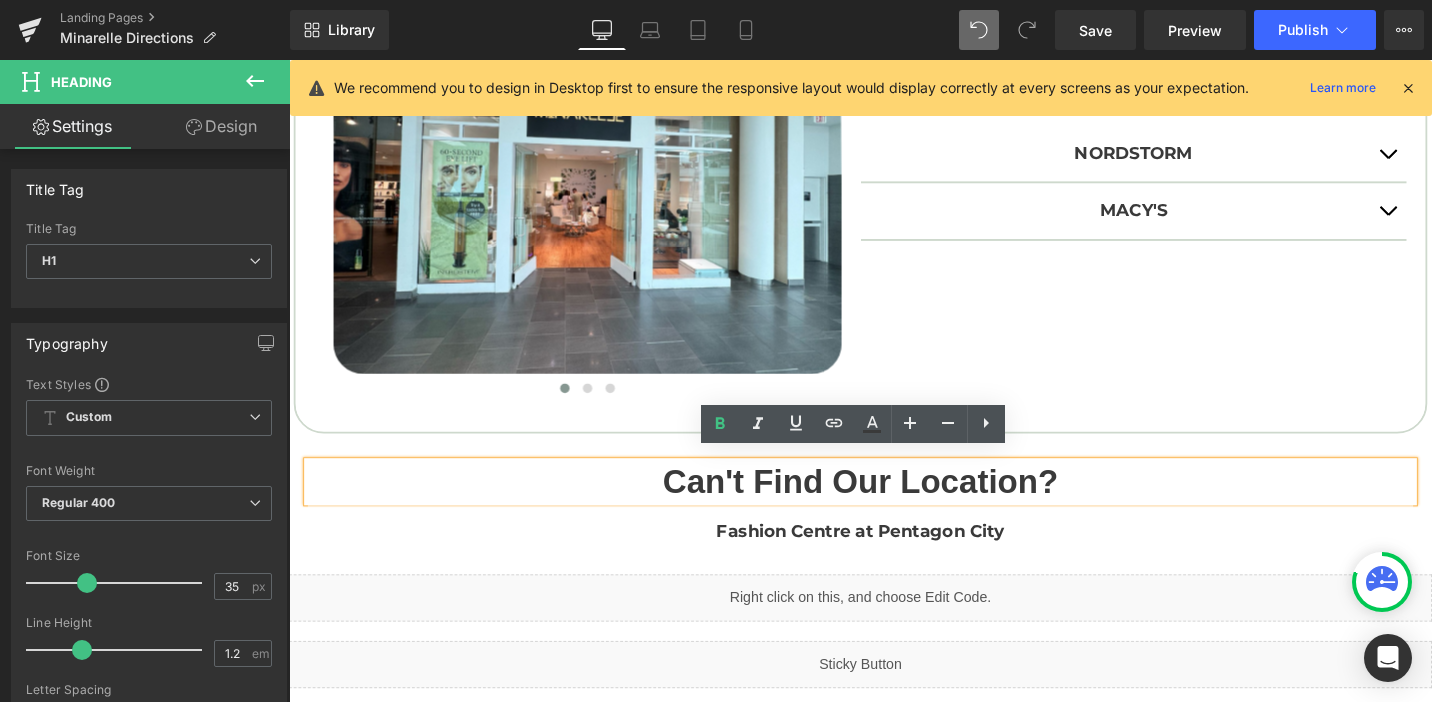 scroll, scrollTop: 1105, scrollLeft: 0, axis: vertical 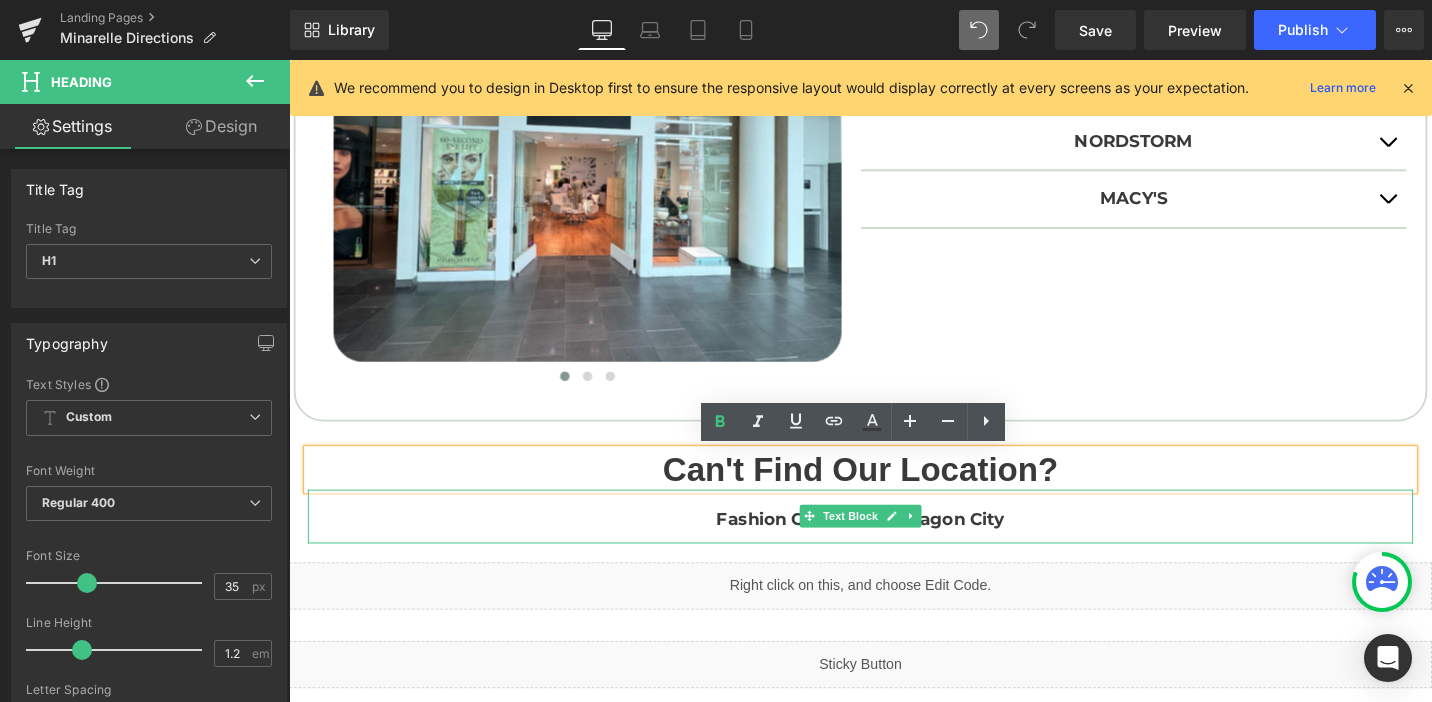 click on "Fashion Centre at Pentagon City" at bounding box center [894, 546] 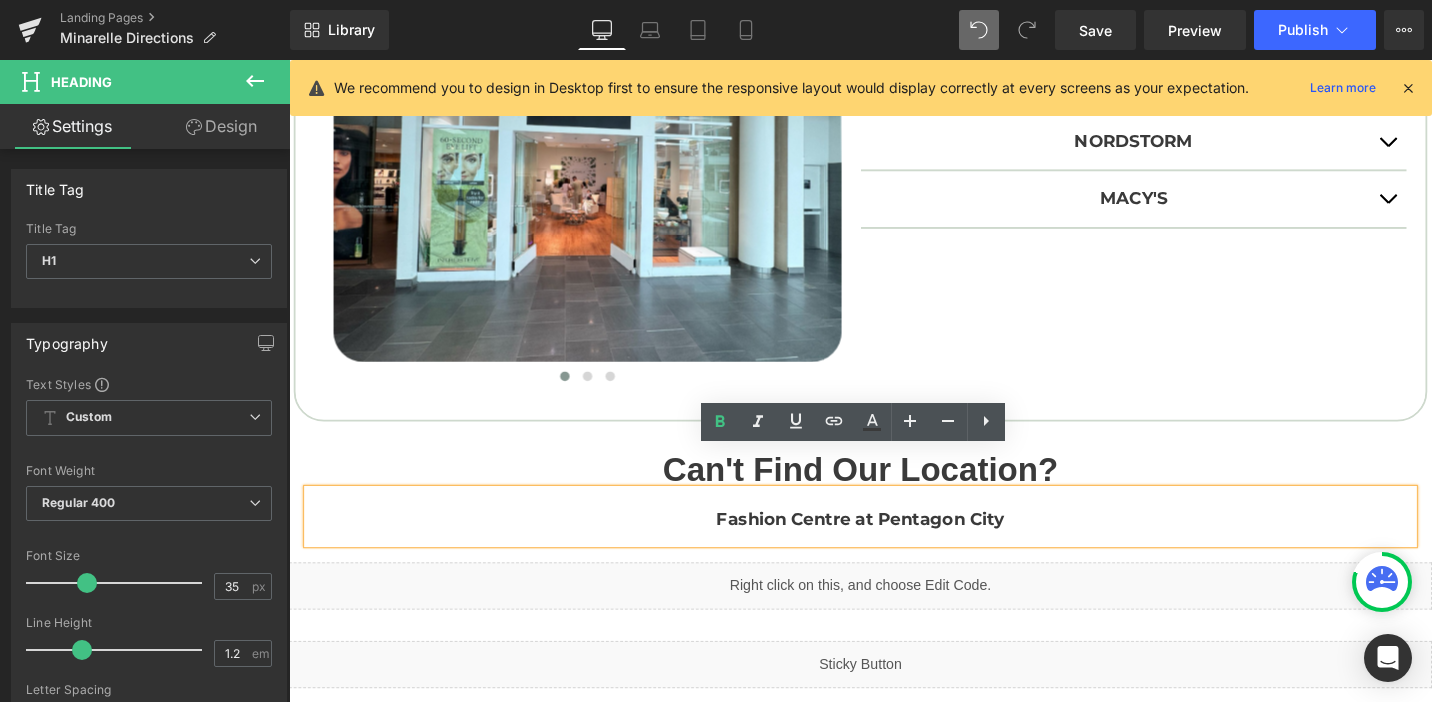 click on "Fashion Centre at Pentagon City" at bounding box center (894, 546) 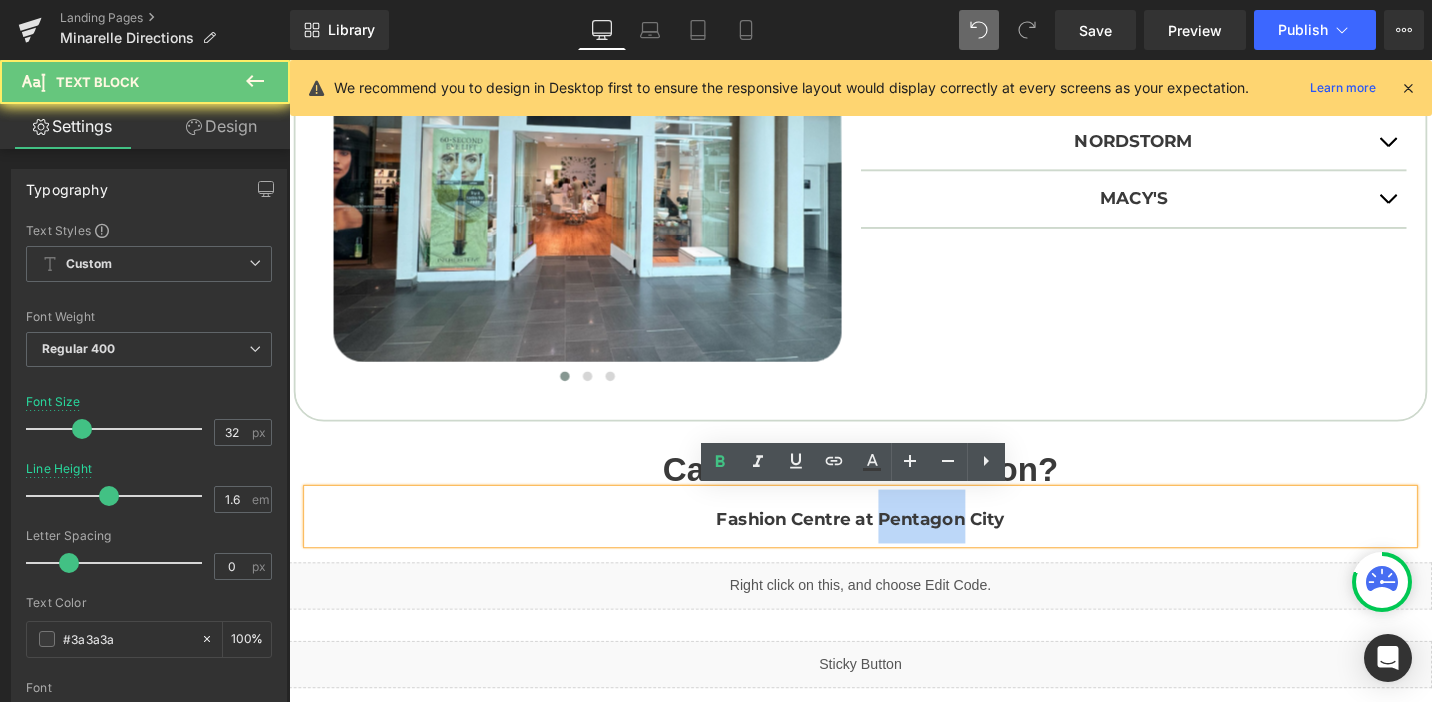 click on "Fashion Centre at Pentagon City" at bounding box center (894, 546) 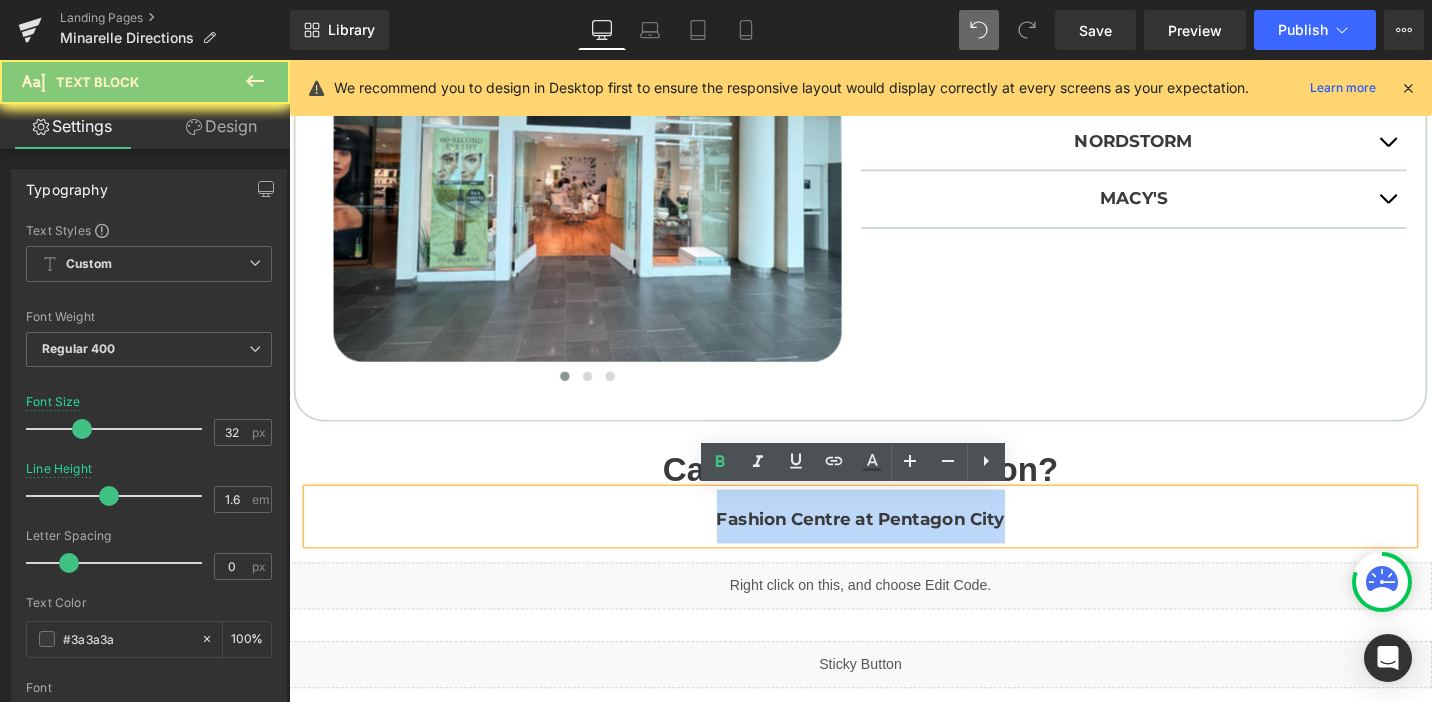 click on "Fashion Centre at Pentagon City" at bounding box center [894, 546] 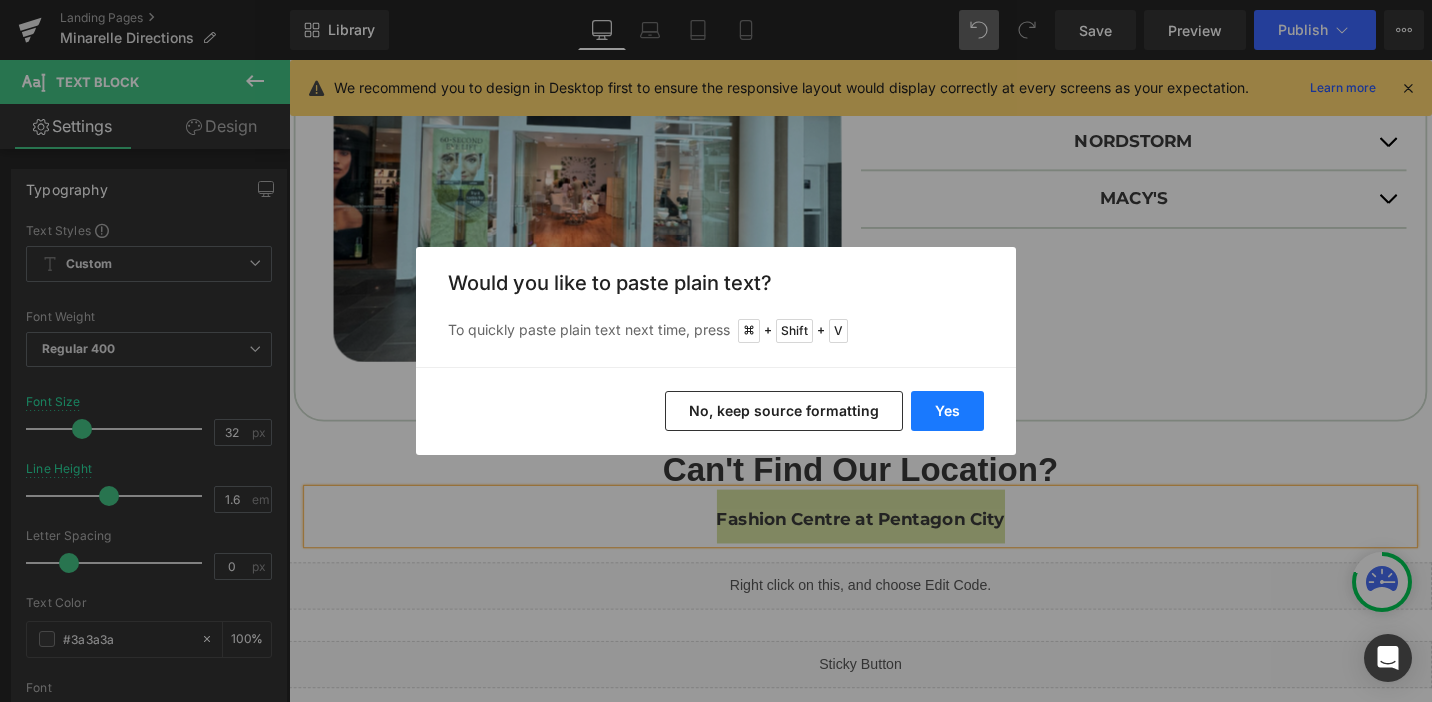 click on "Yes" at bounding box center [947, 411] 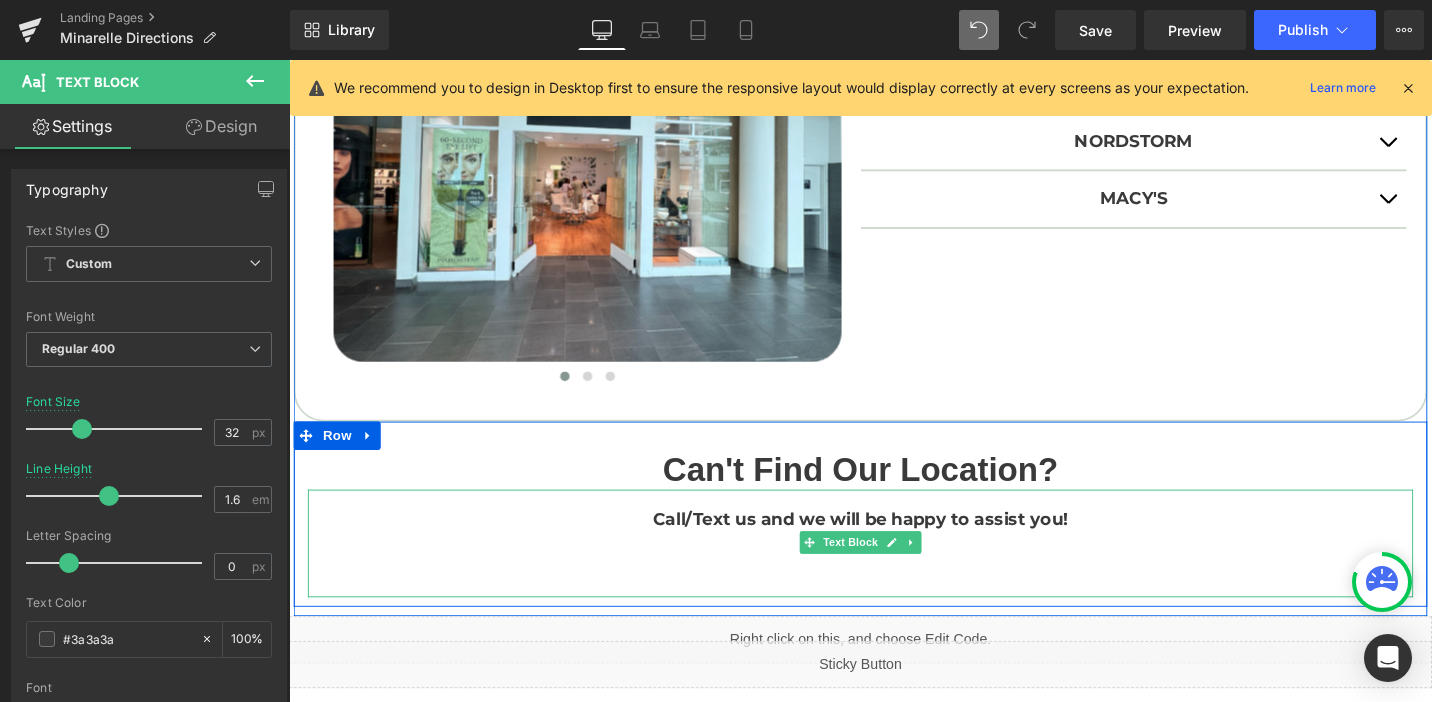 click on "Call/Text us and we will be happy to assist you!" at bounding box center (894, 546) 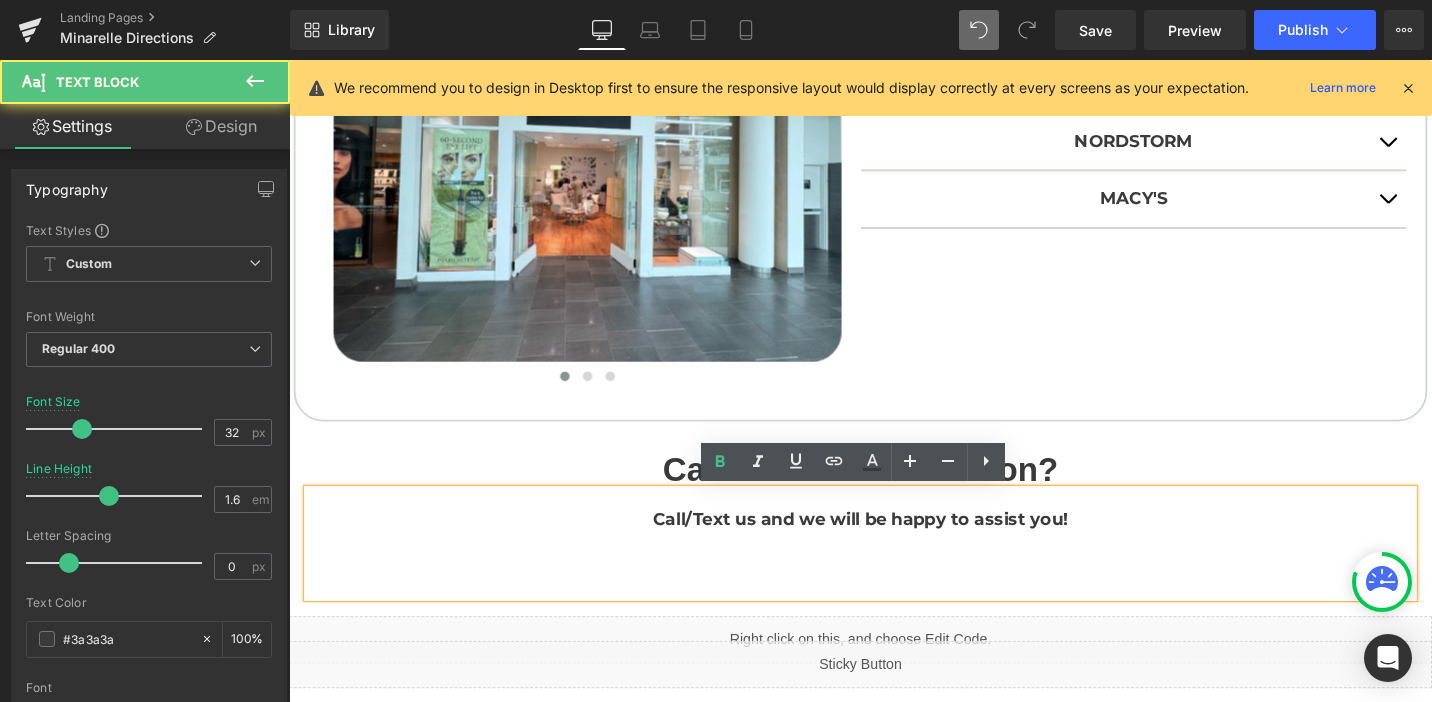 click on "Call/Text us and we will be happy to assist you!" at bounding box center (894, 546) 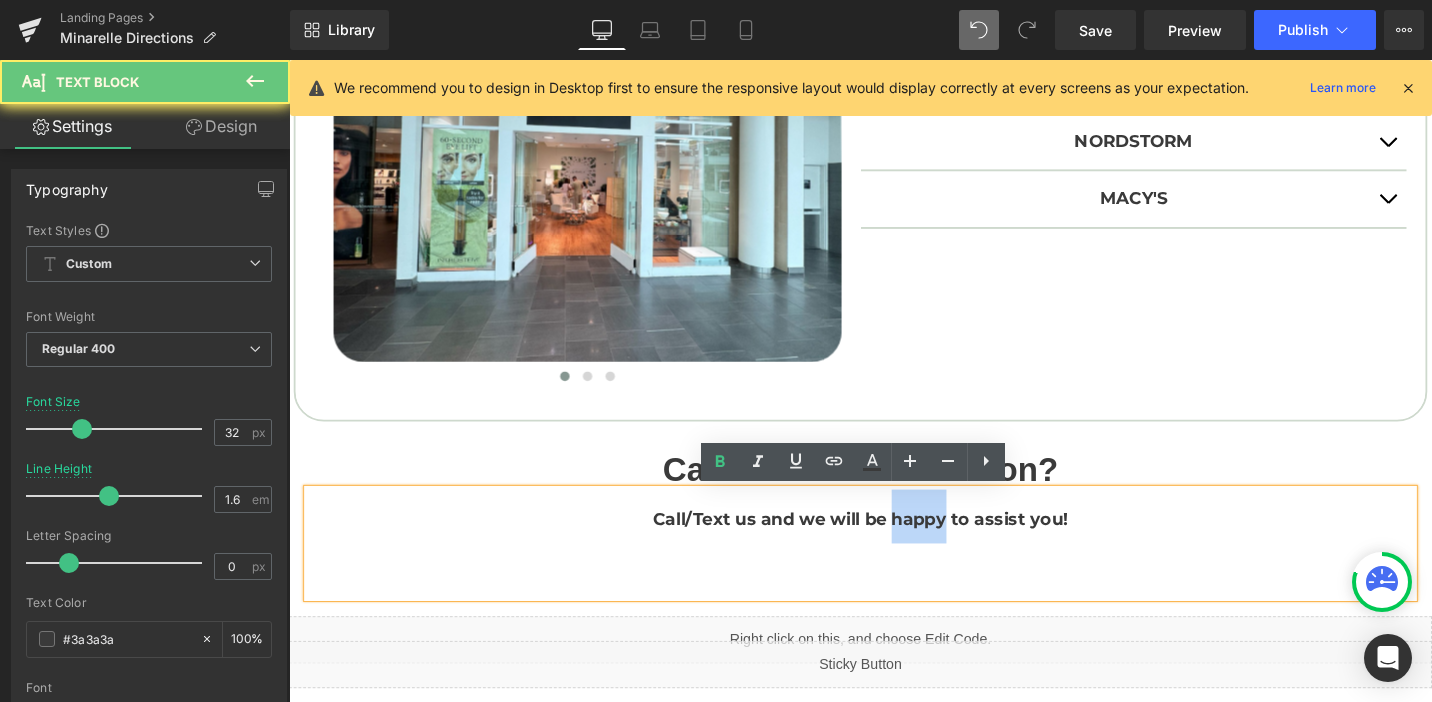 click on "Call/Text us and we will be happy to assist you!" at bounding box center [894, 546] 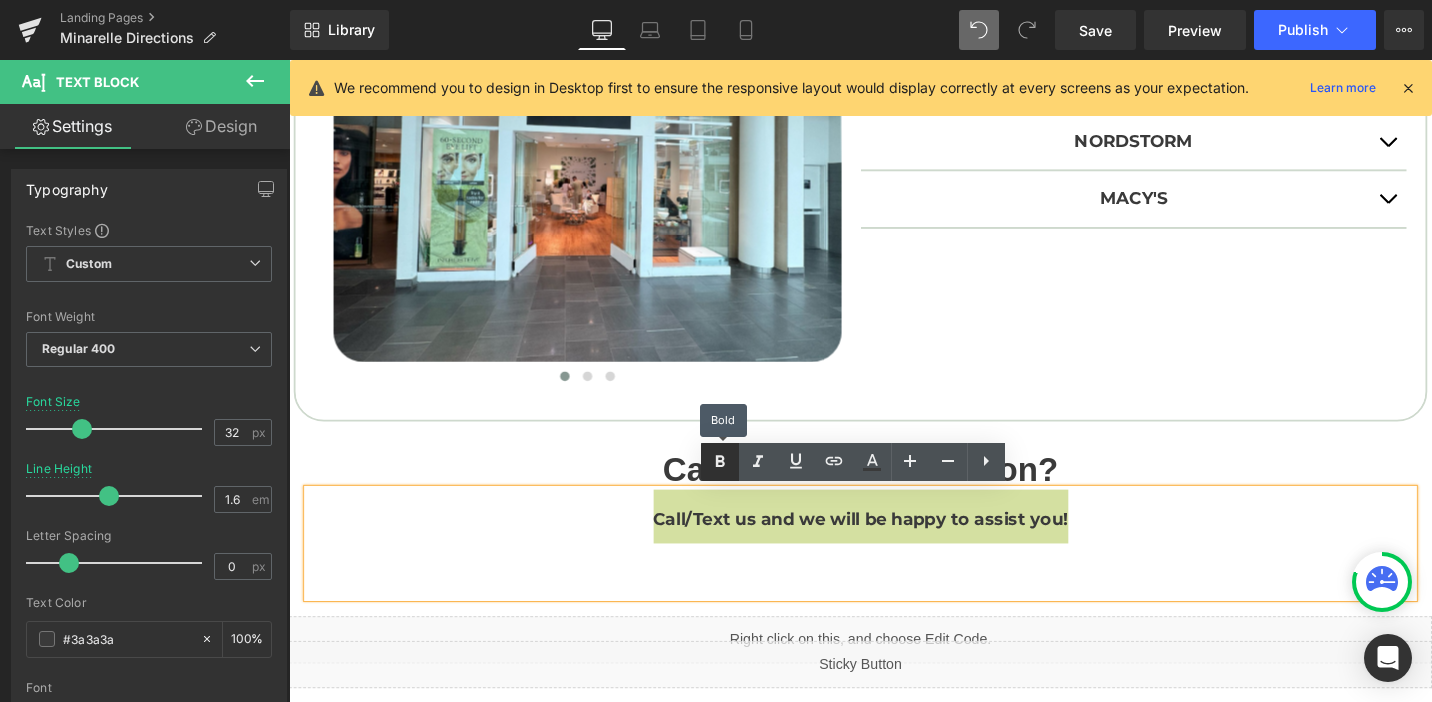 click 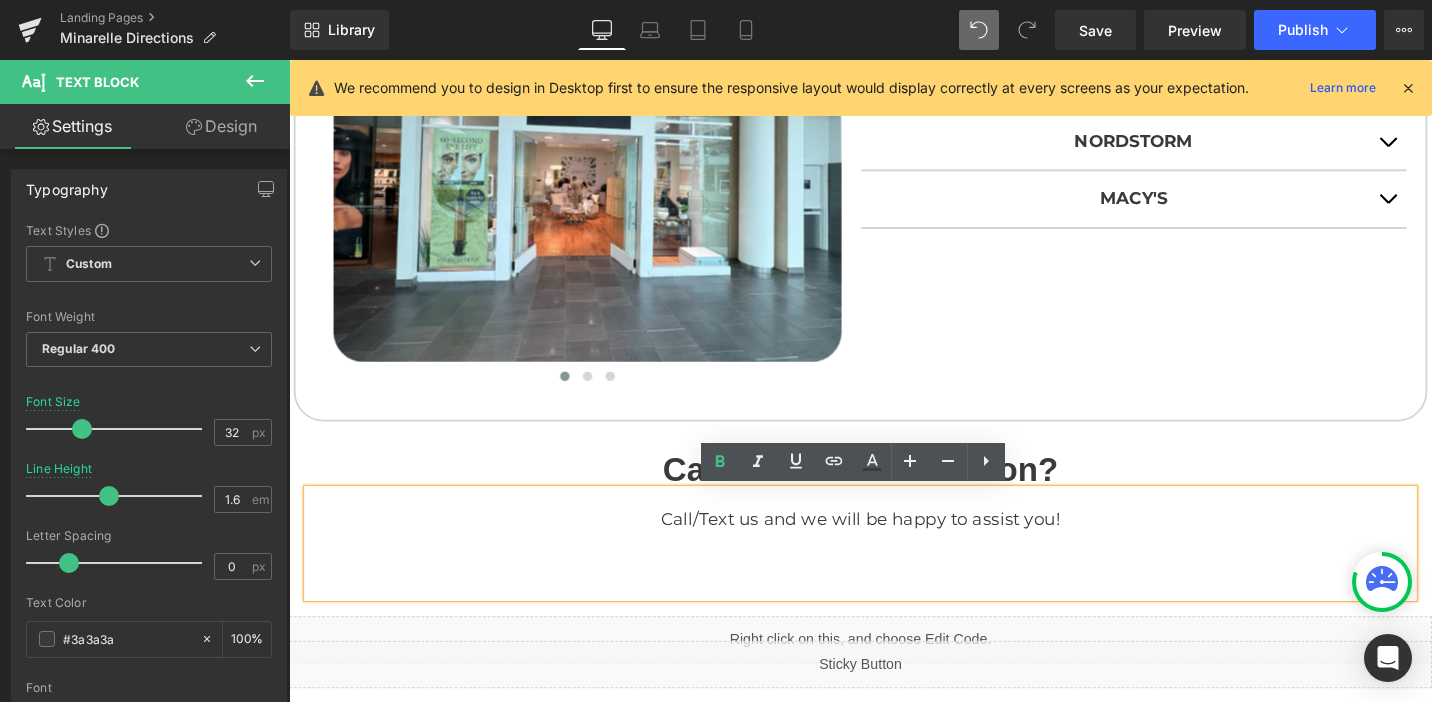 click on "Call/Text us and we will be happy to assist you!" at bounding box center (894, 543) 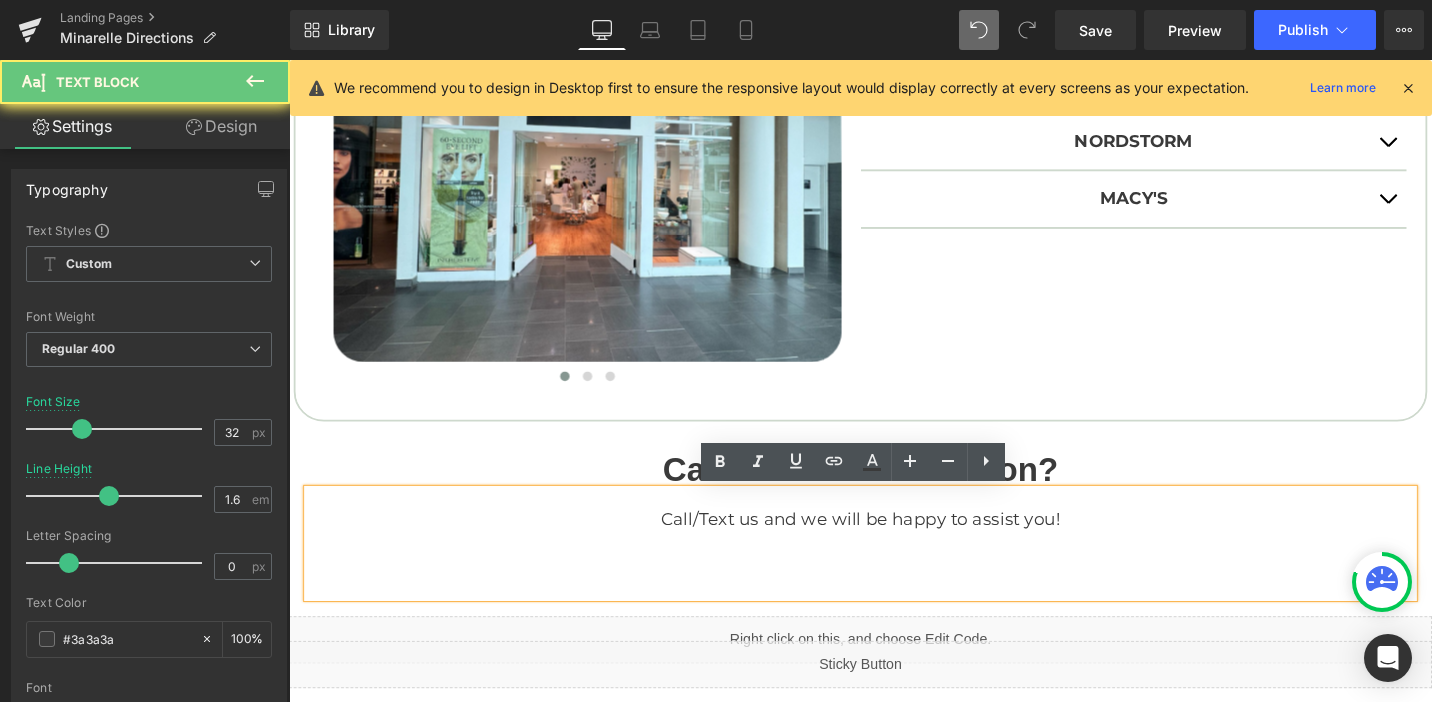 click at bounding box center (894, 600) 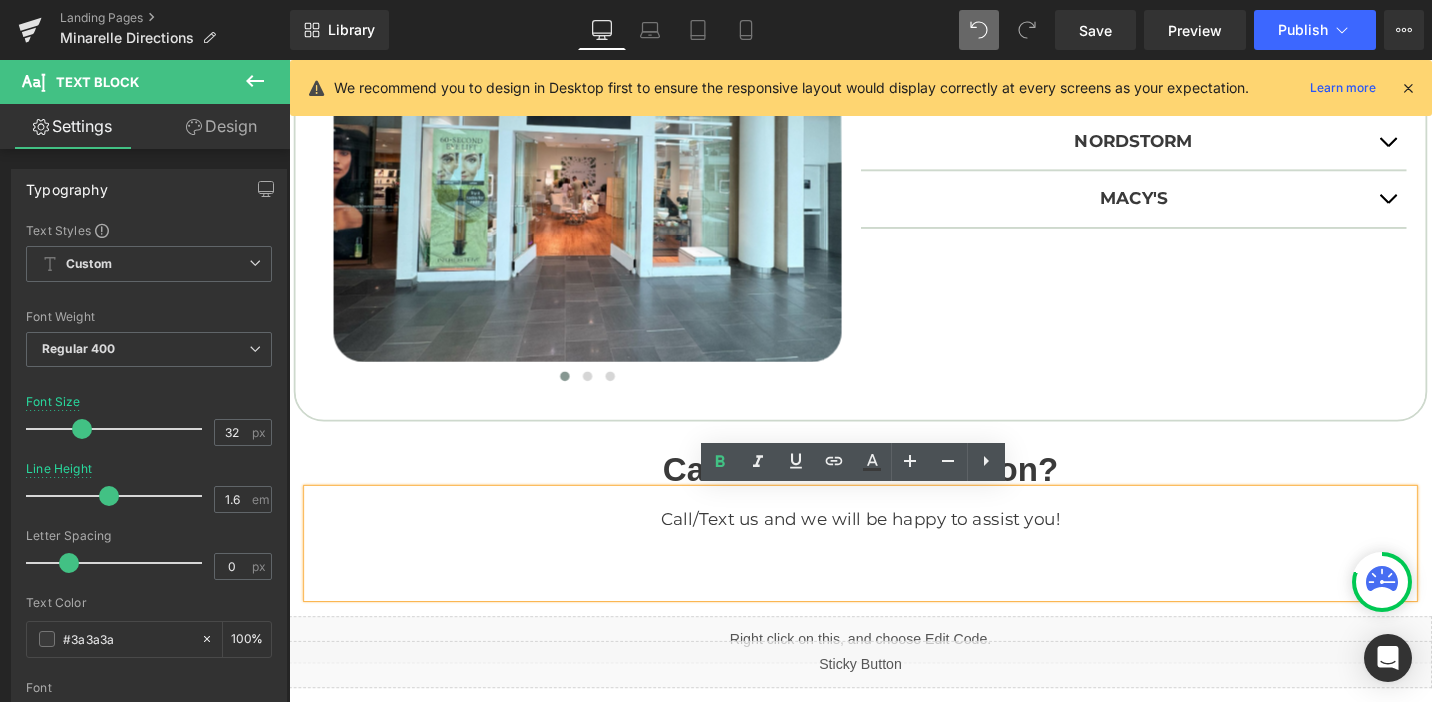type 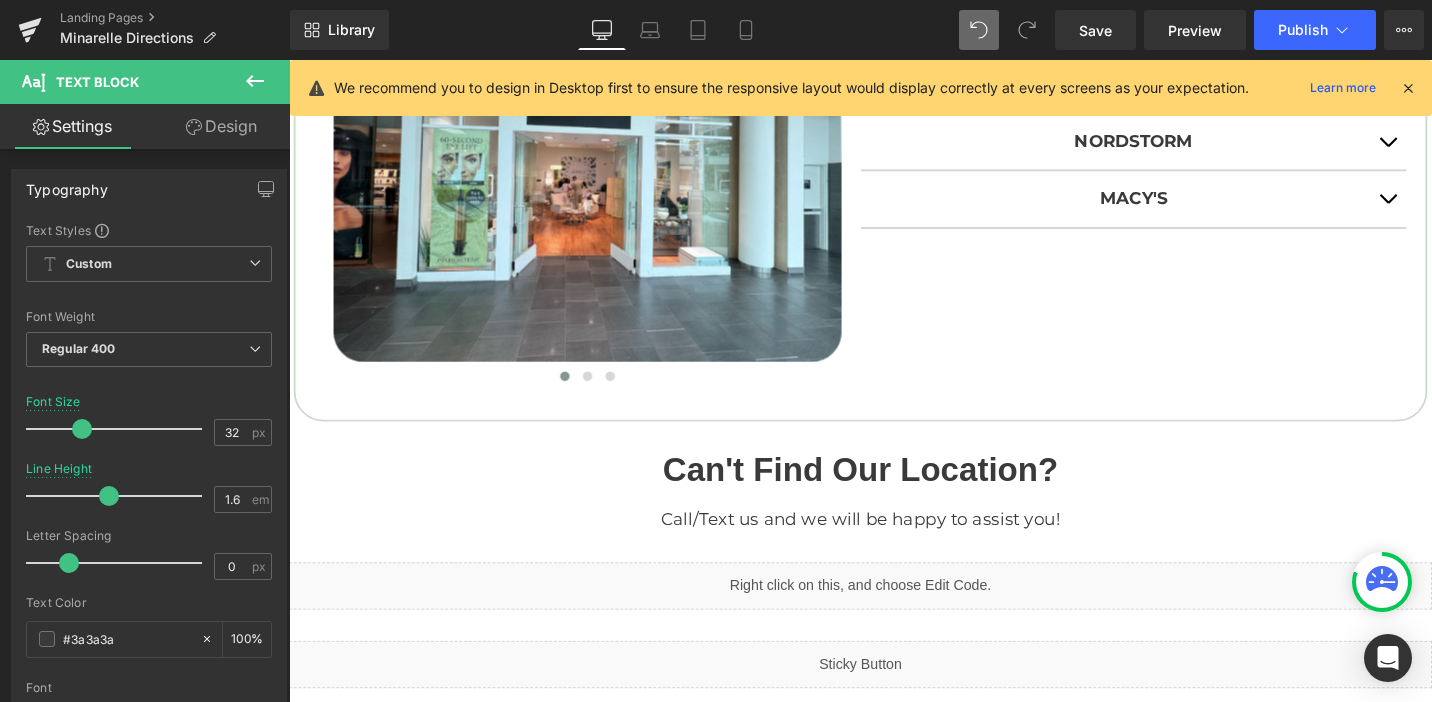 click 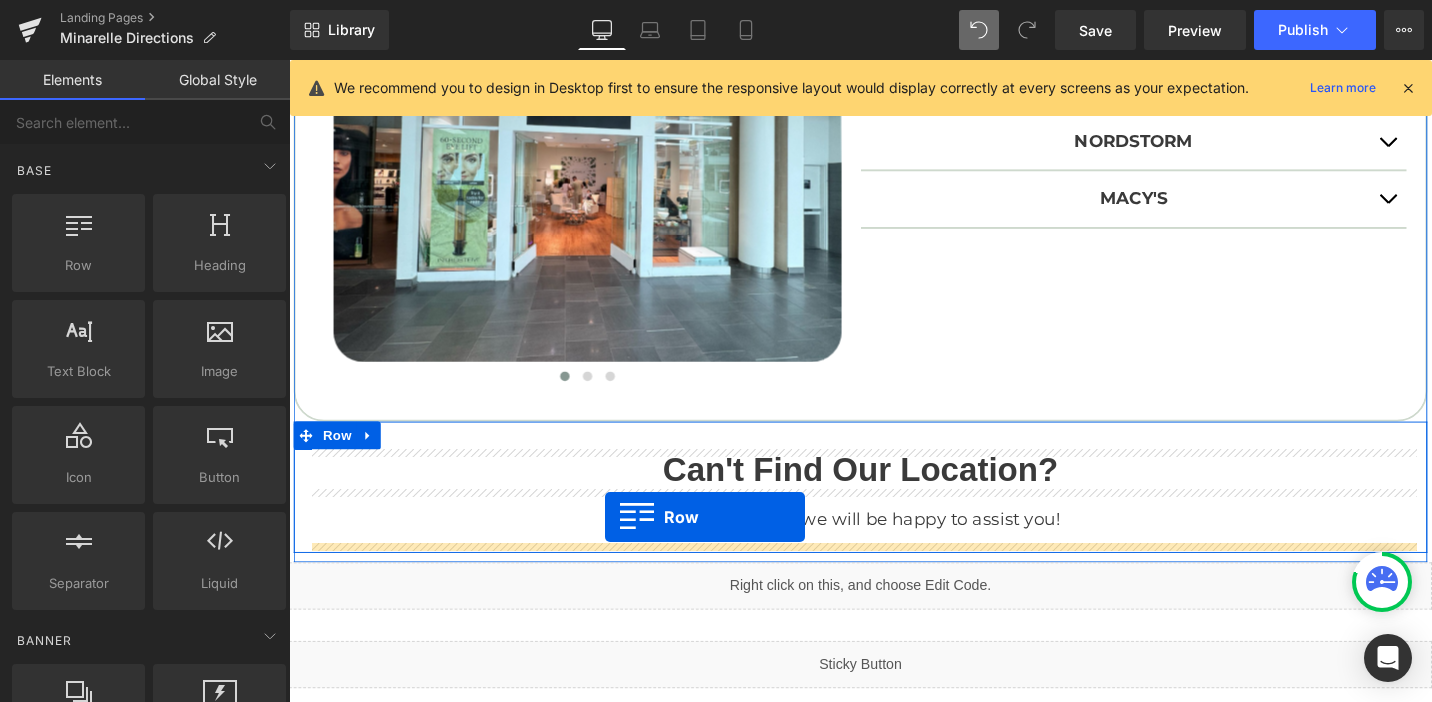 drag, startPoint x: 375, startPoint y: 320, endPoint x: 623, endPoint y: 544, distance: 334.18558 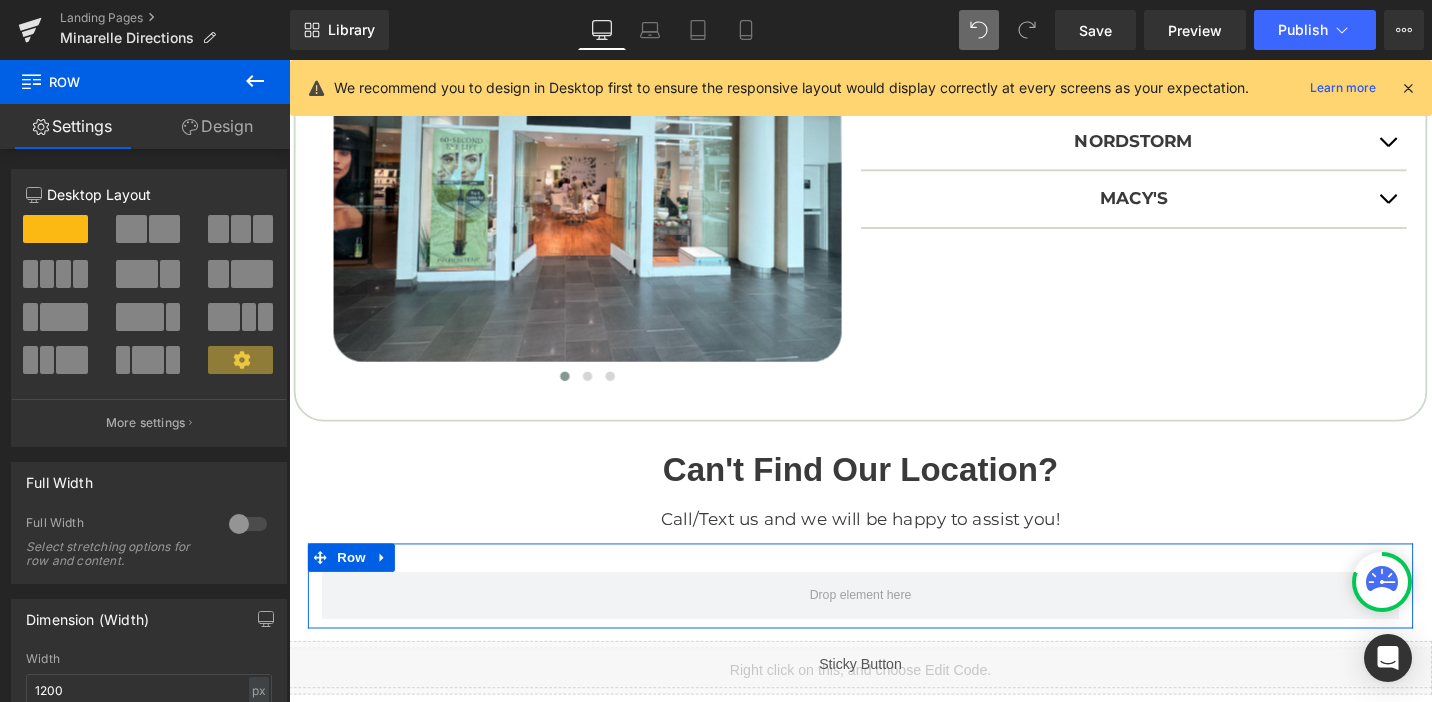click at bounding box center [164, 229] 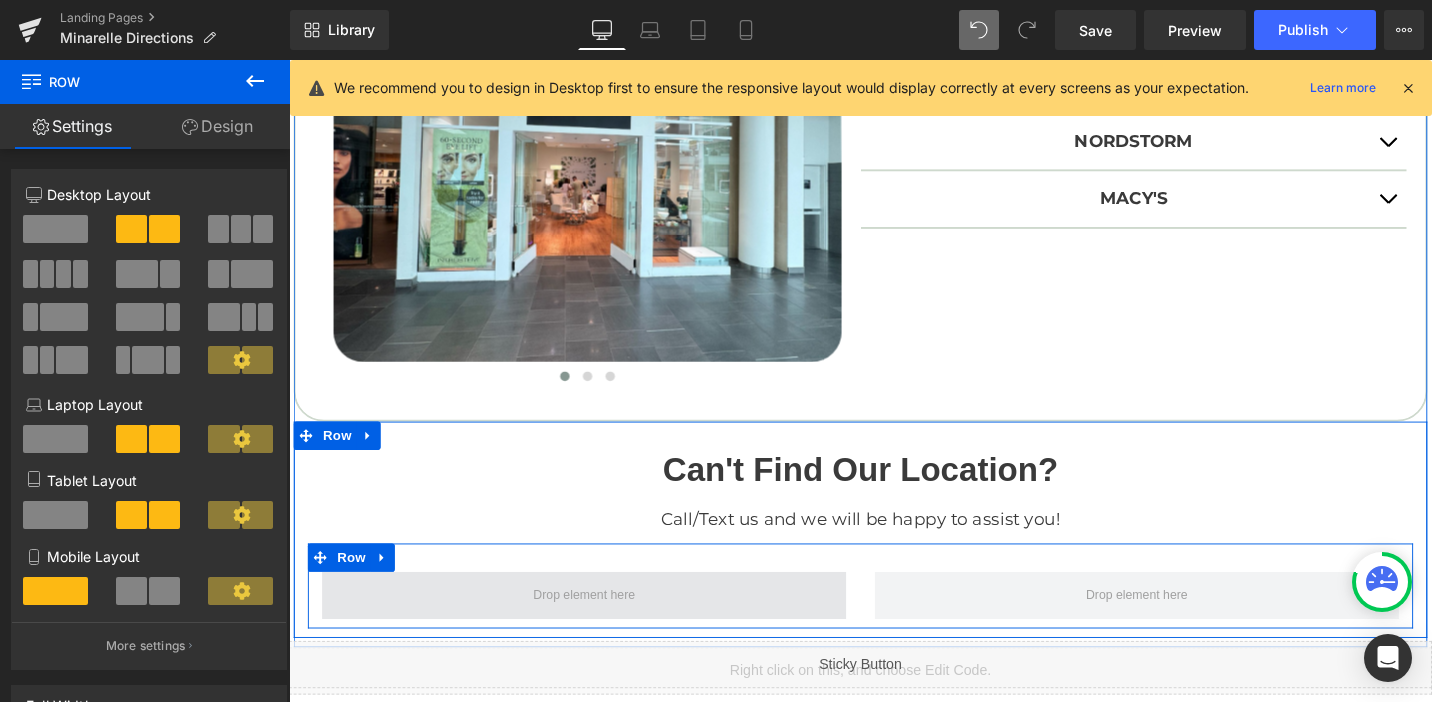 click at bounding box center (602, 627) 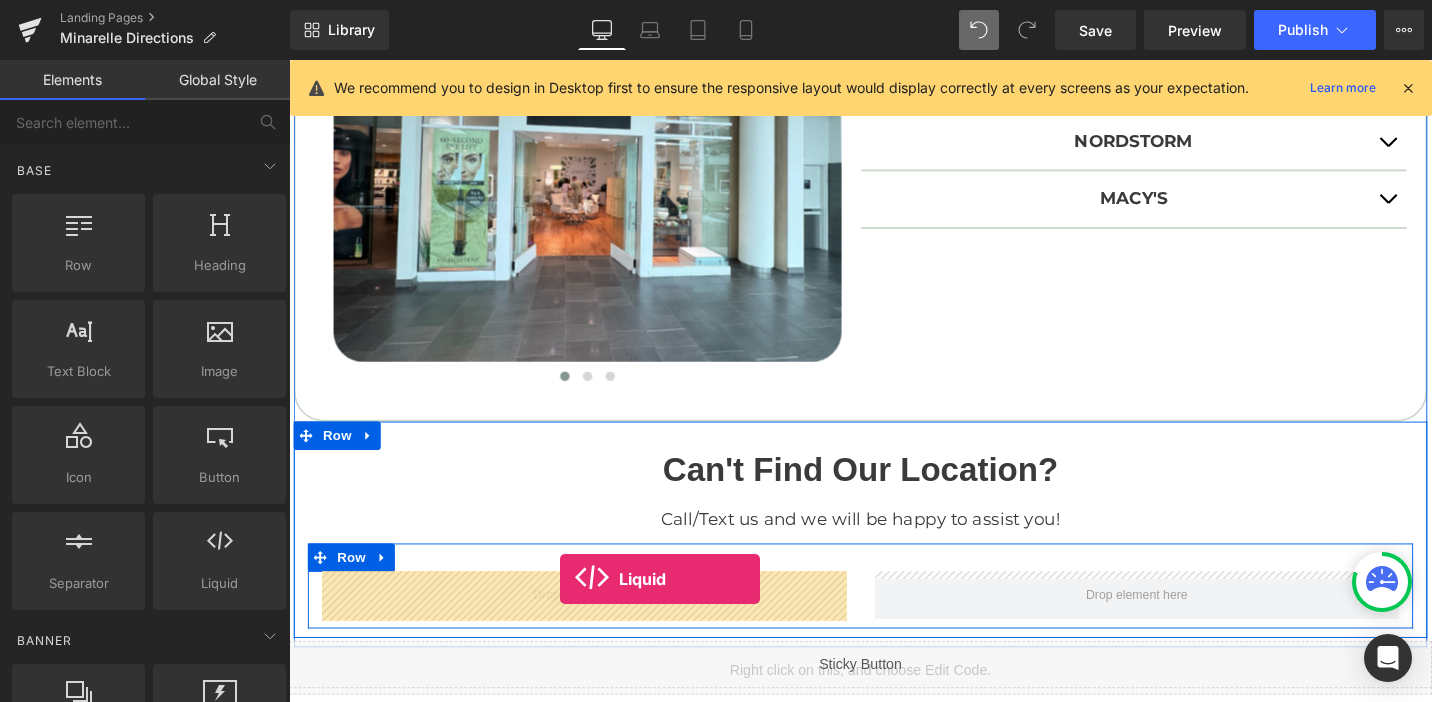 drag, startPoint x: 505, startPoint y: 597, endPoint x: 576, endPoint y: 609, distance: 72.00694 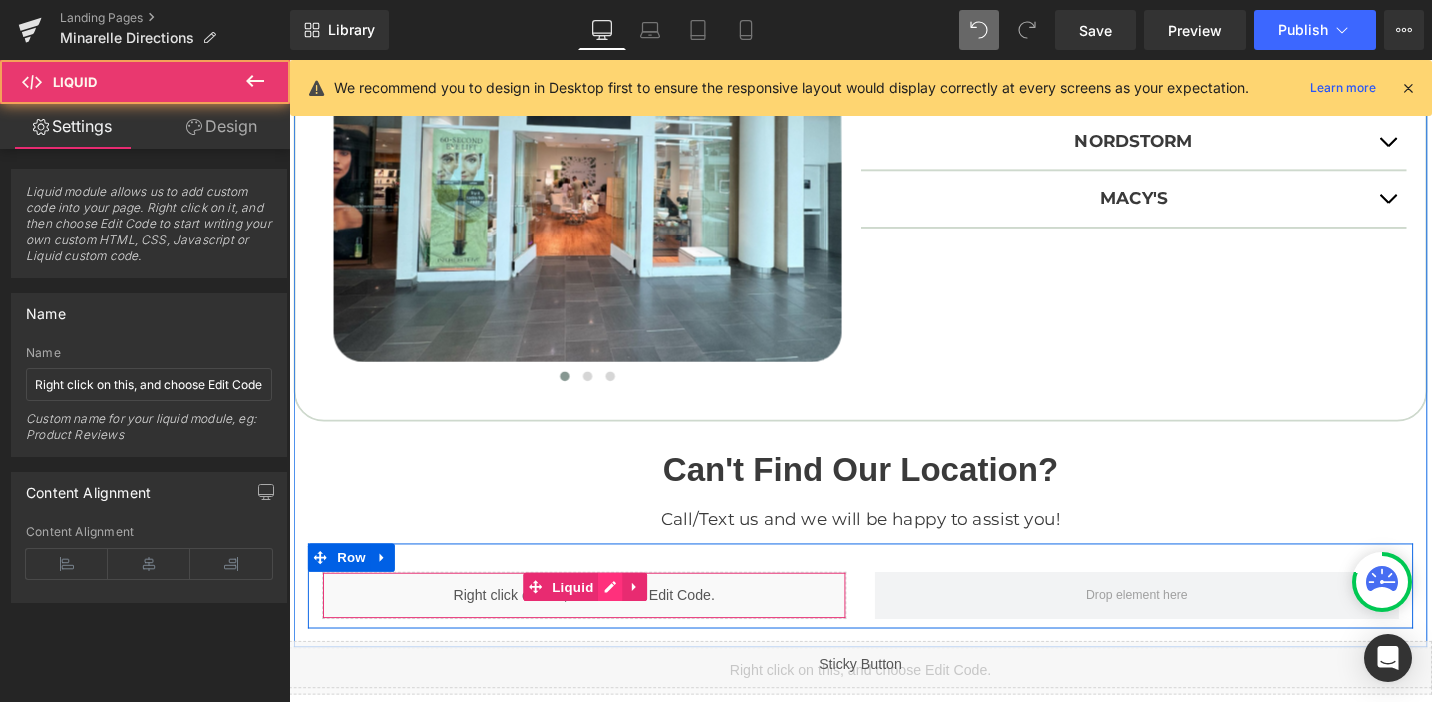 click on "Liquid" at bounding box center (601, 627) 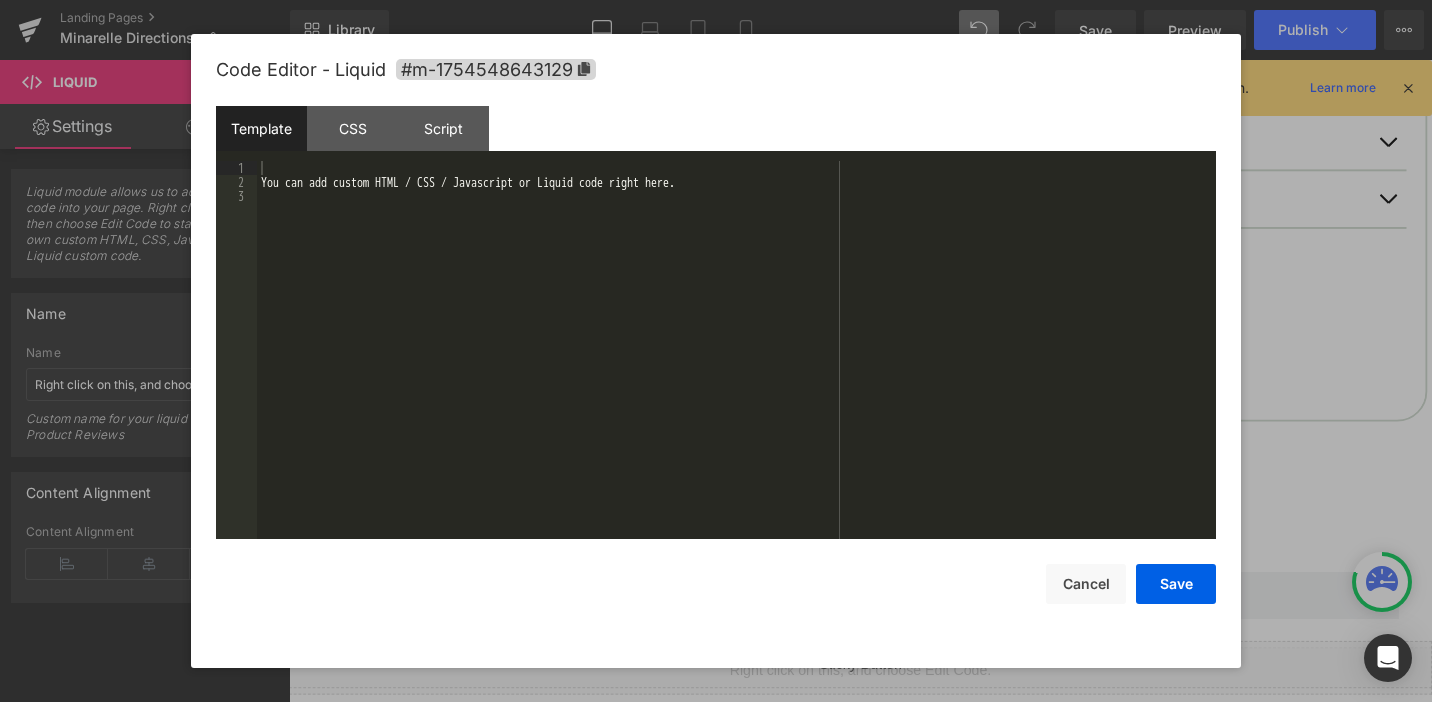 click on "You can add custom HTML / CSS / Javascript or Liquid code right here." at bounding box center [736, 364] 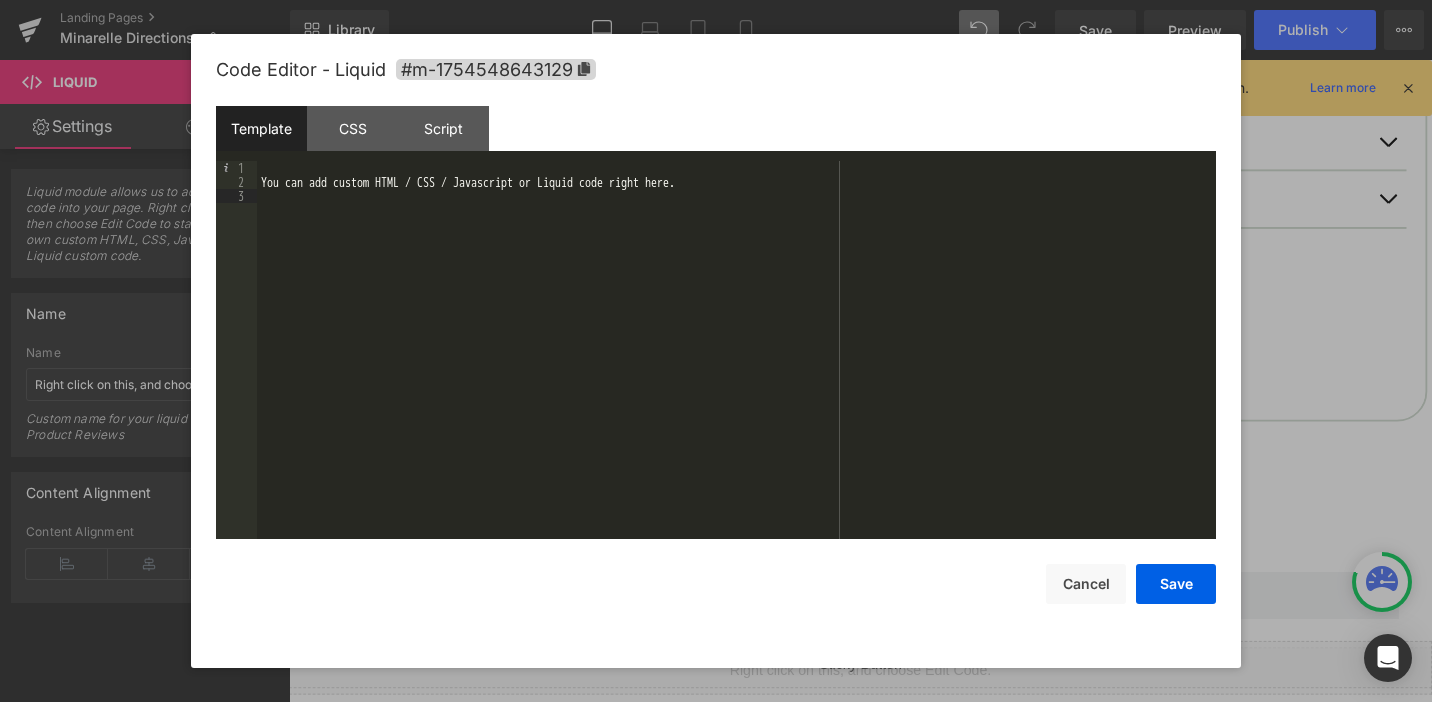 click on "You can add custom HTML / CSS / Javascript or Liquid code right here." at bounding box center (736, 364) 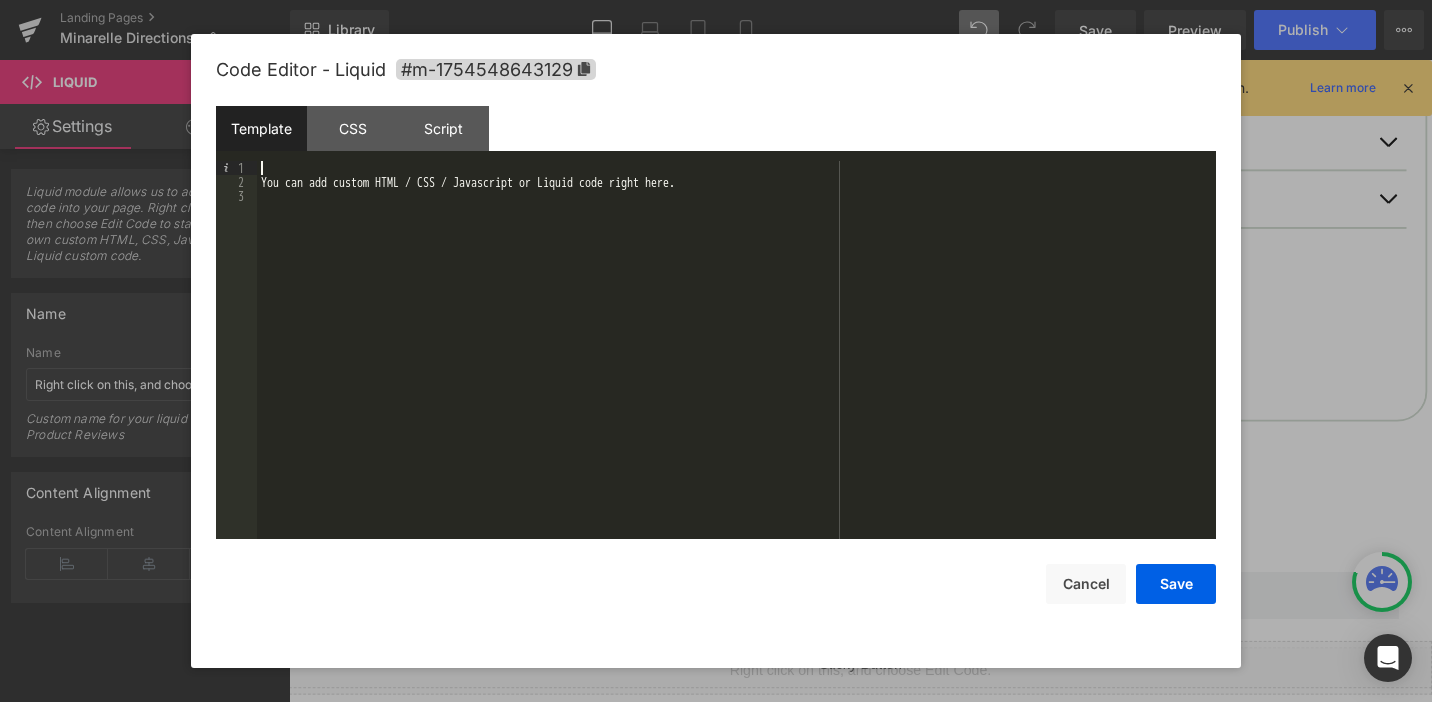 click on "You can add custom HTML / CSS / Javascript or Liquid code right here." at bounding box center (736, 364) 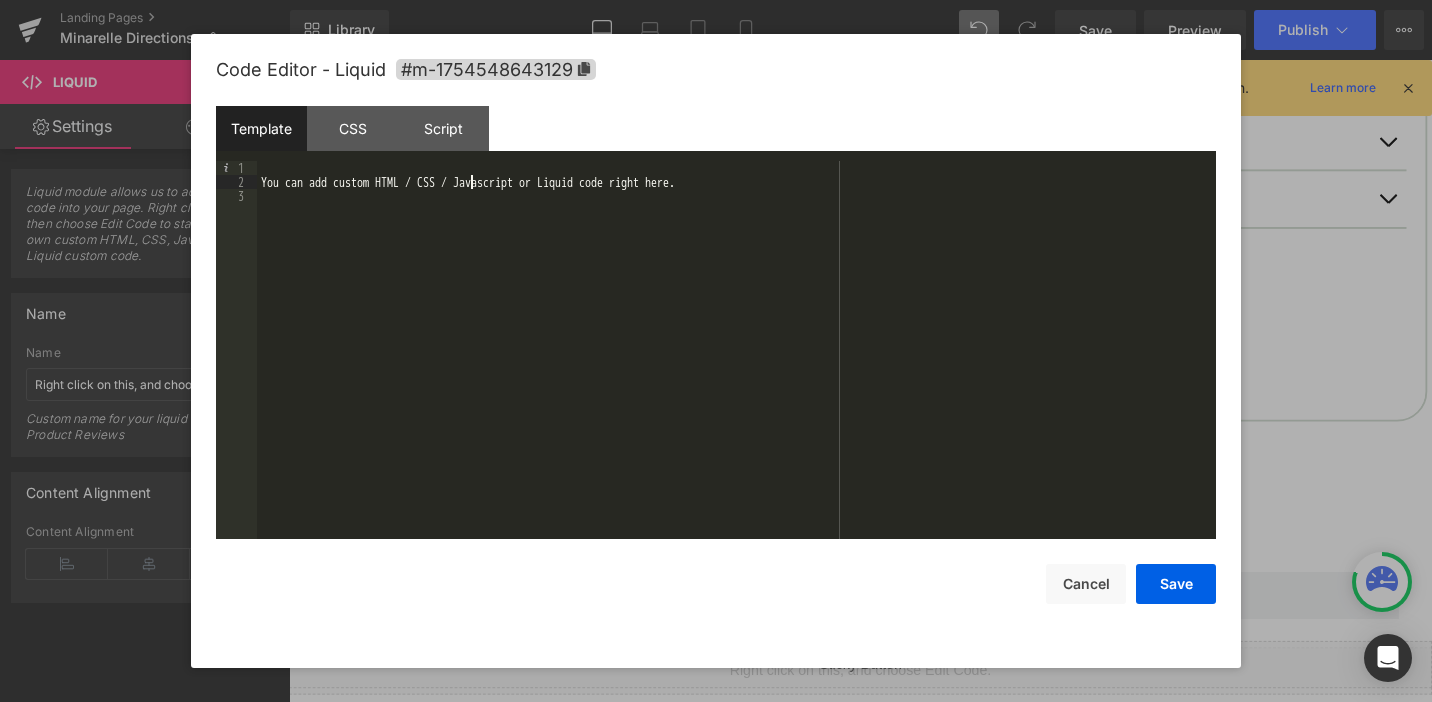 click on "You can add custom HTML / CSS / Javascript or Liquid code right here." at bounding box center [736, 364] 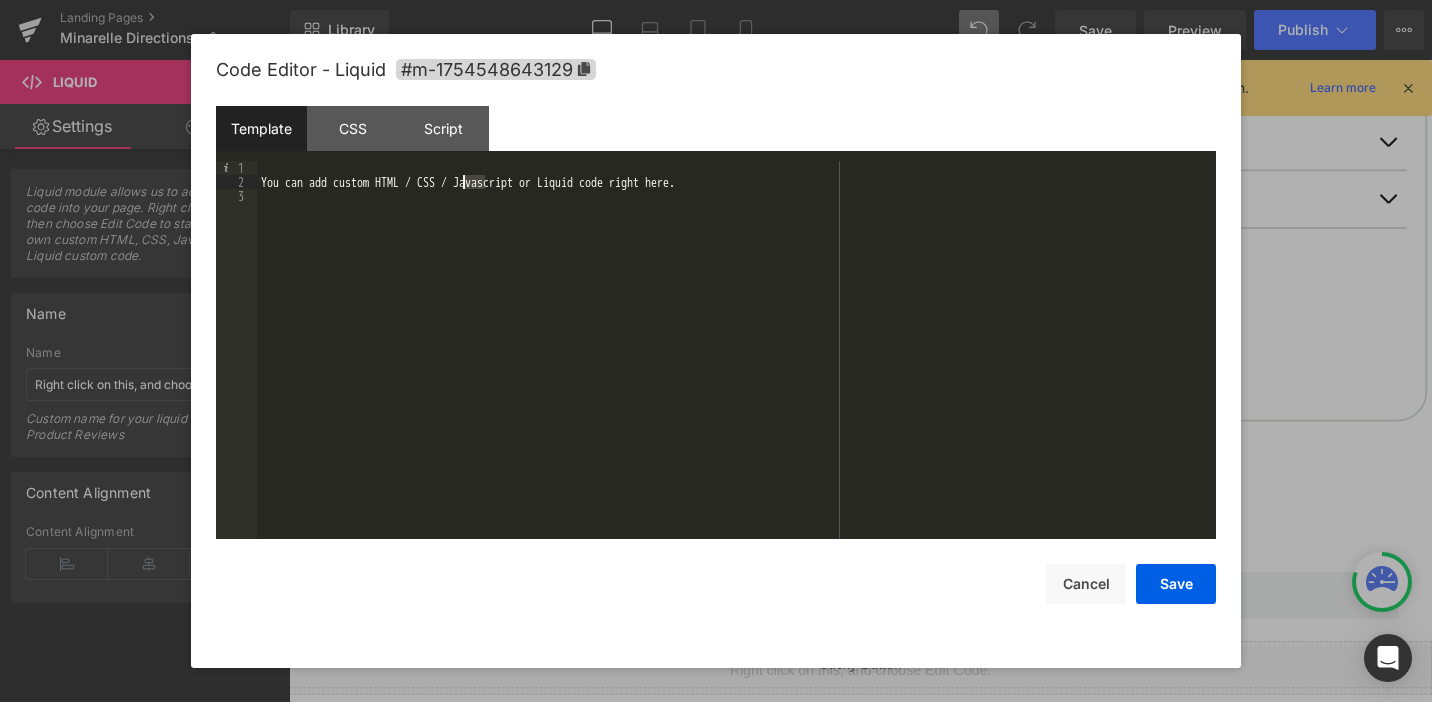 click on "You can add custom HTML / CSS / Javascript or Liquid code right here." at bounding box center [736, 364] 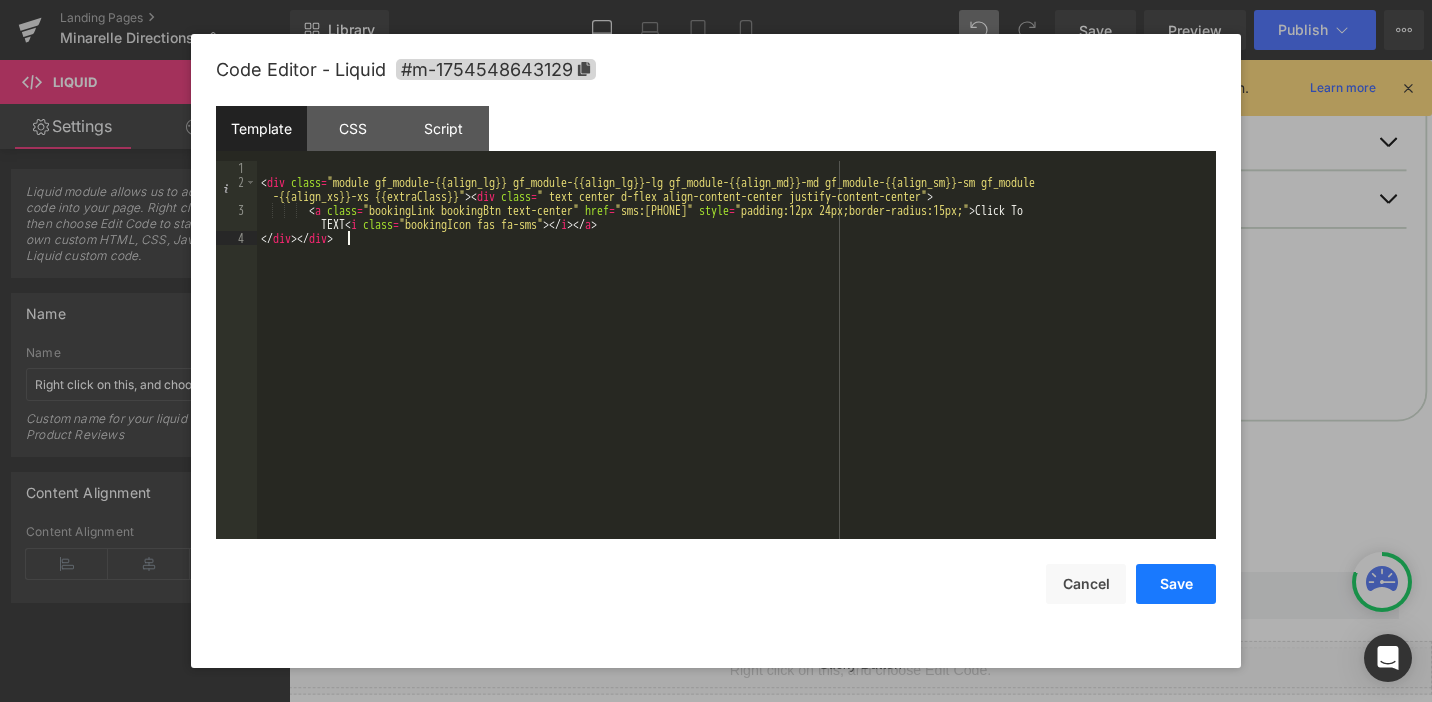click on "Save" at bounding box center (1176, 584) 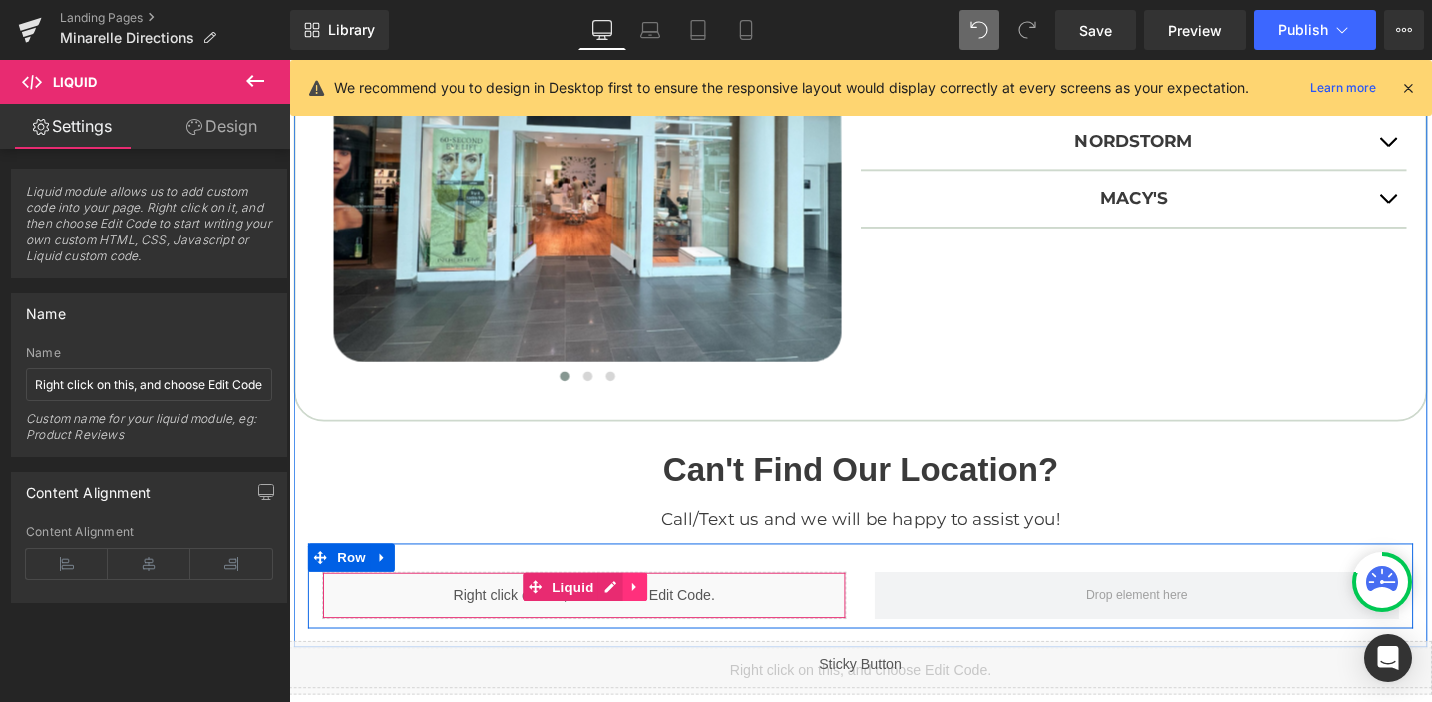 click at bounding box center [655, 618] 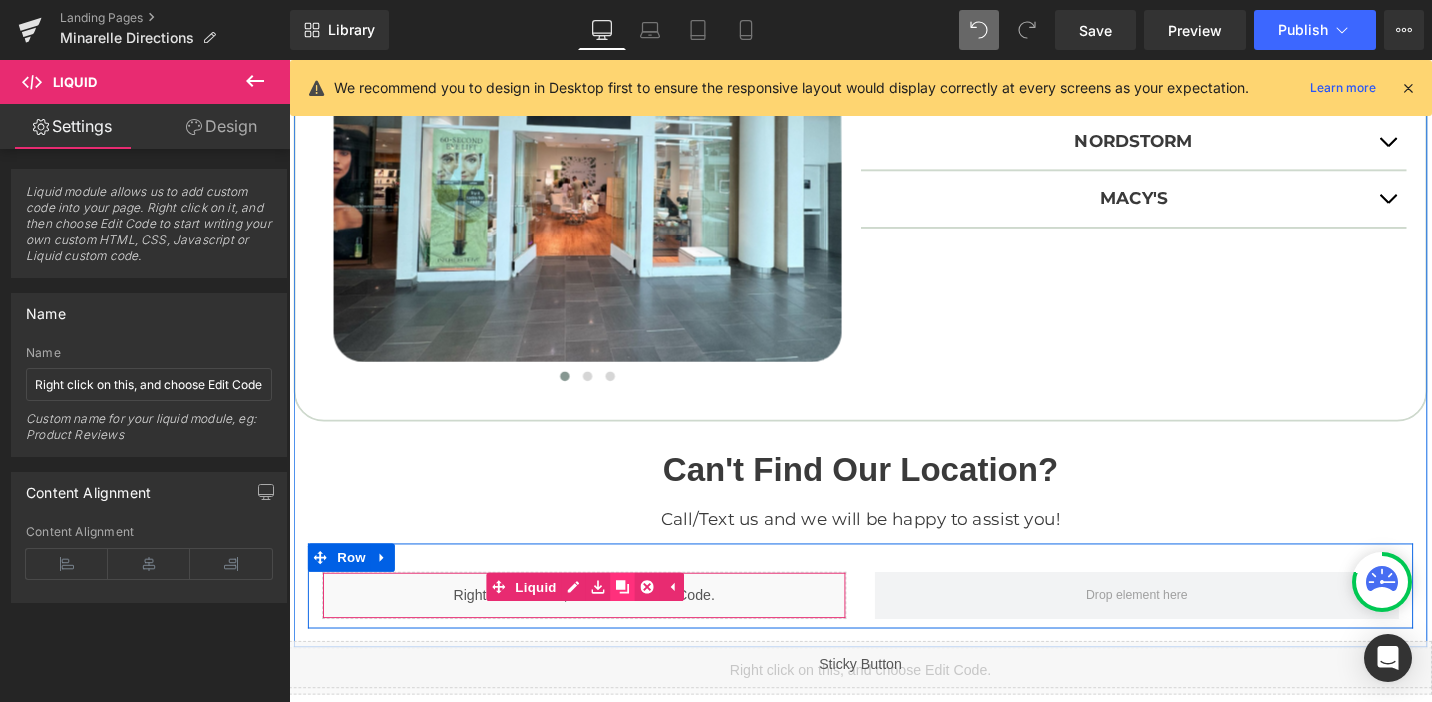 click 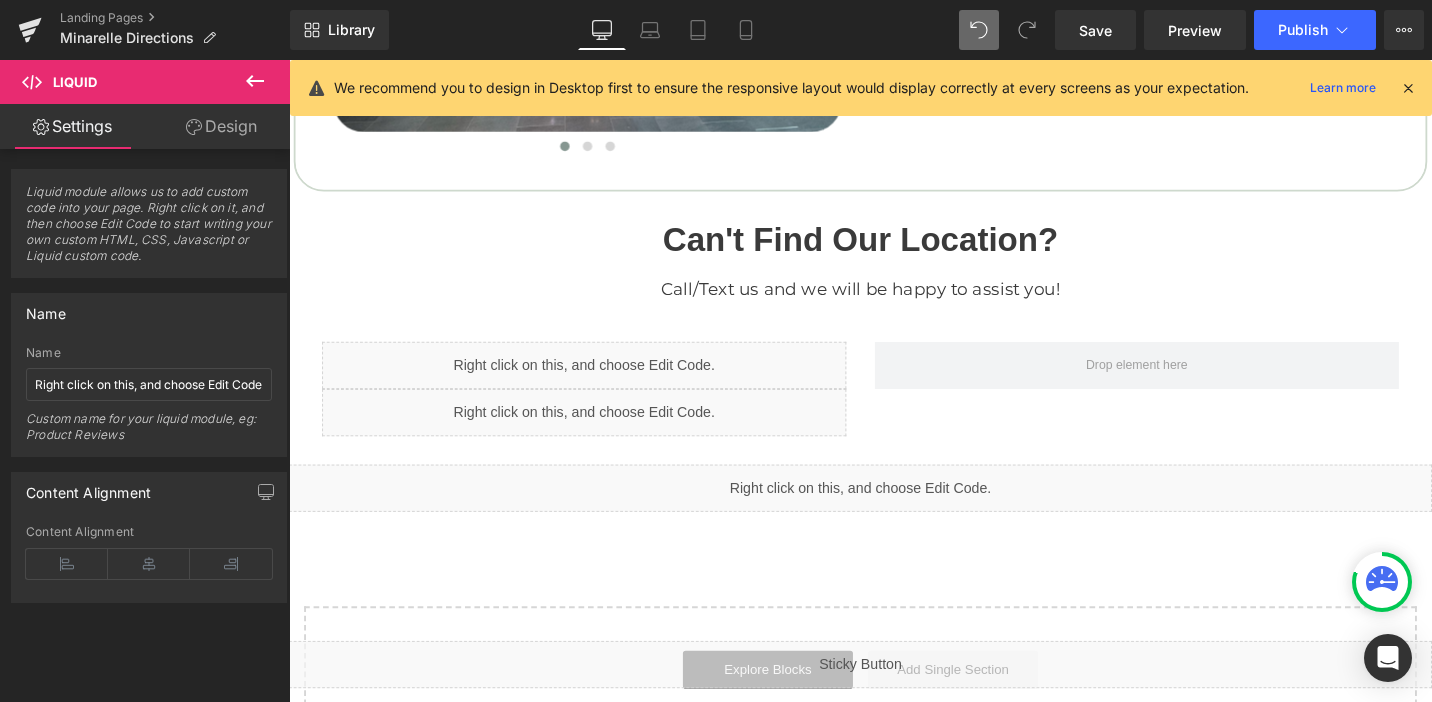scroll, scrollTop: 1440, scrollLeft: 0, axis: vertical 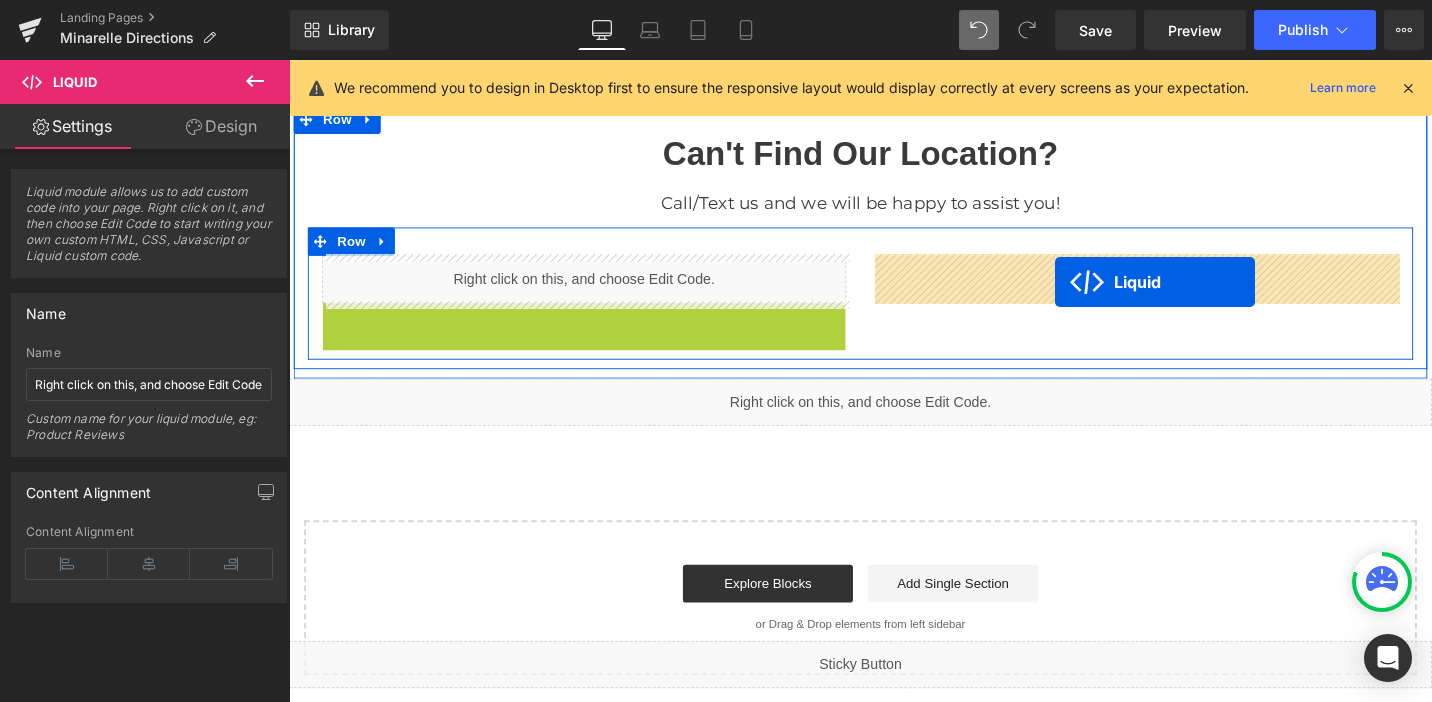 drag, startPoint x: 553, startPoint y: 329, endPoint x: 1100, endPoint y: 295, distance: 548.05566 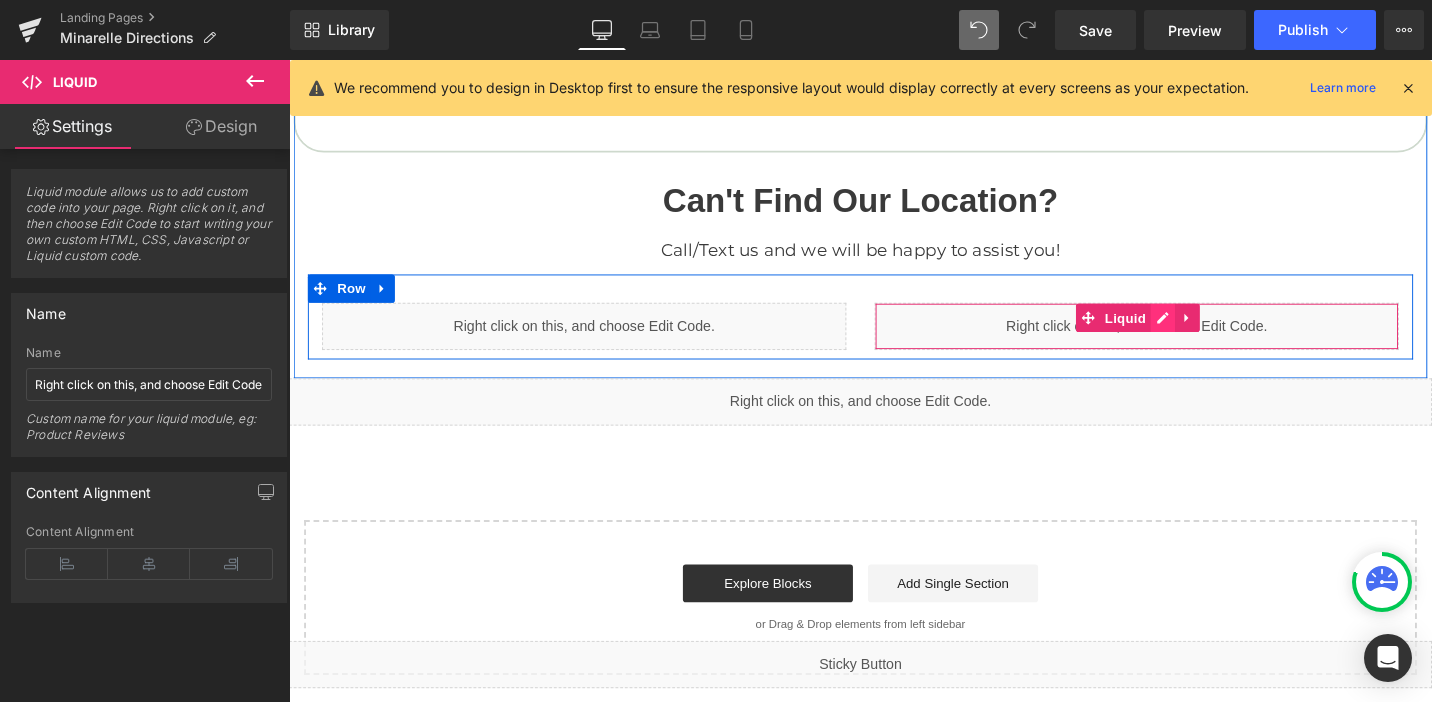 click on "Liquid" at bounding box center [1186, 342] 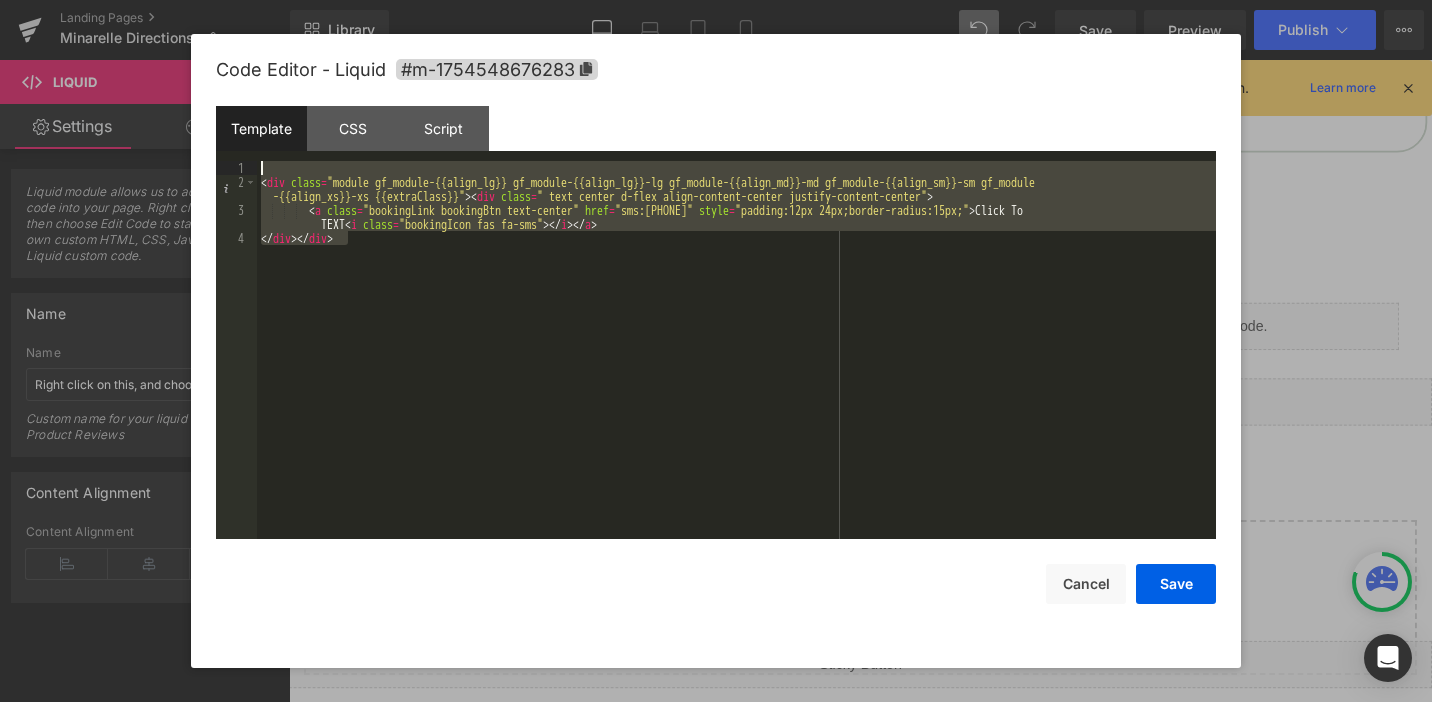 drag, startPoint x: 403, startPoint y: 239, endPoint x: 272, endPoint y: 161, distance: 152.4631 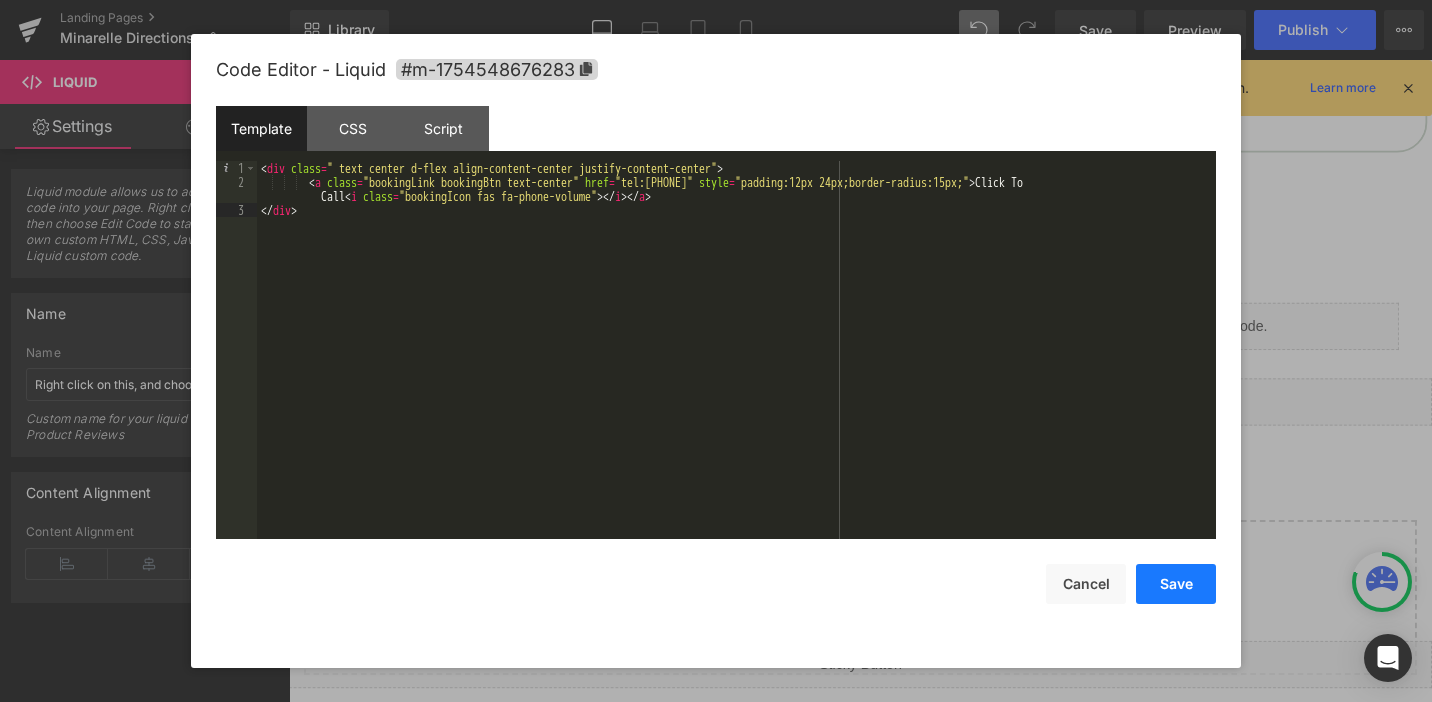 click on "Save" at bounding box center [1176, 584] 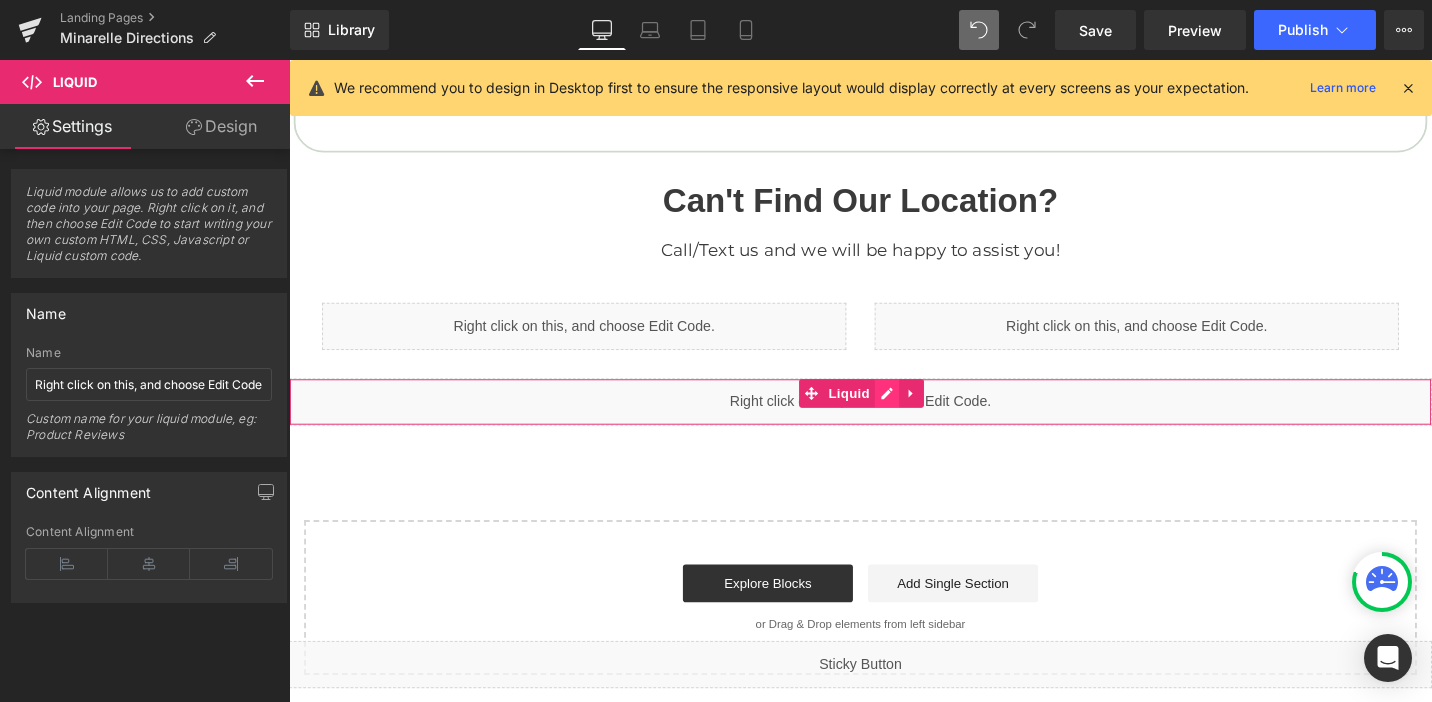 click on "Liquid" at bounding box center (894, 422) 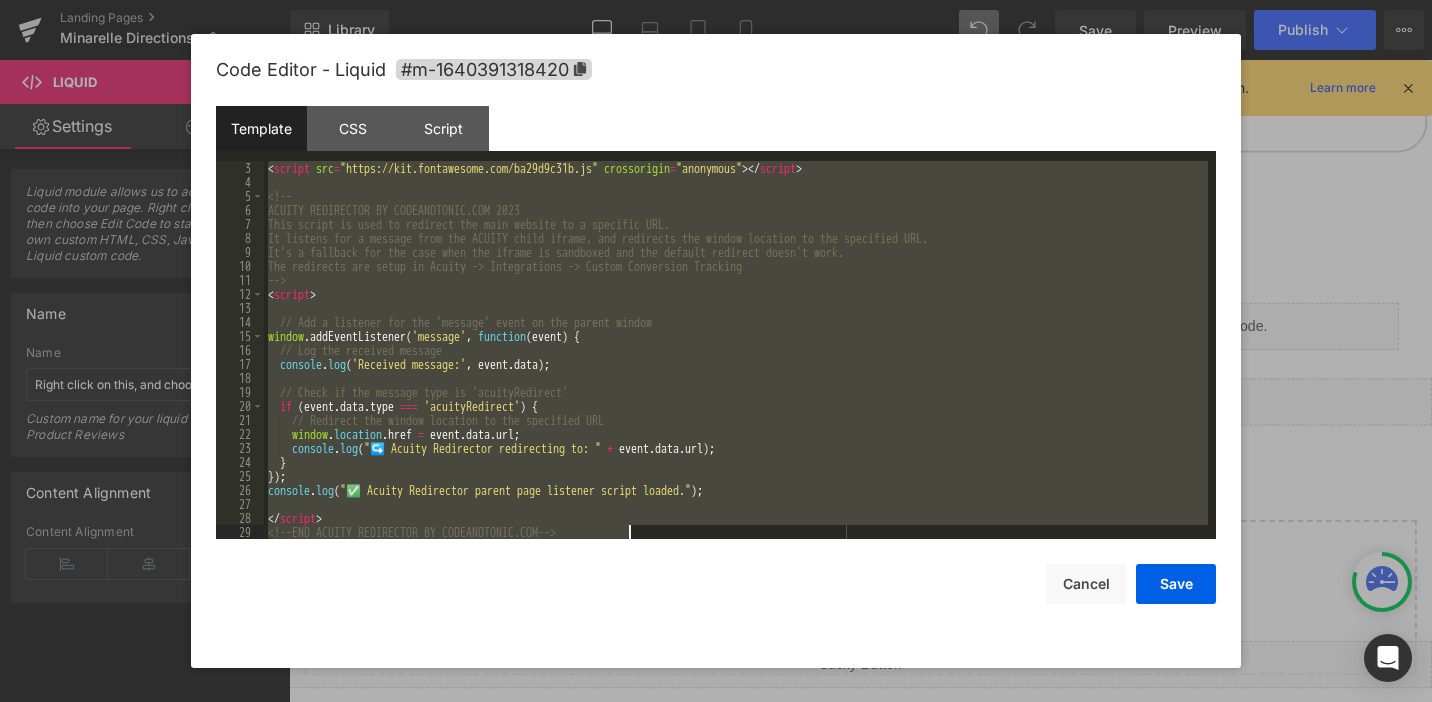 scroll, scrollTop: 42, scrollLeft: 0, axis: vertical 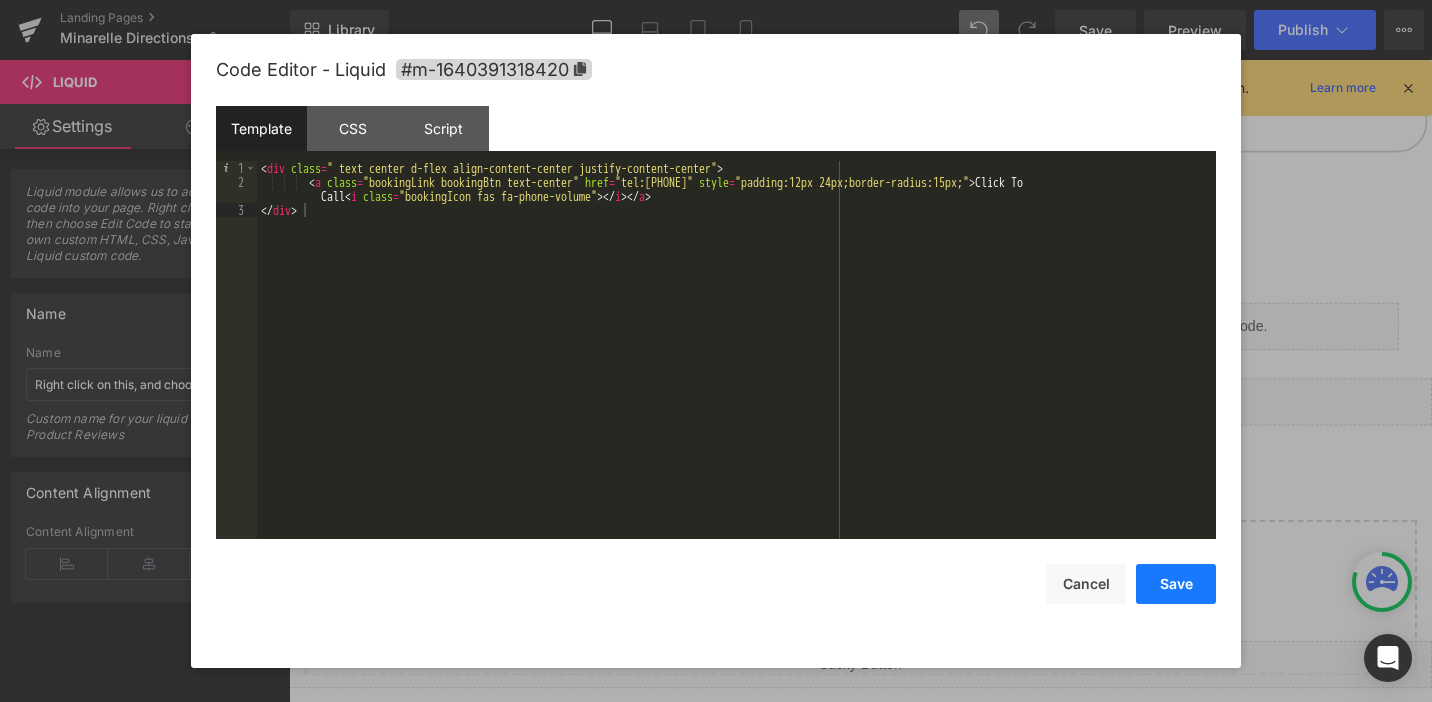 click on "Save" at bounding box center [1176, 584] 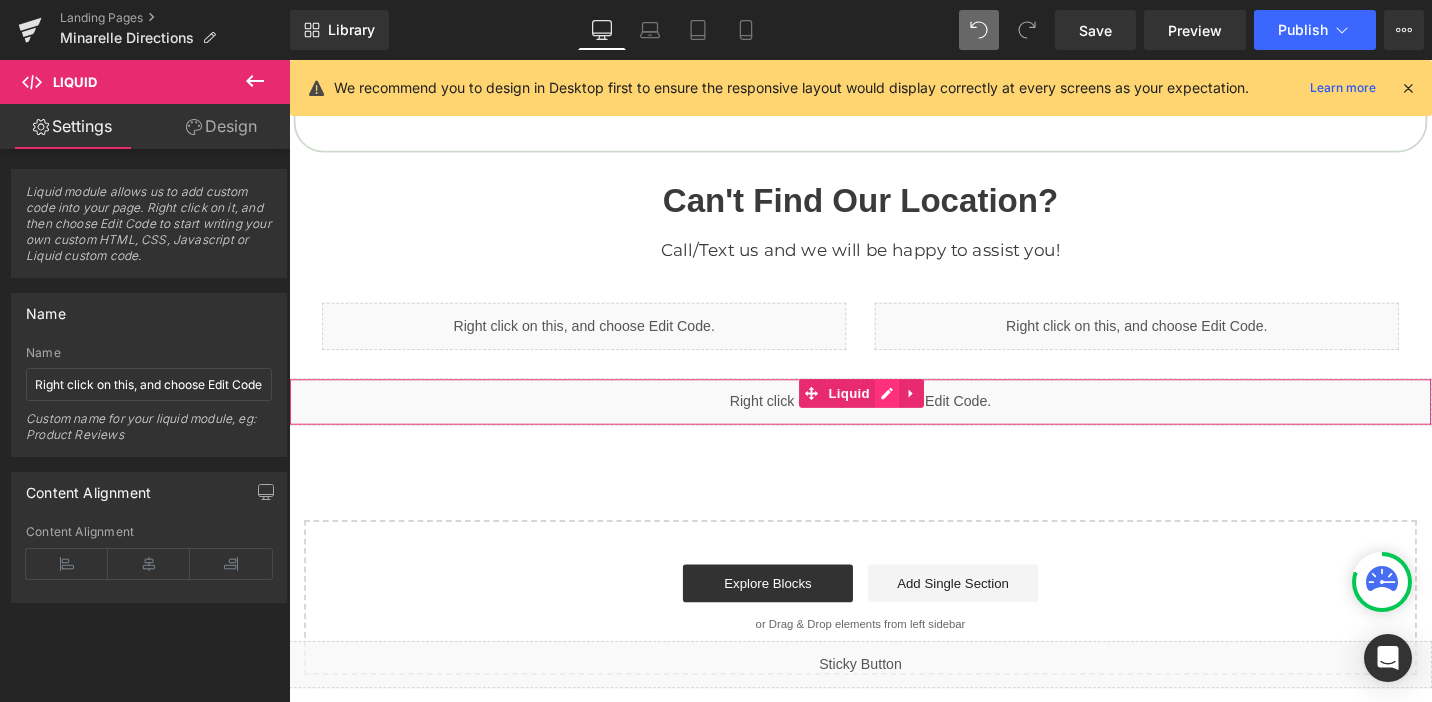 click on "Liquid" at bounding box center (894, 422) 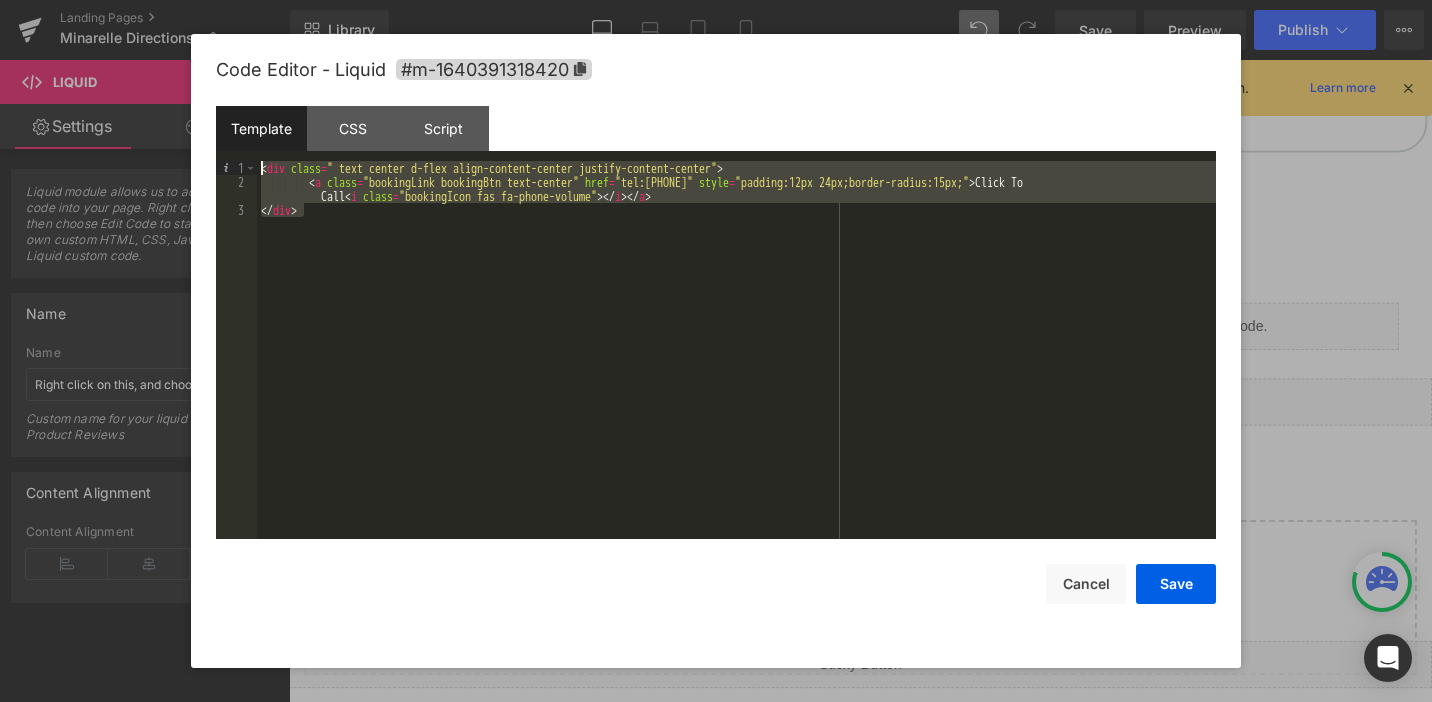 drag, startPoint x: 420, startPoint y: 219, endPoint x: 265, endPoint y: 143, distance: 172.62965 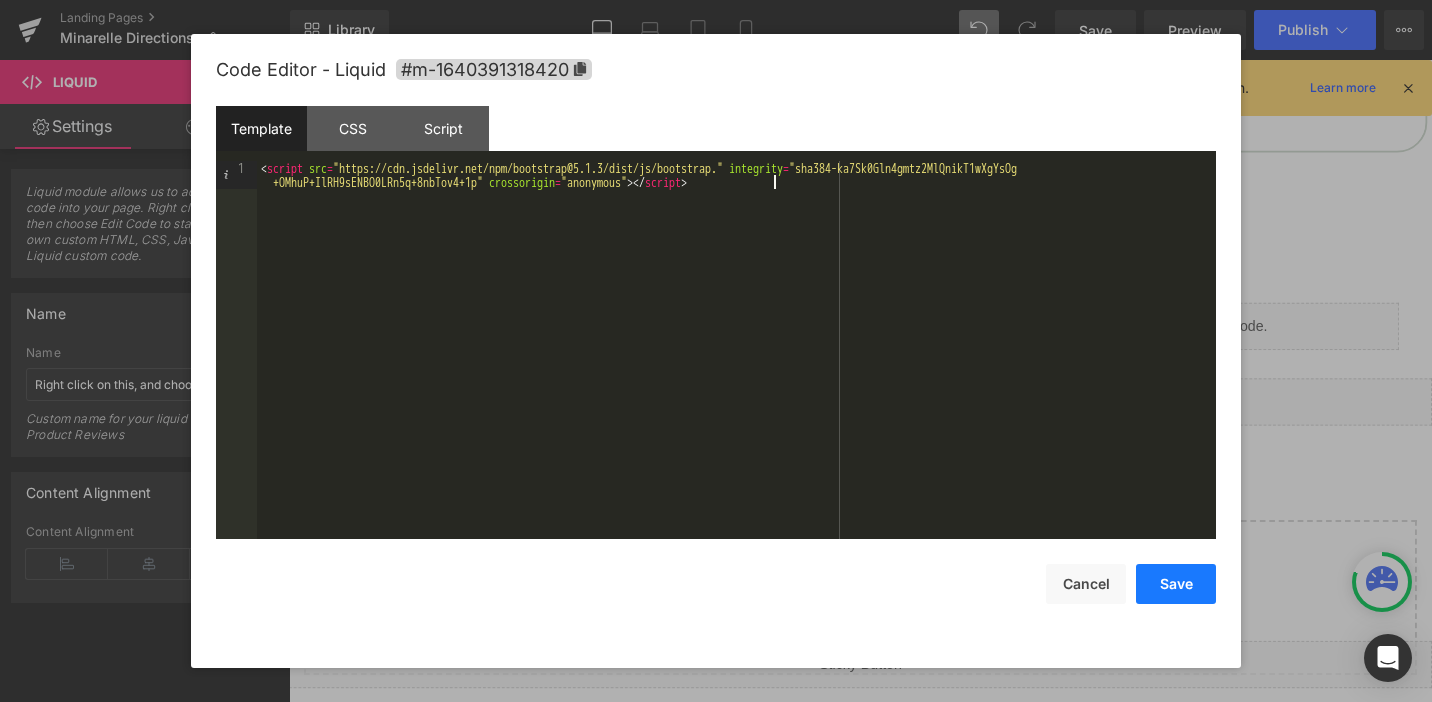 click on "Save" at bounding box center (1176, 584) 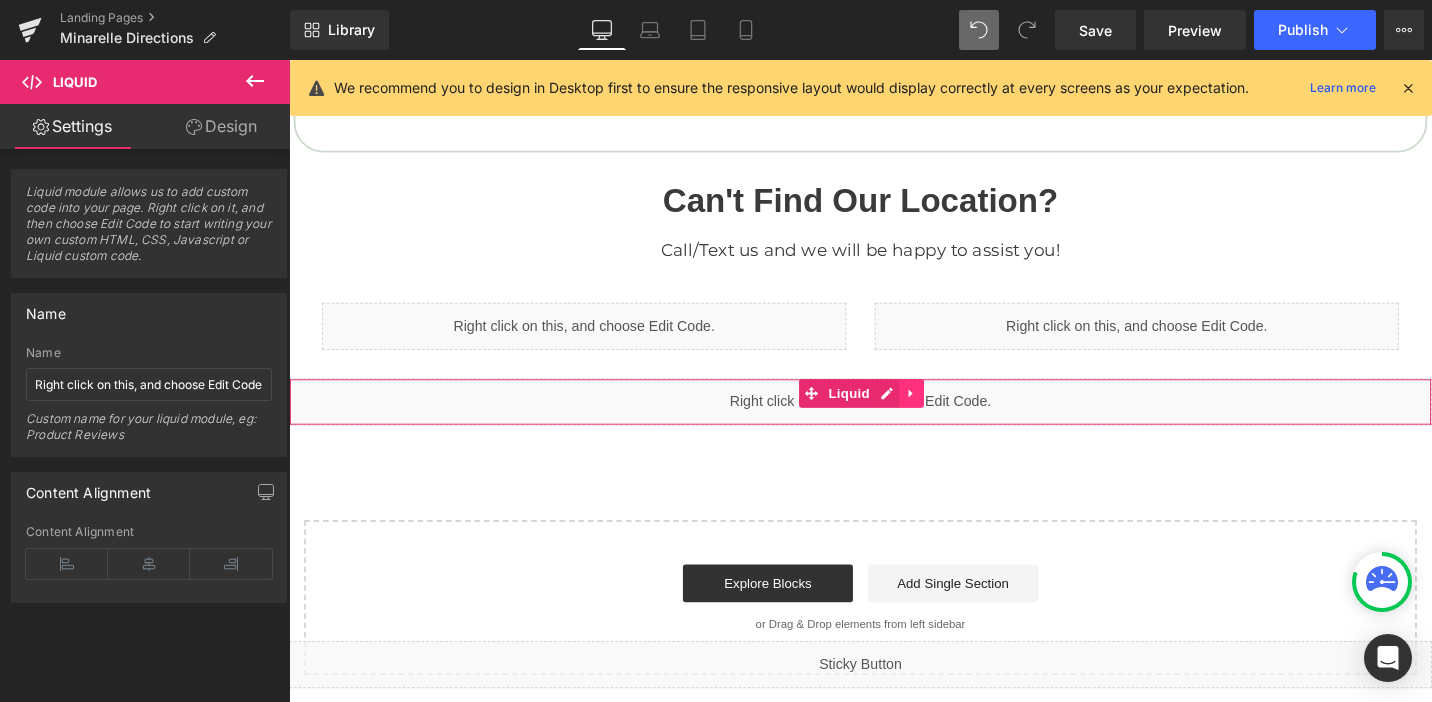 click 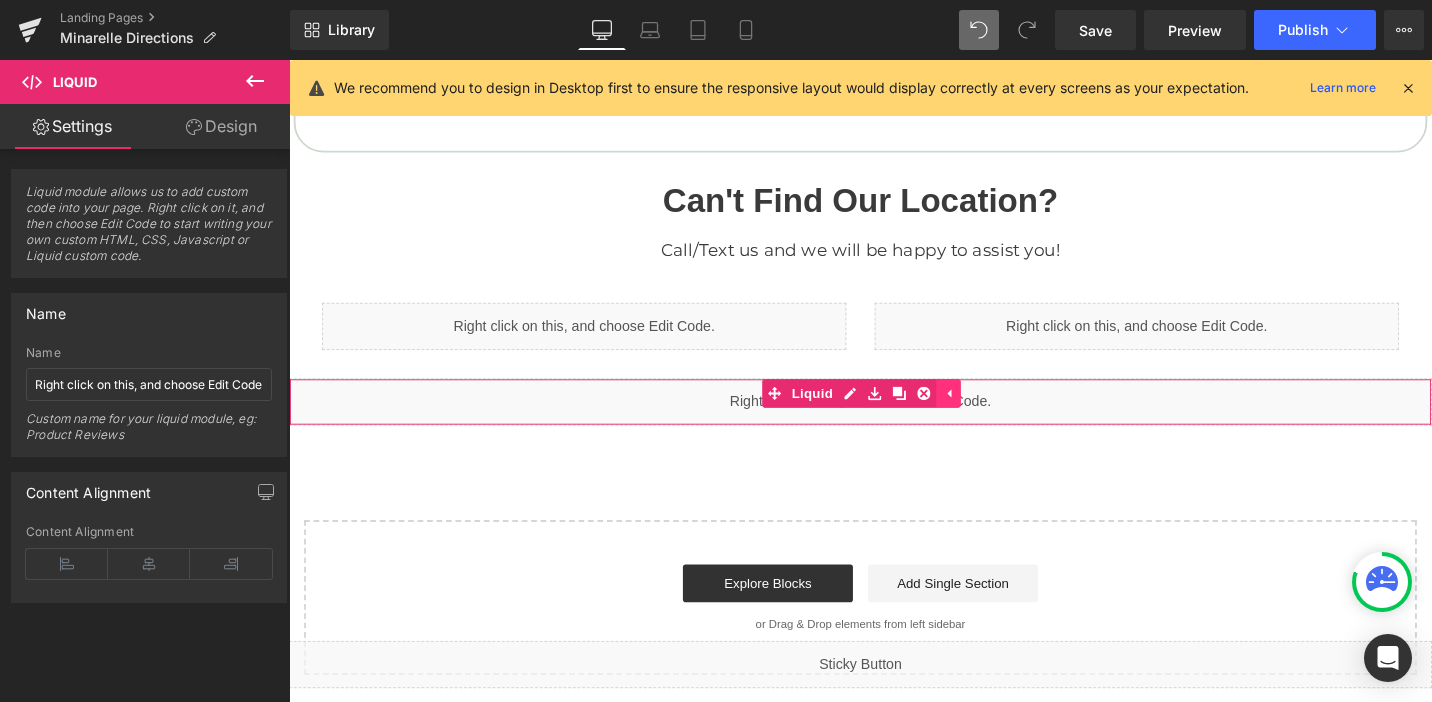 click at bounding box center [935, 413] 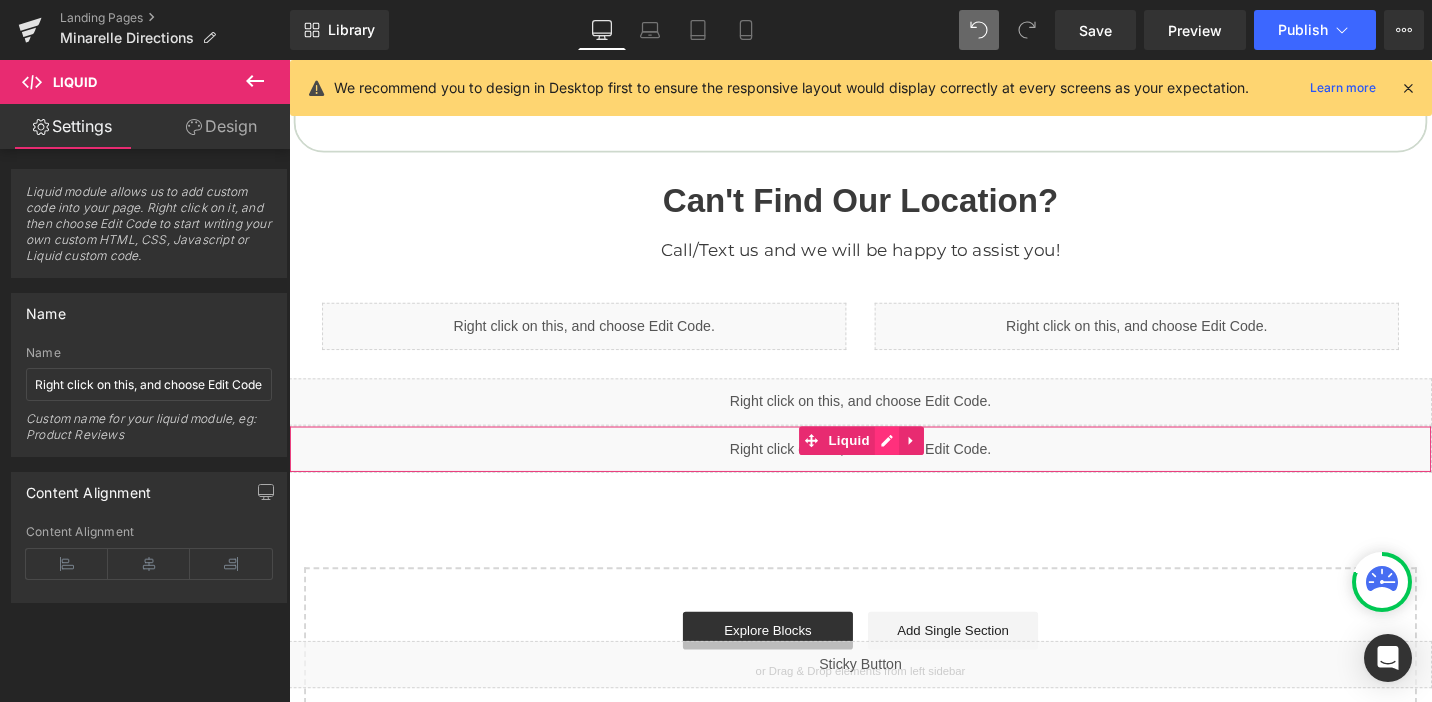 click on "Liquid" at bounding box center [894, 472] 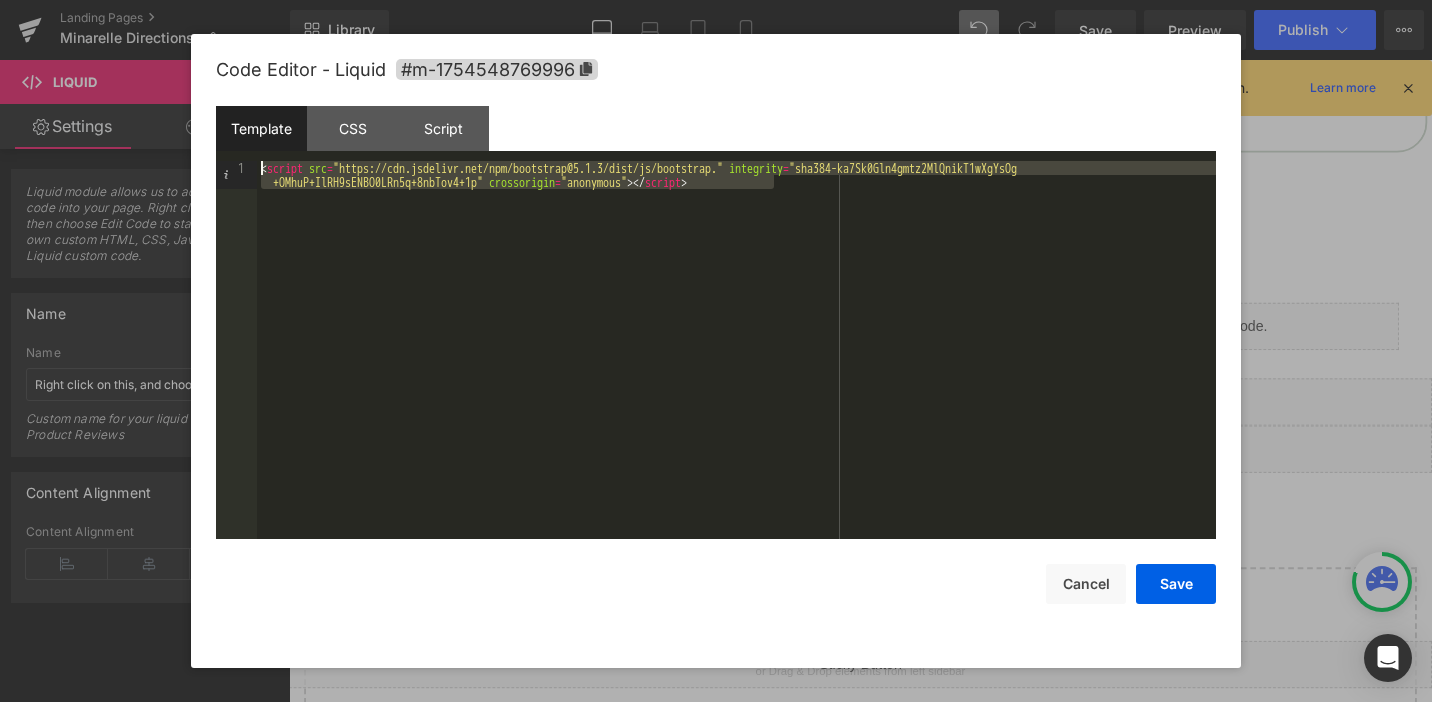 drag, startPoint x: 386, startPoint y: 222, endPoint x: 266, endPoint y: 147, distance: 141.50972 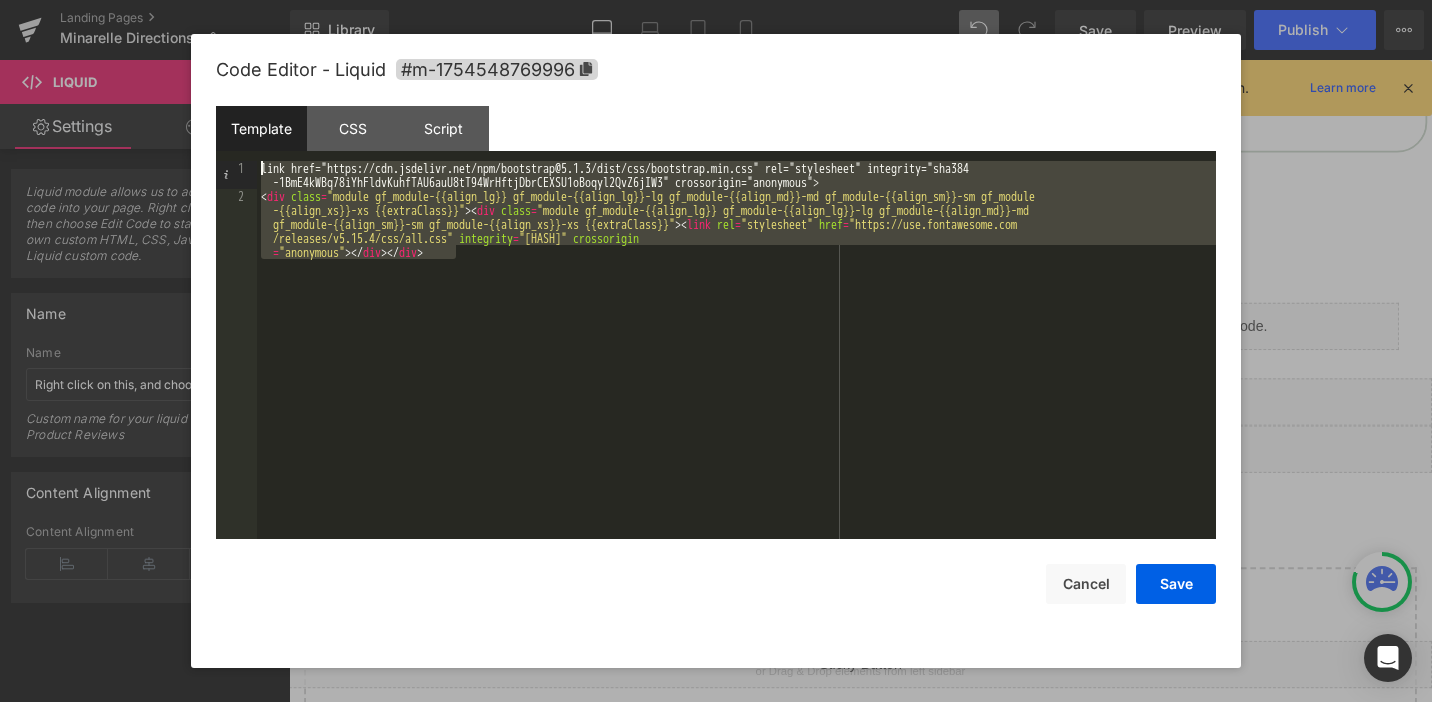 drag, startPoint x: 480, startPoint y: 259, endPoint x: 204, endPoint y: 161, distance: 292.88223 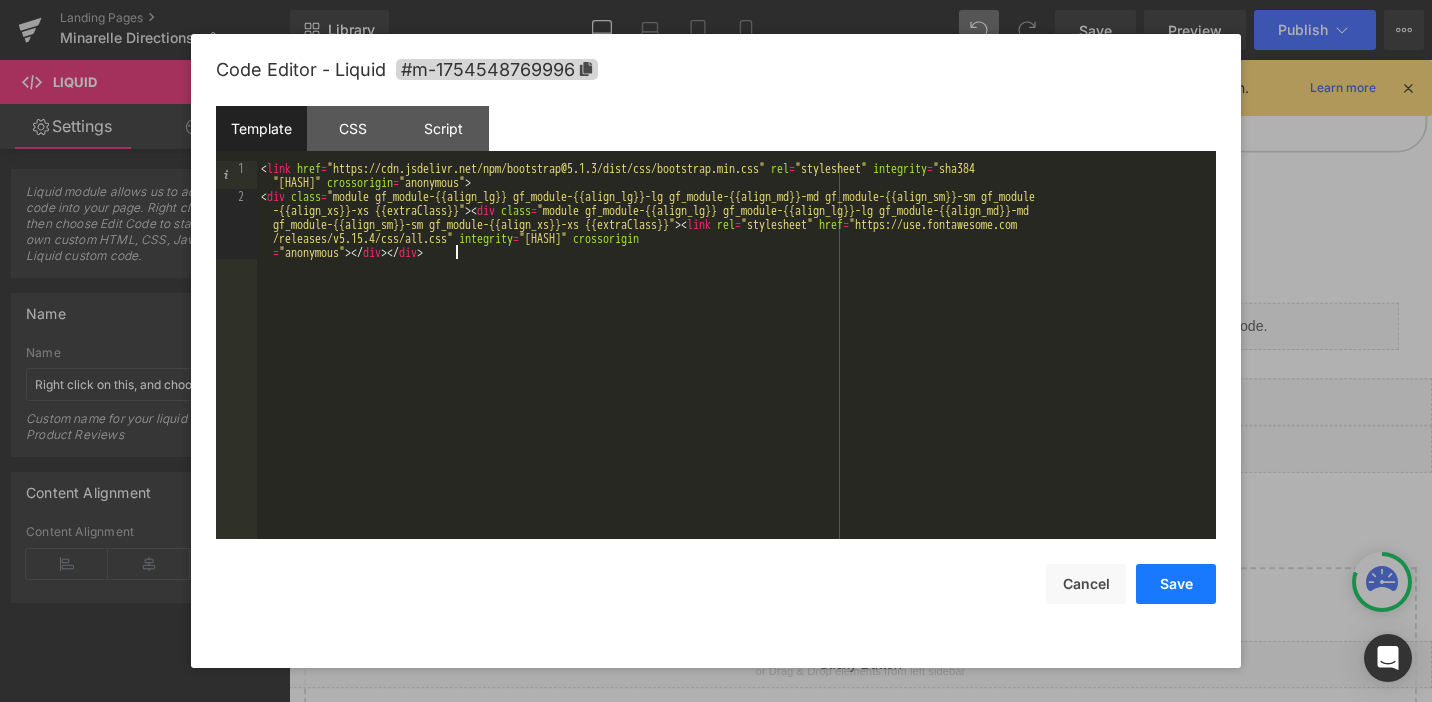 click on "Save" at bounding box center [1176, 584] 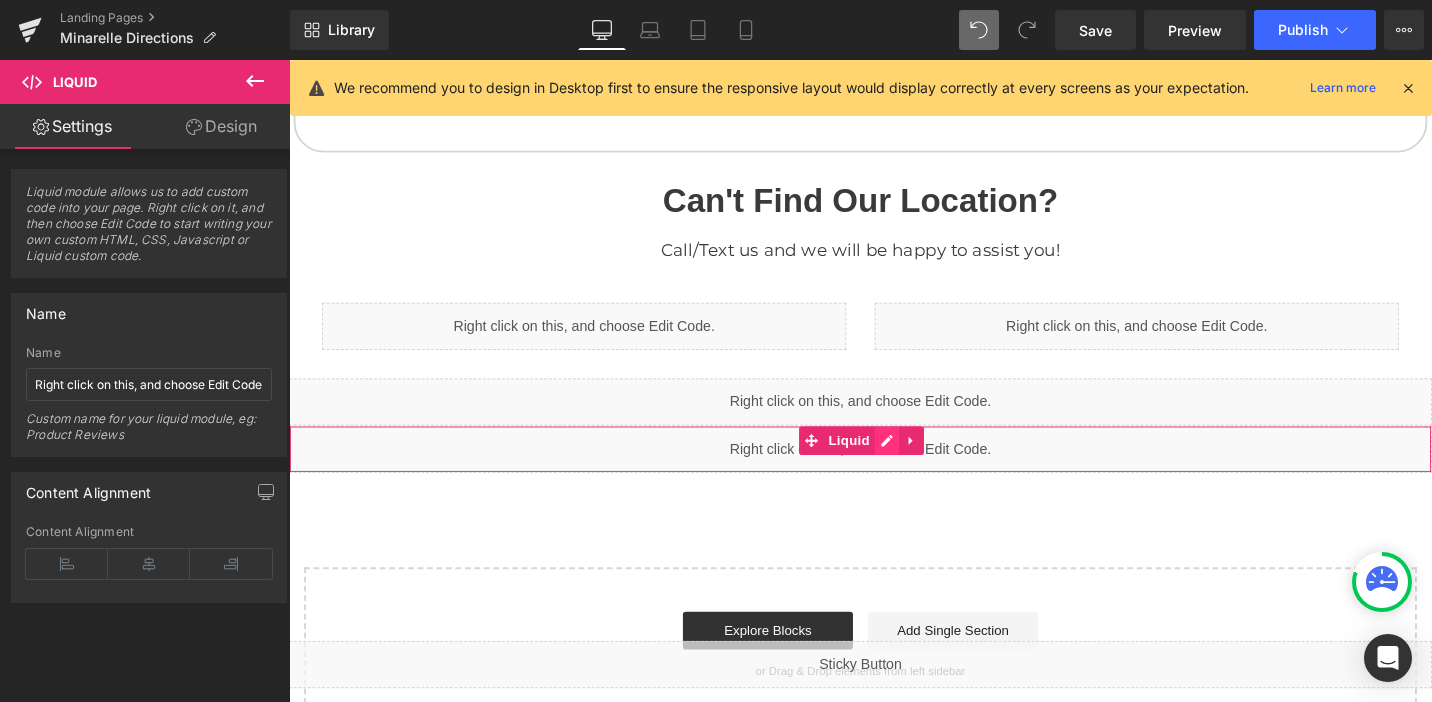 click on "Liquid" at bounding box center (894, 472) 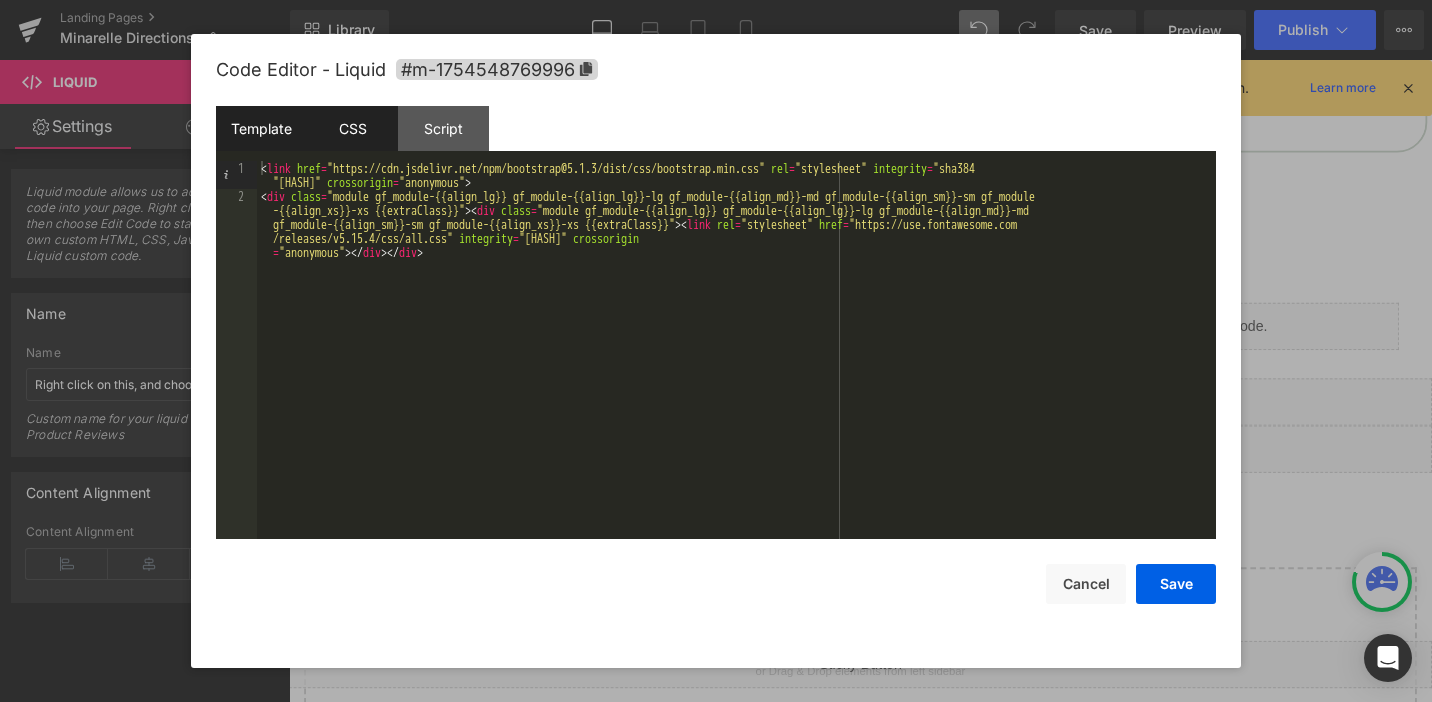 click on "CSS" at bounding box center (352, 128) 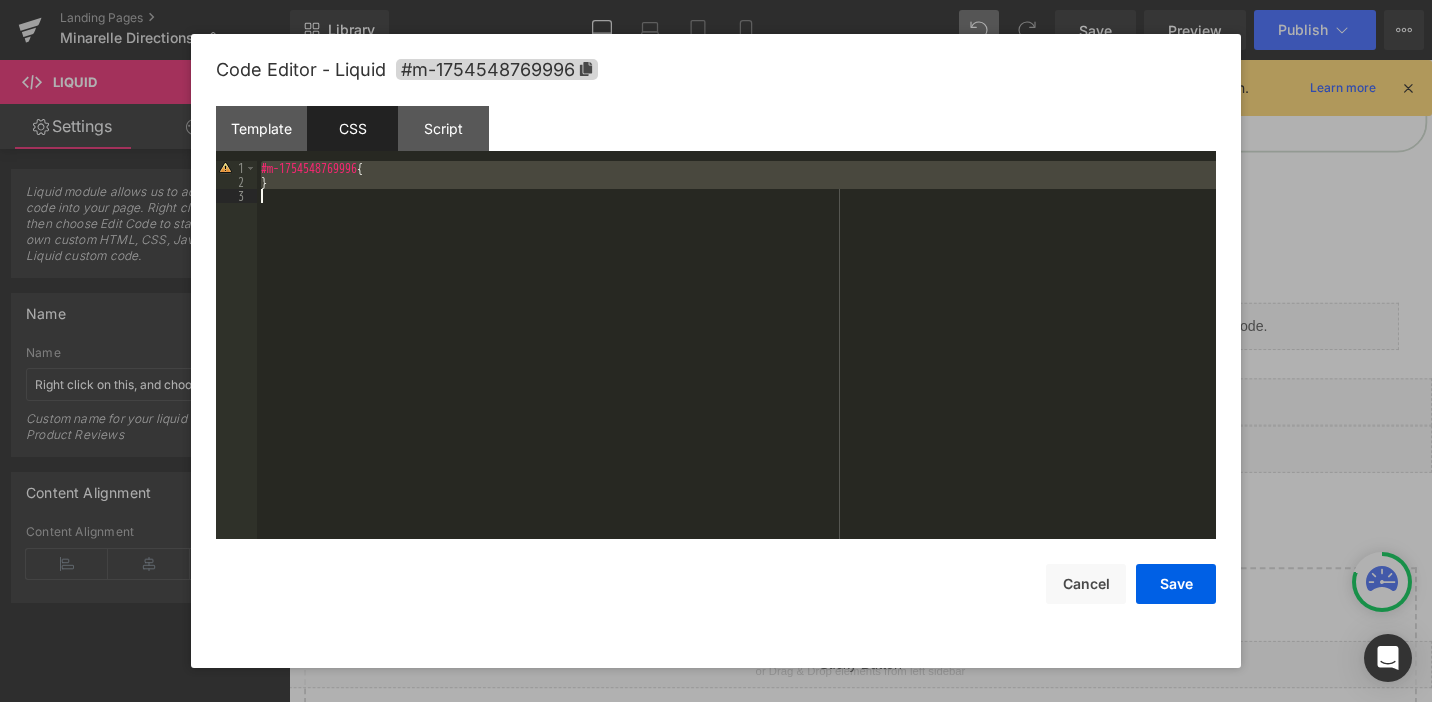 drag, startPoint x: 263, startPoint y: 167, endPoint x: 308, endPoint y: 215, distance: 65.795135 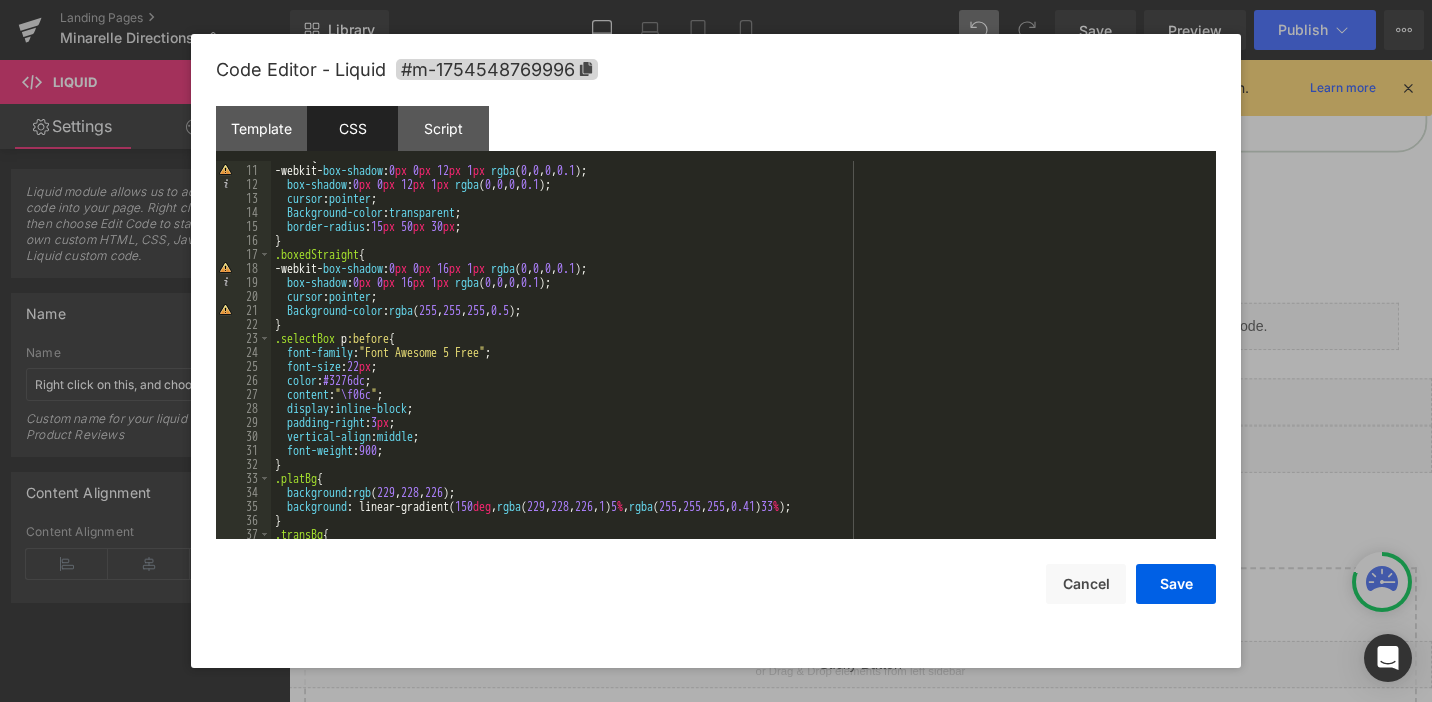 scroll, scrollTop: 0, scrollLeft: 0, axis: both 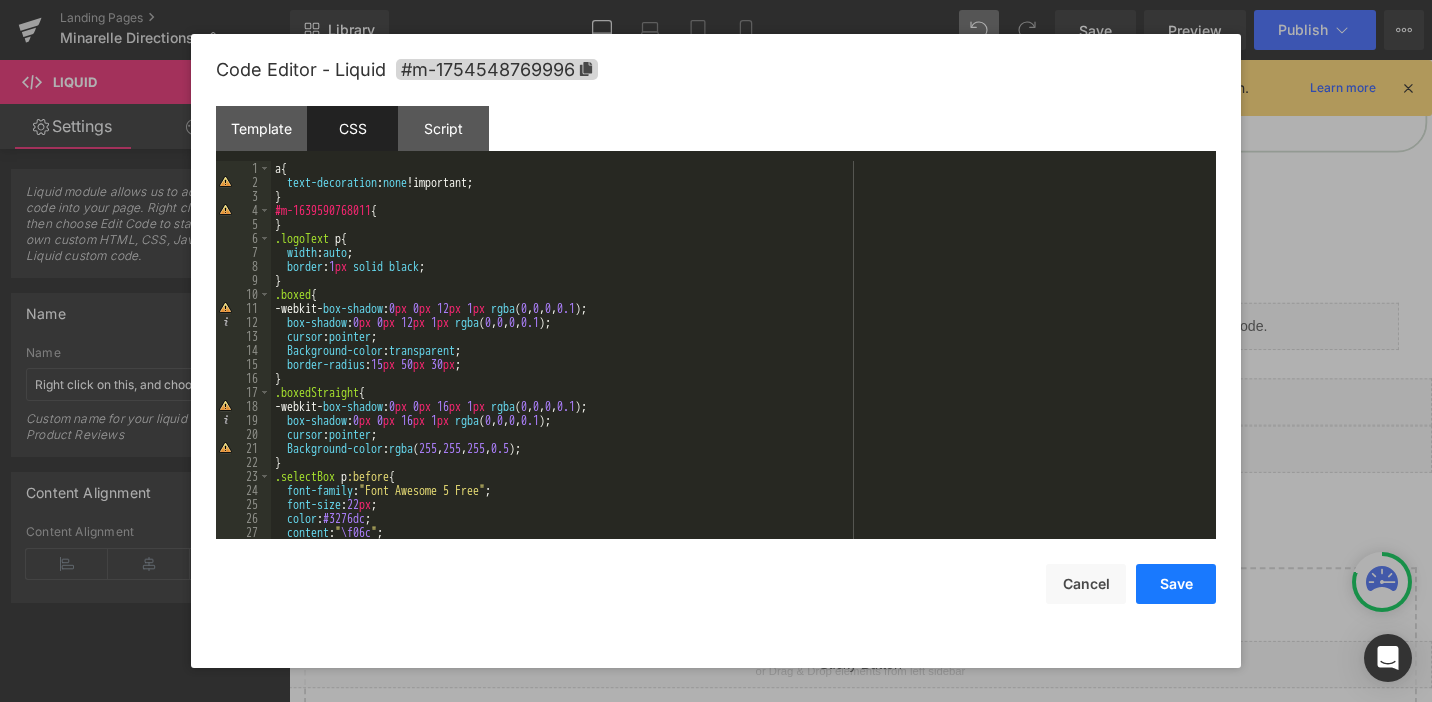 click on "Save" at bounding box center [1176, 584] 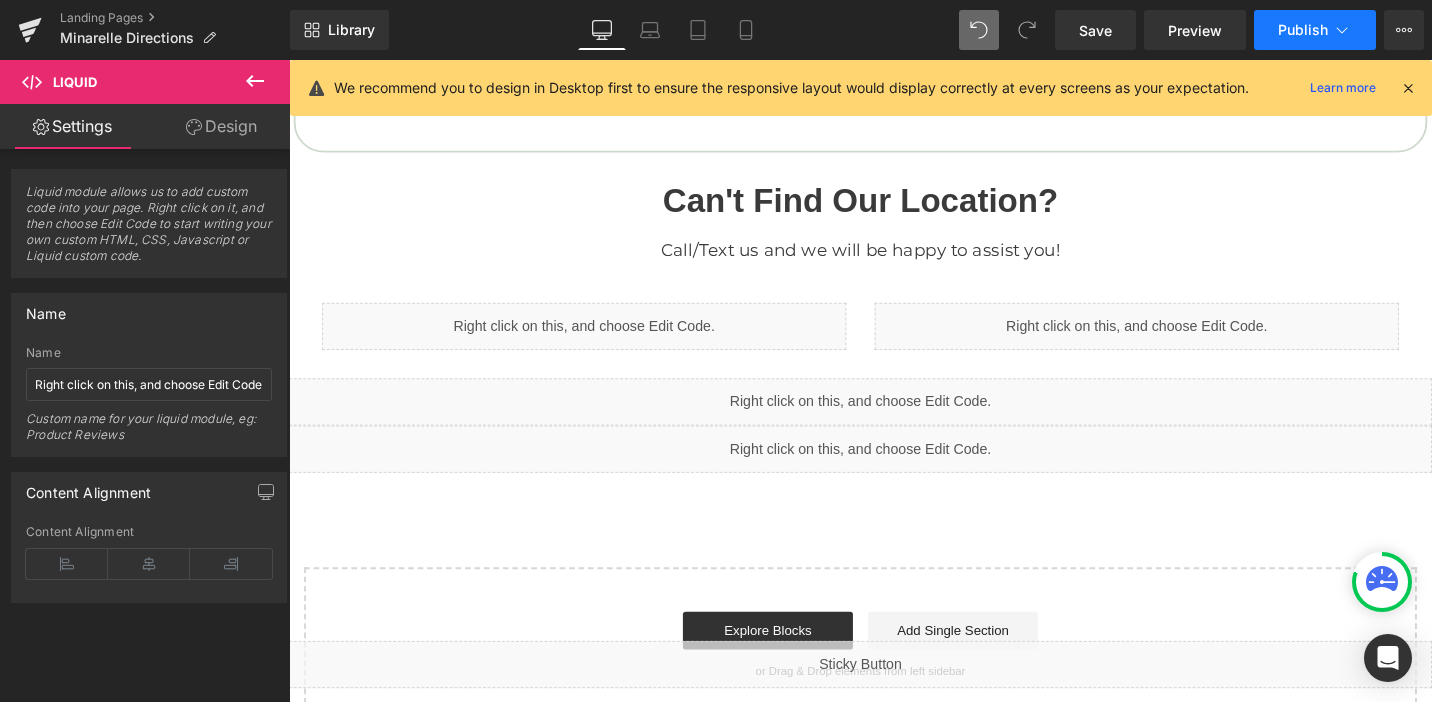 click on "Publish" at bounding box center [1303, 30] 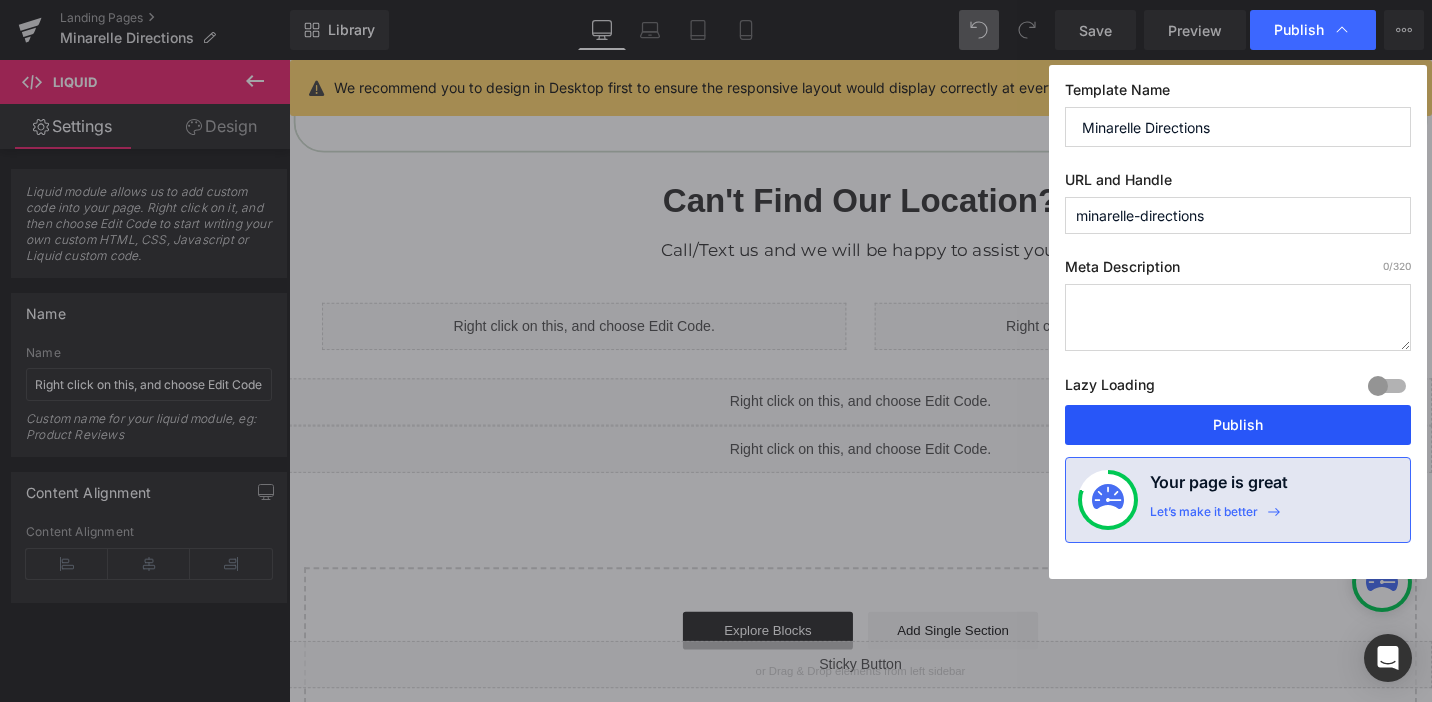 click on "Publish" at bounding box center (1238, 425) 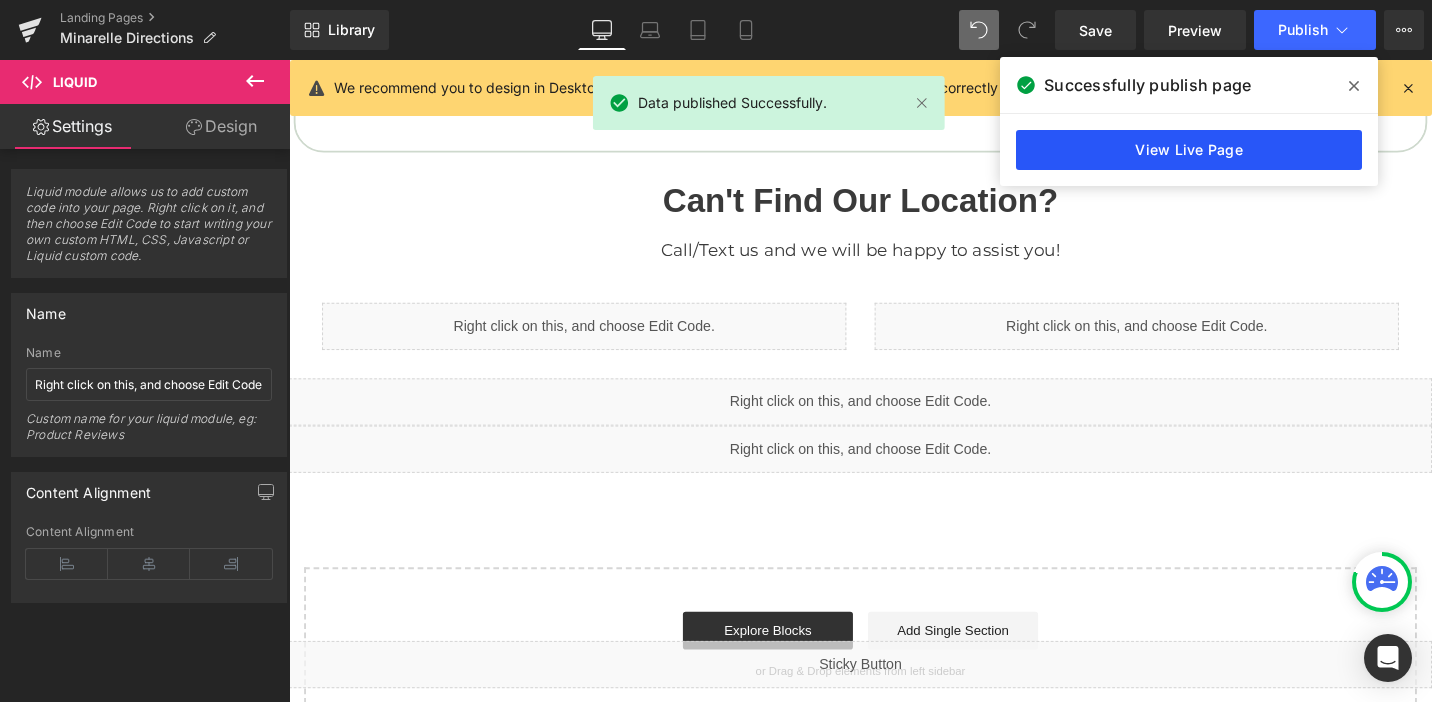 click on "View Live Page" at bounding box center (1189, 150) 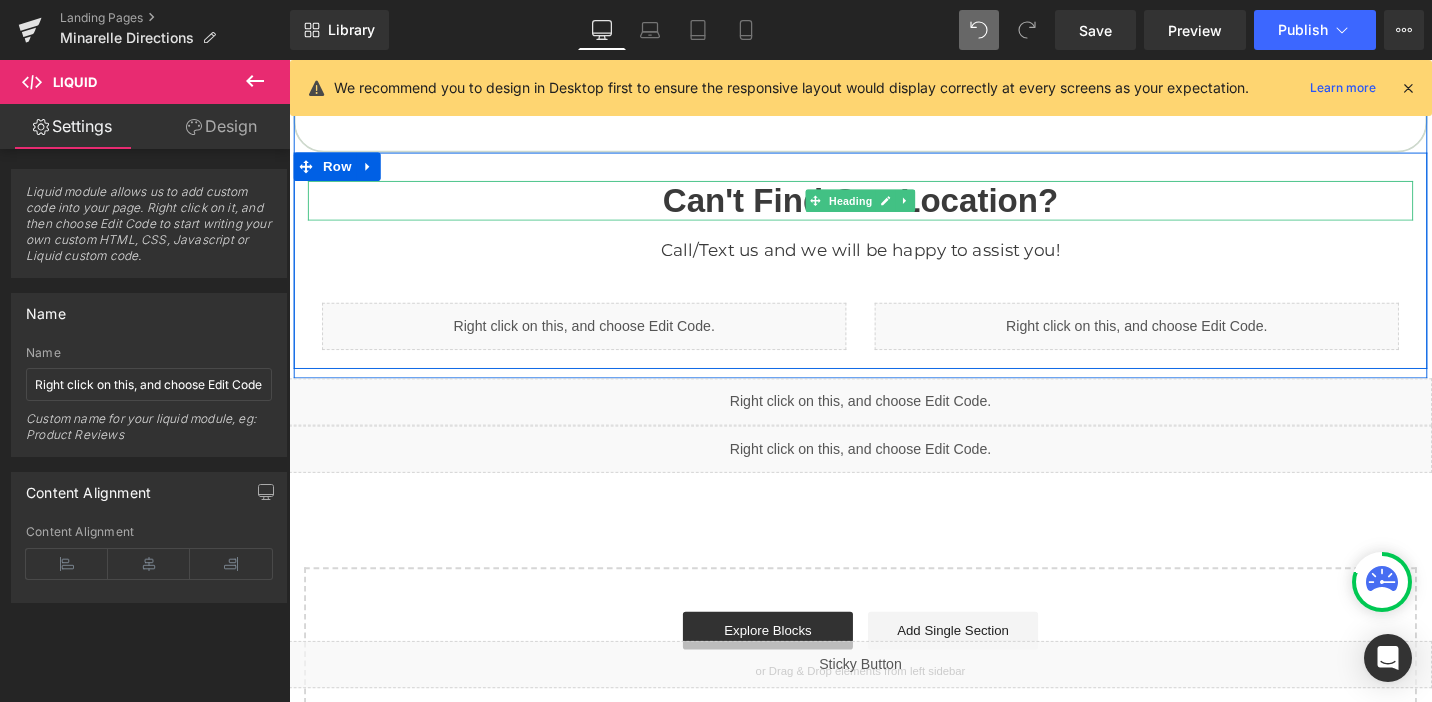 click on "Can't Find Our Location?" at bounding box center [894, 209] 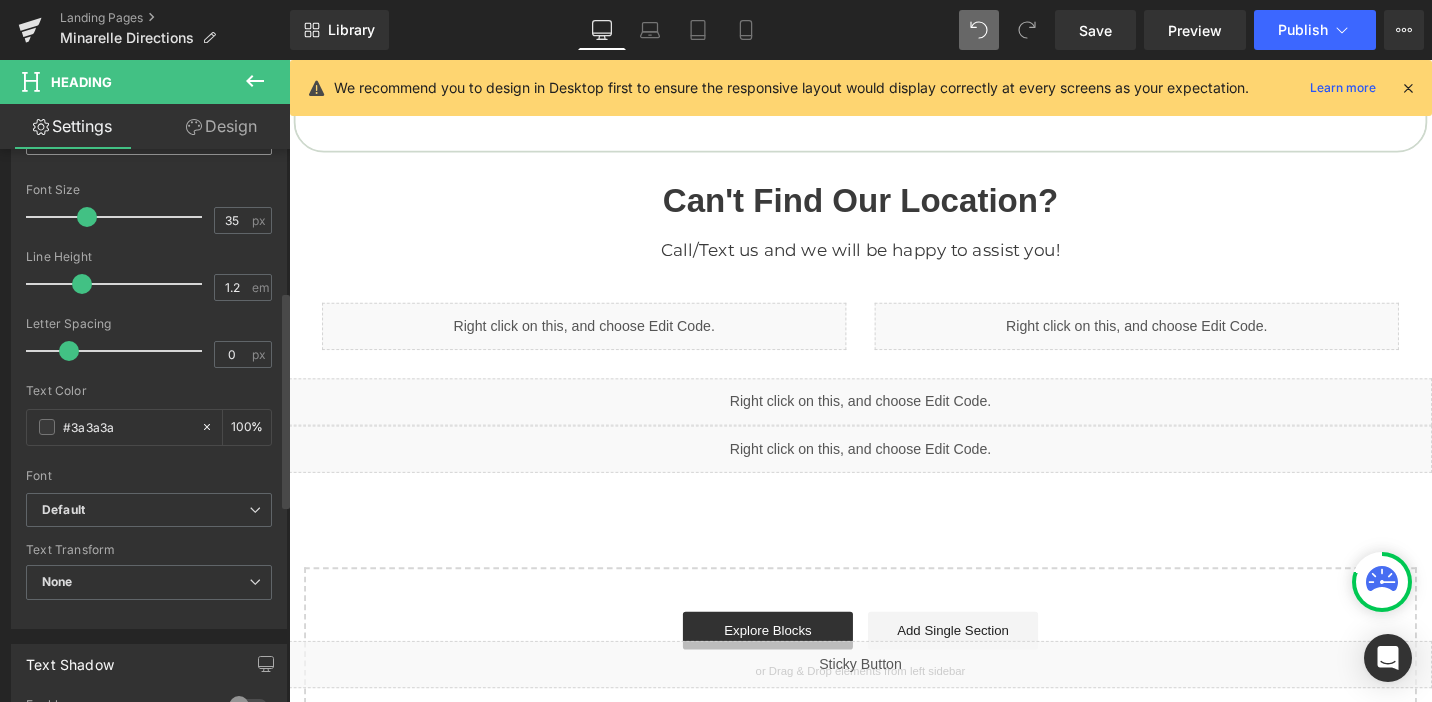 scroll, scrollTop: 368, scrollLeft: 0, axis: vertical 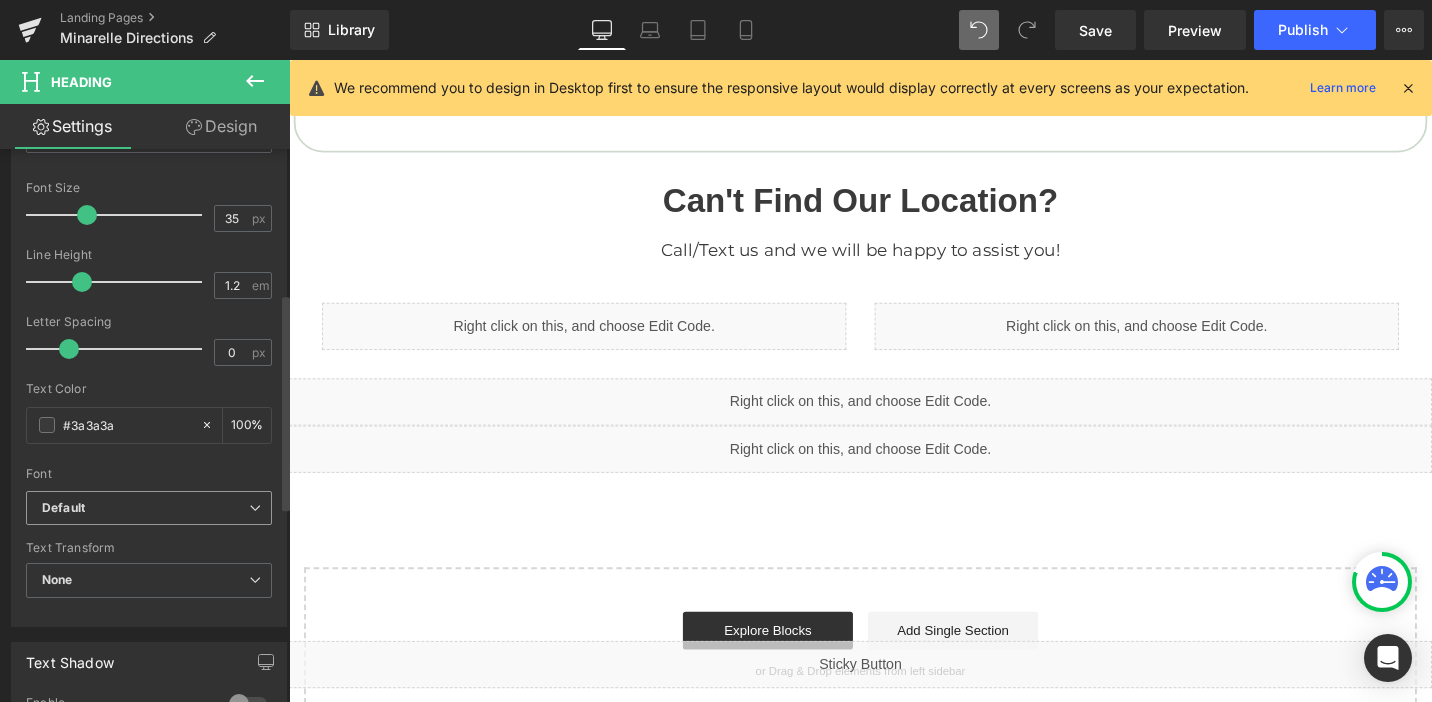 click on "Default" at bounding box center (63, 508) 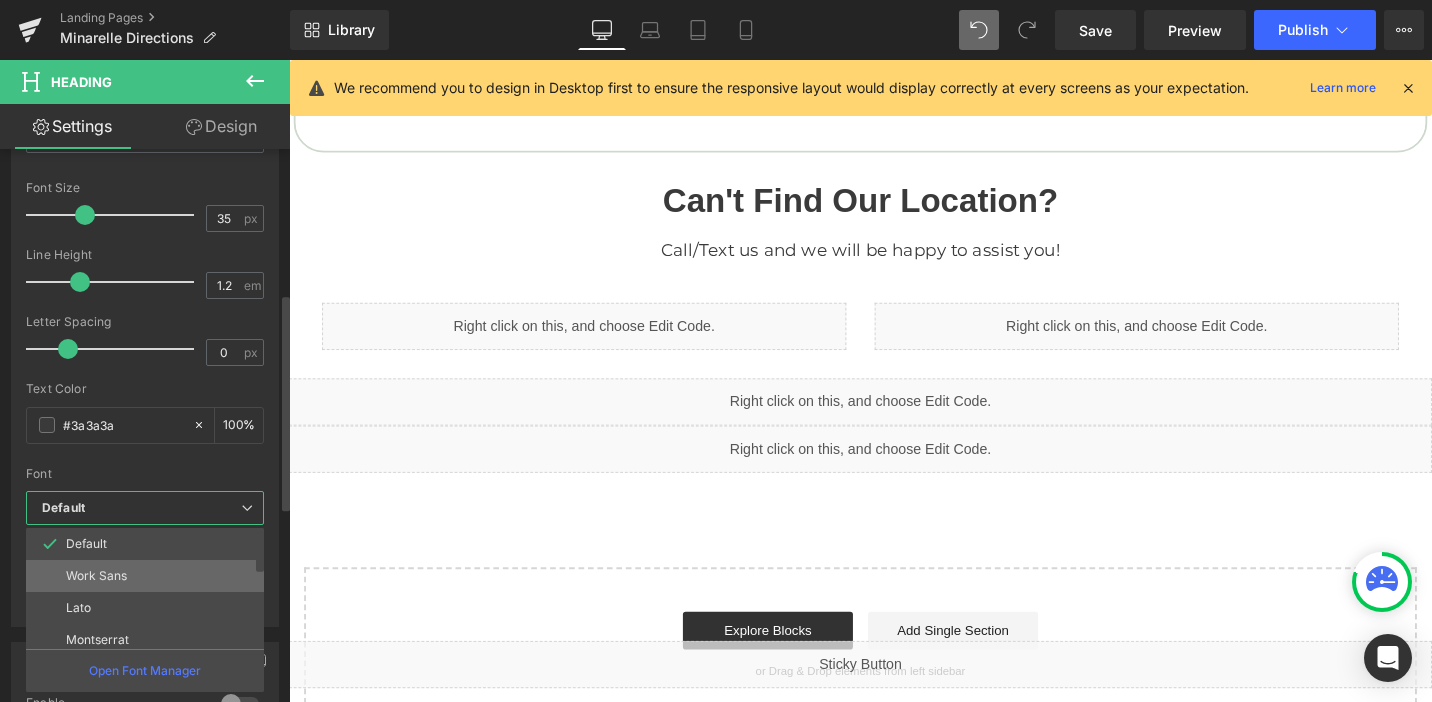 scroll, scrollTop: 17, scrollLeft: 0, axis: vertical 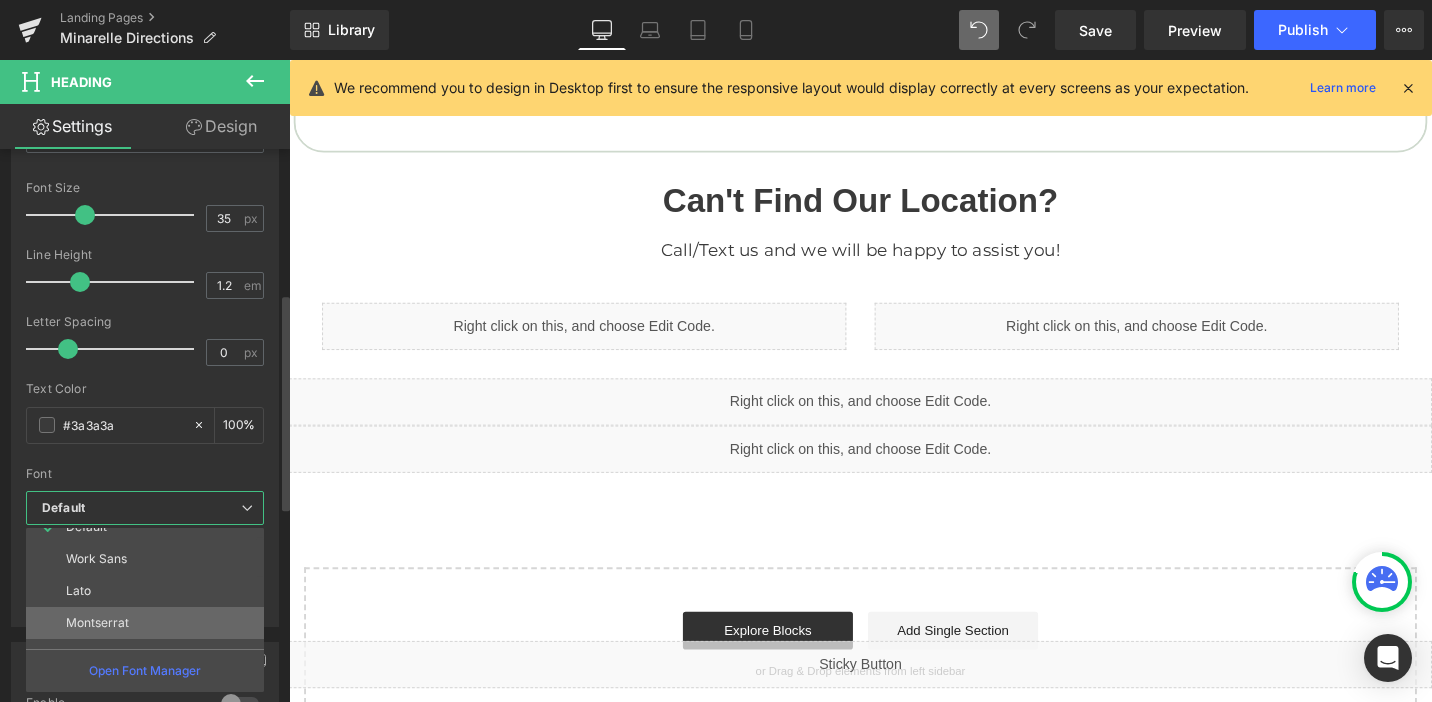 click on "Montserrat" at bounding box center [149, 623] 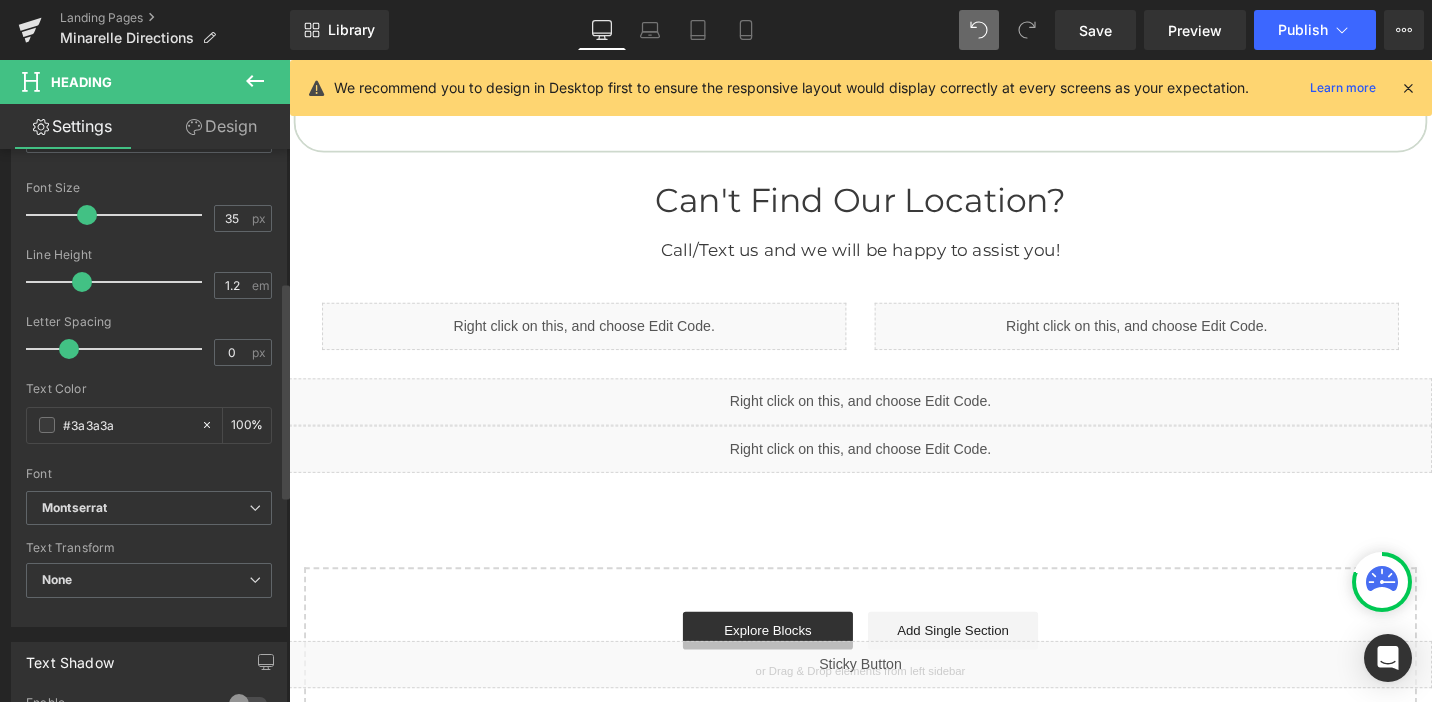 scroll, scrollTop: 126, scrollLeft: 0, axis: vertical 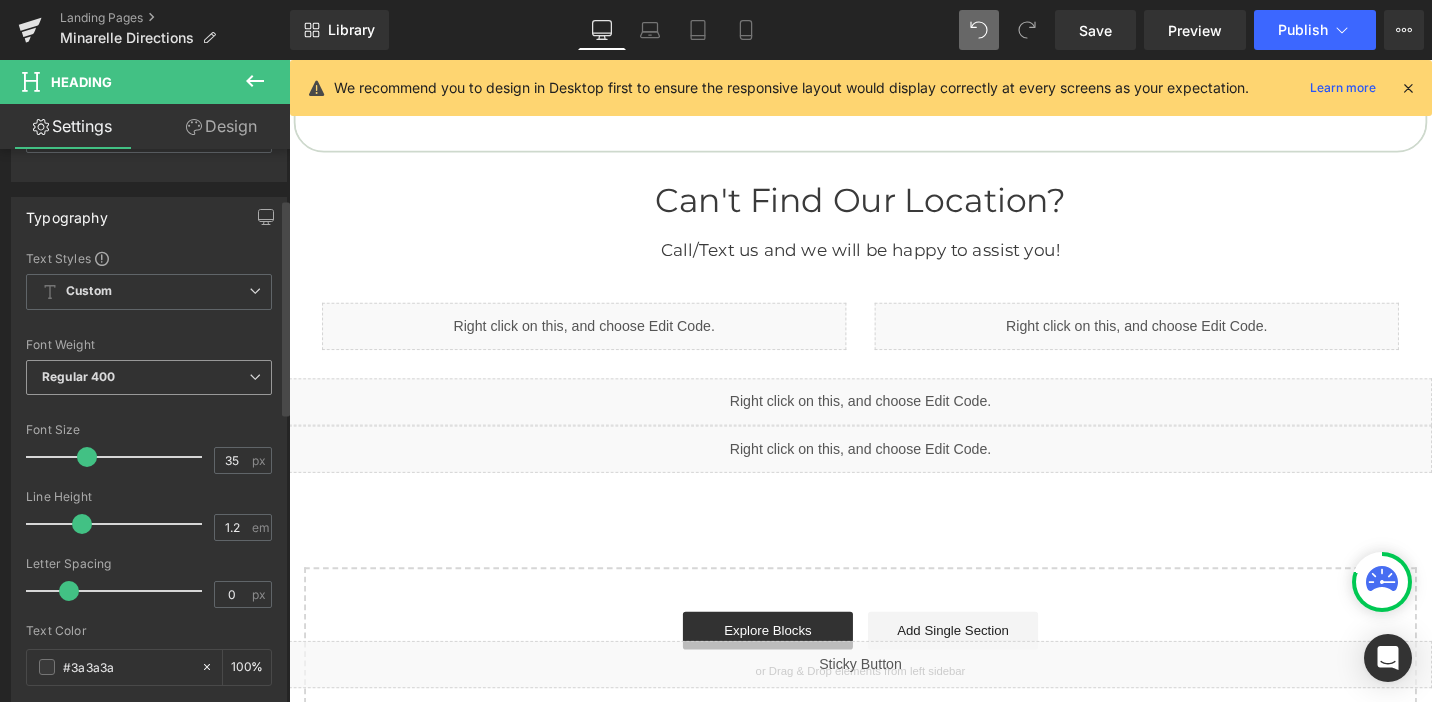 click on "Regular 400" at bounding box center (149, 377) 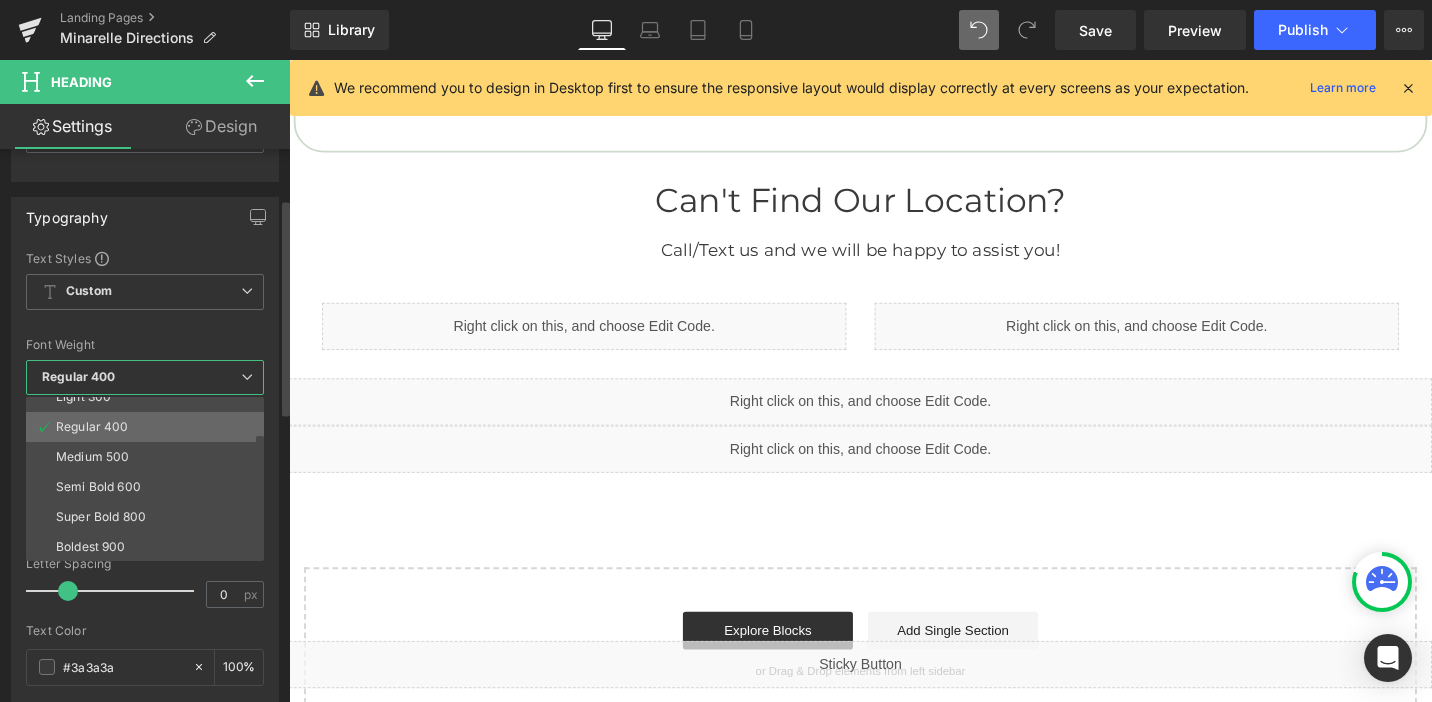 scroll, scrollTop: 79, scrollLeft: 0, axis: vertical 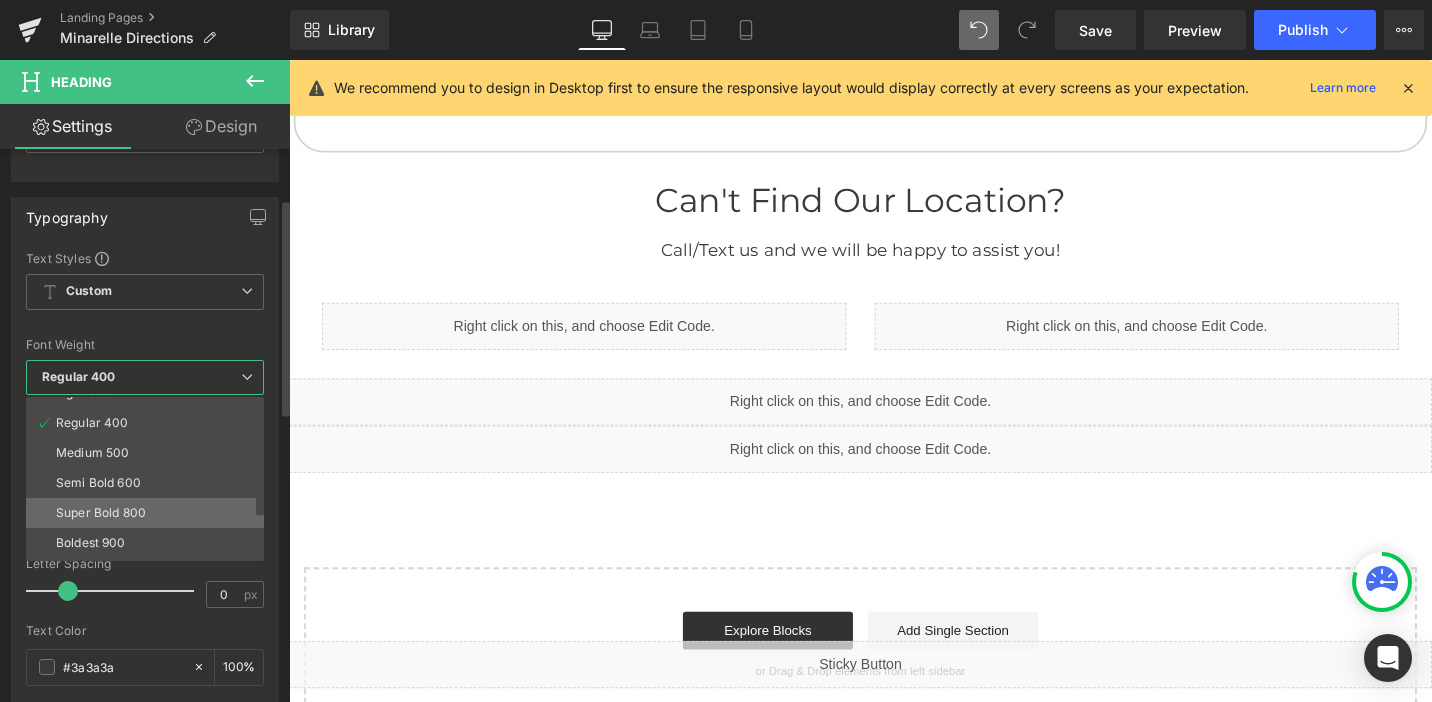 click on "Super Bold 800" at bounding box center (101, 513) 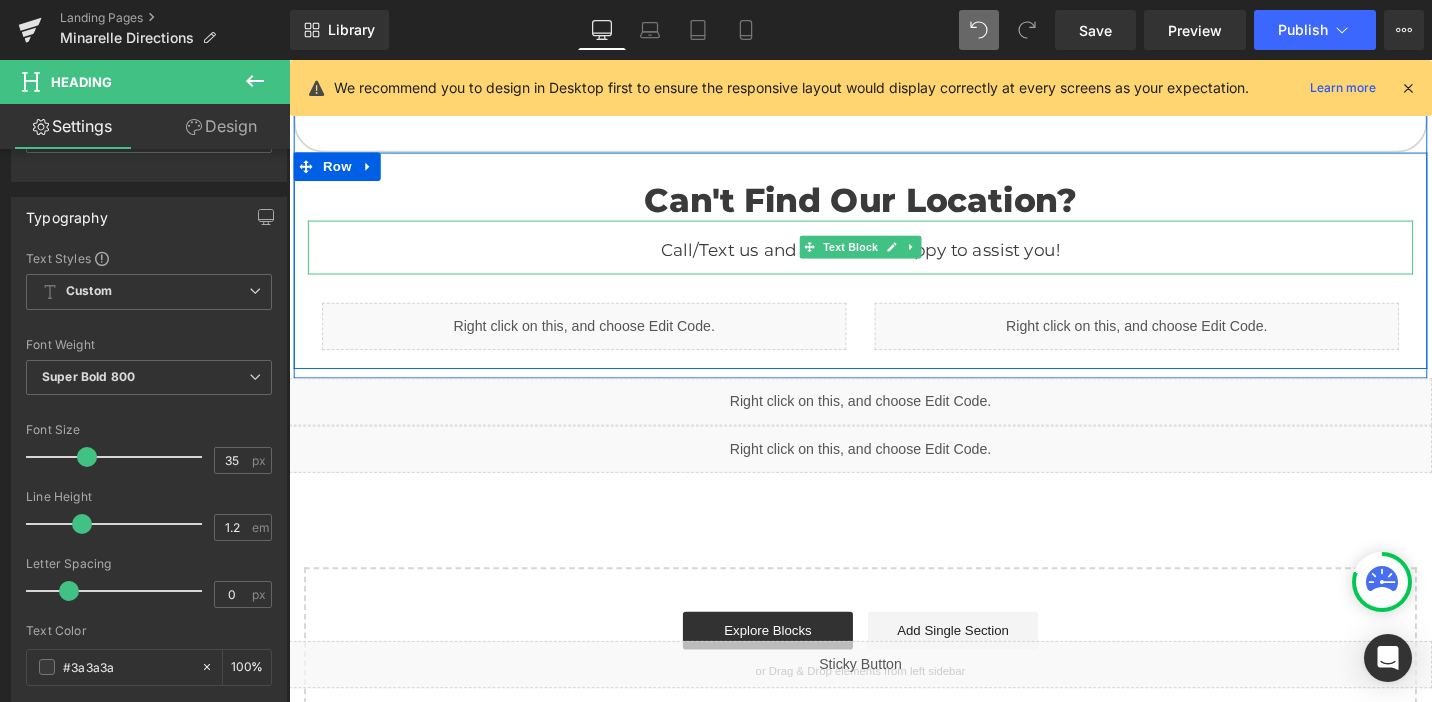 click on "Call/Text us and we will be happy to assist you!" at bounding box center [894, 261] 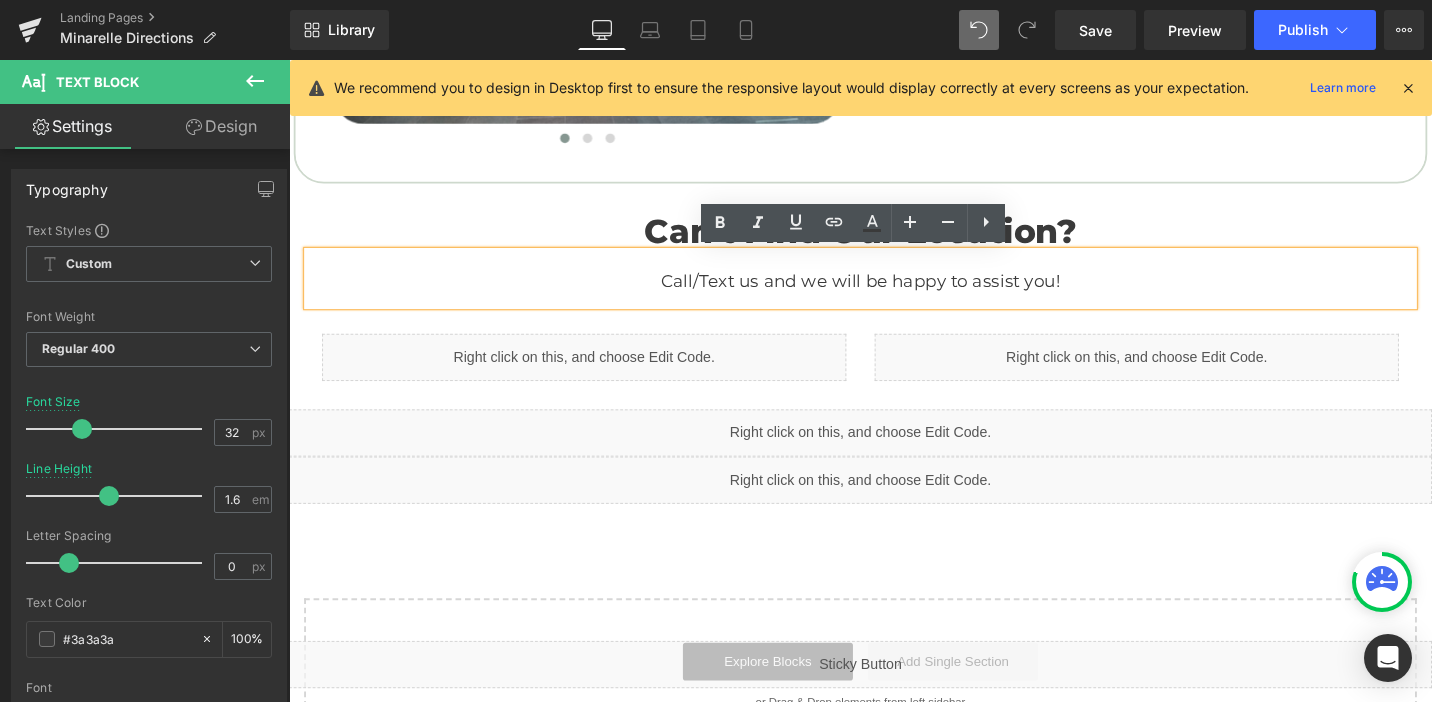 scroll, scrollTop: 1360, scrollLeft: 0, axis: vertical 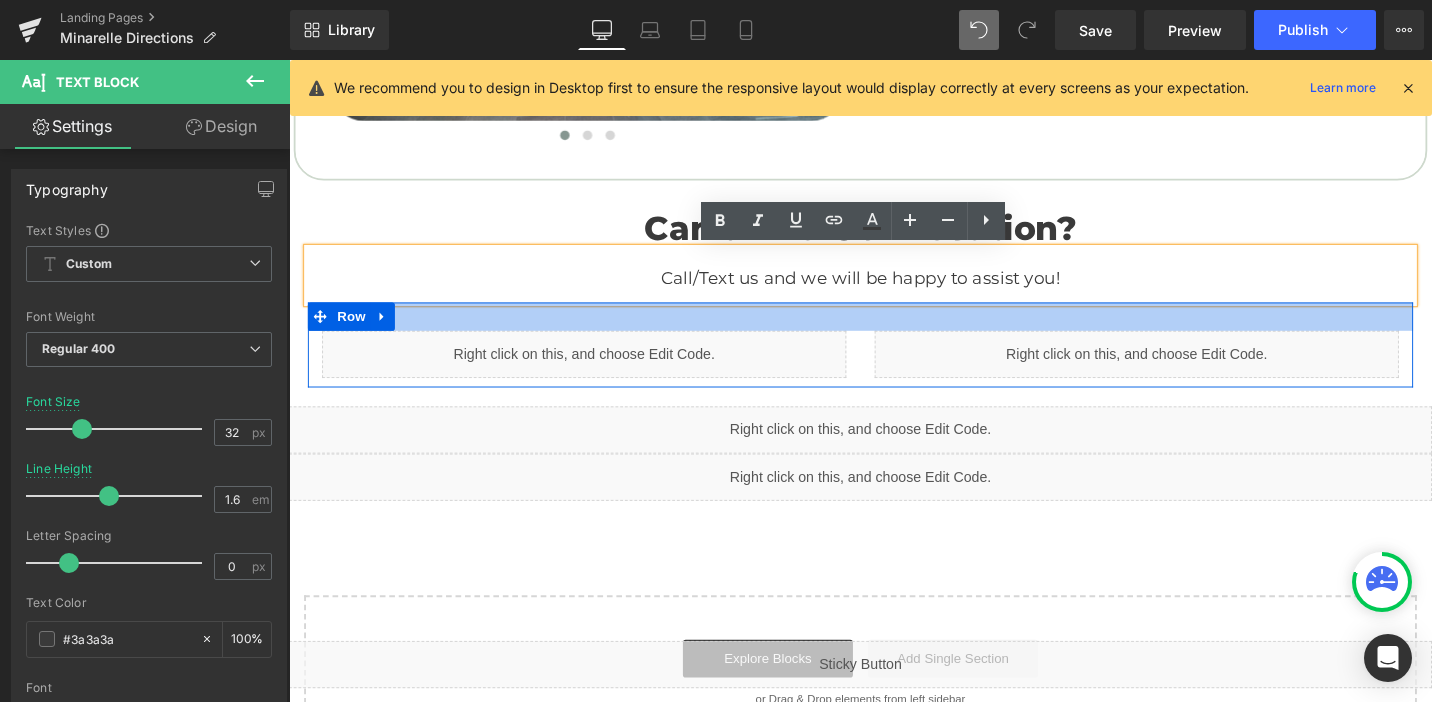 click at bounding box center (894, 332) 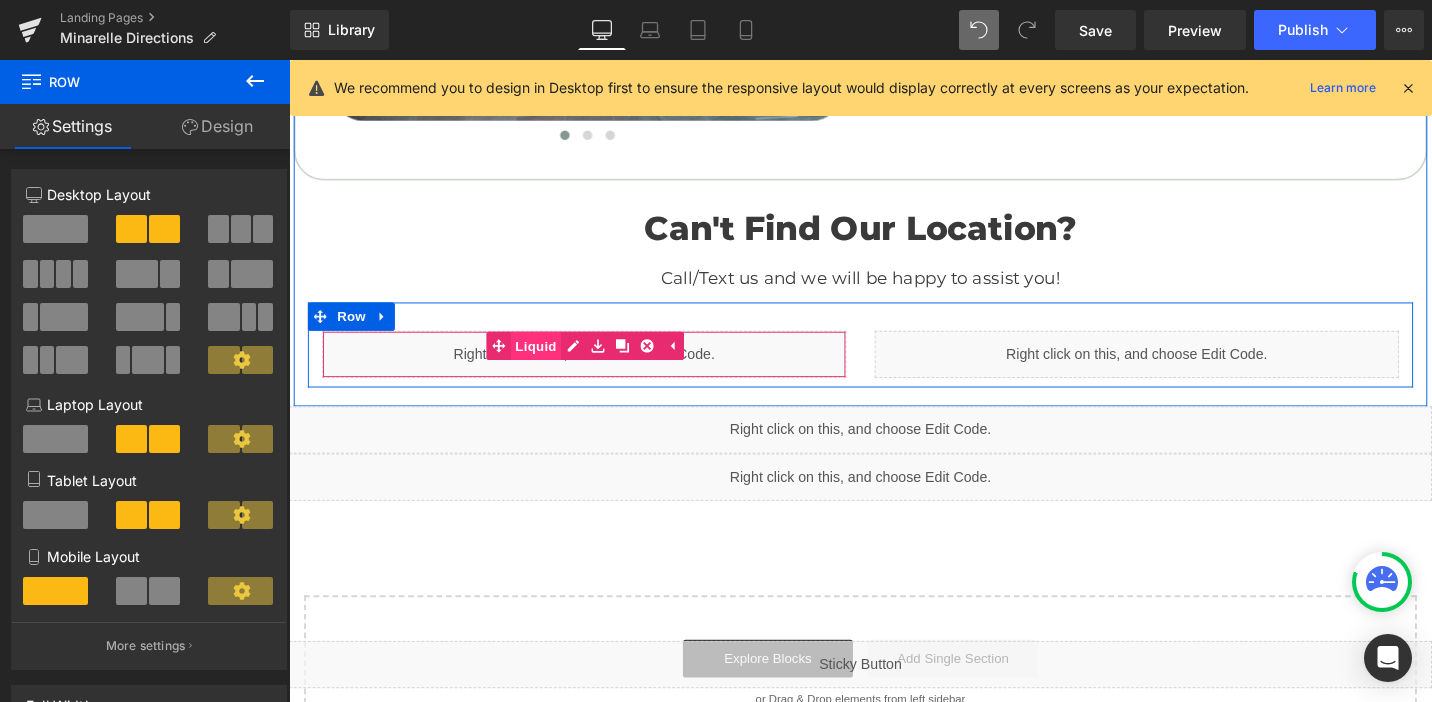 click on "Liquid" at bounding box center [538, 363] 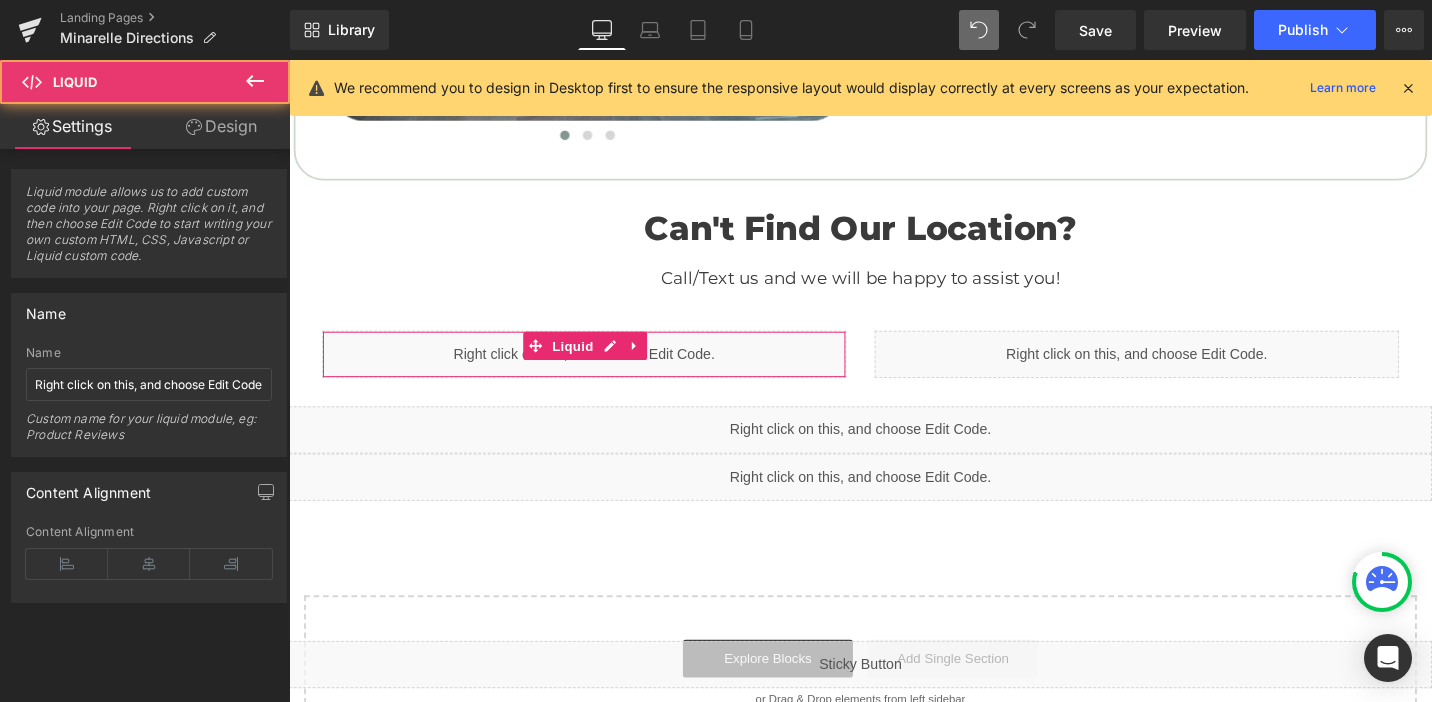 click on "Design" at bounding box center (221, 126) 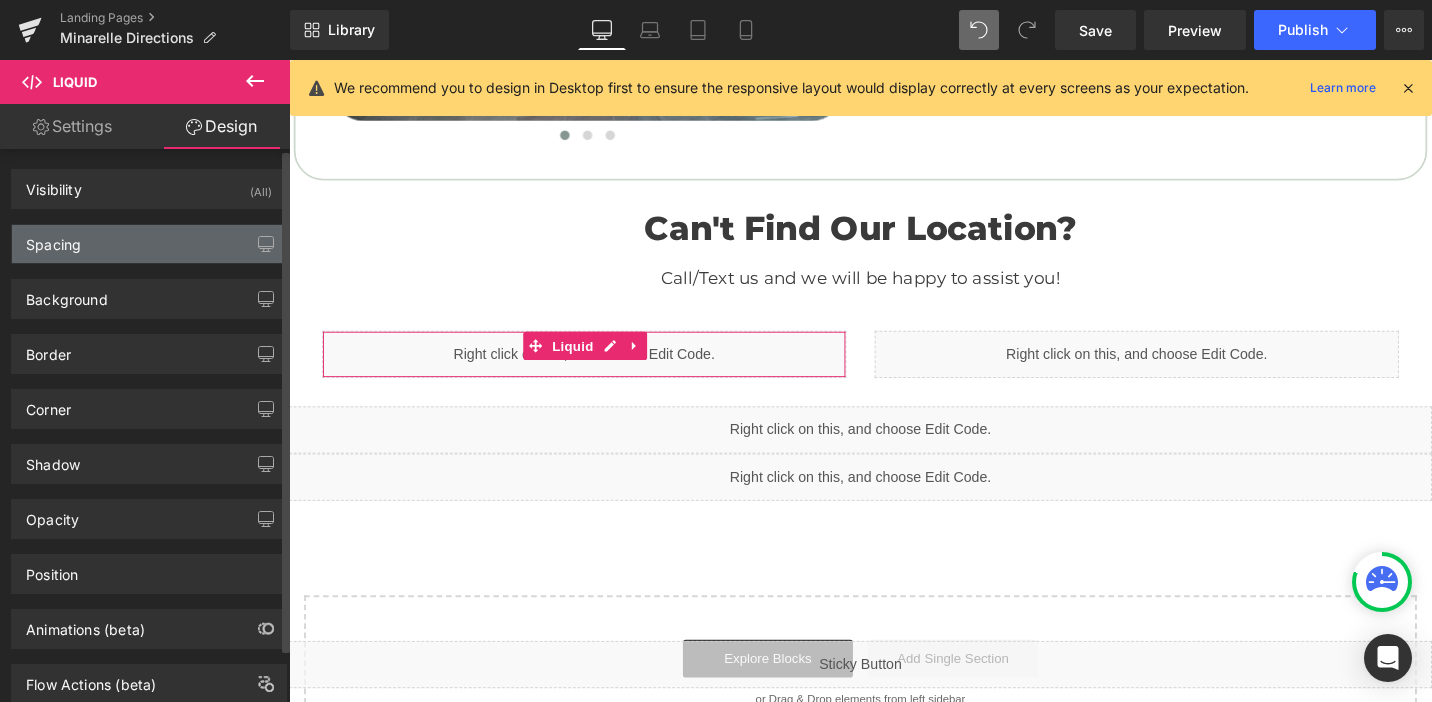 click on "Spacing" at bounding box center (149, 244) 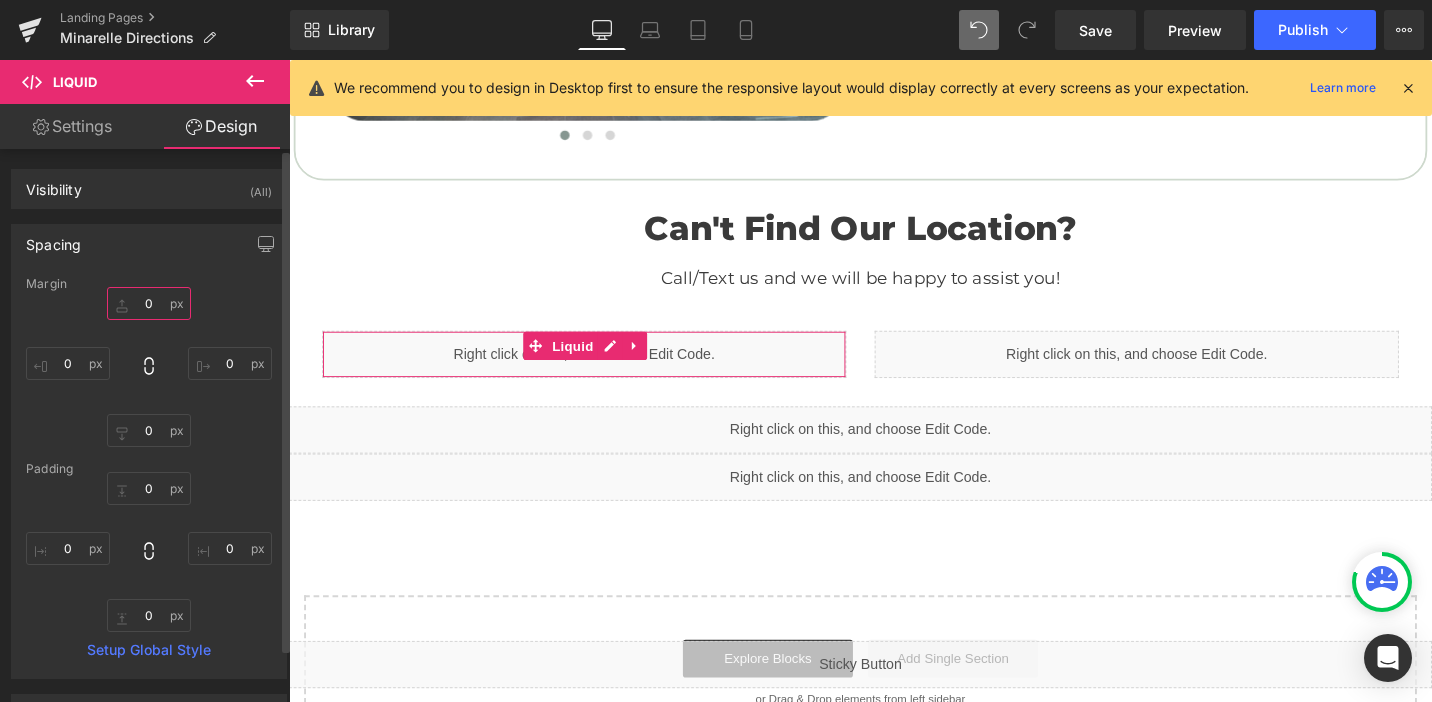 click on "0" at bounding box center (149, 303) 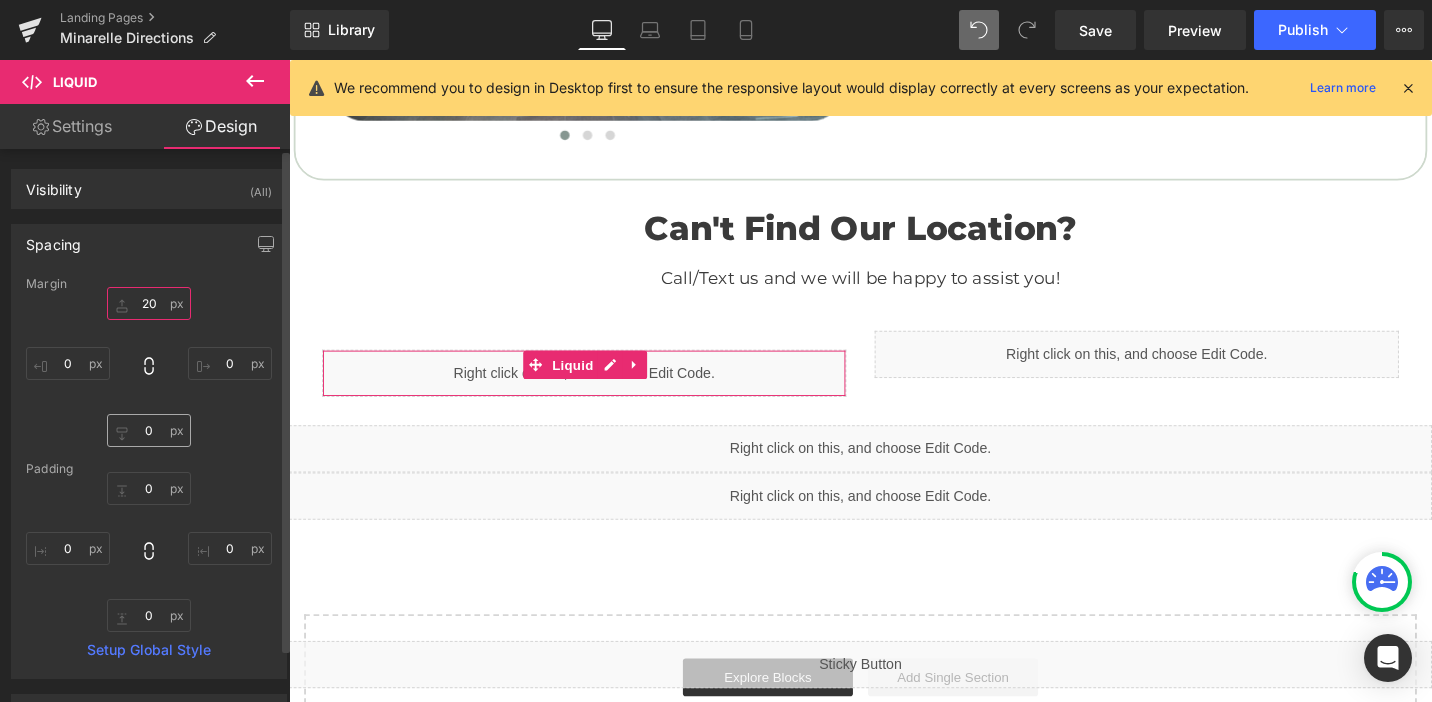 type on "20" 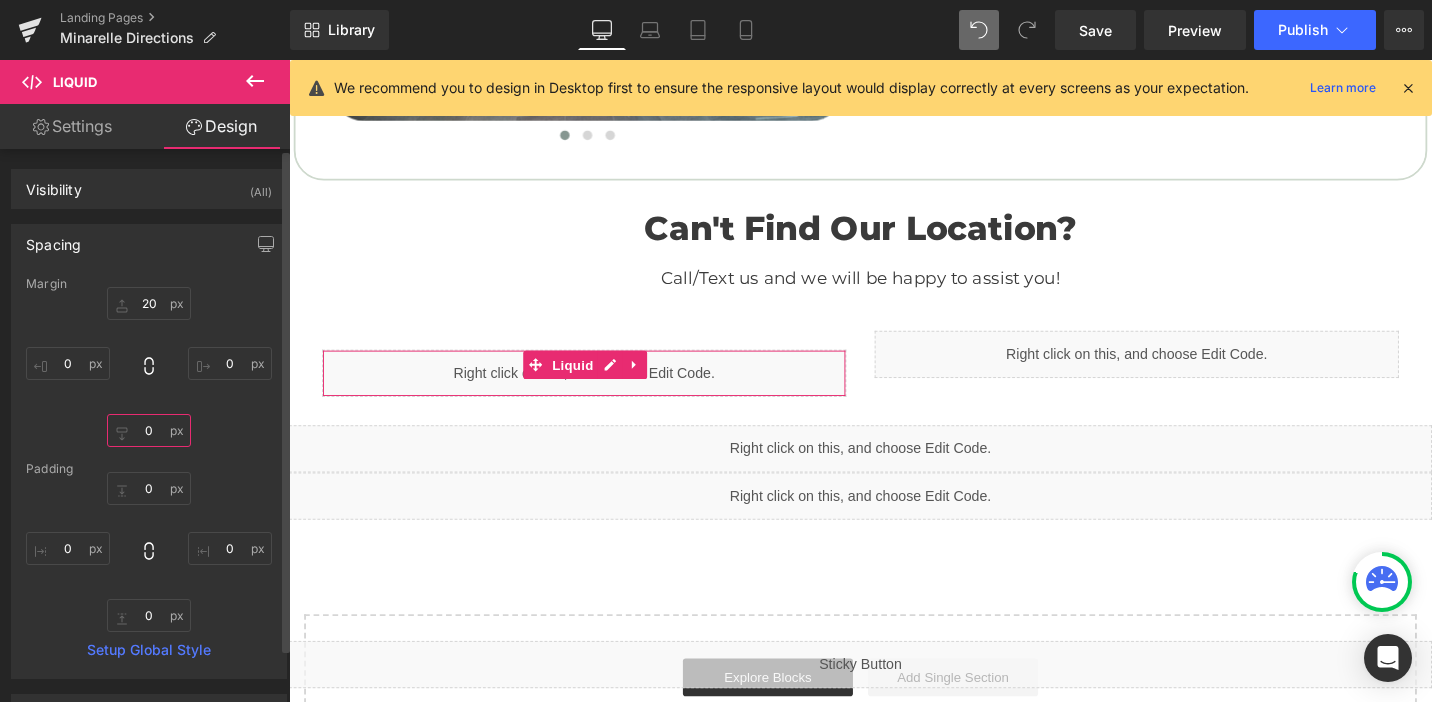 click on "0" at bounding box center (149, 430) 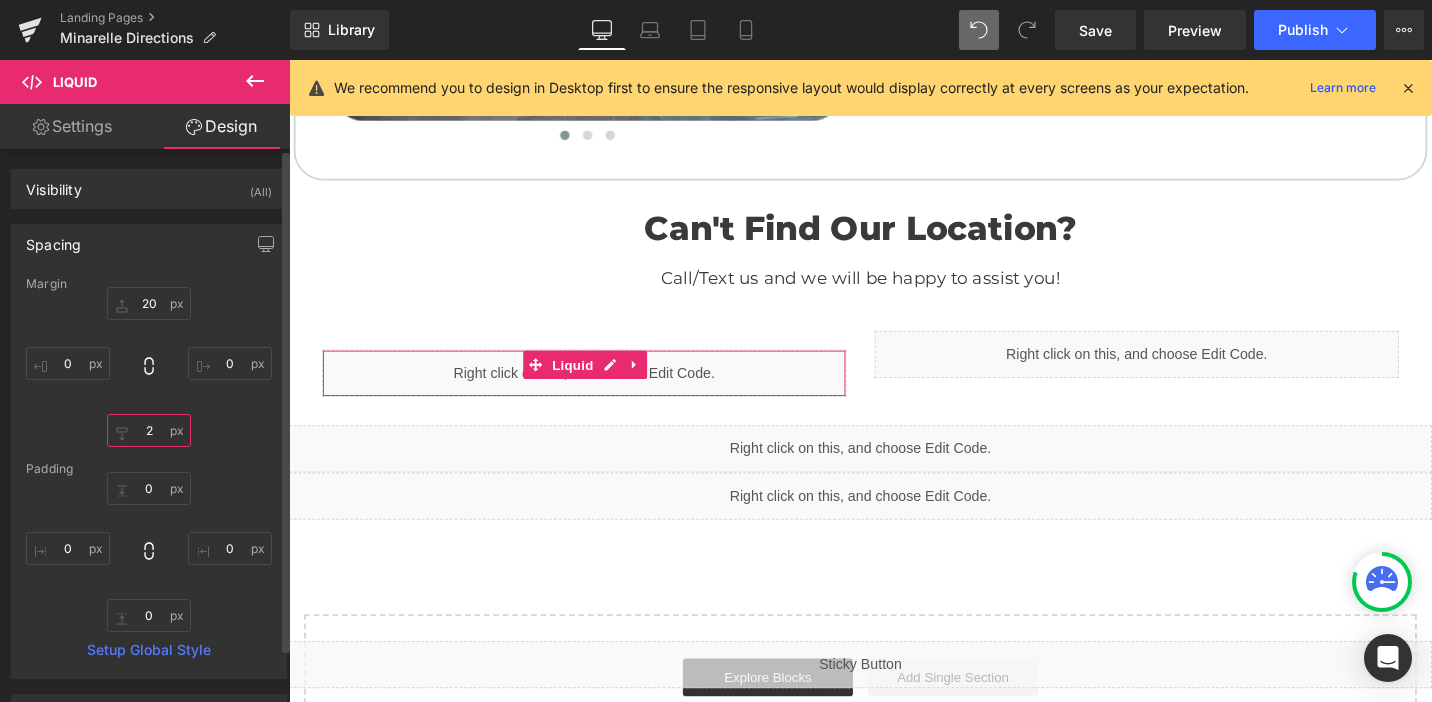 type on "20" 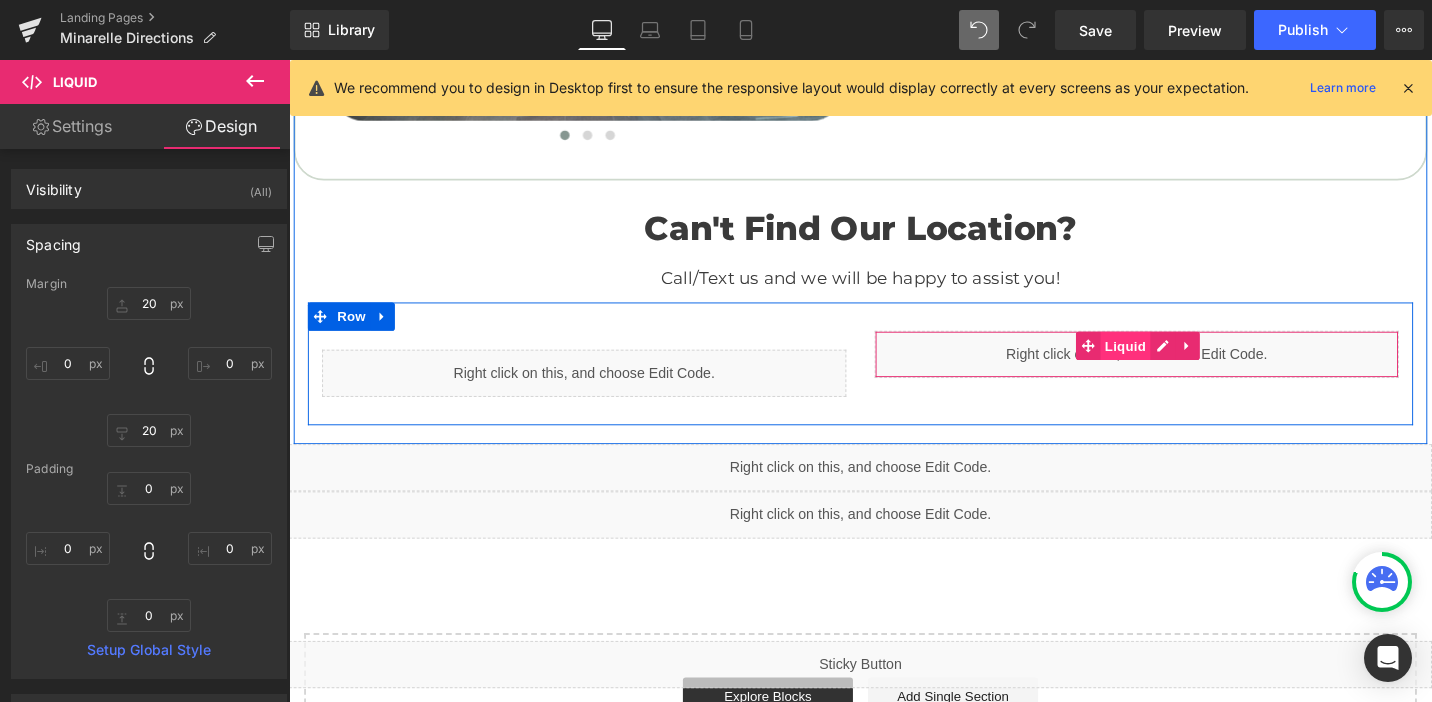 click on "Liquid" at bounding box center [1175, 363] 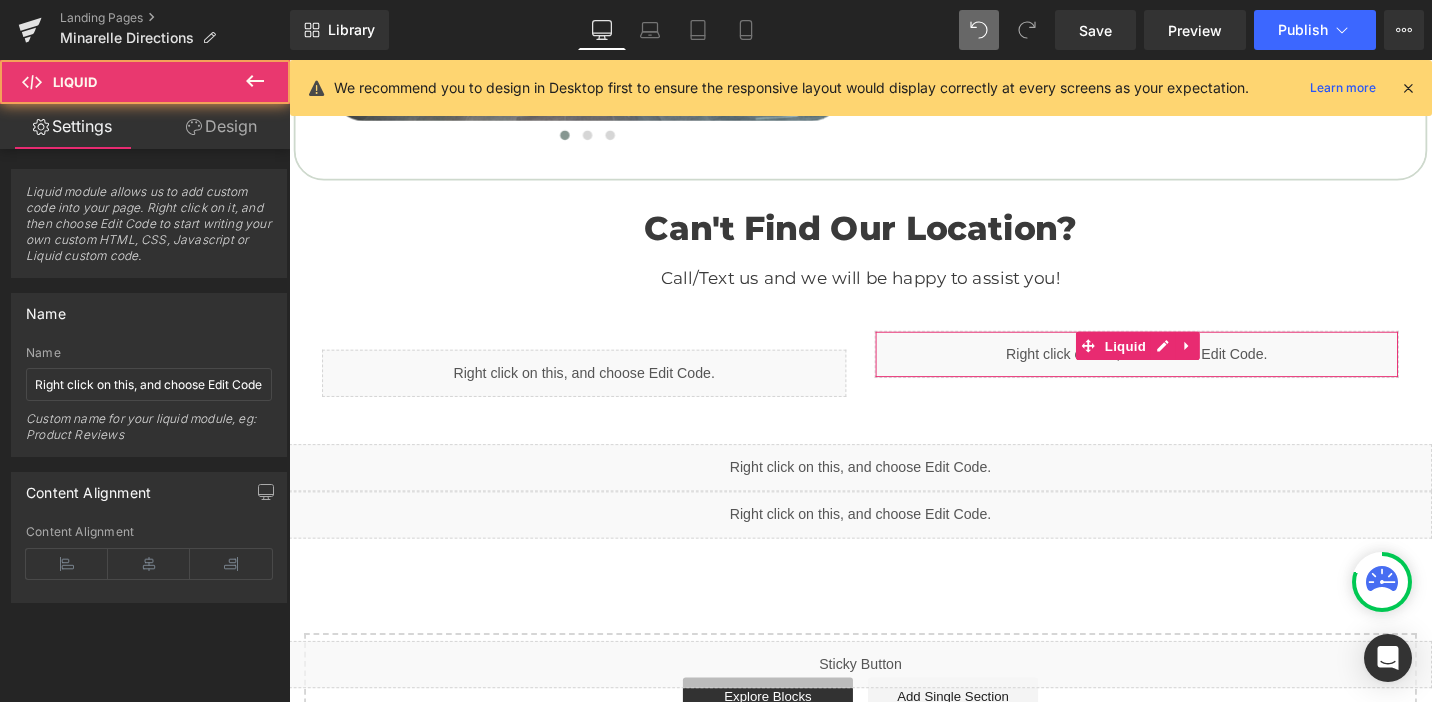 click on "Design" at bounding box center (221, 126) 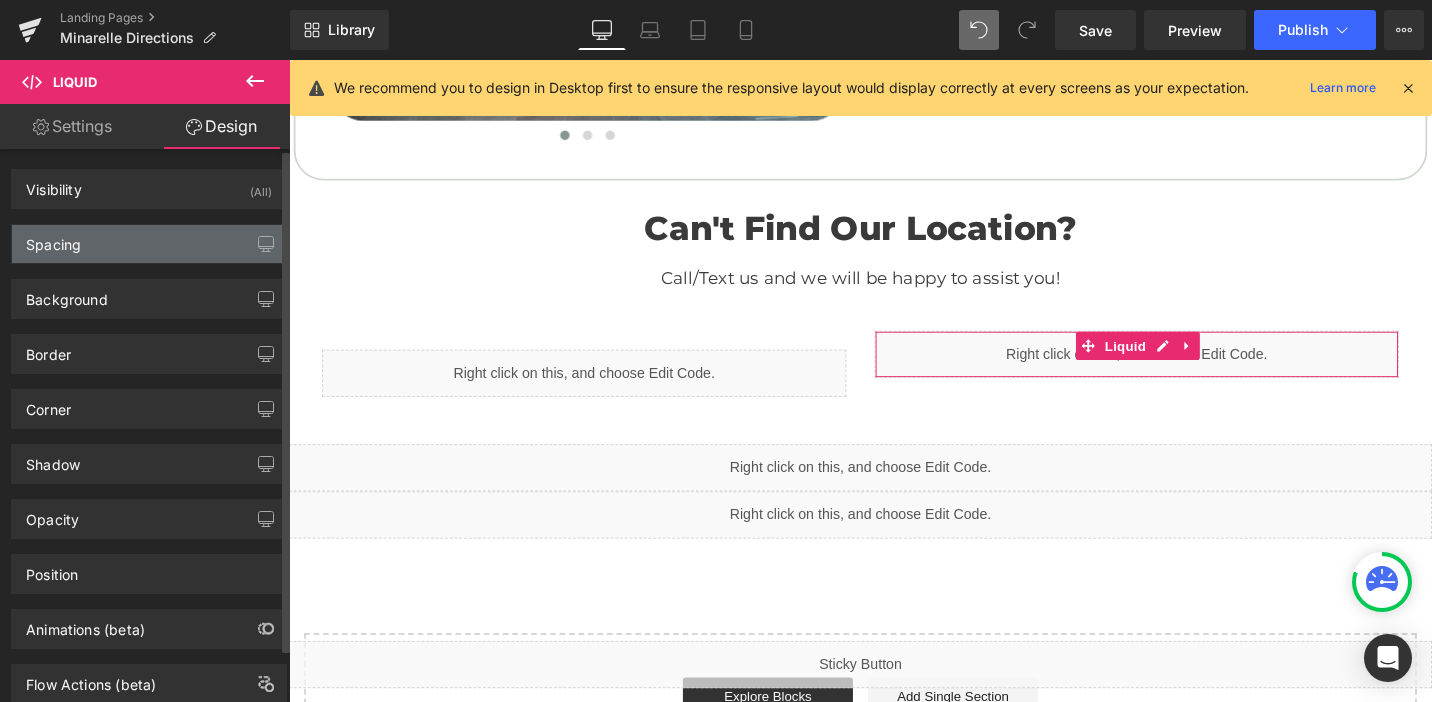 click on "Spacing" at bounding box center [149, 244] 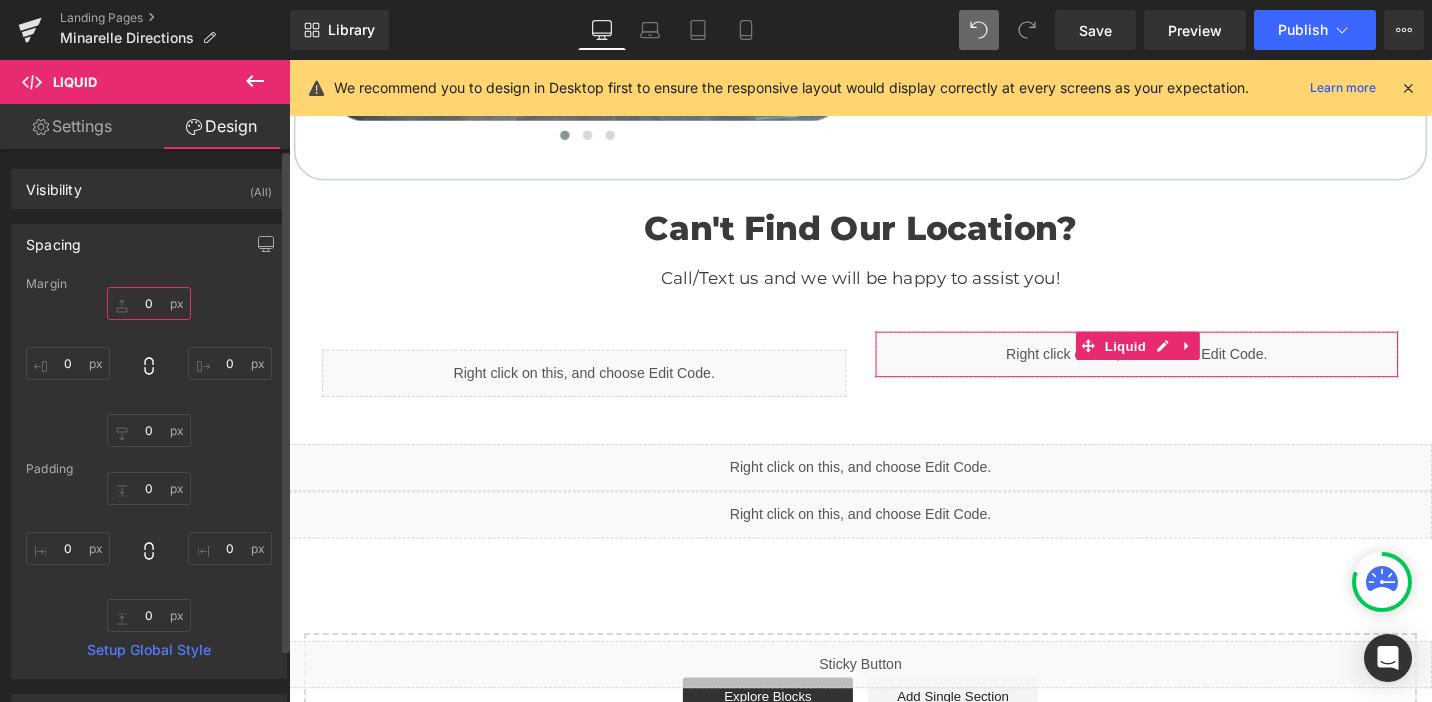 click on "0" at bounding box center (149, 303) 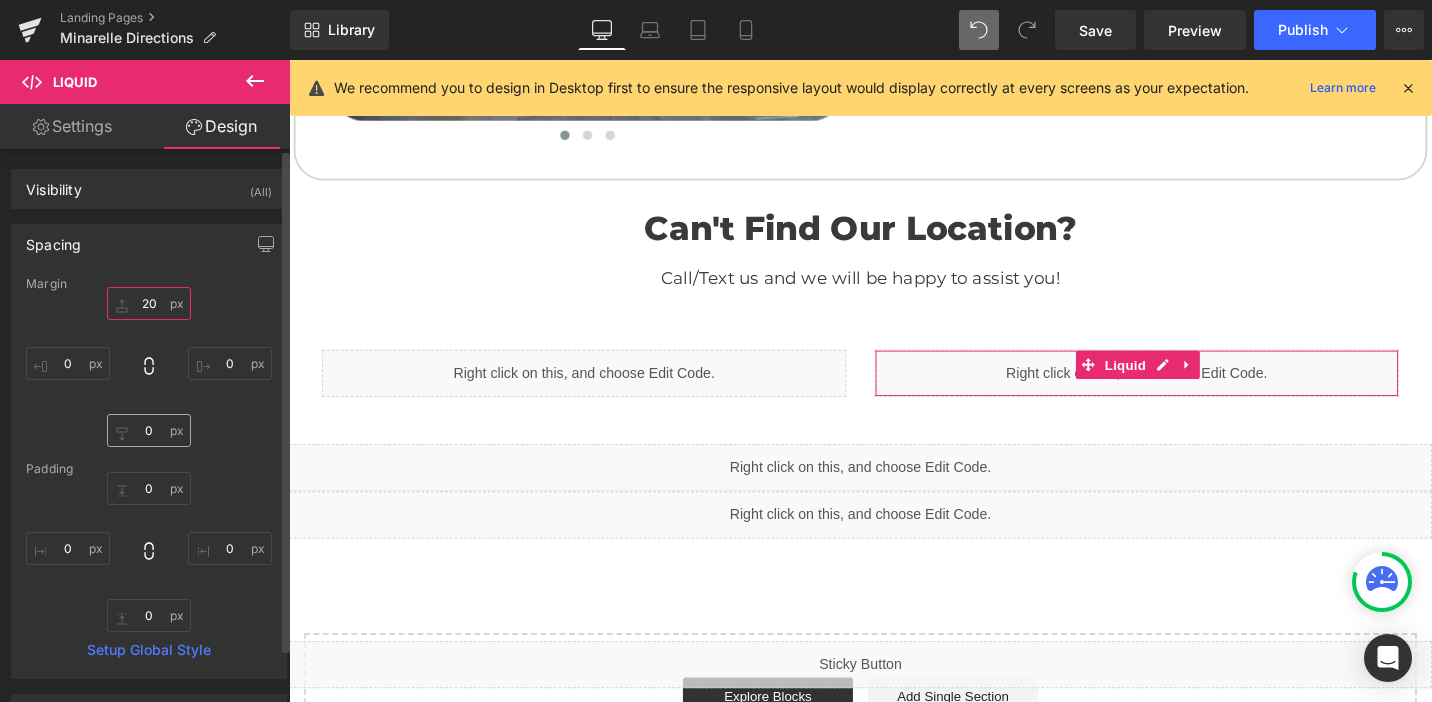 type on "20" 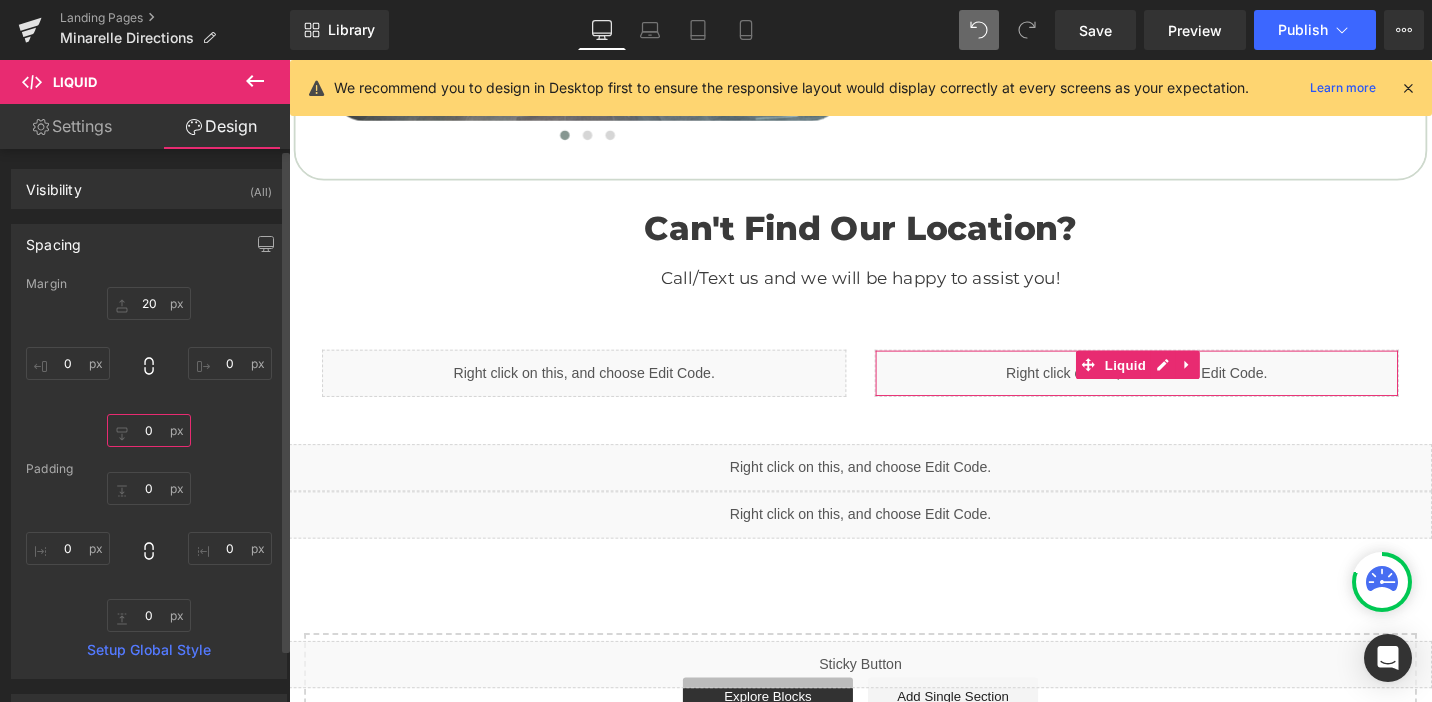 click on "0" at bounding box center [149, 430] 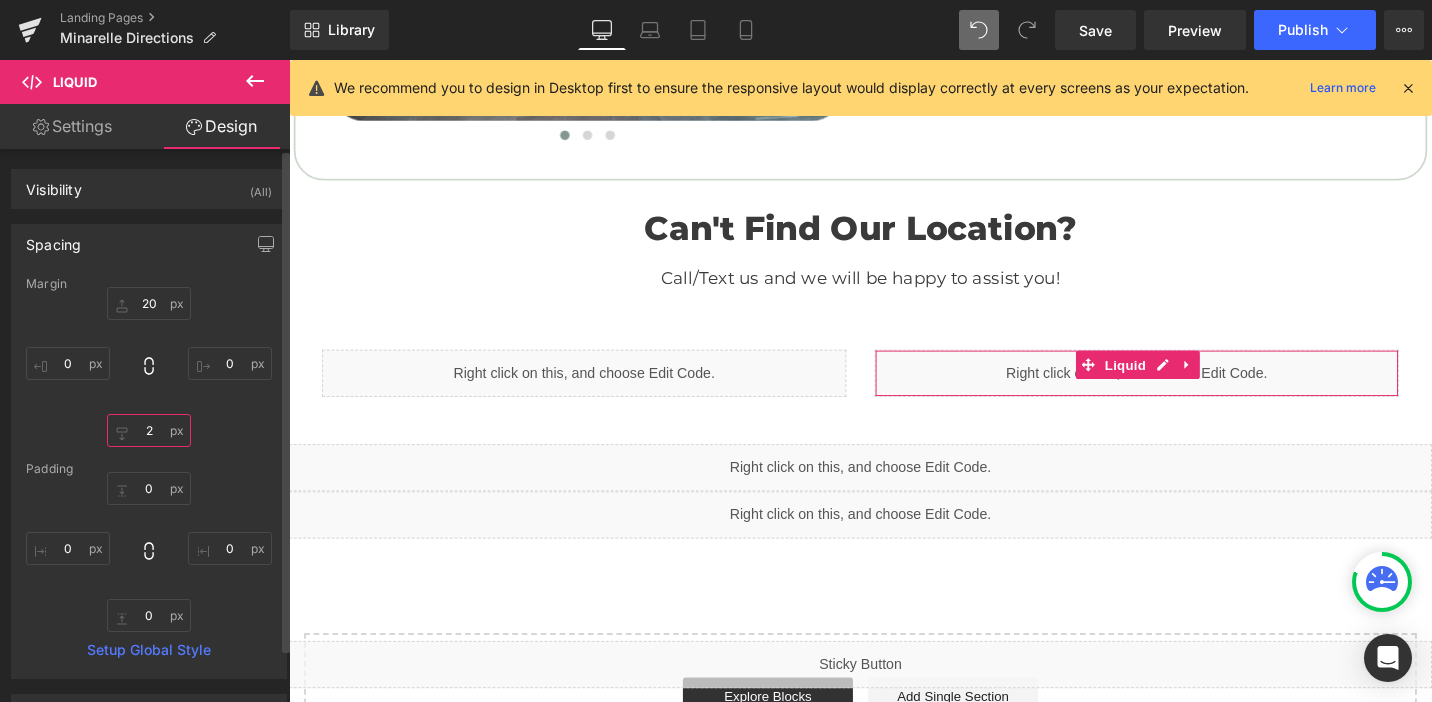 type on "20" 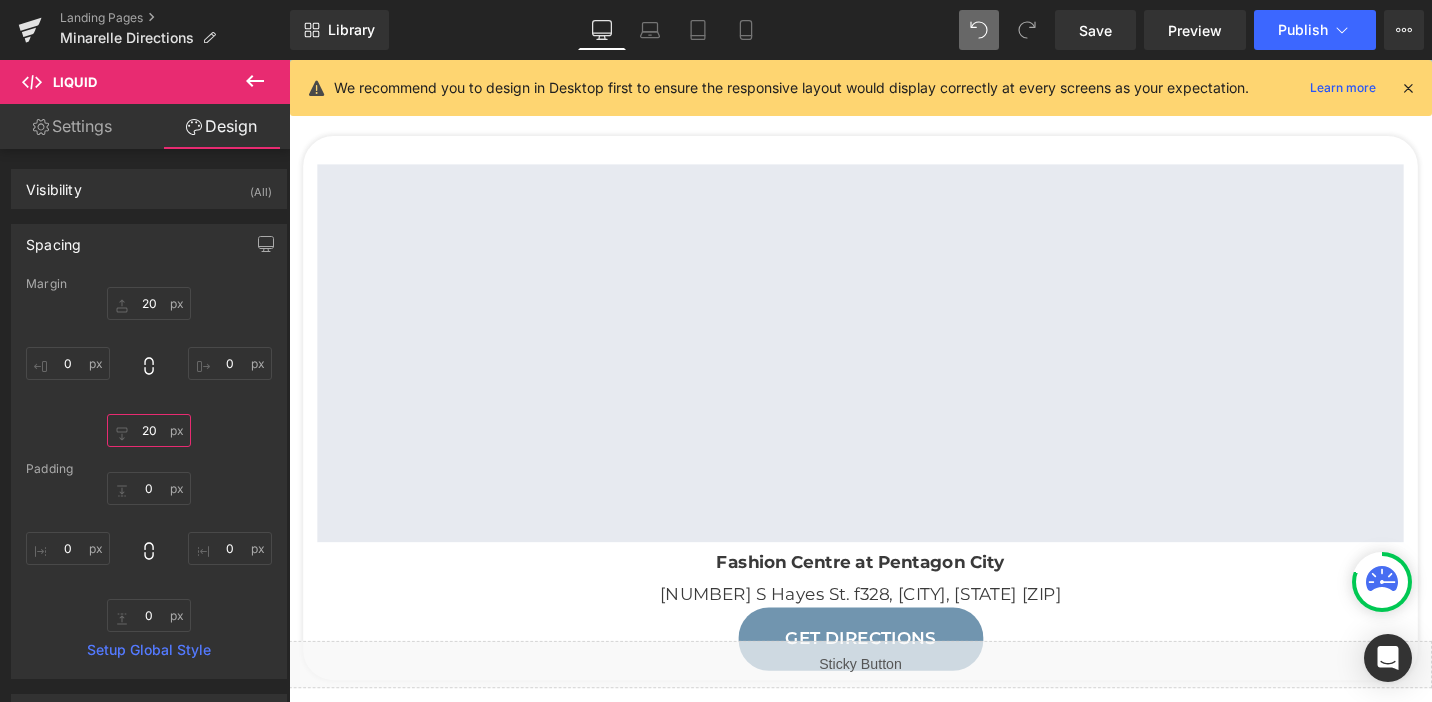 scroll, scrollTop: 297, scrollLeft: 0, axis: vertical 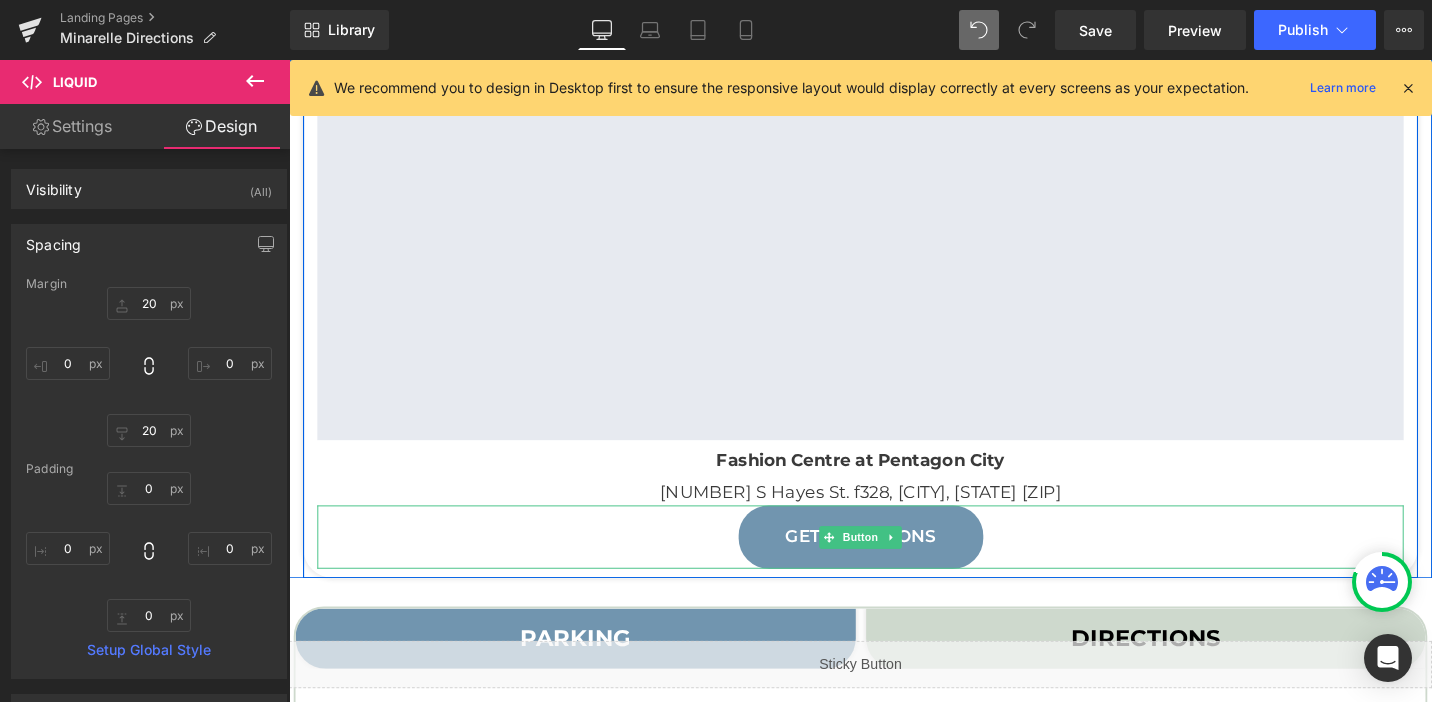 click on "Button" at bounding box center (894, 566) 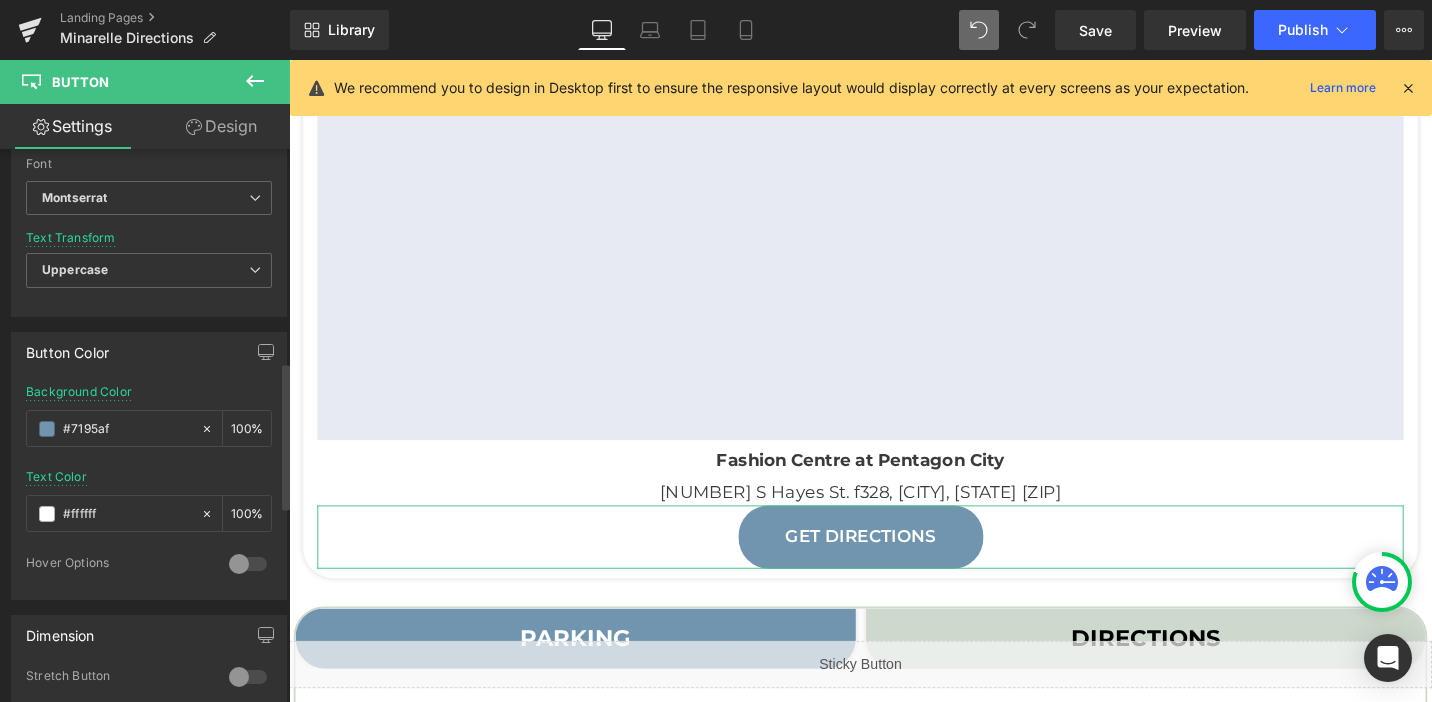 scroll, scrollTop: 799, scrollLeft: 0, axis: vertical 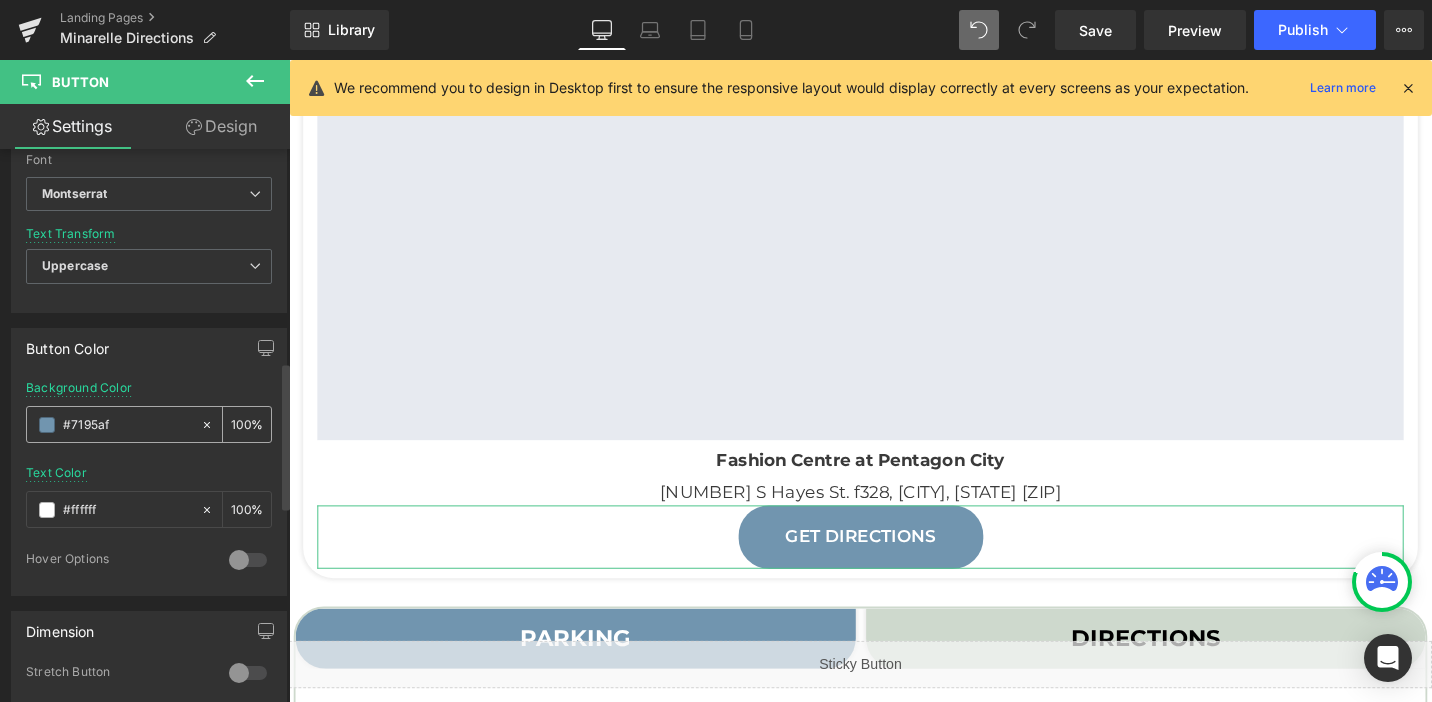 click on "#7195af" at bounding box center (127, 425) 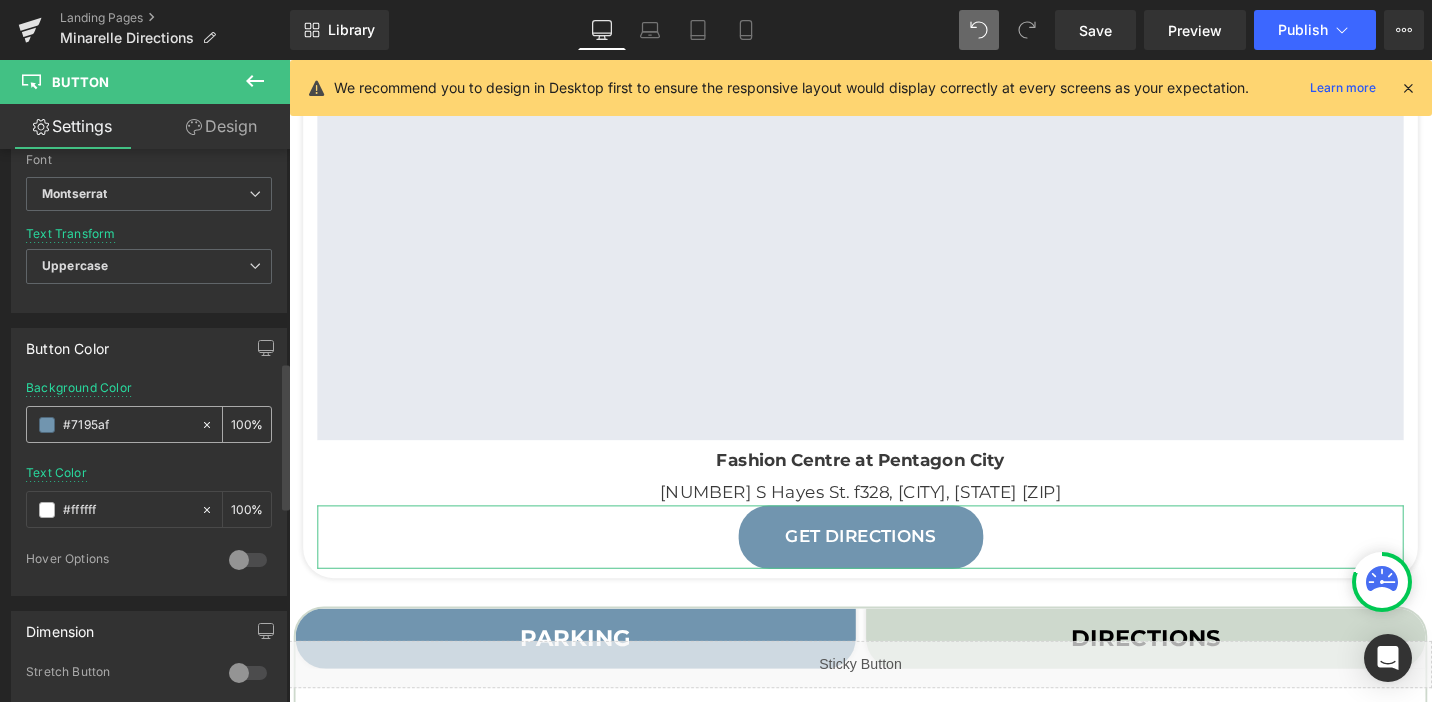 click on "#7195af" at bounding box center [127, 425] 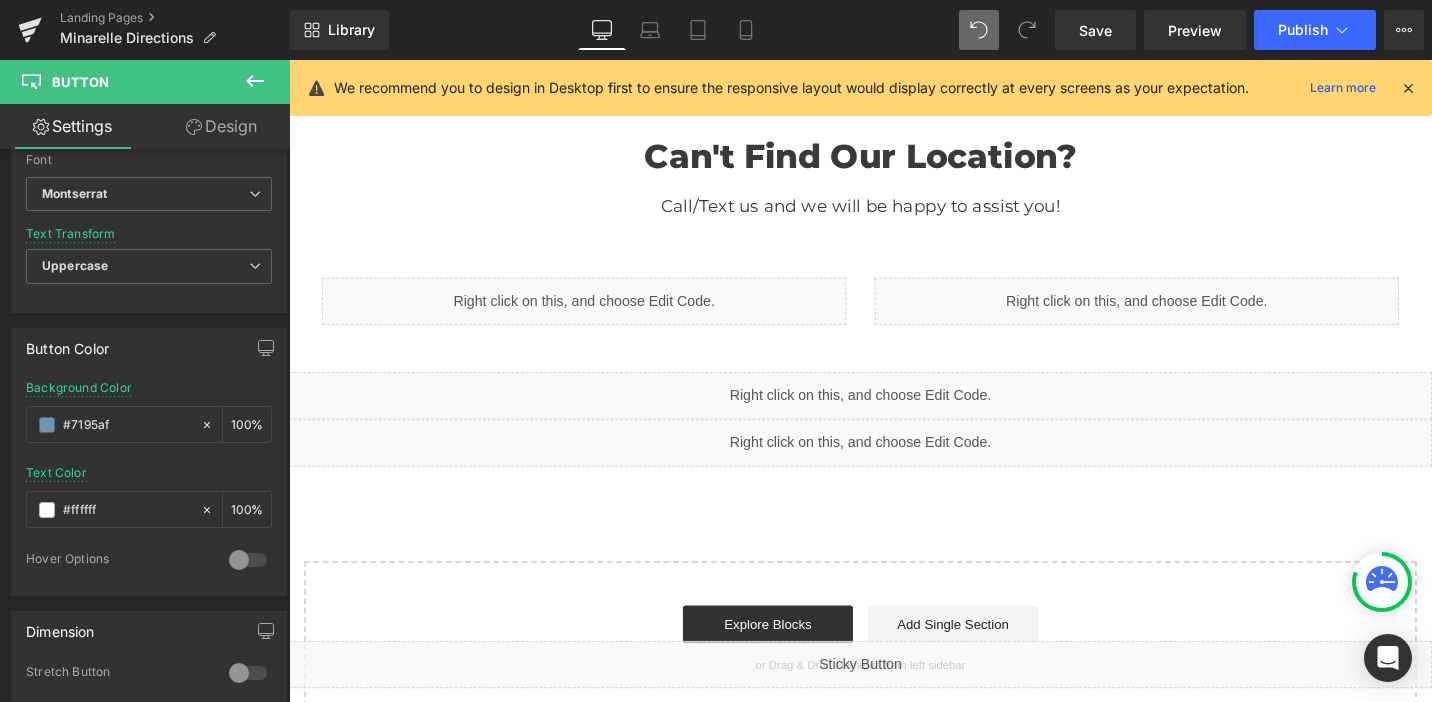 scroll, scrollTop: 1480, scrollLeft: 0, axis: vertical 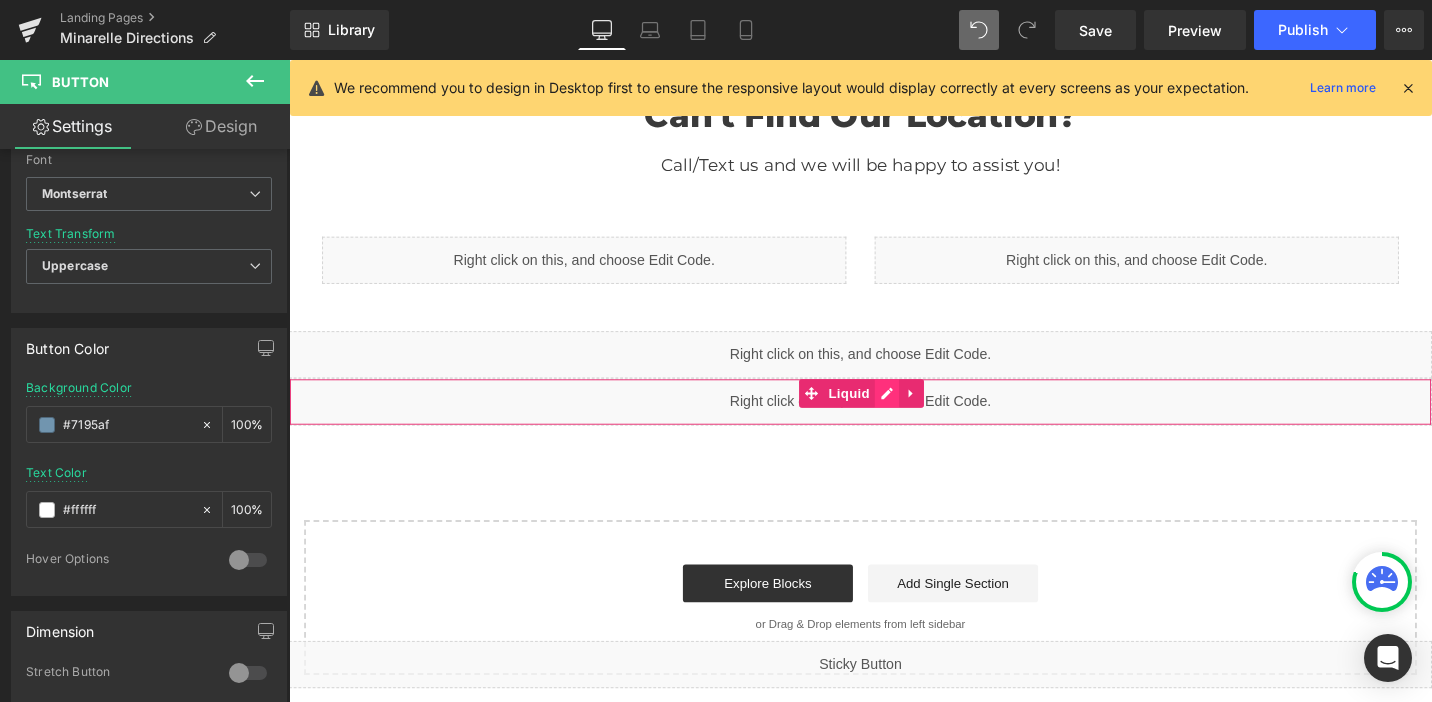 click on "Liquid" at bounding box center [894, 422] 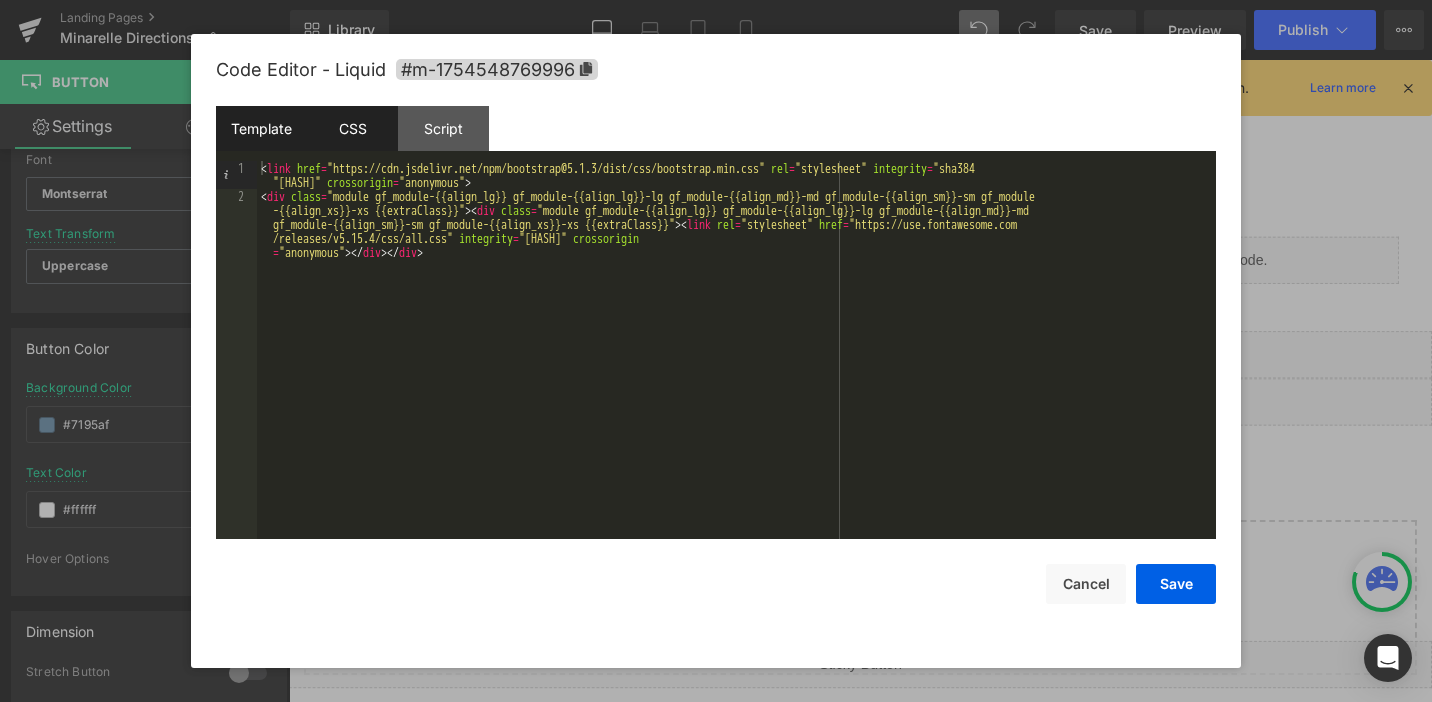 click on "CSS" at bounding box center (352, 128) 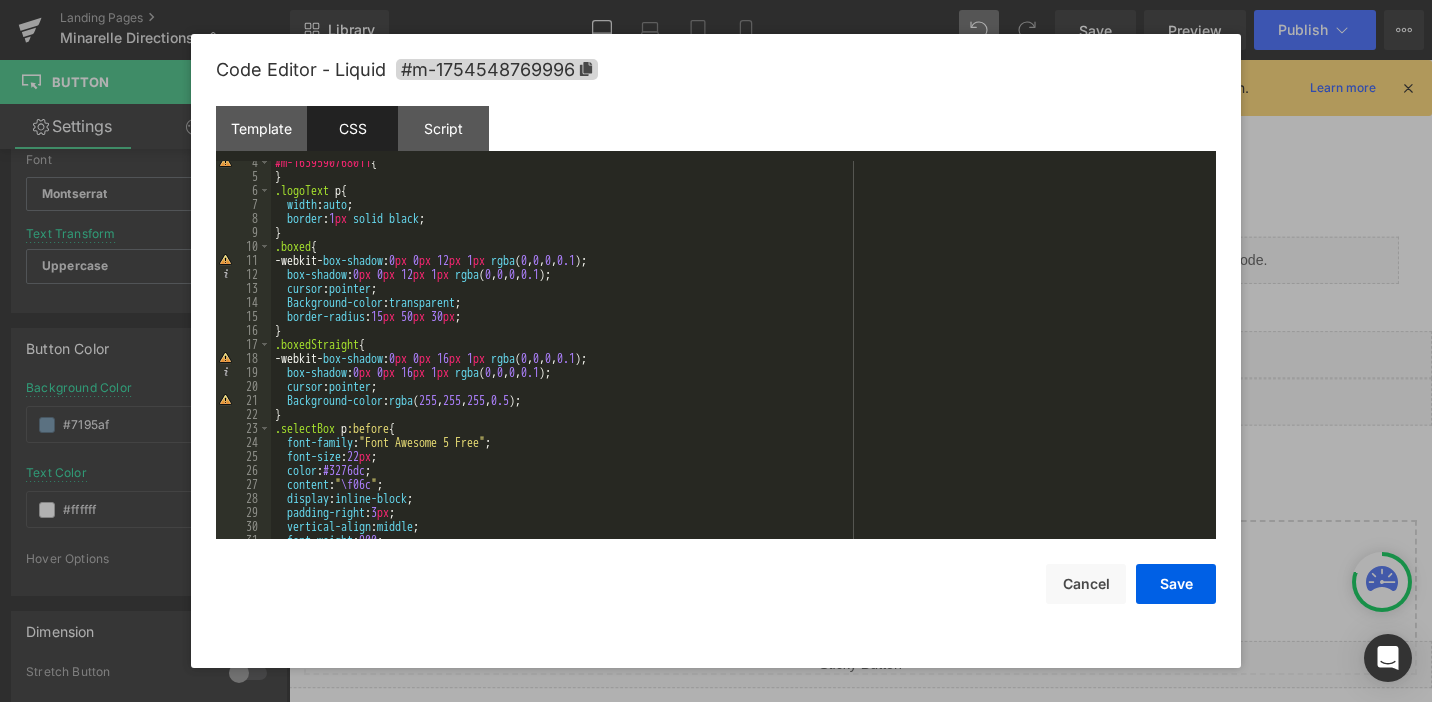 scroll, scrollTop: 48, scrollLeft: 0, axis: vertical 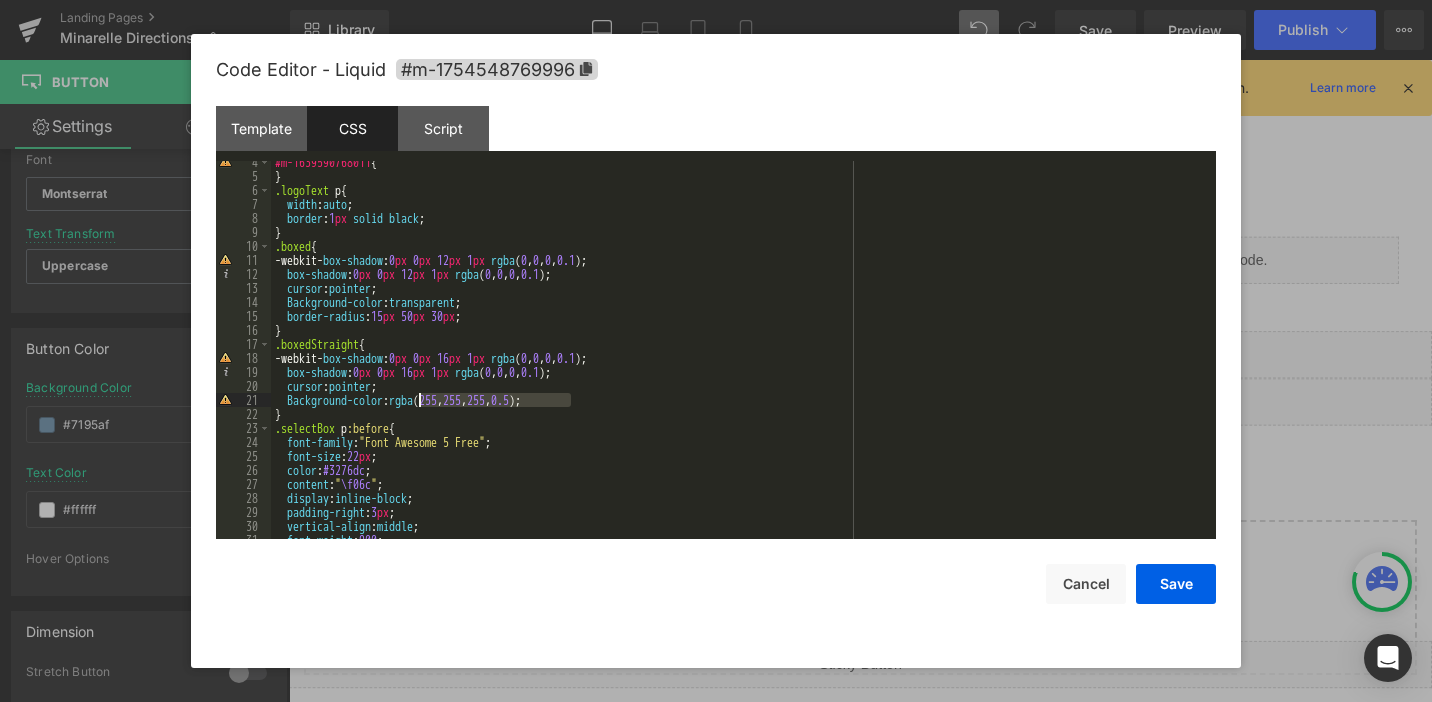 drag, startPoint x: 568, startPoint y: 401, endPoint x: 418, endPoint y: 407, distance: 150.11995 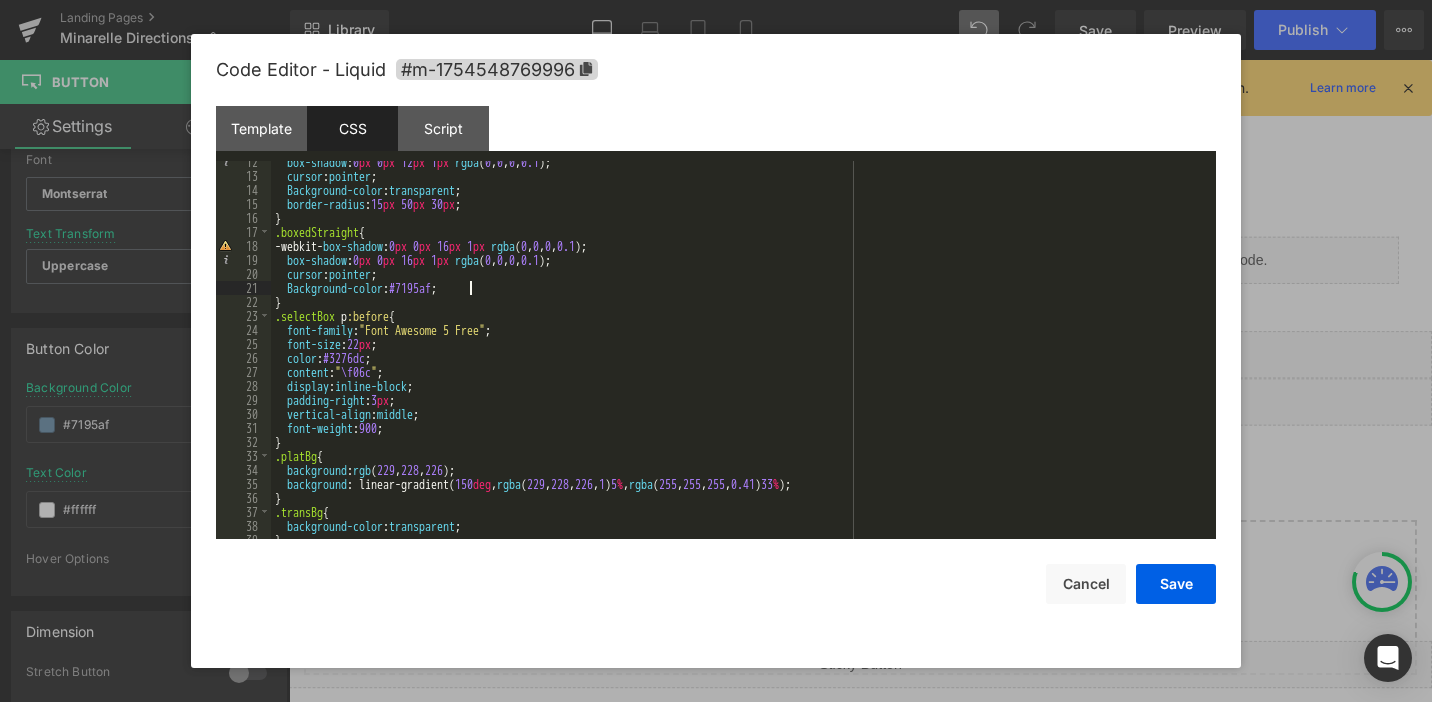 scroll, scrollTop: 160, scrollLeft: 0, axis: vertical 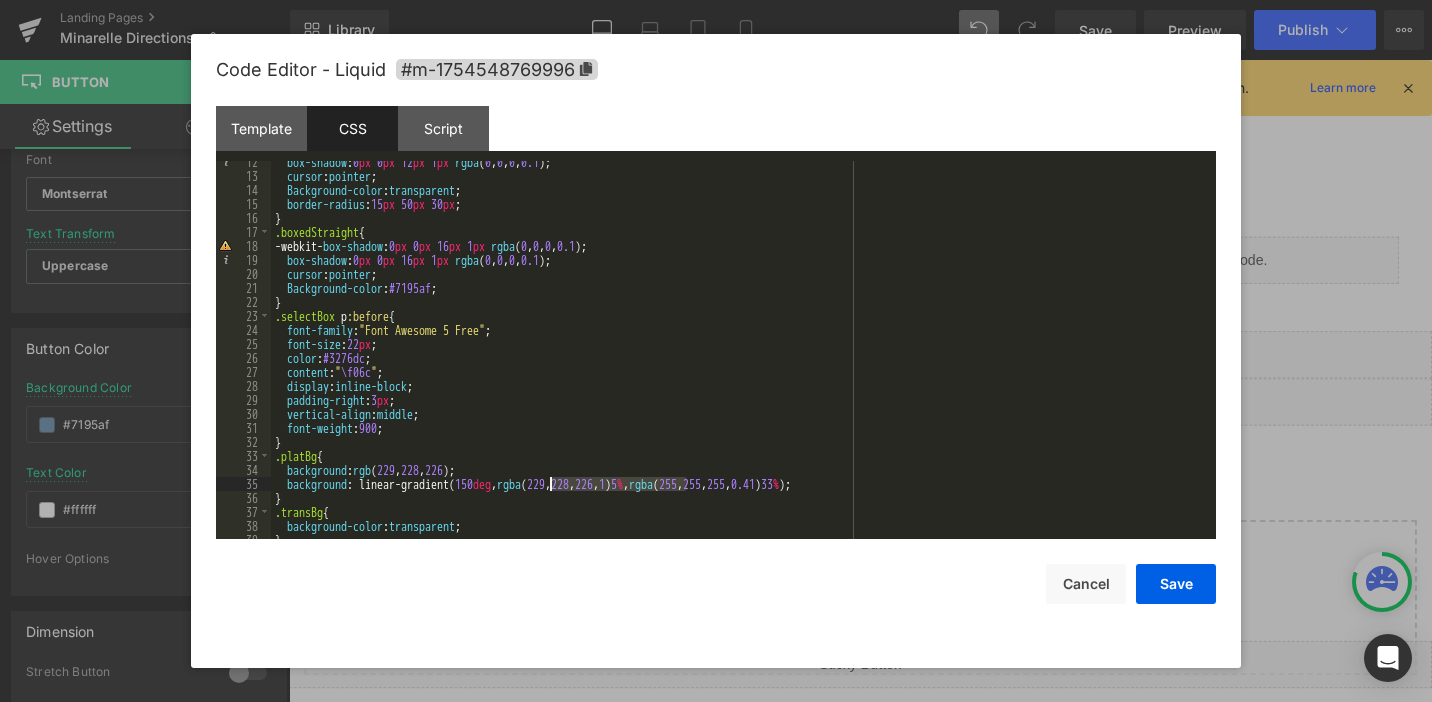 drag, startPoint x: 684, startPoint y: 483, endPoint x: 548, endPoint y: 485, distance: 136.01471 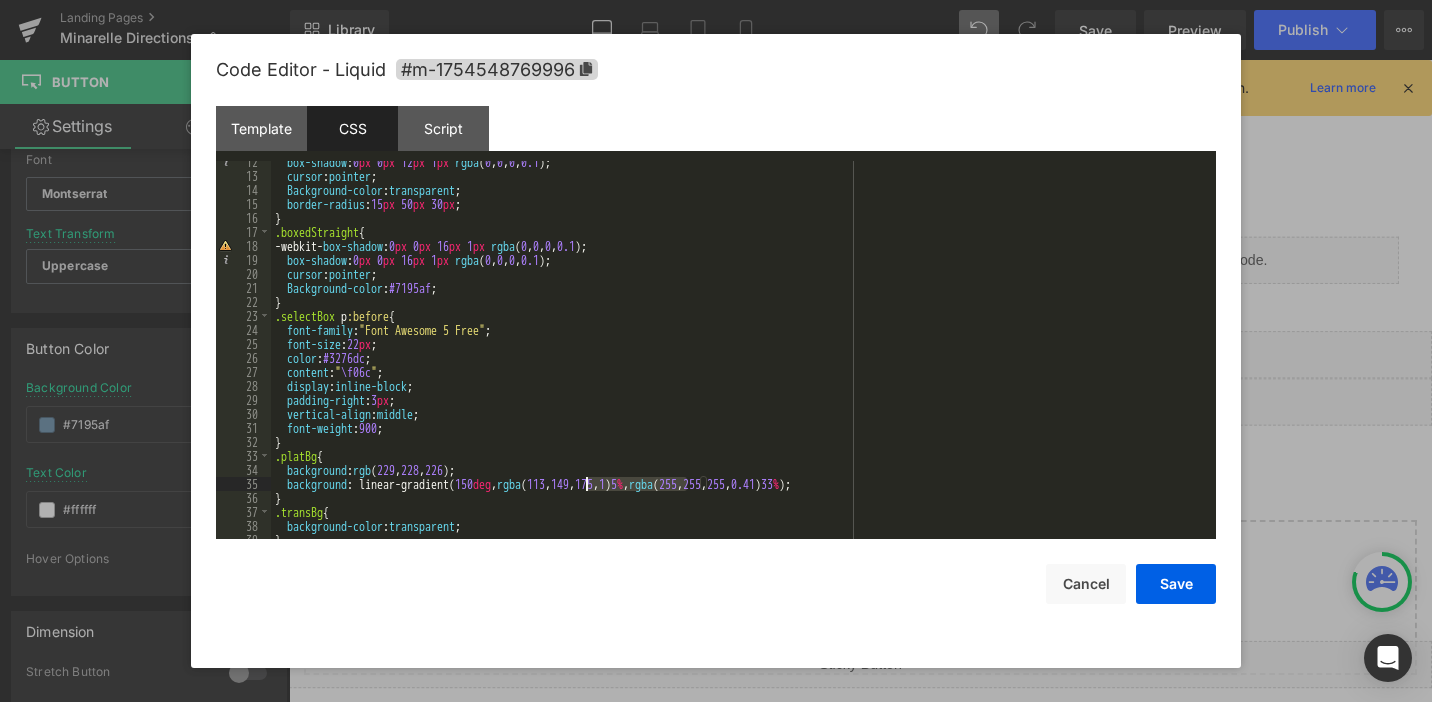 drag, startPoint x: 686, startPoint y: 485, endPoint x: 587, endPoint y: 485, distance: 99 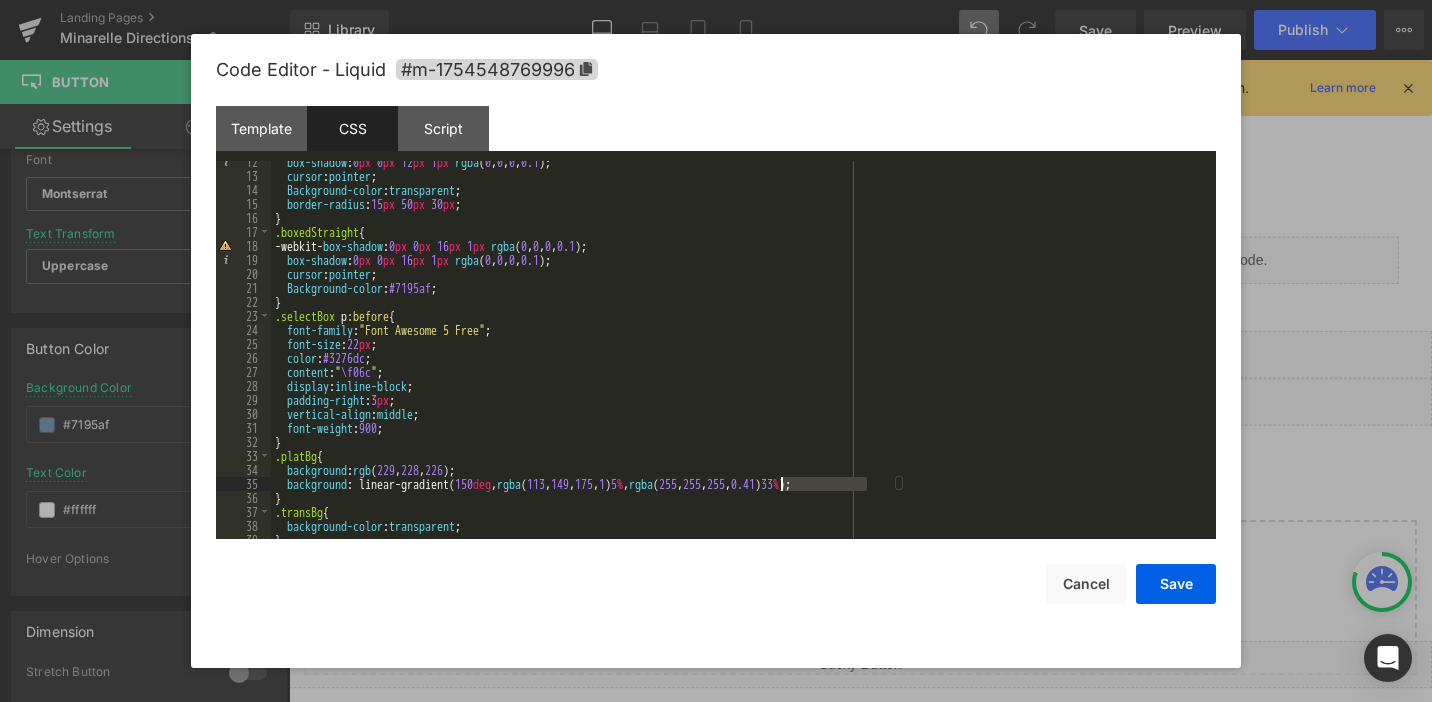 drag, startPoint x: 864, startPoint y: 483, endPoint x: 781, endPoint y: 479, distance: 83.09633 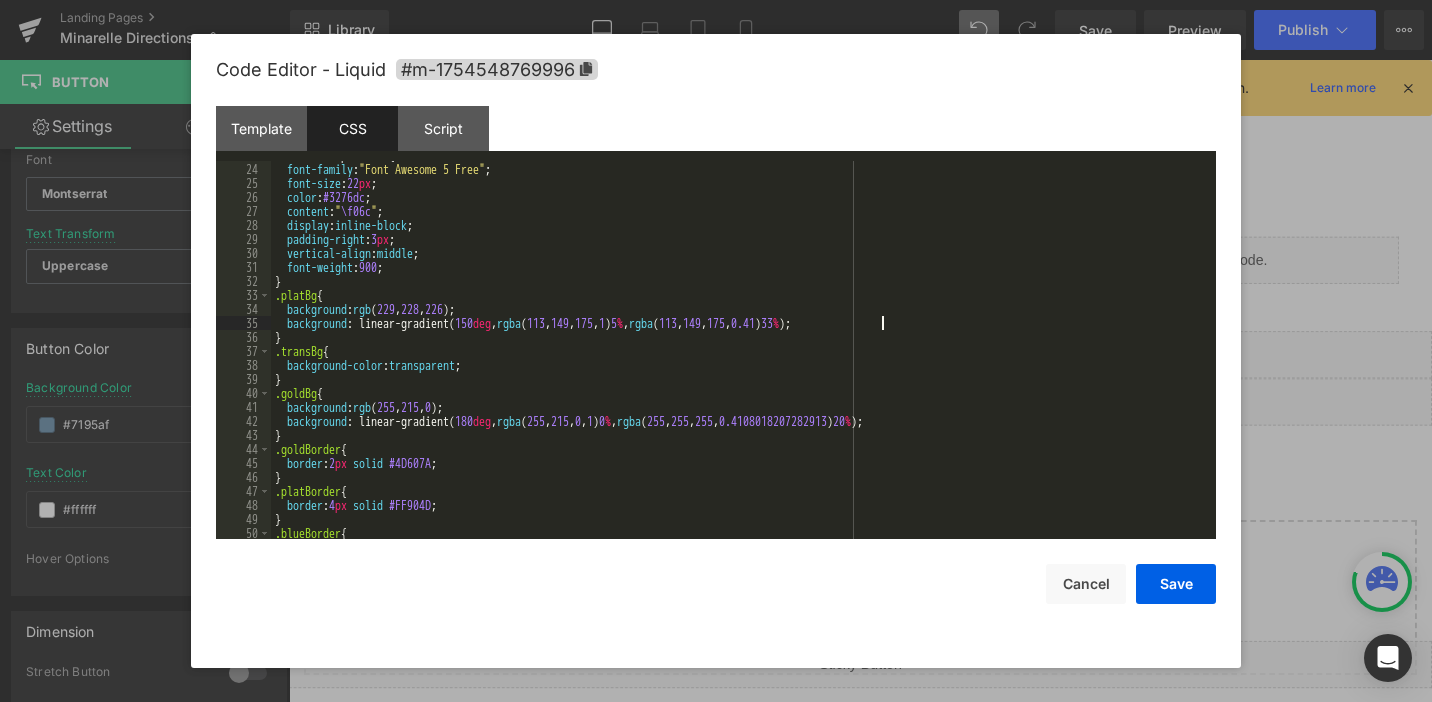 scroll, scrollTop: 321, scrollLeft: 0, axis: vertical 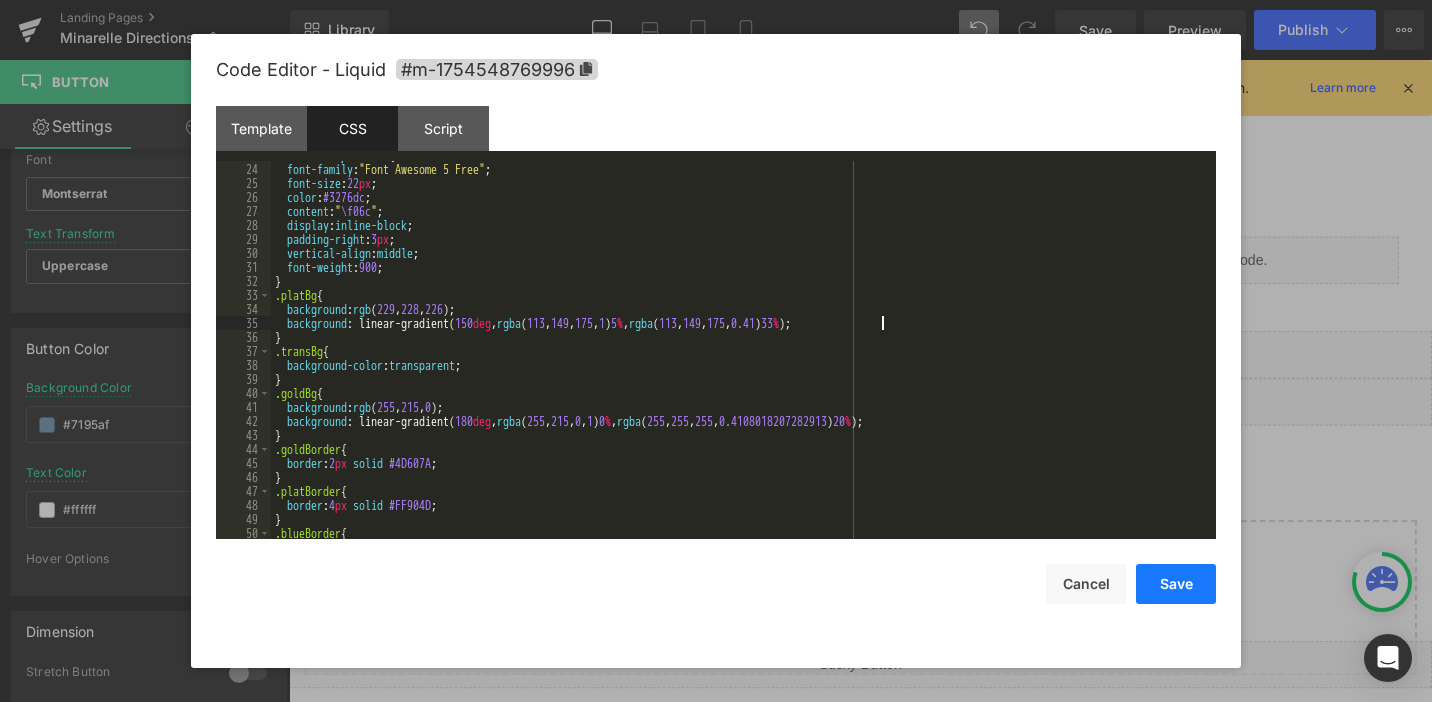 click on "Save" at bounding box center (1176, 584) 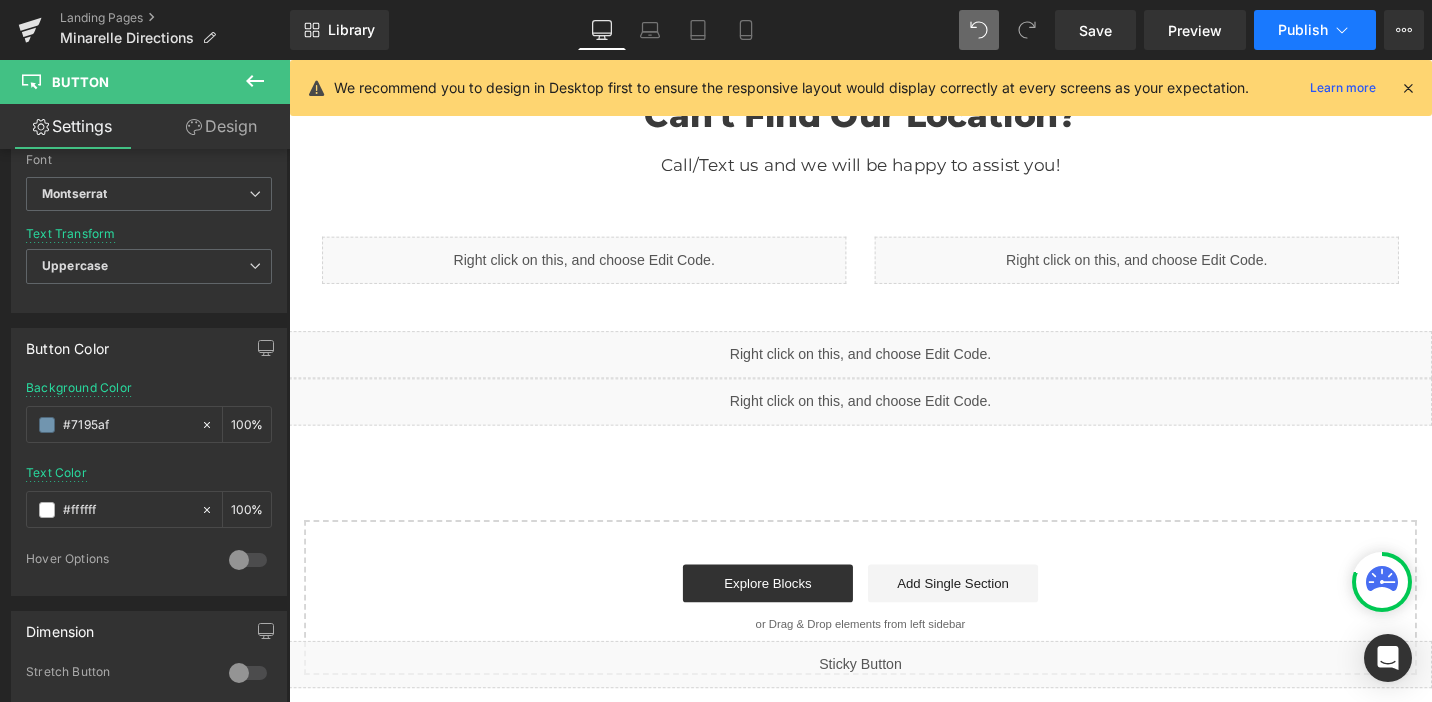 click on "Publish" at bounding box center (1303, 30) 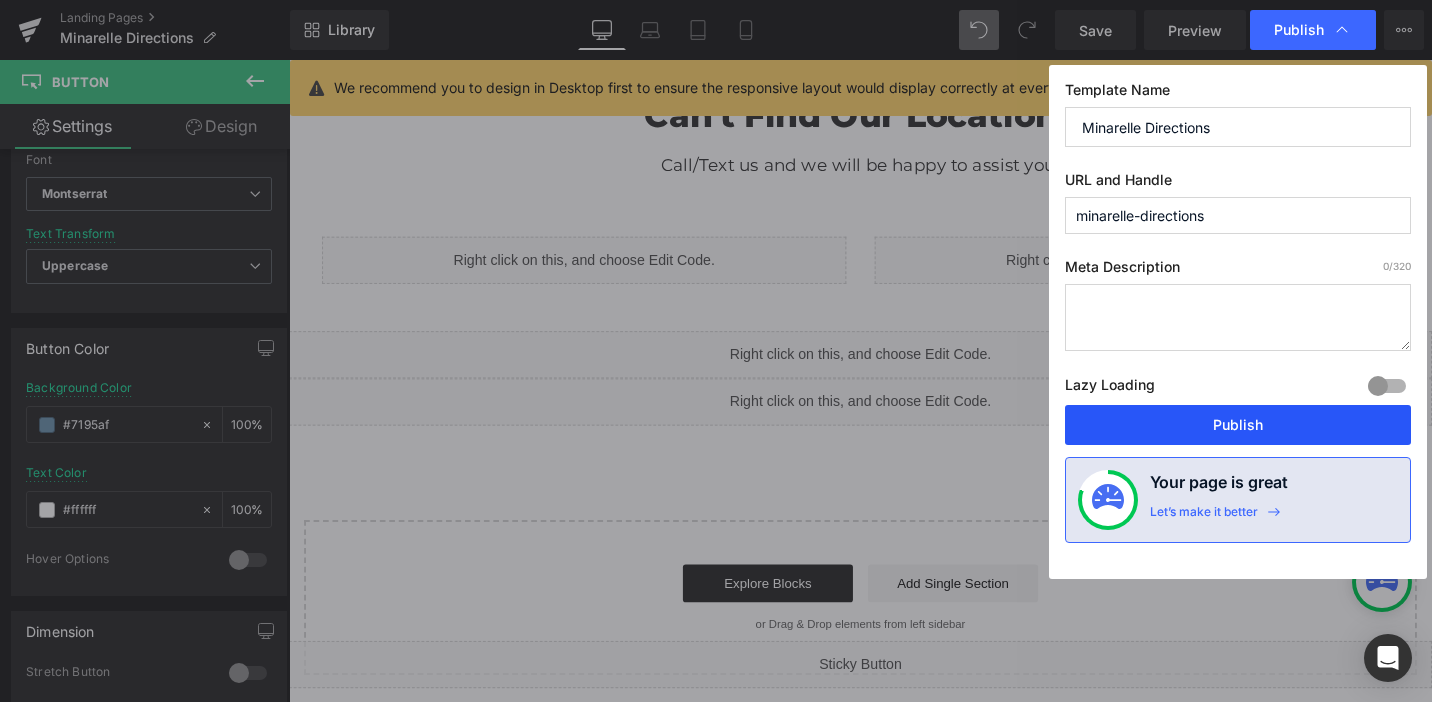 click on "Publish" at bounding box center (1238, 425) 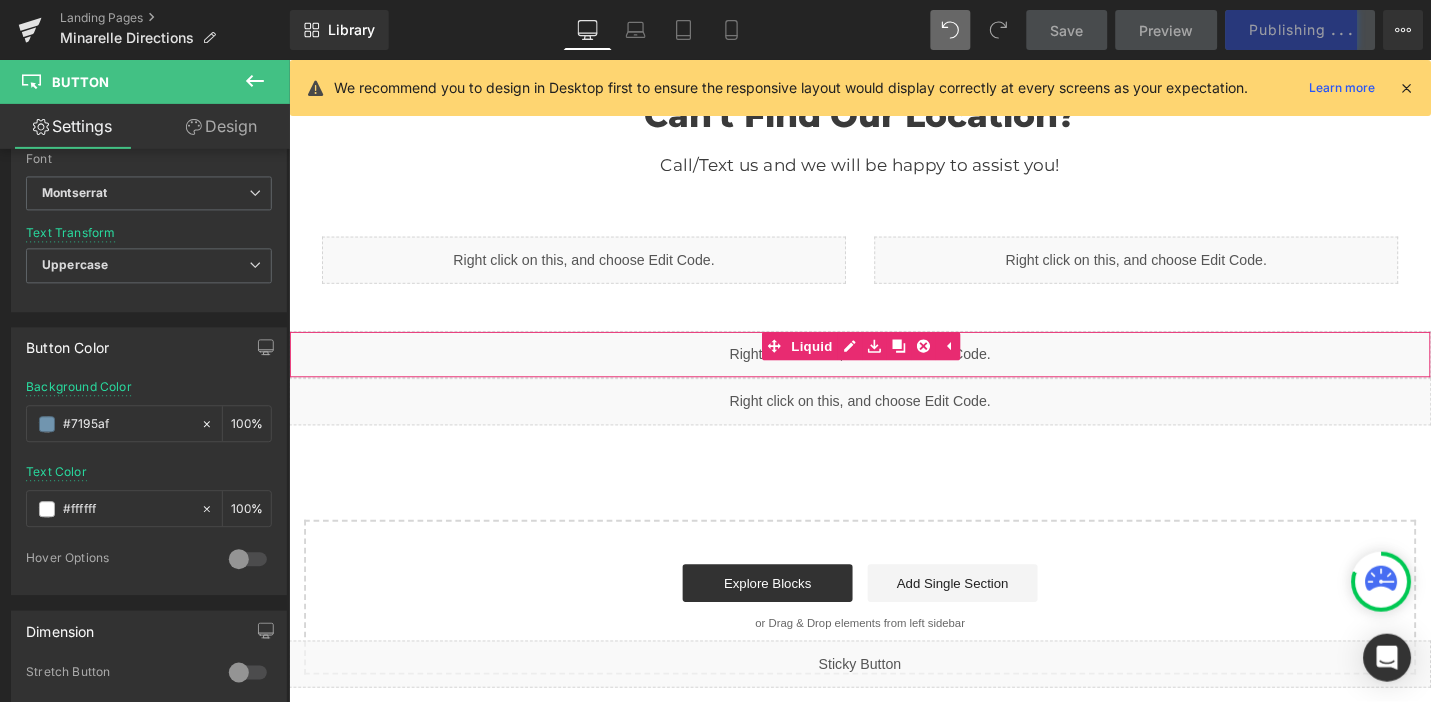 scroll, scrollTop: 1476, scrollLeft: 0, axis: vertical 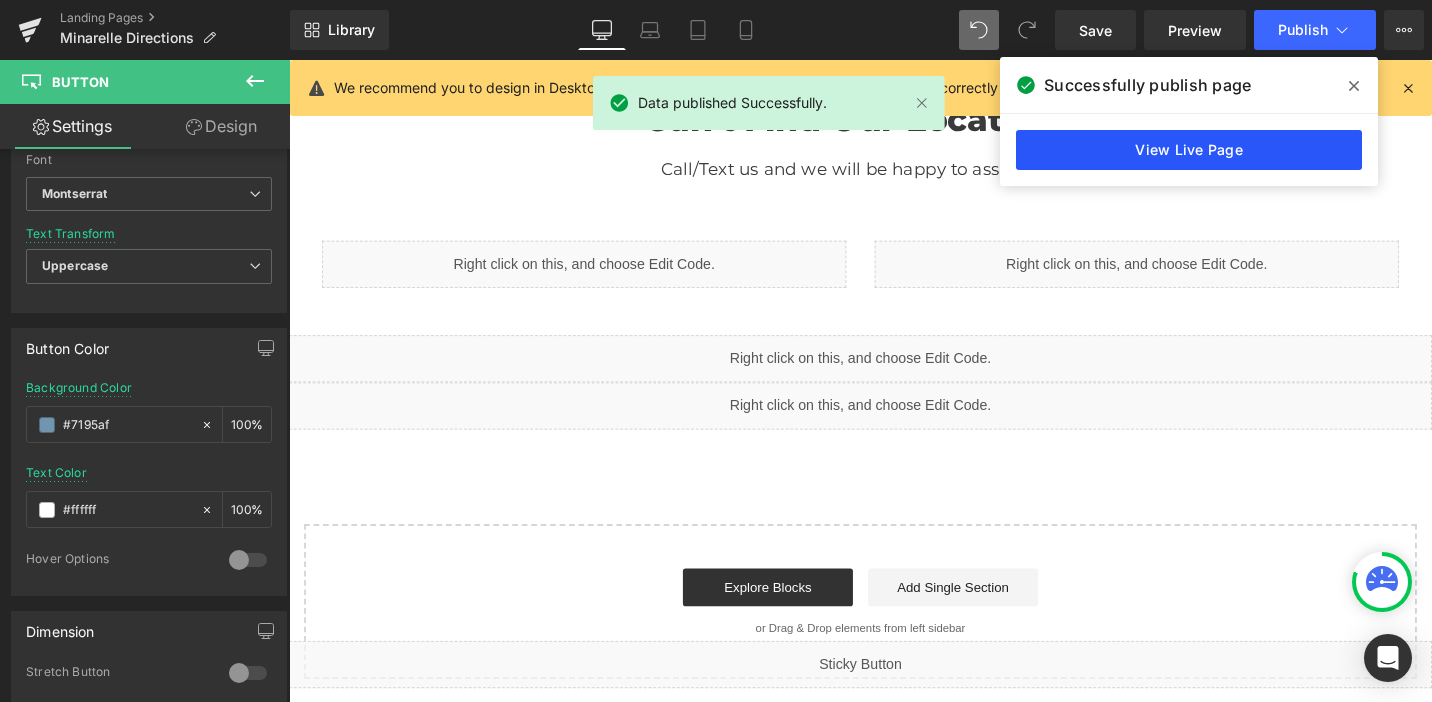click on "View Live Page" at bounding box center (1189, 150) 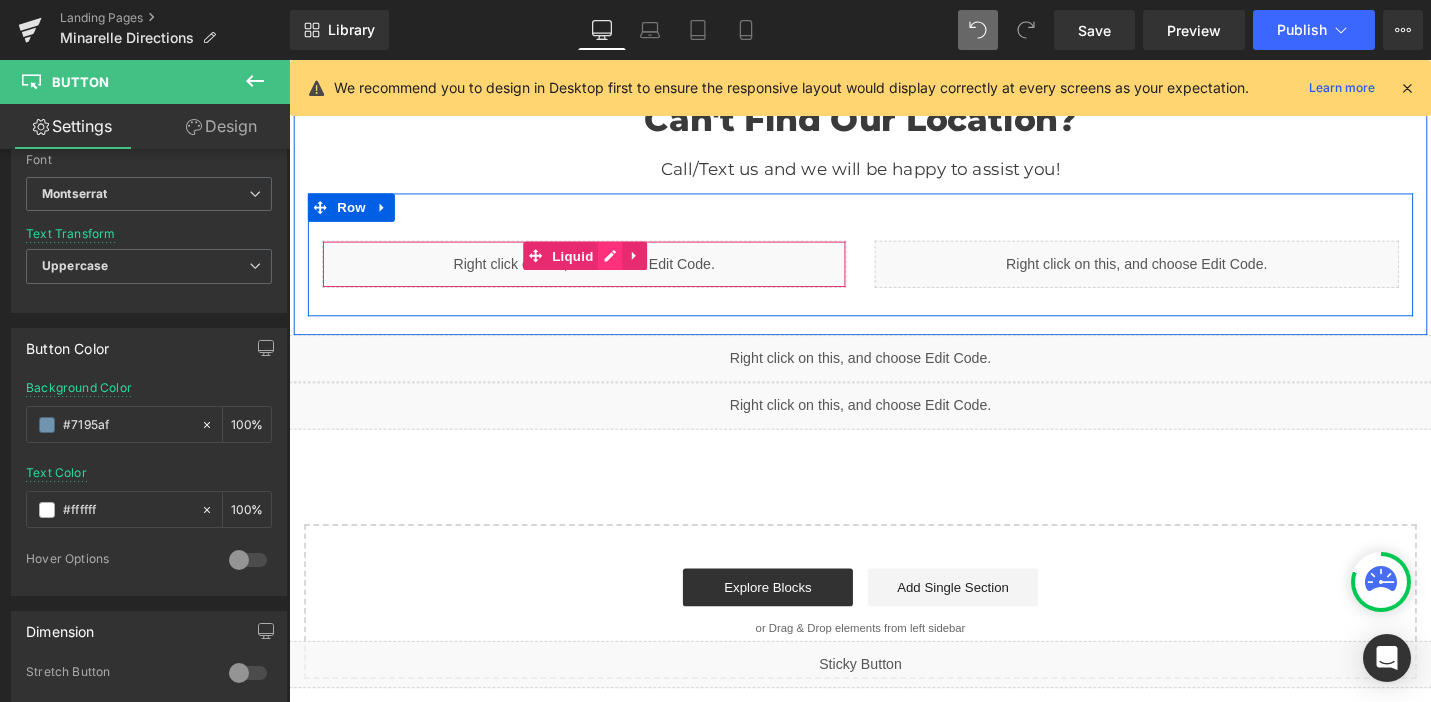 click on "Liquid" at bounding box center [601, 276] 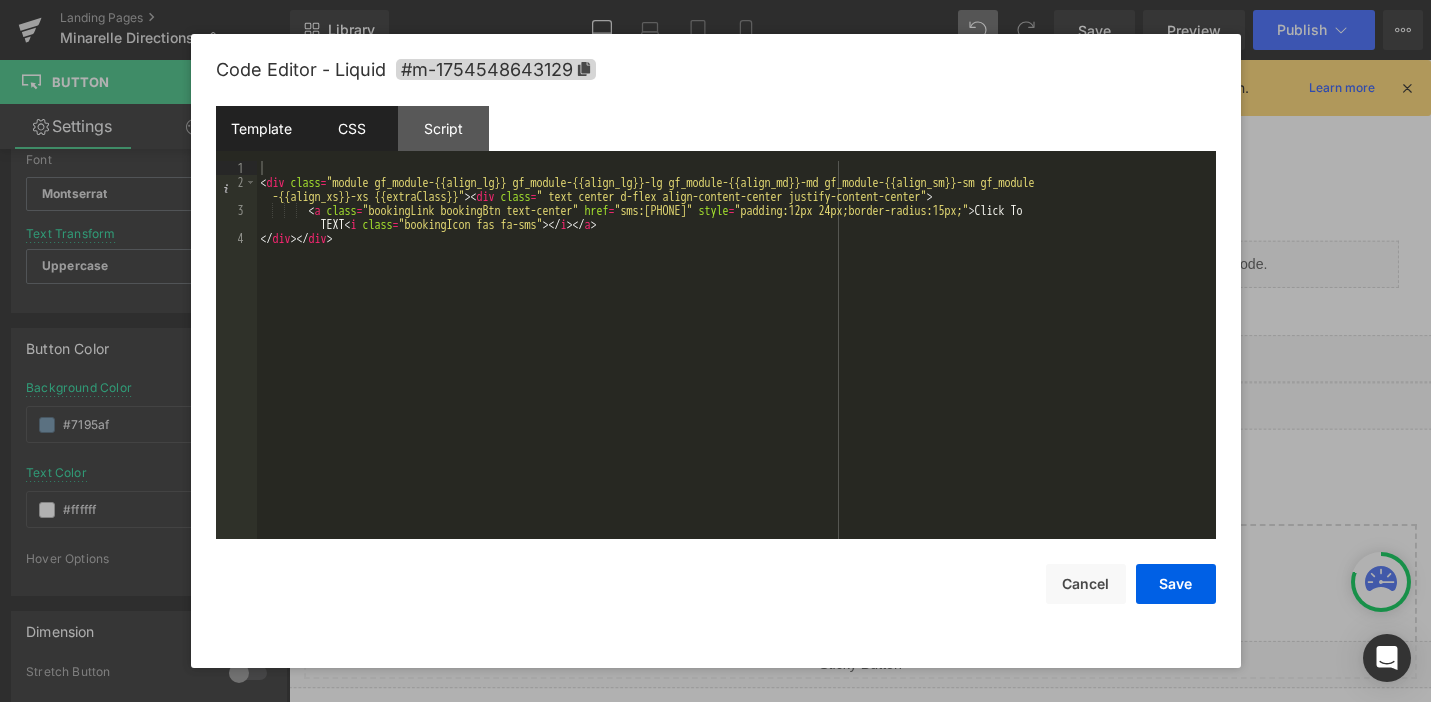 click on "CSS" at bounding box center (352, 128) 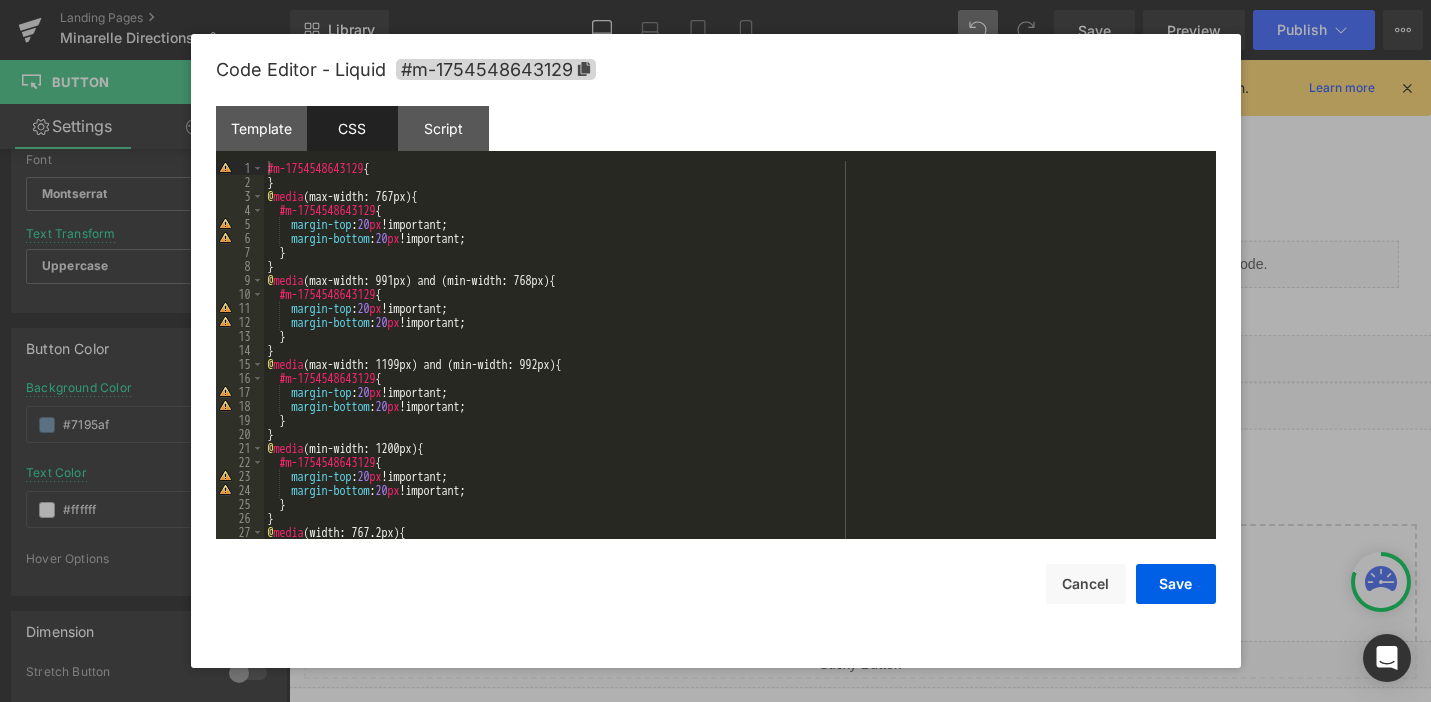 scroll, scrollTop: 84, scrollLeft: 0, axis: vertical 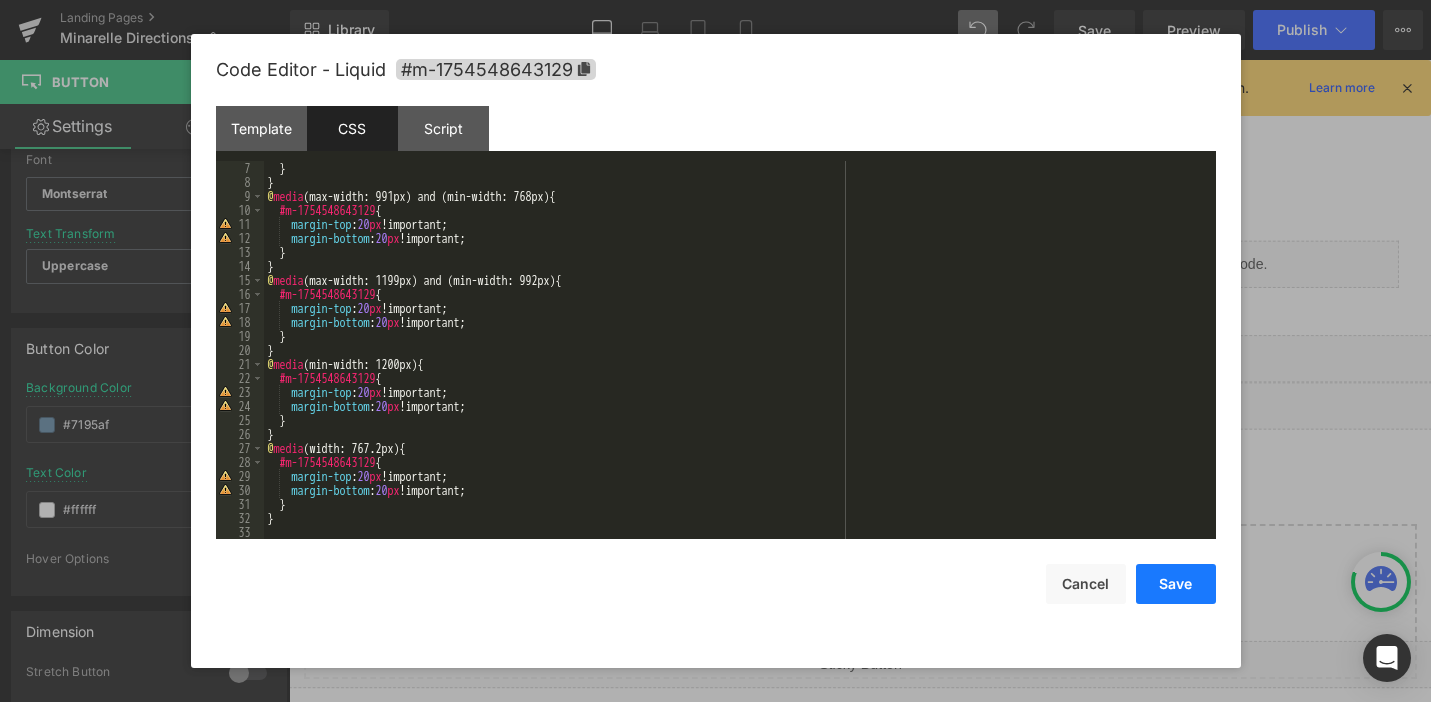 click on "Save" at bounding box center (1176, 584) 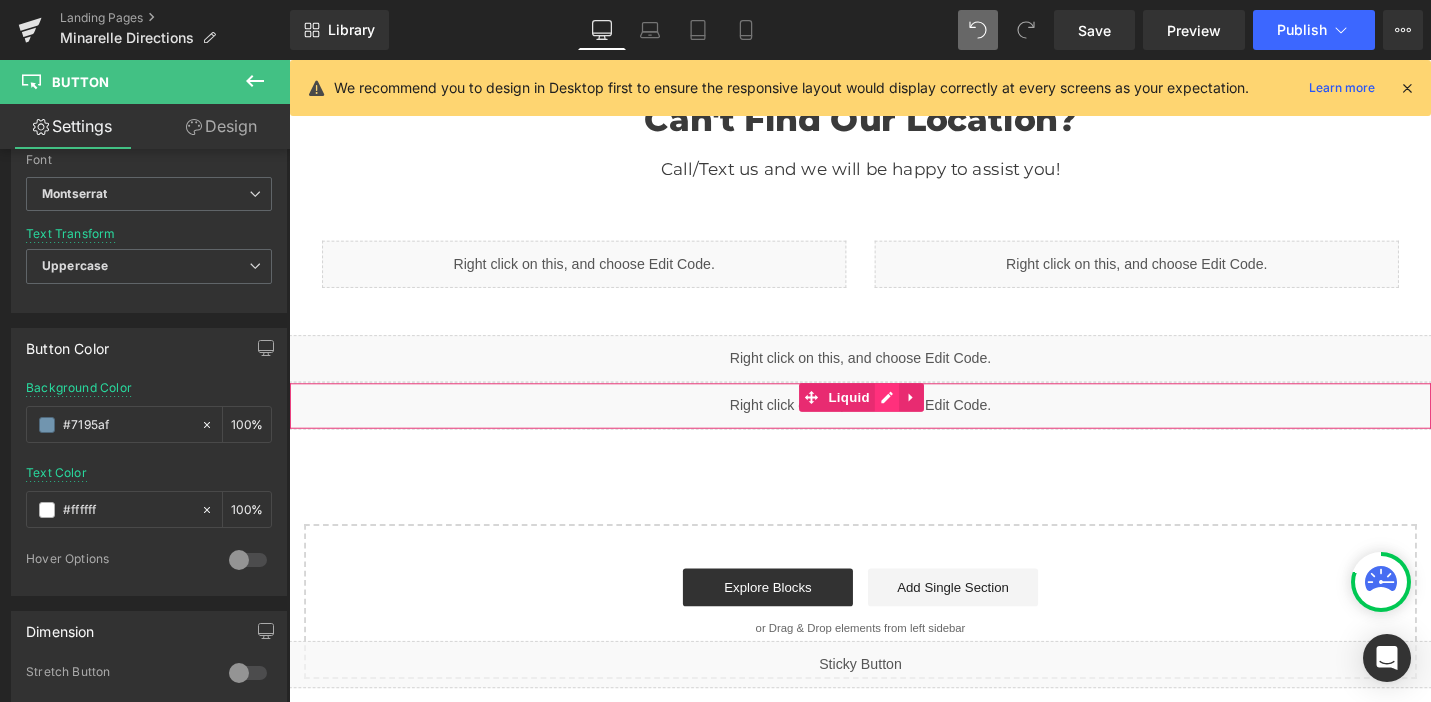 click on "Liquid" at bounding box center [894, 426] 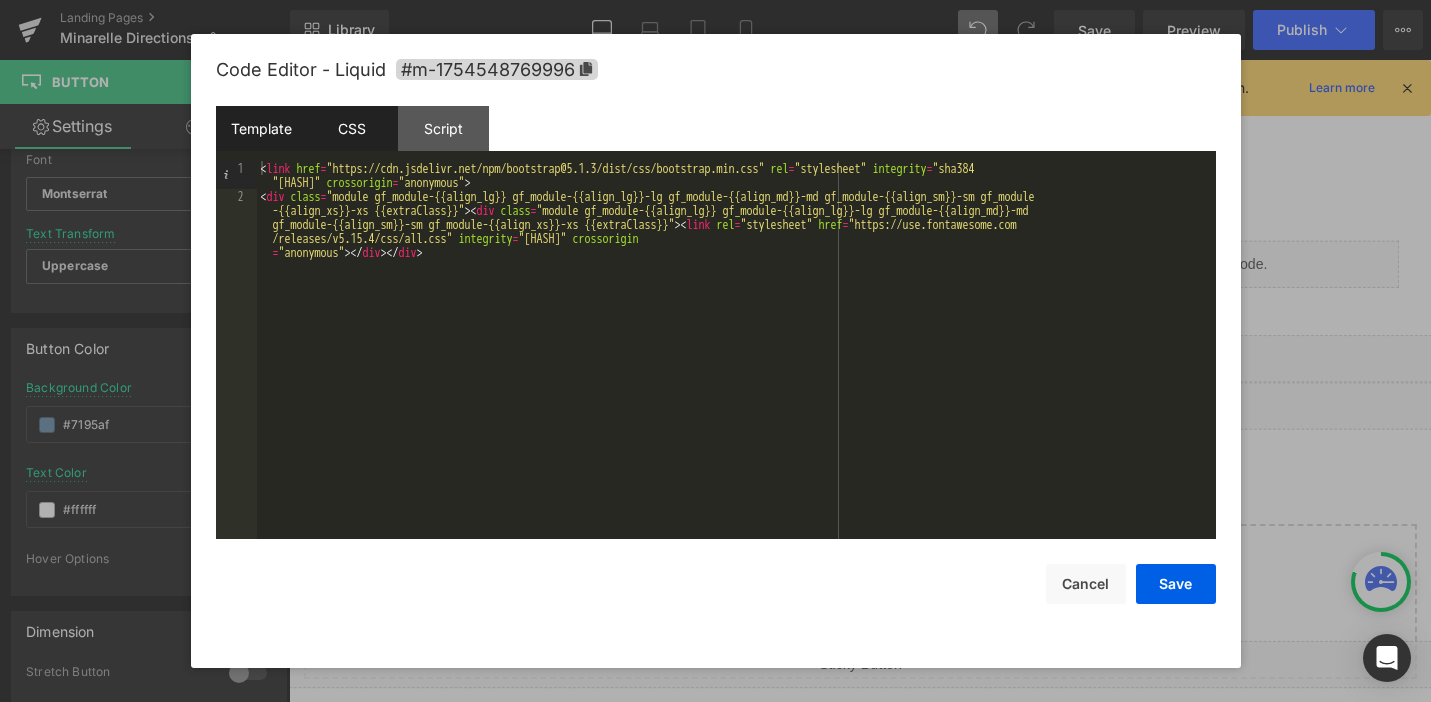 click on "CSS" at bounding box center (352, 128) 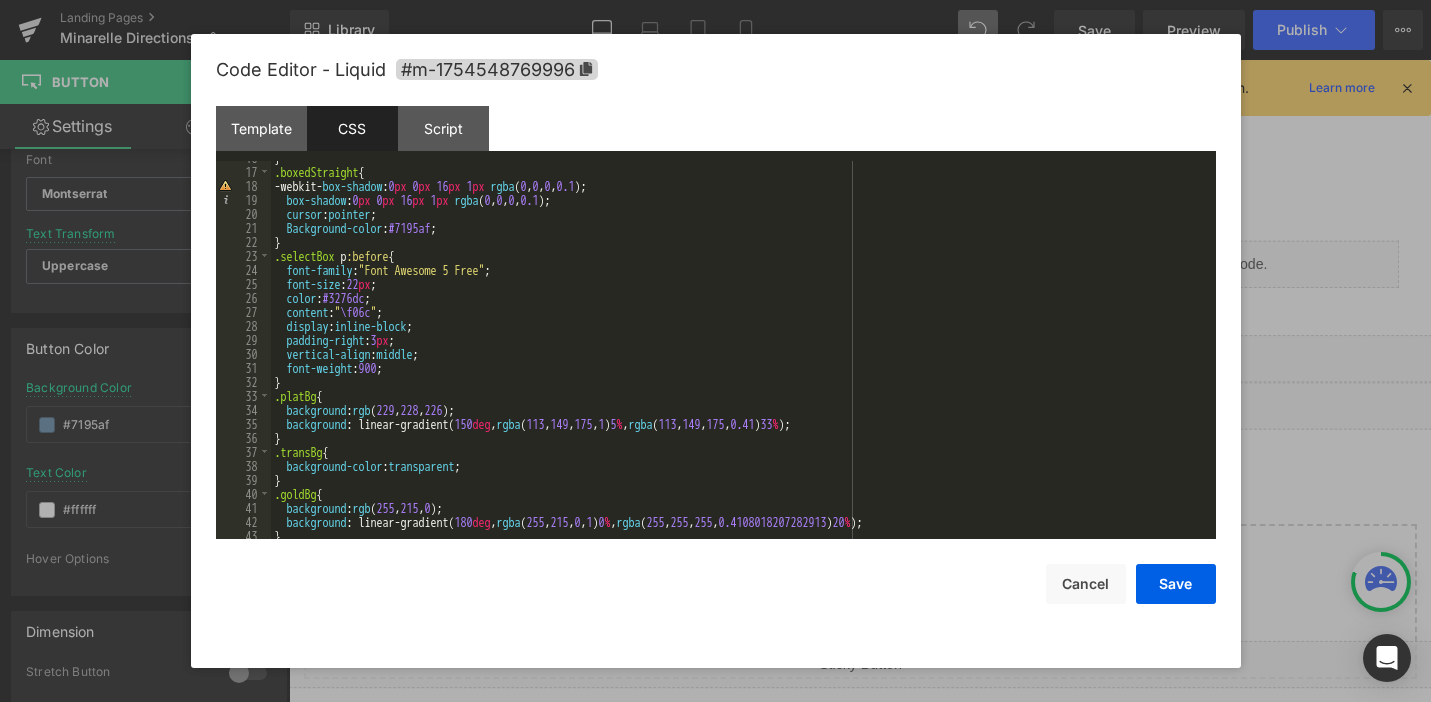 scroll, scrollTop: 223, scrollLeft: 0, axis: vertical 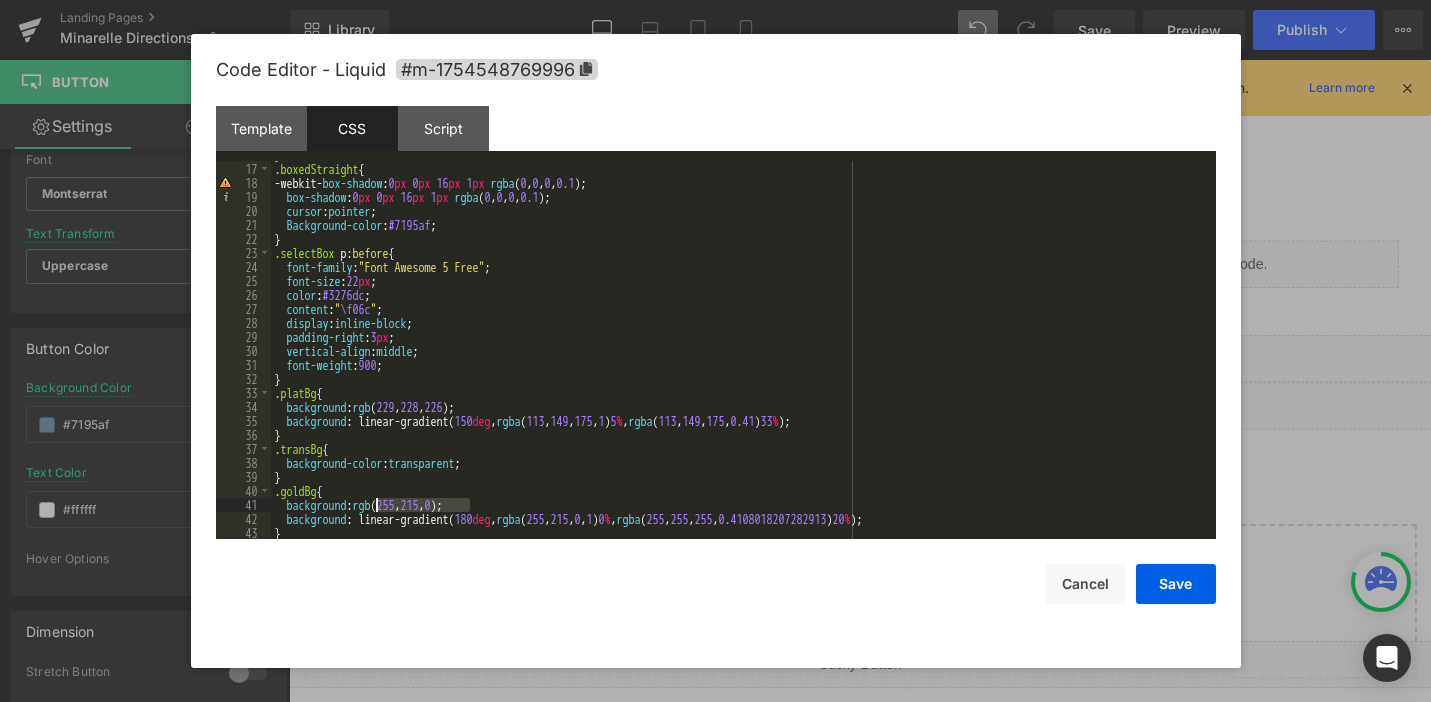 drag, startPoint x: 473, startPoint y: 505, endPoint x: 370, endPoint y: 503, distance: 103.01942 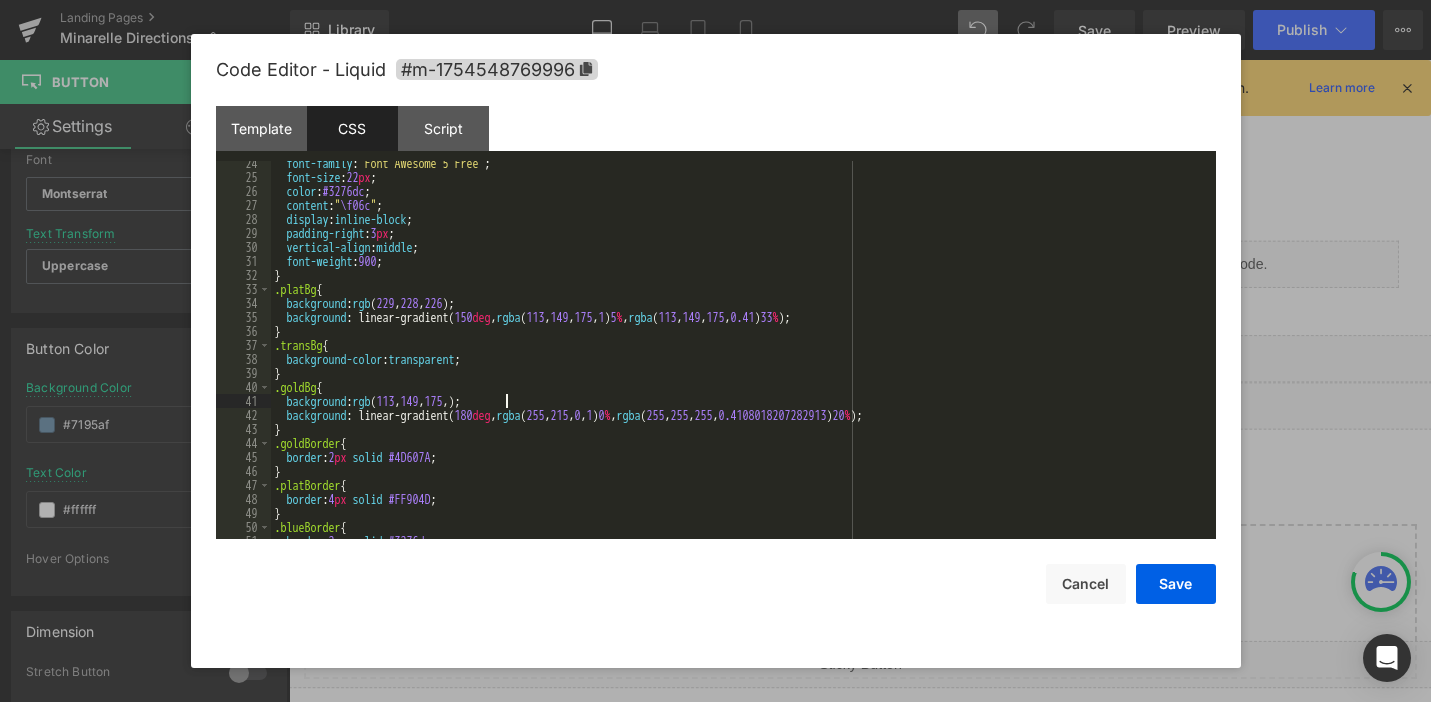 scroll, scrollTop: 327, scrollLeft: 0, axis: vertical 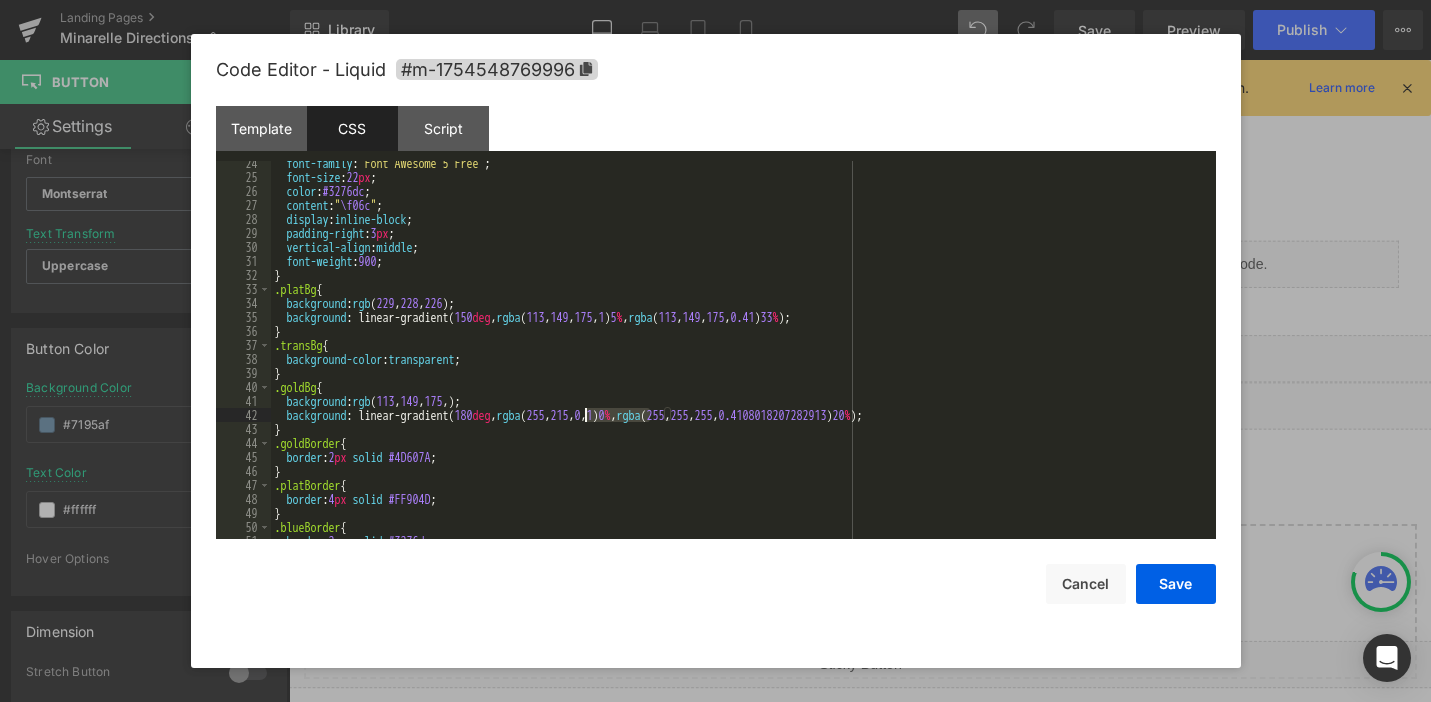 drag, startPoint x: 649, startPoint y: 414, endPoint x: 588, endPoint y: 419, distance: 61.204575 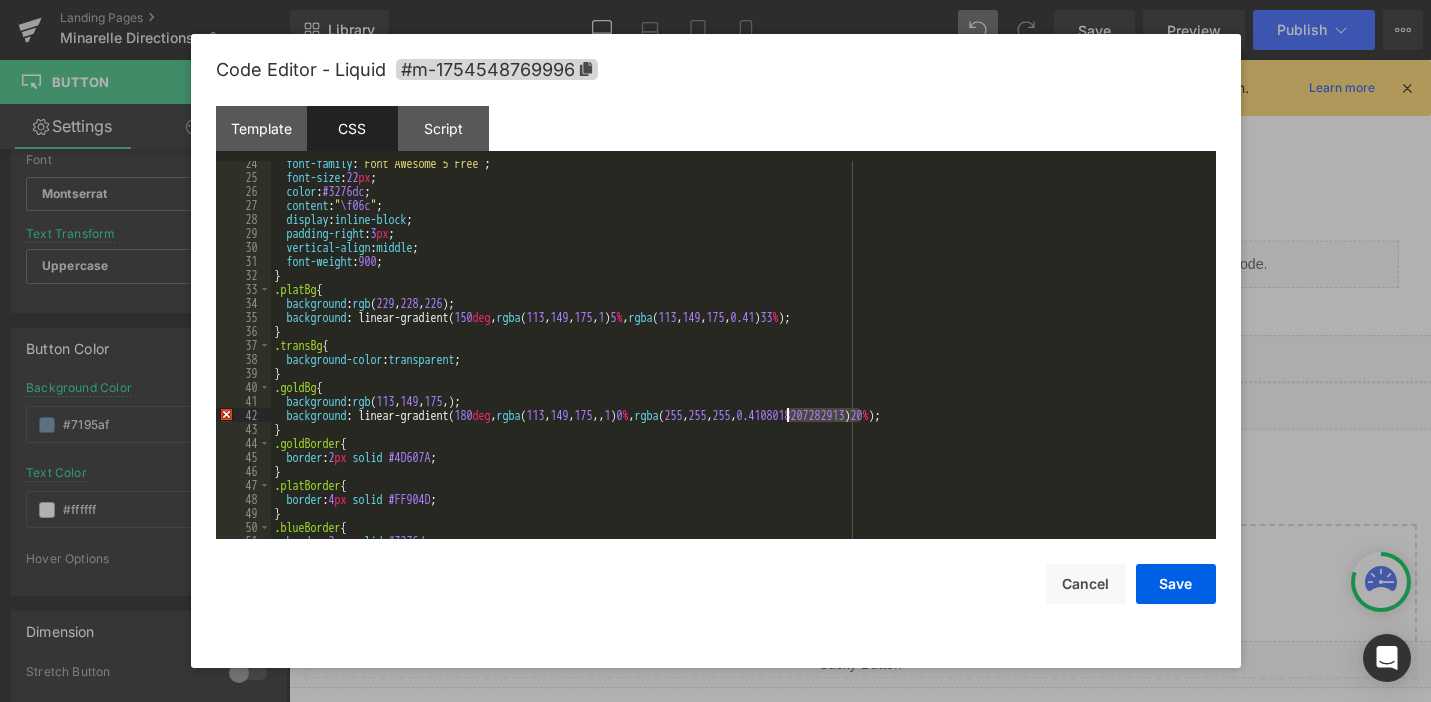 drag, startPoint x: 858, startPoint y: 413, endPoint x: 783, endPoint y: 417, distance: 75.10659 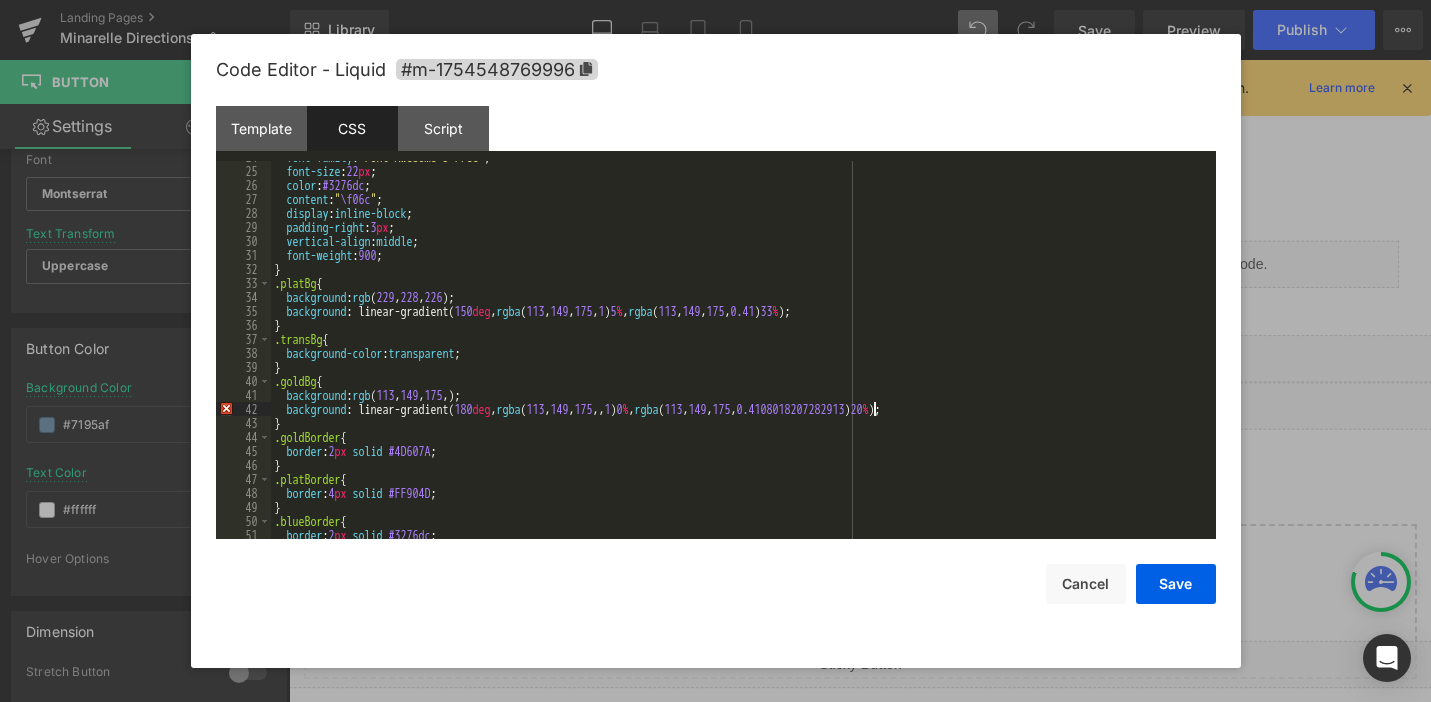 scroll, scrollTop: 351, scrollLeft: 0, axis: vertical 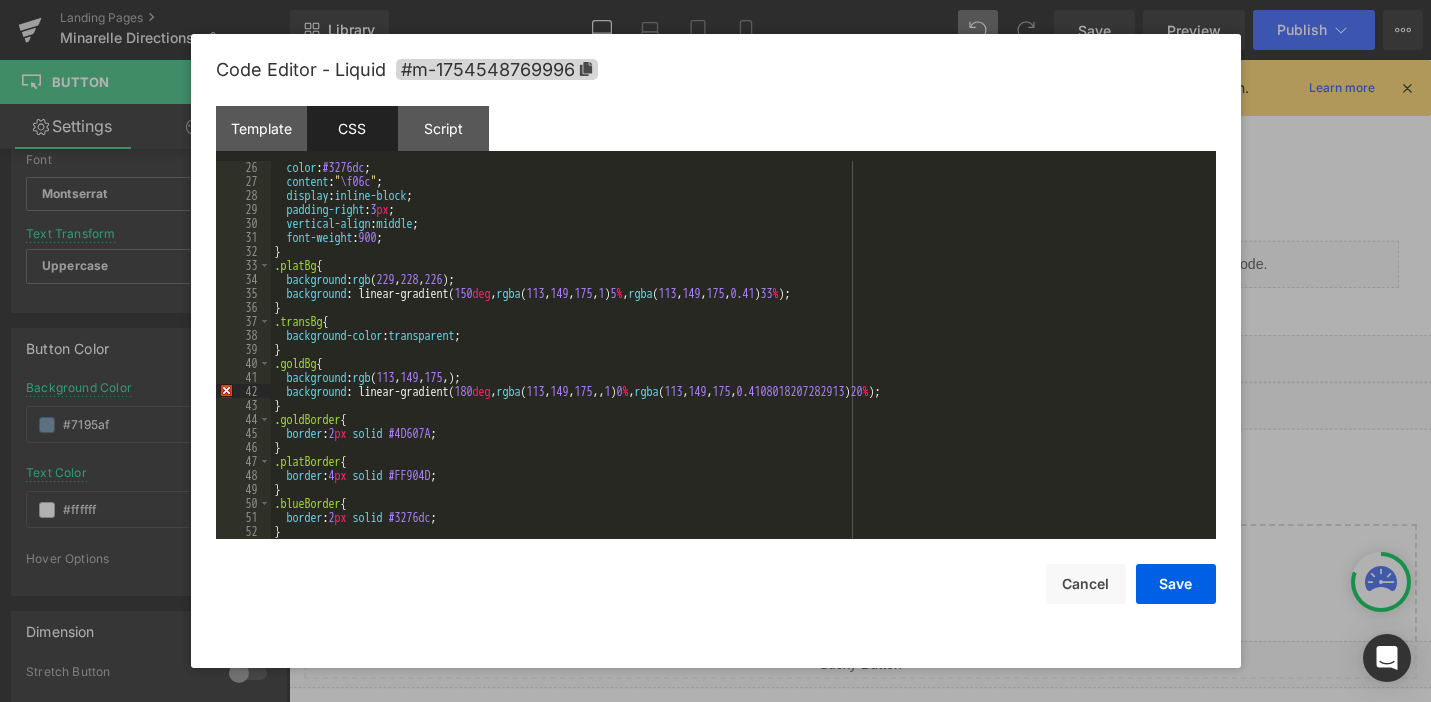click on "color : #3276dc ;    content :  " \f06c " ;    display :  inline-block ;    padding-right :  3 px ;    vertical-align :  middle ;    font-weight :  900 ; } .platBg {    background :  rgb ( 229 , 228 , 226 );    background : linear-gradient( 150 deg ,  rgba ( 113 ,  149 ,  175 ,  1 )  5 % ,  rgba ( 113 ,  149 ,  175 , 0.41 )  33 % ); } .transBg {    background-color :  transparent ; } .goldBg {    background :  rgb ( 113 ,  149 ,  175 ,);    background : linear-gradient( 180 deg ,  rgba ( 113 ,  149 ,  175 ,, 1 )  0 % ,  rgba ( 113 ,  149 ,  175 , 0.4108018207282913 )  20 % ); } .goldBorder {    border :  2 px   solid   #4D607A ; } .platBorder {    border :  4 px   solid   #FF904D ; } .blueBorder {    border :  2 px   solid   #3276dc ; } .goldStar   i {" at bounding box center [739, 363] 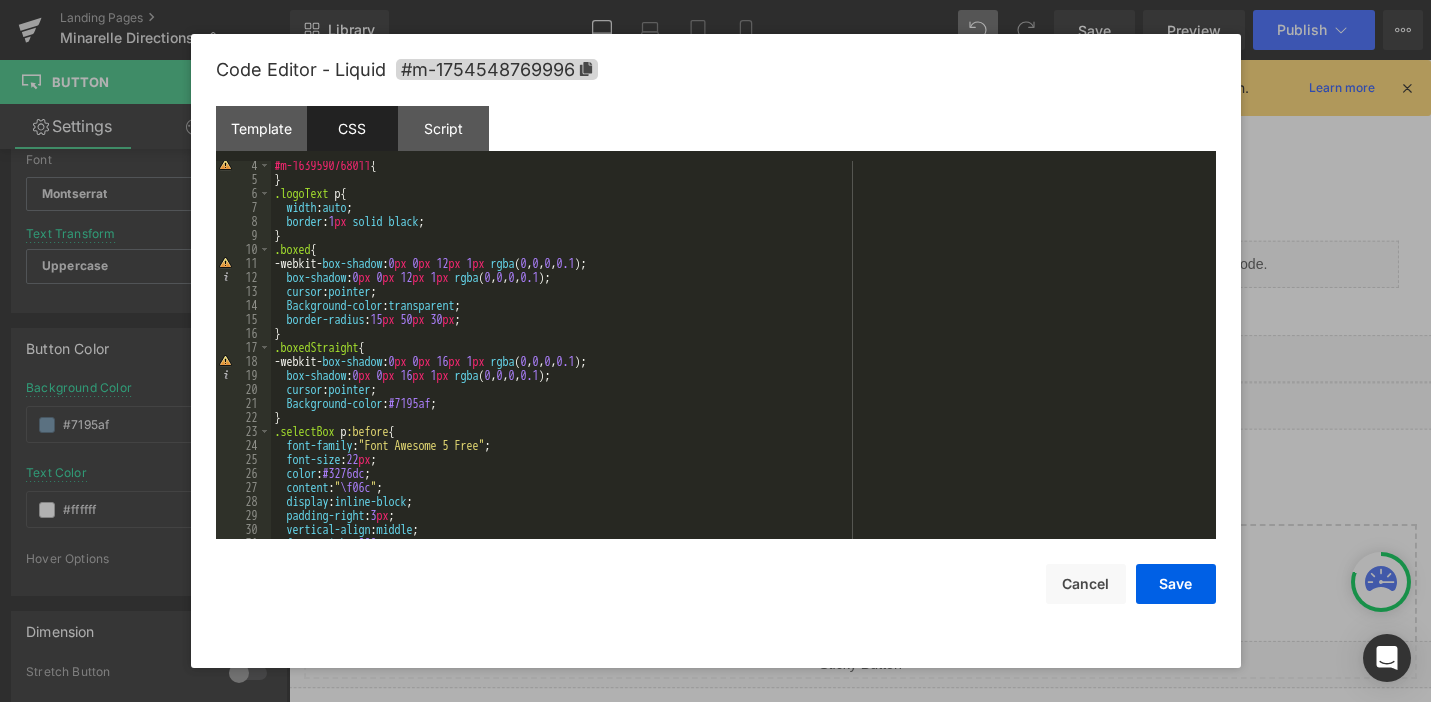 scroll, scrollTop: 45, scrollLeft: 0, axis: vertical 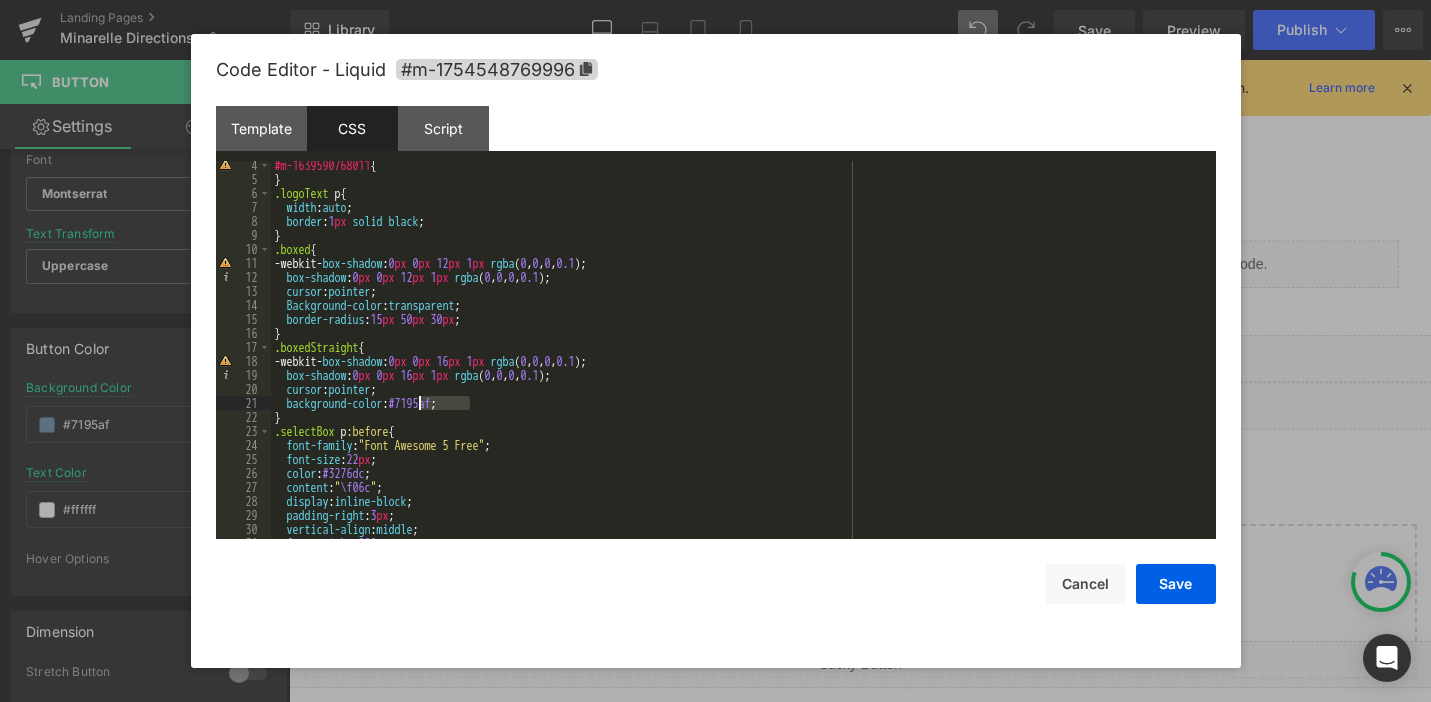 drag, startPoint x: 470, startPoint y: 399, endPoint x: 417, endPoint y: 407, distance: 53.600372 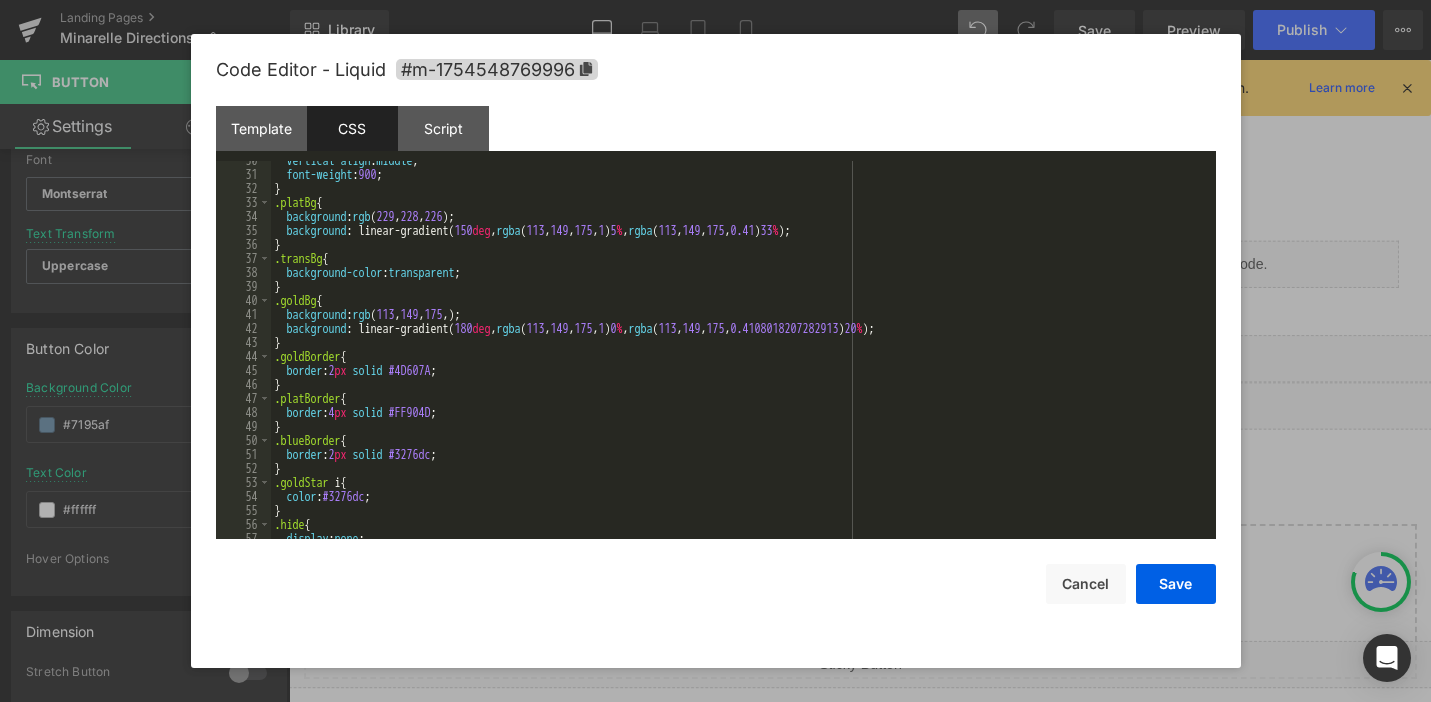 scroll, scrollTop: 417, scrollLeft: 0, axis: vertical 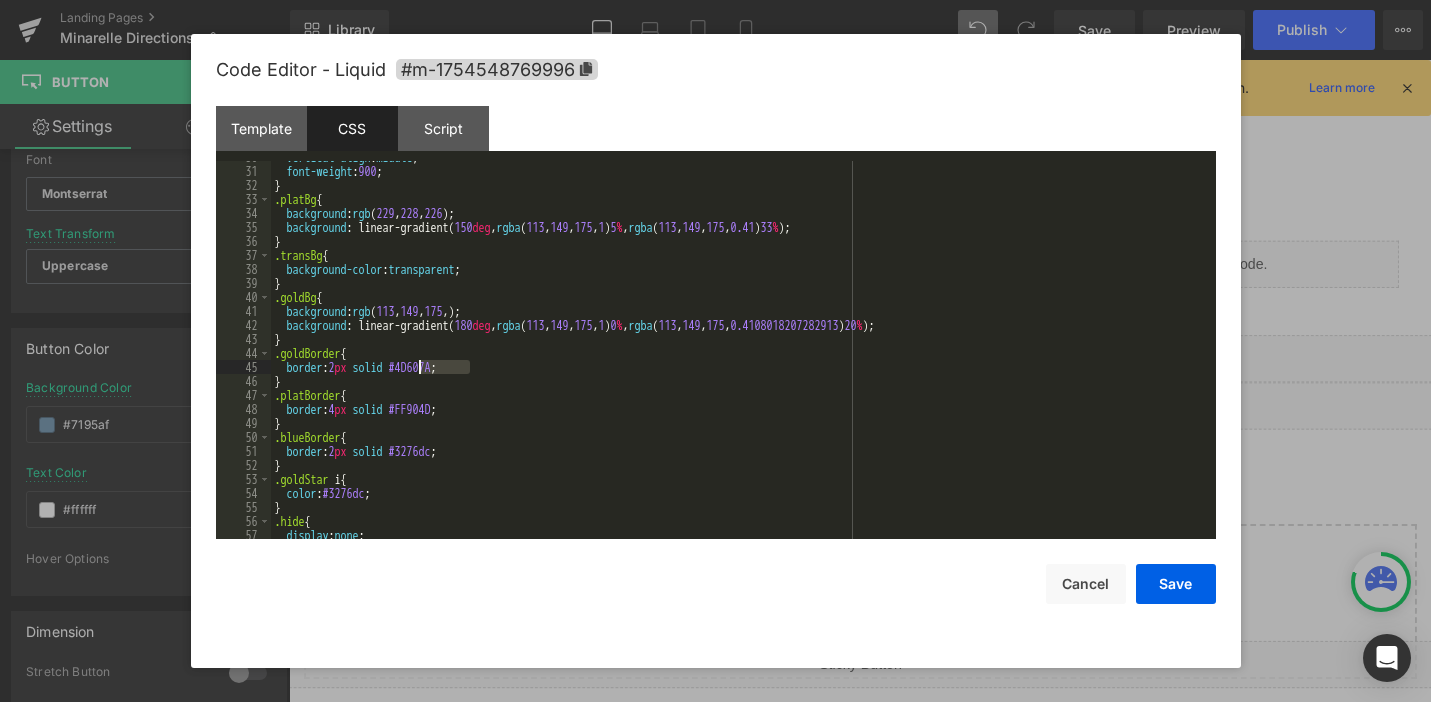 drag, startPoint x: 469, startPoint y: 368, endPoint x: 418, endPoint y: 372, distance: 51.156624 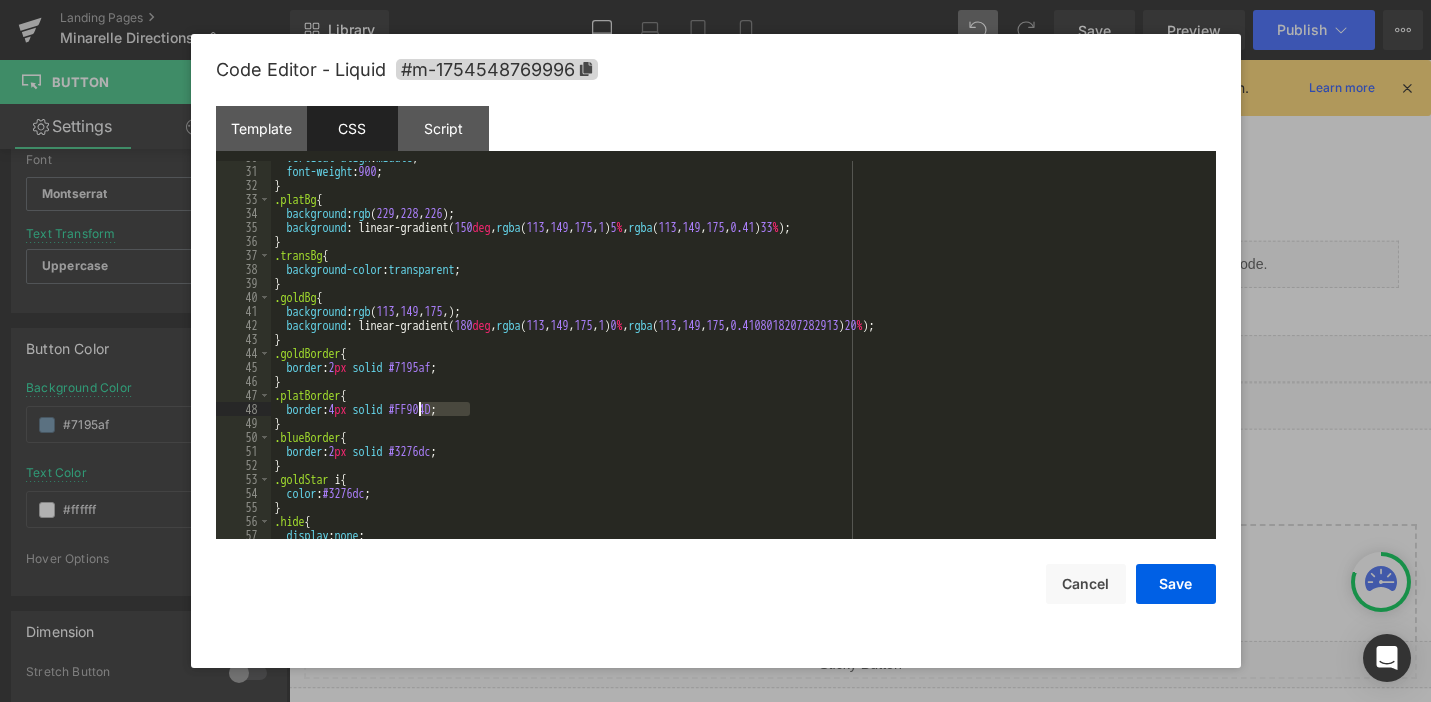 drag, startPoint x: 470, startPoint y: 409, endPoint x: 419, endPoint y: 410, distance: 51.009804 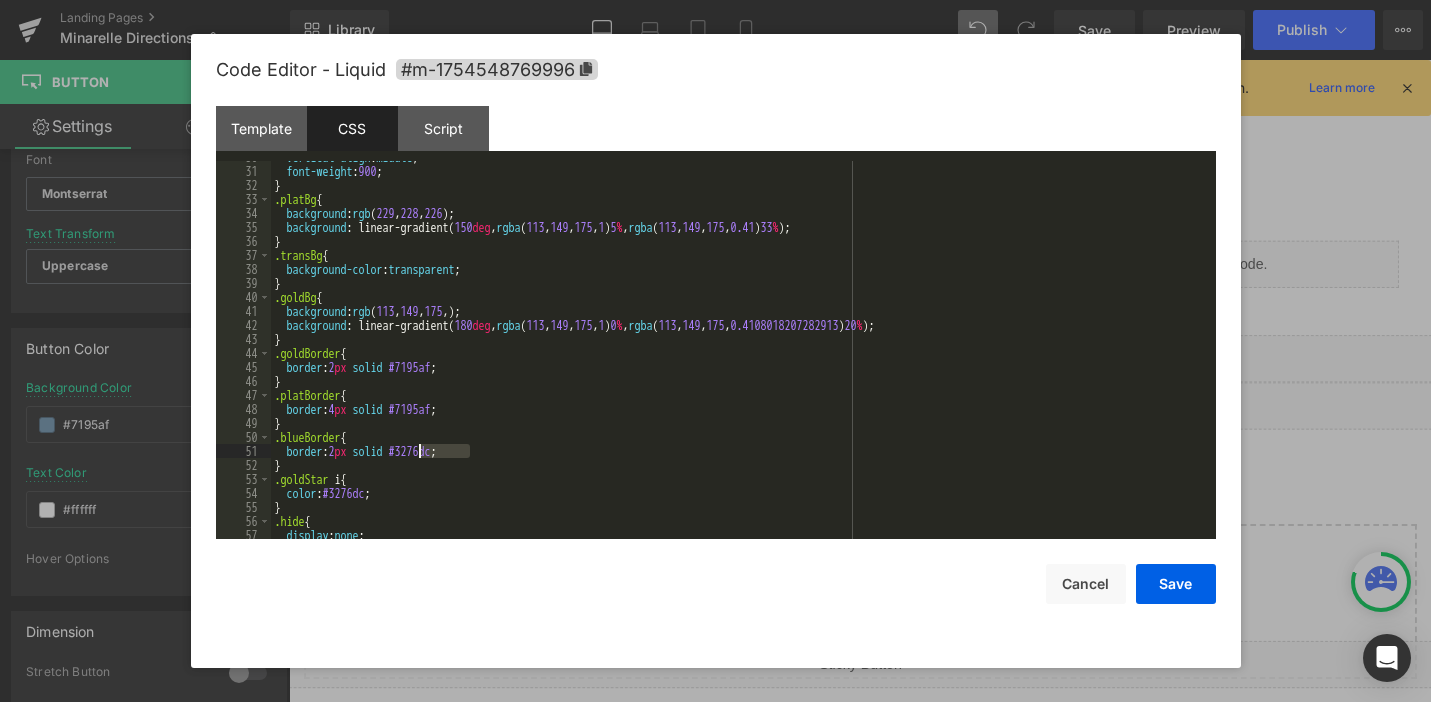 drag, startPoint x: 470, startPoint y: 449, endPoint x: 416, endPoint y: 452, distance: 54.08327 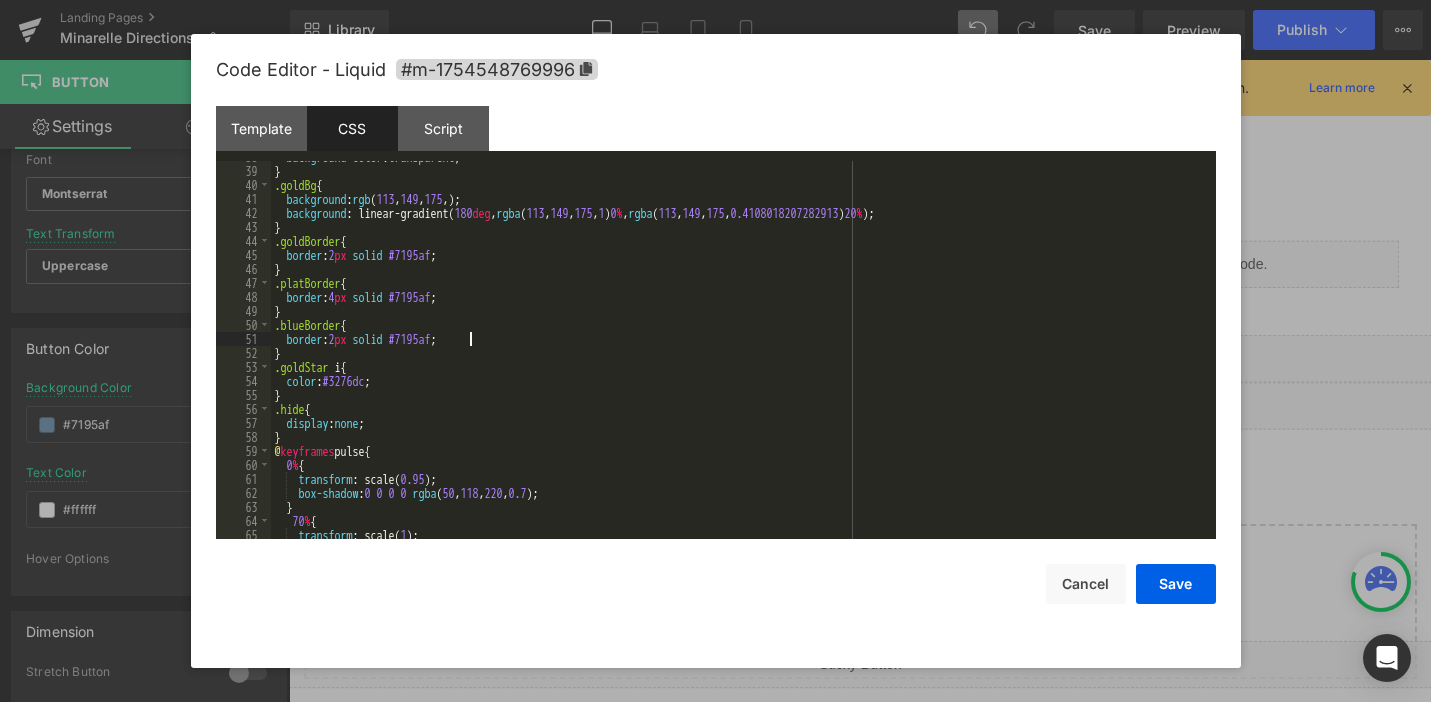 scroll, scrollTop: 532, scrollLeft: 0, axis: vertical 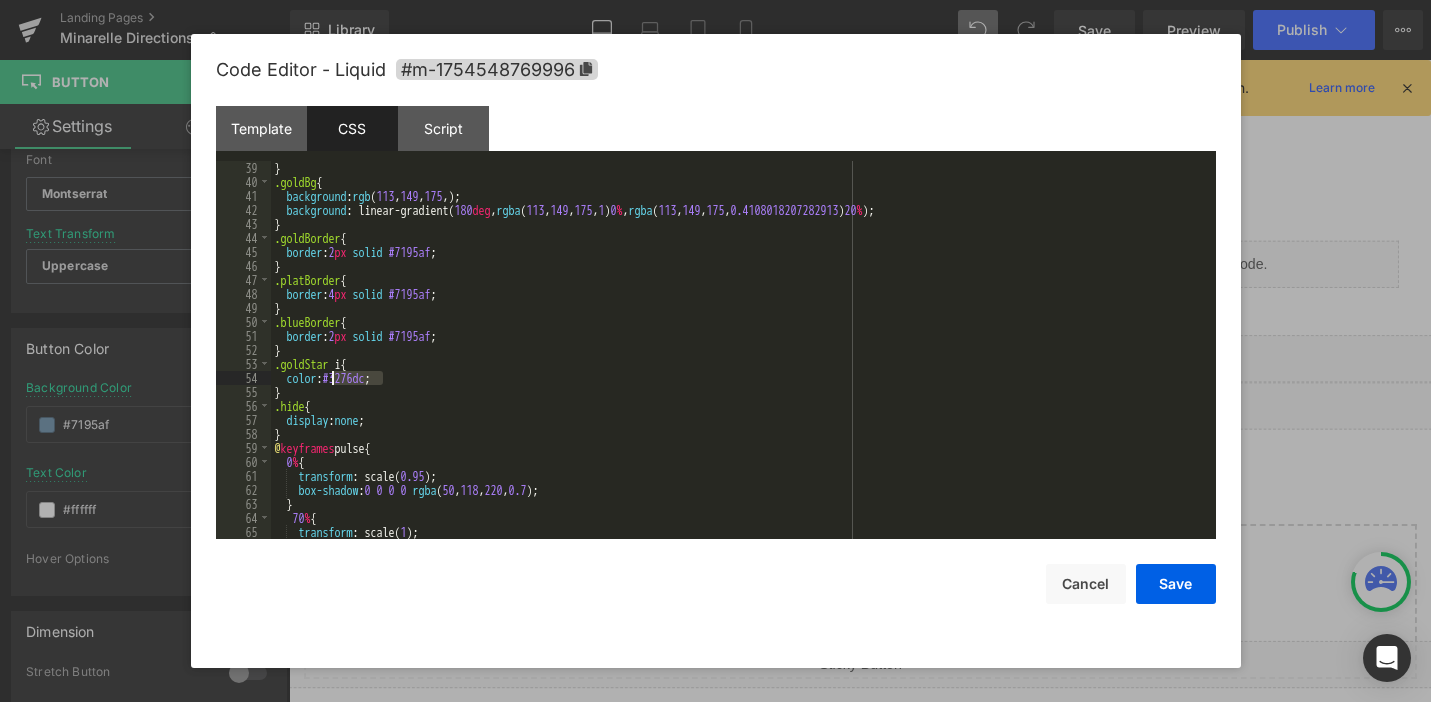 drag, startPoint x: 383, startPoint y: 378, endPoint x: 334, endPoint y: 381, distance: 49.09175 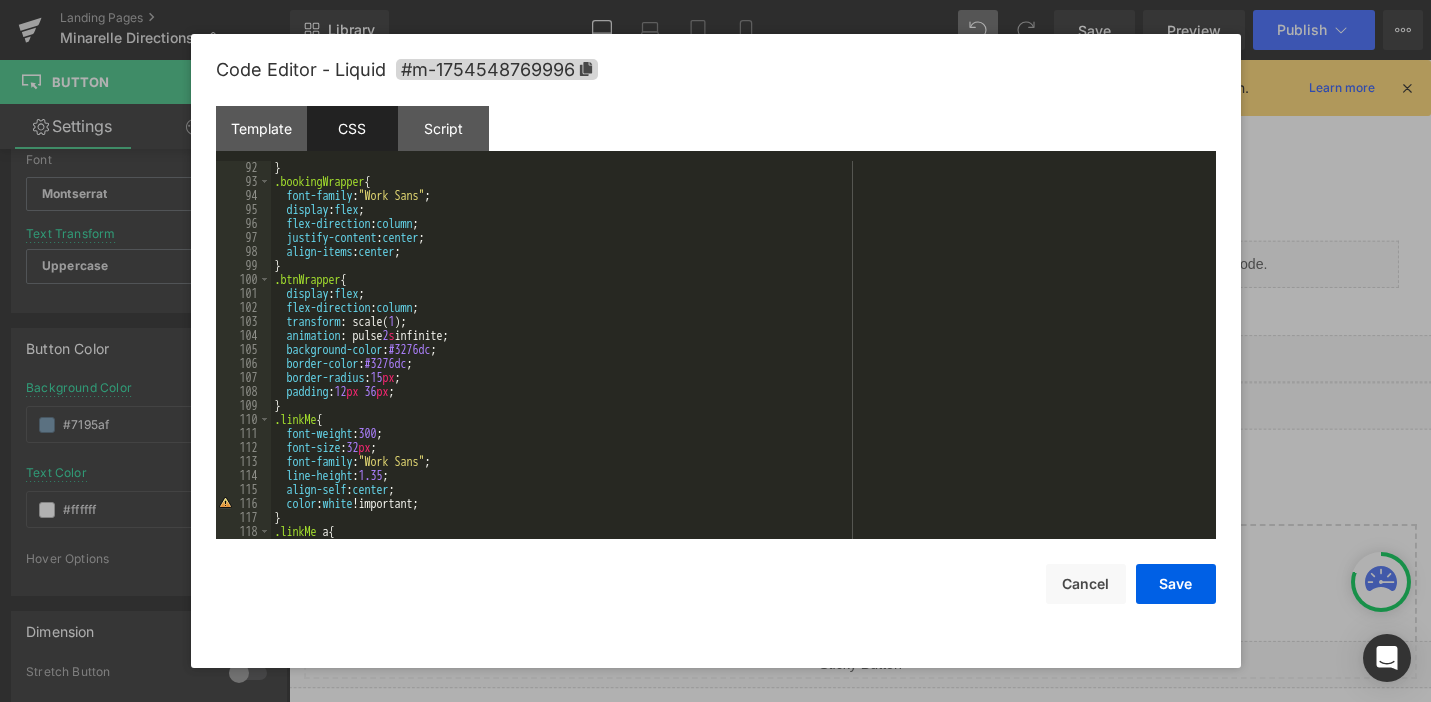scroll, scrollTop: 1282, scrollLeft: 0, axis: vertical 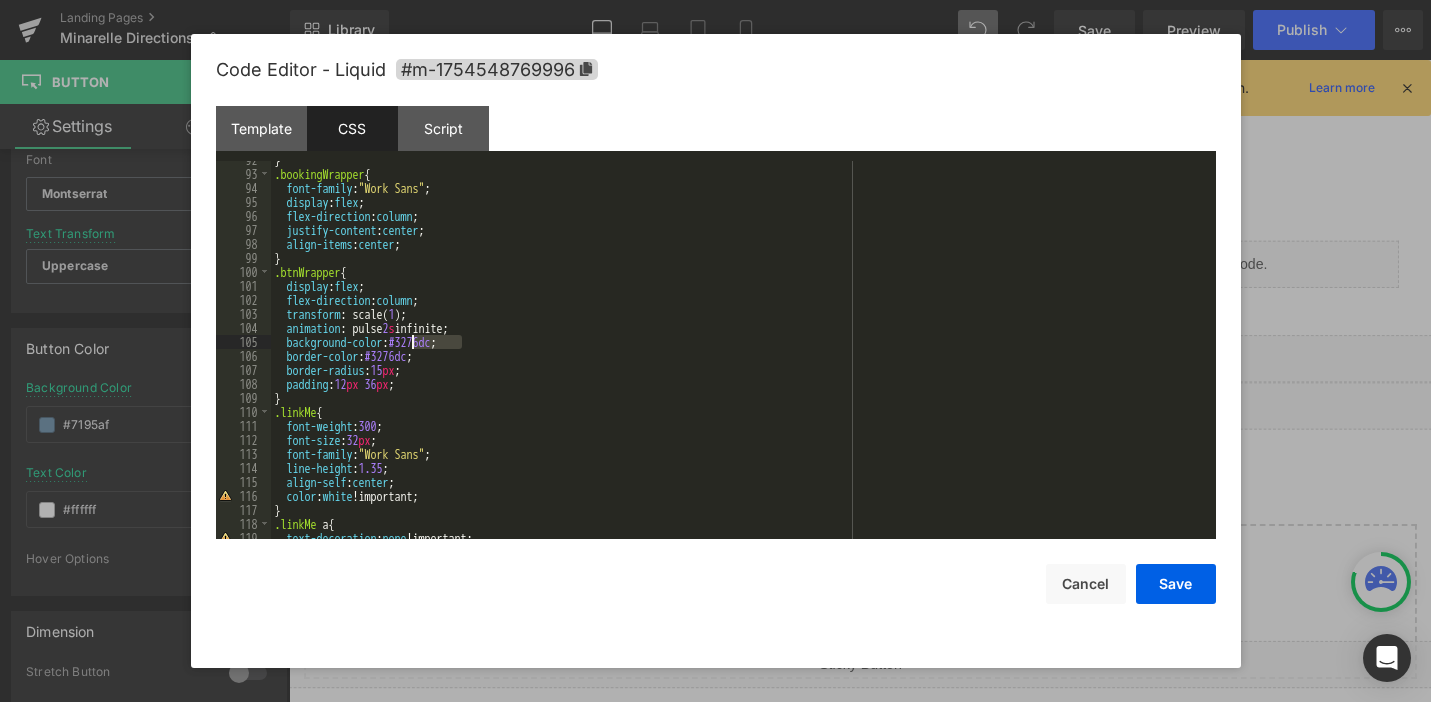 drag, startPoint x: 462, startPoint y: 341, endPoint x: 412, endPoint y: 339, distance: 50.039986 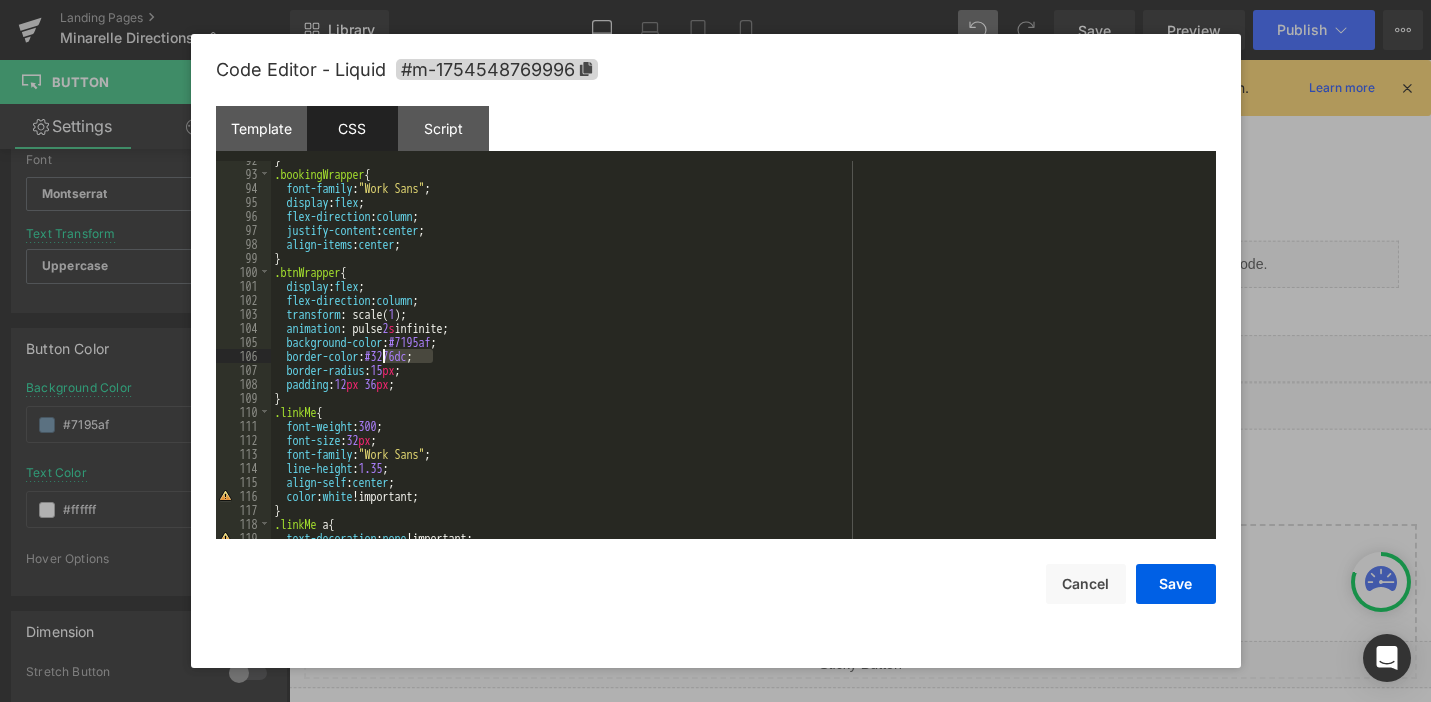 drag, startPoint x: 431, startPoint y: 352, endPoint x: 382, endPoint y: 353, distance: 49.010204 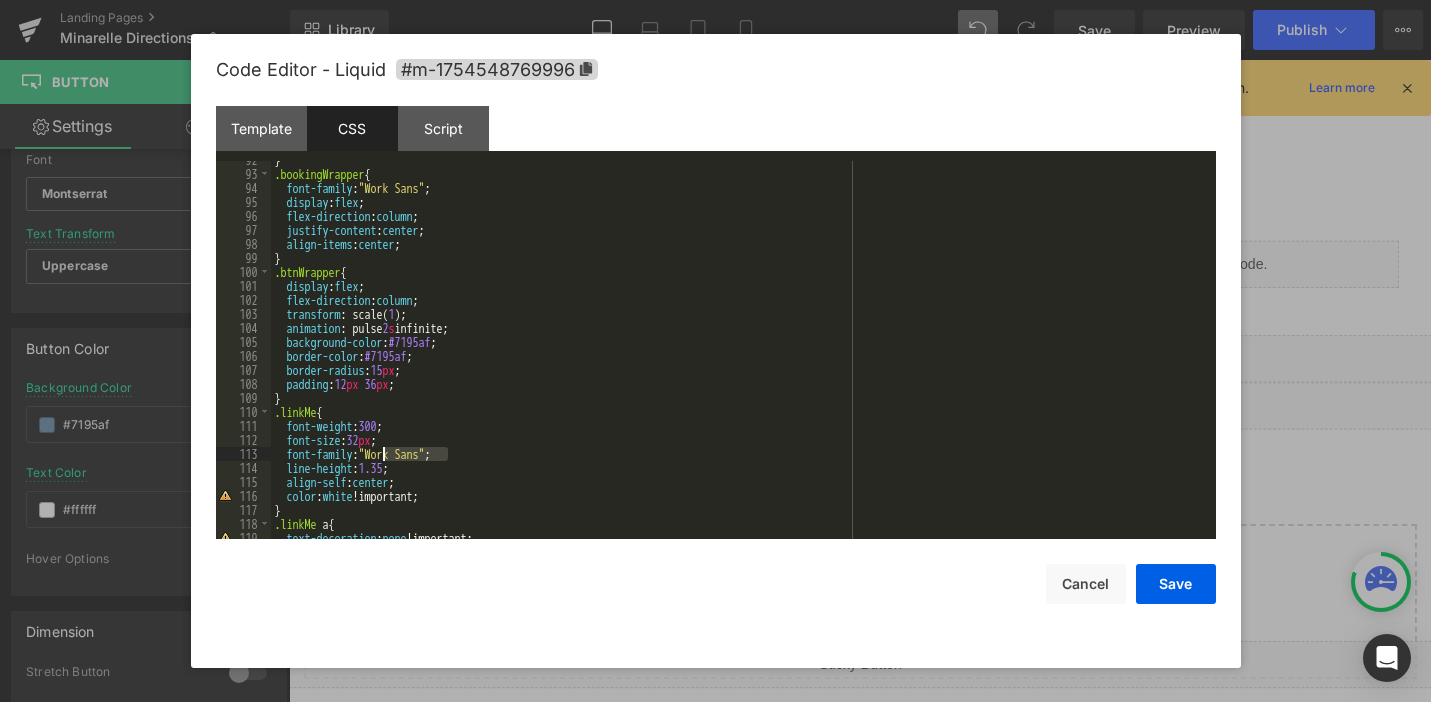 drag, startPoint x: 449, startPoint y: 450, endPoint x: 381, endPoint y: 456, distance: 68.26419 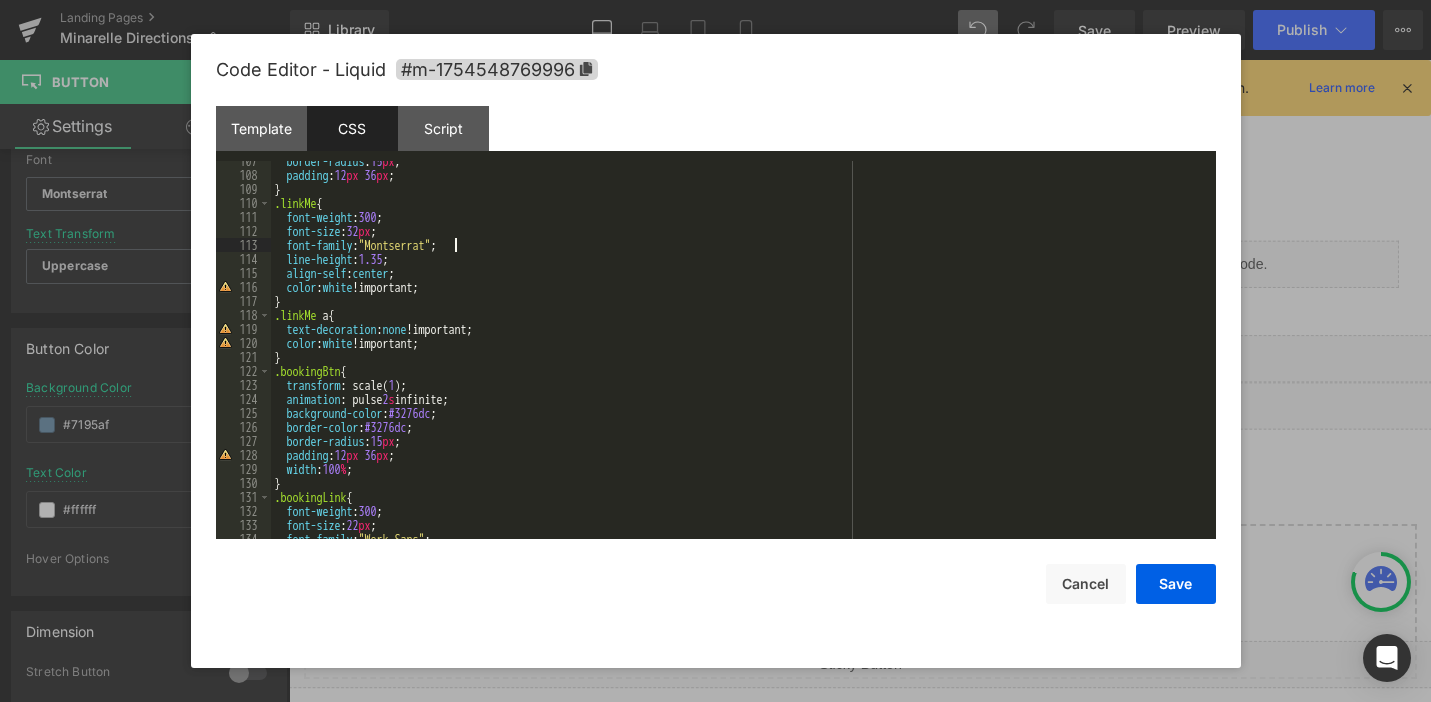 scroll, scrollTop: 1501, scrollLeft: 0, axis: vertical 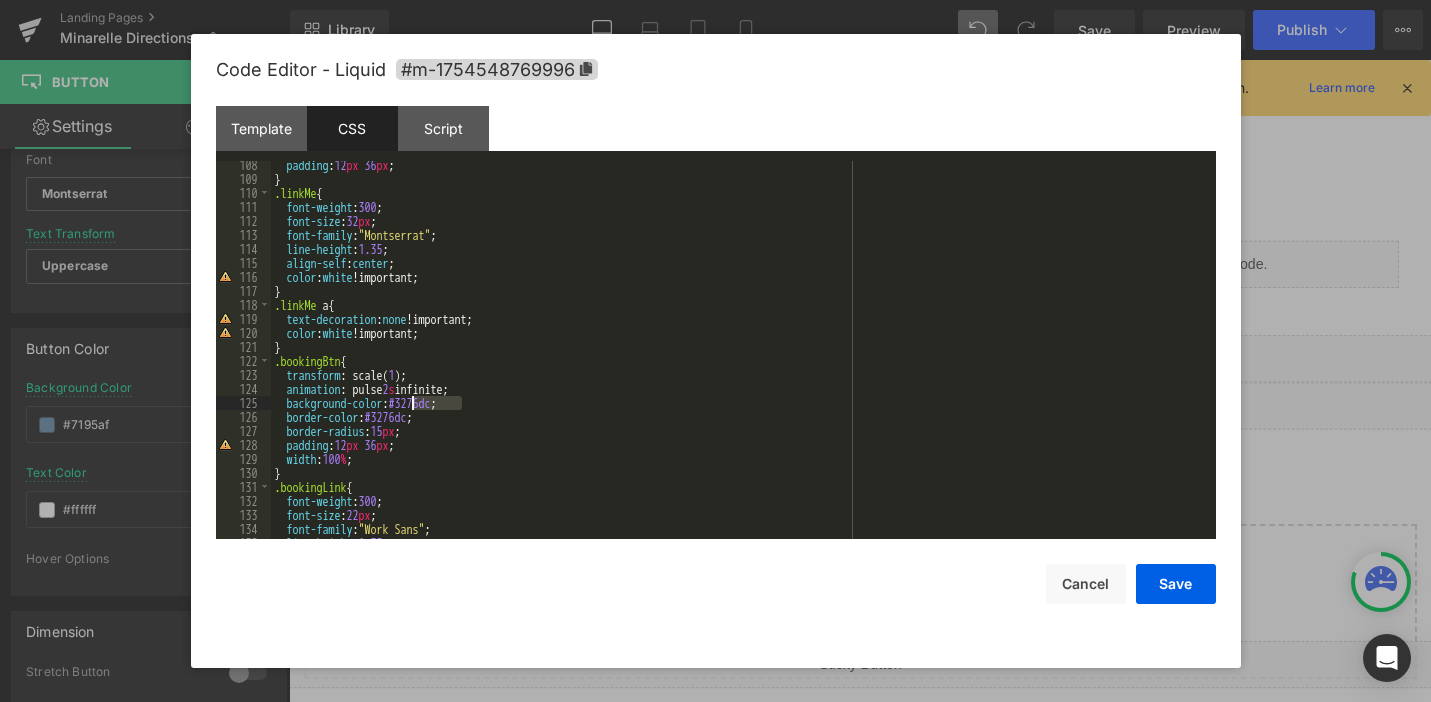drag, startPoint x: 461, startPoint y: 402, endPoint x: 411, endPoint y: 401, distance: 50.01 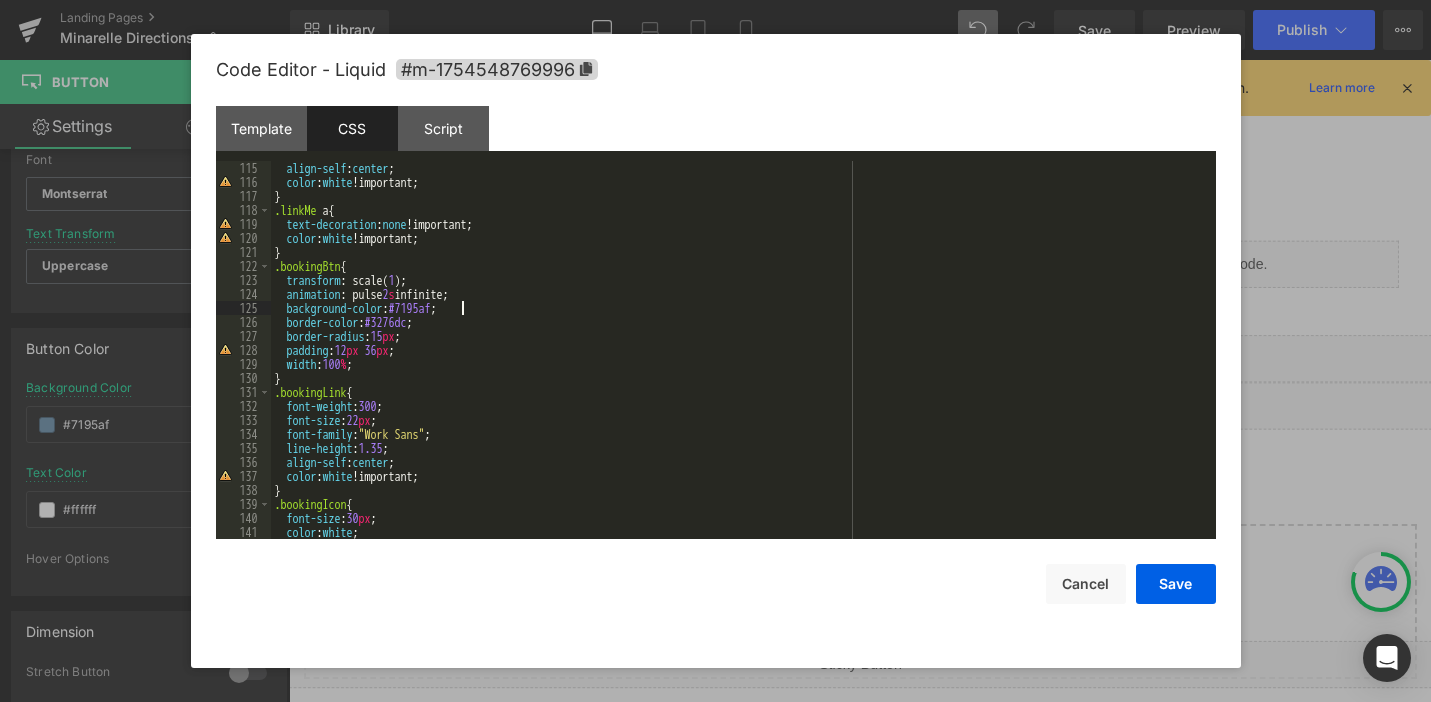 scroll, scrollTop: 1666, scrollLeft: 0, axis: vertical 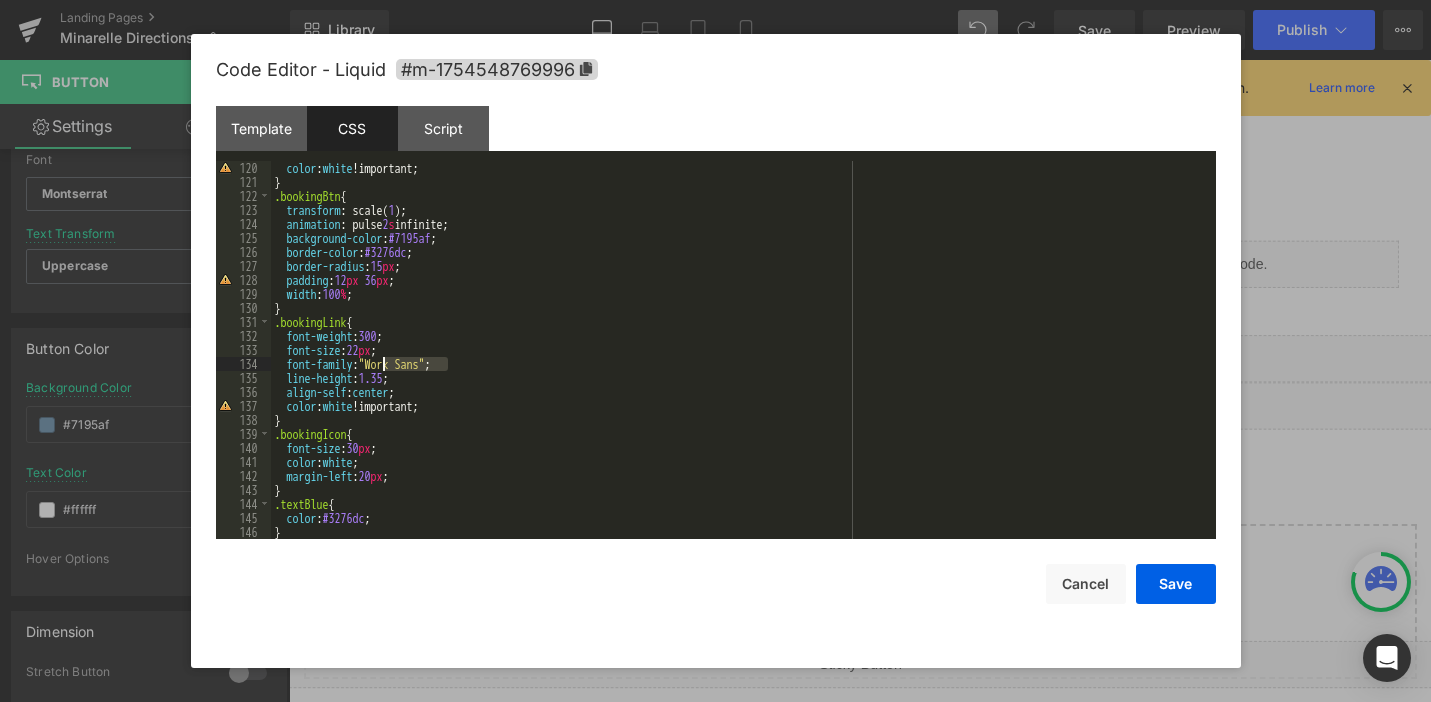 drag, startPoint x: 449, startPoint y: 360, endPoint x: 382, endPoint y: 361, distance: 67.00746 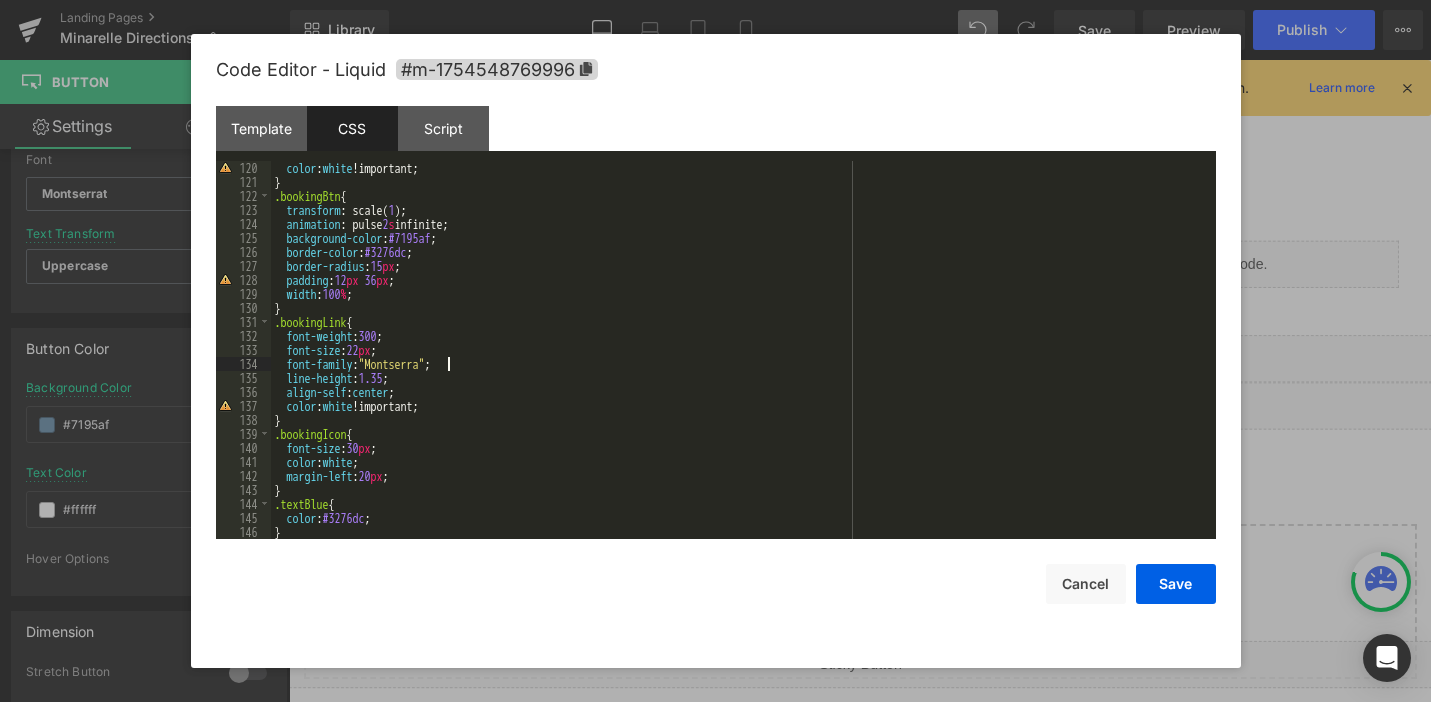 type 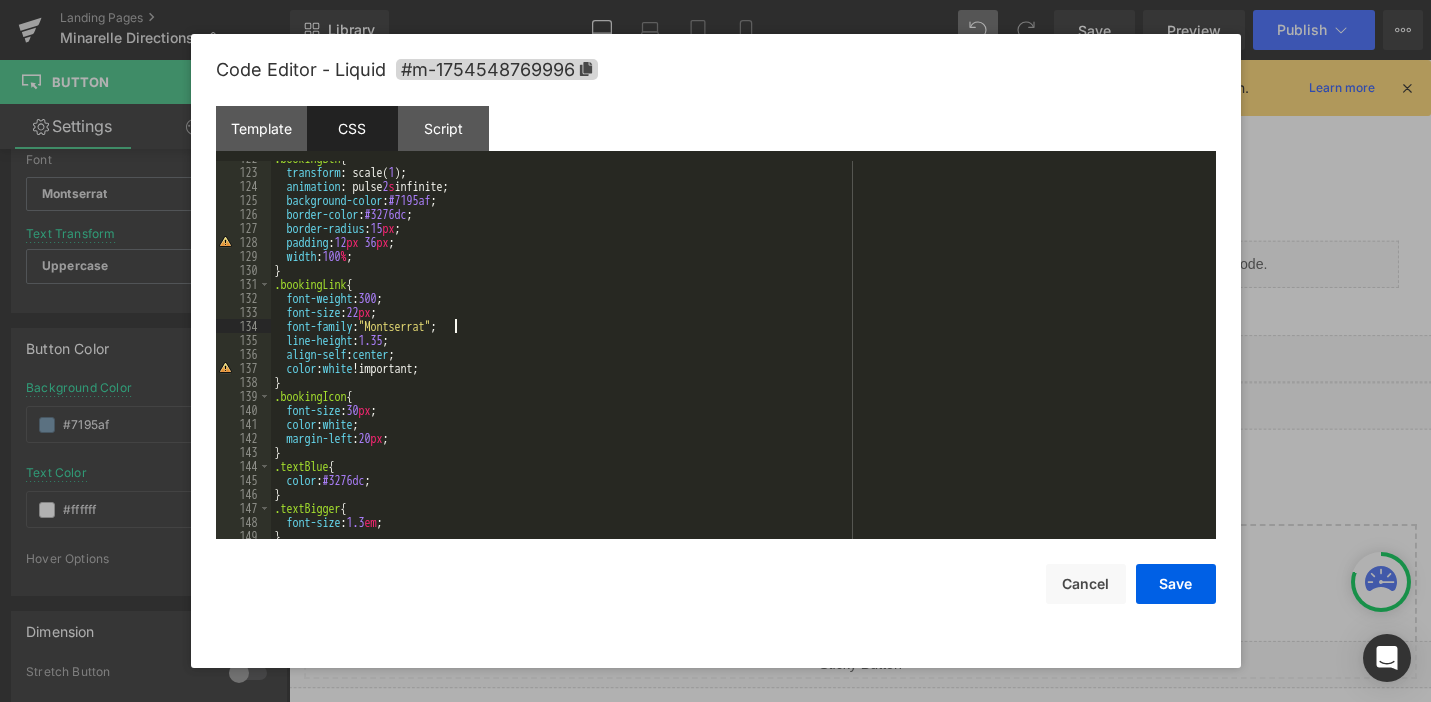 scroll, scrollTop: 1722, scrollLeft: 0, axis: vertical 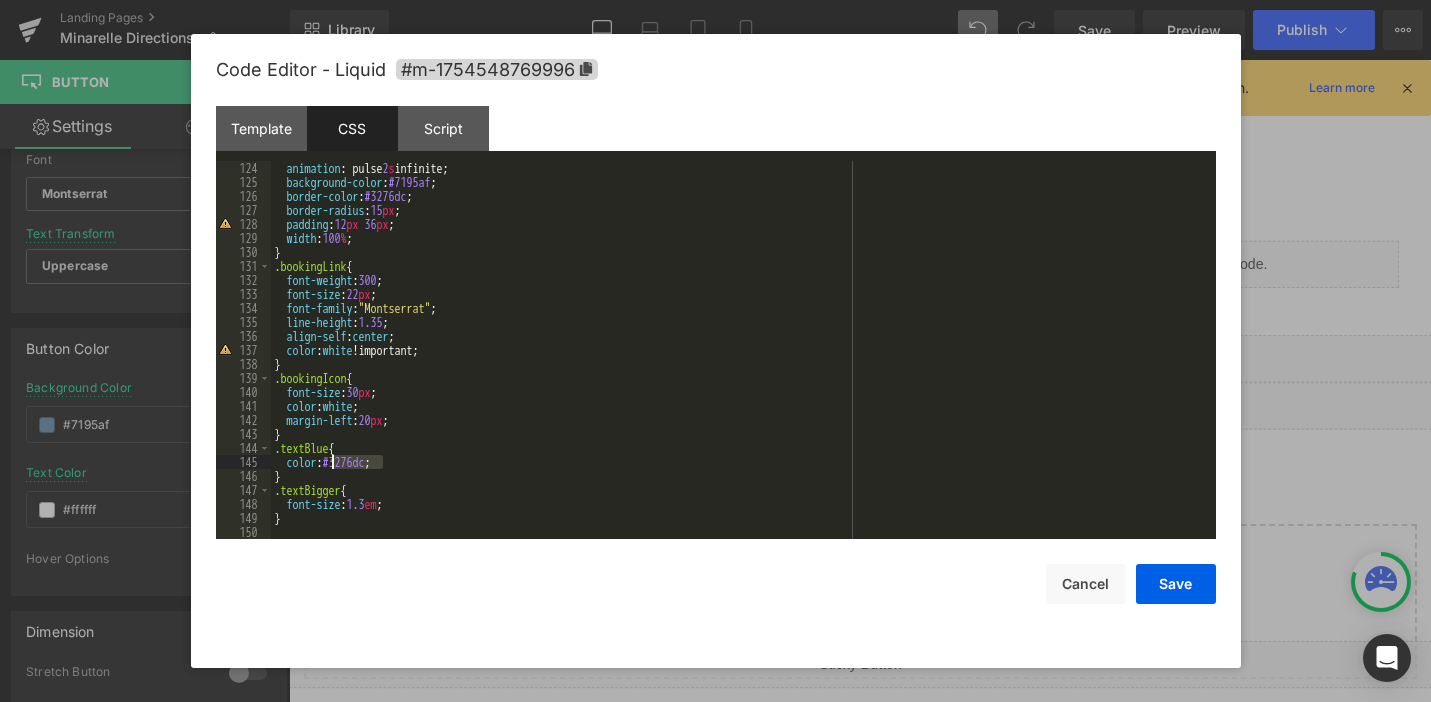 drag, startPoint x: 384, startPoint y: 463, endPoint x: 333, endPoint y: 464, distance: 51.009804 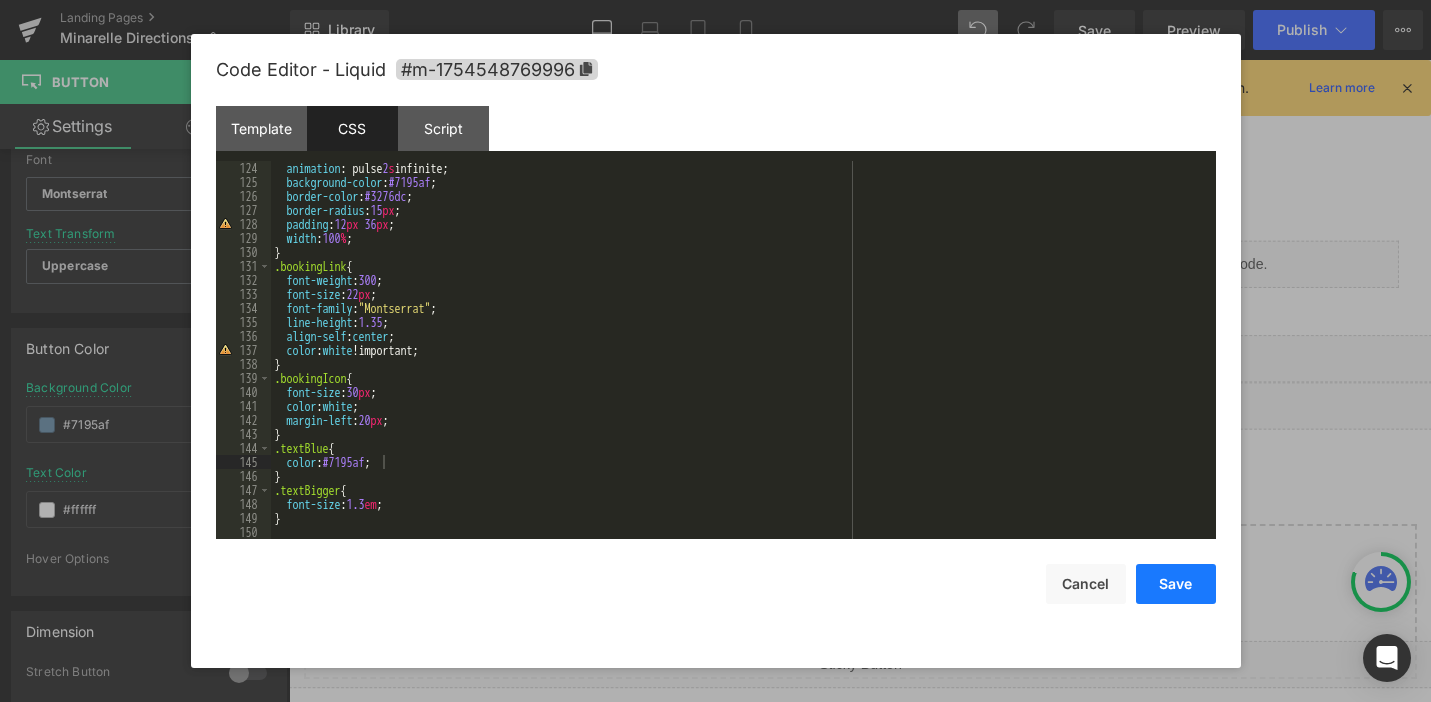click on "Save" at bounding box center [1176, 584] 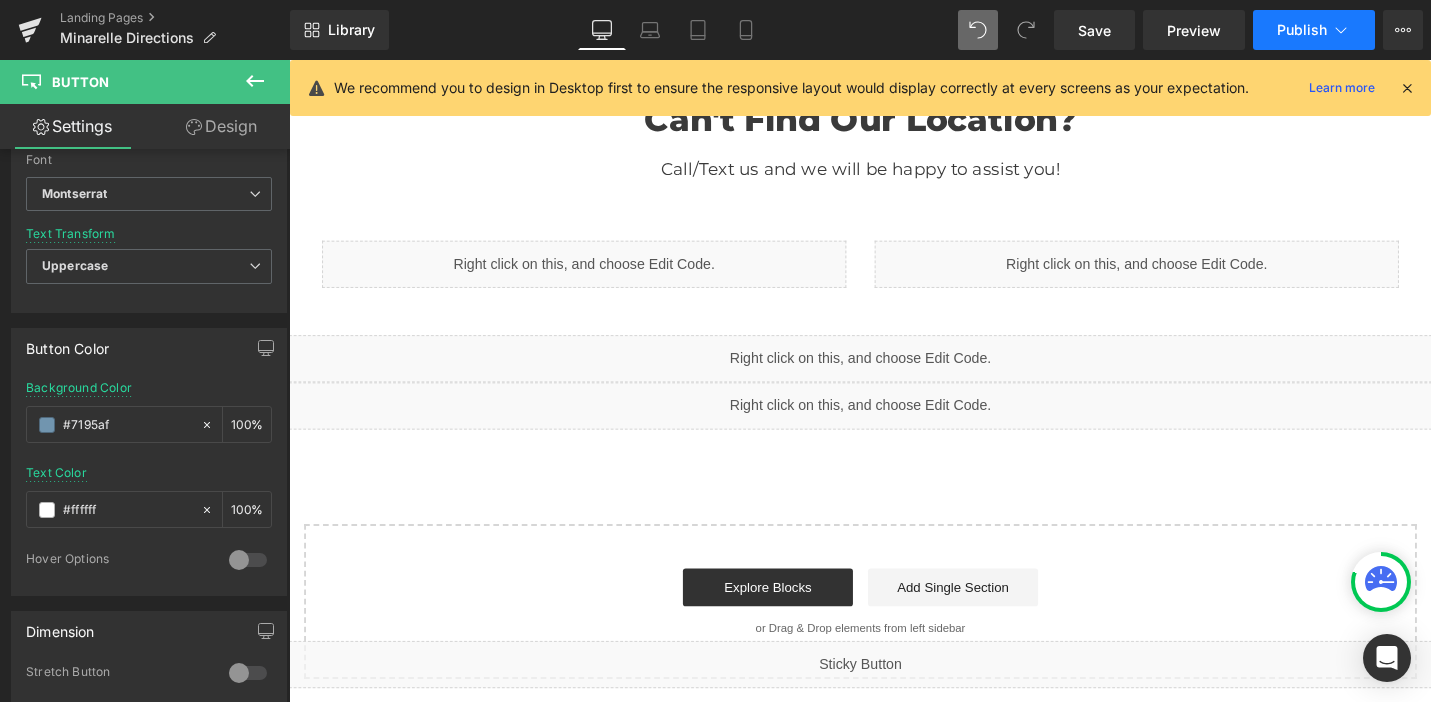 click on "Publish" at bounding box center [1314, 30] 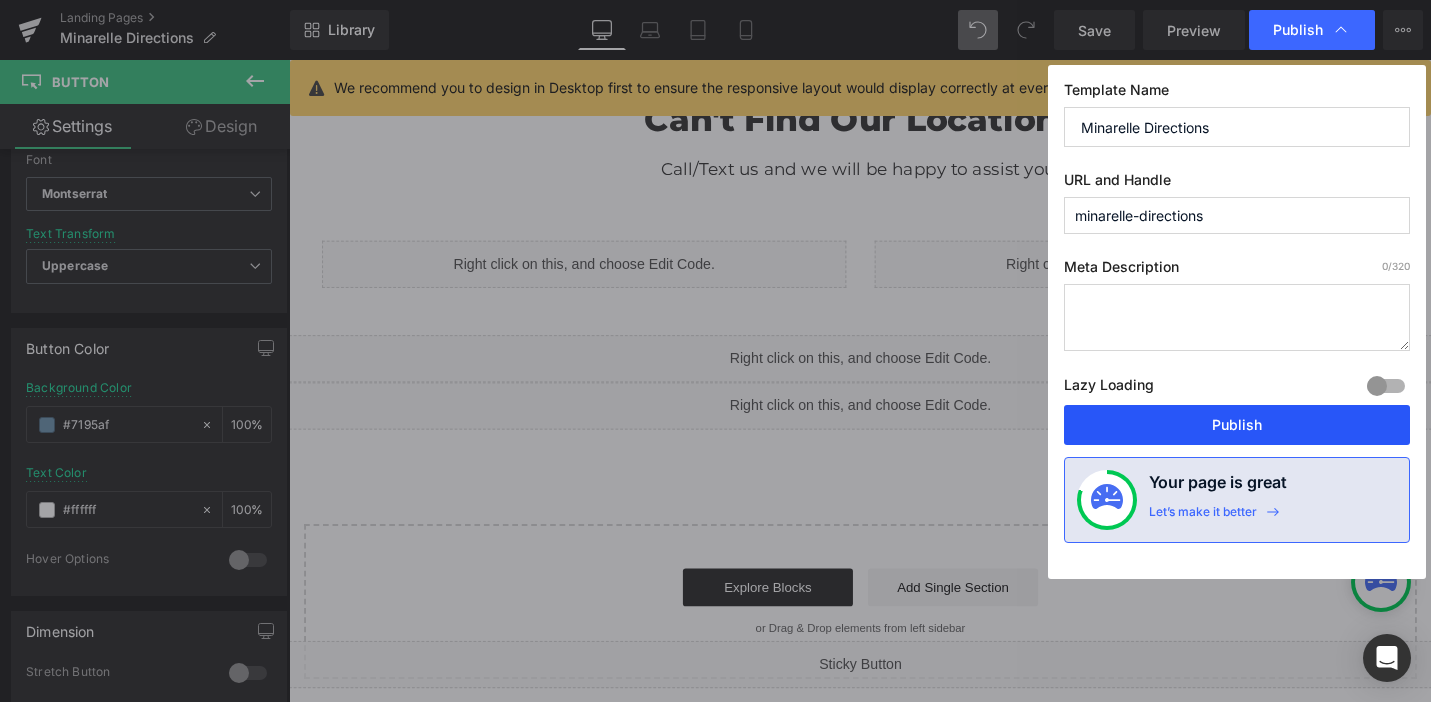 click on "Publish" at bounding box center [1237, 425] 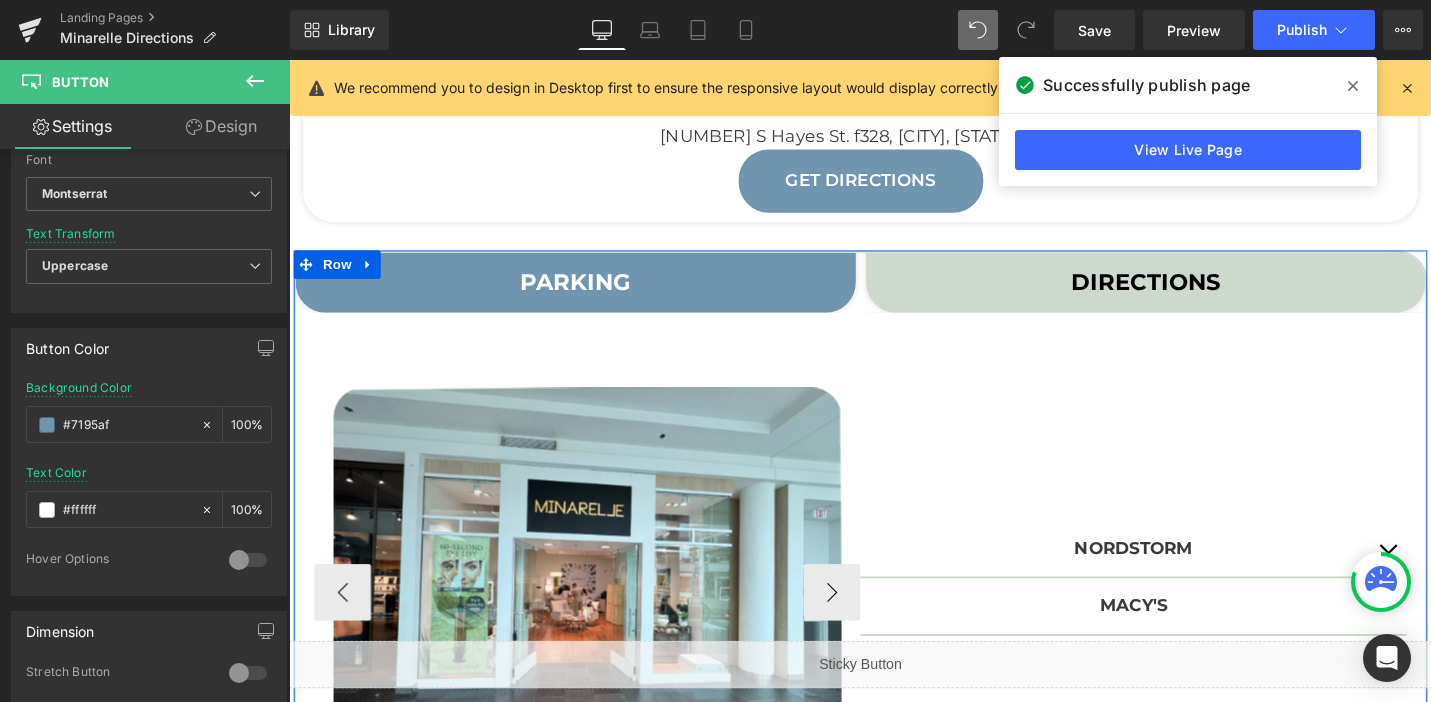 scroll, scrollTop: 666, scrollLeft: 0, axis: vertical 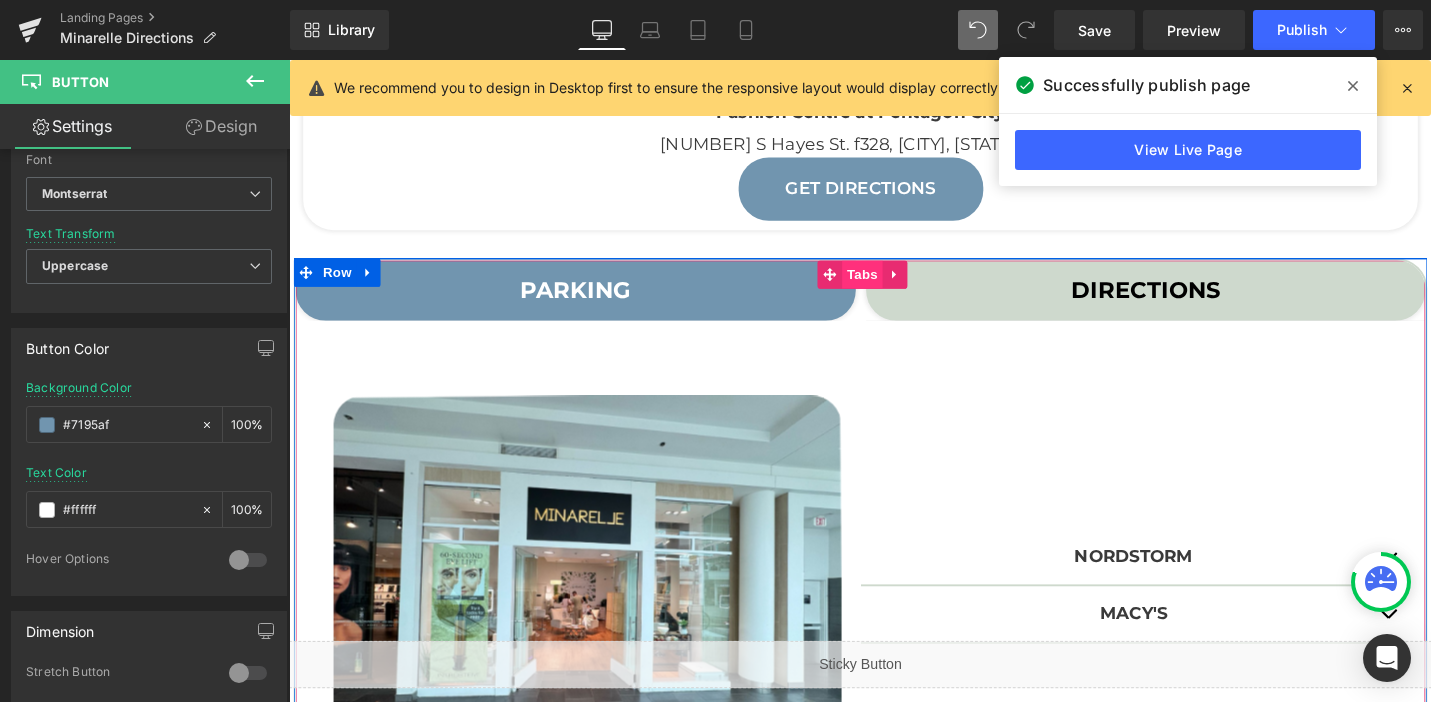 click on "Tabs" at bounding box center (896, 287) 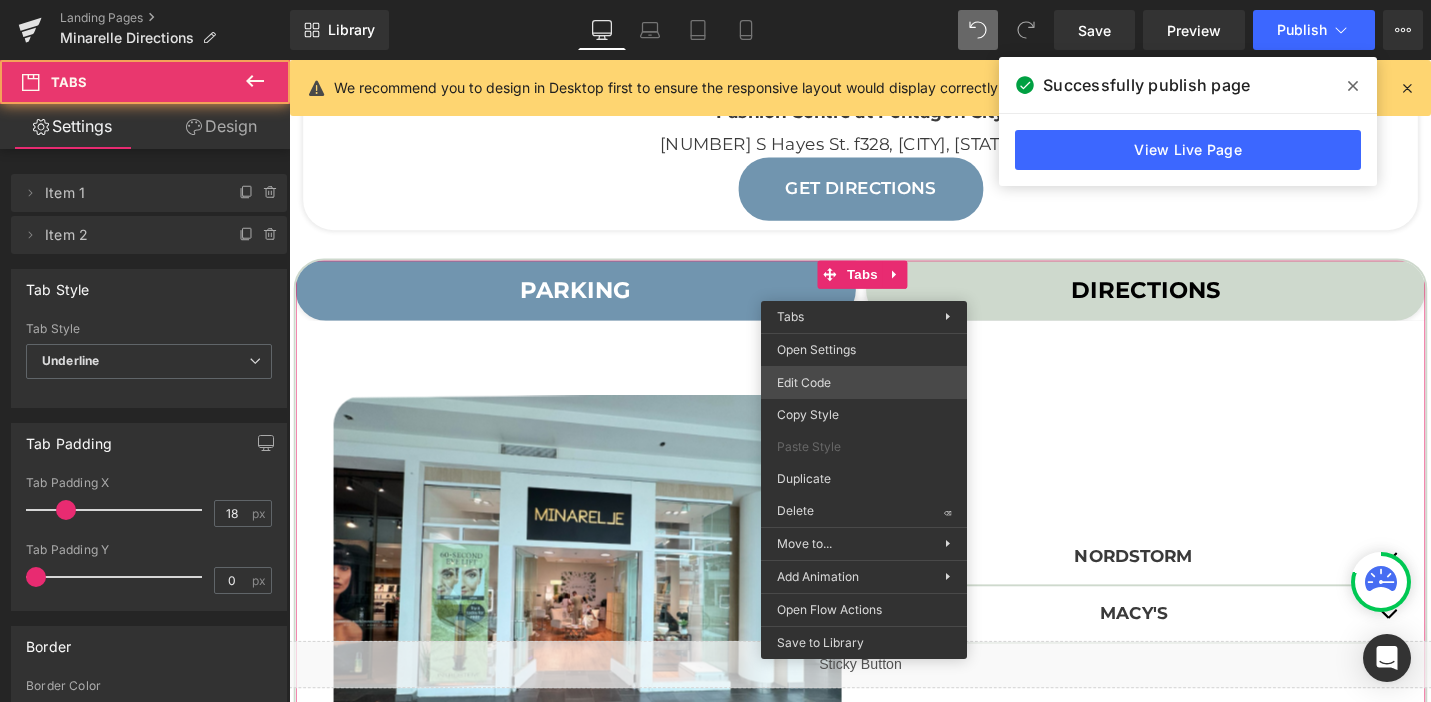 click on "Tabs  You are previewing how the   will restyle your page. You can not edit Elements in Preset Preview Mode.  Landing Pages Minarelle Directions Library Desktop Desktop Laptop Tablet Mobile Save Preview Publish Scheduled View Live Page View with current Template Save Template to Library Schedule Publish  Optimize  Publish Settings Shortcuts We recommend you to design in Desktop first to ensure the responsive layout would display correctly at every screens as your expectation. Learn more  Your page can’t be published   You've reached the maximum number of published pages on your plan  (0/0).  You need to upgrade your plan or unpublish all your pages to get 1 publish slot.   Unpublish pages   Upgrade plan  Elements Global Style Base Row  rows, columns, layouts, div Heading  headings, titles, h1,h2,h3,h4,h5,h6 Text Block  texts, paragraphs, contents, blocks Image  images, photos, alts, uploads Icon  icons, symbols Button  button, call to action, cta Separator  separators, dividers, horizontal lines Liquid" at bounding box center [715, 0] 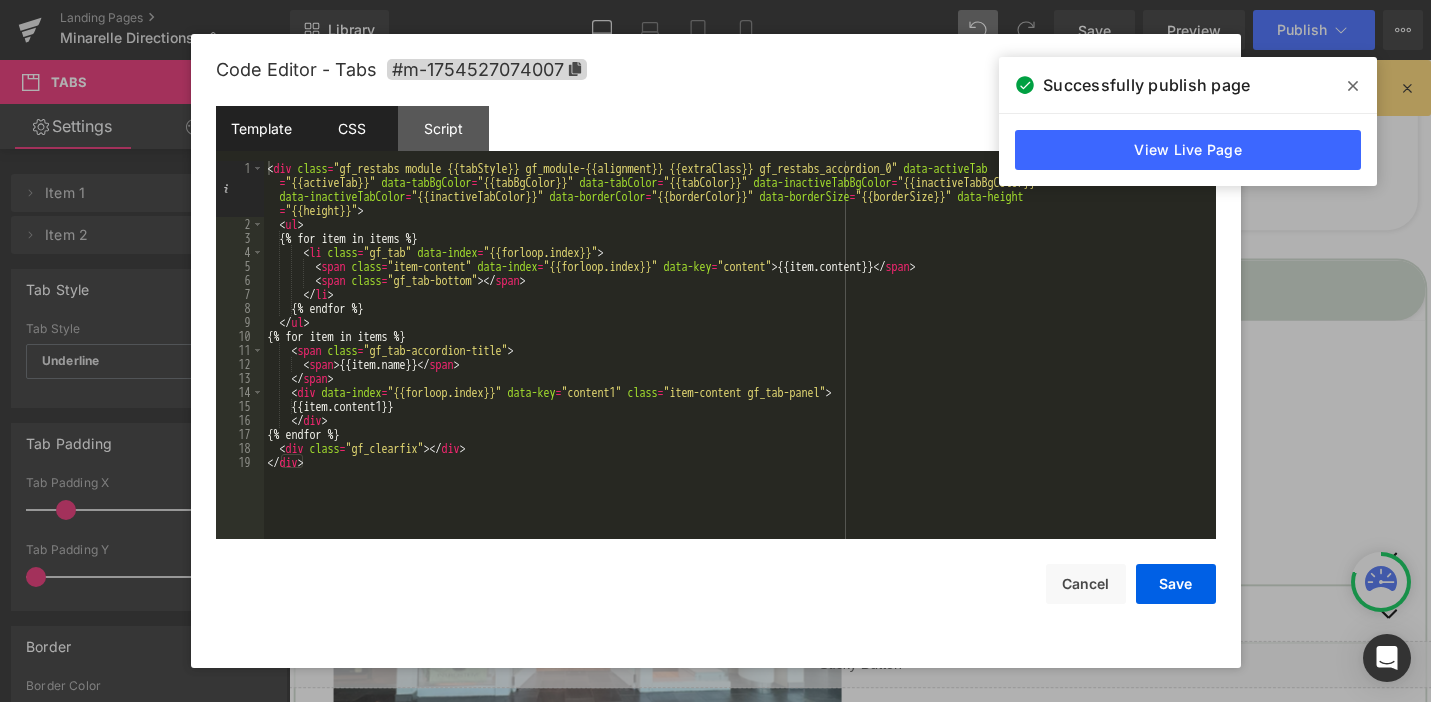 click on "CSS" at bounding box center [352, 128] 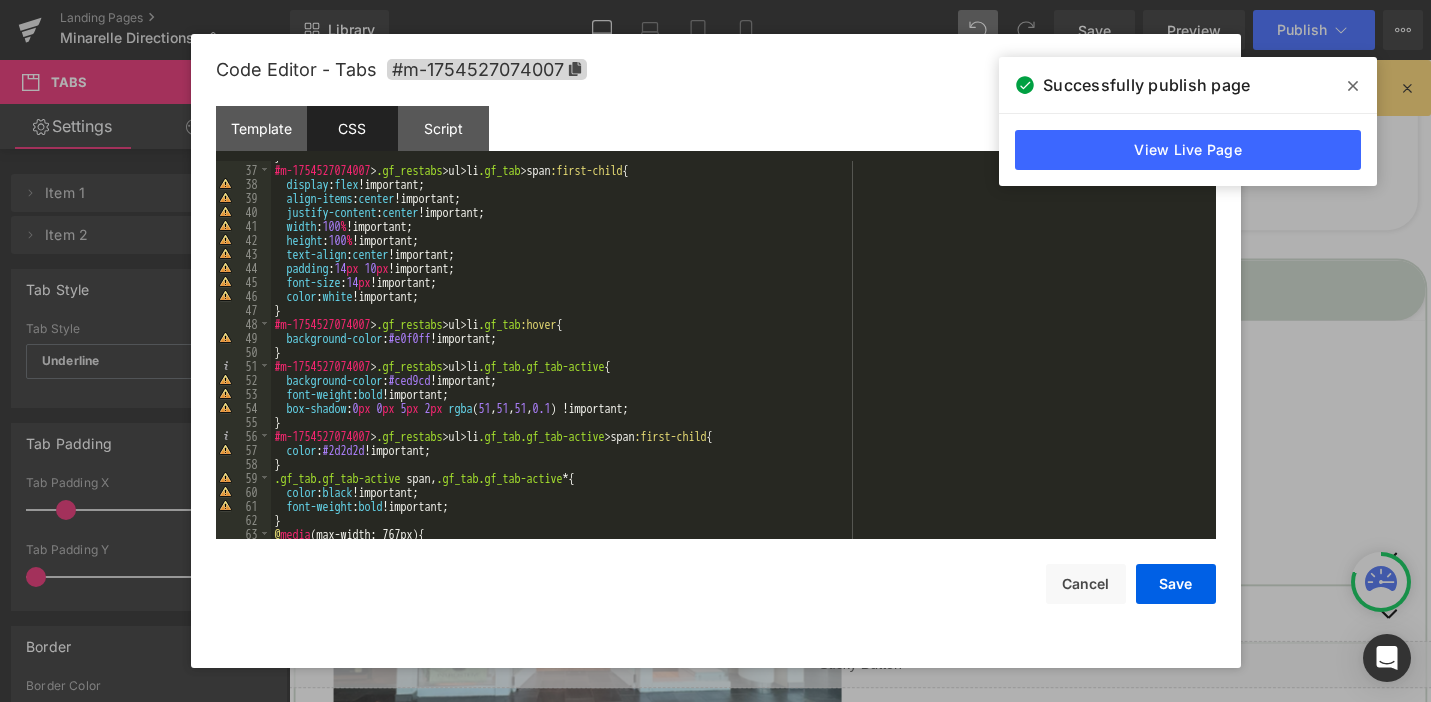 scroll, scrollTop: 502, scrollLeft: 0, axis: vertical 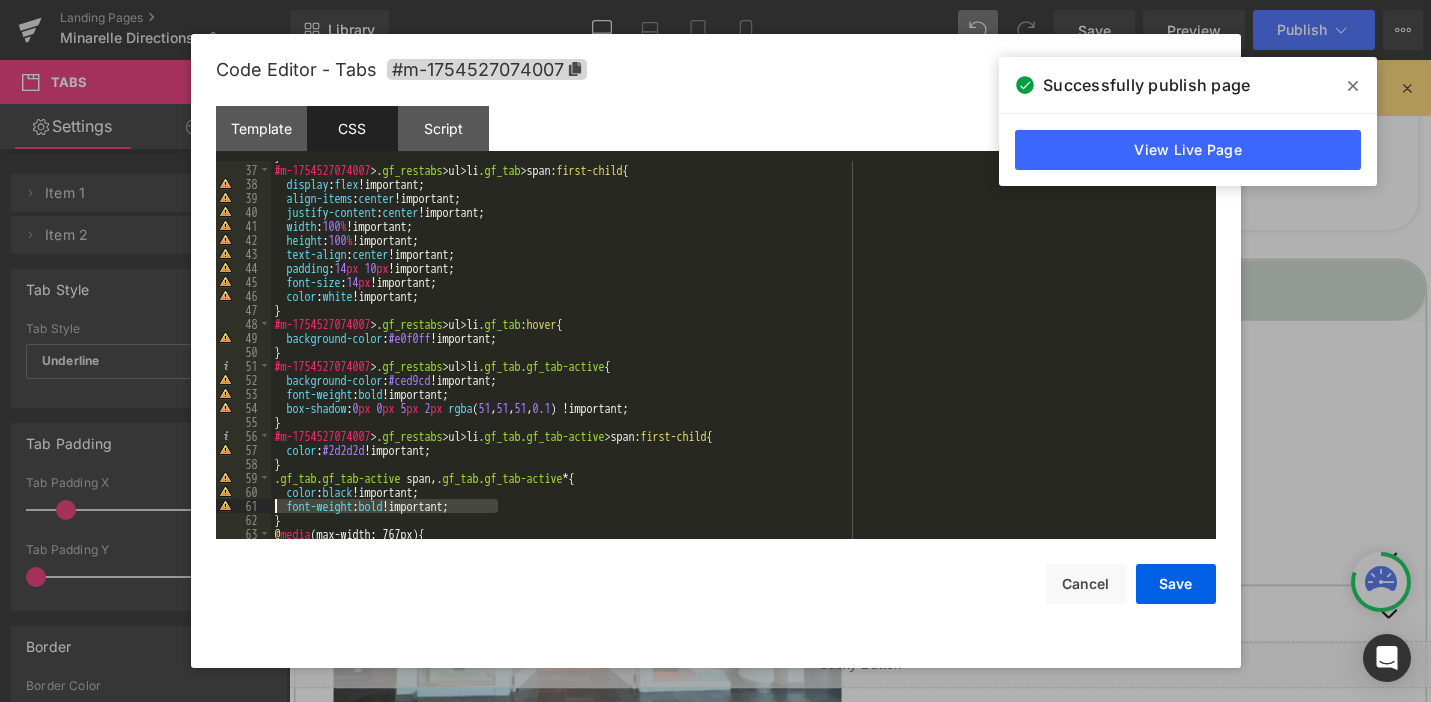 drag, startPoint x: 498, startPoint y: 502, endPoint x: 285, endPoint y: 502, distance: 213 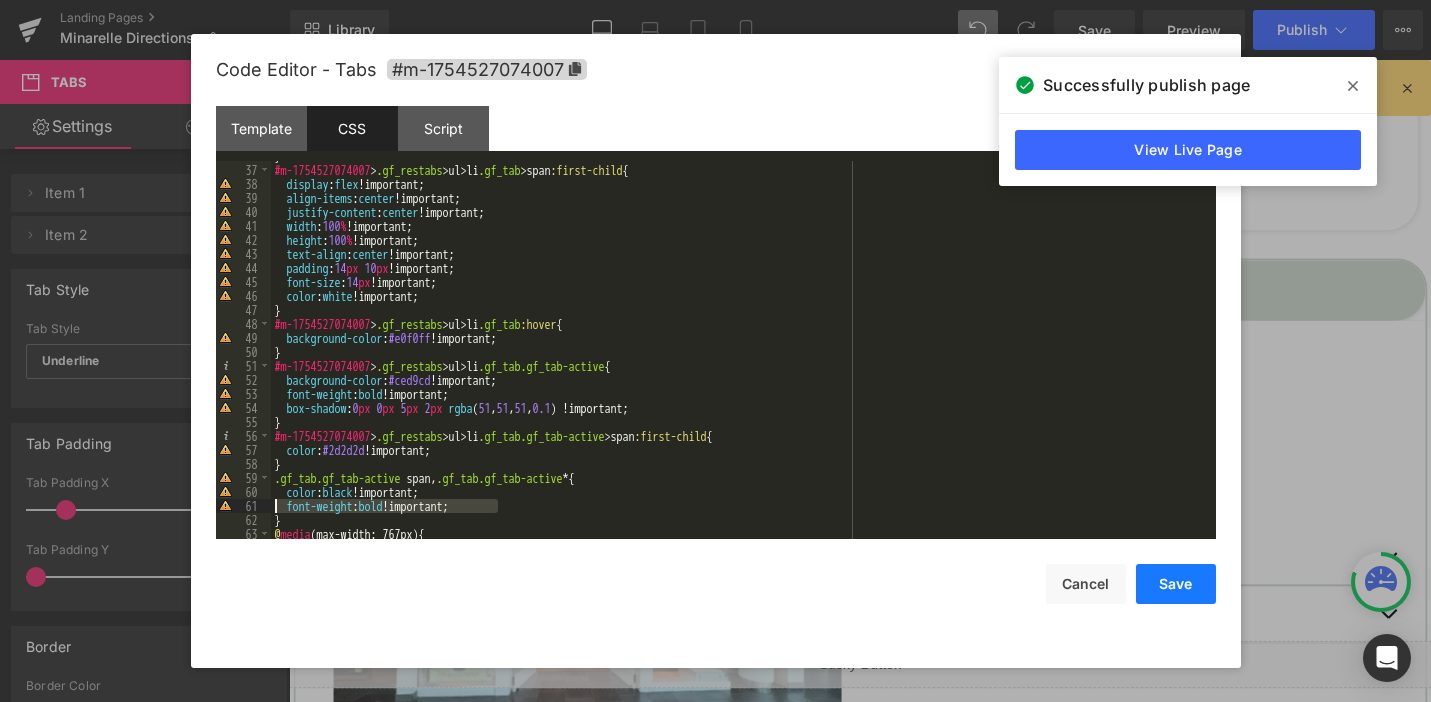 click on "Save" at bounding box center [1176, 584] 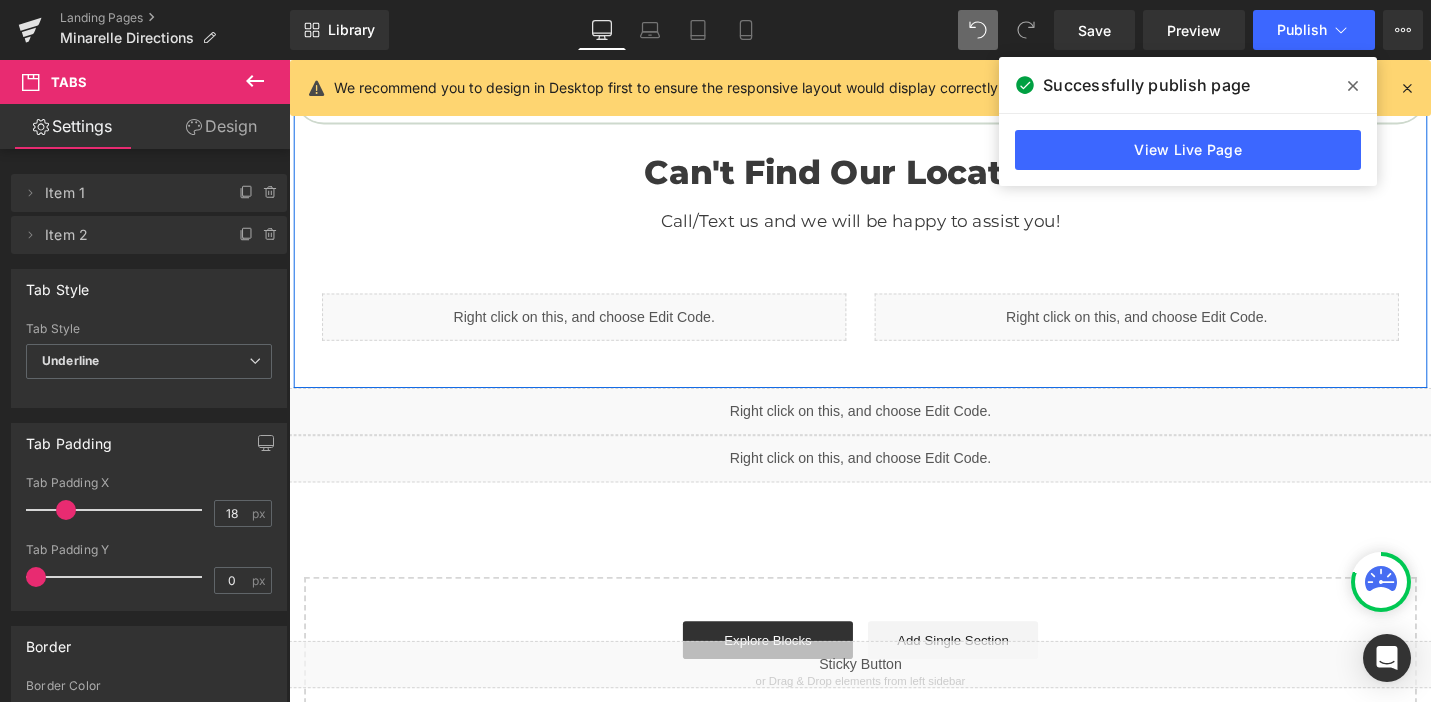 scroll, scrollTop: 1158, scrollLeft: 0, axis: vertical 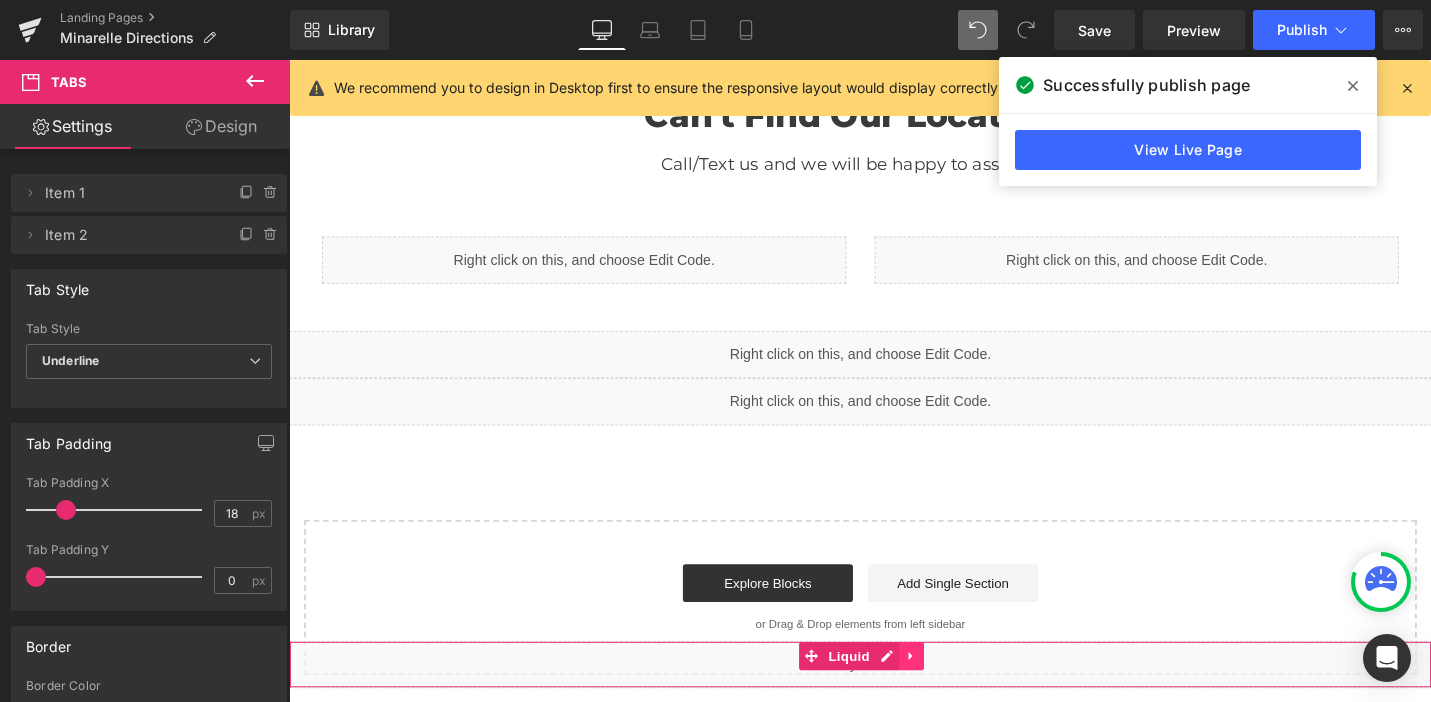 click 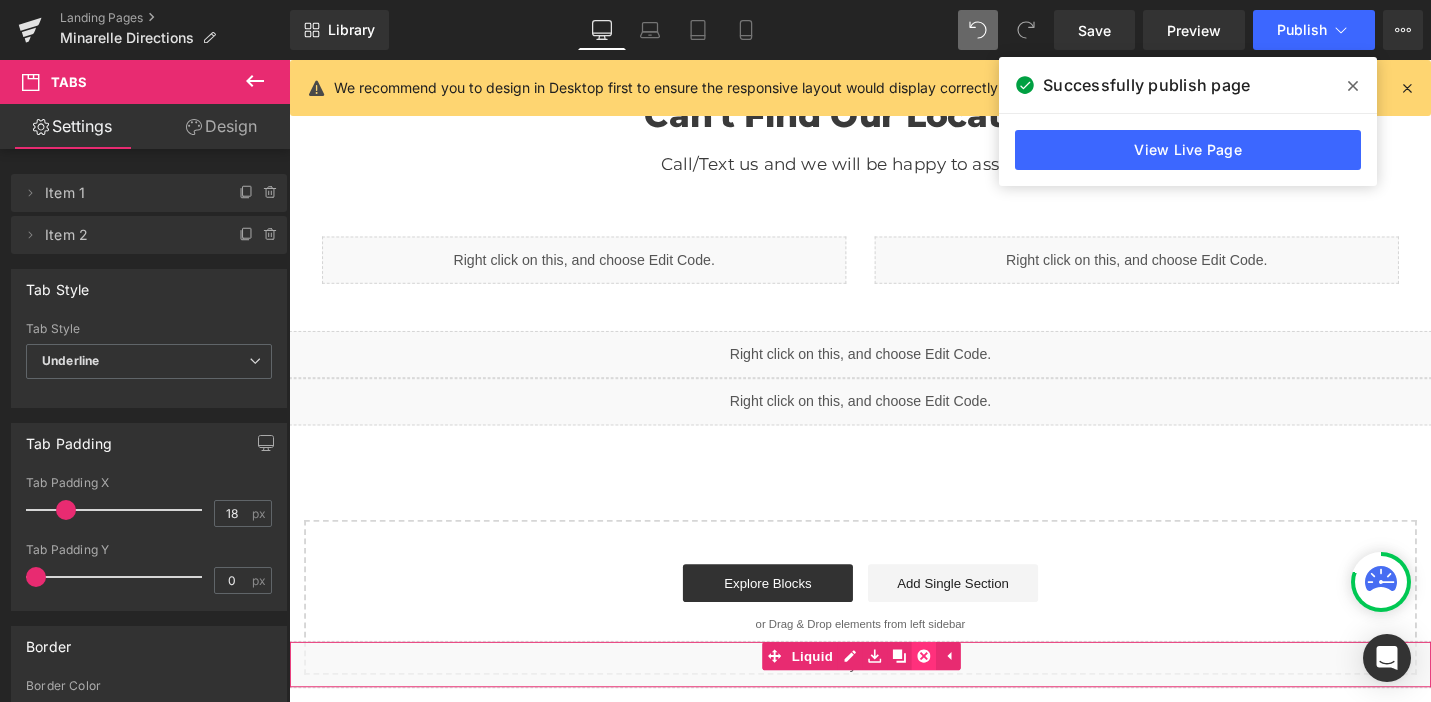 click 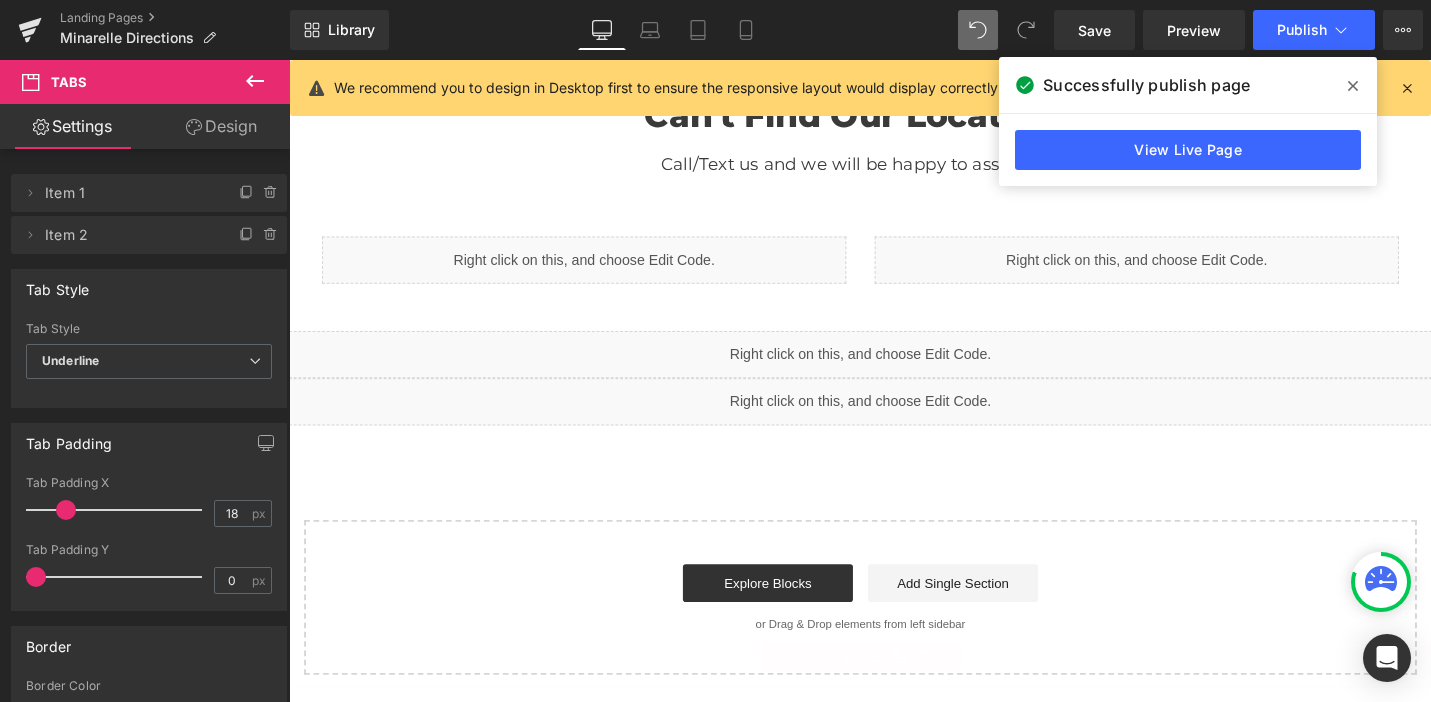 scroll, scrollTop: 1148, scrollLeft: 0, axis: vertical 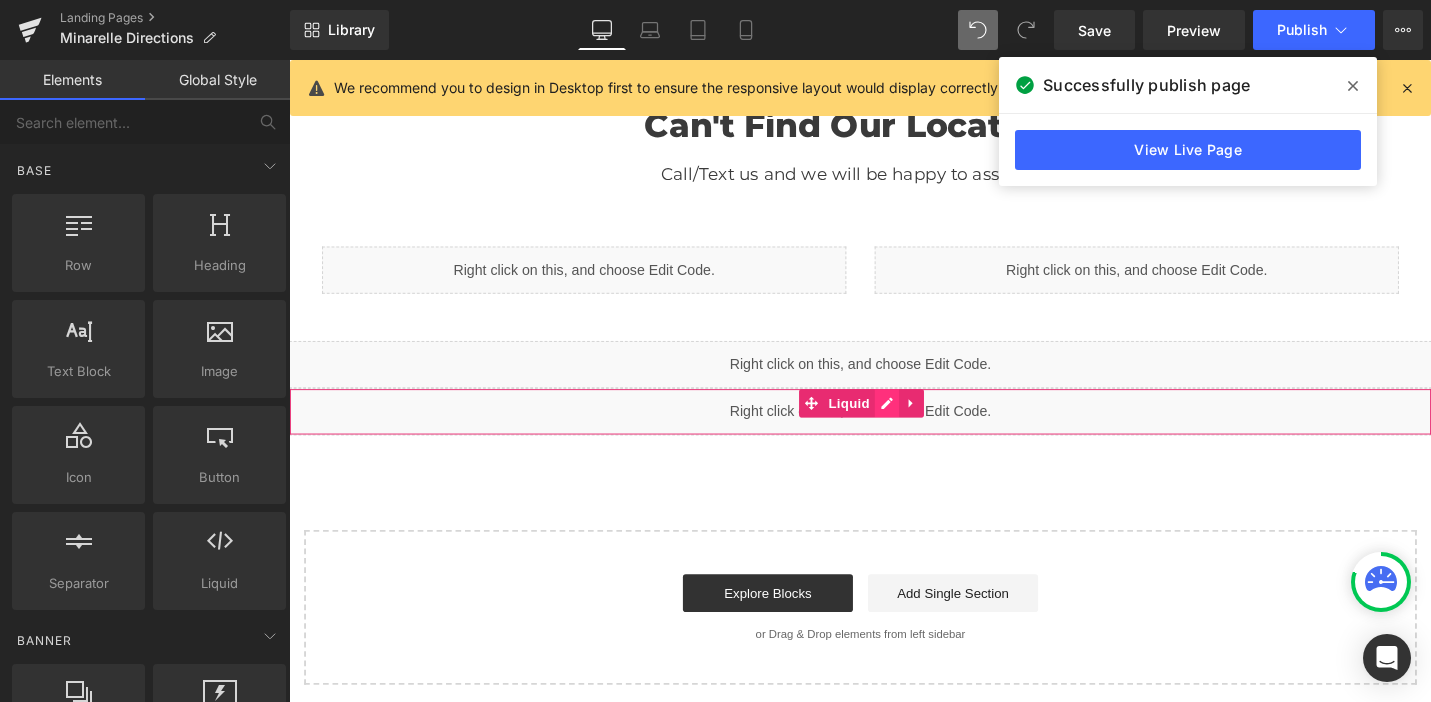 click on "Liquid" at bounding box center [894, 432] 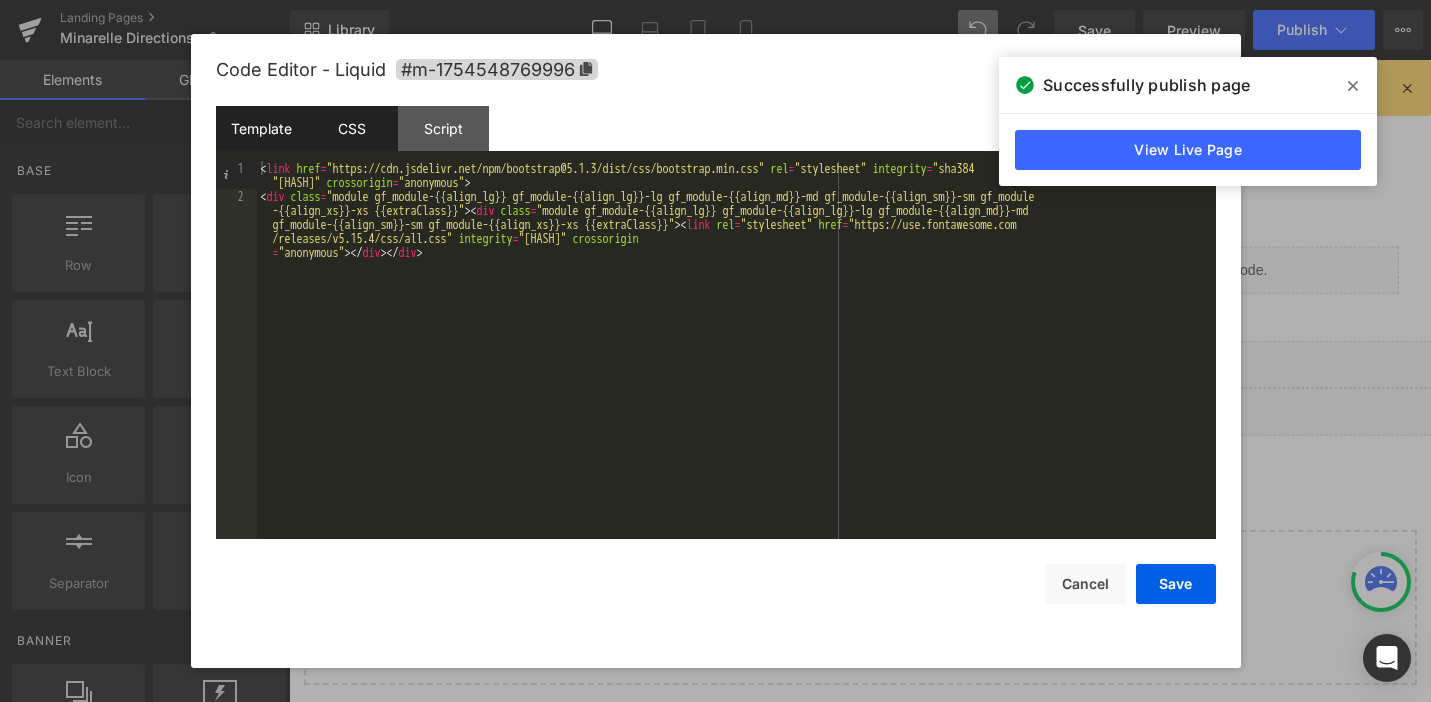 click on "CSS" at bounding box center [352, 128] 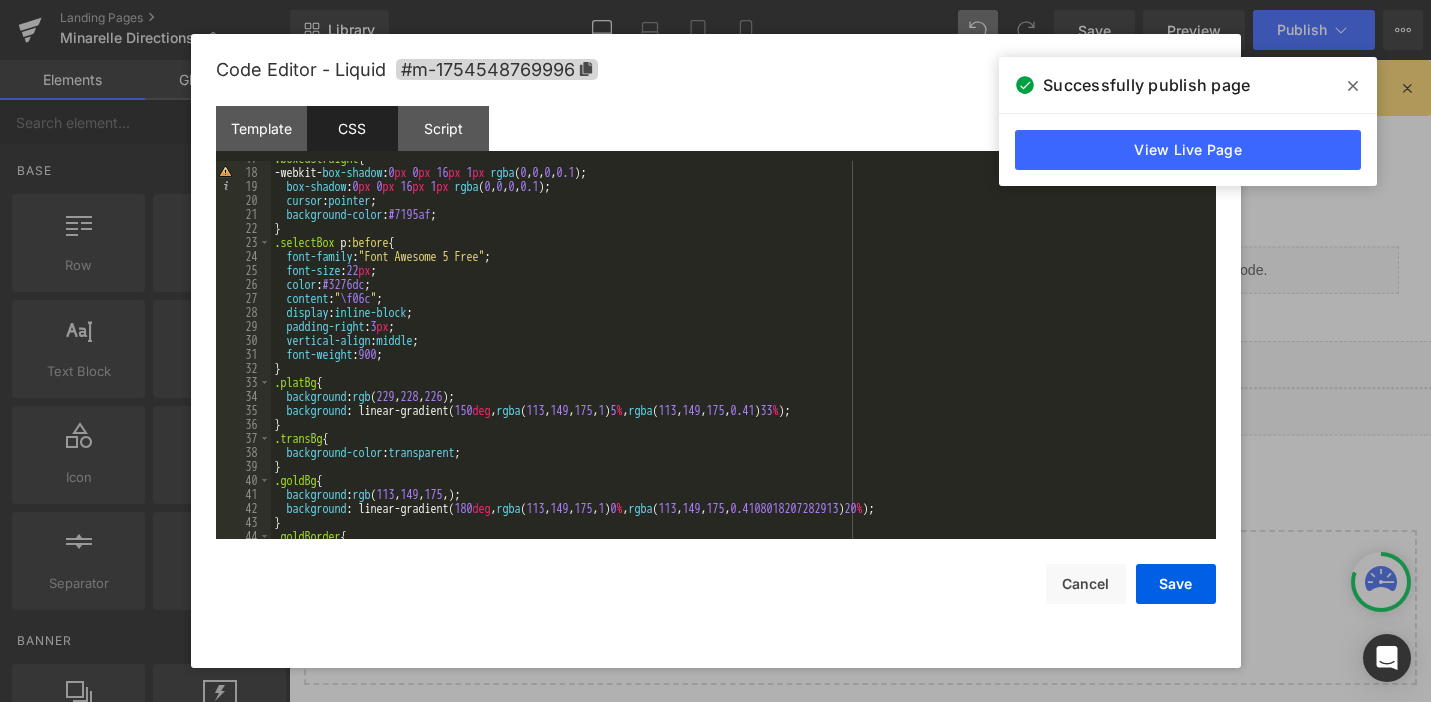 scroll, scrollTop: 234, scrollLeft: 0, axis: vertical 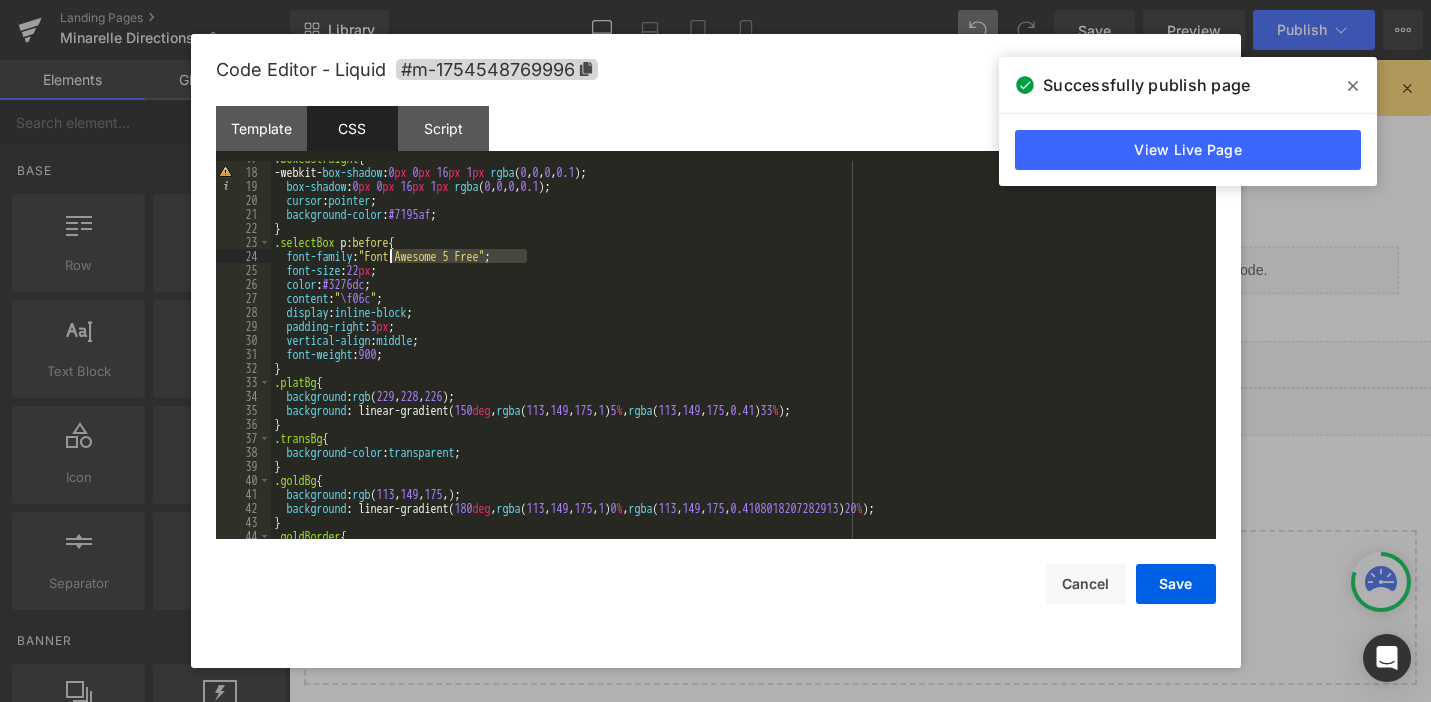 drag, startPoint x: 528, startPoint y: 257, endPoint x: 390, endPoint y: 261, distance: 138.05795 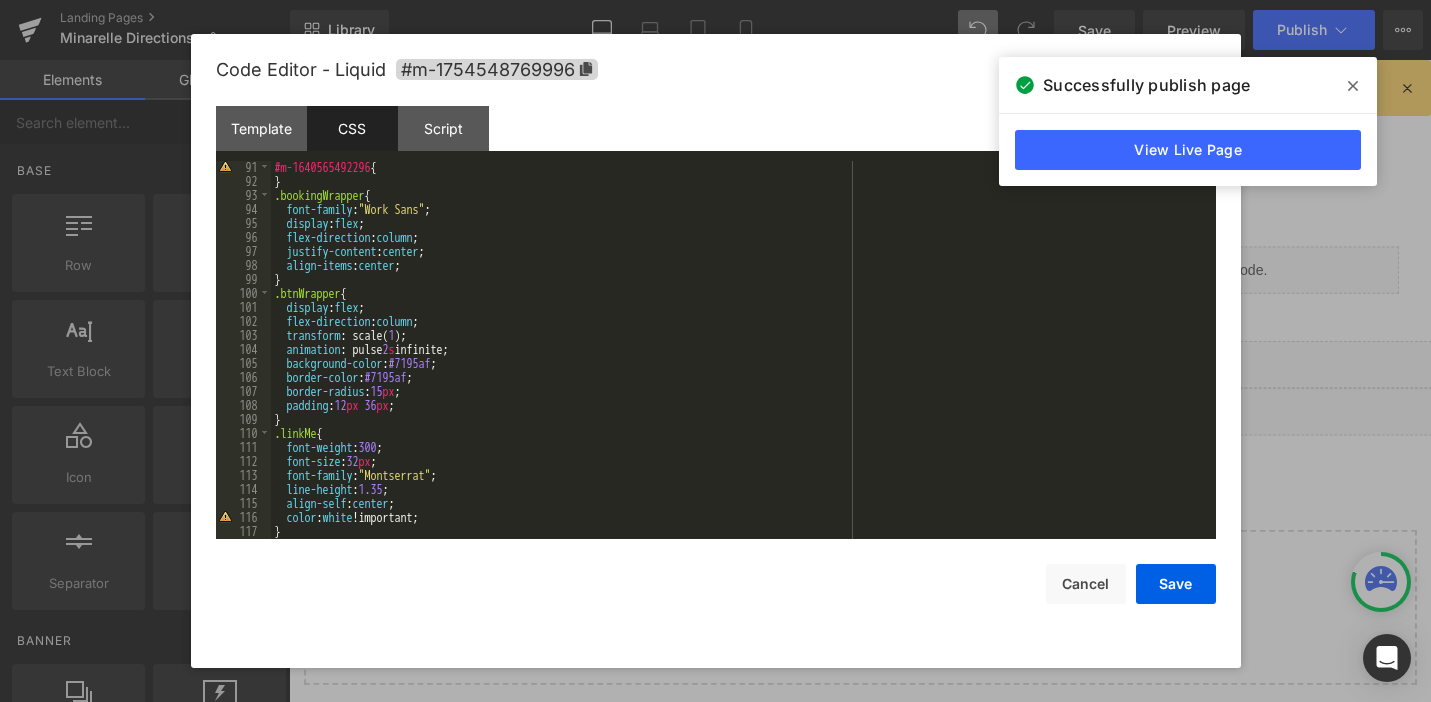 scroll, scrollTop: 1242, scrollLeft: 0, axis: vertical 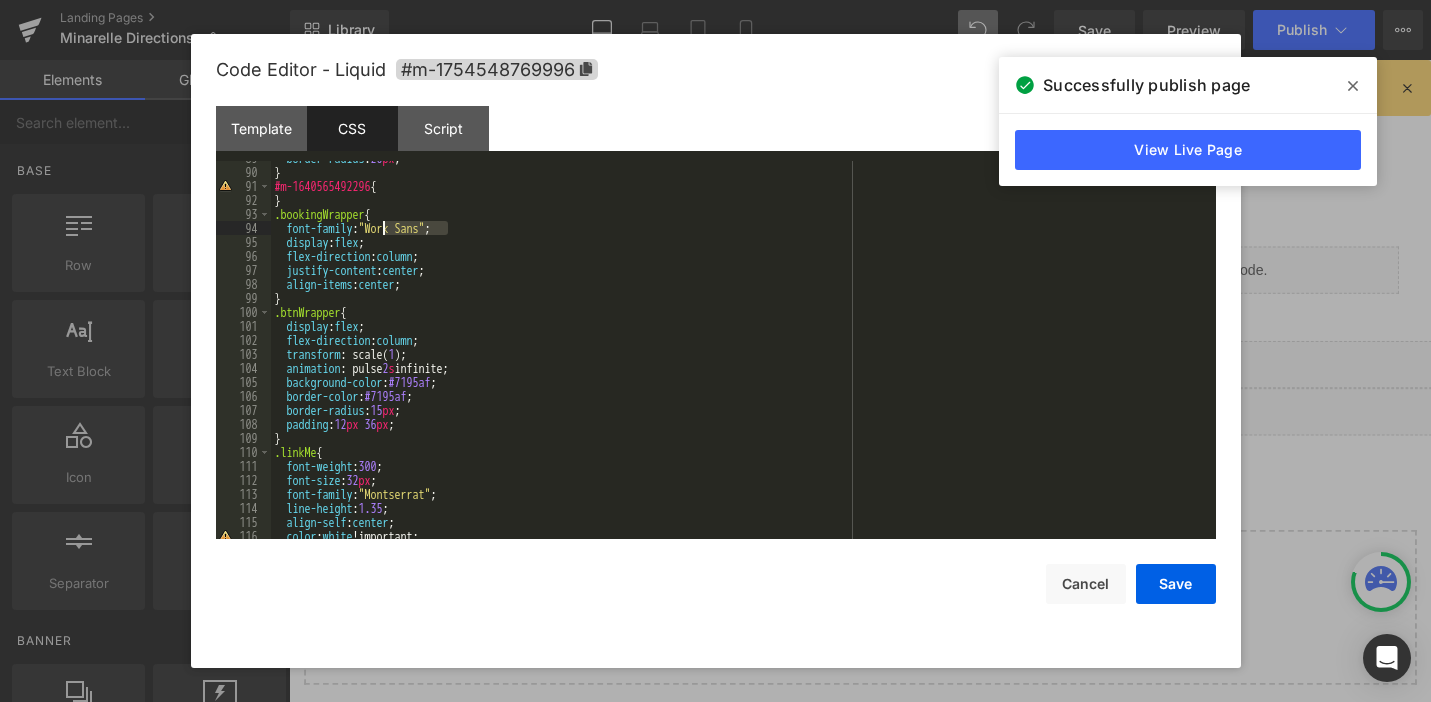 drag, startPoint x: 446, startPoint y: 227, endPoint x: 382, endPoint y: 235, distance: 64.49806 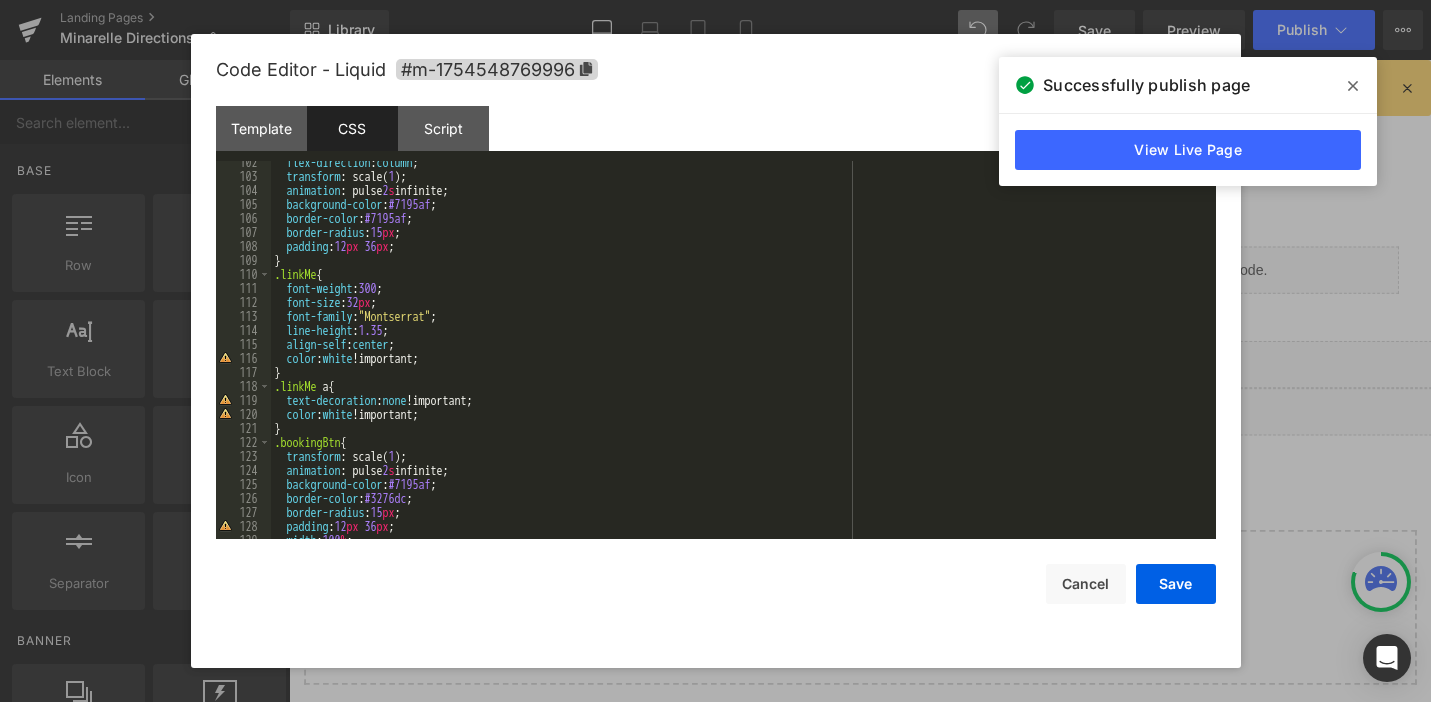 scroll, scrollTop: 1442, scrollLeft: 0, axis: vertical 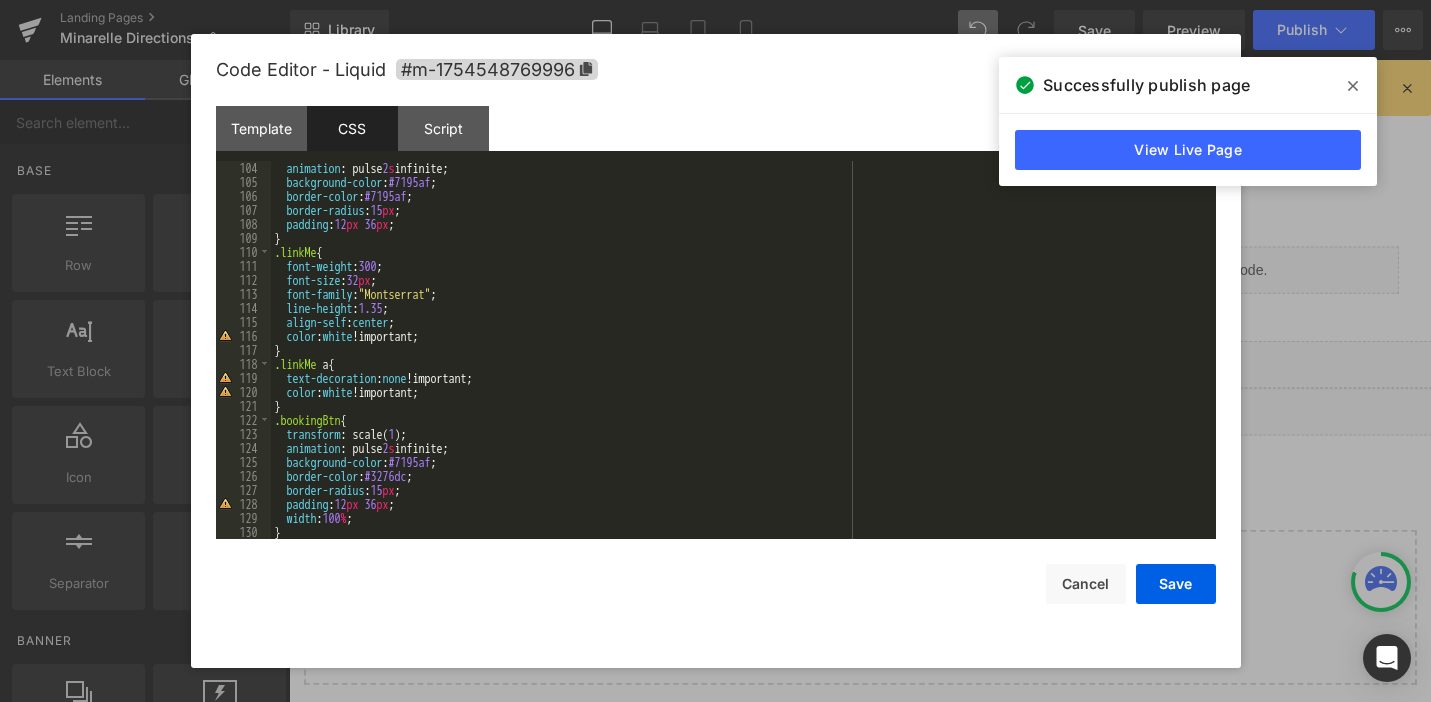 click on "animation : pulse  2 s  infinite;    background-color : #7195af ;    border-color : #7195af ;    border-radius : 15 px ;    padding :  12 px   36 px ; } .linkMe {    font-weight : 300 ;    font-size :  32 px ;    font-family : " Montserrat " ;    line-height :  1.35 ;    align-self :  center ;    color : white !important; } .linkMe   a {    text-decoration : none !important;    color : white !important; } .bookingBtn {    transform : scale( 1 );    animation : pulse  2 s  infinite;    background-color : #7195af ;    border-color : #3276dc ;    border-radius : 15 px ;    padding :  12 px   36 px ;    width : 100 % ; } .bookingLink {" at bounding box center [739, 364] 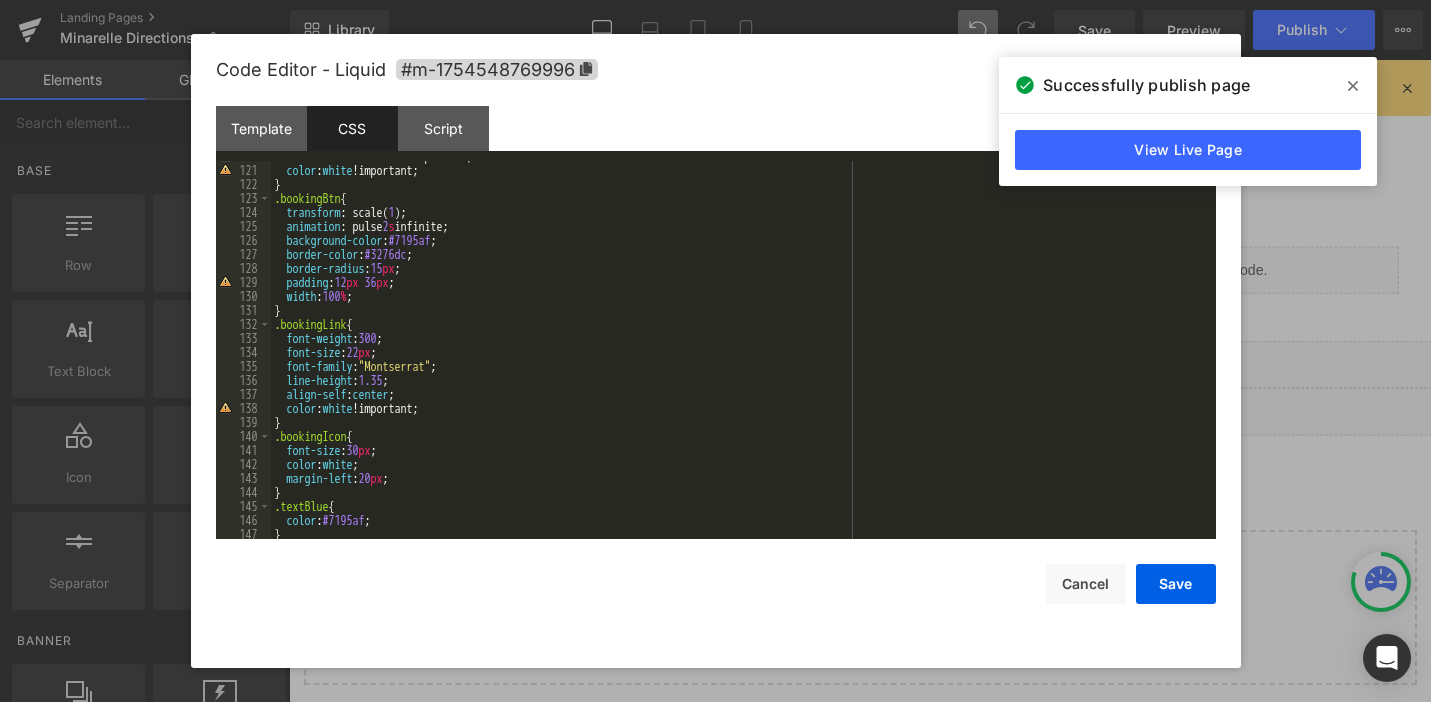 scroll, scrollTop: 1696, scrollLeft: 0, axis: vertical 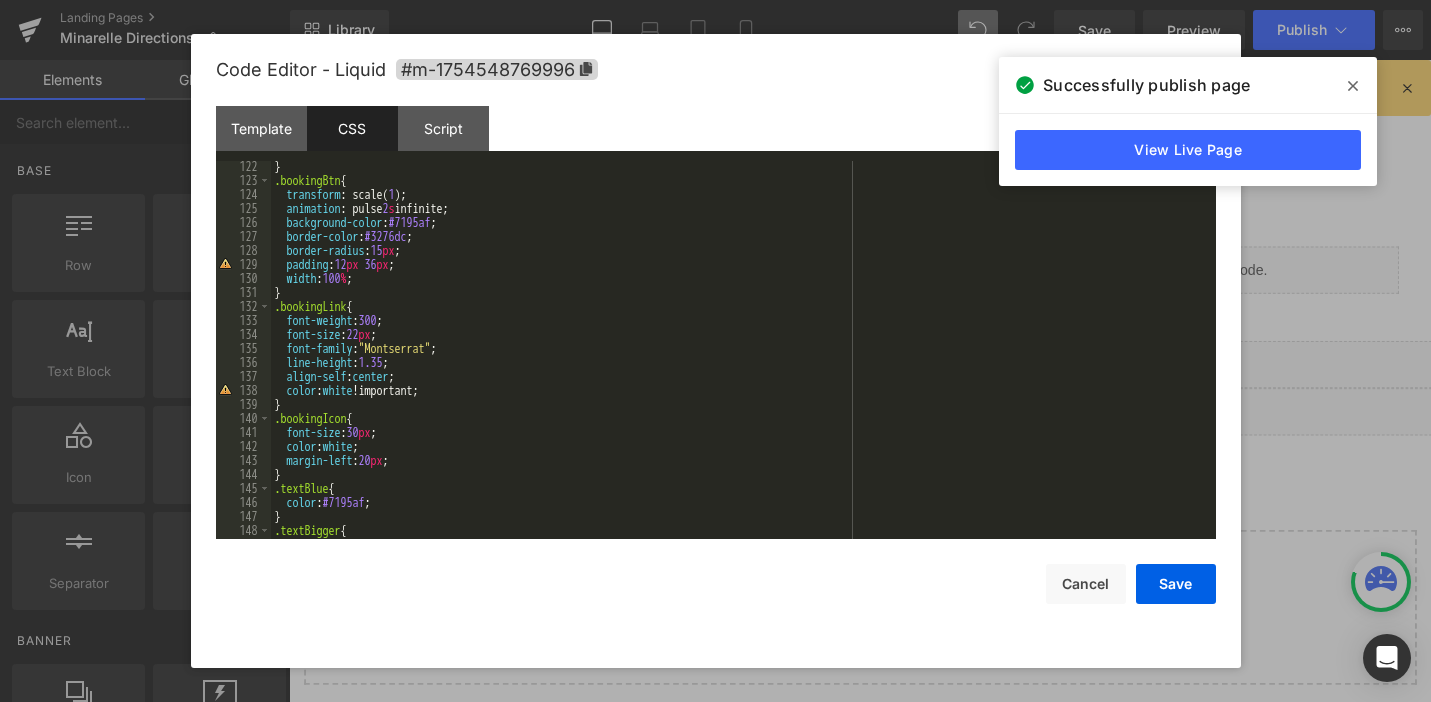 click on "} .bookingBtn {    transform : scale( 1 );    animation : pulse  2 s  infinite;    background-color : #7195af ;    border-color : #3276dc ;    border-radius : 15 px ;    padding :  12 px   36 px ;    width : 100 % ; } .bookingLink {    font-weight : 300 ;    font-size :  22 px ;    font-family : " Montserrat " ;    line-height :  1.35 ;    align-self :  center ;    color : white !important; } .bookingIcon {    font-size : 30 px ;    color : white ;    margin-left : 20 px ; } .textBlue {    color : #7195af ; } .textBigger {    font-size : 1.3 em ;" at bounding box center [739, 362] 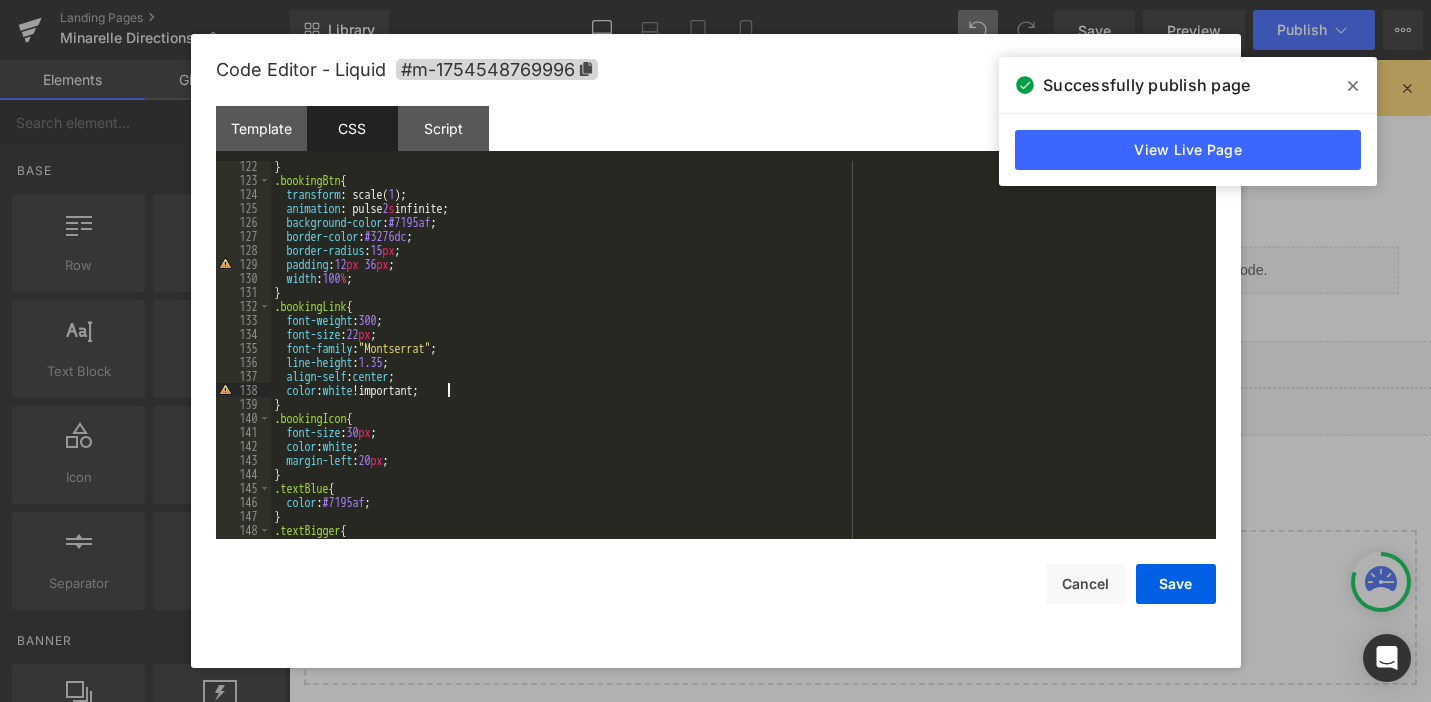 type 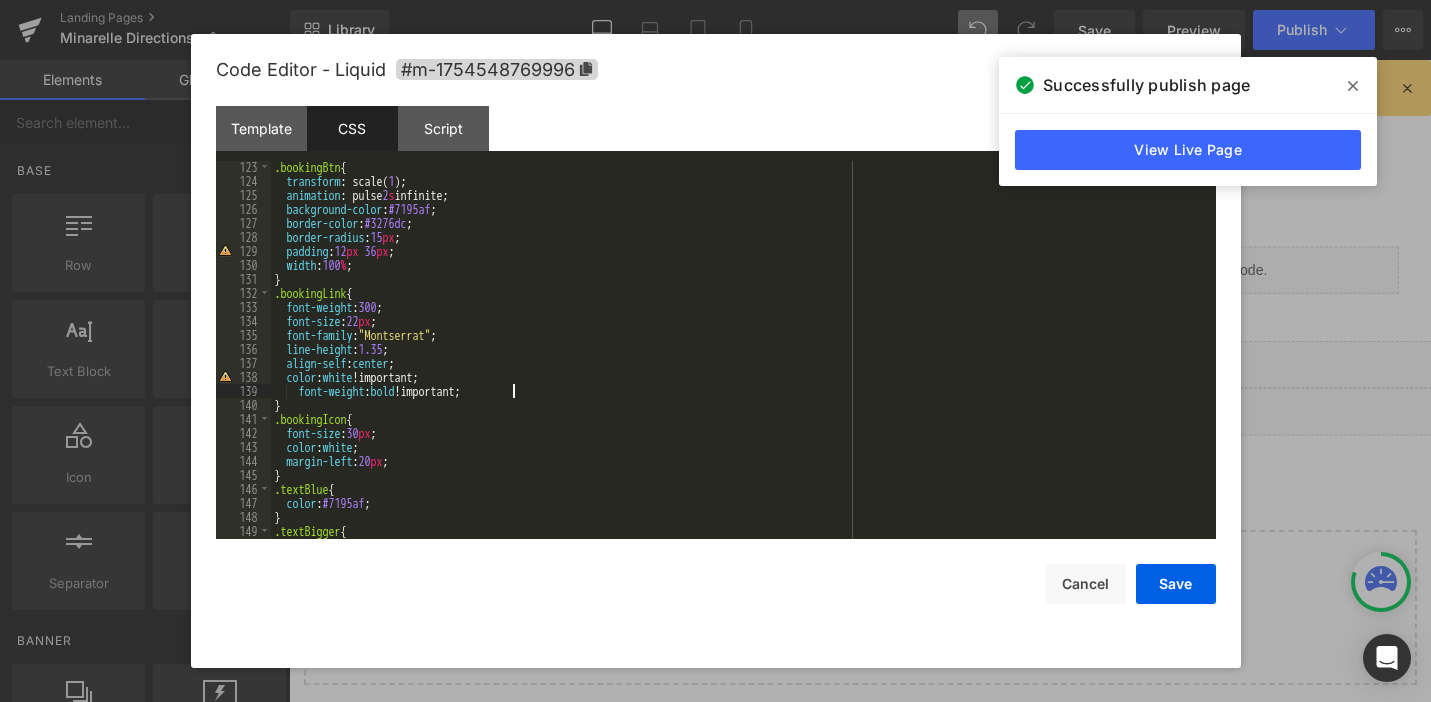 scroll, scrollTop: 1750, scrollLeft: 0, axis: vertical 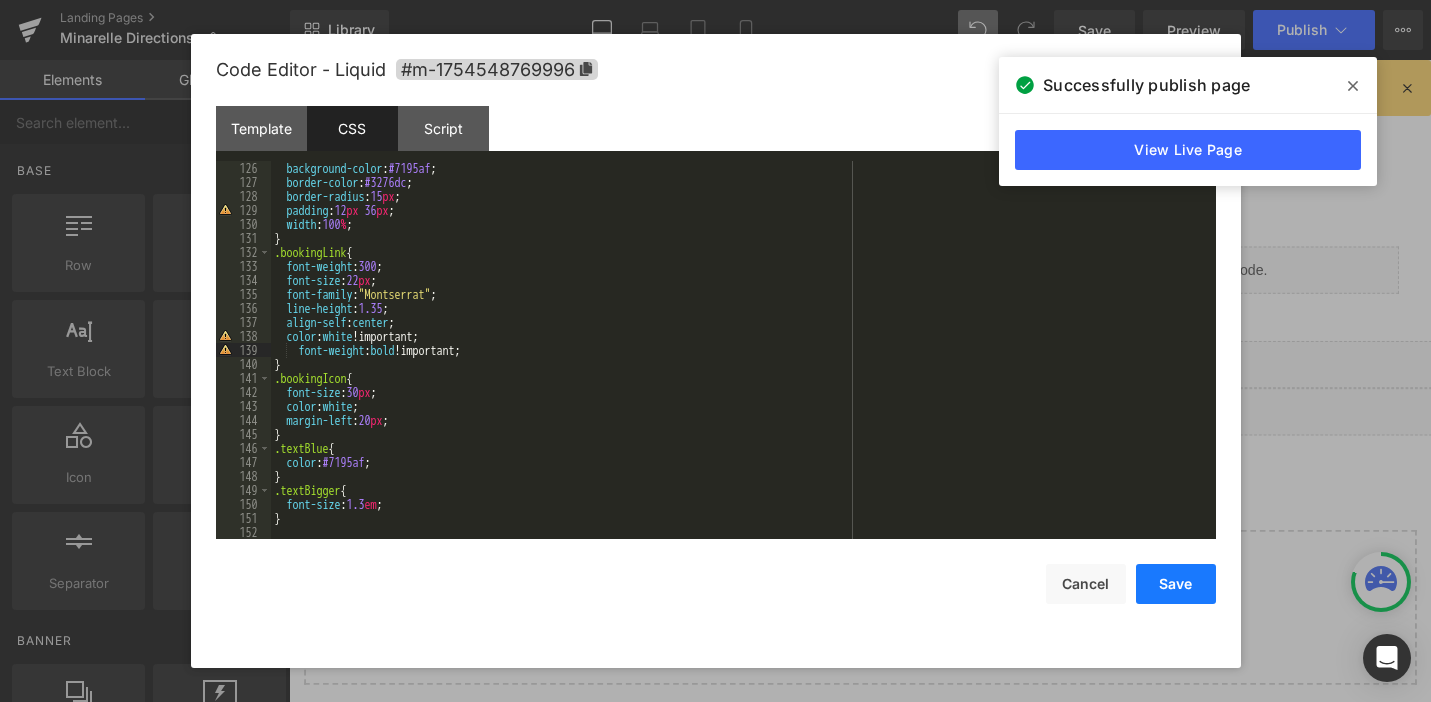 click on "Save" at bounding box center [1176, 584] 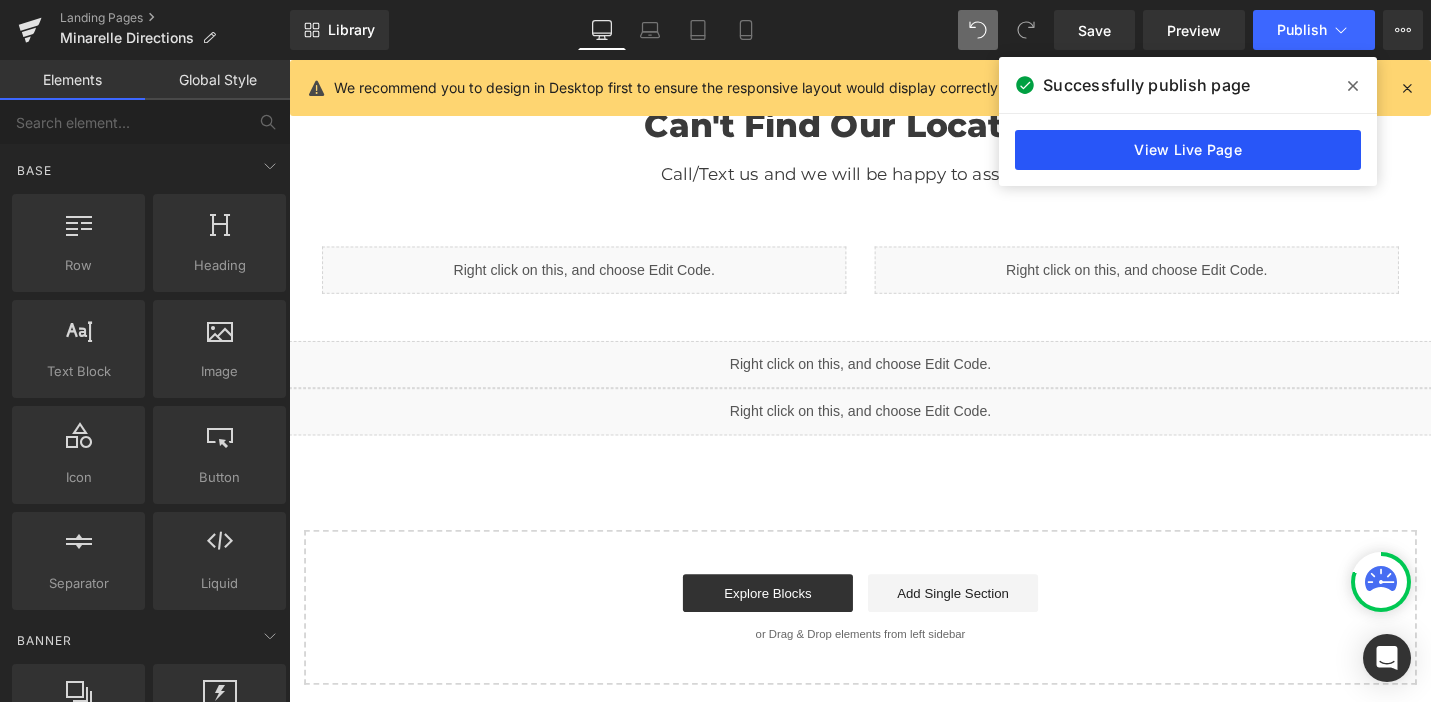 click on "View Live Page" at bounding box center (1188, 150) 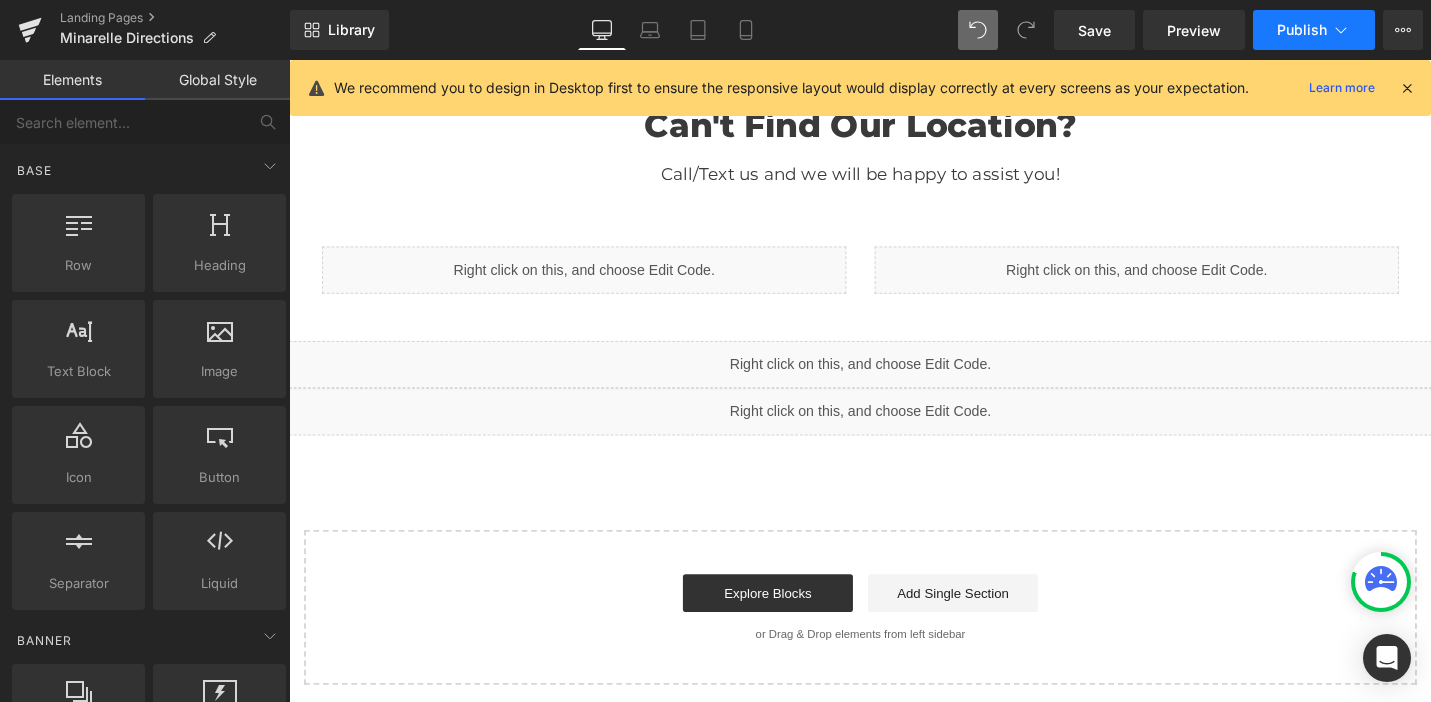click on "Publish" at bounding box center (1314, 30) 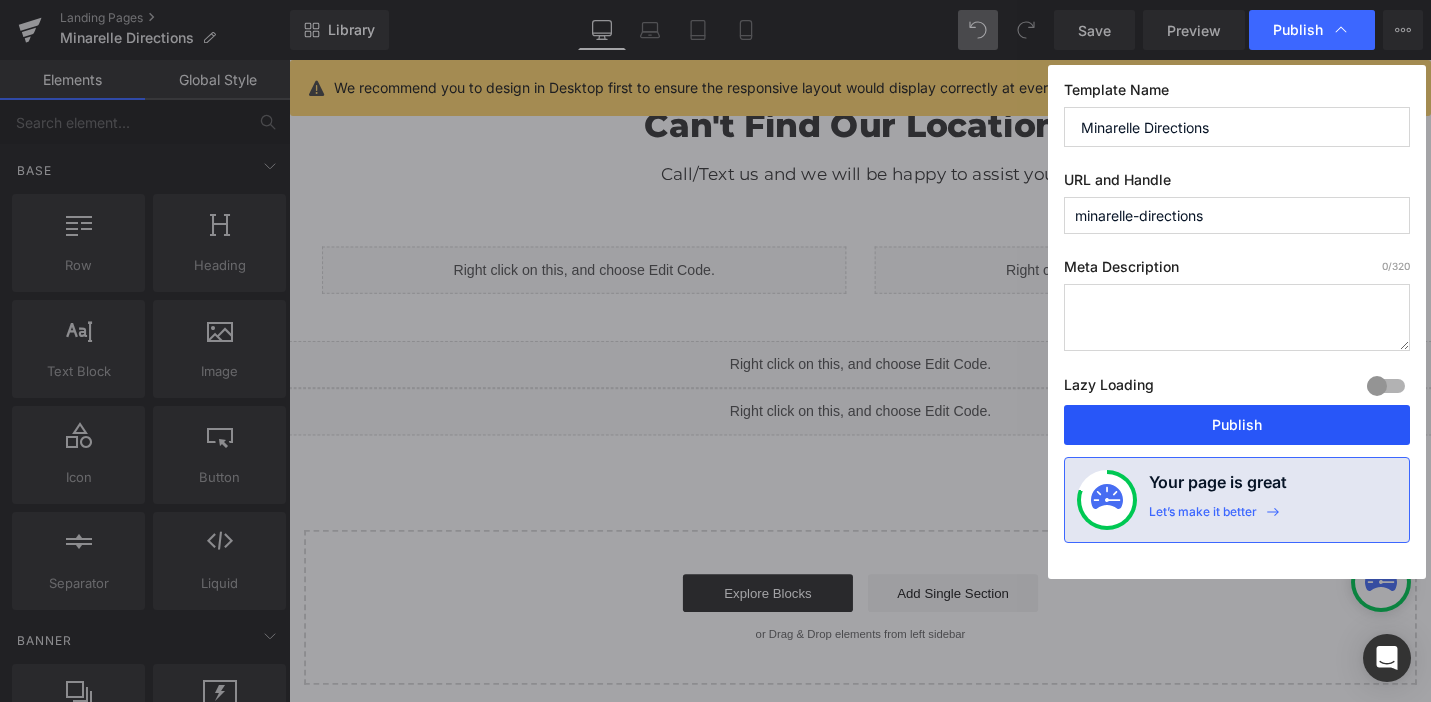 click on "Publish" at bounding box center [1237, 425] 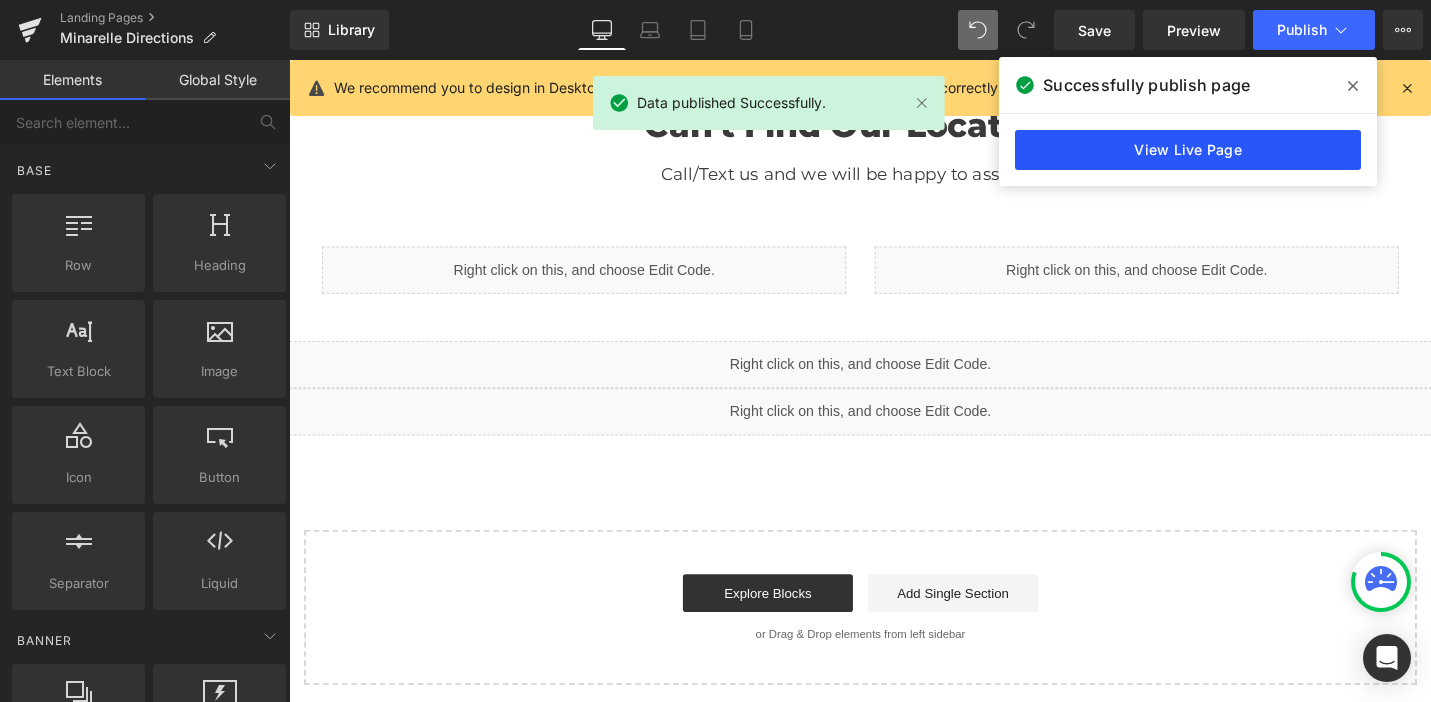 click on "View Live Page" at bounding box center (1188, 150) 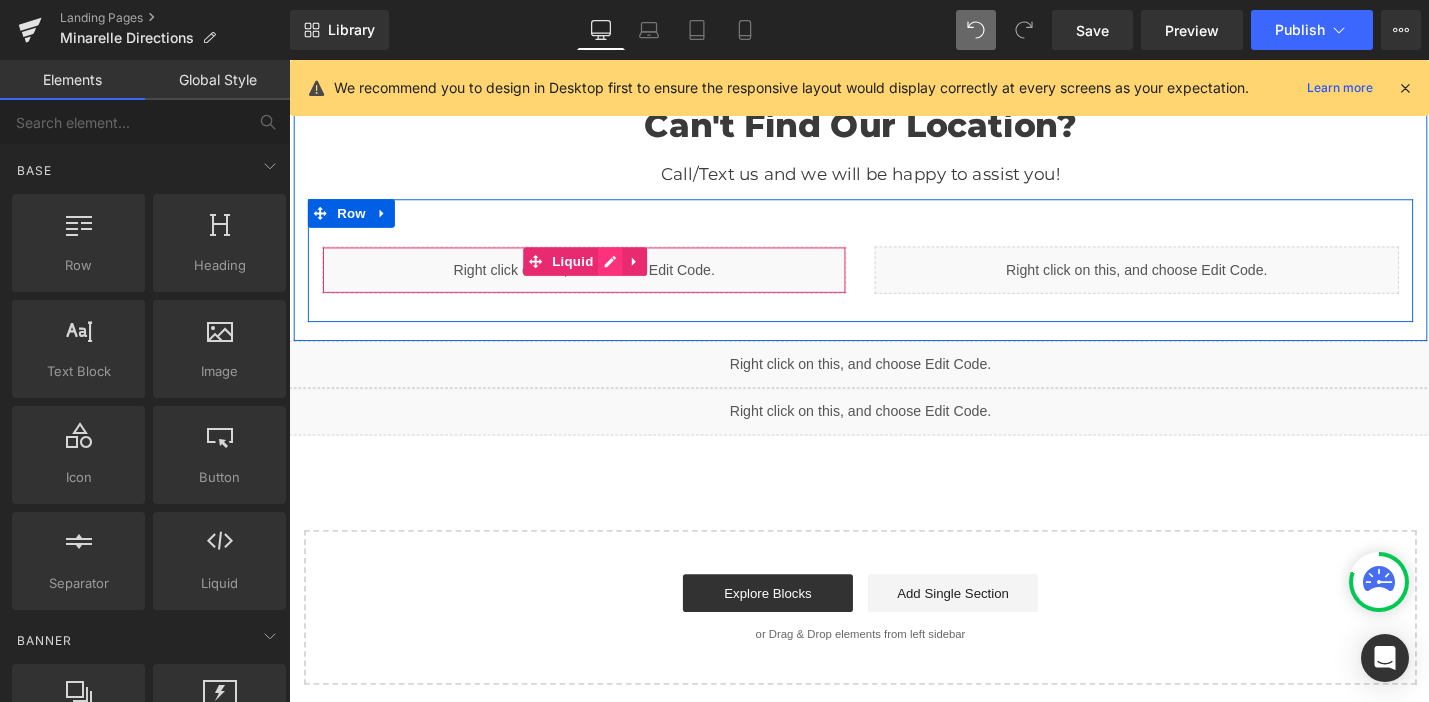 click on "Liquid" at bounding box center [601, 282] 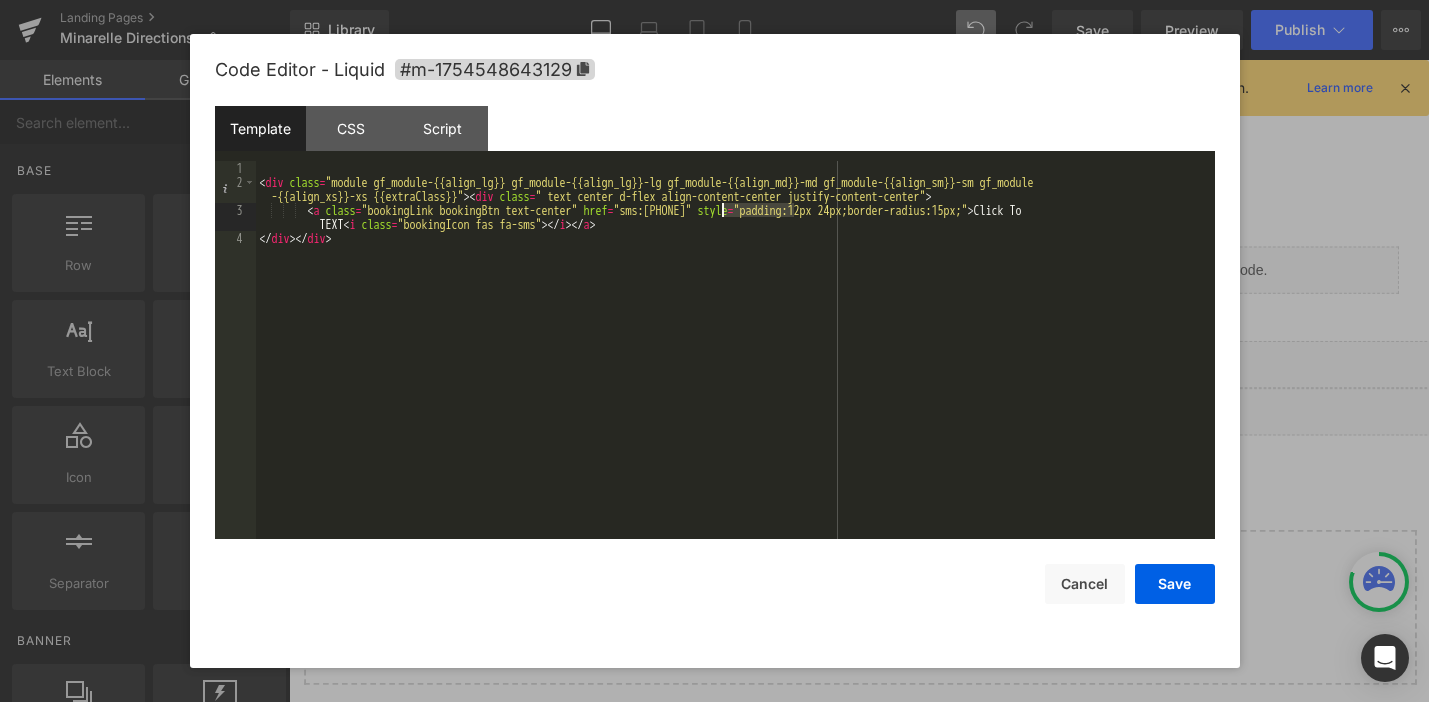 drag, startPoint x: 796, startPoint y: 211, endPoint x: 722, endPoint y: 215, distance: 74.10803 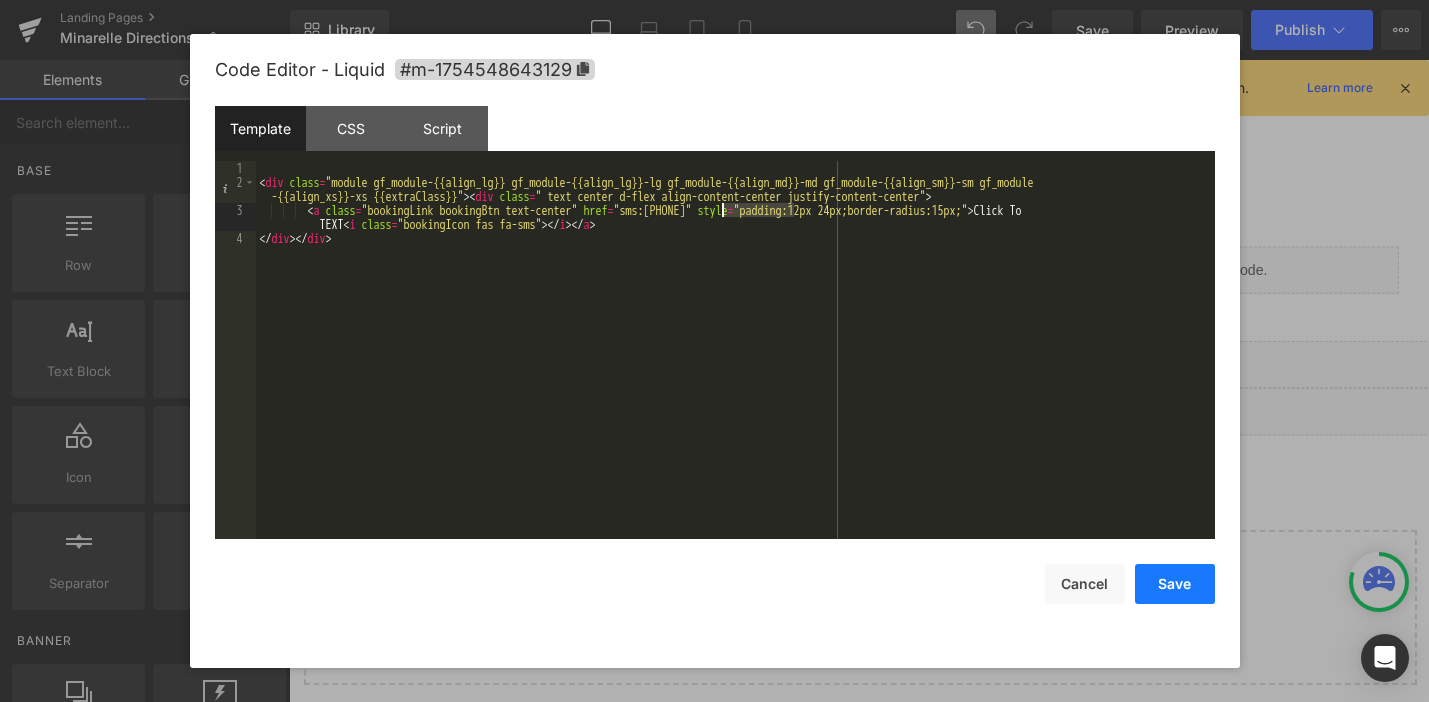 click on "Save" at bounding box center (1175, 584) 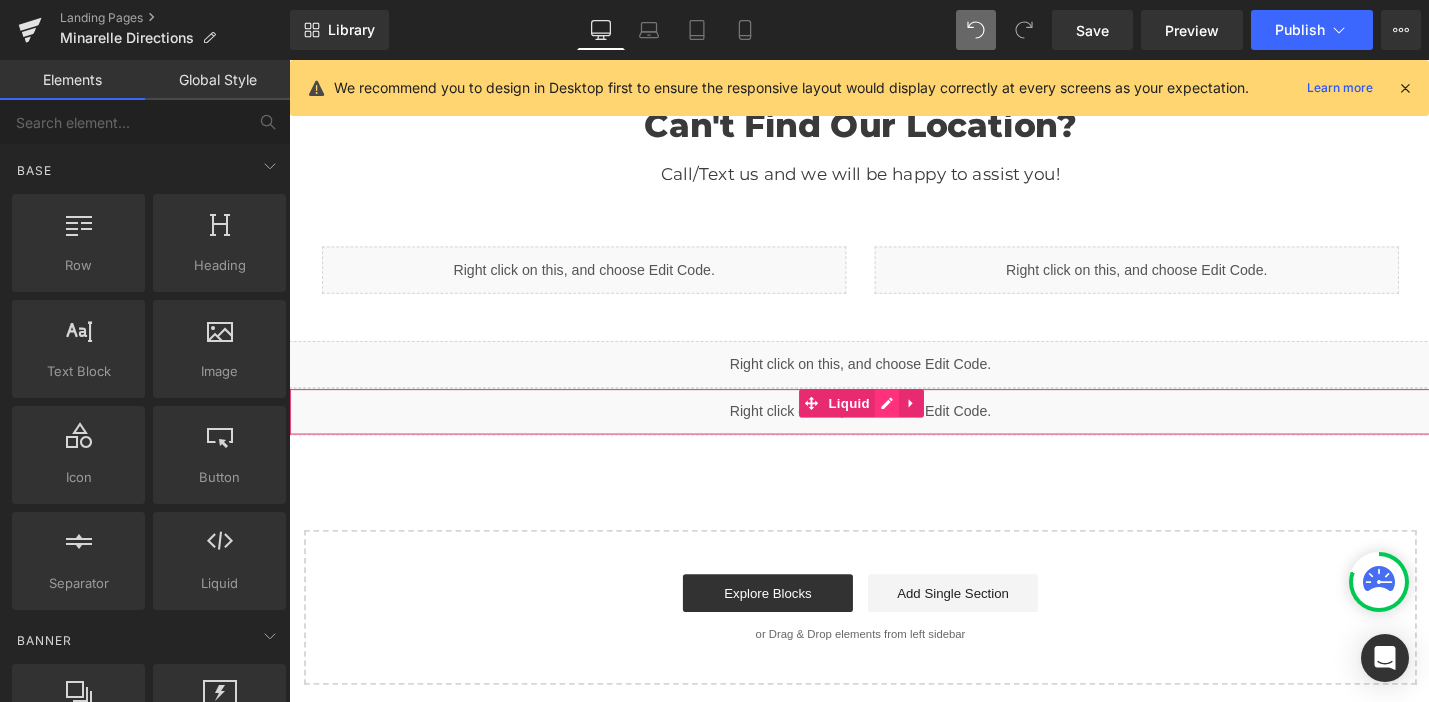 click on "Liquid" at bounding box center (894, 432) 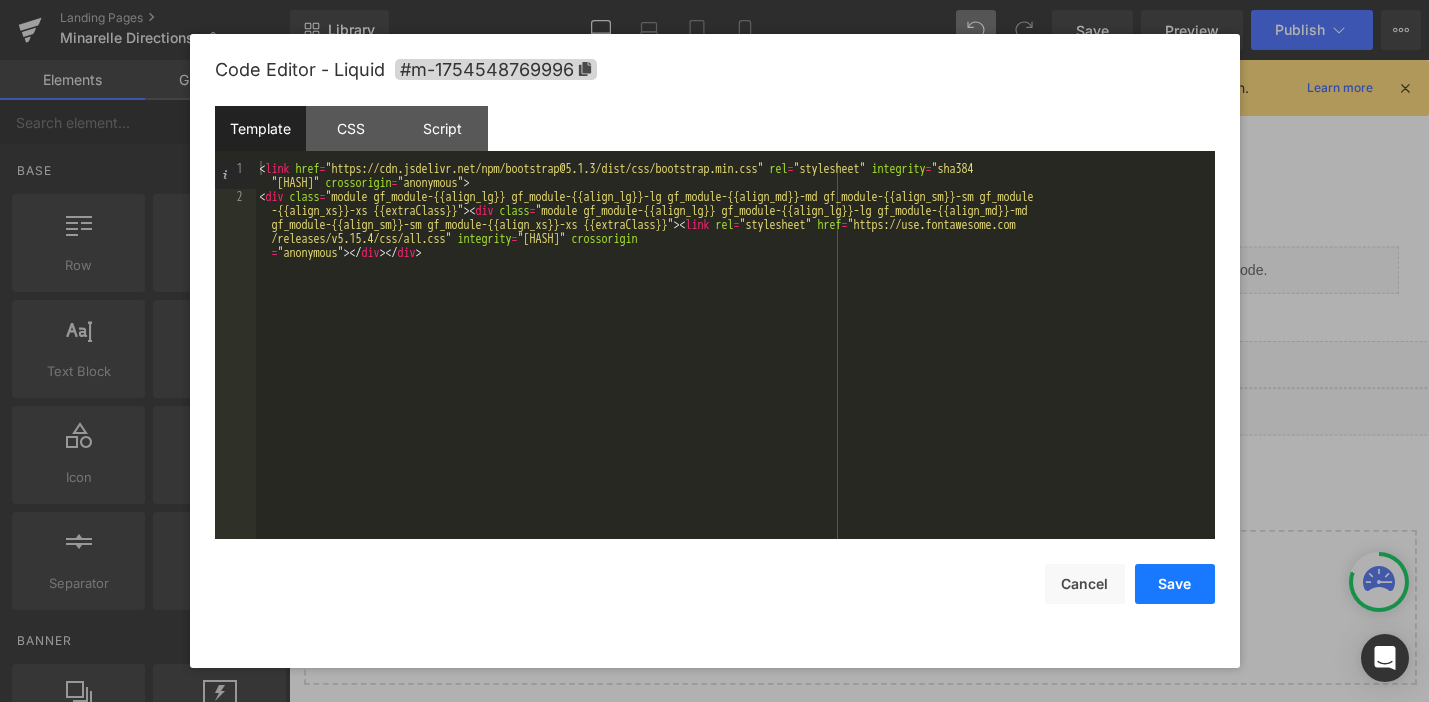click on "Save" at bounding box center (1175, 584) 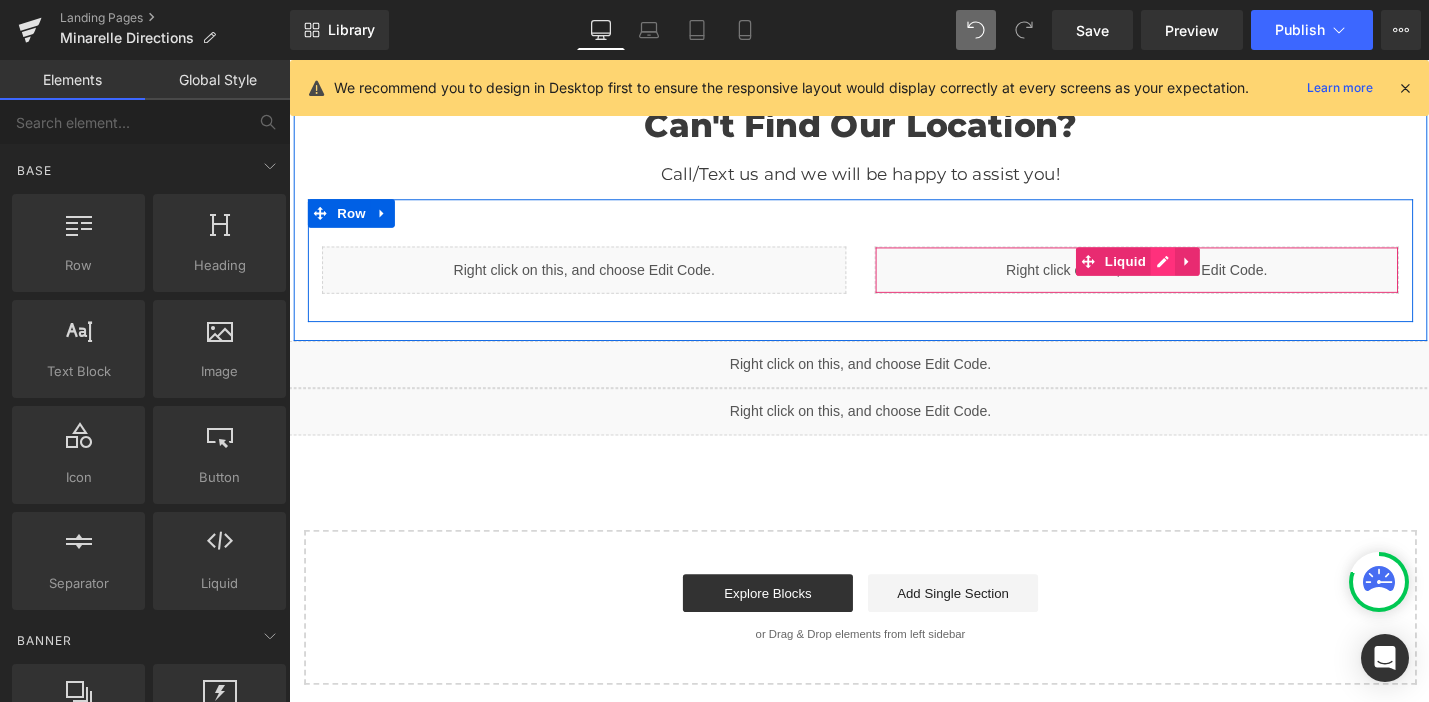 click on "Liquid" at bounding box center (1186, 282) 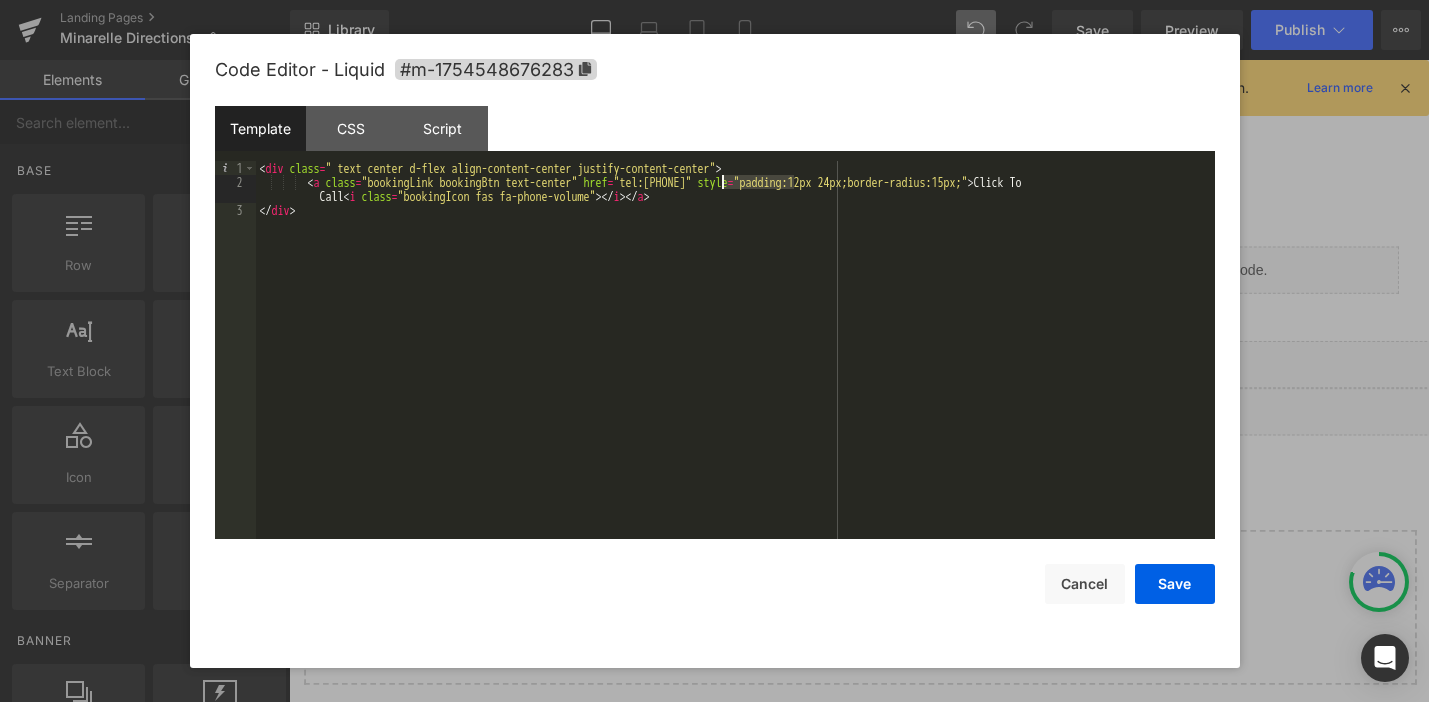 drag, startPoint x: 792, startPoint y: 179, endPoint x: 722, endPoint y: 185, distance: 70.256676 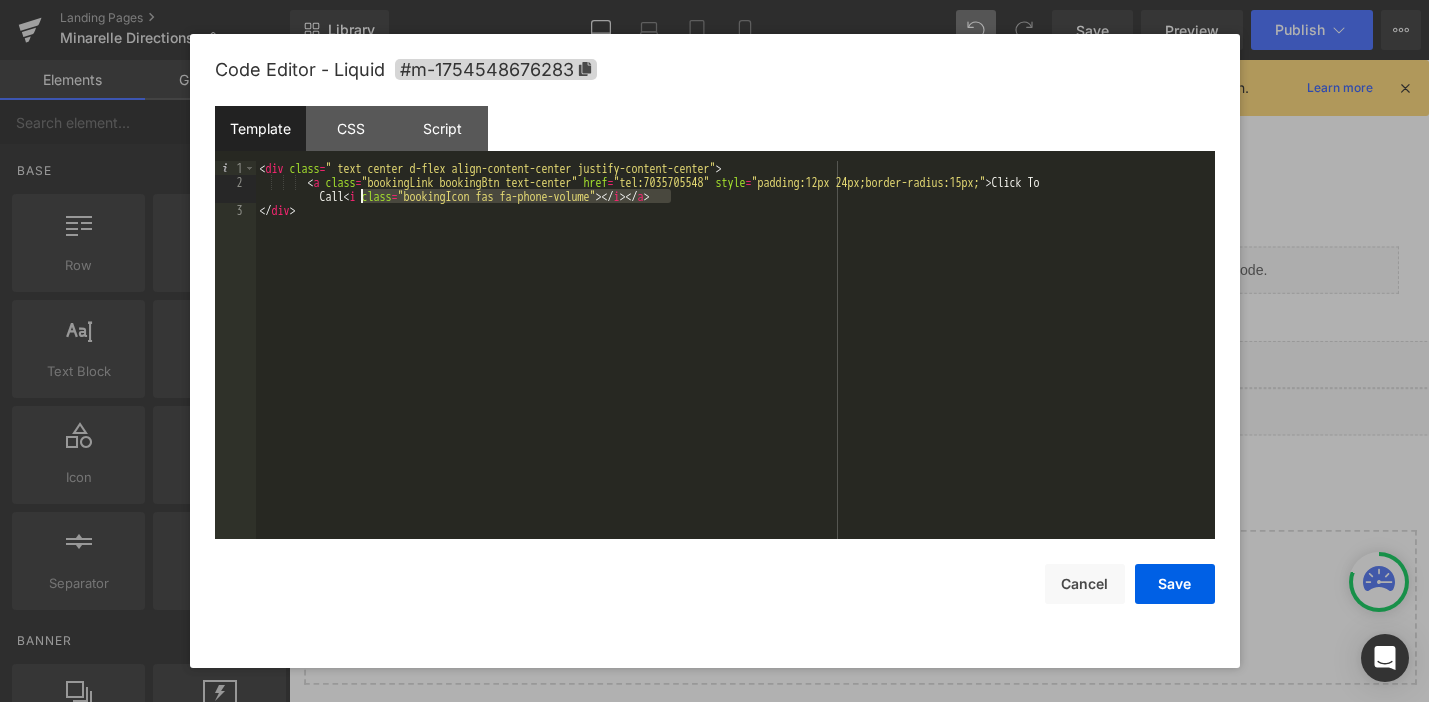 drag, startPoint x: 669, startPoint y: 199, endPoint x: 361, endPoint y: 198, distance: 308.00162 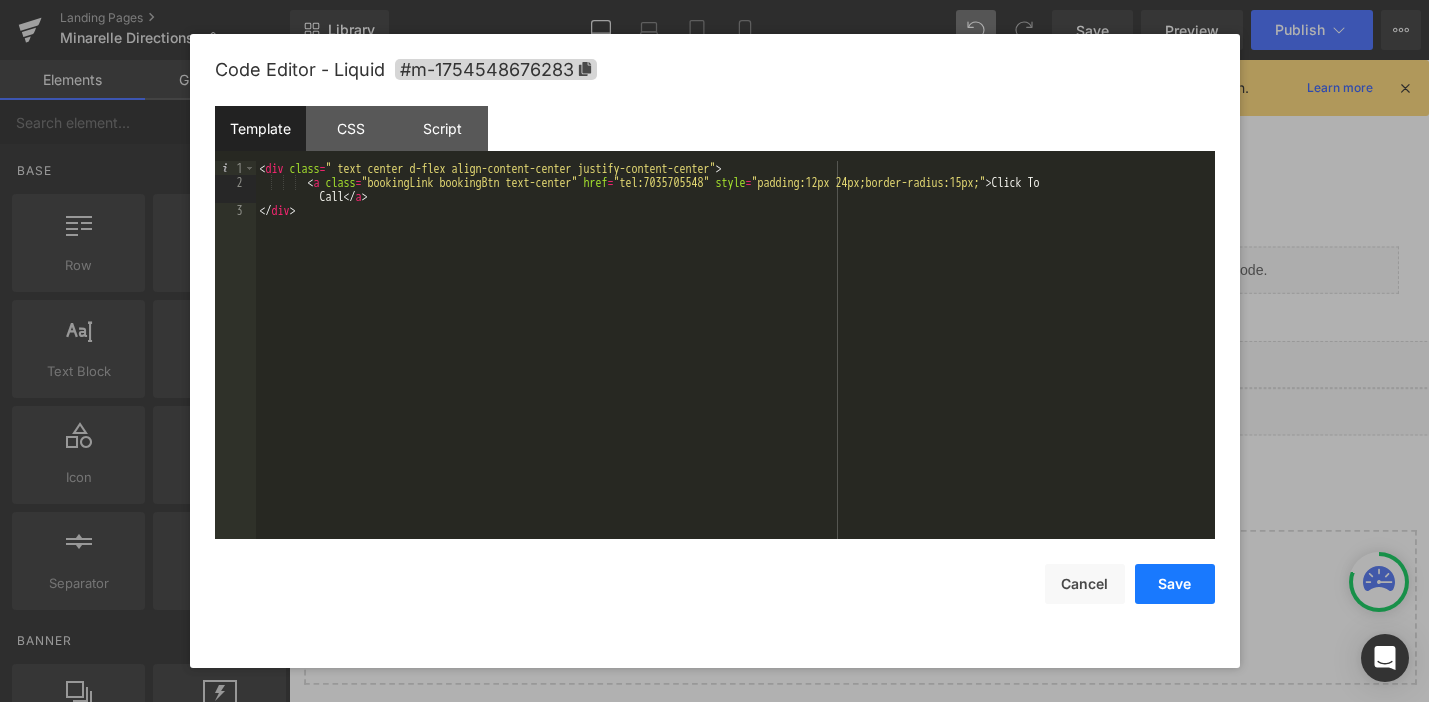 click on "Save" at bounding box center (1175, 584) 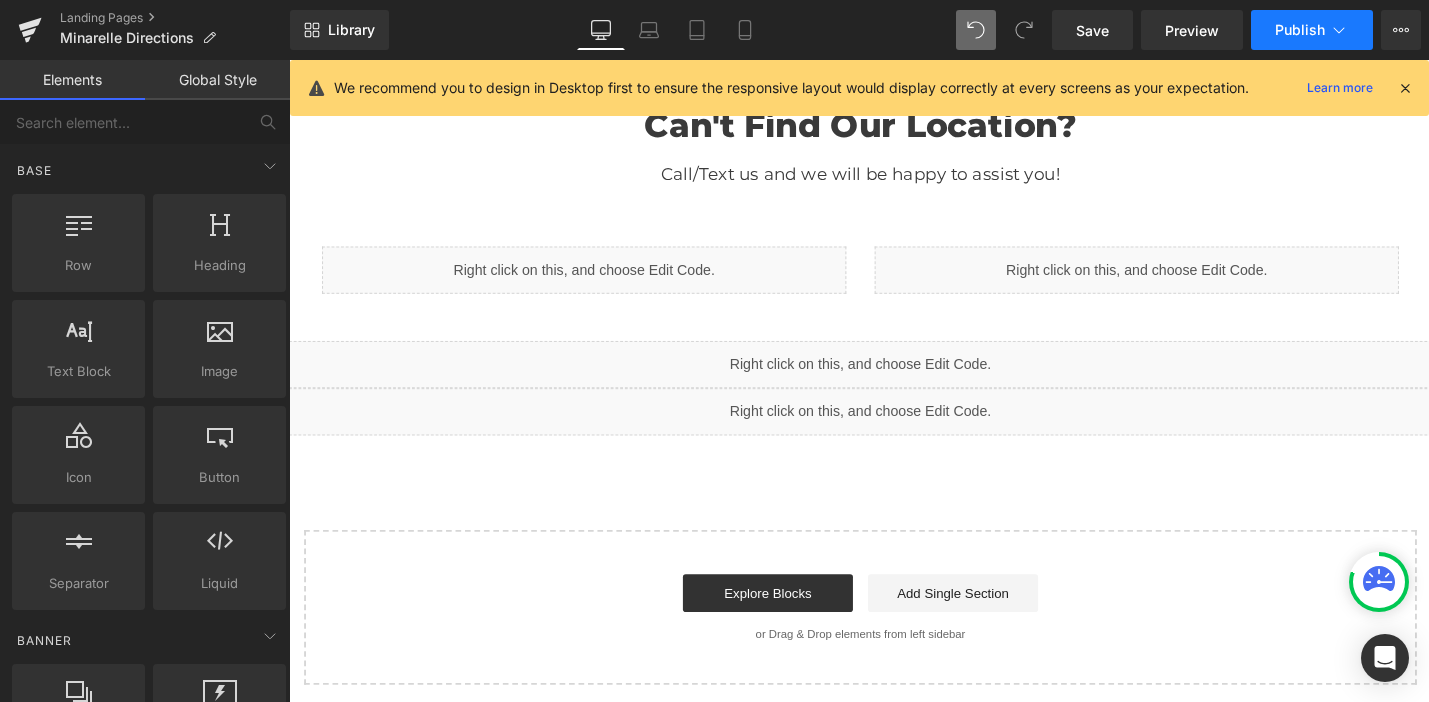 click on "Publish" at bounding box center [1312, 30] 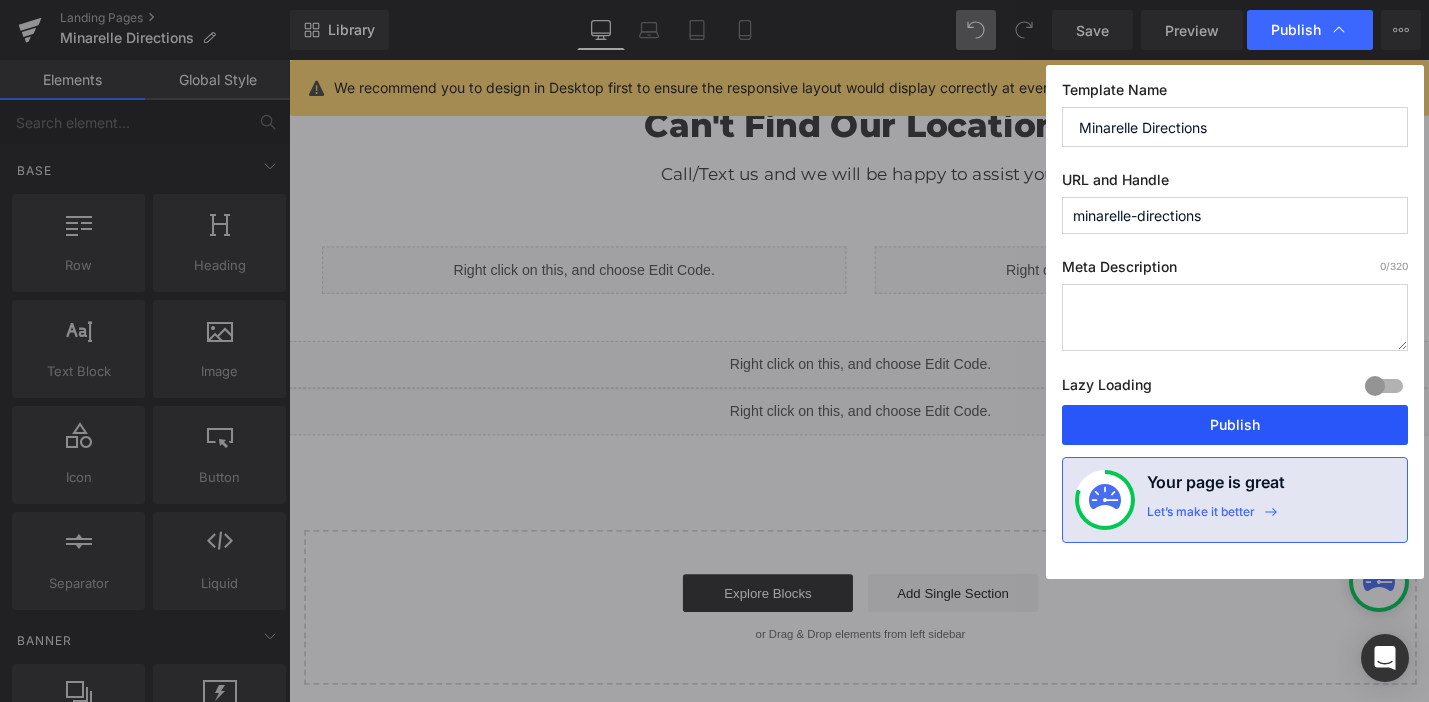 click on "Publish" at bounding box center [1235, 425] 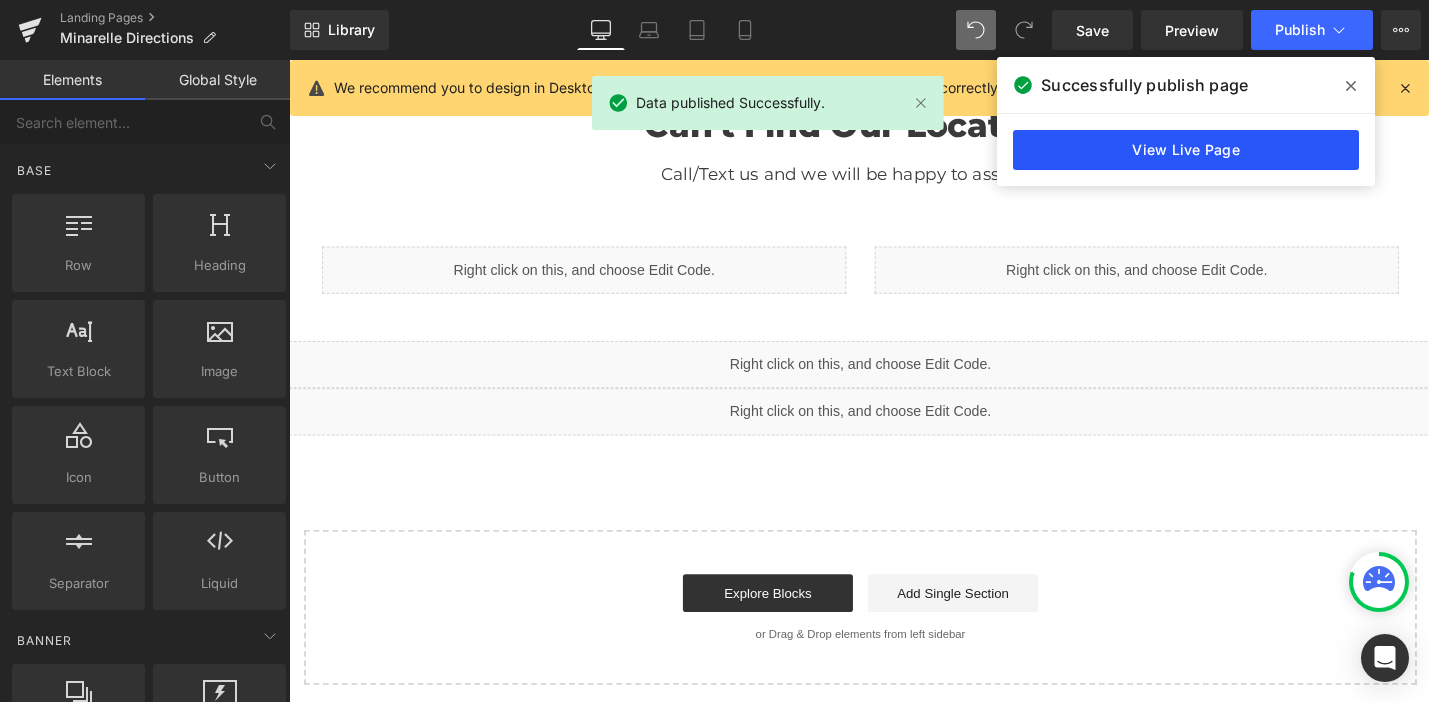 click on "View Live Page" at bounding box center (1186, 150) 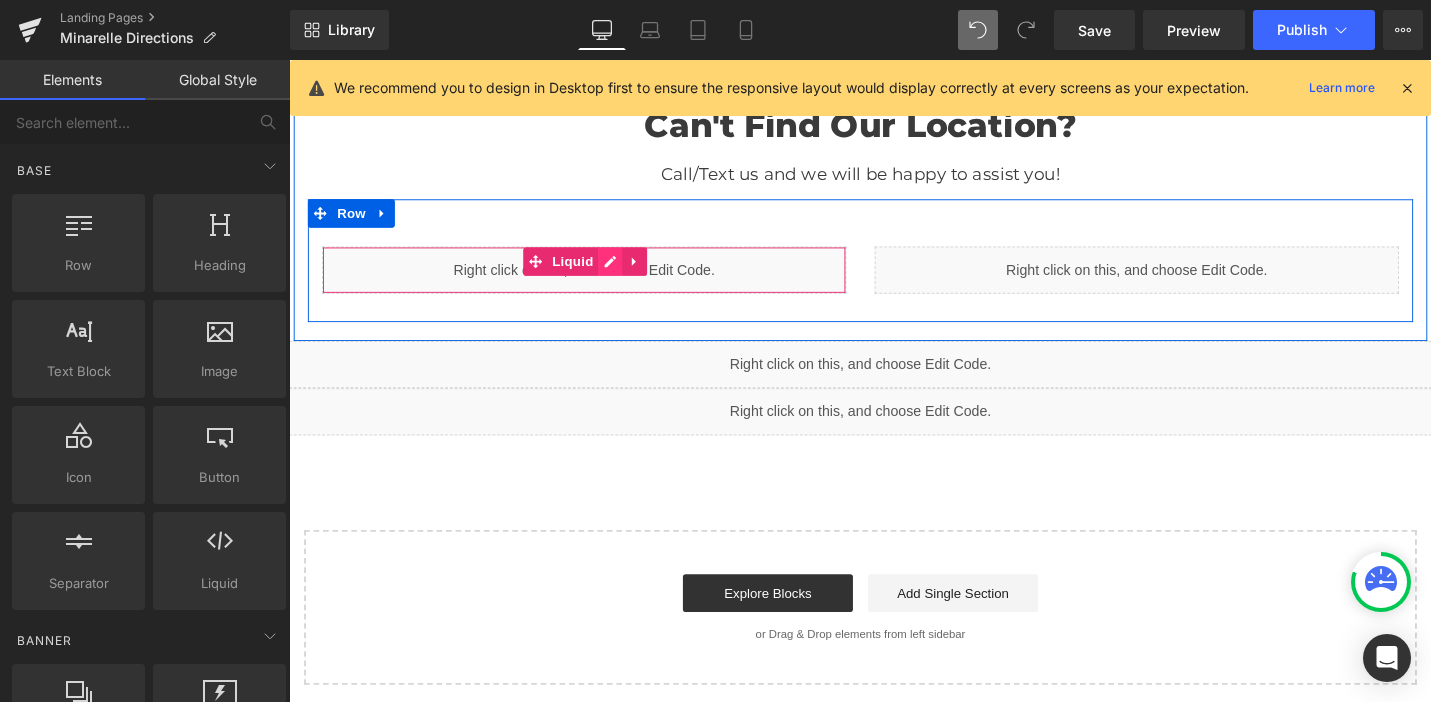 click on "Liquid" at bounding box center (601, 282) 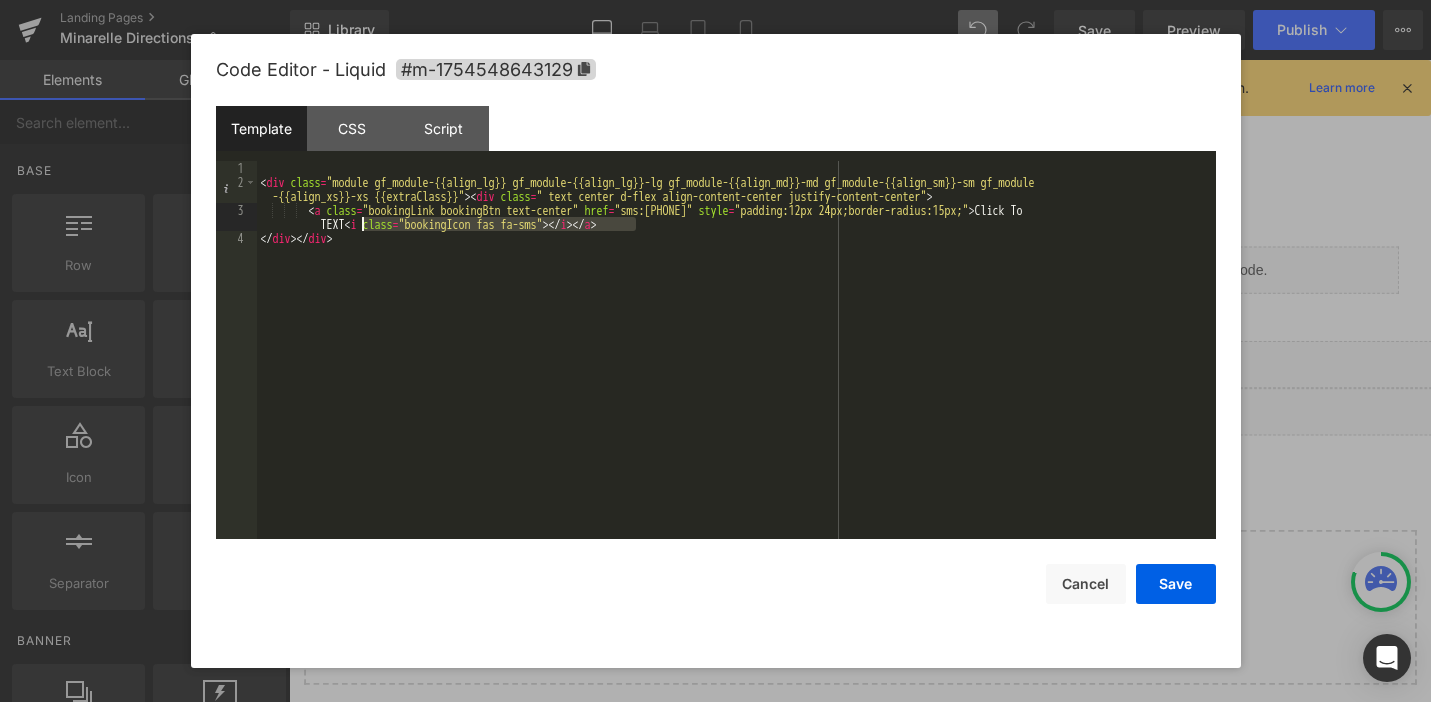 drag, startPoint x: 637, startPoint y: 224, endPoint x: 363, endPoint y: 226, distance: 274.0073 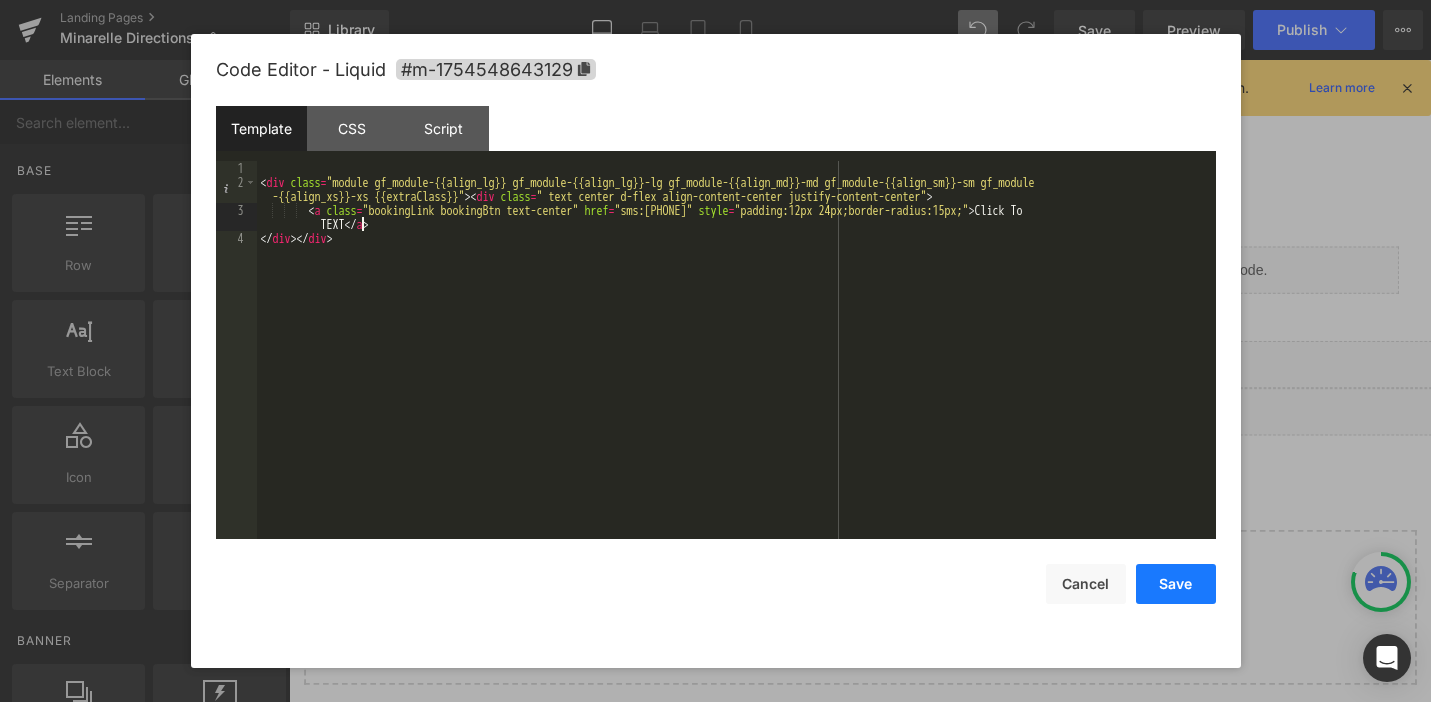 click on "Save" at bounding box center [1176, 584] 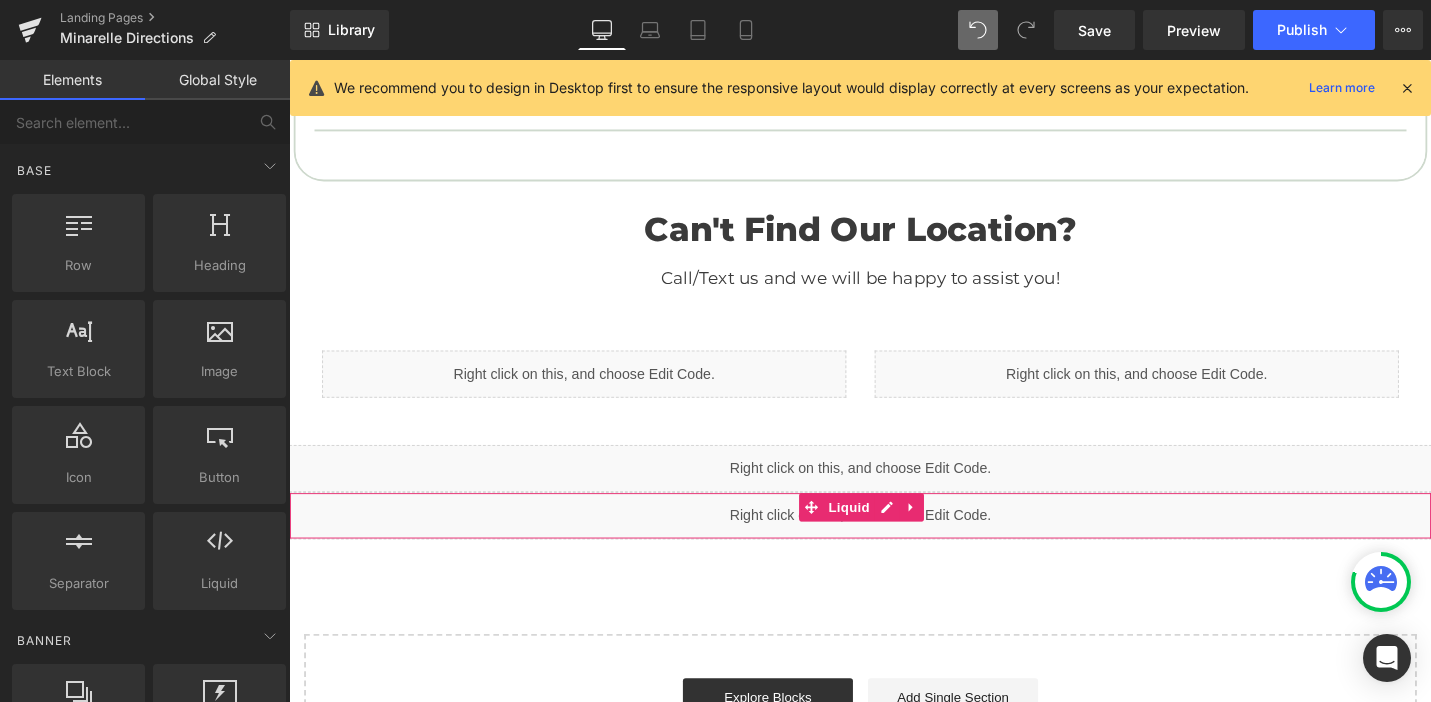 scroll, scrollTop: 950, scrollLeft: 0, axis: vertical 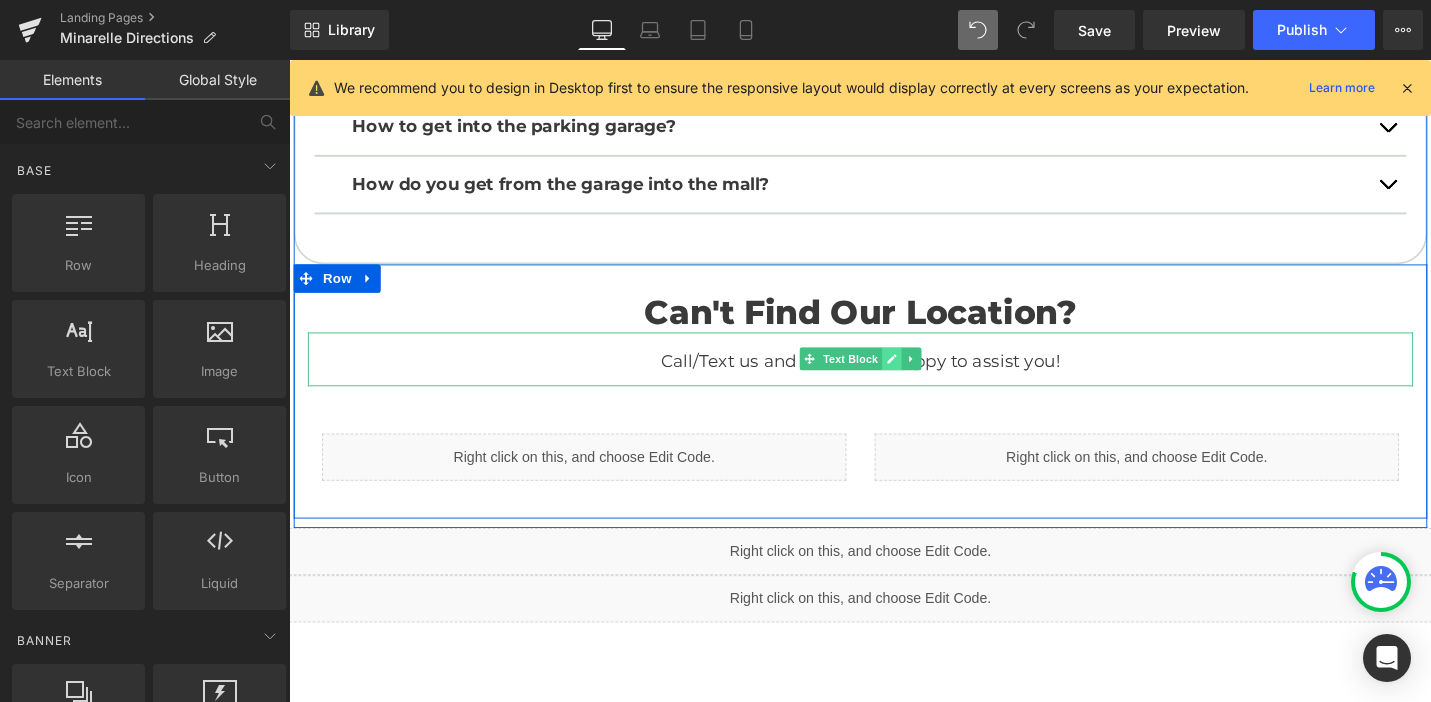 click at bounding box center [927, 376] 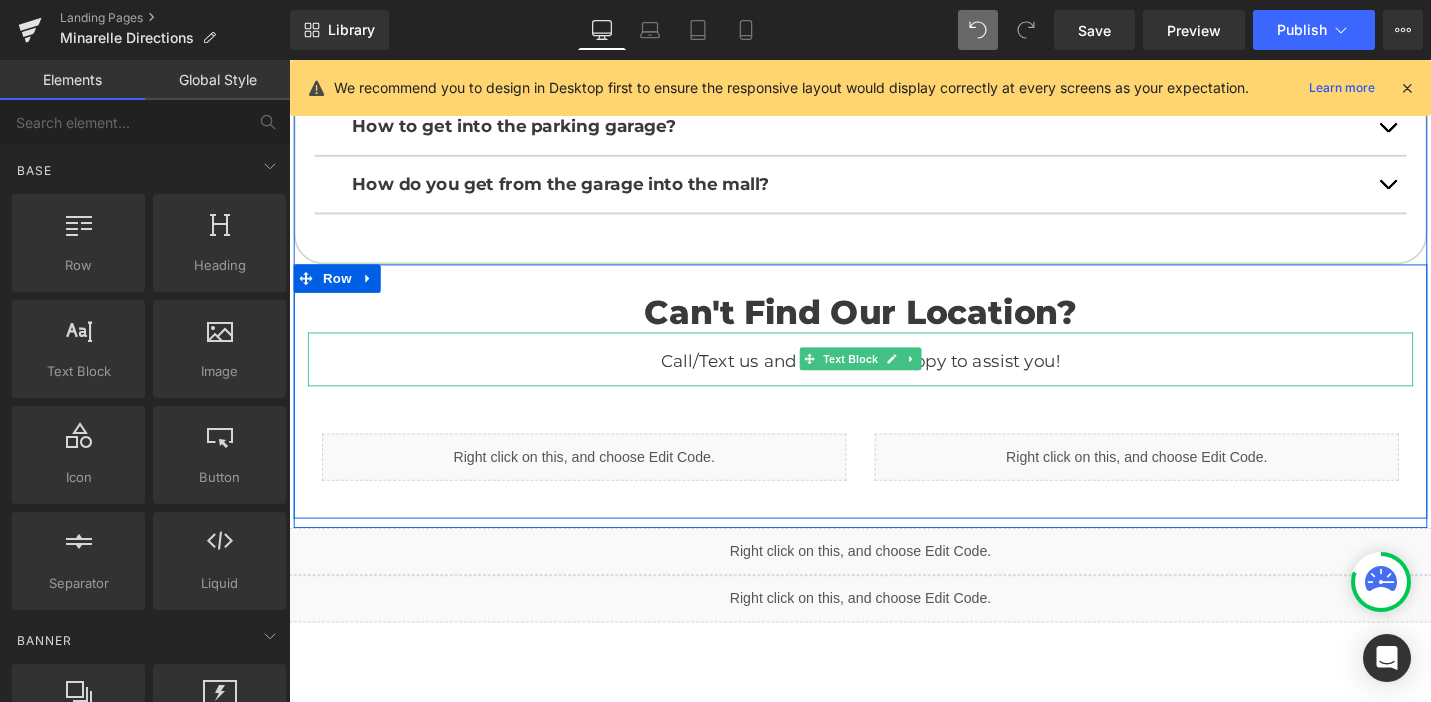 click on "Call/Text us and we will be happy to assist you!" at bounding box center (894, 376) 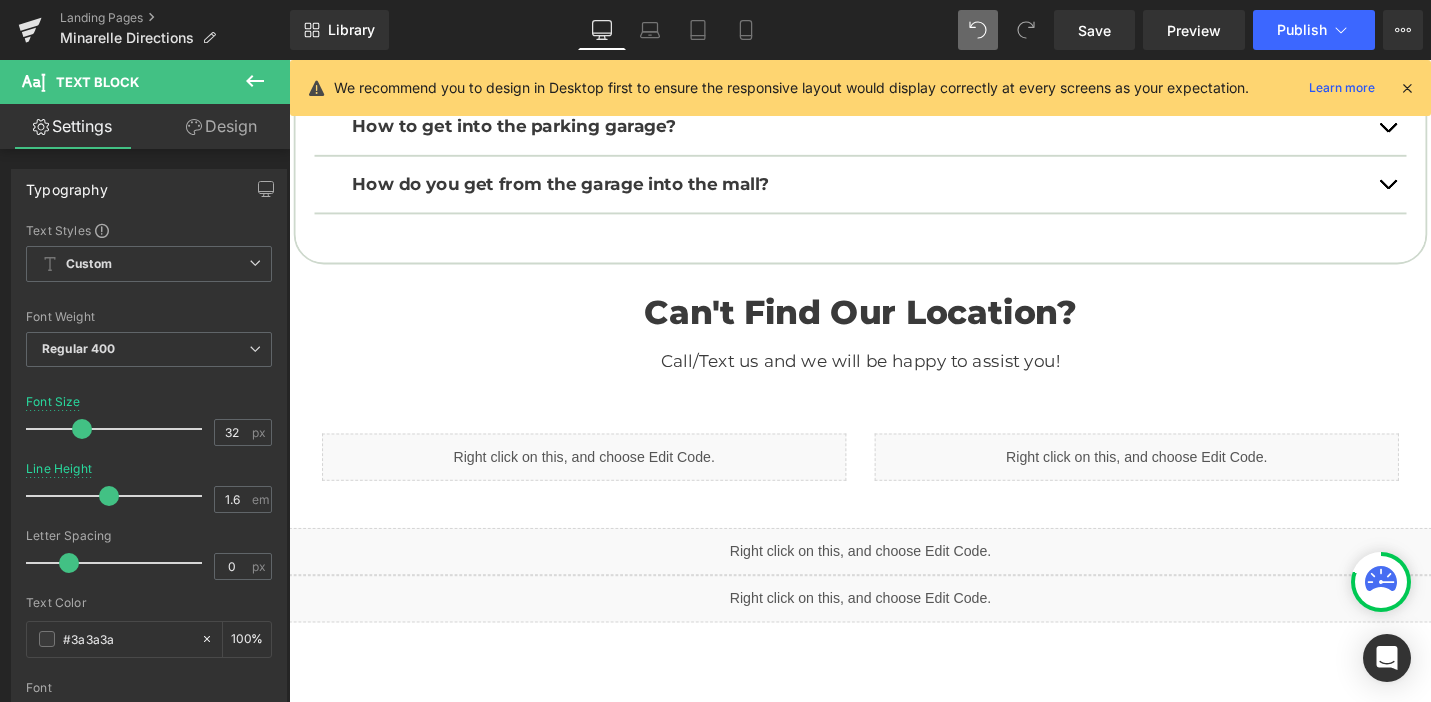click on "Design" at bounding box center [221, 126] 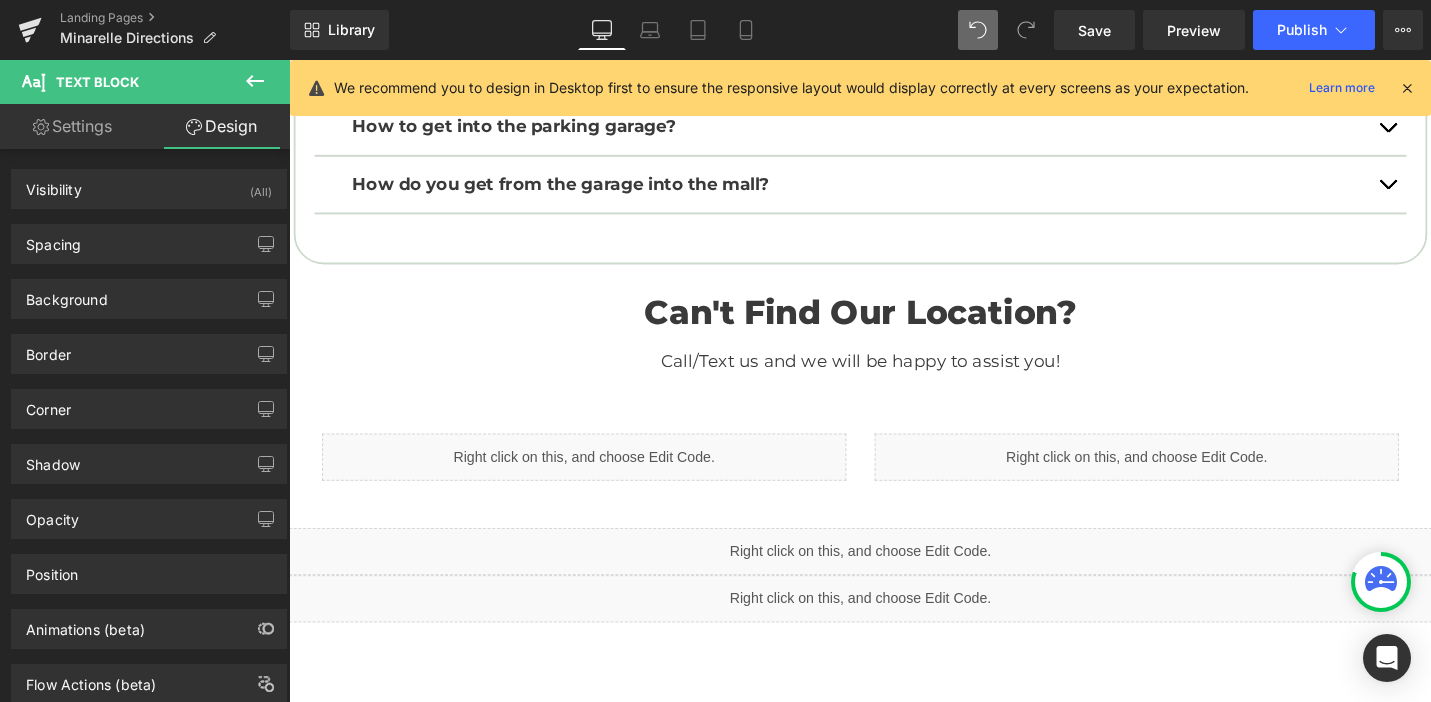 type on "0" 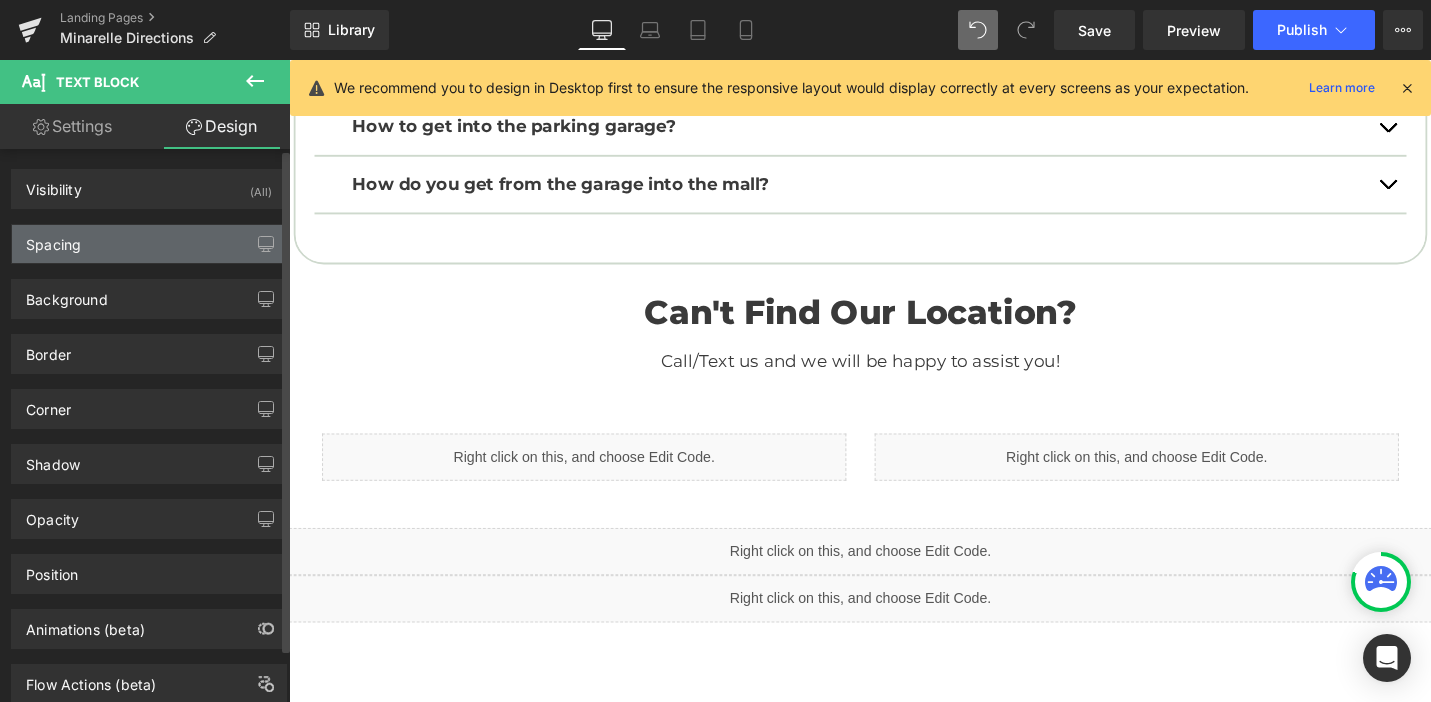click on "Spacing" at bounding box center (149, 244) 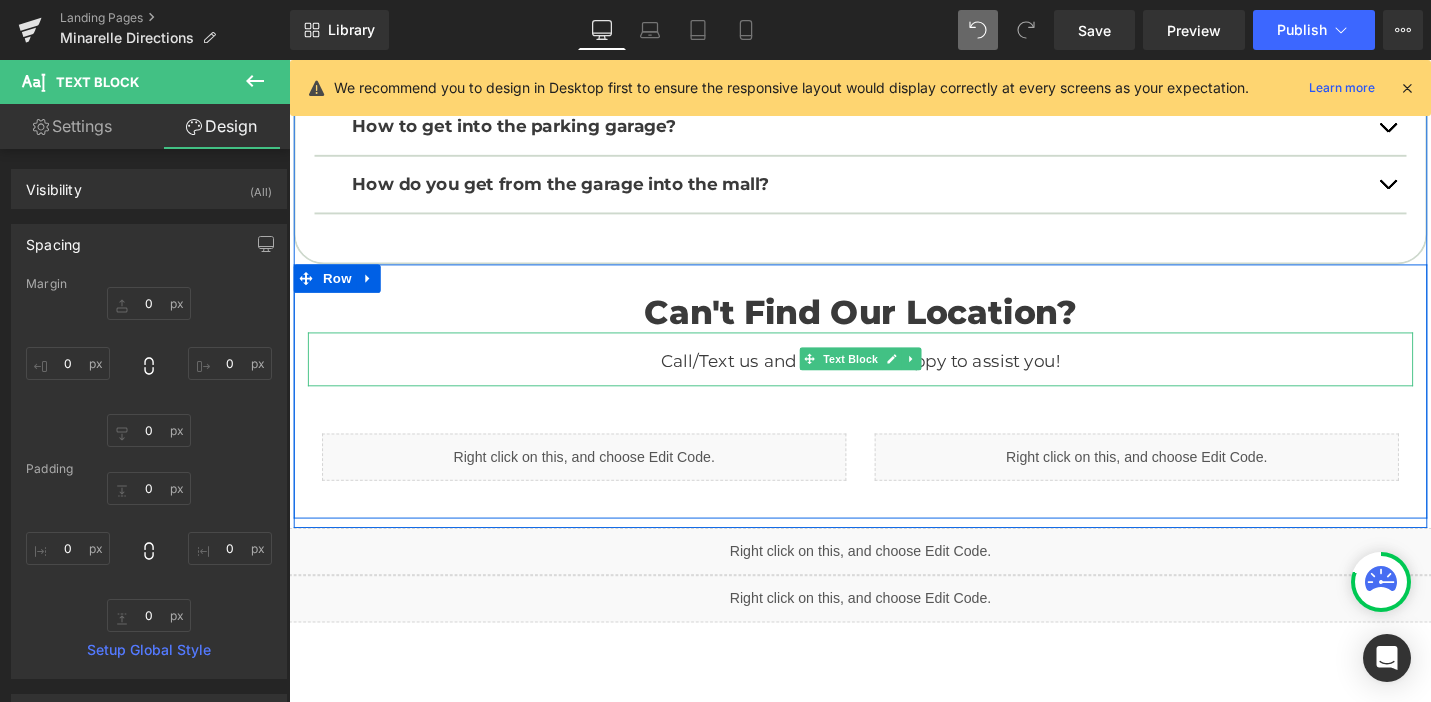 click on "Call/Text us and we will be happy to assist you!" at bounding box center (894, 379) 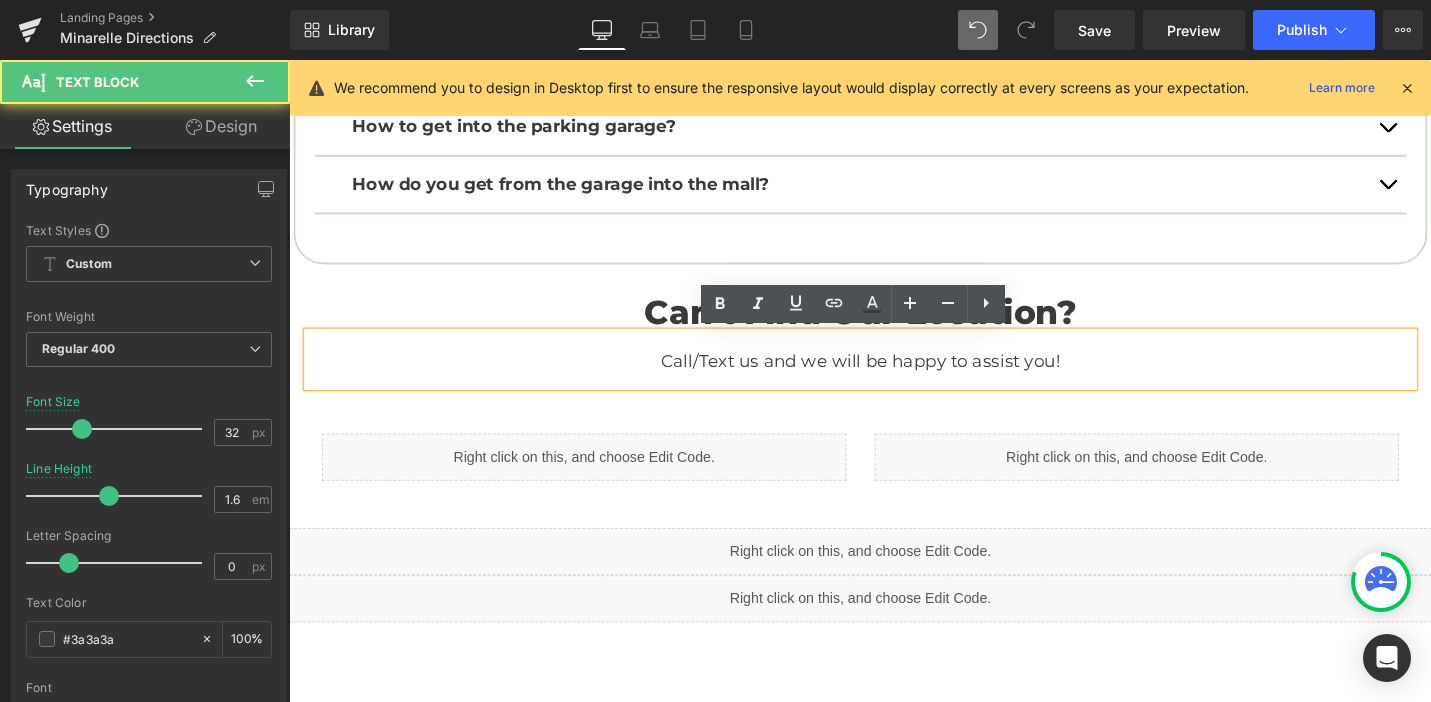 click on "Call/Text us and we will be happy to assist you!" at bounding box center [894, 379] 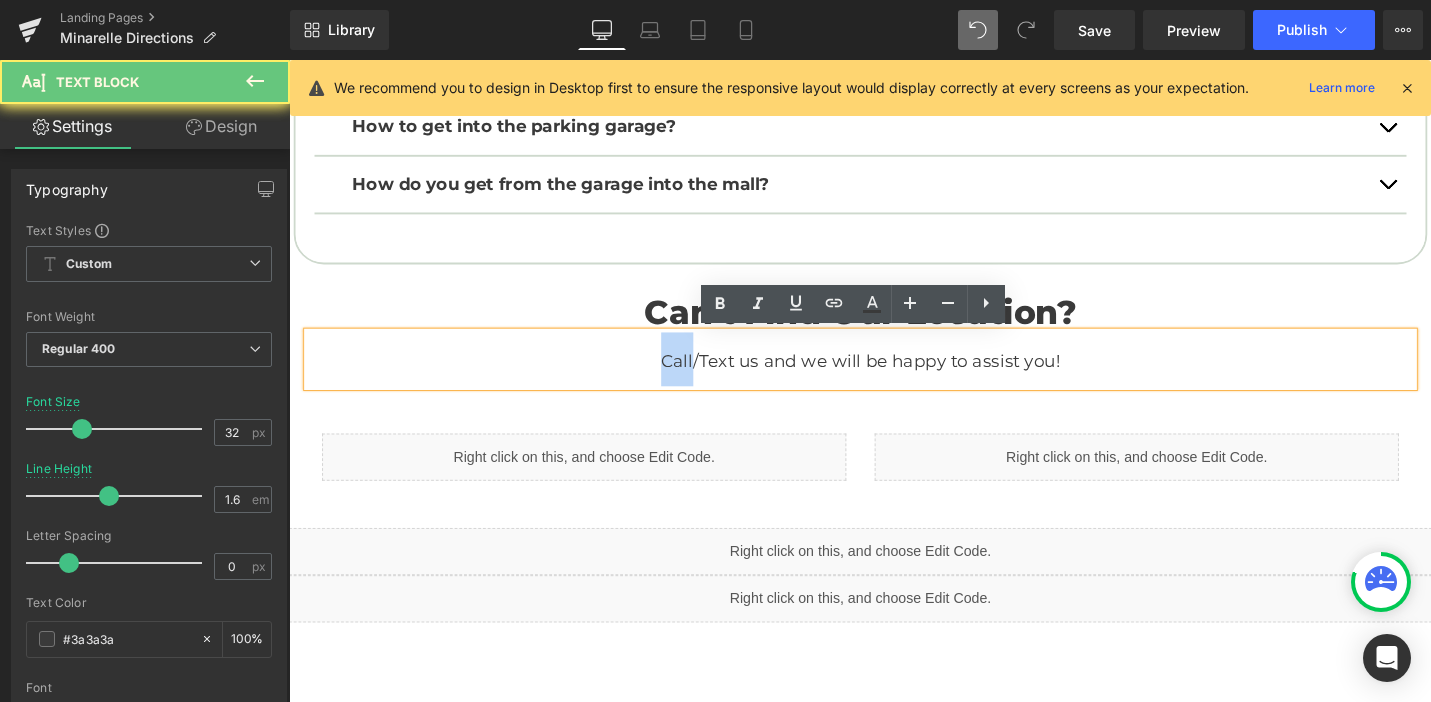 click on "Call/Text us and we will be happy to assist you!" at bounding box center [894, 379] 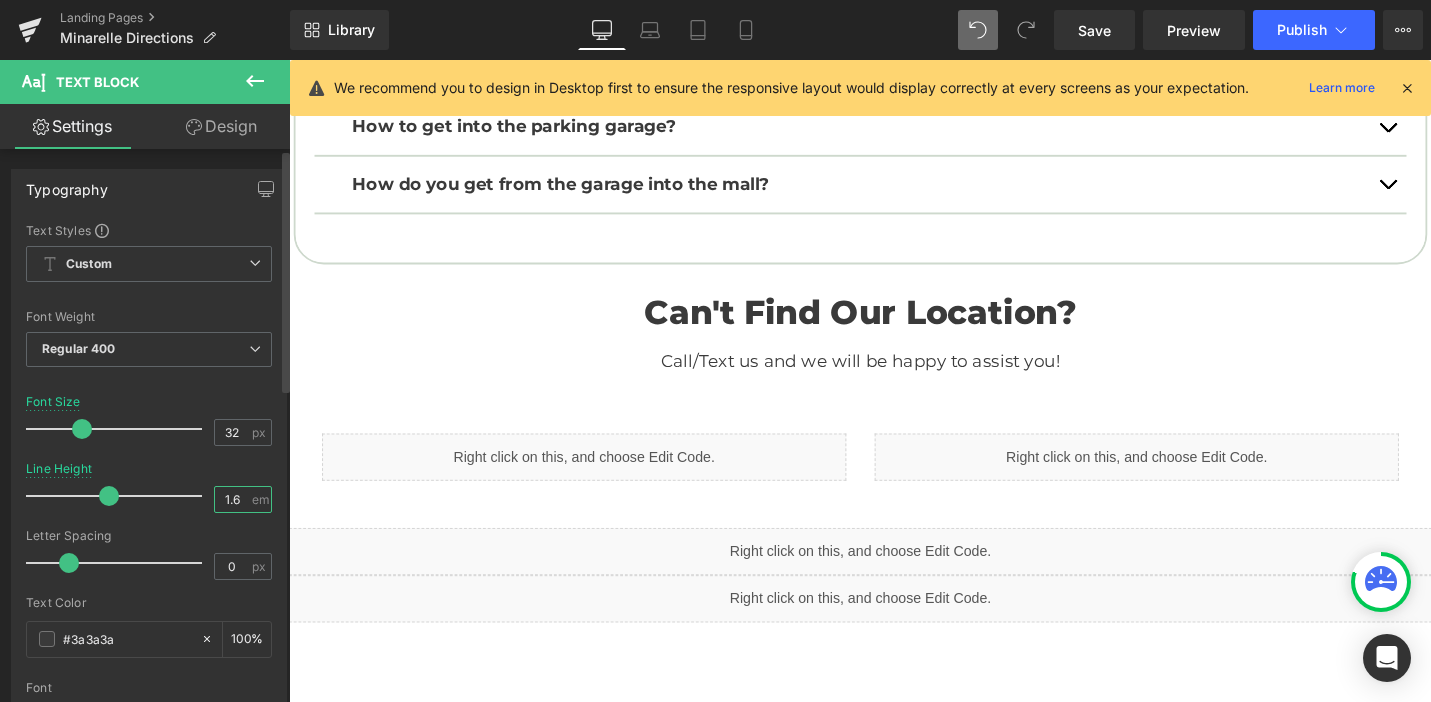 click on "1.6" at bounding box center (232, 499) 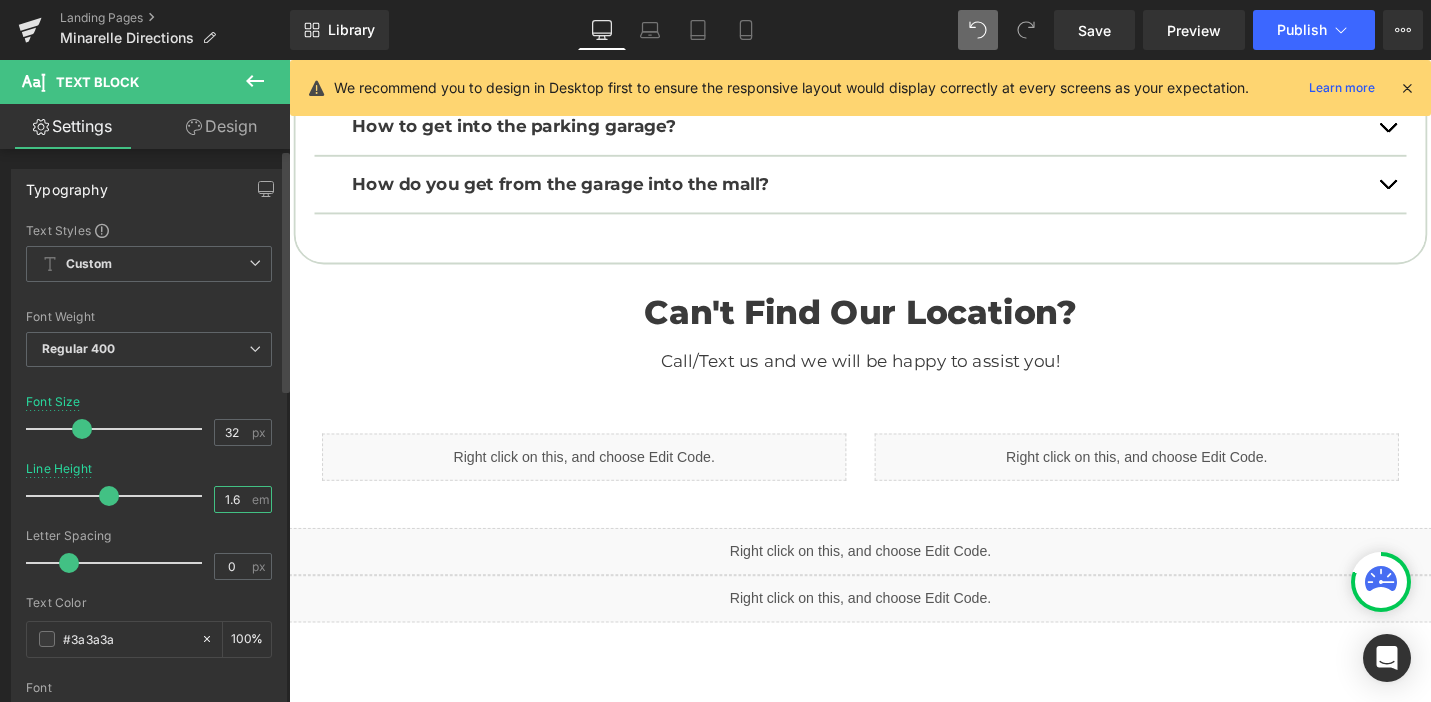 click on "1.6" at bounding box center [232, 499] 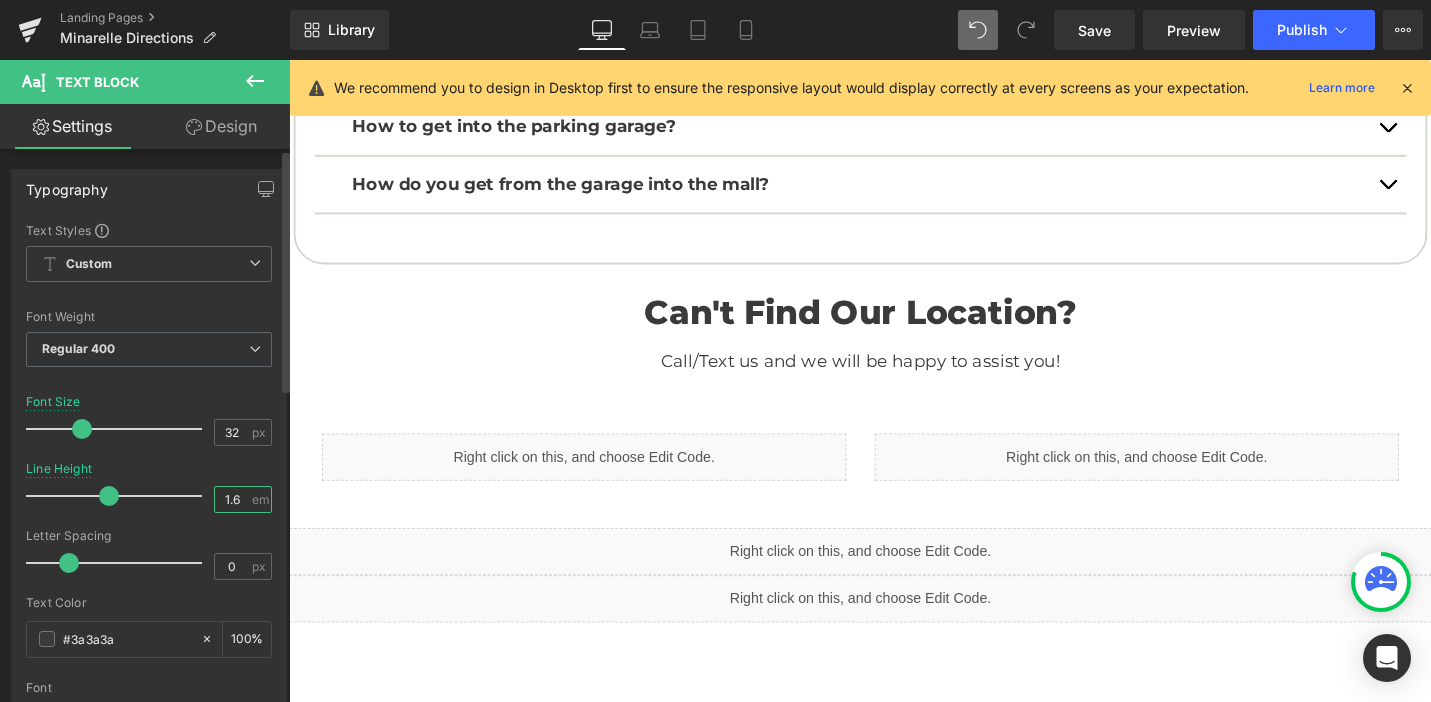 type on "1" 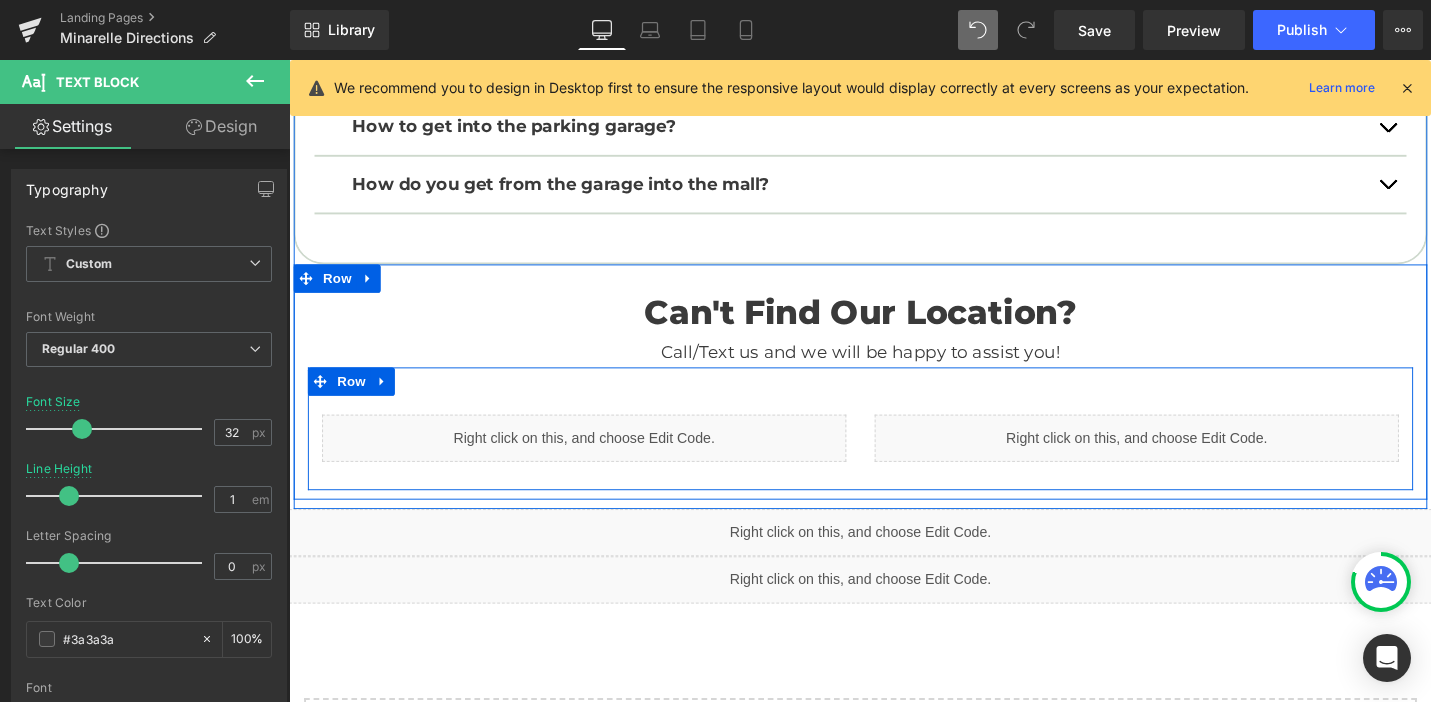 click on "Liquid" at bounding box center (601, 460) 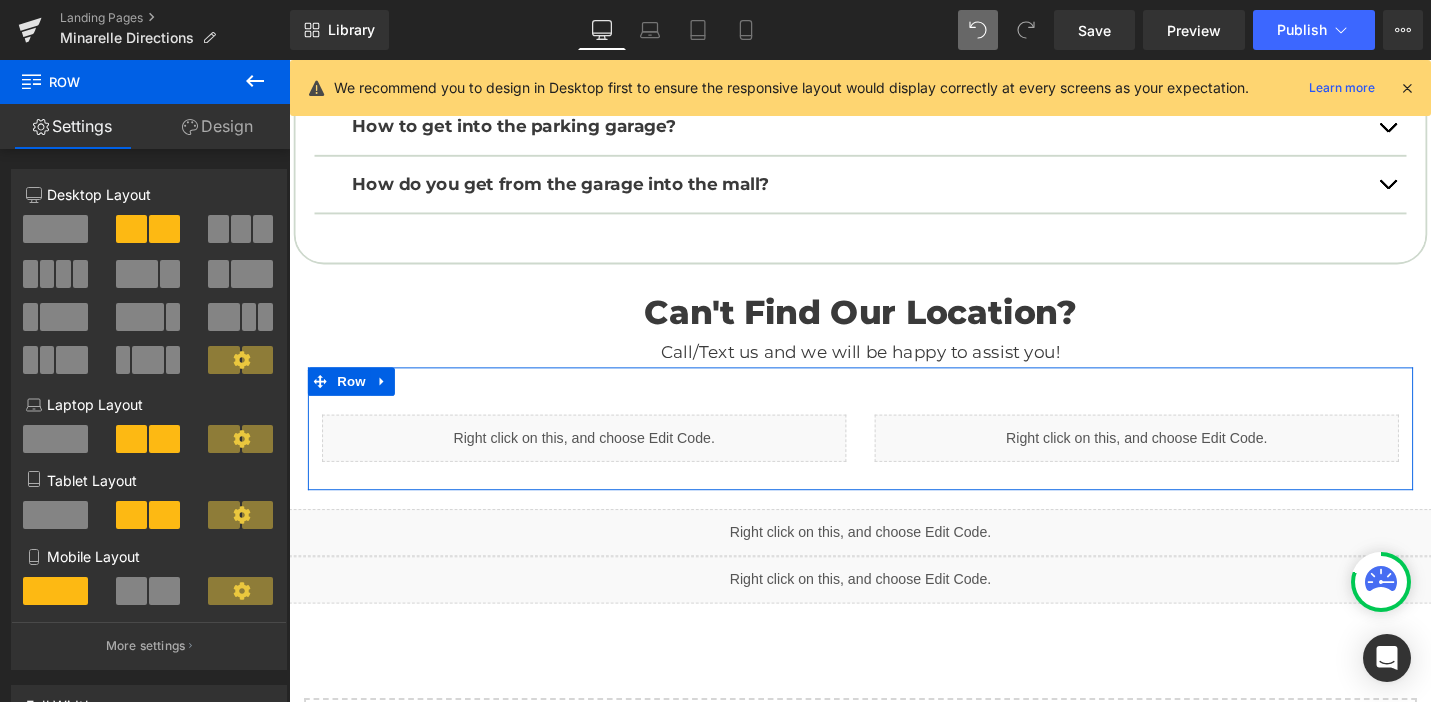 click on "Design" at bounding box center (217, 126) 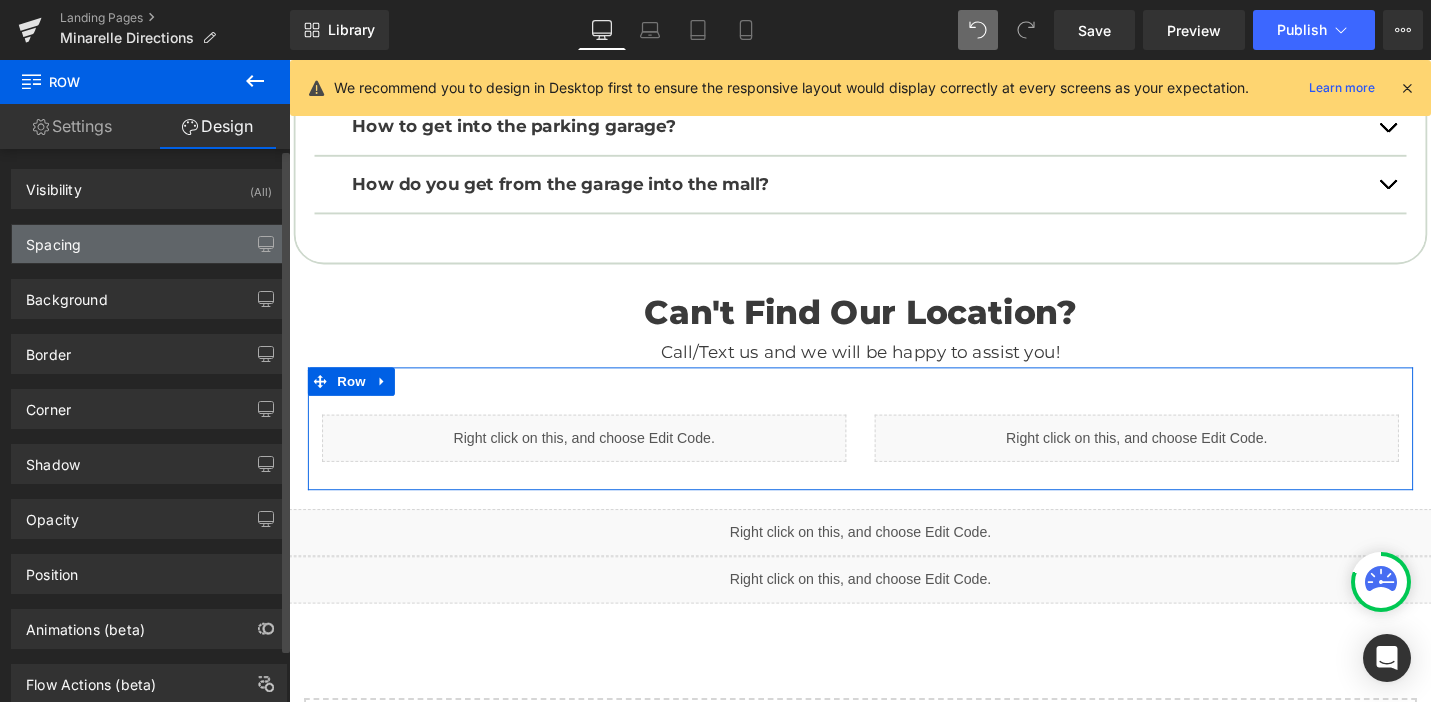 click on "Spacing" at bounding box center [149, 244] 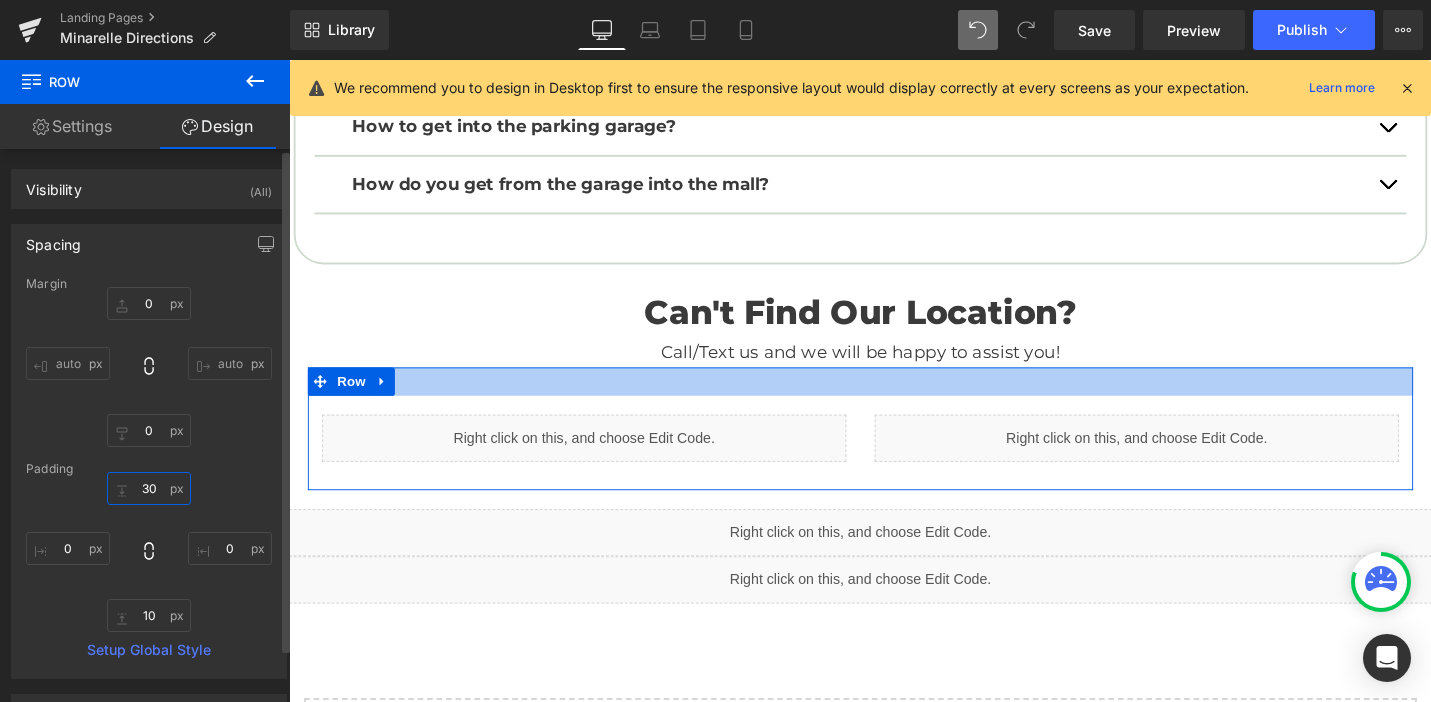 click on "30" at bounding box center [149, 488] 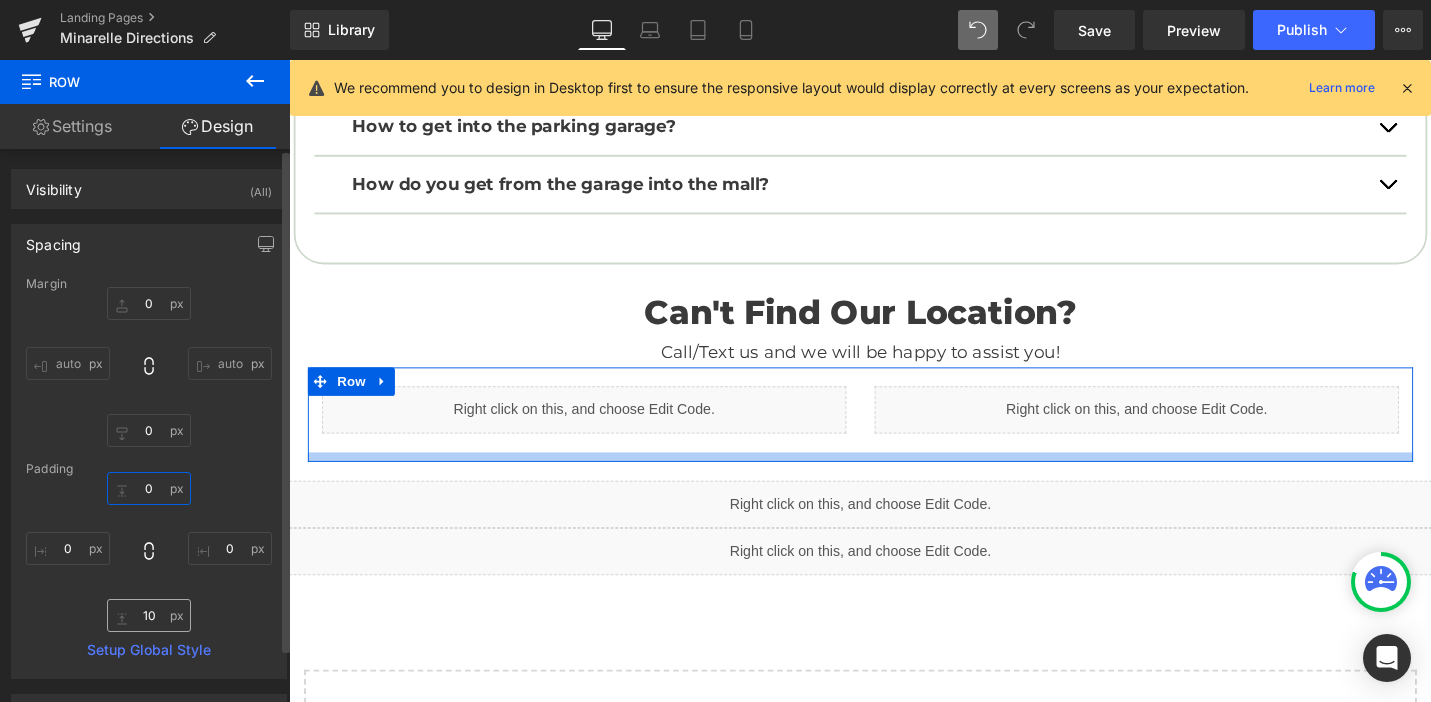 type on "0" 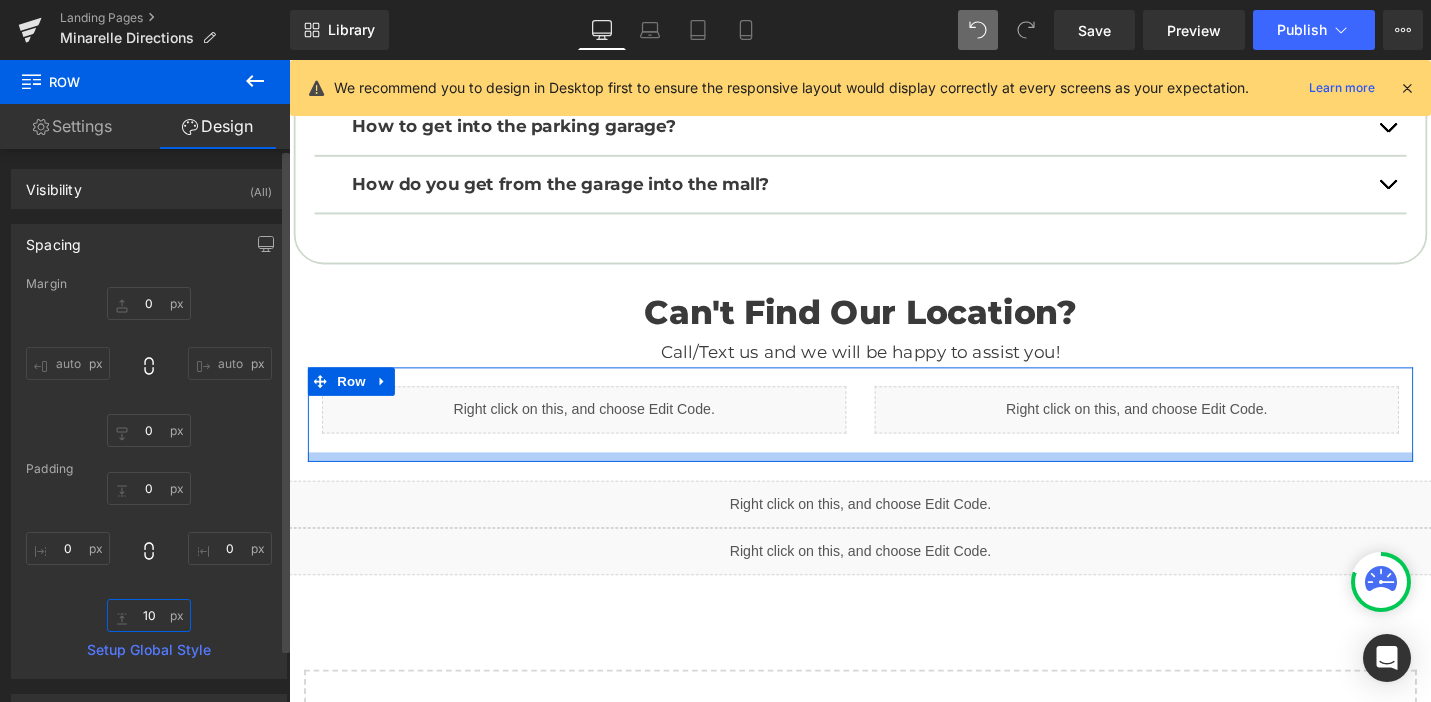 click on "10" at bounding box center [149, 615] 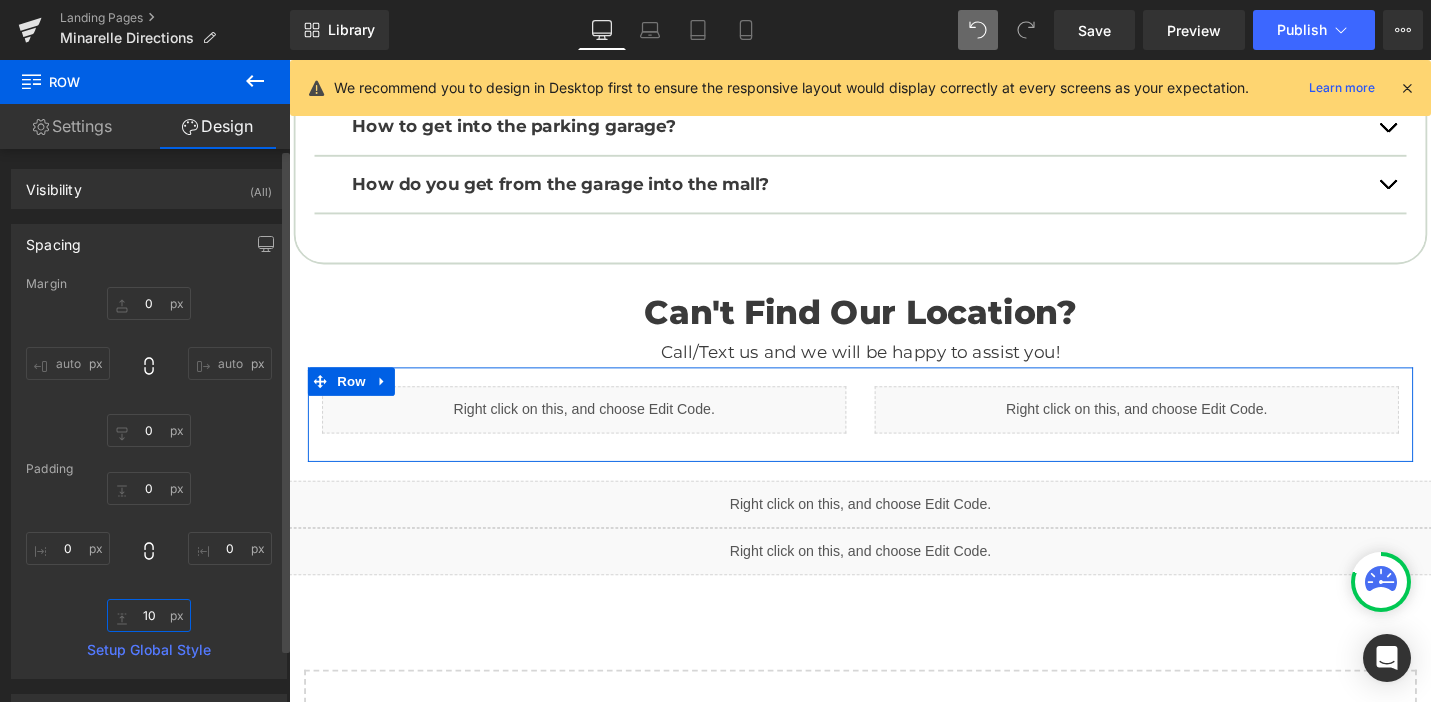type on "0" 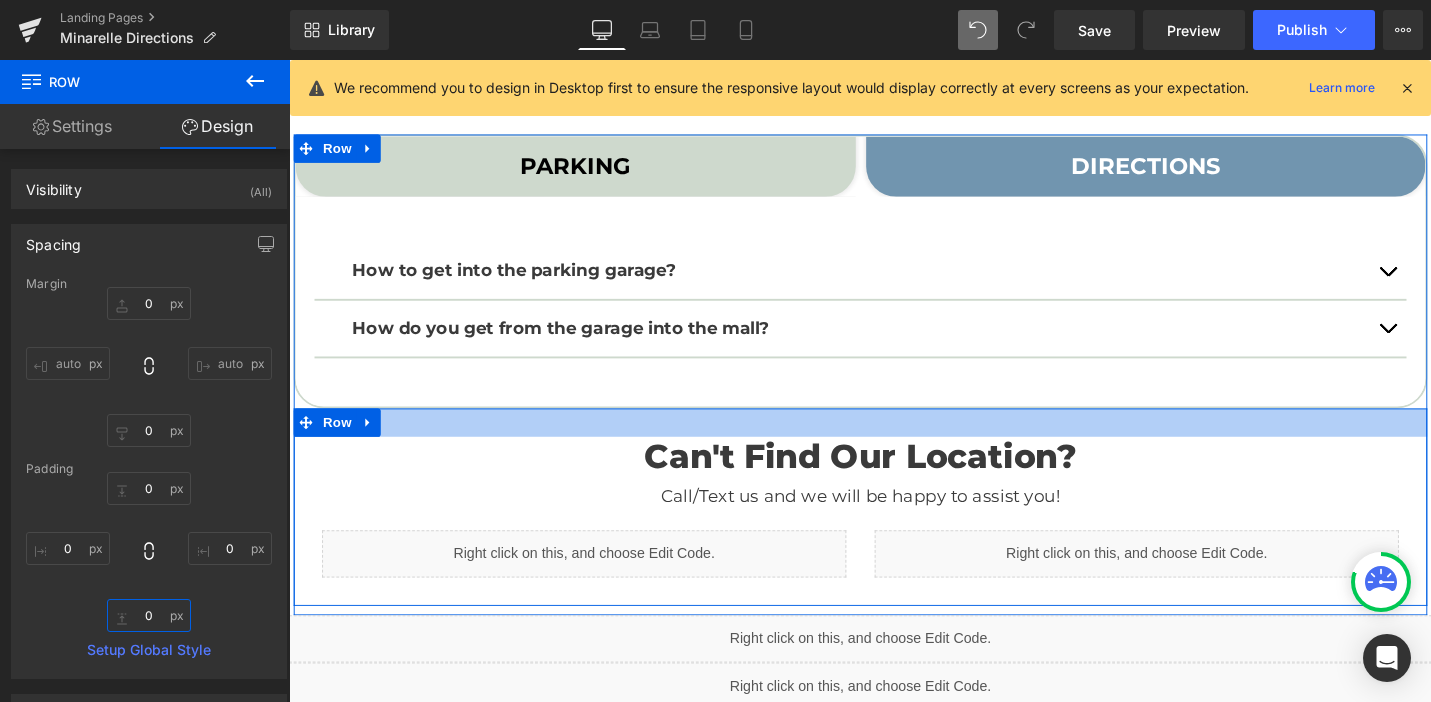 scroll, scrollTop: 577, scrollLeft: 0, axis: vertical 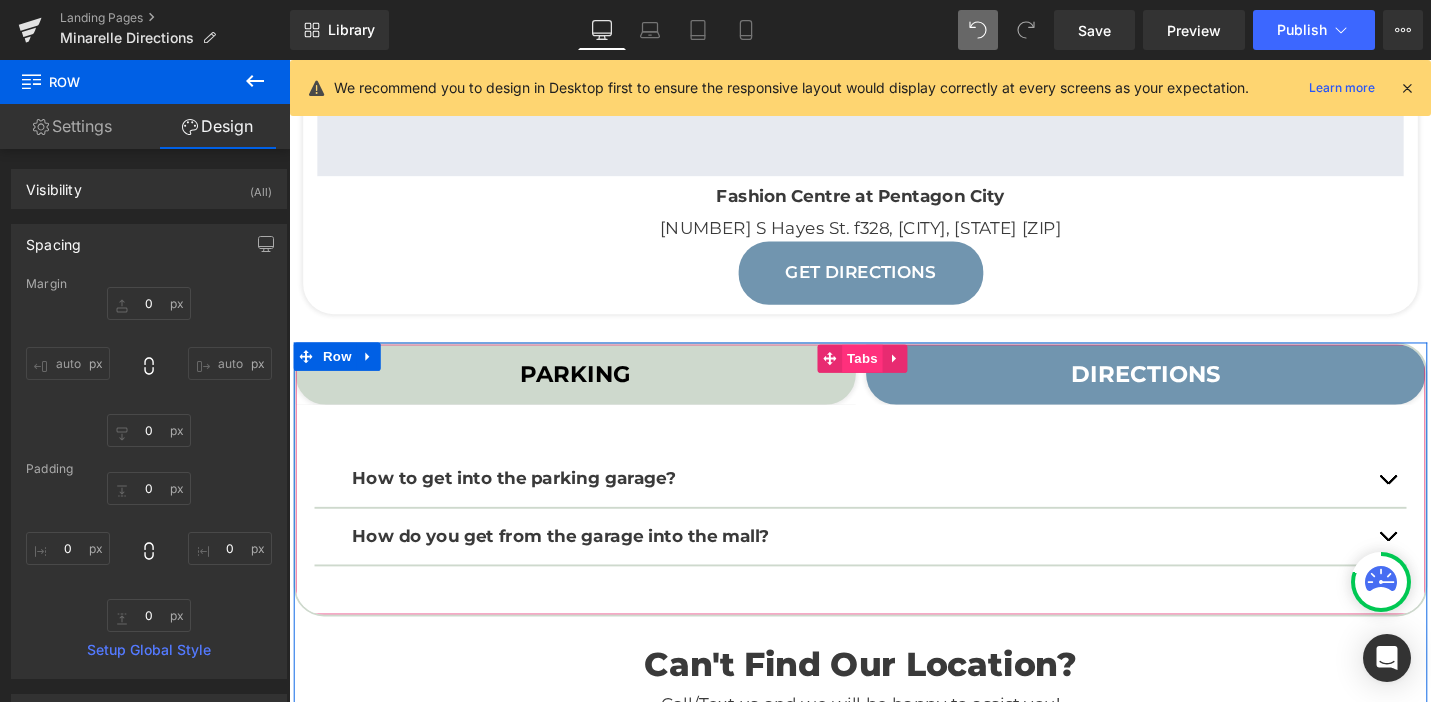 click on "Tabs" at bounding box center [896, 376] 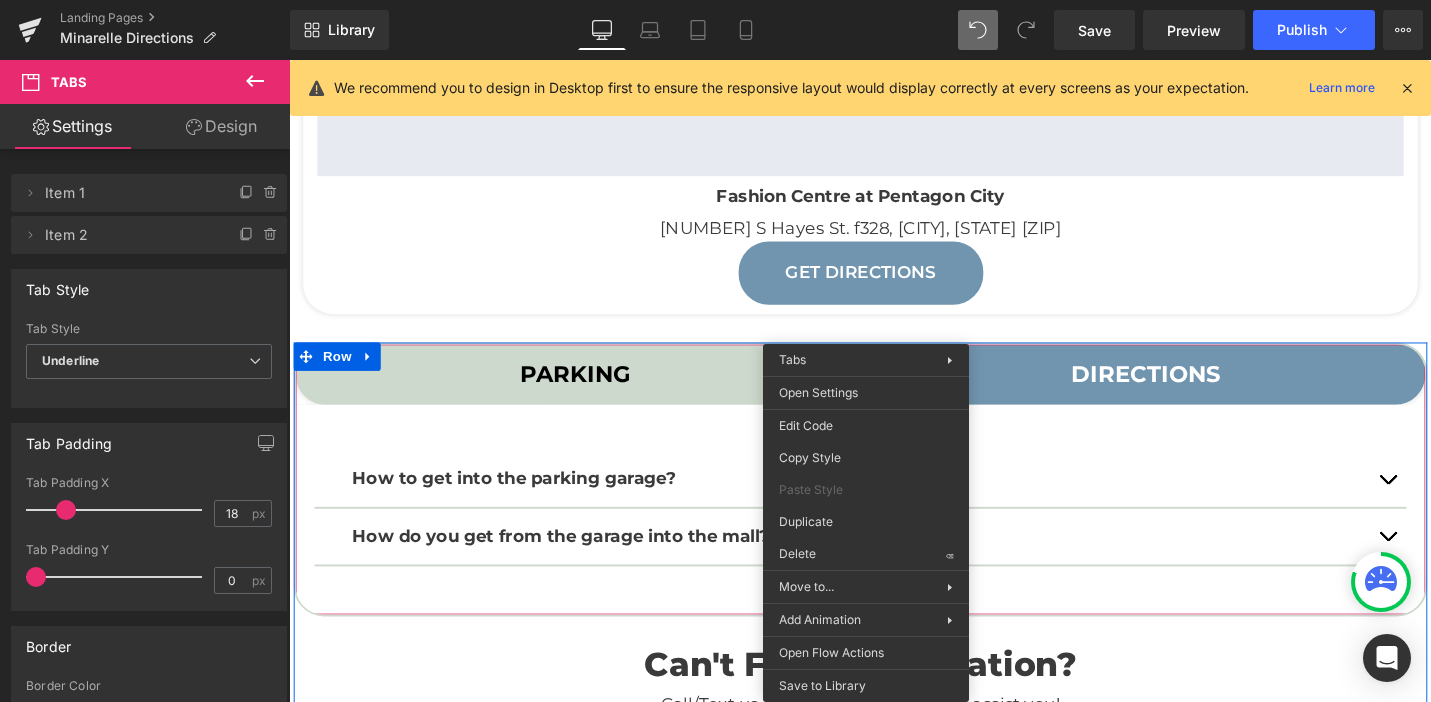 click on "Tabs" at bounding box center (896, 377) 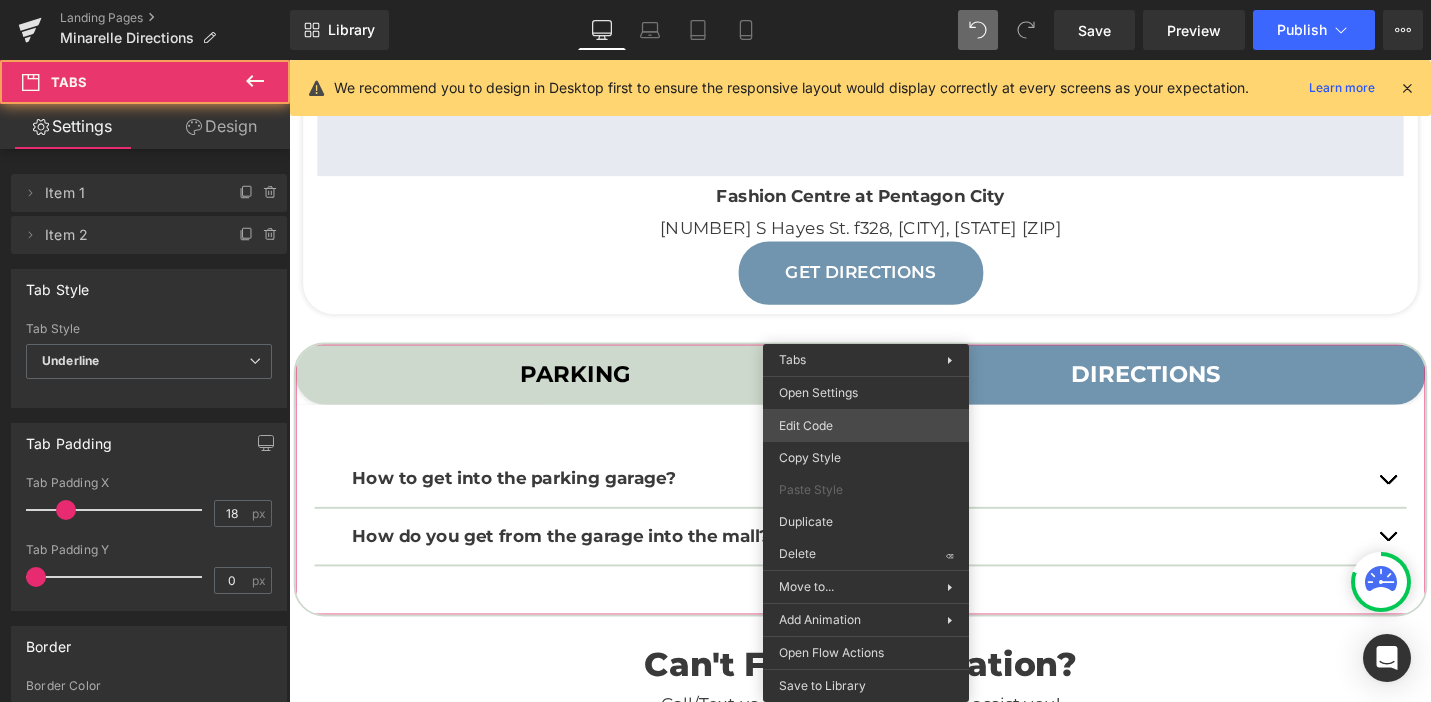 click on "Tabs  You are previewing how the   will restyle your page. You can not edit Elements in Preset Preview Mode.  Landing Pages Minarelle Directions Library Desktop Desktop Laptop Tablet Mobile Save Preview Publish Scheduled View Live Page View with current Template Save Template to Library Schedule Publish  Optimize  Publish Settings Shortcuts We recommend you to design in Desktop first to ensure the responsive layout would display correctly at every screens as your expectation. Learn more  Your page can’t be published   You've reached the maximum number of published pages on your plan  (0/0).  You need to upgrade your plan or unpublish all your pages to get 1 publish slot.   Unpublish pages   Upgrade plan  Elements Global Style Base Row  rows, columns, layouts, div Heading  headings, titles, h1,h2,h3,h4,h5,h6 Text Block  texts, paragraphs, contents, blocks Image  images, photos, alts, uploads Icon  icons, symbols Button  button, call to action, cta Separator  separators, dividers, horizontal lines Liquid" at bounding box center [715, 0] 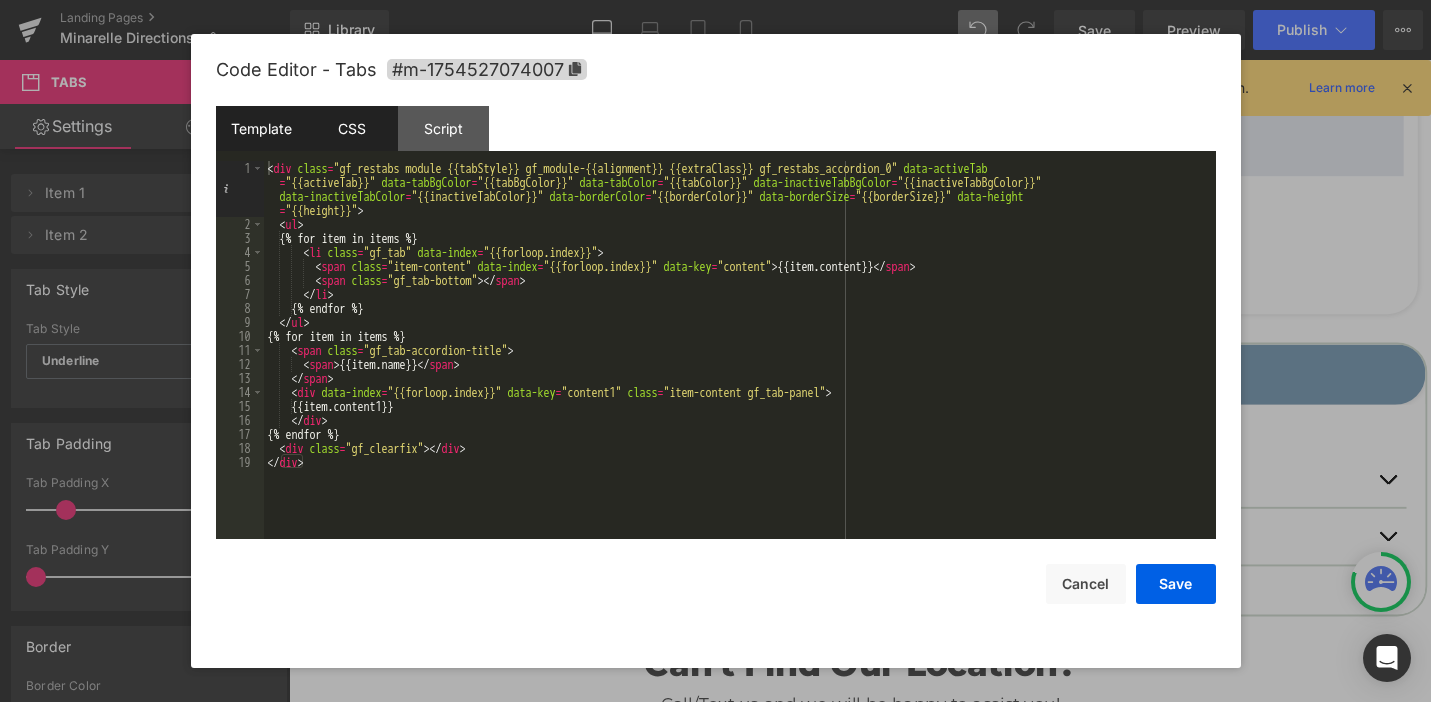 click on "CSS" at bounding box center (352, 128) 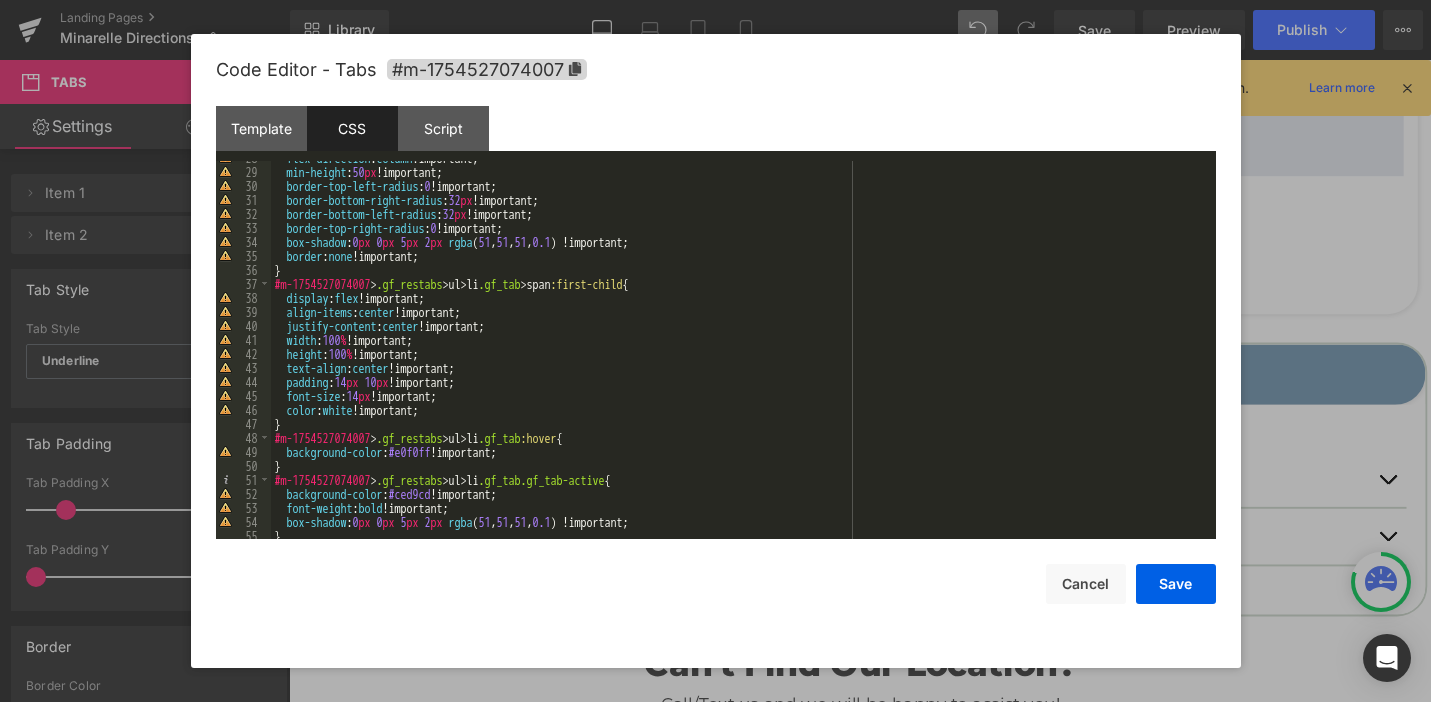 scroll, scrollTop: 388, scrollLeft: 0, axis: vertical 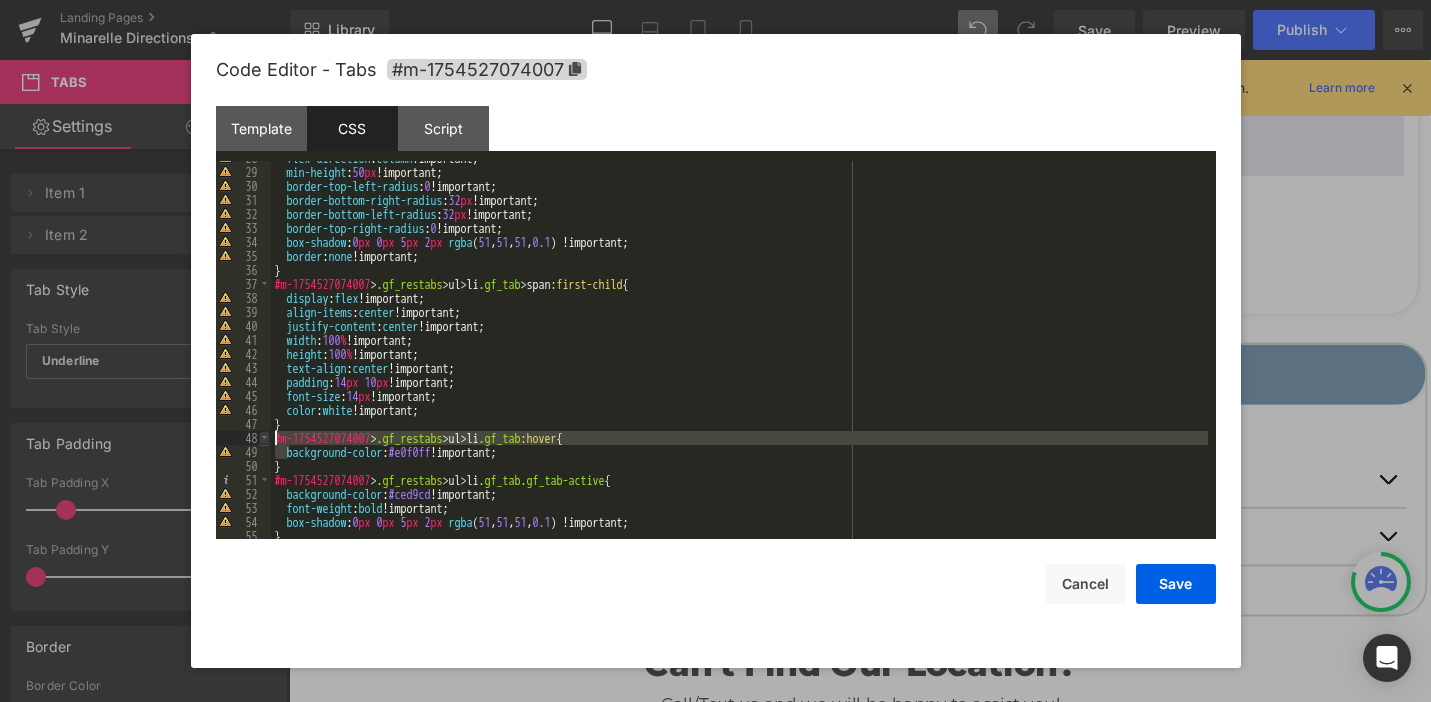 drag, startPoint x: 292, startPoint y: 458, endPoint x: 260, endPoint y: 440, distance: 36.71512 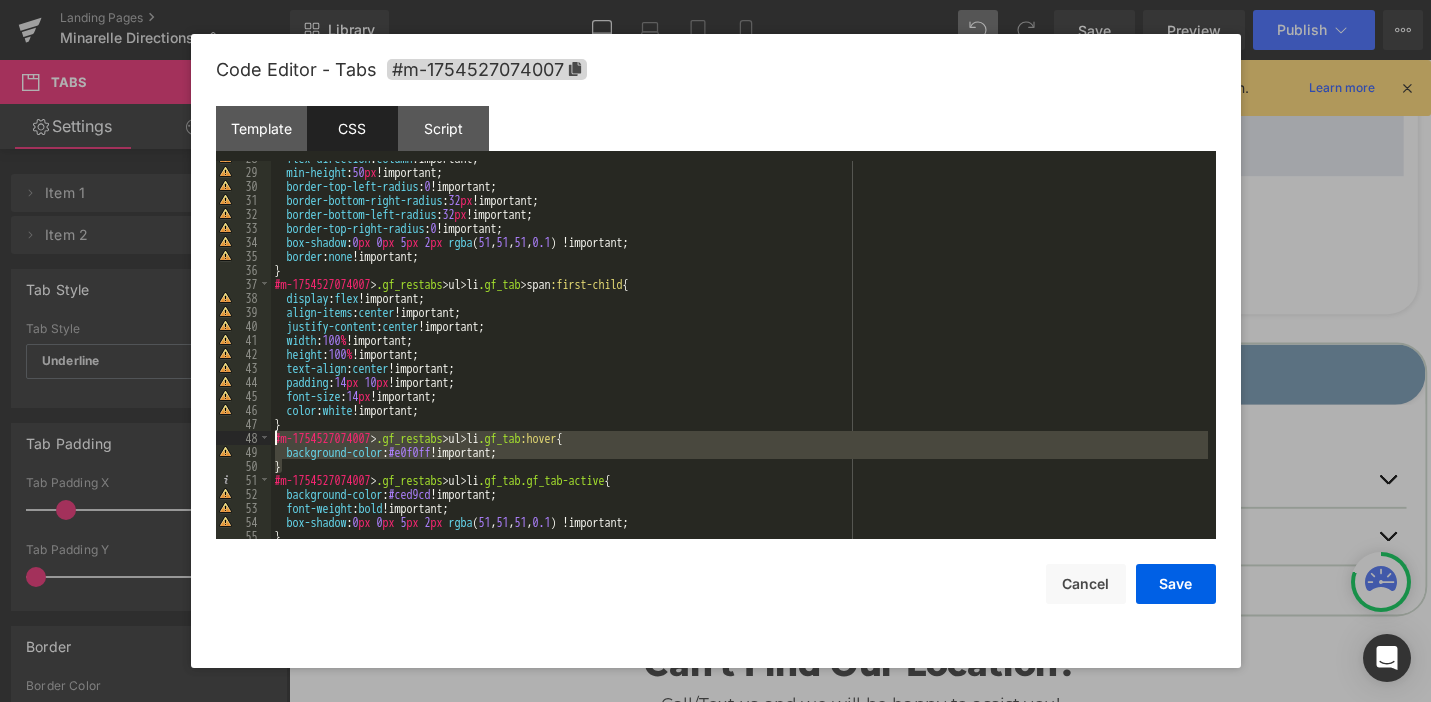 drag, startPoint x: 288, startPoint y: 465, endPoint x: 270, endPoint y: 439, distance: 31.622776 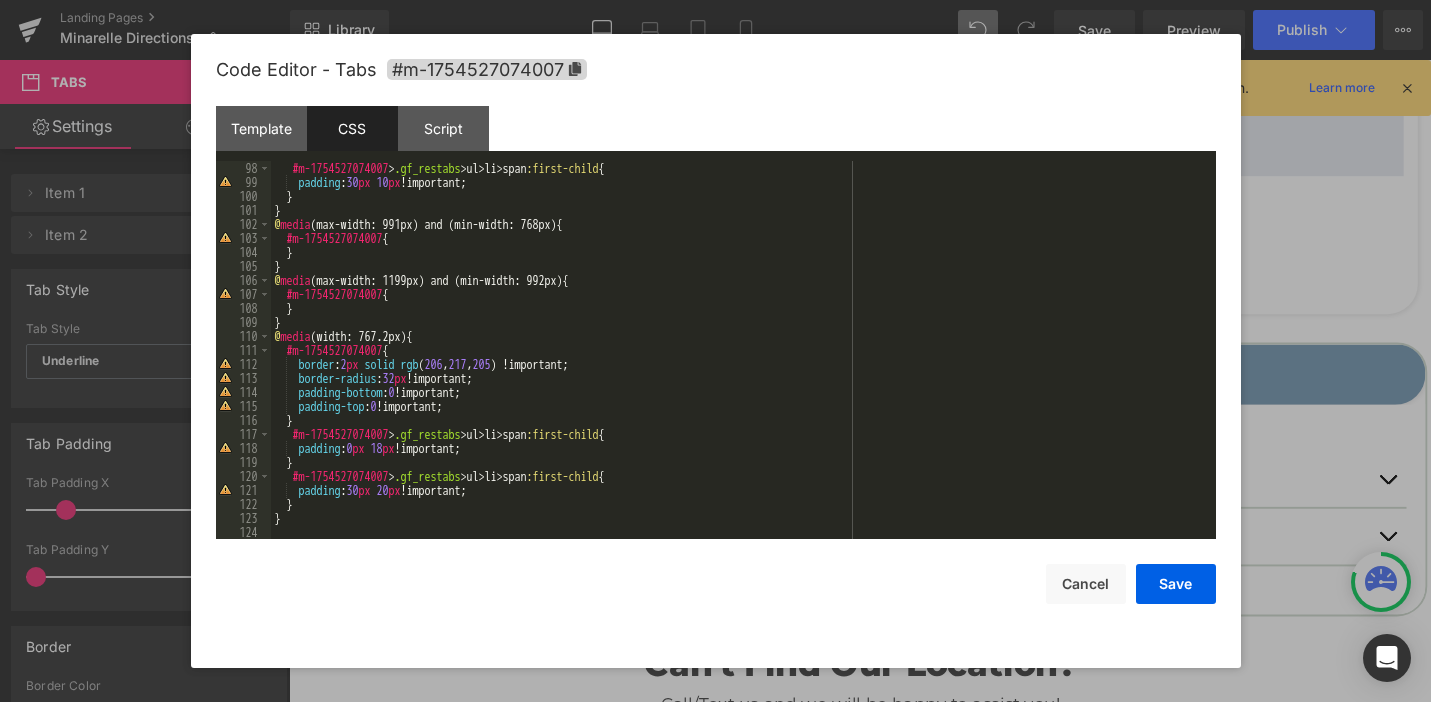 scroll, scrollTop: 1358, scrollLeft: 0, axis: vertical 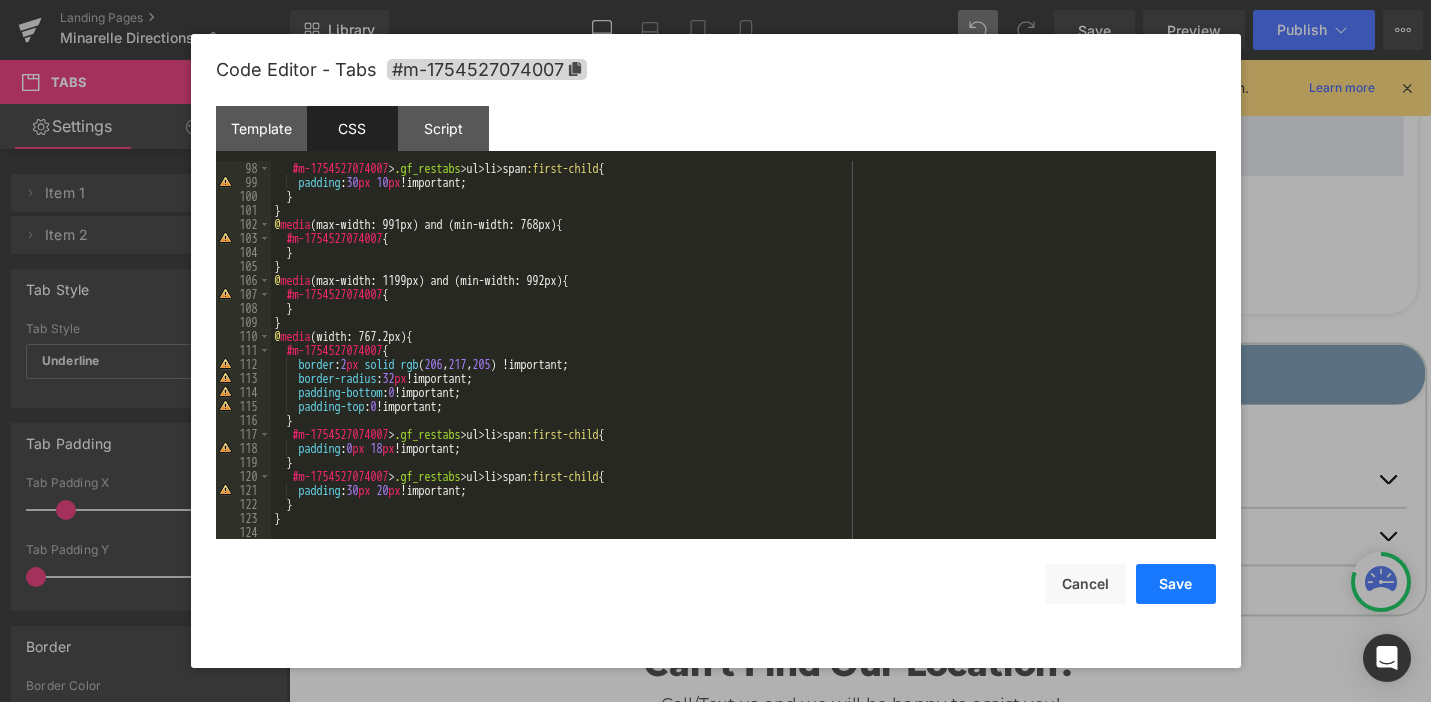 click on "Save" at bounding box center [1176, 584] 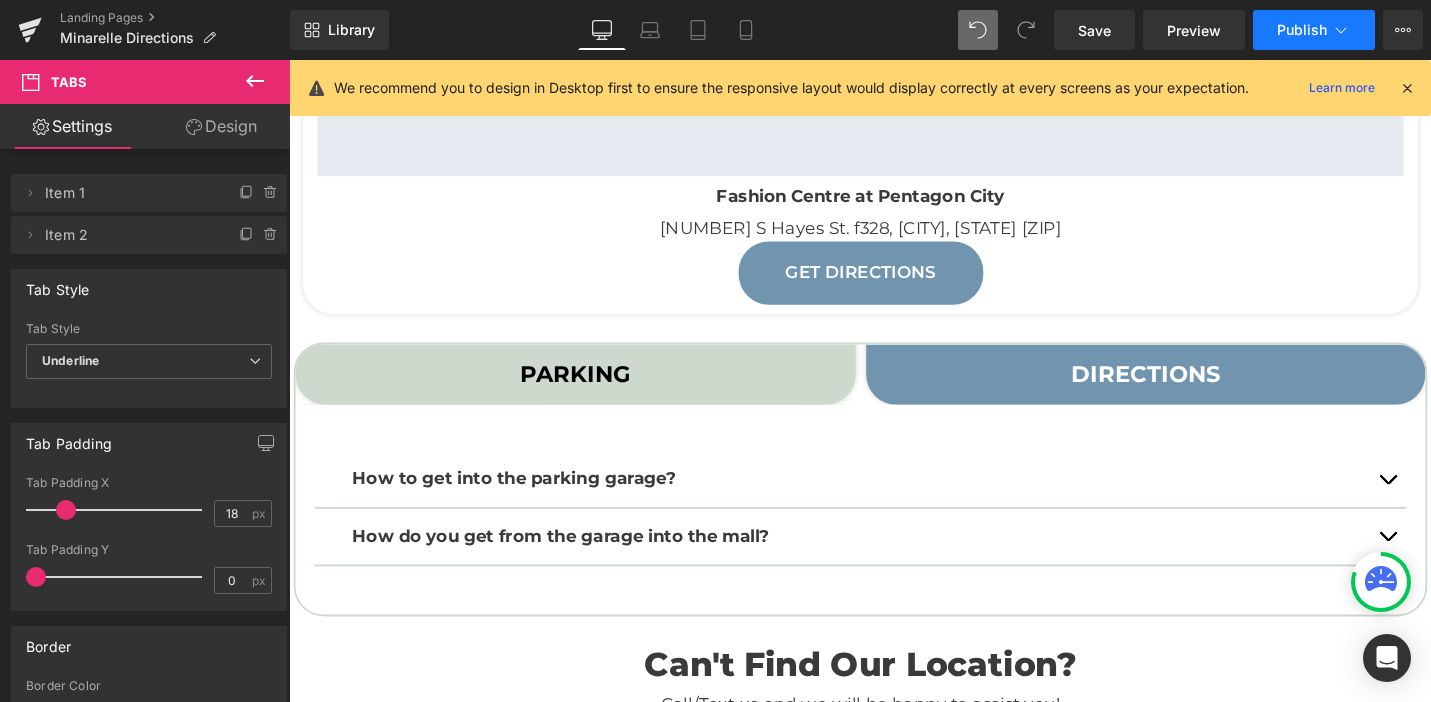 click on "Publish" at bounding box center (1314, 30) 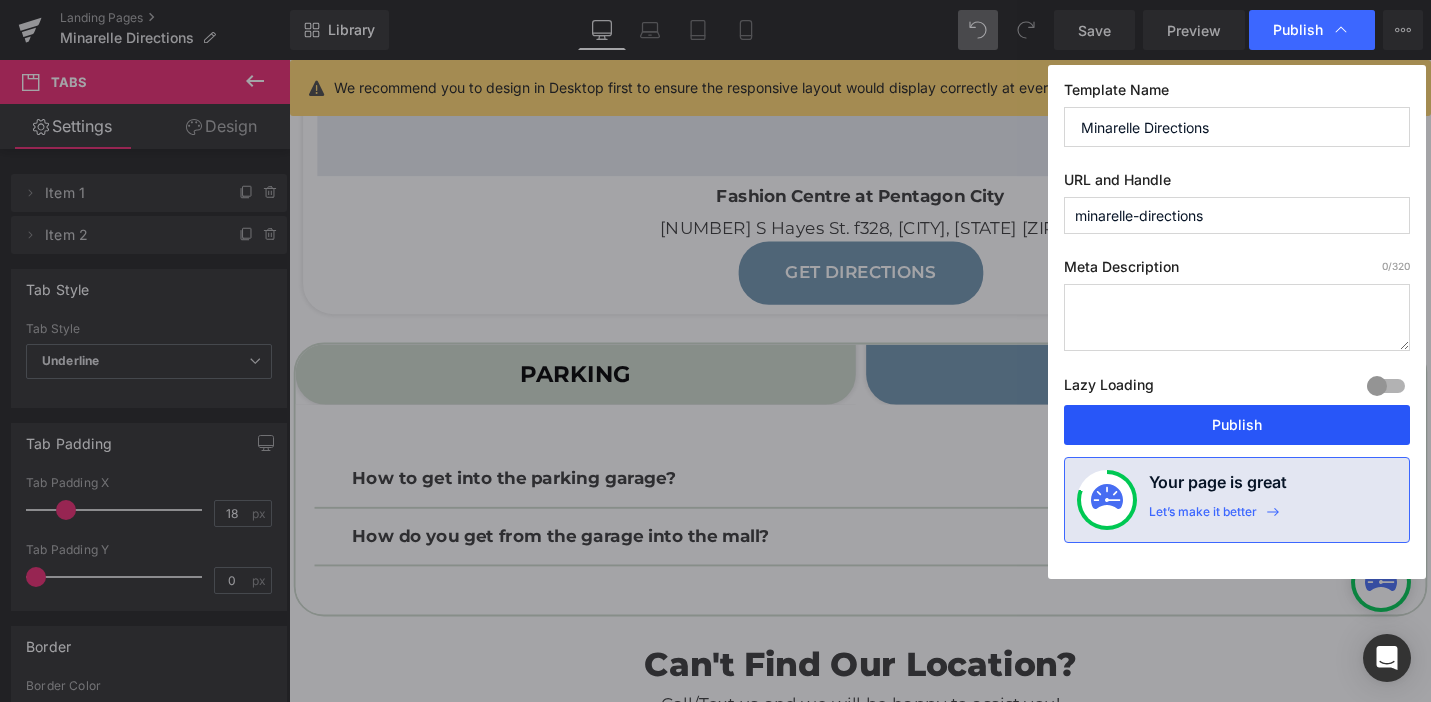click on "Publish" at bounding box center (1237, 425) 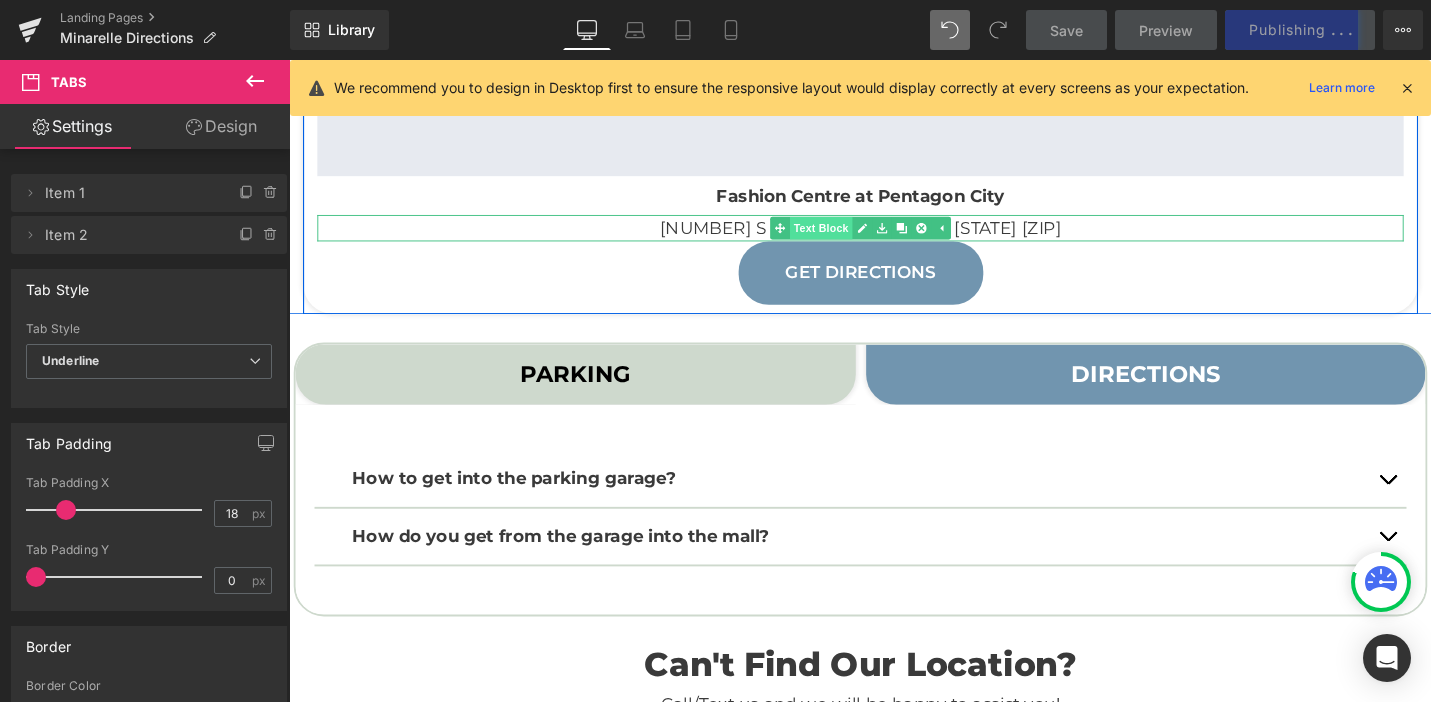 click on "Text Block" at bounding box center [852, 238] 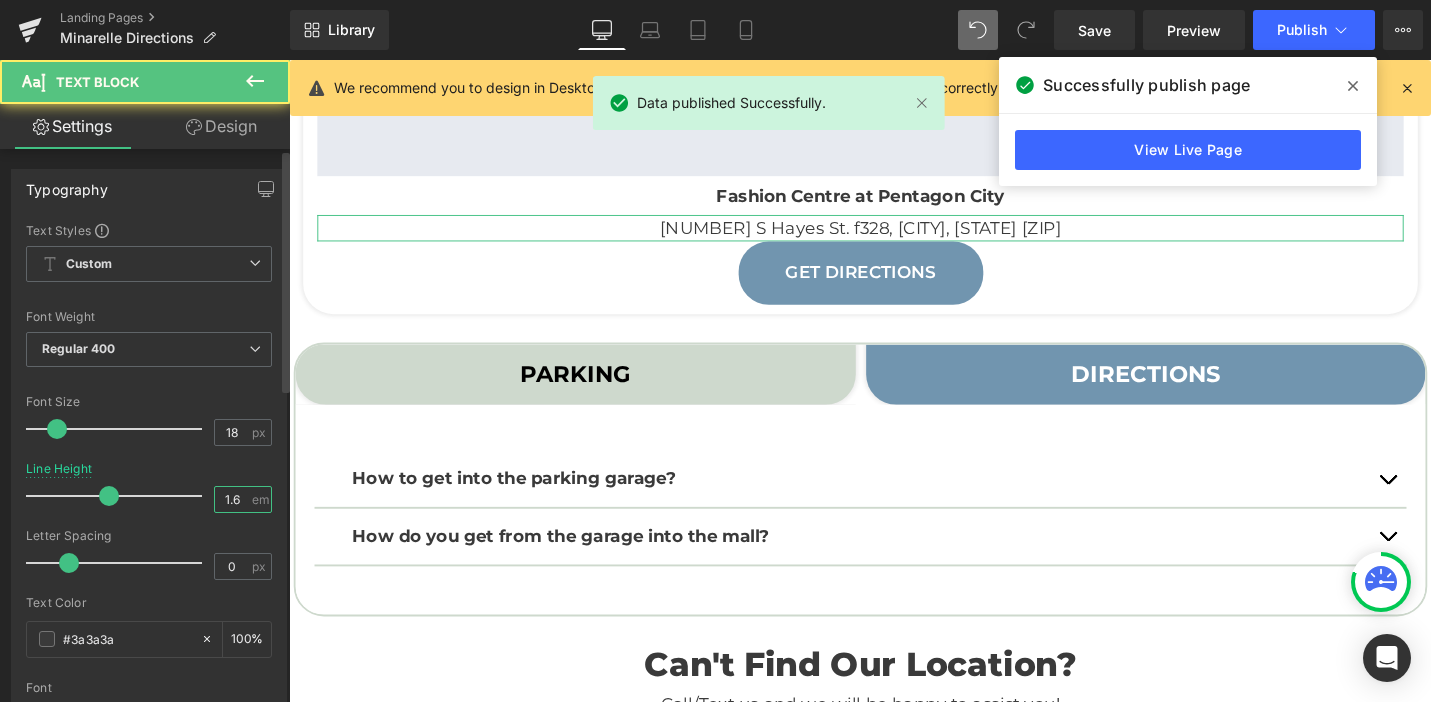 click on "1.6" at bounding box center [232, 499] 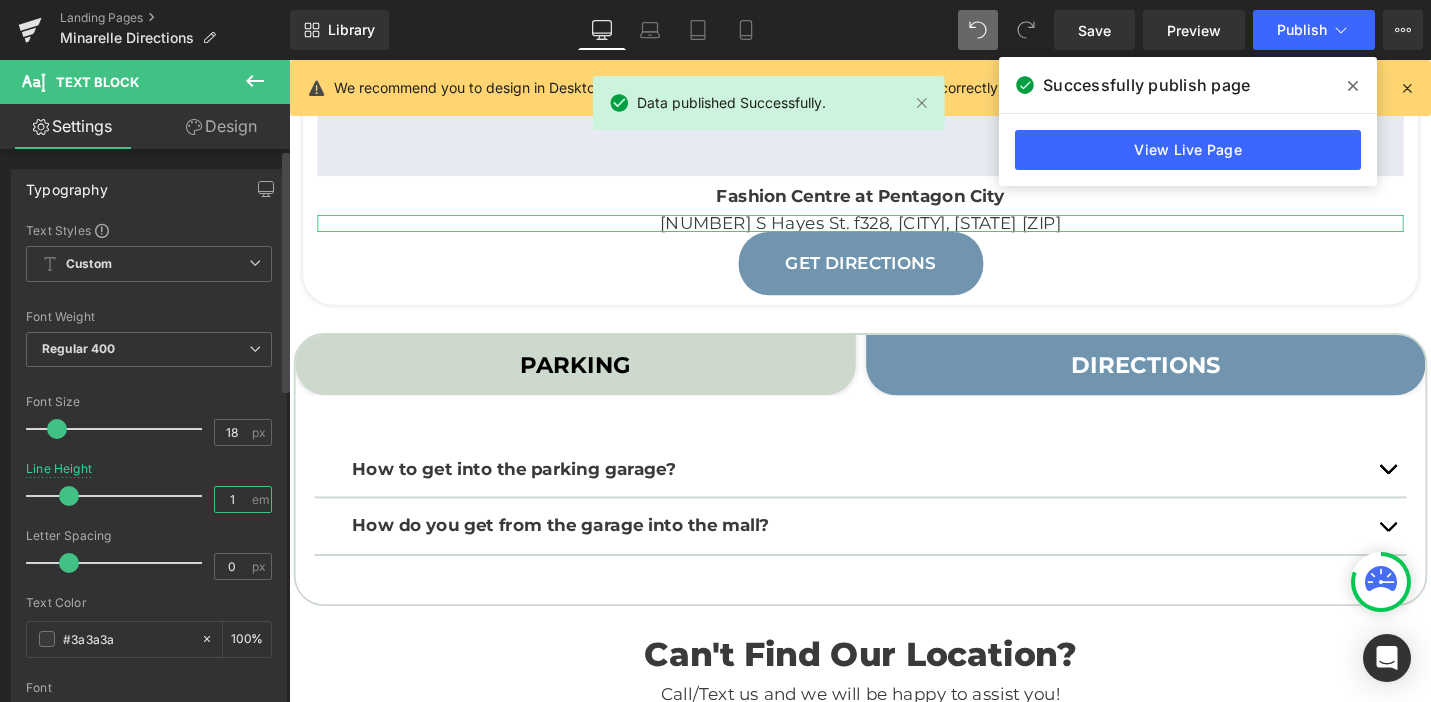 type on "1" 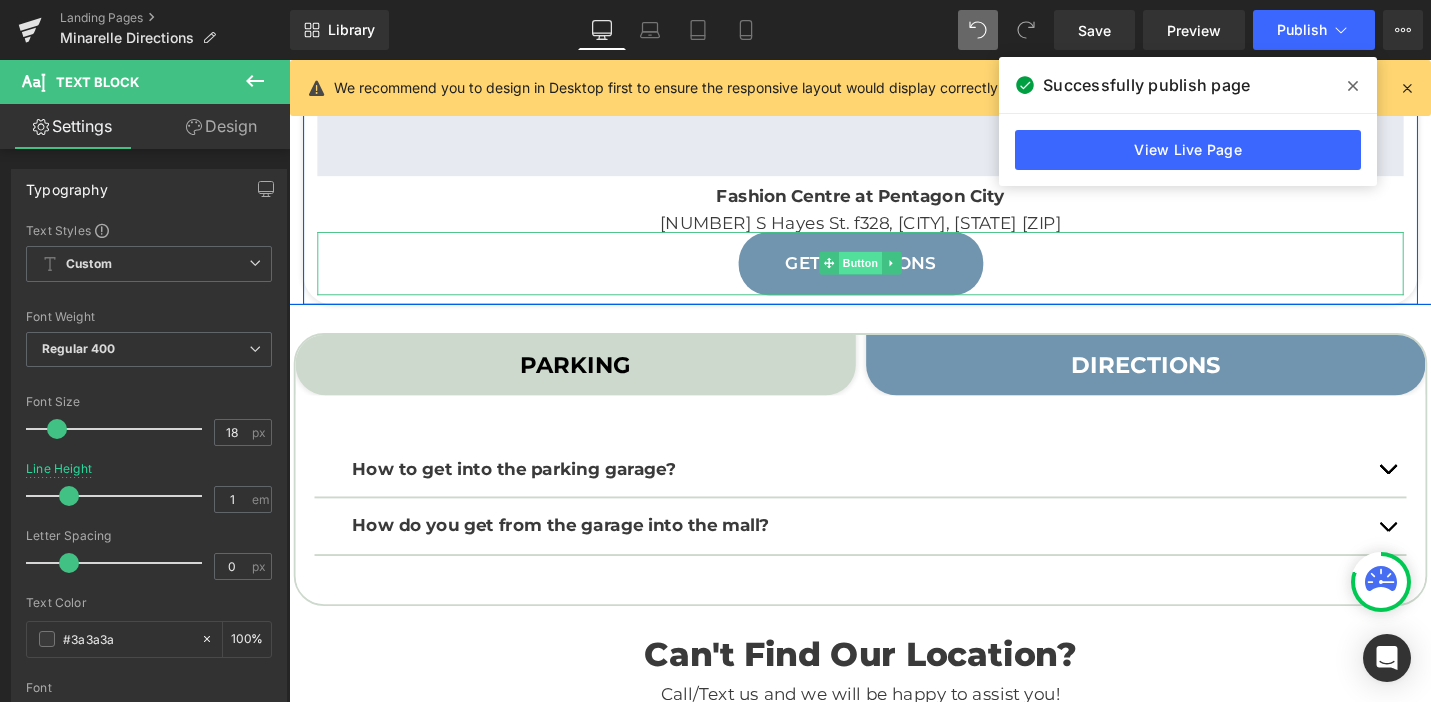 click on "Button" at bounding box center [894, 275] 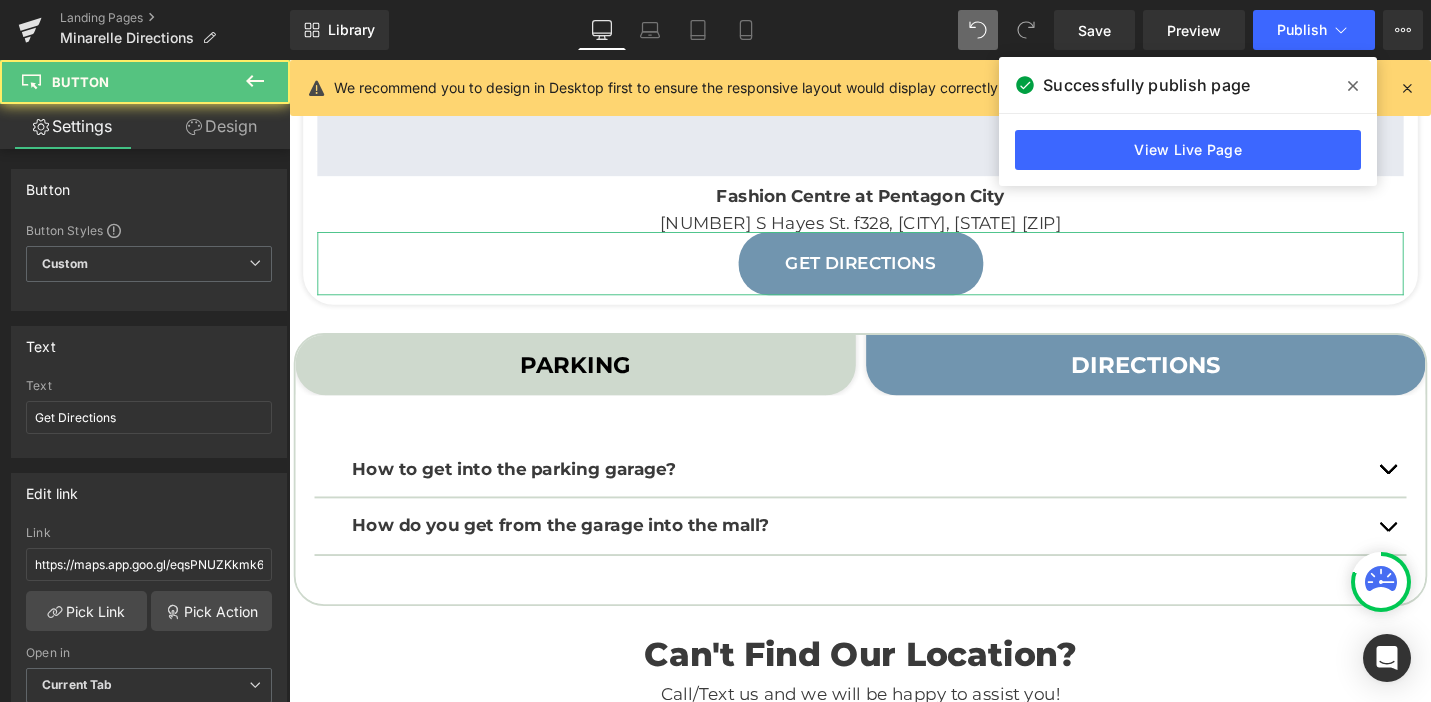 click on "Design" at bounding box center (221, 126) 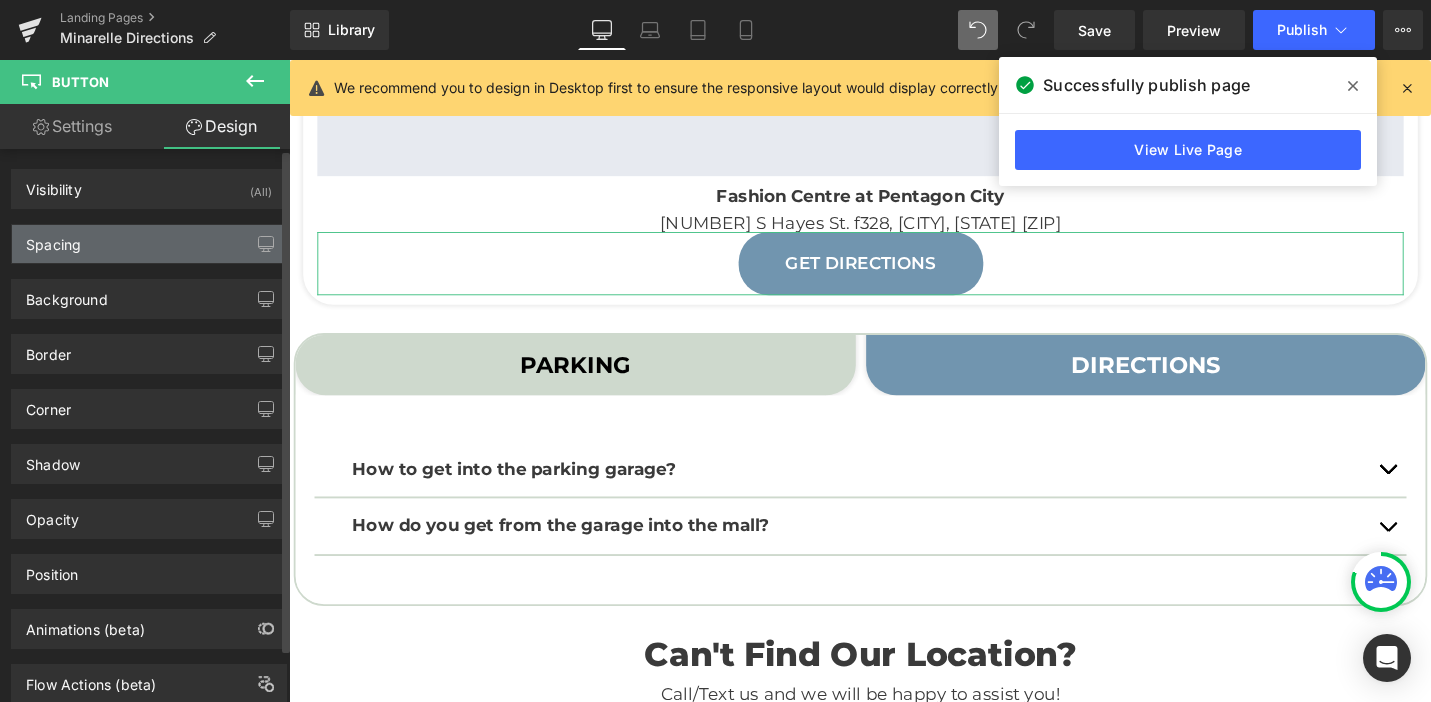 click on "Spacing" at bounding box center [53, 239] 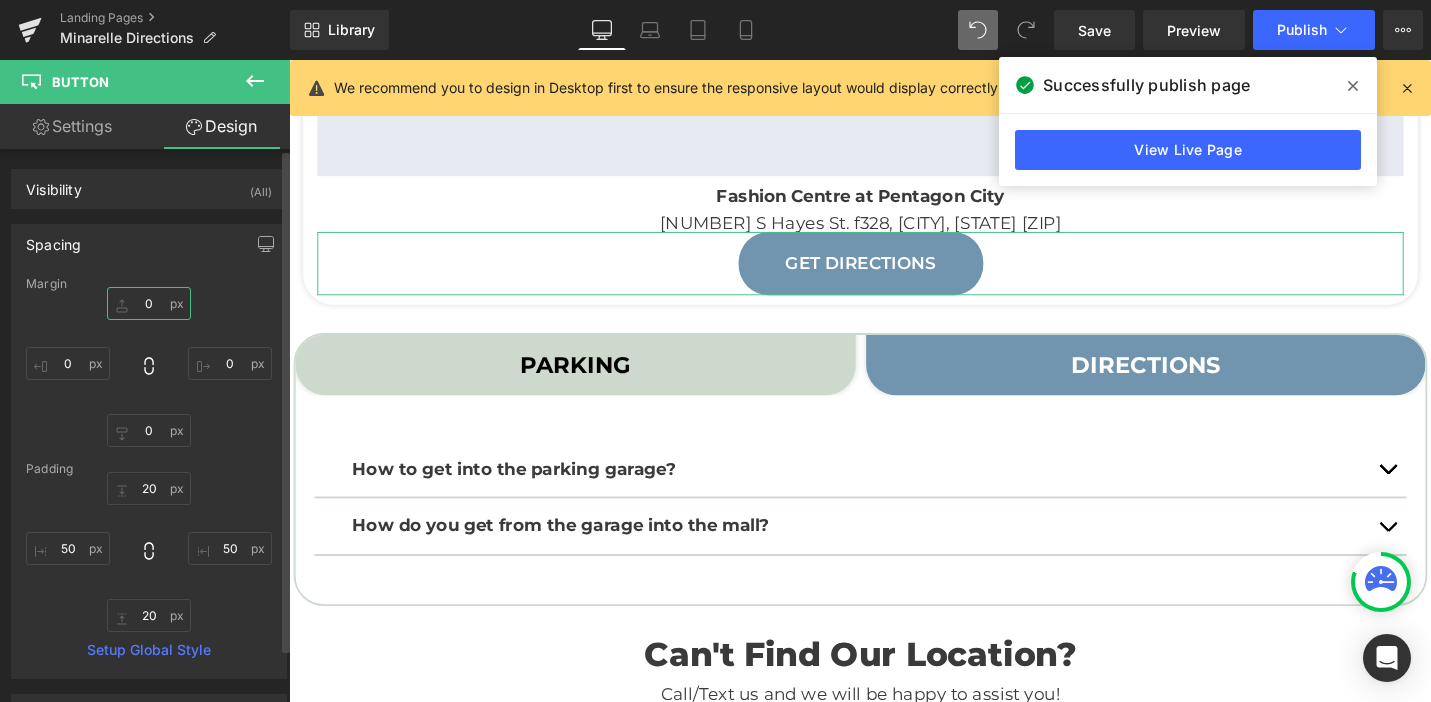click on "0" at bounding box center (149, 303) 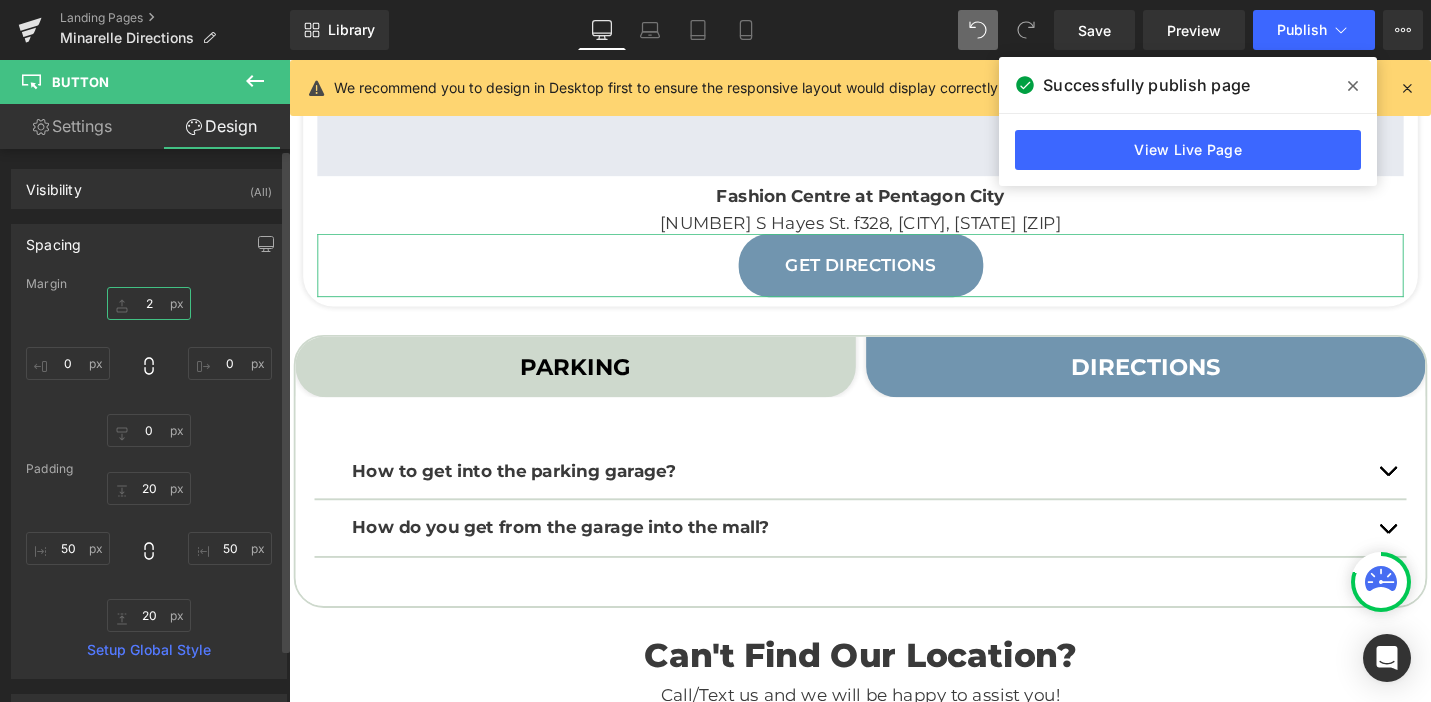 type on "2'" 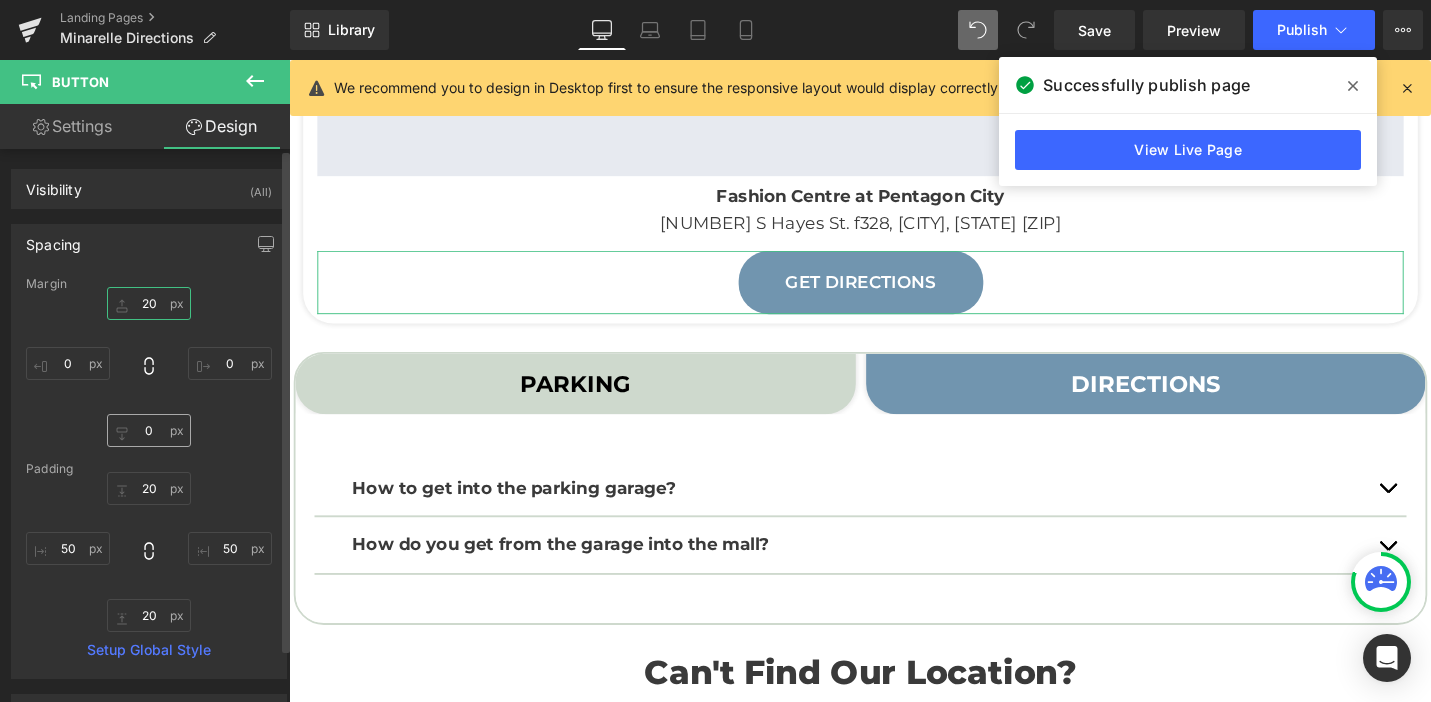 type on "20" 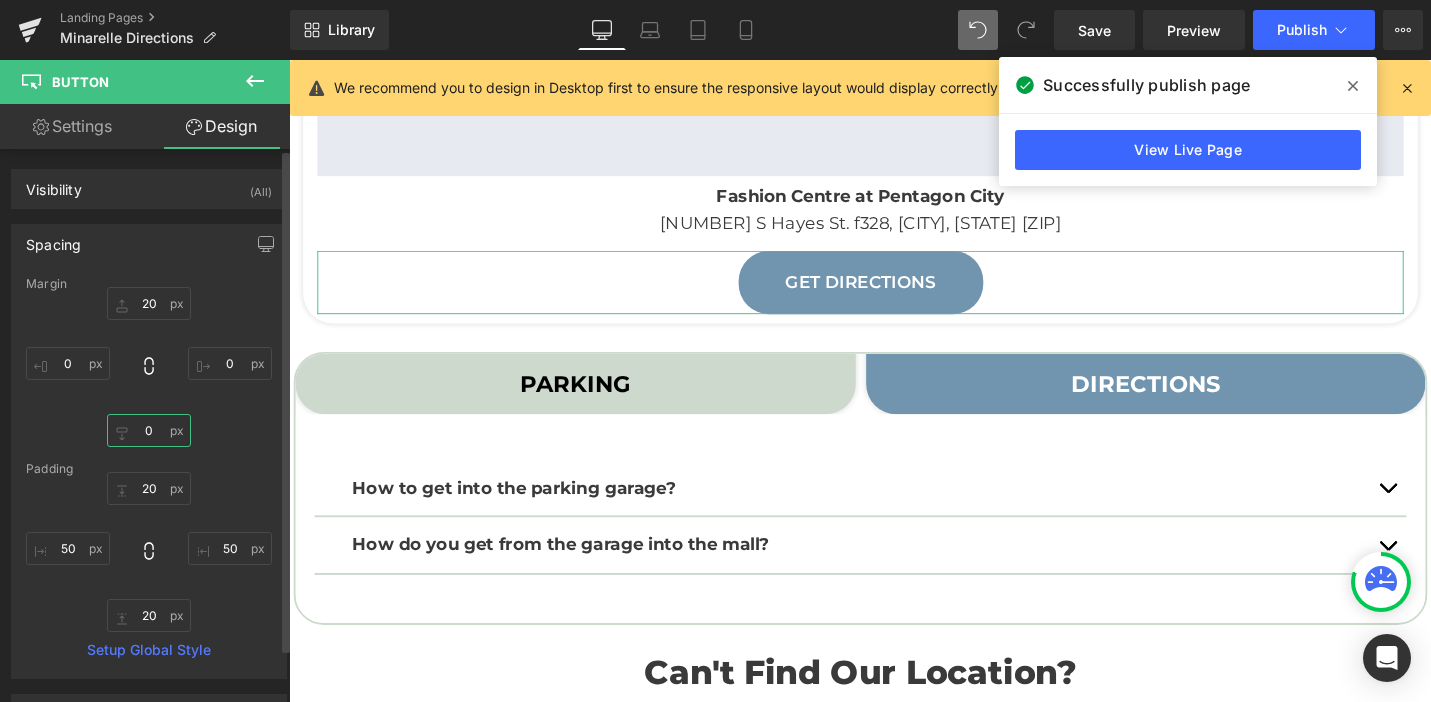 click on "0" at bounding box center [149, 430] 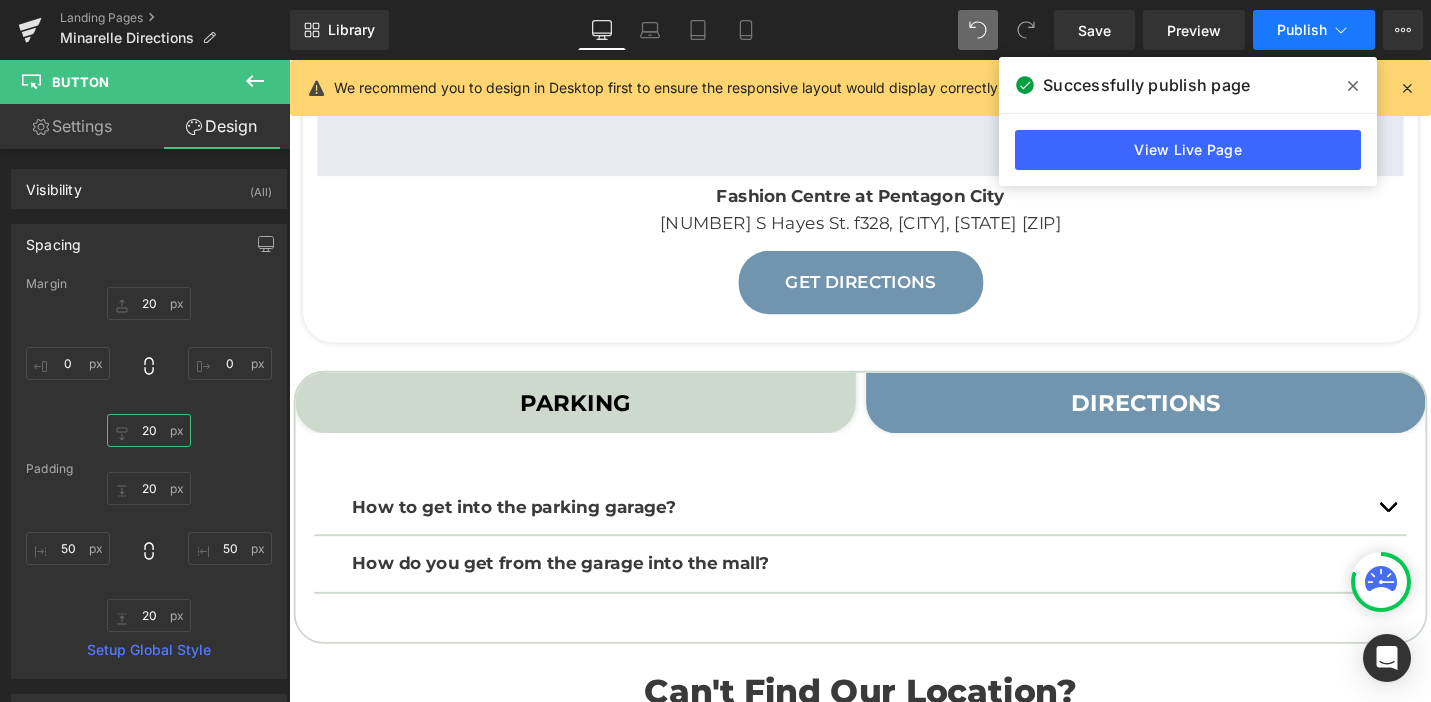 type on "20" 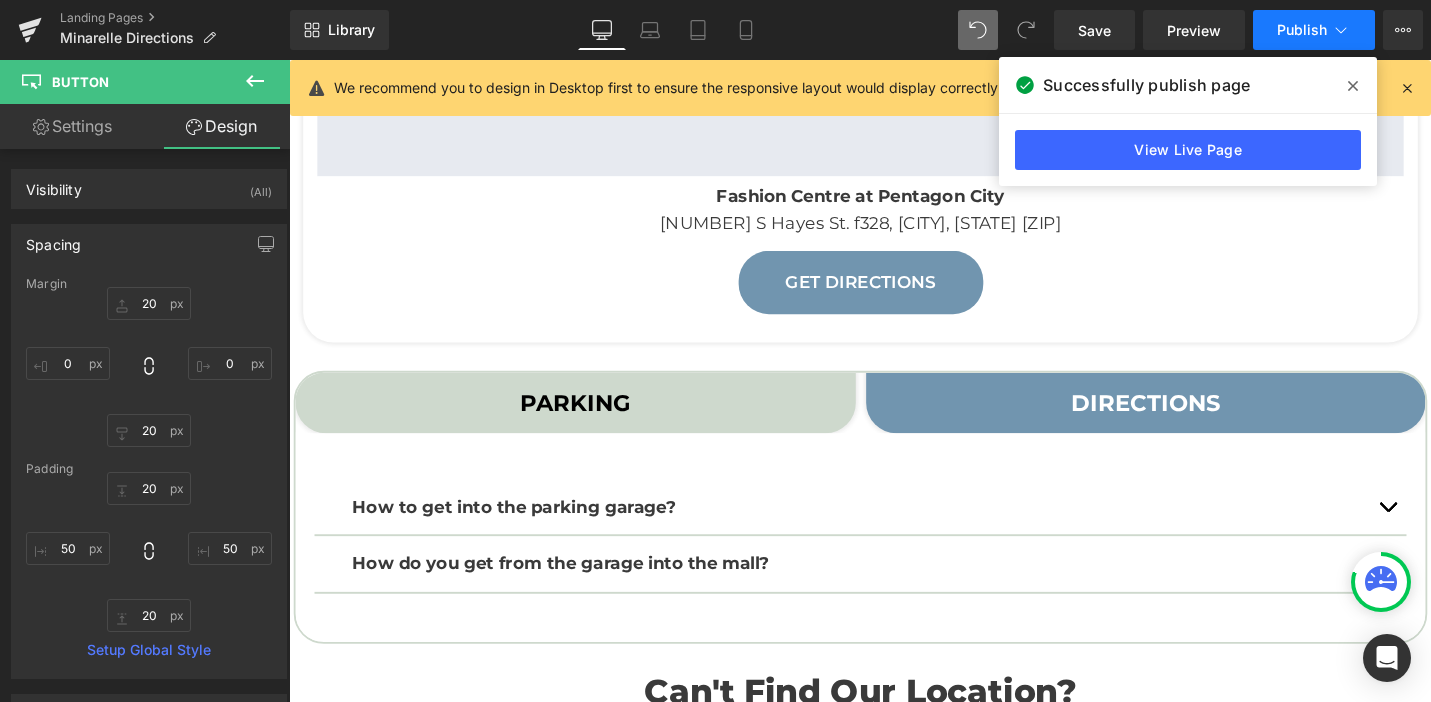 click on "Publish" at bounding box center [1302, 30] 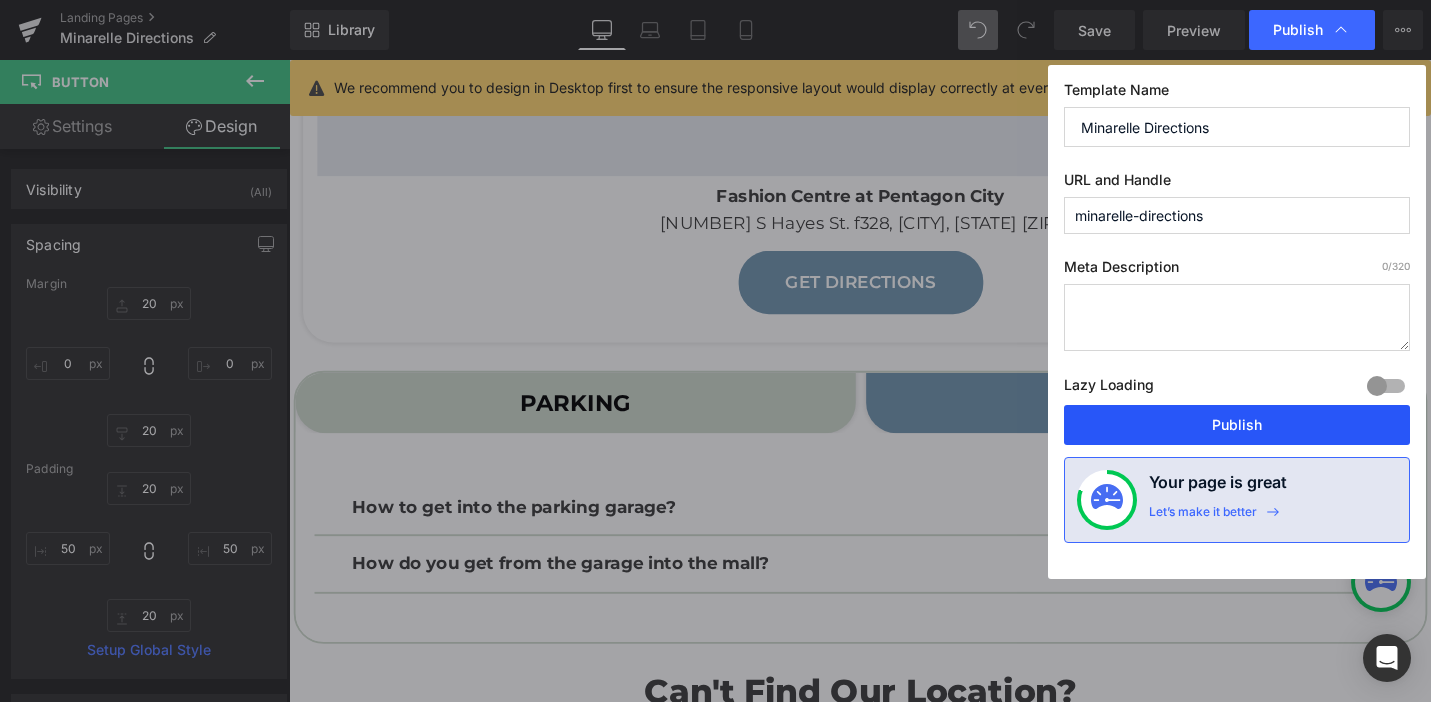 click on "Publish" at bounding box center (1237, 425) 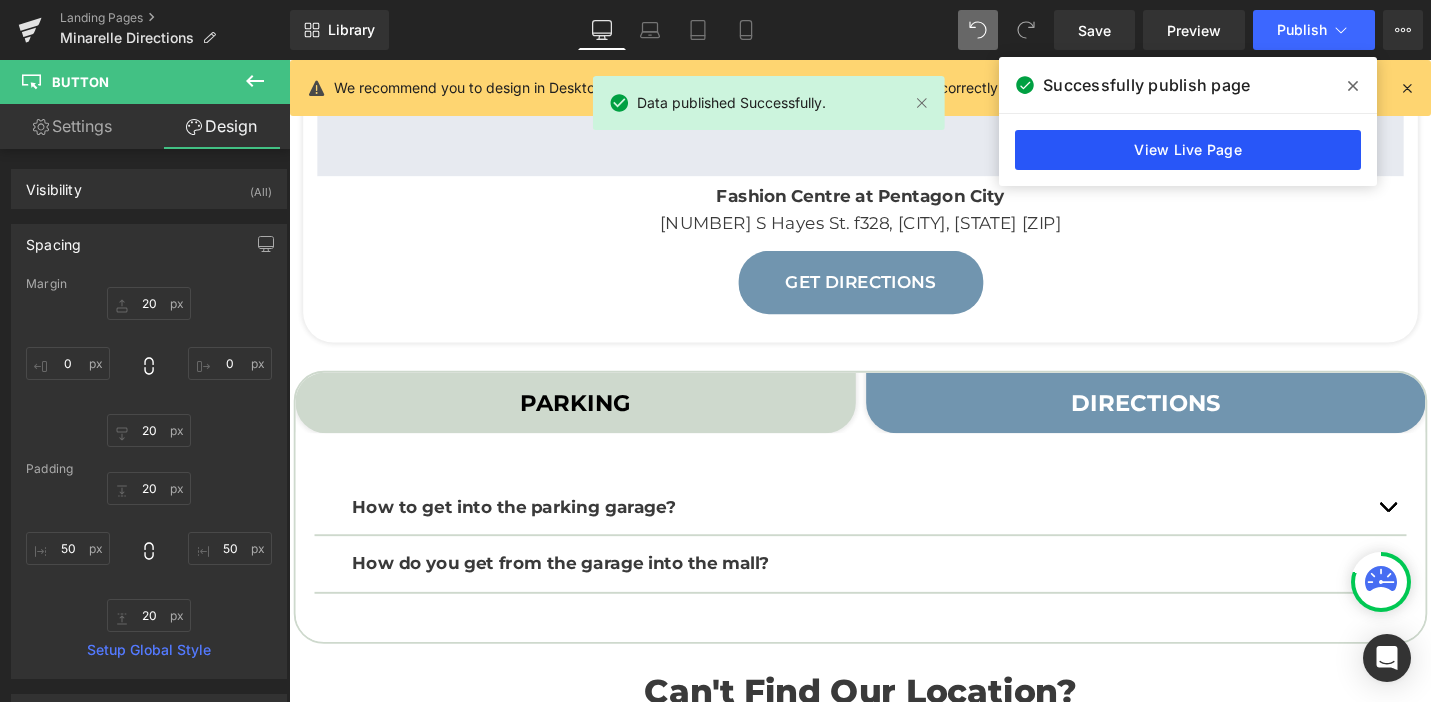 click on "View Live Page" at bounding box center [1188, 150] 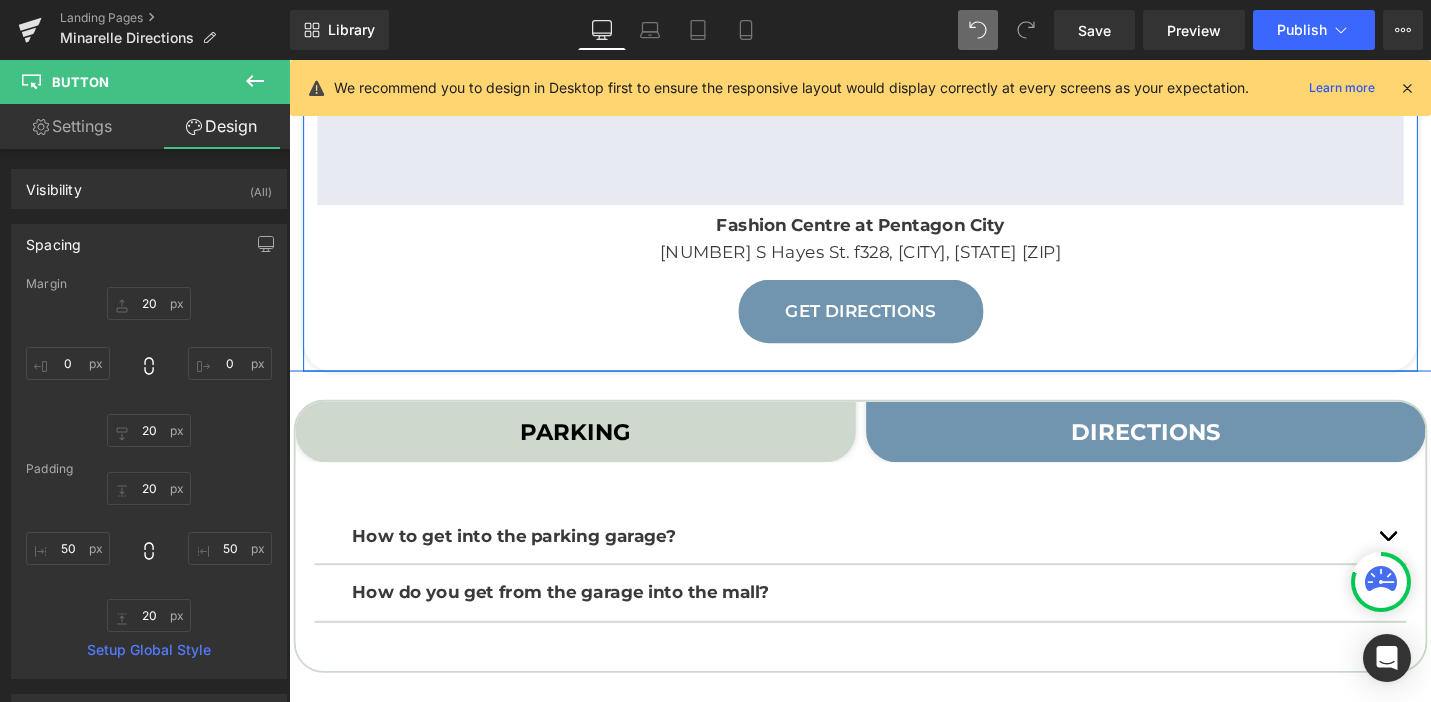 scroll, scrollTop: 544, scrollLeft: 0, axis: vertical 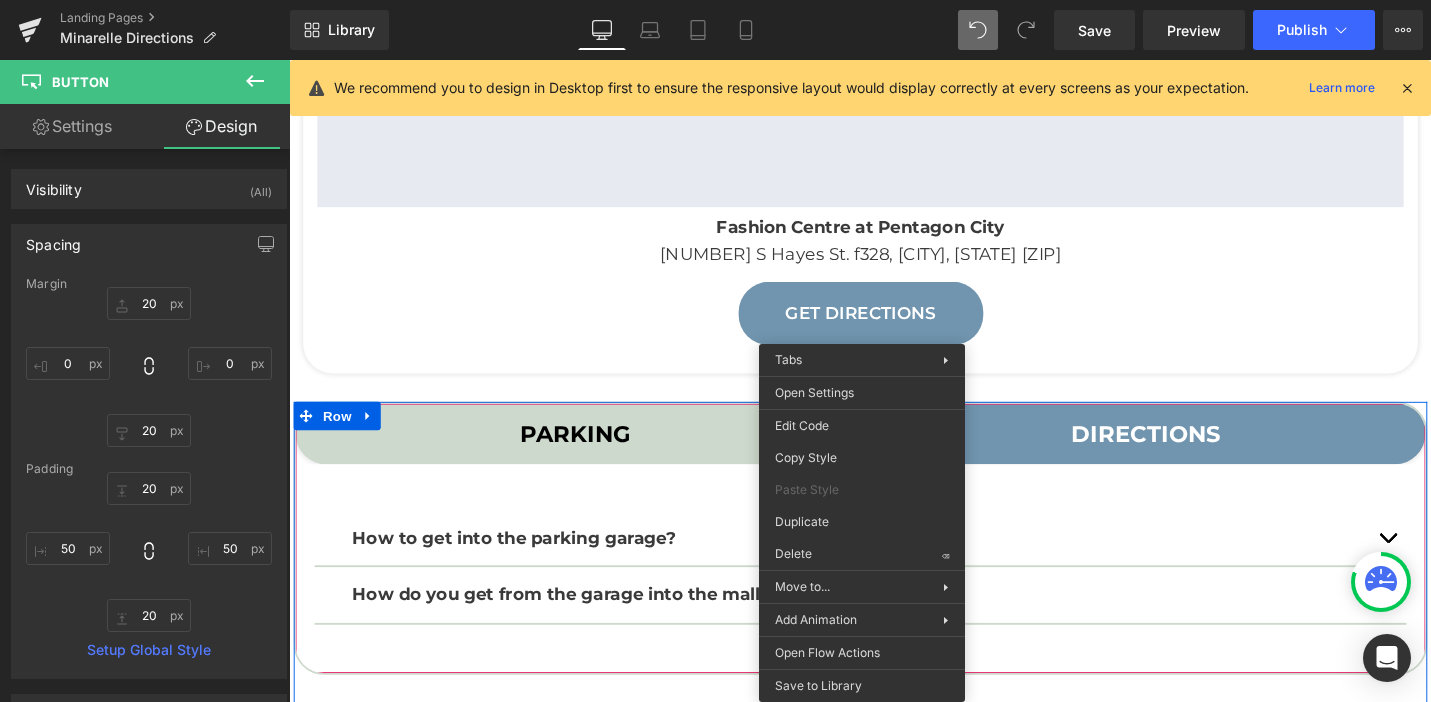 click on "Tabs" at bounding box center (896, 440) 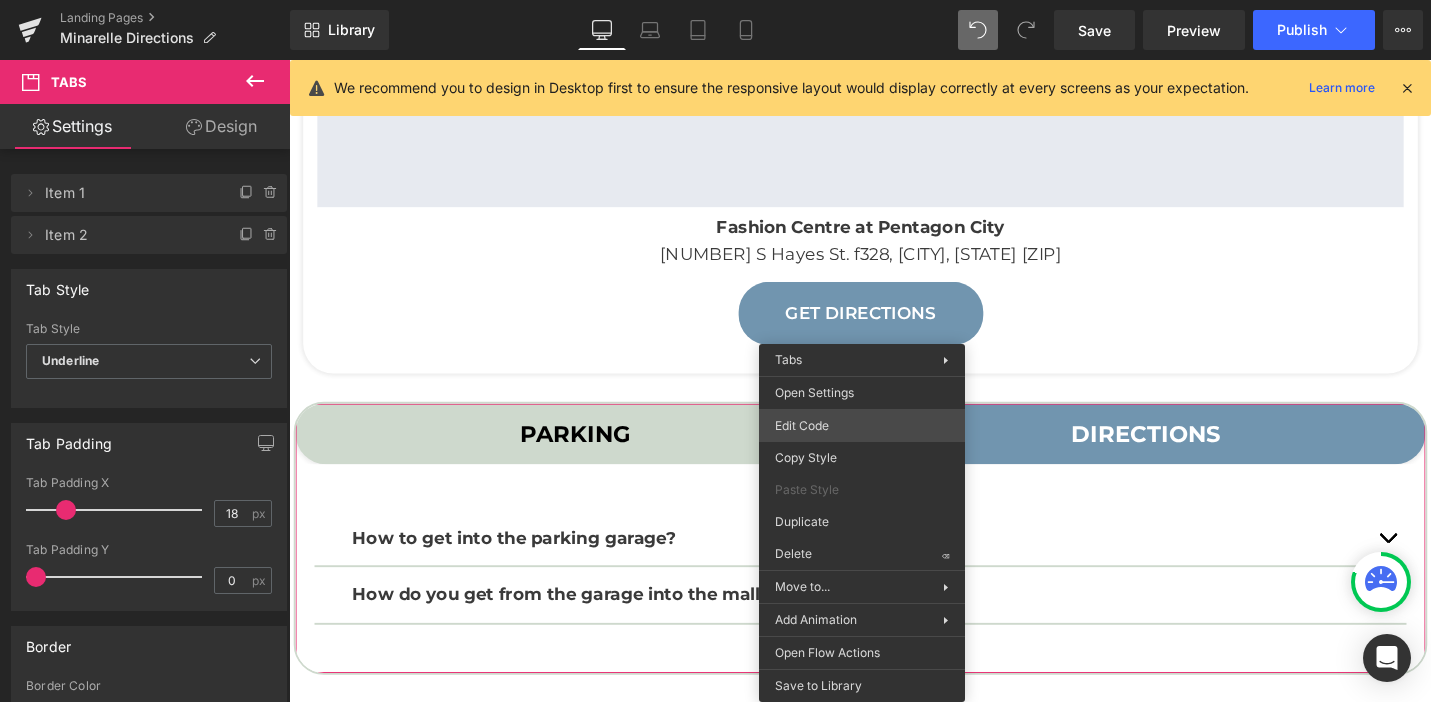 click on "Tabs  You are previewing how the   will restyle your page. You can not edit Elements in Preset Preview Mode.  Landing Pages Minarelle Directions Library Desktop Desktop Laptop Tablet Mobile Save Preview Publish Scheduled View Live Page View with current Template Save Template to Library Schedule Publish  Optimize  Publish Settings Shortcuts We recommend you to design in Desktop first to ensure the responsive layout would display correctly at every screens as your expectation. Learn more  Your page can’t be published   You've reached the maximum number of published pages on your plan  (0/0).  You need to upgrade your plan or unpublish all your pages to get 1 publish slot.   Unpublish pages   Upgrade plan  Elements Global Style Base Row  rows, columns, layouts, div Heading  headings, titles, h1,h2,h3,h4,h5,h6 Text Block  texts, paragraphs, contents, blocks Image  images, photos, alts, uploads Icon  icons, symbols Button  button, call to action, cta Separator  separators, dividers, horizontal lines Liquid" at bounding box center [715, 0] 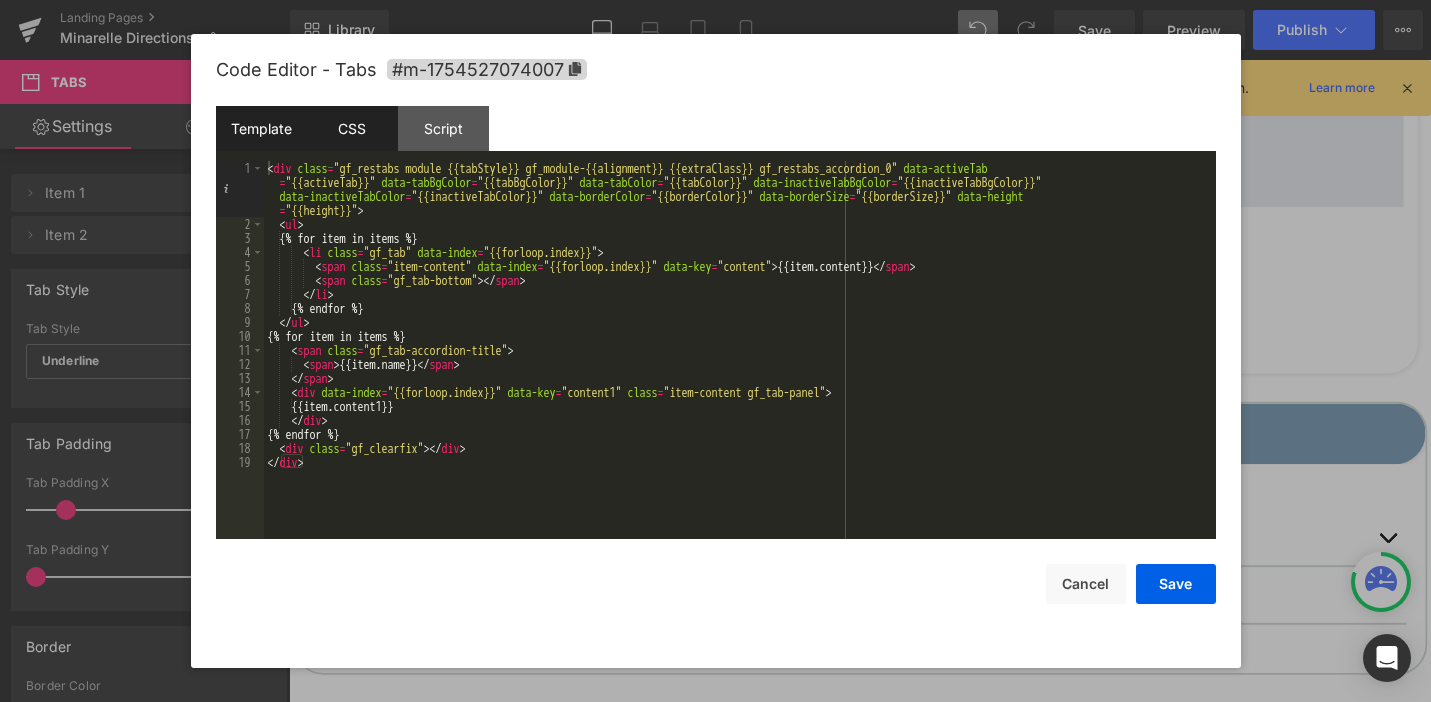 click on "CSS" at bounding box center [352, 128] 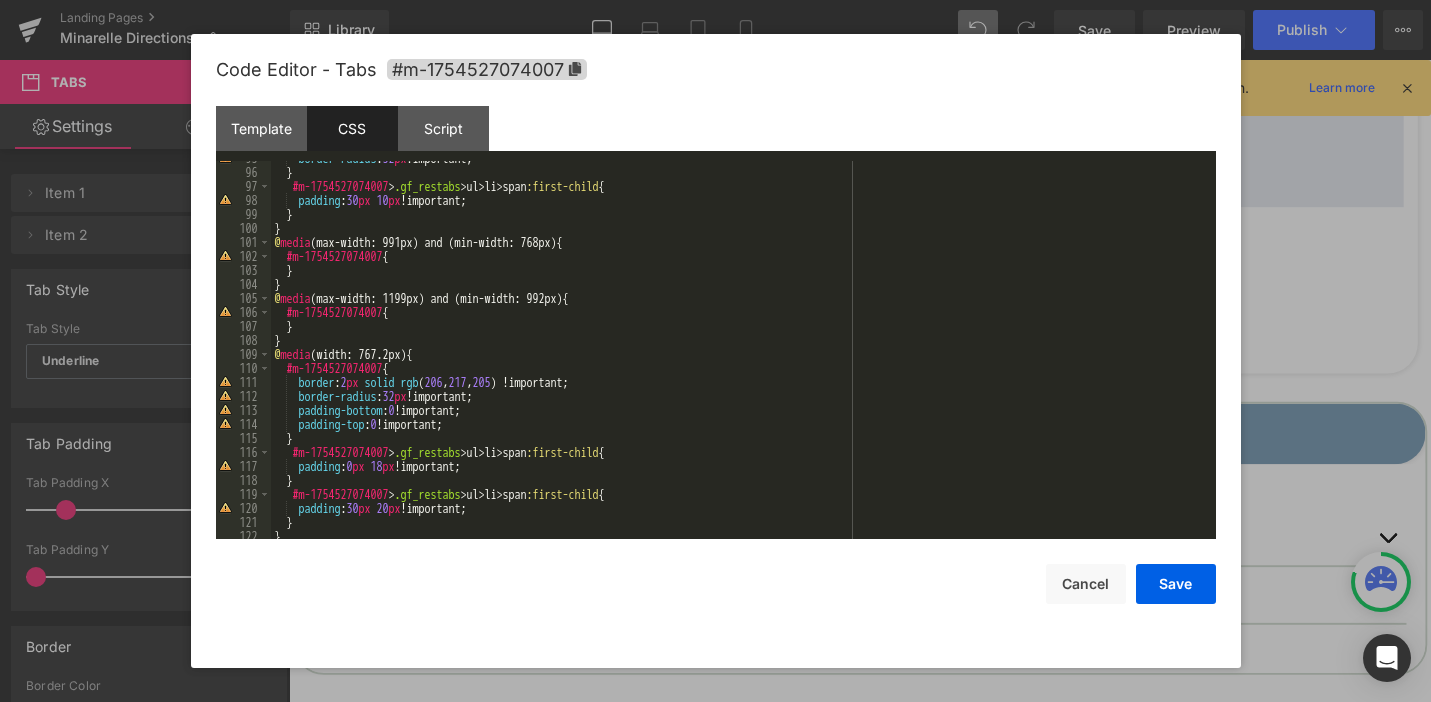 scroll, scrollTop: 1324, scrollLeft: 0, axis: vertical 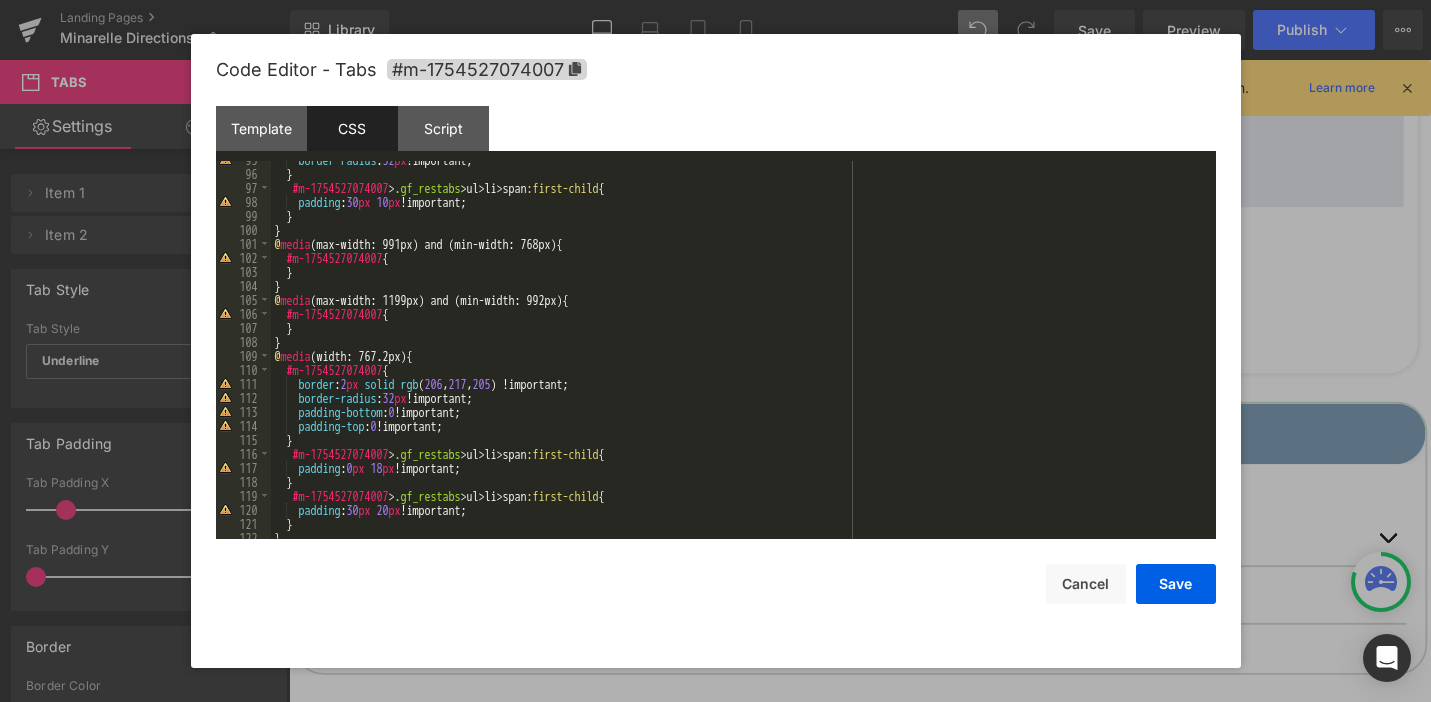 click on "border-radius :  32 px  !important;    }     #m-1754527074007  >  .gf_restabs  >  ul  >  li  >  span :first-child {       padding :  30 px   10 px  !important;    } } @ media  (max-width: 991px) and (min-width: 768px) {    #m-1754527074007 {    } } @ media  (max-width: 1199px) and (min-width: 992px) {    #m-1754527074007 {    } } @ media  (width: 767.2px) {    #m-1754527074007 {       border :  2 px   solid   rgb ( 206 ,  217 ,  205 ) !important;       border-radius :  32 px  !important;       padding-bottom :  0  !important;       padding-top :  0  !important;    }     #m-1754527074007  >  .gf_restabs  > ul  > li  >  span :first-child {       padding :  0 px   18 px !important;    }     #m-1754527074007  >  .gf_restabs  >  ul  >  li  >  span :first-child {       padding :  30 px   20 px  !important;    } }" at bounding box center [739, 356] 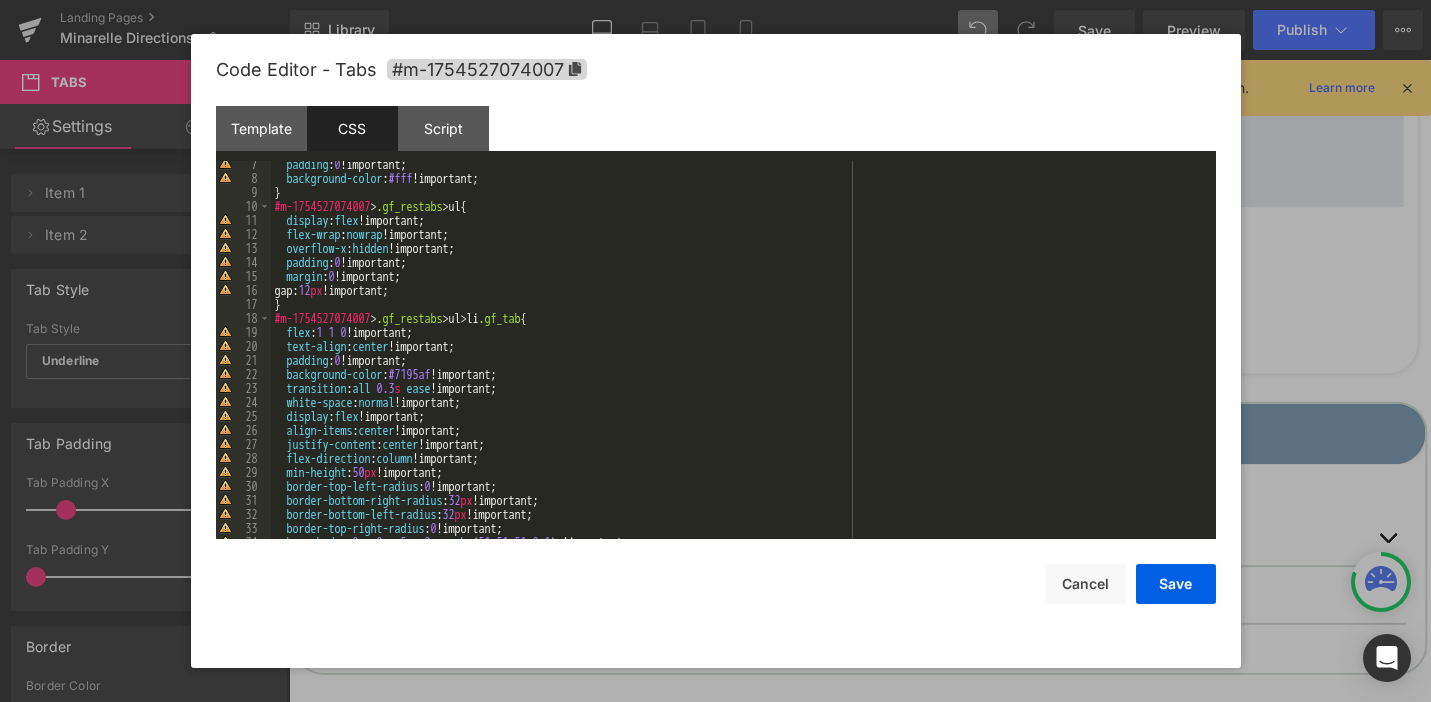 scroll, scrollTop: 94, scrollLeft: 0, axis: vertical 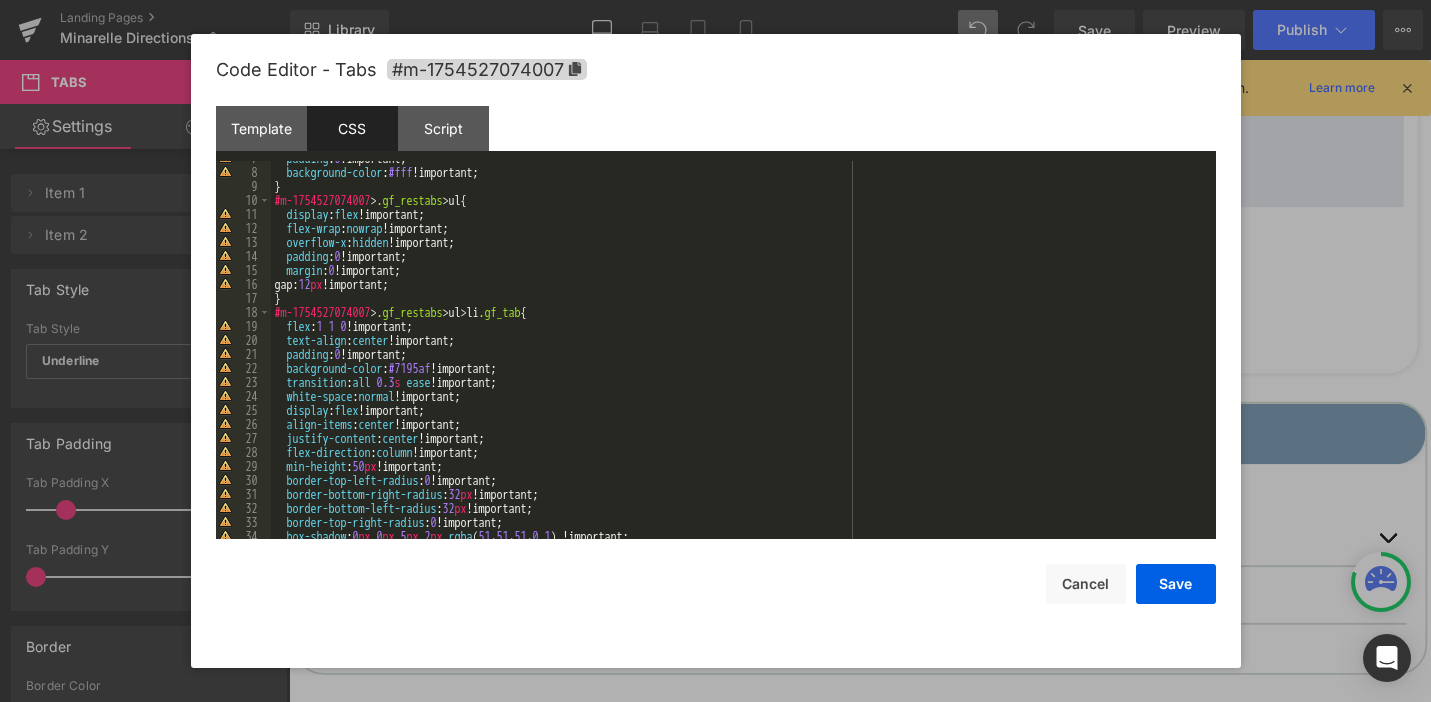 click on "padding :  0  !important;    background-color :  #fff  !important; } #m-1754527074007  >  .gf_restabs  >  ul {    display :  flex  !important;    flex-wrap :  nowrap  !important;    overflow-x :  hidden  !important;    padding :  0  !important;    margin :  0  !important;   gap:  12 px  !important; } #m-1754527074007  >  .gf_restabs  >  ul  >  li .gf_tab {    flex :  1   1   0  !important;    text-align :  center  !important;    padding :  0  !important;    background-color :  #7195af  !important;    transition :  all   0.3 s   ease  !important;    white-space :  normal  !important;    display :  flex  !important;    align-items :  center  !important;    justify-content :  center  !important;    flex-direction :  column  !important;    min-height :  50 px  !important;    border-top-left-radius :  0  !important;    border-bottom-right-radius :  32 px  !important;    border-bottom-left-radius :  32 px  !important;    border-top-right-radius :  0  !important;    box-shadow :  0 px   0 px   5 px   2 px   rgba" at bounding box center [739, 354] 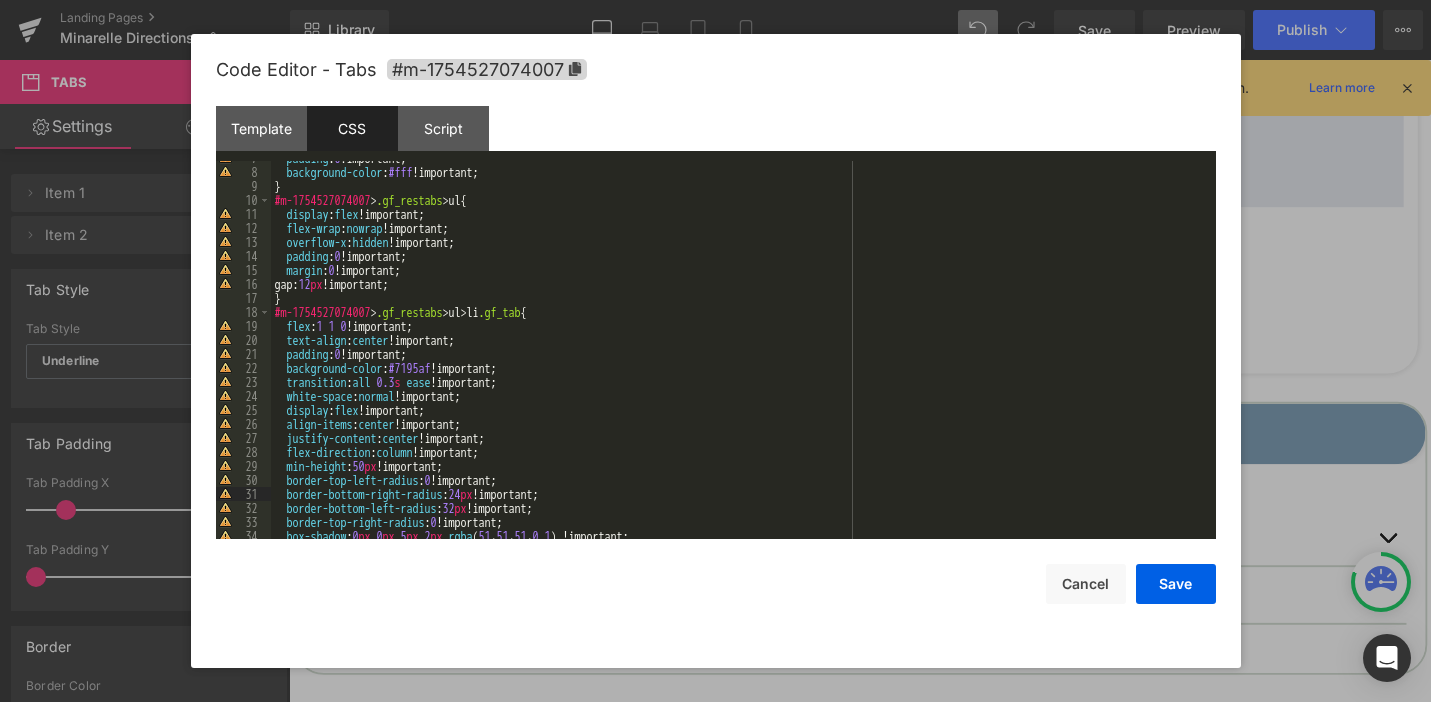 click on "padding :  0  !important;    background-color :  #fff  !important; } #m-1754527074007  >  .gf_restabs  >  ul {    display :  flex  !important;    flex-wrap :  nowrap  !important;    overflow-x :  hidden  !important;    padding :  0  !important;    margin :  0  !important;   gap:  12 px  !important; } #m-1754527074007  >  .gf_restabs  >  ul  >  li .gf_tab {    flex :  1   1   0  !important;    text-align :  center  !important;    padding :  0  !important;    background-color :  #7195af  !important;    transition :  all   0.3 s   ease  !important;    white-space :  normal  !important;    display :  flex  !important;    align-items :  center  !important;    justify-content :  center  !important;    flex-direction :  column  !important;    min-height :  50 px  !important;    border-top-left-radius :  0  !important;    border-bottom-right-radius :  24 px  !important;    border-bottom-left-radius :  32 px  !important;    border-top-right-radius :  0  !important;    box-shadow :  0 px   0 px   5 px   2 px   rgba" at bounding box center [739, 354] 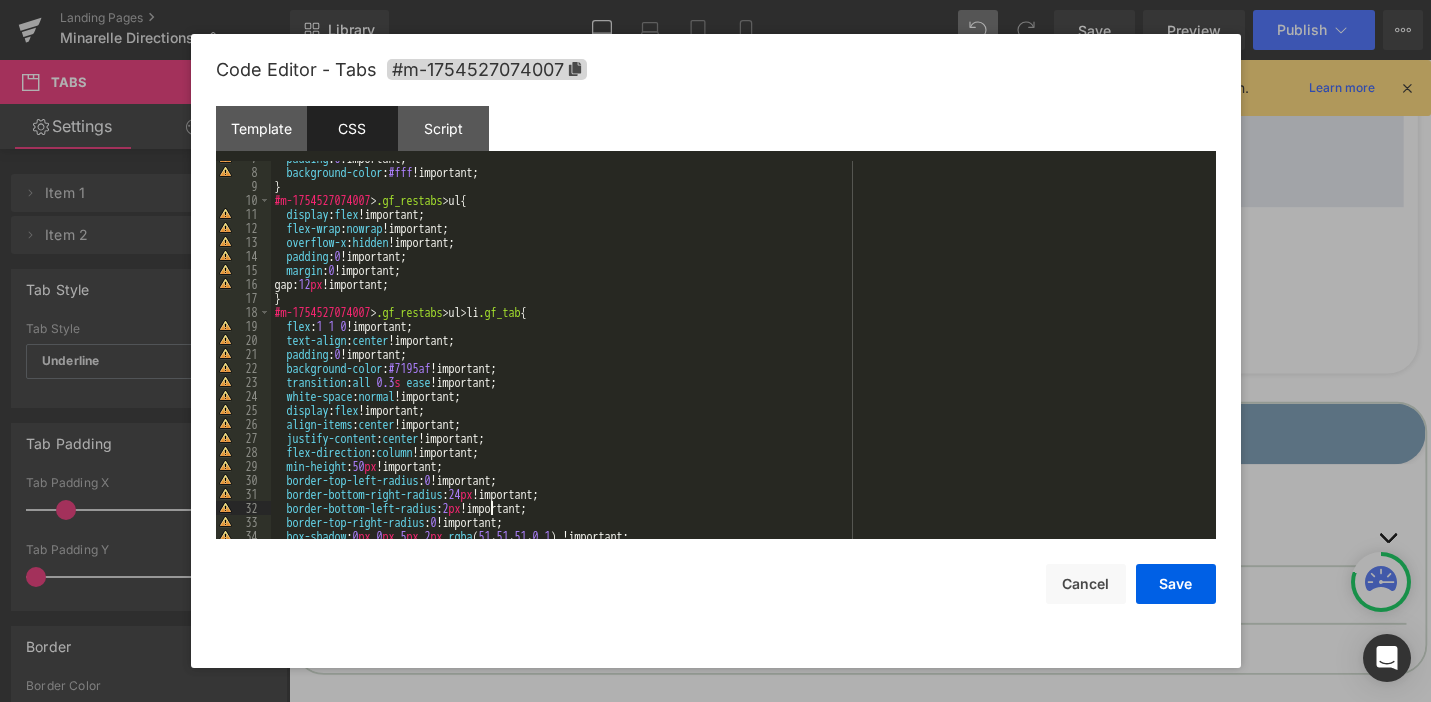 type 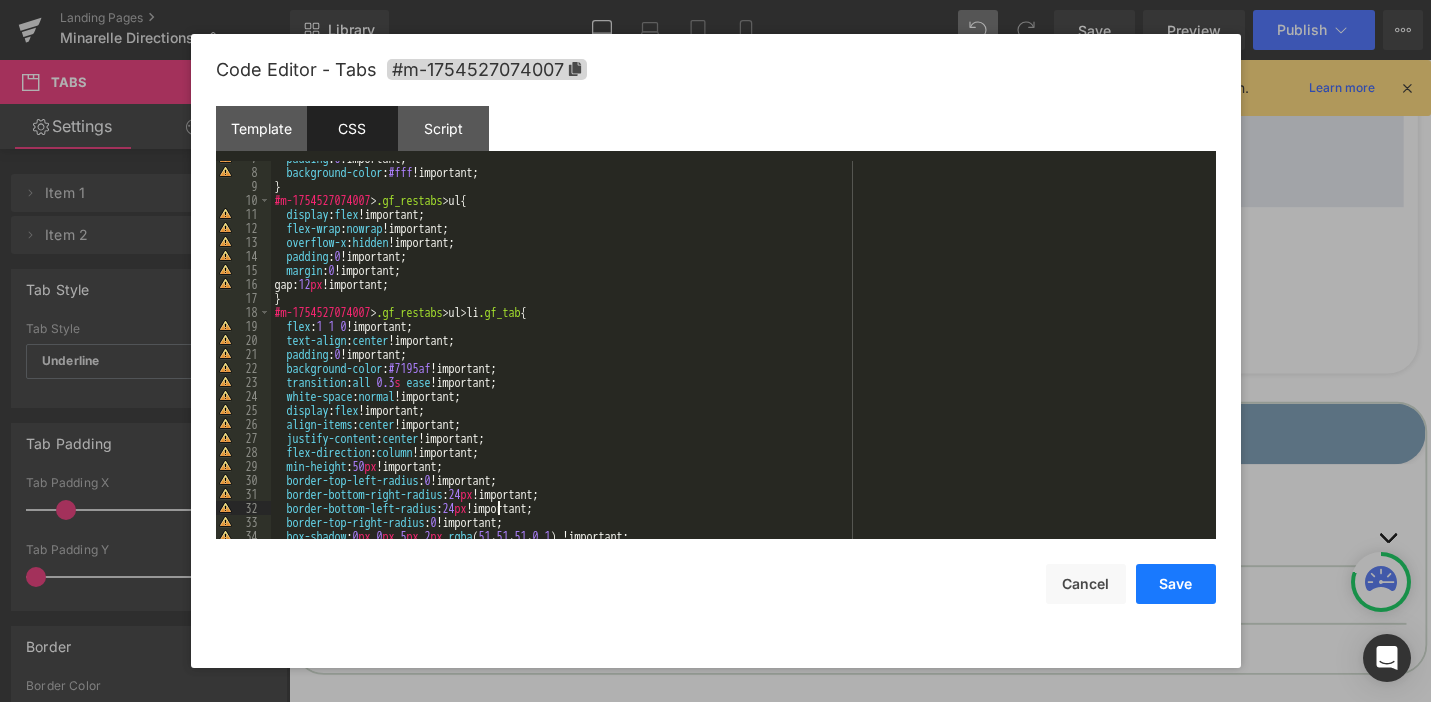 click on "Save" at bounding box center [1176, 584] 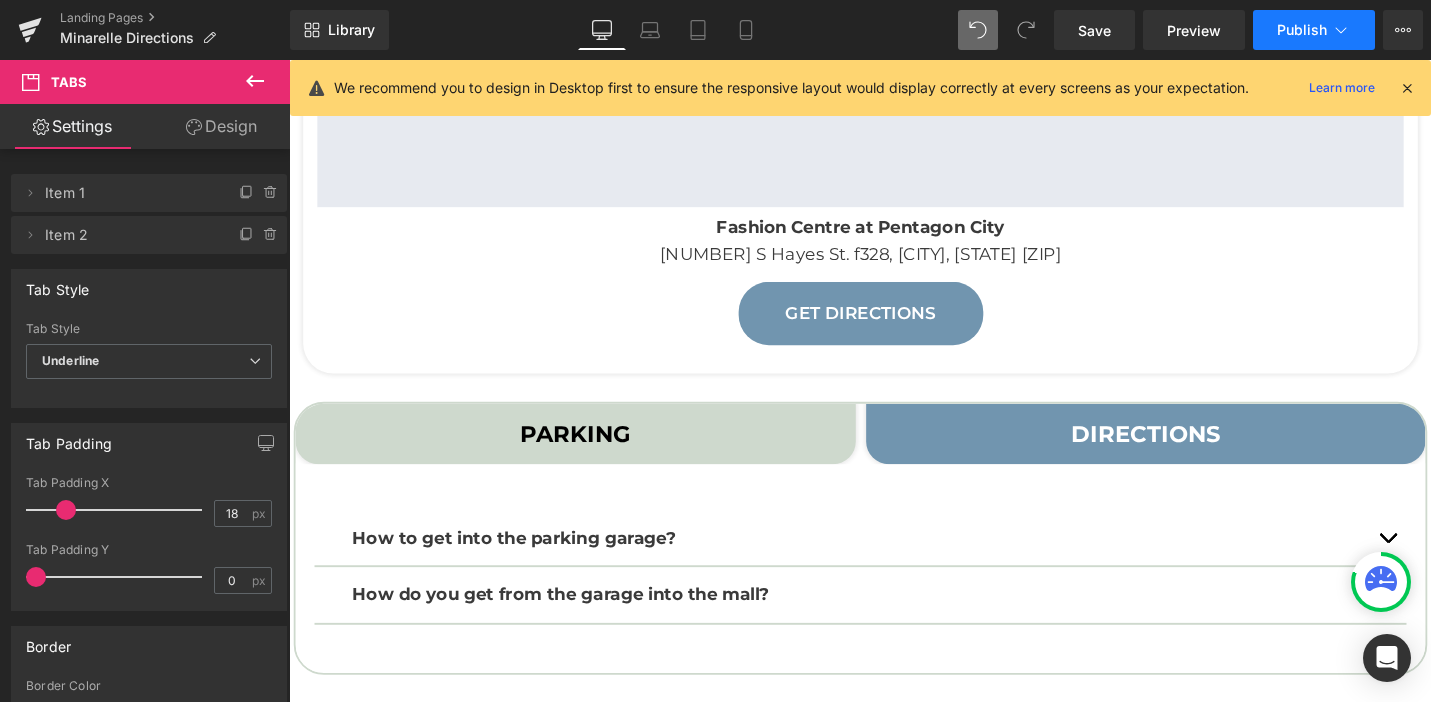click on "Publish" at bounding box center [1302, 30] 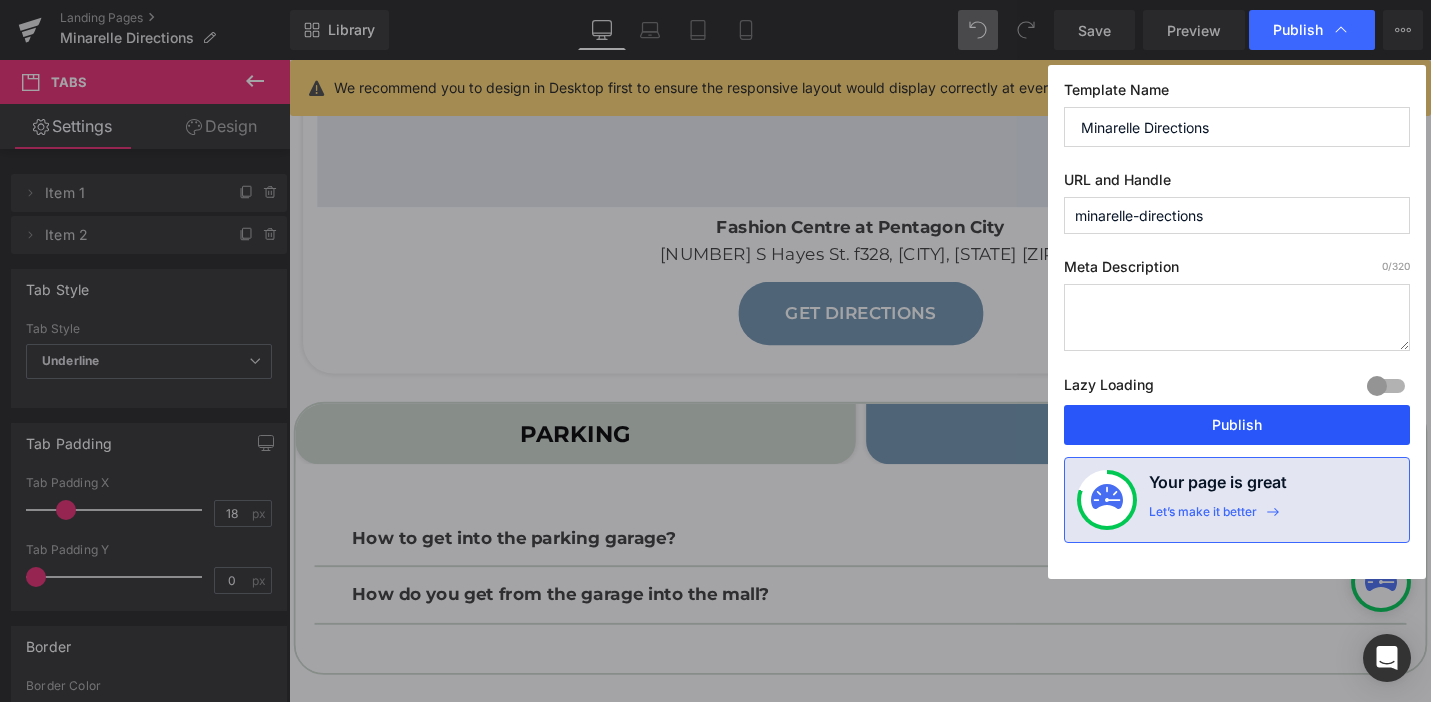 click on "Publish" at bounding box center (1237, 425) 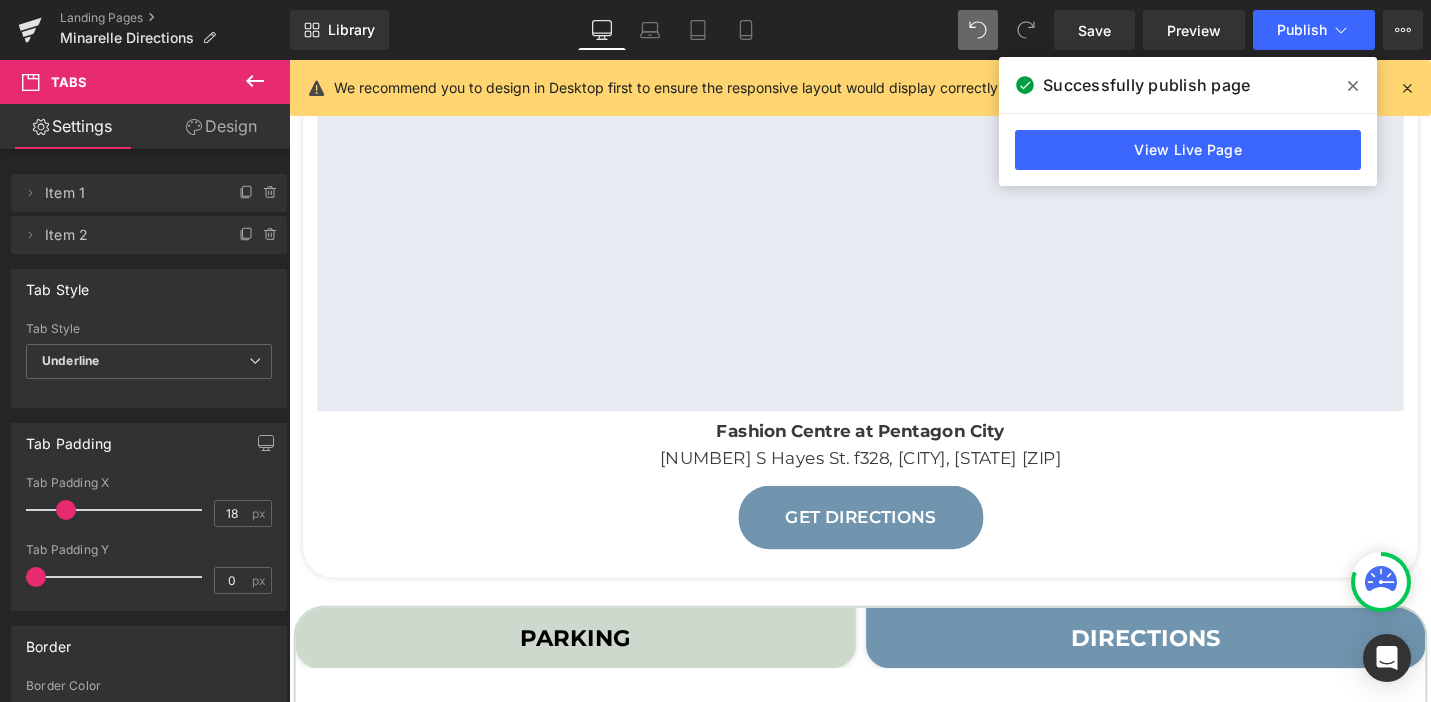 scroll, scrollTop: 0, scrollLeft: 0, axis: both 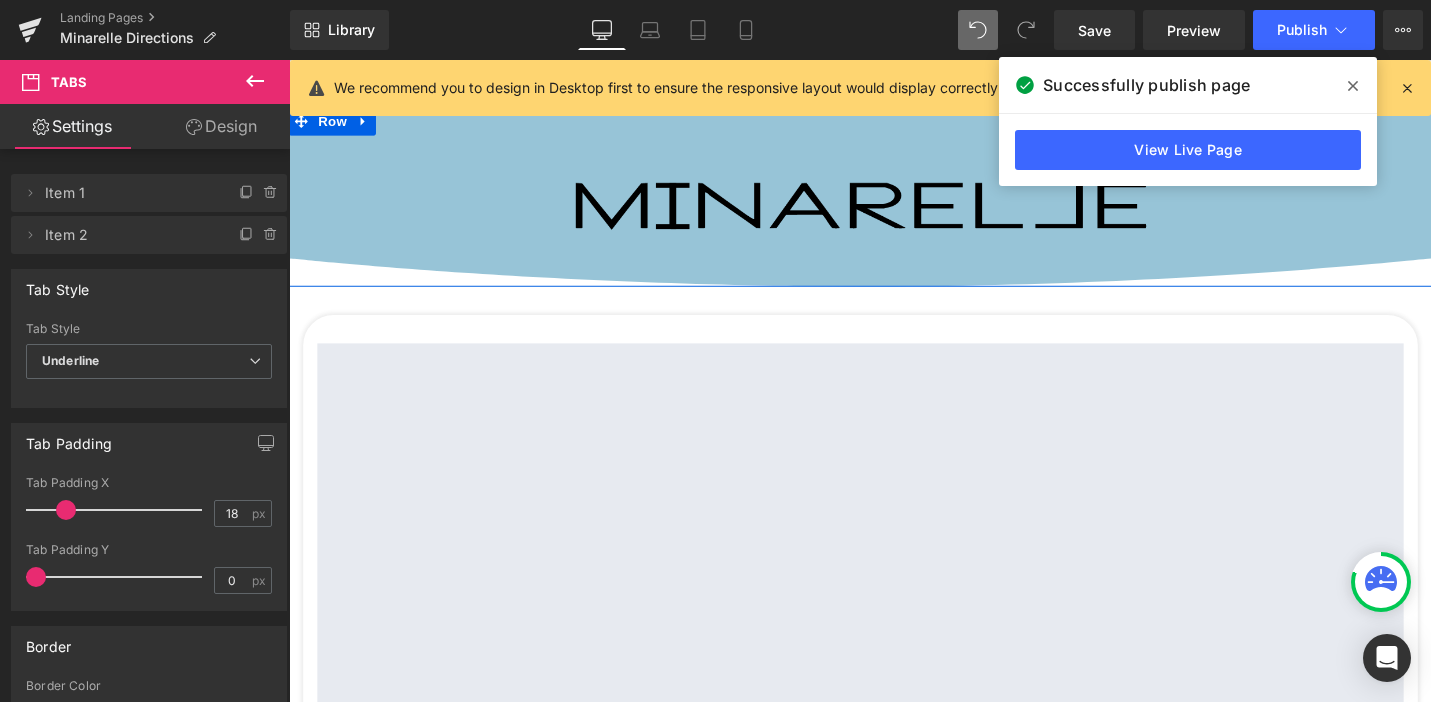 click on "Image         Image         Row         Row" at bounding box center (894, 205) 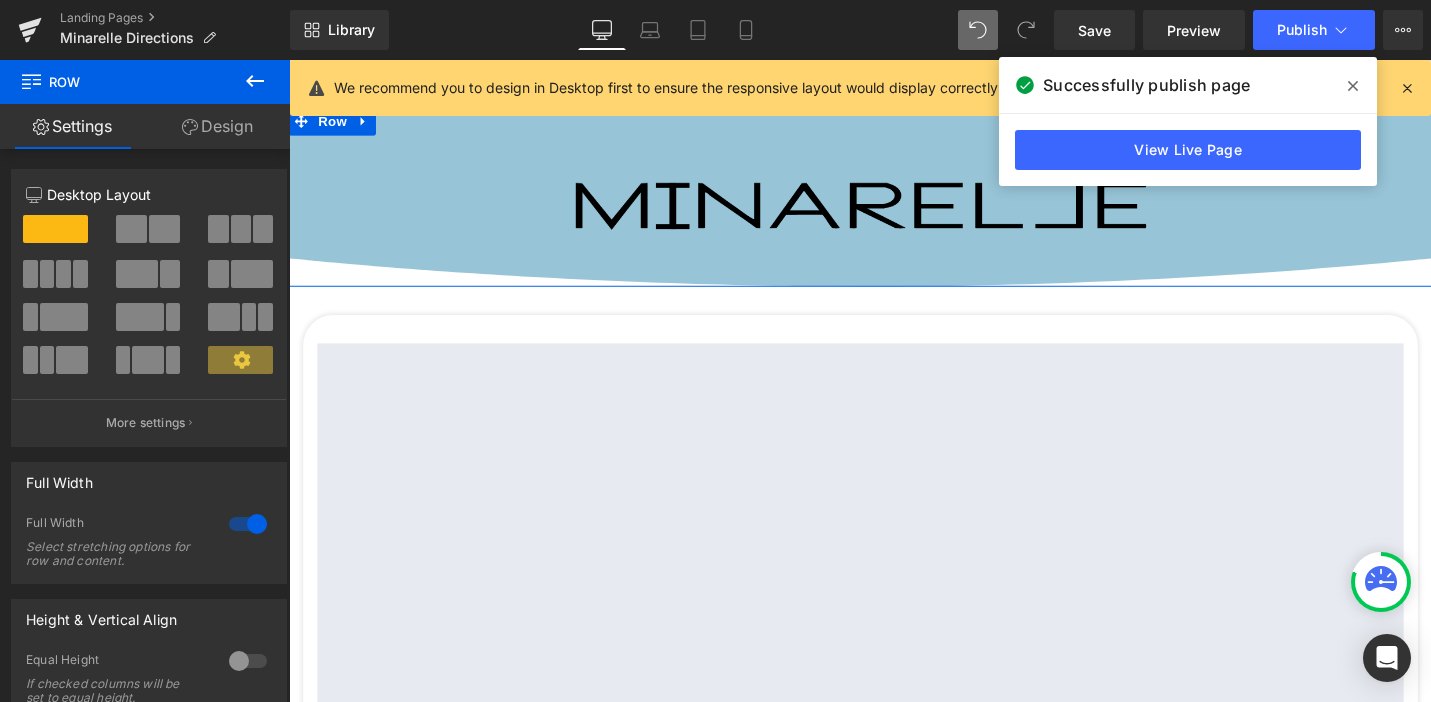 click on "Design" at bounding box center [217, 126] 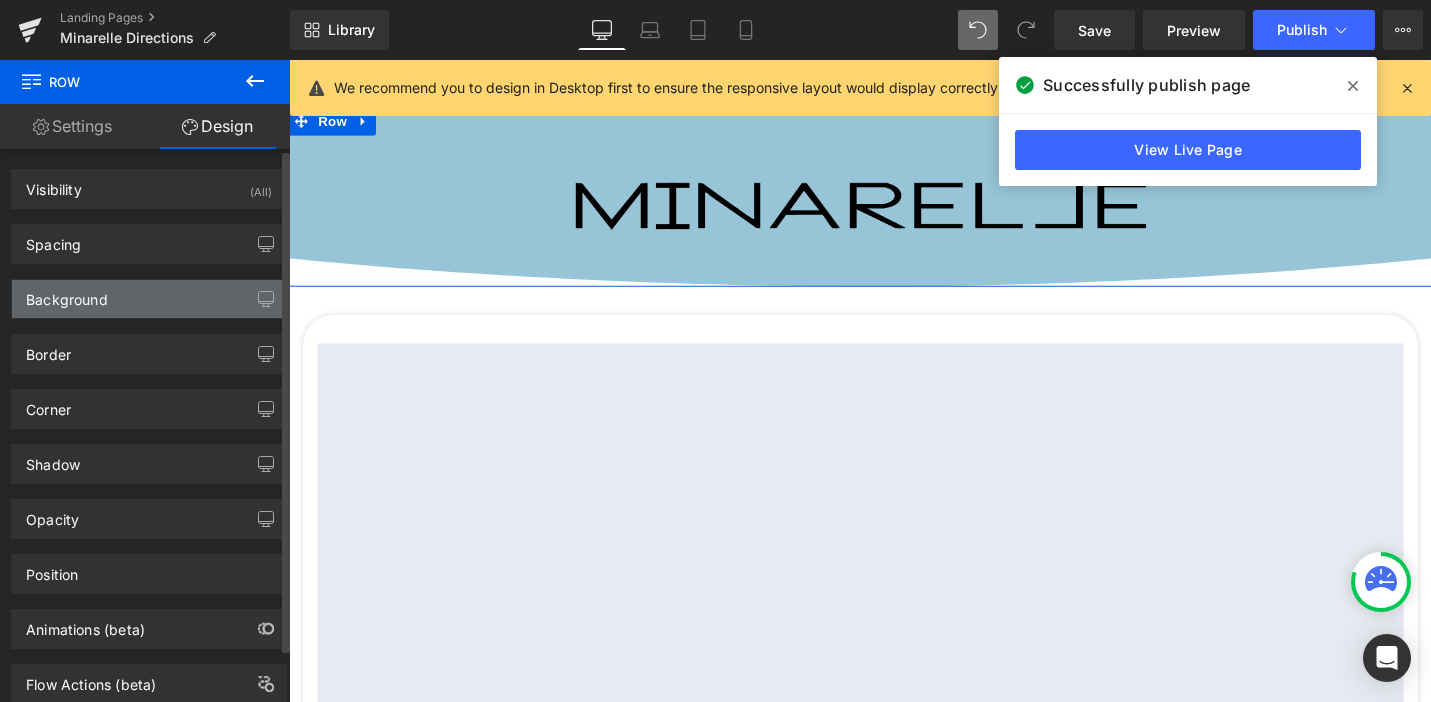 click on "Background" at bounding box center (149, 299) 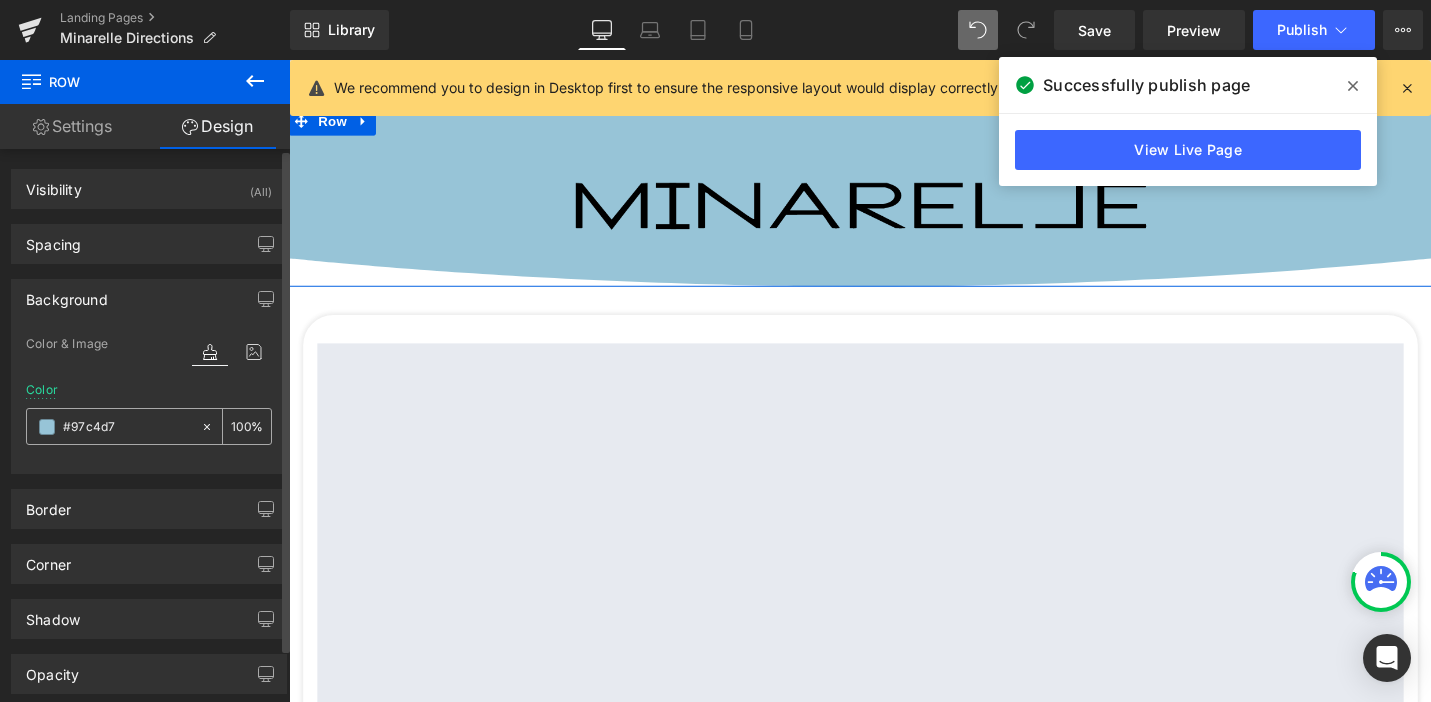 click on "#97c4d7" at bounding box center [127, 427] 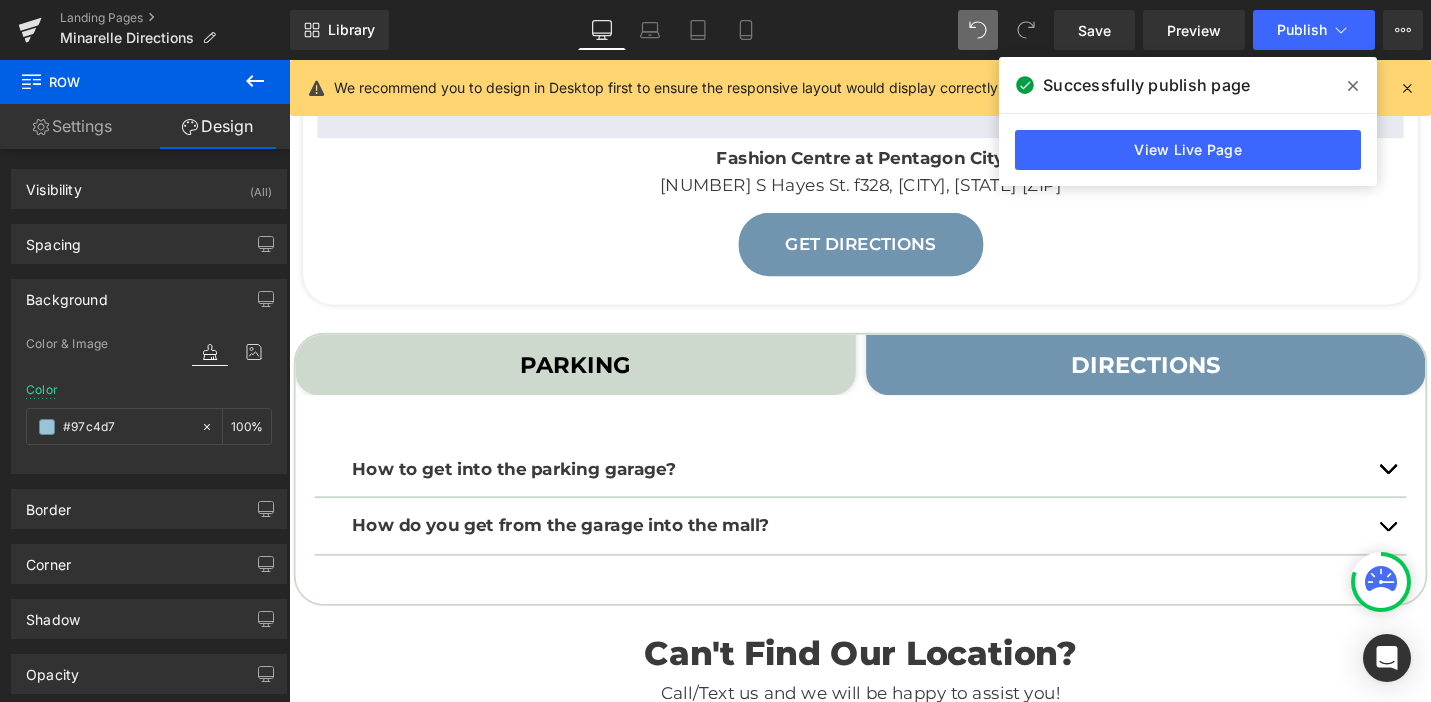 scroll, scrollTop: 613, scrollLeft: 0, axis: vertical 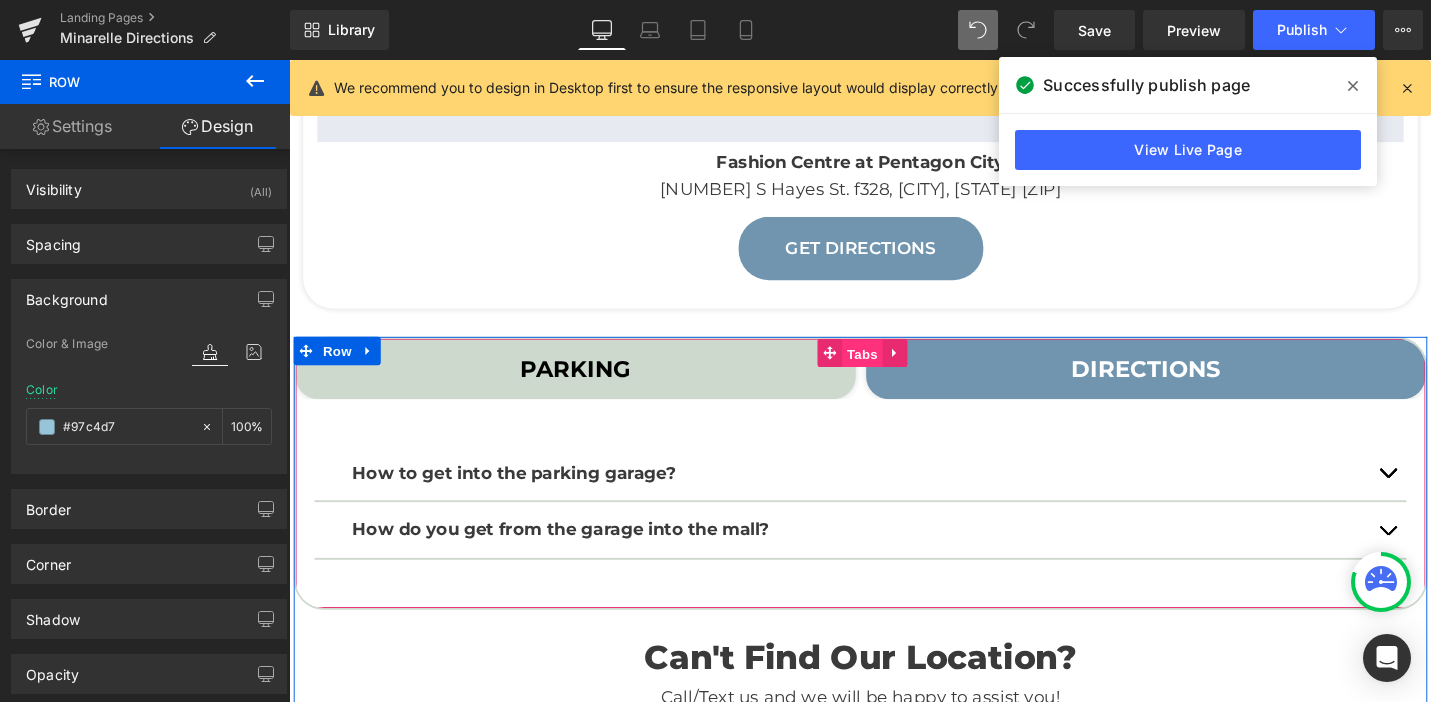 click on "Tabs" at bounding box center (896, 371) 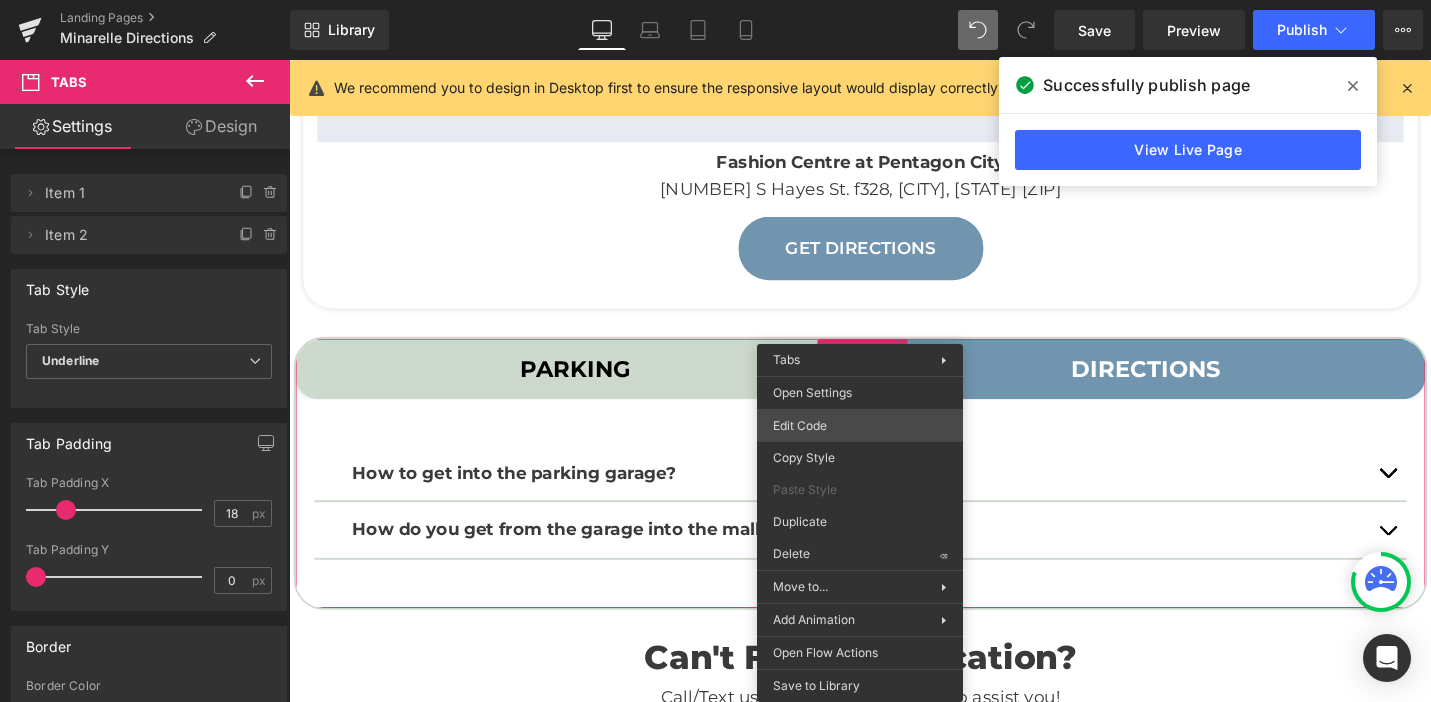 click on "Tabs  You are previewing how the   will restyle your page. You can not edit Elements in Preset Preview Mode.  Landing Pages Minarelle Directions Library Desktop Desktop Laptop Tablet Mobile Save Preview Publish Scheduled View Live Page View with current Template Save Template to Library Schedule Publish  Optimize  Publish Settings Shortcuts We recommend you to design in Desktop first to ensure the responsive layout would display correctly at every screens as your expectation. Learn more  Your page can’t be published   You've reached the maximum number of published pages on your plan  (0/0).  You need to upgrade your plan or unpublish all your pages to get 1 publish slot.   Unpublish pages   Upgrade plan  Elements Global Style Base Row  rows, columns, layouts, div Heading  headings, titles, h1,h2,h3,h4,h5,h6 Text Block  texts, paragraphs, contents, blocks Image  images, photos, alts, uploads Icon  icons, symbols Button  button, call to action, cta Separator  separators, dividers, horizontal lines Liquid" at bounding box center (715, 0) 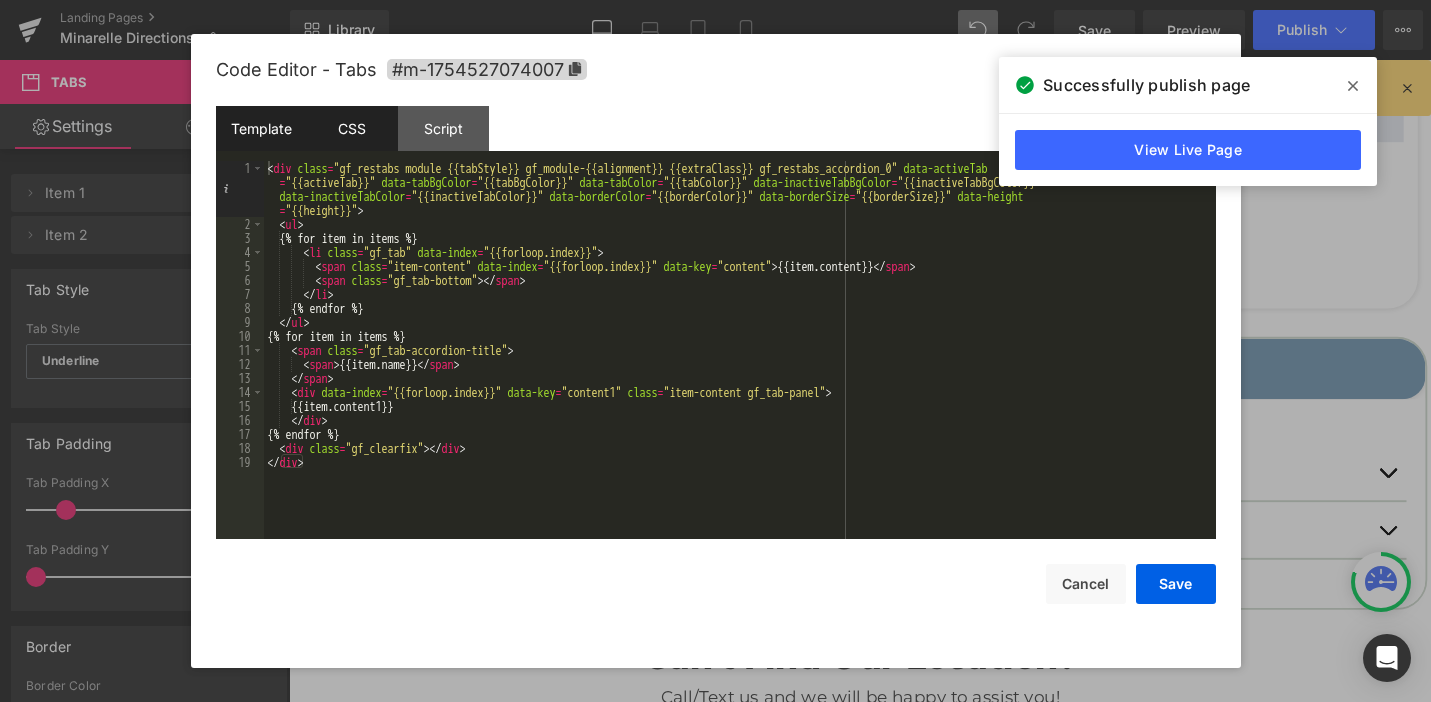 click on "CSS" at bounding box center (352, 128) 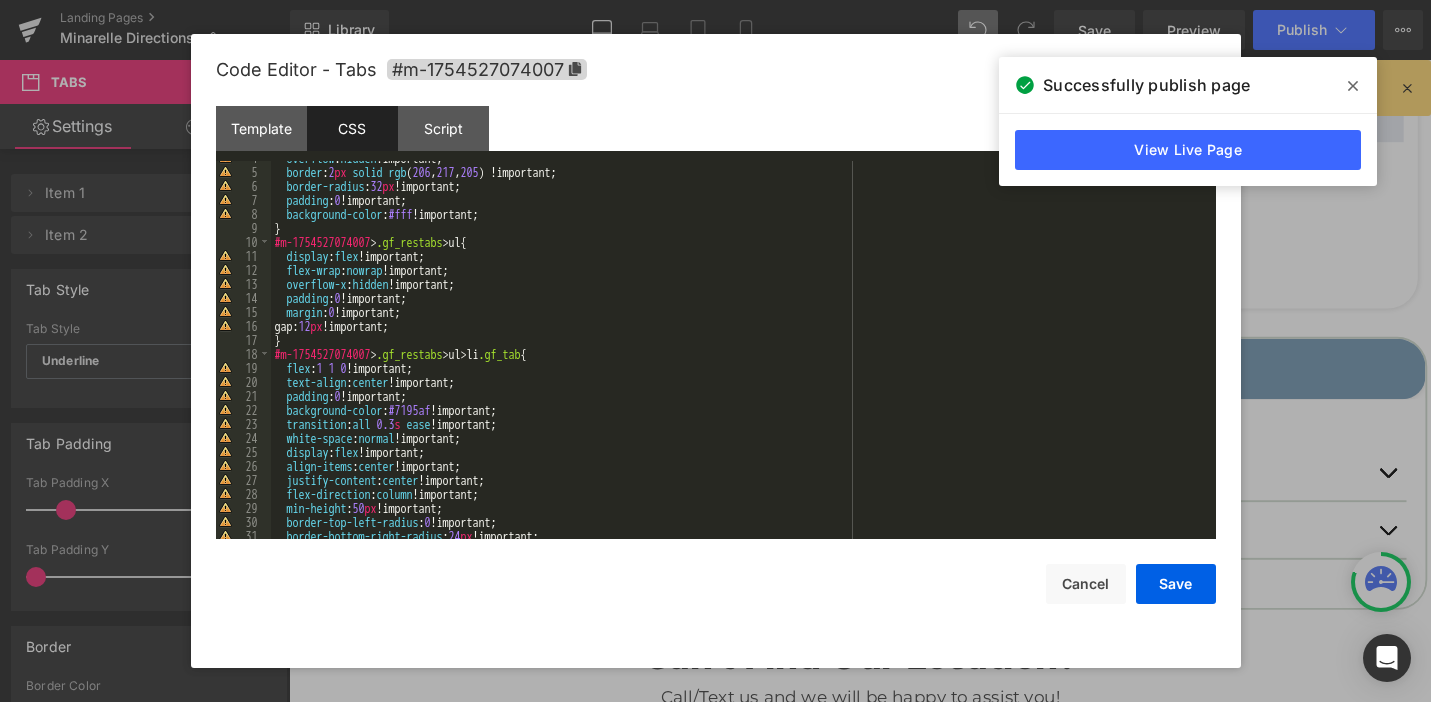 scroll, scrollTop: 61, scrollLeft: 0, axis: vertical 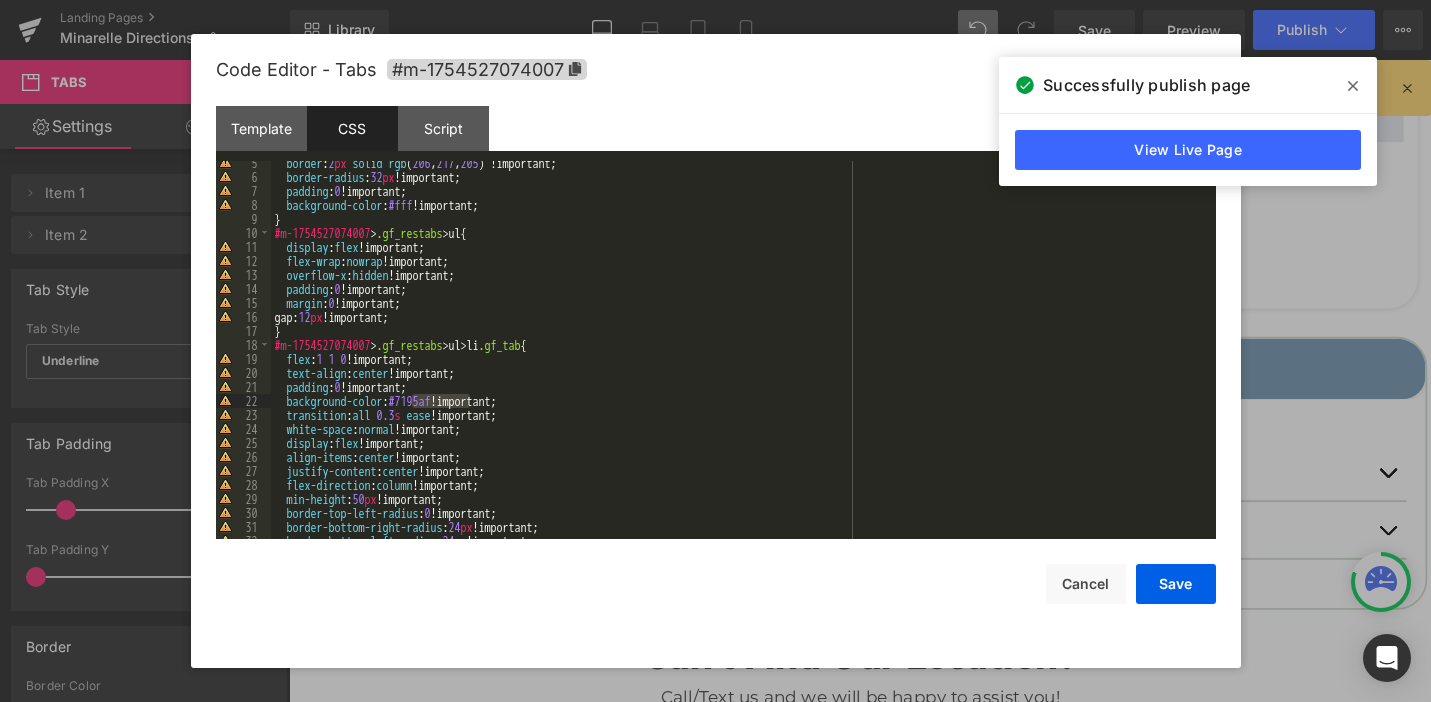 drag, startPoint x: 471, startPoint y: 395, endPoint x: 415, endPoint y: 402, distance: 56.435802 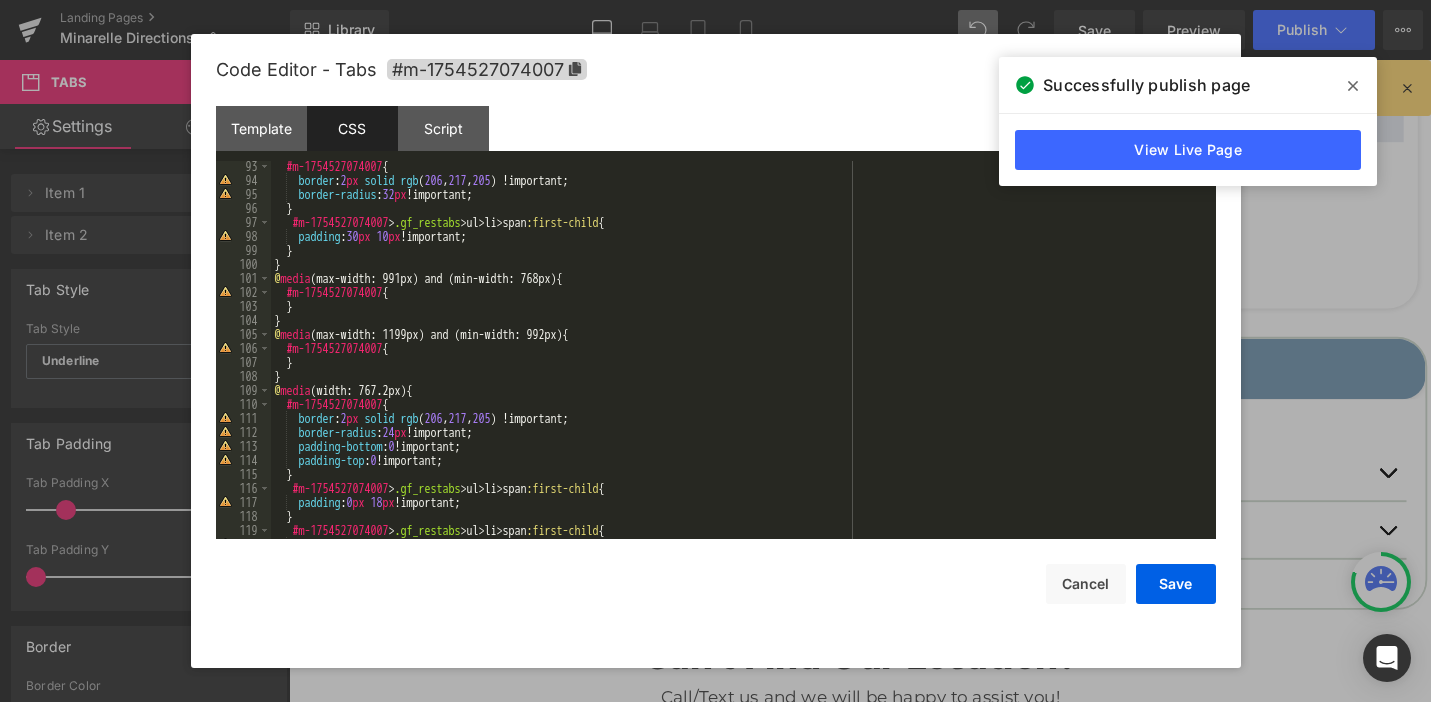 scroll, scrollTop: 1344, scrollLeft: 0, axis: vertical 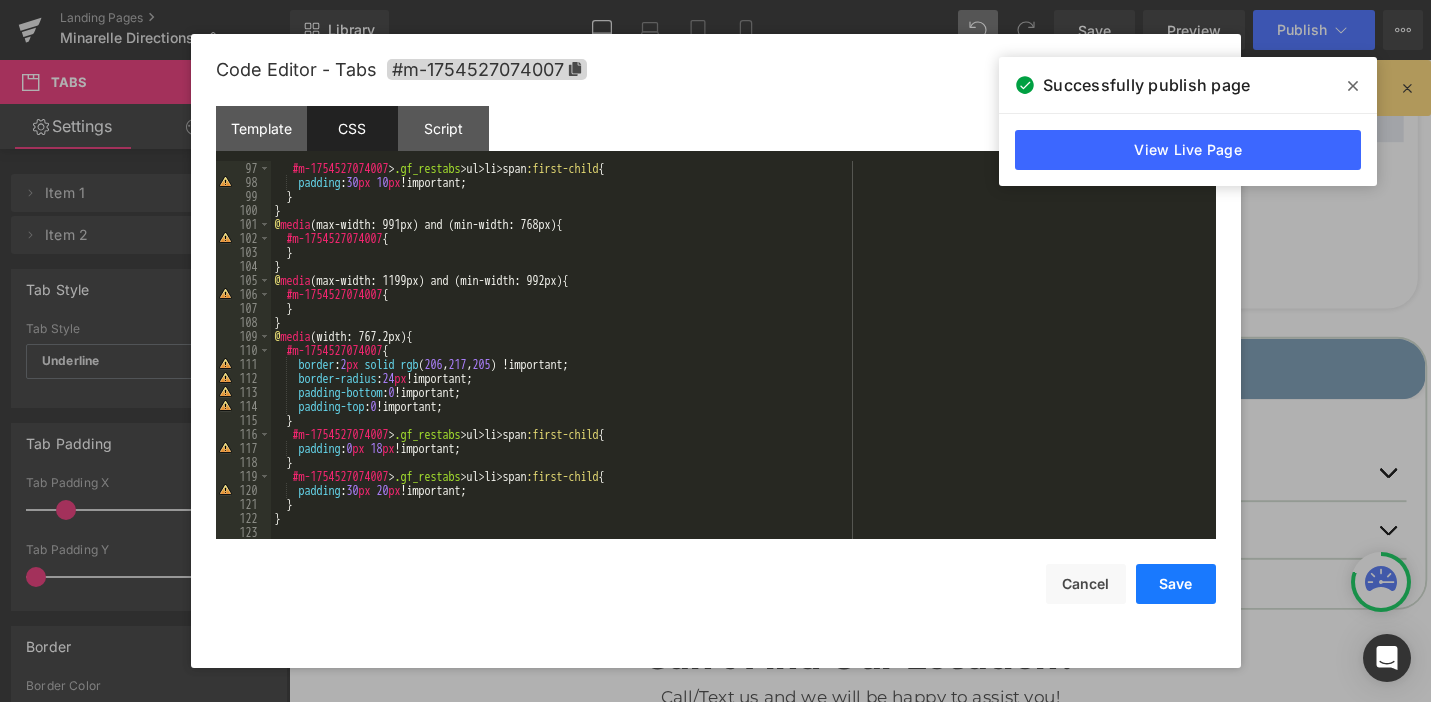 click on "Save" at bounding box center [1176, 584] 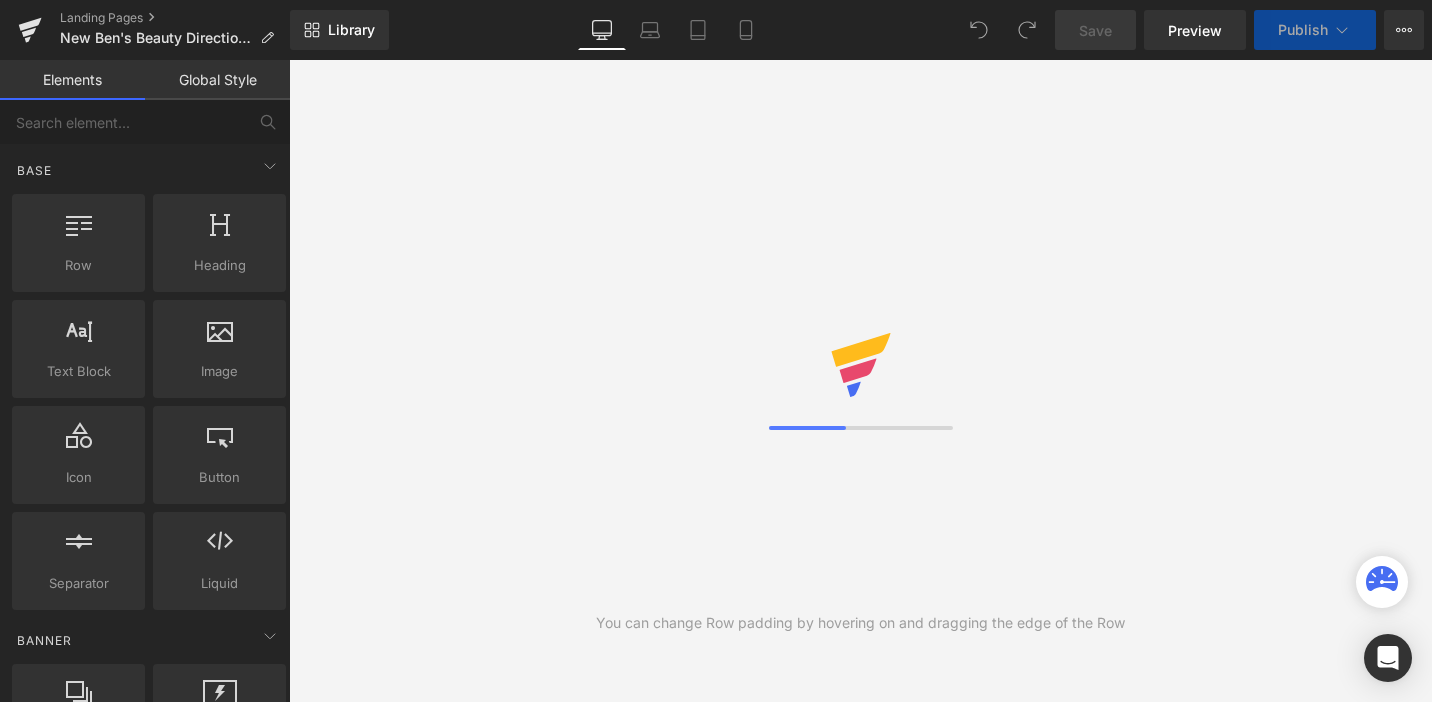 scroll, scrollTop: 0, scrollLeft: 0, axis: both 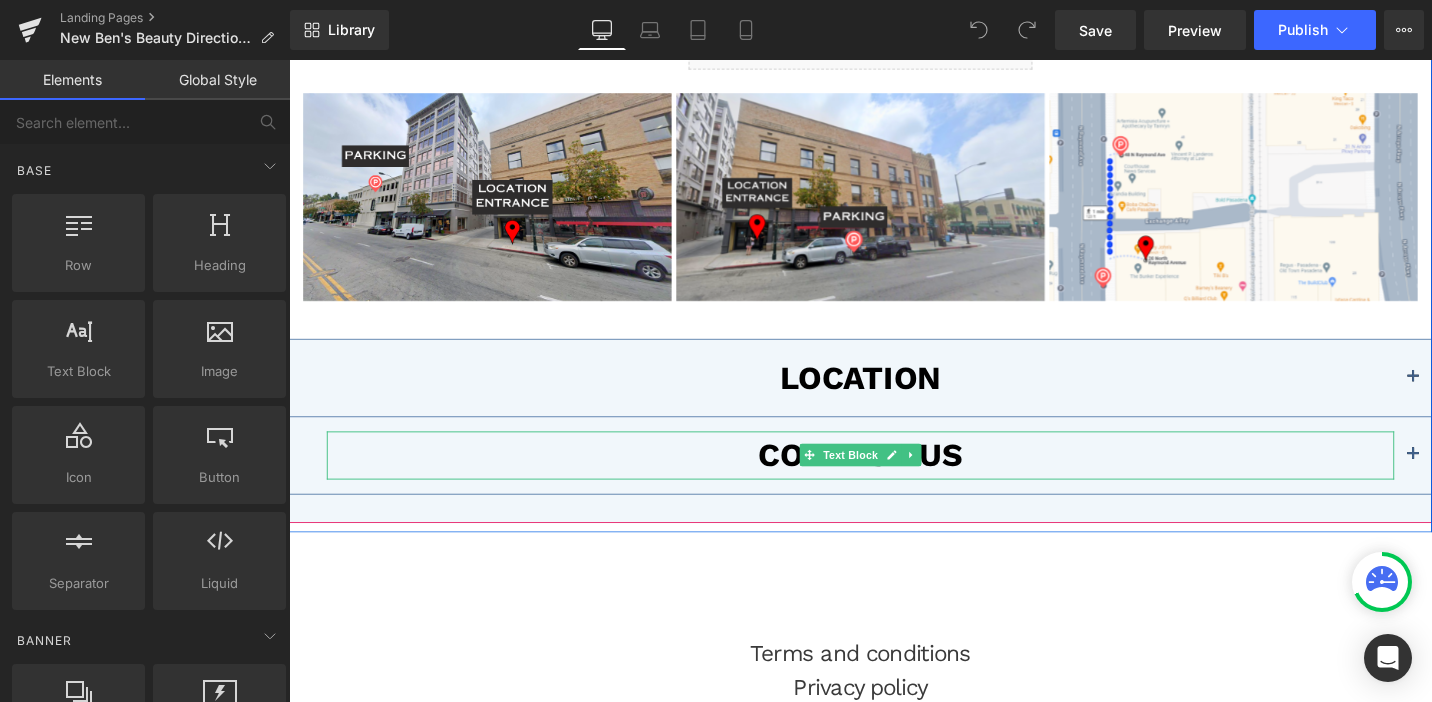 click on "ConTact   us" at bounding box center (894, 478) 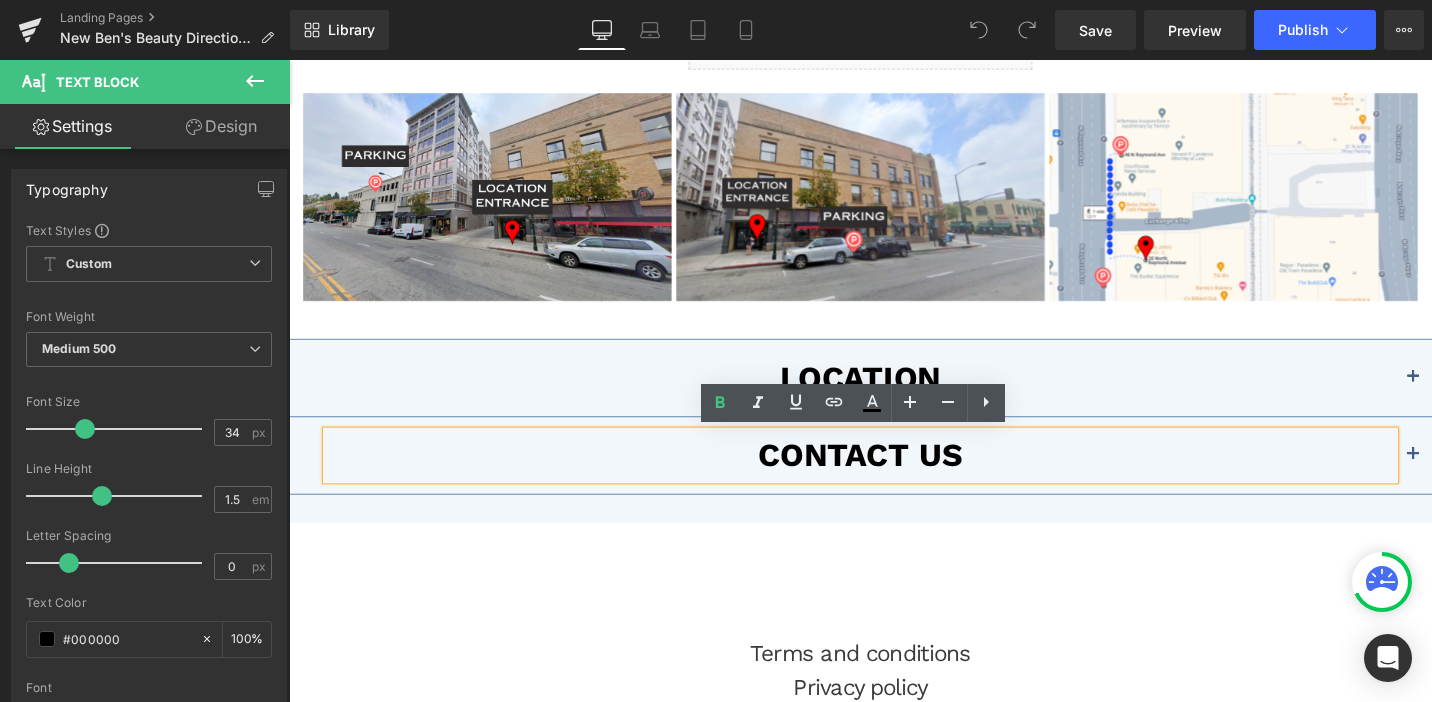 click at bounding box center (1479, 478) 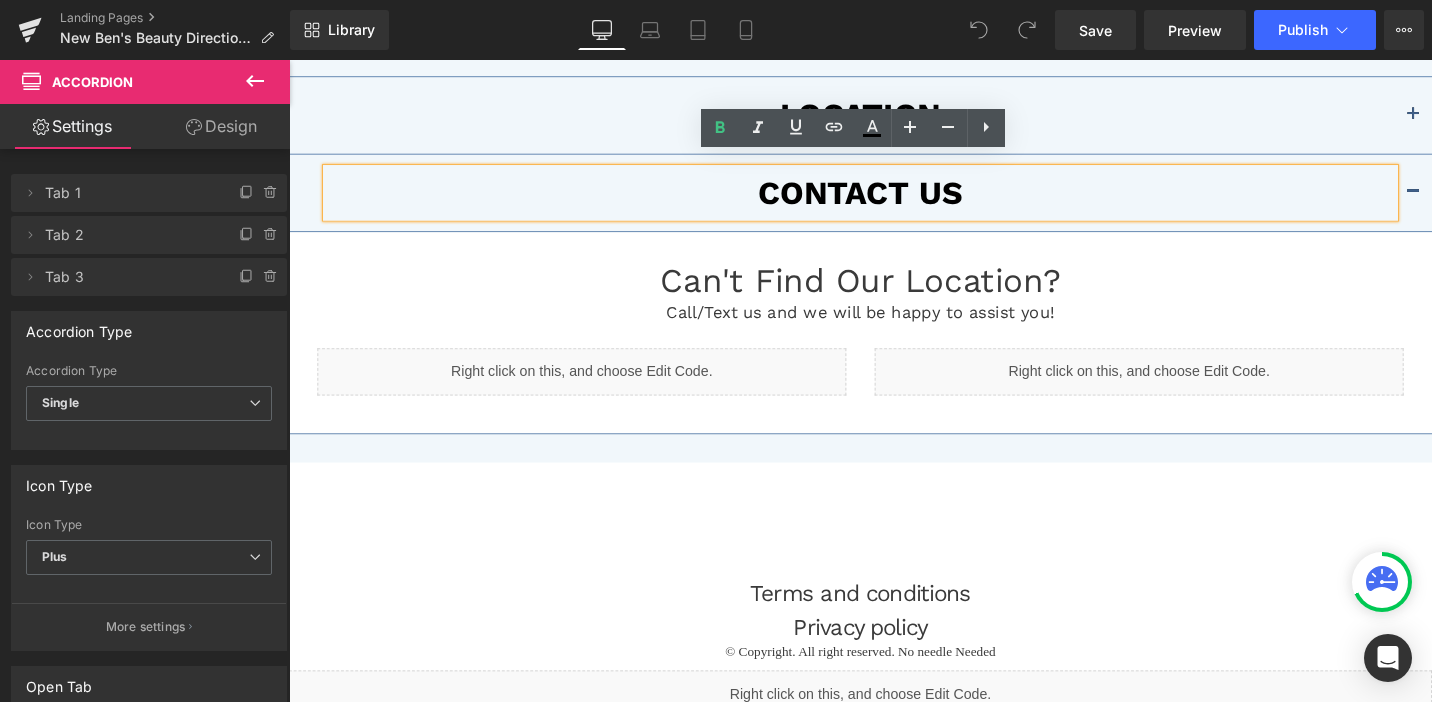 scroll, scrollTop: 371, scrollLeft: 0, axis: vertical 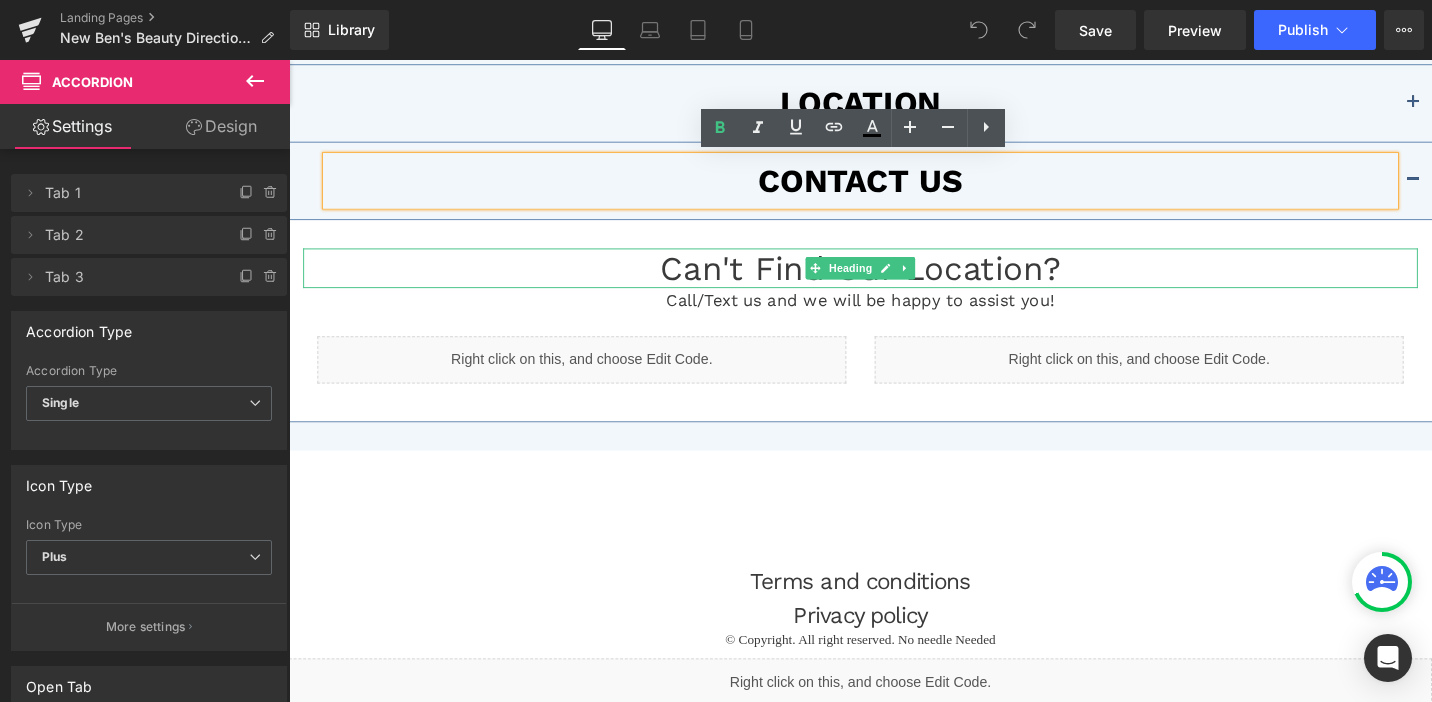 click on "Can't Find Our Location?" at bounding box center (894, 280) 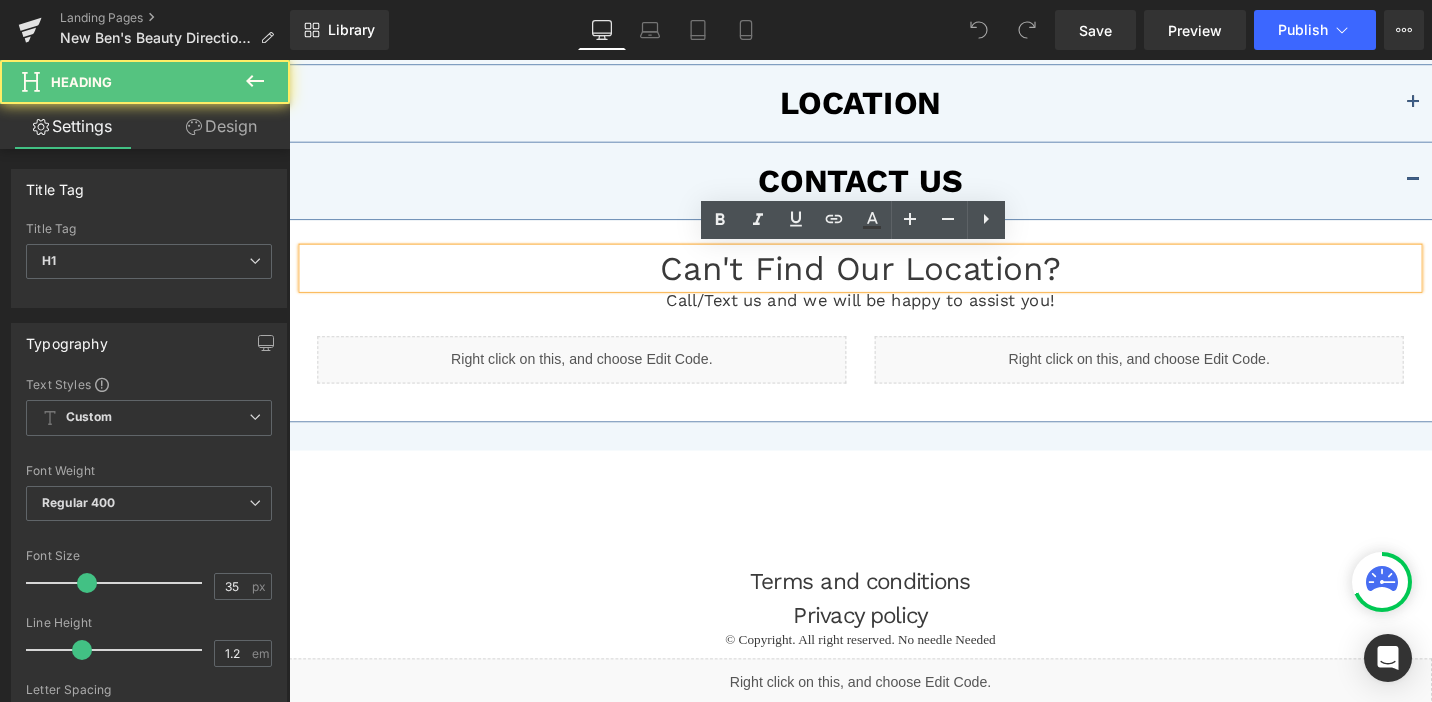 click on "Can't Find Our Location?" at bounding box center [894, 280] 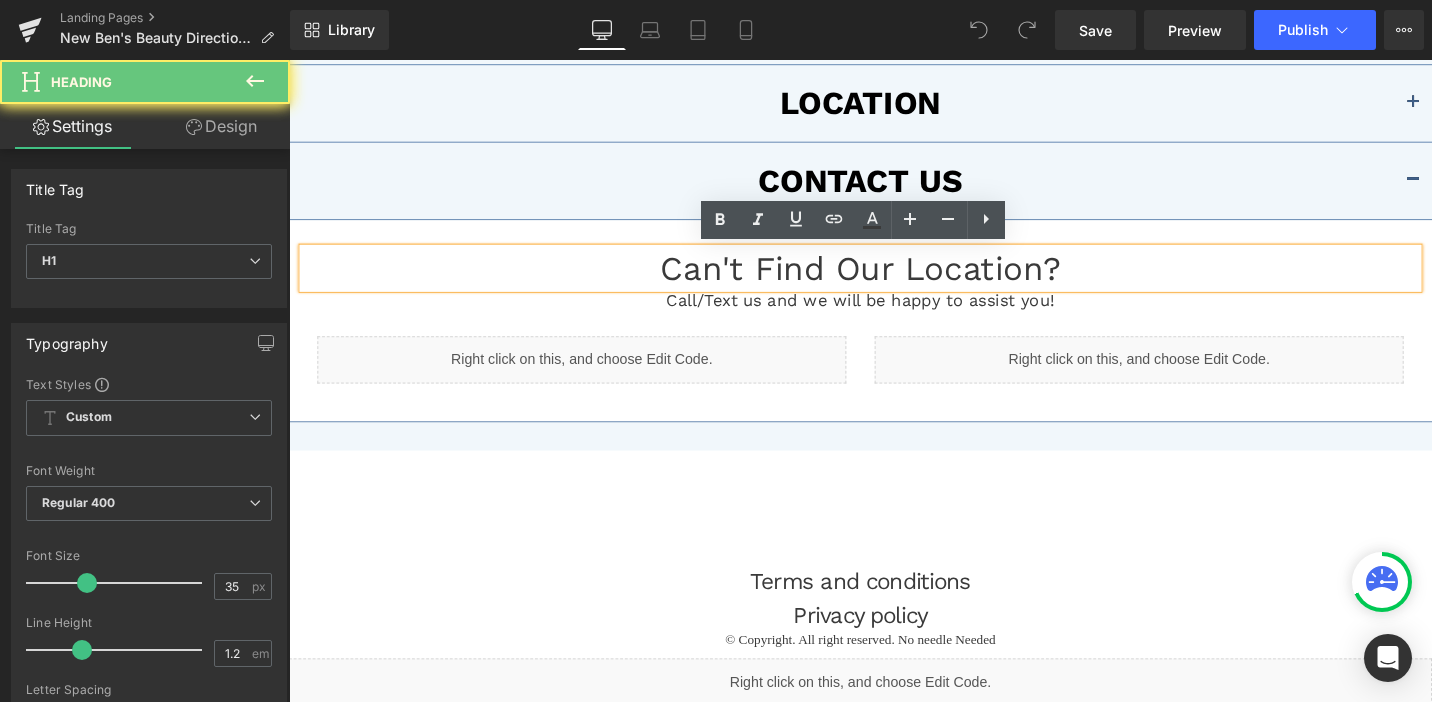 click on "Can't Find Our Location?" at bounding box center (894, 280) 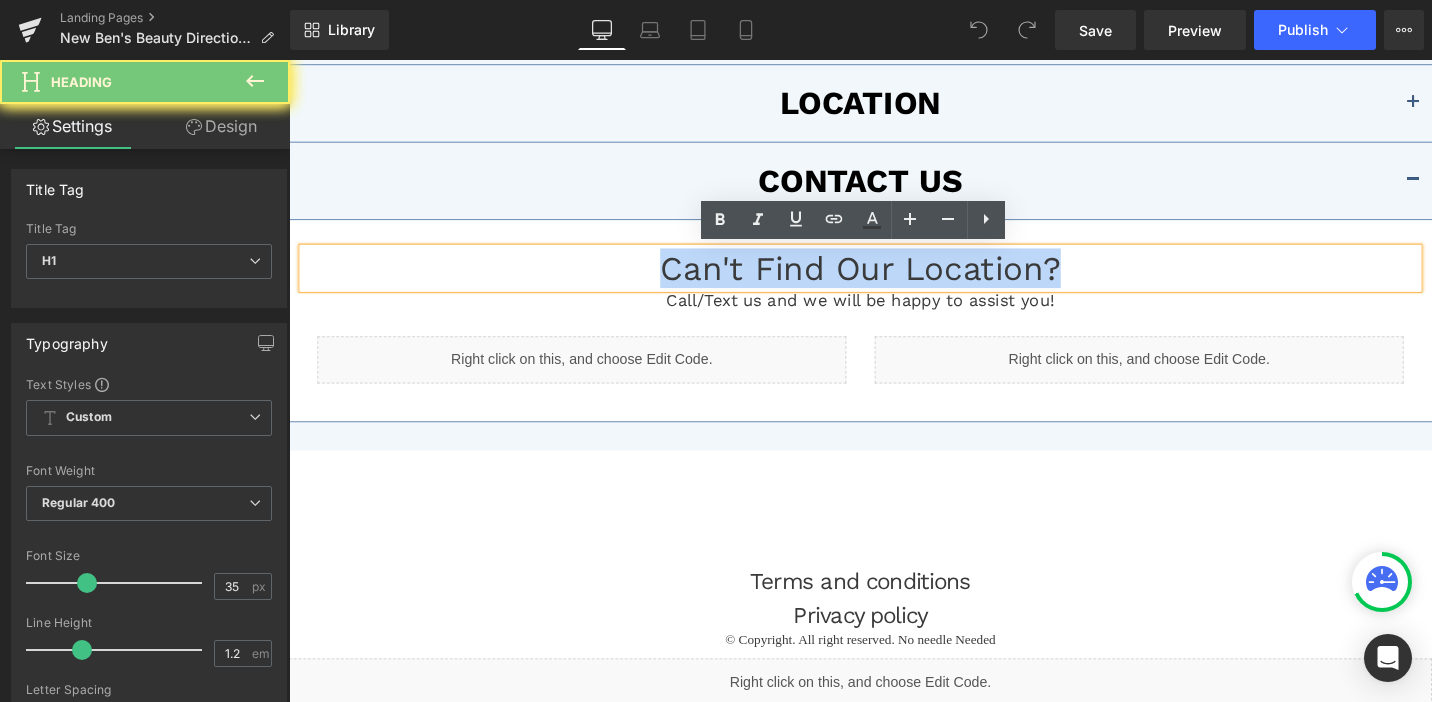 copy on "Can't Find Our Location?" 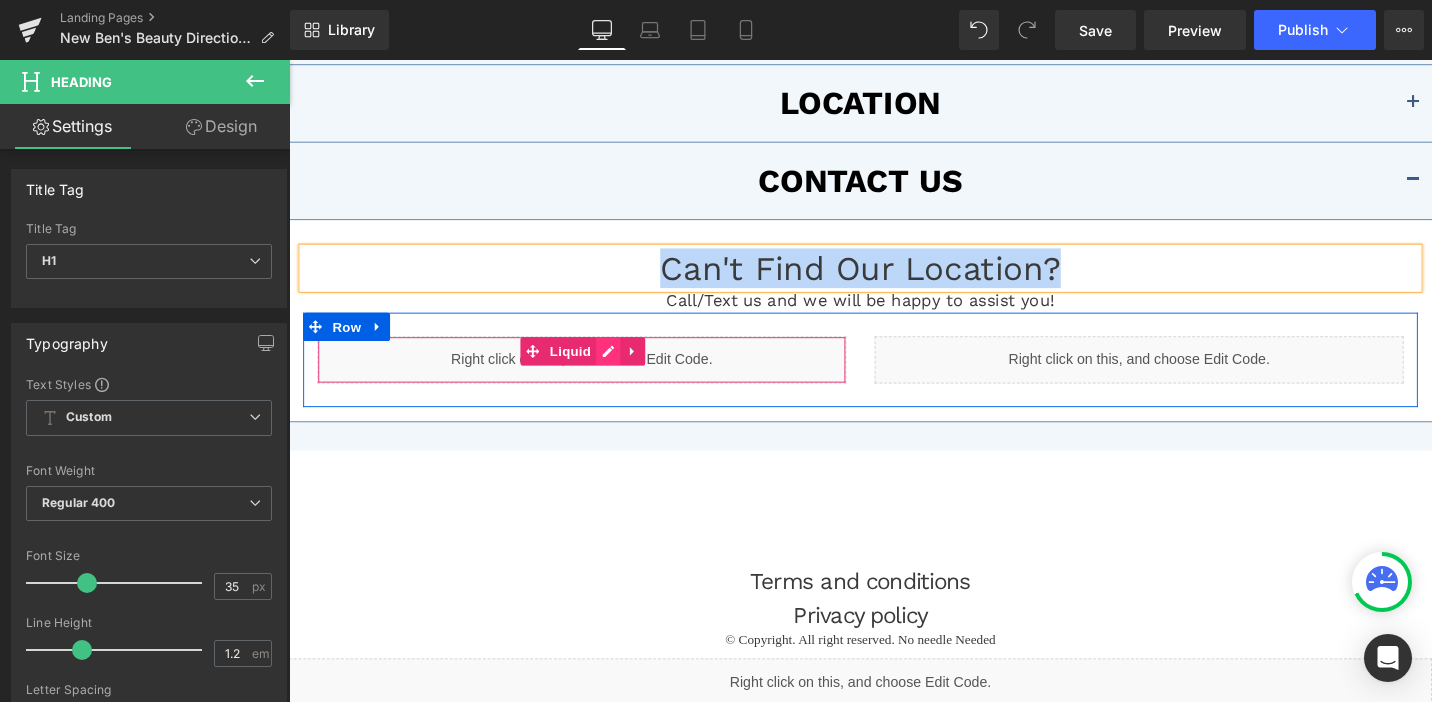 click on "Liquid" at bounding box center (599, 377) 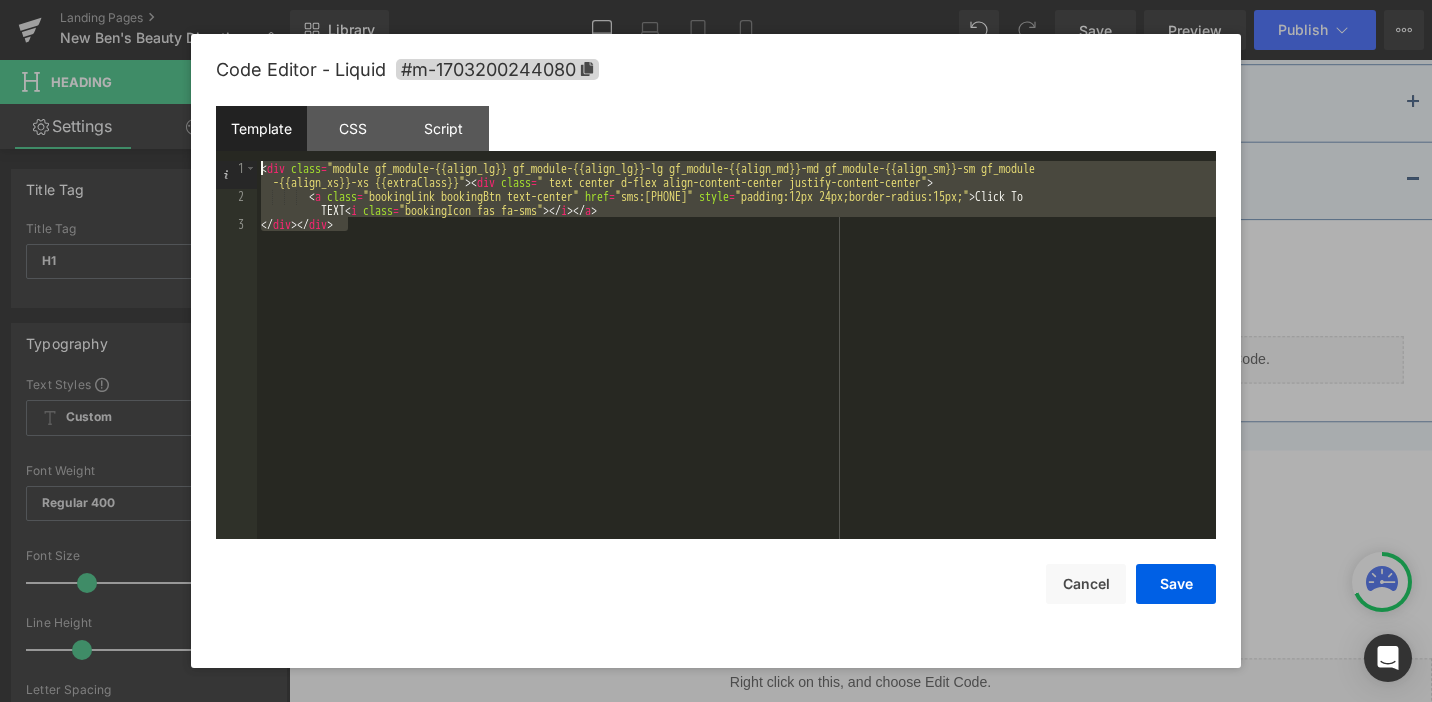 drag, startPoint x: 373, startPoint y: 227, endPoint x: 248, endPoint y: 158, distance: 142.77956 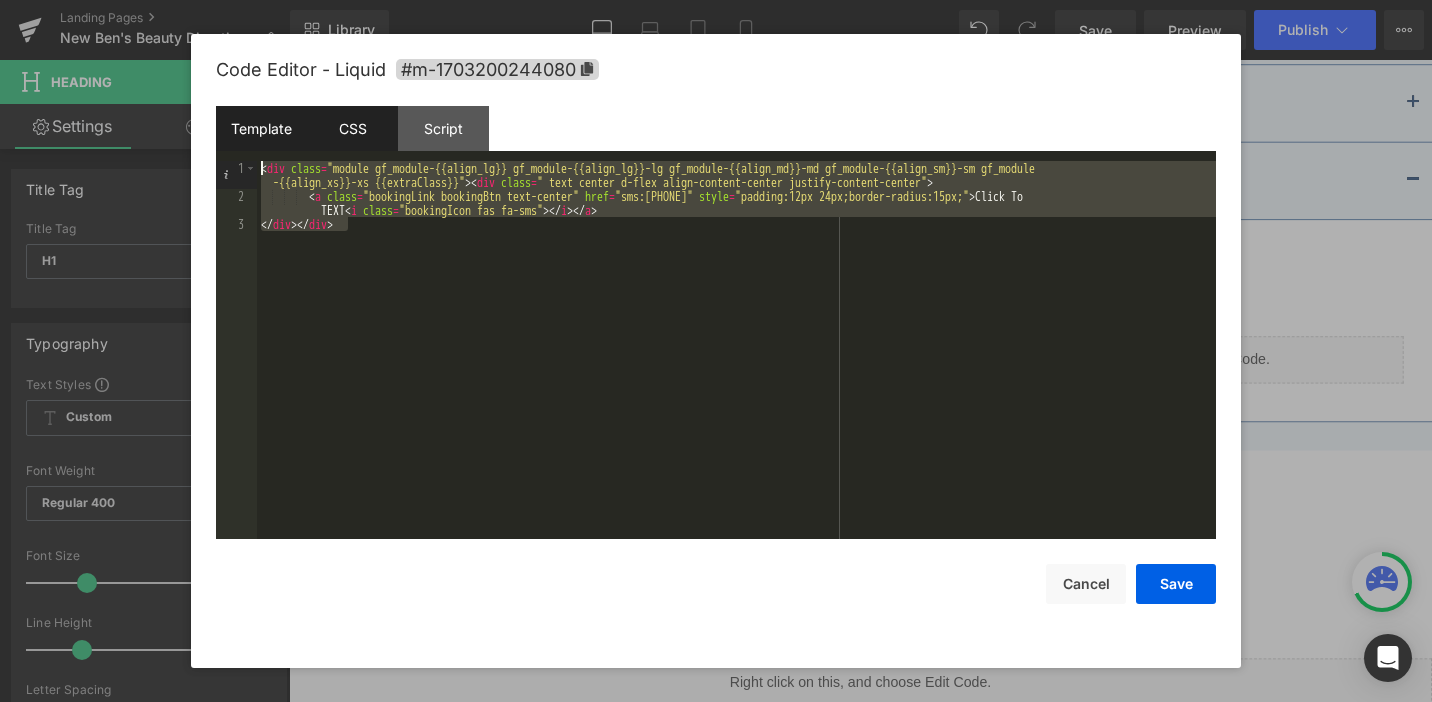 click on "CSS" at bounding box center (352, 128) 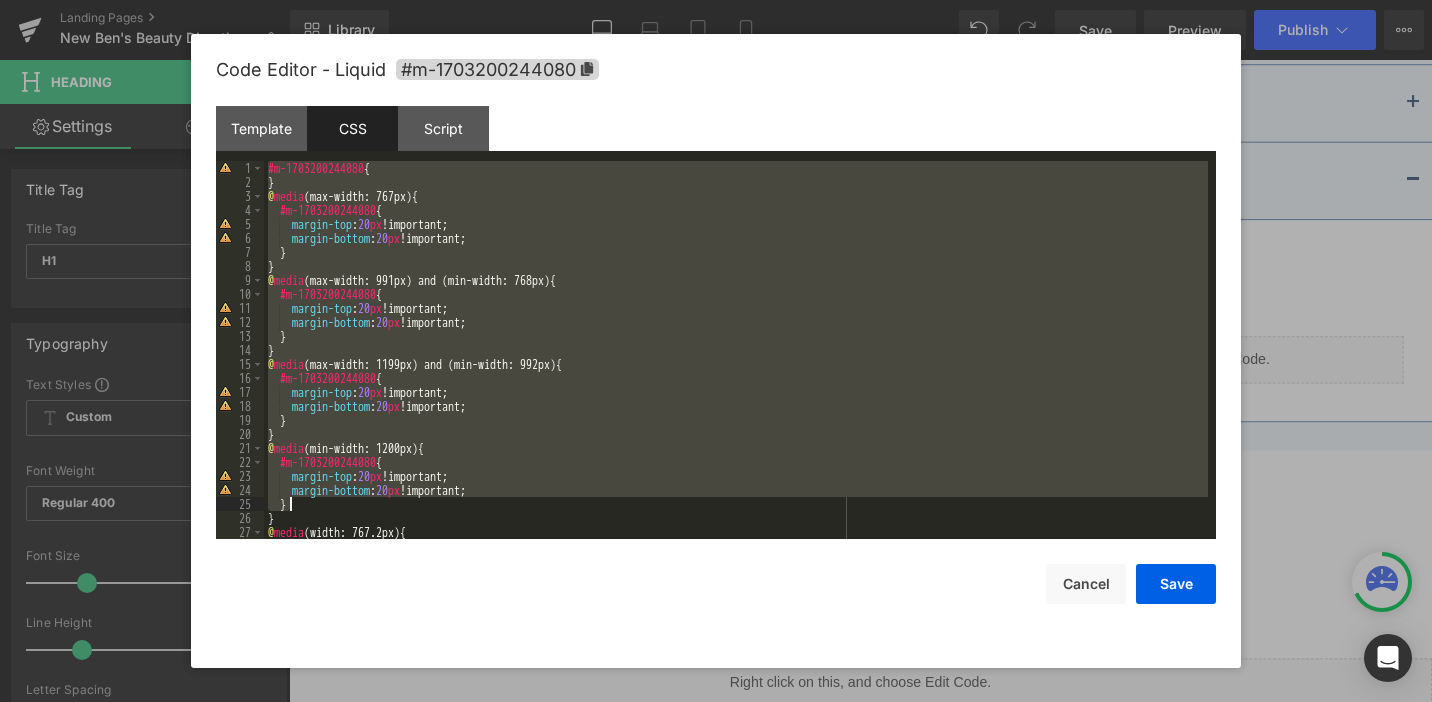 scroll, scrollTop: 84, scrollLeft: 0, axis: vertical 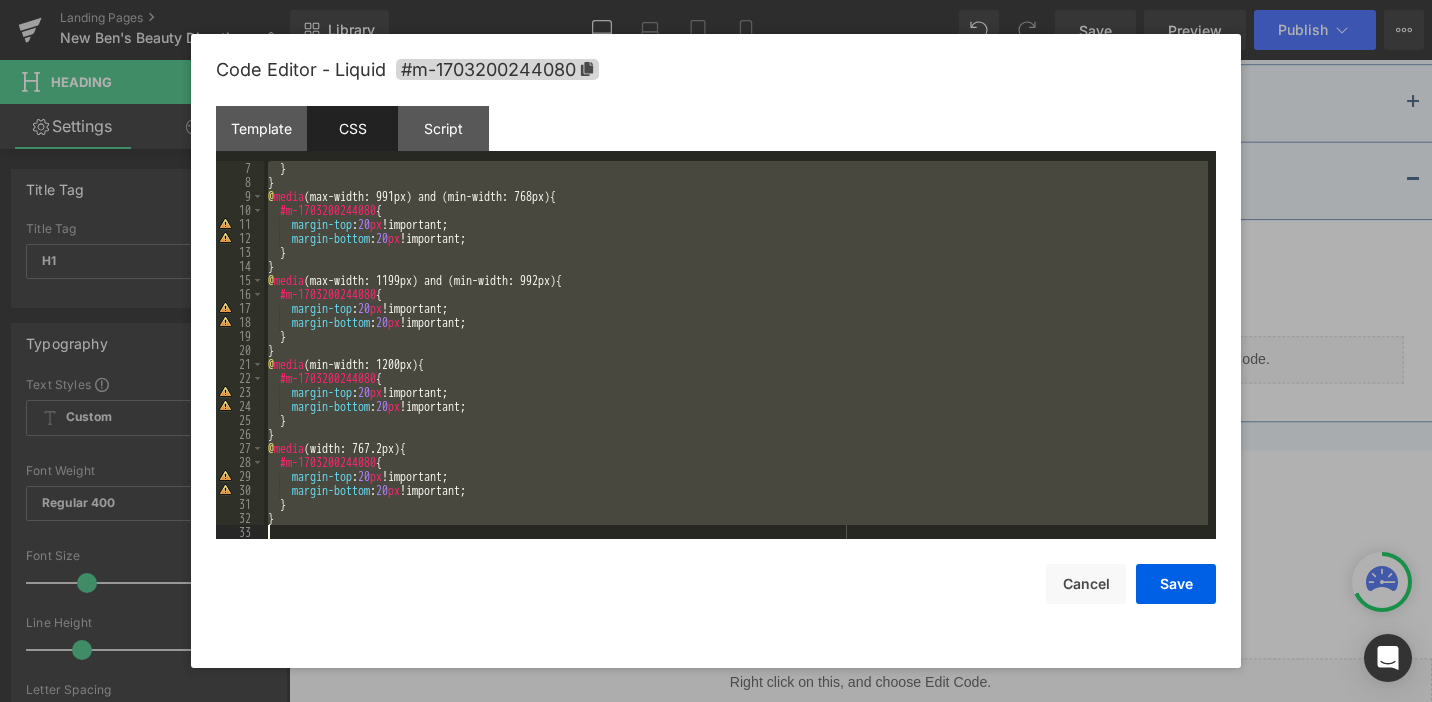 drag, startPoint x: 270, startPoint y: 171, endPoint x: 386, endPoint y: 544, distance: 390.6213 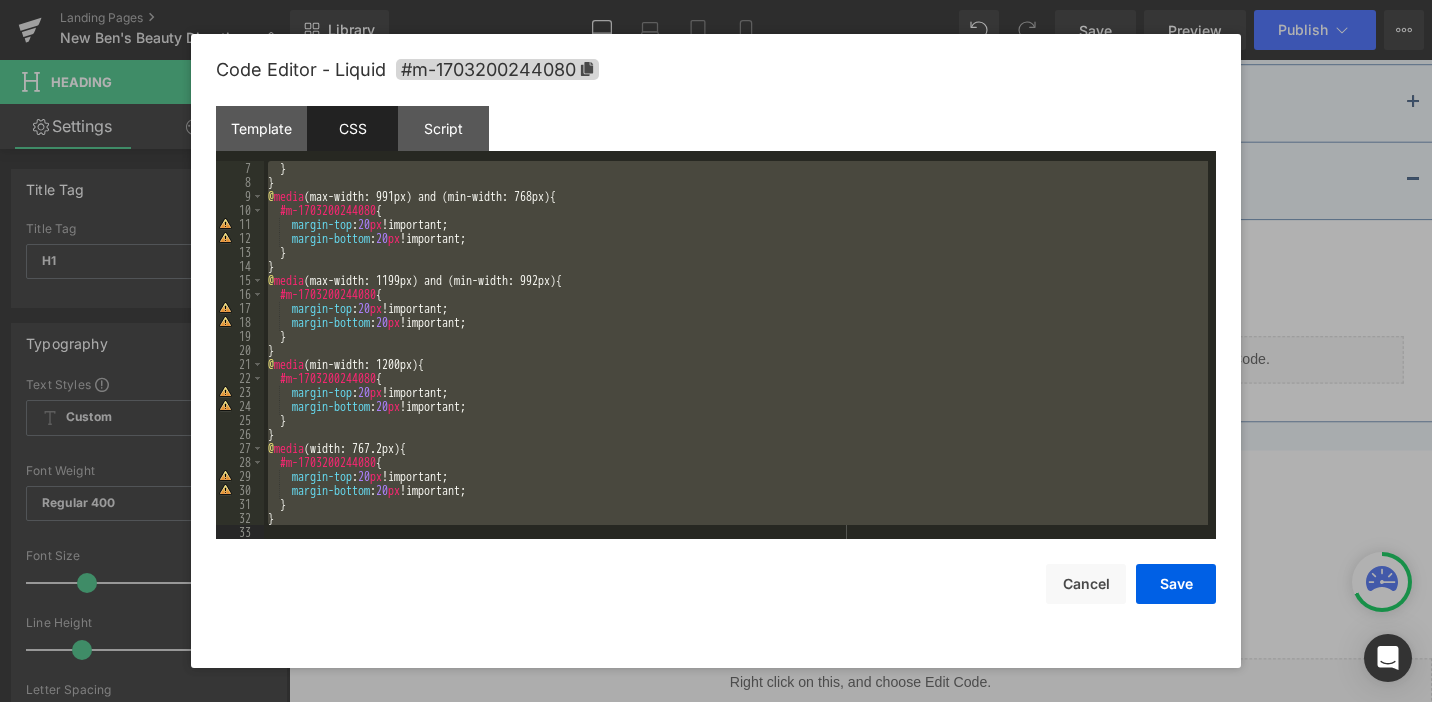 click on "CSS" at bounding box center (352, 128) 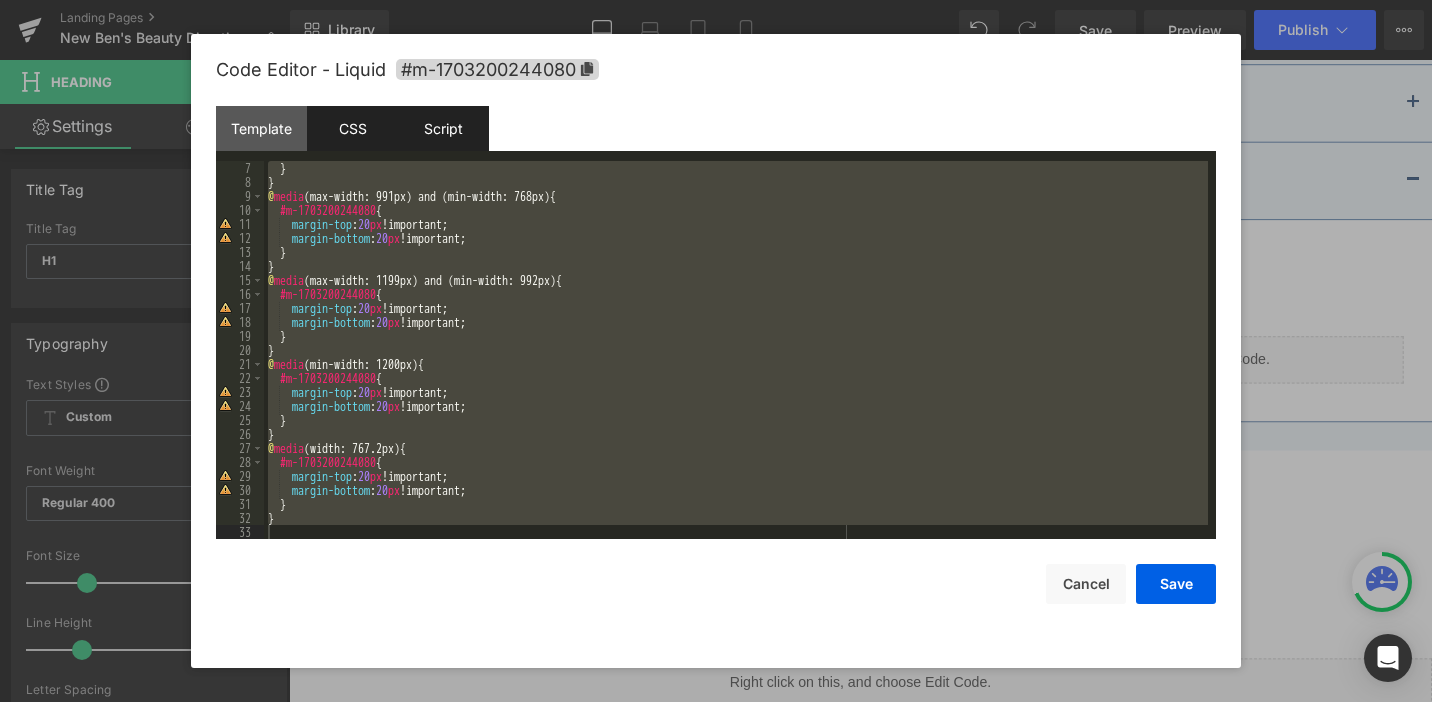 click on "Script" at bounding box center (443, 128) 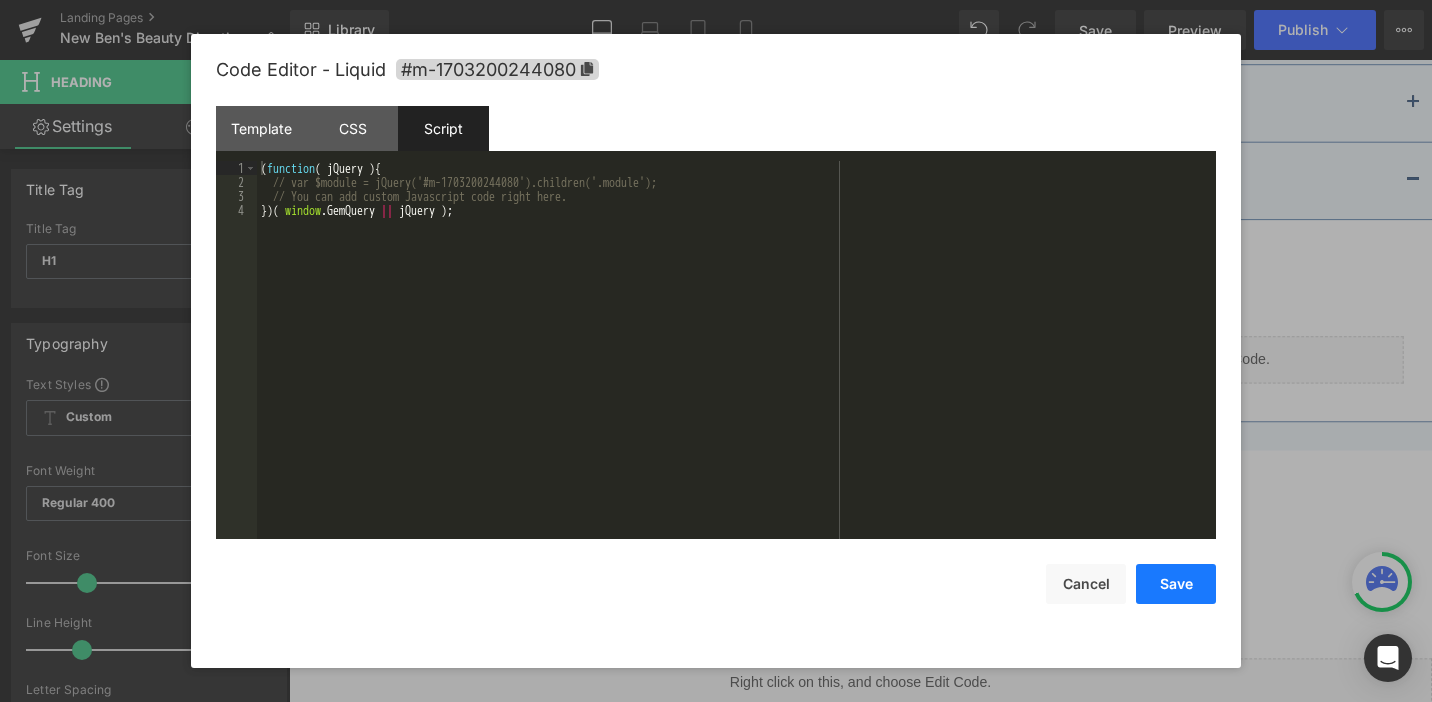 click on "Save" at bounding box center (1176, 584) 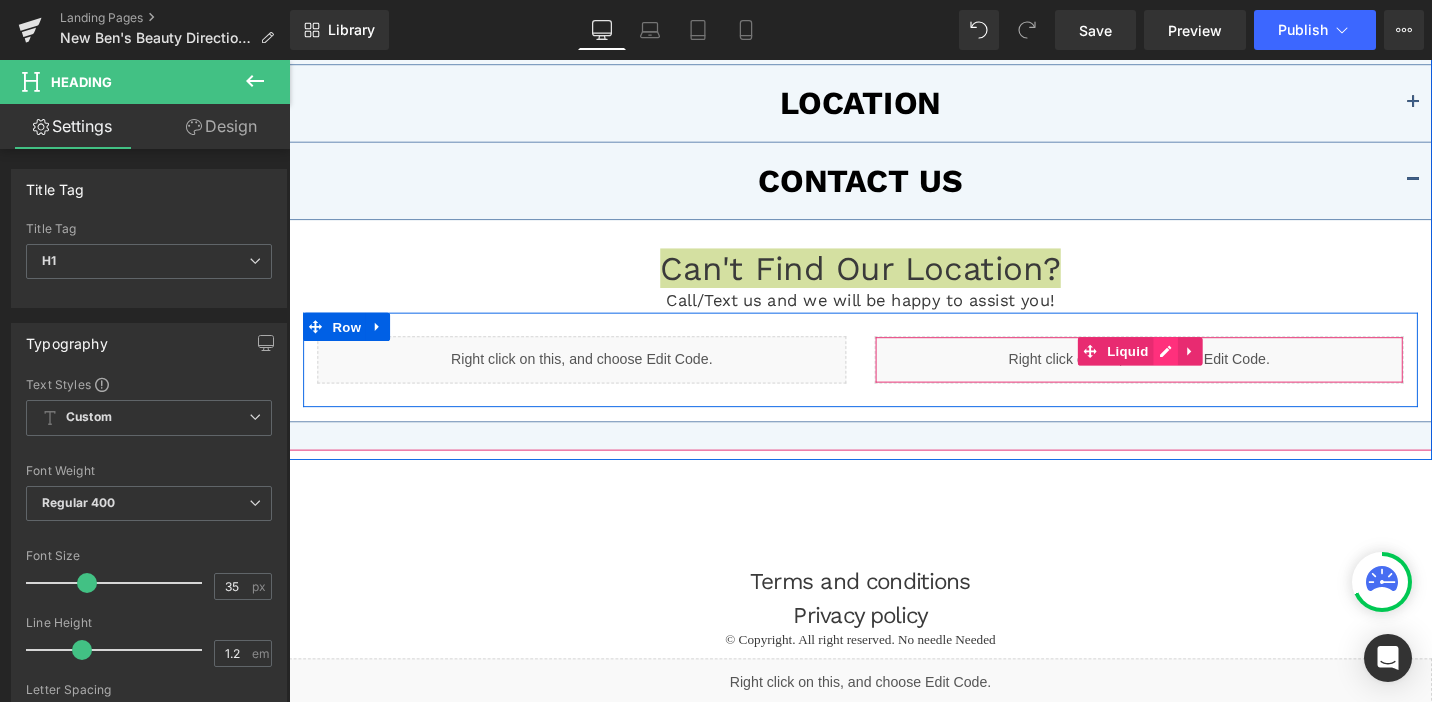 click on "Liquid" at bounding box center [1189, 377] 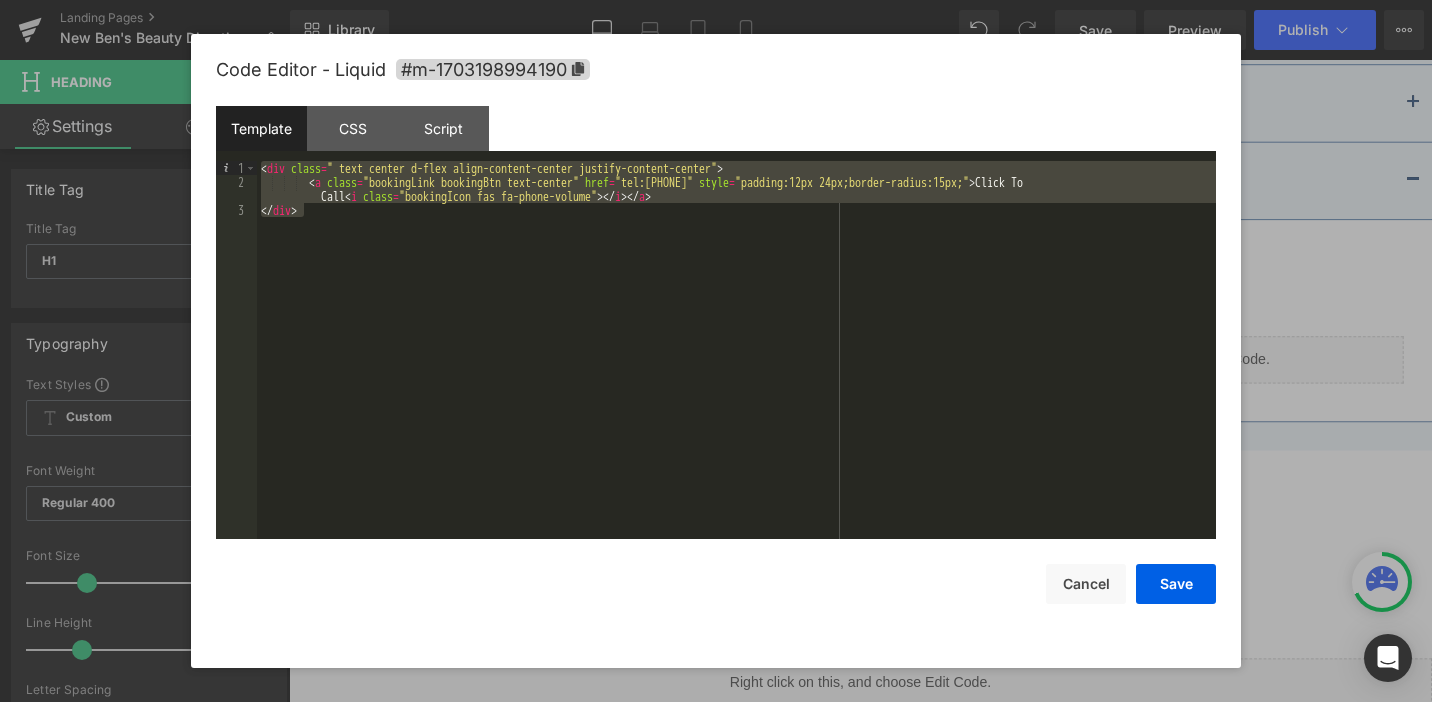 drag, startPoint x: 356, startPoint y: 204, endPoint x: 232, endPoint y: 136, distance: 141.42136 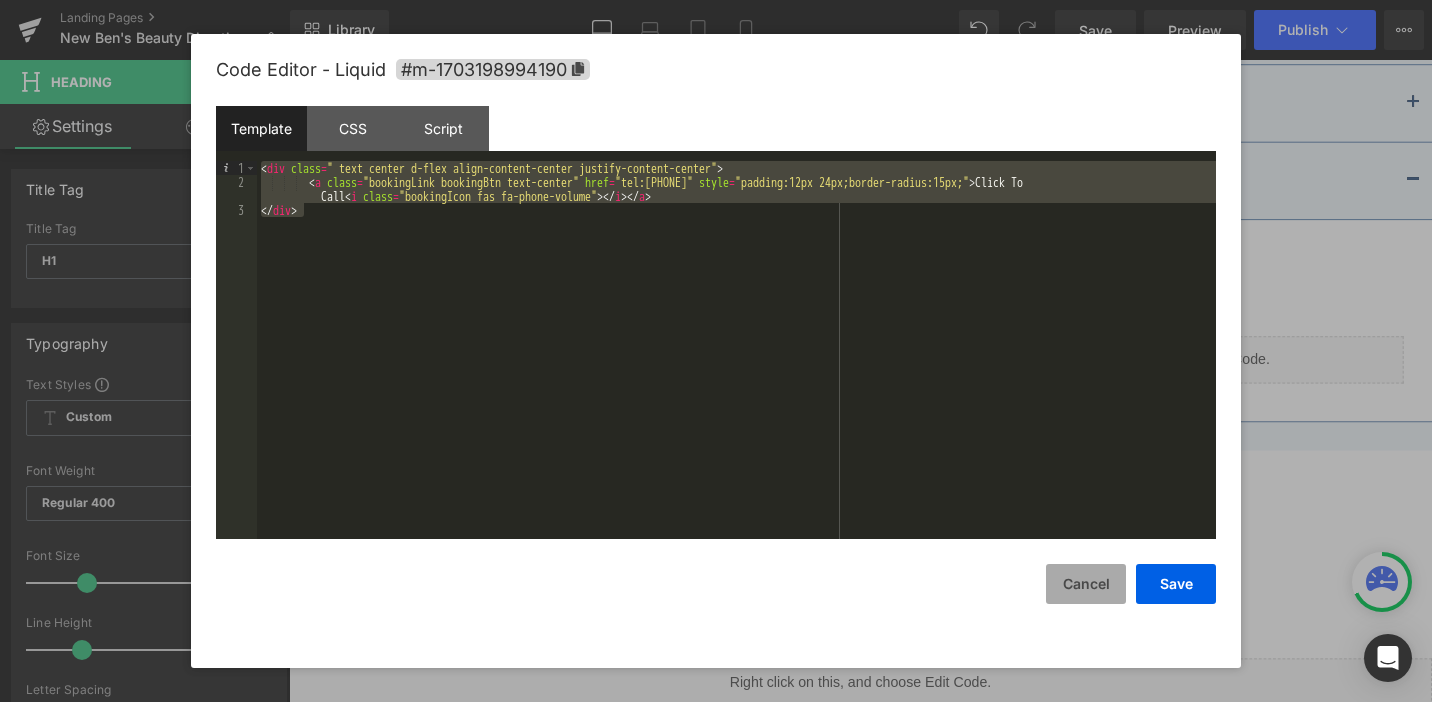 click on "Cancel" at bounding box center [1086, 584] 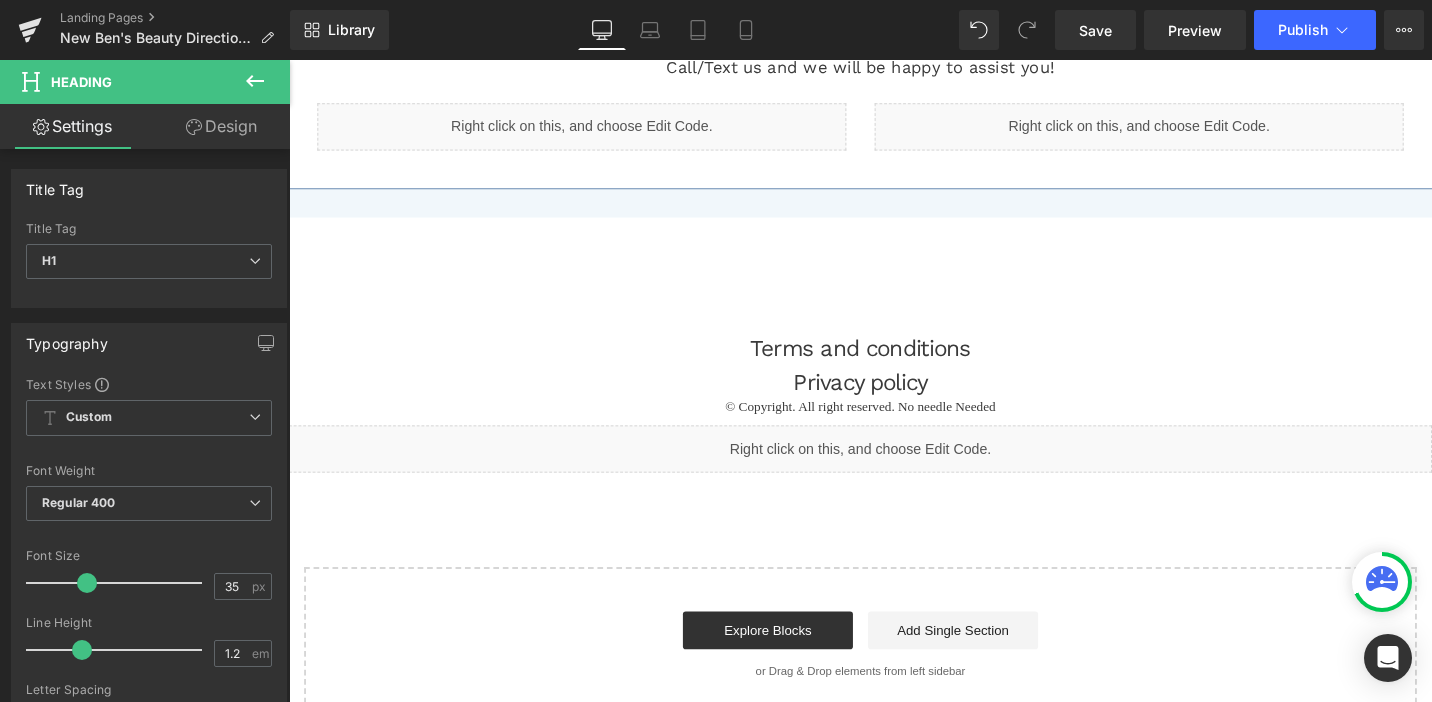 scroll, scrollTop: 619, scrollLeft: 0, axis: vertical 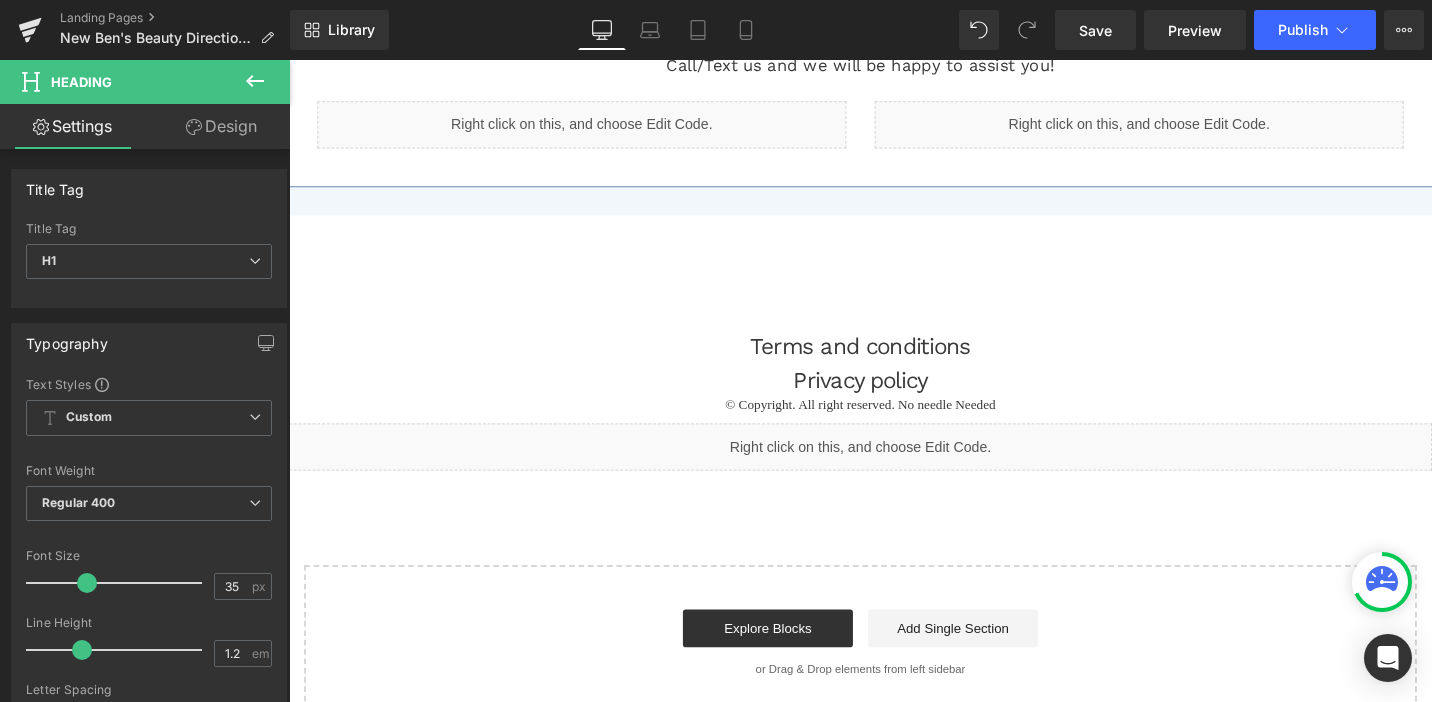 click on "Liquid" at bounding box center (894, 470) 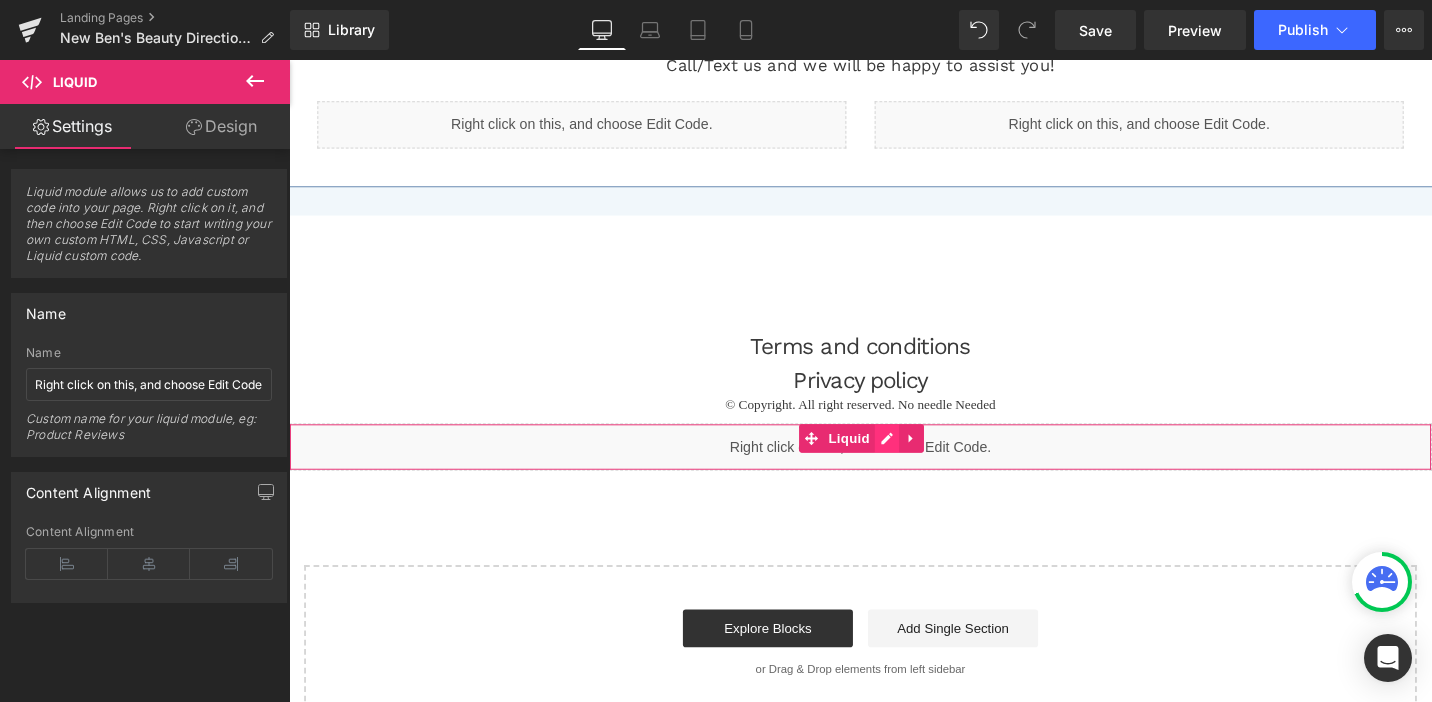 click on "Liquid" at bounding box center (894, 470) 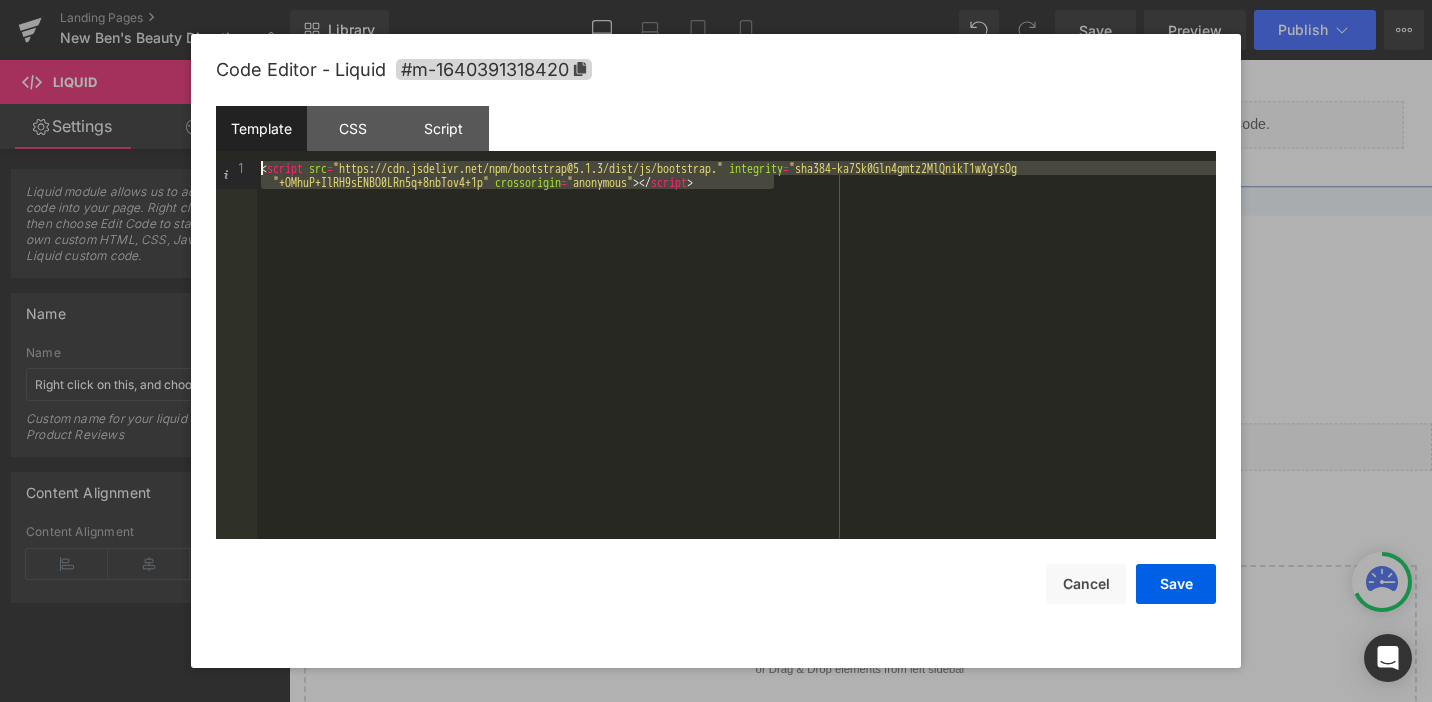 drag, startPoint x: 793, startPoint y: 182, endPoint x: 240, endPoint y: 172, distance: 553.0904 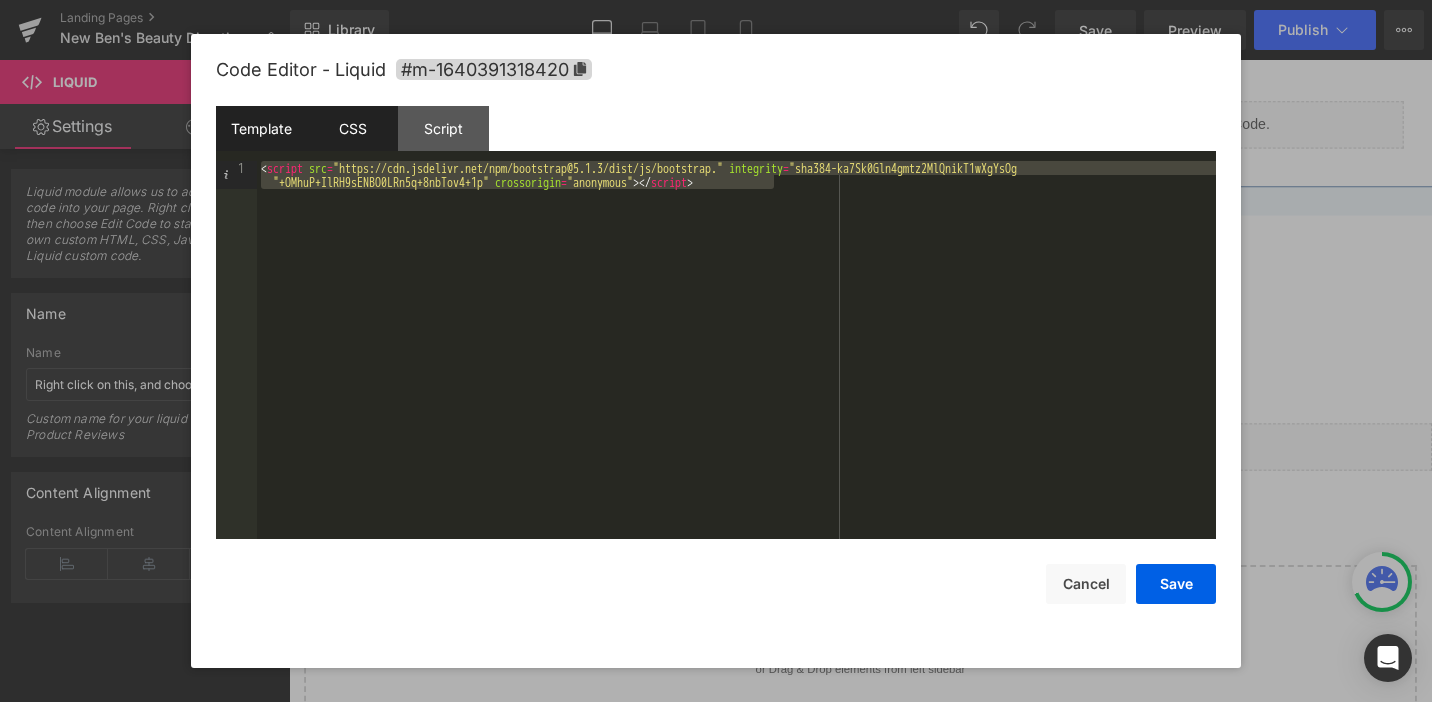 click on "CSS" at bounding box center [352, 128] 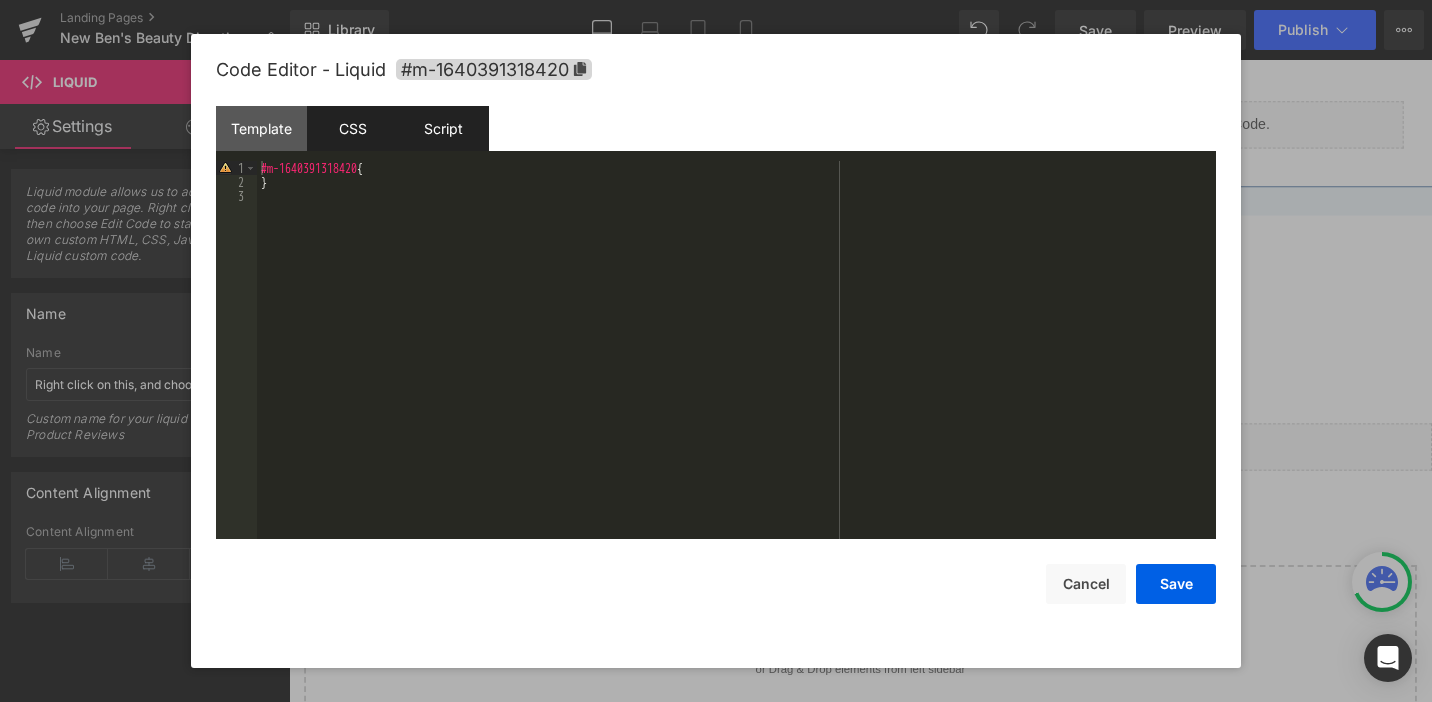 click on "Script" at bounding box center [443, 128] 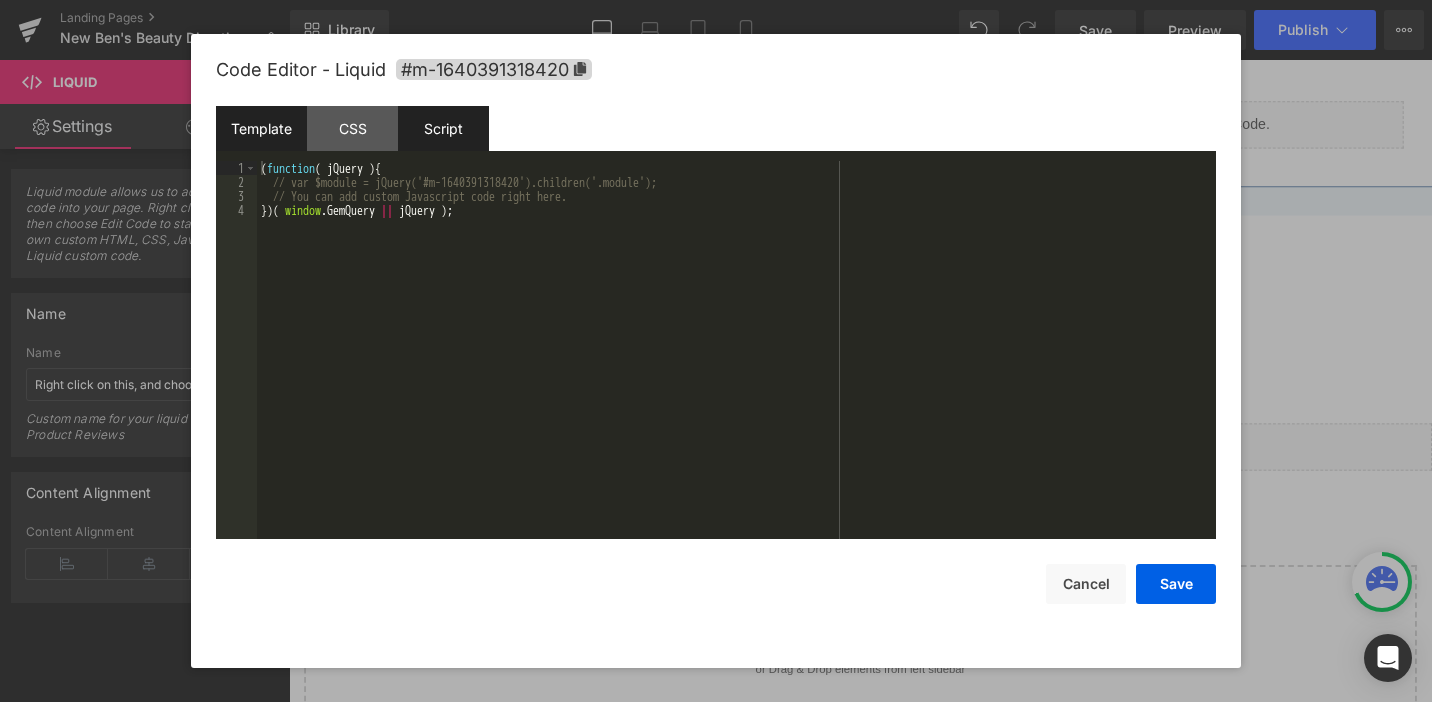 click on "Template" at bounding box center (261, 128) 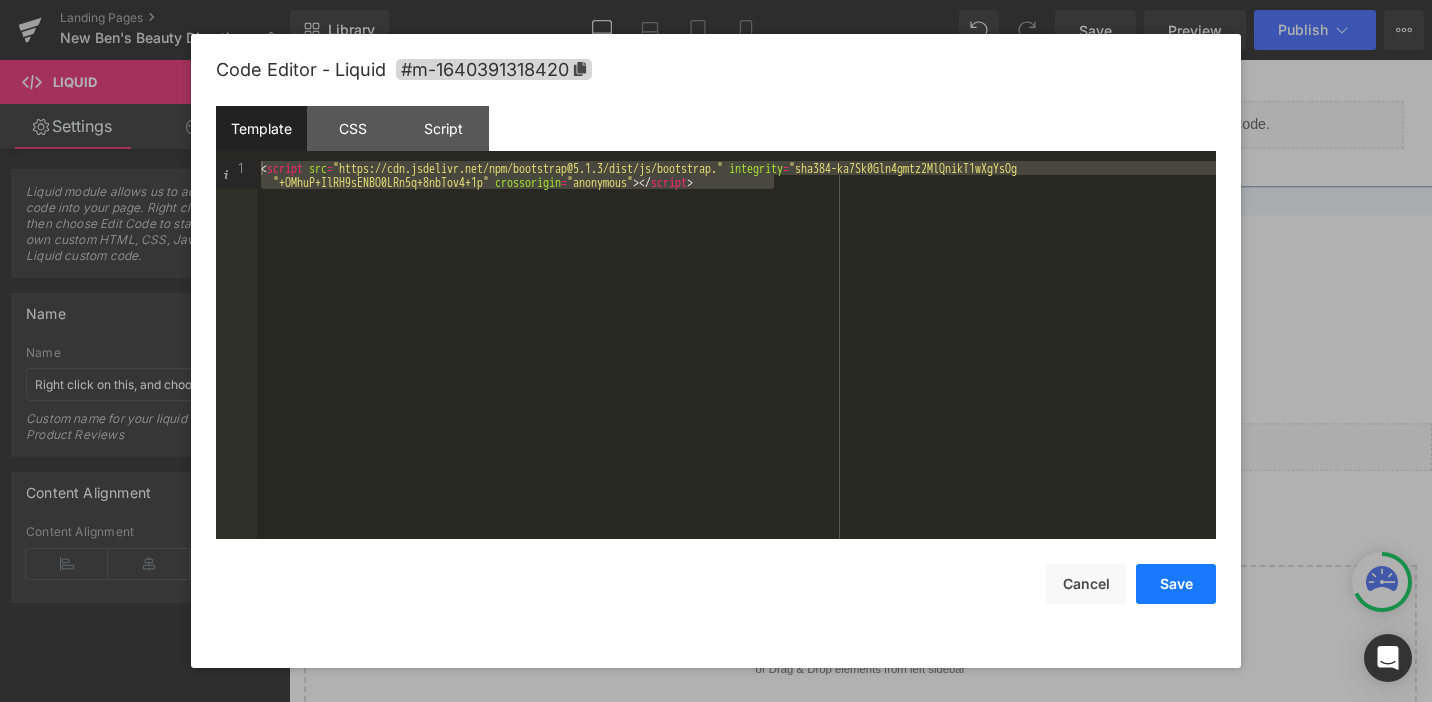 click on "Save" at bounding box center [1176, 584] 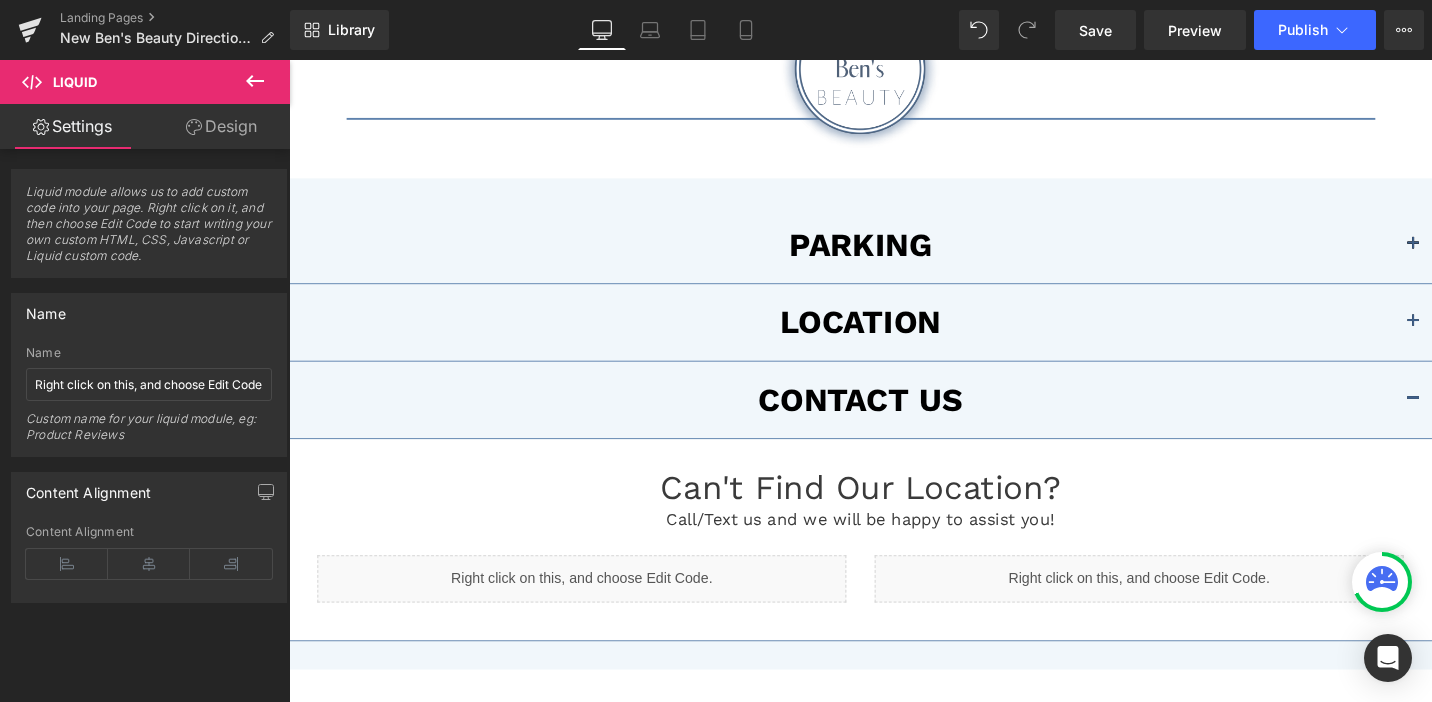 scroll, scrollTop: 0, scrollLeft: 0, axis: both 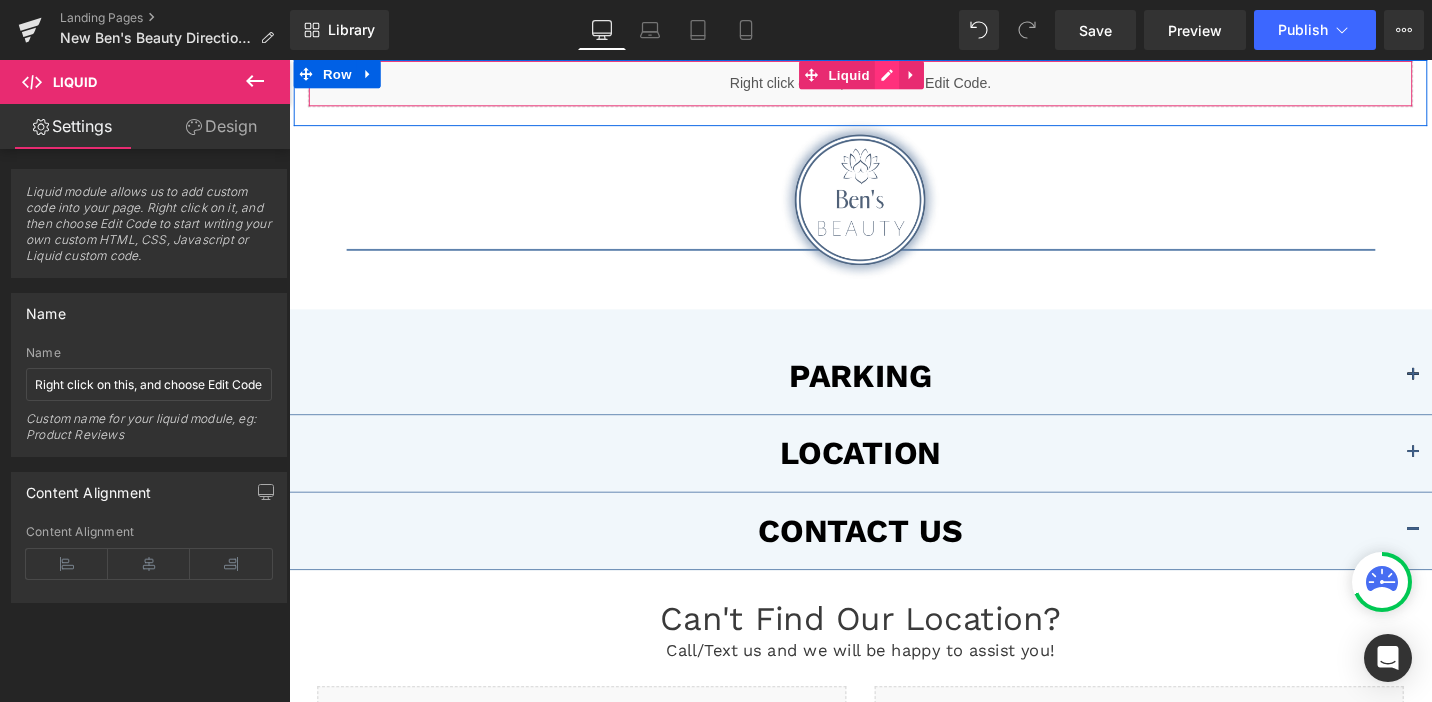 click on "Liquid" at bounding box center (894, 85) 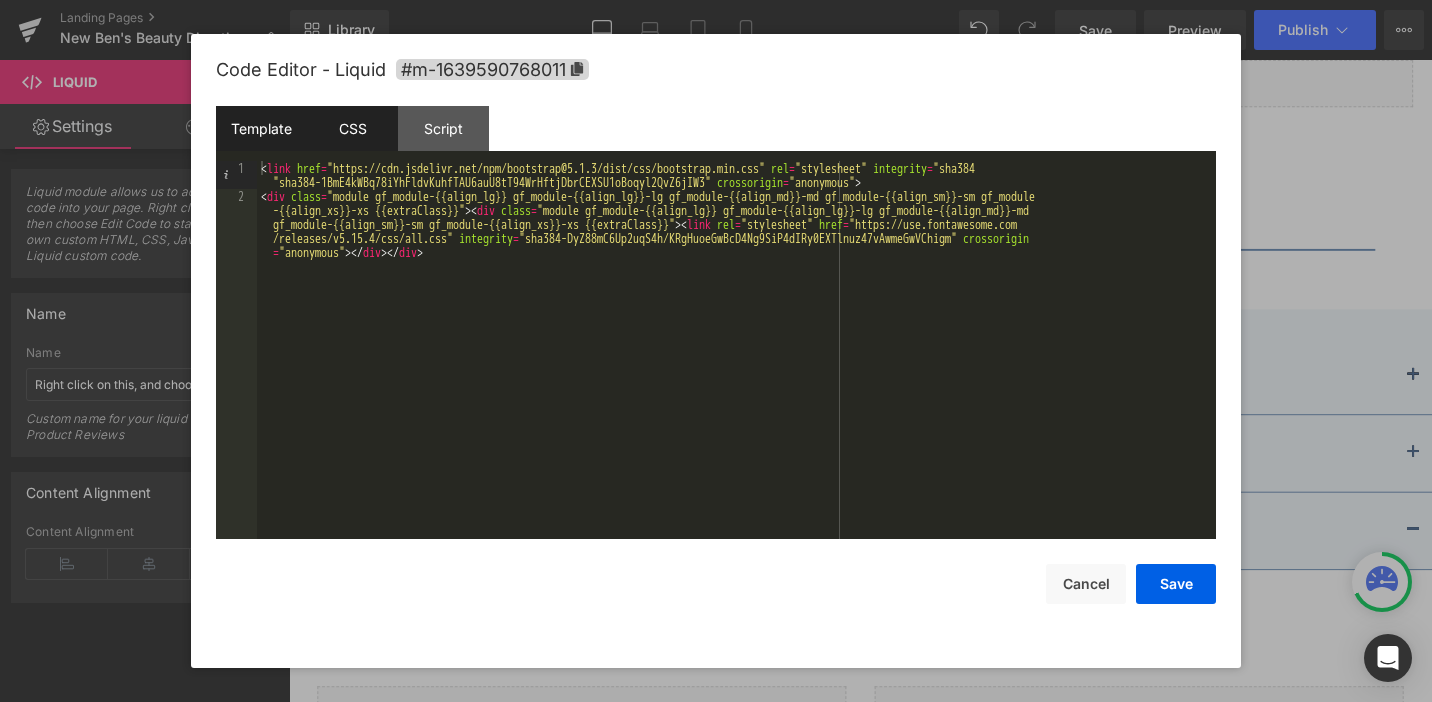 click on "CSS" at bounding box center (352, 128) 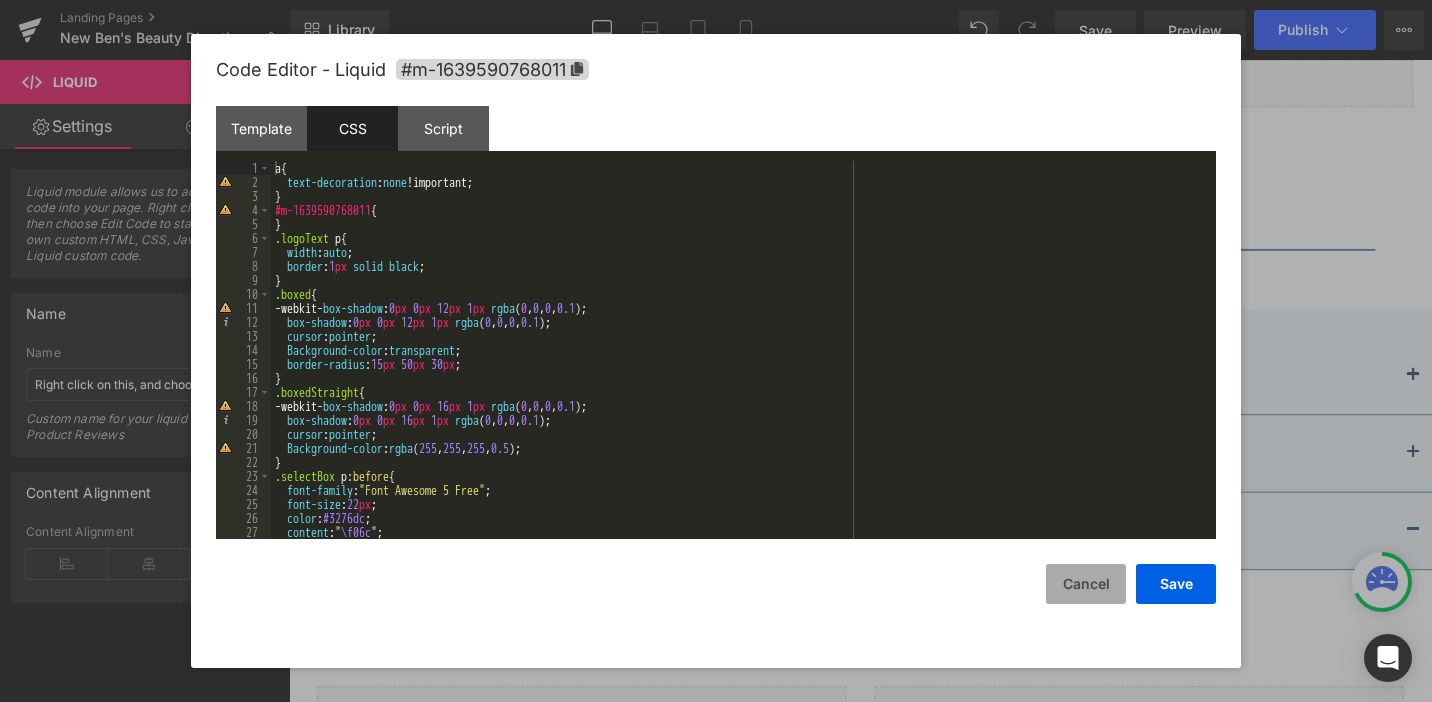 click on "Cancel" at bounding box center [1086, 584] 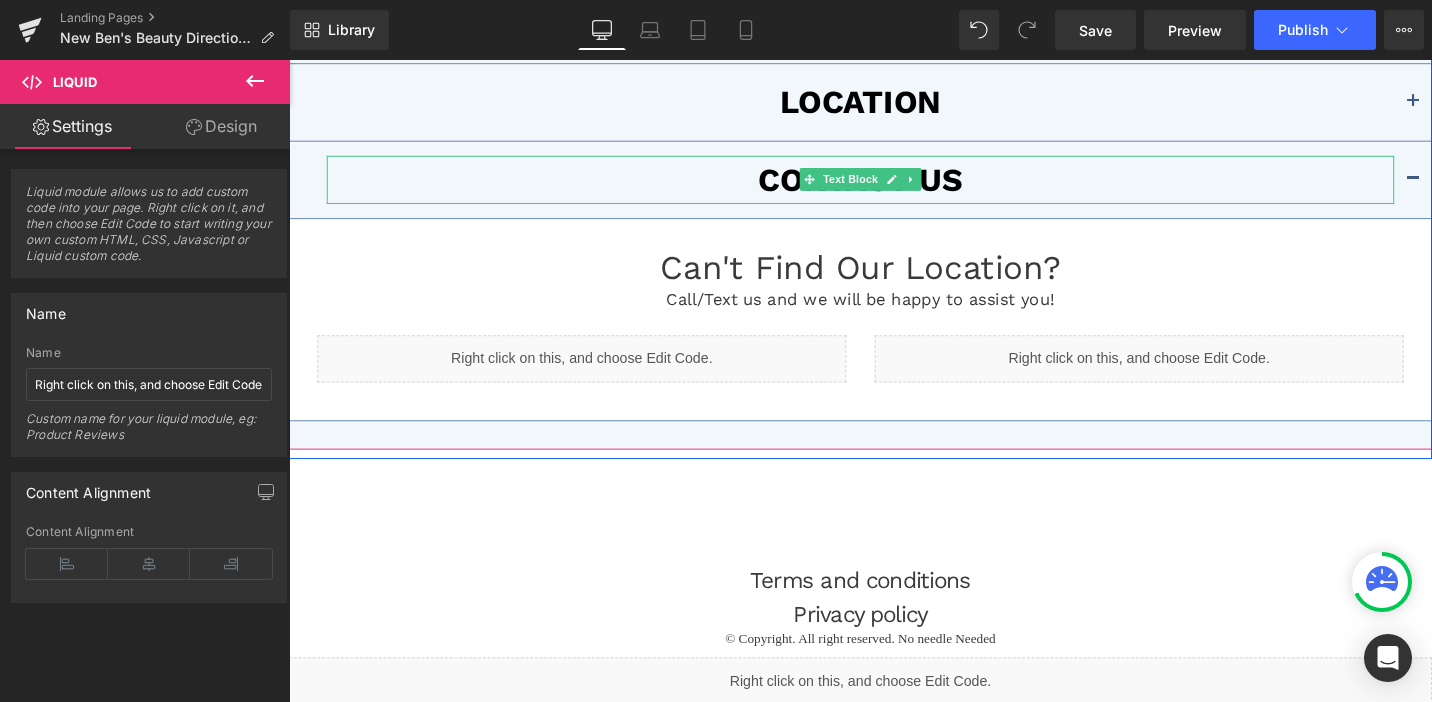 scroll, scrollTop: 669, scrollLeft: 0, axis: vertical 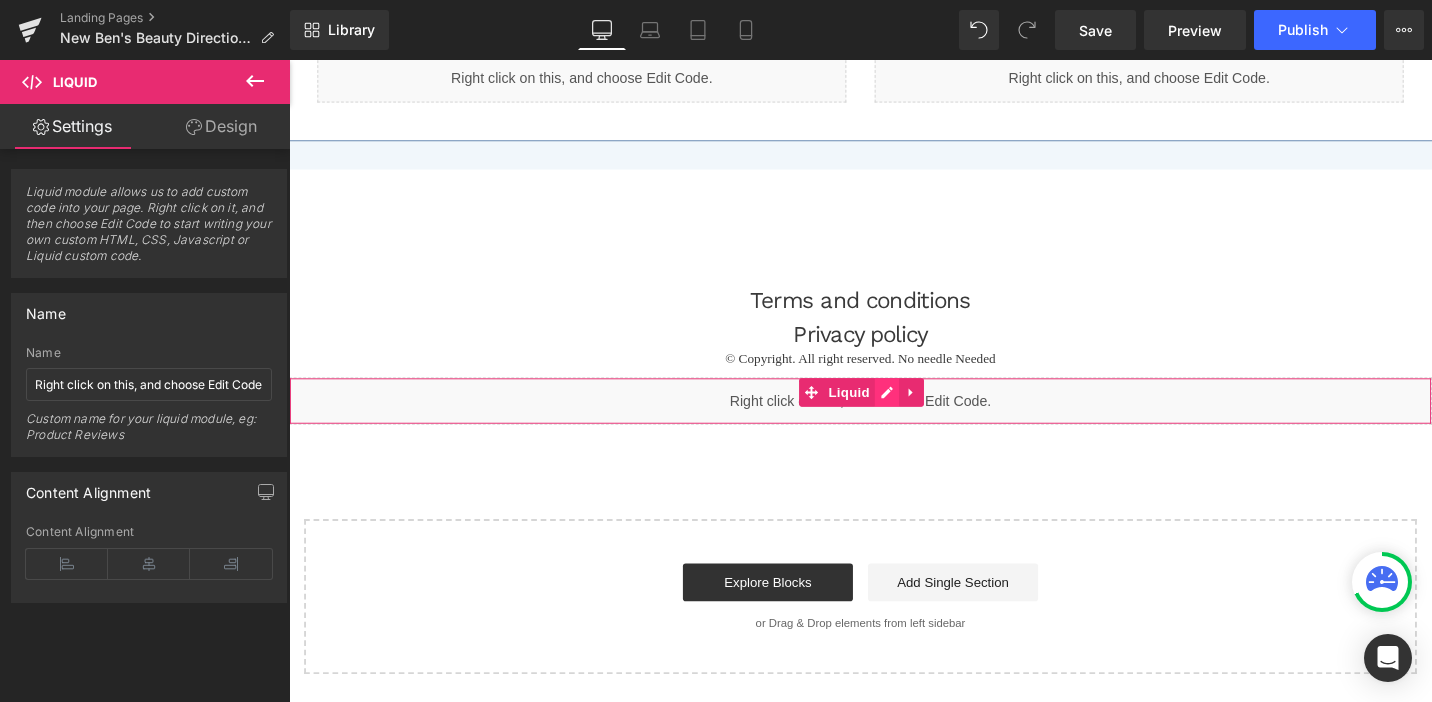 click on "Liquid" at bounding box center (894, 421) 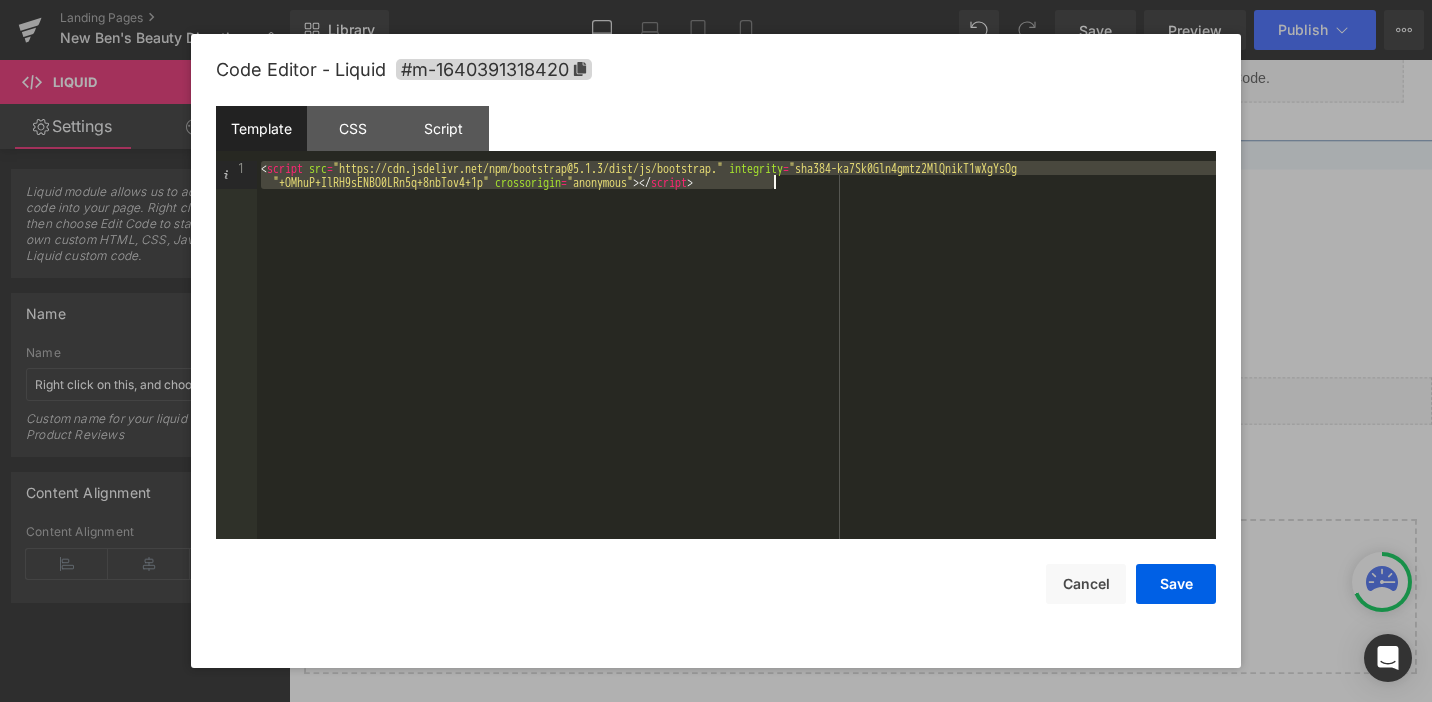 drag, startPoint x: 263, startPoint y: 167, endPoint x: 752, endPoint y: 234, distance: 493.56863 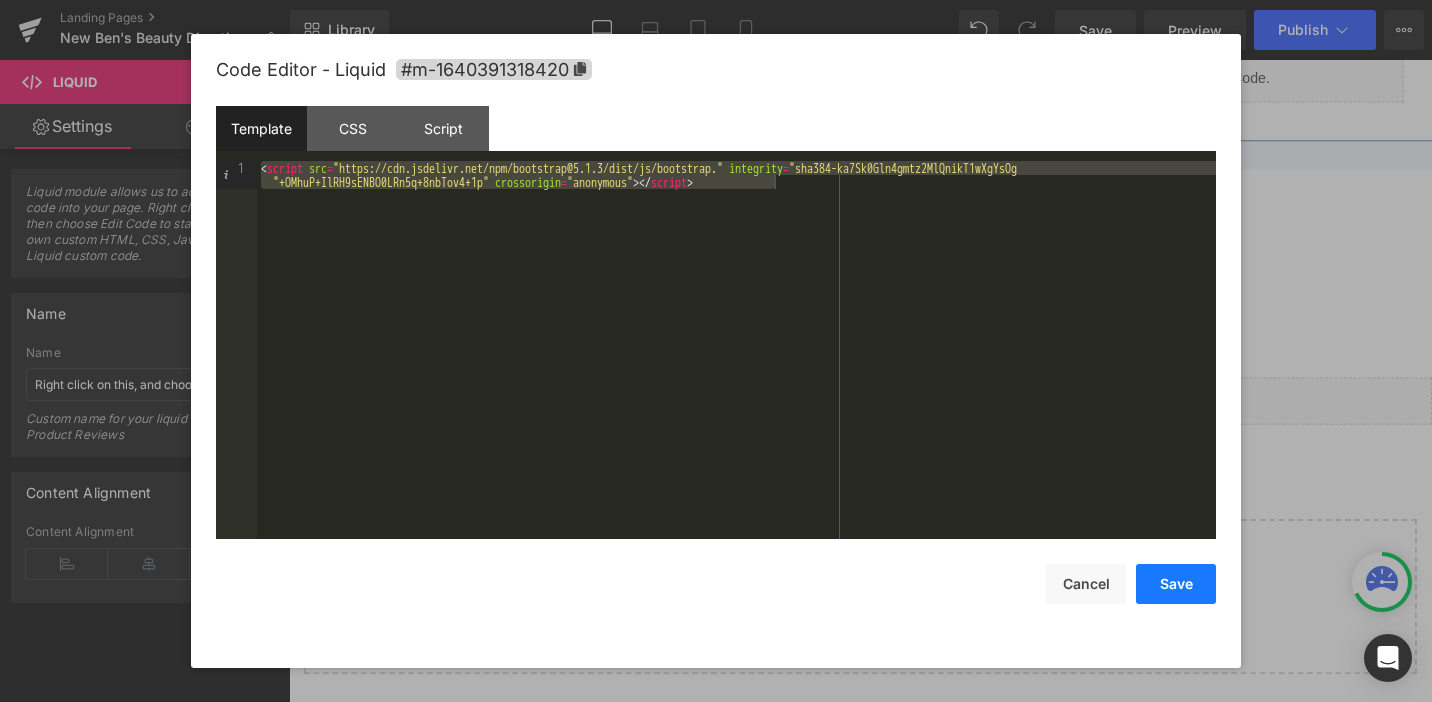 click on "Save" at bounding box center (1176, 584) 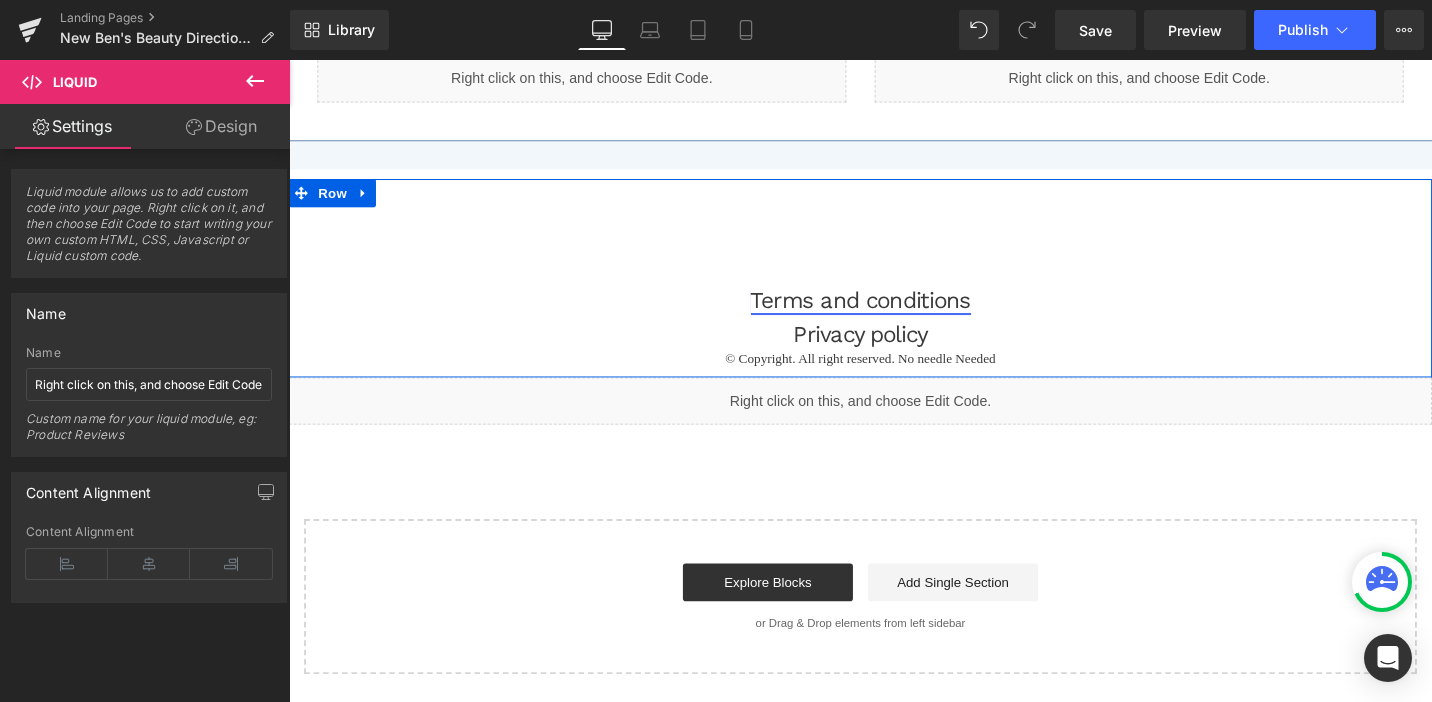scroll, scrollTop: 0, scrollLeft: 0, axis: both 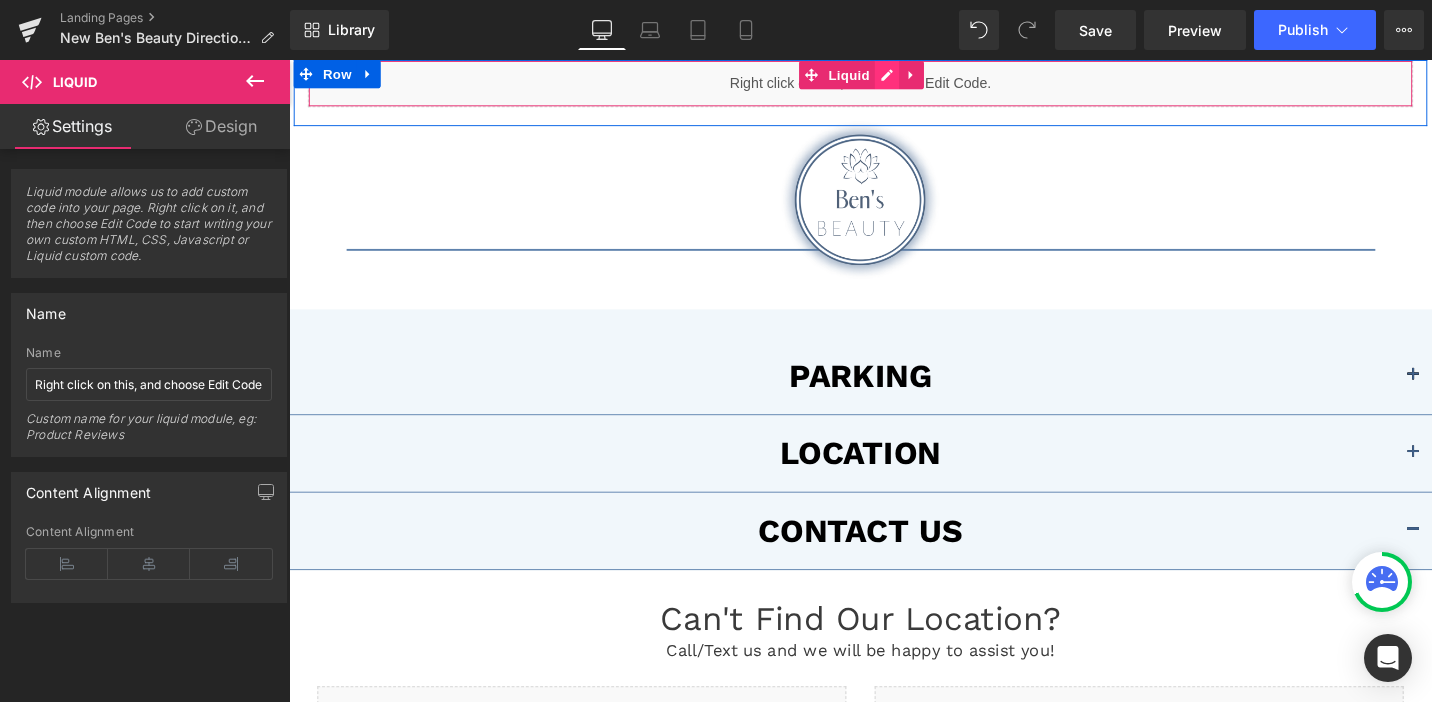 click on "Liquid" at bounding box center (894, 85) 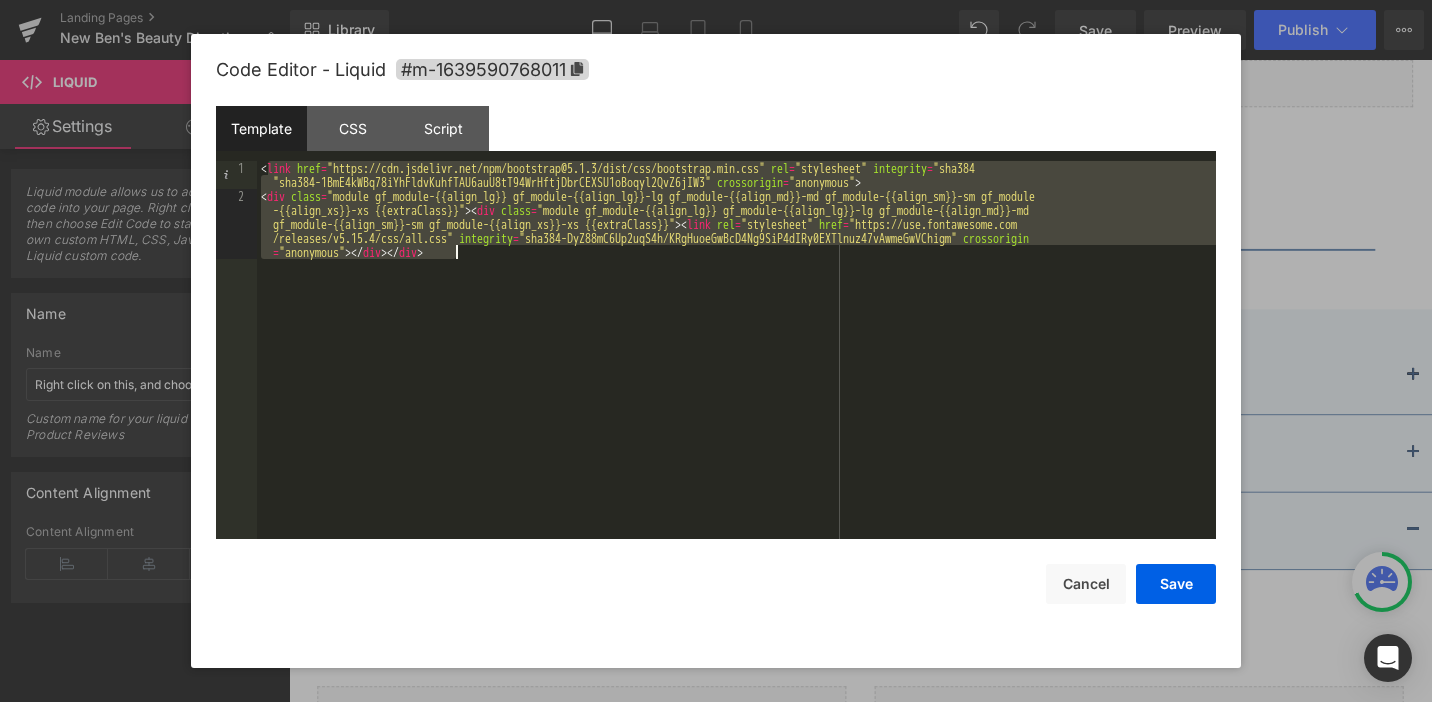 drag, startPoint x: 267, startPoint y: 164, endPoint x: 545, endPoint y: 256, distance: 292.8276 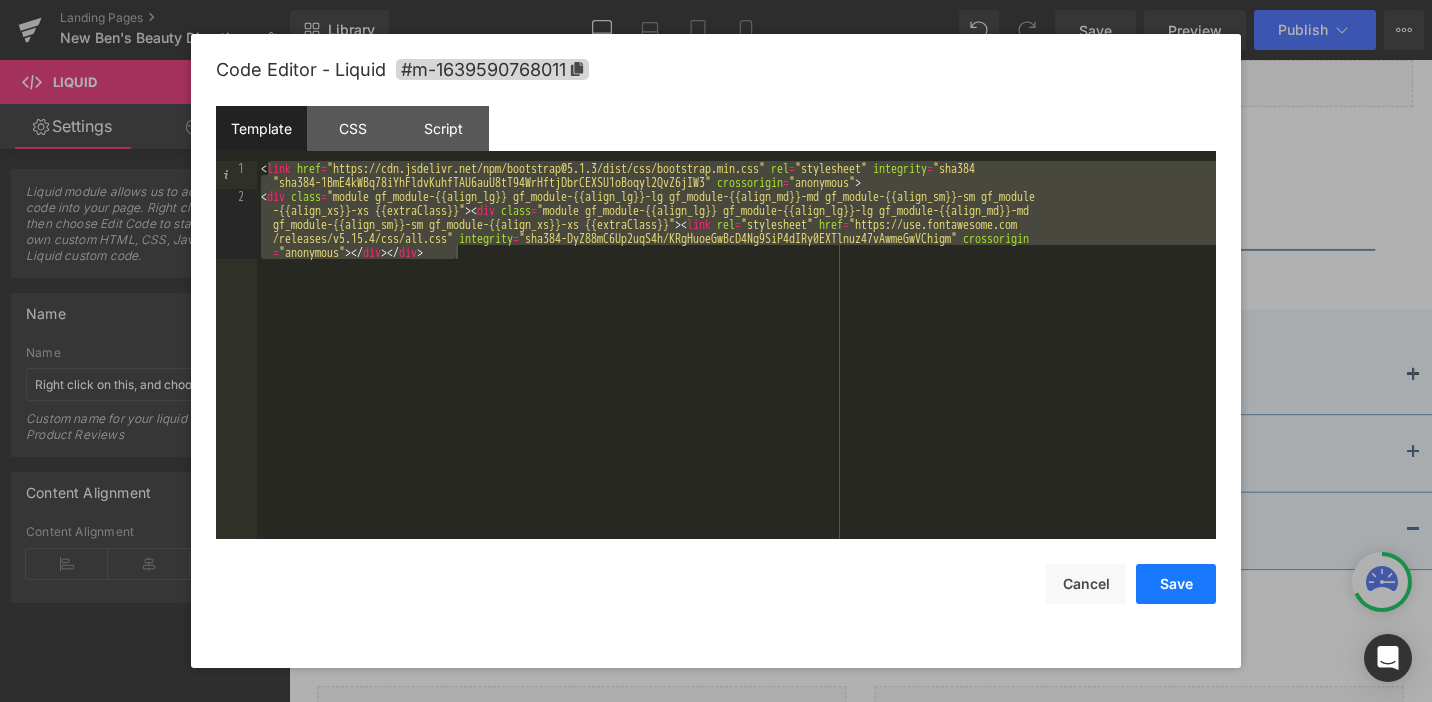 click on "Save" at bounding box center [1176, 584] 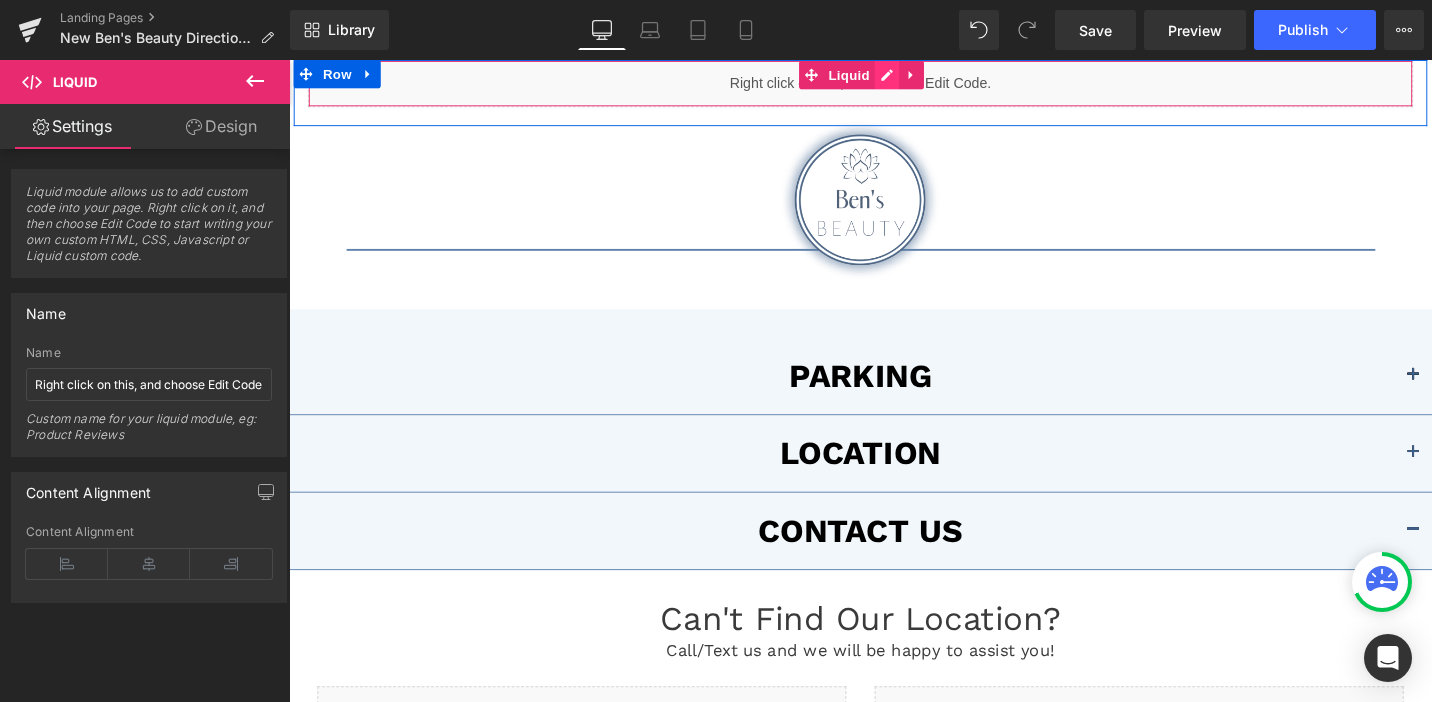 click on "Liquid" at bounding box center [894, 85] 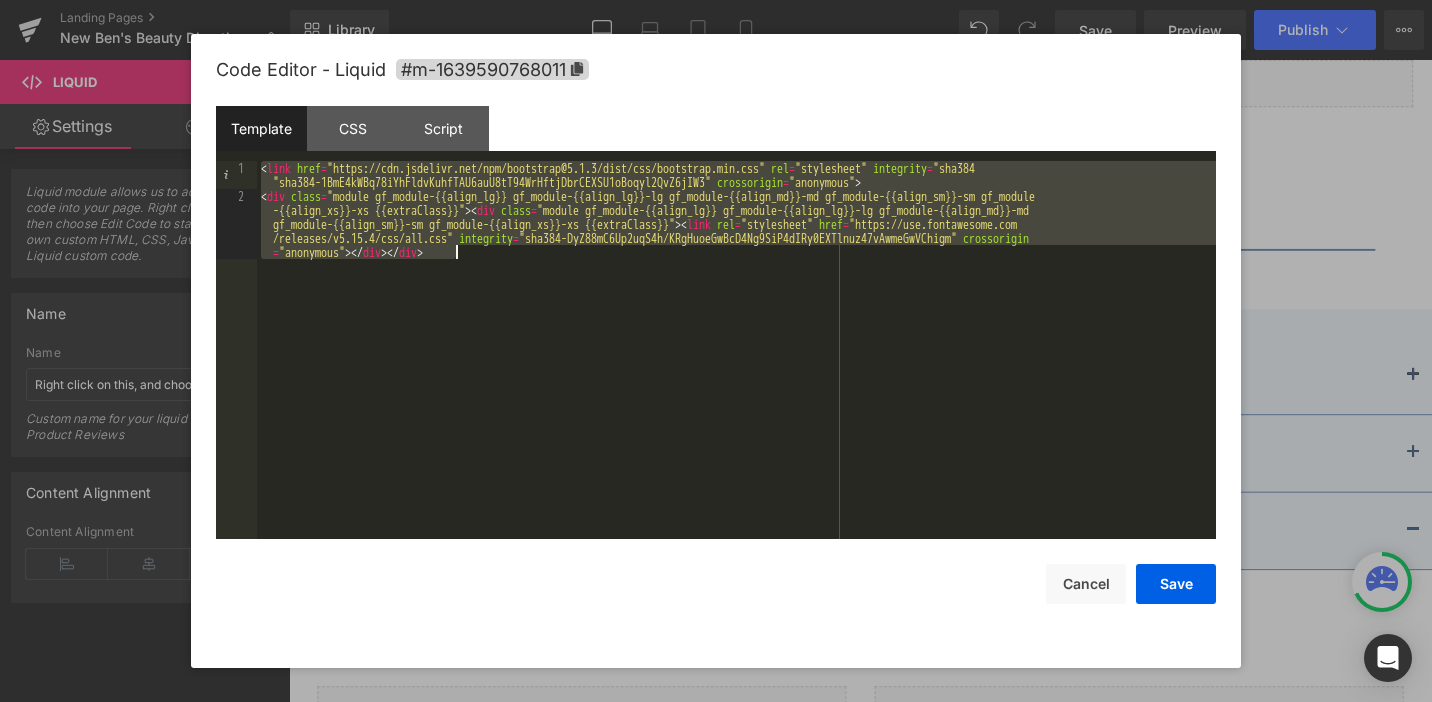 drag, startPoint x: 262, startPoint y: 166, endPoint x: 480, endPoint y: 297, distance: 254.33246 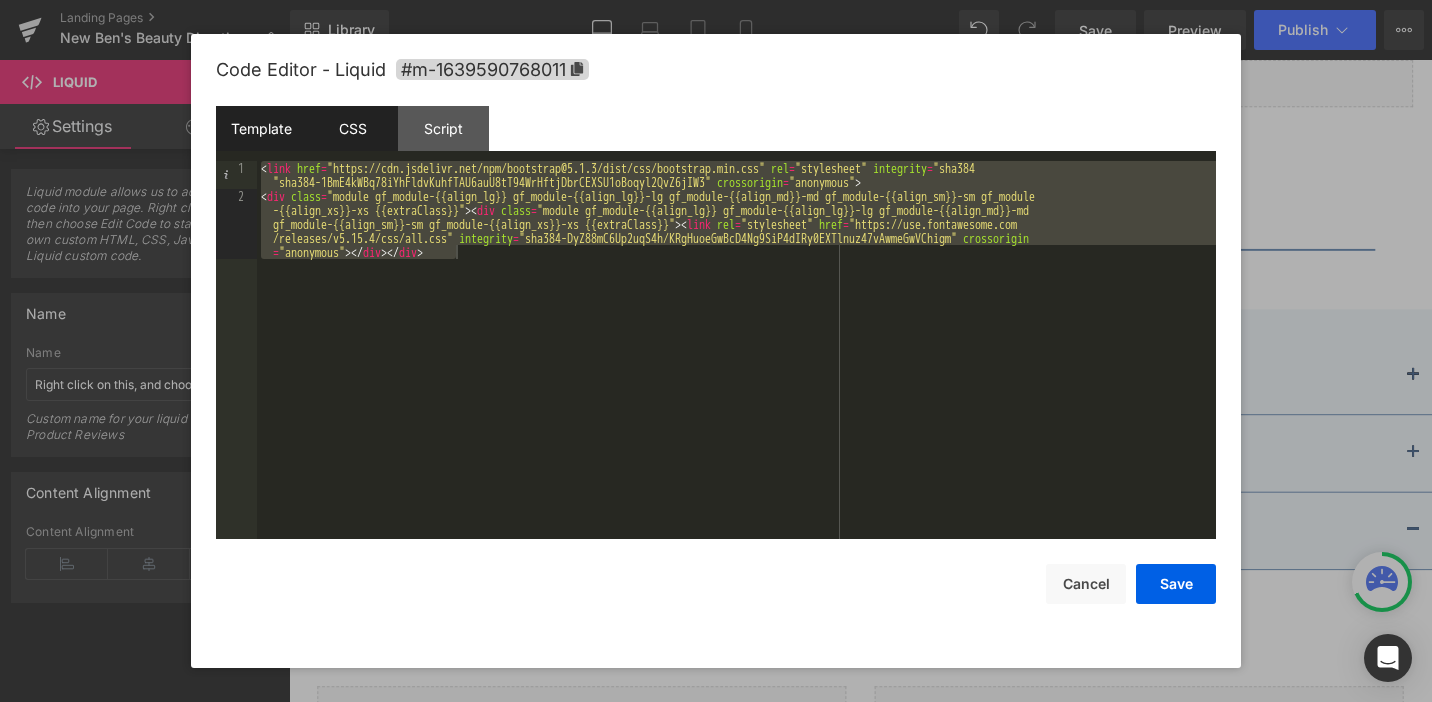 click on "CSS" at bounding box center (352, 128) 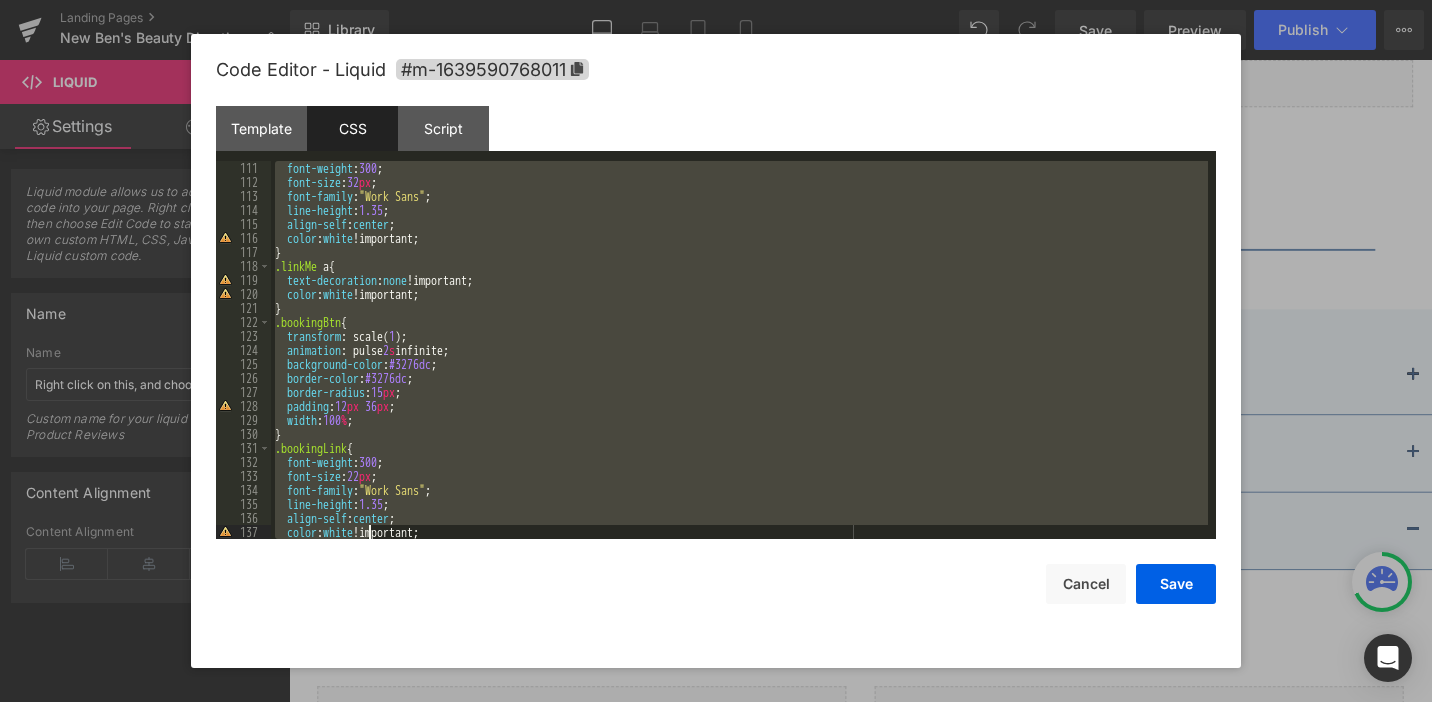 scroll, scrollTop: 1722, scrollLeft: 0, axis: vertical 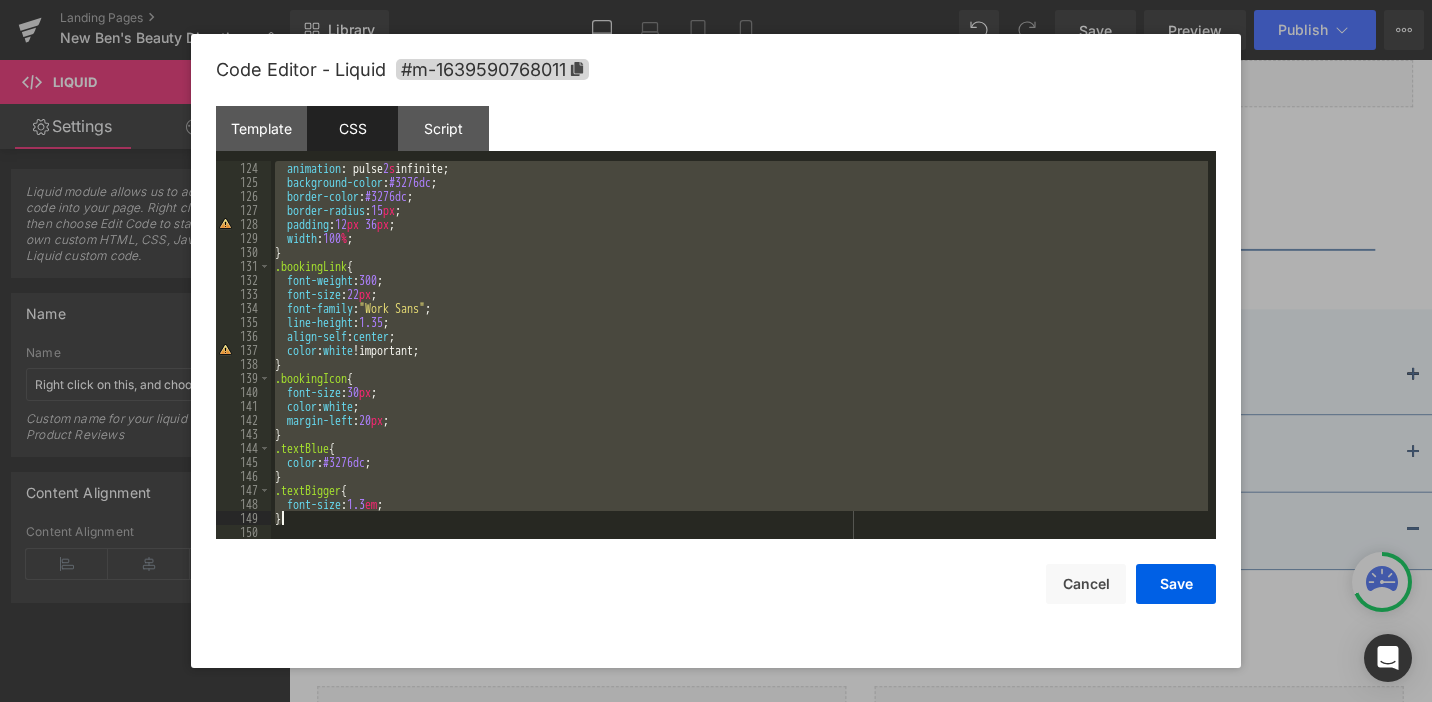 drag, startPoint x: 272, startPoint y: 163, endPoint x: 364, endPoint y: 522, distance: 370.60086 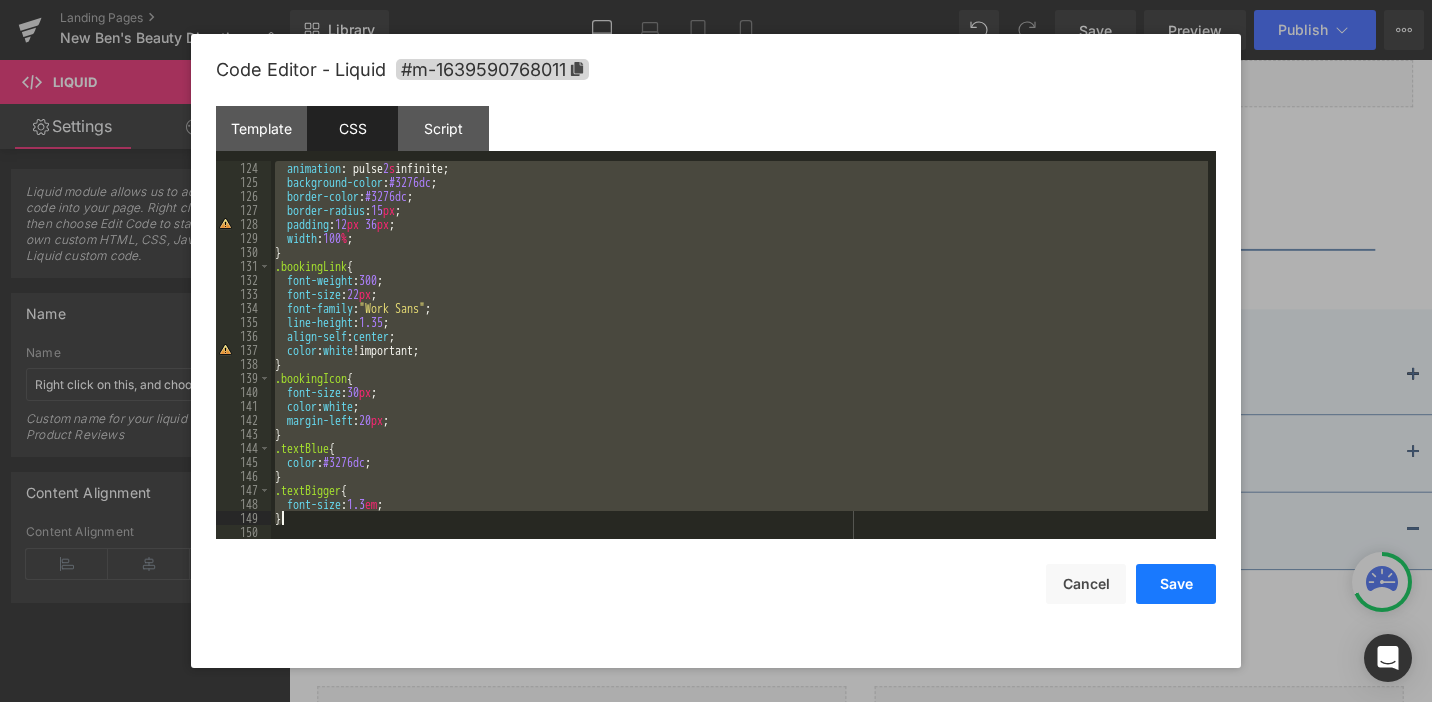 click on "Save" at bounding box center [1176, 584] 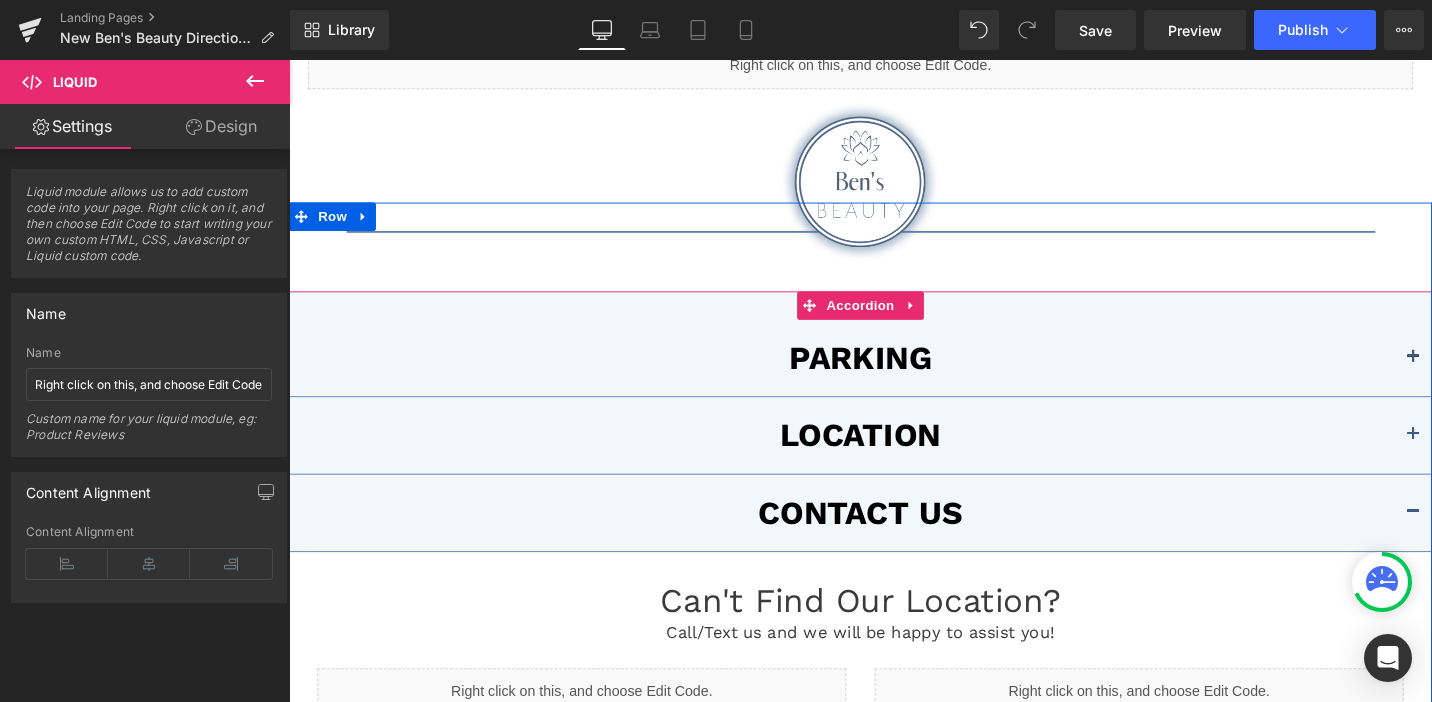 scroll, scrollTop: 0, scrollLeft: 0, axis: both 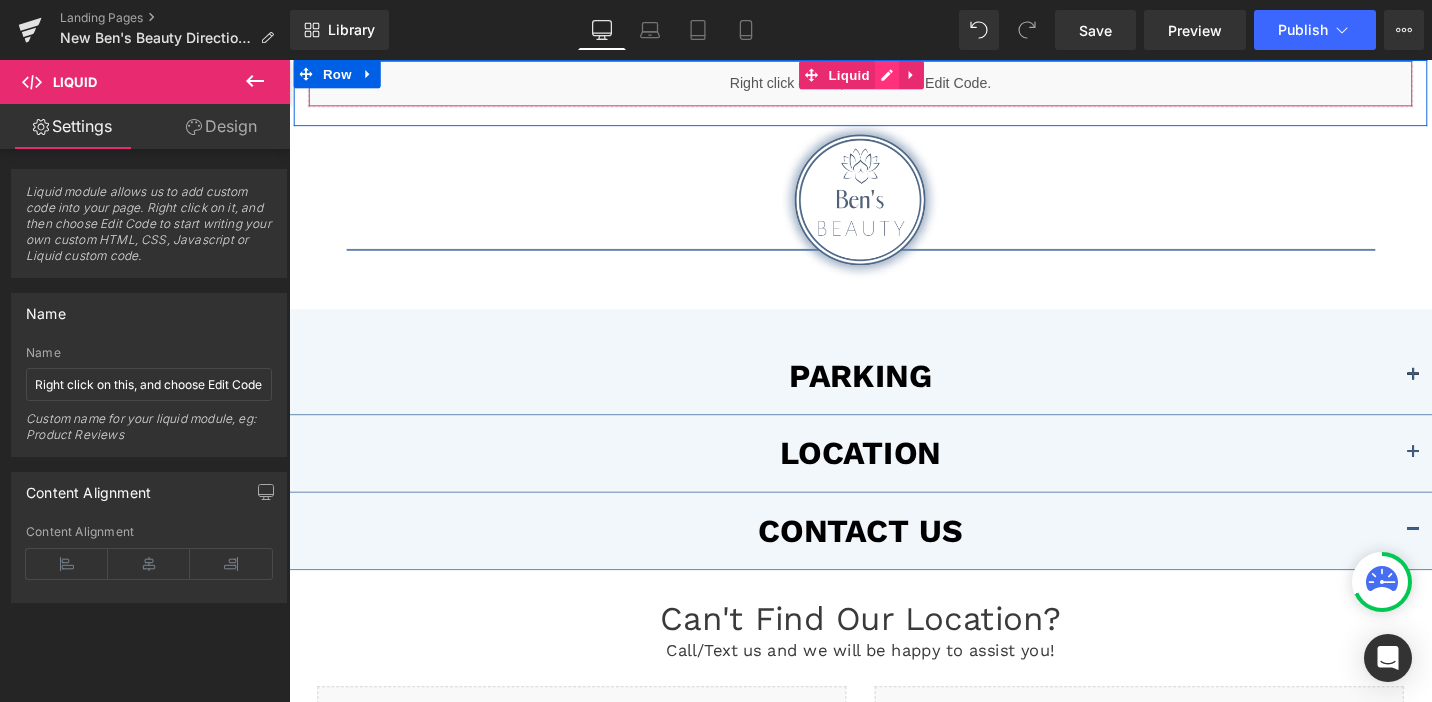 click on "Liquid" at bounding box center [894, 85] 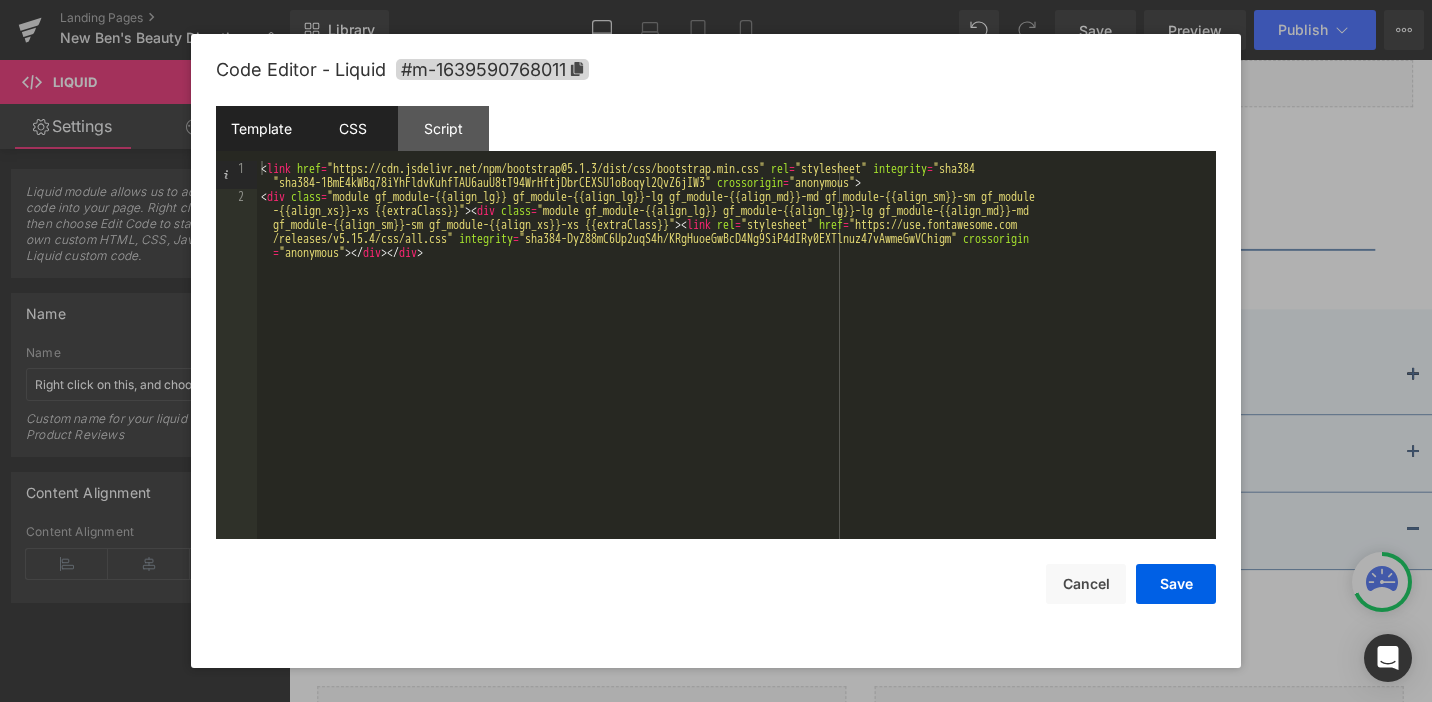 click on "CSS" at bounding box center (352, 128) 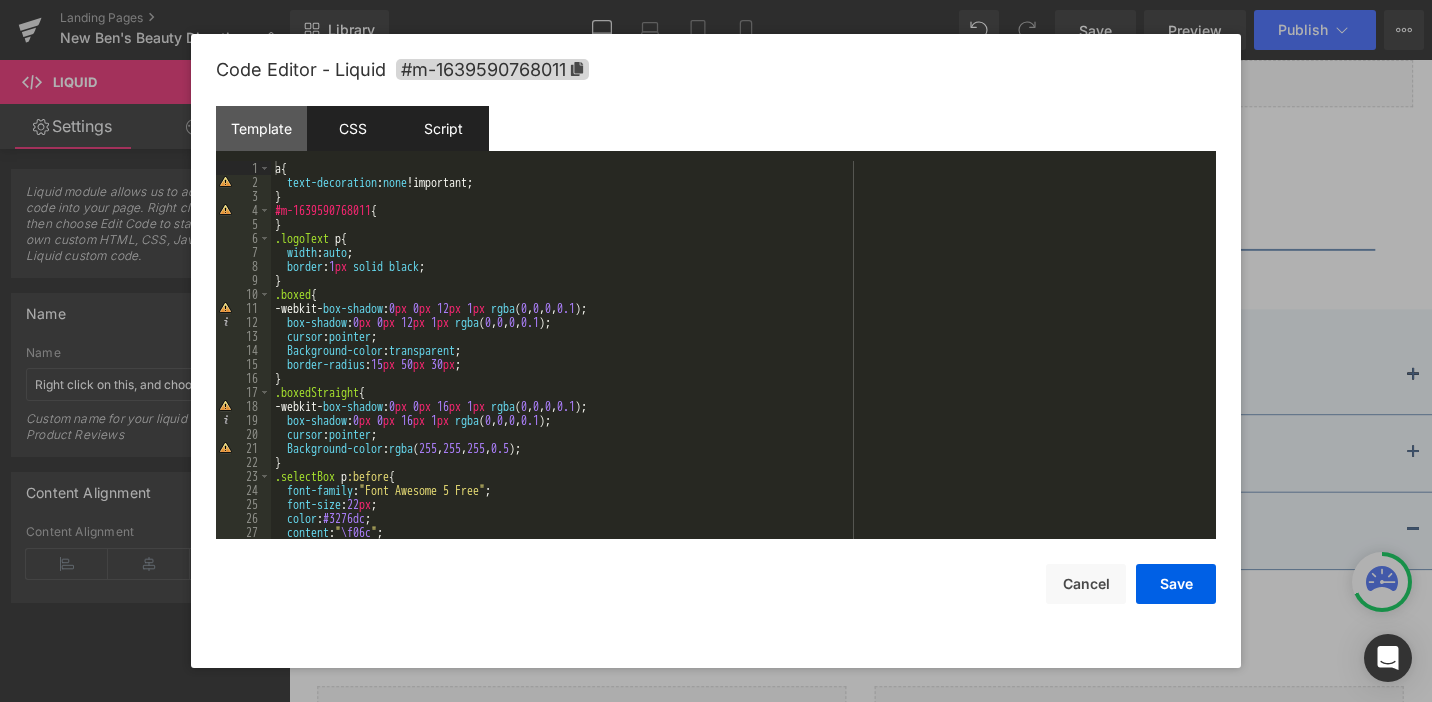 click on "Script" at bounding box center [443, 128] 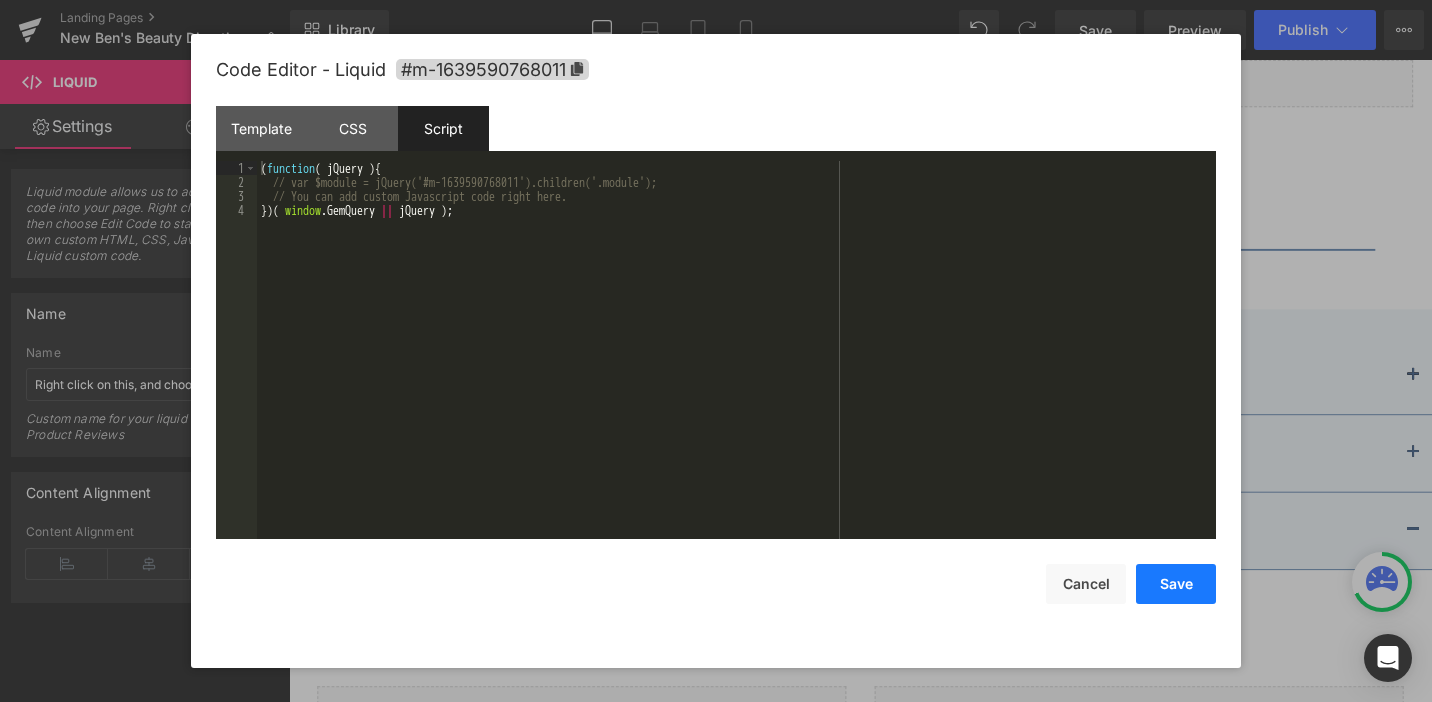click on "Save" at bounding box center [1176, 584] 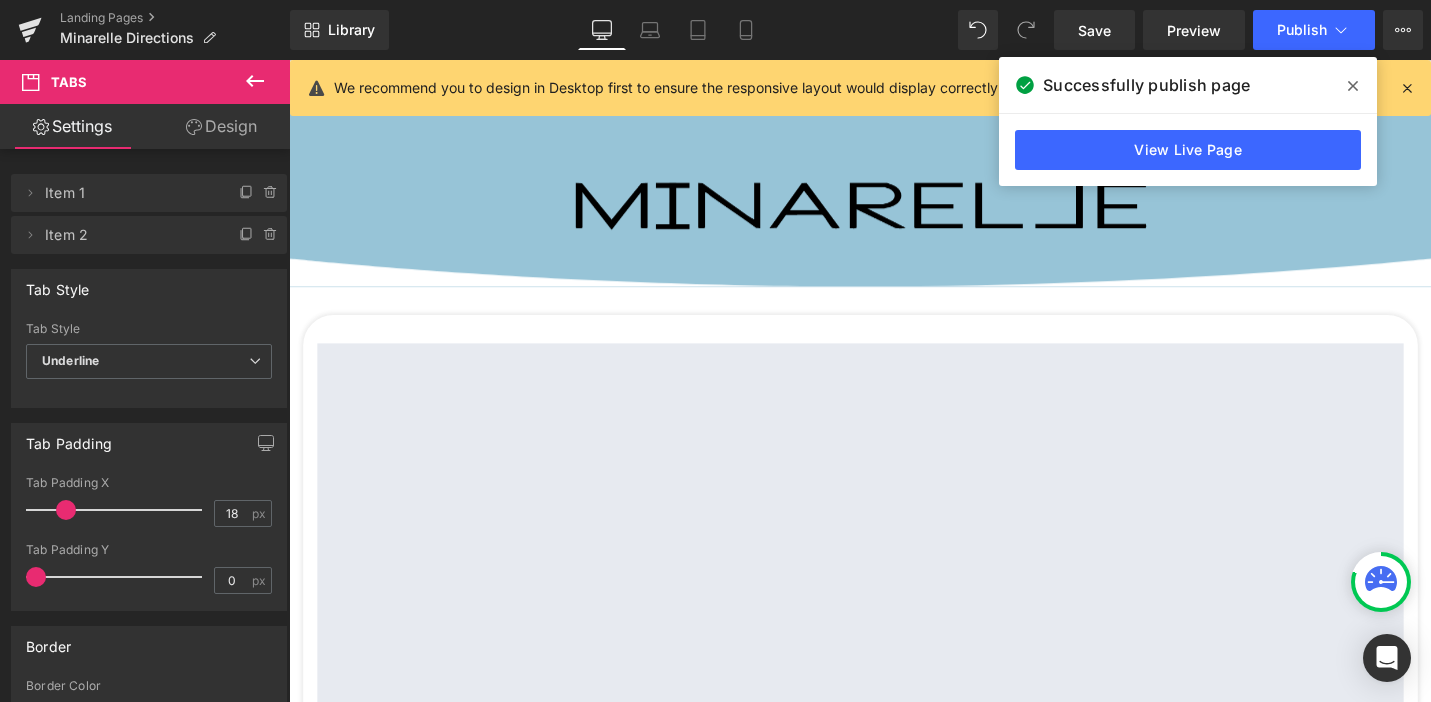 scroll, scrollTop: 613, scrollLeft: 0, axis: vertical 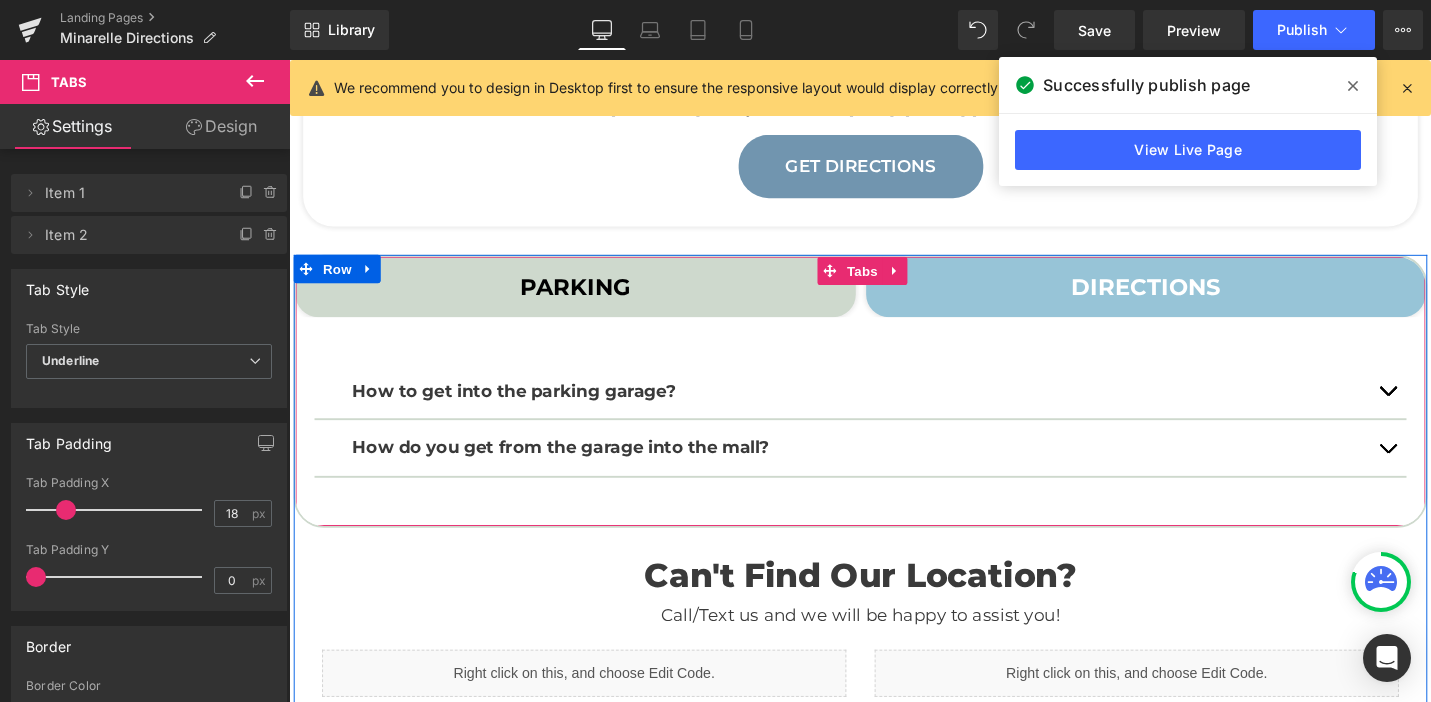 click on "PARKING
Text Block" at bounding box center [592, 300] 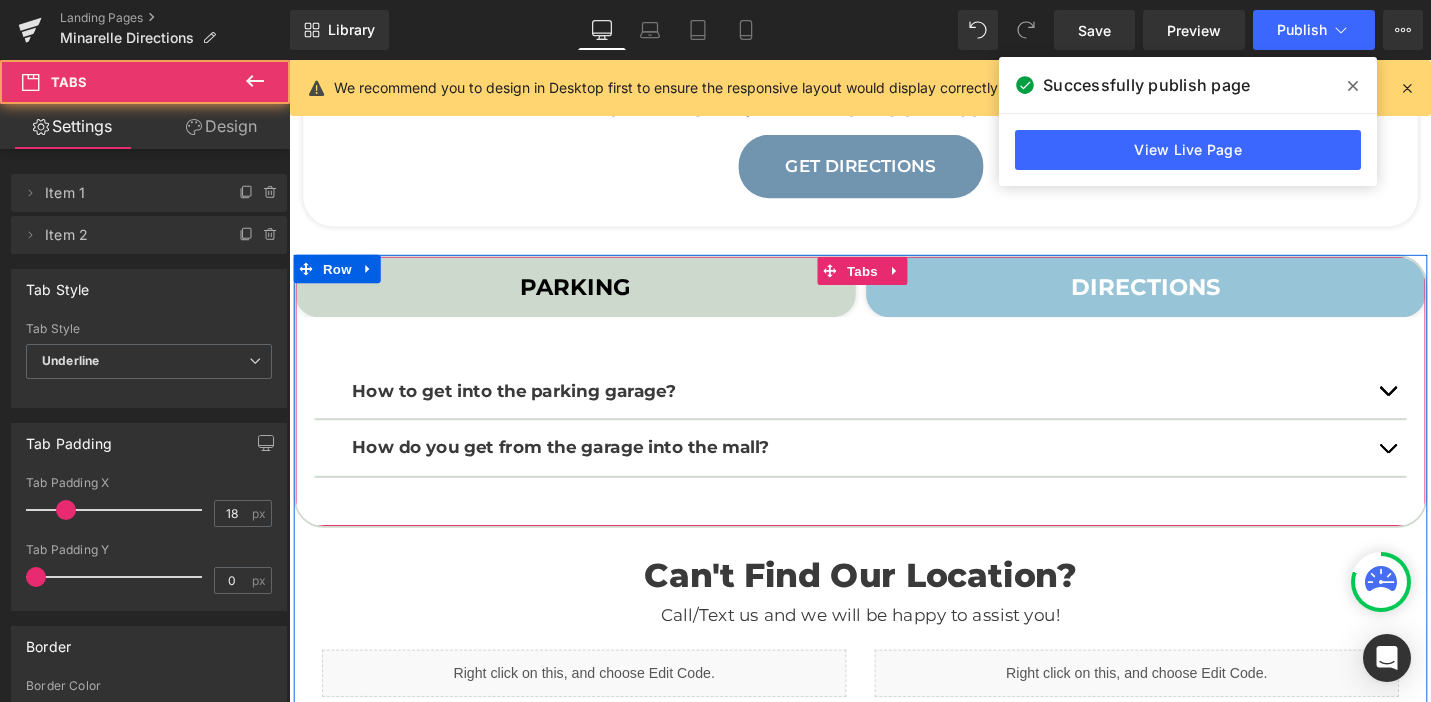 click on "PARKING
Text Block" at bounding box center [592, 300] 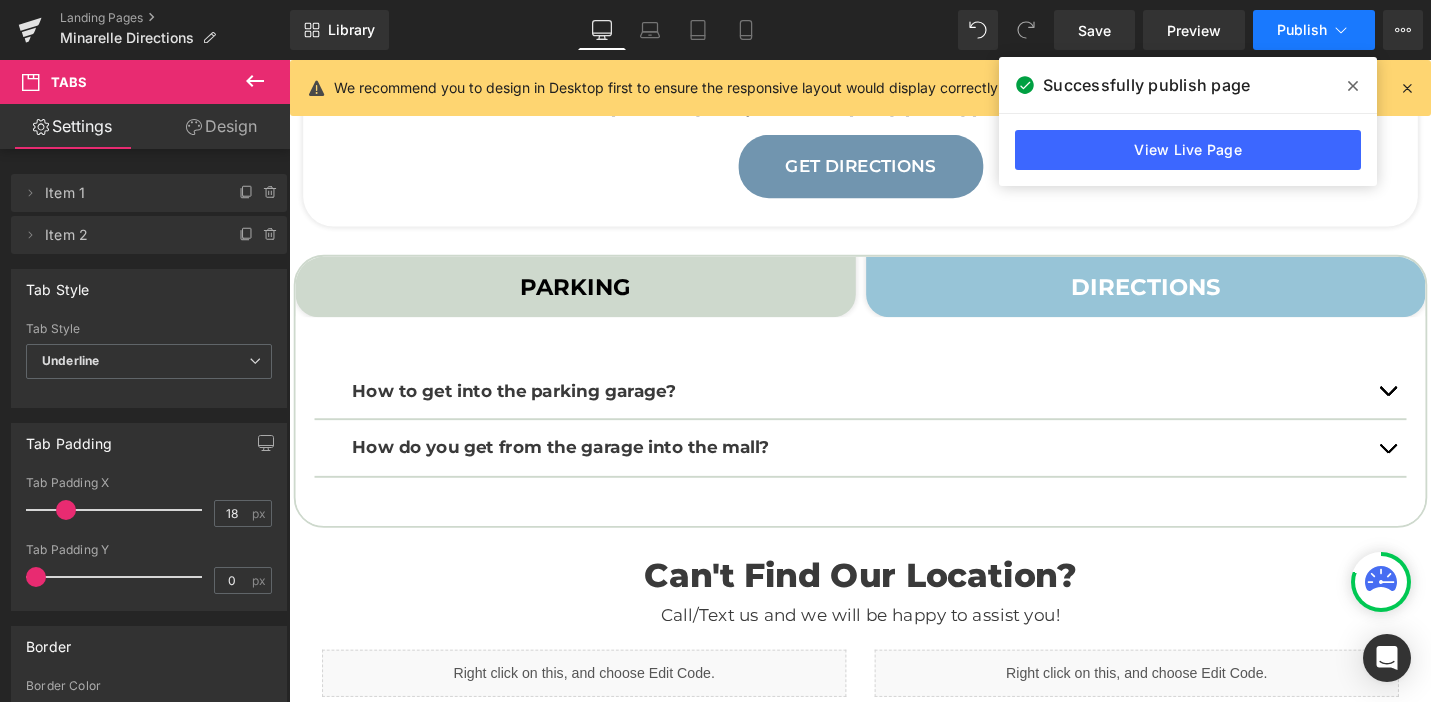 click on "Publish" at bounding box center (1302, 30) 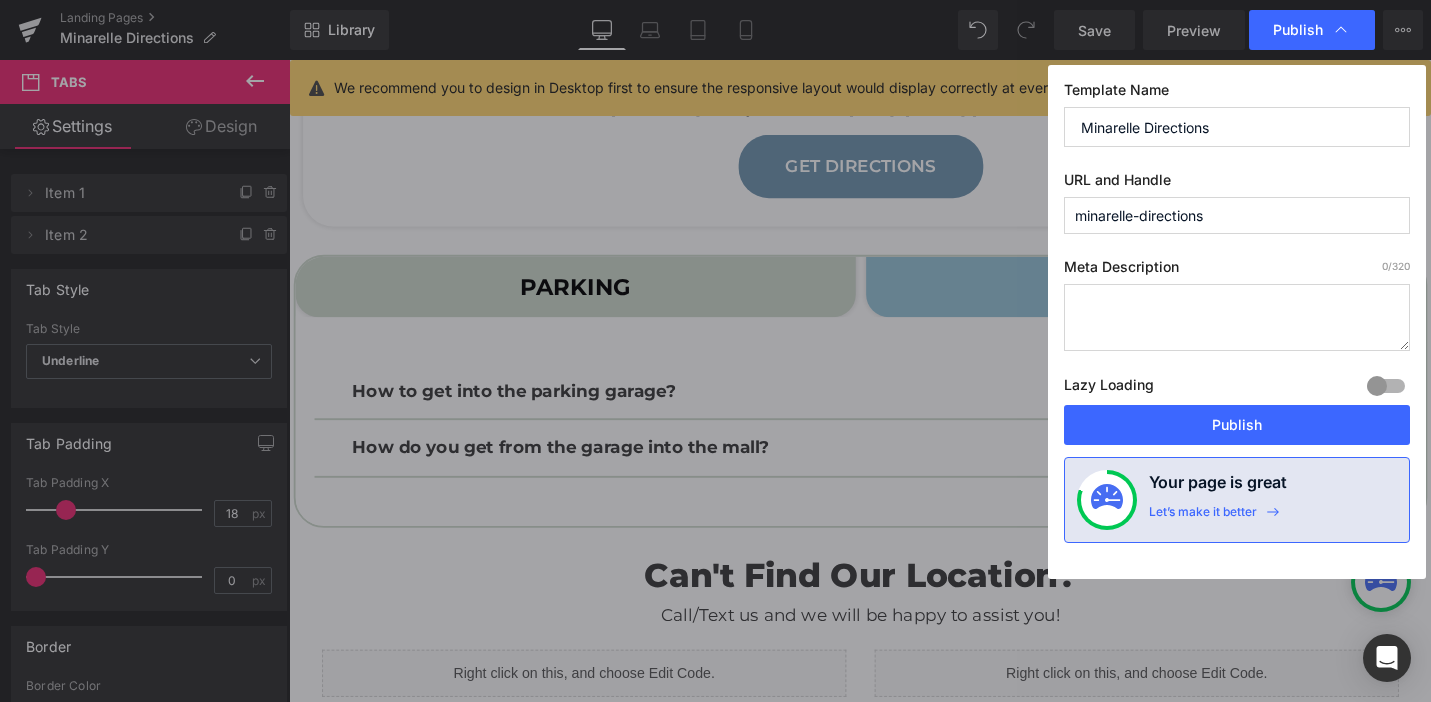 click on "Publish" at bounding box center (1298, 30) 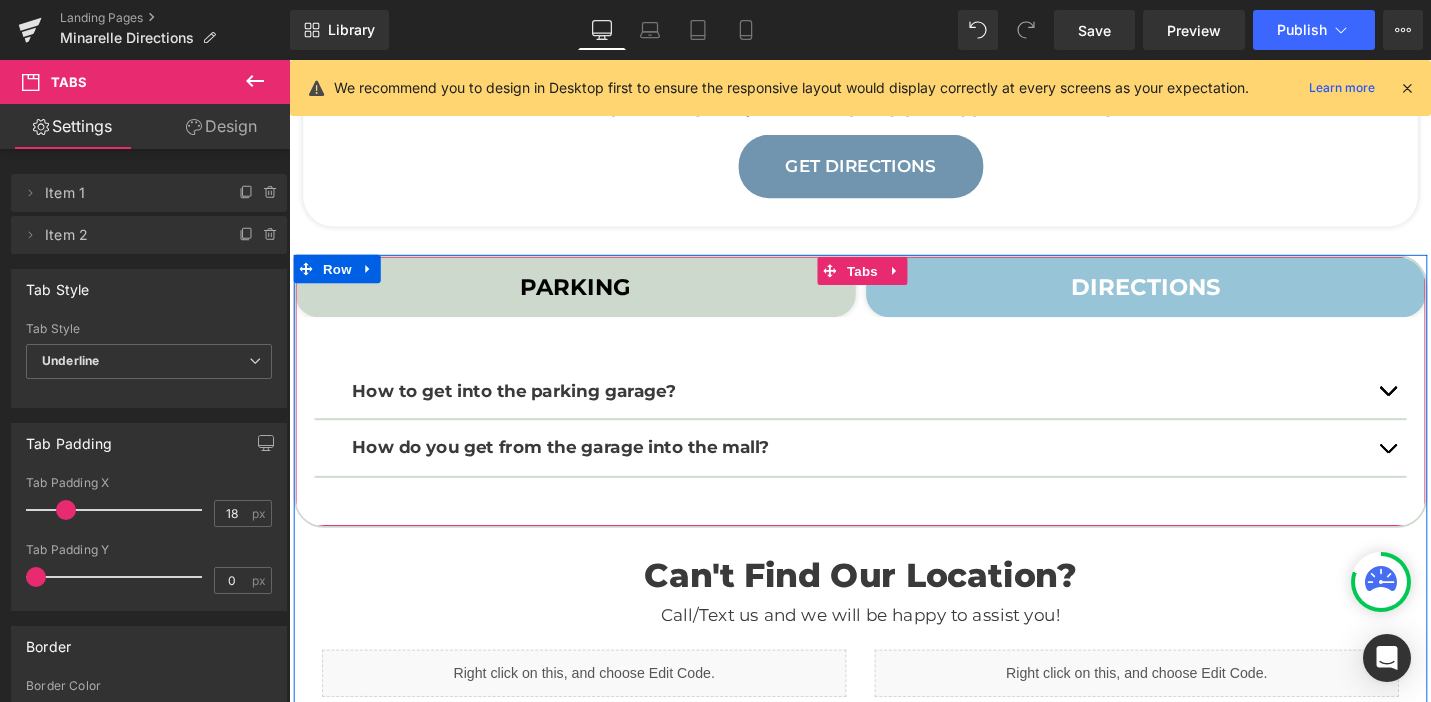 click on "PARKING
Text Block" at bounding box center (592, 300) 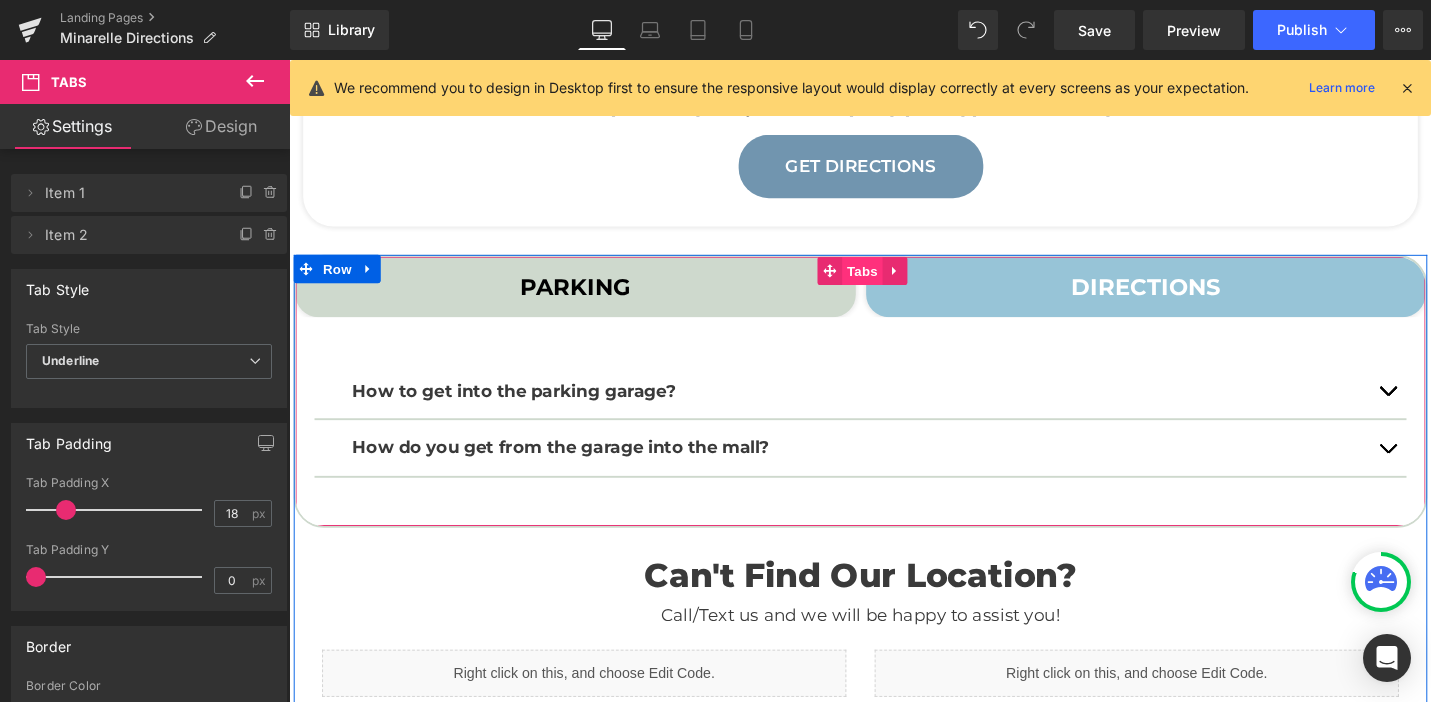 click on "Tabs" at bounding box center [896, 283] 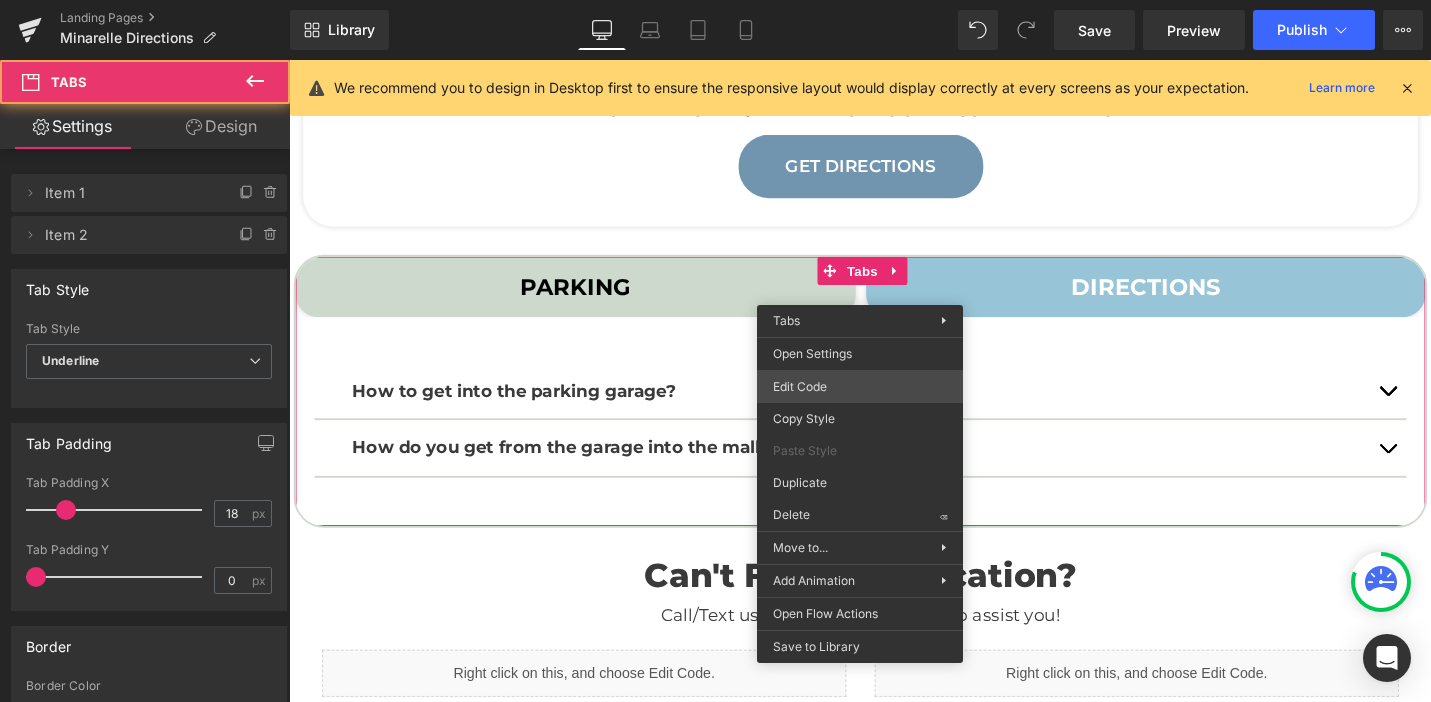 click on "Tabs  You are previewing how the   will restyle your page. You can not edit Elements in Preset Preview Mode.  Landing Pages Minarelle Directions Library Desktop Desktop Laptop Tablet Mobile Save Preview Publish Scheduled View Live Page View with current Template Save Template to Library Schedule Publish  Optimize  Publish Settings Shortcuts We recommend you to design in Desktop first to ensure the responsive layout would display correctly at every screens as your expectation. Learn more  Your page can’t be published   You've reached the maximum number of published pages on your plan  (0/0).  You need to upgrade your plan or unpublish all your pages to get 1 publish slot.   Unpublish pages   Upgrade plan  Elements Global Style Base Row  rows, columns, layouts, div Heading  headings, titles, h1,h2,h3,h4,h5,h6 Text Block  texts, paragraphs, contents, blocks Image  images, photos, alts, uploads Icon  icons, symbols Button  button, call to action, cta Separator  separators, dividers, horizontal lines Liquid" at bounding box center (715, 0) 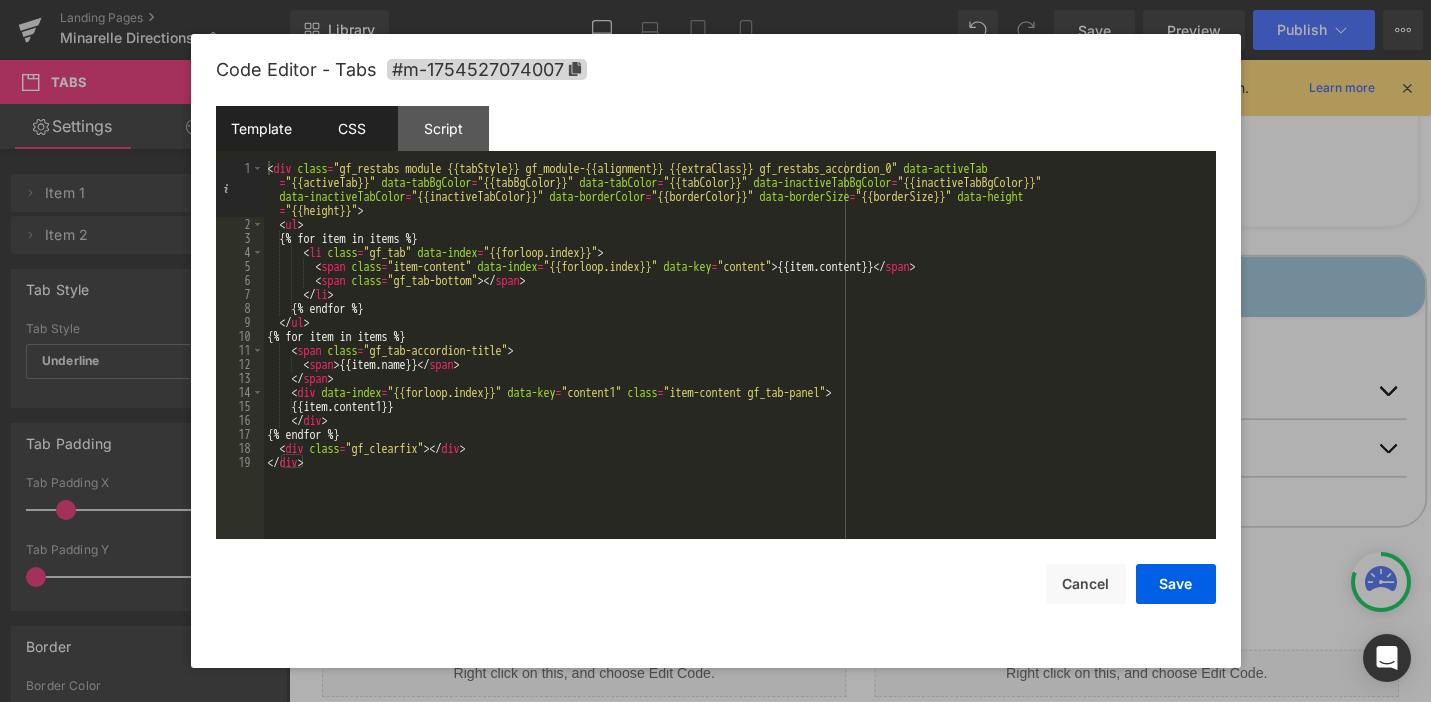 click on "CSS" at bounding box center (352, 128) 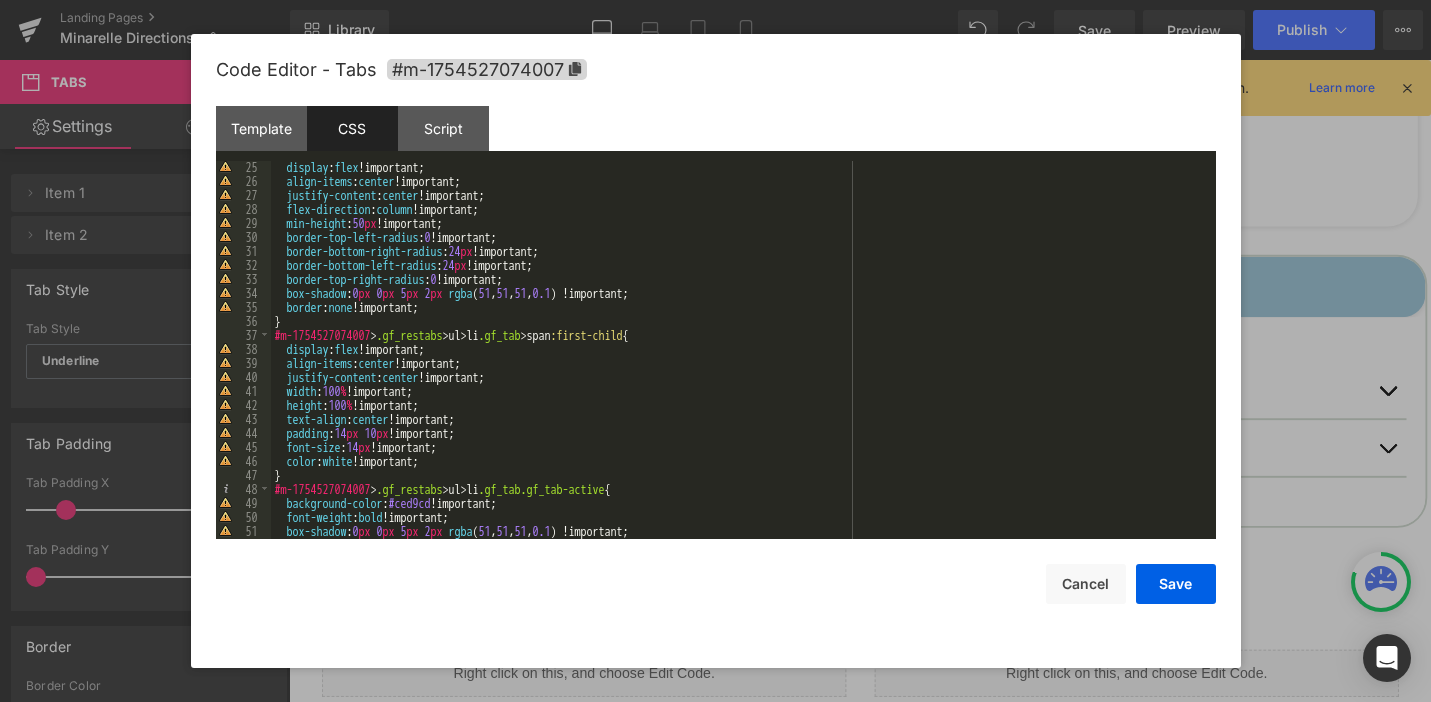 scroll, scrollTop: 340, scrollLeft: 0, axis: vertical 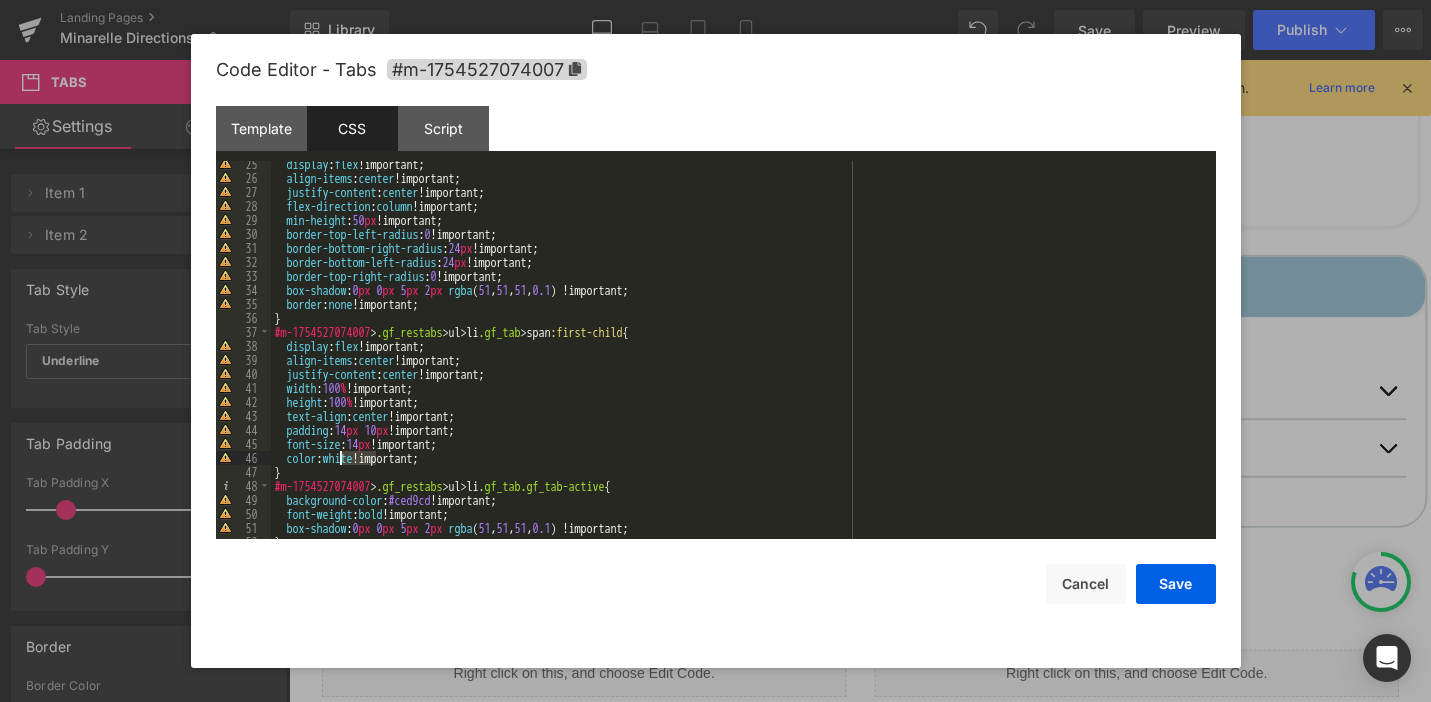 drag, startPoint x: 379, startPoint y: 456, endPoint x: 338, endPoint y: 456, distance: 41 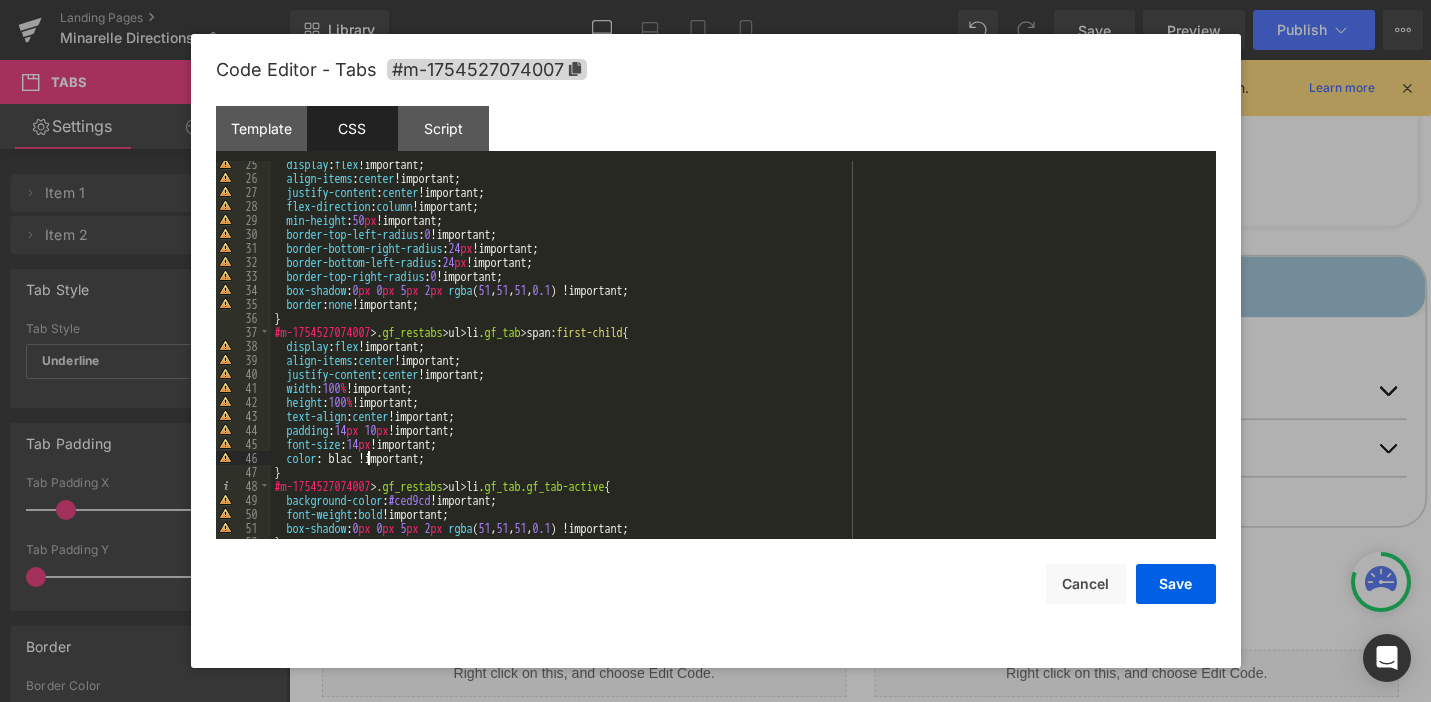 type 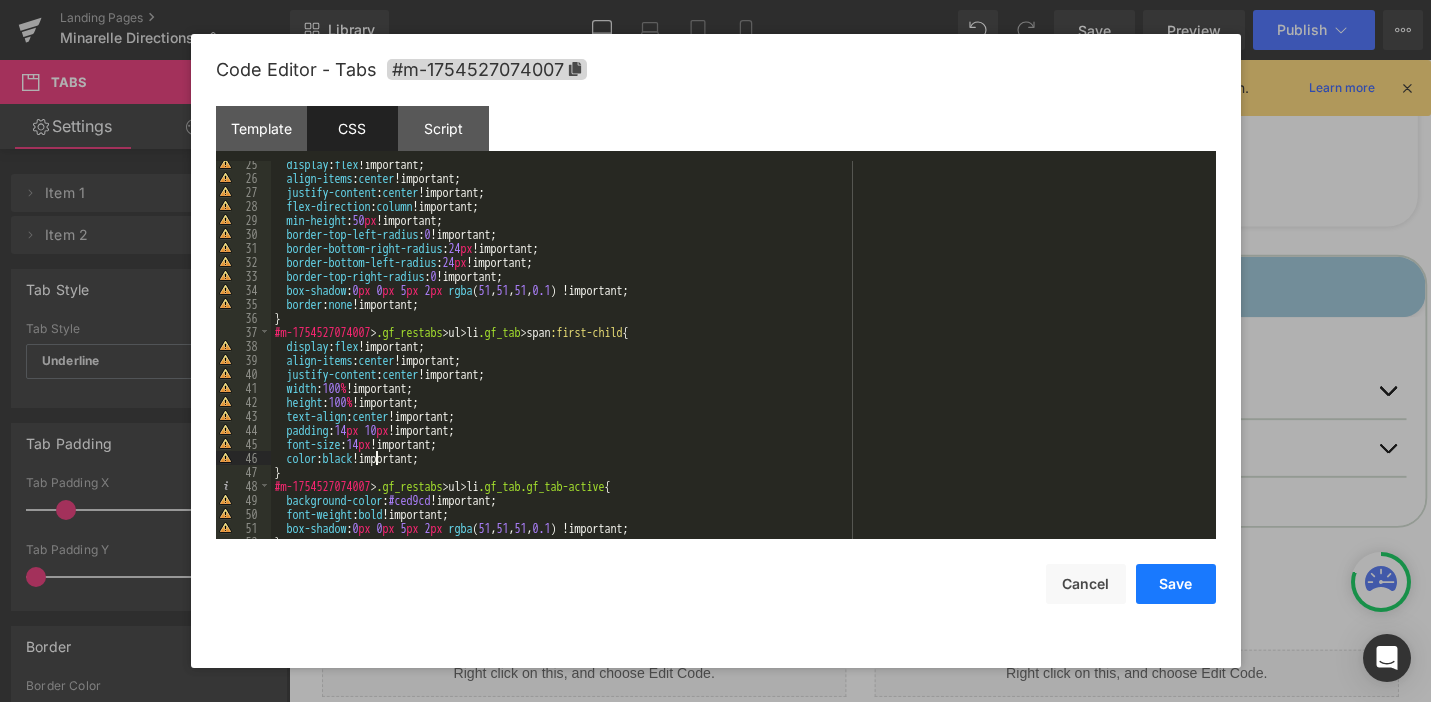 click on "Save" at bounding box center [1176, 584] 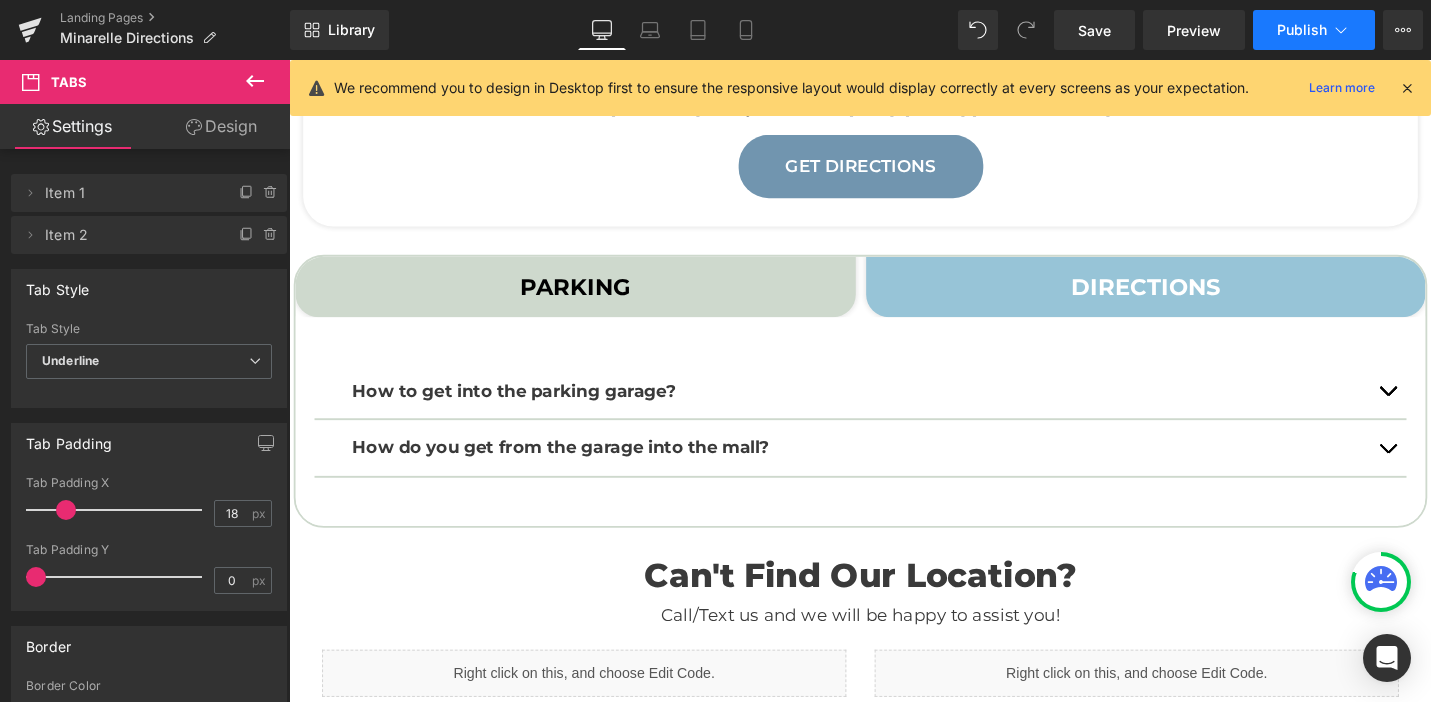click on "Publish" at bounding box center [1302, 30] 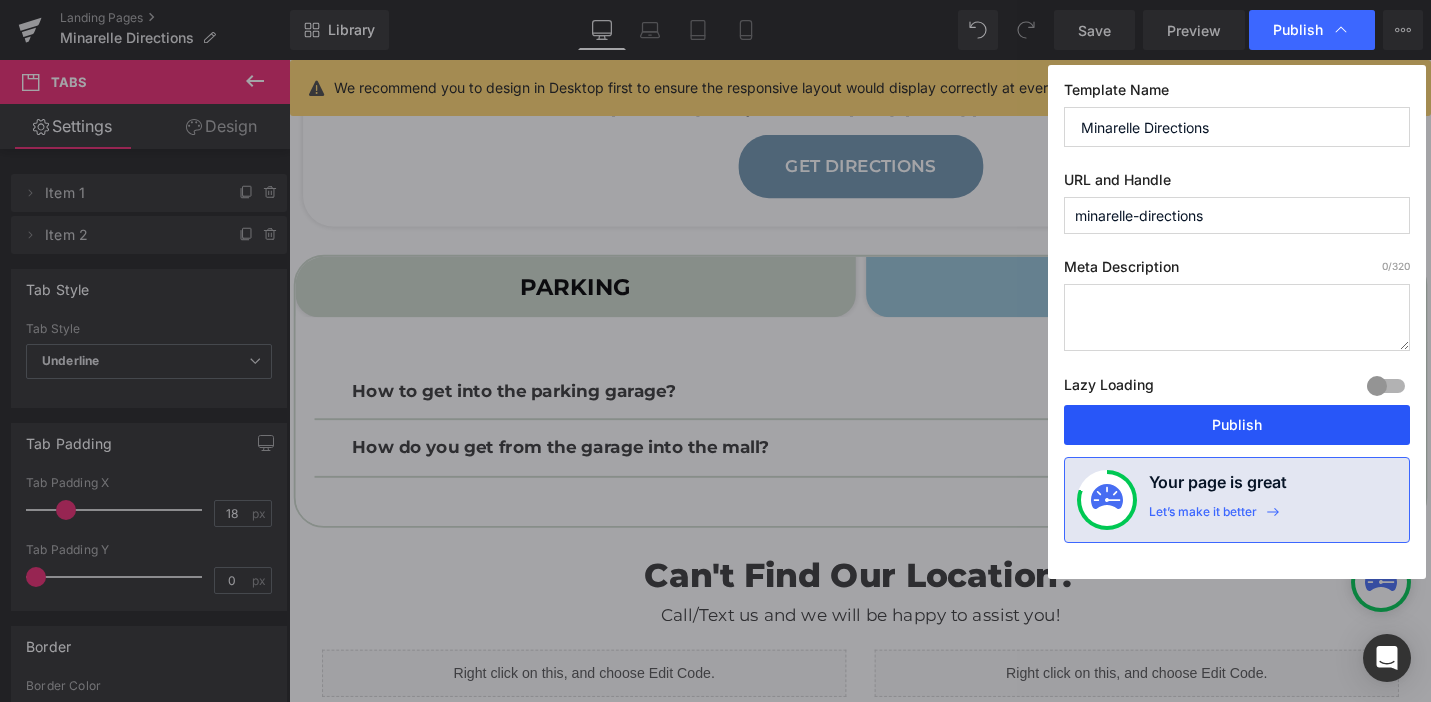 click on "Publish" at bounding box center (1237, 425) 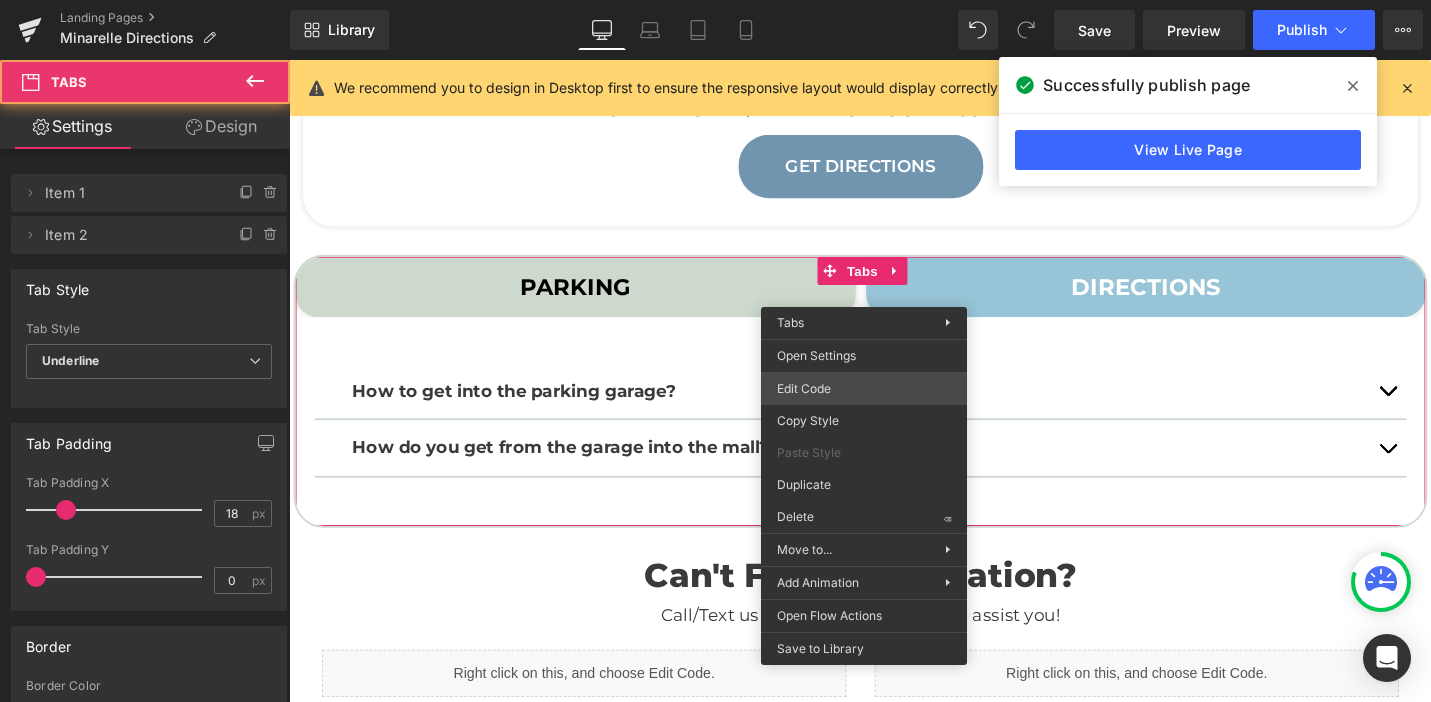 click on "Tabs  You are previewing how the   will restyle your page. You can not edit Elements in Preset Preview Mode.  Landing Pages Minarelle Directions Library Desktop Desktop Laptop Tablet Mobile Save Preview Publish Scheduled View Live Page View with current Template Save Template to Library Schedule Publish  Optimize  Publish Settings Shortcuts We recommend you to design in Desktop first to ensure the responsive layout would display correctly at every screens as your expectation. Learn more  Your page can’t be published   You've reached the maximum number of published pages on your plan  (0/0).  You need to upgrade your plan or unpublish all your pages to get 1 publish slot.   Unpublish pages   Upgrade plan  Elements Global Style Base Row  rows, columns, layouts, div Heading  headings, titles, h1,h2,h3,h4,h5,h6 Text Block  texts, paragraphs, contents, blocks Image  images, photos, alts, uploads Icon  icons, symbols Button  button, call to action, cta Separator  separators, dividers, horizontal lines Liquid" at bounding box center [715, 0] 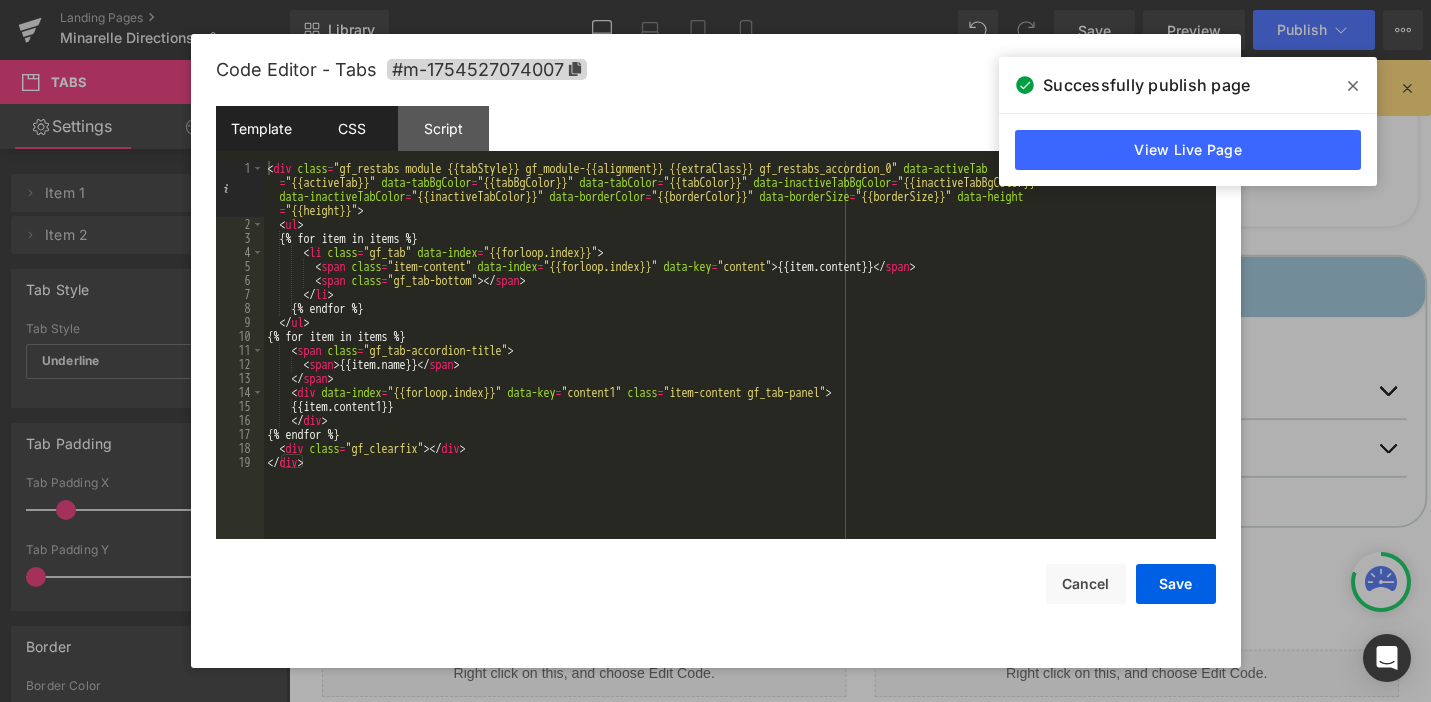 click on "CSS" at bounding box center (352, 128) 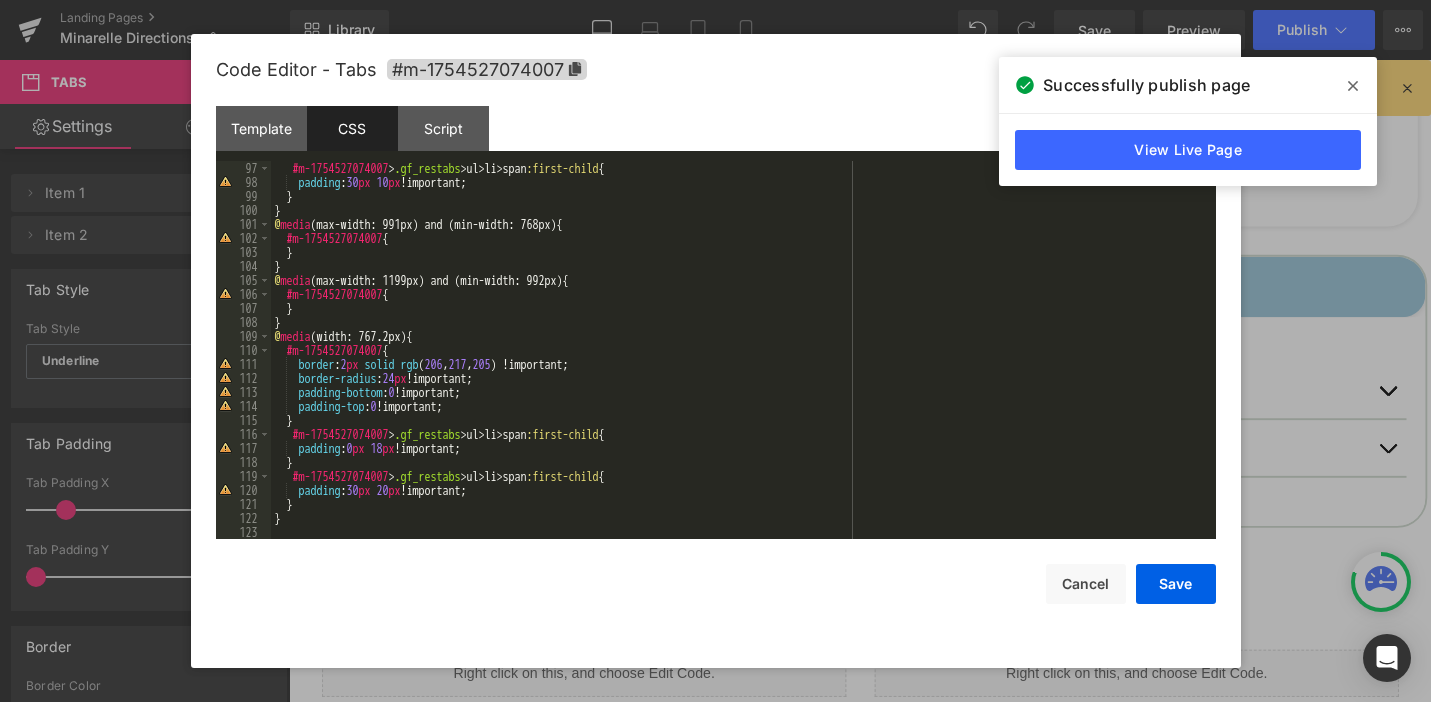 scroll, scrollTop: 1344, scrollLeft: 0, axis: vertical 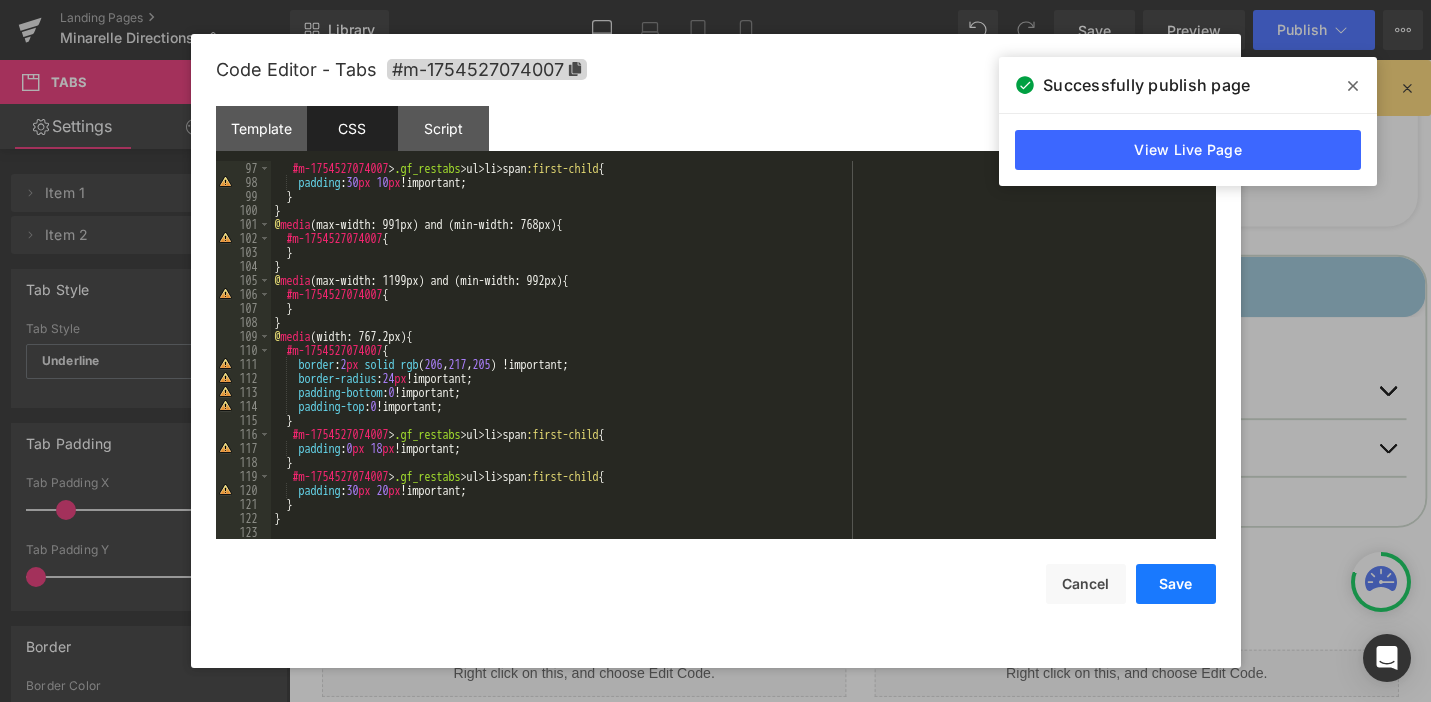 click on "Save" at bounding box center [1176, 584] 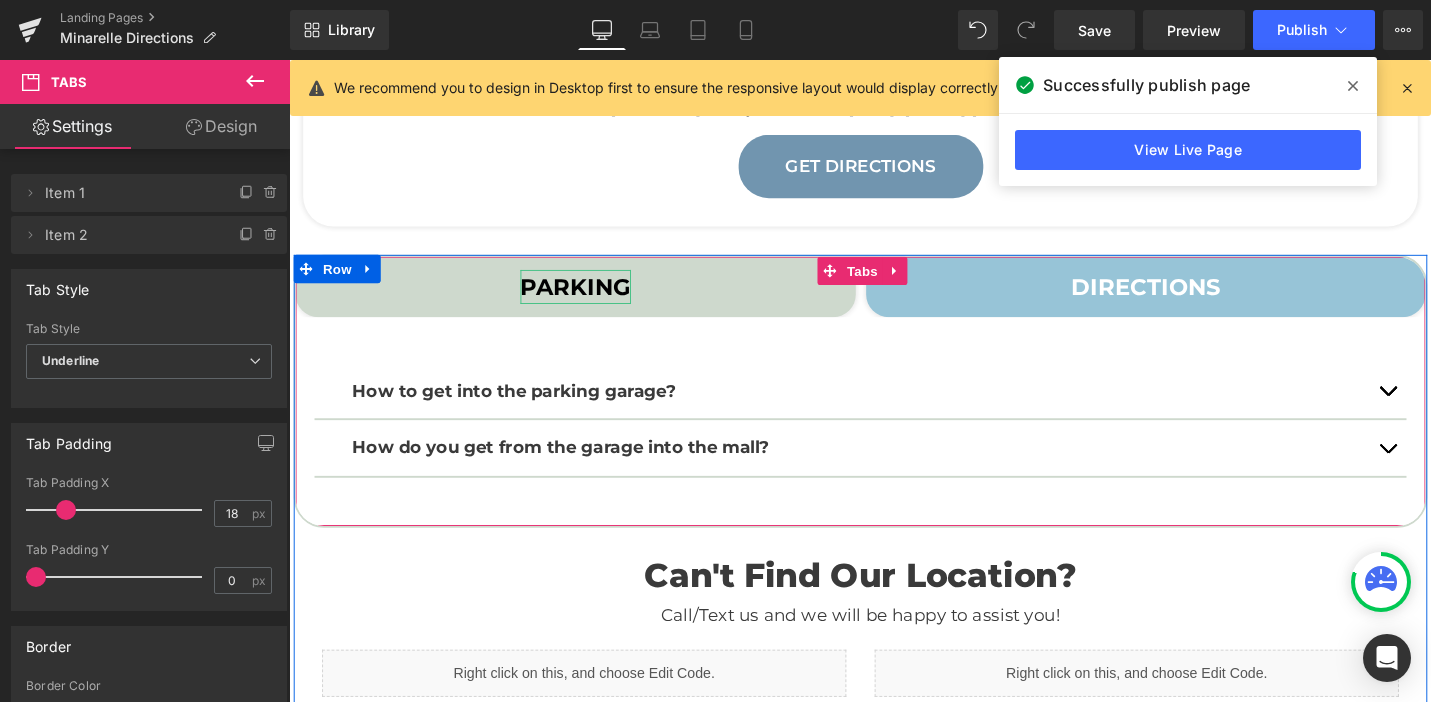 click on "PARKING" at bounding box center (592, 299) 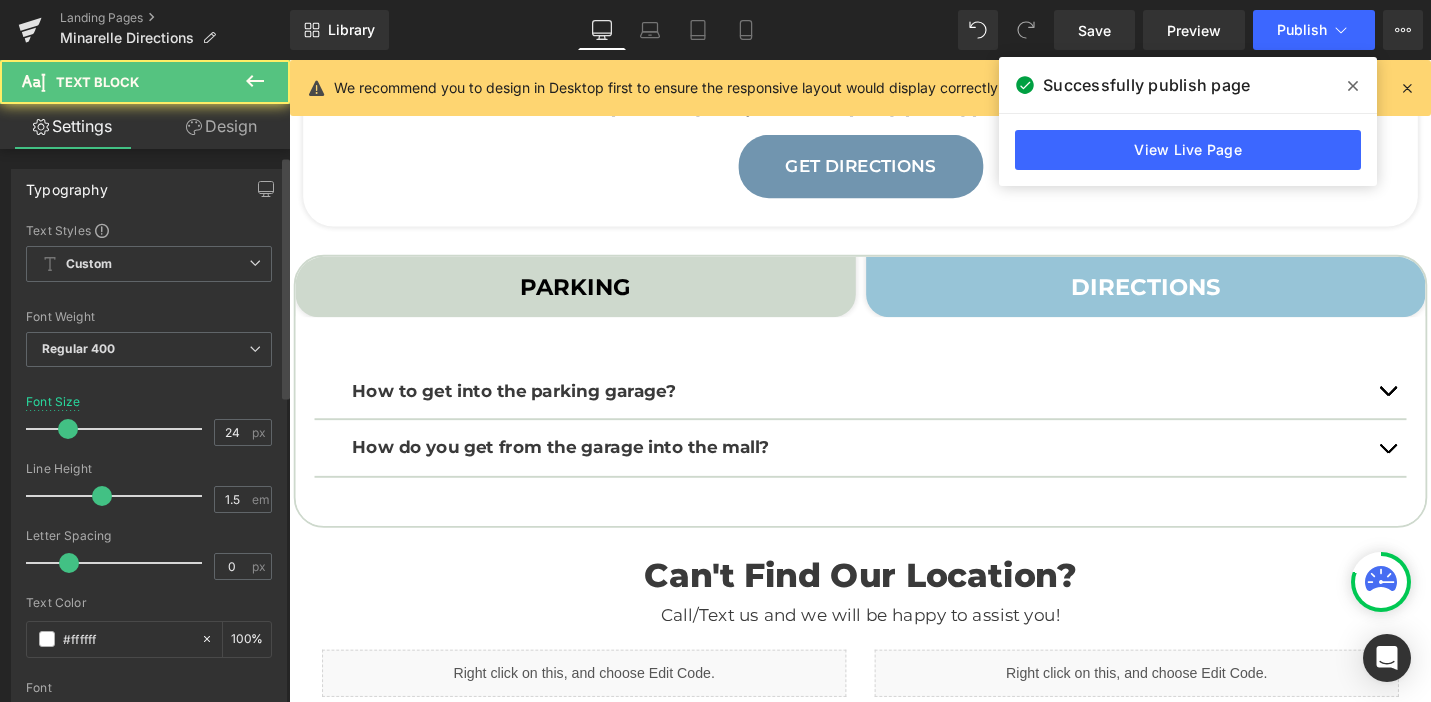 scroll, scrollTop: 25, scrollLeft: 0, axis: vertical 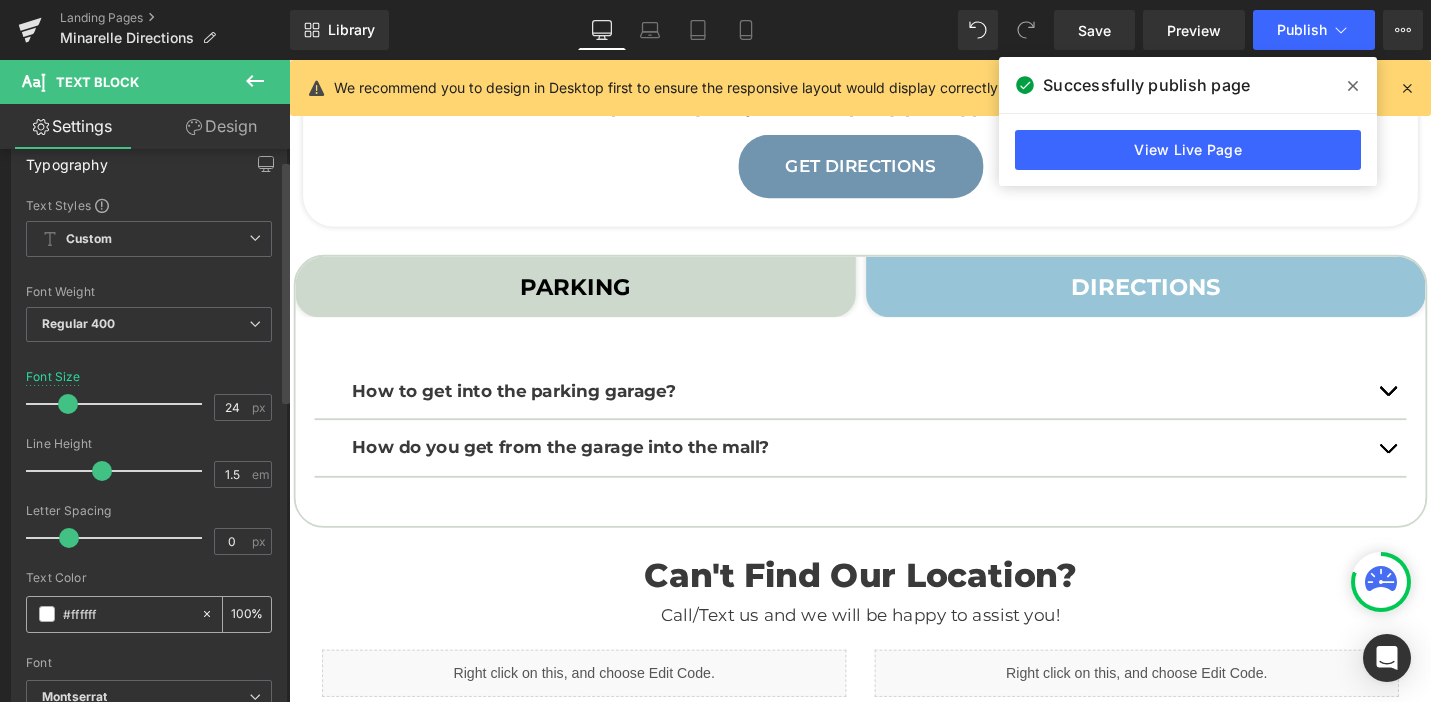 click on "#ffffff" at bounding box center (127, 614) 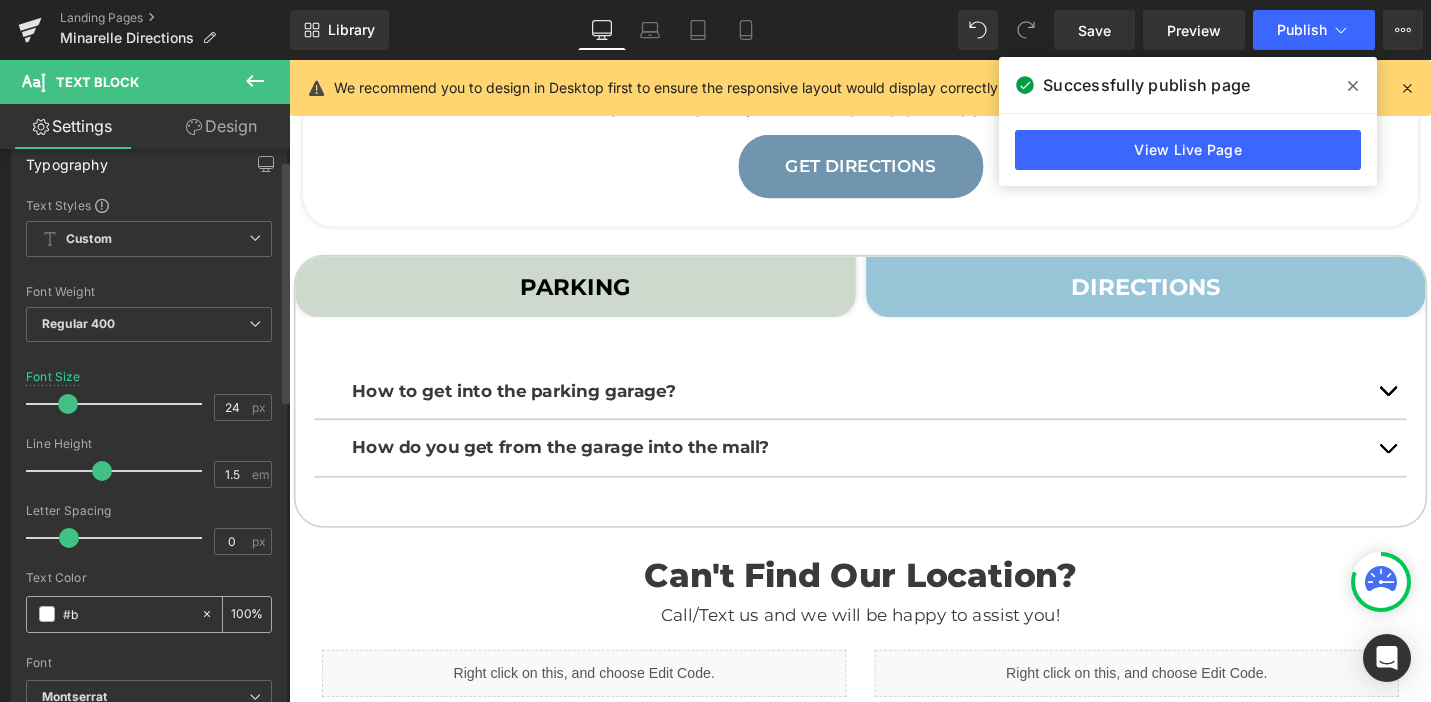 type on "#bl" 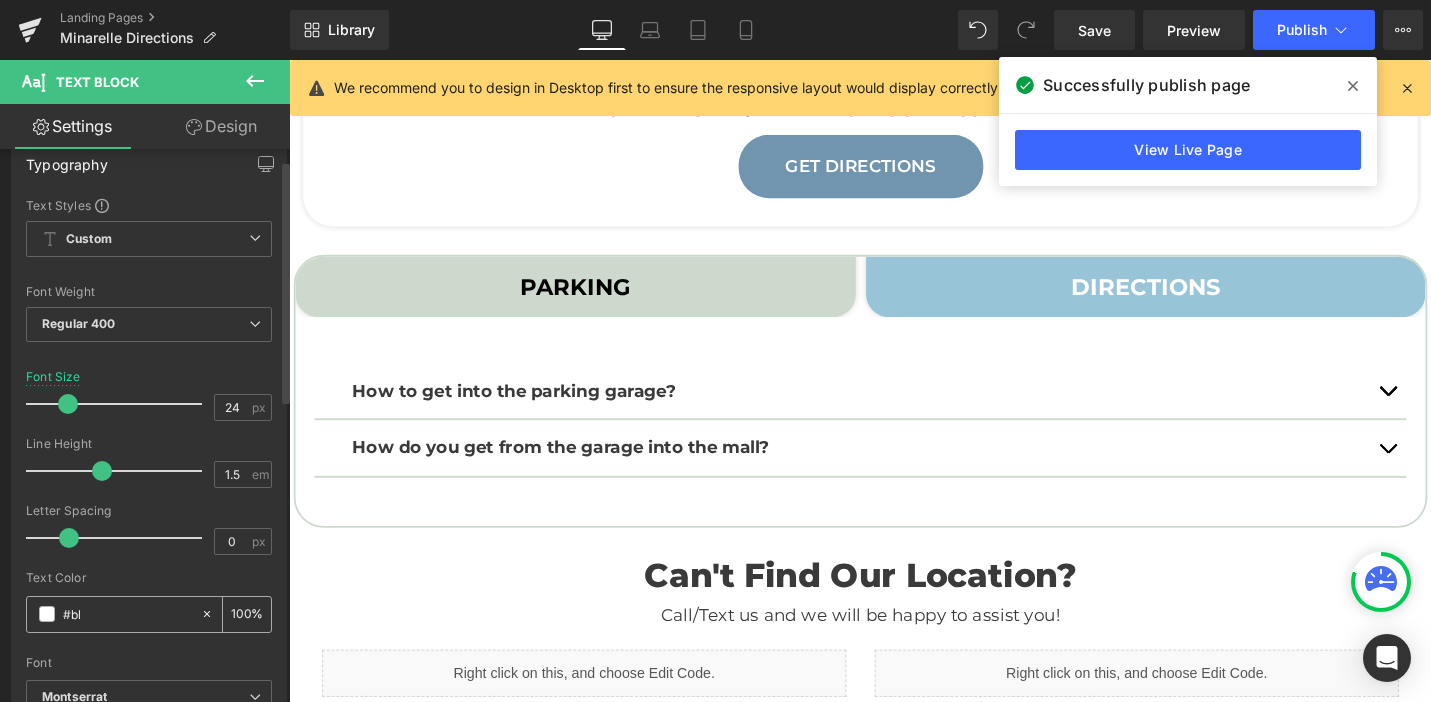 type on "0" 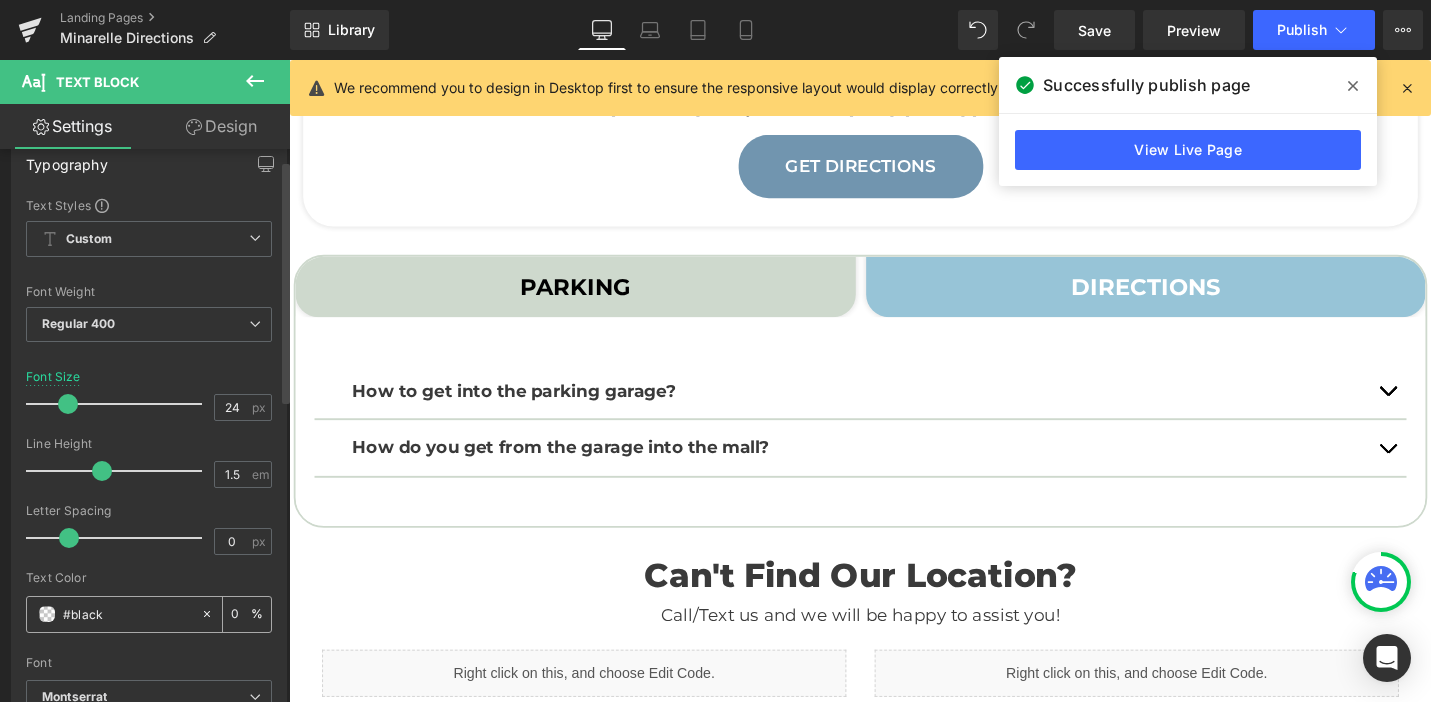 type on "black" 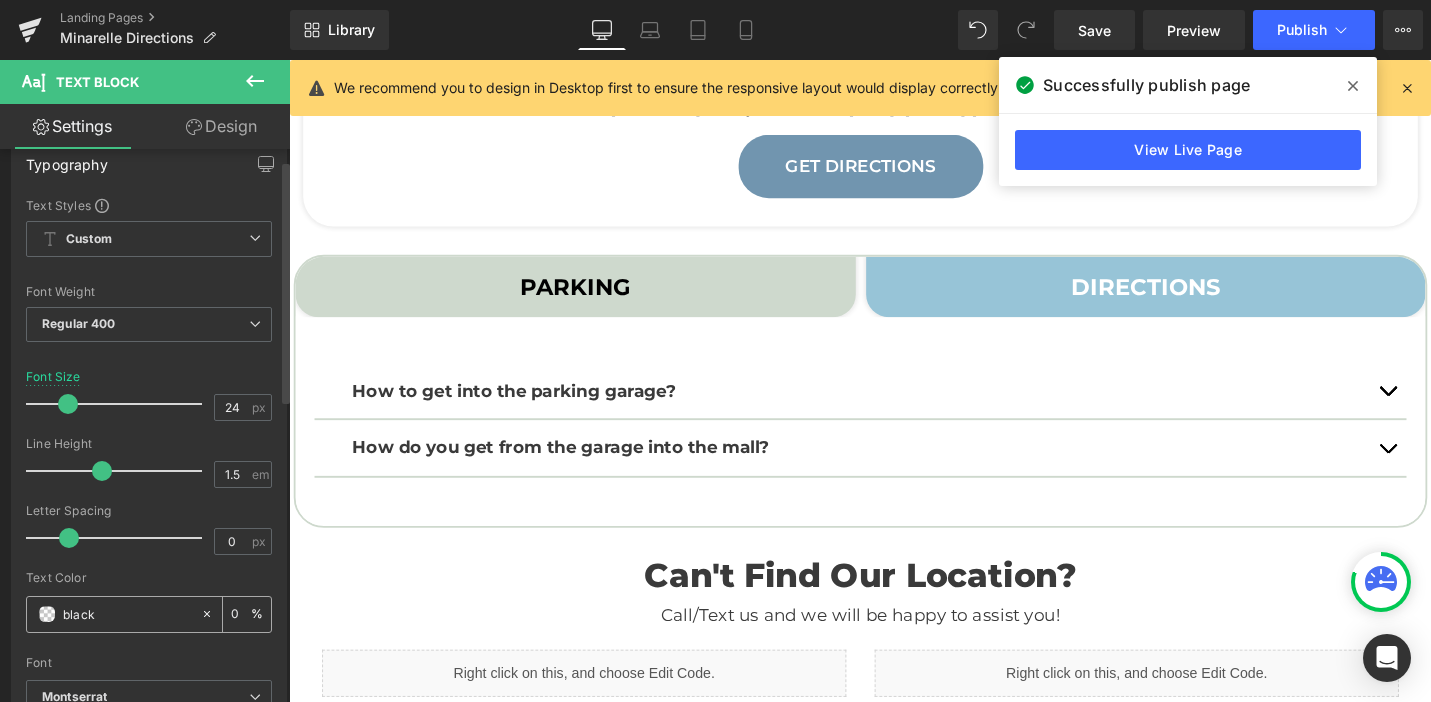 type on "100" 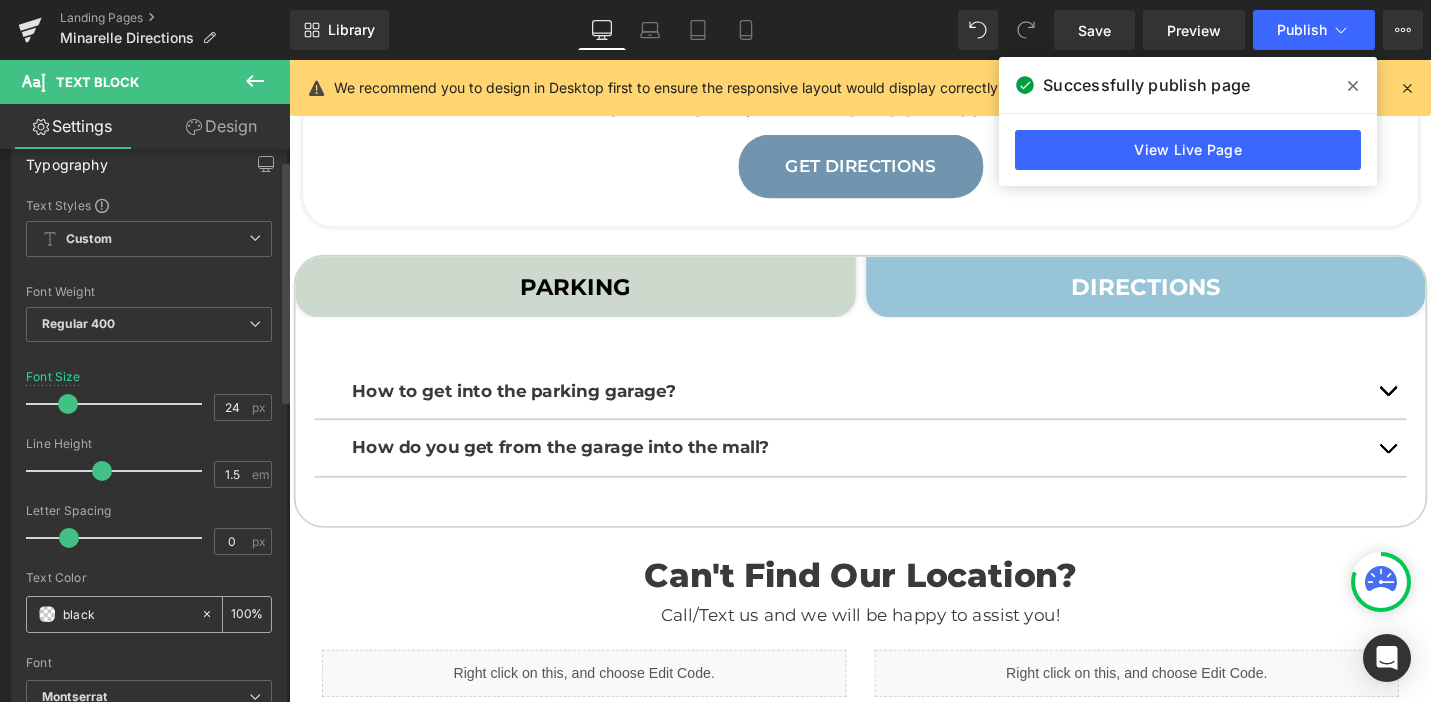 type on "black" 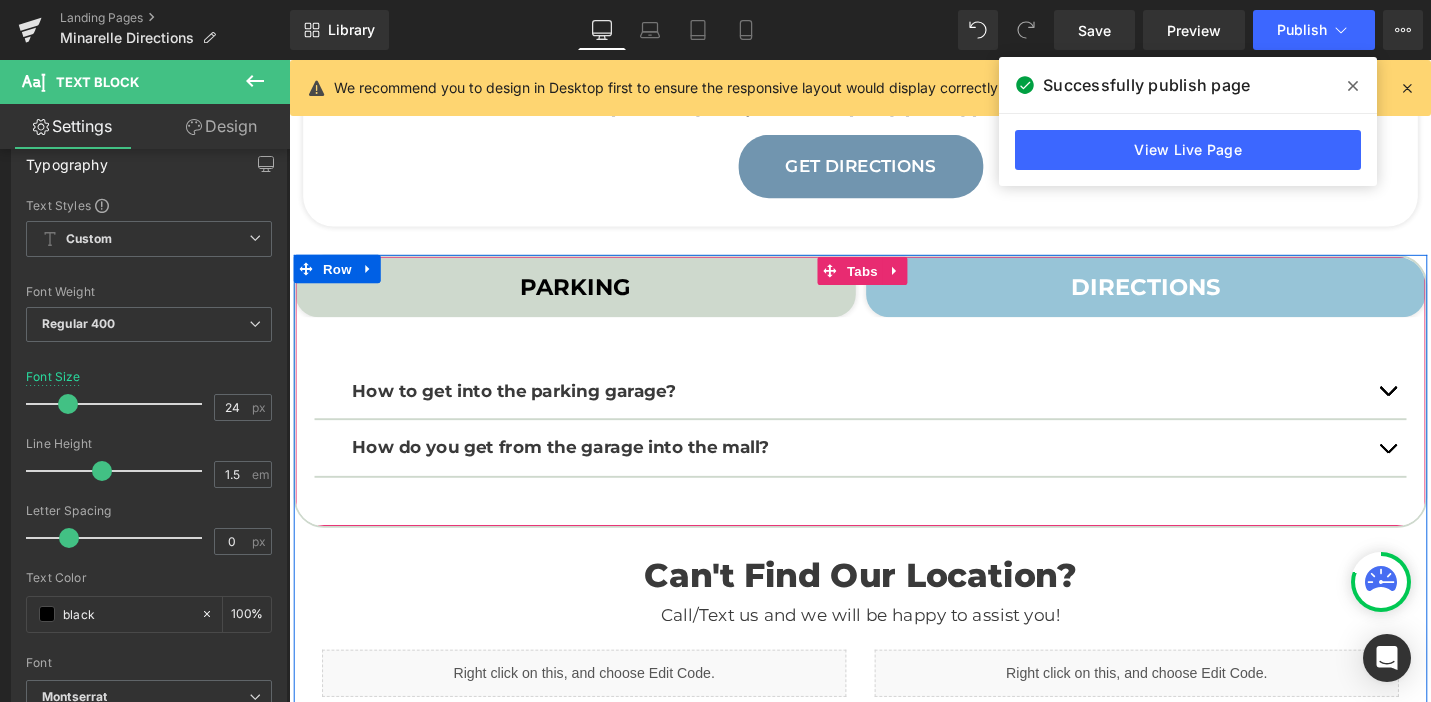 click on "DIRECTIONS Text Block" at bounding box center [1196, 300] 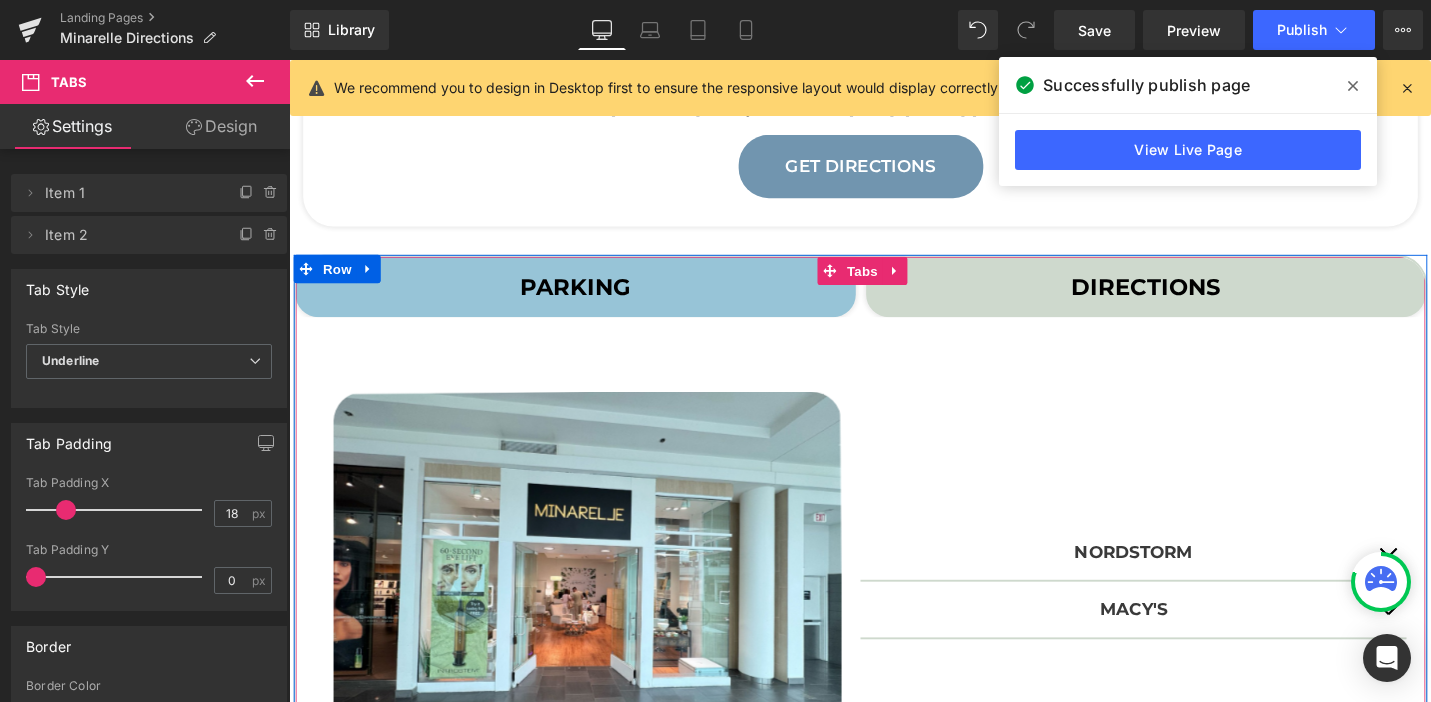 click on "DIRECTIONS" at bounding box center (1195, 299) 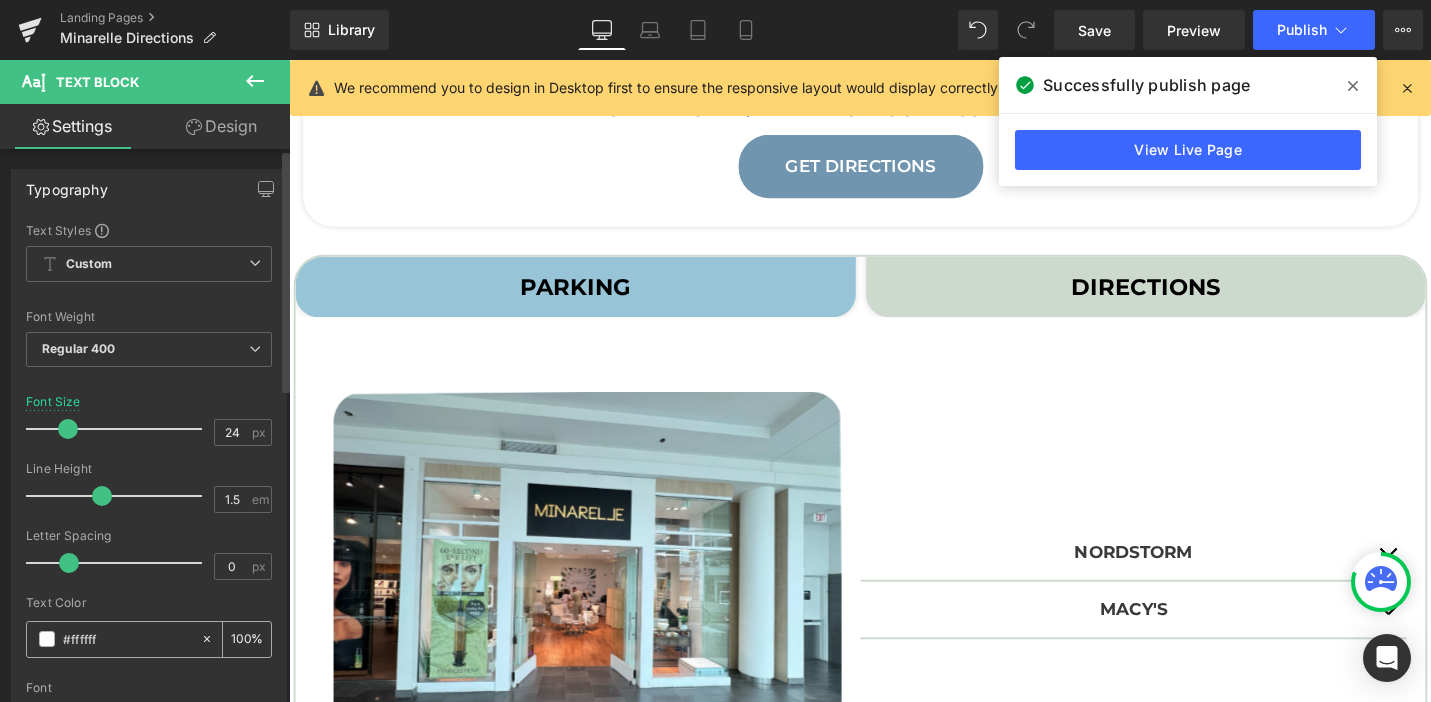 click on "#ffffff" at bounding box center (127, 639) 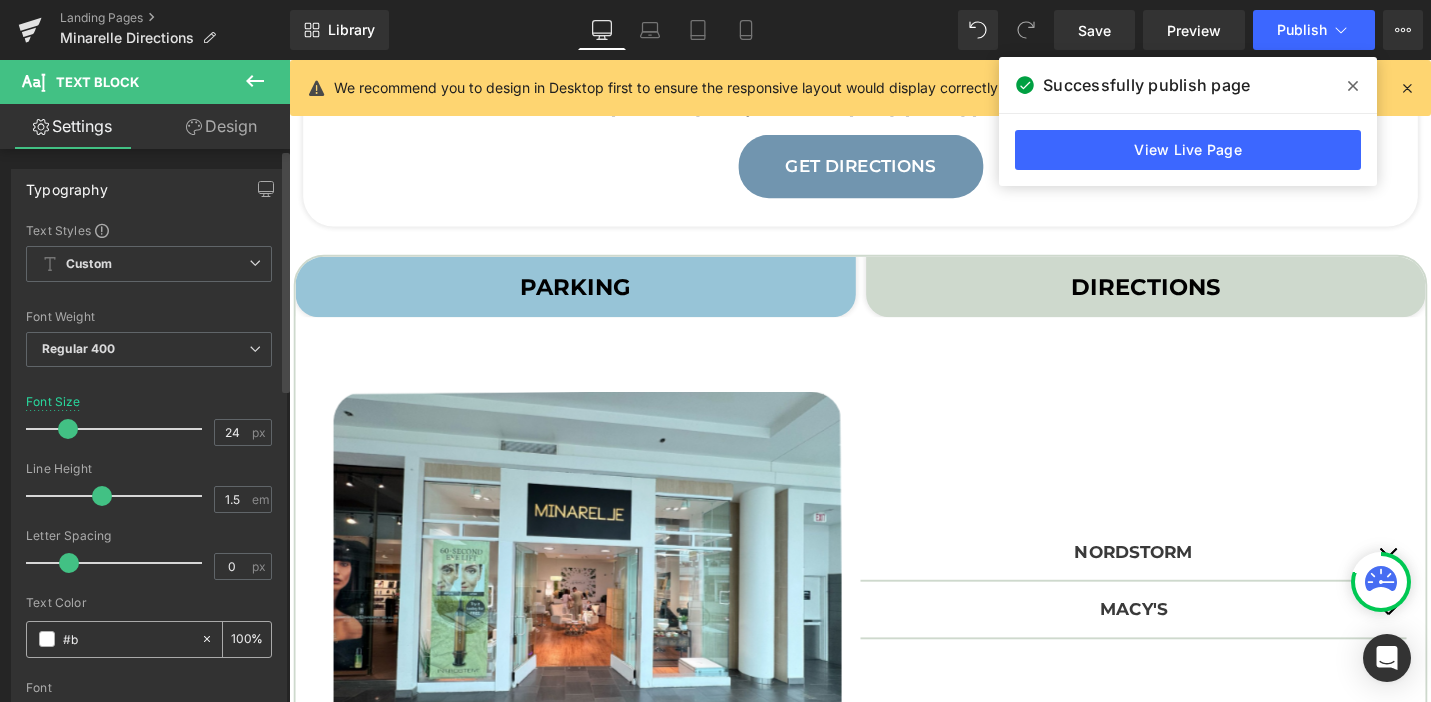 type on "0" 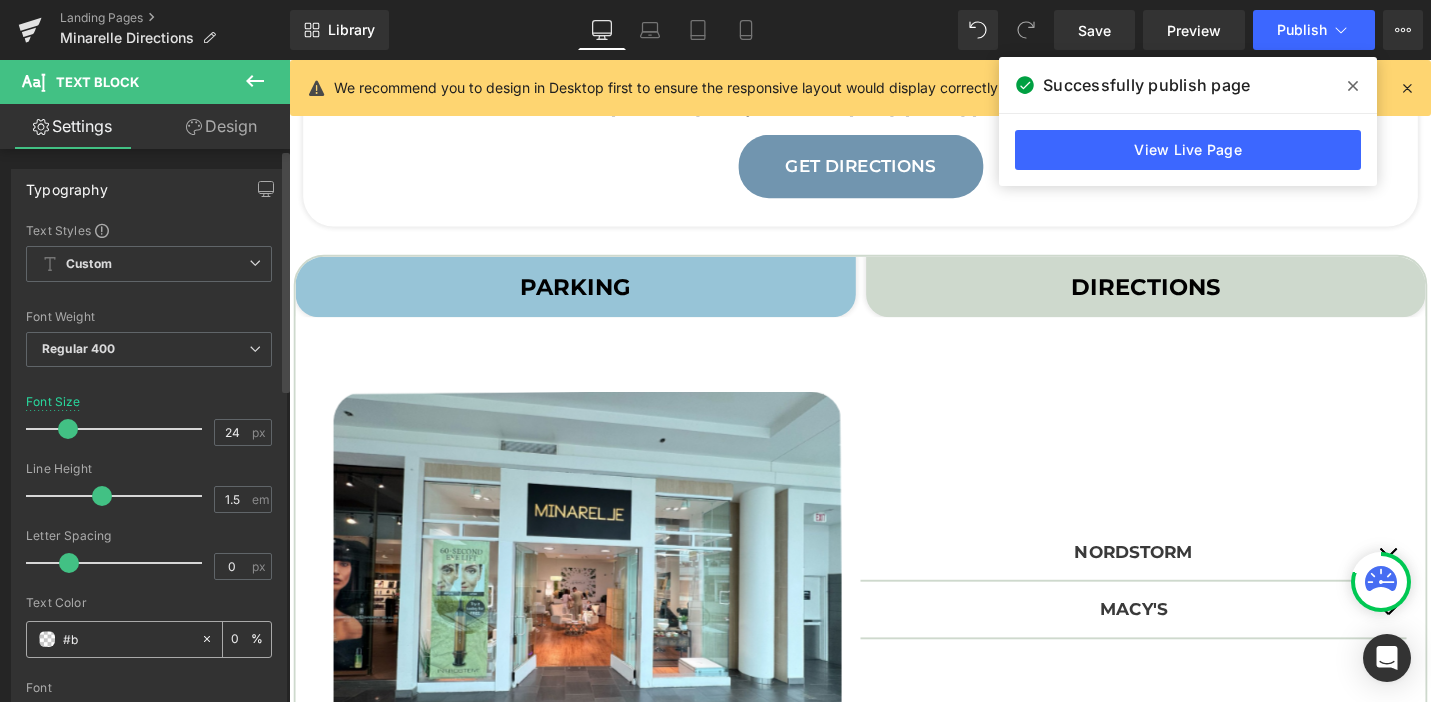 type on "#" 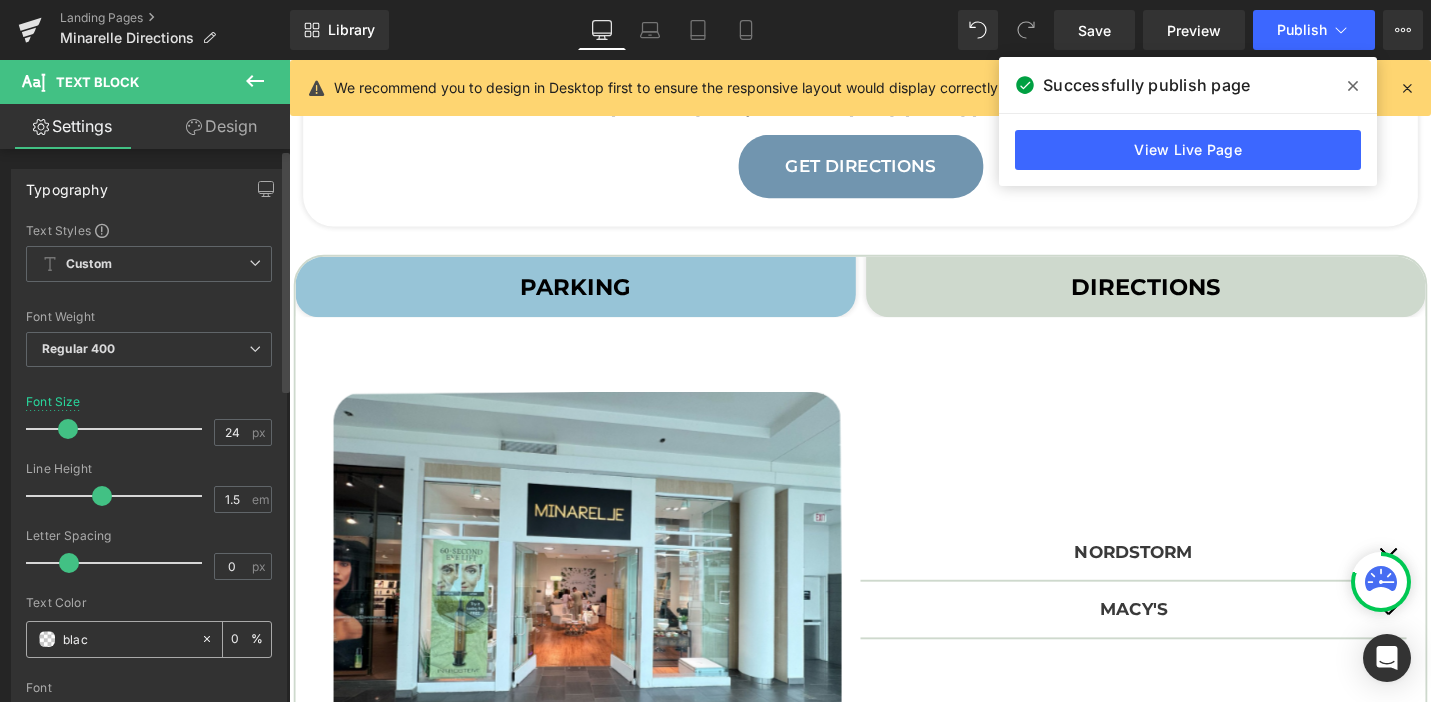 type on "black" 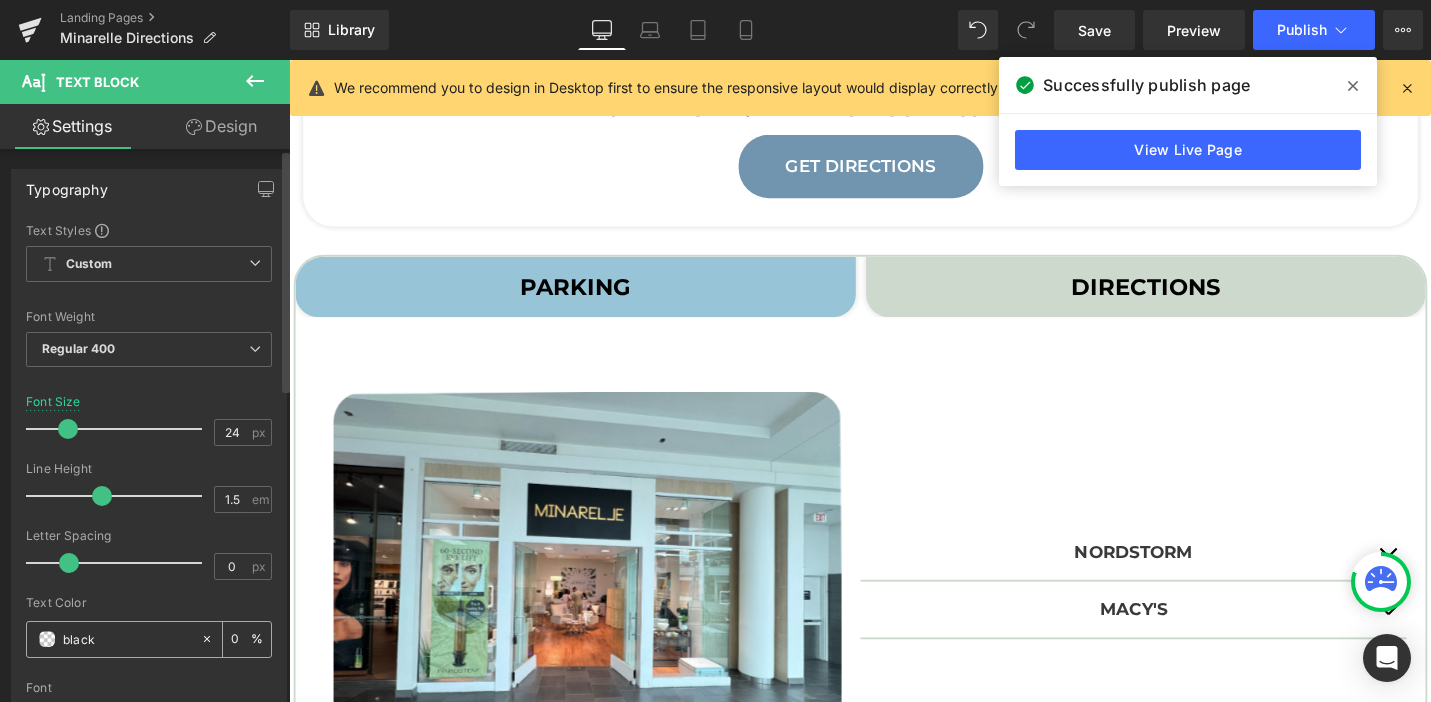 type on "100" 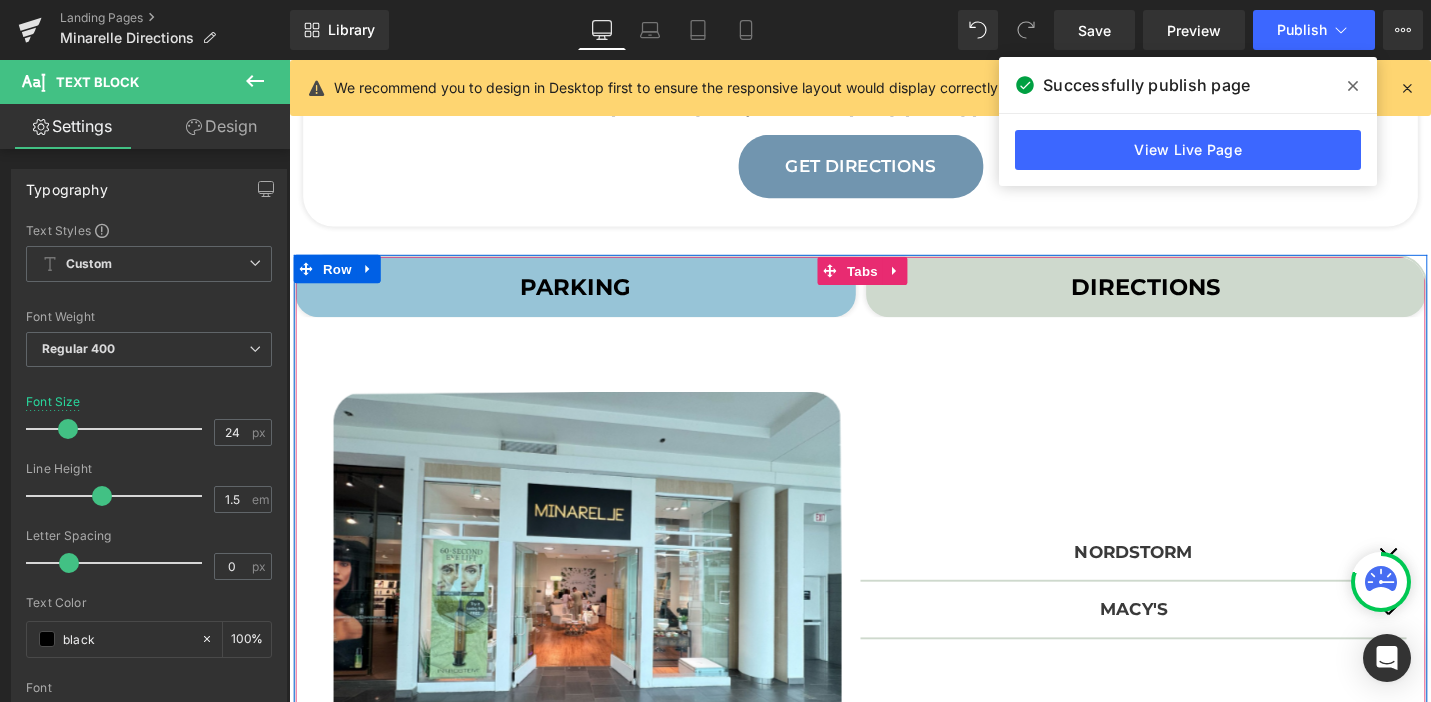 click on "Image
Image
Image
‹ ›
Carousel
Nordstorm Text Block
Image         1. Exit  Nordstrom  on the  second floor  and  turn right. 2. Walk straight down the hallway, passing stores like UNTUCKit, Bonobos, and Levi’s. 3. Continue until you see Timberland on your left. 4. Pass Timberland and Grand Jewelers ,  Minarelle  is located right in between  Grand Jewelers  and  Aveda. Text Block         Row" at bounding box center [894, 603] 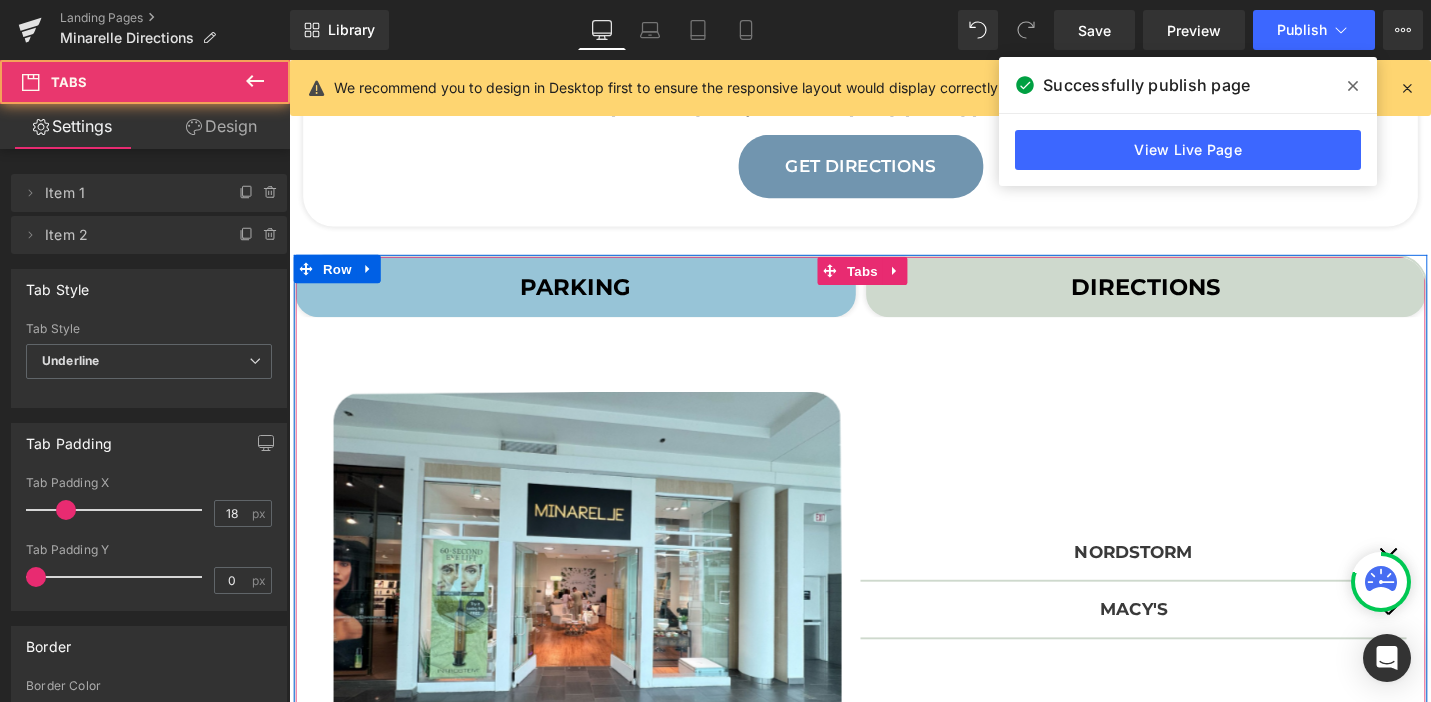 click on "PARKING
Text Block" at bounding box center [592, 300] 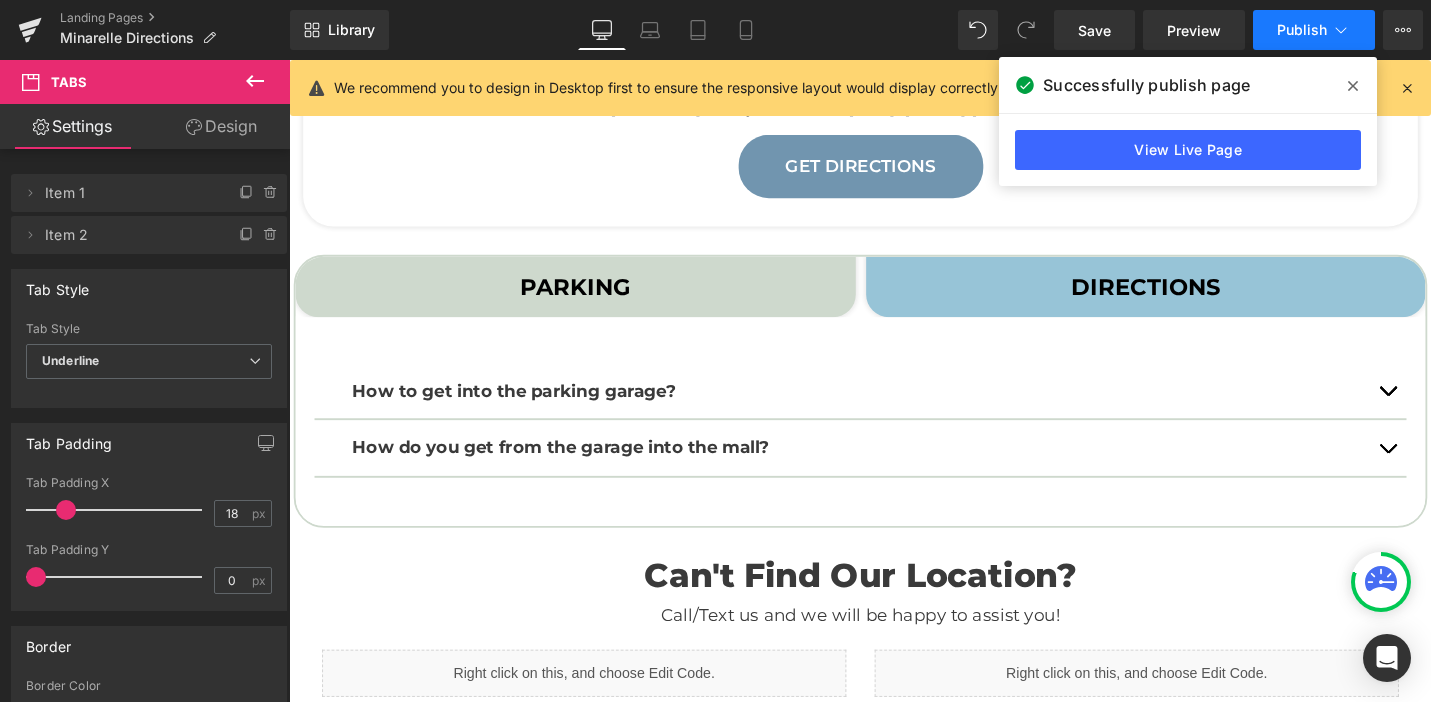 click on "Publish" at bounding box center [1302, 30] 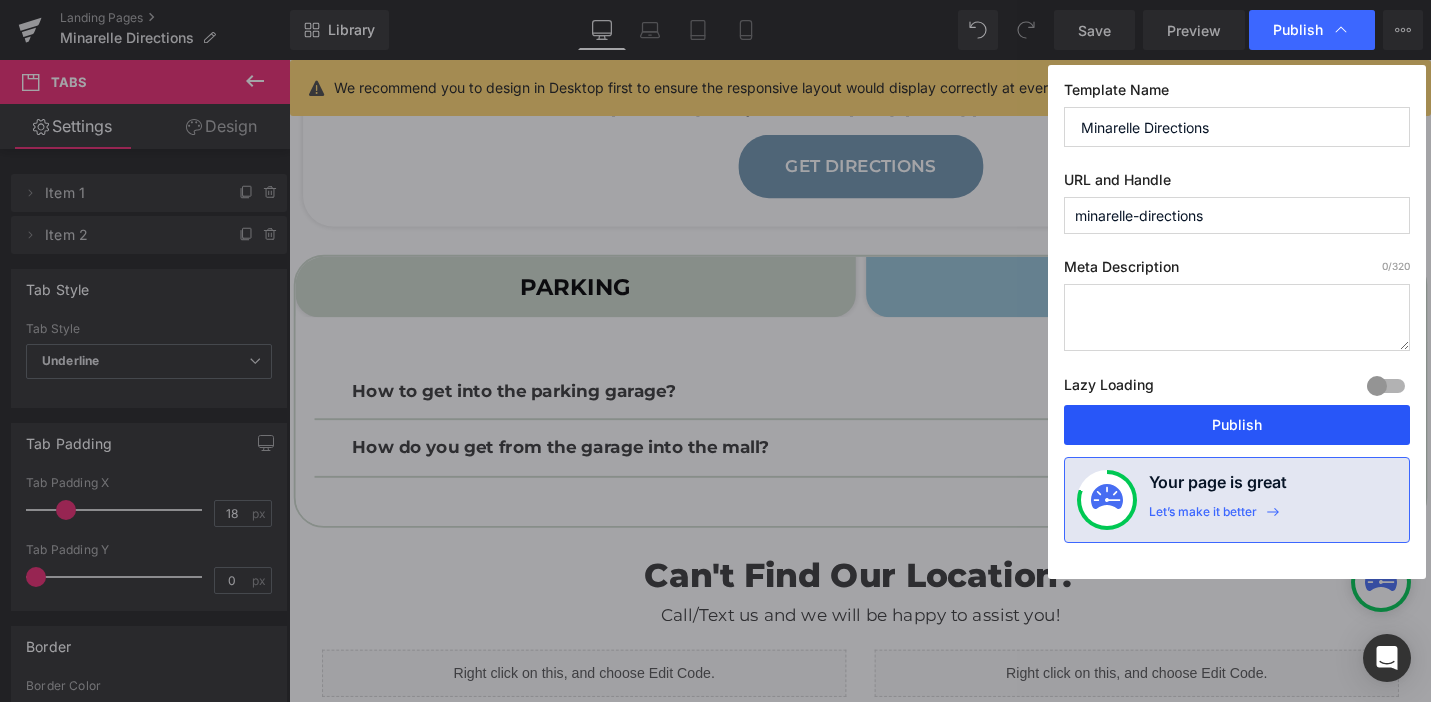 click on "Publish" at bounding box center [1237, 425] 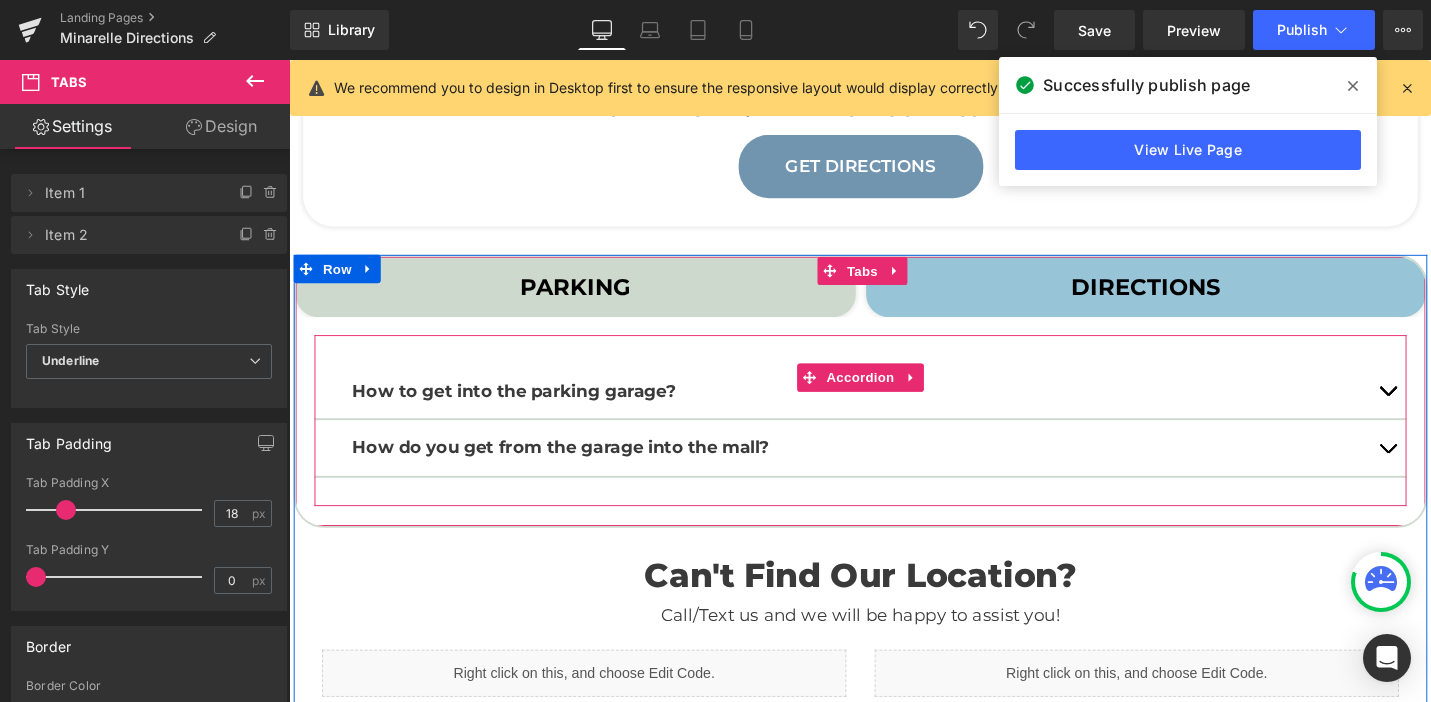 click at bounding box center (1452, 410) 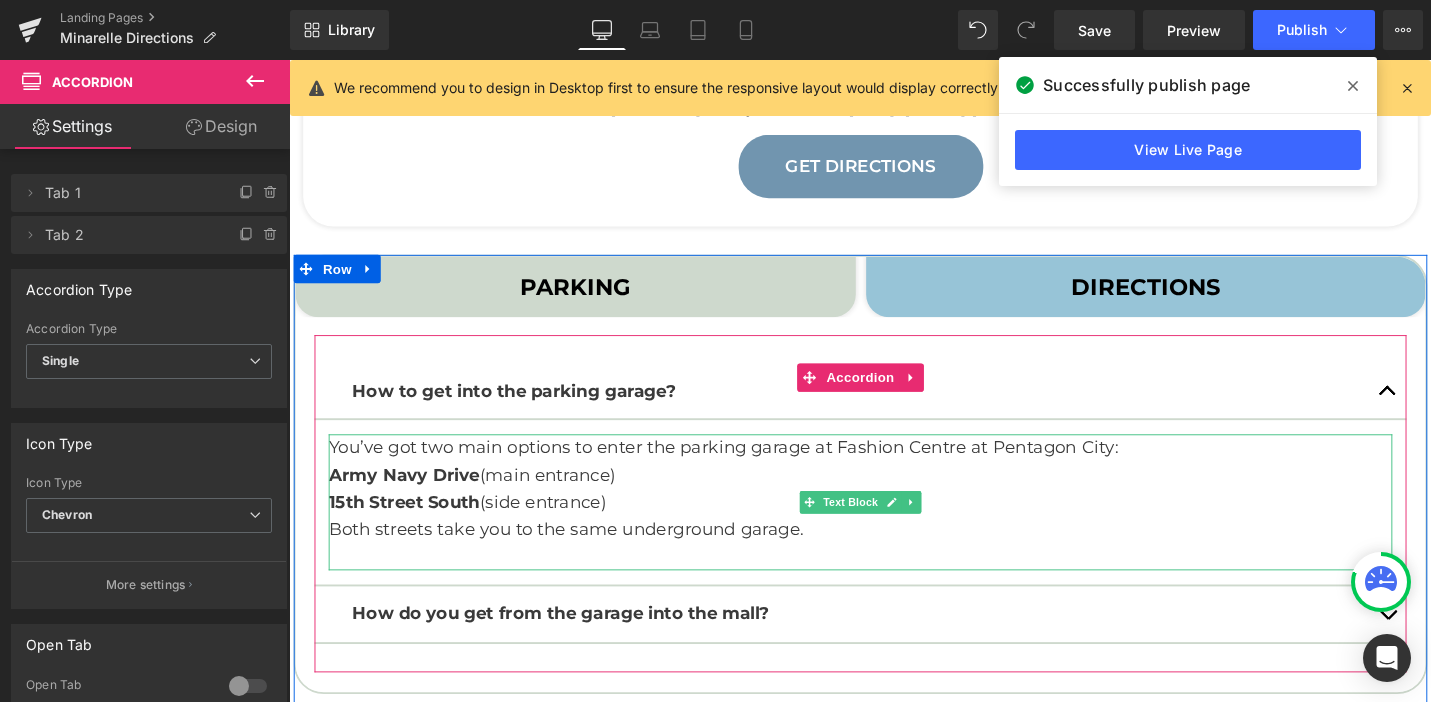 click on "[STREET] Drive  (main entrance)" at bounding box center [894, 499] 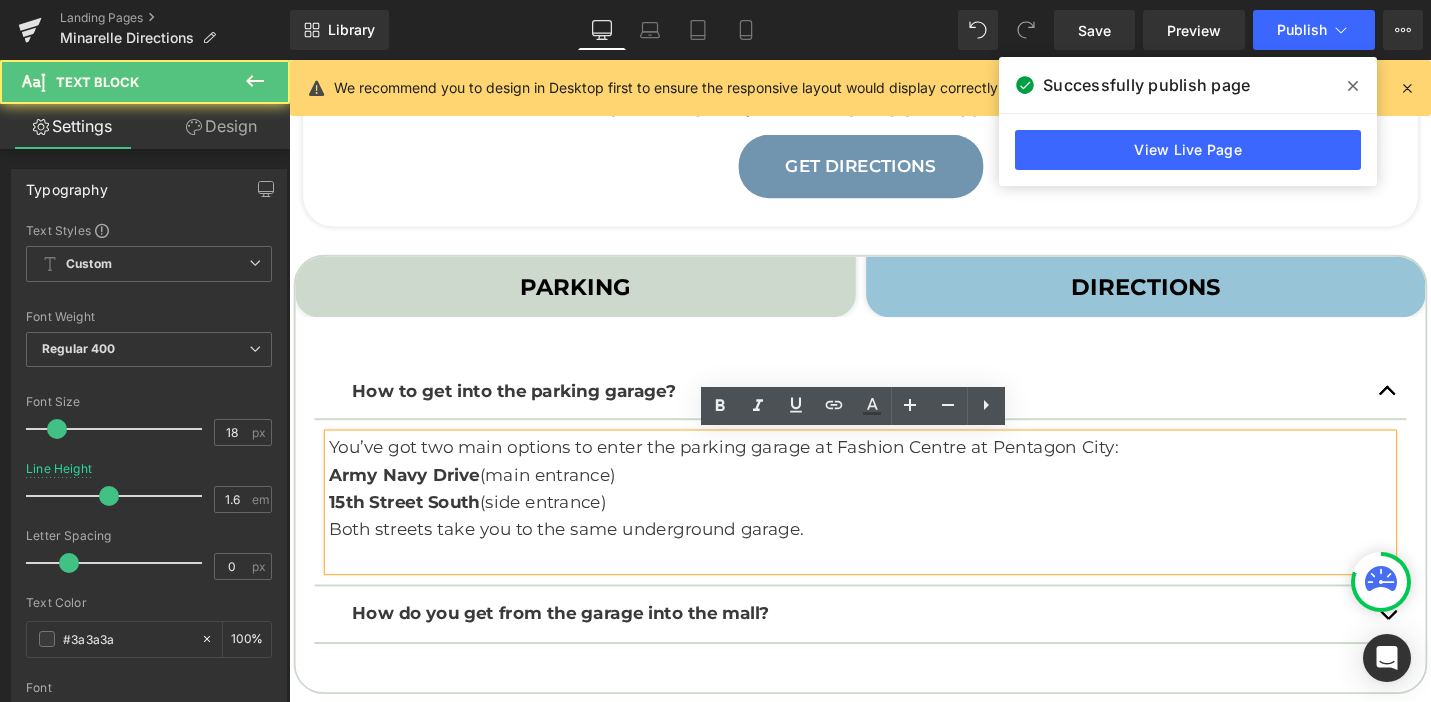 click on "[STREET] Drive  (main entrance)" at bounding box center (894, 499) 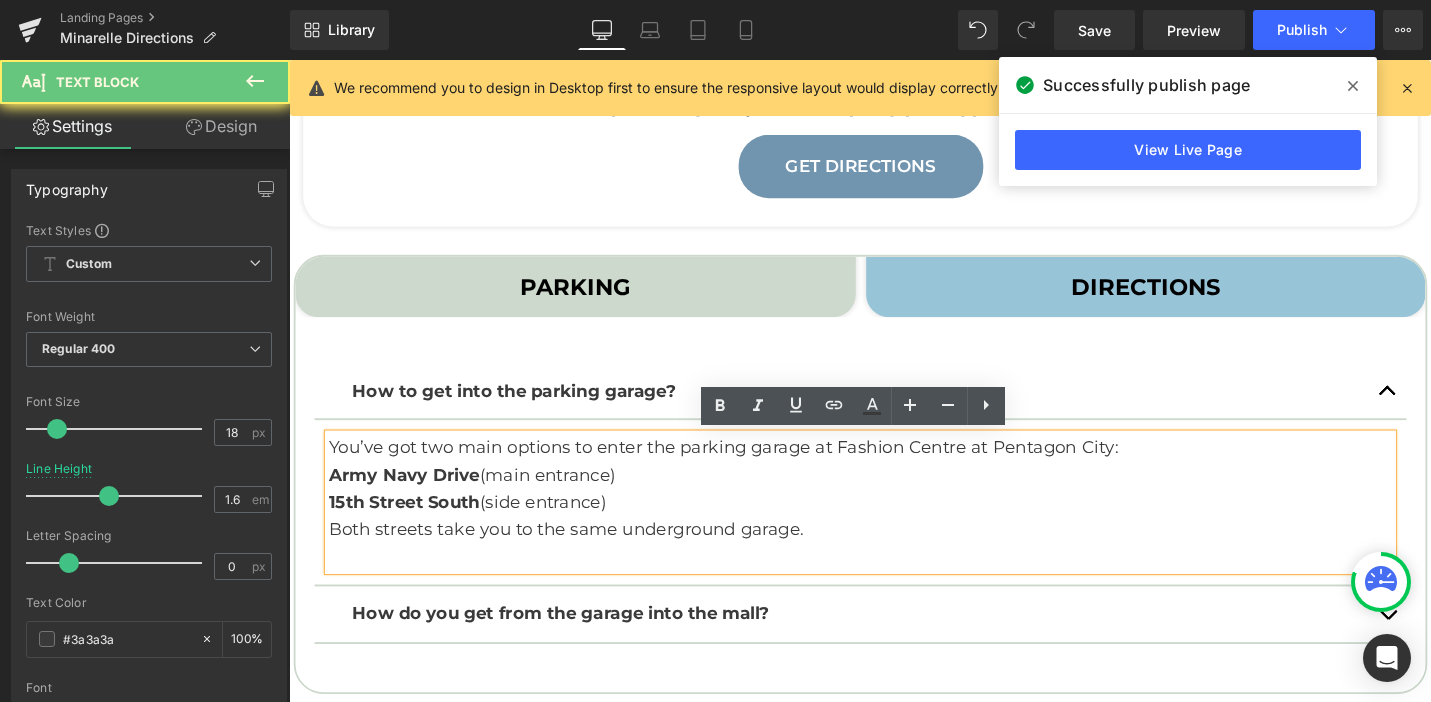 type 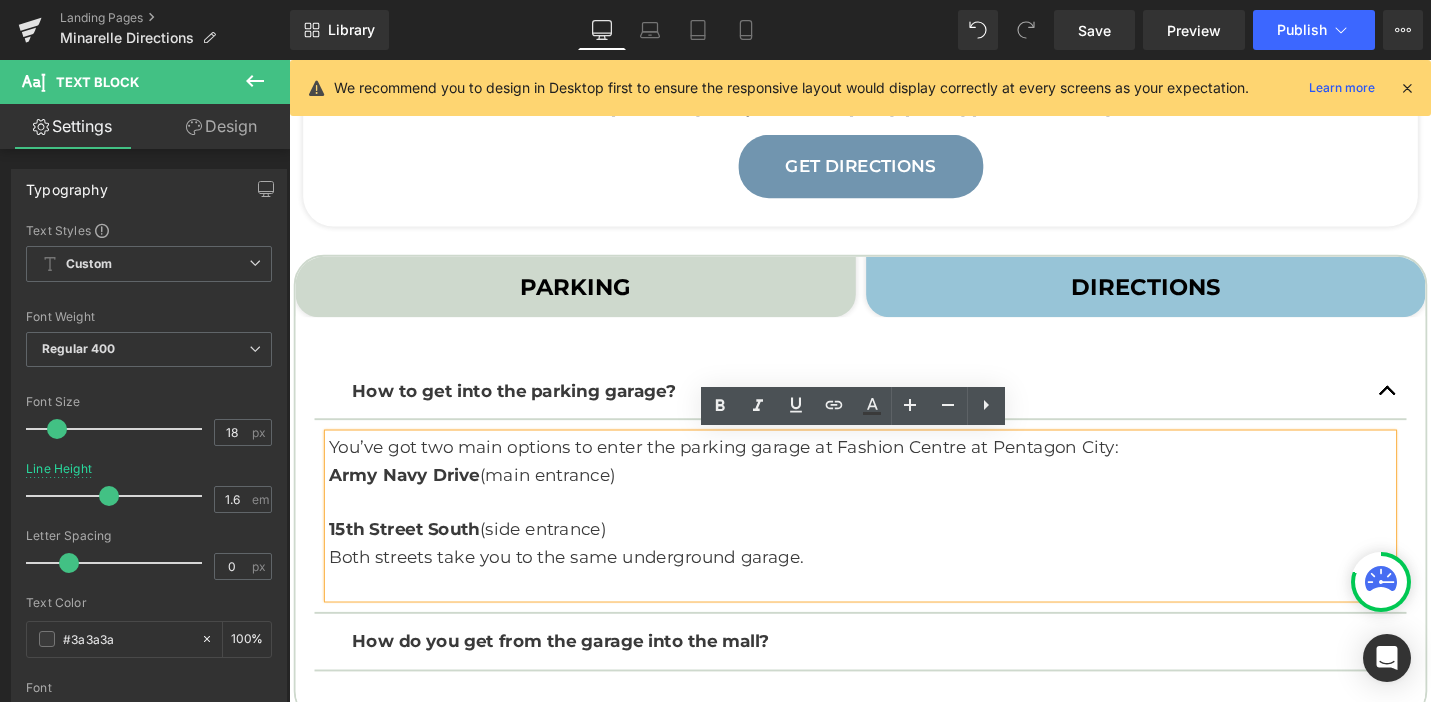 click on "[NUMBER] [STREET] South  (side entrance)" at bounding box center (894, 557) 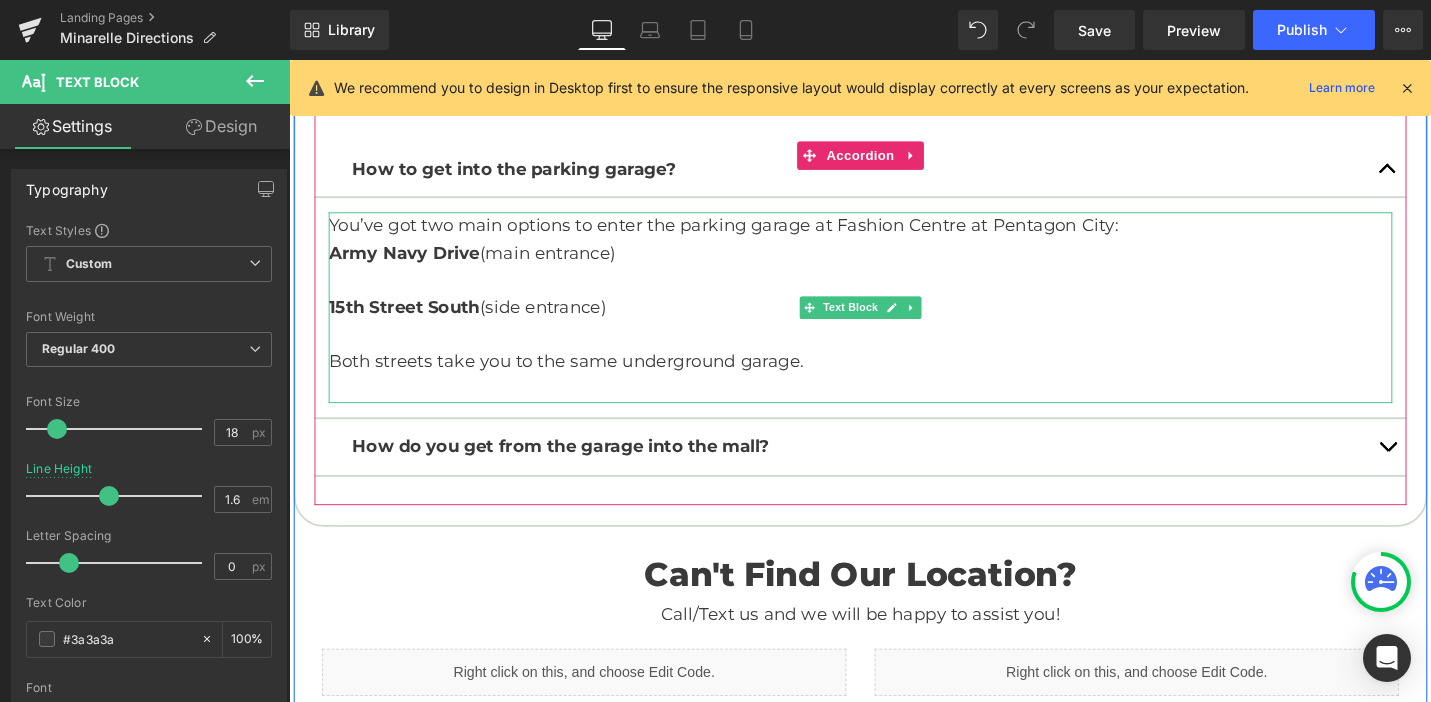 scroll, scrollTop: 1002, scrollLeft: 0, axis: vertical 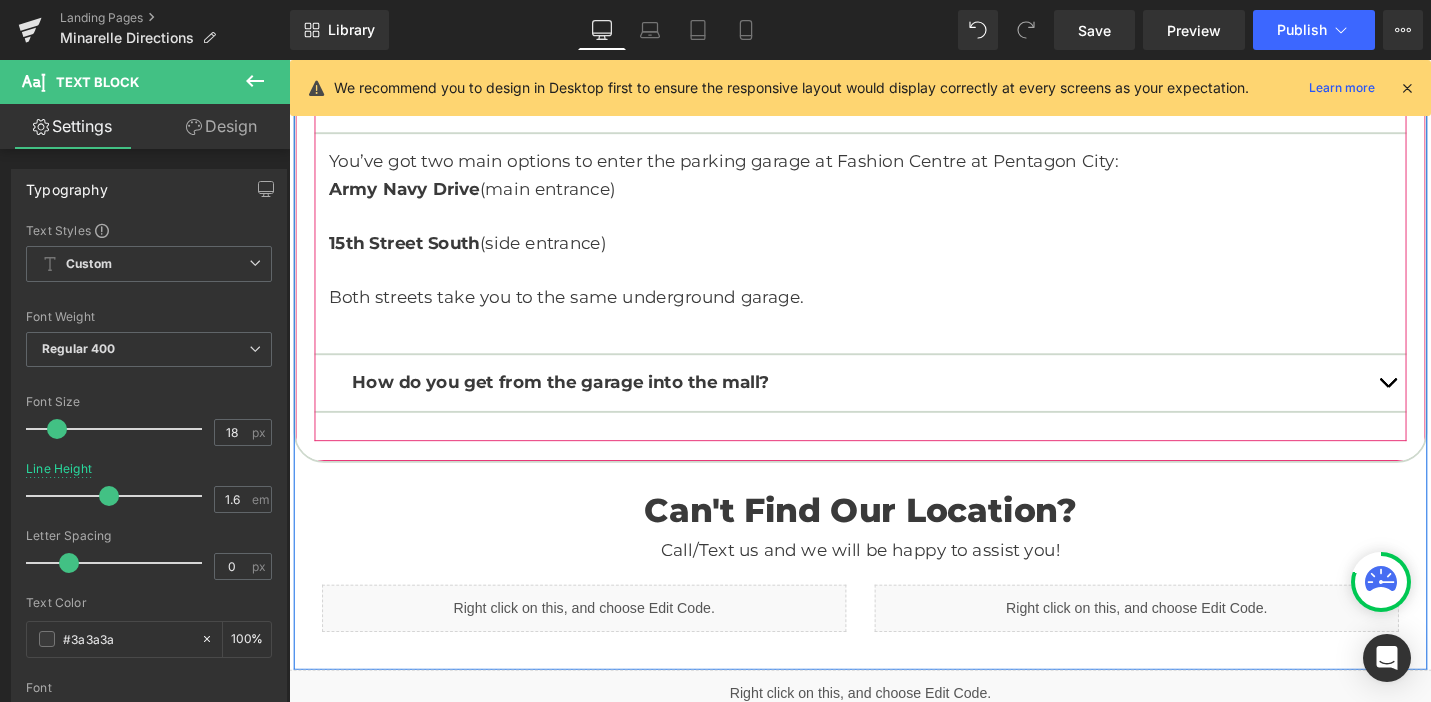 click at bounding box center [1452, 402] 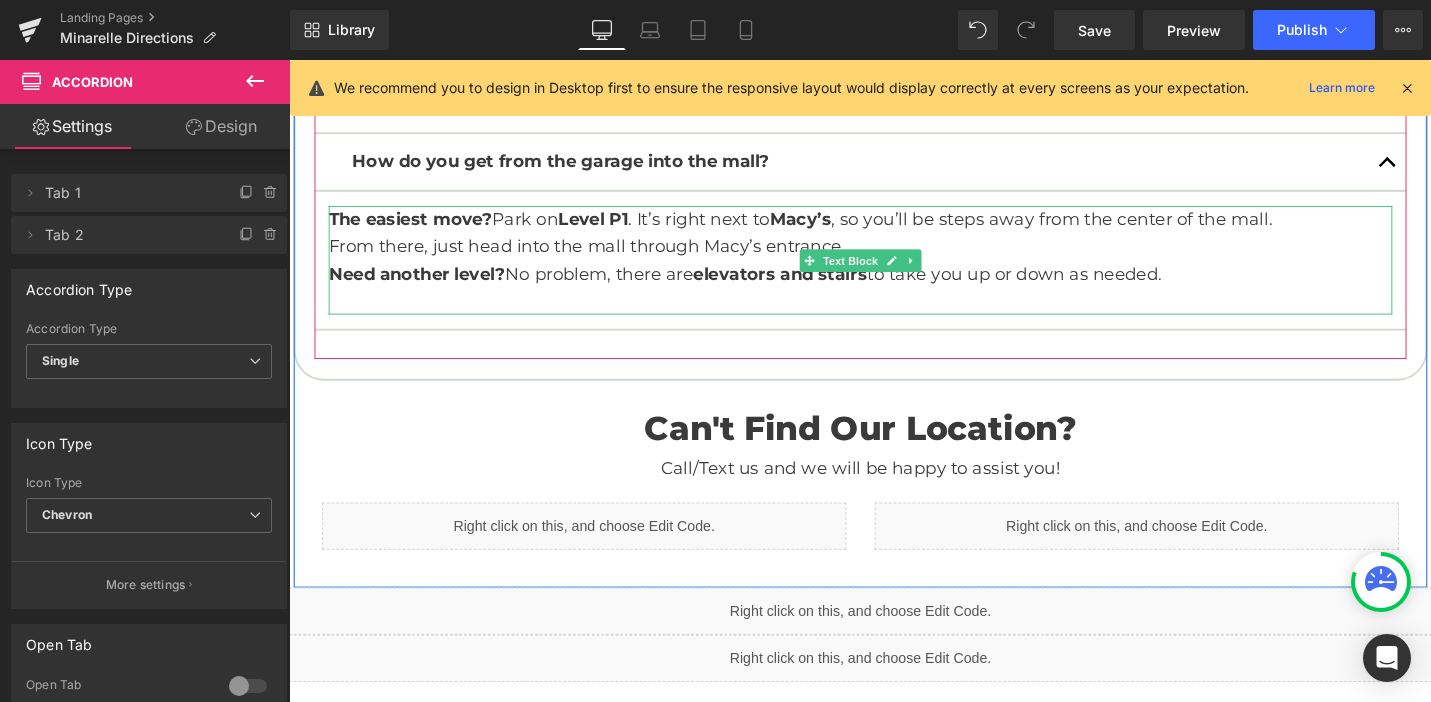 click on "From there, just head into the mall through Macy’s entrance." at bounding box center [894, 258] 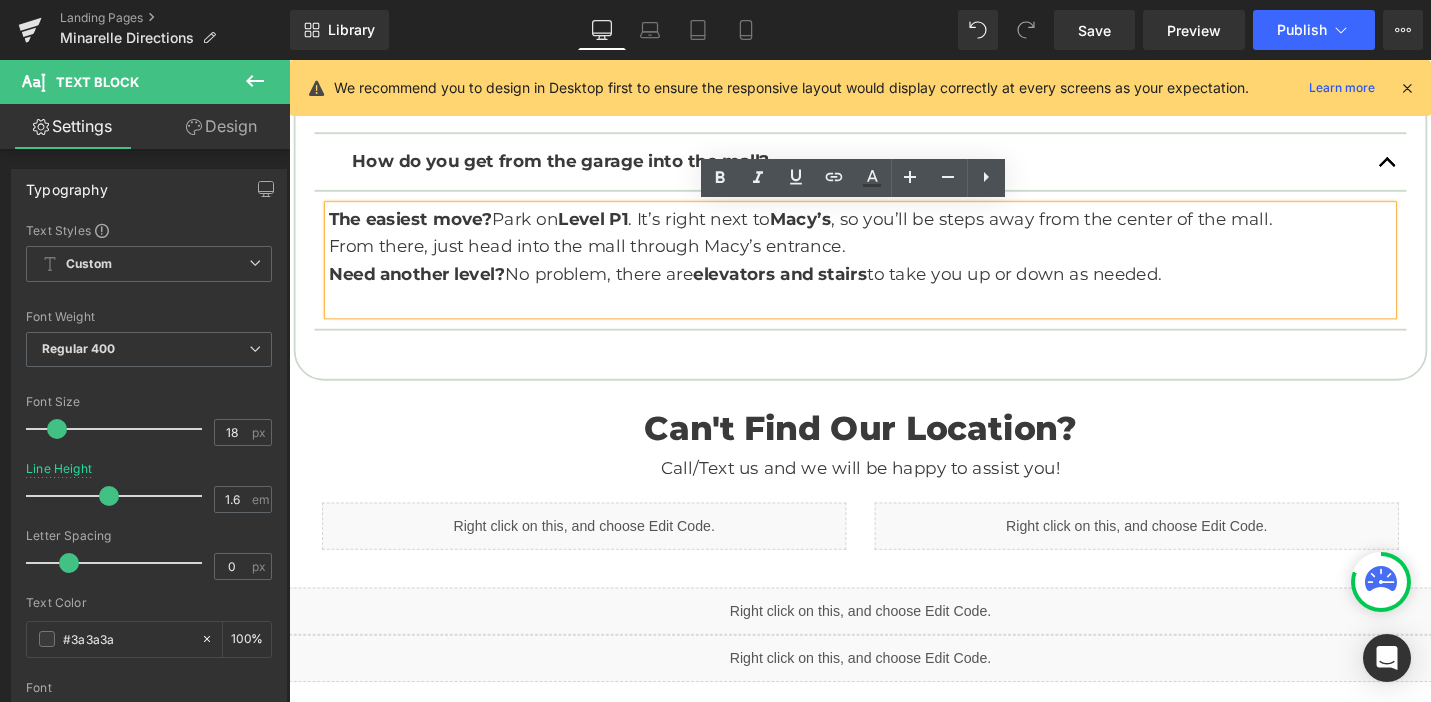 click on "The easiest move?  Park on  Level P1 . It’s right next to  Macy’s , so you’ll be steps away from the center of the mall." at bounding box center [894, 229] 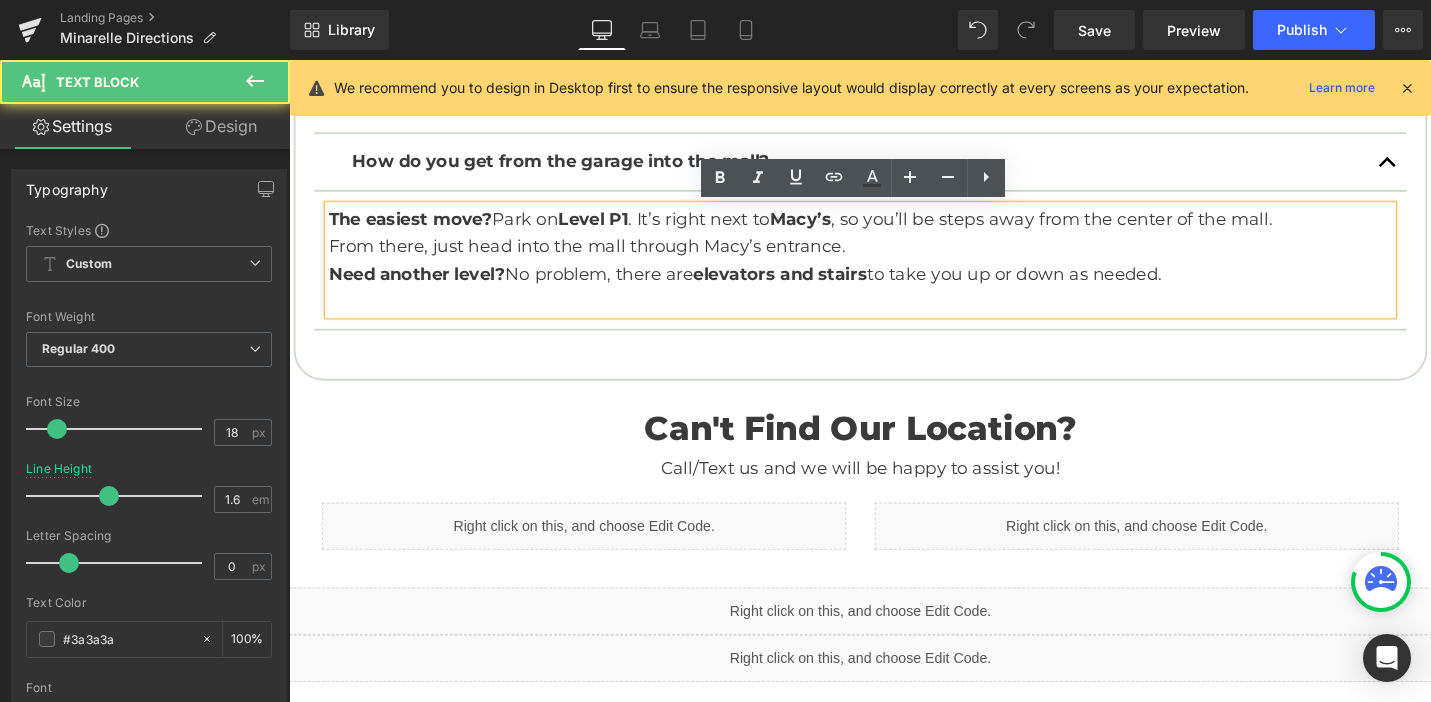 type 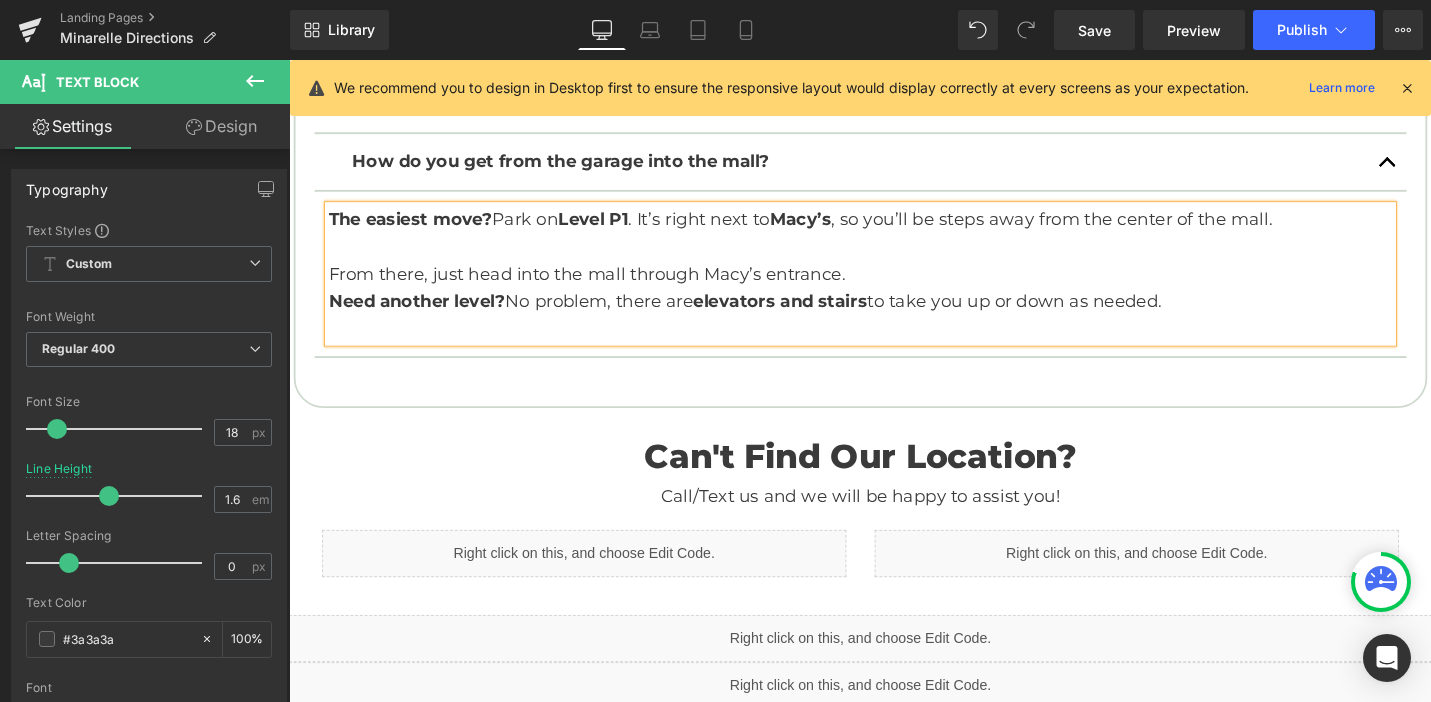 click on "From there, just head into the mall through Macy’s entrance." at bounding box center (894, 287) 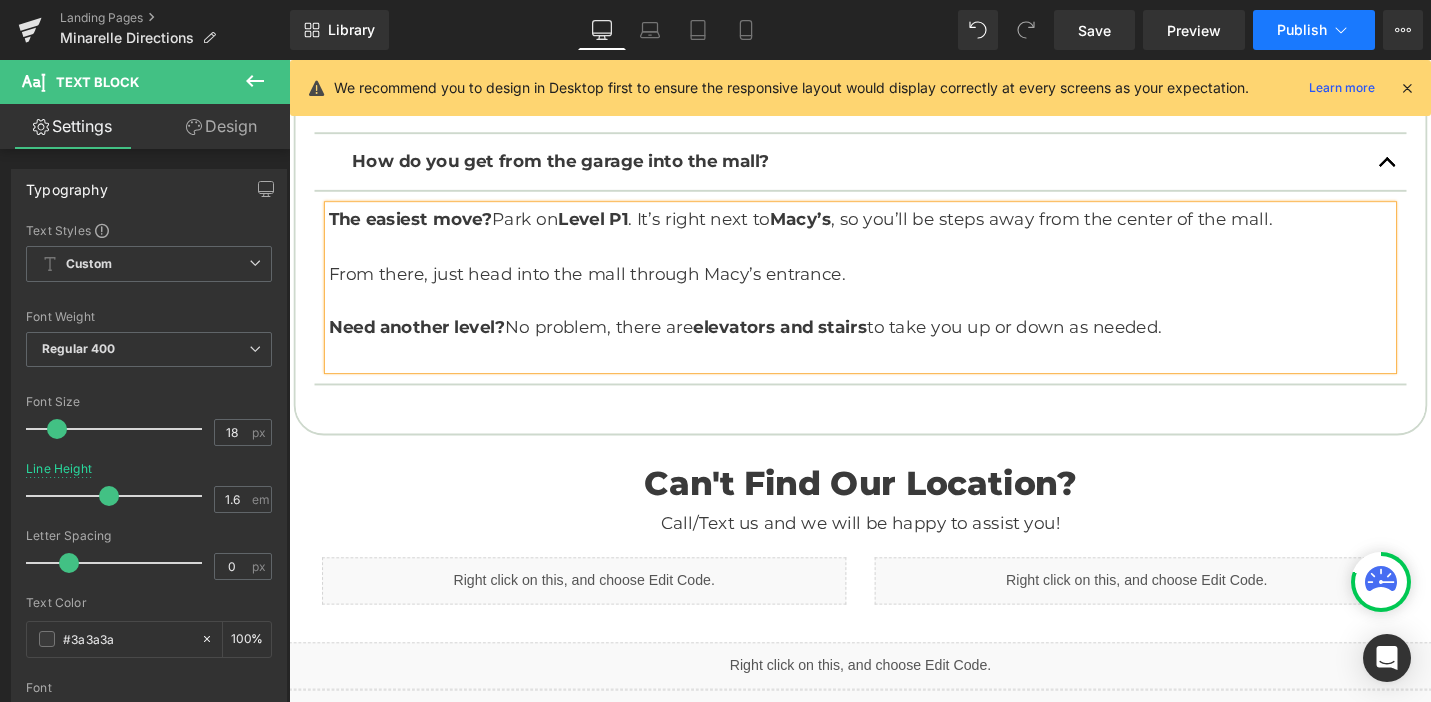 click on "Publish" at bounding box center (1302, 30) 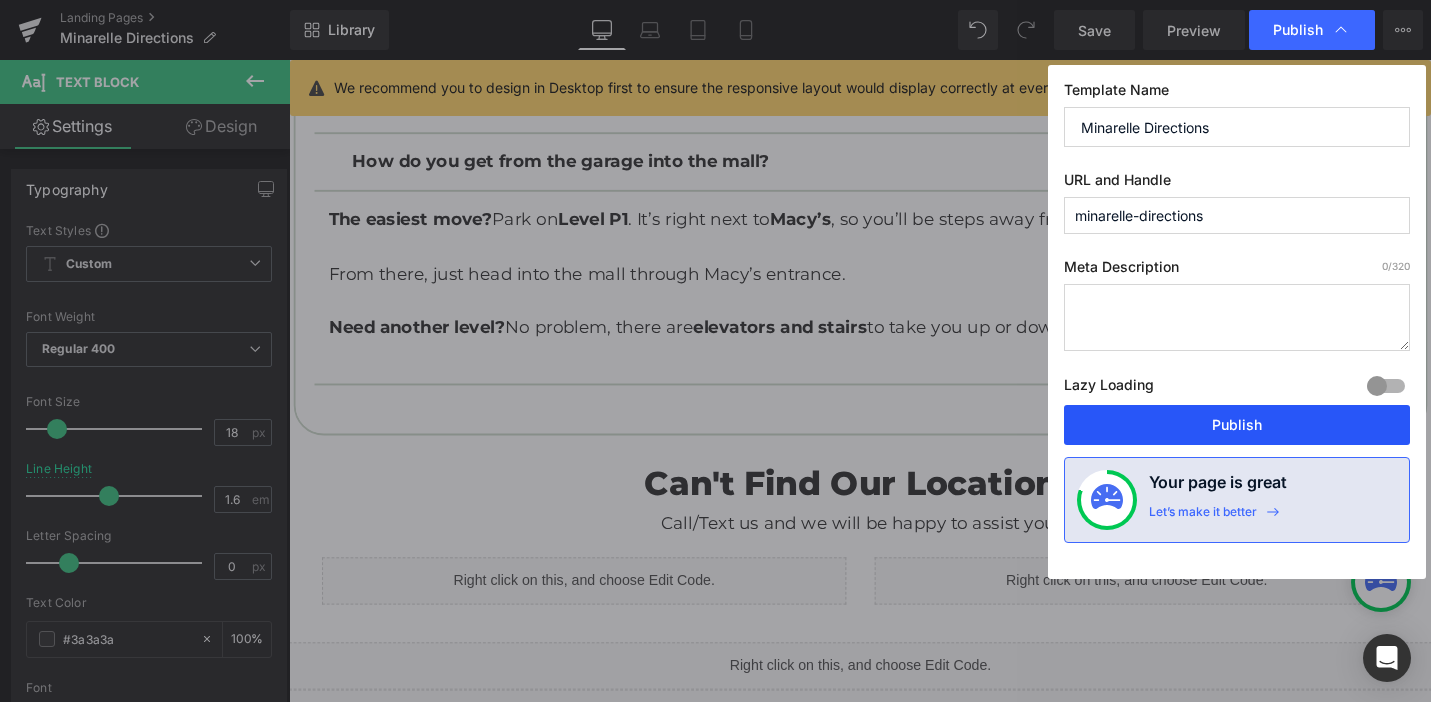 click on "Publish" at bounding box center (1237, 425) 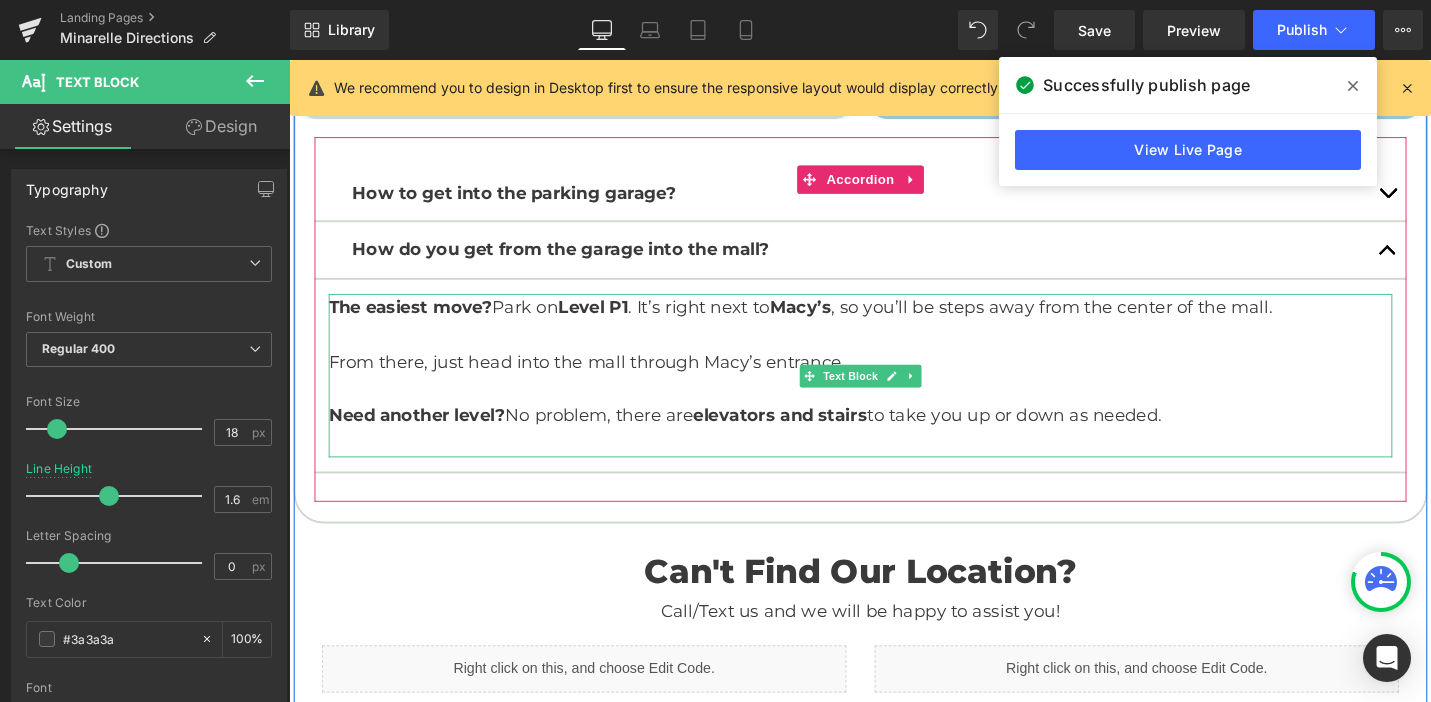 scroll, scrollTop: 887, scrollLeft: 0, axis: vertical 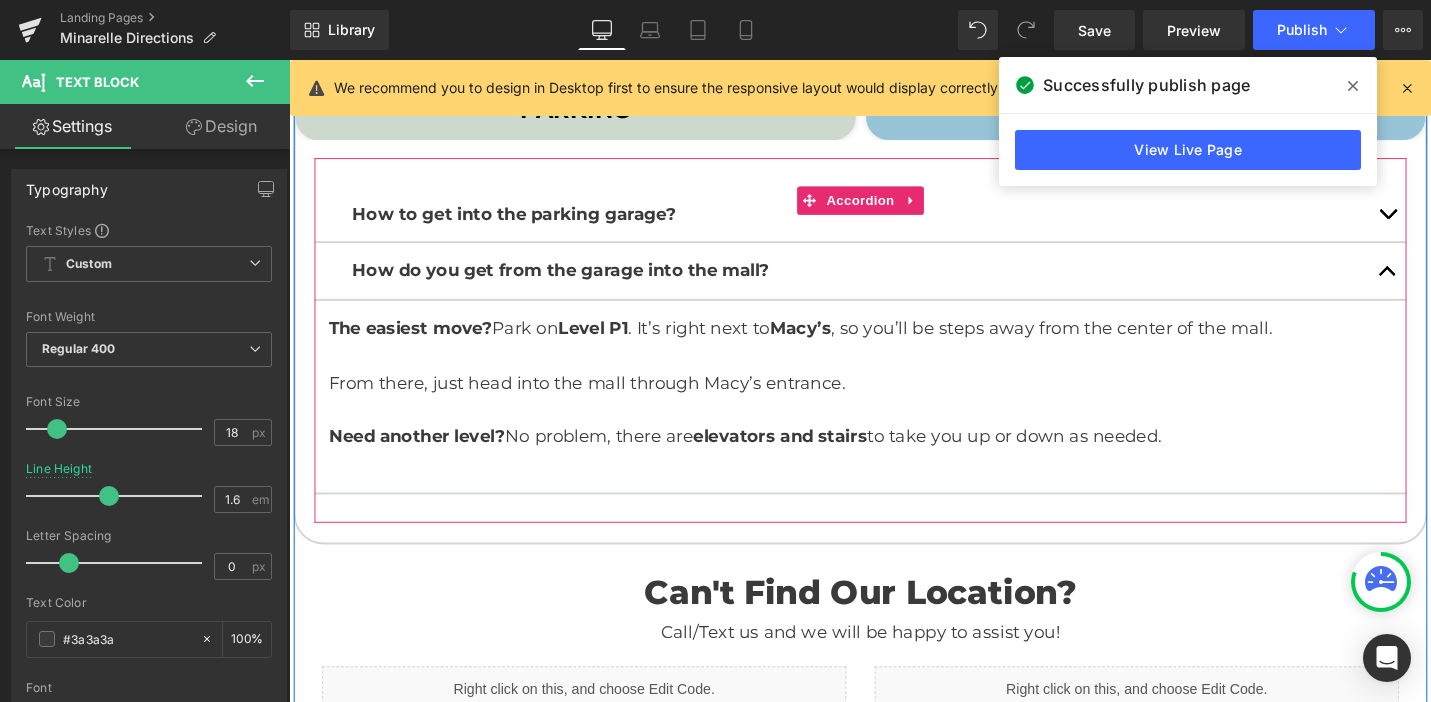 click at bounding box center [1452, 223] 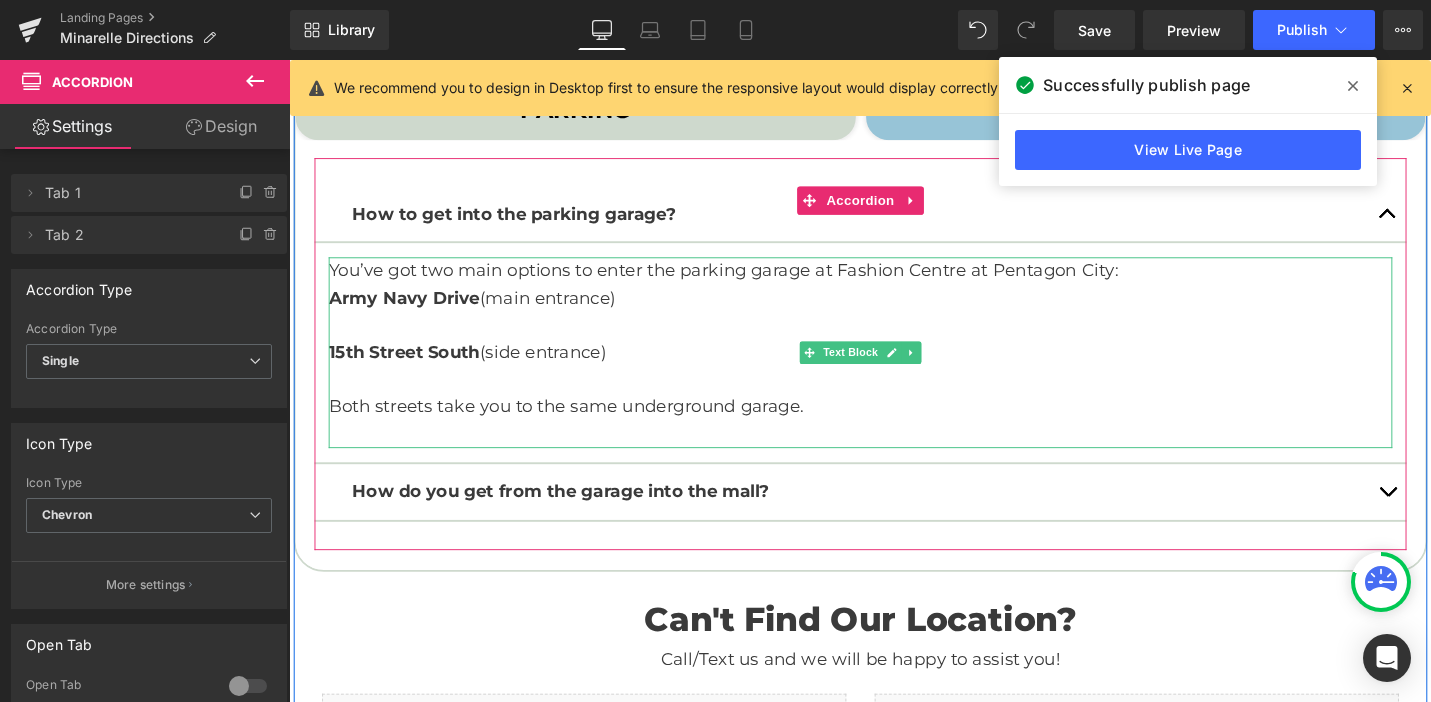 click on "You’ve got two main options to enter the parking garage at Fashion Centre at Pentagon City:" at bounding box center [894, 283] 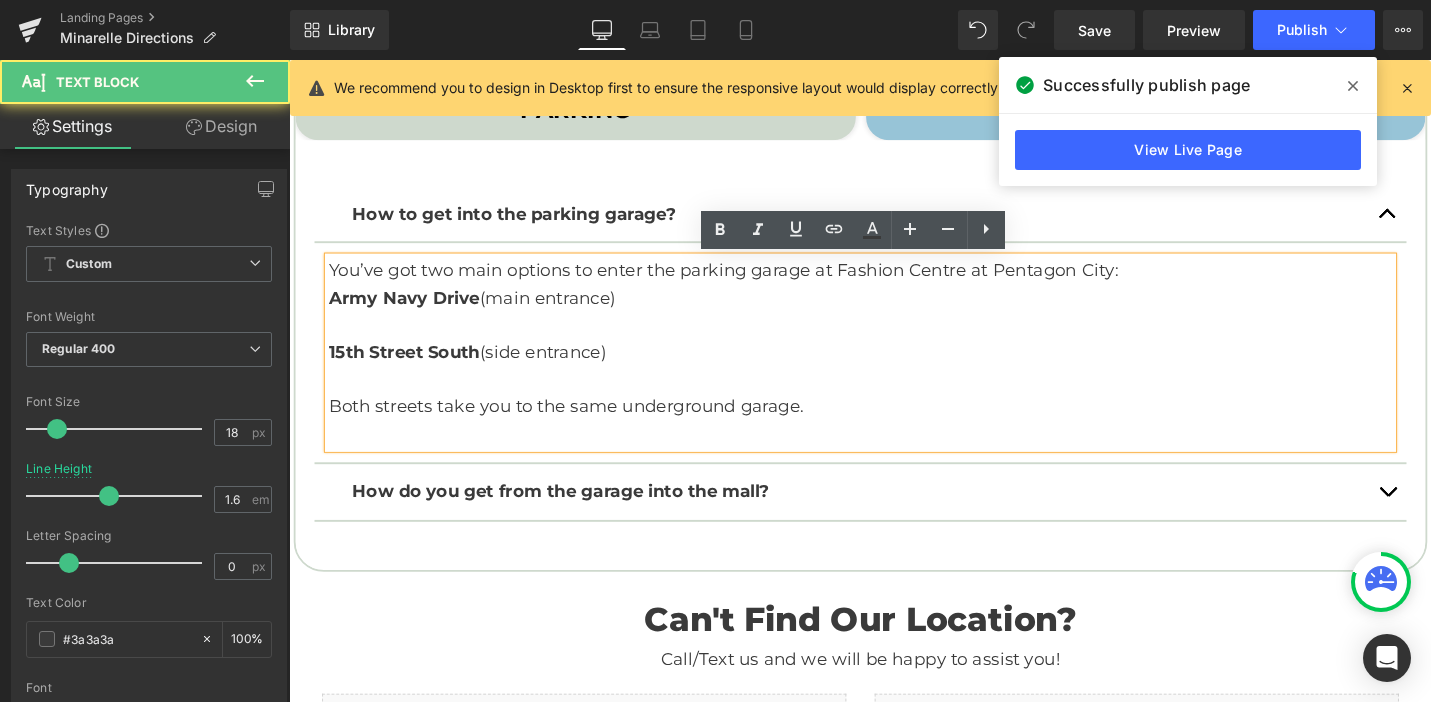 type 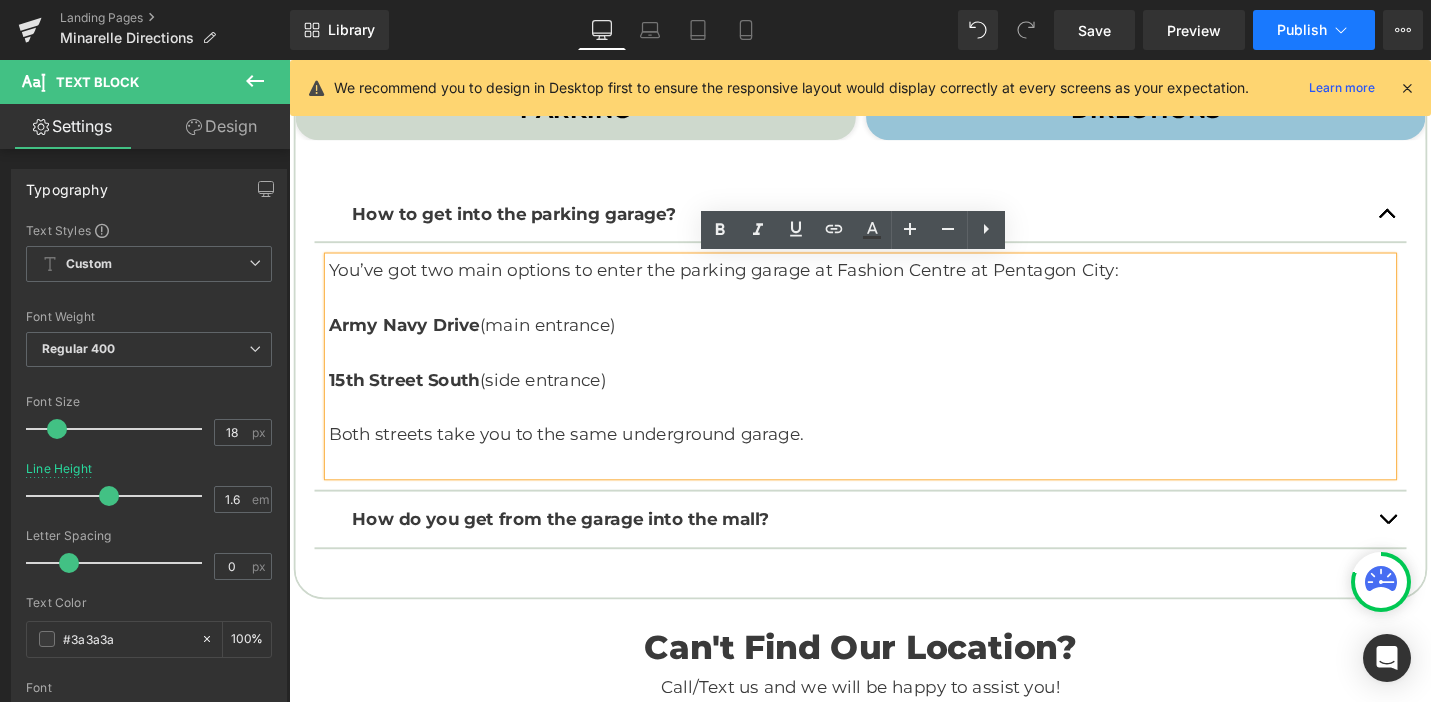 click on "Publish" at bounding box center (1302, 30) 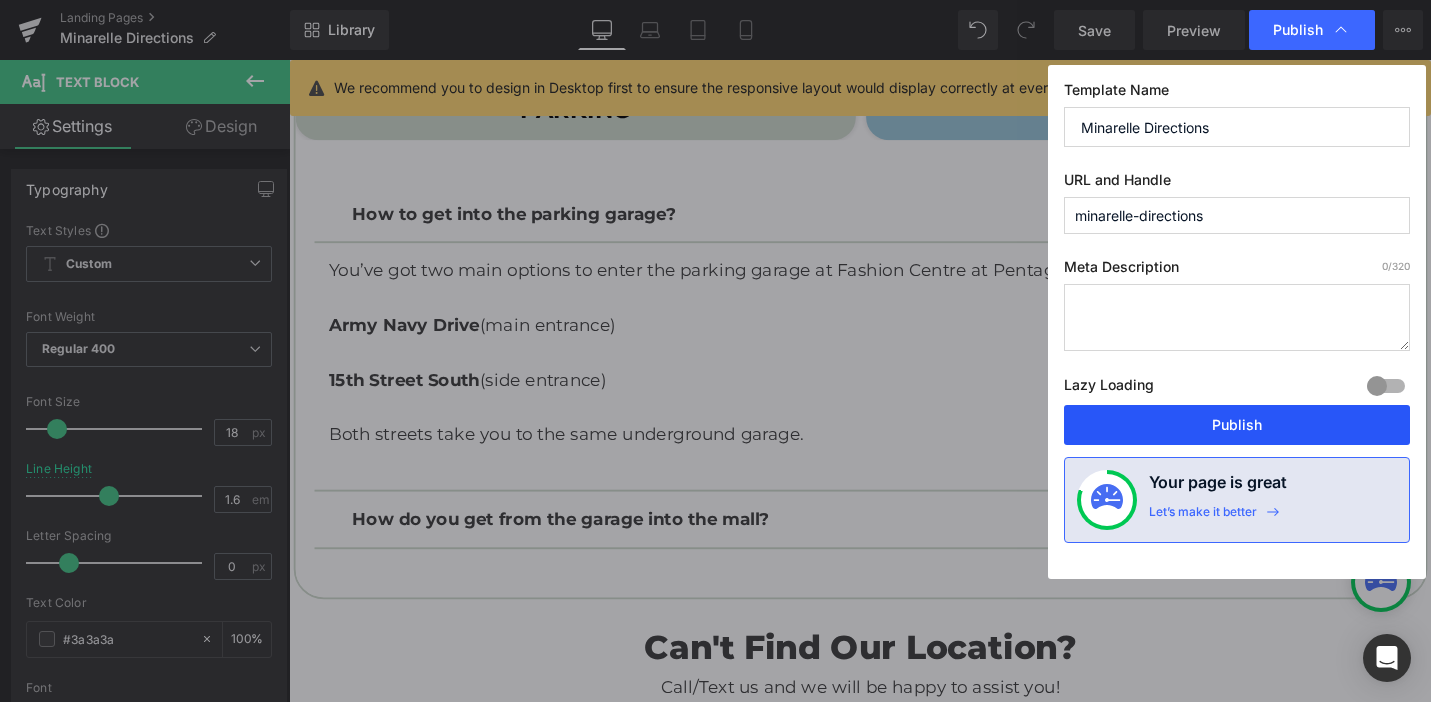 click on "Publish" at bounding box center (1237, 425) 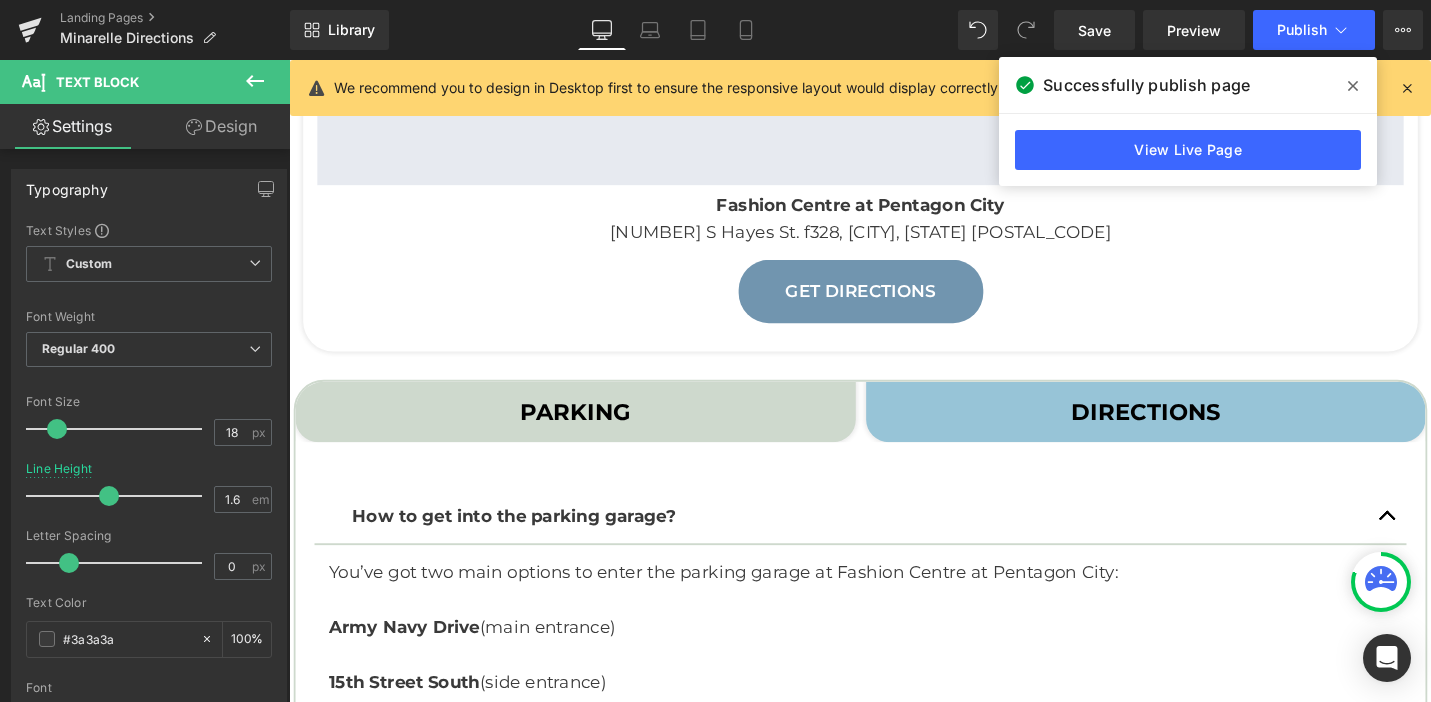 scroll, scrollTop: 574, scrollLeft: 0, axis: vertical 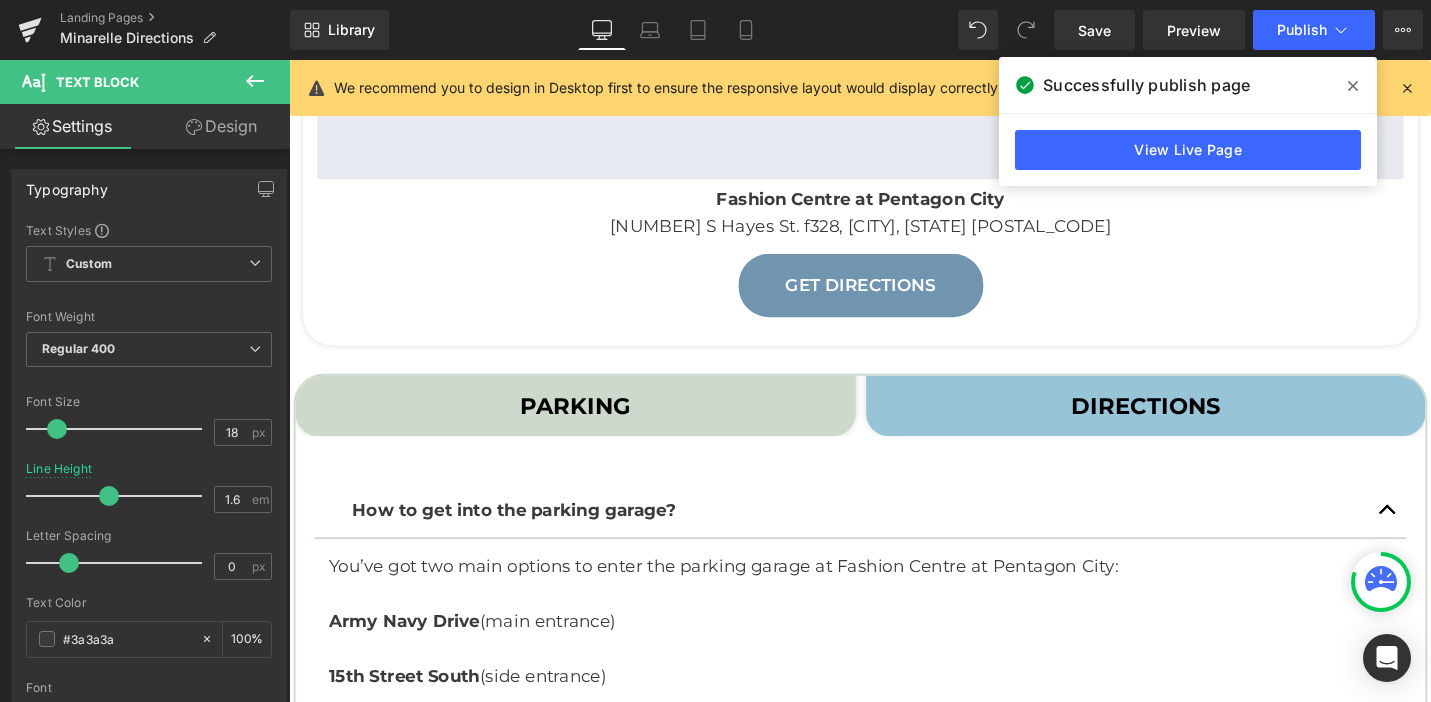 click on "DIRECTIONS Text Block" at bounding box center (1196, 426) 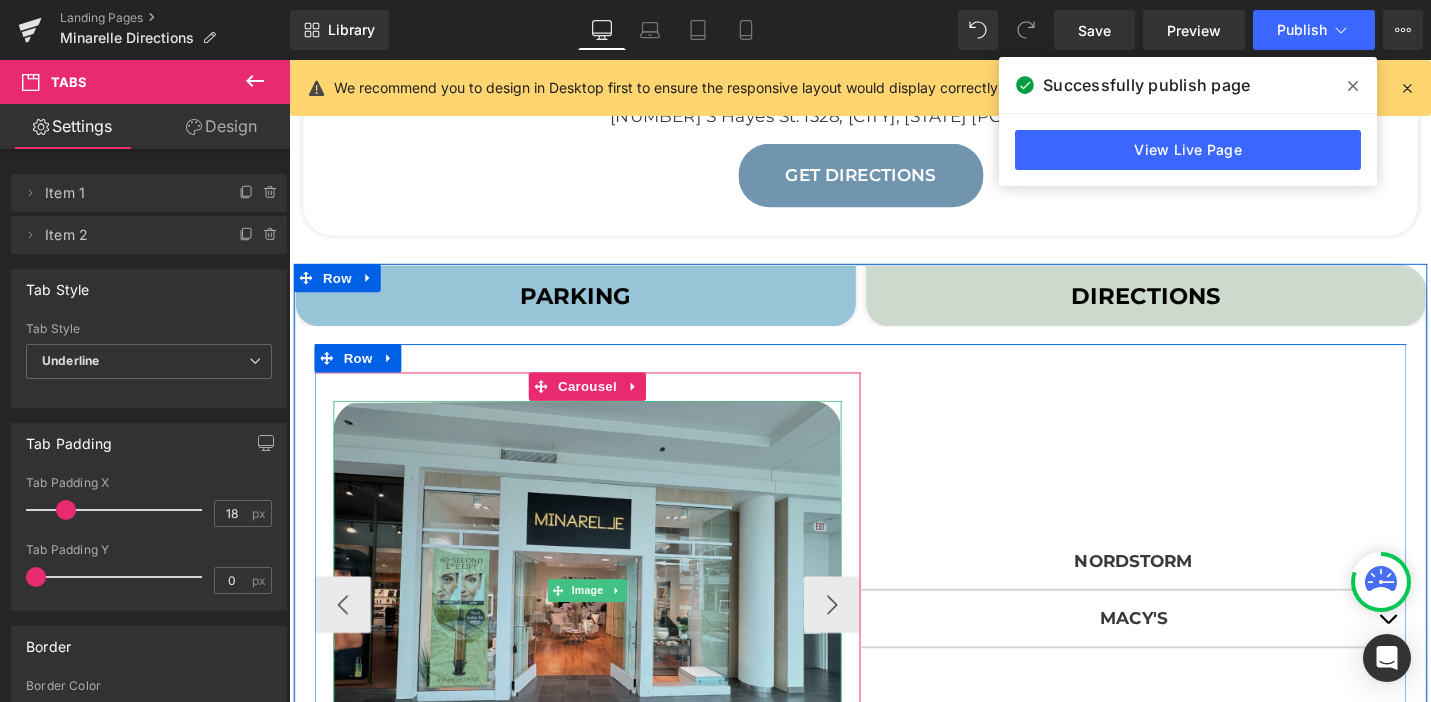 scroll, scrollTop: 749, scrollLeft: 0, axis: vertical 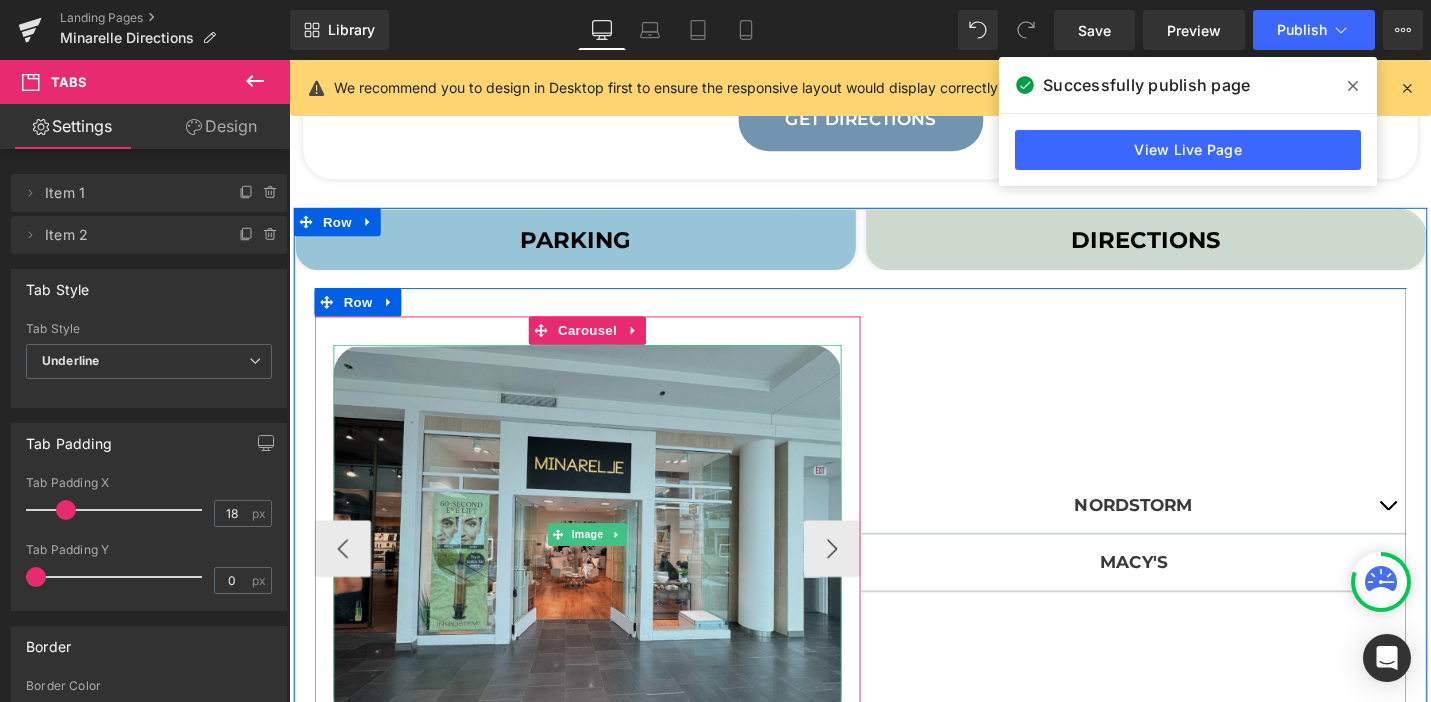 click at bounding box center (605, 564) 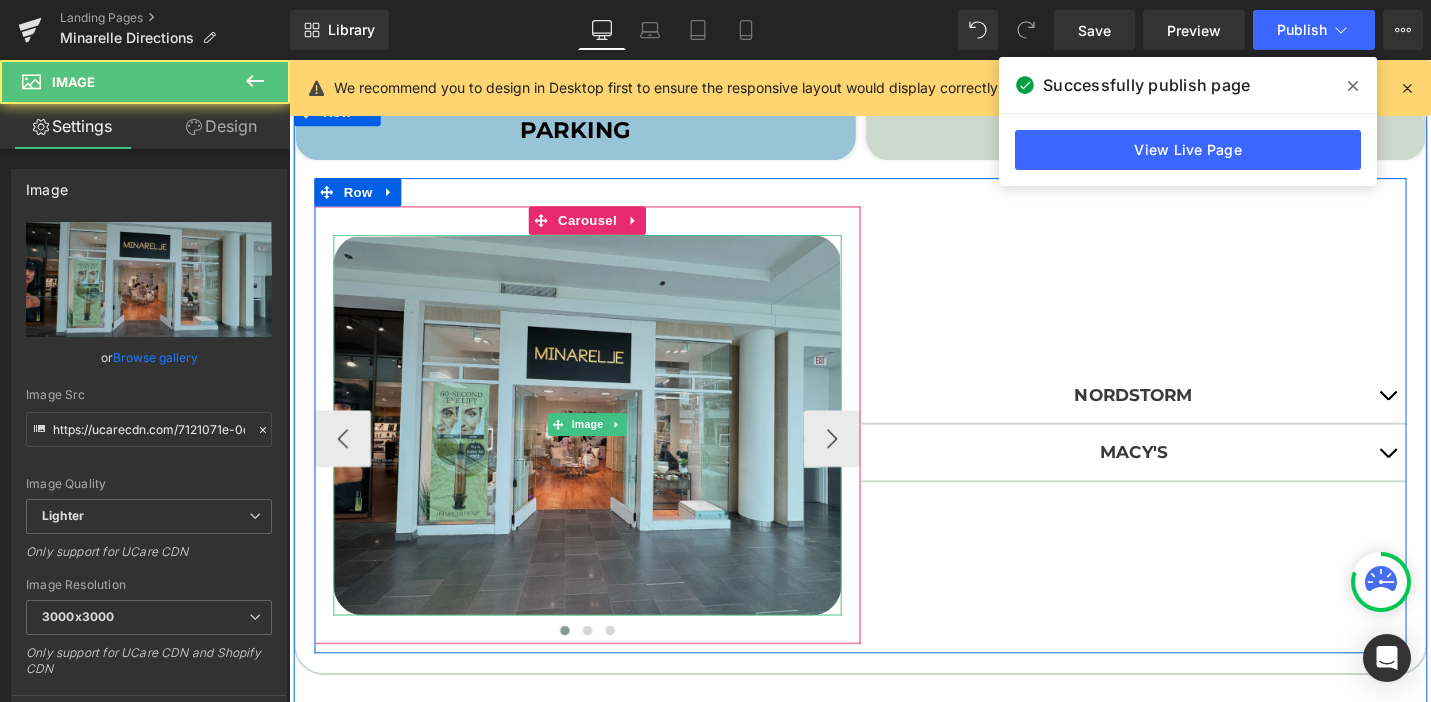 scroll, scrollTop: 873, scrollLeft: 0, axis: vertical 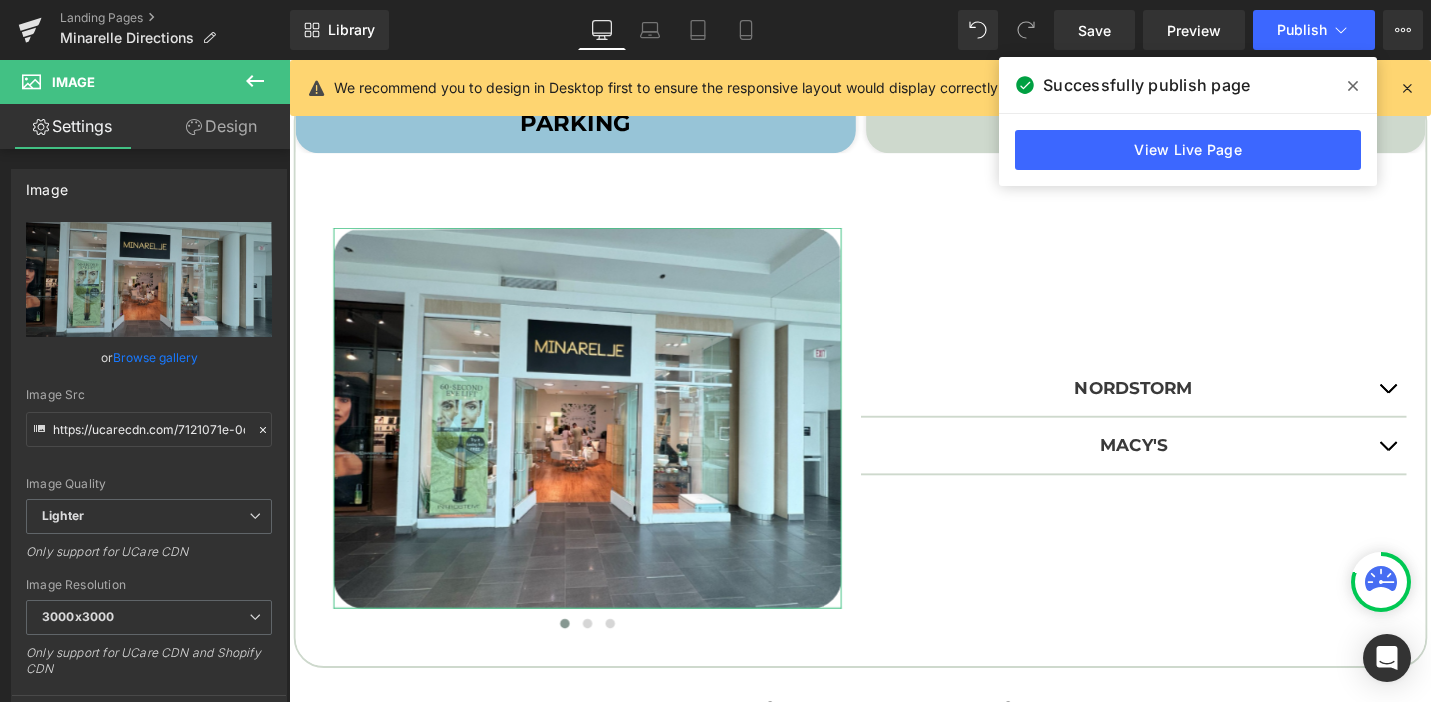 click on "Design" at bounding box center (221, 126) 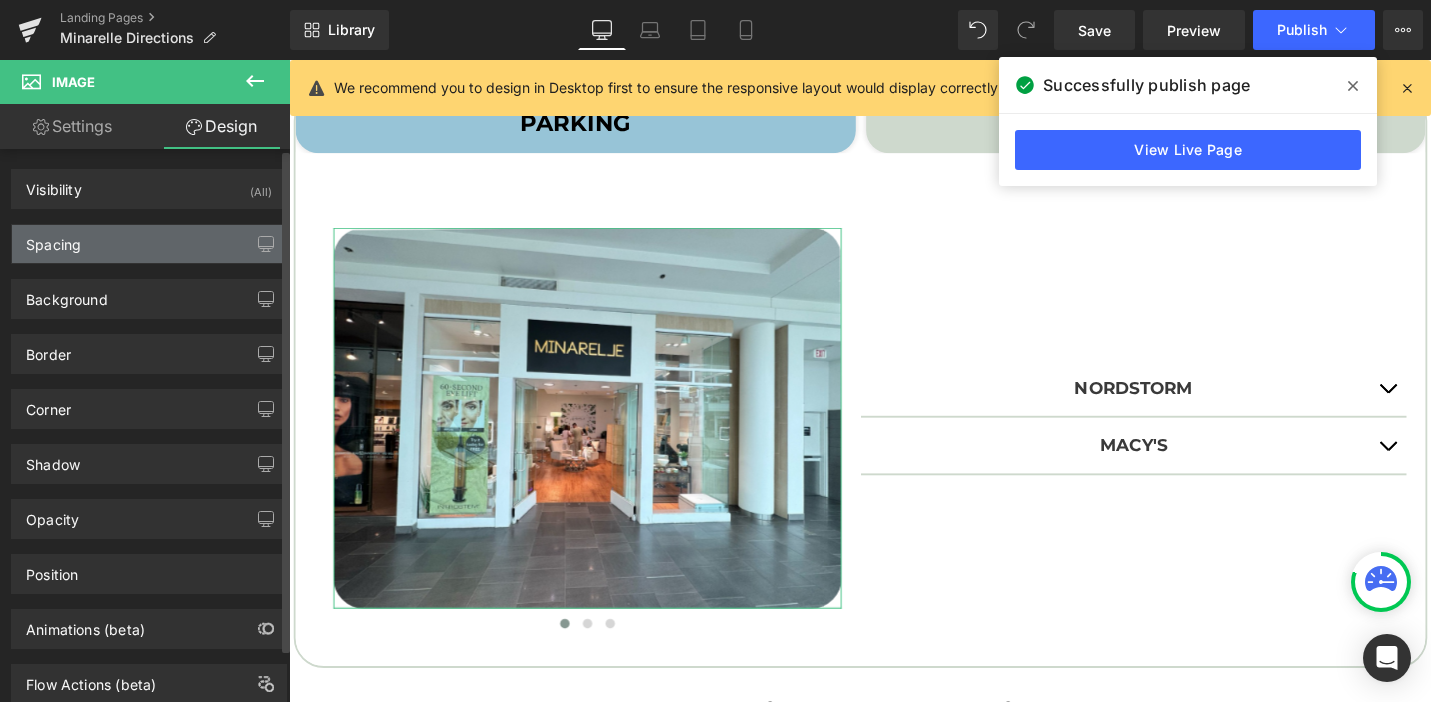 click on "Spacing" at bounding box center [149, 244] 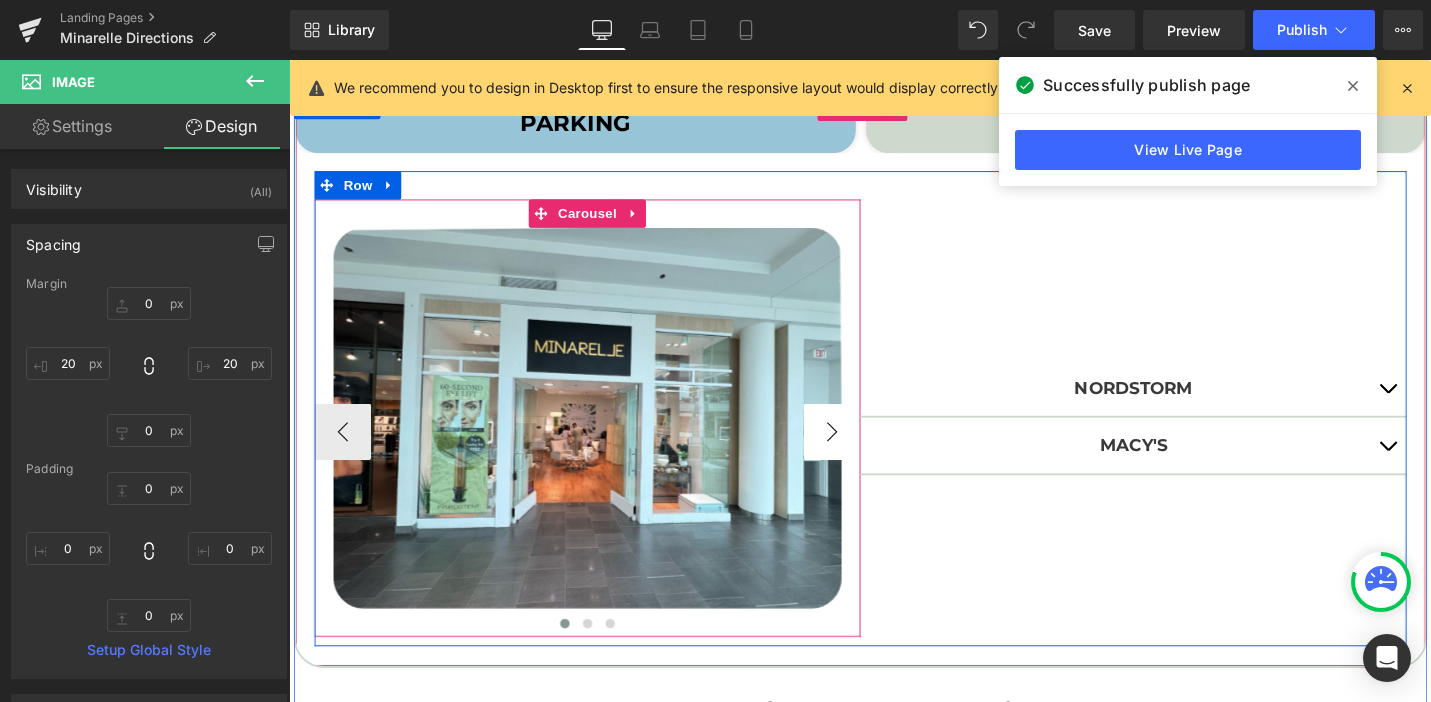 click on "›" at bounding box center (864, 454) 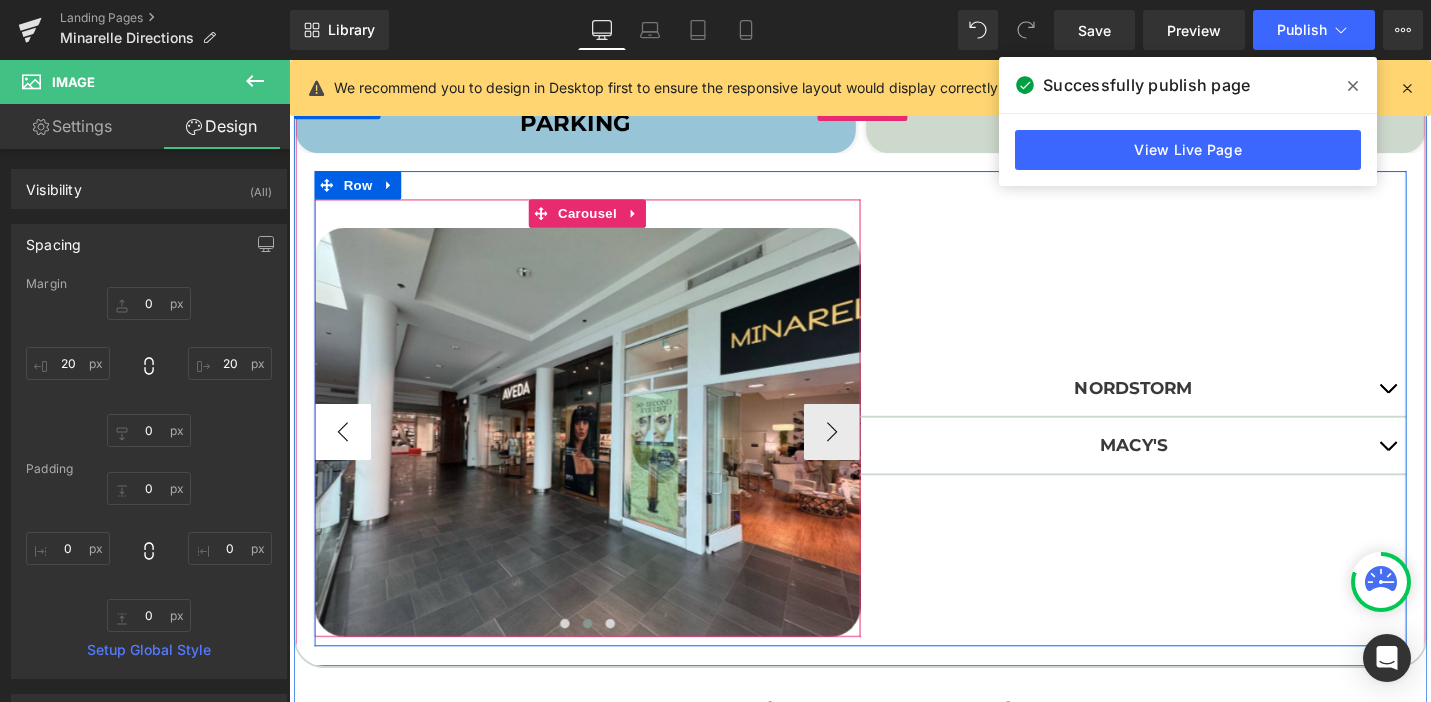 click on "‹" at bounding box center [346, 454] 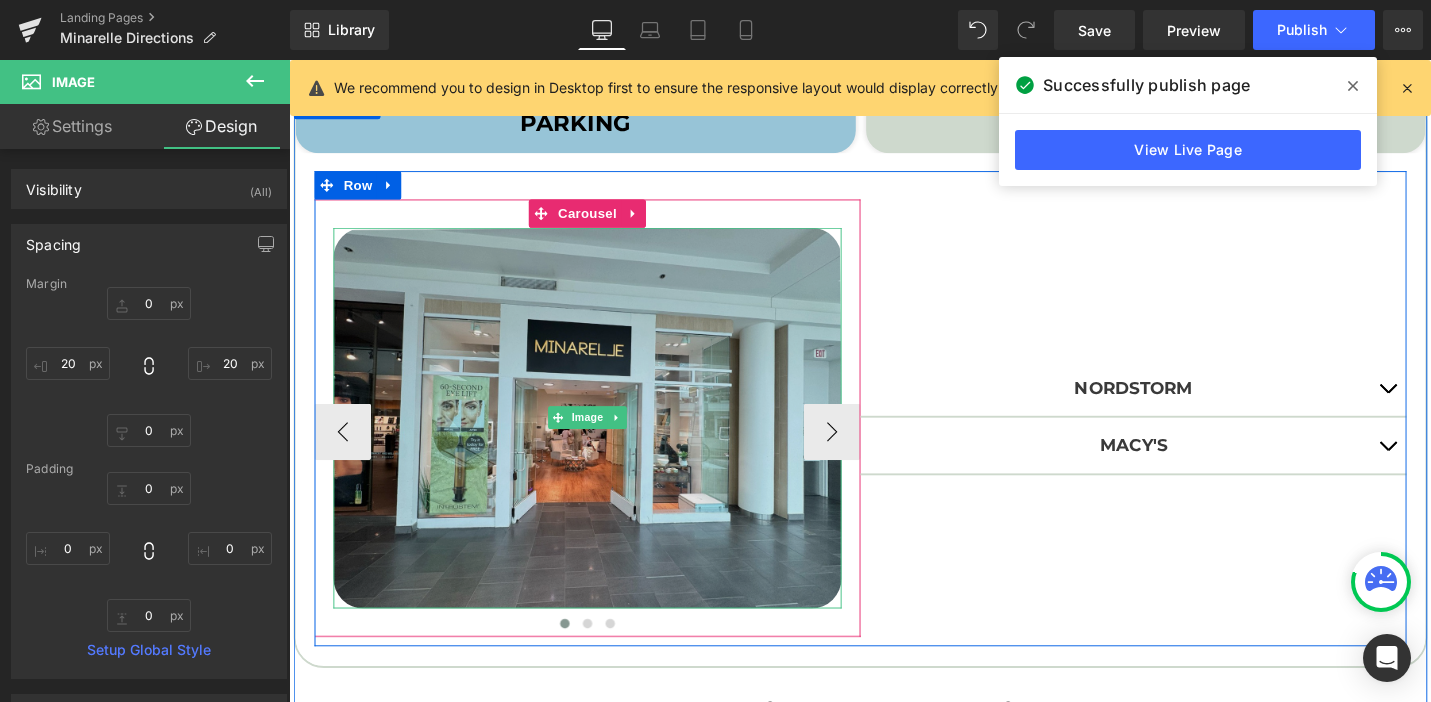 type 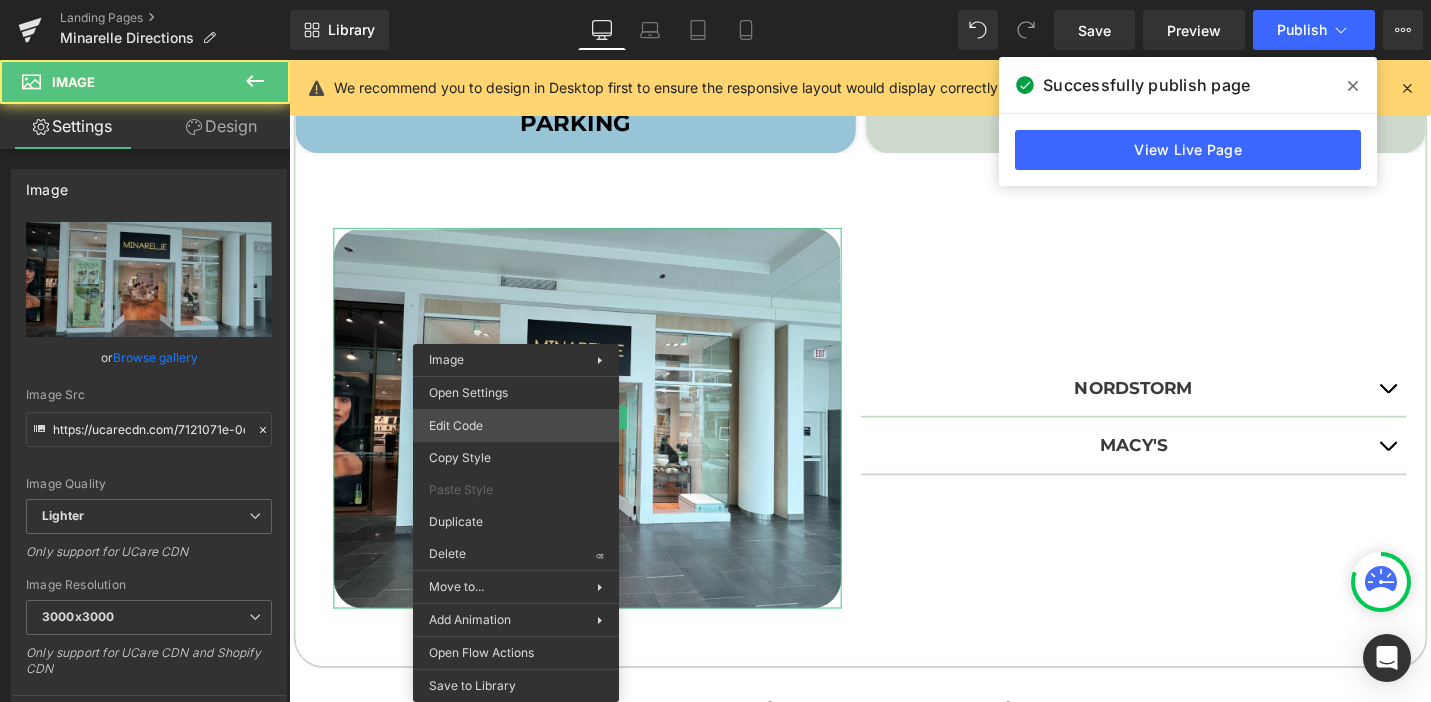 click on "Tabs  You are previewing how the   will restyle your page. You can not edit Elements in Preset Preview Mode.  Landing Pages Minarelle Directions Library Desktop Desktop Laptop Tablet Mobile Save Preview Publish Scheduled View Live Page View with current Template Save Template to Library Schedule Publish  Optimize  Publish Settings Shortcuts We recommend you to design in Desktop first to ensure the responsive layout would display correctly at every screens as your expectation. Learn more  Your page can’t be published   You've reached the maximum number of published pages on your plan  (0/0).  You need to upgrade your plan or unpublish all your pages to get 1 publish slot.   Unpublish pages   Upgrade plan  Elements Global Style Base Row  rows, columns, layouts, div Heading  headings, titles, h1,h2,h3,h4,h5,h6 Text Block  texts, paragraphs, contents, blocks Image  images, photos, alts, uploads Icon  icons, symbols Button  button, call to action, cta Separator  separators, dividers, horizontal lines Liquid" at bounding box center (715, 0) 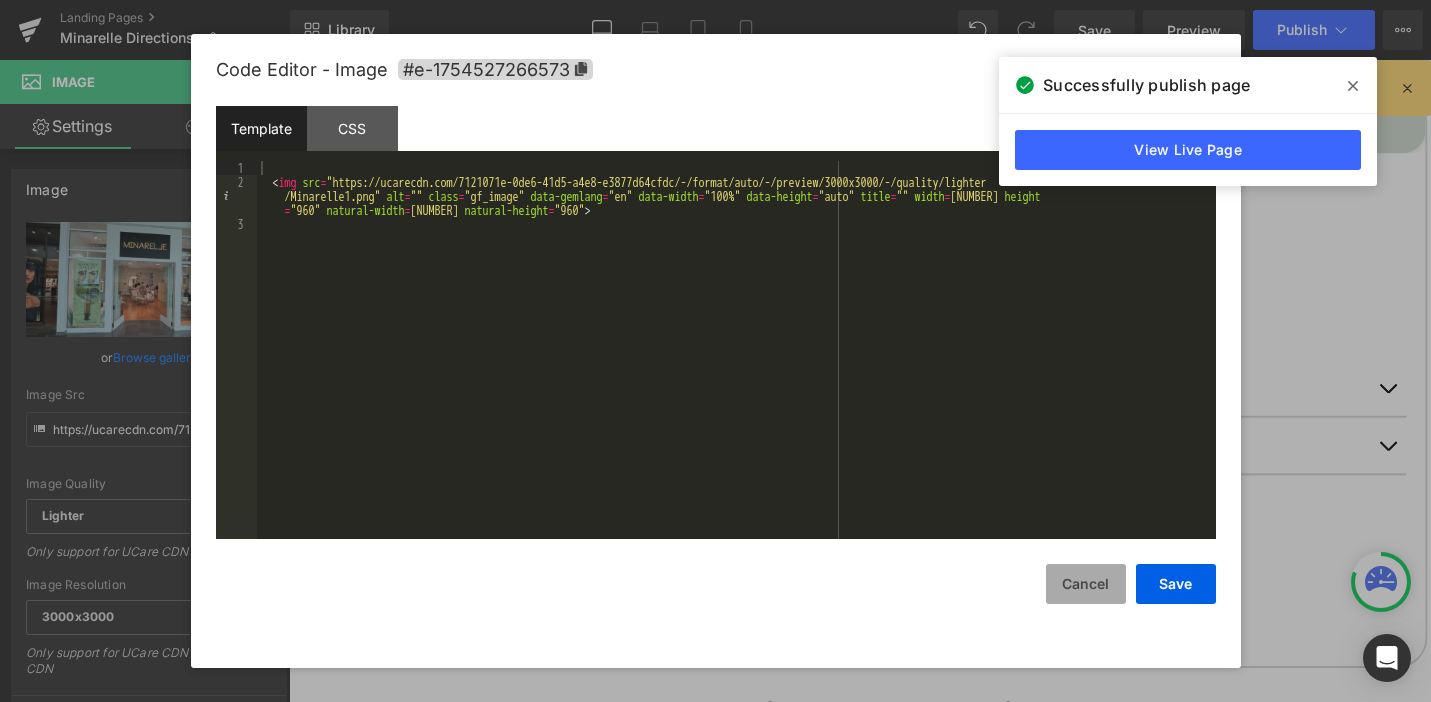 click on "Cancel" at bounding box center [1086, 584] 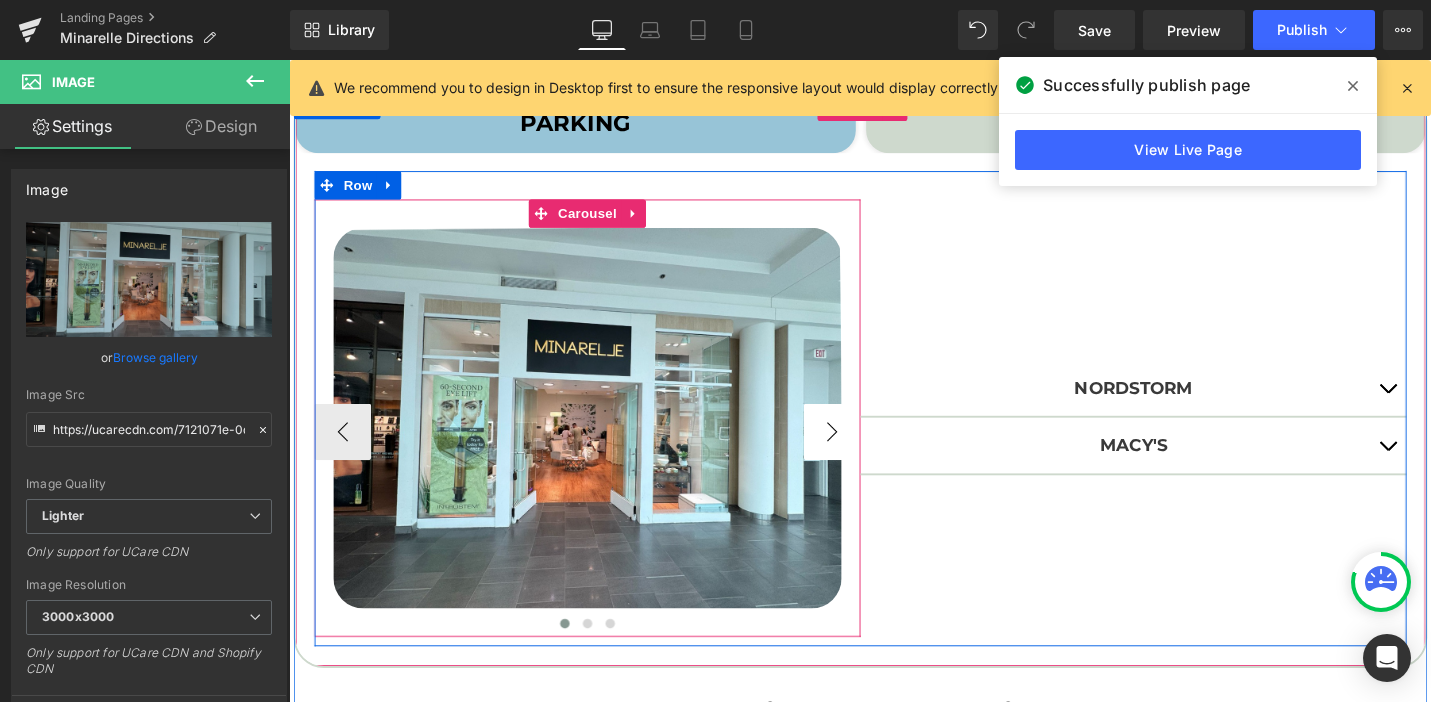 click on "›" at bounding box center [864, 454] 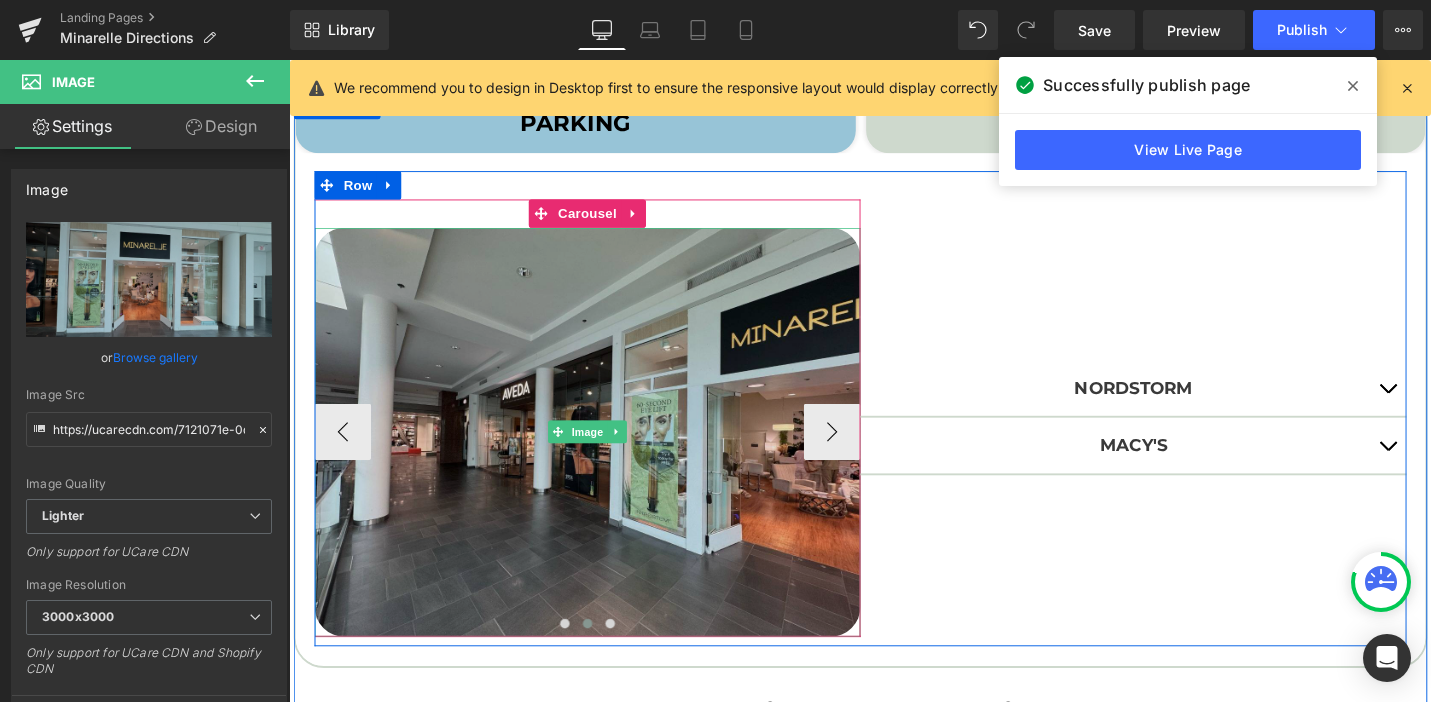 type 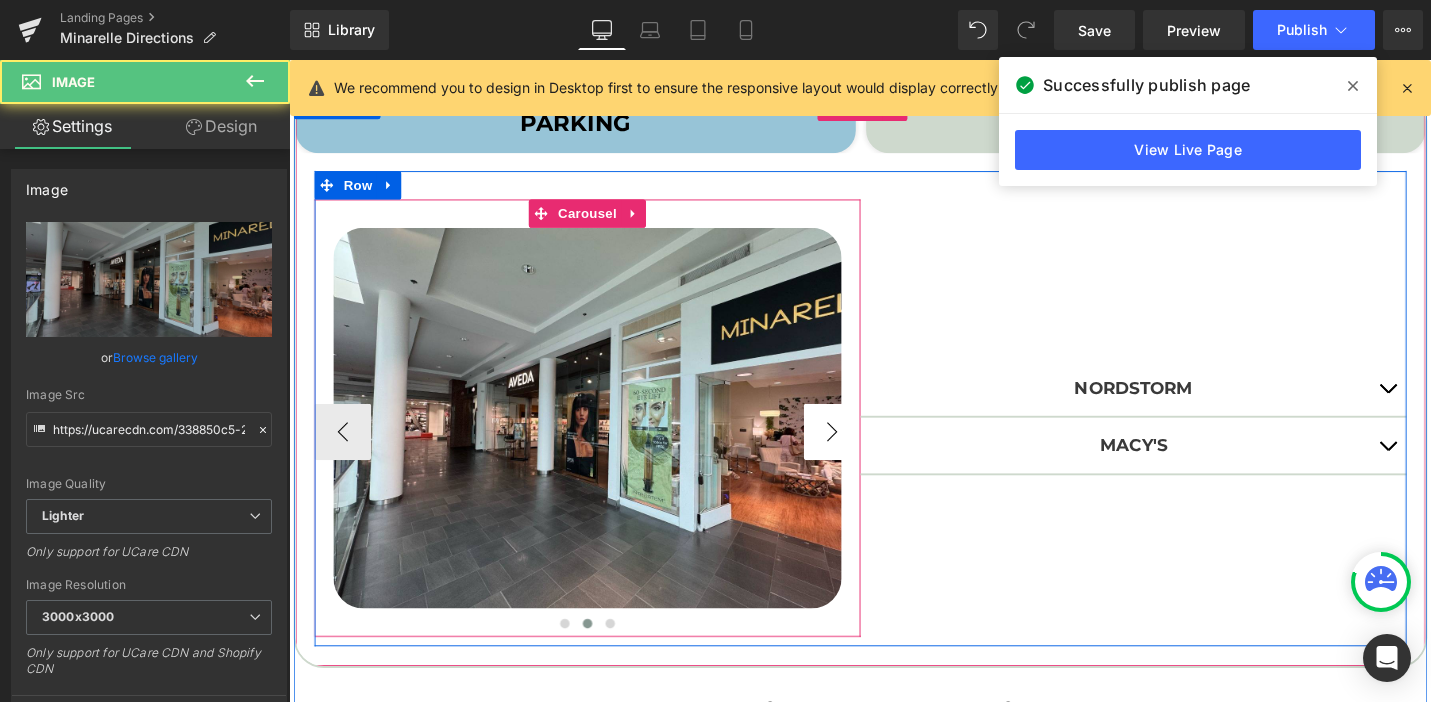 click on "›" at bounding box center [864, 454] 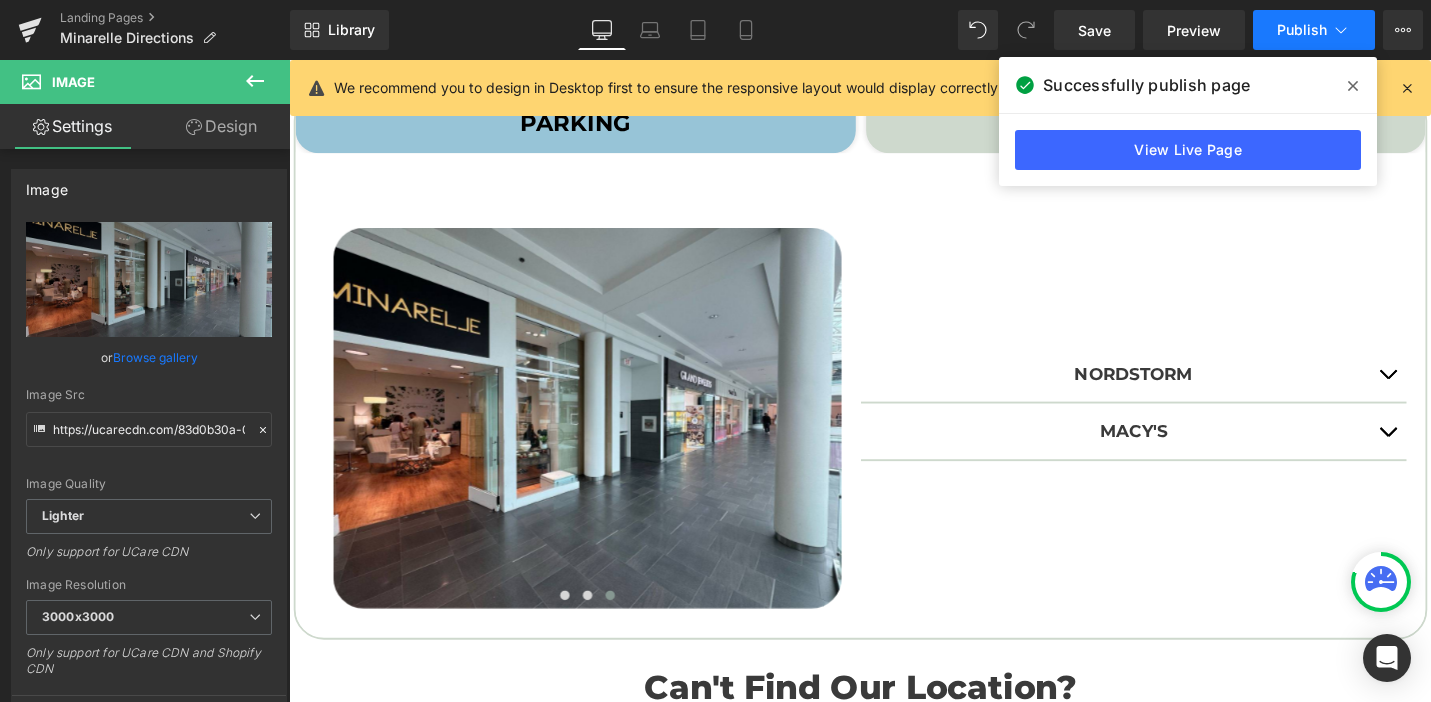 click on "Publish" at bounding box center [1314, 30] 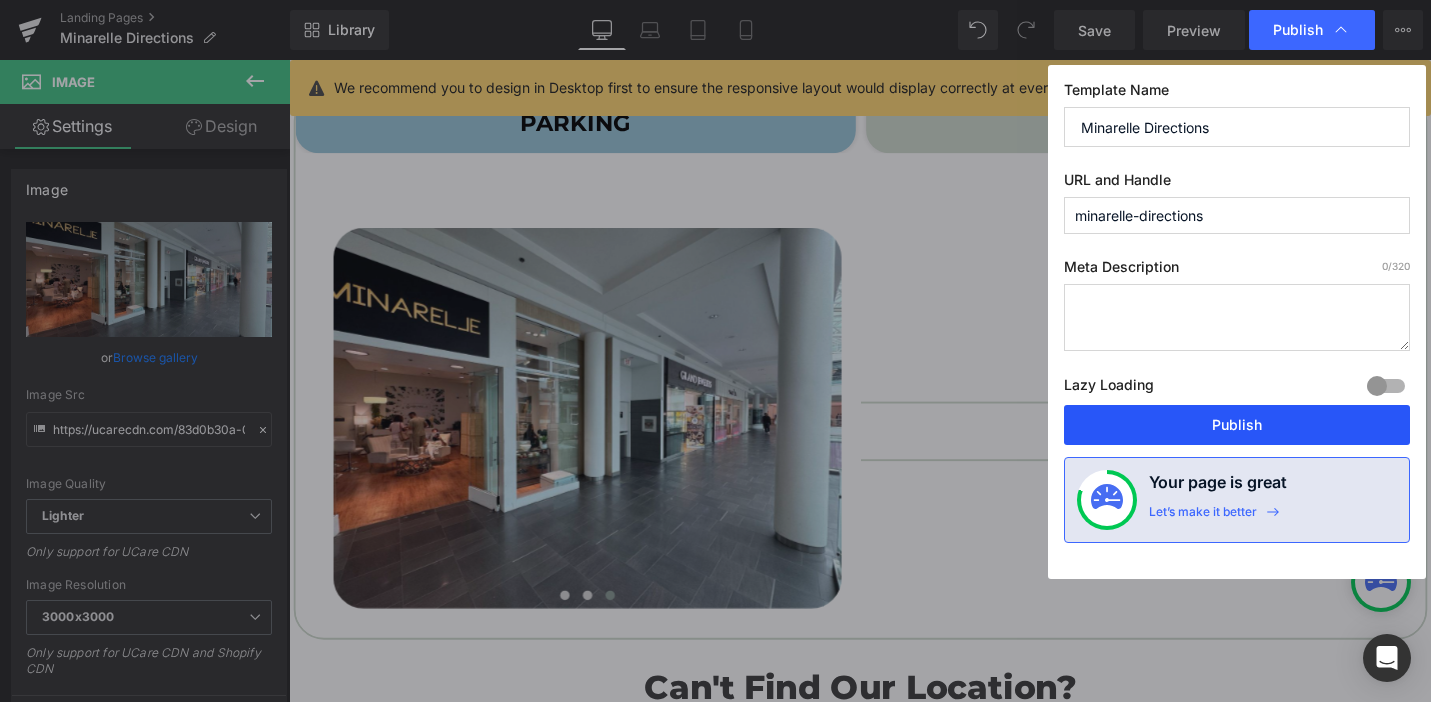 click on "Publish" at bounding box center [1237, 425] 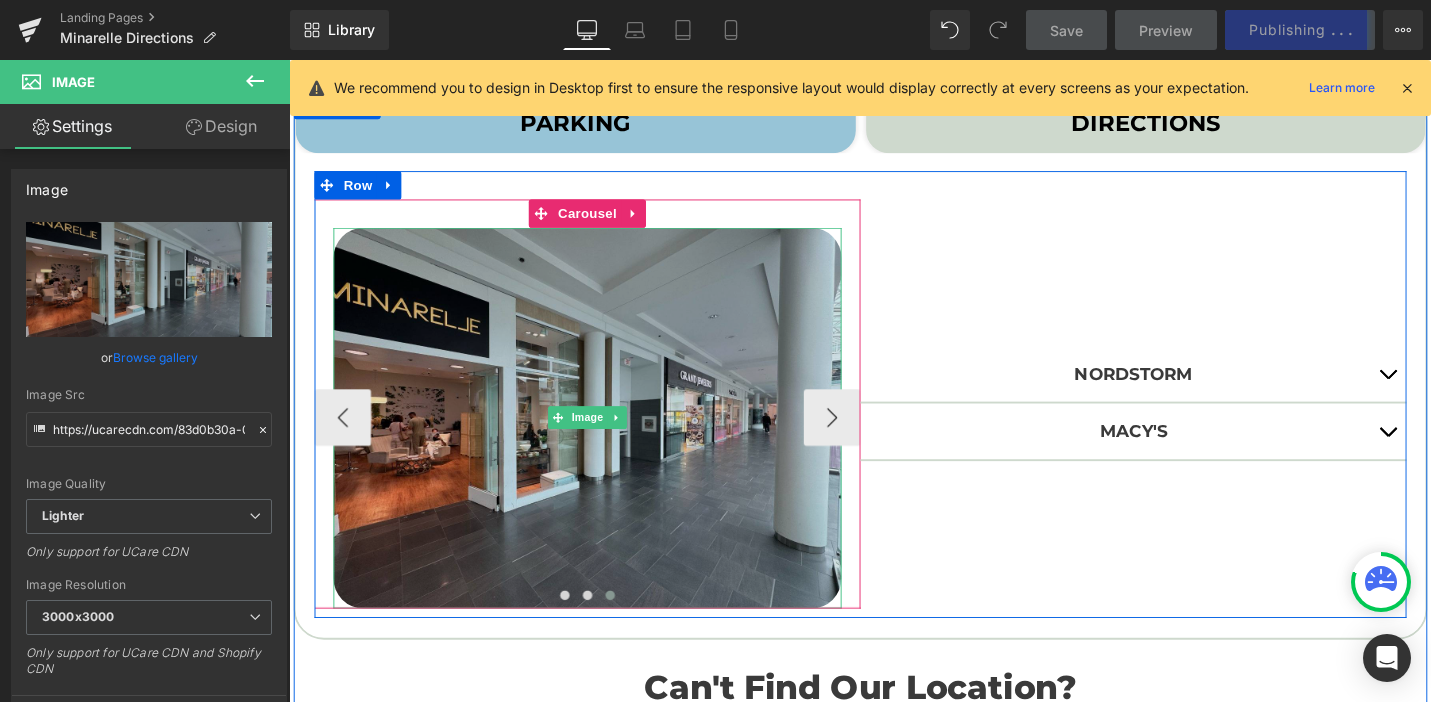 click at bounding box center (605, 440) 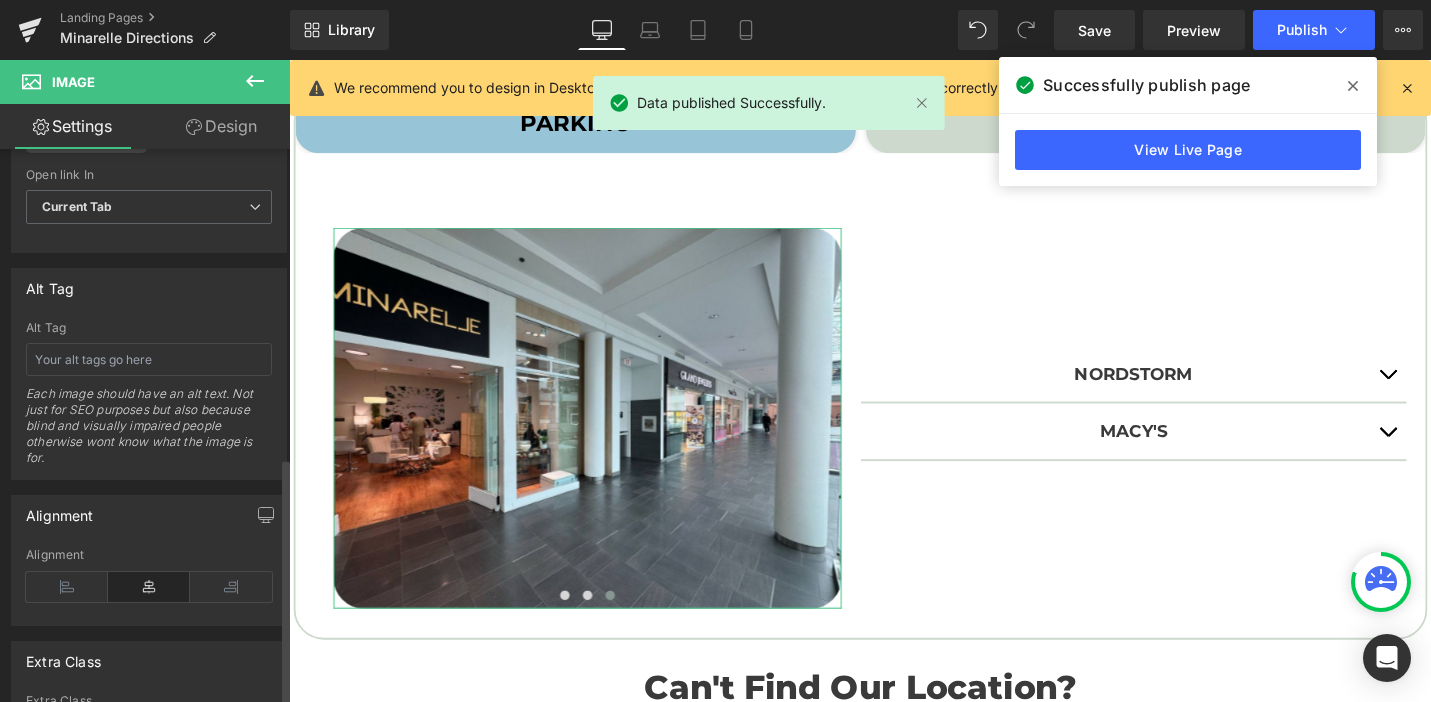 scroll, scrollTop: 1100, scrollLeft: 0, axis: vertical 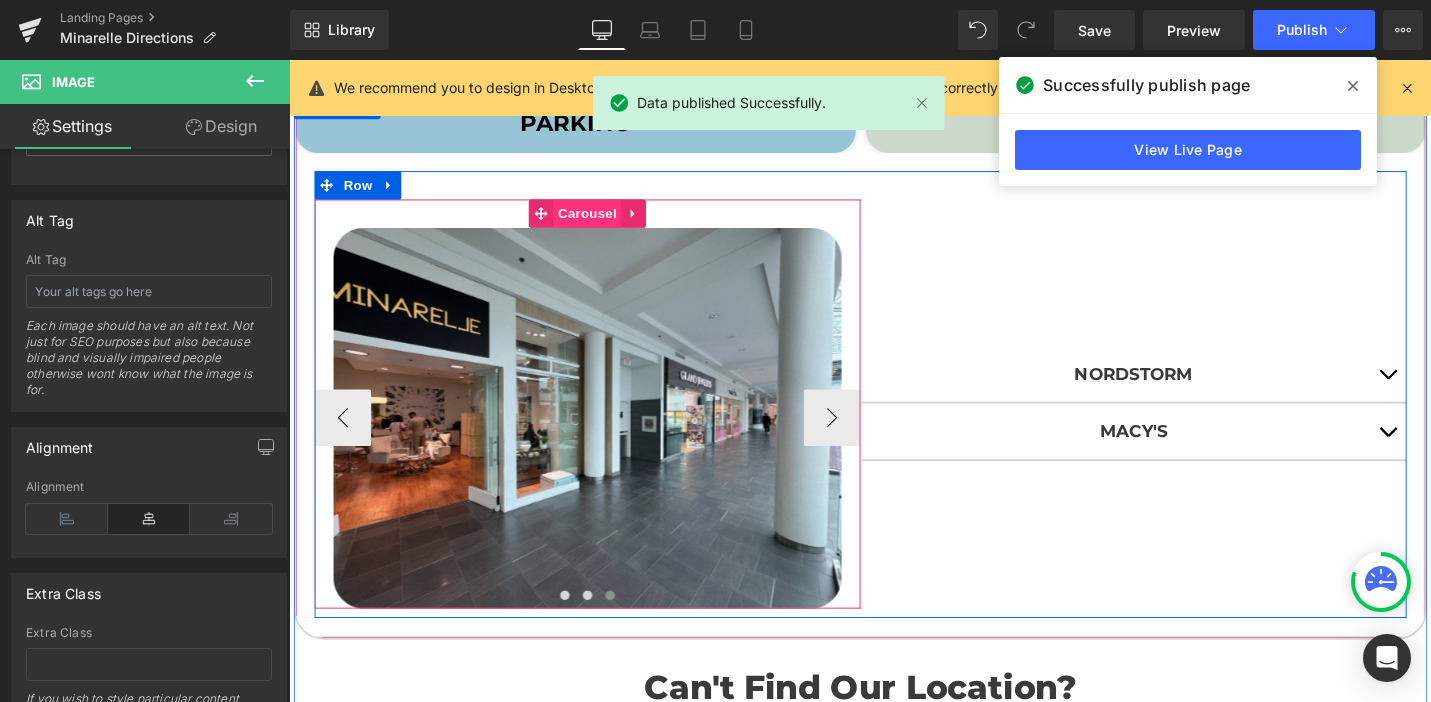 click on "Carousel" at bounding box center [605, 223] 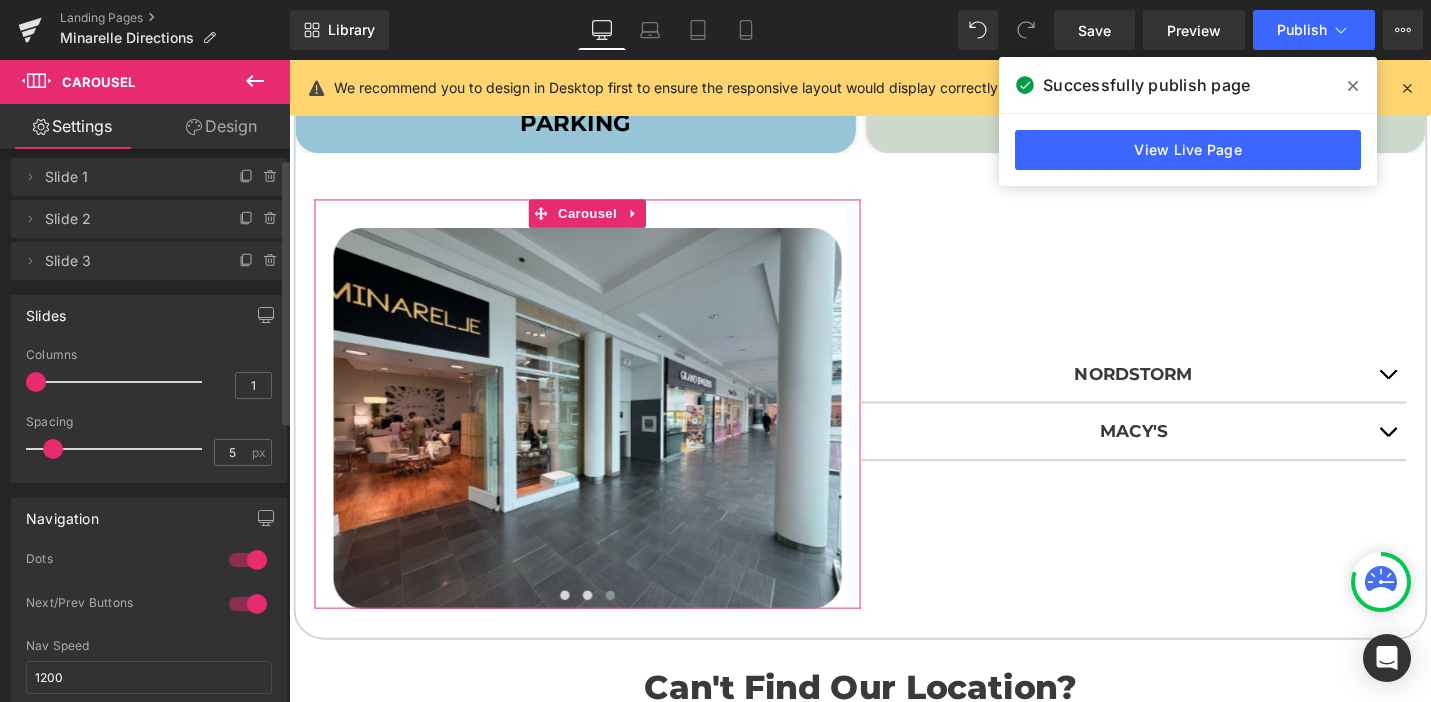 scroll, scrollTop: 19, scrollLeft: 0, axis: vertical 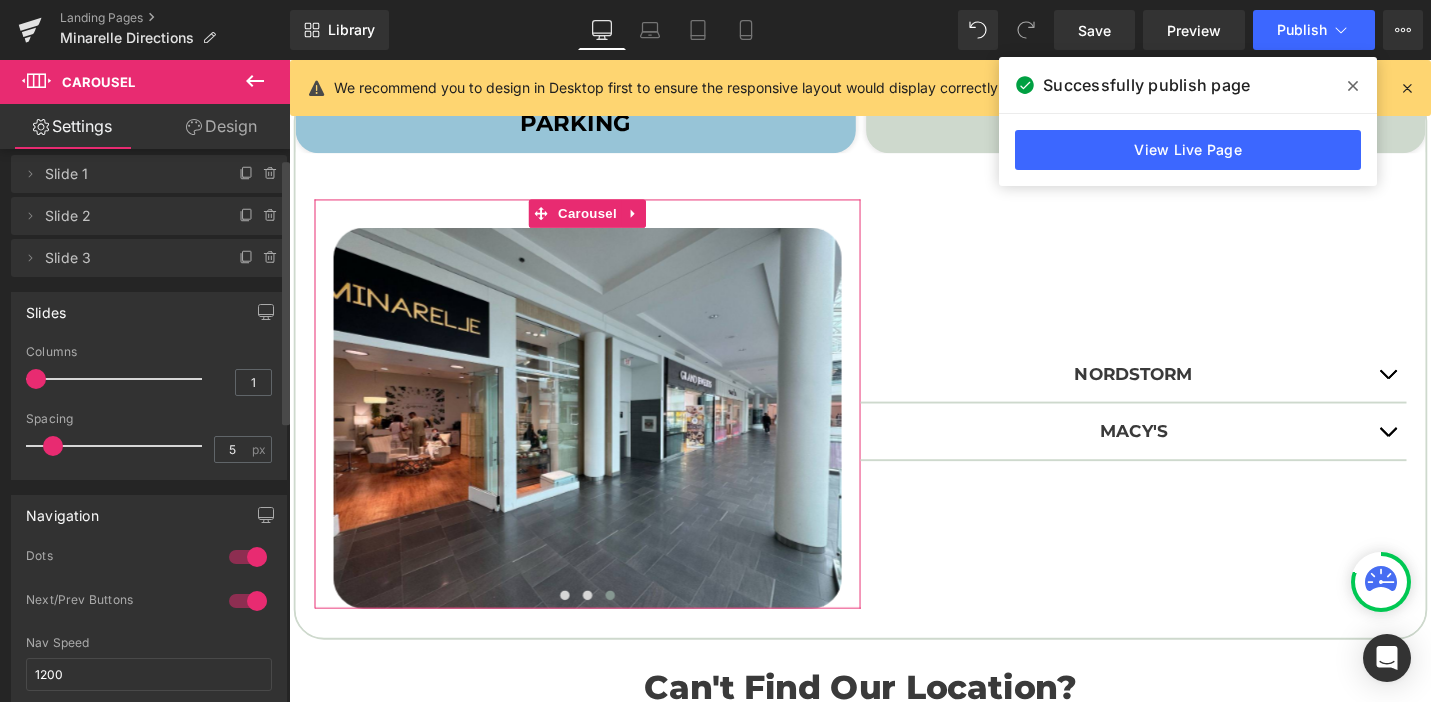 click at bounding box center (248, 601) 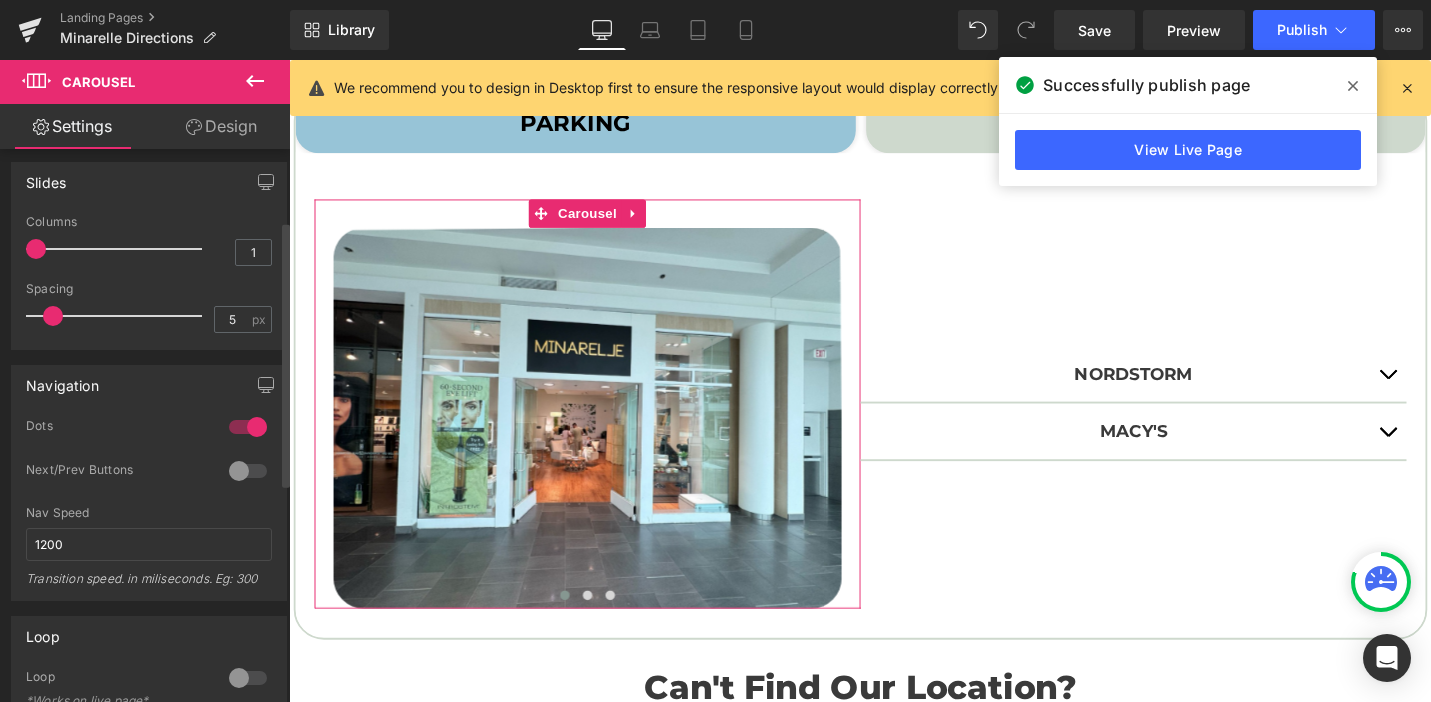 scroll, scrollTop: 151, scrollLeft: 0, axis: vertical 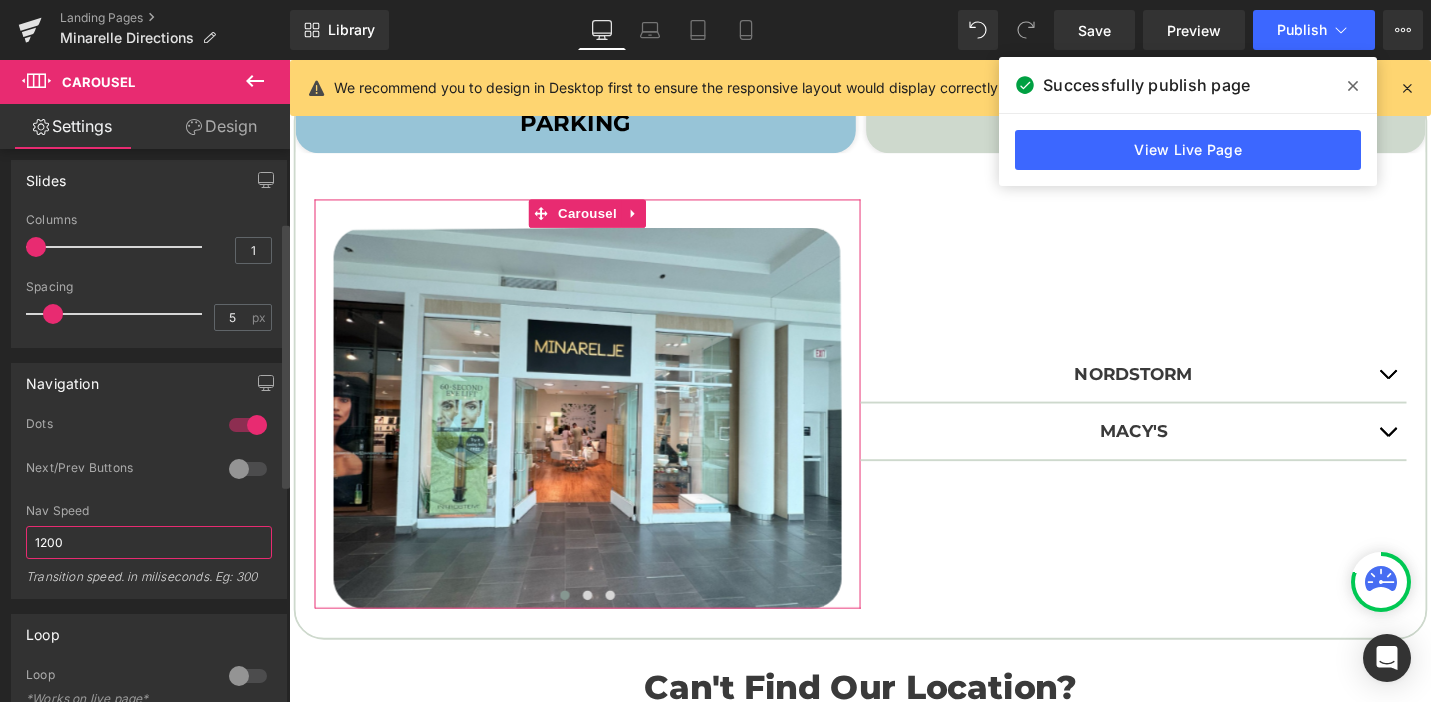 click on "1200" at bounding box center [149, 542] 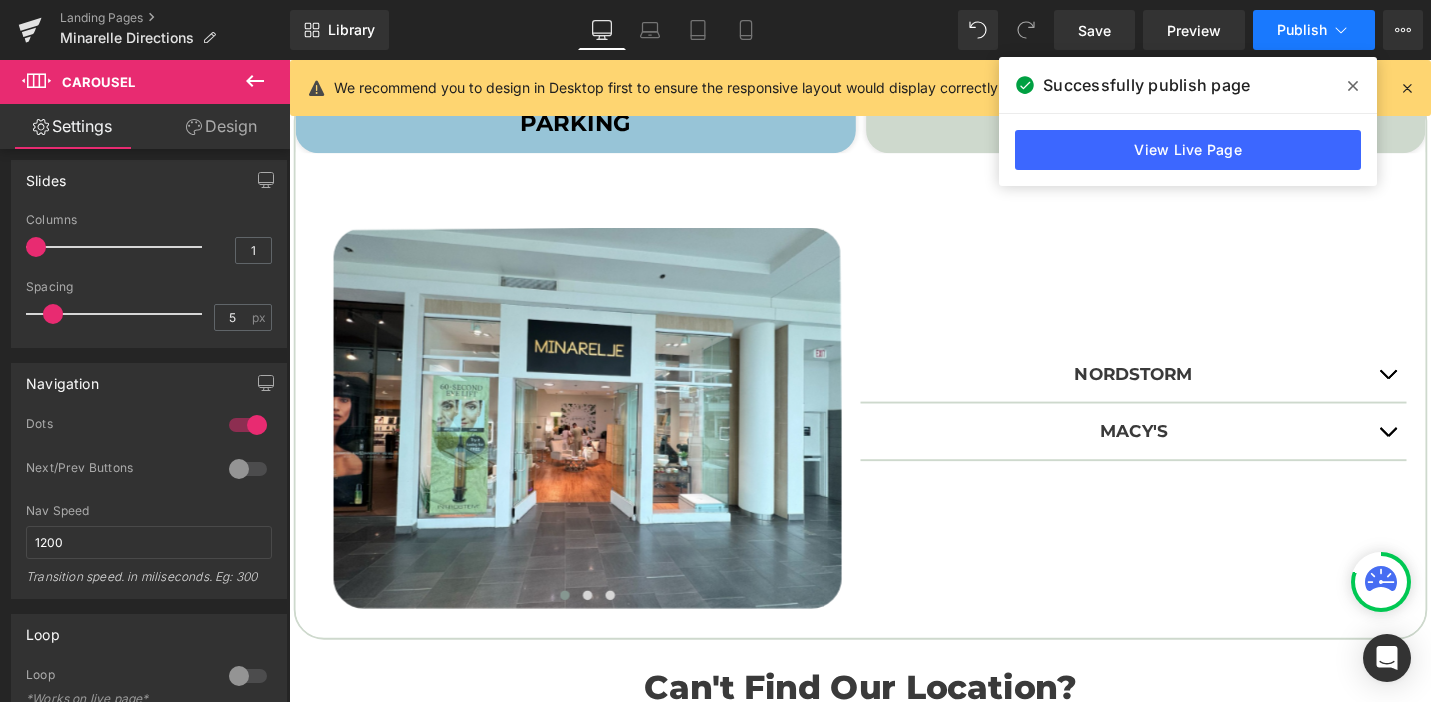 click on "Publish" at bounding box center (1302, 30) 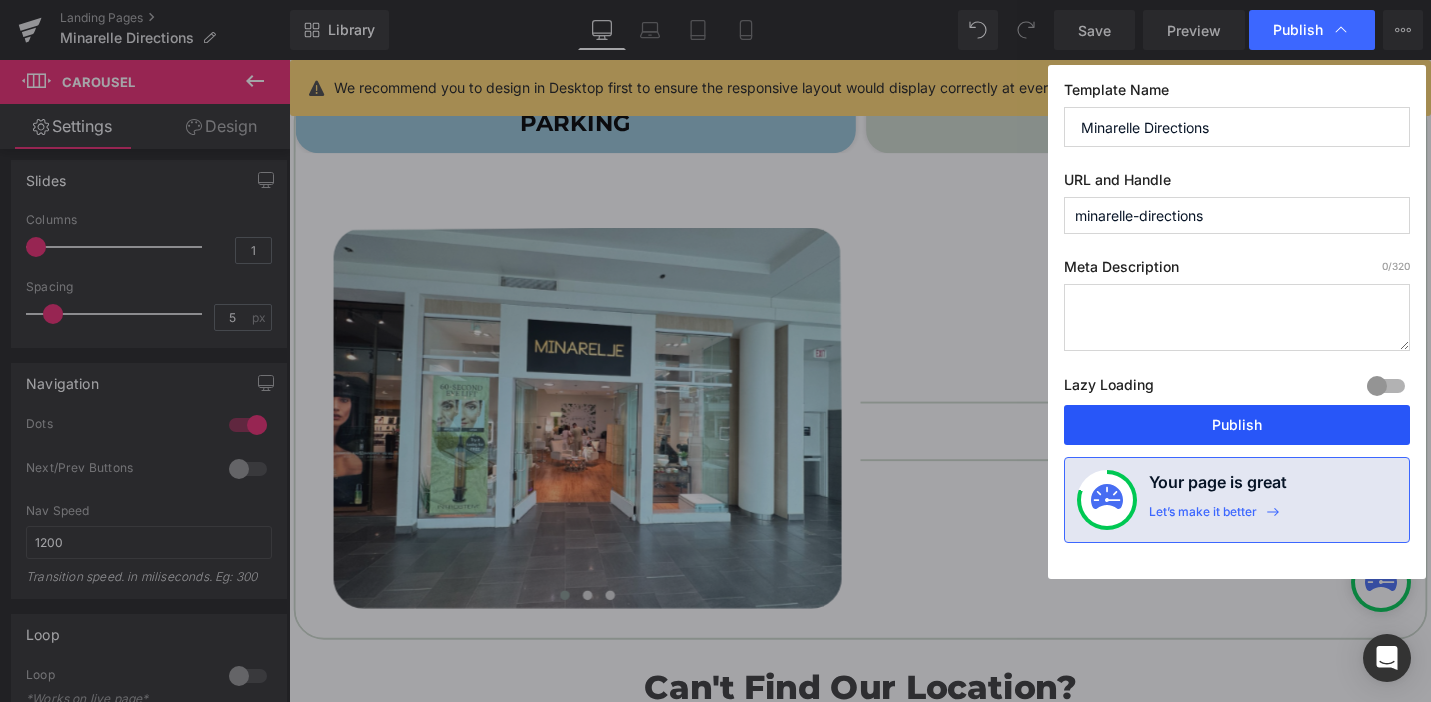 click on "Publish" at bounding box center (1237, 425) 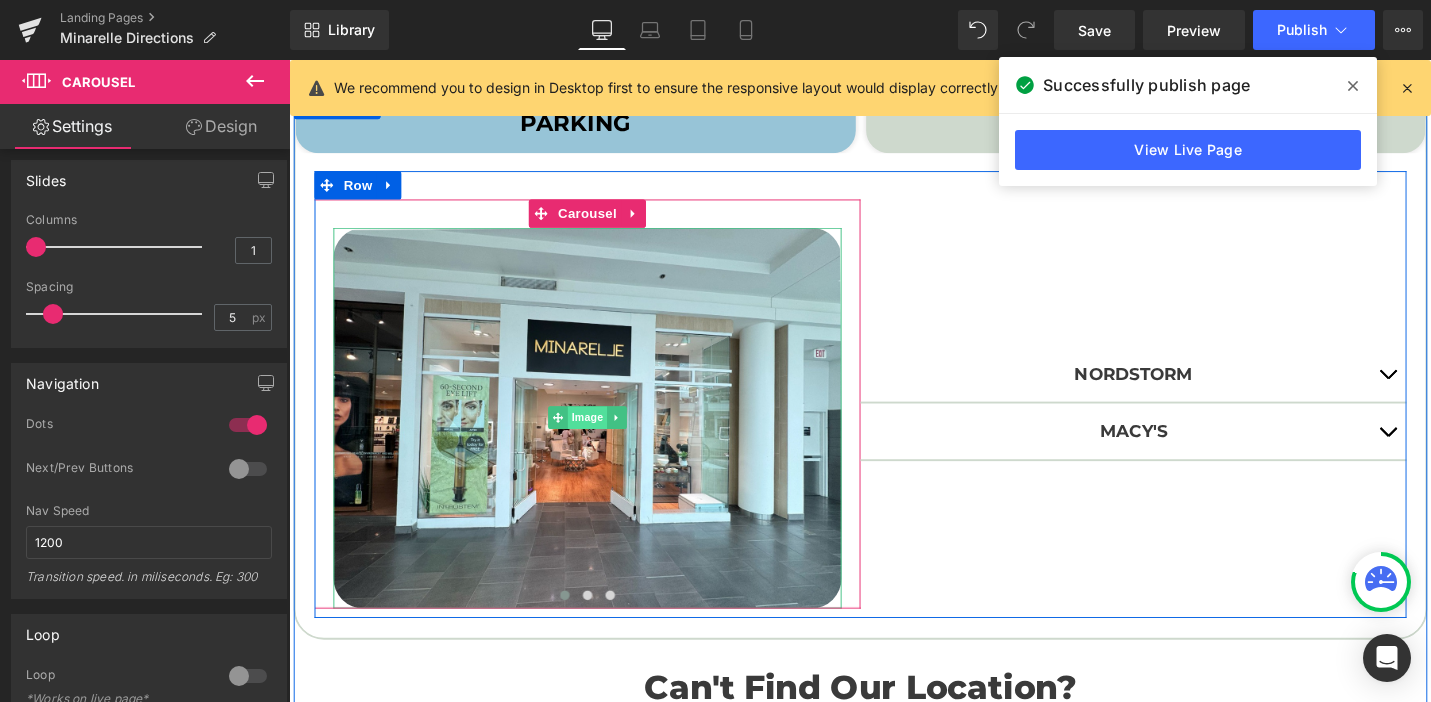 click on "Image" at bounding box center (605, 439) 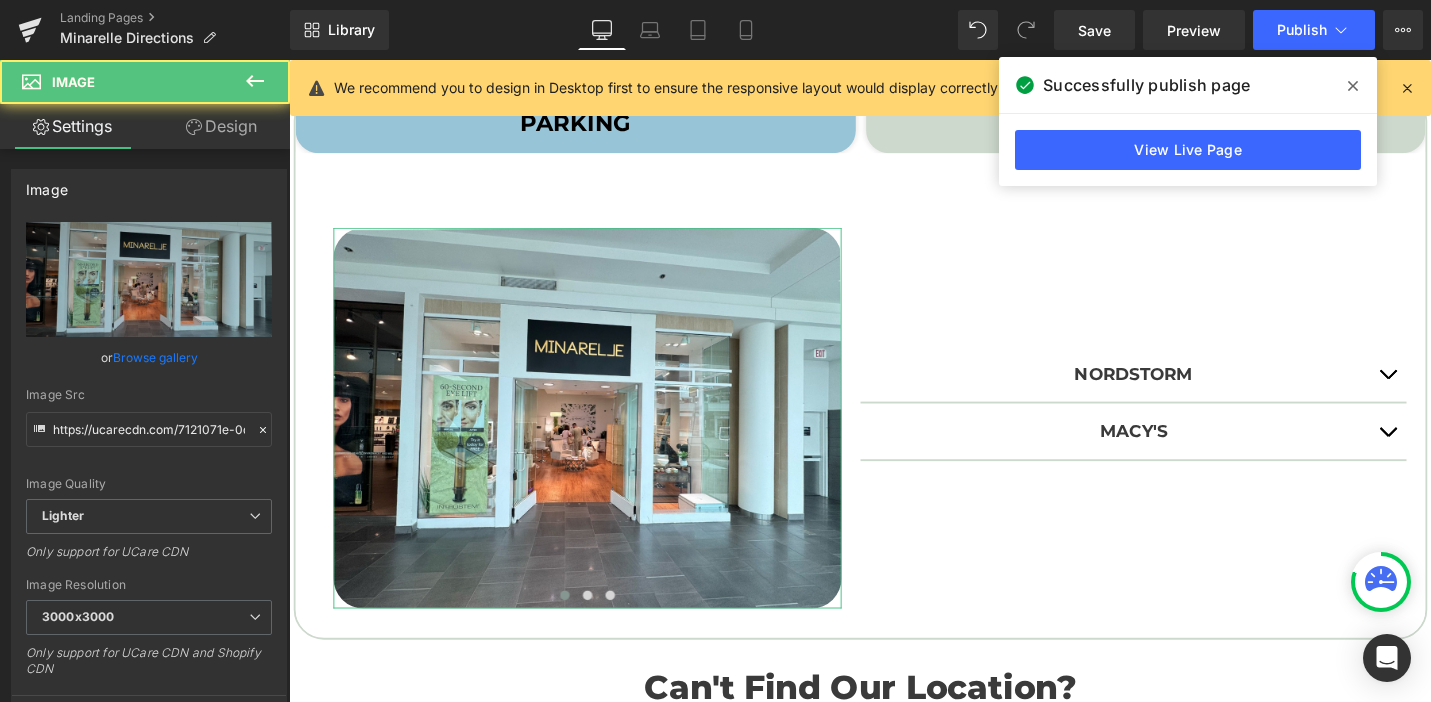 click on "Design" at bounding box center (221, 126) 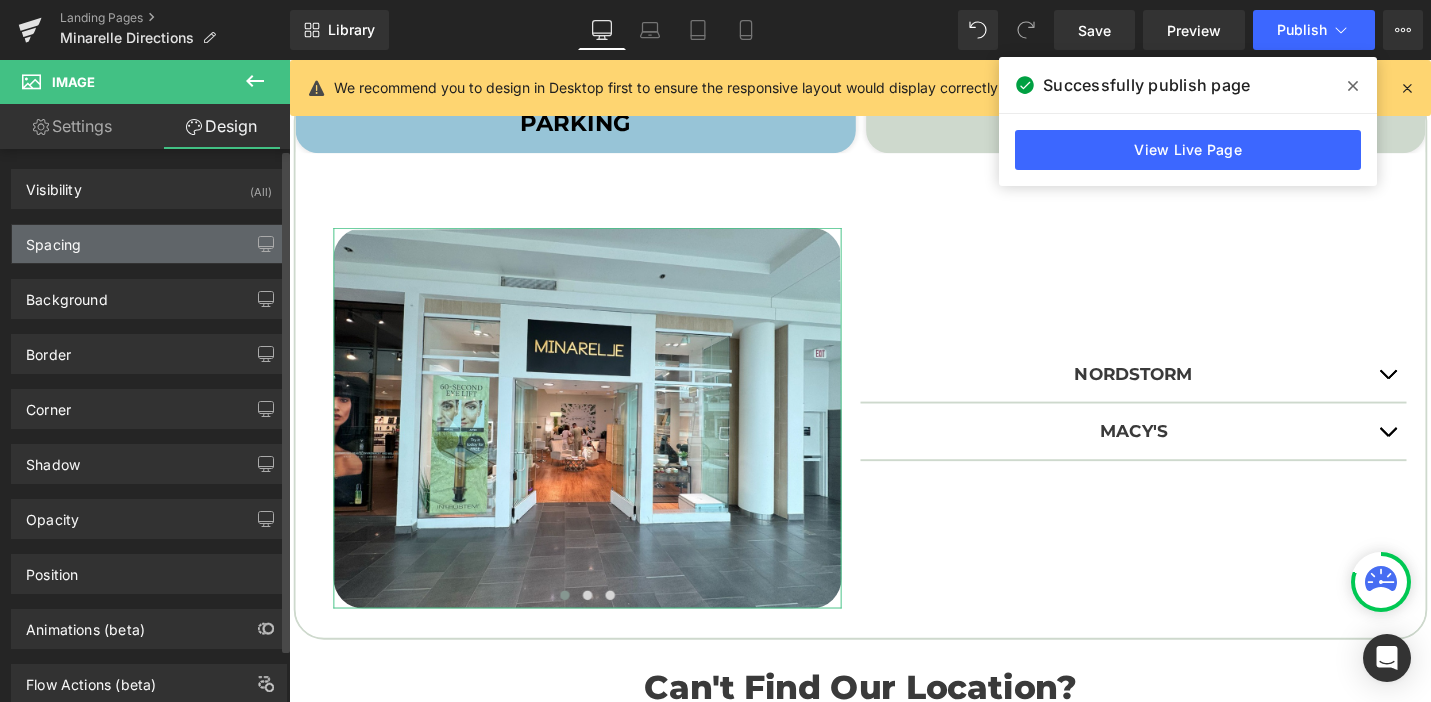click on "Spacing" at bounding box center (149, 244) 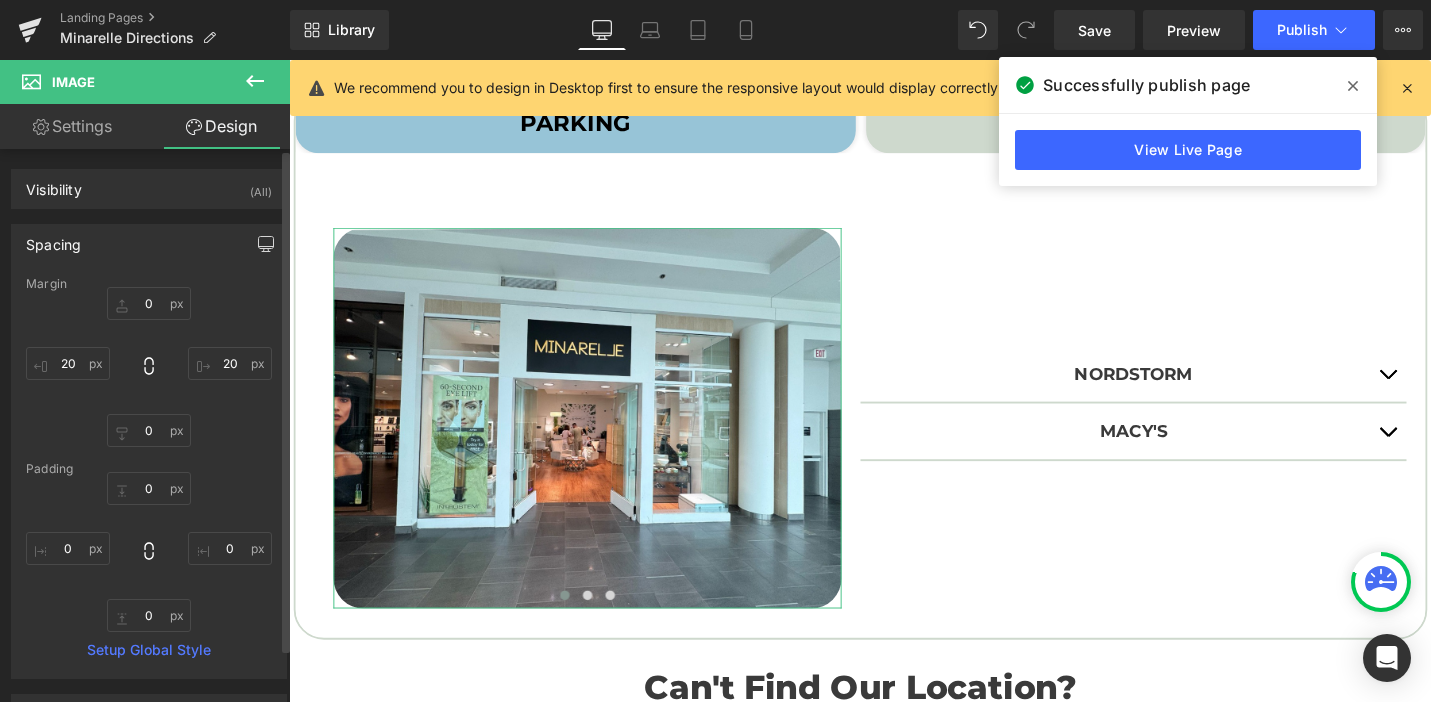 click 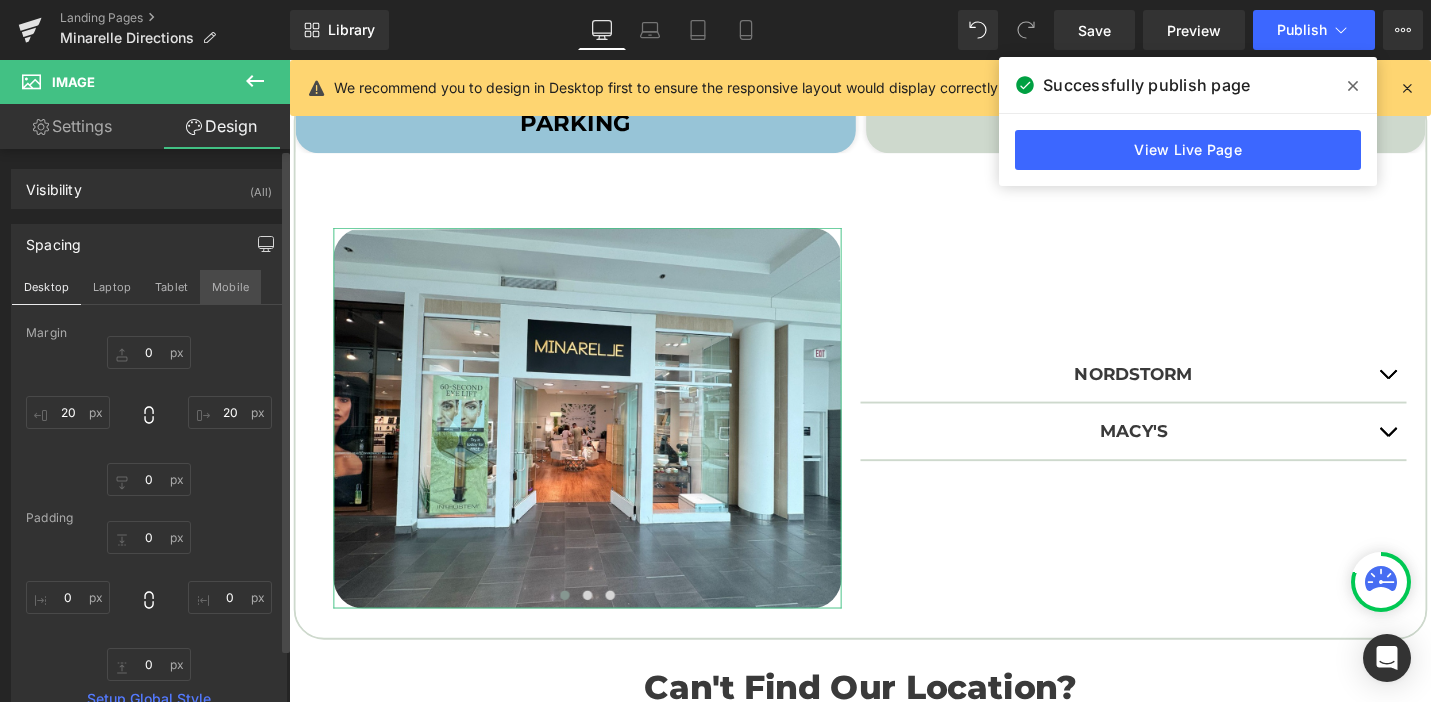 click on "Mobile" at bounding box center (230, 287) 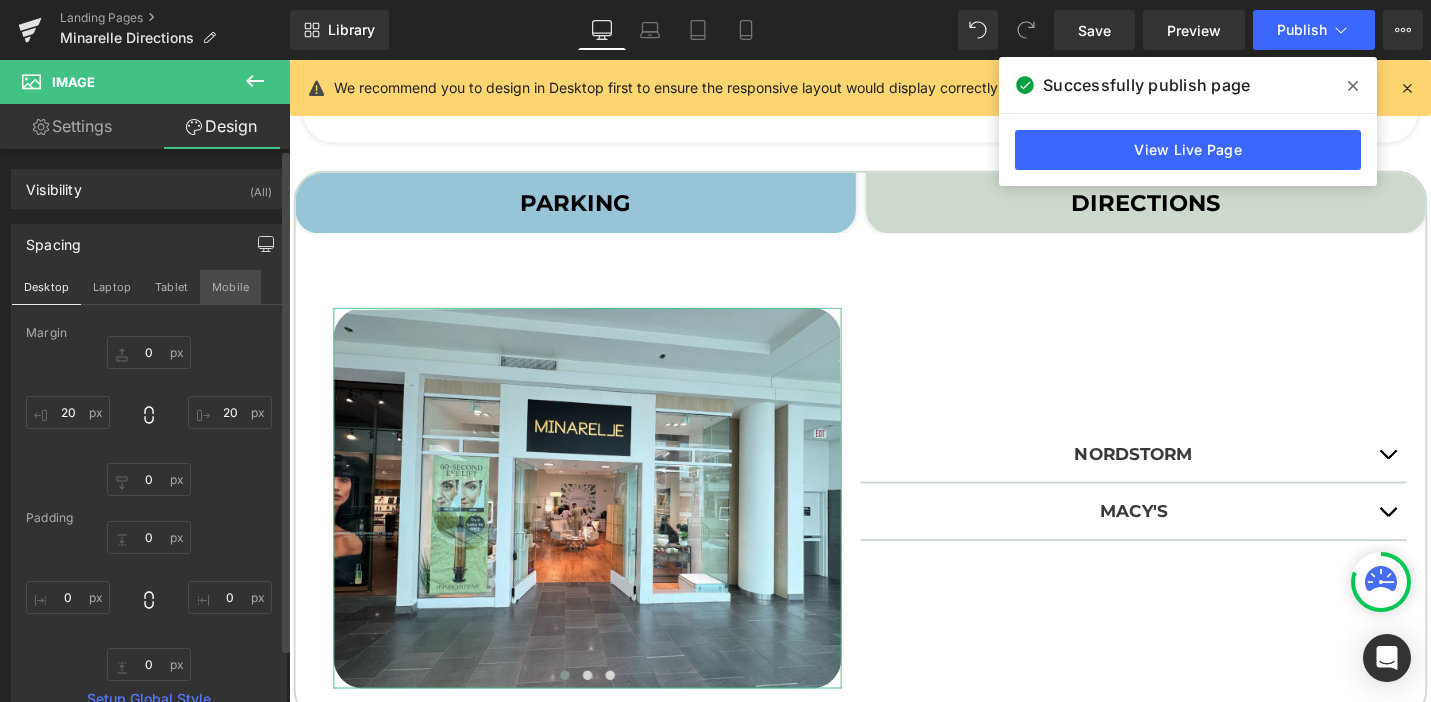 type on "0" 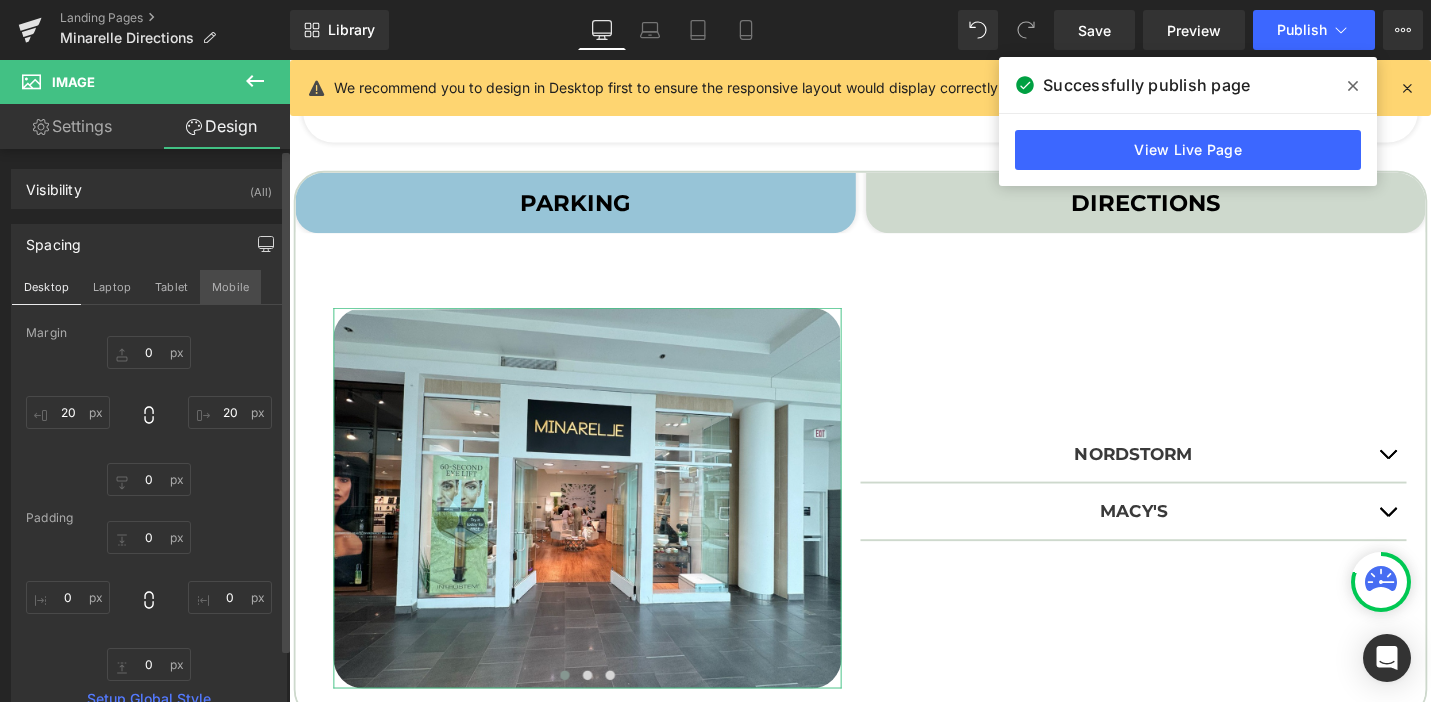 type on "20" 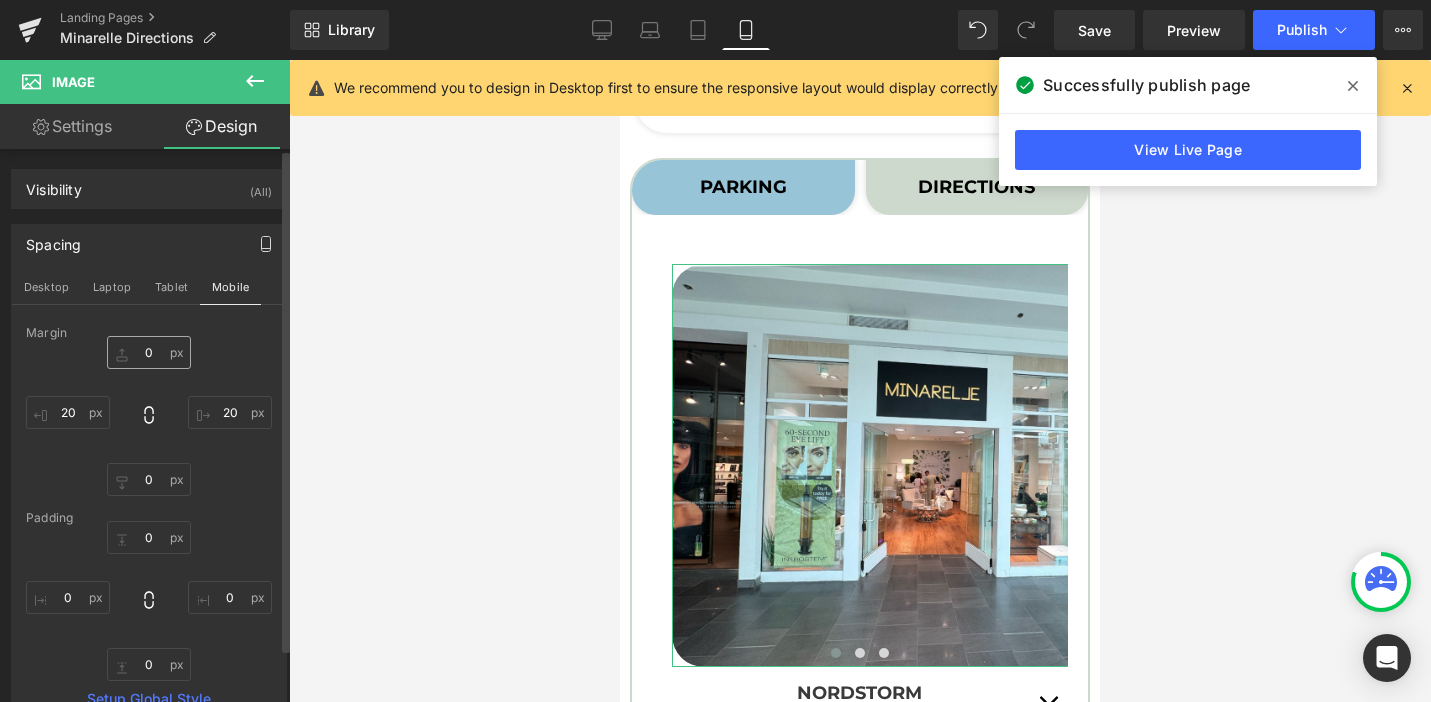 scroll, scrollTop: 794, scrollLeft: 0, axis: vertical 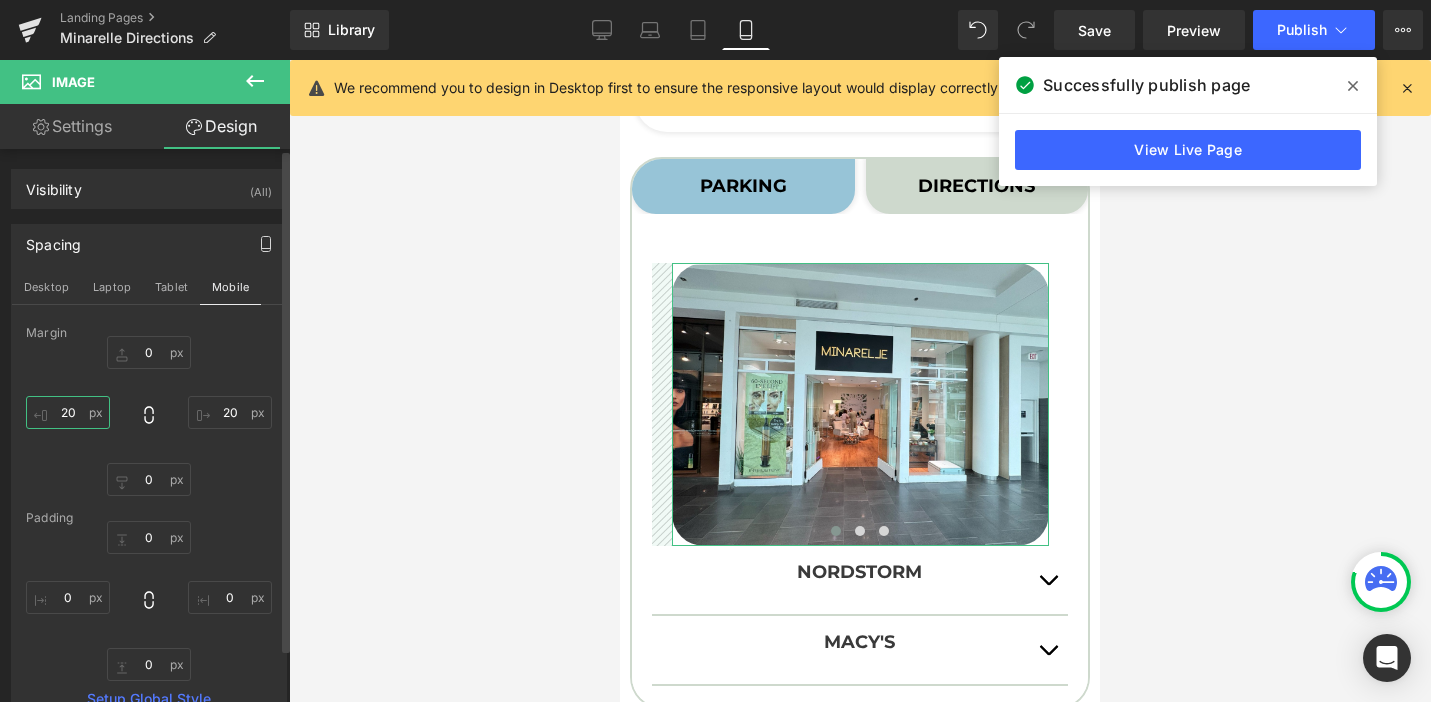 click on "20" at bounding box center (68, 412) 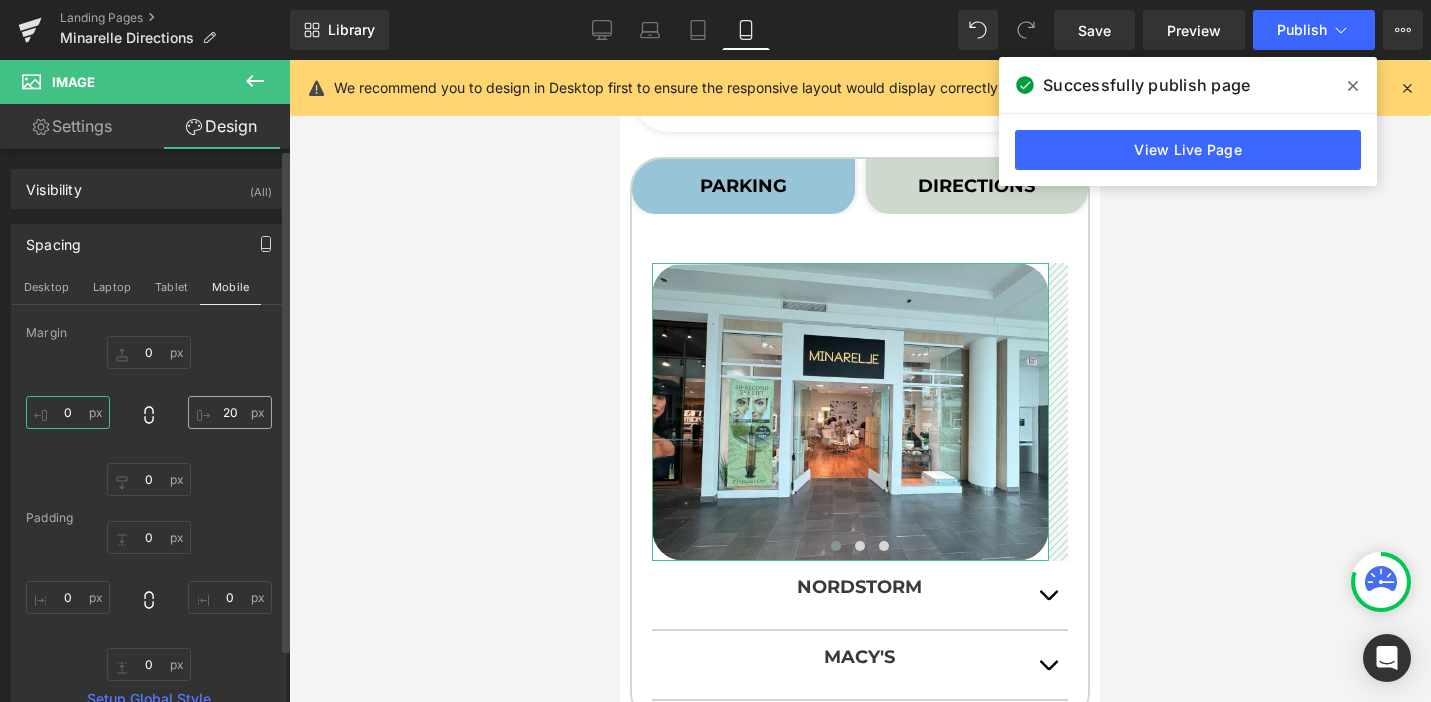 type on "0" 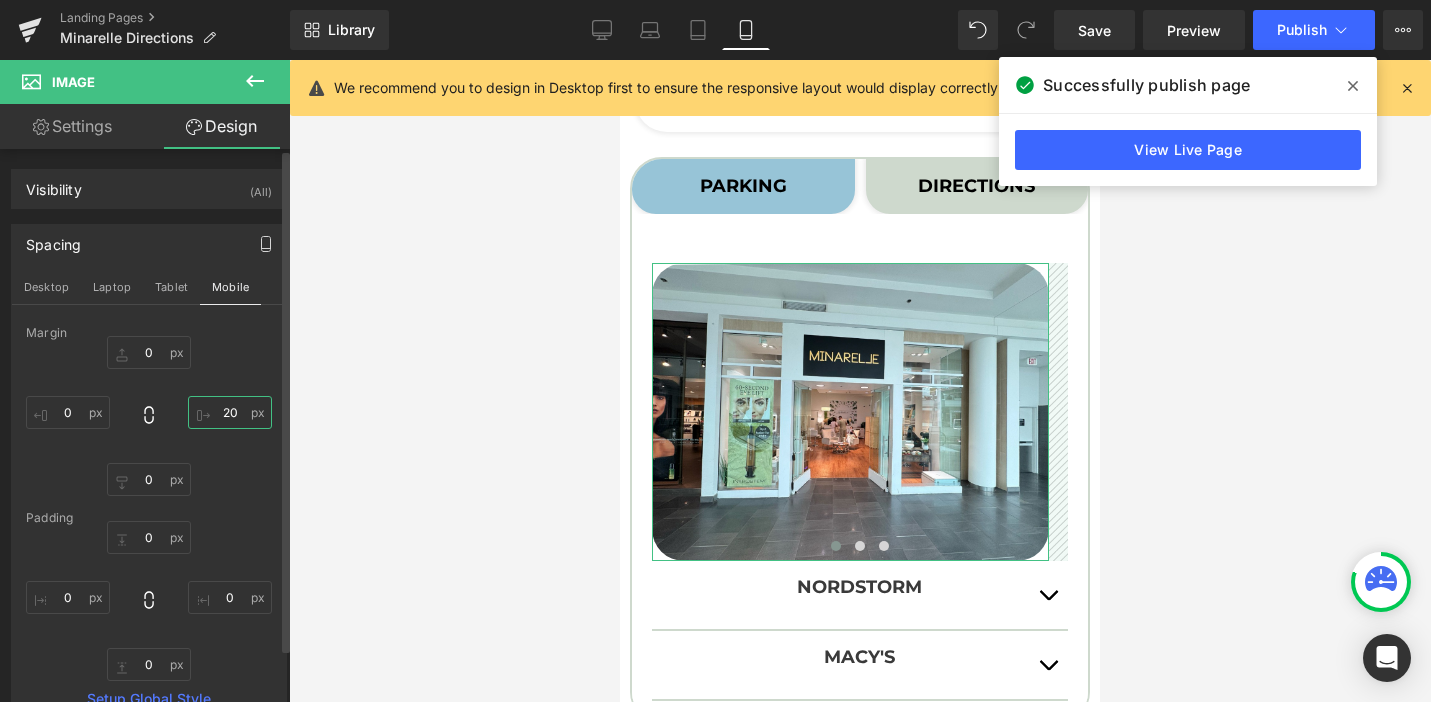 click on "20" at bounding box center [230, 412] 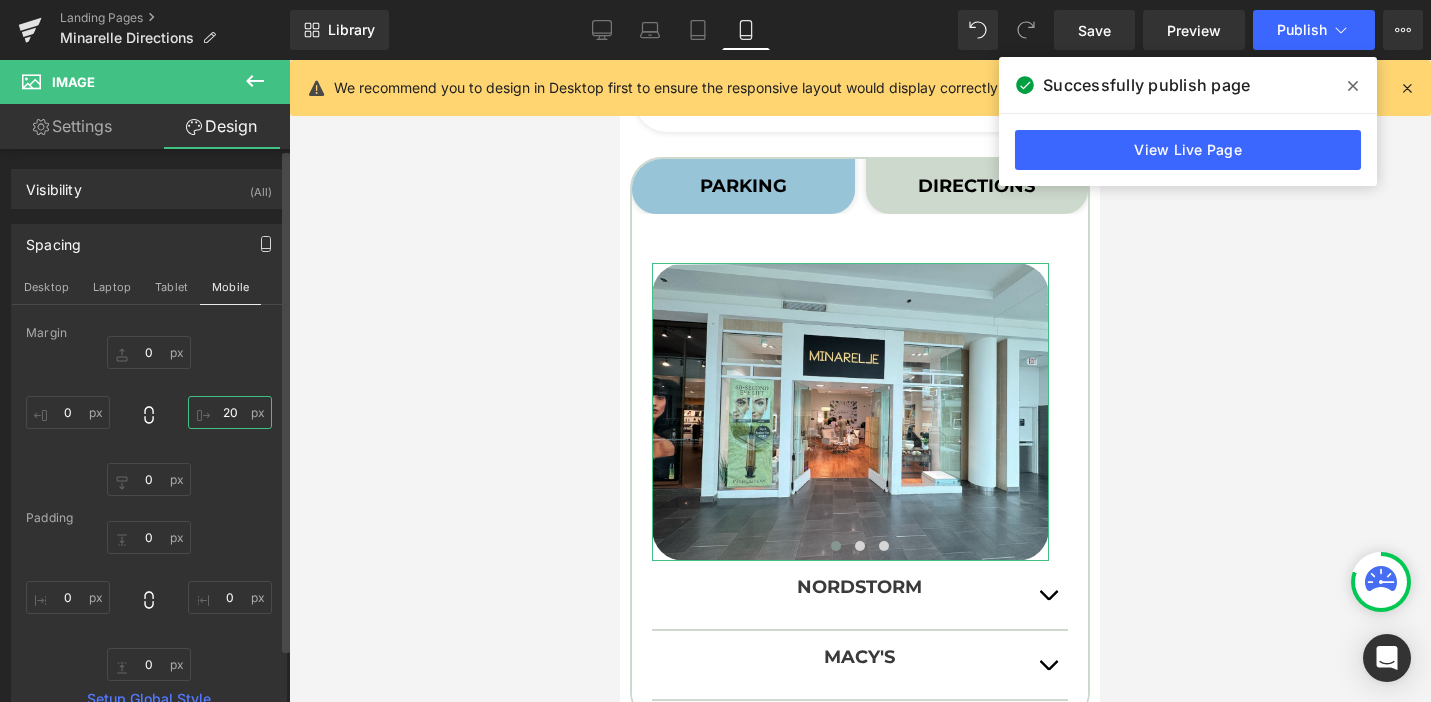 type on "0" 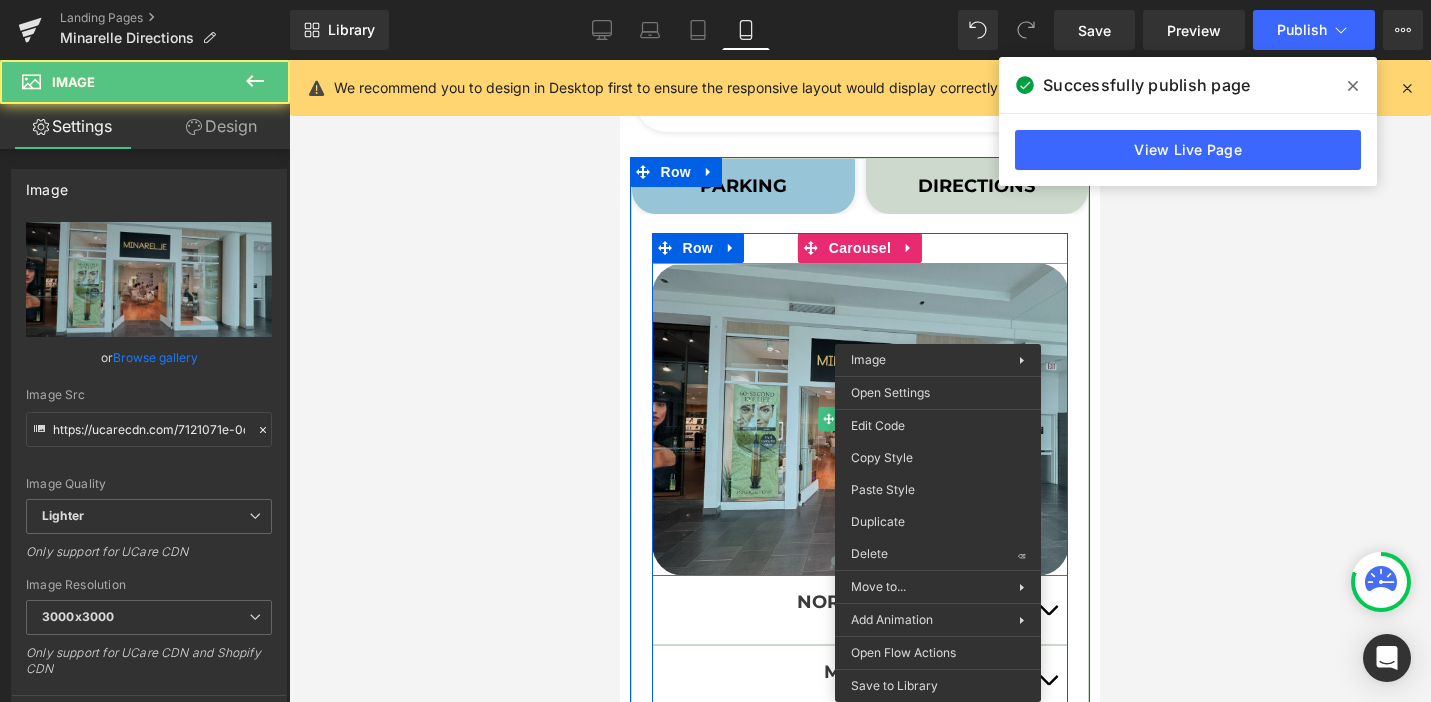 click at bounding box center (860, 419) 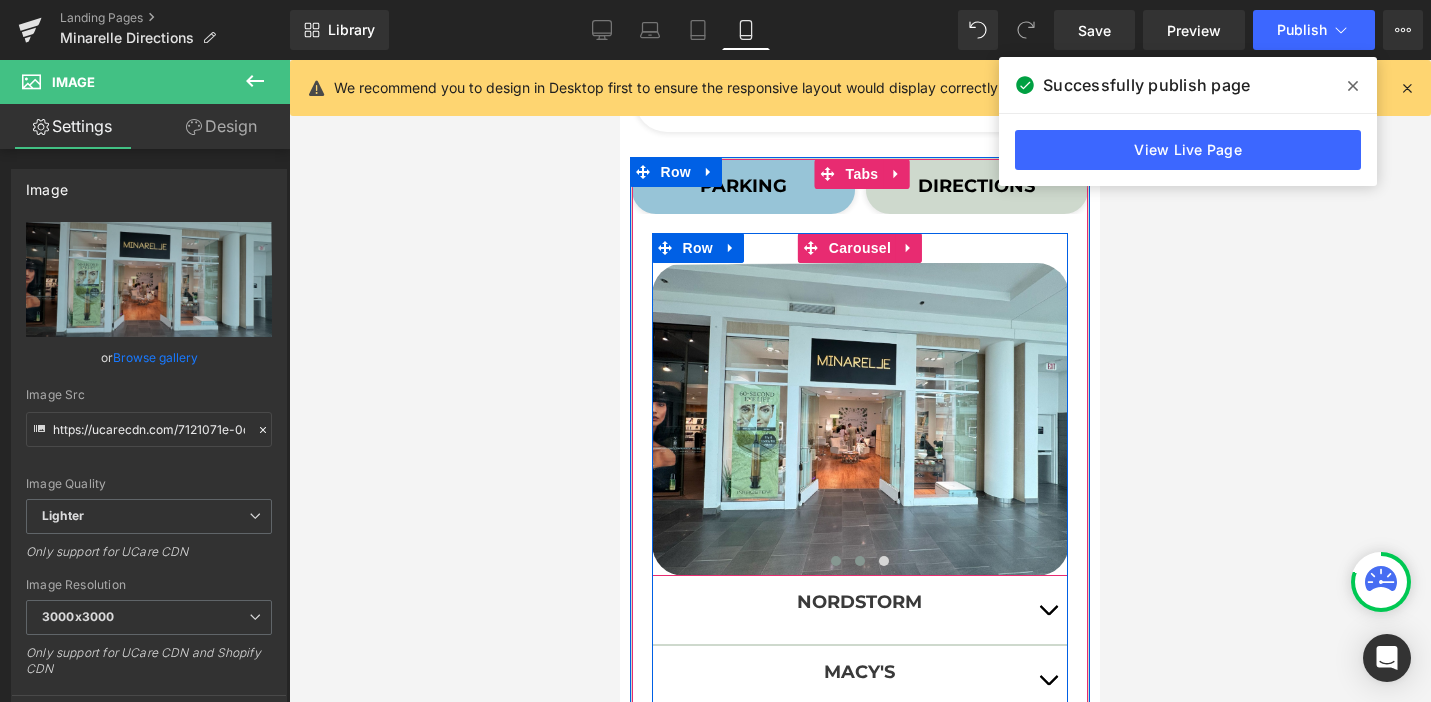 click at bounding box center [860, 561] 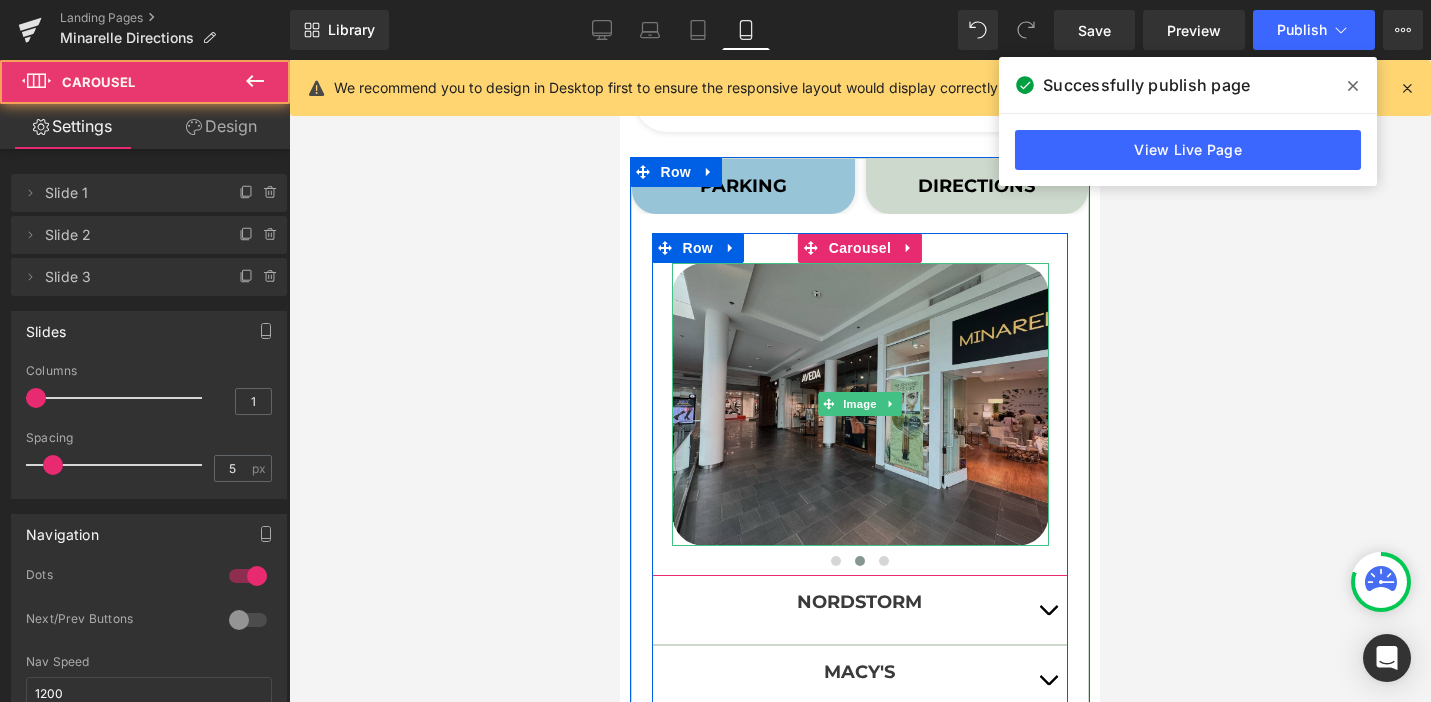 type 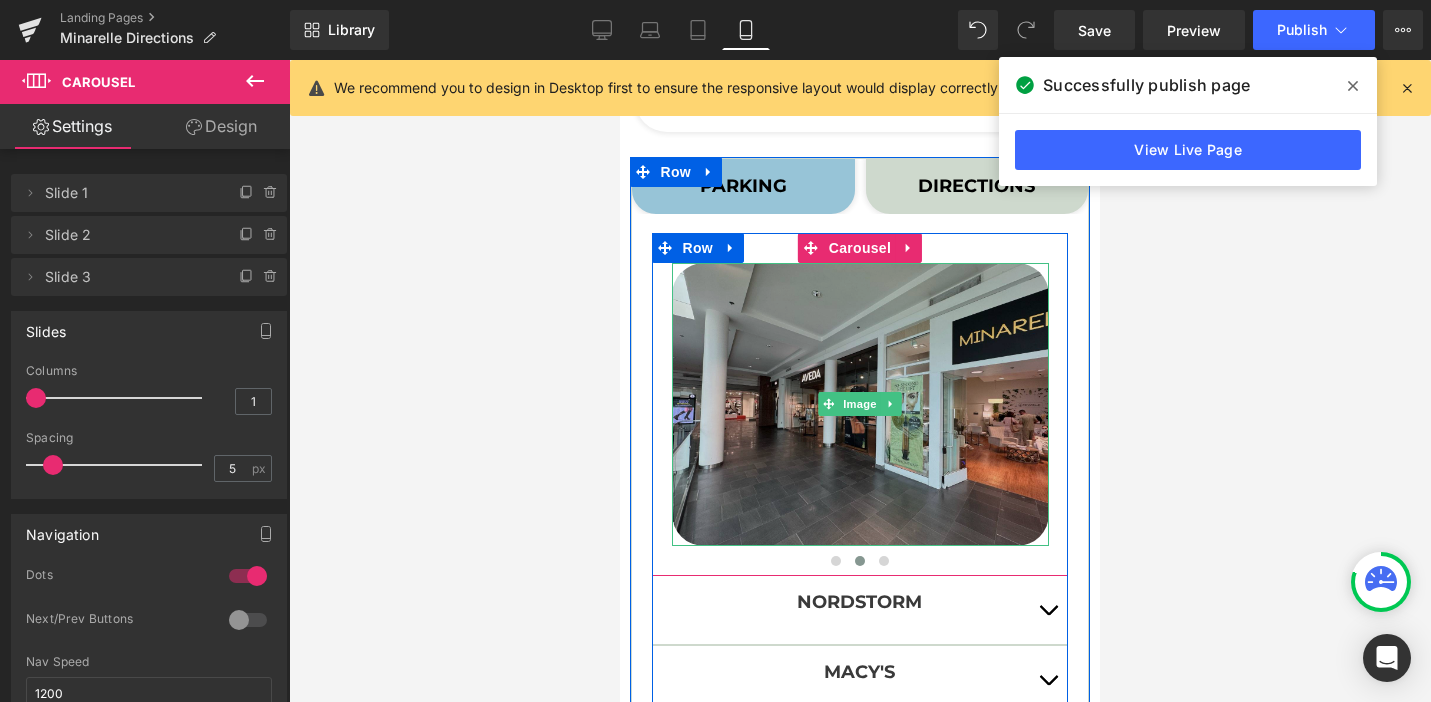 click at bounding box center [860, 404] 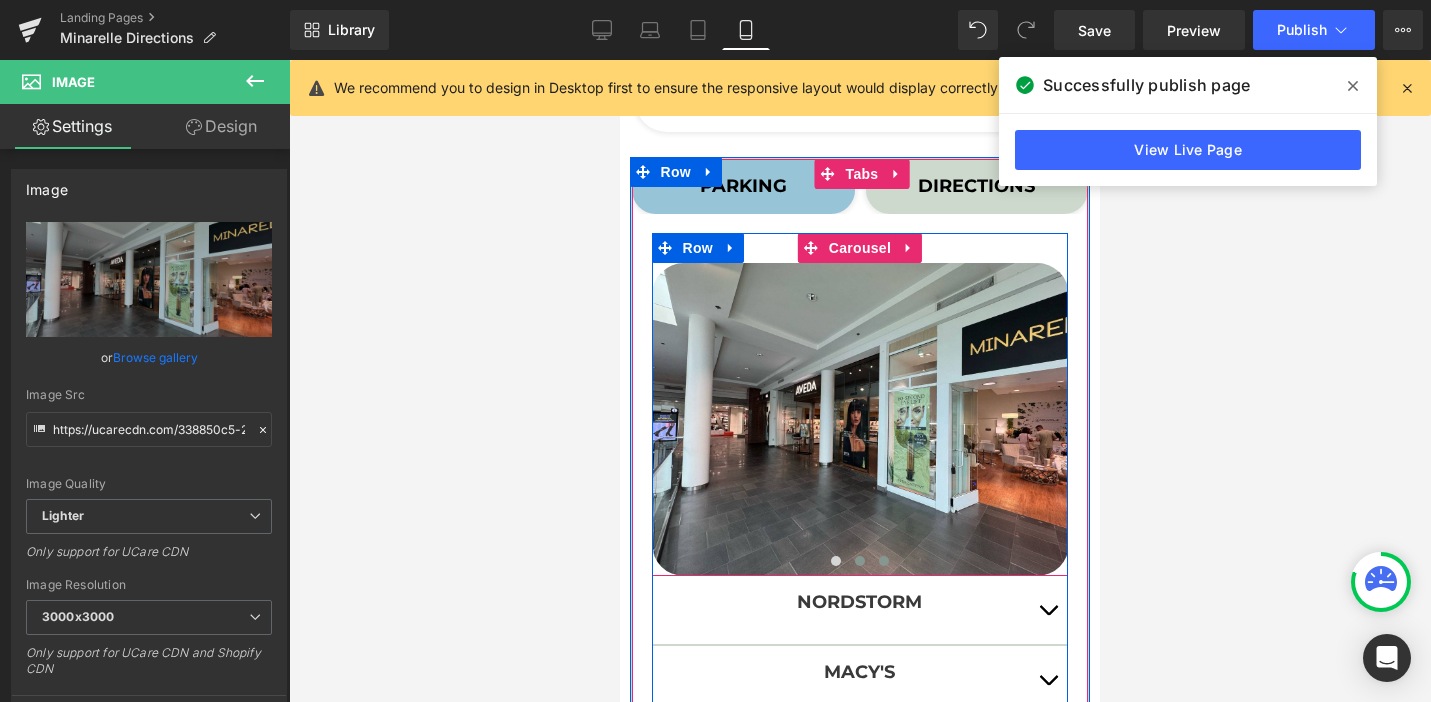 click at bounding box center (884, 561) 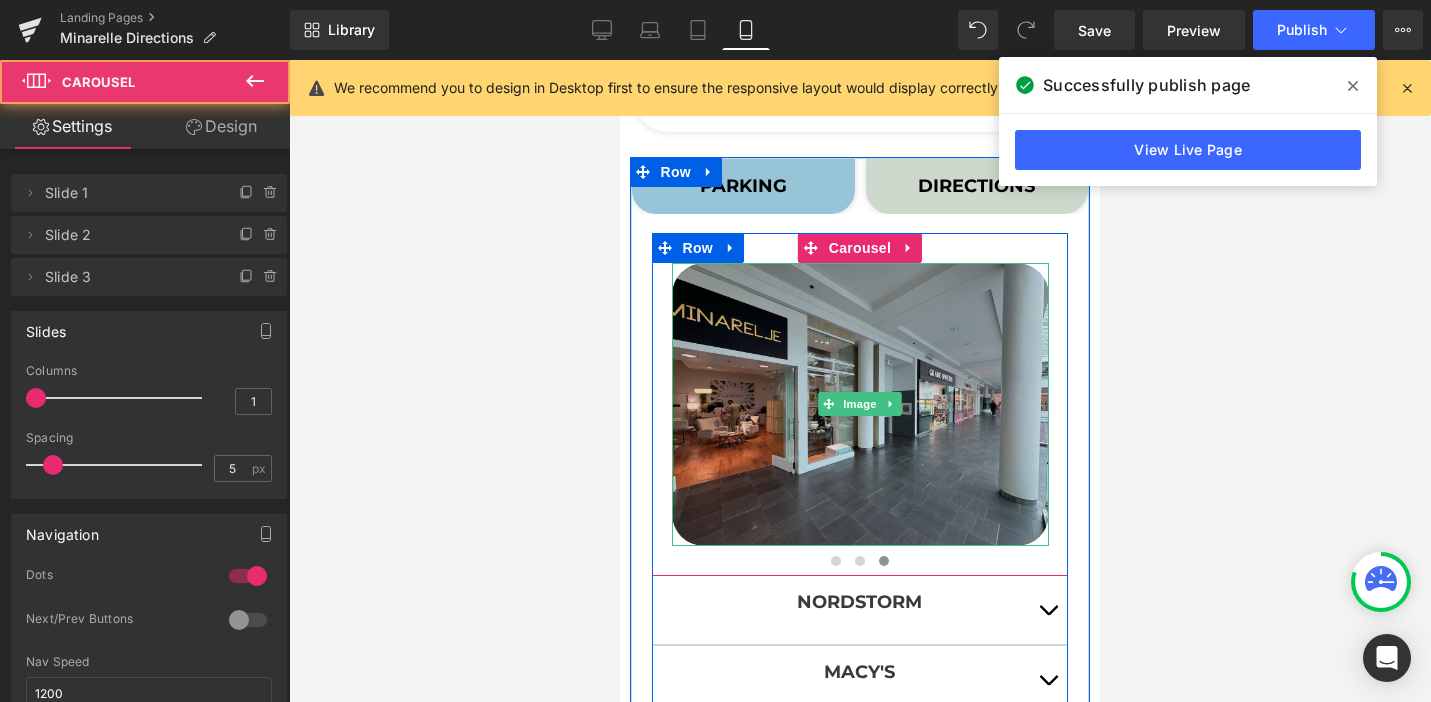 type 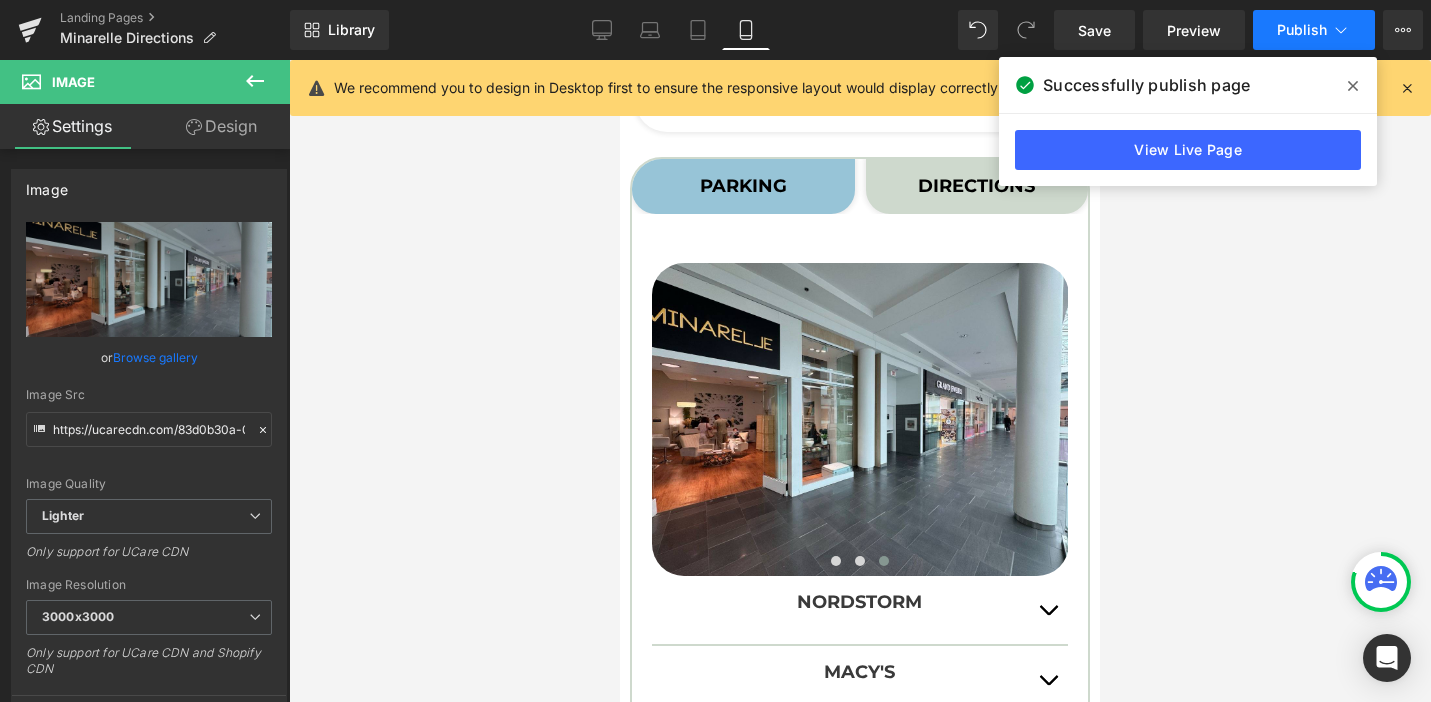 click on "Publish" at bounding box center [1302, 30] 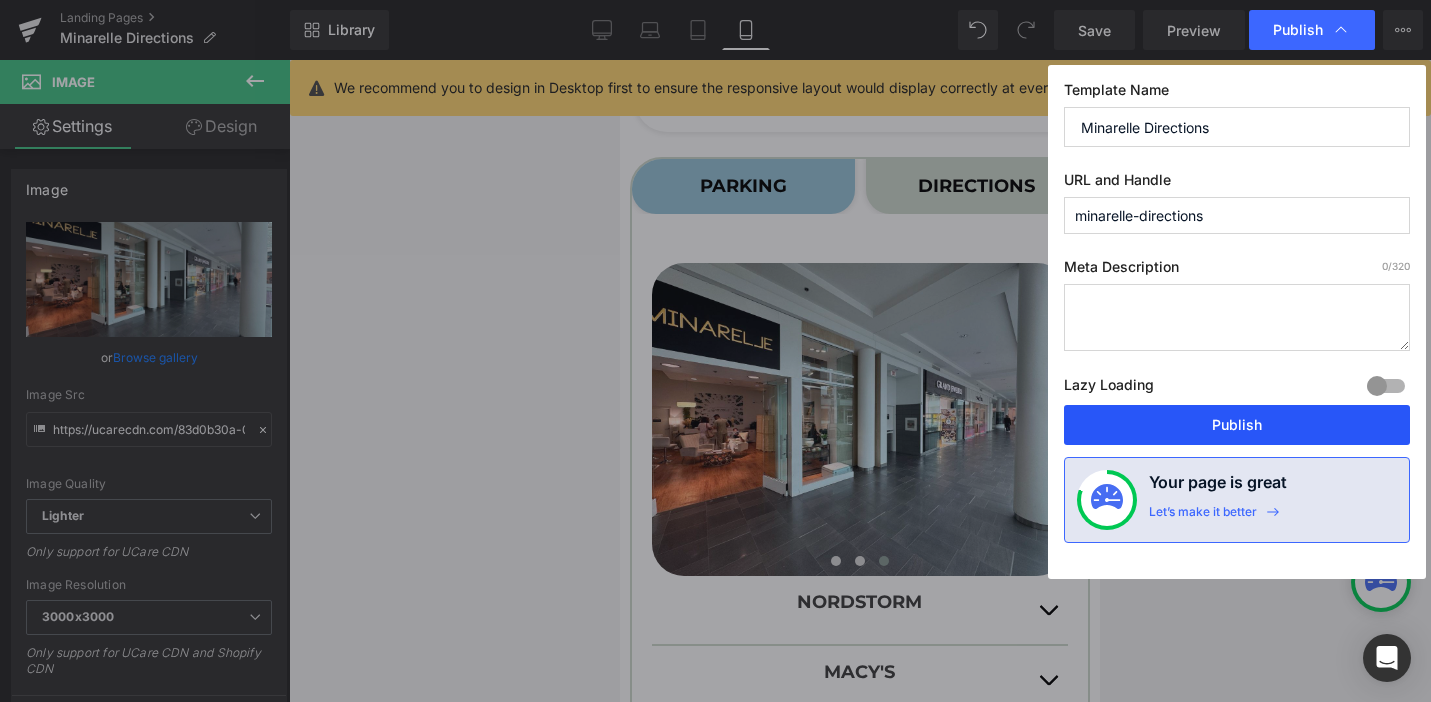 click on "Publish" at bounding box center [1237, 425] 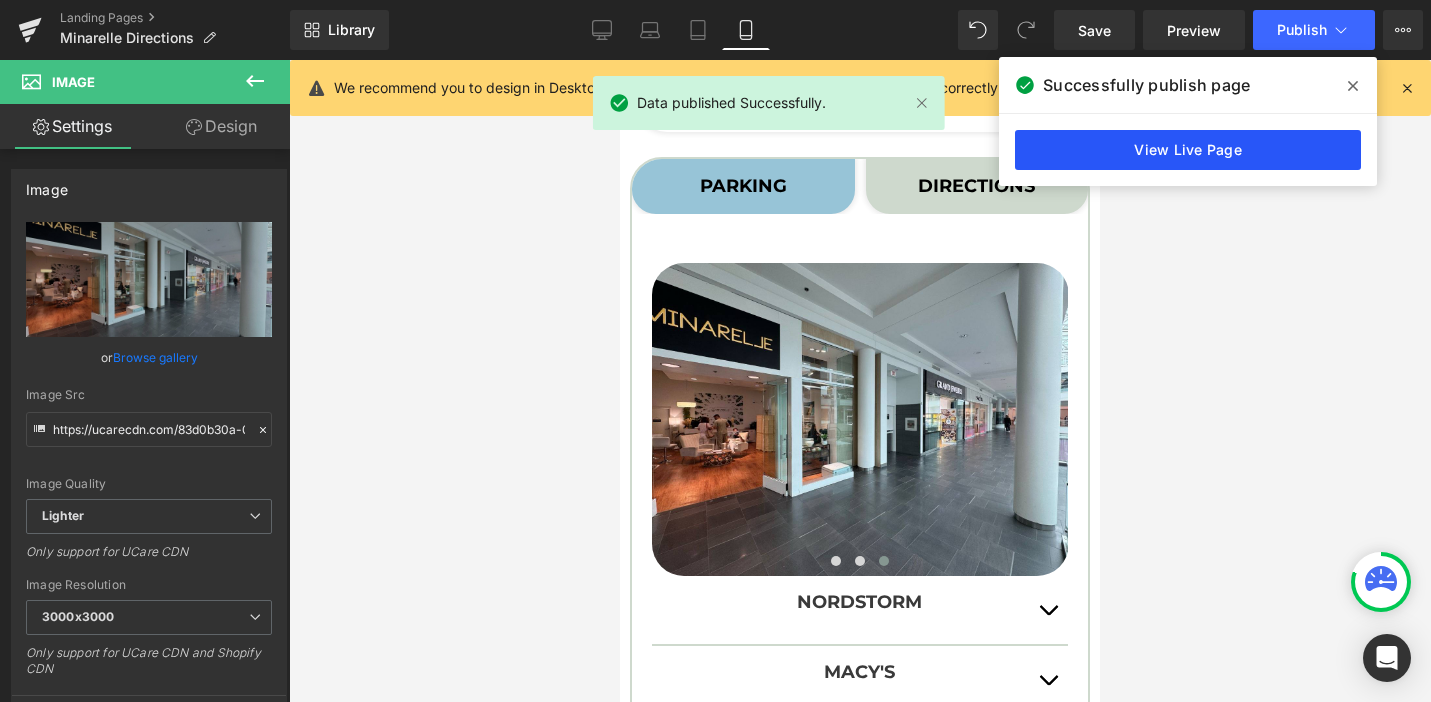 click on "View Live Page" at bounding box center (1188, 150) 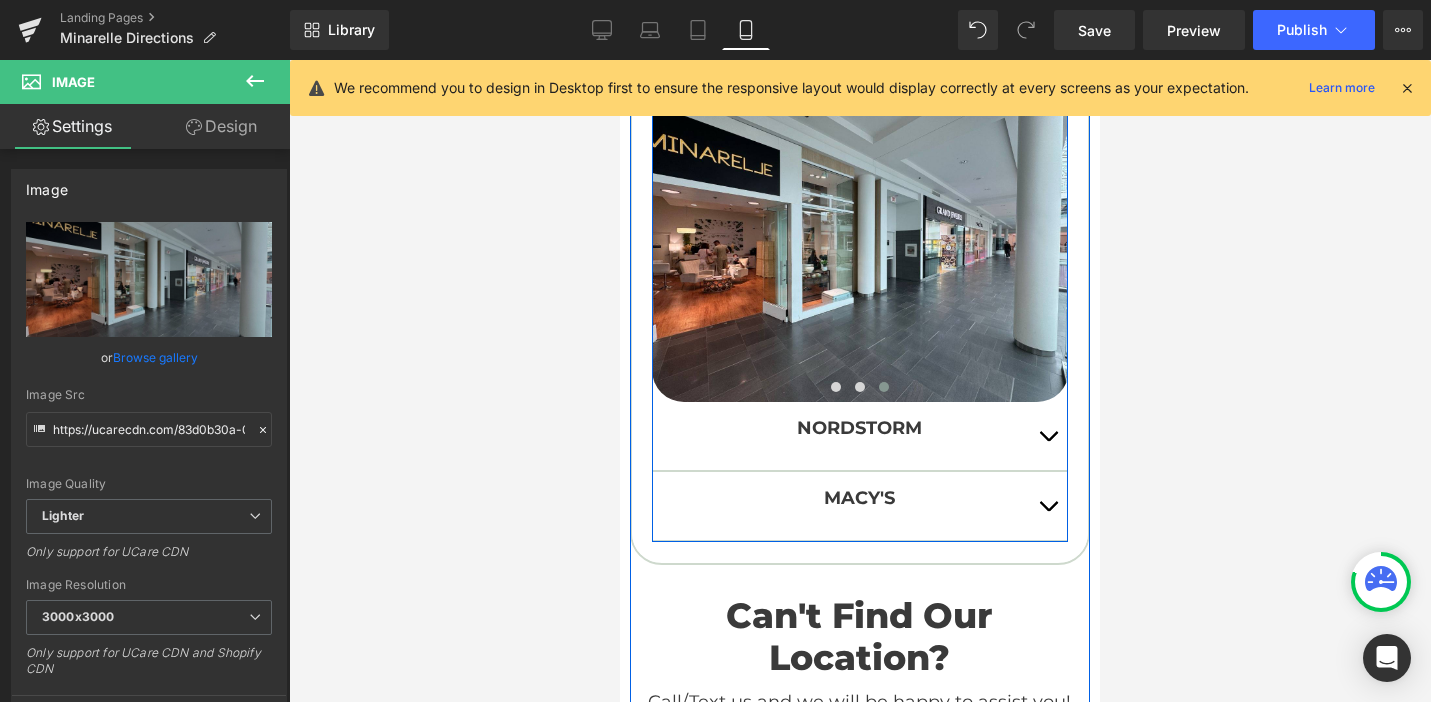 scroll, scrollTop: 992, scrollLeft: 0, axis: vertical 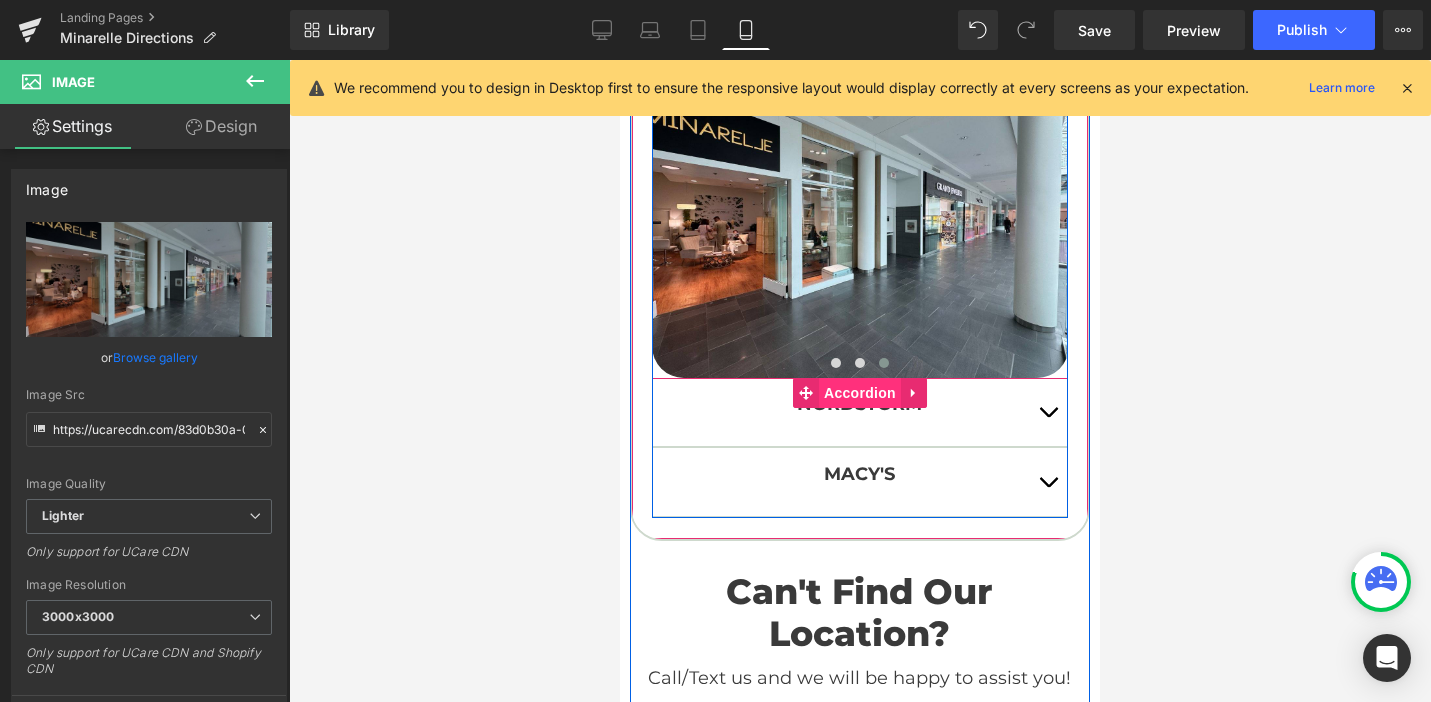 click on "Accordion" at bounding box center [860, 393] 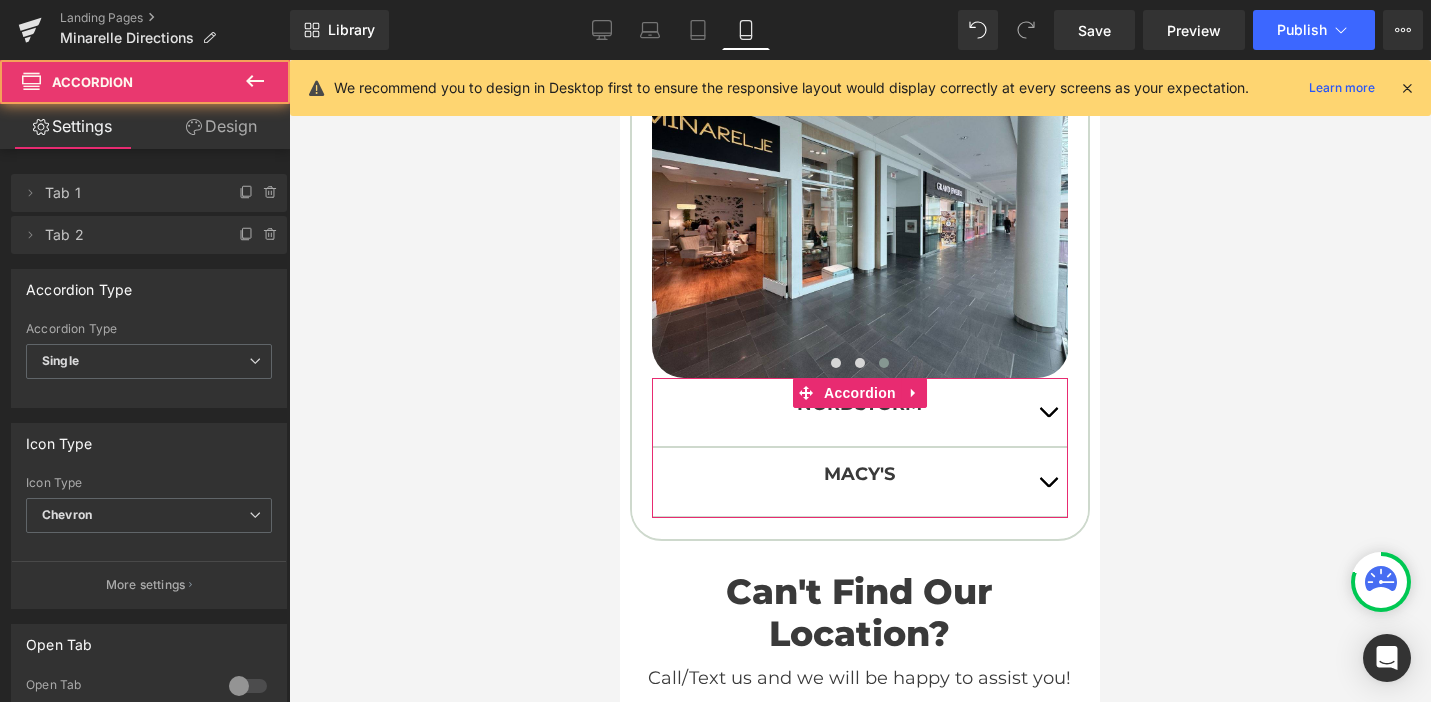 click on "Design" at bounding box center (221, 126) 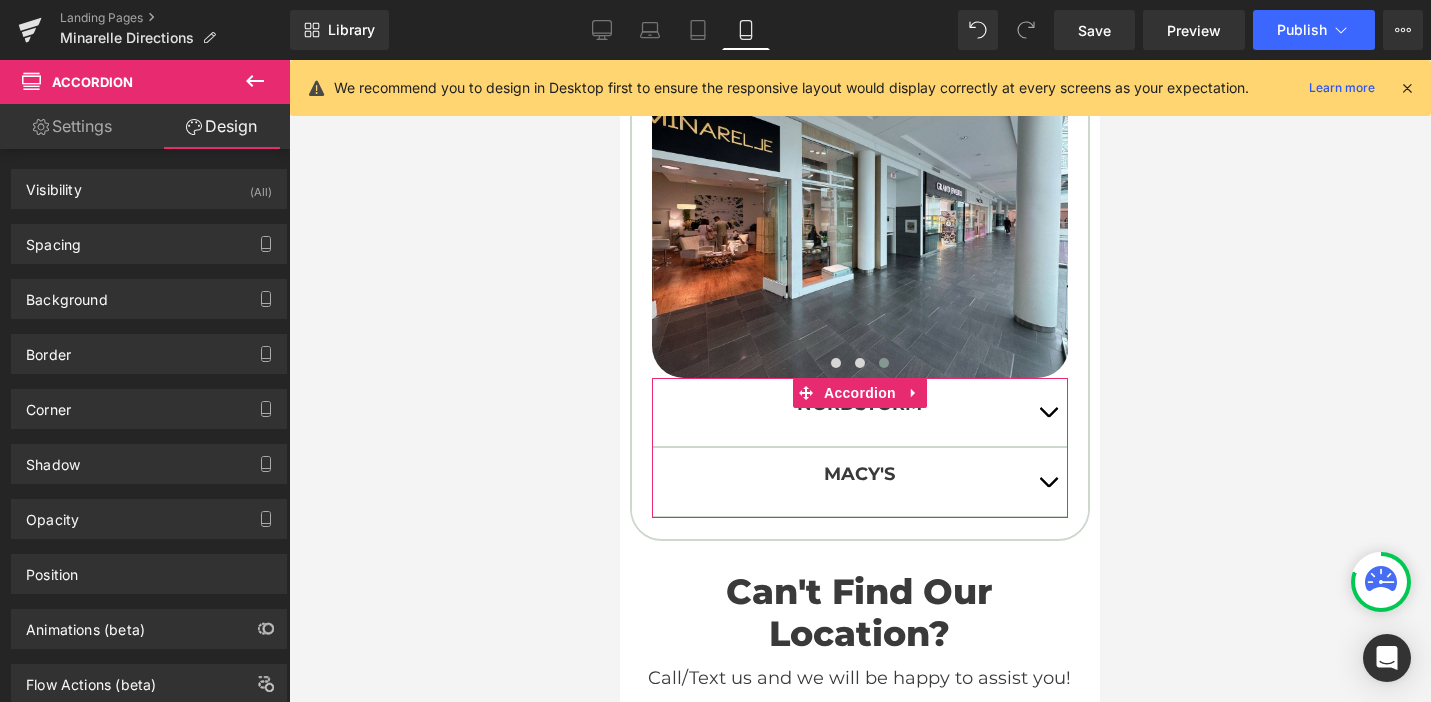 type on "0" 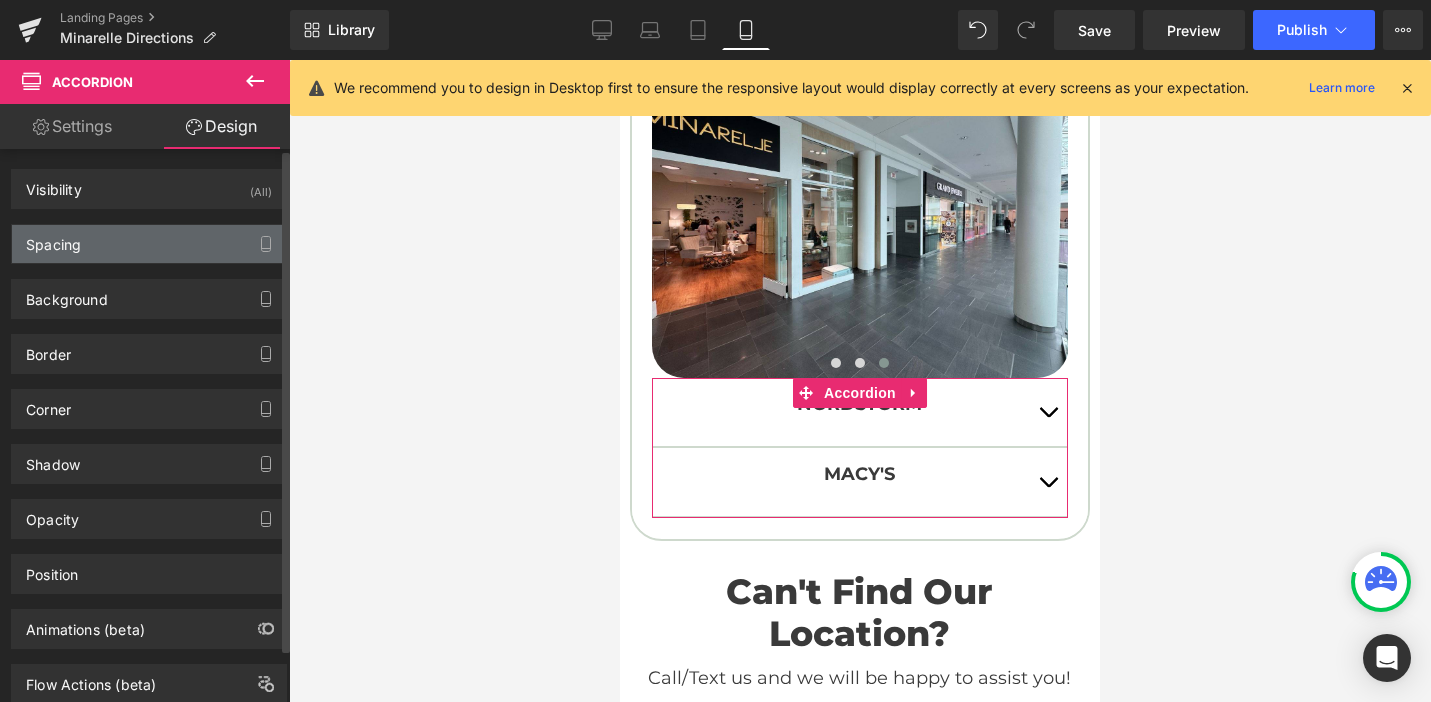 click on "Spacing" at bounding box center [149, 244] 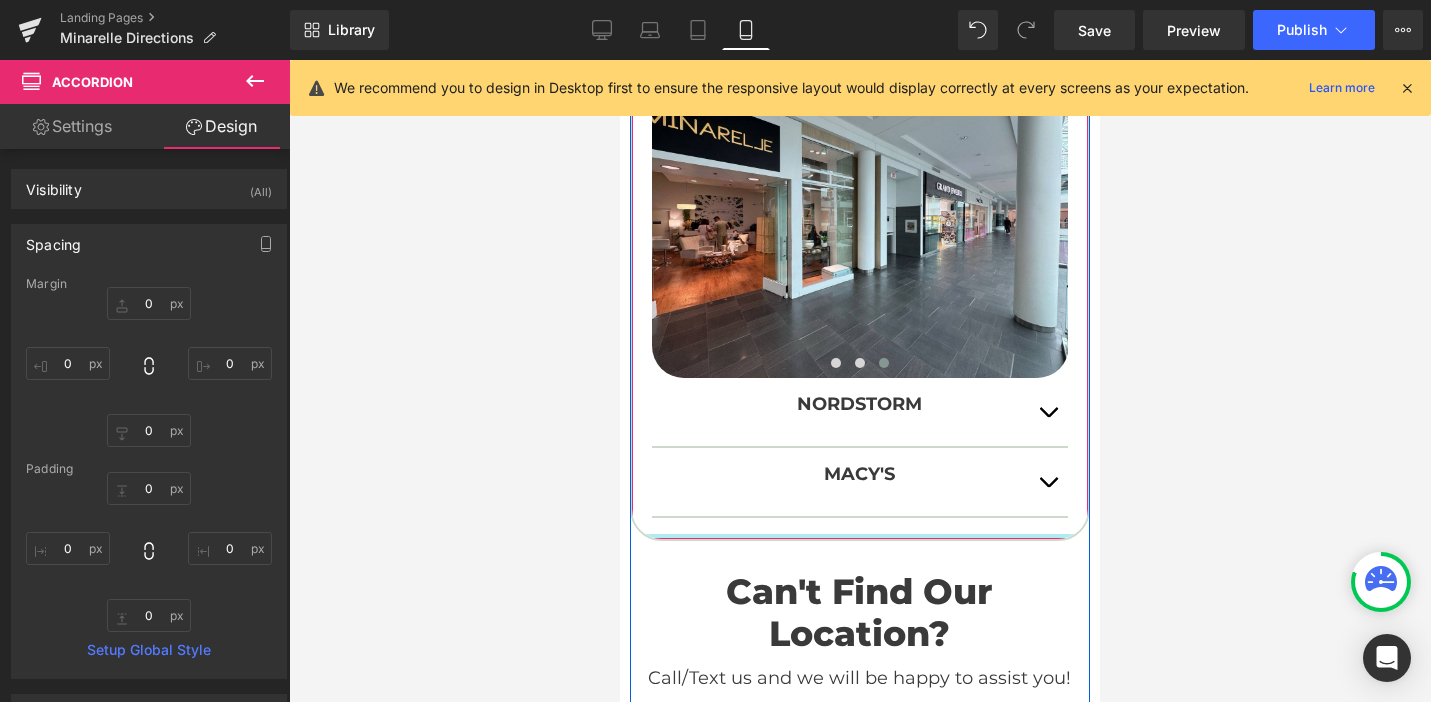 click at bounding box center (860, 536) 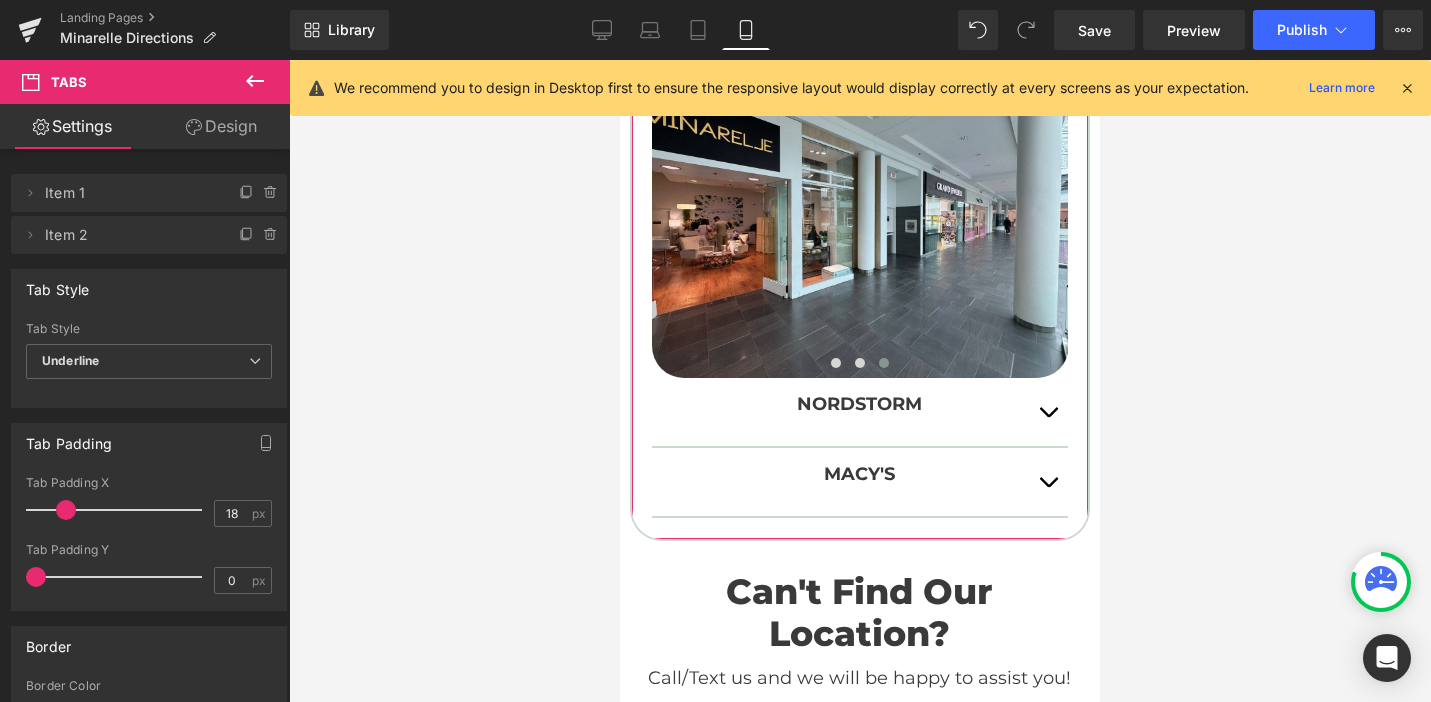 click on "Design" at bounding box center [221, 126] 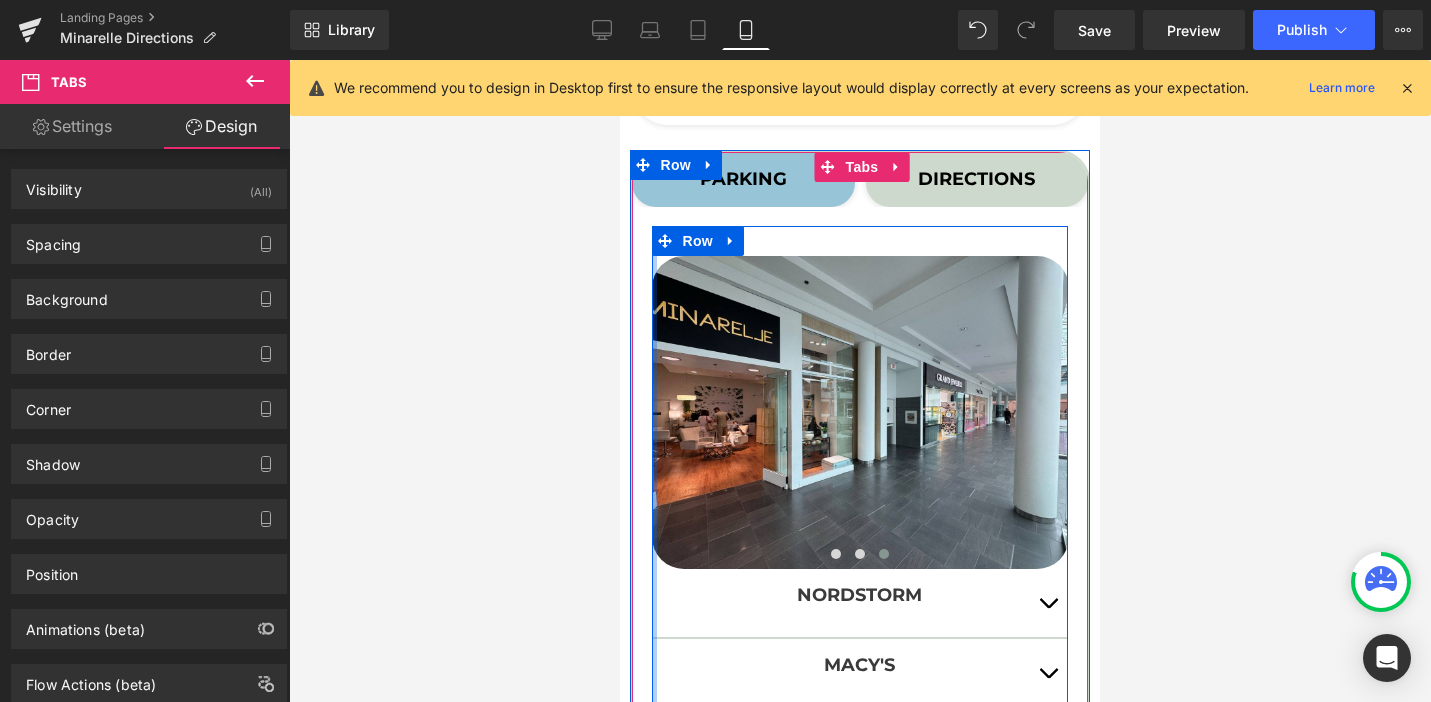 scroll, scrollTop: 734, scrollLeft: 0, axis: vertical 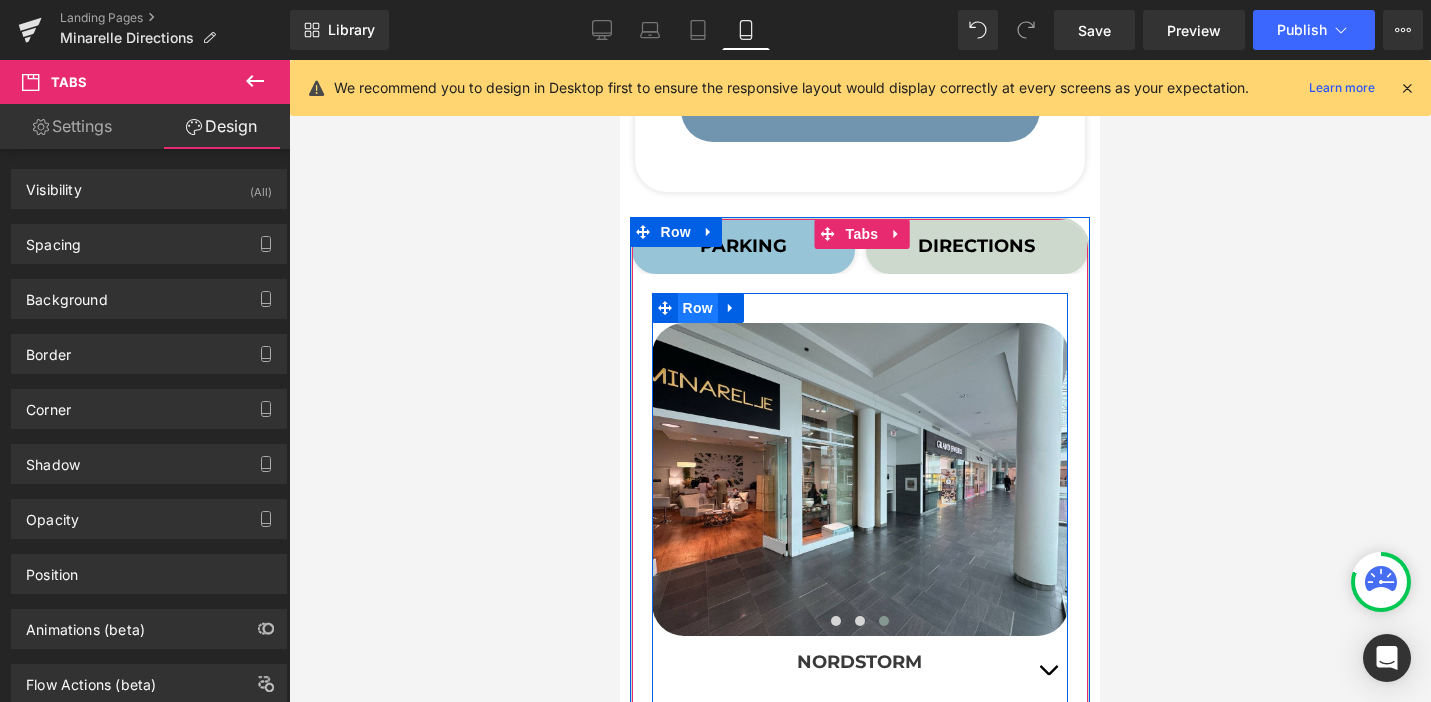 click on "Row" at bounding box center (698, 308) 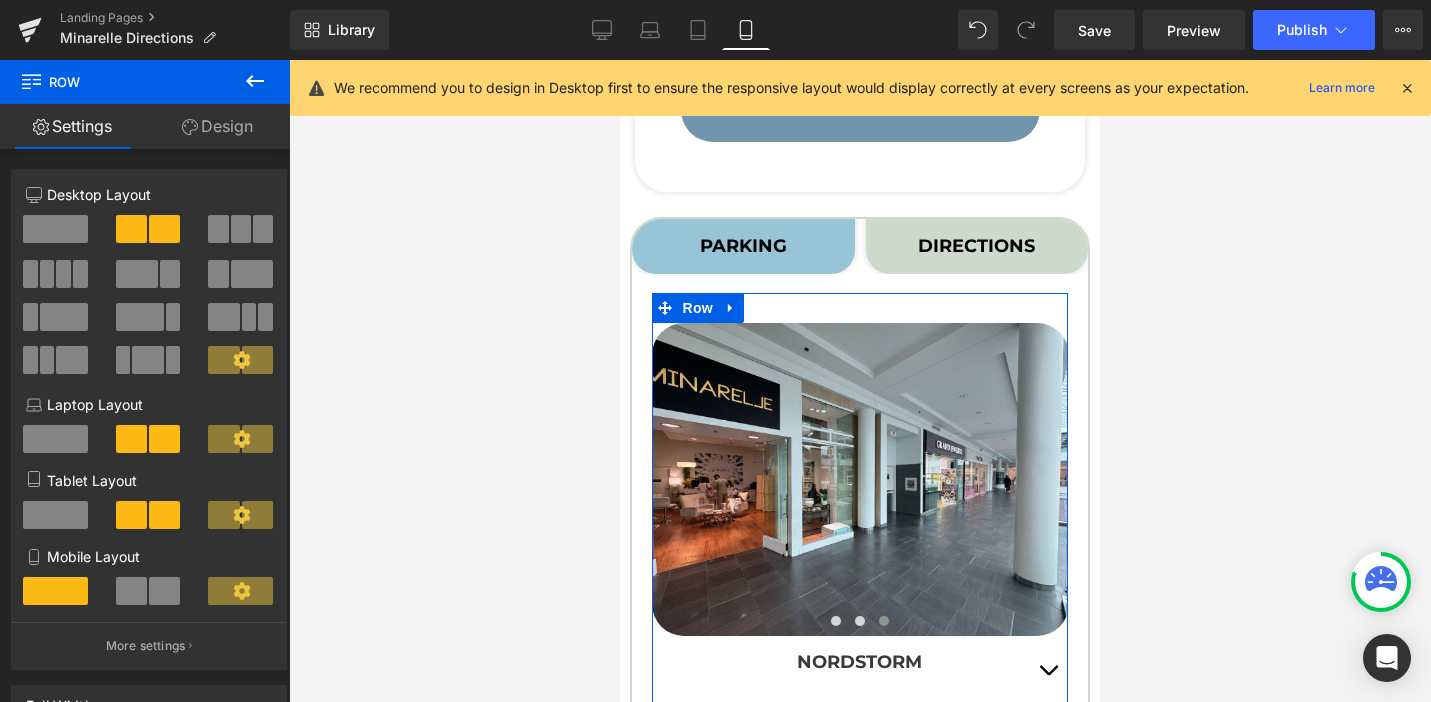 click on "Design" at bounding box center [217, 126] 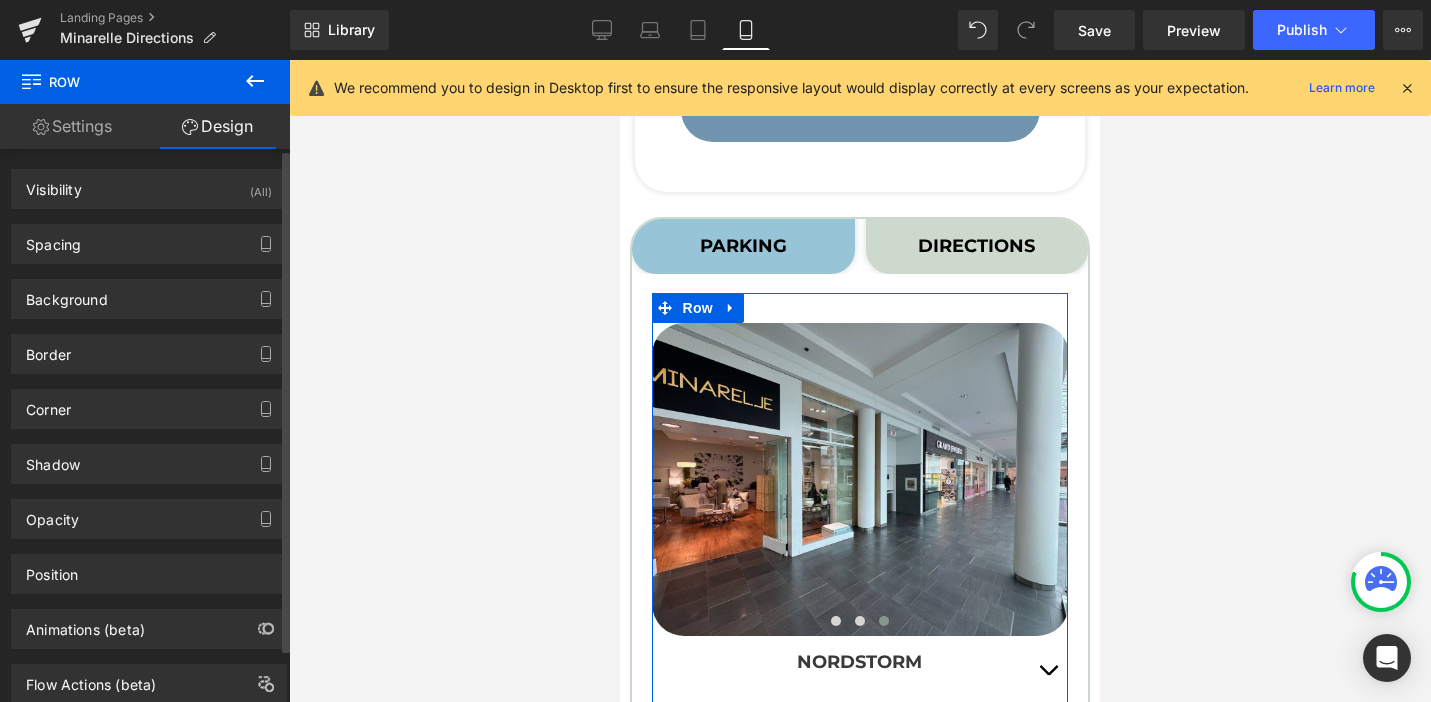 click on "Spacing
Margin
0px 0
auto auto
0px 0
auto auto
Padding
0px 0
0px 0
0px 0
0px 0
Setup Global Style" at bounding box center (149, 236) 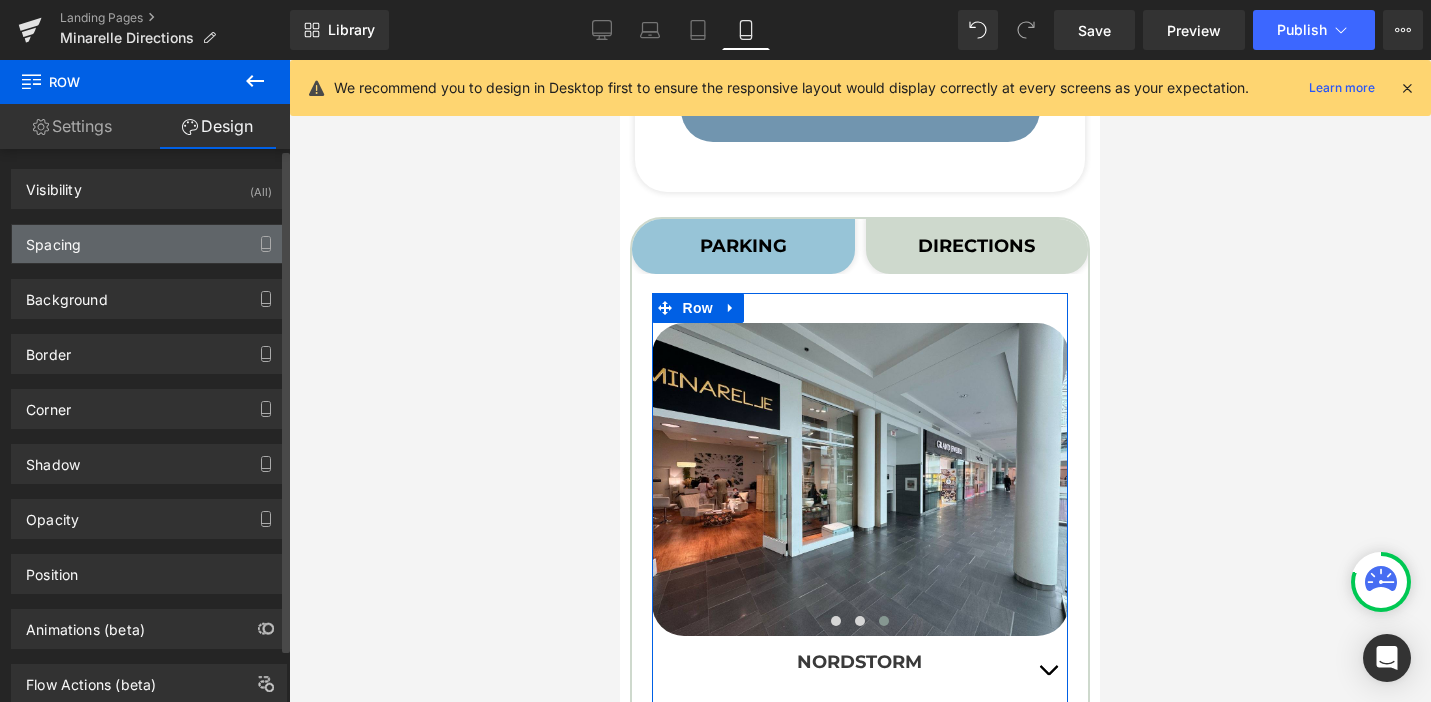 click on "Spacing" at bounding box center (149, 244) 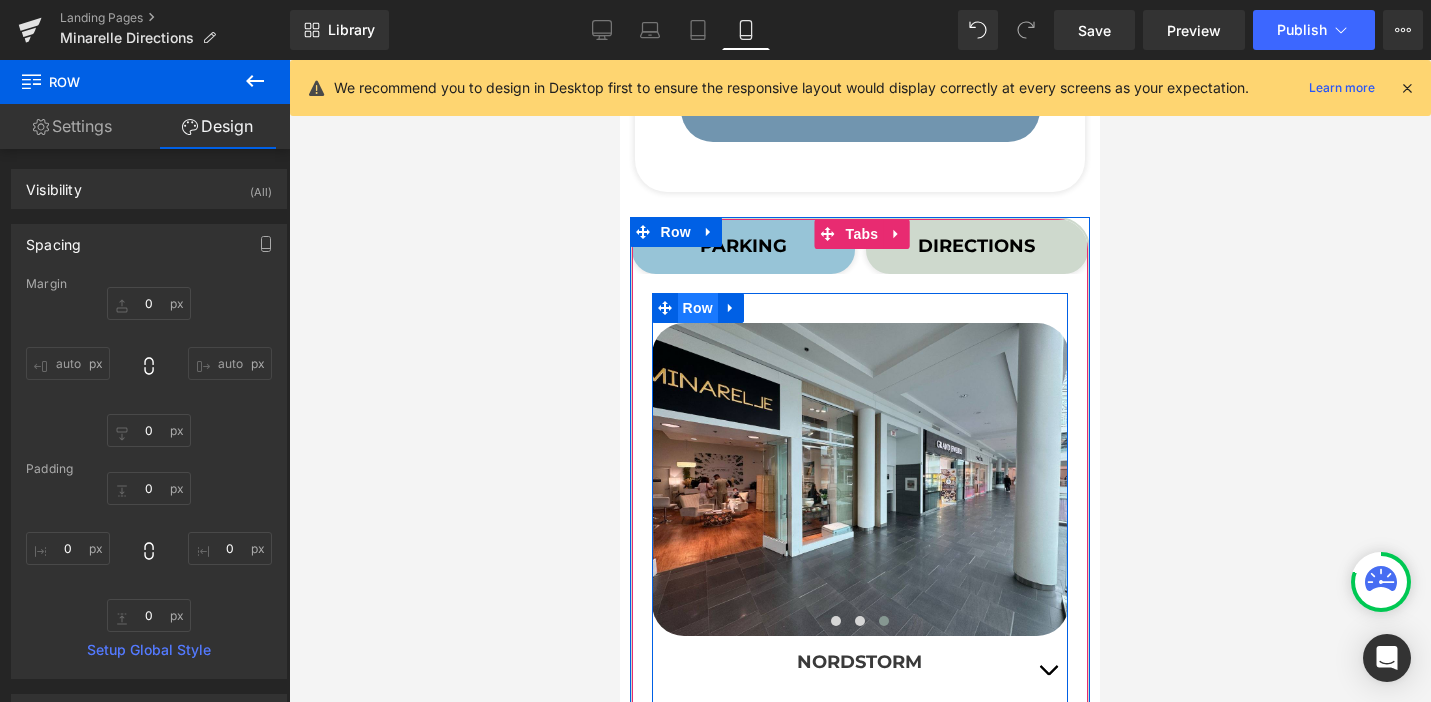 click on "Row" at bounding box center (698, 308) 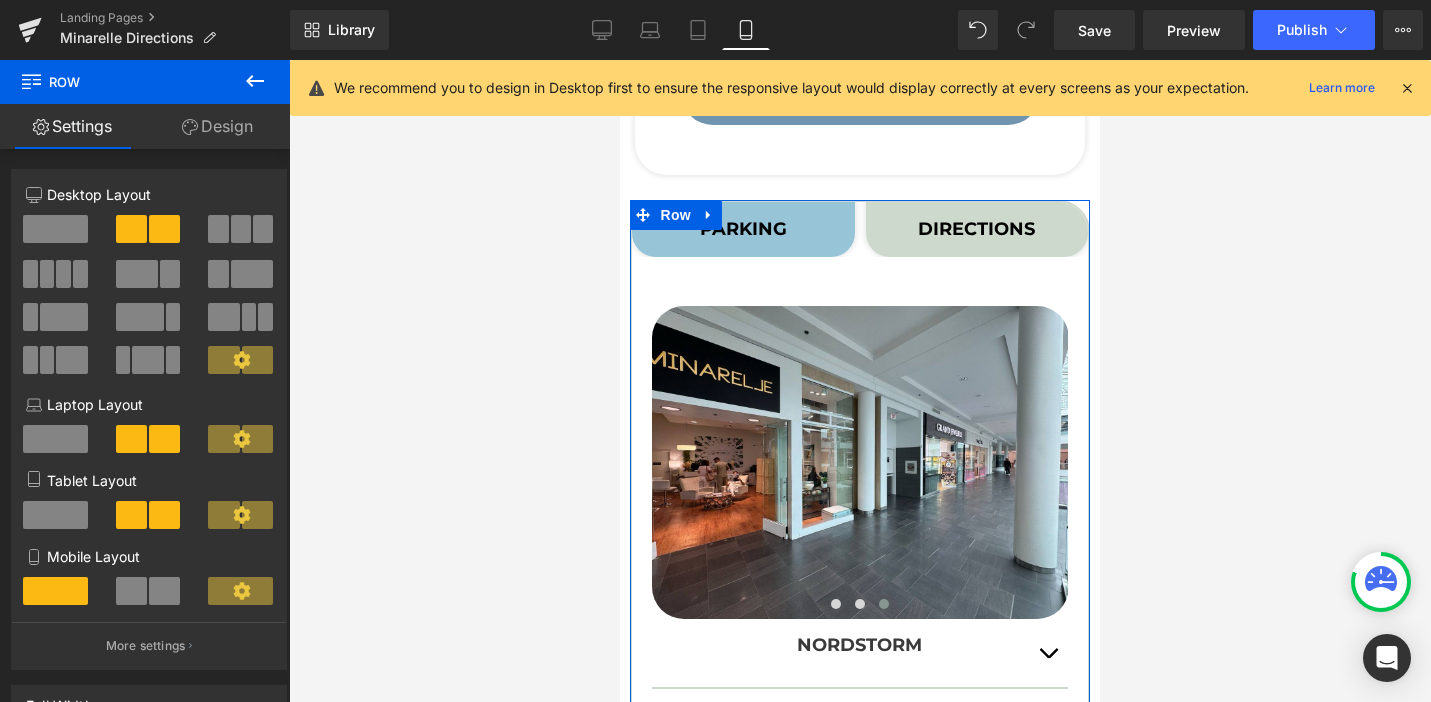 scroll, scrollTop: 712, scrollLeft: 0, axis: vertical 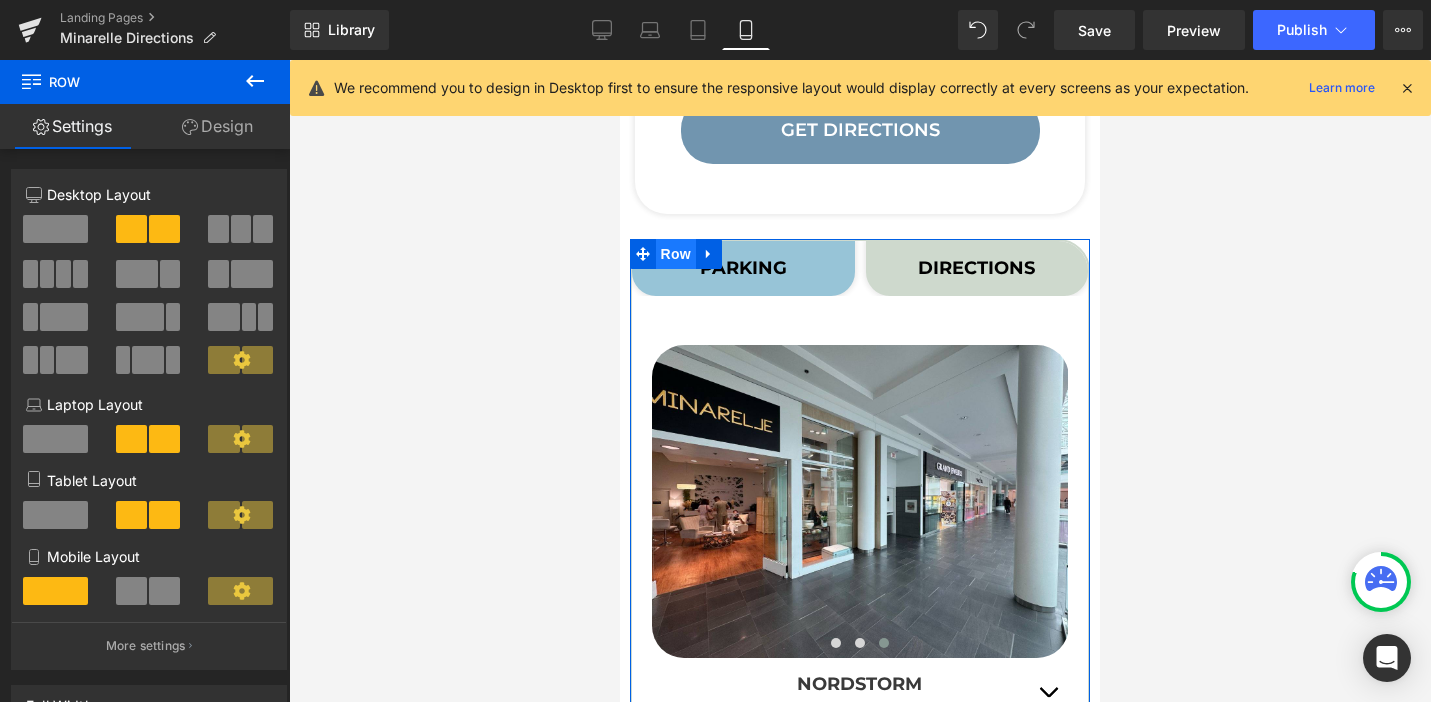 click on "Row" at bounding box center [676, 254] 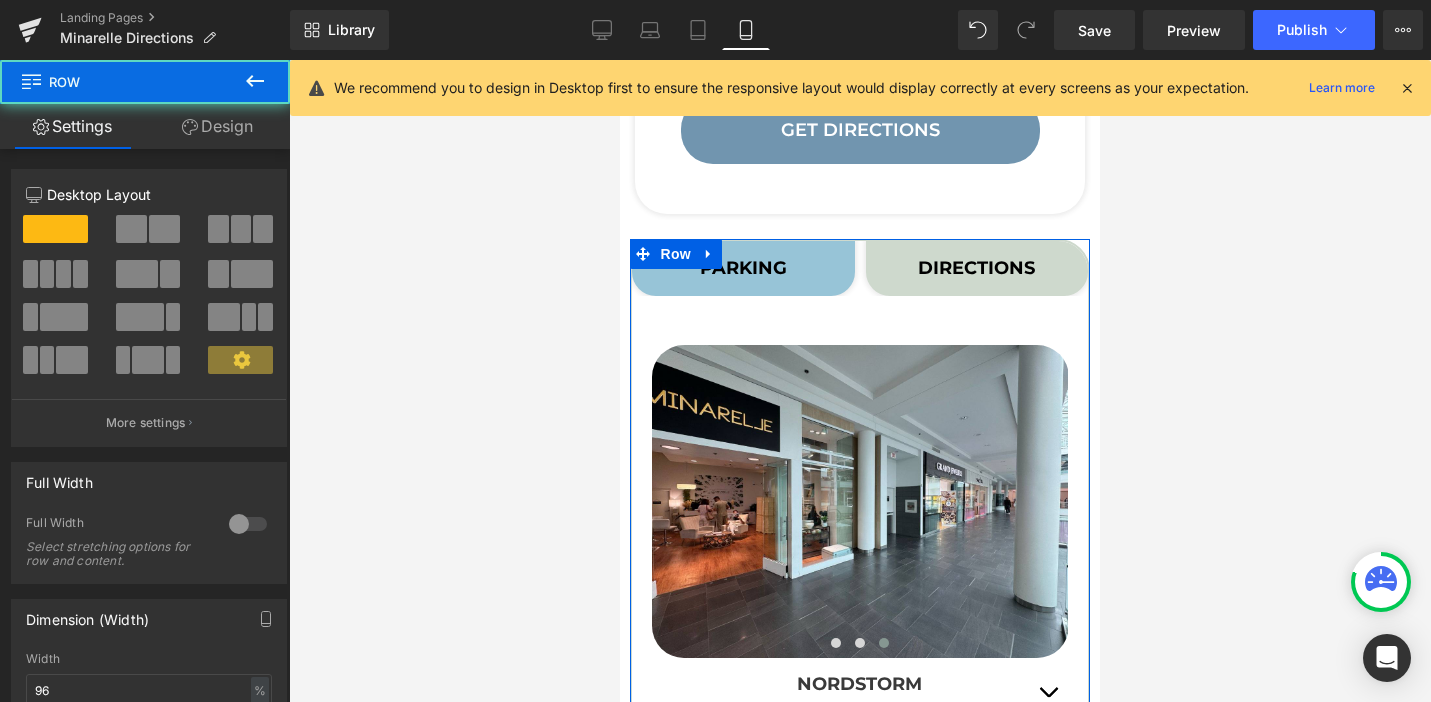 click on "Design" at bounding box center (217, 126) 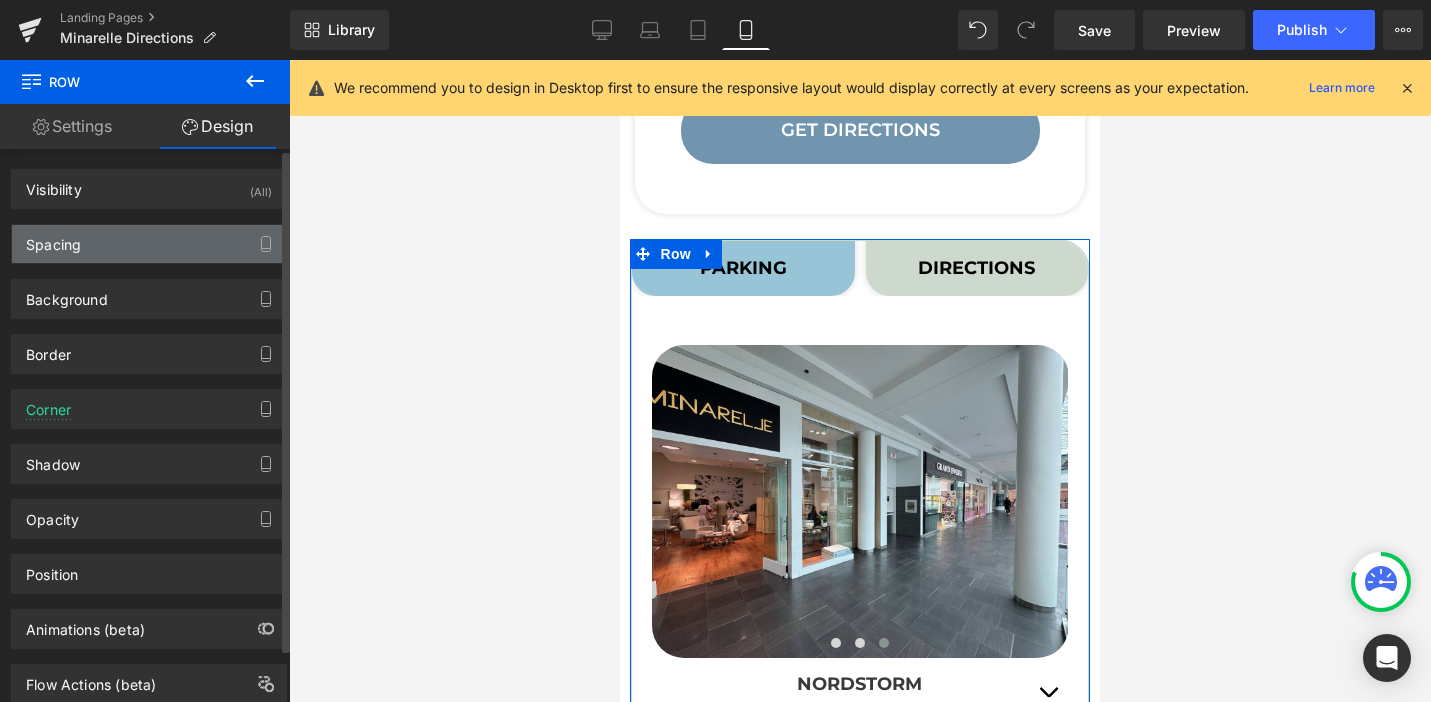 click on "Spacing" at bounding box center [149, 244] 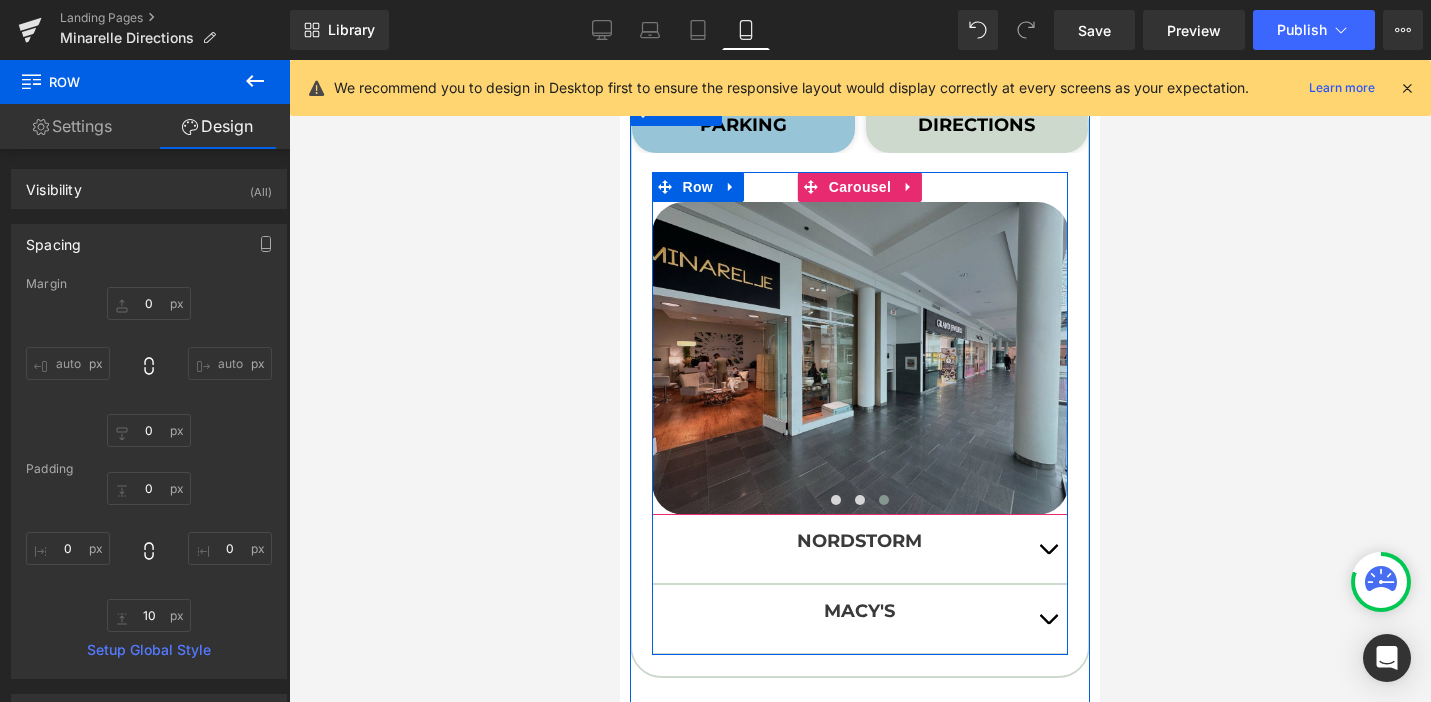 scroll, scrollTop: 948, scrollLeft: 0, axis: vertical 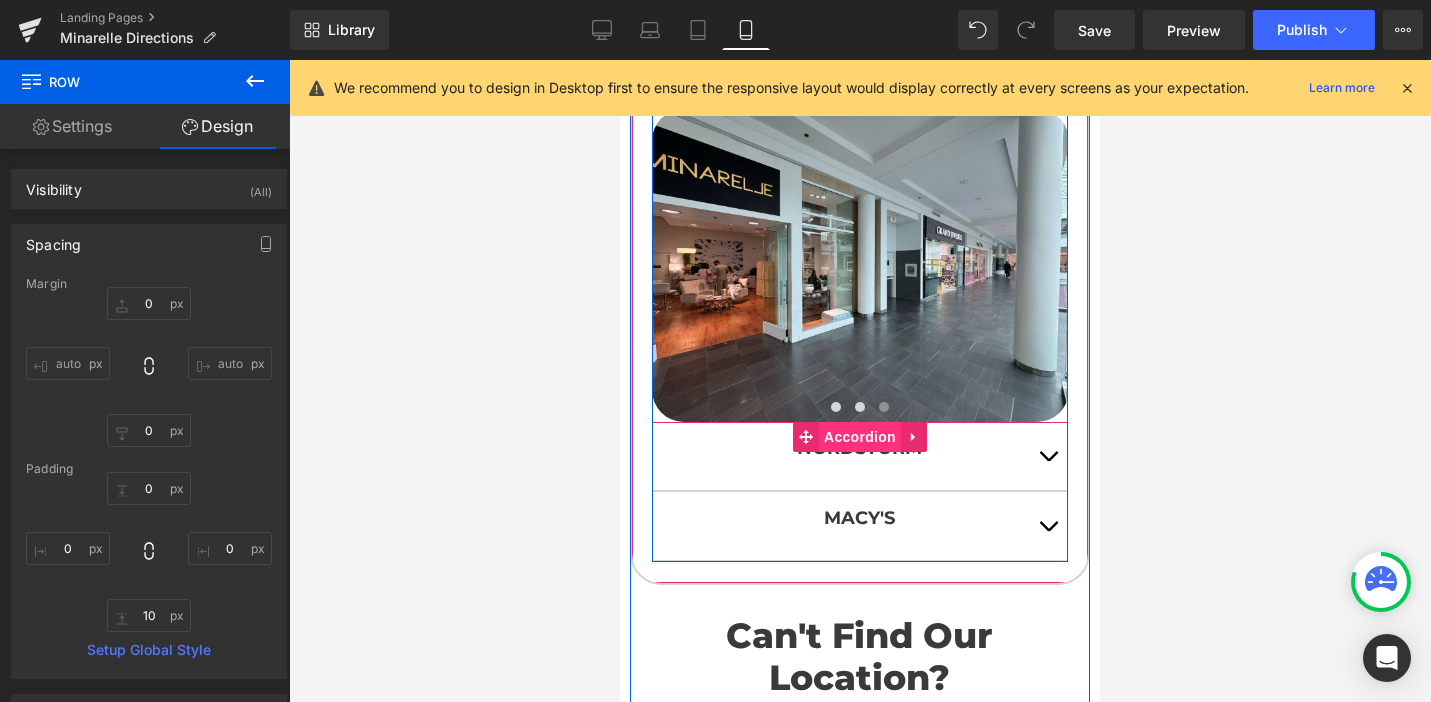 click on "Accordion" at bounding box center (860, 437) 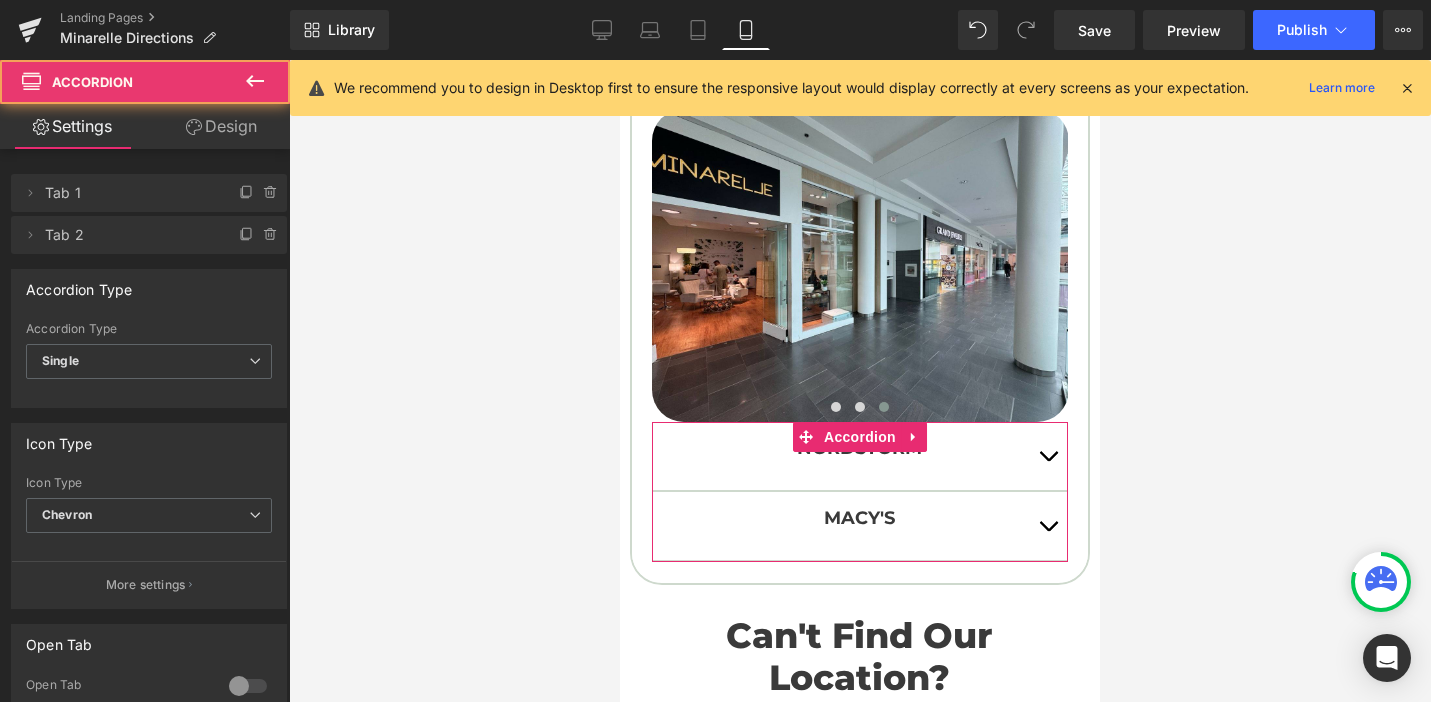 click on "Design" at bounding box center [221, 126] 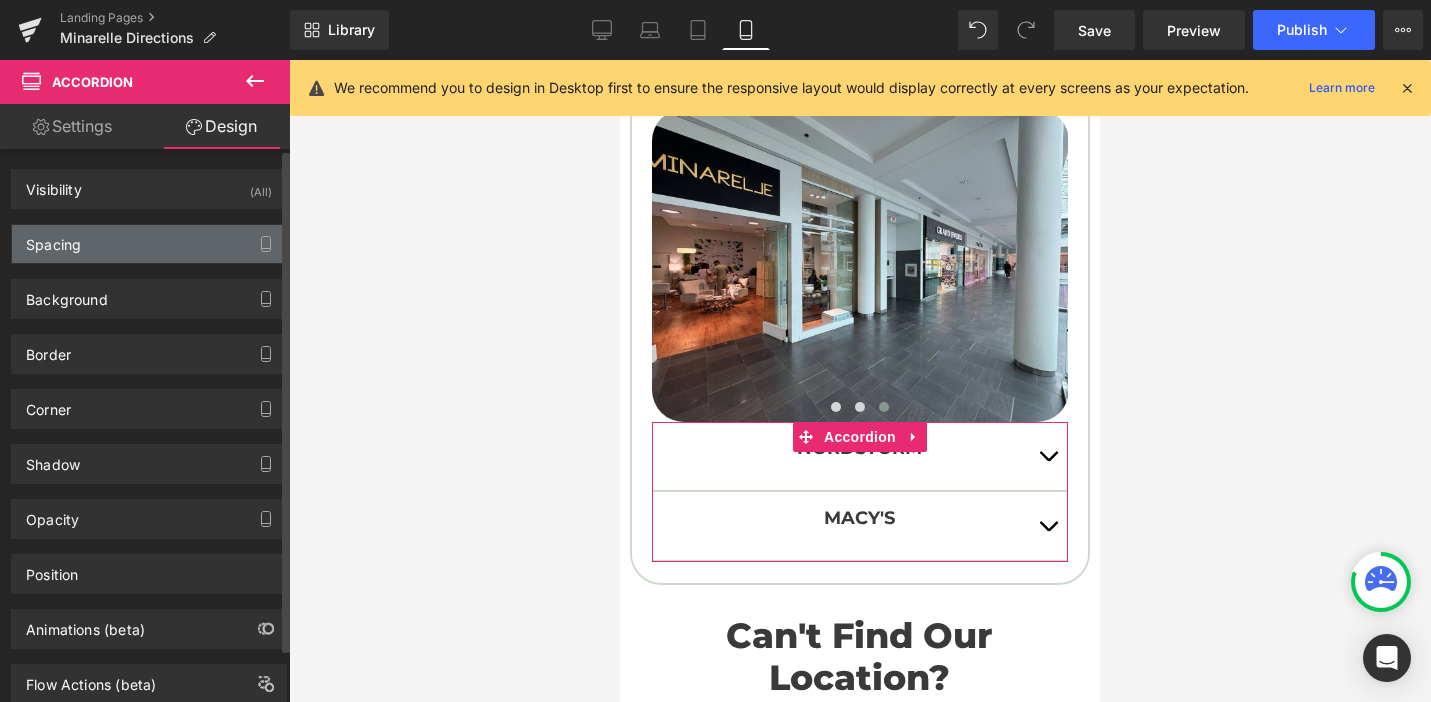 click on "Spacing" at bounding box center (53, 239) 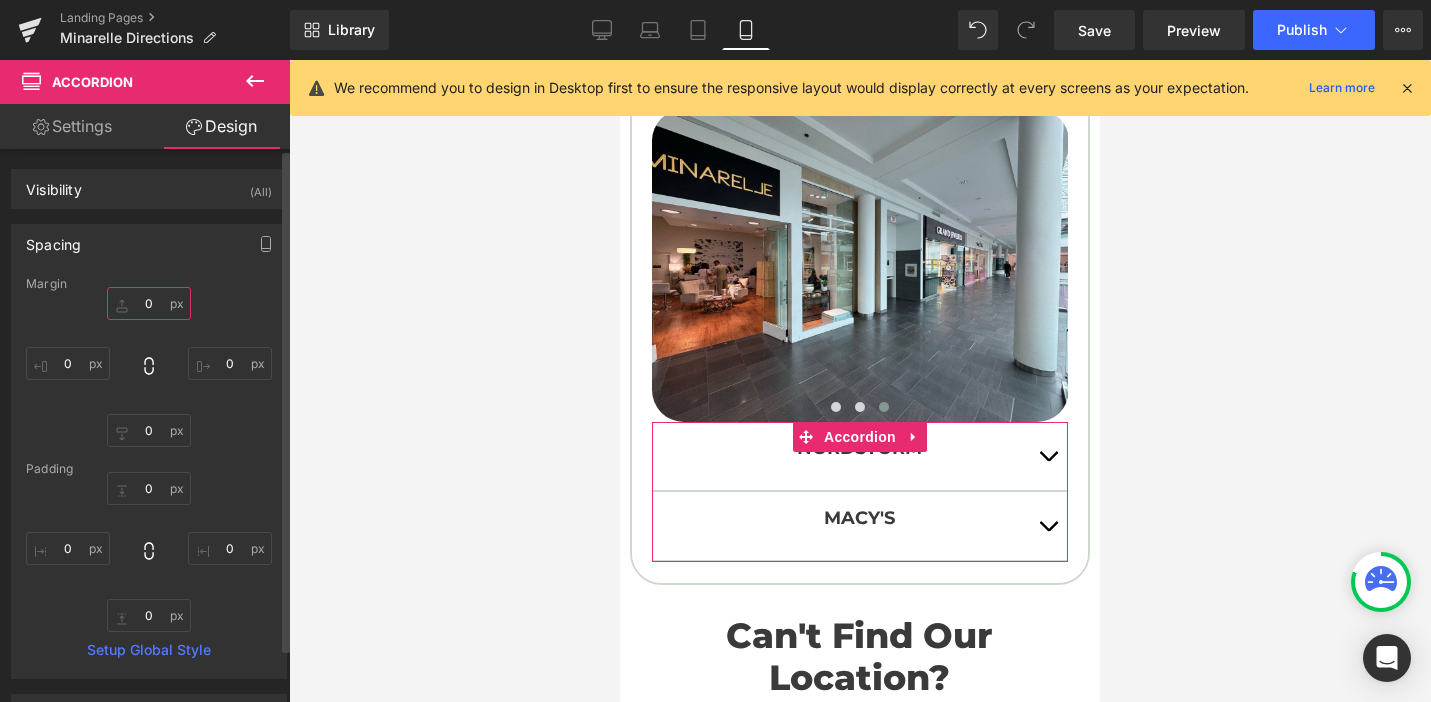 click on "0" at bounding box center [149, 303] 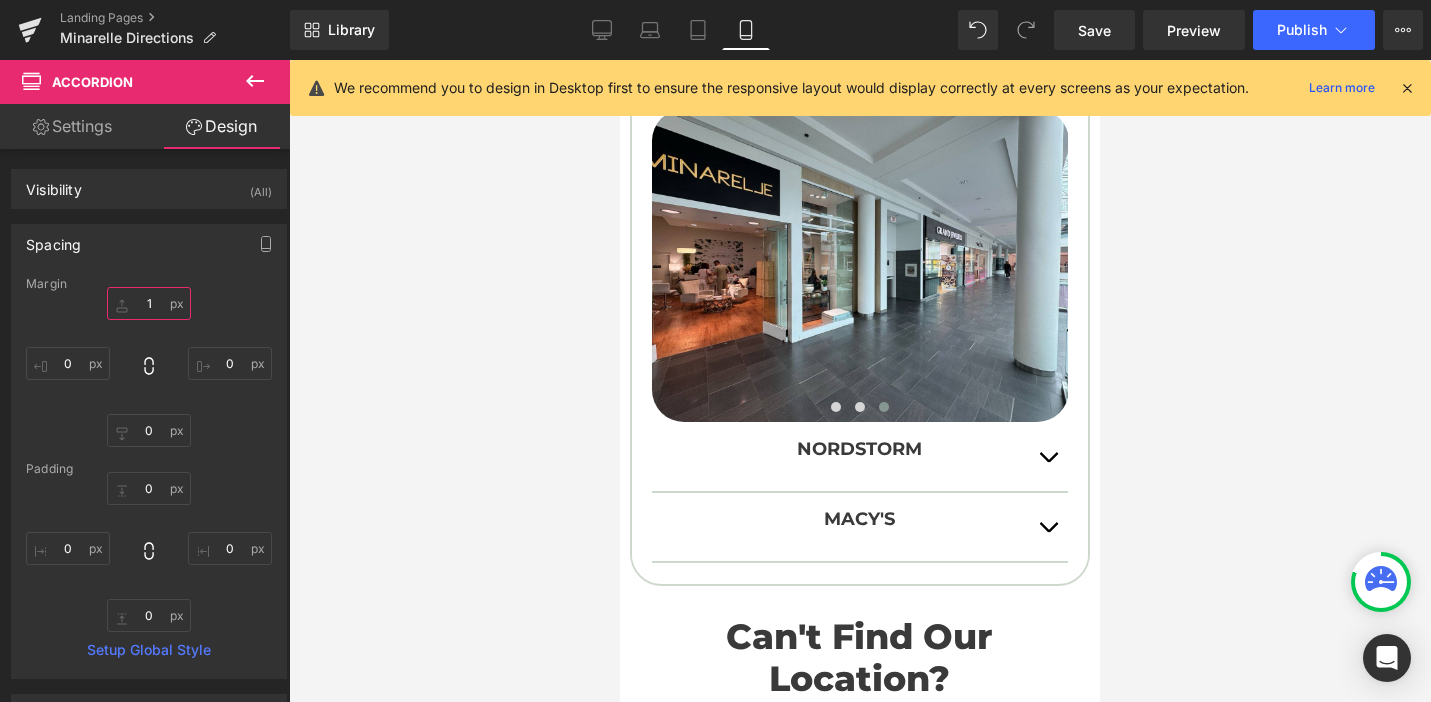 type on "15" 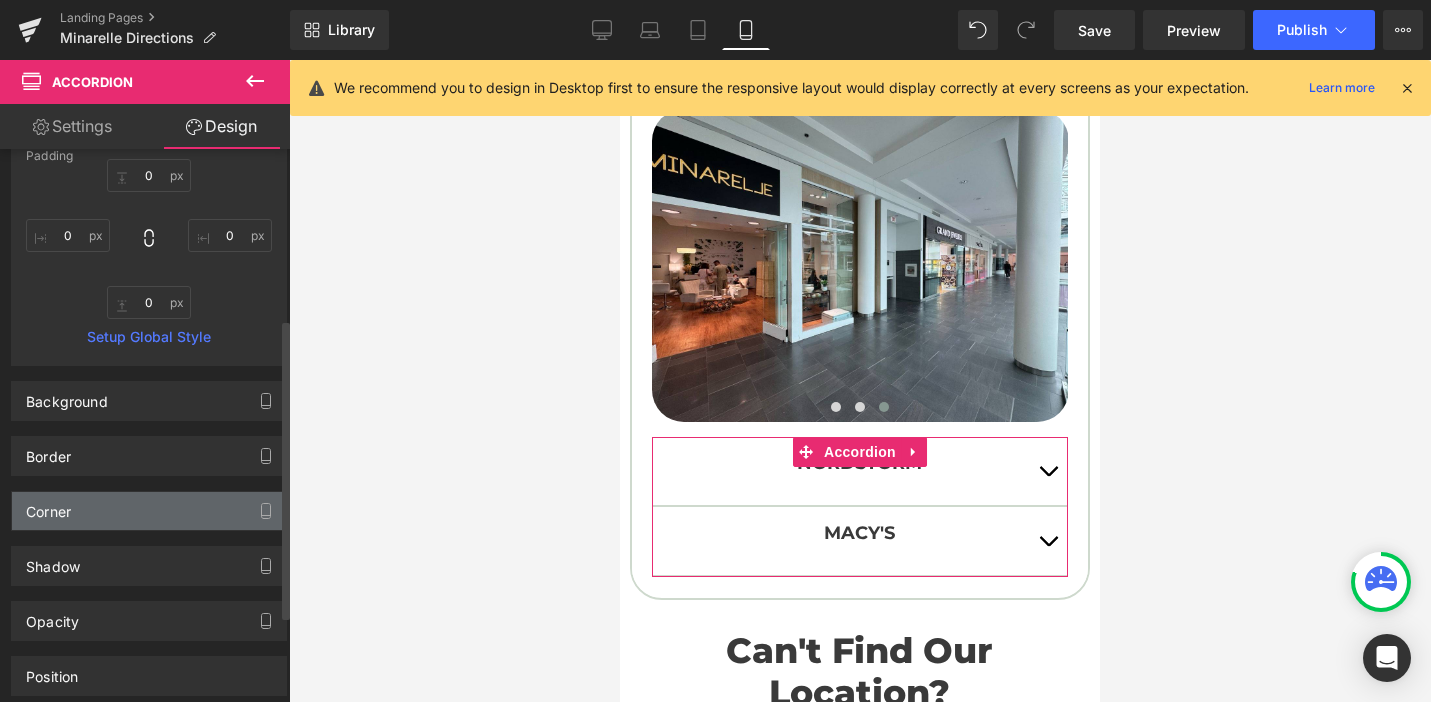 scroll, scrollTop: 0, scrollLeft: 0, axis: both 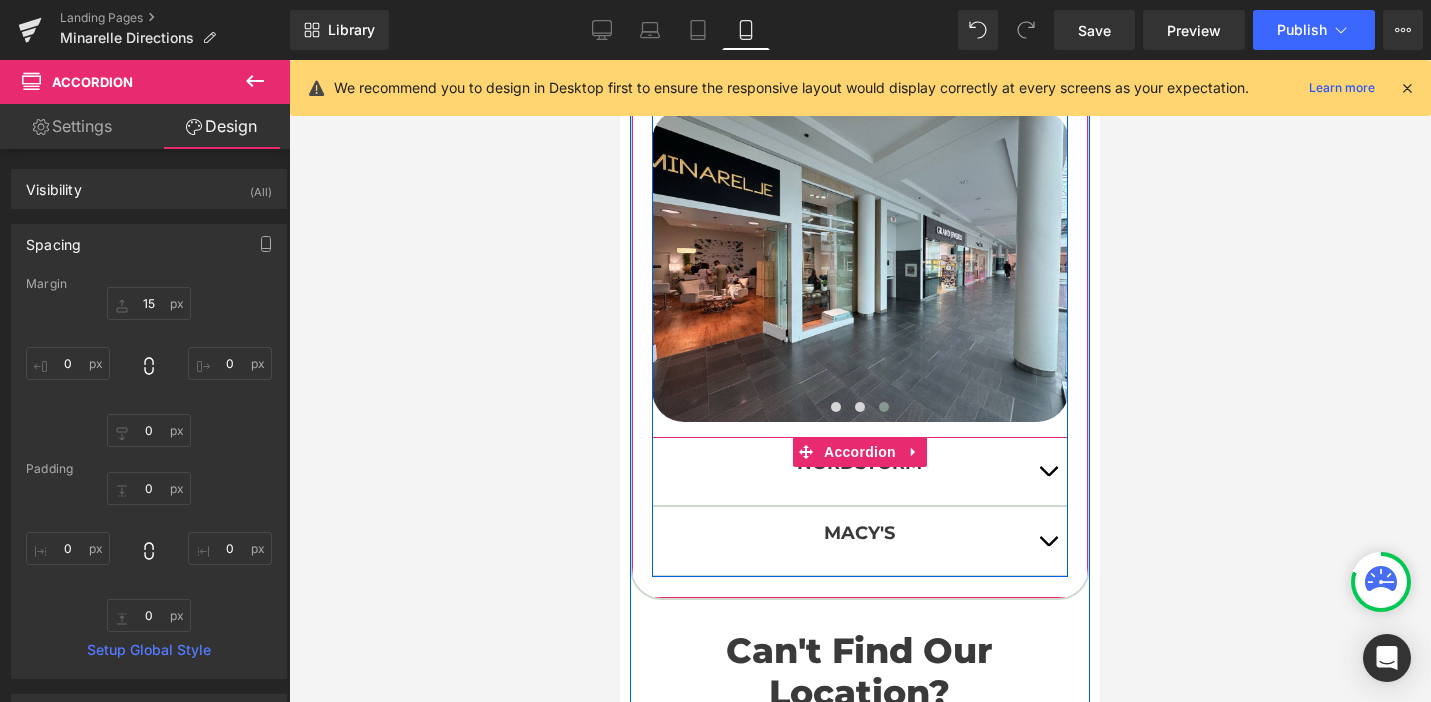 click at bounding box center (1048, 471) 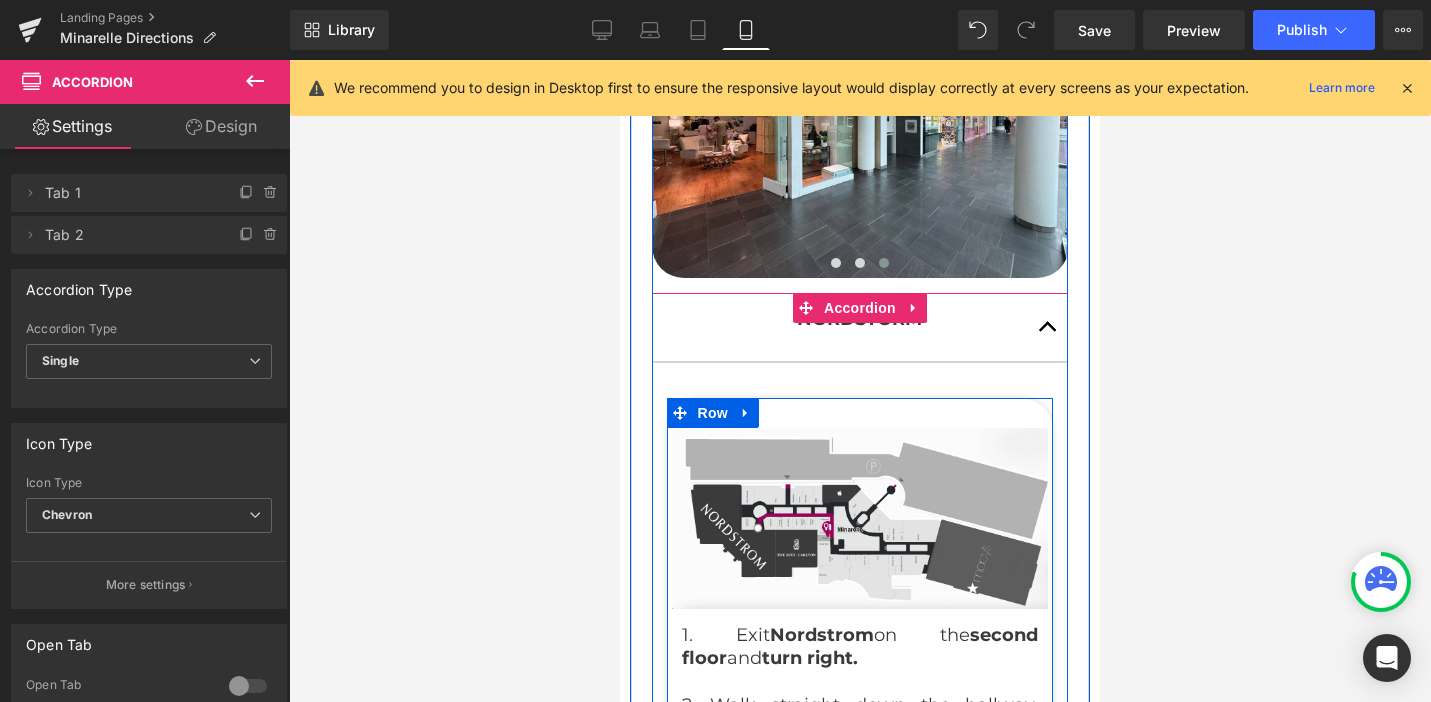 scroll, scrollTop: 1099, scrollLeft: 0, axis: vertical 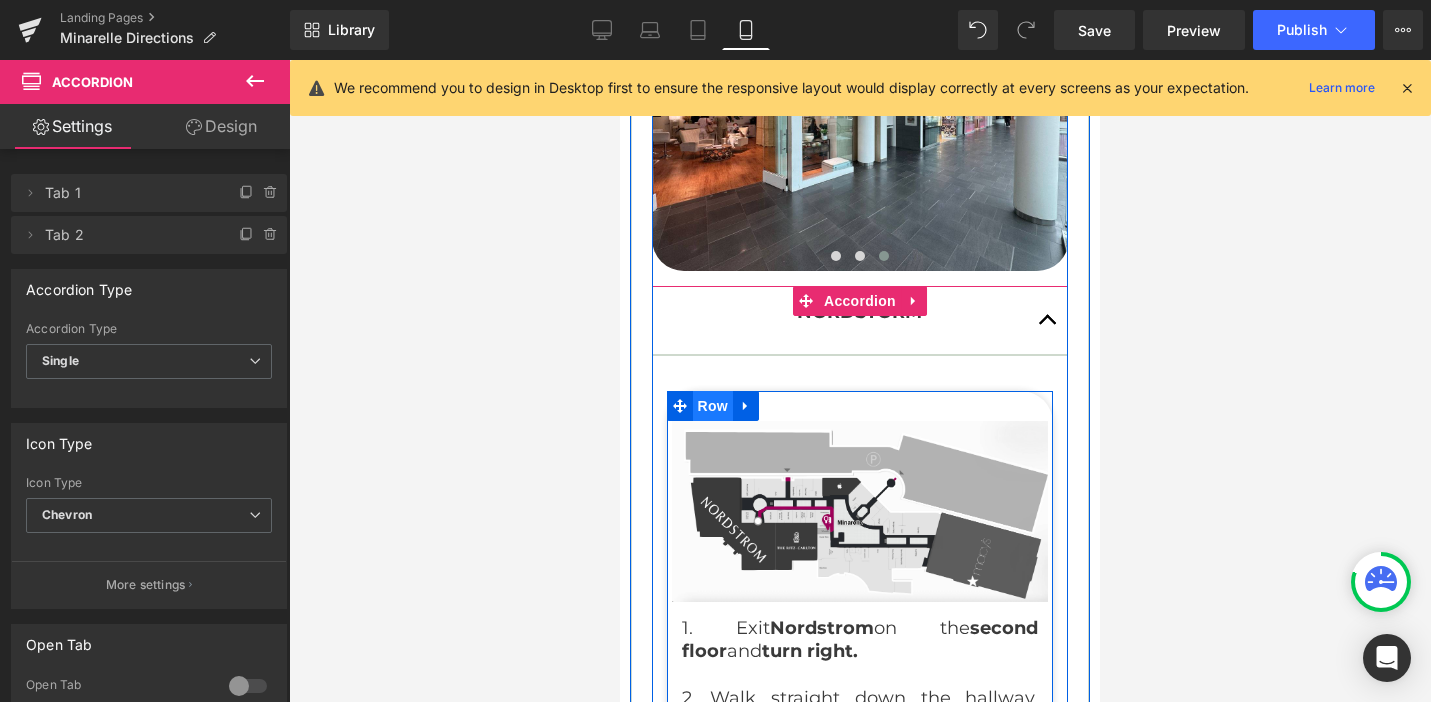 click on "Row" at bounding box center [713, 406] 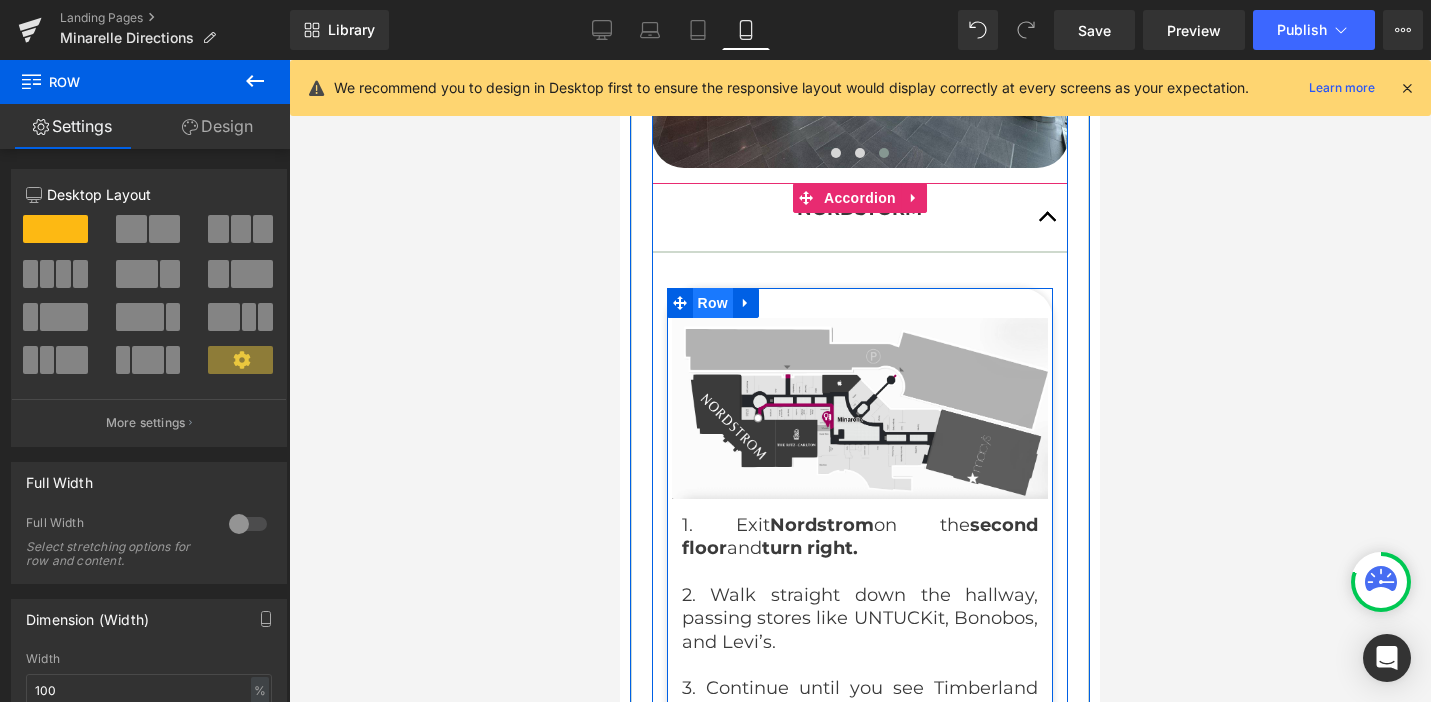 scroll, scrollTop: 1203, scrollLeft: 0, axis: vertical 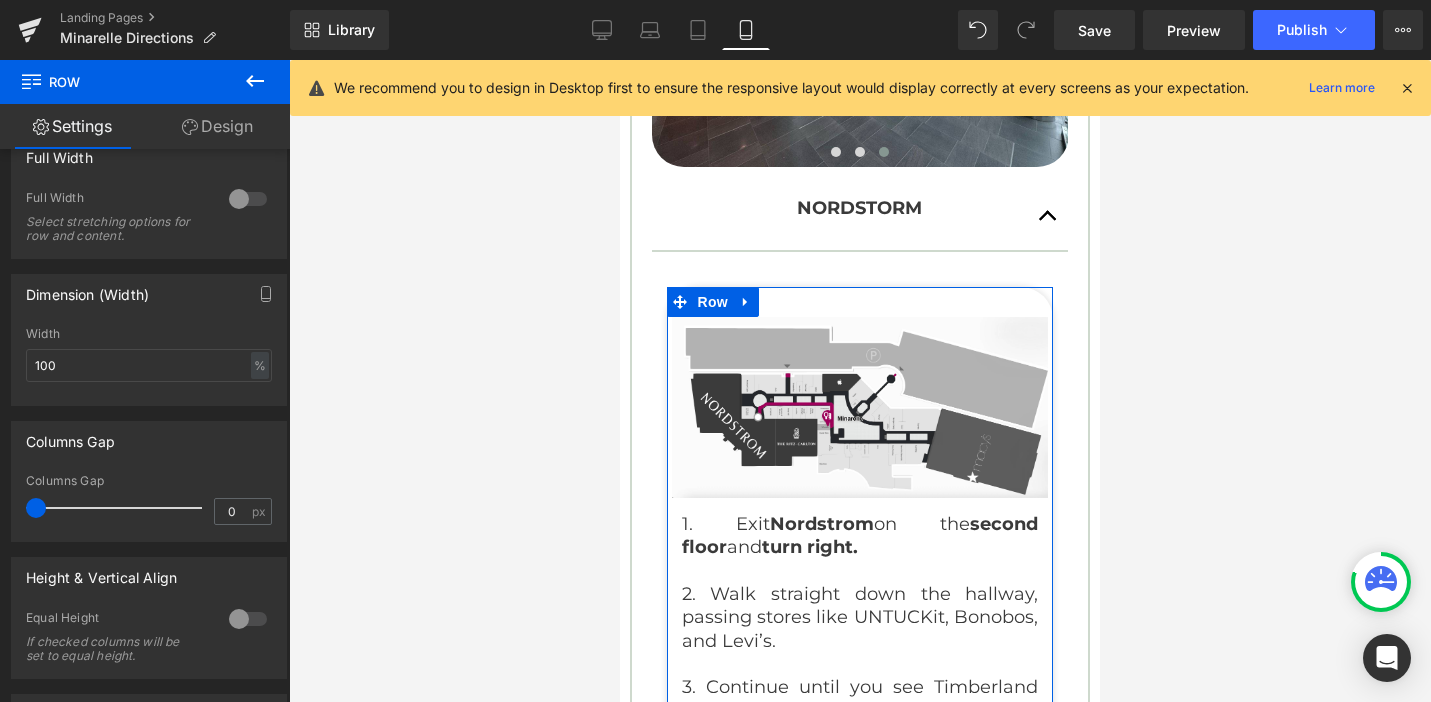 click on "Design" at bounding box center (217, 126) 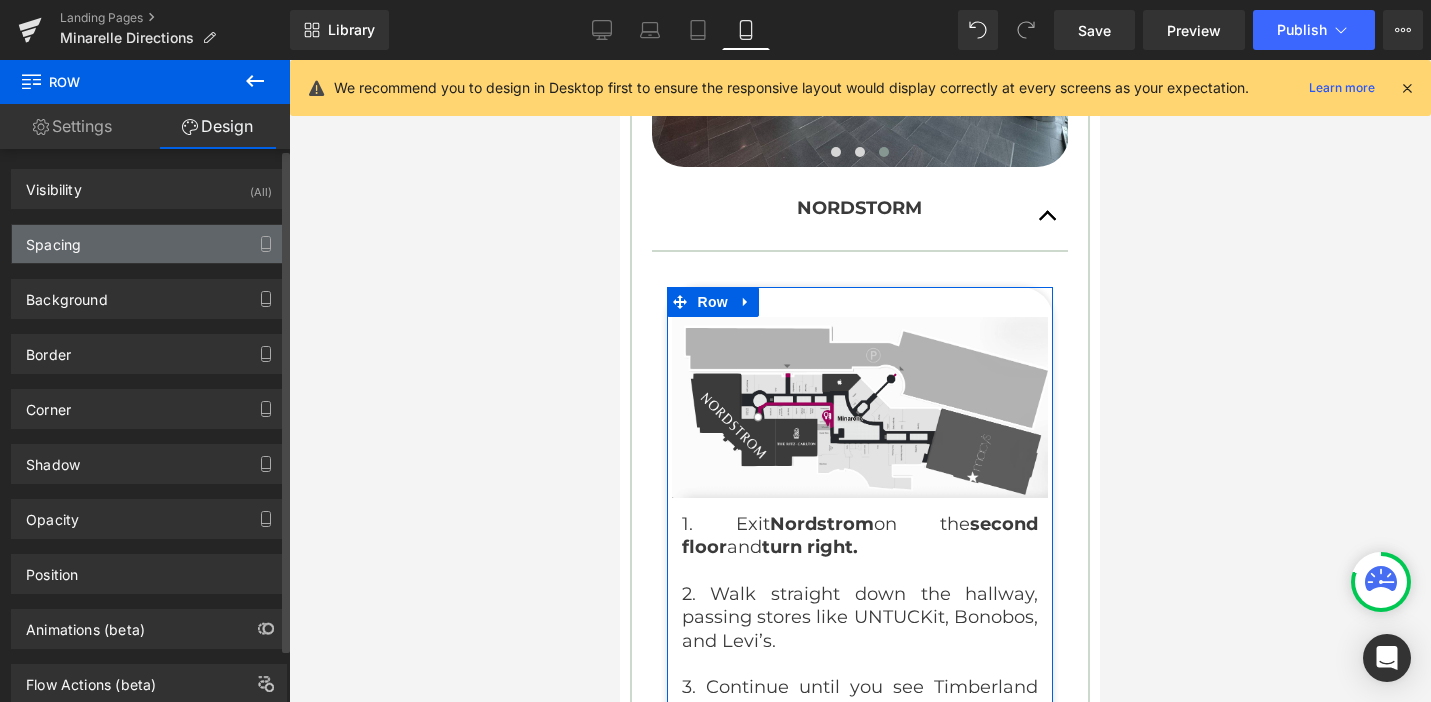 click on "Spacing" at bounding box center [149, 244] 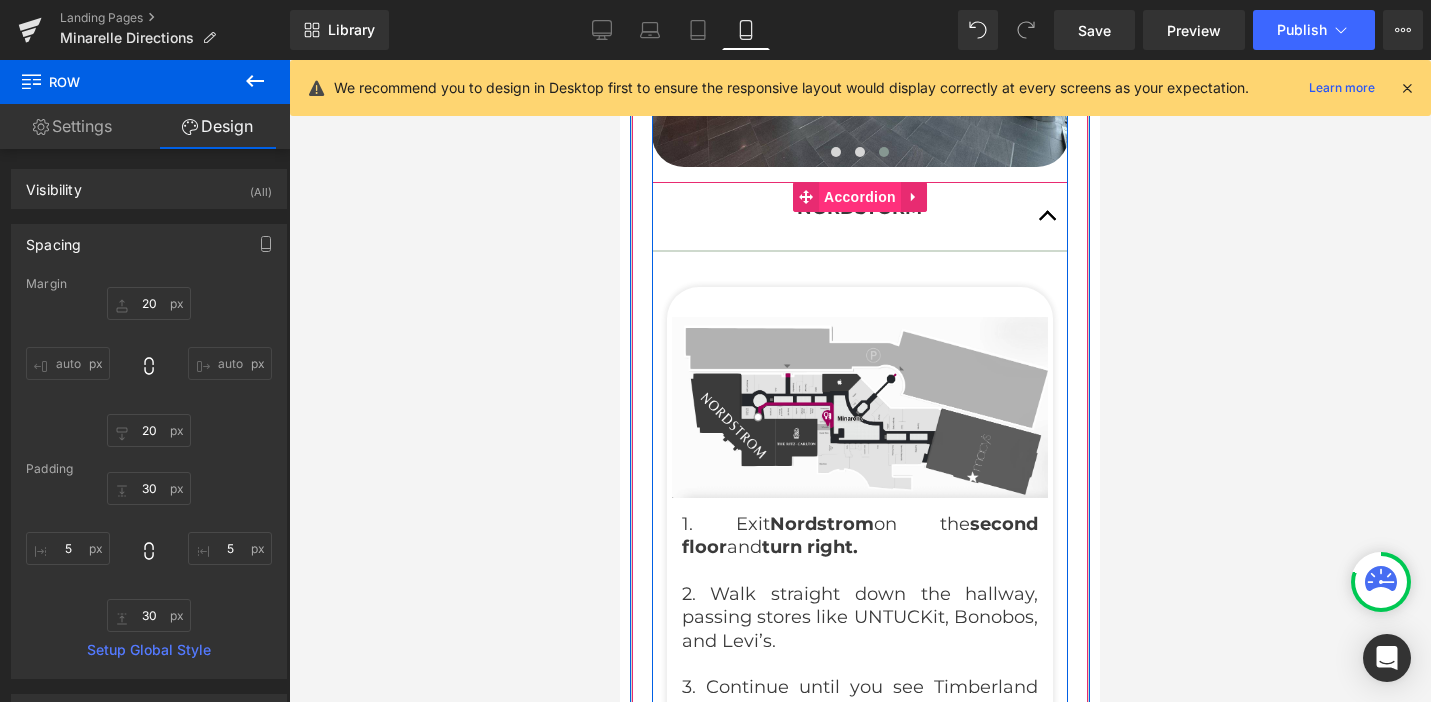 click on "Accordion" at bounding box center [860, 197] 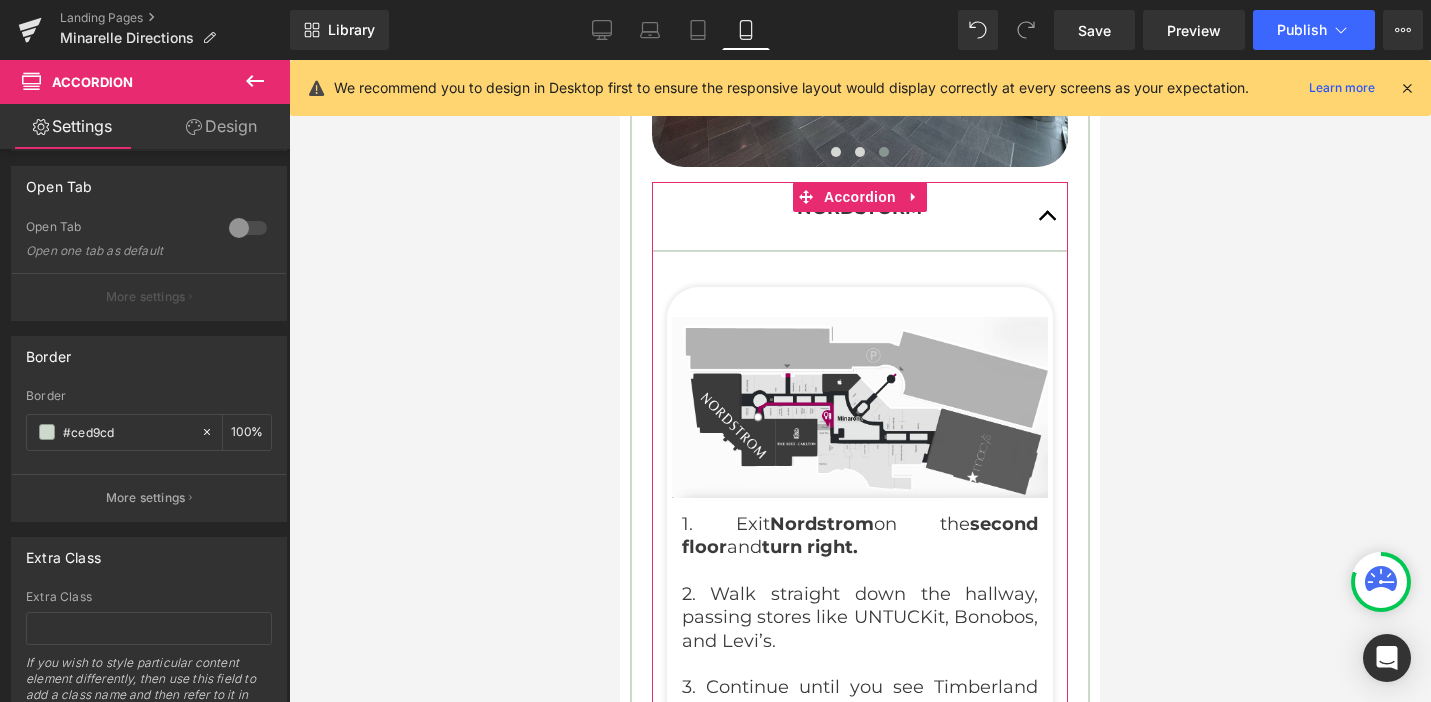 scroll, scrollTop: 545, scrollLeft: 0, axis: vertical 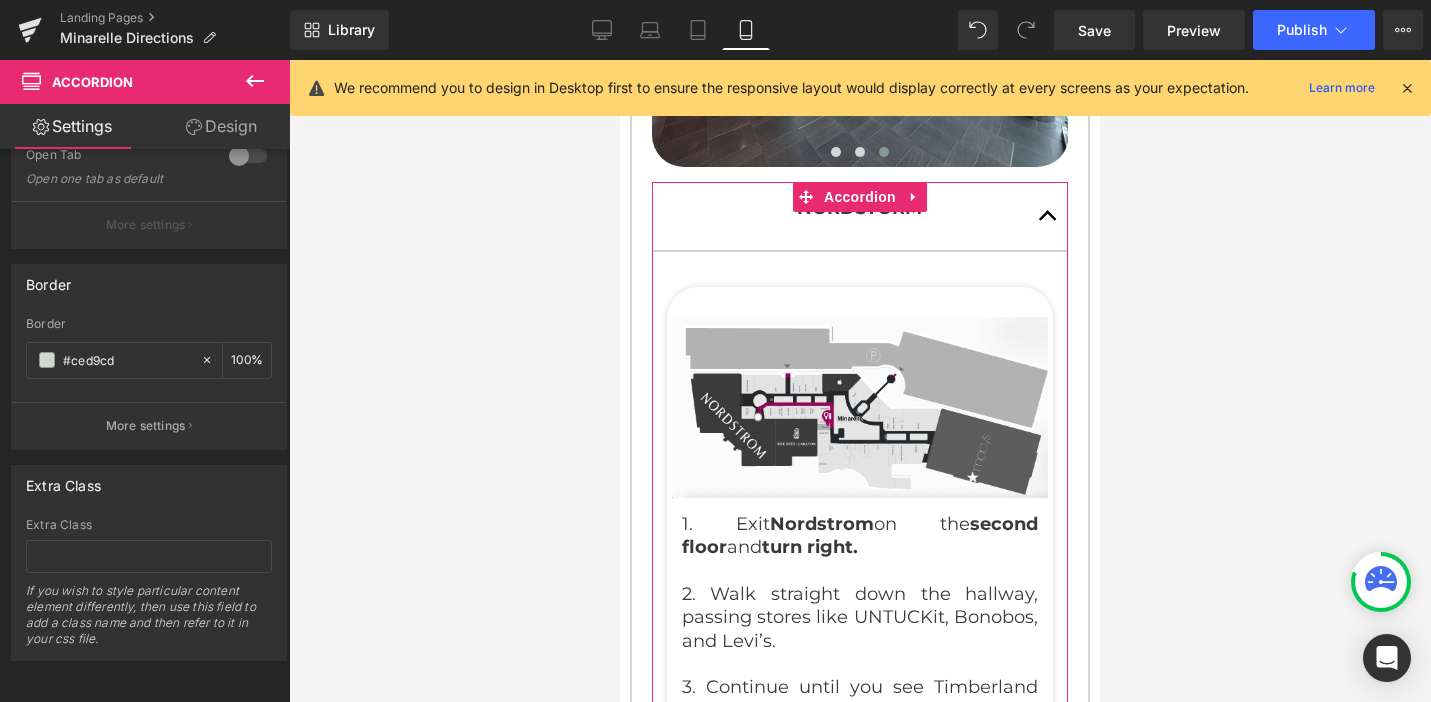 click on "Design" at bounding box center (221, 126) 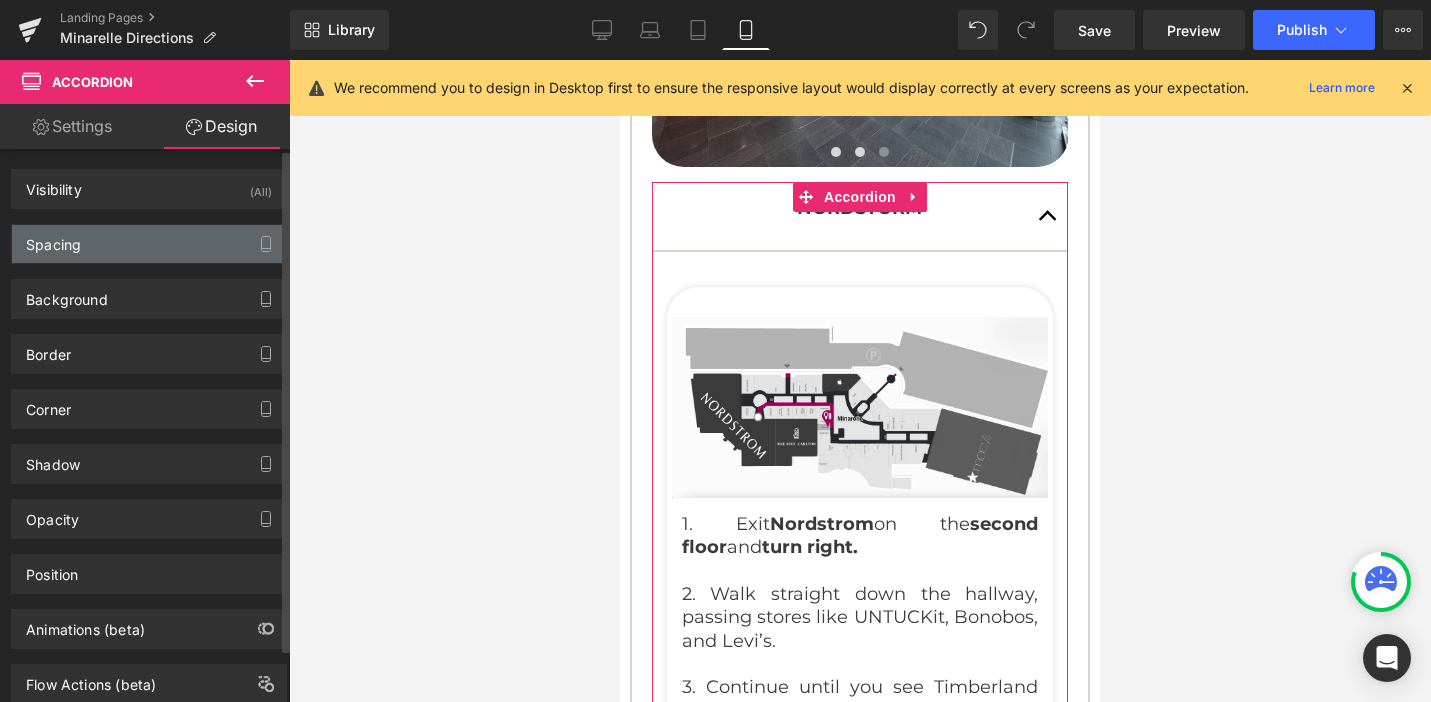 click on "Spacing" at bounding box center (149, 244) 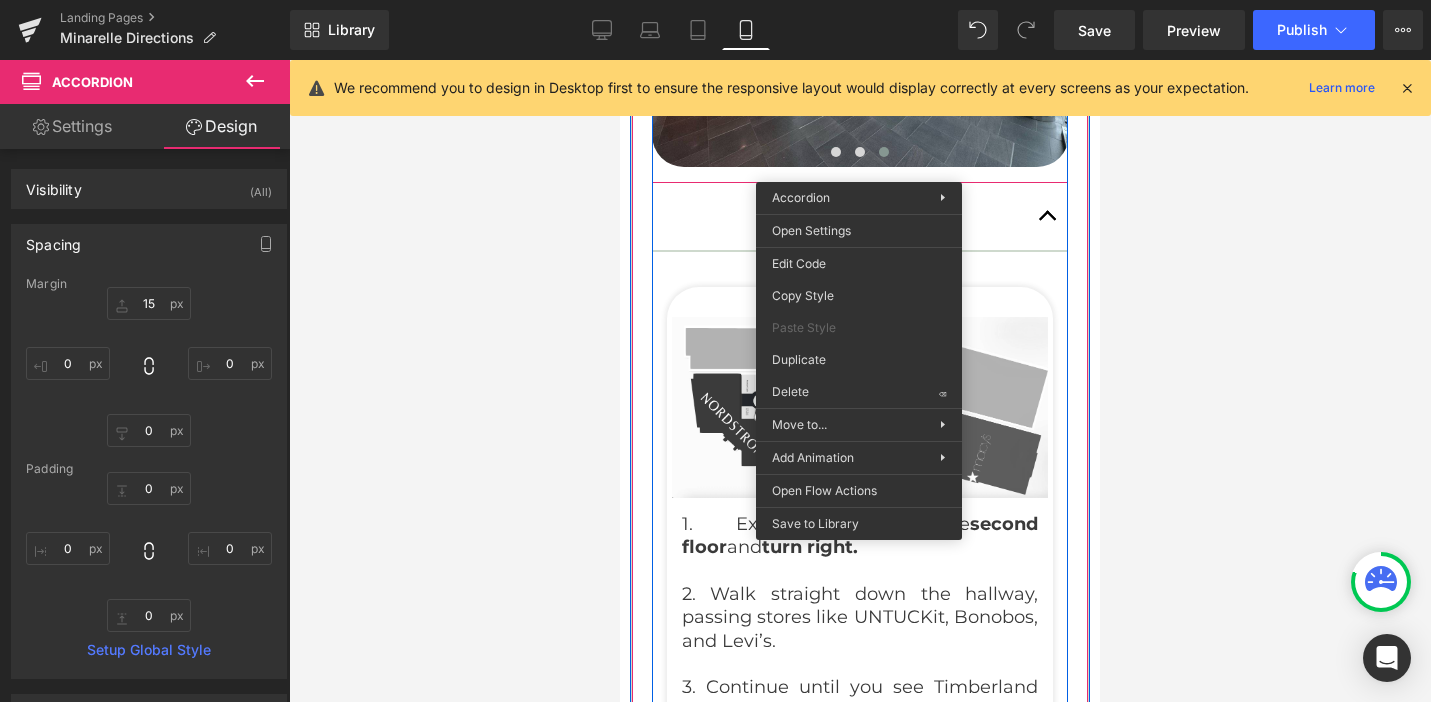 click on "Accordion" at bounding box center [860, 197] 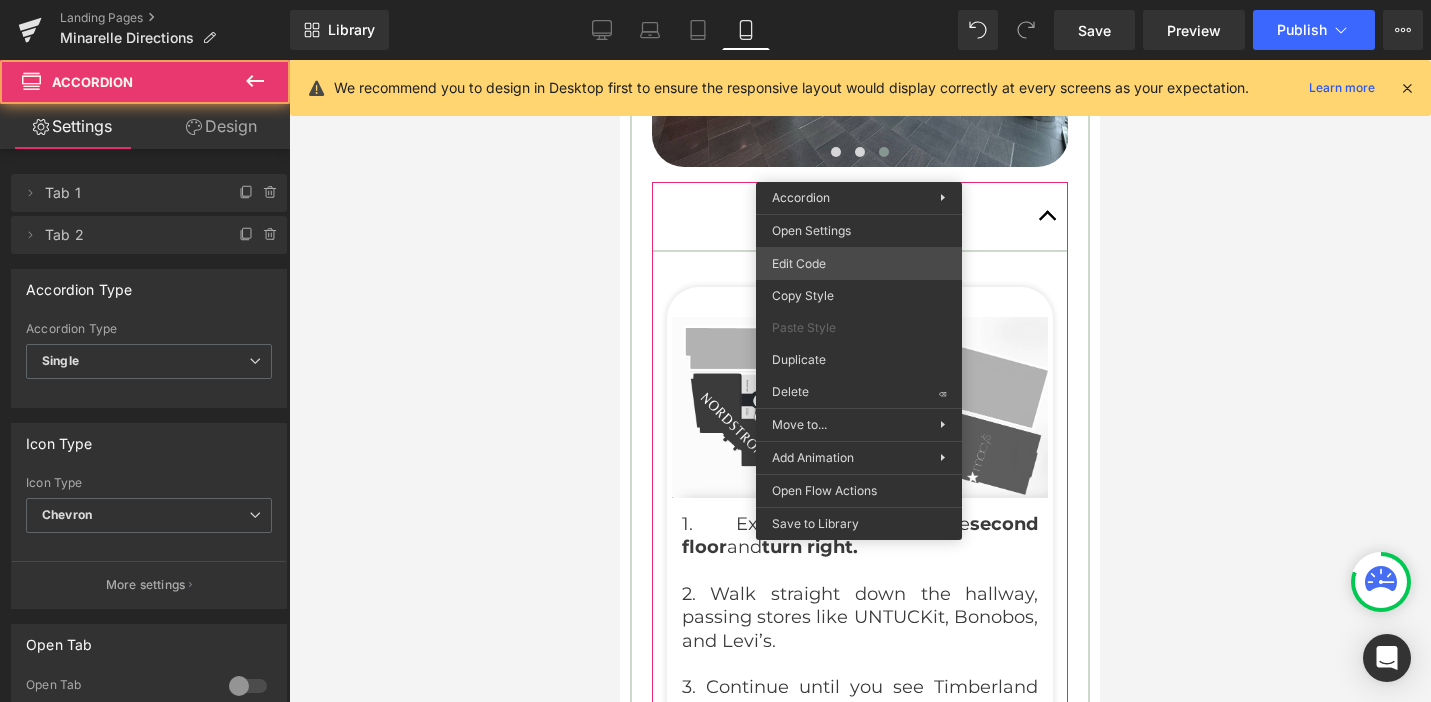 click on "Accordion  You are previewing how the   will restyle your page. You can not edit Elements in Preset Preview Mode.  Landing Pages Minarelle Directions Library Mobile Desktop Laptop Tablet Mobile Save Preview Publish Scheduled View Live Page View with current Template Save Template to Library Schedule Publish  Optimize  Publish Settings Shortcuts We recommend you to design in Desktop first to ensure the responsive layout would display correctly at every screens as your expectation. Learn more  Your page can’t be published   You've reached the maximum number of published pages on your plan  (0/0).  You need to upgrade your plan or unpublish all your pages to get 1 publish slot.   Unpublish pages   Upgrade plan  Elements Global Style Base Row  rows, columns, layouts, div Heading  headings, titles, h1,h2,h3,h4,h5,h6 Text Block  texts, paragraphs, contents, blocks Image  images, photos, alts, uploads Icon  icons, symbols Button  button, call to action, cta Separator  separators, dividers, horizontal lines Banner" at bounding box center (715, 0) 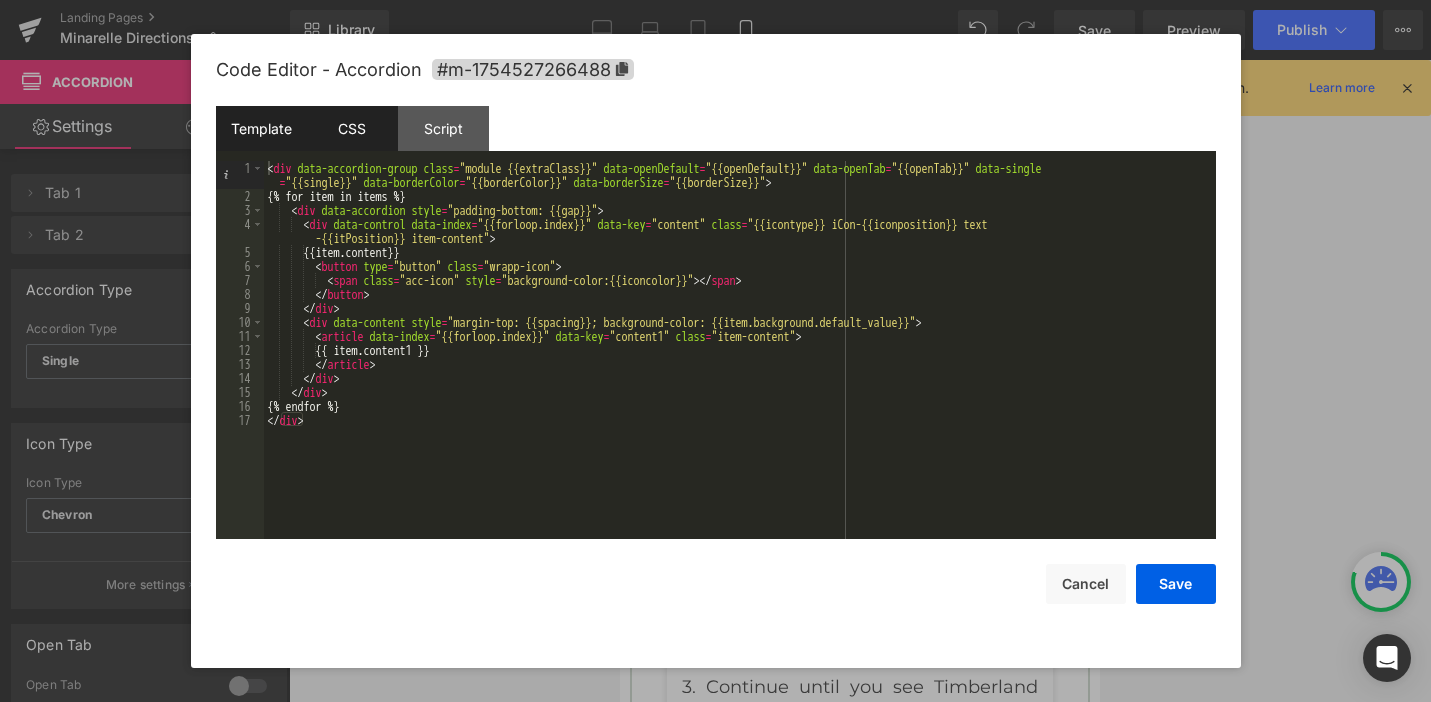 click on "CSS" at bounding box center [352, 128] 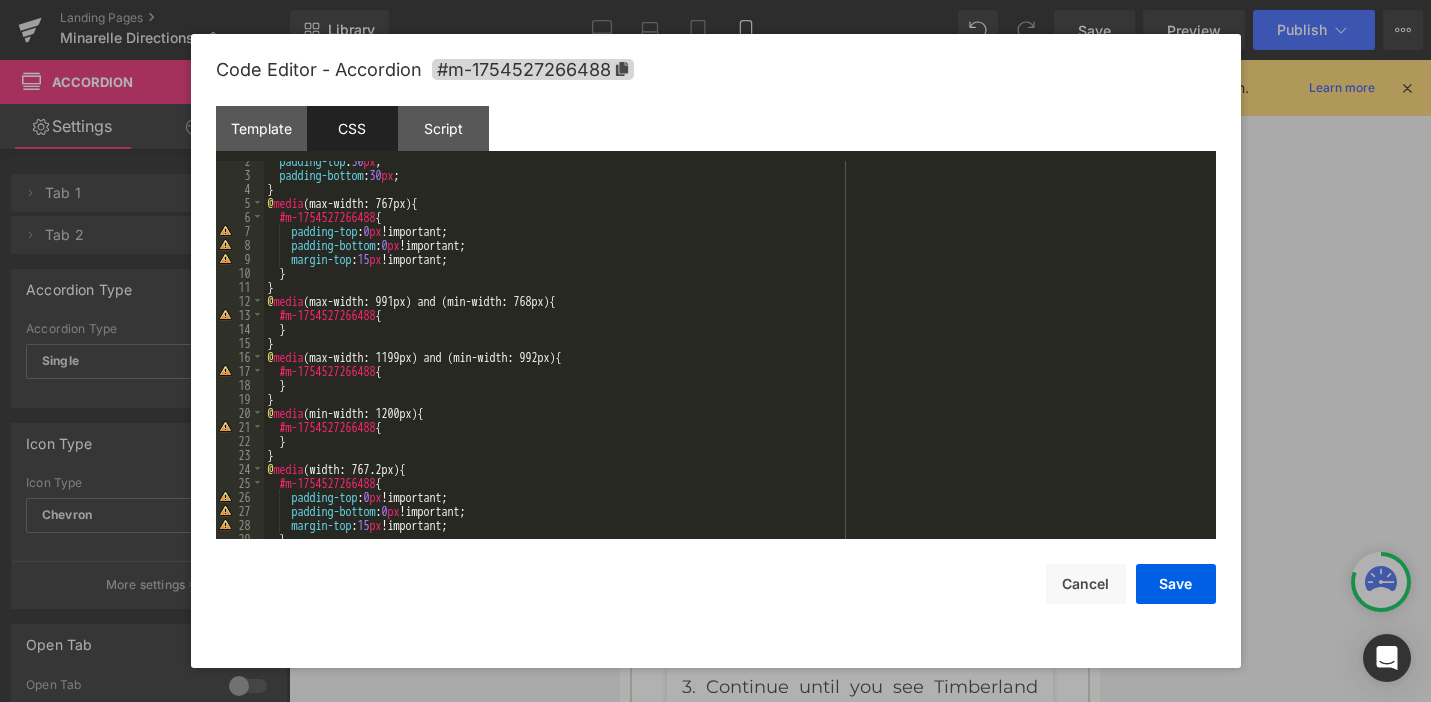 scroll, scrollTop: 0, scrollLeft: 0, axis: both 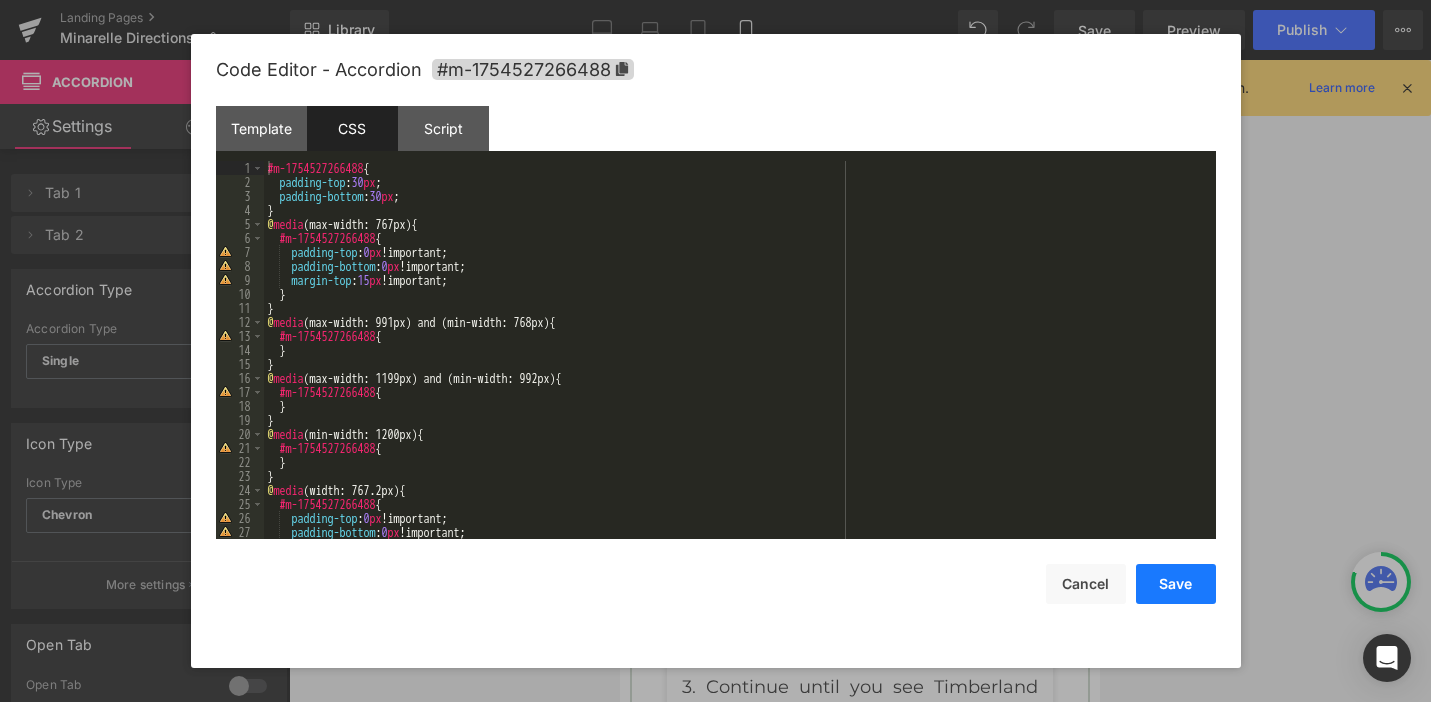 click on "Save" at bounding box center [1176, 584] 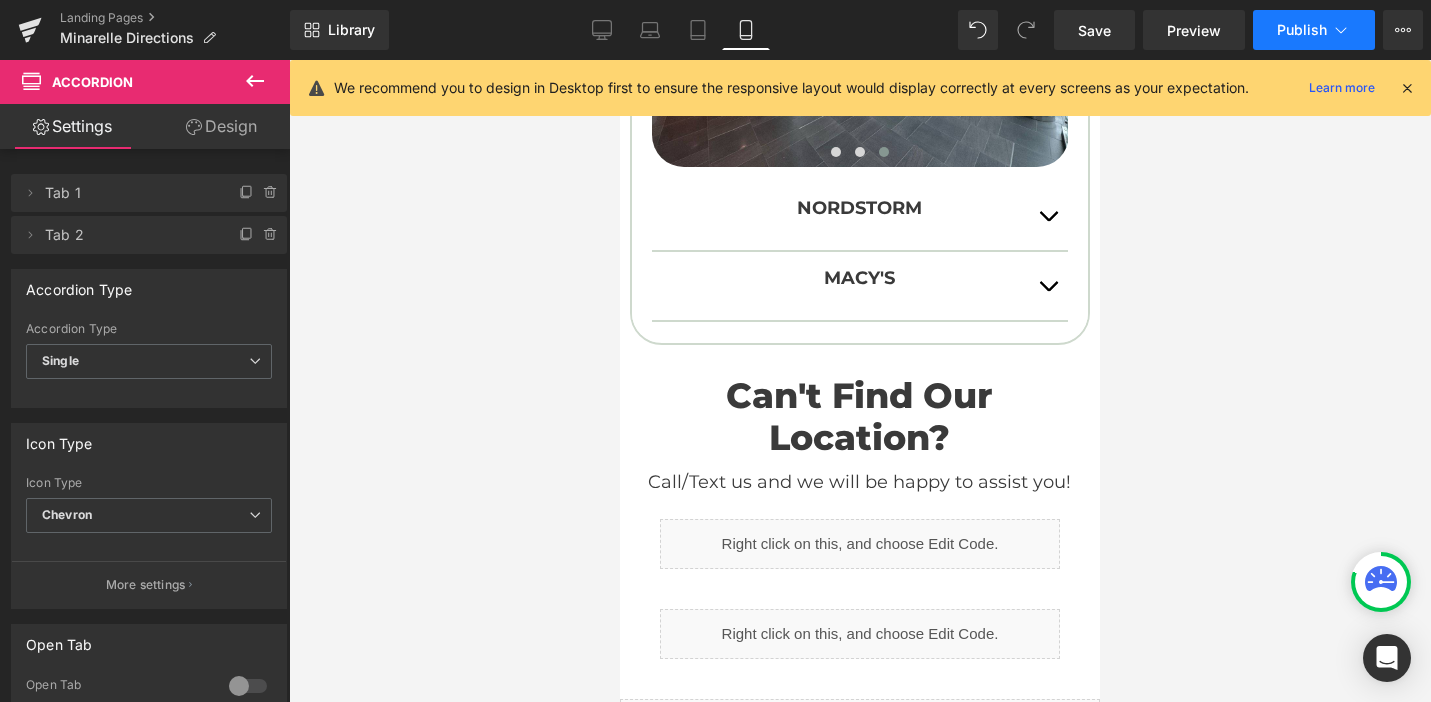 click on "Publish" at bounding box center [1314, 30] 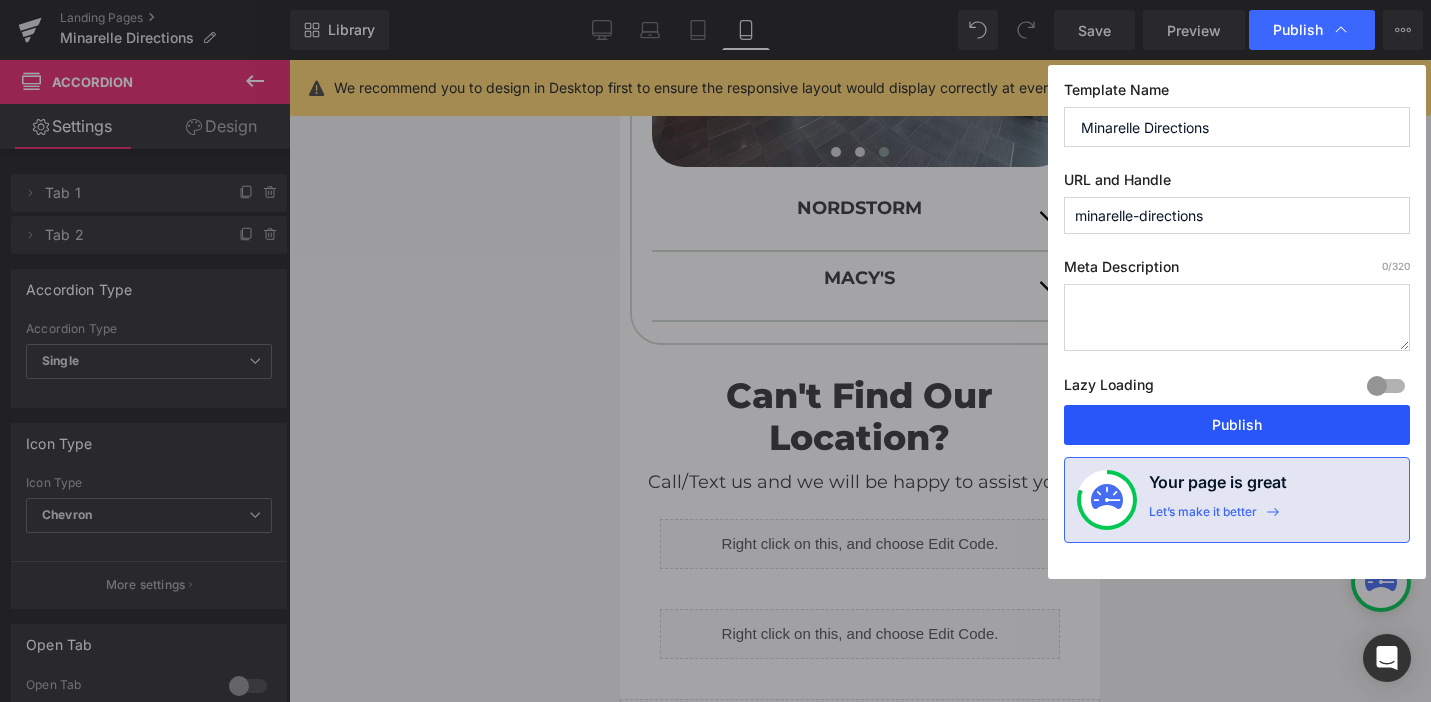 click on "Publish" at bounding box center [1237, 425] 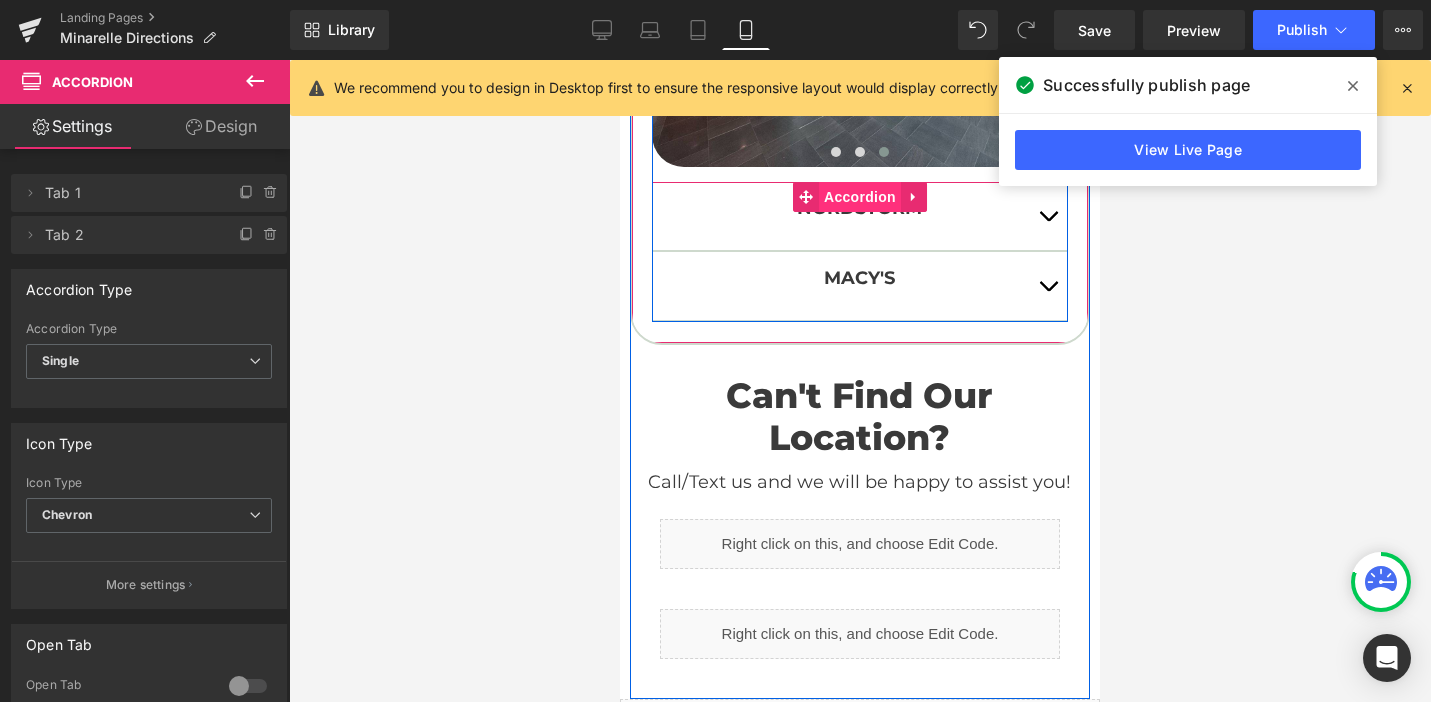 click on "Accordion" at bounding box center (860, 197) 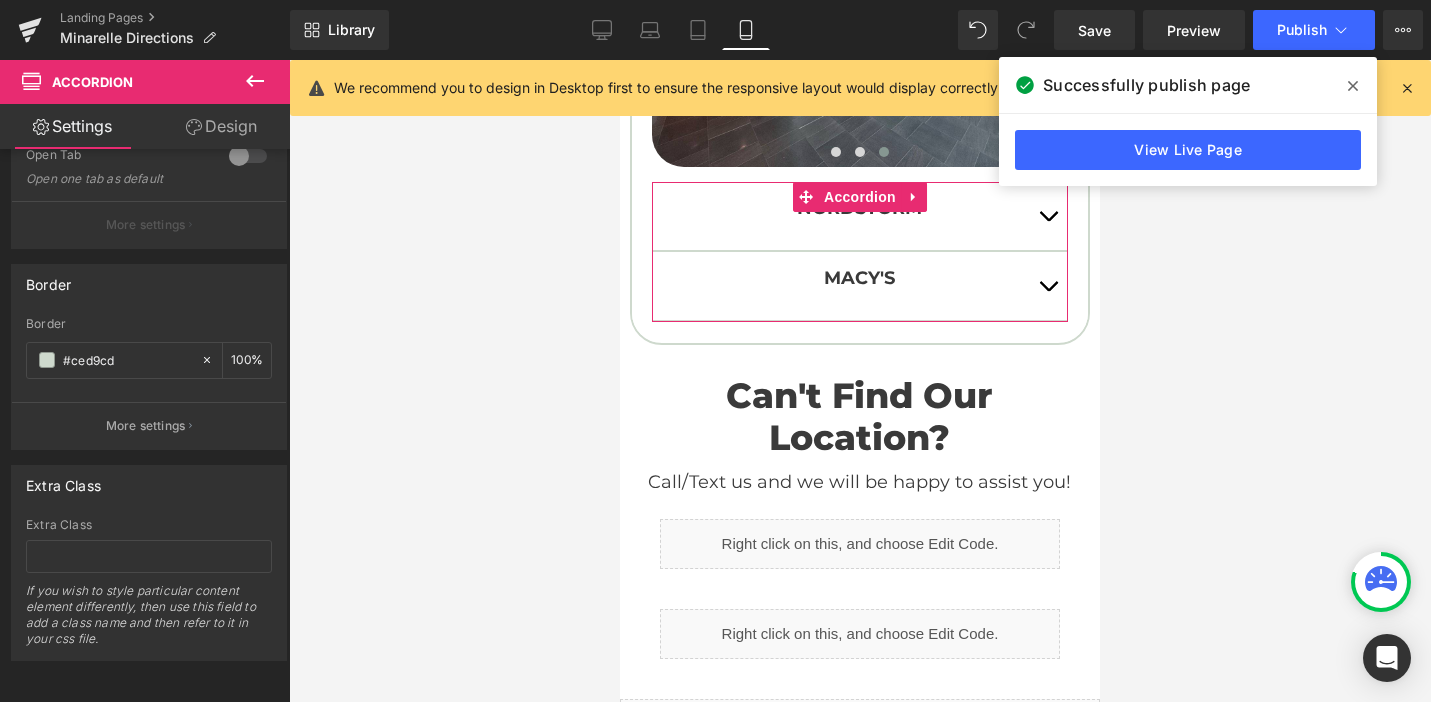 scroll, scrollTop: 545, scrollLeft: 0, axis: vertical 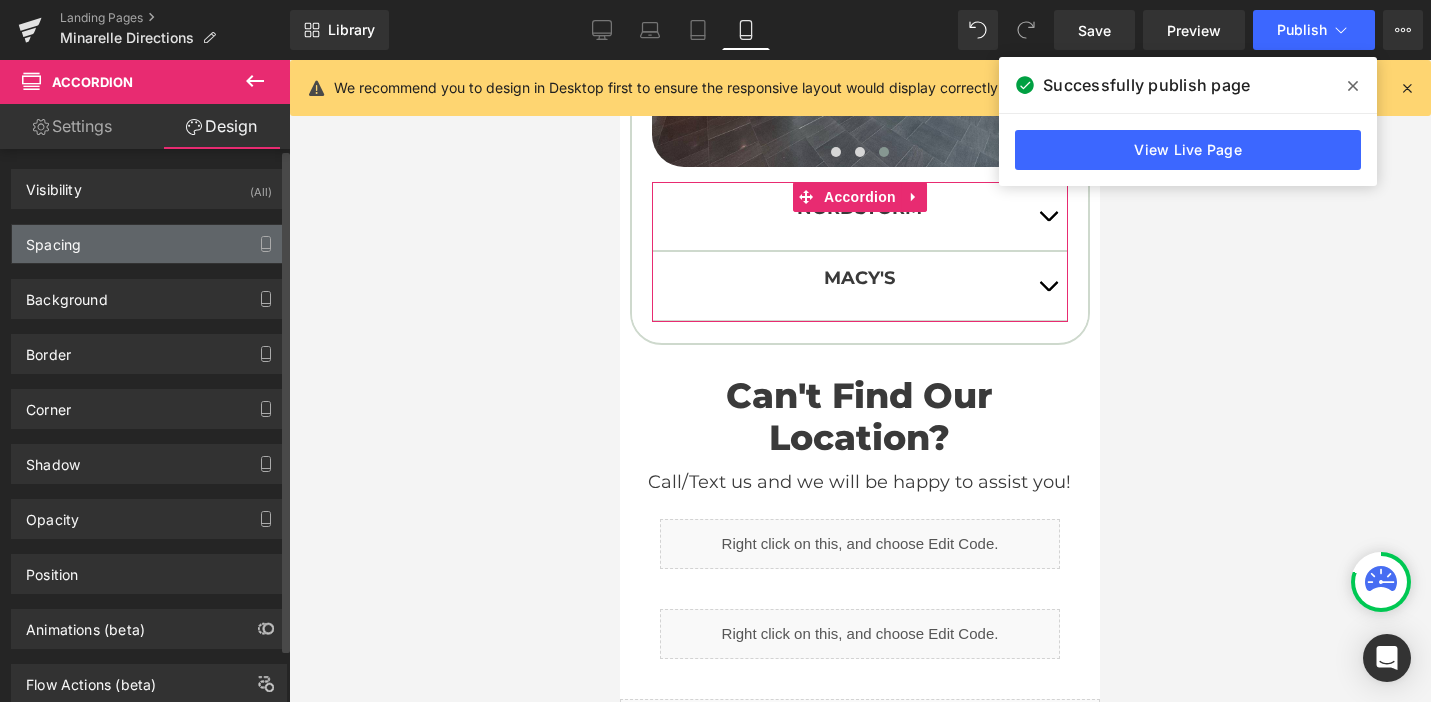 click on "Spacing" at bounding box center [149, 244] 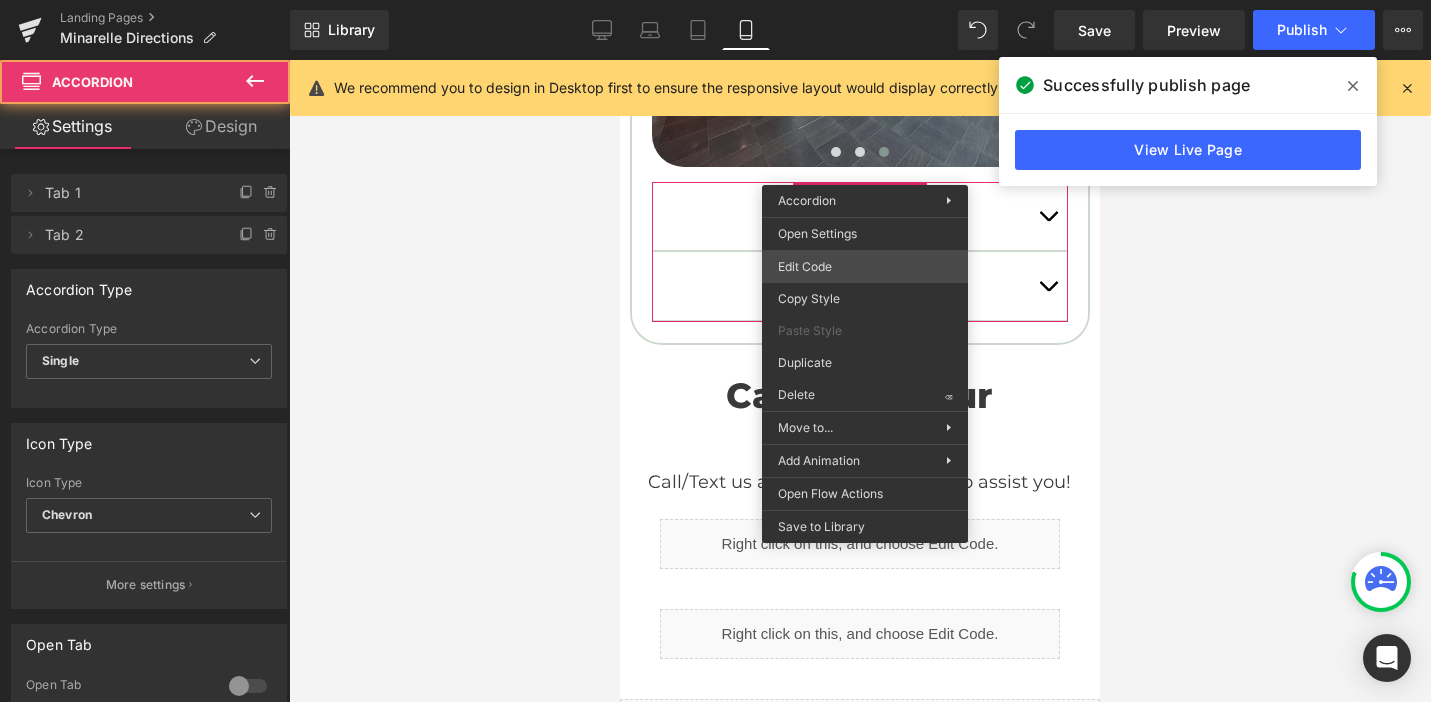 click on "Accordion  You are previewing how the   will restyle your page. You can not edit Elements in Preset Preview Mode.  Landing Pages Minarelle Directions Library Mobile Desktop Laptop Tablet Mobile Save Preview Publish Scheduled View Live Page View with current Template Save Template to Library Schedule Publish  Optimize  Publish Settings Shortcuts We recommend you to design in Desktop first to ensure the responsive layout would display correctly at every screens as your expectation. Learn more  Your page can’t be published   You've reached the maximum number of published pages on your plan  (0/0).  You need to upgrade your plan or unpublish all your pages to get 1 publish slot.   Unpublish pages   Upgrade plan  Elements Global Style Base Row  rows, columns, layouts, div Heading  headings, titles, h1,h2,h3,h4,h5,h6 Text Block  texts, paragraphs, contents, blocks Image  images, photos, alts, uploads Icon  icons, symbols Button  button, call to action, cta Separator  separators, dividers, horizontal lines Banner" at bounding box center (715, 0) 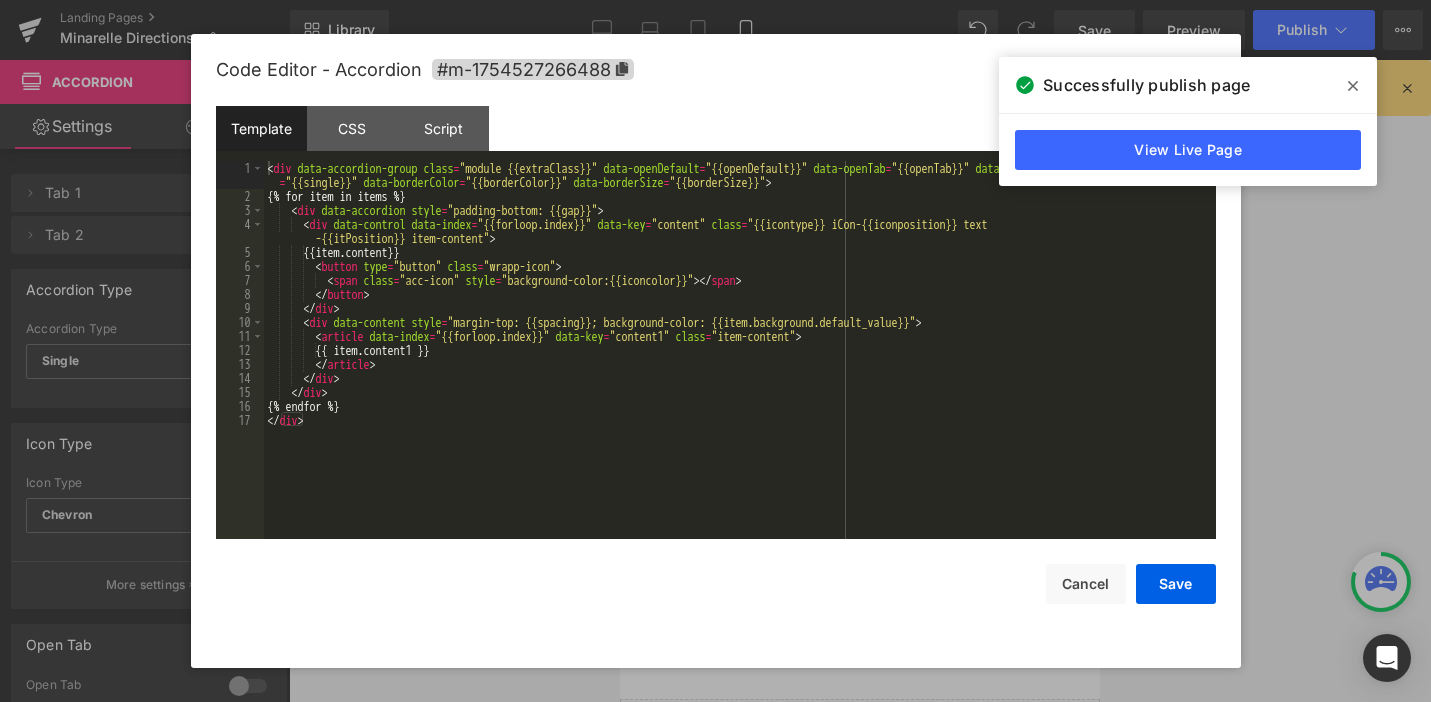 click on "Template CSS Script Data" at bounding box center (716, 133) 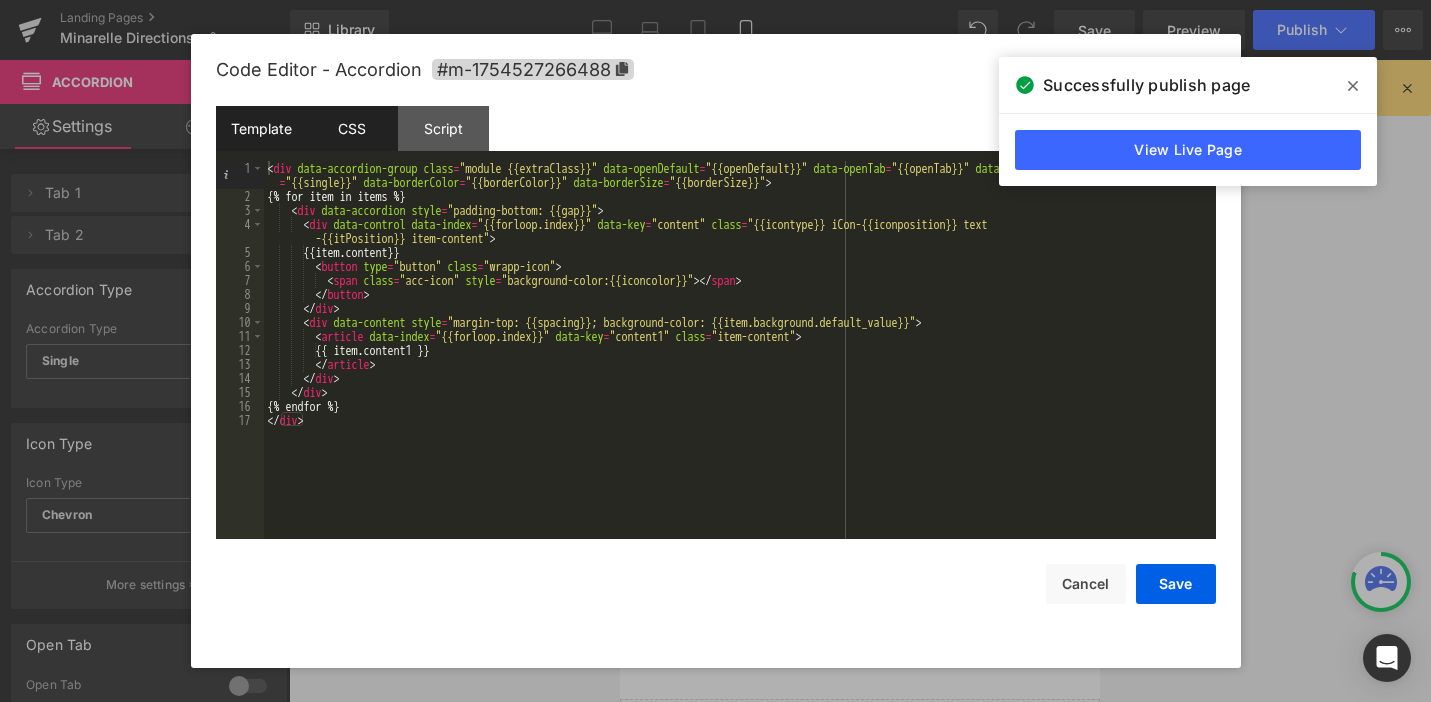 click on "CSS" at bounding box center [352, 128] 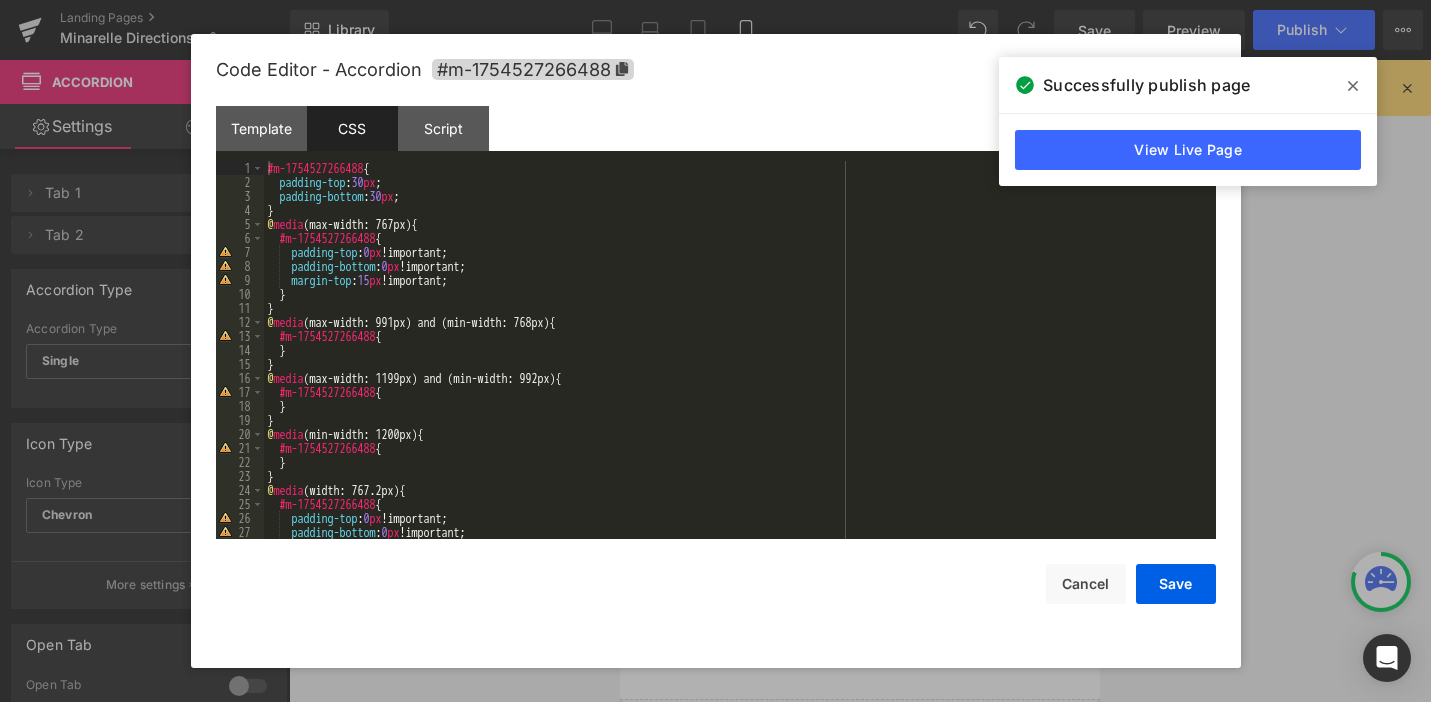 scroll, scrollTop: 56, scrollLeft: 0, axis: vertical 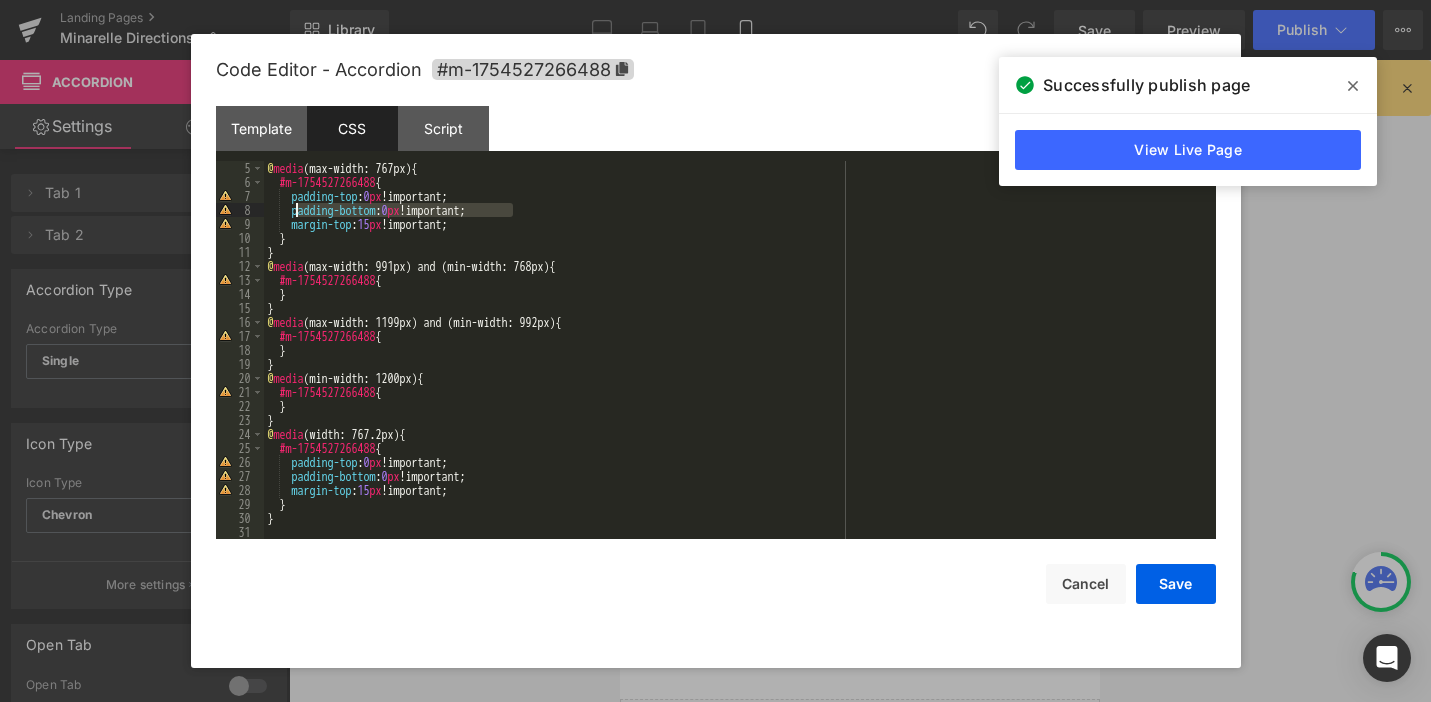 drag, startPoint x: 516, startPoint y: 211, endPoint x: 299, endPoint y: 213, distance: 217.00922 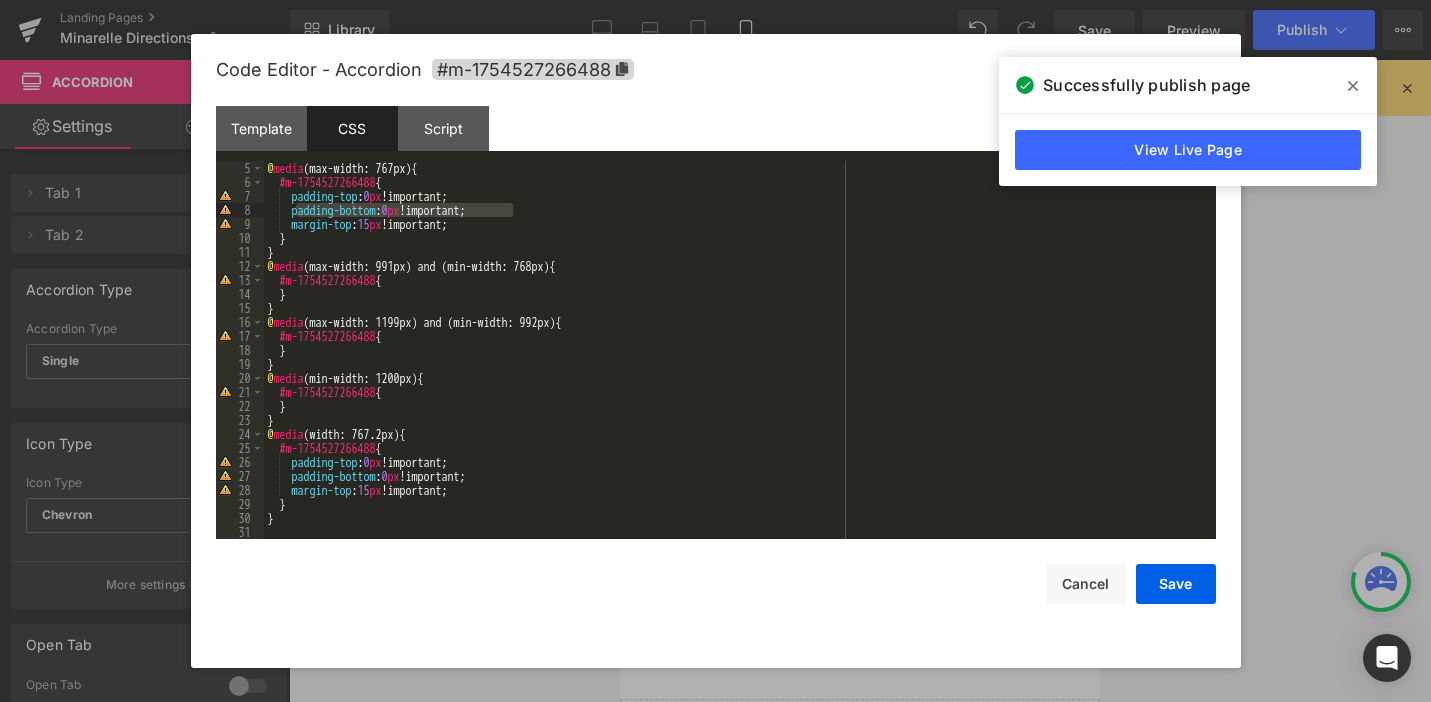 click on "@ media  (max-width: 767px) {    #m-1754527266488 {       padding-top :  0 px !important;       padding-bottom :  0 px !important;       margin-top :  15 px !important;    } } @ media  (max-width: 991px) and (min-width: 768px) {    #m-1754527266488 {    } } @ media  (max-width: 1199px) and (min-width: 992px) {    #m-1754527266488 {    } } @ media  (min-width: 1200px) {    #m-1754527266488 {    } } @ media  (width: 767.2px) {    #m-1754527266488 {       padding-top :  0 px !important;       padding-bottom :  0 px !important;       margin-top :  15 px !important;    } }" at bounding box center [736, 364] 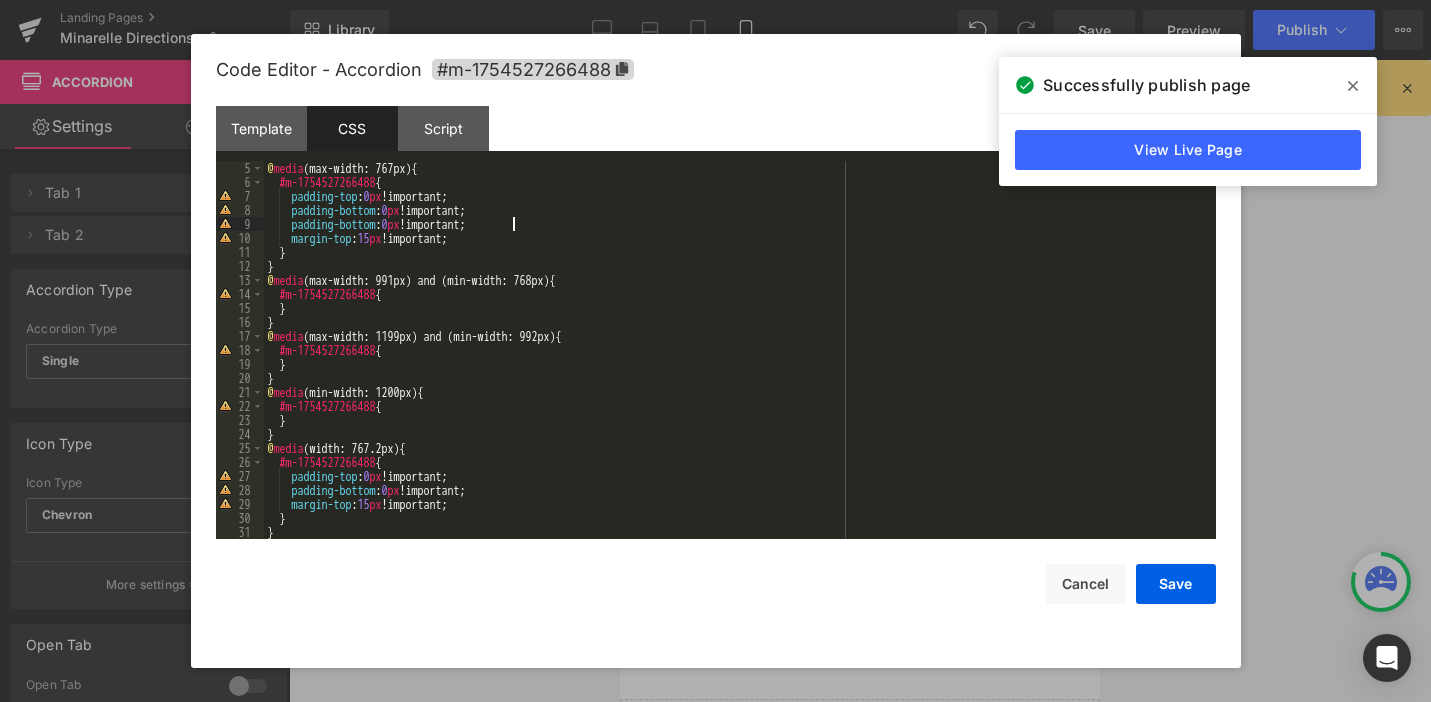 click on "@ media  (max-width: 767px) {    #m-1754527266488 {       padding-top :  0 px !important;       padding-bottom :  0 px !important;       padding-bottom :  0 px !important;       margin-top :  15 px !important;    } } @ media  (max-width: 991px) and (min-width: 768px) {    #m-1754527266488 {    } } @ media  (max-width: 1199px) and (min-width: 992px) {    #m-1754527266488 {    } } @ media  (min-width: 1200px) {    #m-1754527266488 {    } } @ media  (width: 767.2px) {    #m-1754527266488 {       padding-top :  0 px !important;       padding-bottom :  0 px !important;       margin-top :  15 px !important;    } }" at bounding box center [736, 364] 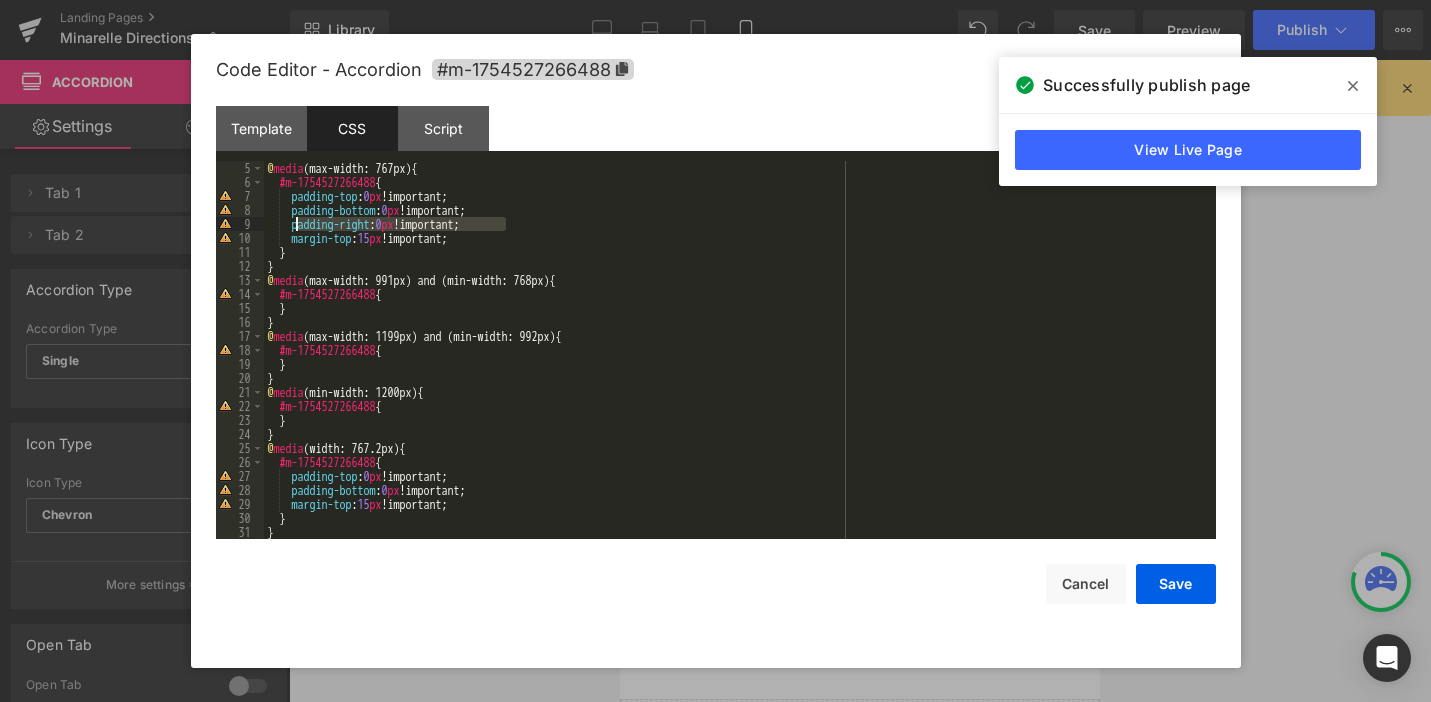 drag, startPoint x: 518, startPoint y: 223, endPoint x: 296, endPoint y: 223, distance: 222 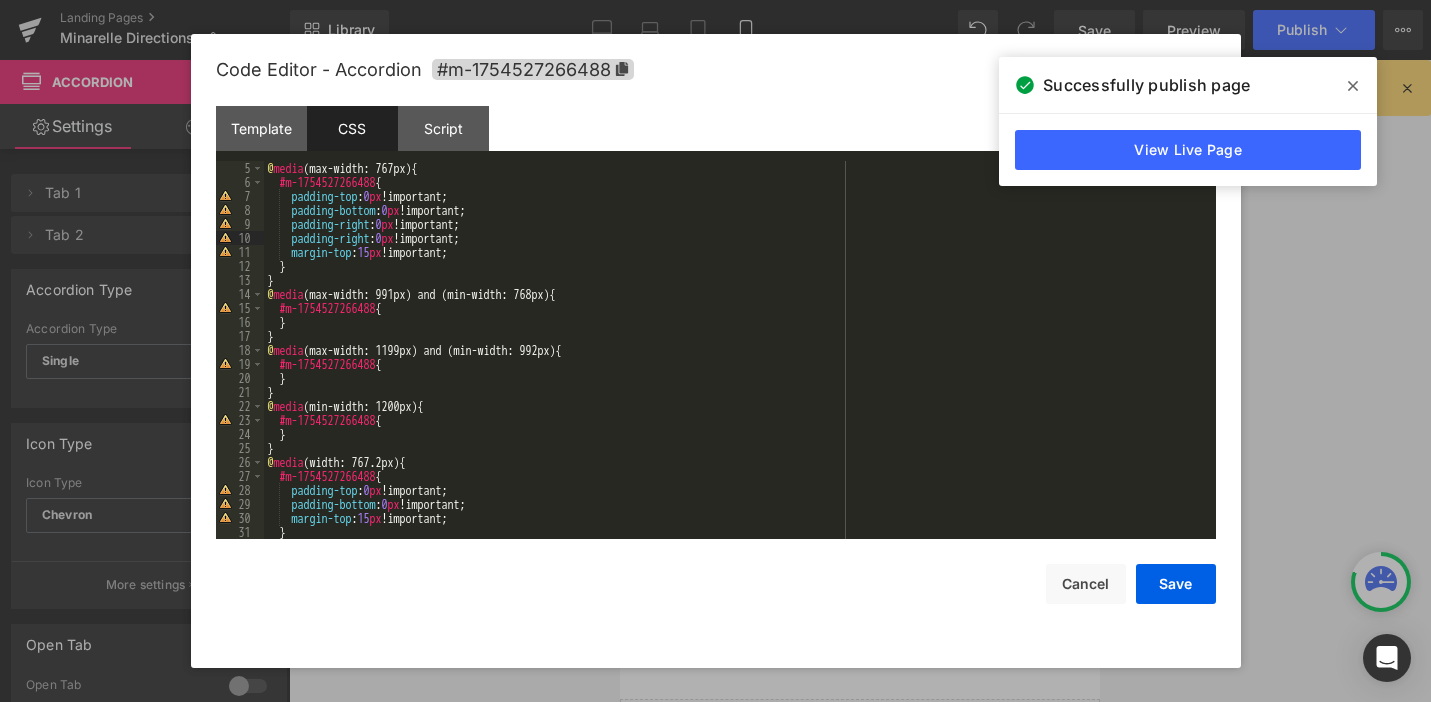 click on "@ media  (max-width: 767px) {    #m-1754527266488 {       padding-top :  0 px !important;       padding-bottom :  0 px !important;       padding-right :  0 px !important;       padding-right :  0 px !important;       margin-top :  15 px !important;    } } @ media  (max-width: 991px) and (min-width: 768px) {    #m-1754527266488 {    } } @ media  (max-width: 1199px) and (min-width: 992px) {    #m-1754527266488 {    } } @ media  (min-width: 1200px) {    #m-1754527266488 {    } } @ media  (width: 767.2px) {    #m-1754527266488 {       padding-top :  0 px !important;       padding-bottom :  0 px !important;       margin-top :  15 px !important;    } }" at bounding box center [736, 364] 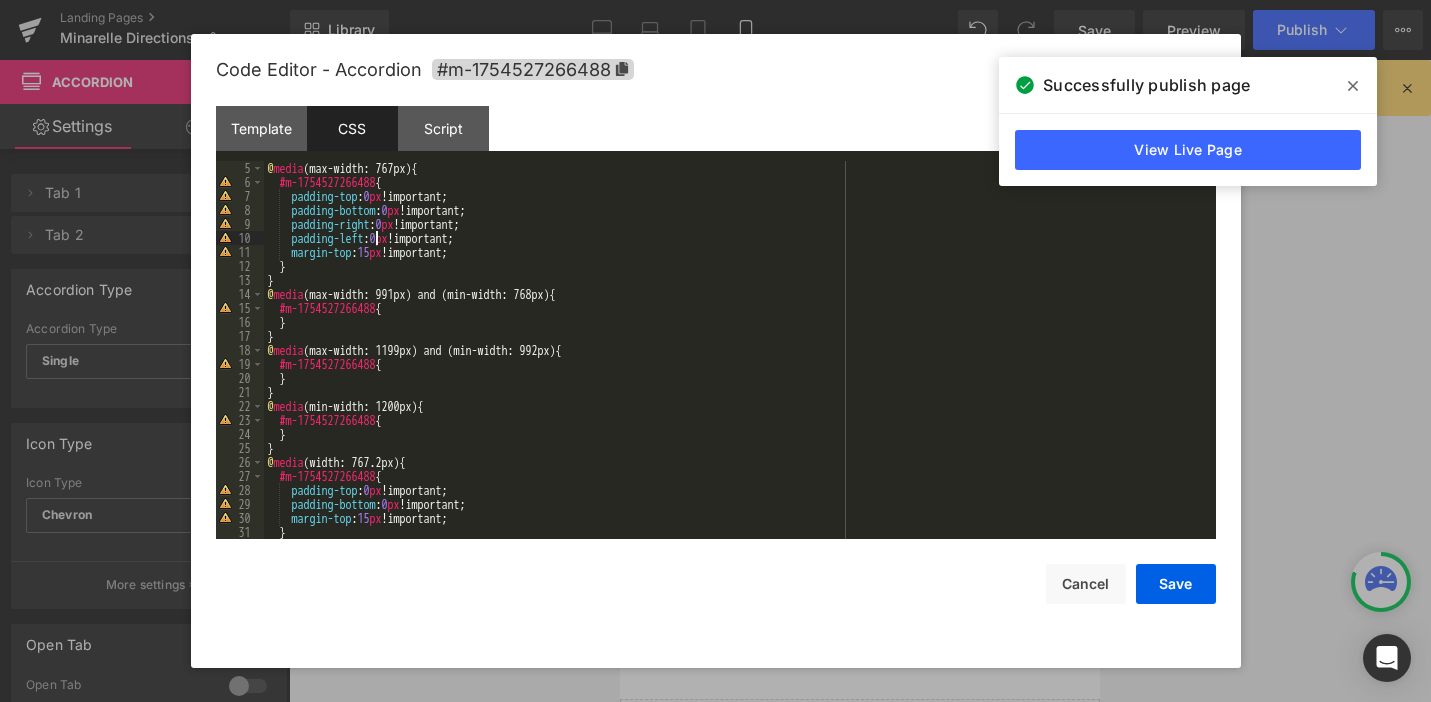 type 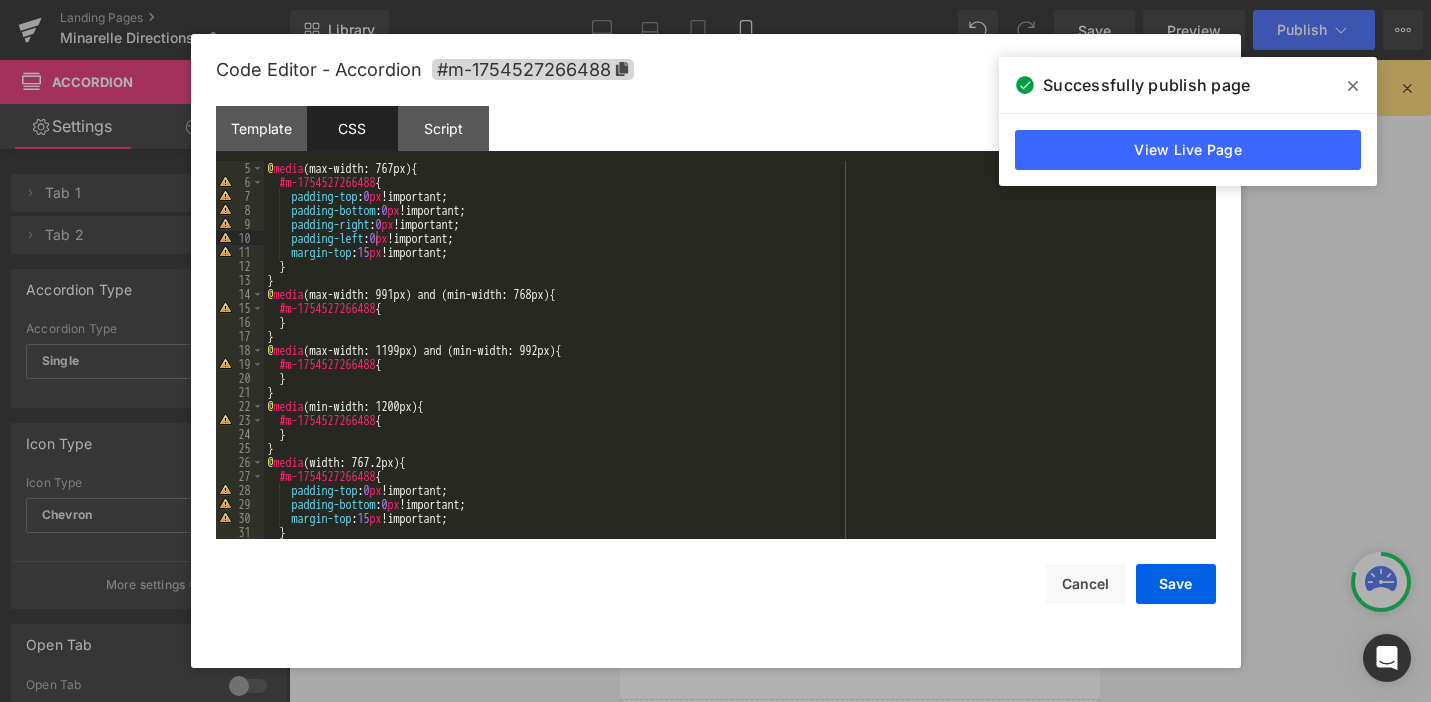click on "Code Editor - Accordion #m-1754527266488 Template CSS Script Data 1 2 3 4 5 6 7 8 9 10 11 12 13 14 15 16 17 < div   data-accordion-group   class = "module {{extraClass}}"   data-openDefault = "{{openDefault}}"   data-openTab = "{{openTab}}"   data-single    = "{{single}}"   data-borderColor = "{{borderColor}}"   data-borderSize = "{{borderSize}}" >   {% for item in items %}       < div   data-accordion   style = "padding-bottom: {{gap}}" >          < div   data-control   data-index = "{{forloop.index}}"   data-key = "content"   class = "{{icontype}} iCon-{{iconposition}} text          -{{itPosition}} item-content" >            {{item.content}}             < button   type = "button"   class = "wrapp-icon" >                < span   class = "acc-icon"   style = "background-color:{{iconcolor}}" > </ span >             </ button >          </ div >          < div   data-content   style = "margin-top: {{spacing}}; background-color: {{item.background.default_value}}" >             < article   data-index =" at bounding box center (716, 351) 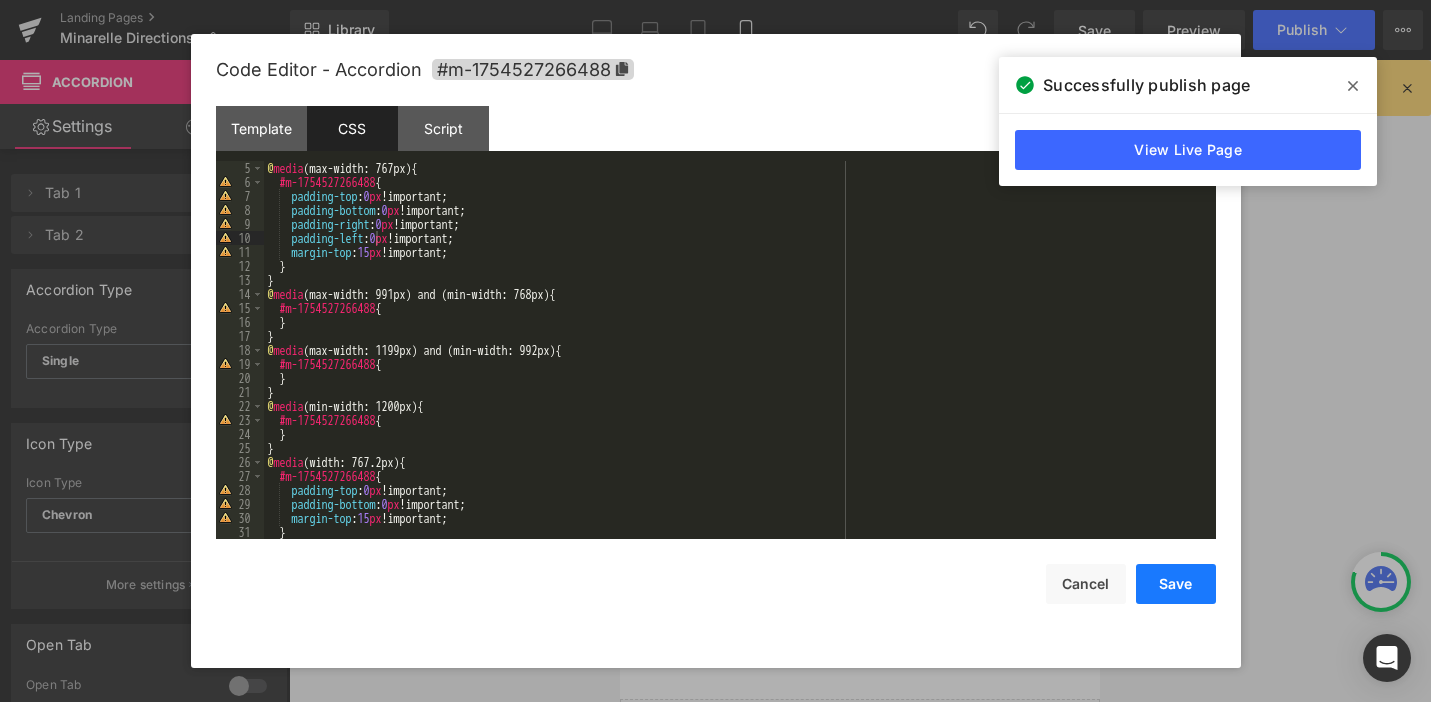 click on "Save" at bounding box center (1176, 584) 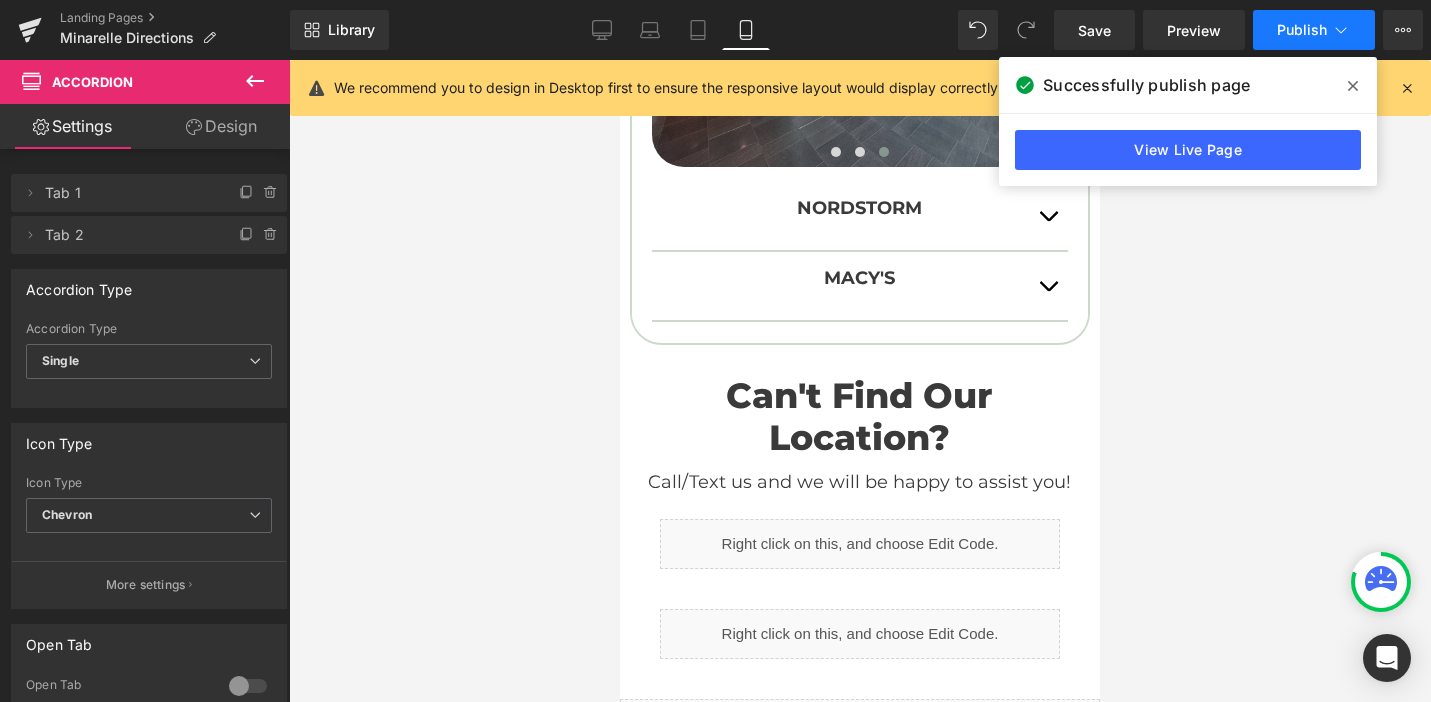 click on "Publish" at bounding box center (1314, 30) 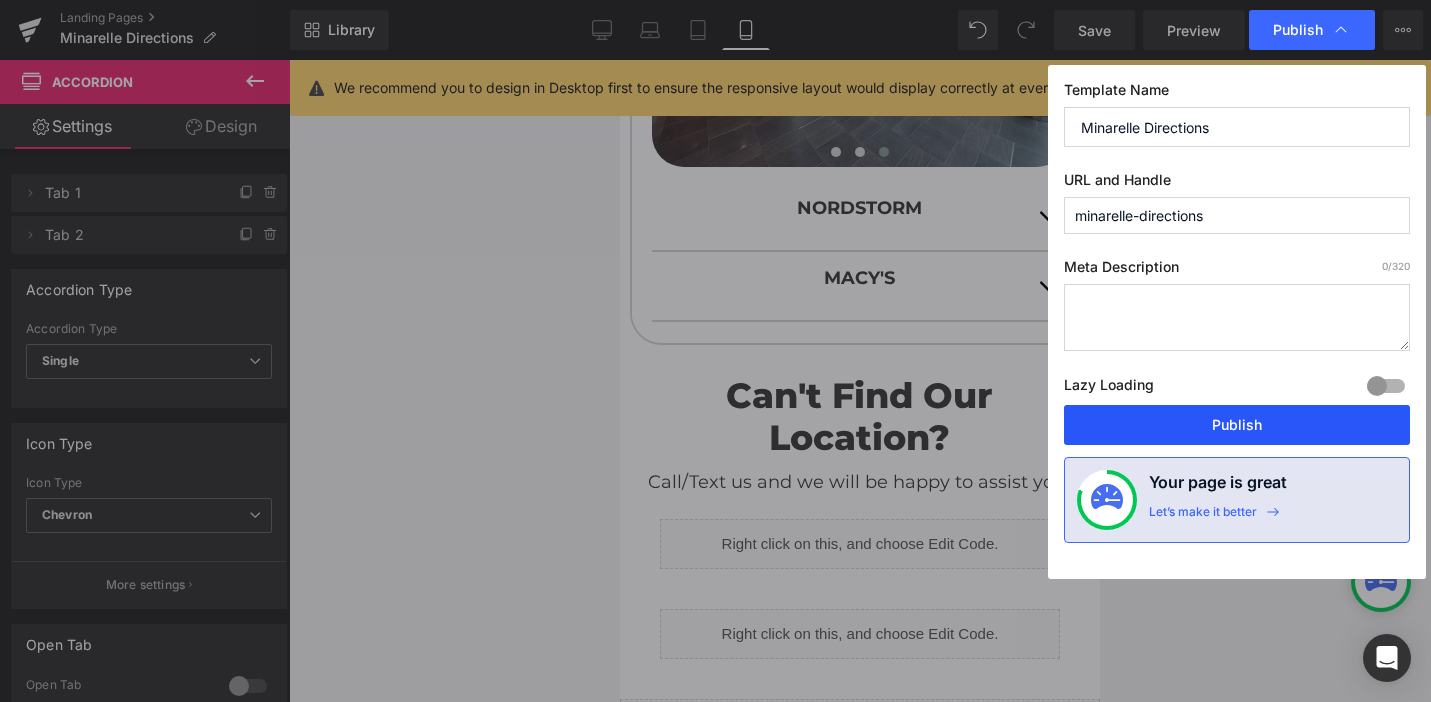 click on "Publish" at bounding box center (1237, 425) 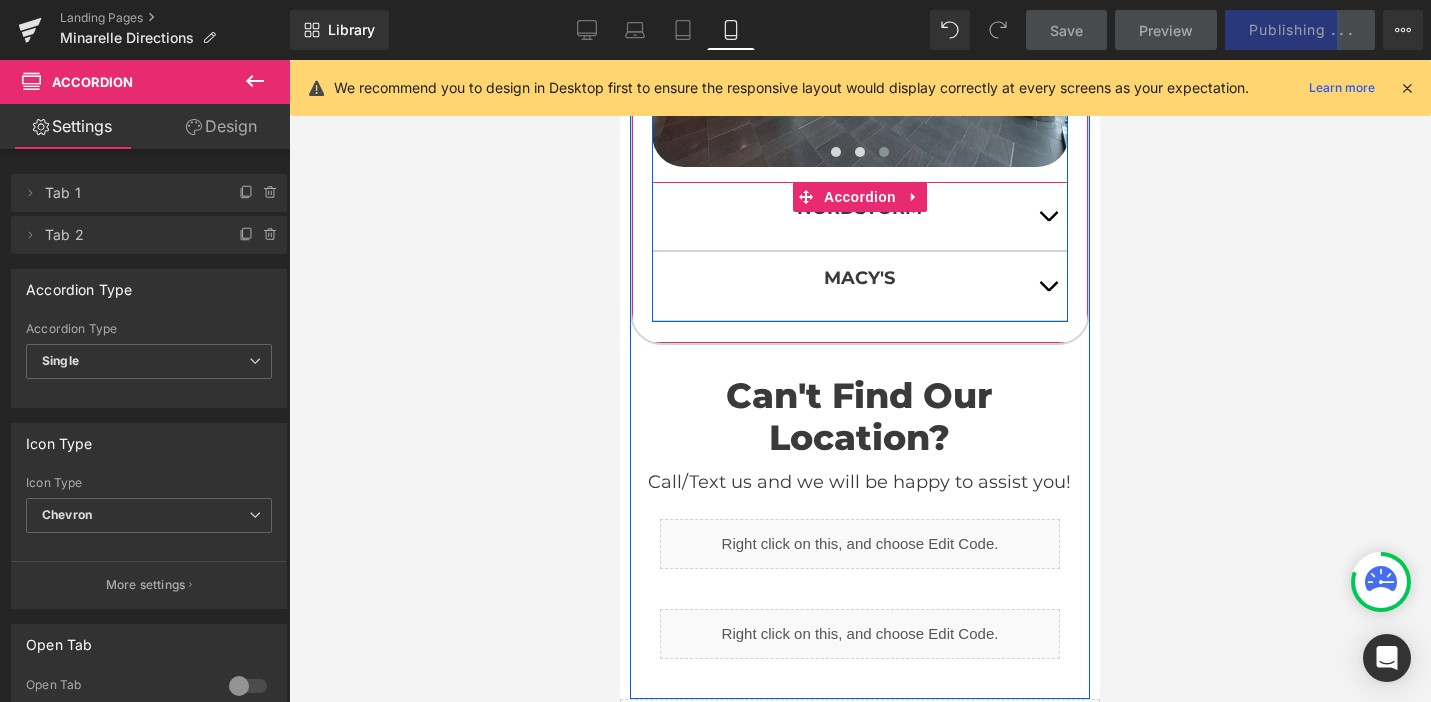 click at bounding box center (1048, 216) 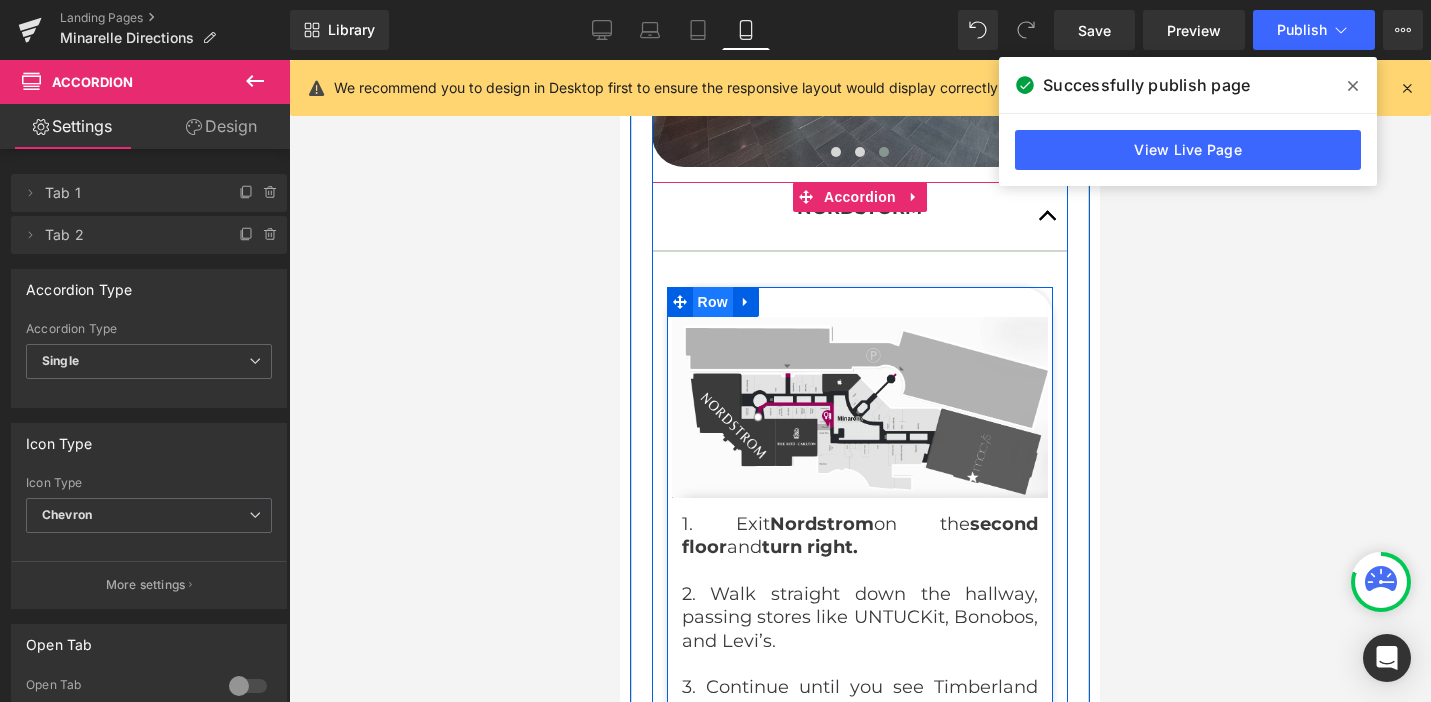 click on "Row" at bounding box center [713, 302] 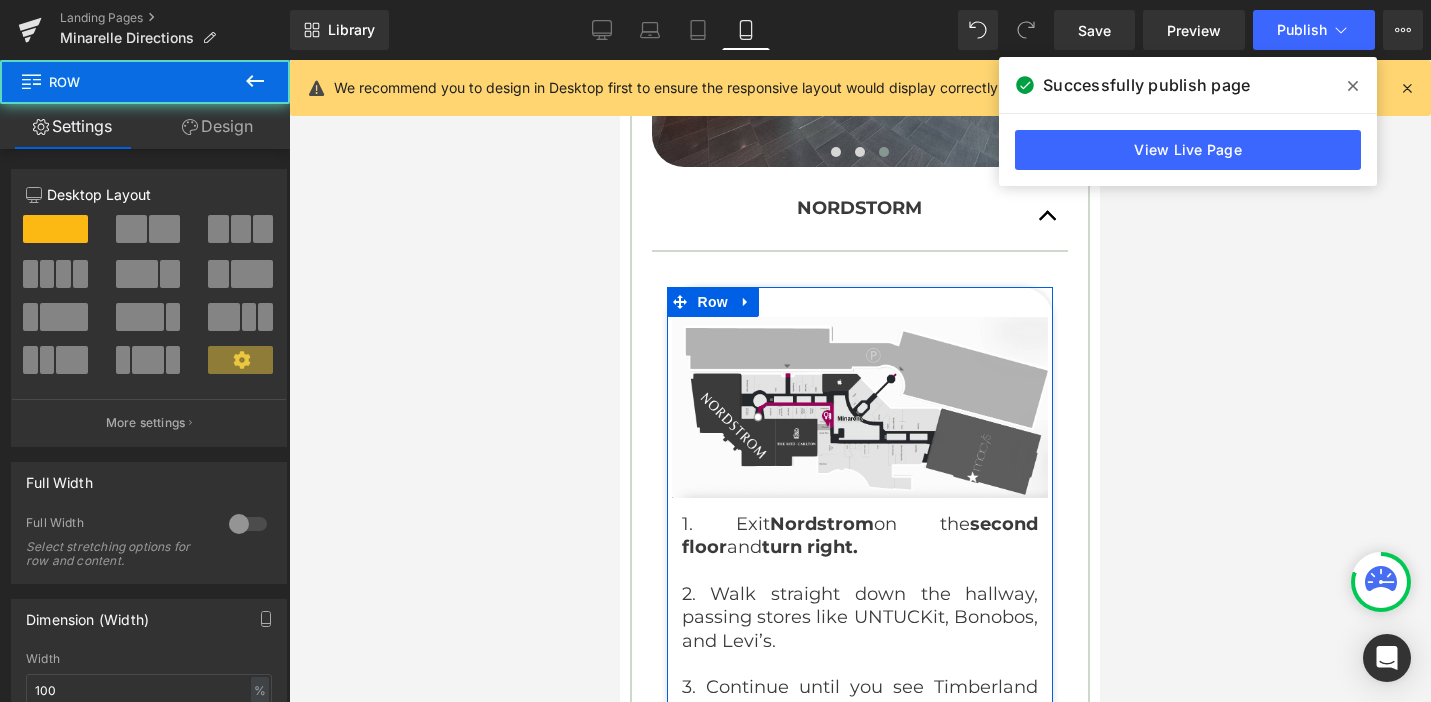 scroll, scrollTop: 78, scrollLeft: 0, axis: vertical 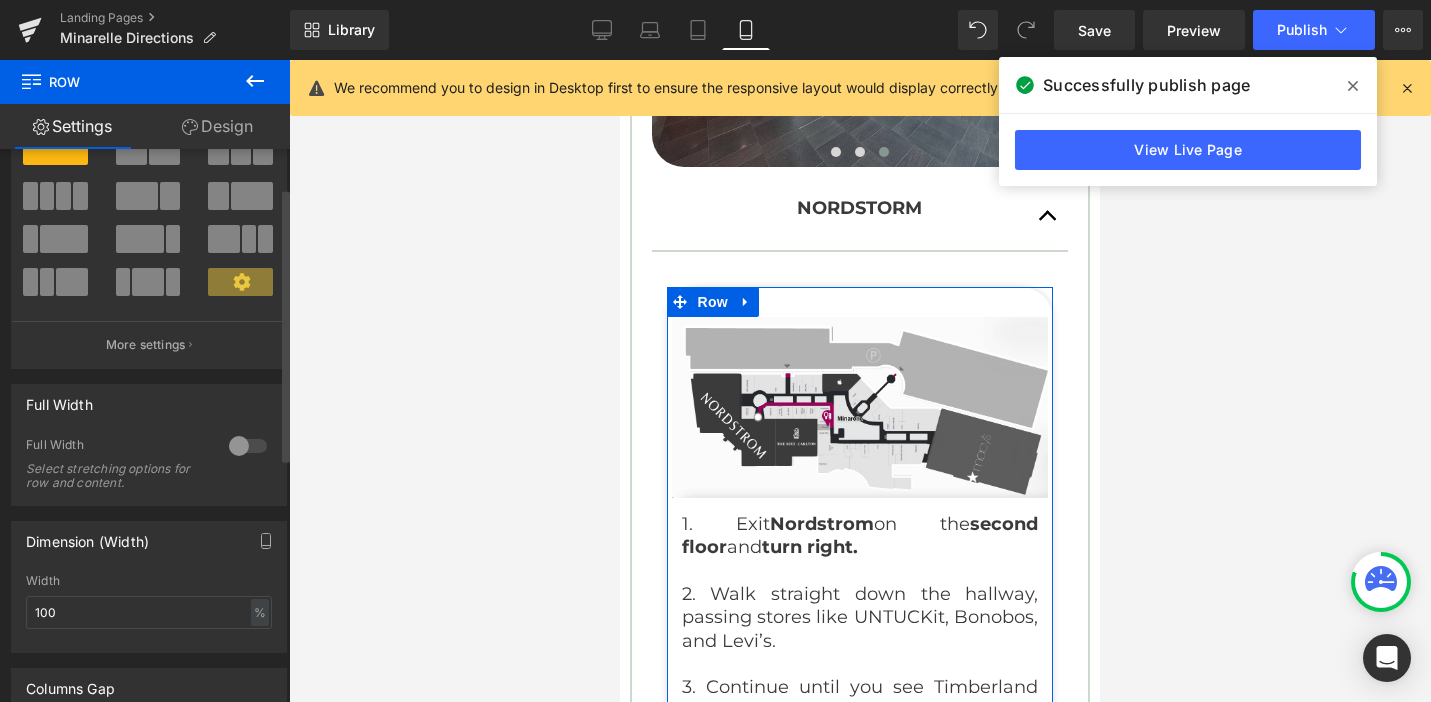 click at bounding box center (248, 446) 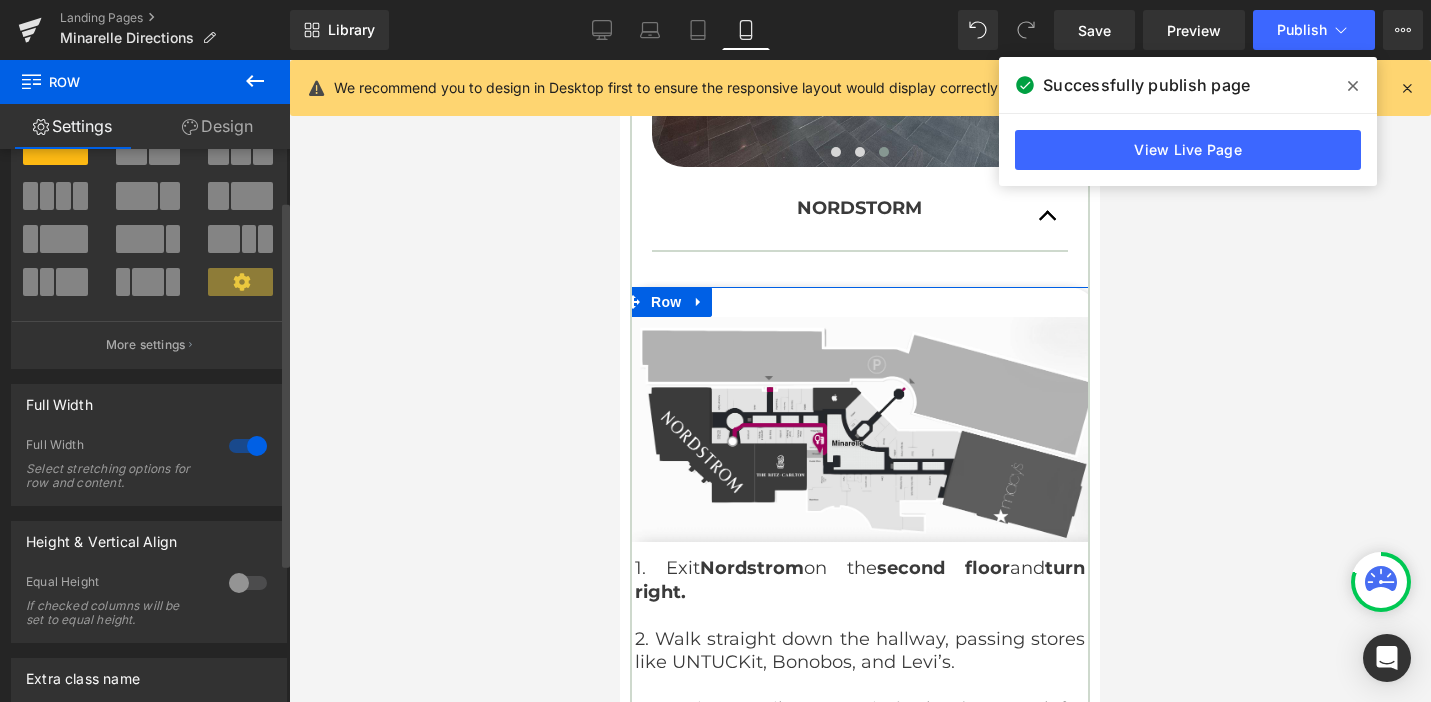 click at bounding box center [248, 446] 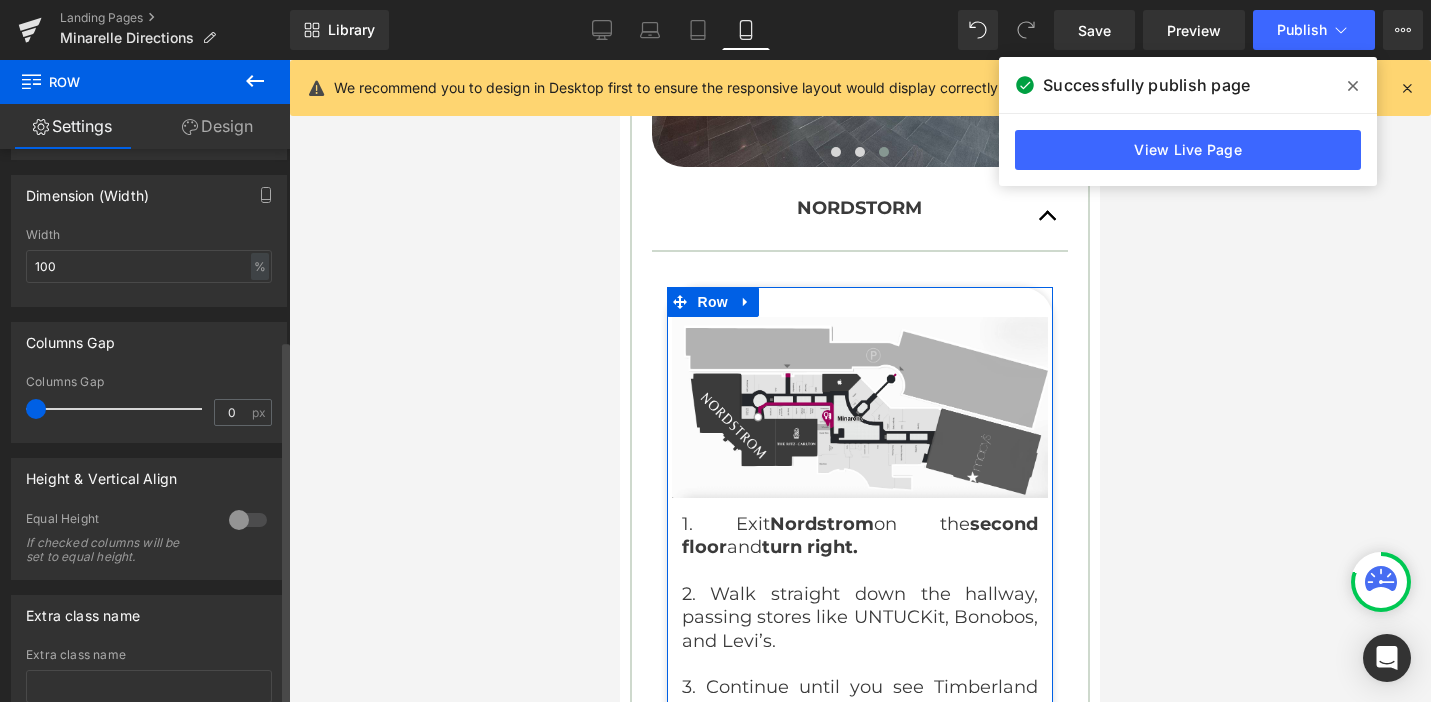 scroll, scrollTop: 430, scrollLeft: 0, axis: vertical 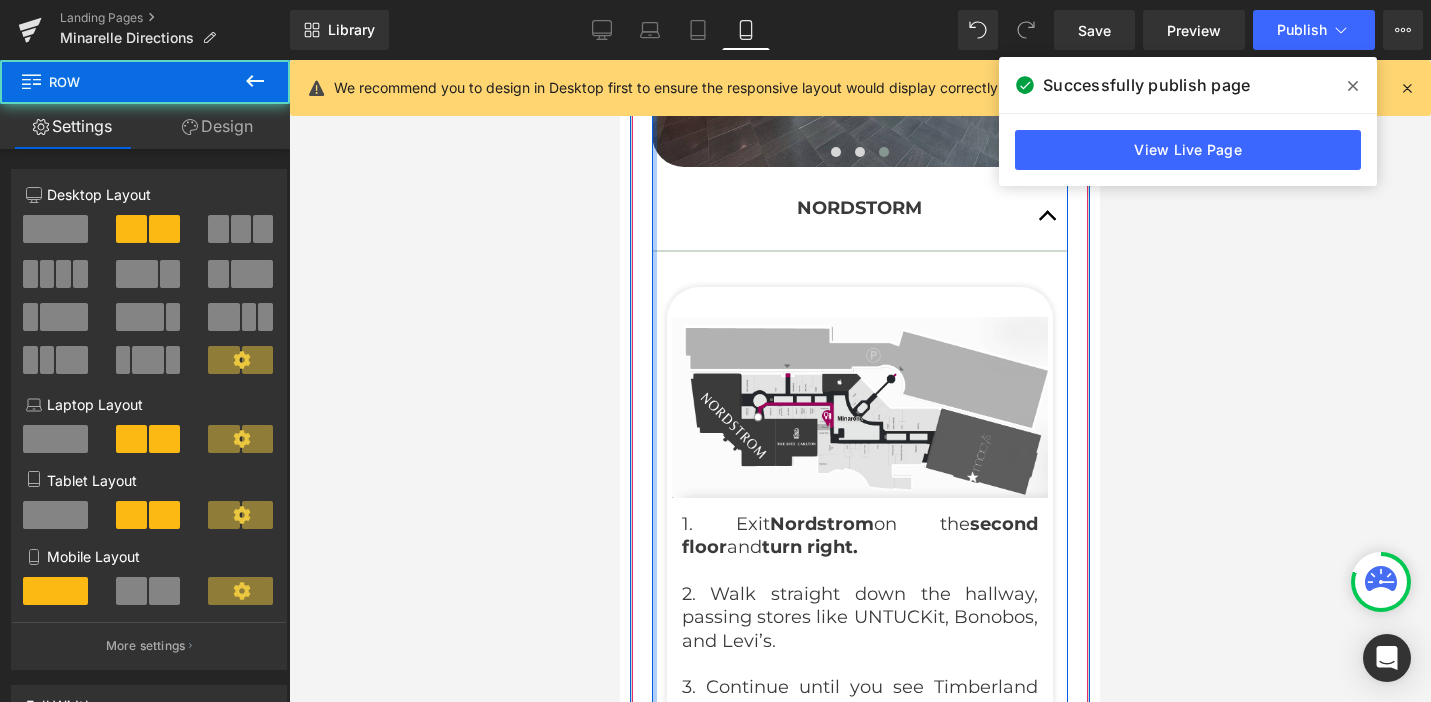 drag, startPoint x: 653, startPoint y: 278, endPoint x: 639, endPoint y: 280, distance: 14.142136 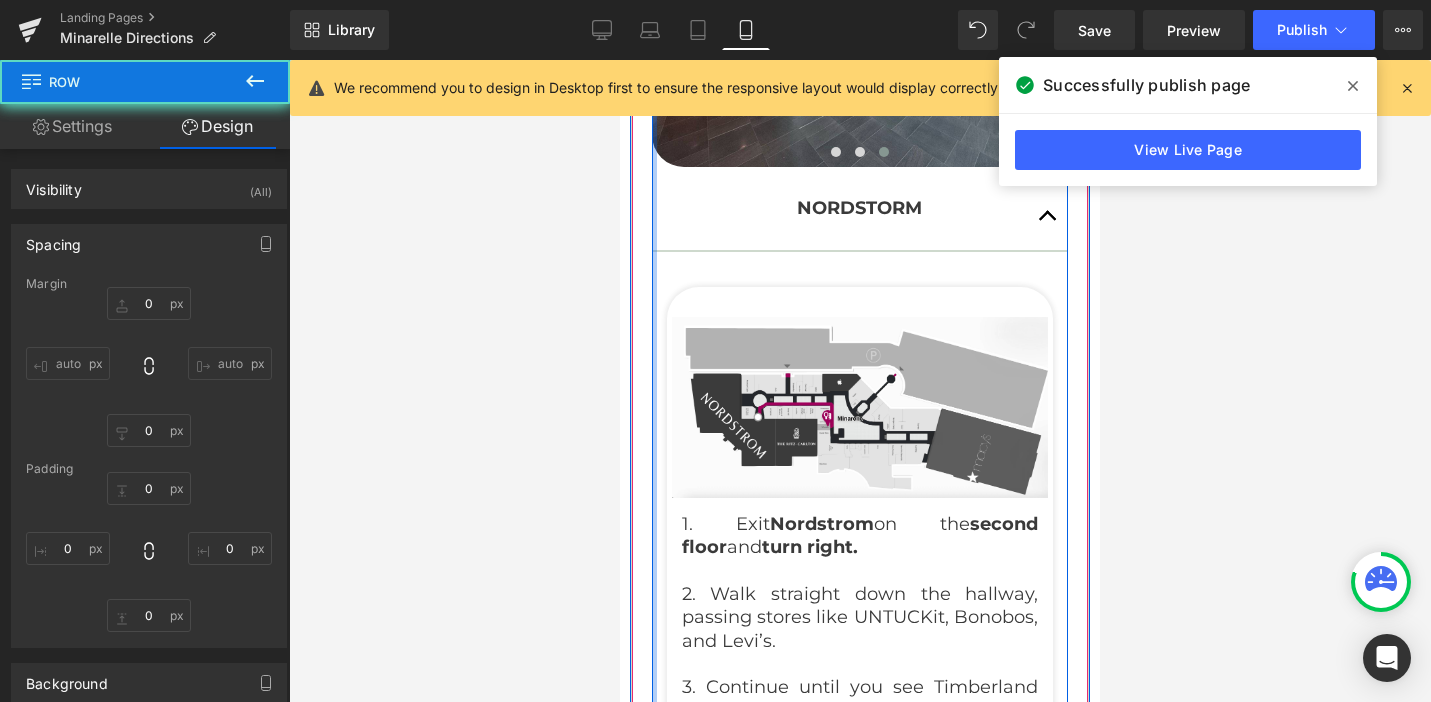 type on "0" 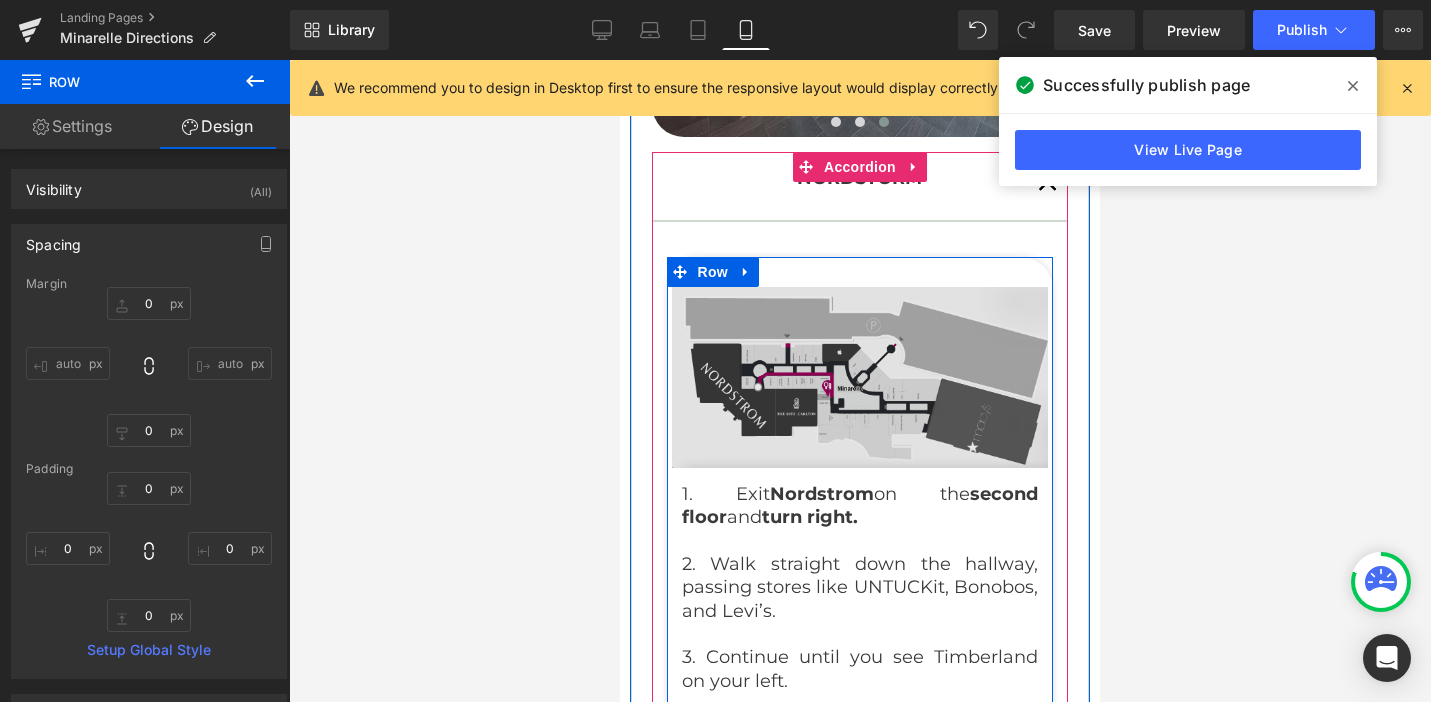 scroll, scrollTop: 1230, scrollLeft: 0, axis: vertical 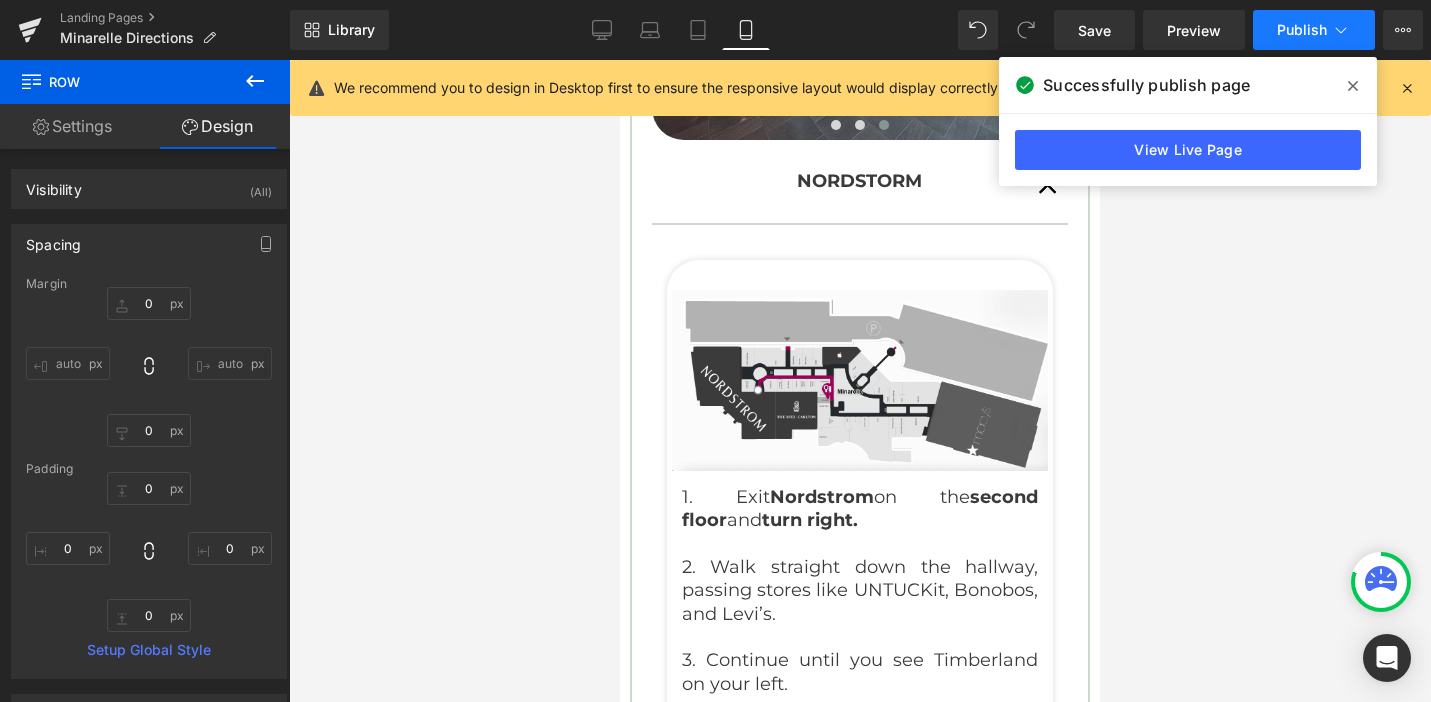 click on "Publish" at bounding box center [1314, 30] 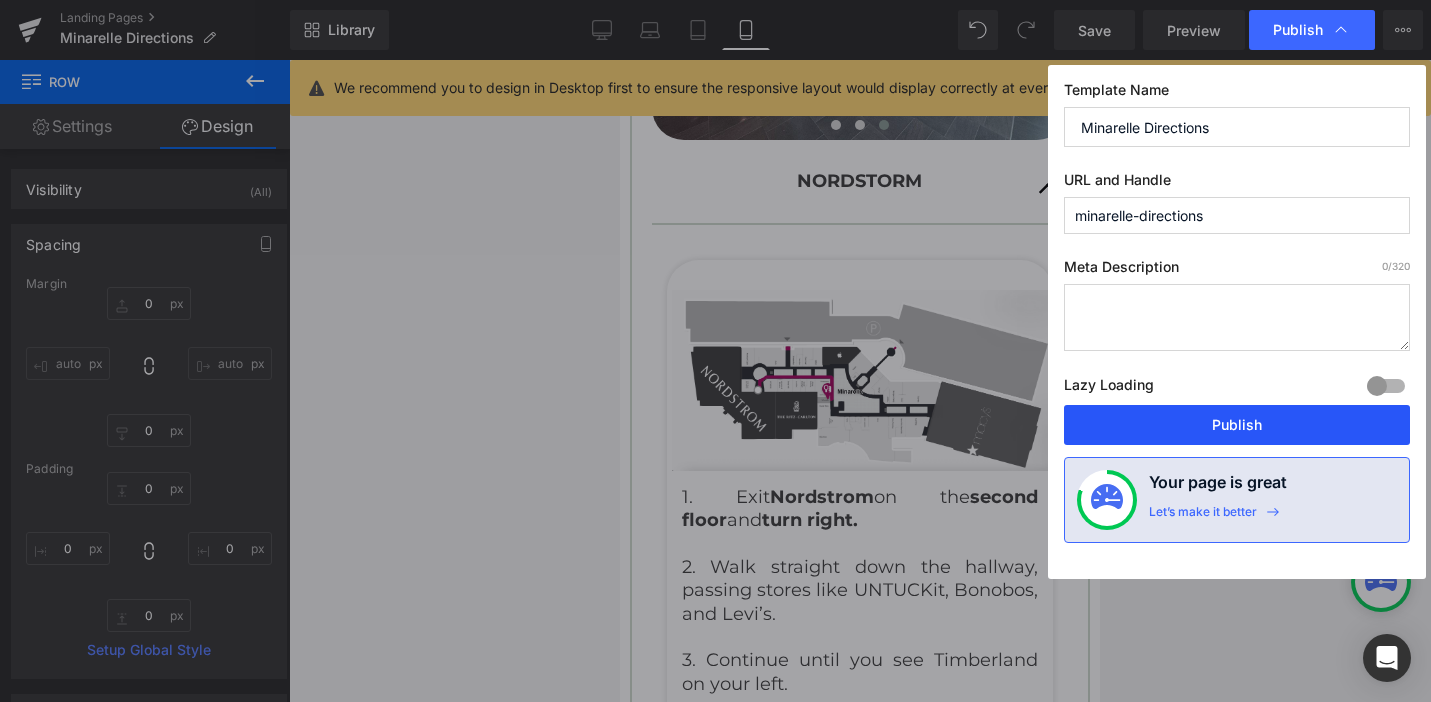 click on "Publish" at bounding box center [1237, 425] 